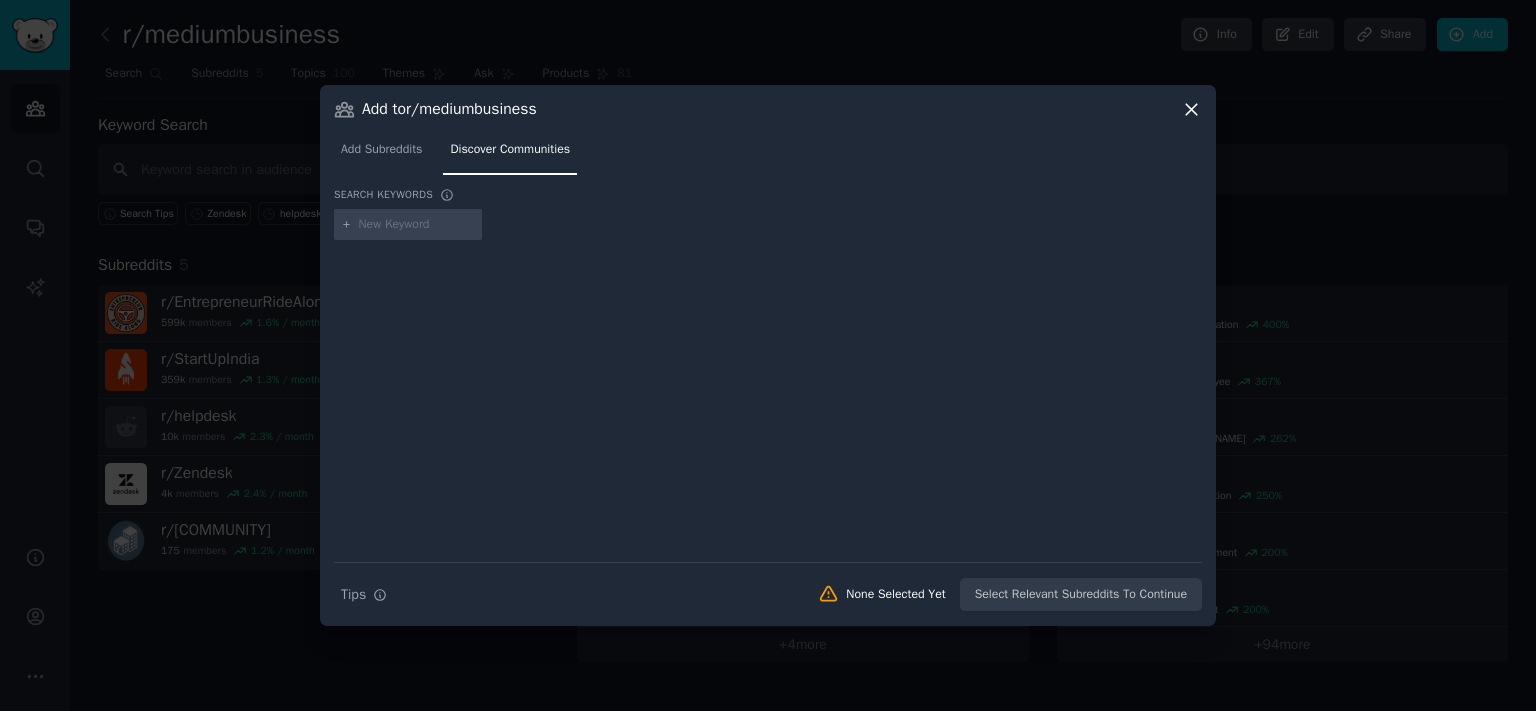 scroll, scrollTop: 0, scrollLeft: 0, axis: both 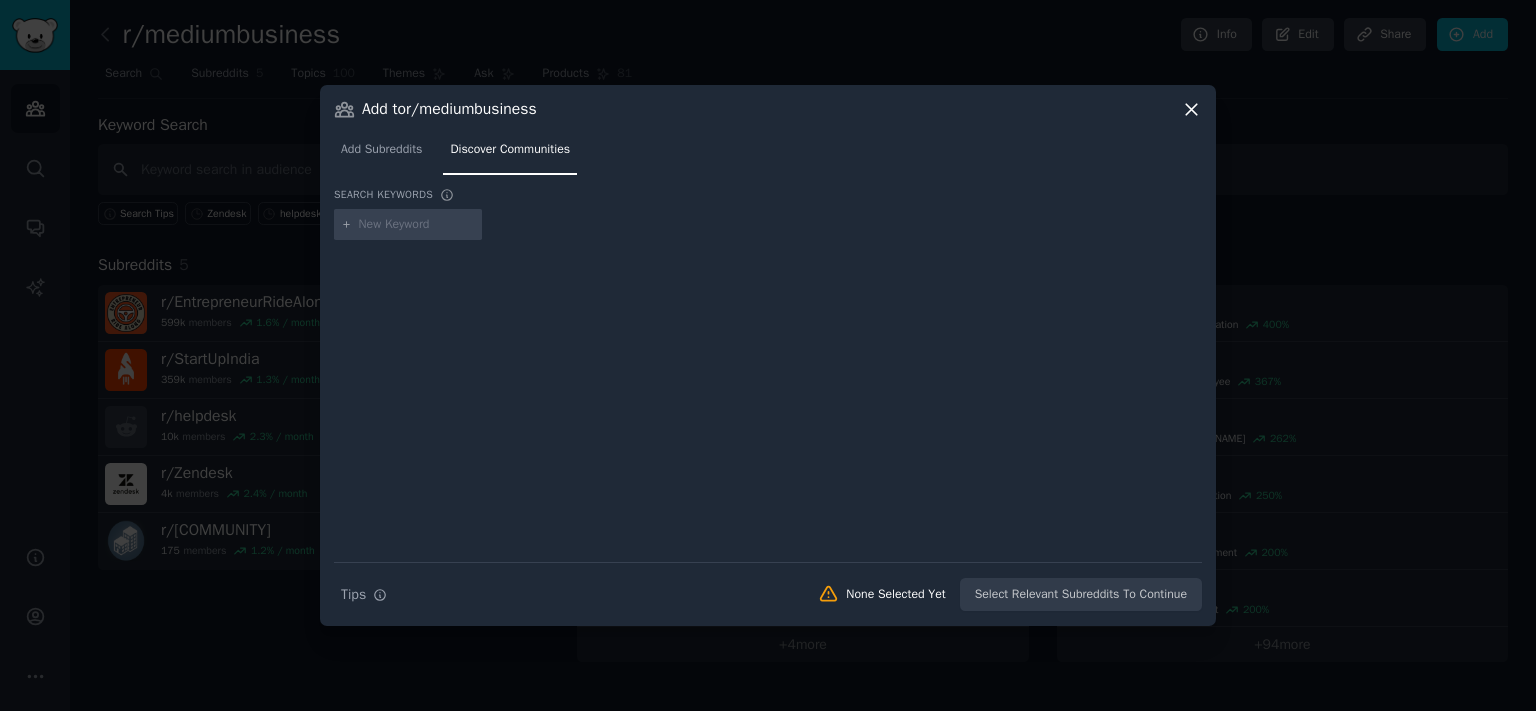 click at bounding box center [417, 225] 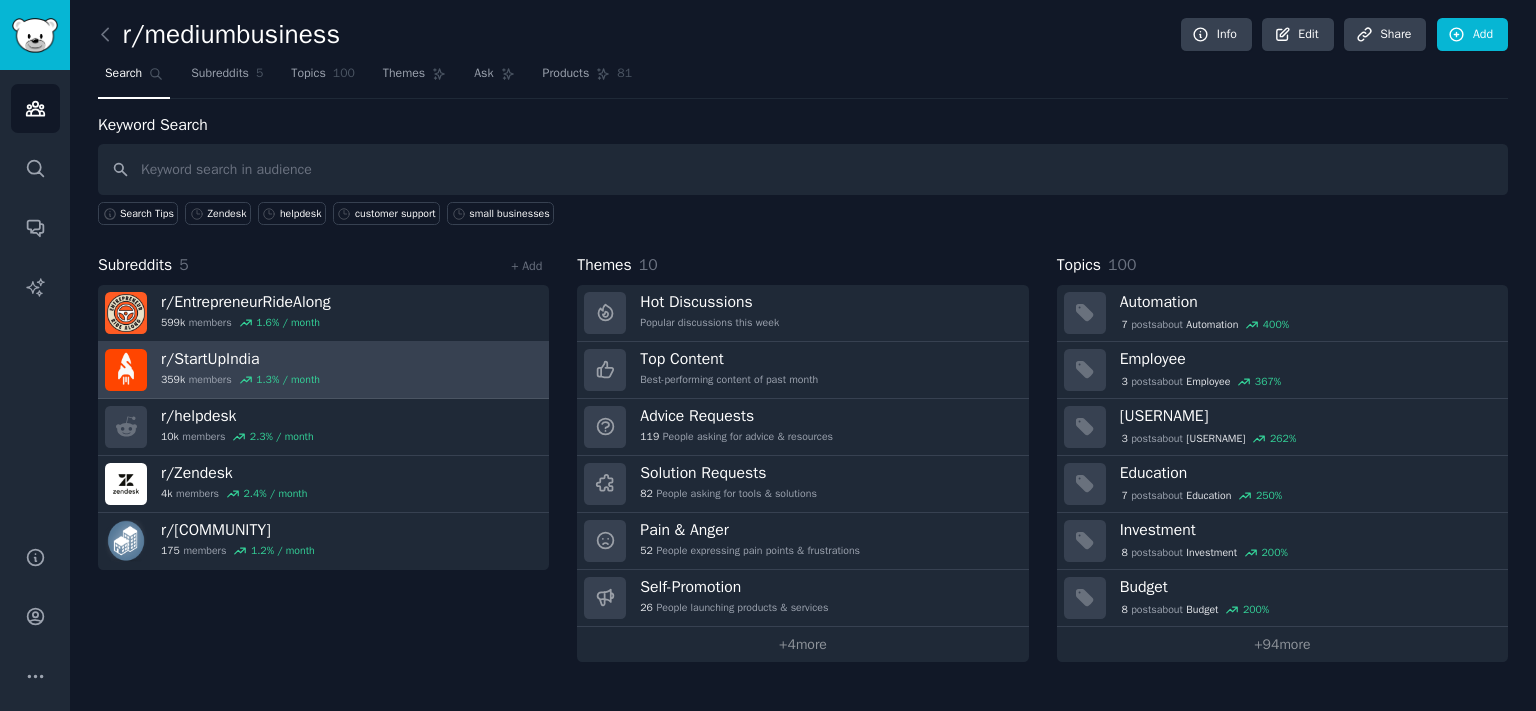 click on "r/ StartUpIndia 359k  members 1.3 % / month" at bounding box center (323, 370) 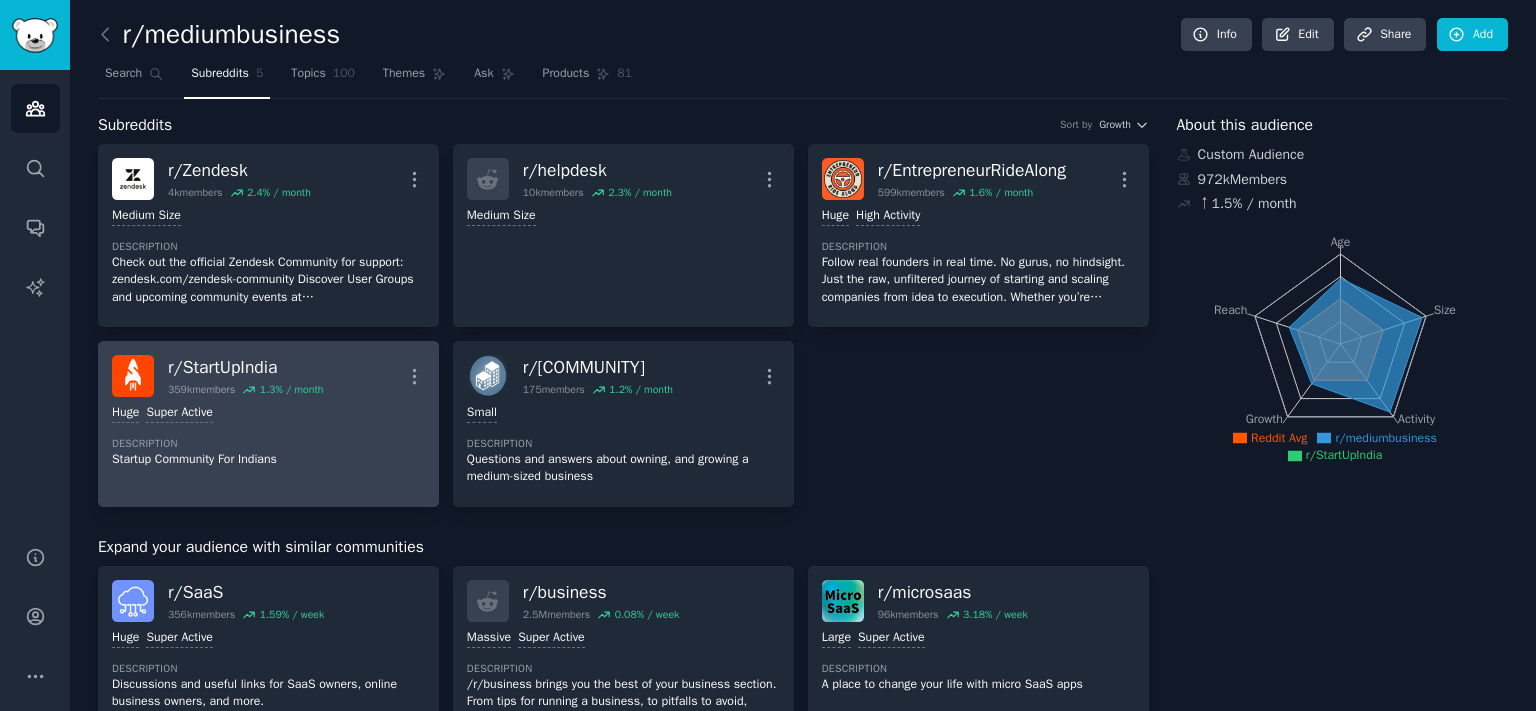 click on "r/StartUpIndia" at bounding box center [245, 367] 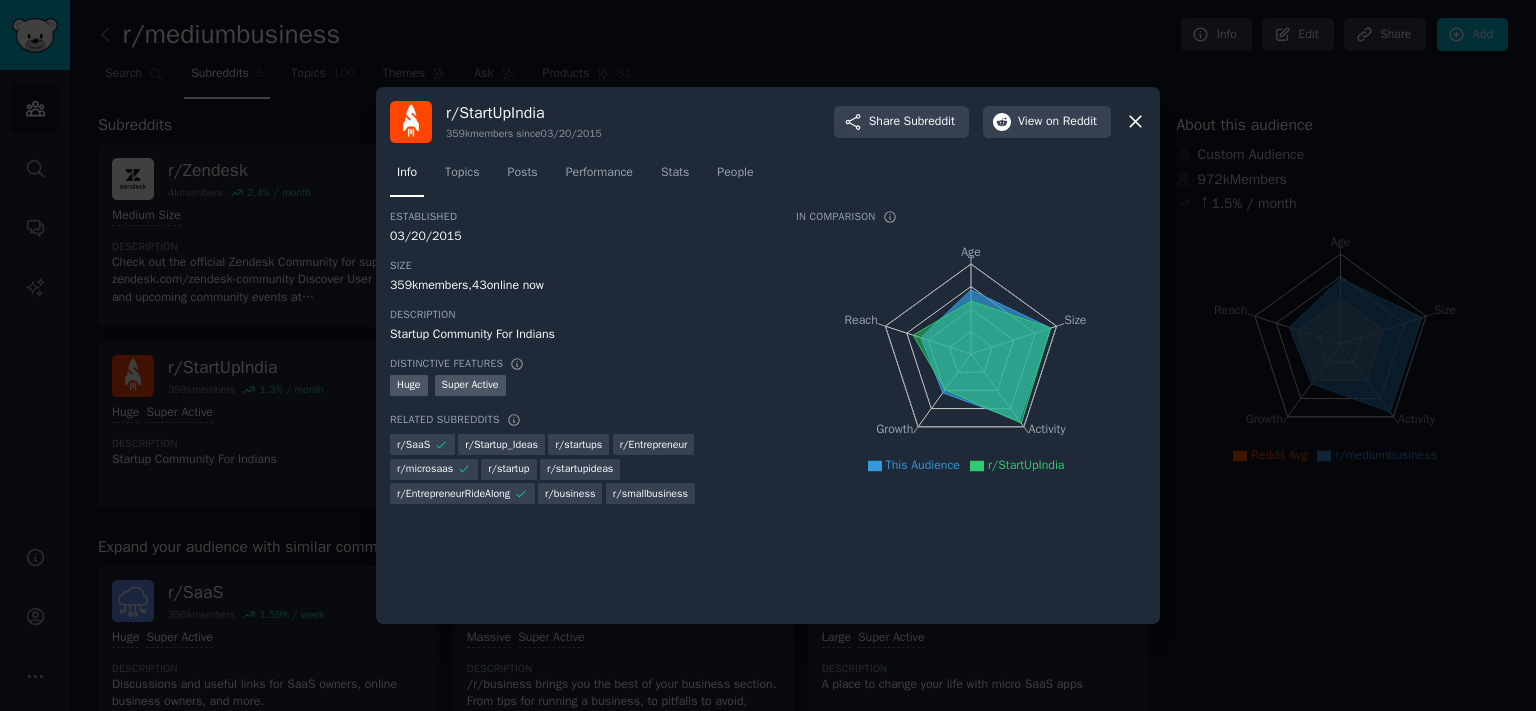 click on "Info Topics Posts Performance Stats People" at bounding box center (768, 177) 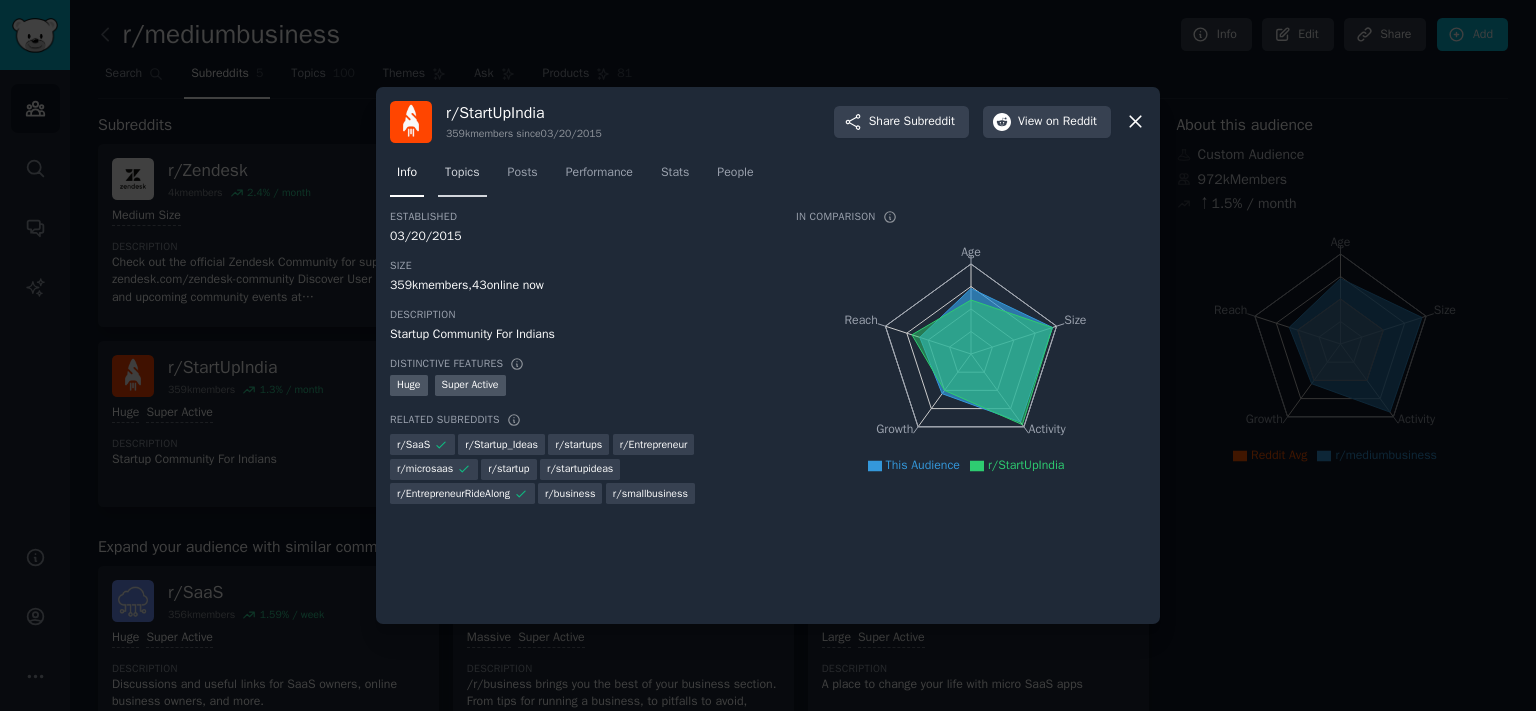 click on "Topics" at bounding box center (462, 177) 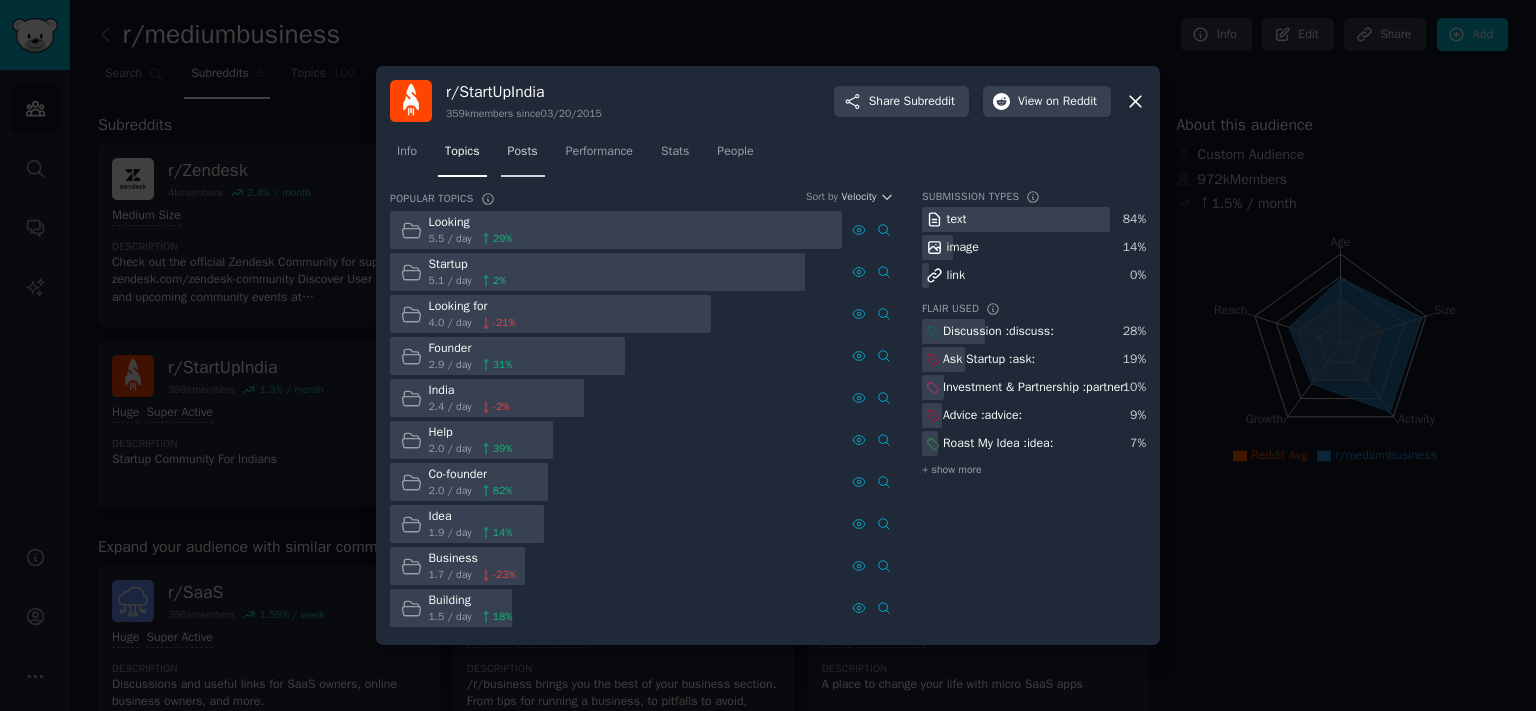 click on "Posts" at bounding box center (523, 152) 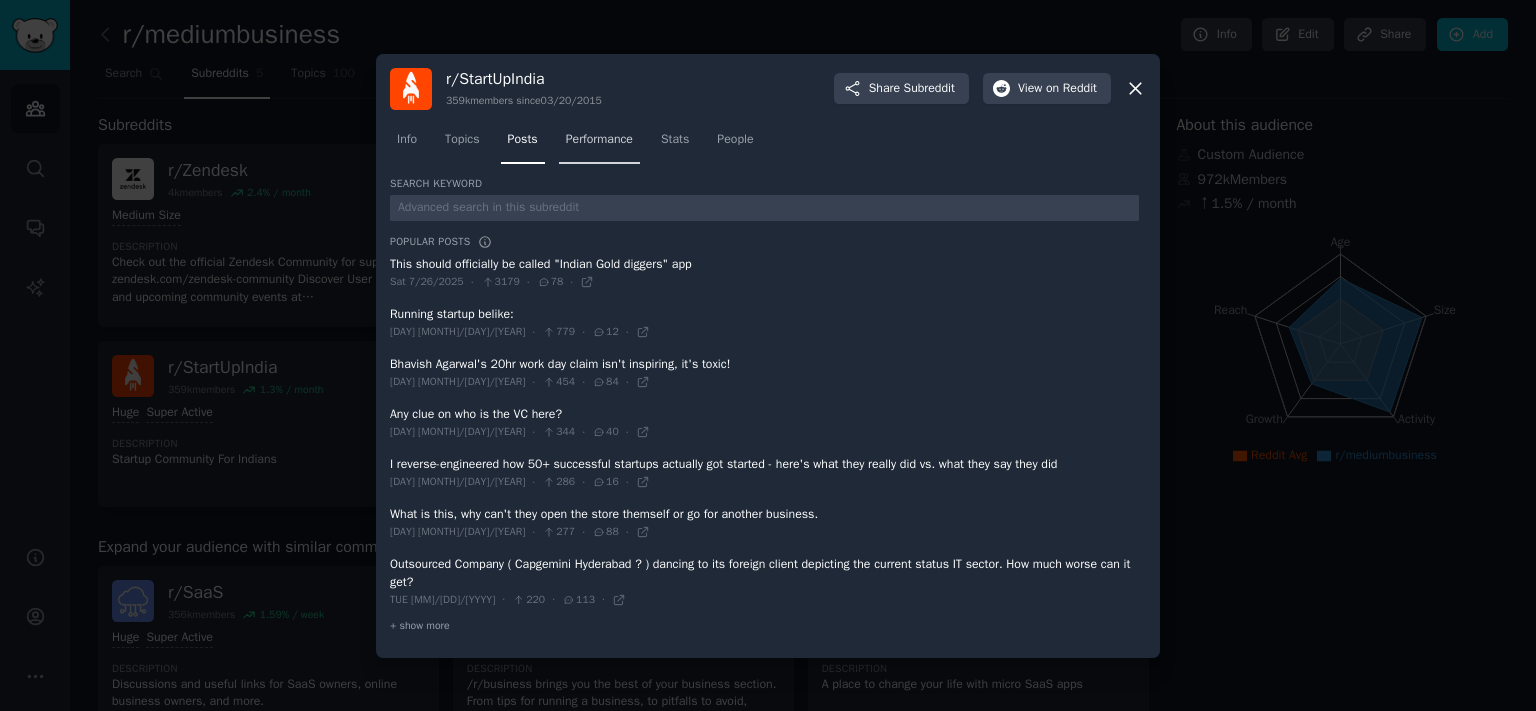 click on "Performance" at bounding box center (599, 140) 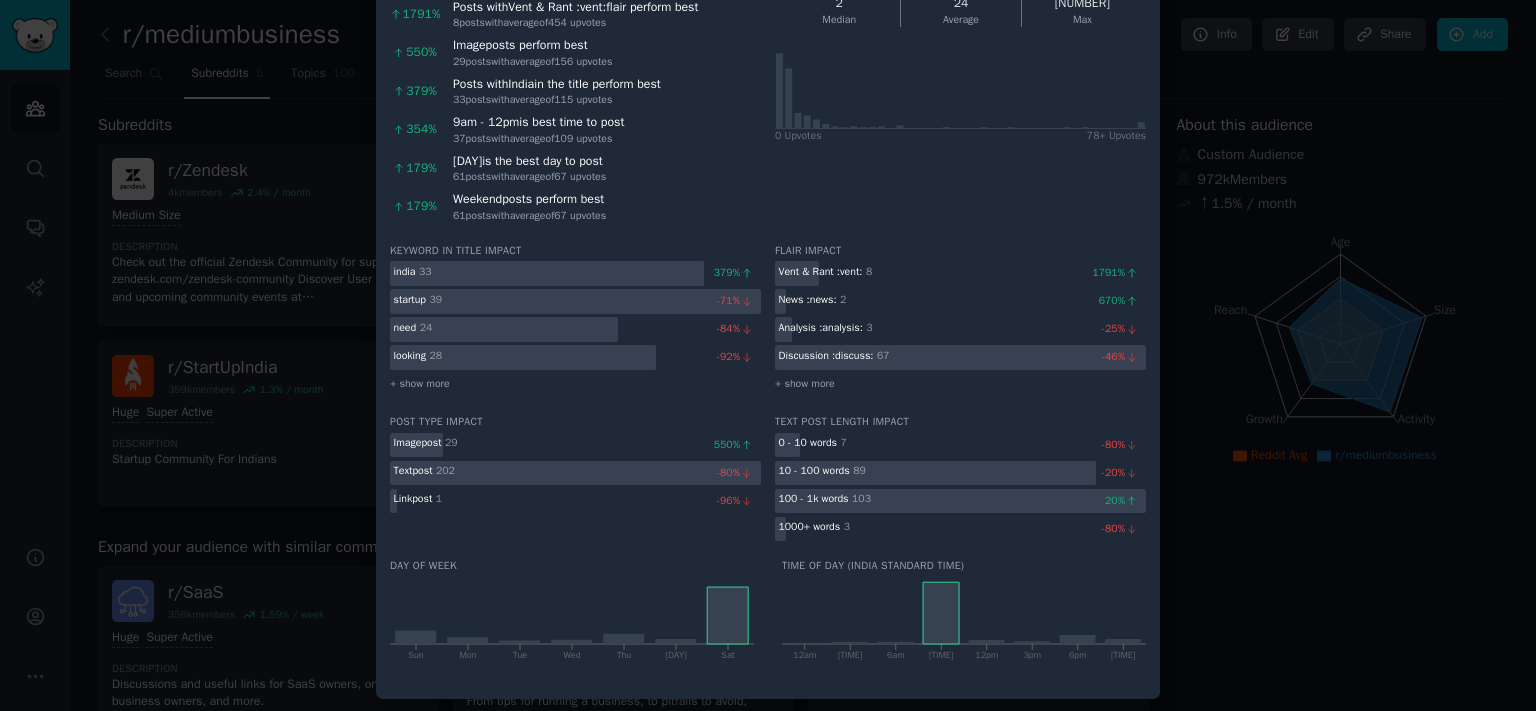 scroll, scrollTop: 0, scrollLeft: 0, axis: both 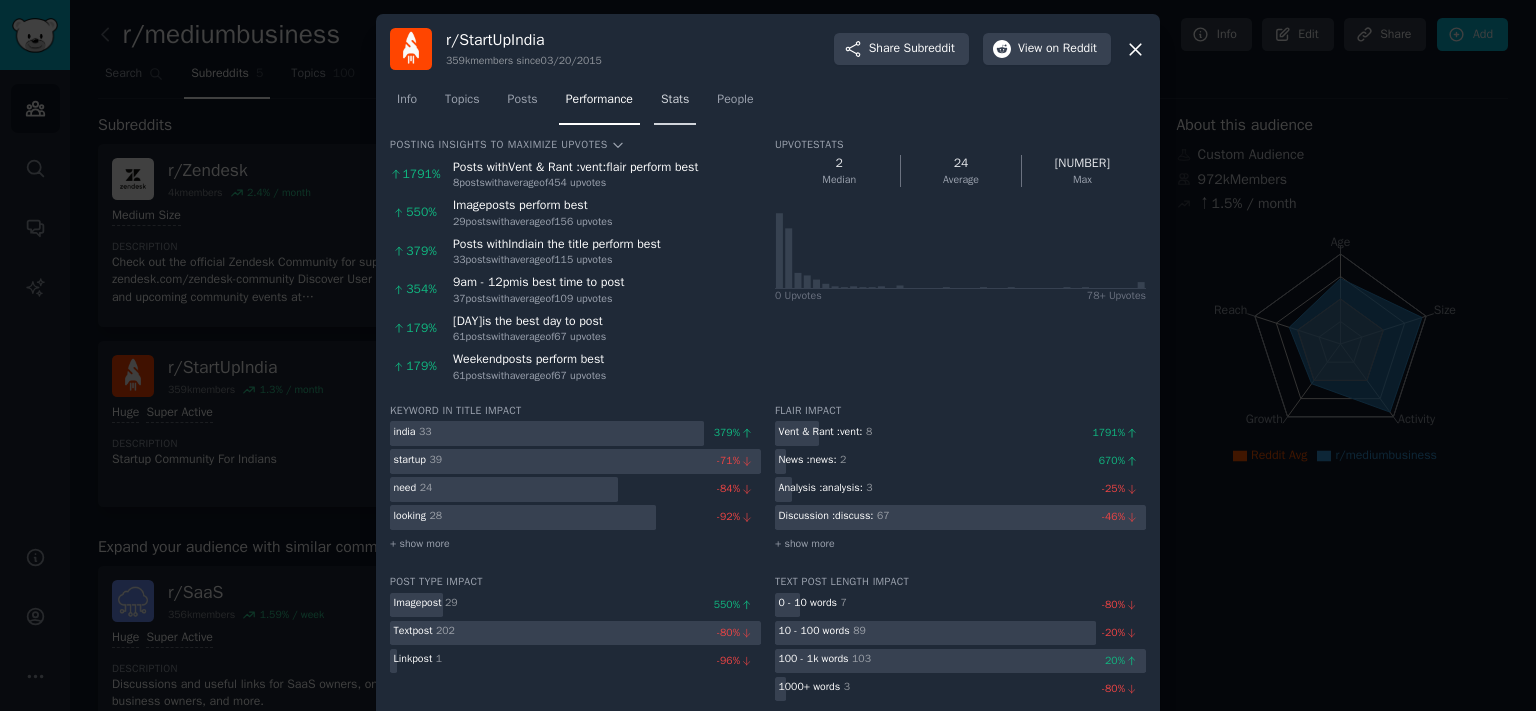 click on "Stats" at bounding box center [675, 104] 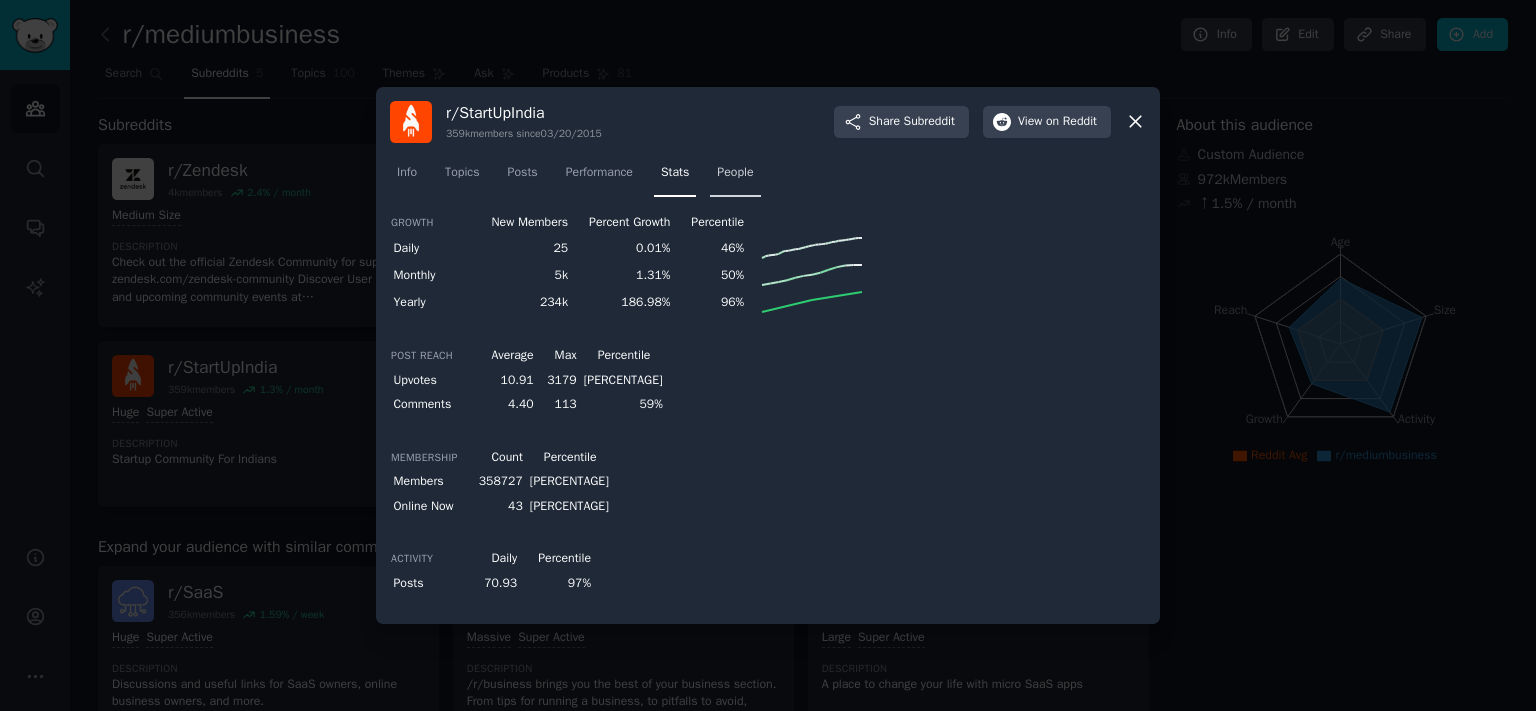 click on "People" at bounding box center (735, 173) 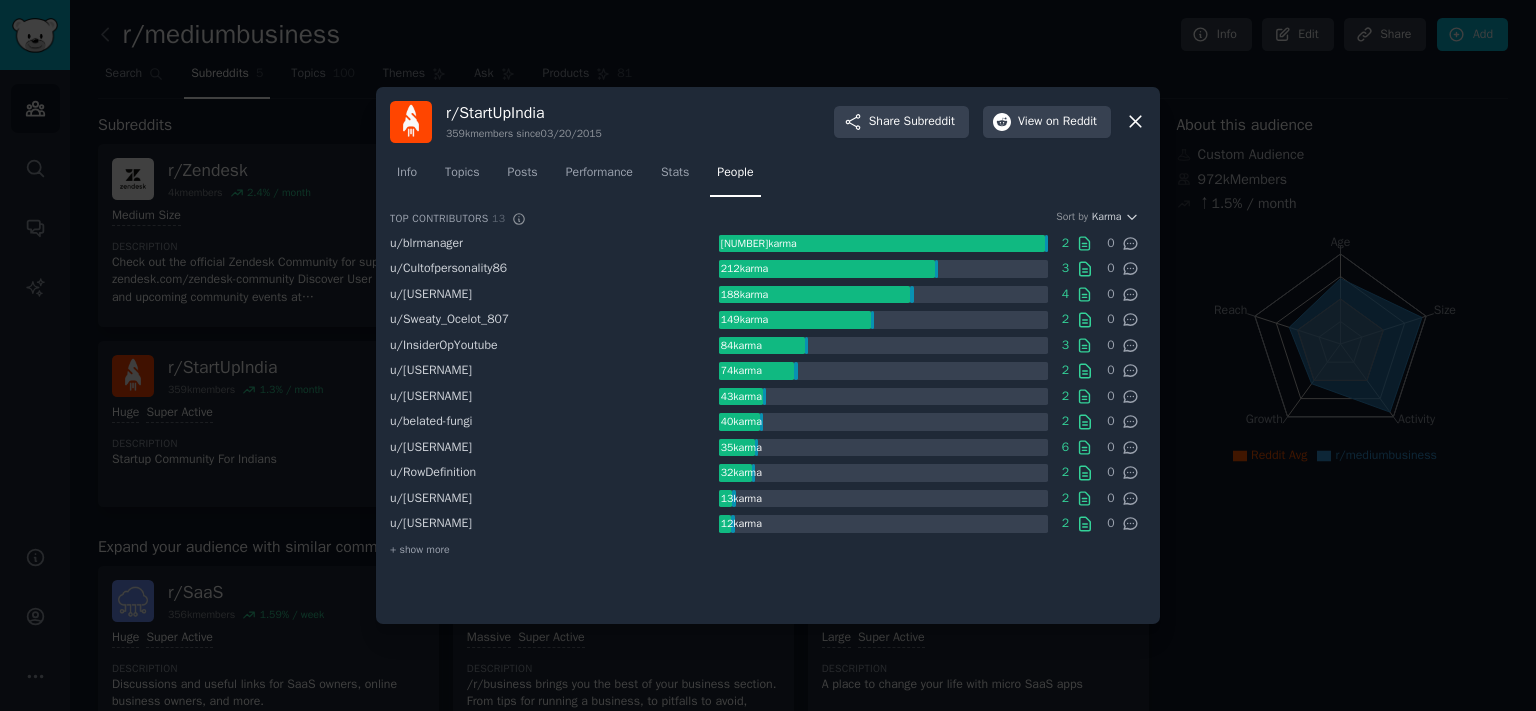 click 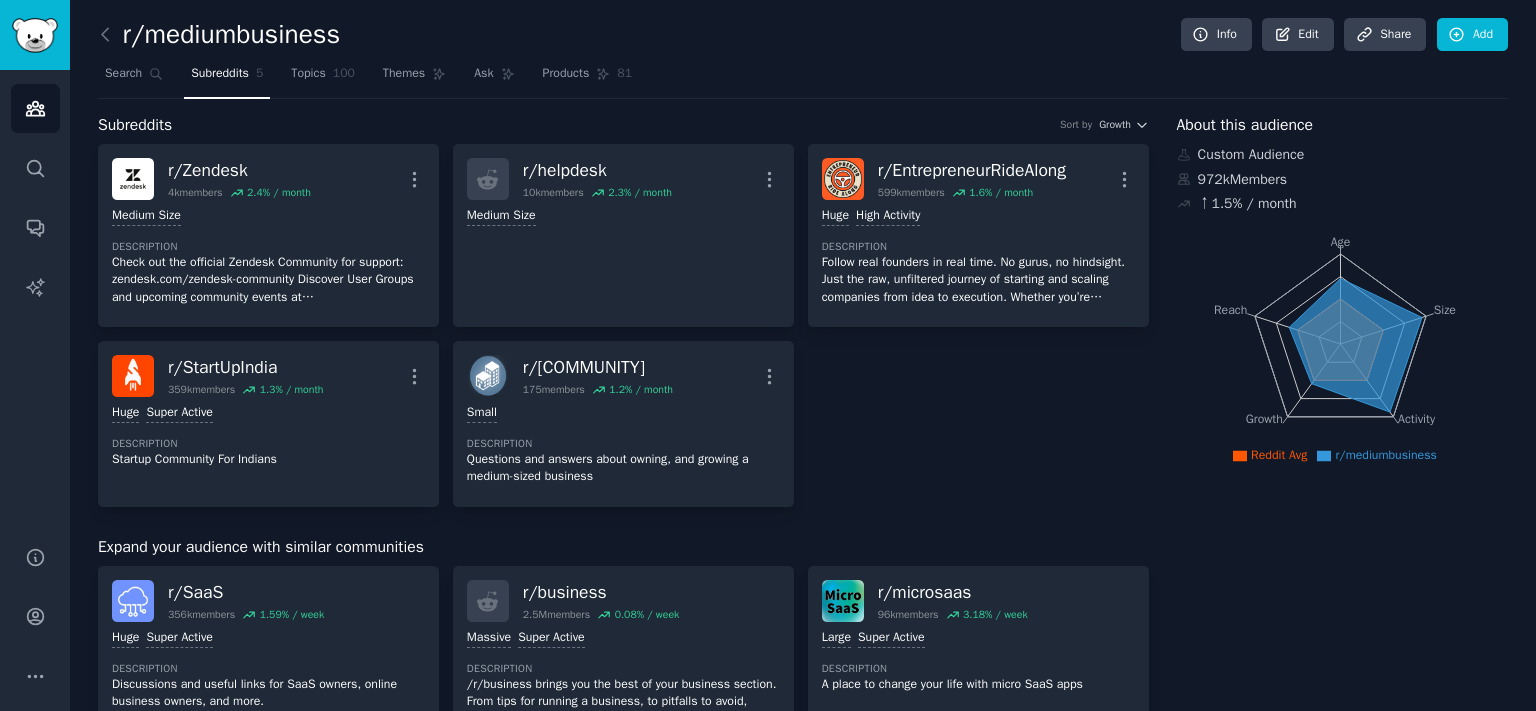 click on "Search Subreddits 5 Topics 100 Themes Ask Products 81" at bounding box center (803, 78) 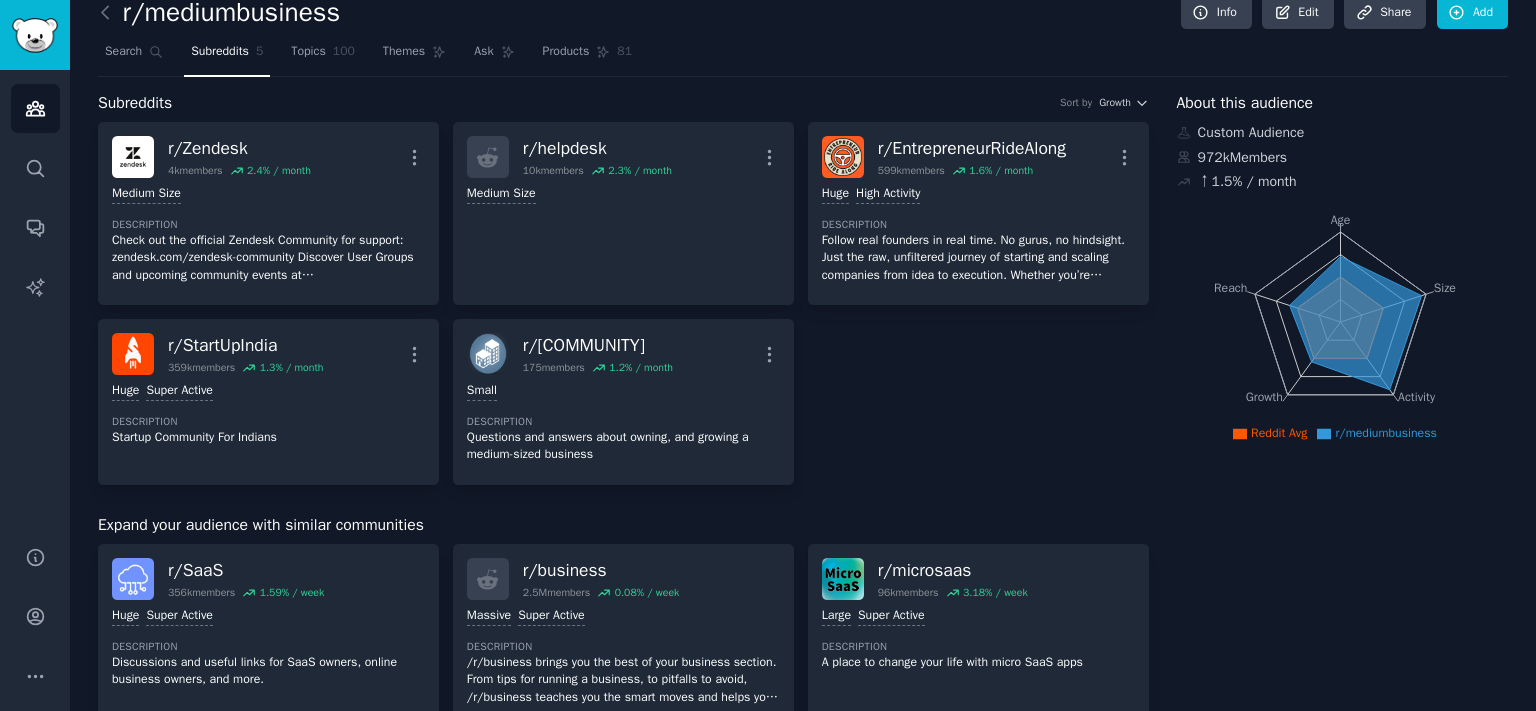 scroll, scrollTop: 0, scrollLeft: 0, axis: both 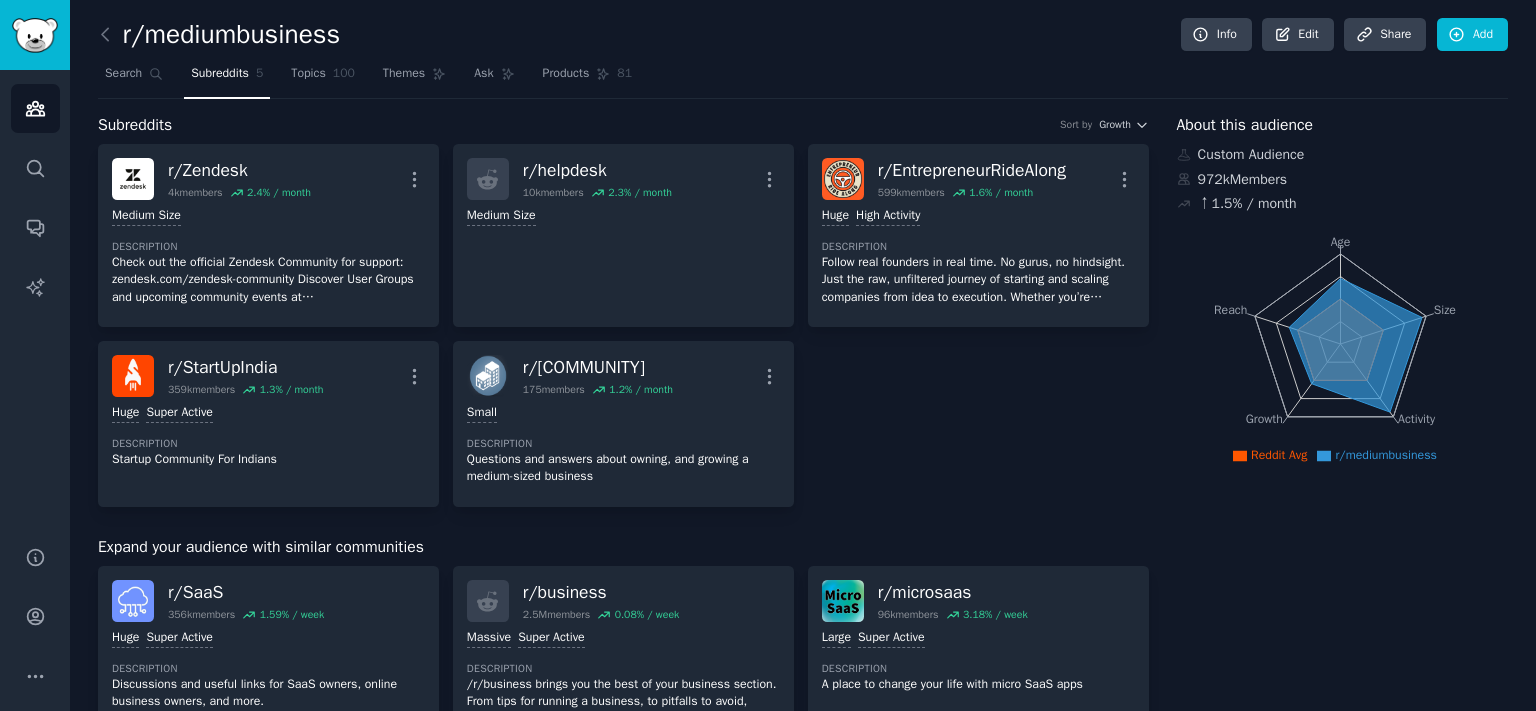 click on "Subreddits Sort by Growth" at bounding box center (623, 125) 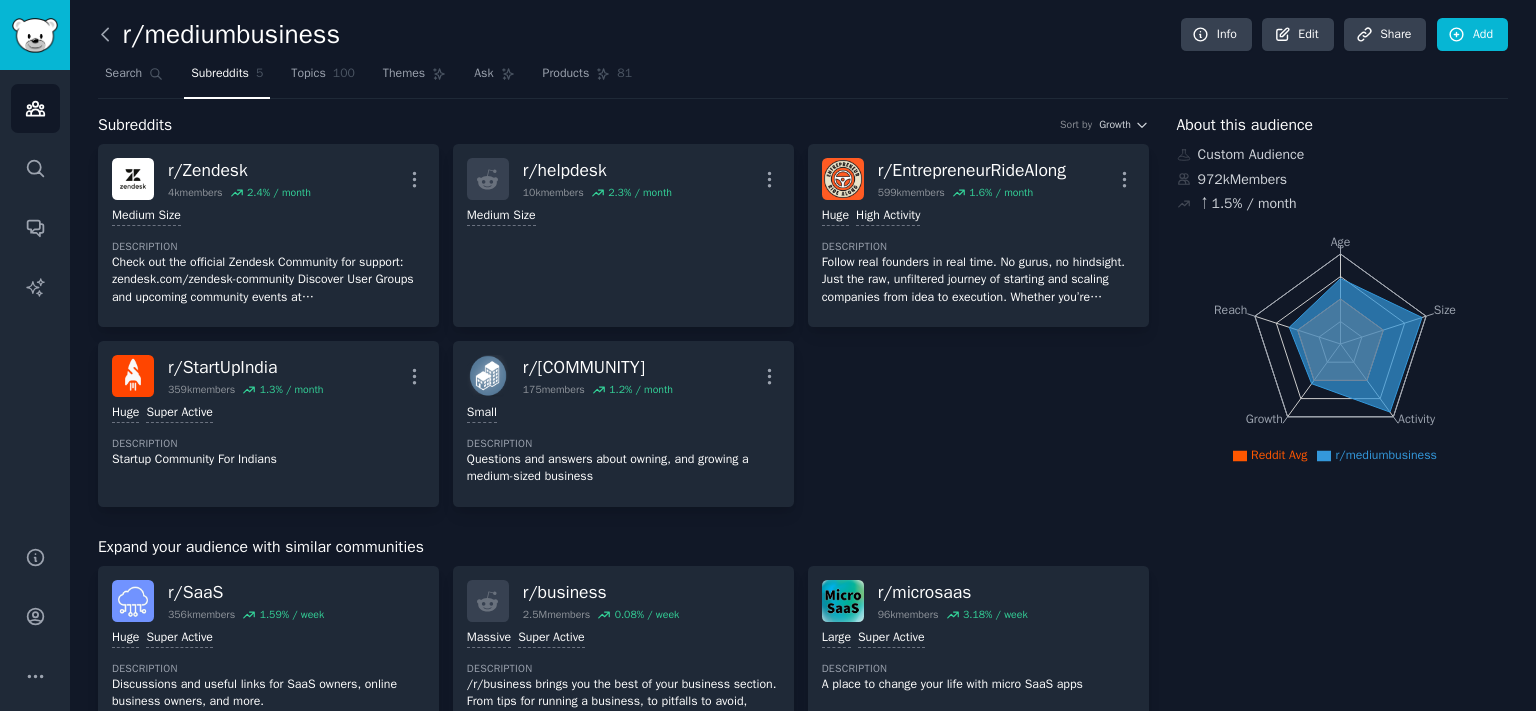 click 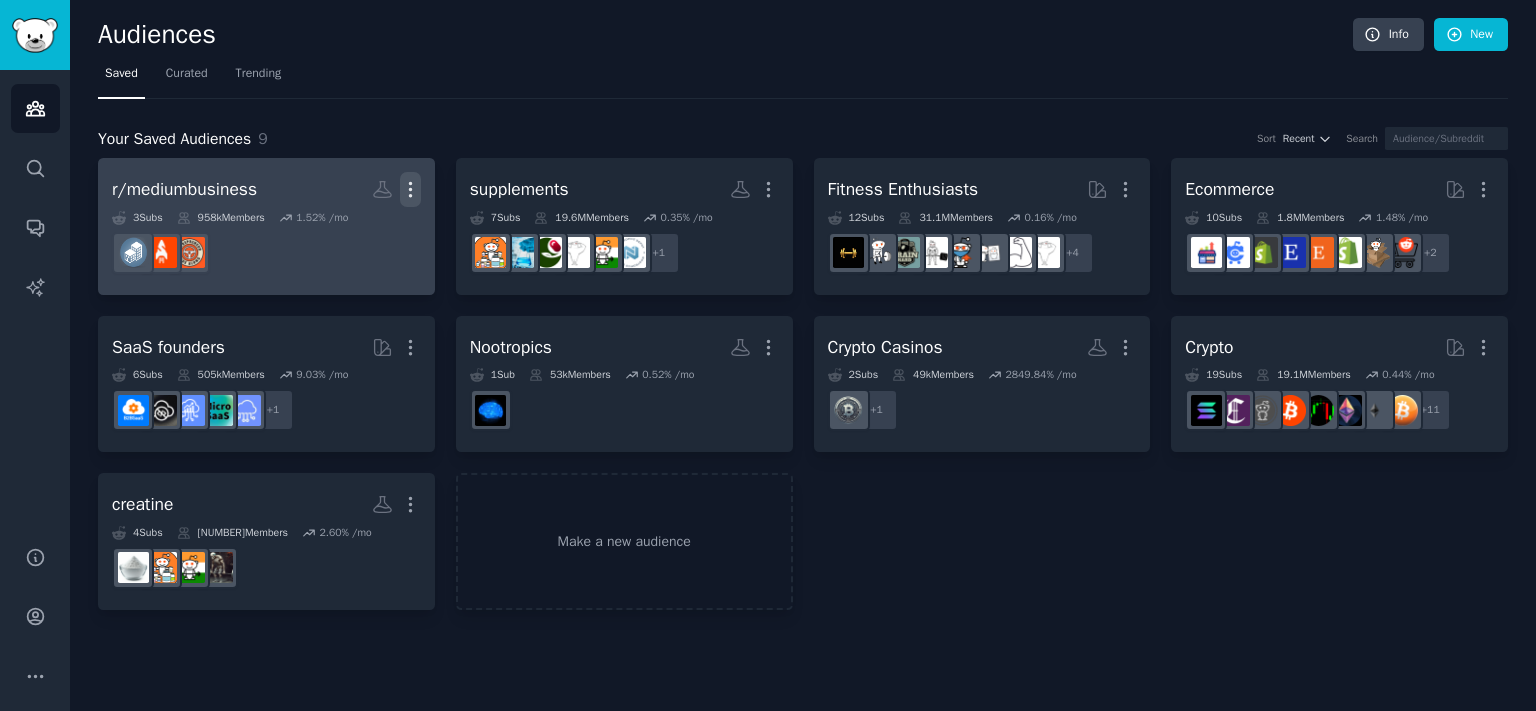 click 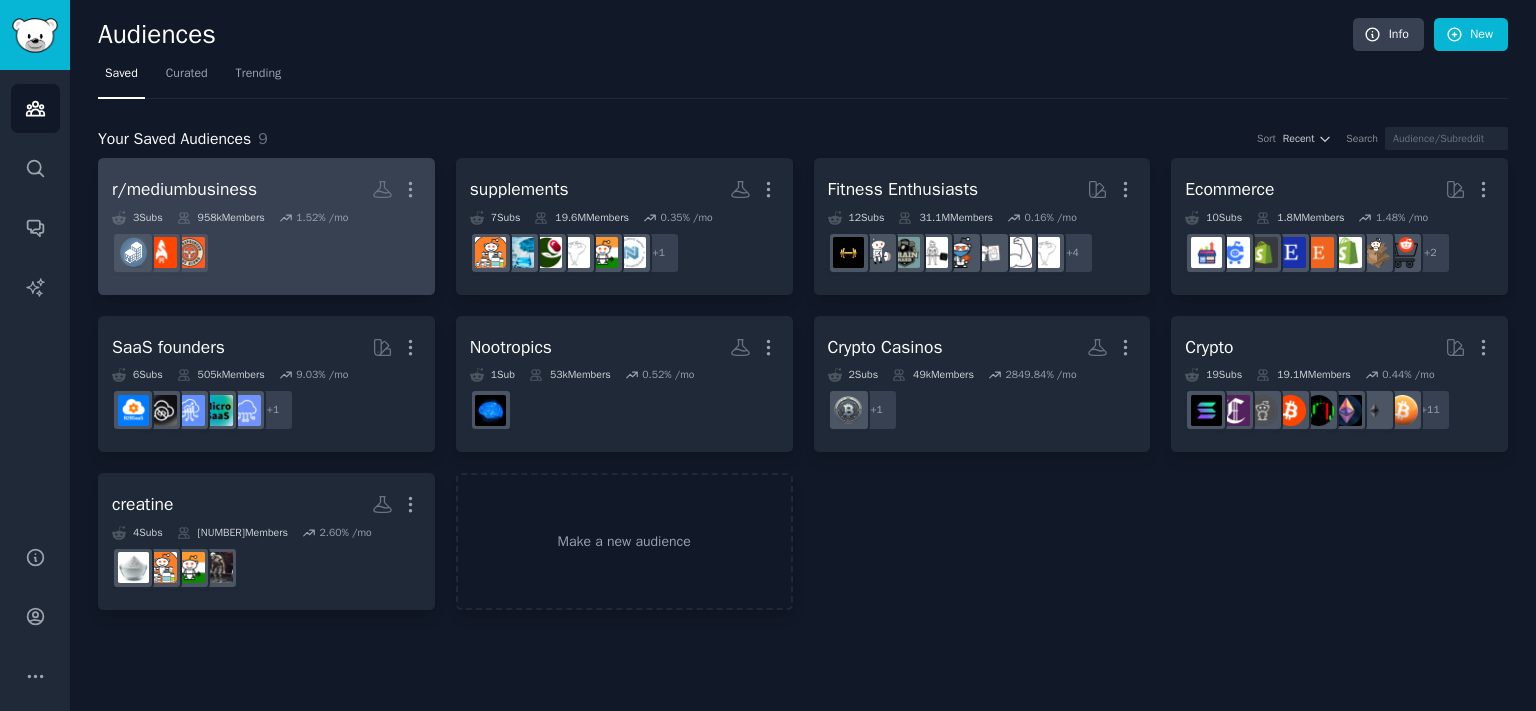 click at bounding box center [266, 253] 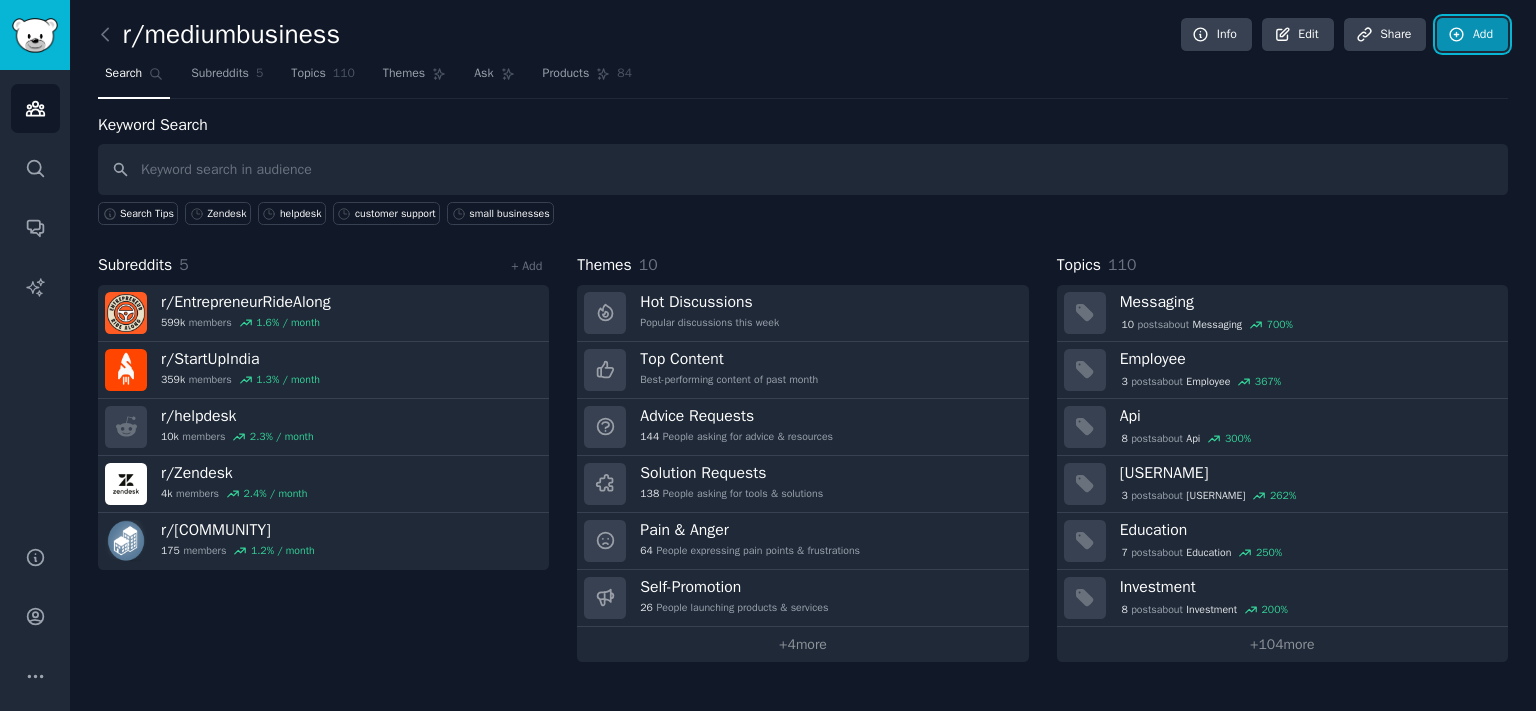 click on "Add" at bounding box center [1472, 35] 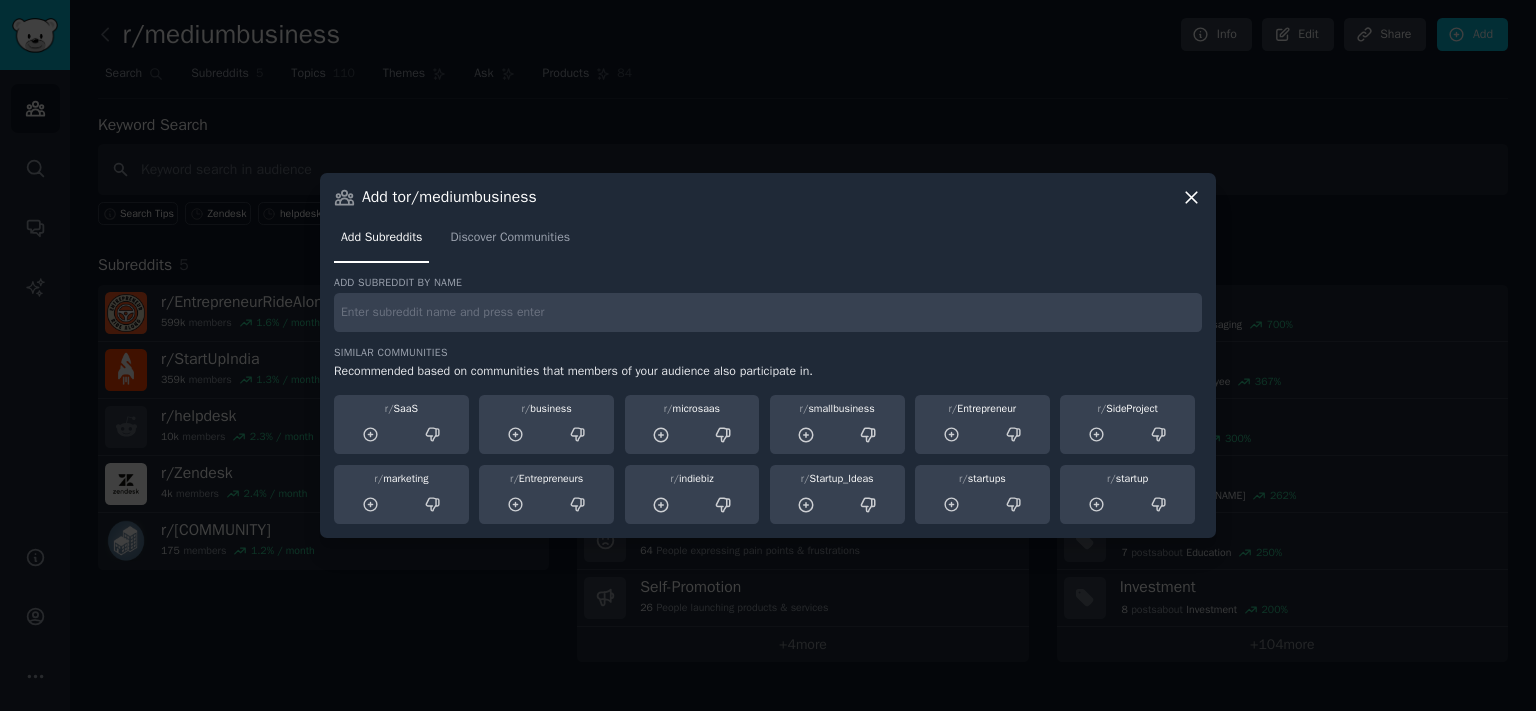 click at bounding box center (768, 312) 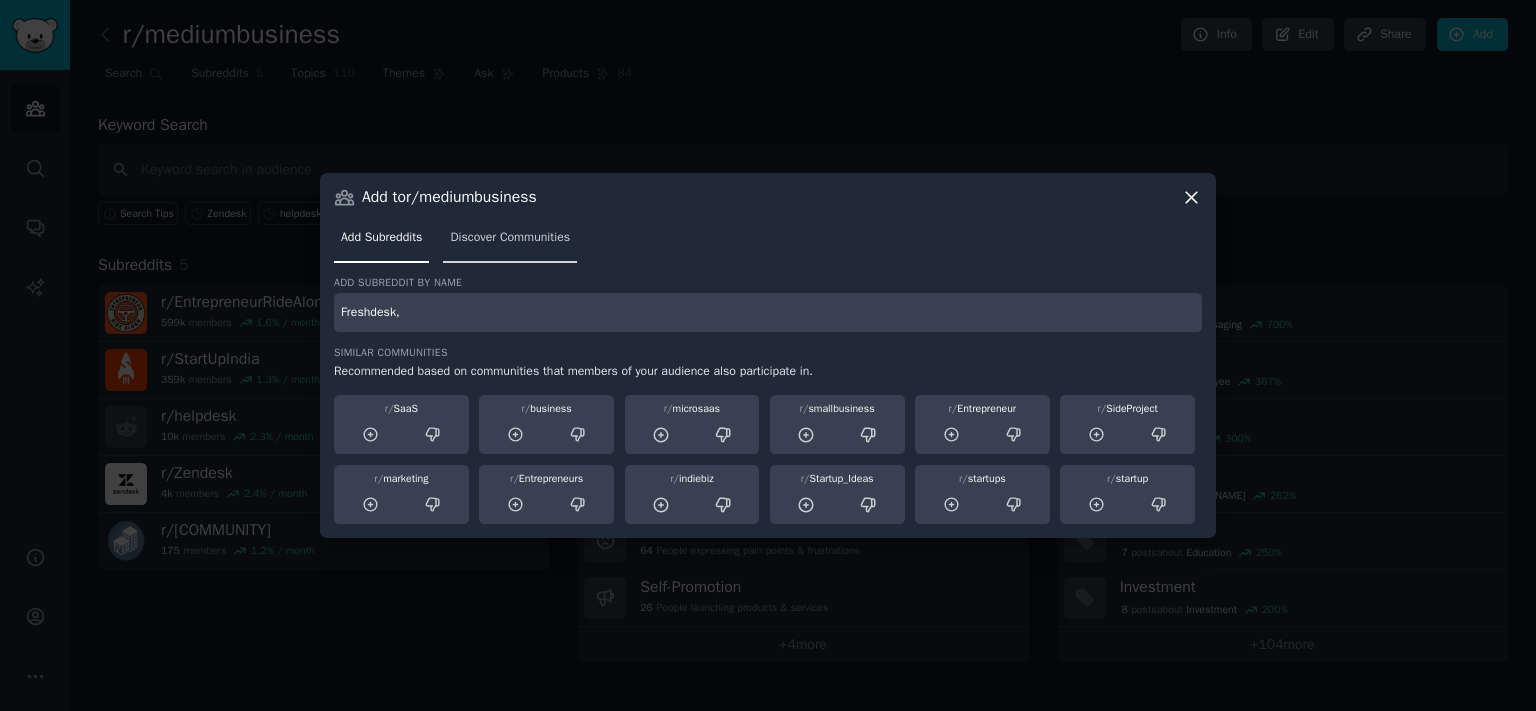 type on "Freshdesk," 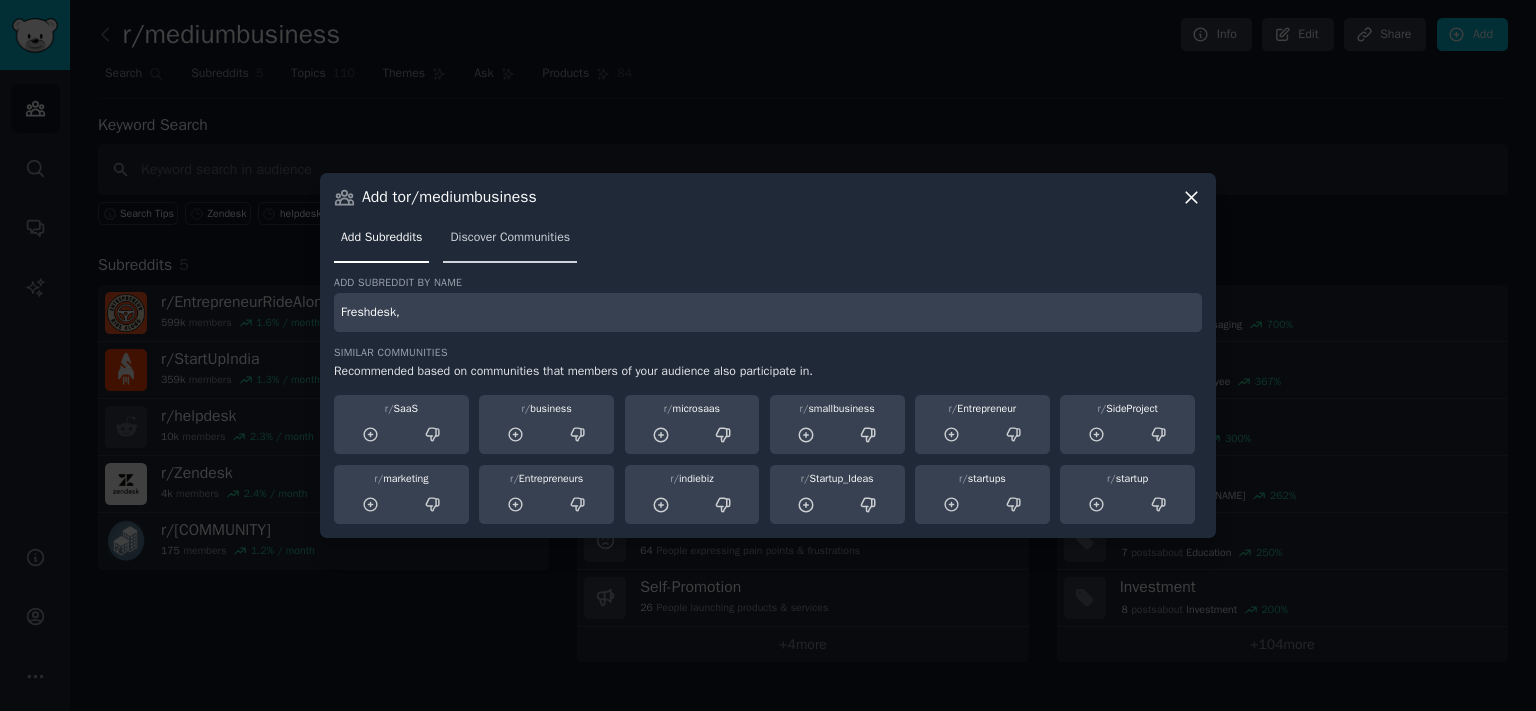 click on "Discover Communities" at bounding box center (510, 238) 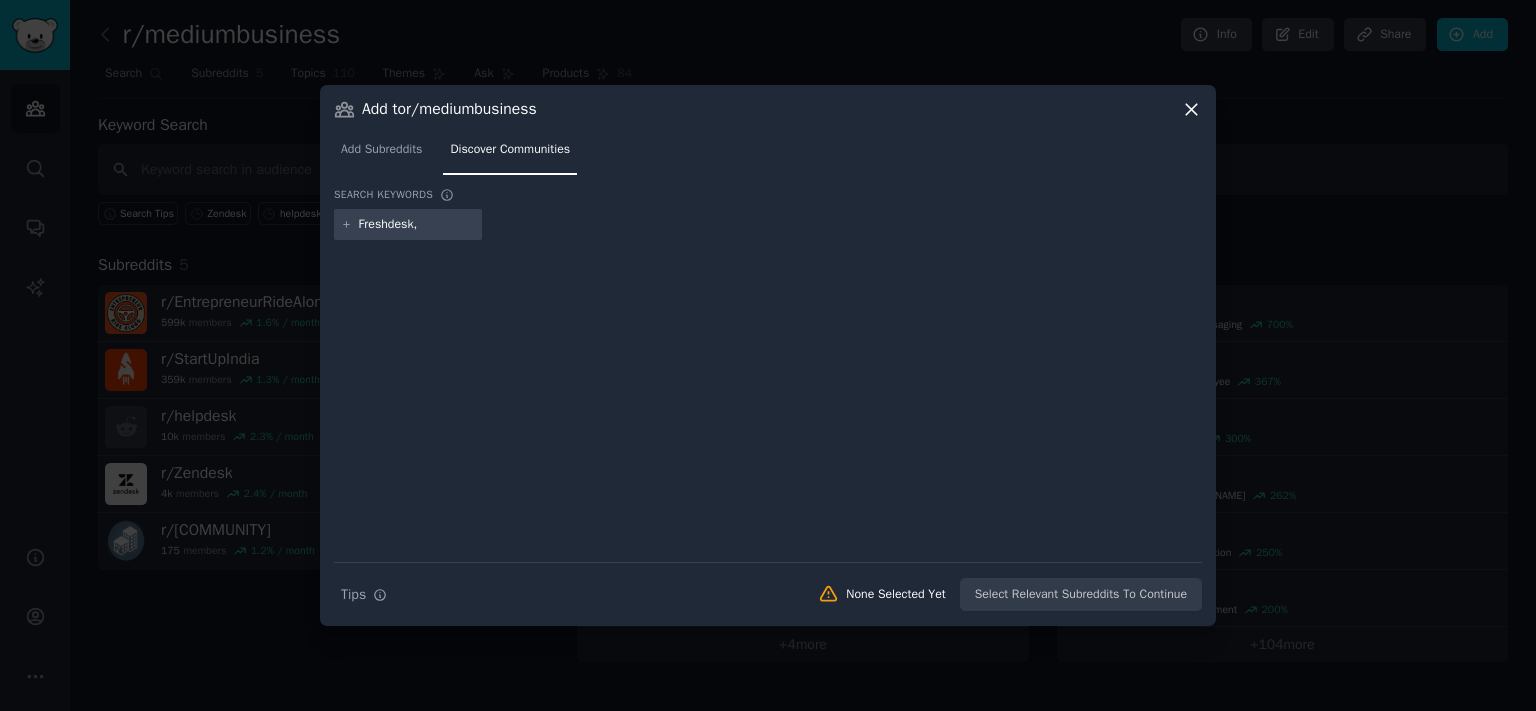 type on "Freshdesk" 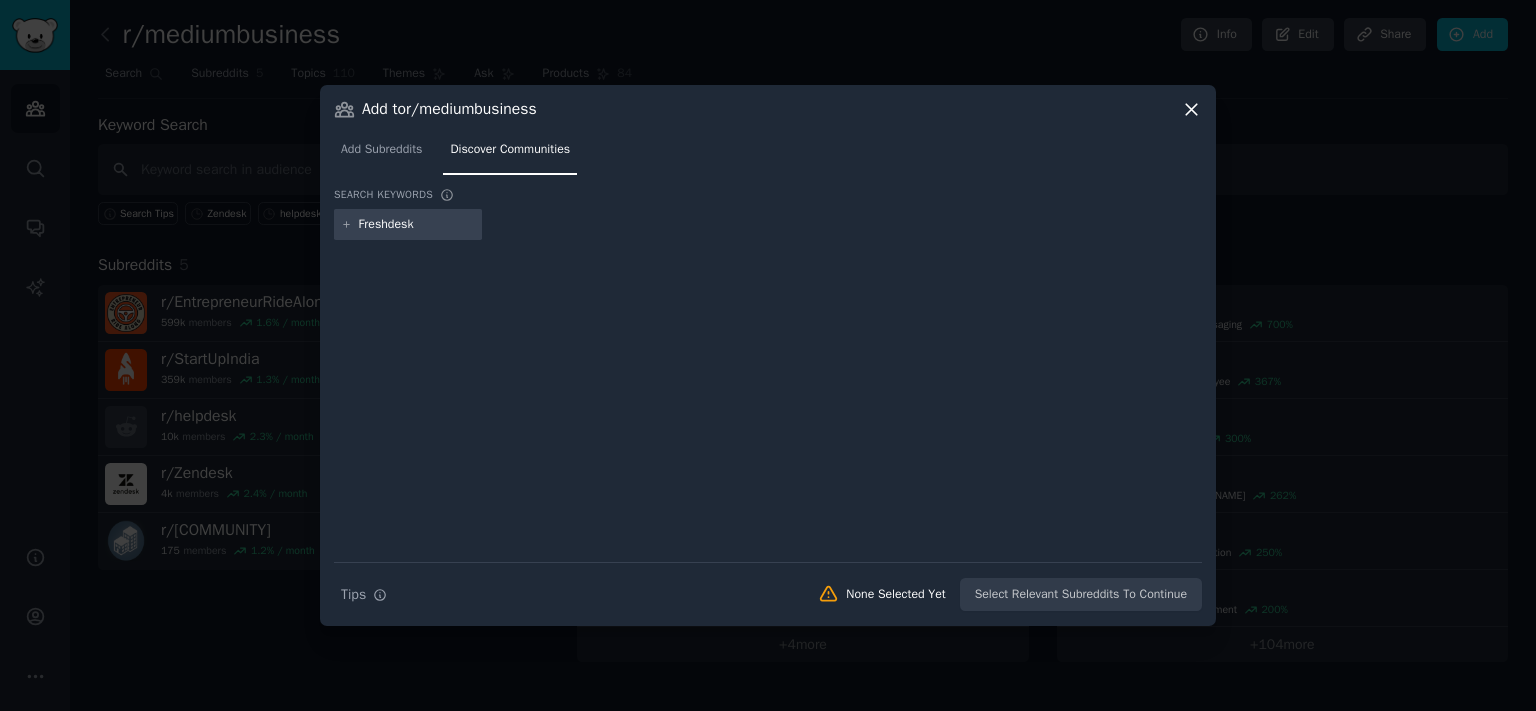 type 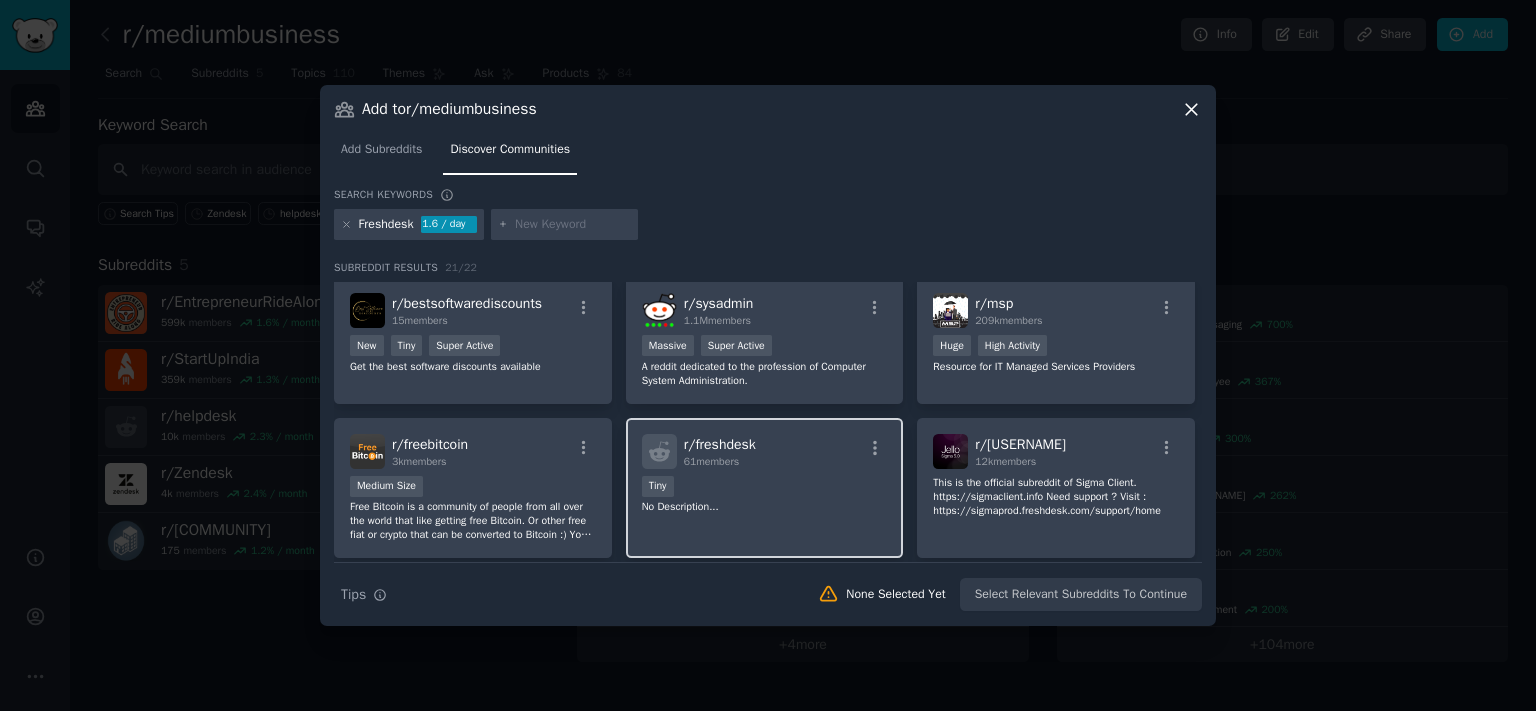 scroll, scrollTop: 0, scrollLeft: 0, axis: both 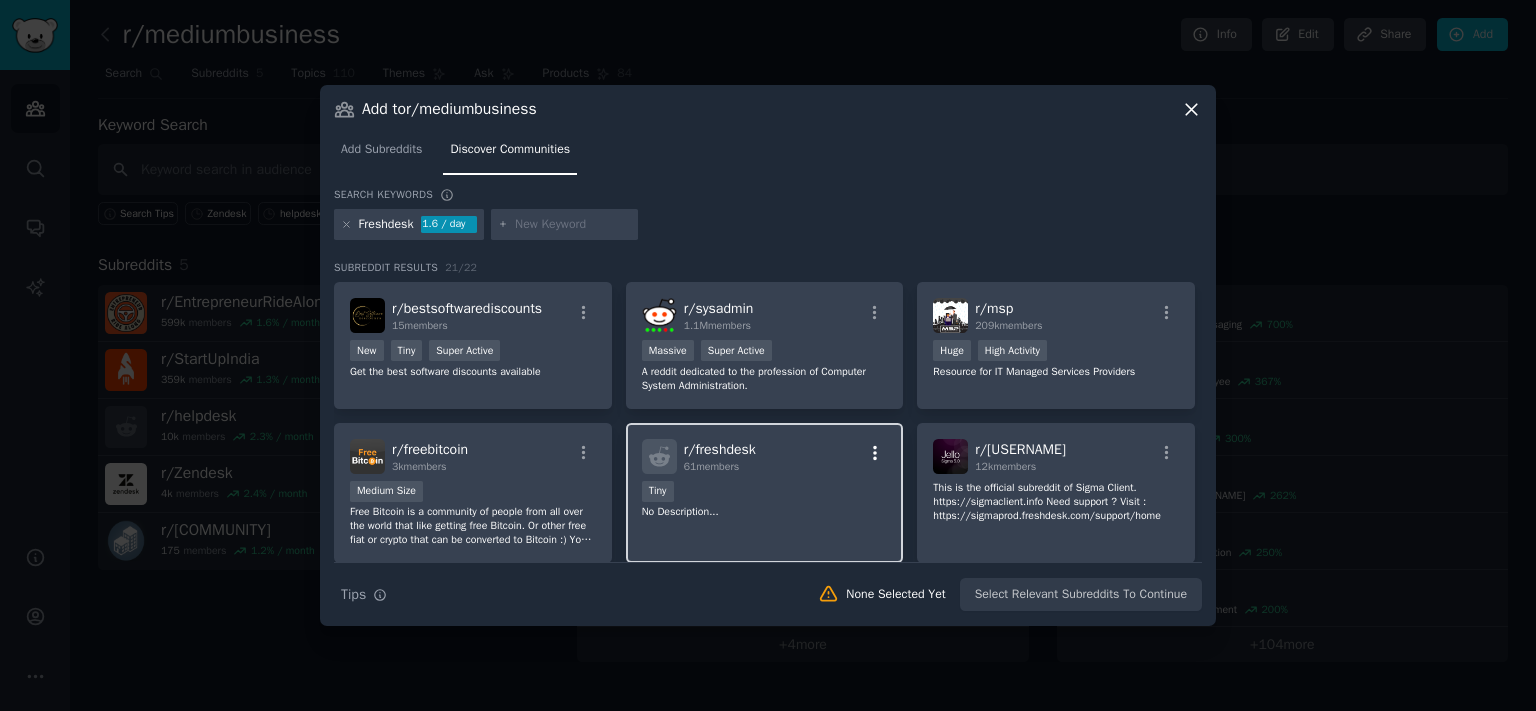 click 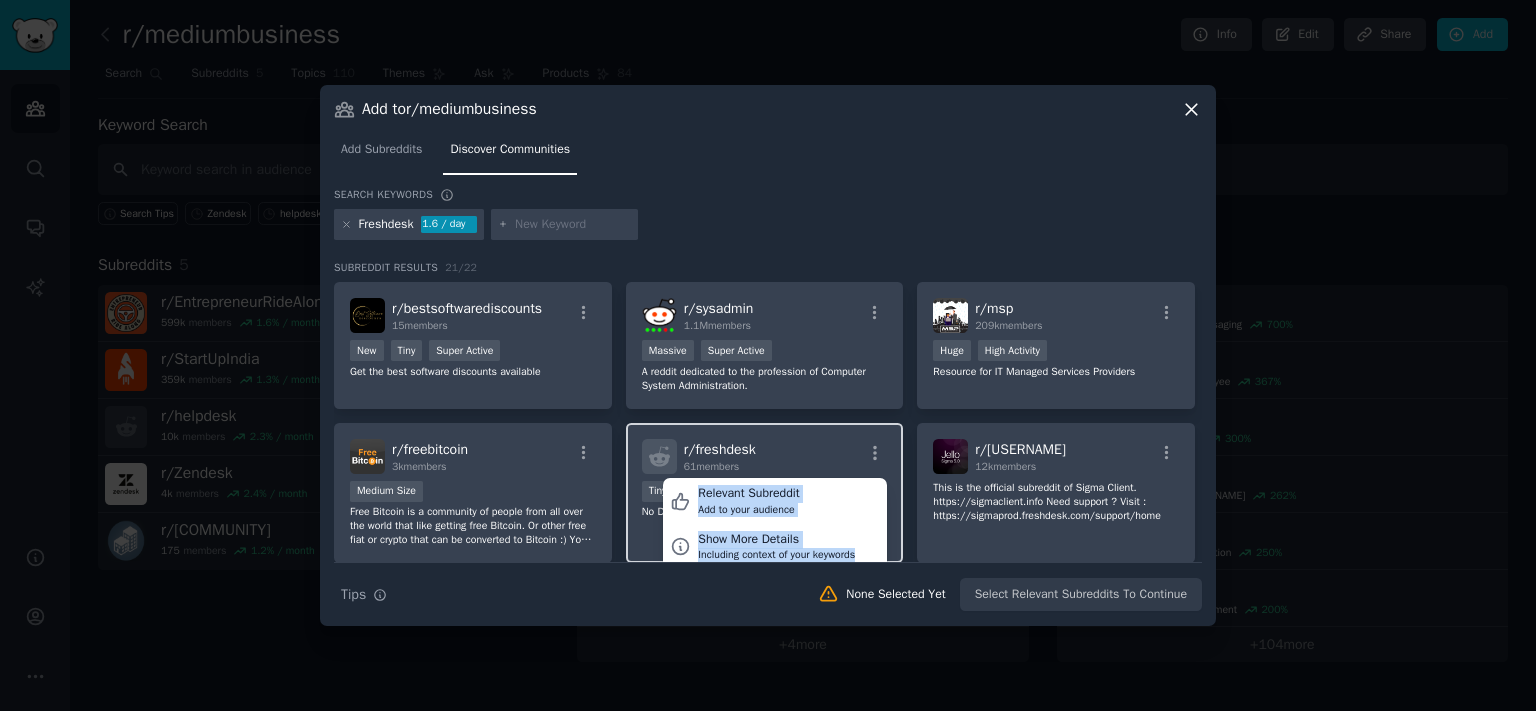 drag, startPoint x: 796, startPoint y: 445, endPoint x: 811, endPoint y: 431, distance: 20.518284 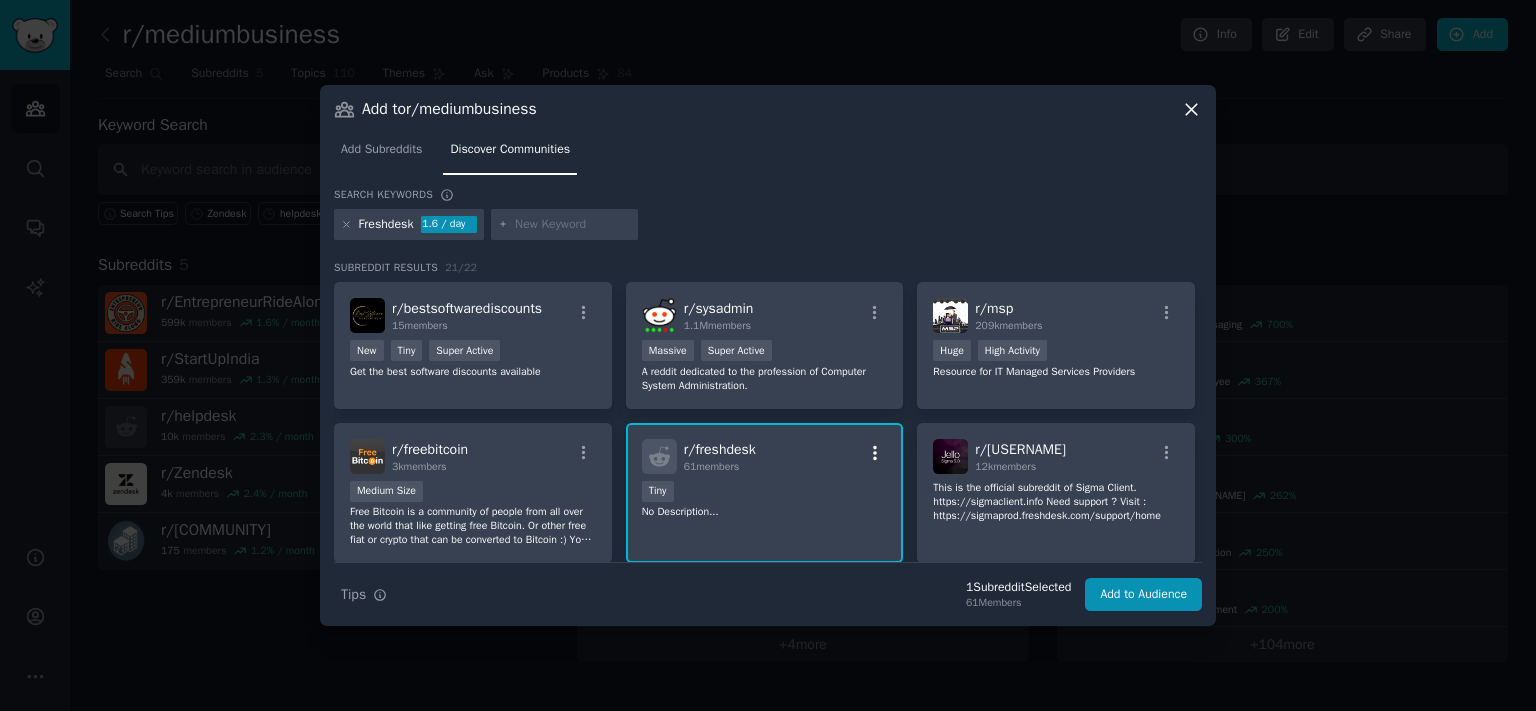 click at bounding box center (875, 453) 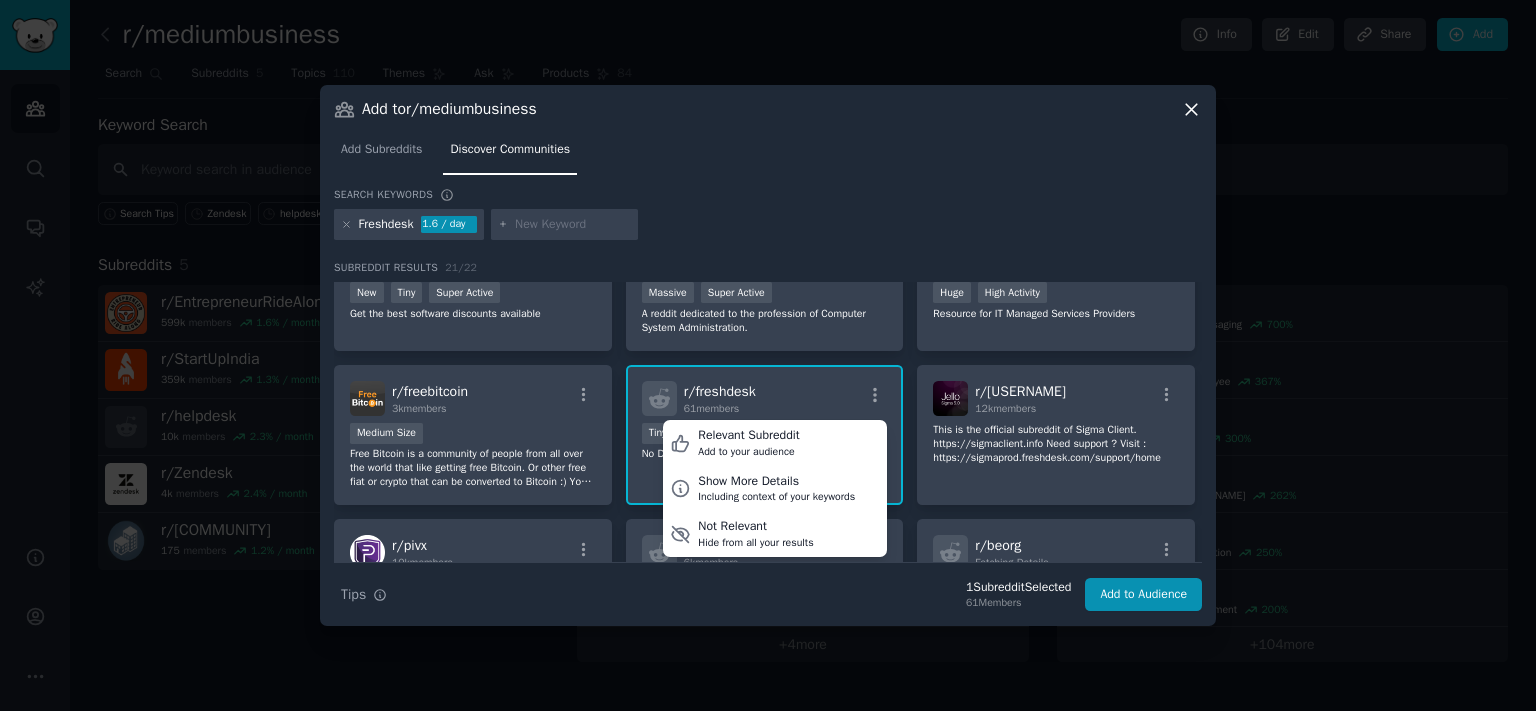 scroll, scrollTop: 110, scrollLeft: 0, axis: vertical 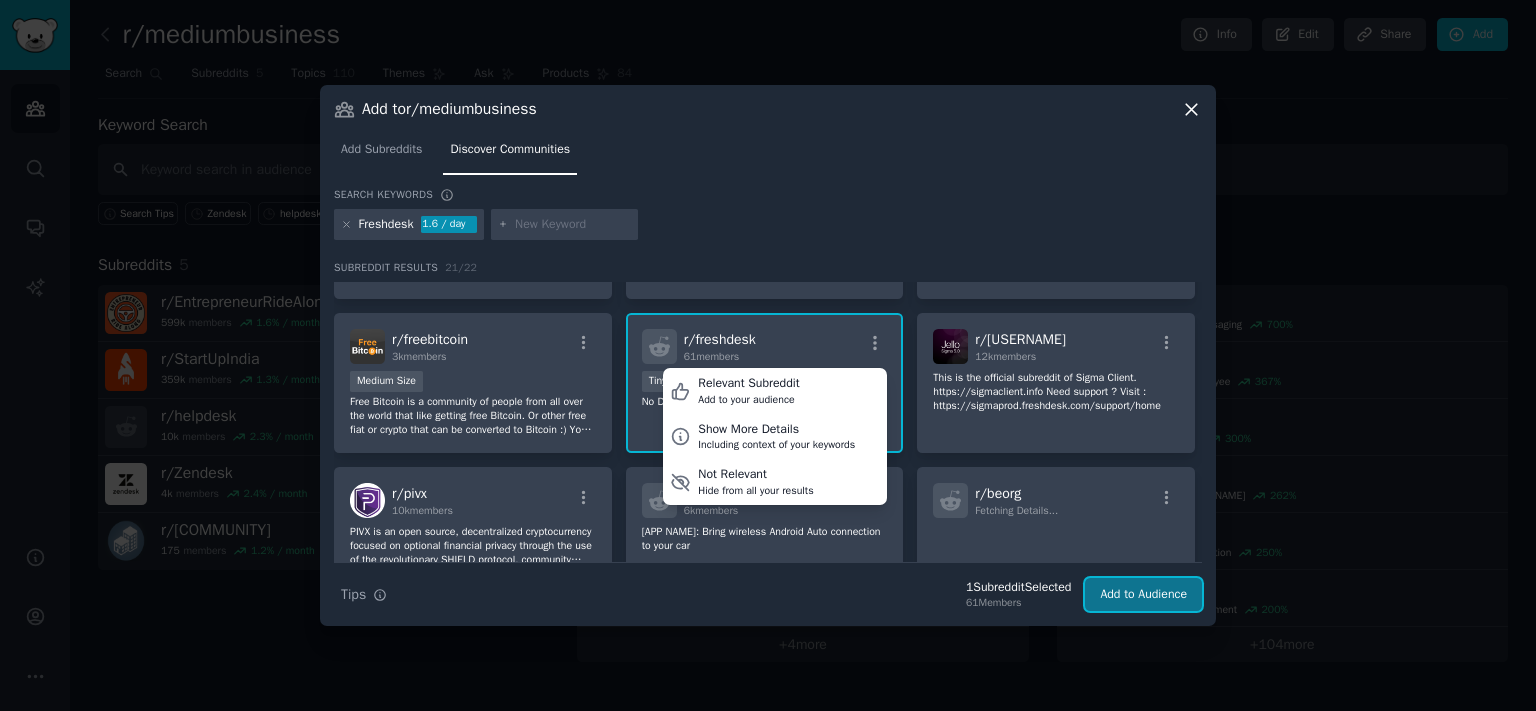 click on "Add to Audience" at bounding box center (1143, 595) 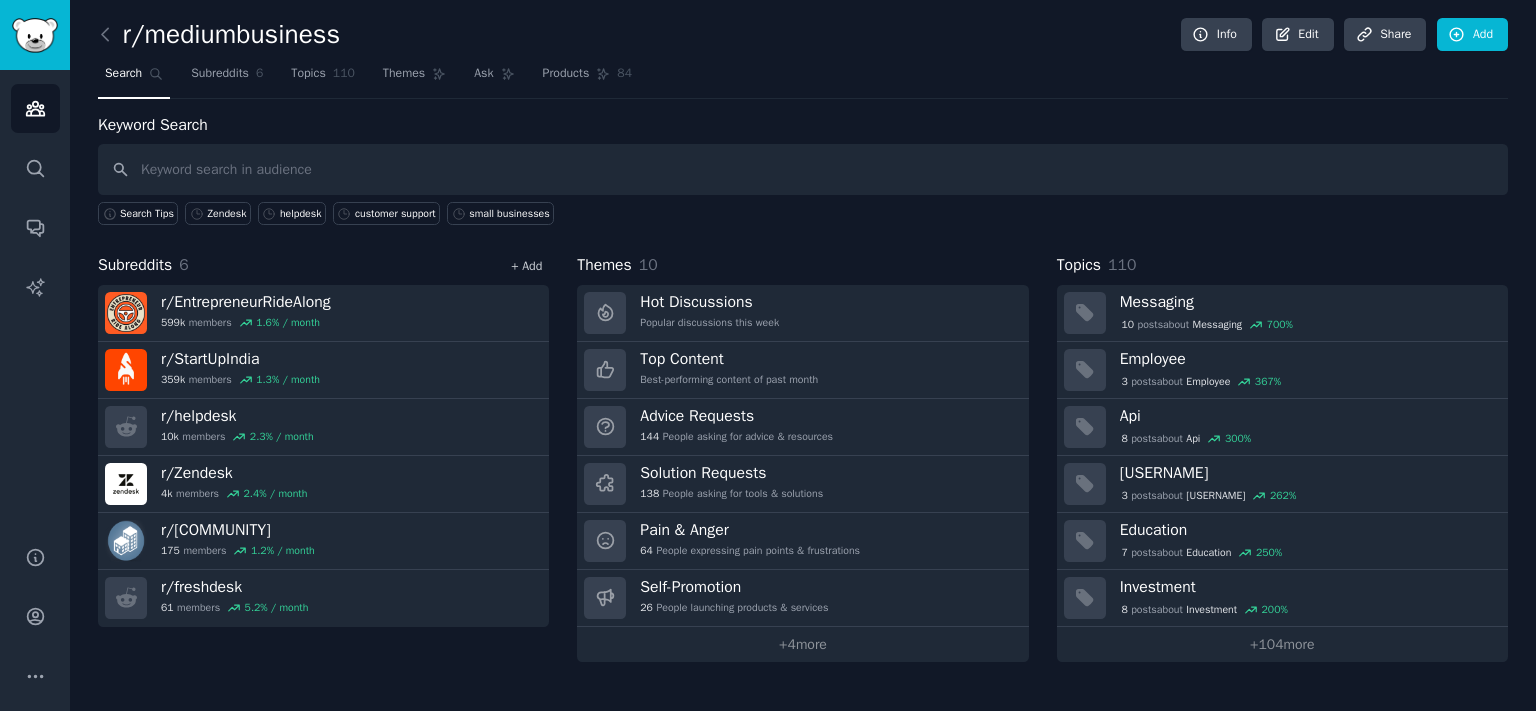 click on "+ Add" at bounding box center [526, 266] 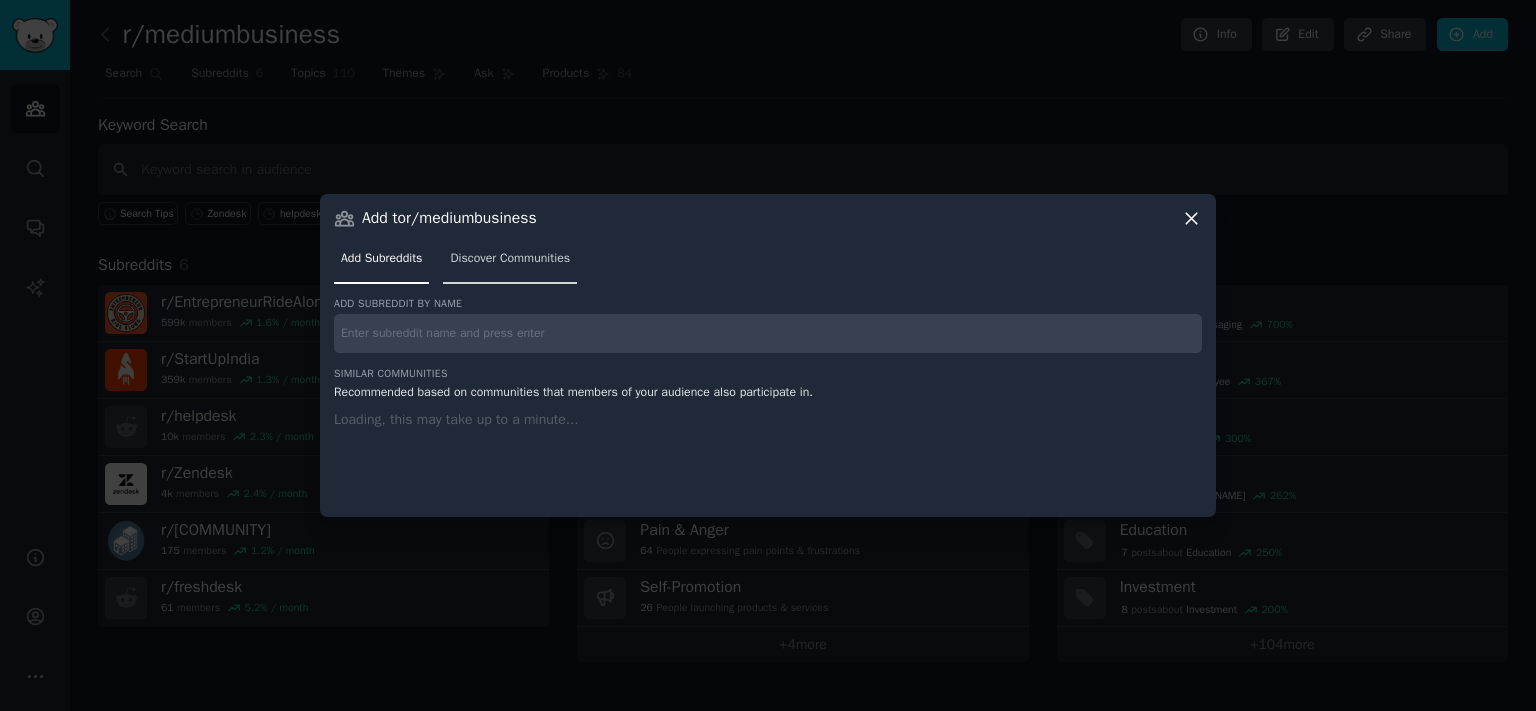 click on "Discover Communities" at bounding box center [510, 263] 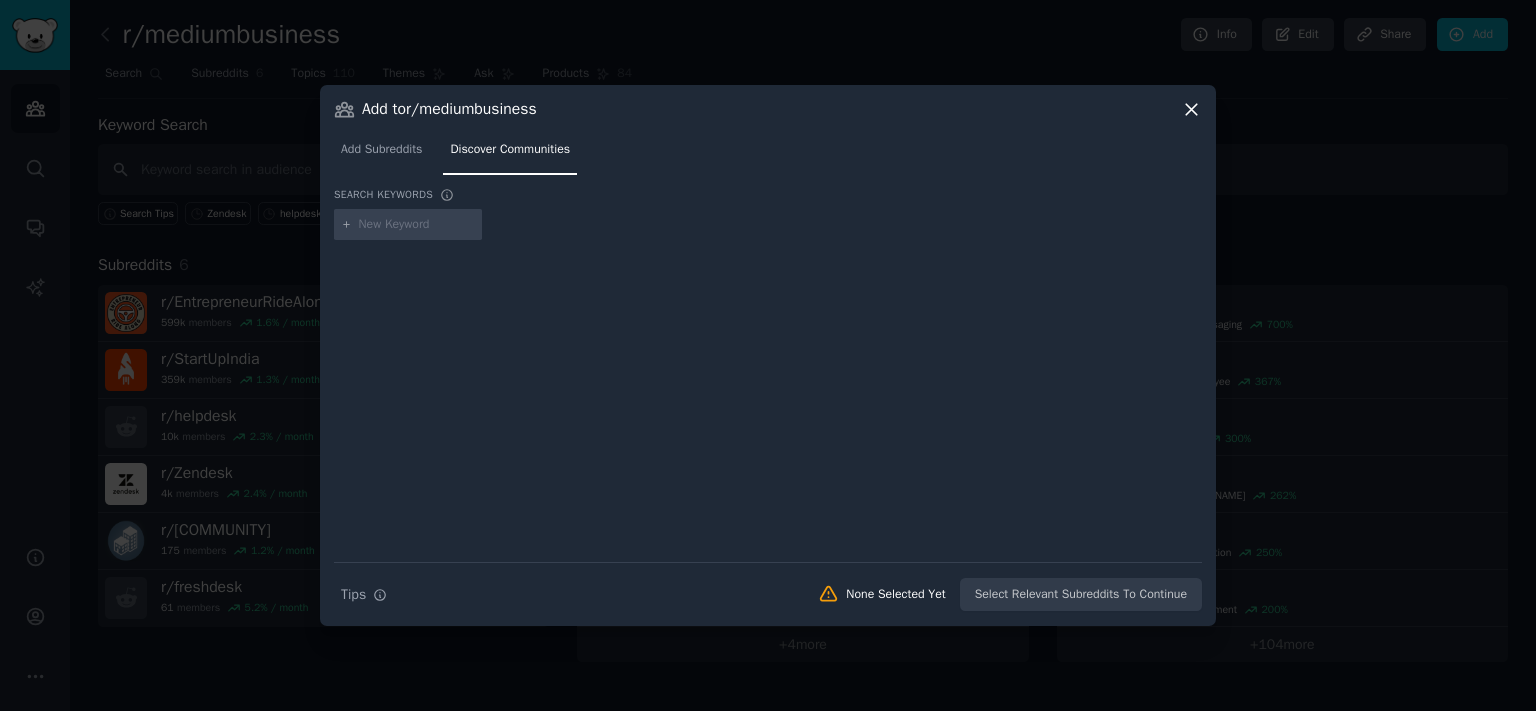 click at bounding box center (408, 225) 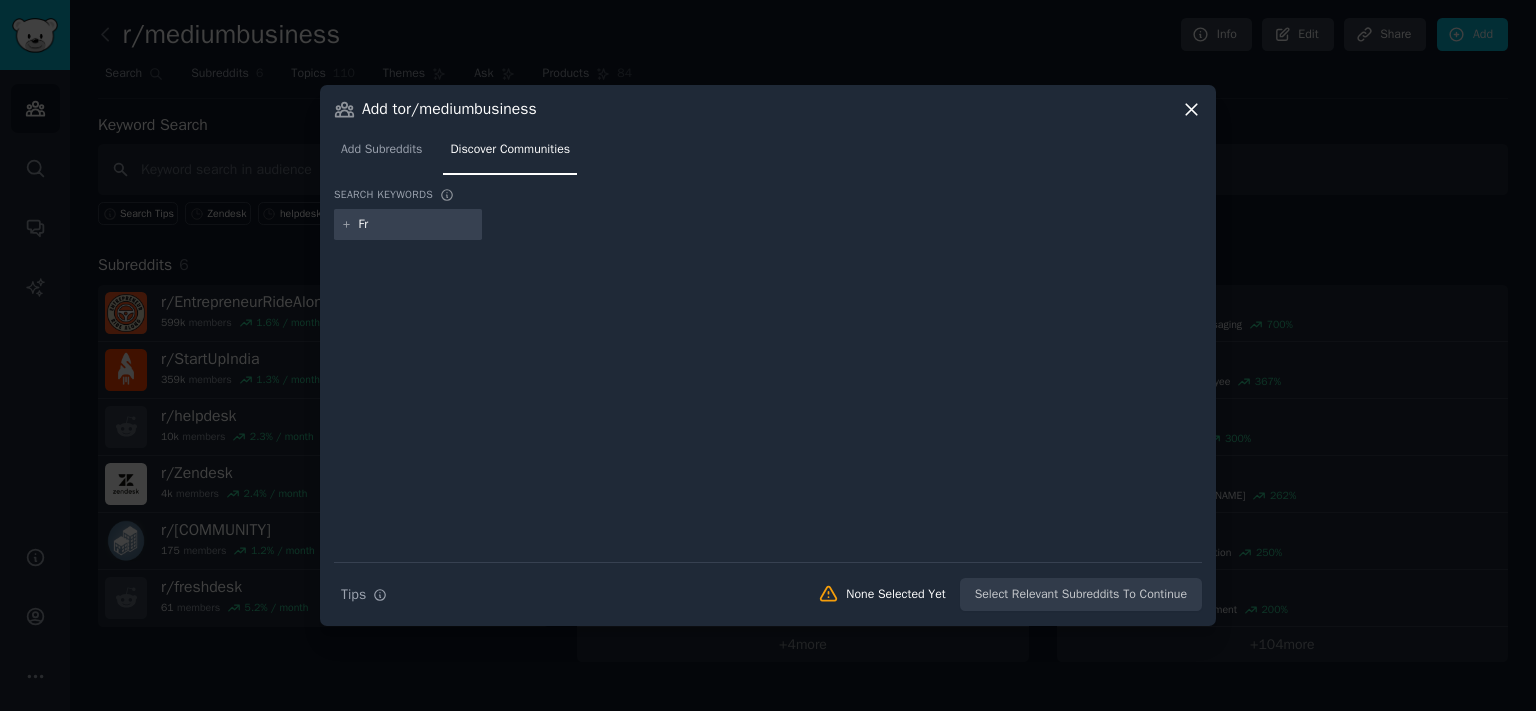 type on "F" 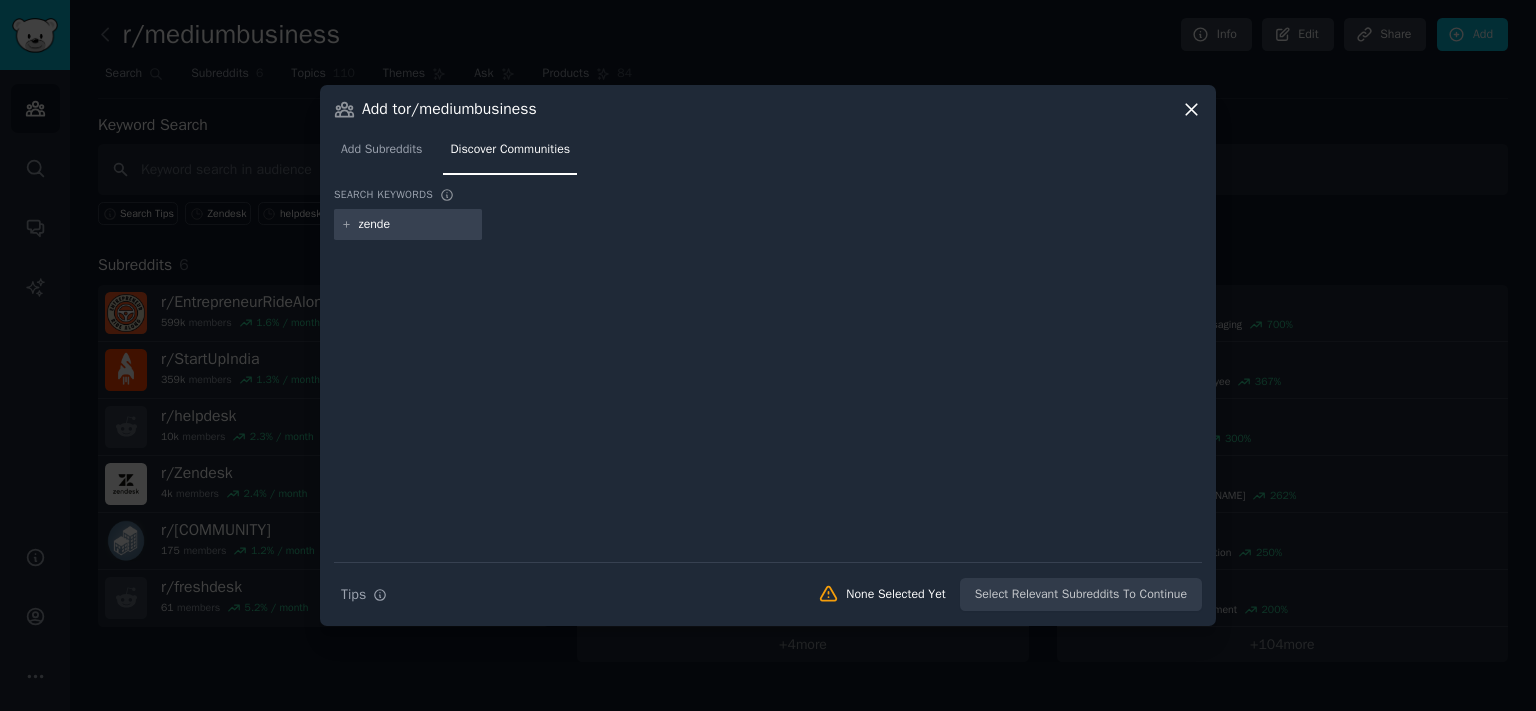 type on "zendes" 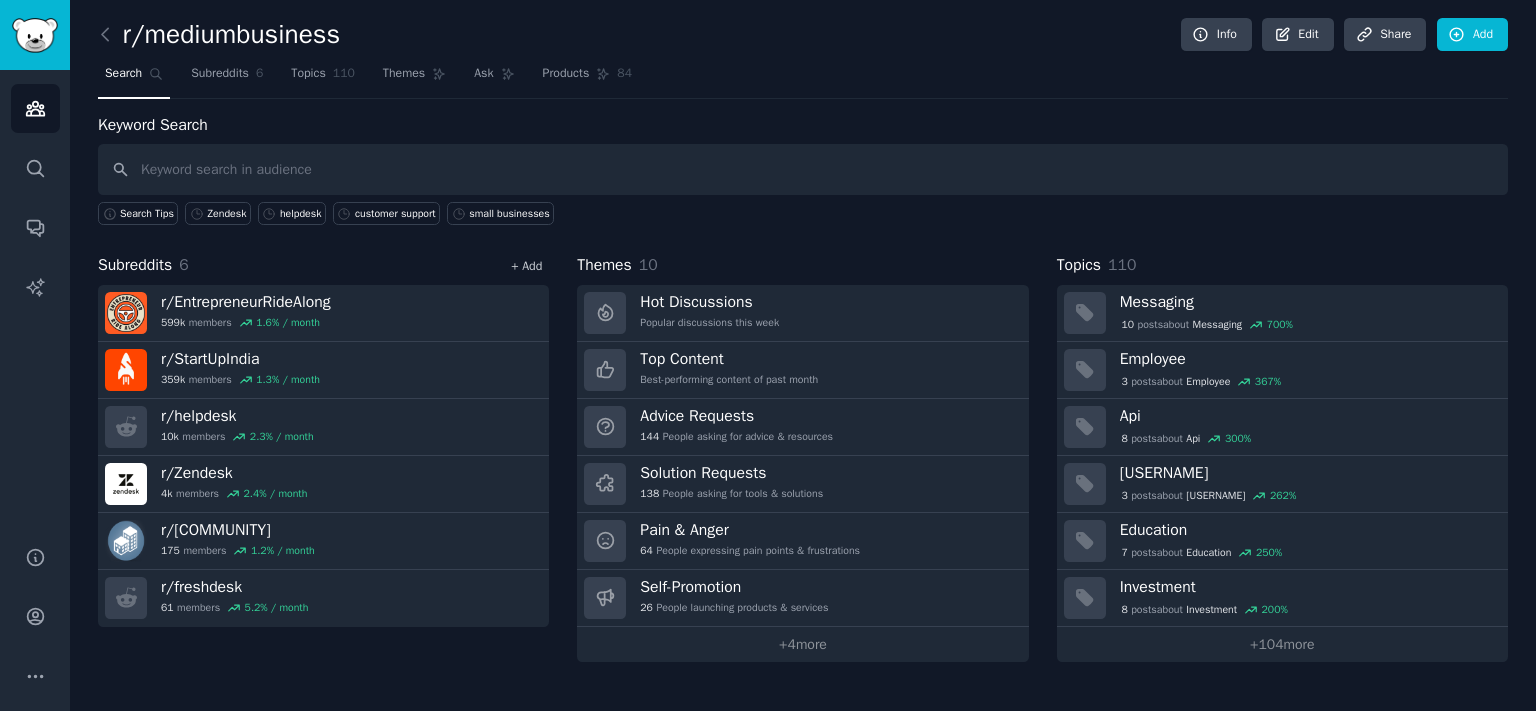 click on "+ Add" at bounding box center (526, 266) 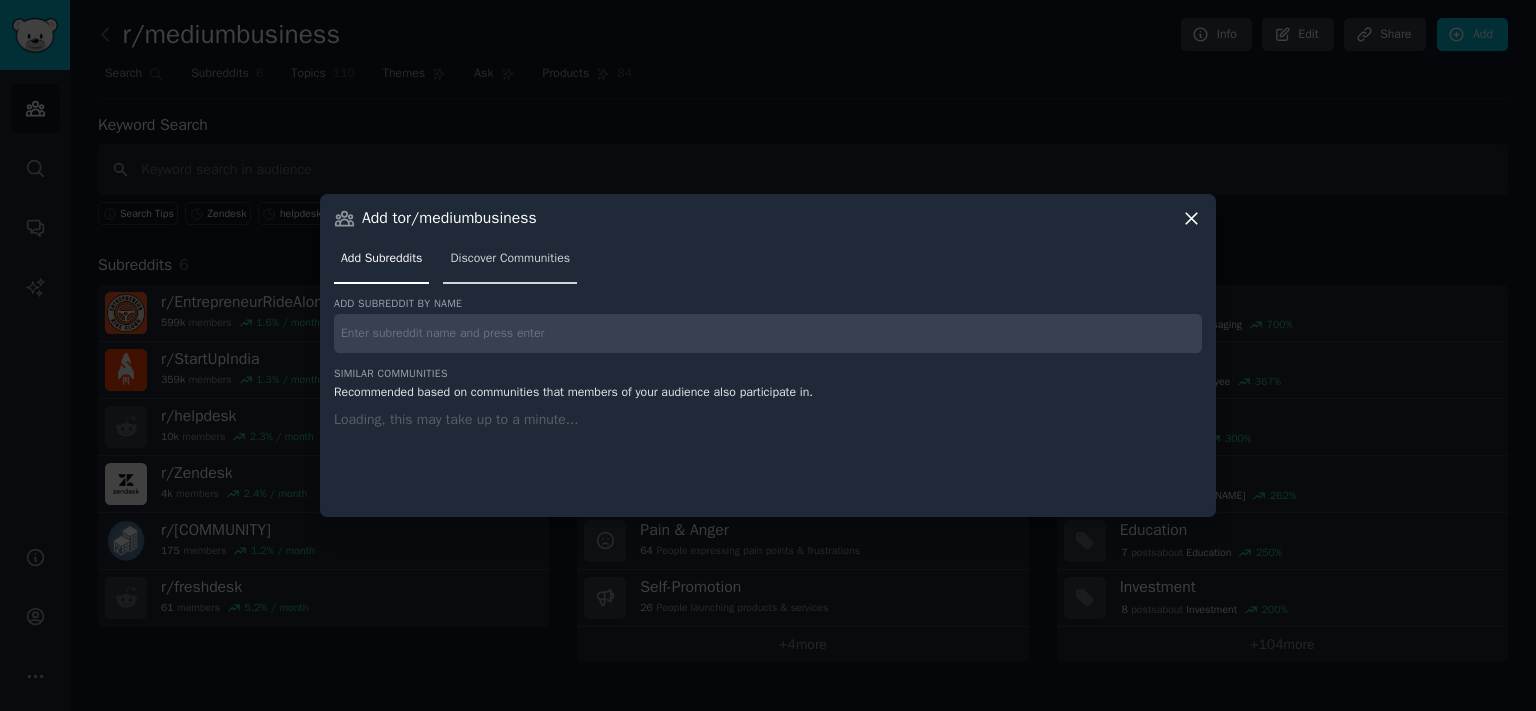 click on "Discover Communities" at bounding box center (510, 259) 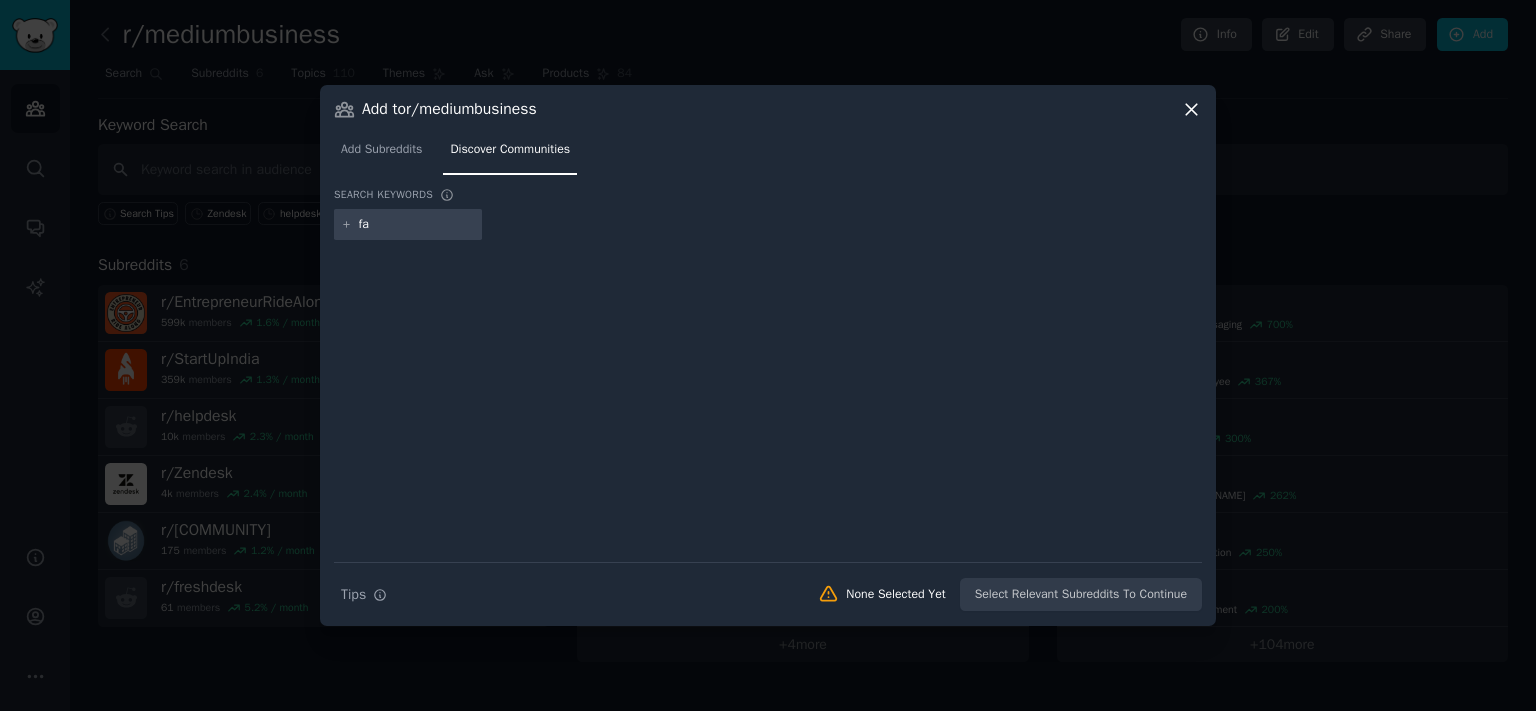type on "f" 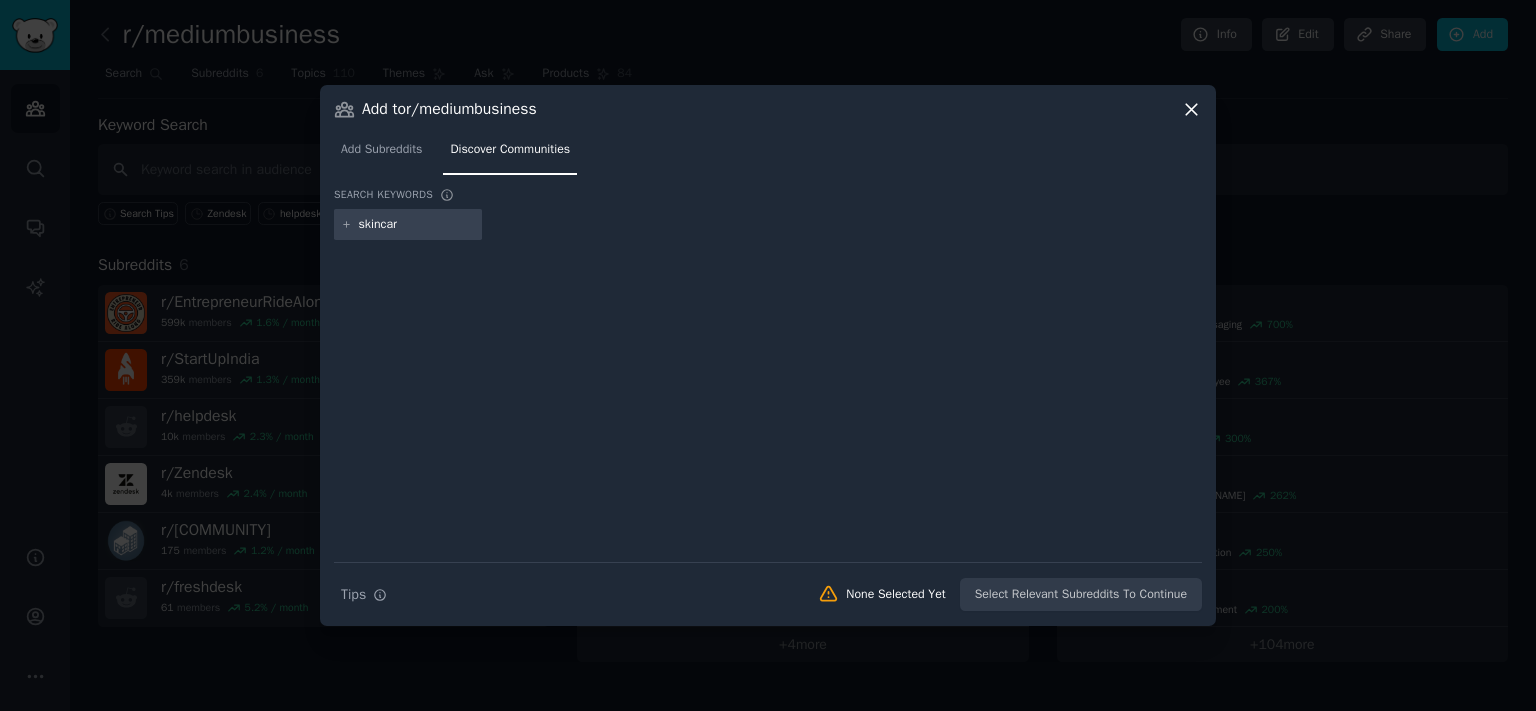 type on "skincare" 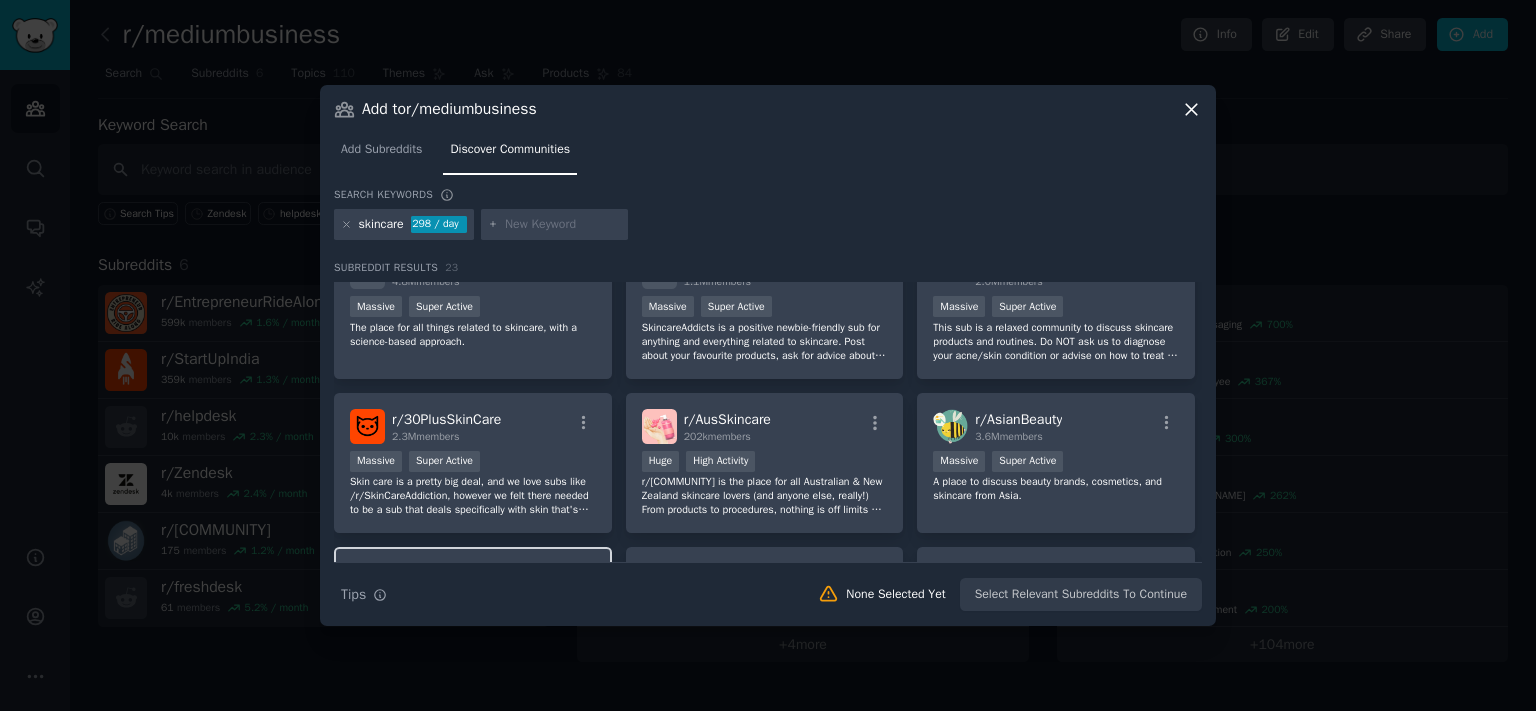 scroll, scrollTop: 0, scrollLeft: 0, axis: both 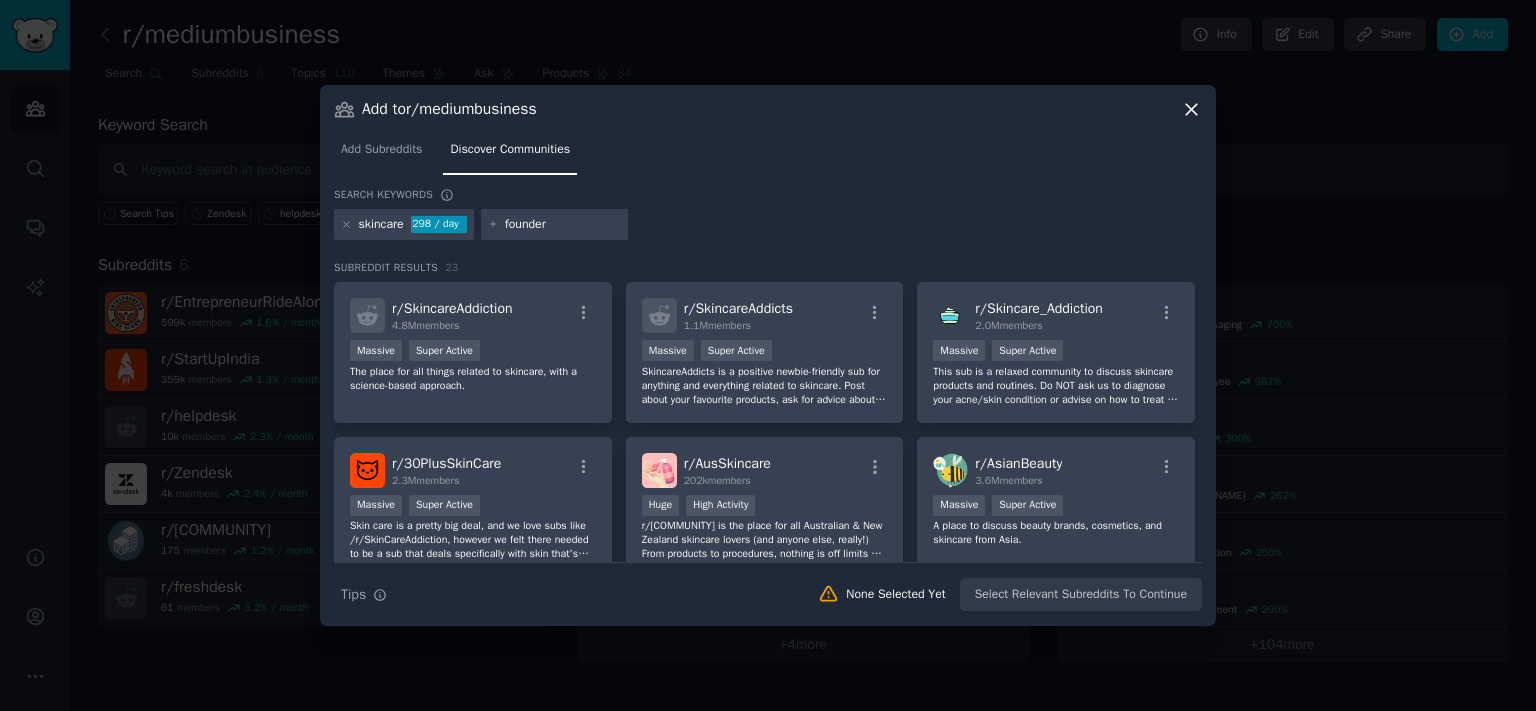 type on "founders" 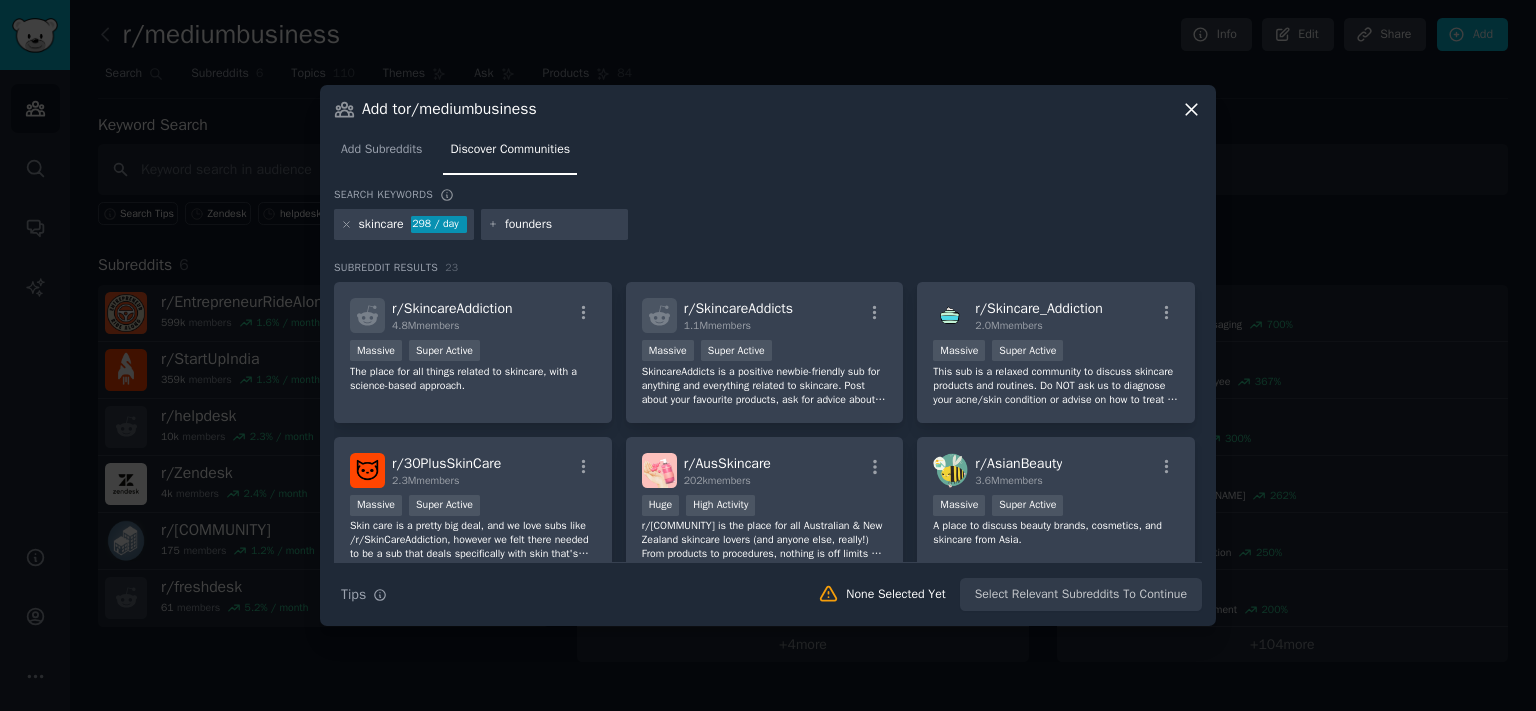 type 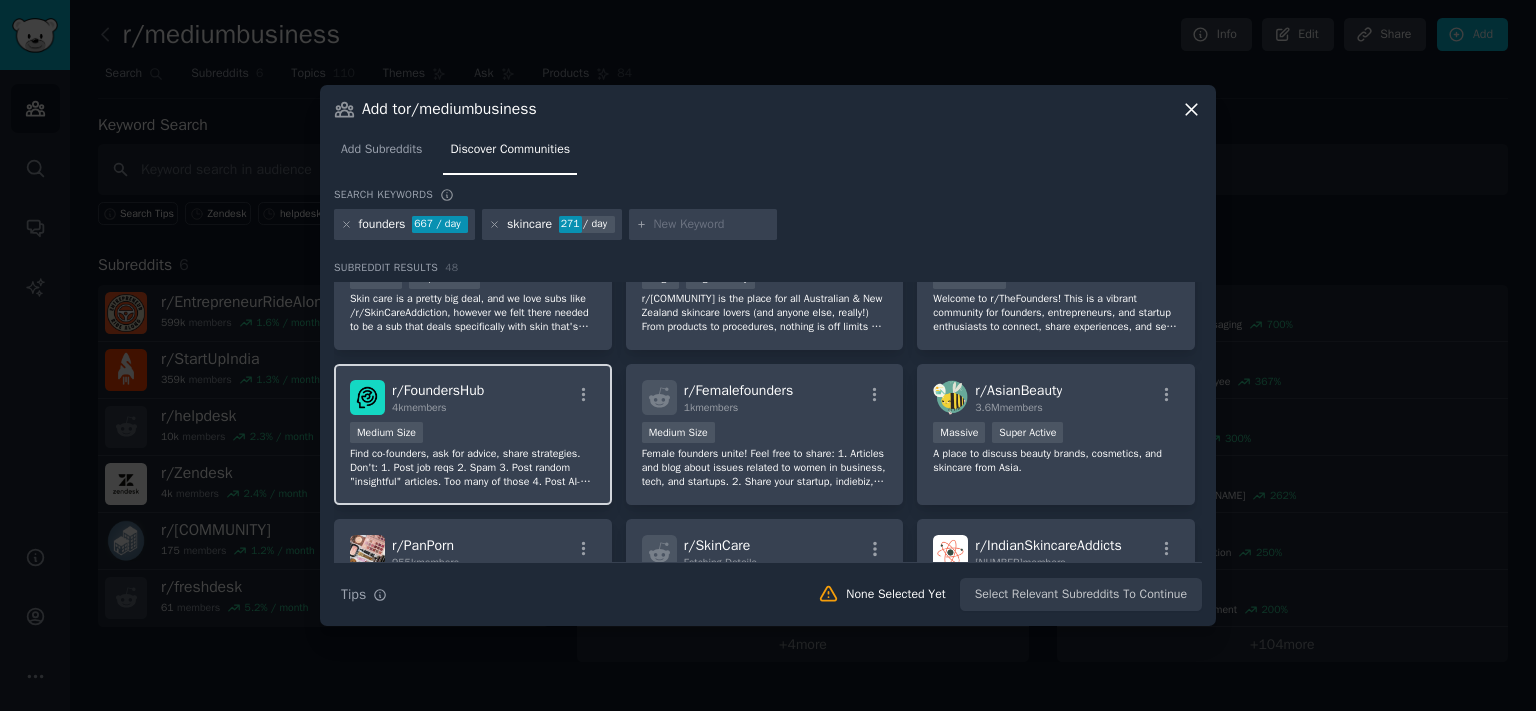scroll, scrollTop: 220, scrollLeft: 0, axis: vertical 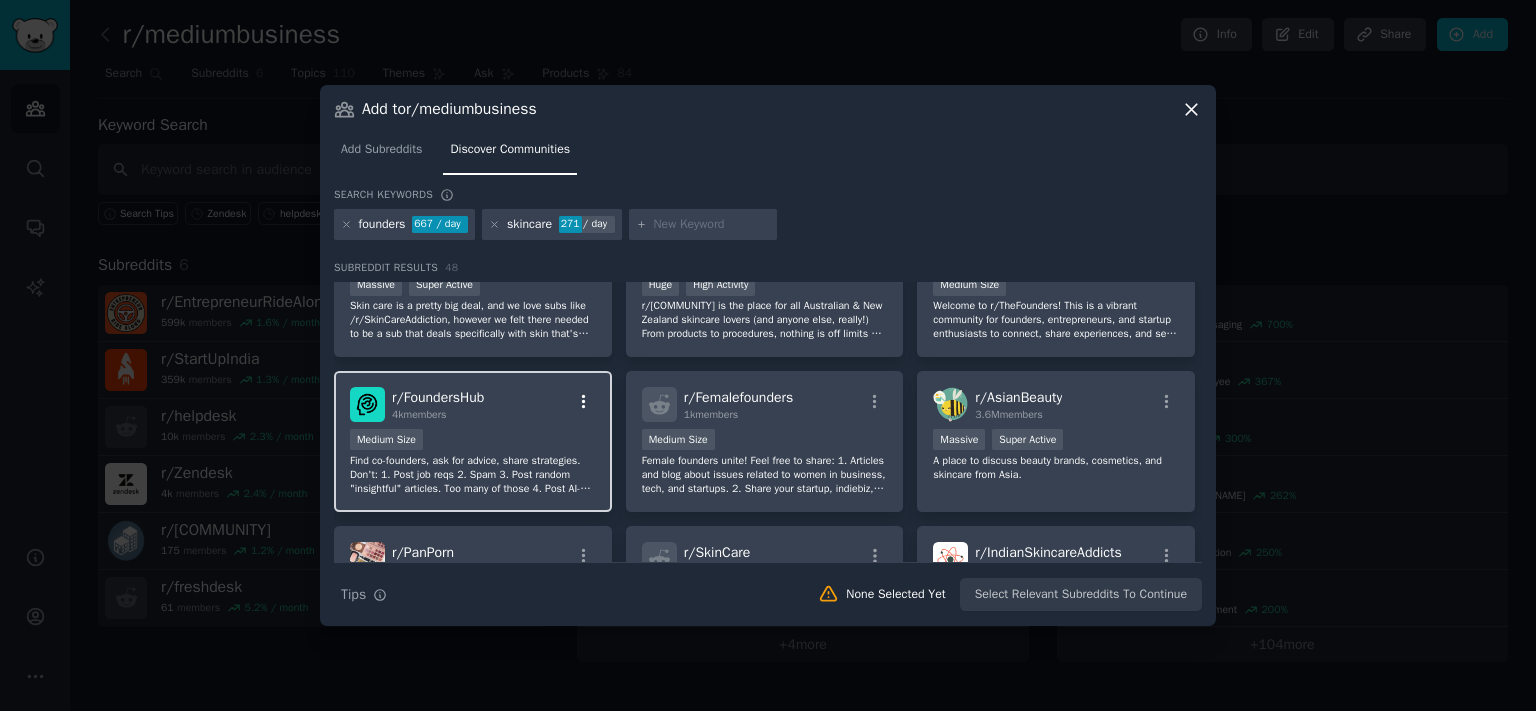 click 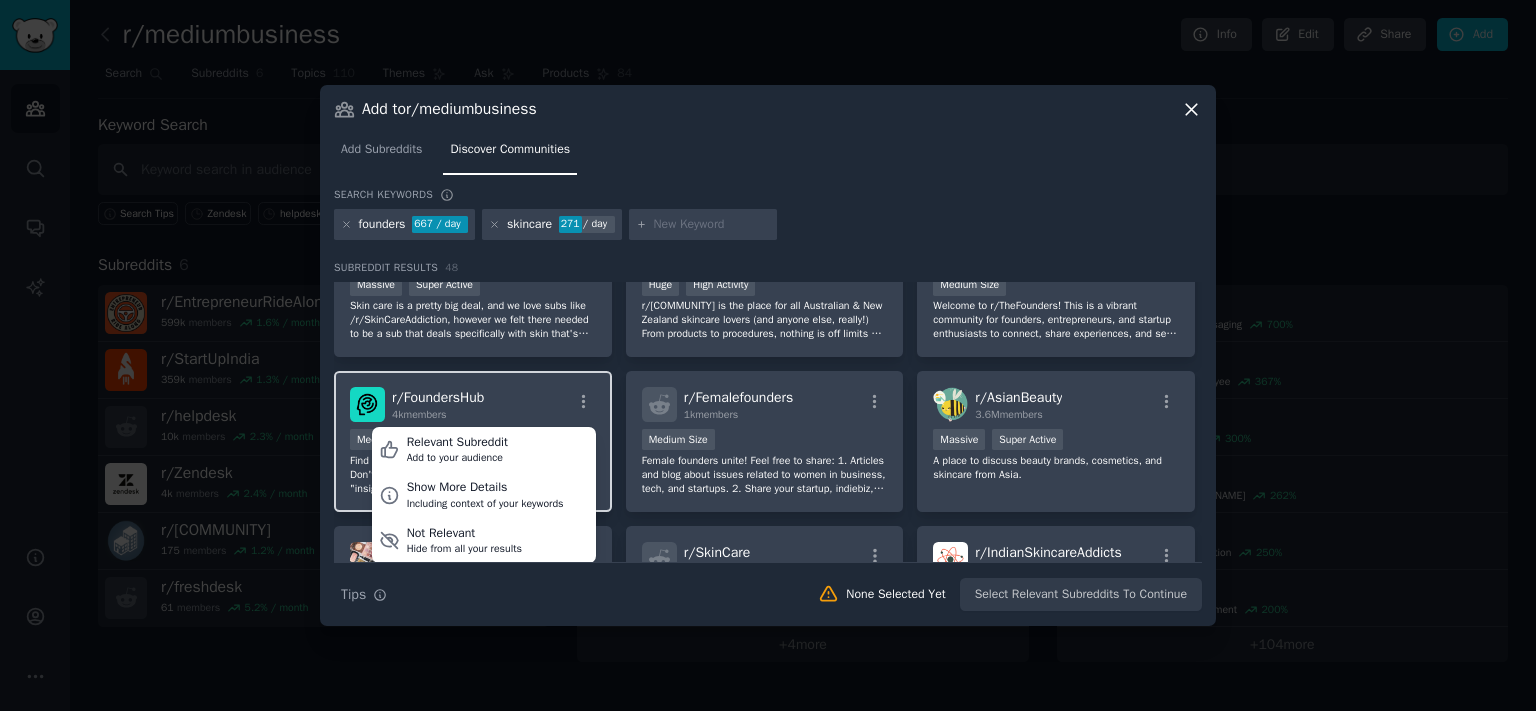 click on "r/ FoundersHub 4k  members Relevant Subreddit Add to your audience Show More Details Including context of your keywords Not Relevant Hide from all your results Medium Size Find co-founders, ask for advice, share strategies.
Don't:
1. Post job reqs
2. Spam
3. Post random "insightful" articles. Too many of those
4. Post AI-summarized insights." at bounding box center (473, 441) 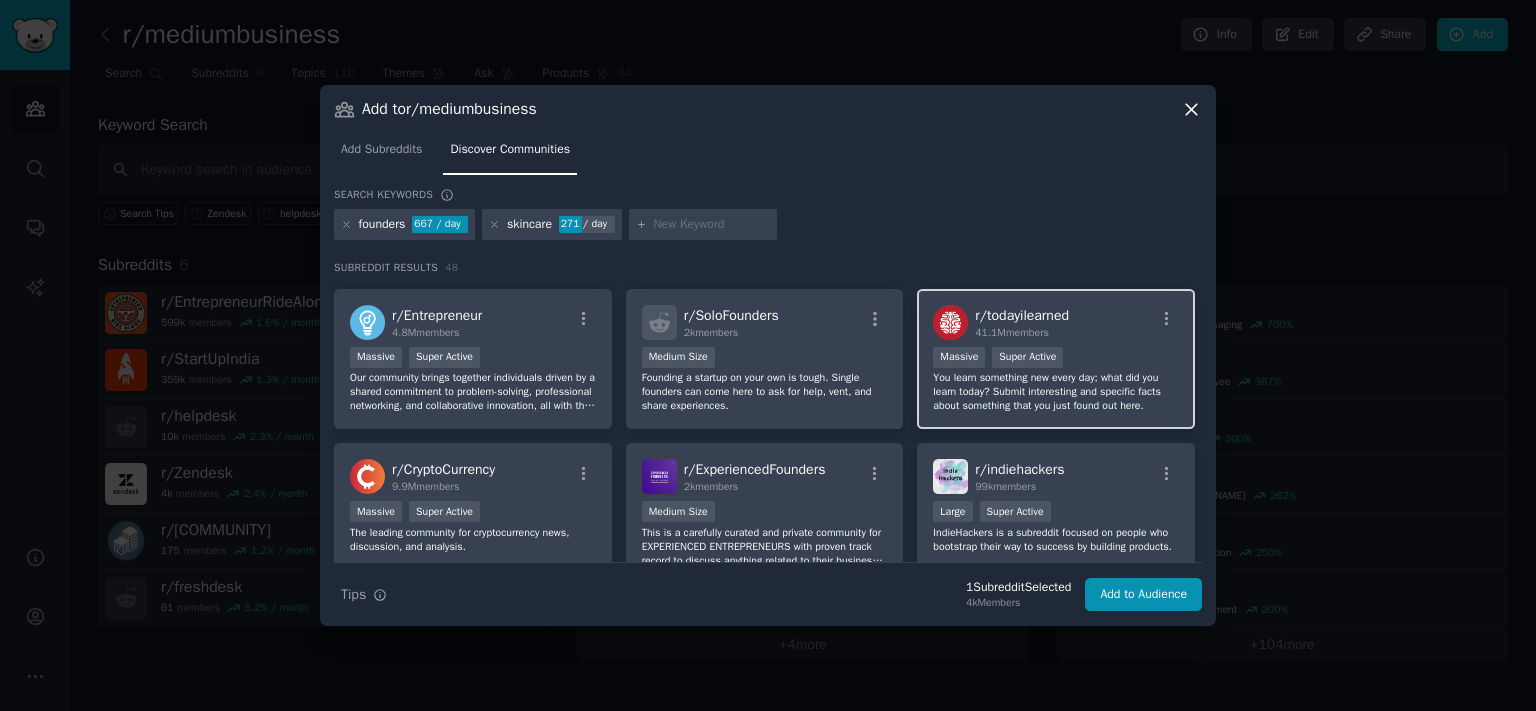 scroll, scrollTop: 772, scrollLeft: 0, axis: vertical 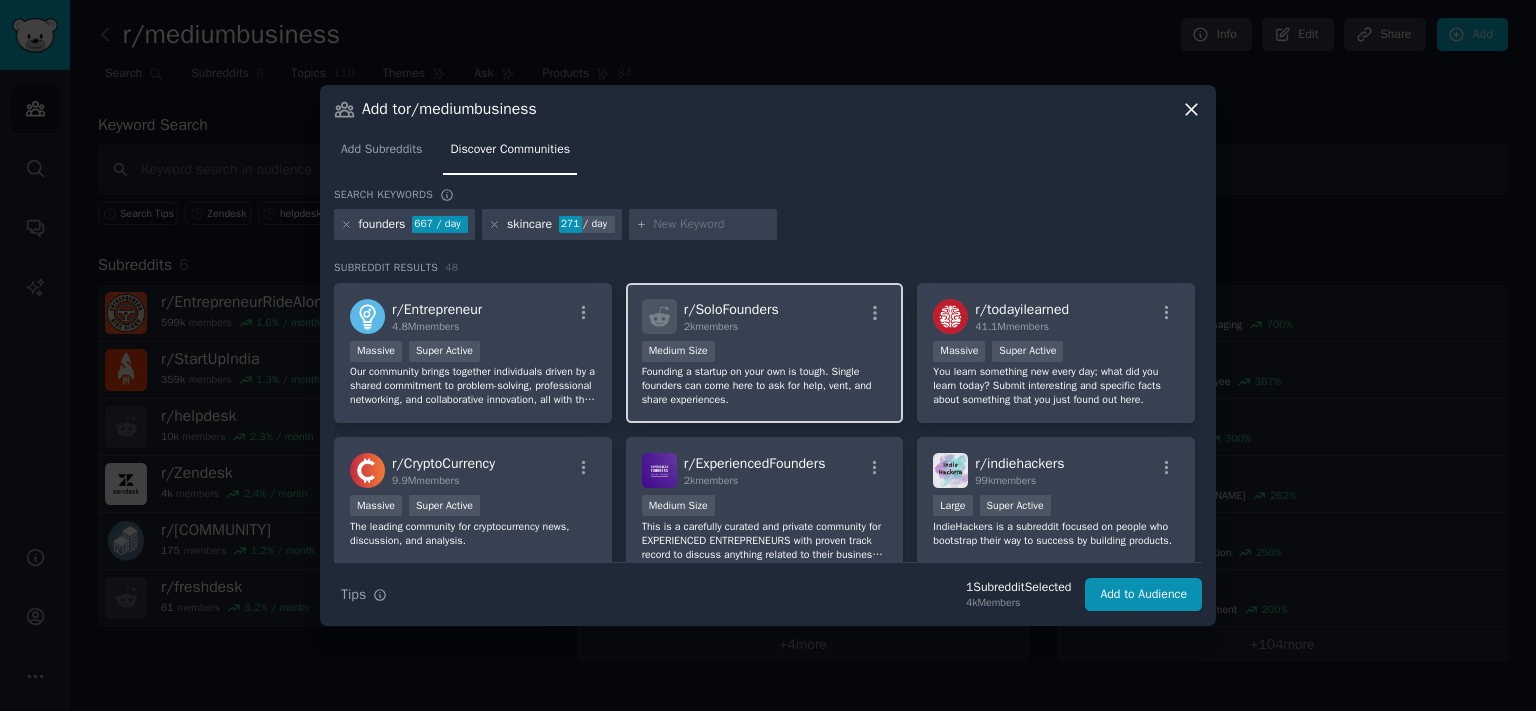 click on "Founding a startup on your own is tough. Single founders can come here to ask for help, vent, and share experiences." at bounding box center (765, 386) 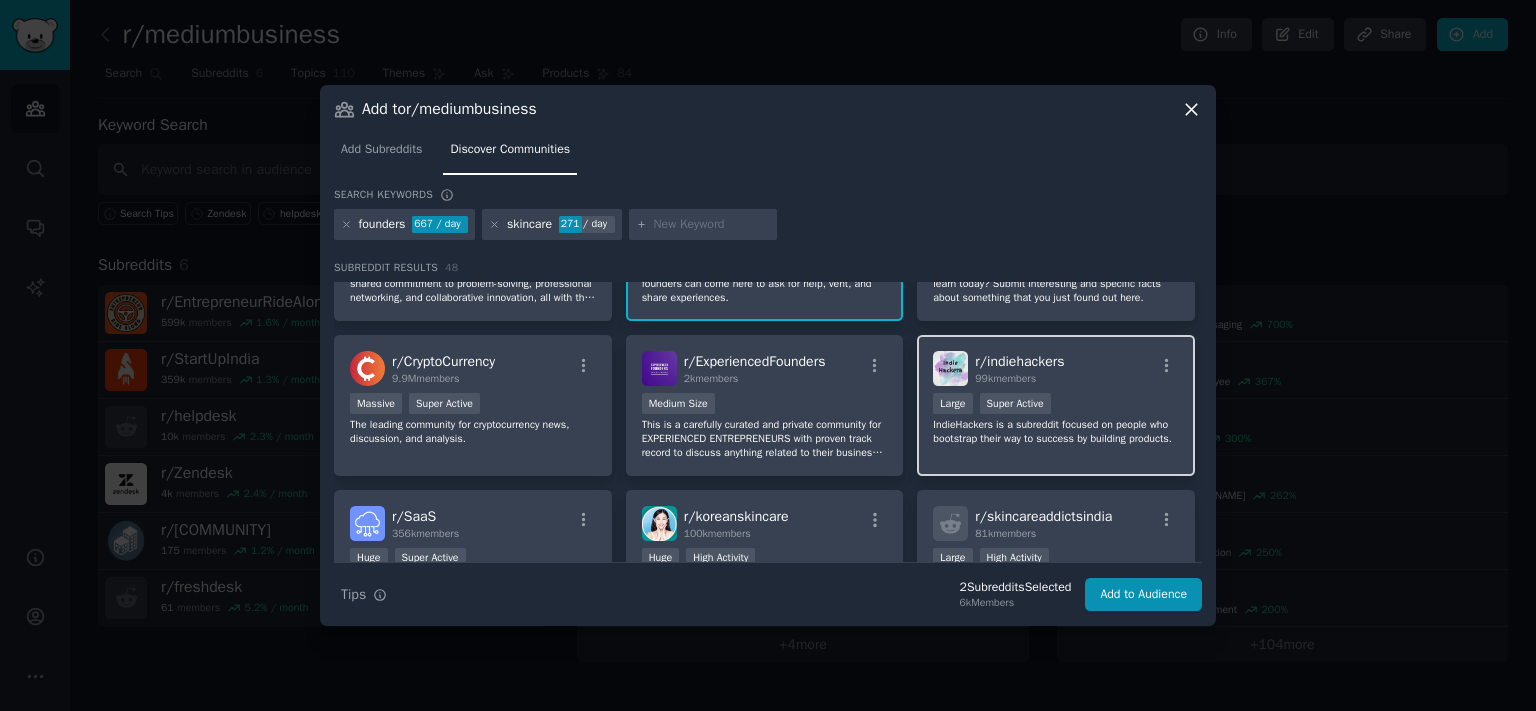 scroll, scrollTop: 883, scrollLeft: 0, axis: vertical 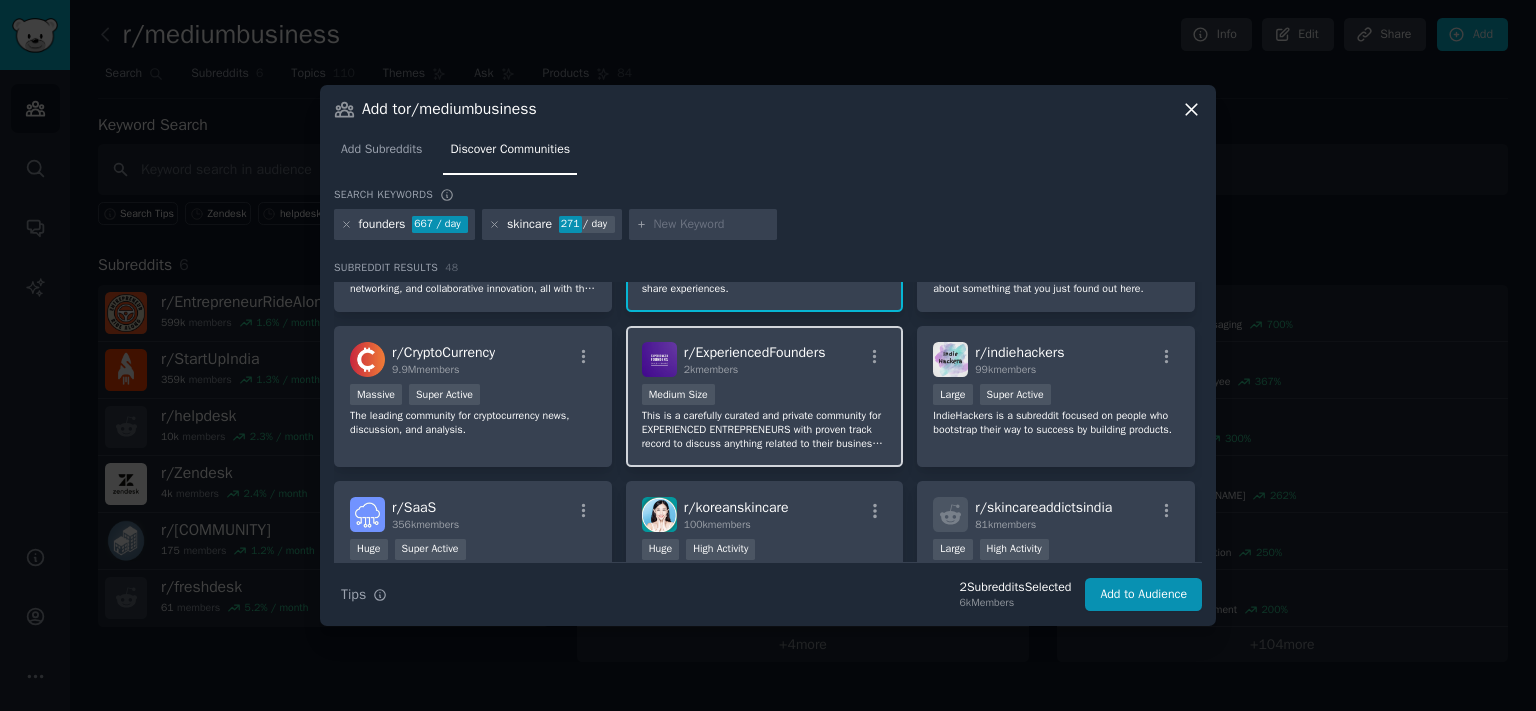 drag, startPoint x: 769, startPoint y: 401, endPoint x: 866, endPoint y: 404, distance: 97.04638 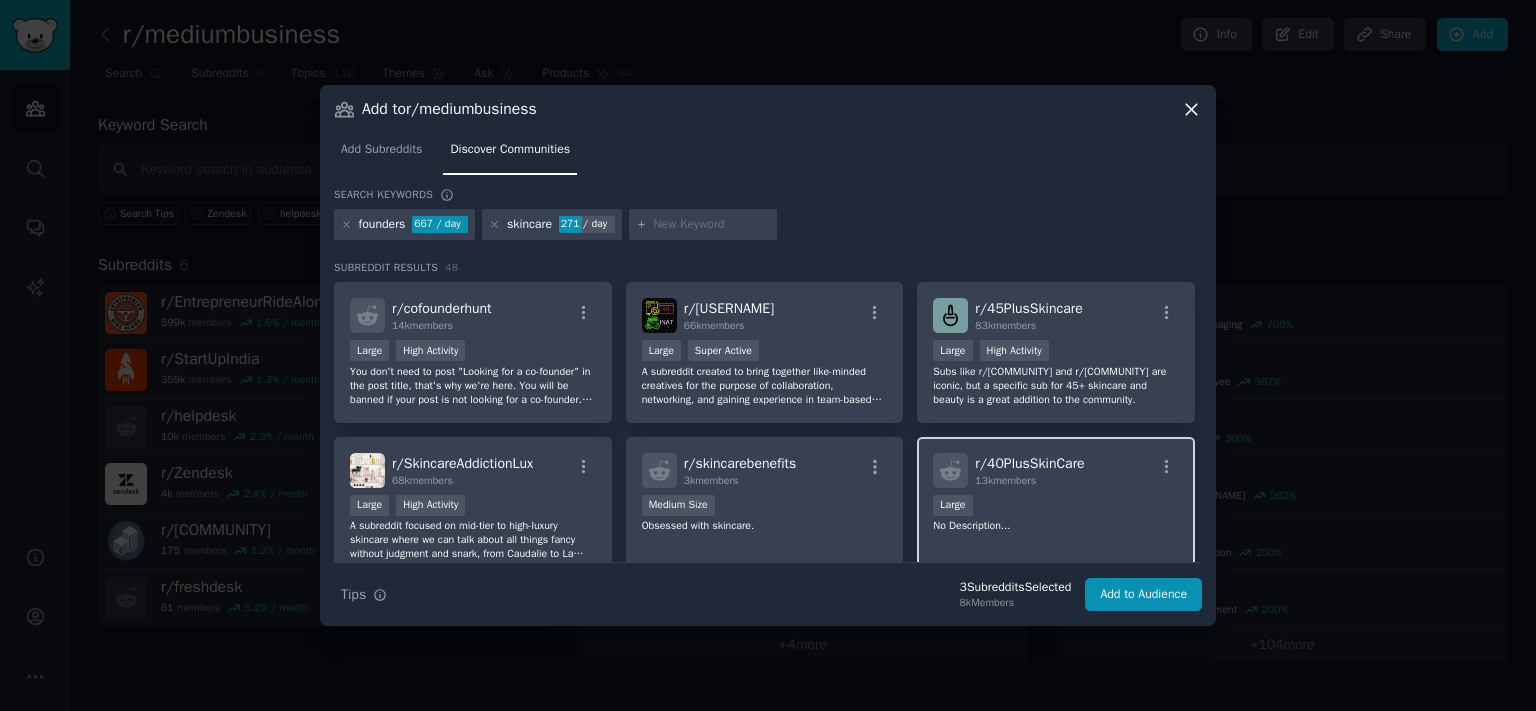 scroll, scrollTop: 1903, scrollLeft: 0, axis: vertical 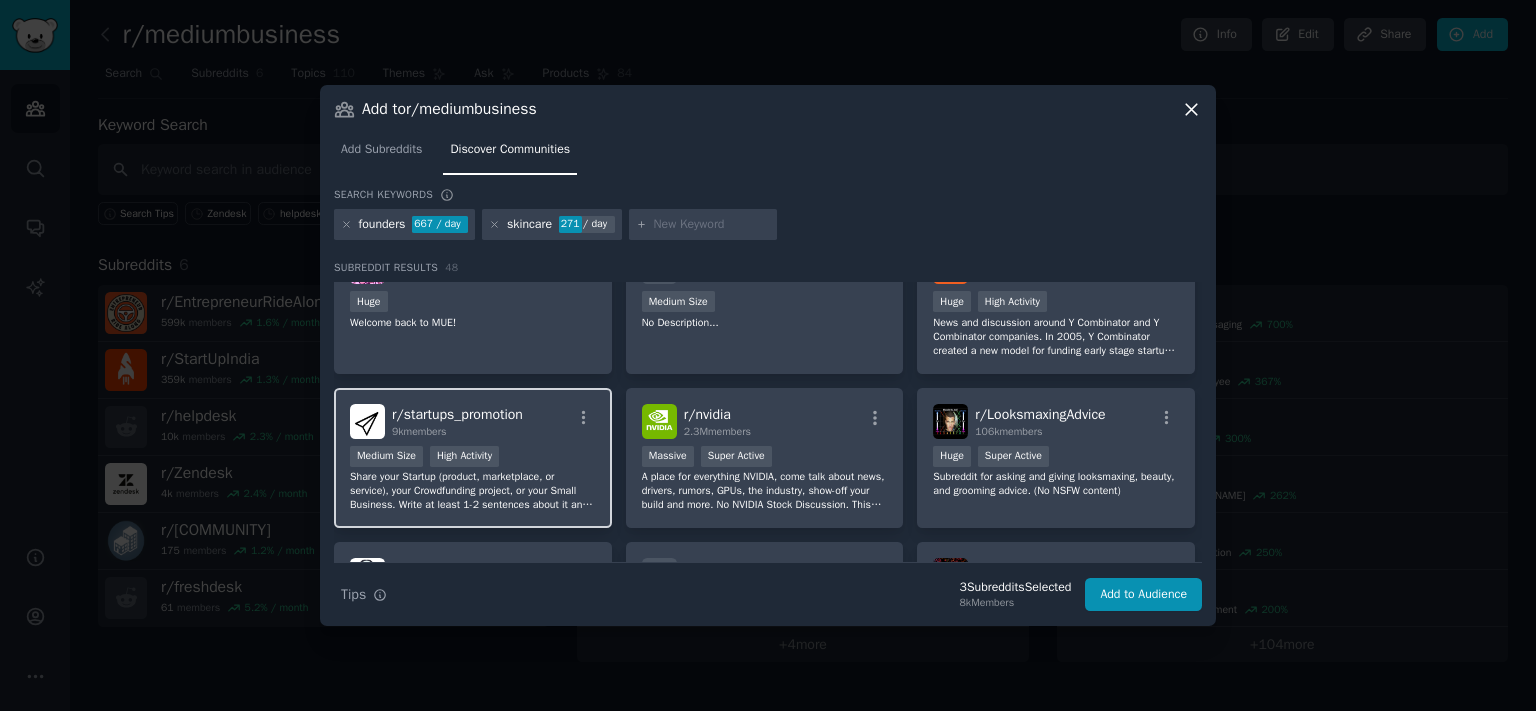 click on "r/ startups_promotion 9k  members Medium Size High Activity Share your Startup (product, marketplace, or service), your Crowdfunding project, or your Small Business. Write at least 1-2 sentences about it and explain why we need it." at bounding box center (473, 458) 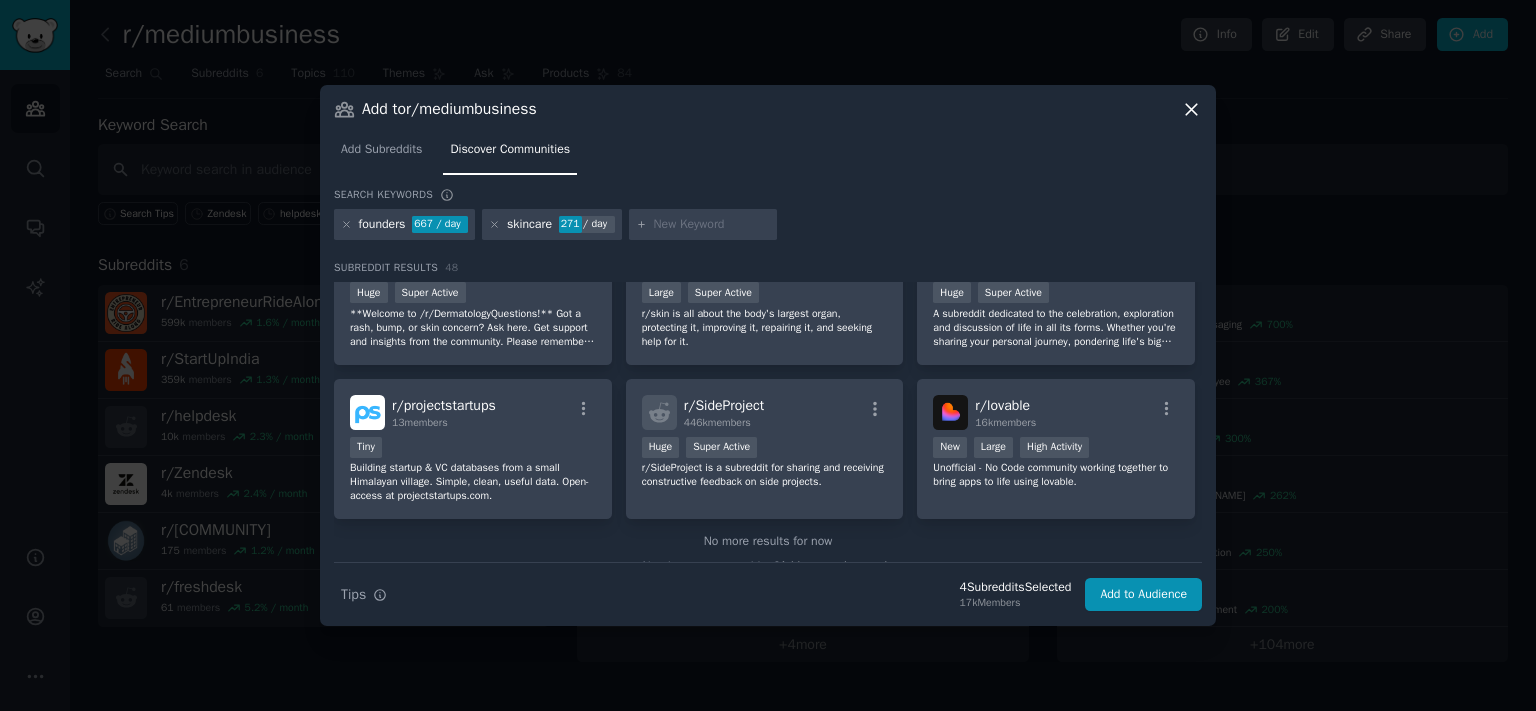 scroll, scrollTop: 2234, scrollLeft: 0, axis: vertical 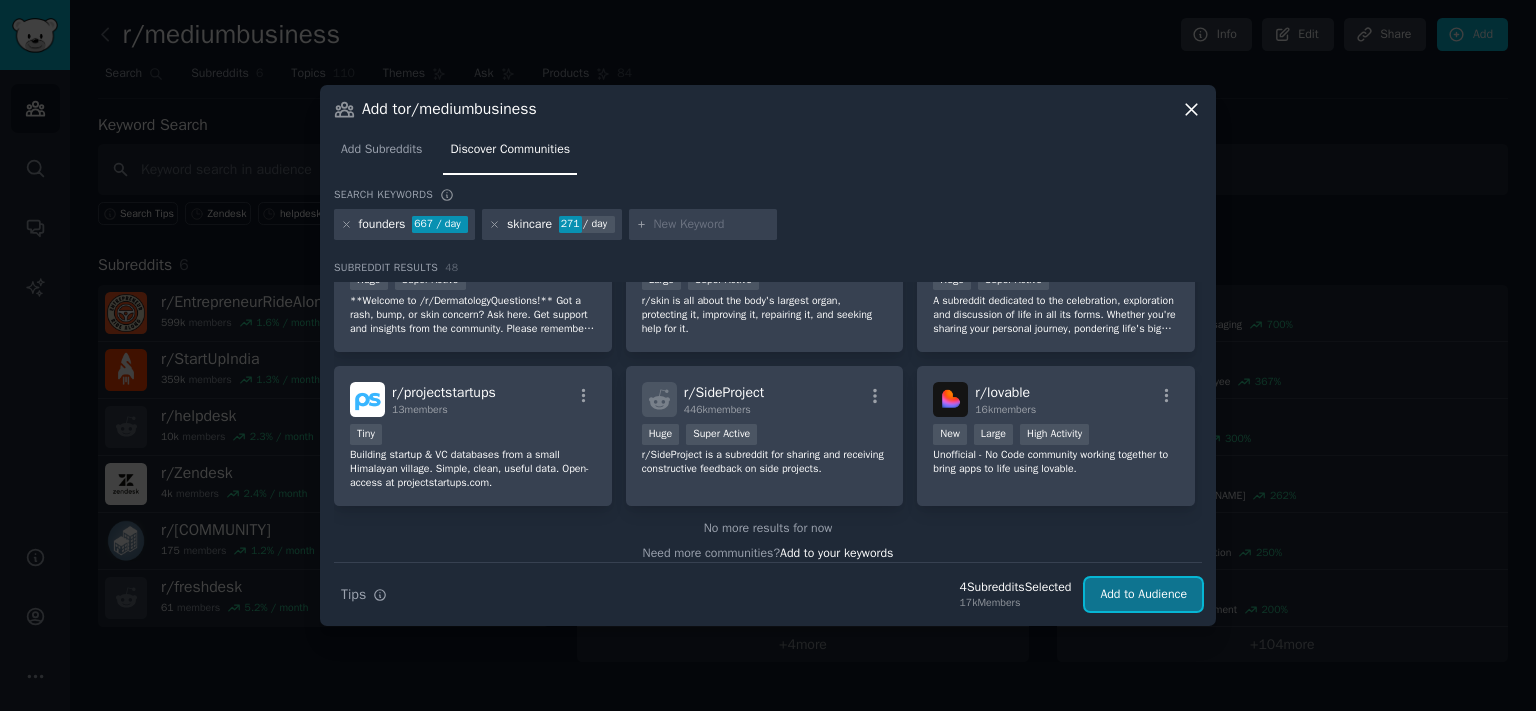 click on "Add to Audience" at bounding box center (1143, 595) 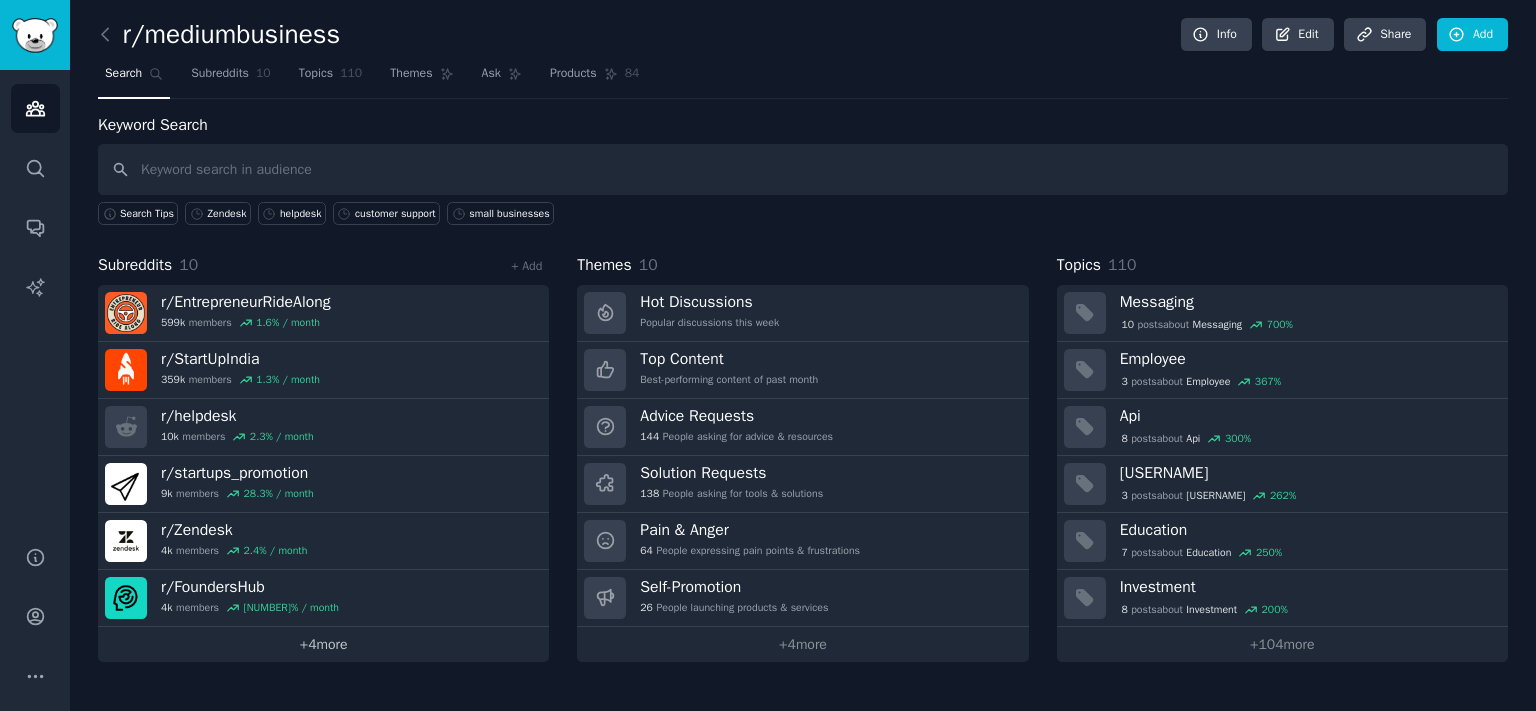 click on "+  4  more" at bounding box center (323, 644) 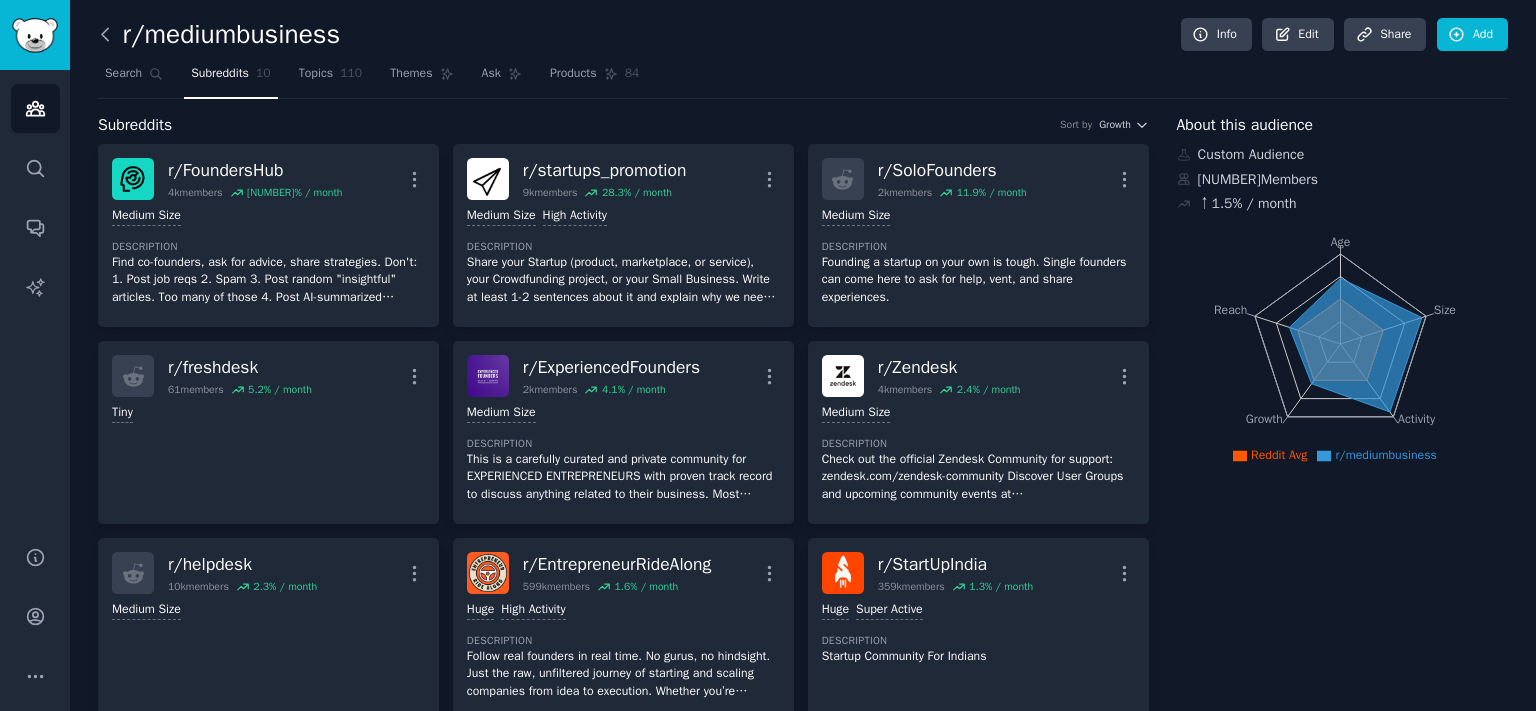 click 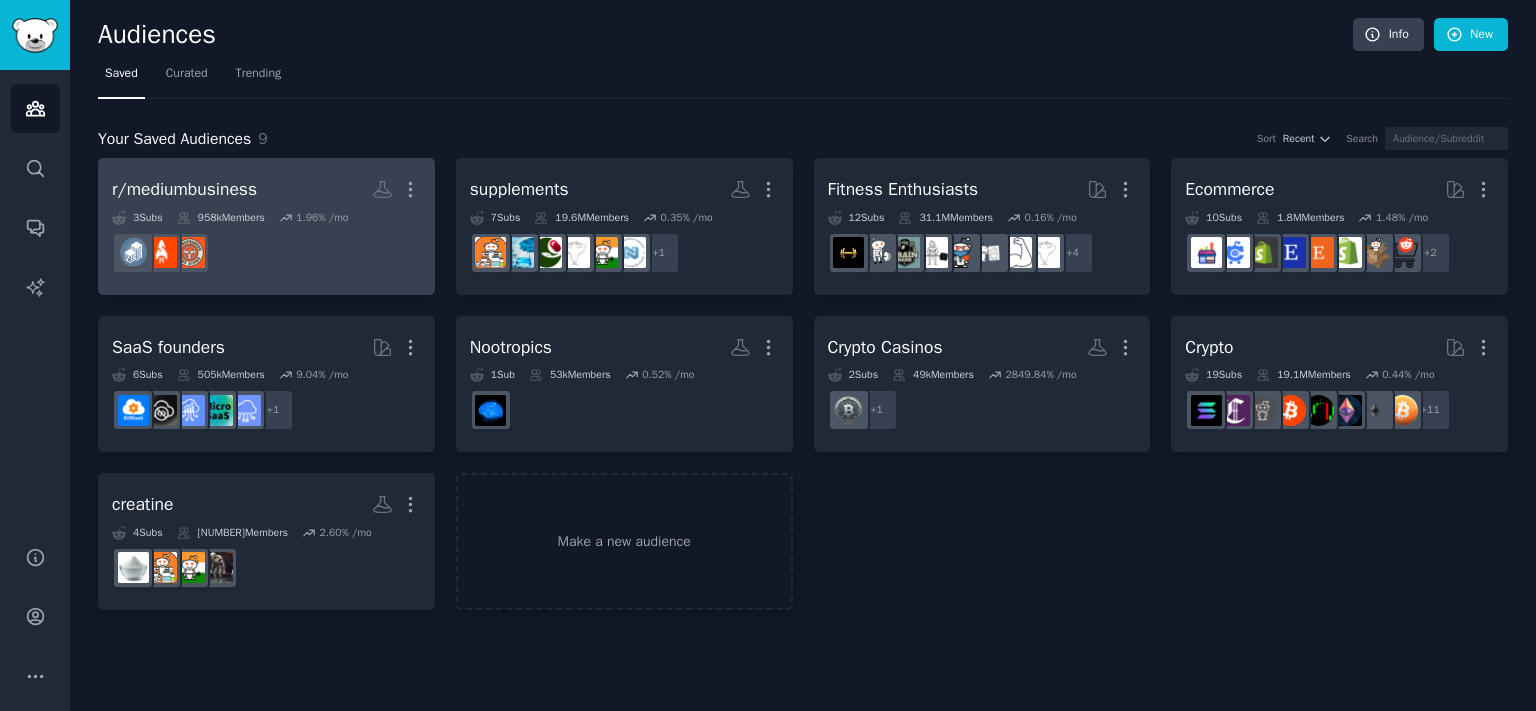 click on "r/mediumbusiness Custom Audience More" at bounding box center (266, 189) 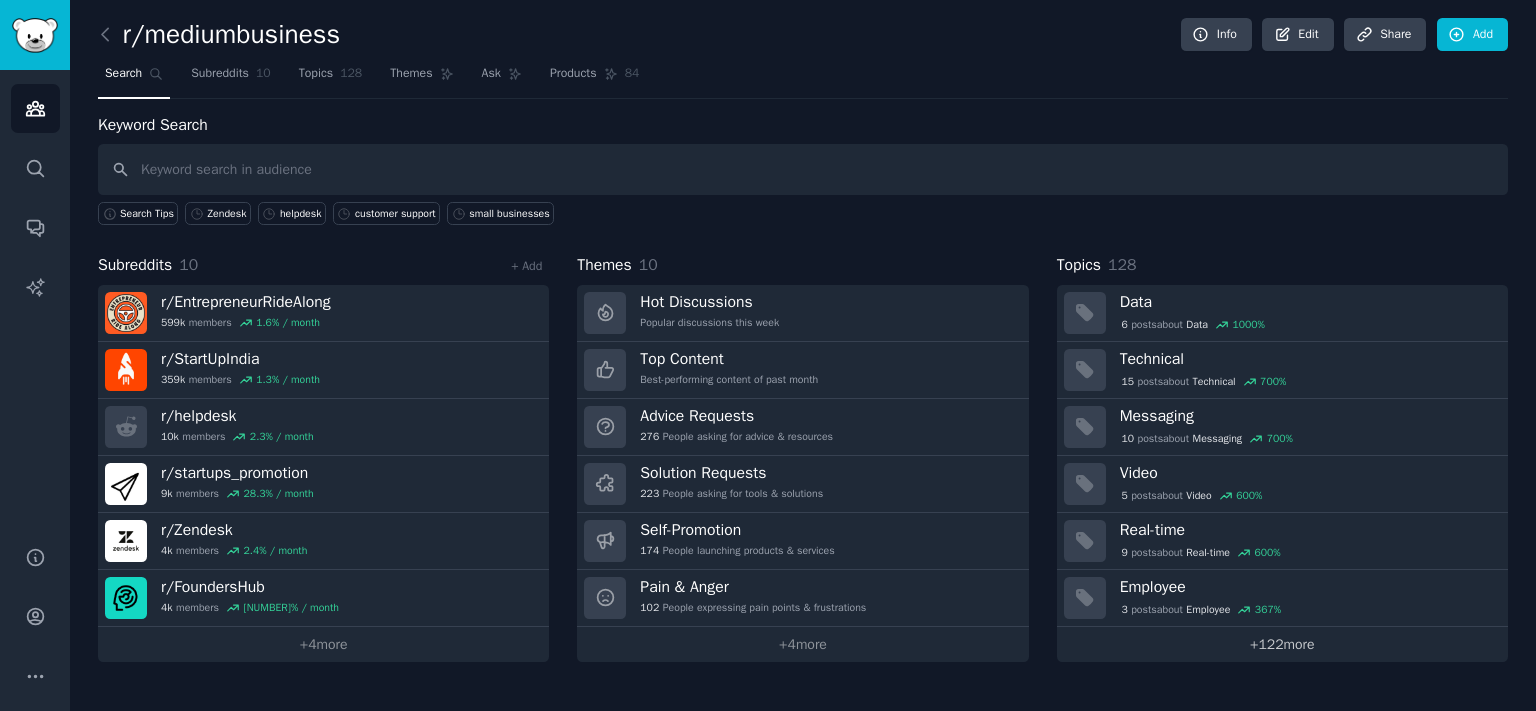 click on "+  122  more" at bounding box center (1282, 644) 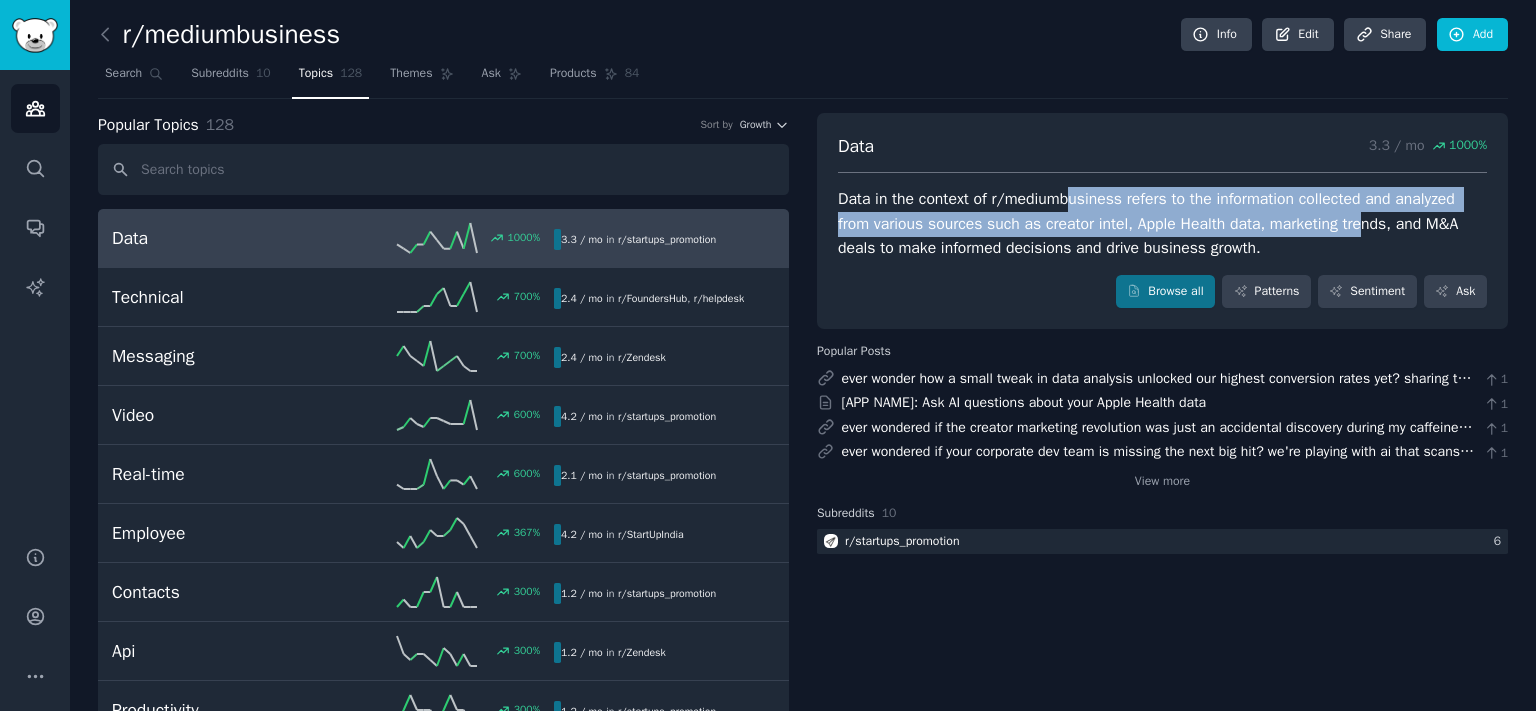 drag, startPoint x: 1157, startPoint y: 203, endPoint x: 1423, endPoint y: 219, distance: 266.48077 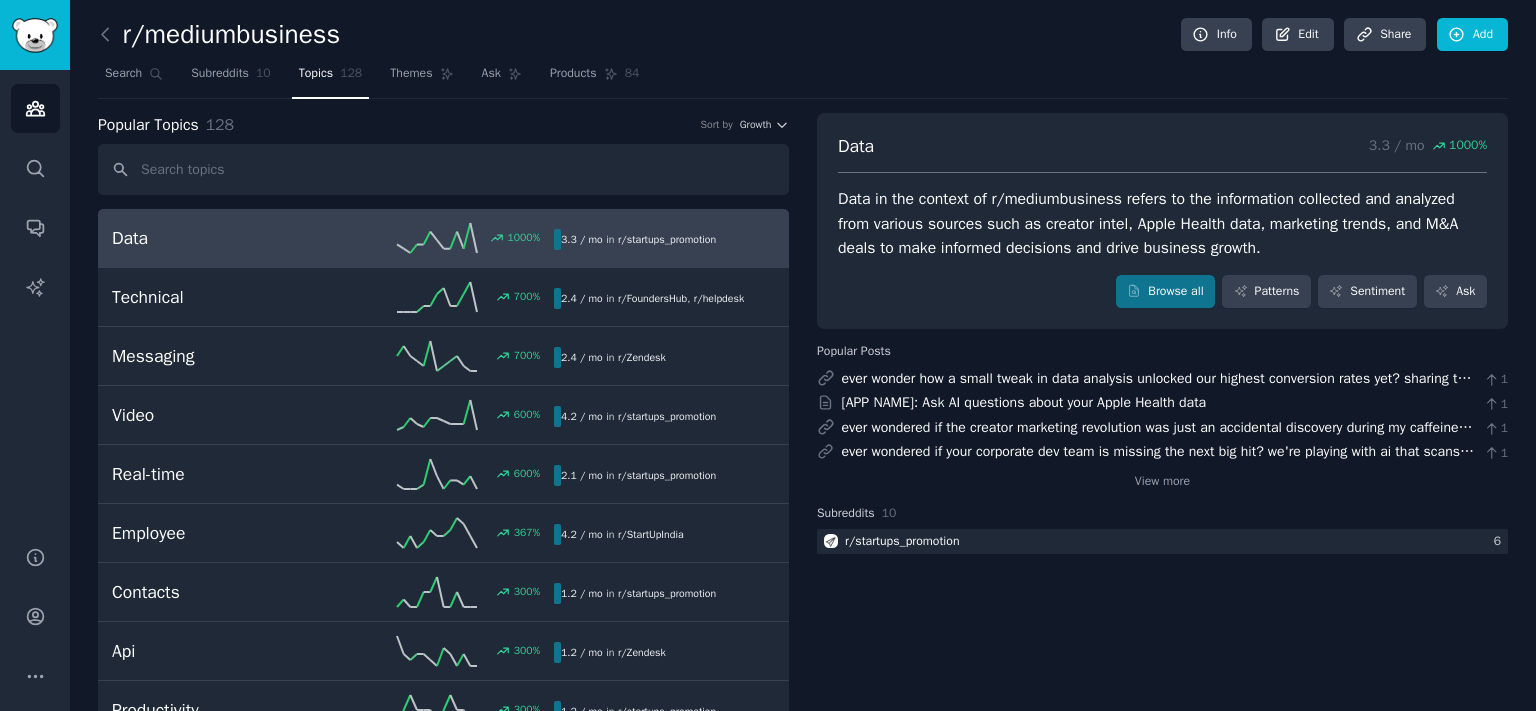 click on "Data in the context of r/mediumbusiness refers to the information collected and analyzed from various sources such as creator intel, Apple Health data, marketing trends, and M&A deals to make informed decisions and drive business growth." at bounding box center (1162, 224) 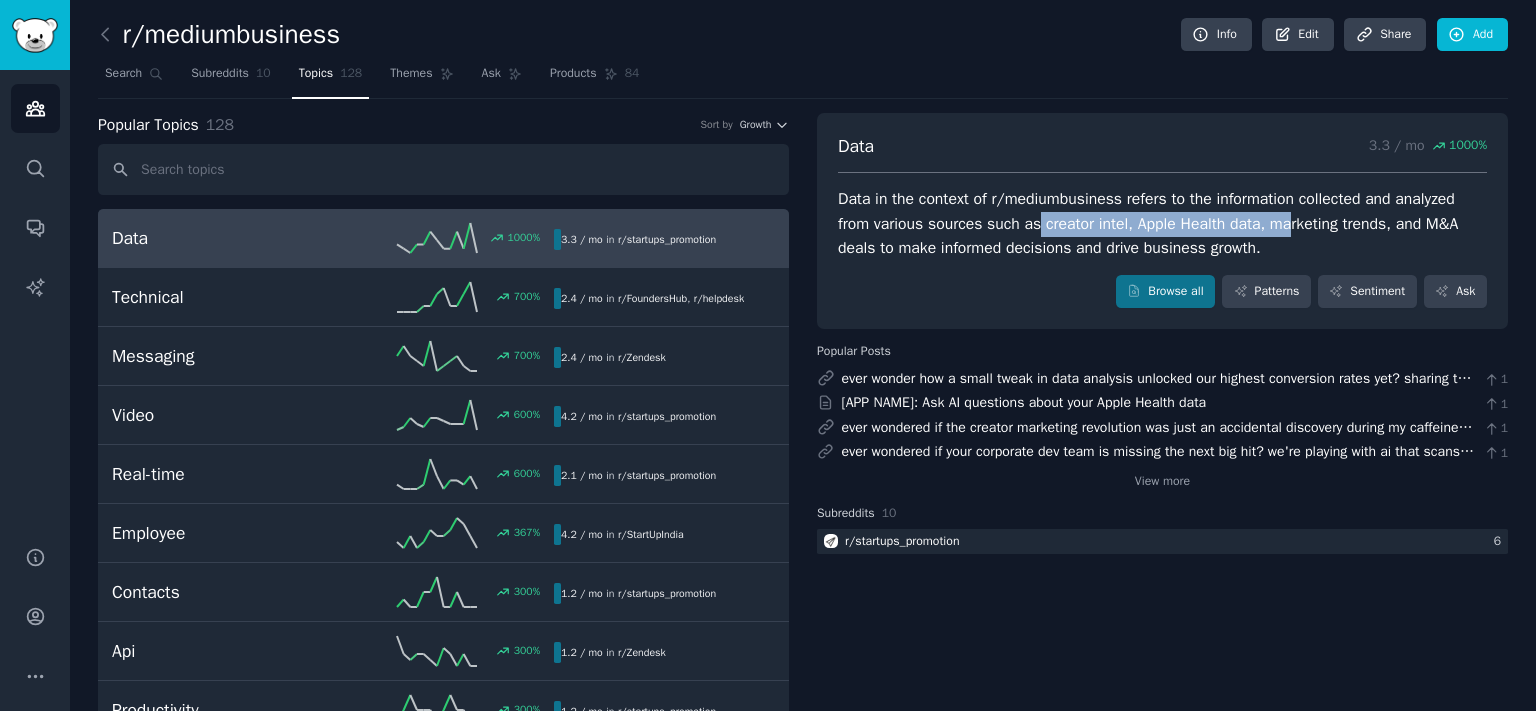 drag, startPoint x: 1066, startPoint y: 212, endPoint x: 1321, endPoint y: 230, distance: 255.6345 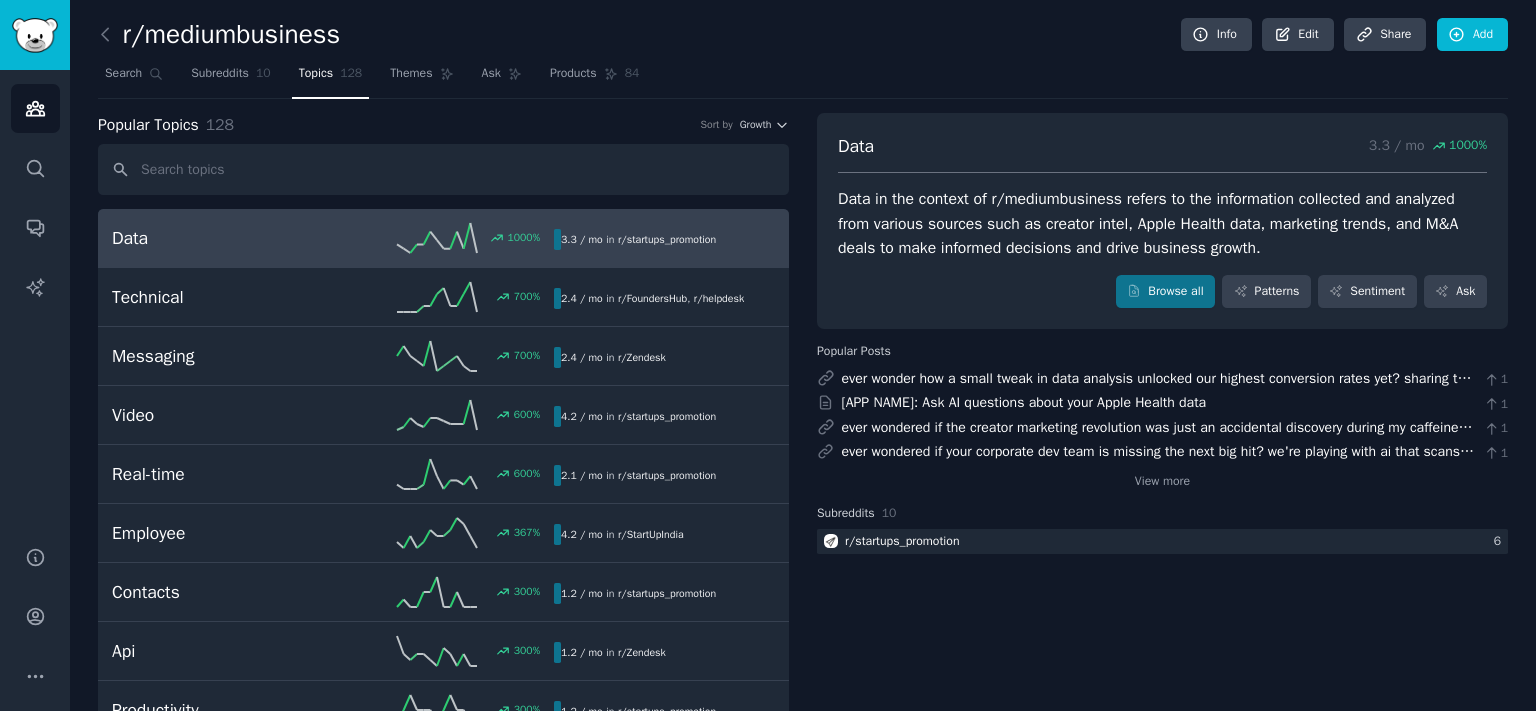 click on "Data in the context of r/mediumbusiness refers to the information collected and analyzed from various sources such as creator intel, Apple Health data, marketing trends, and M&A deals to make informed decisions and drive business growth." at bounding box center [1162, 224] 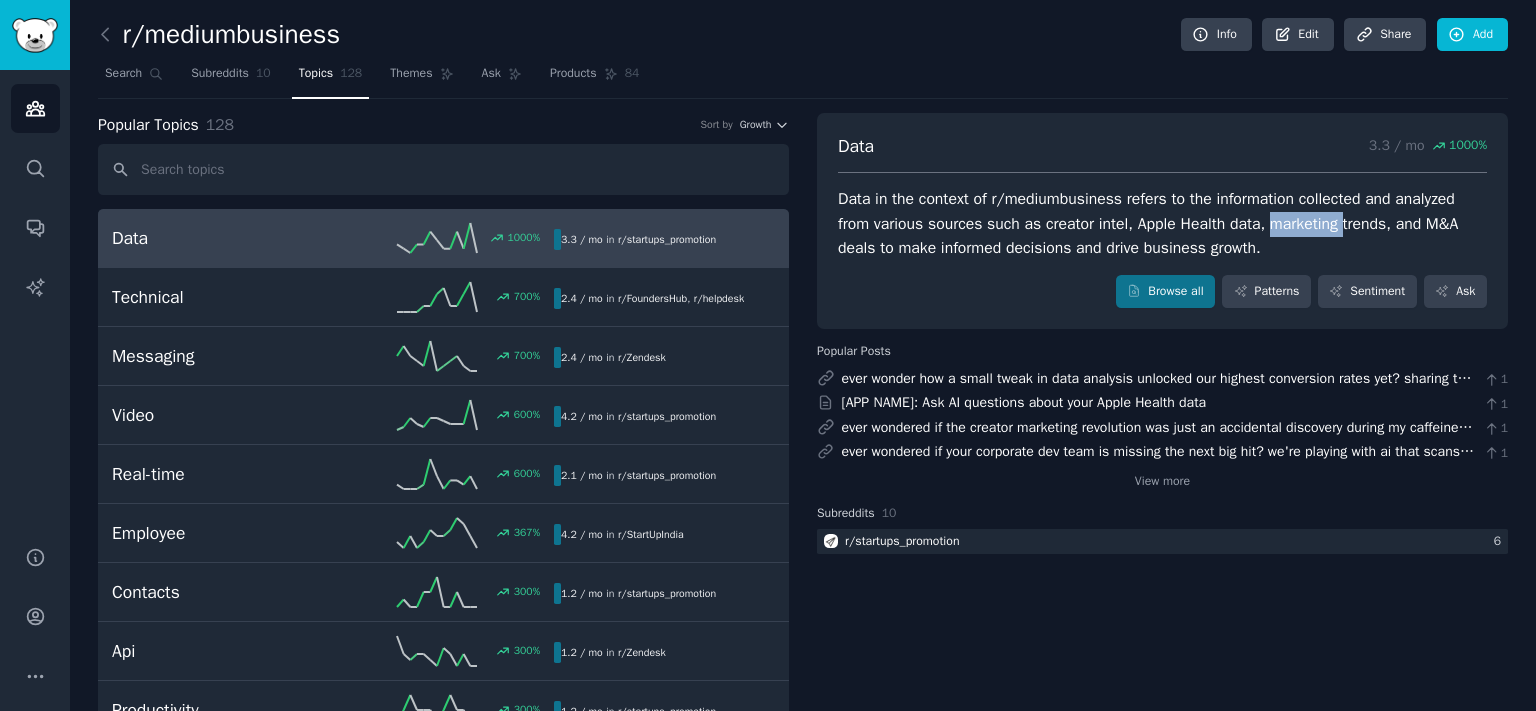 click on "Data in the context of r/mediumbusiness refers to the information collected and analyzed from various sources such as creator intel, Apple Health data, marketing trends, and M&A deals to make informed decisions and drive business growth." at bounding box center [1162, 224] 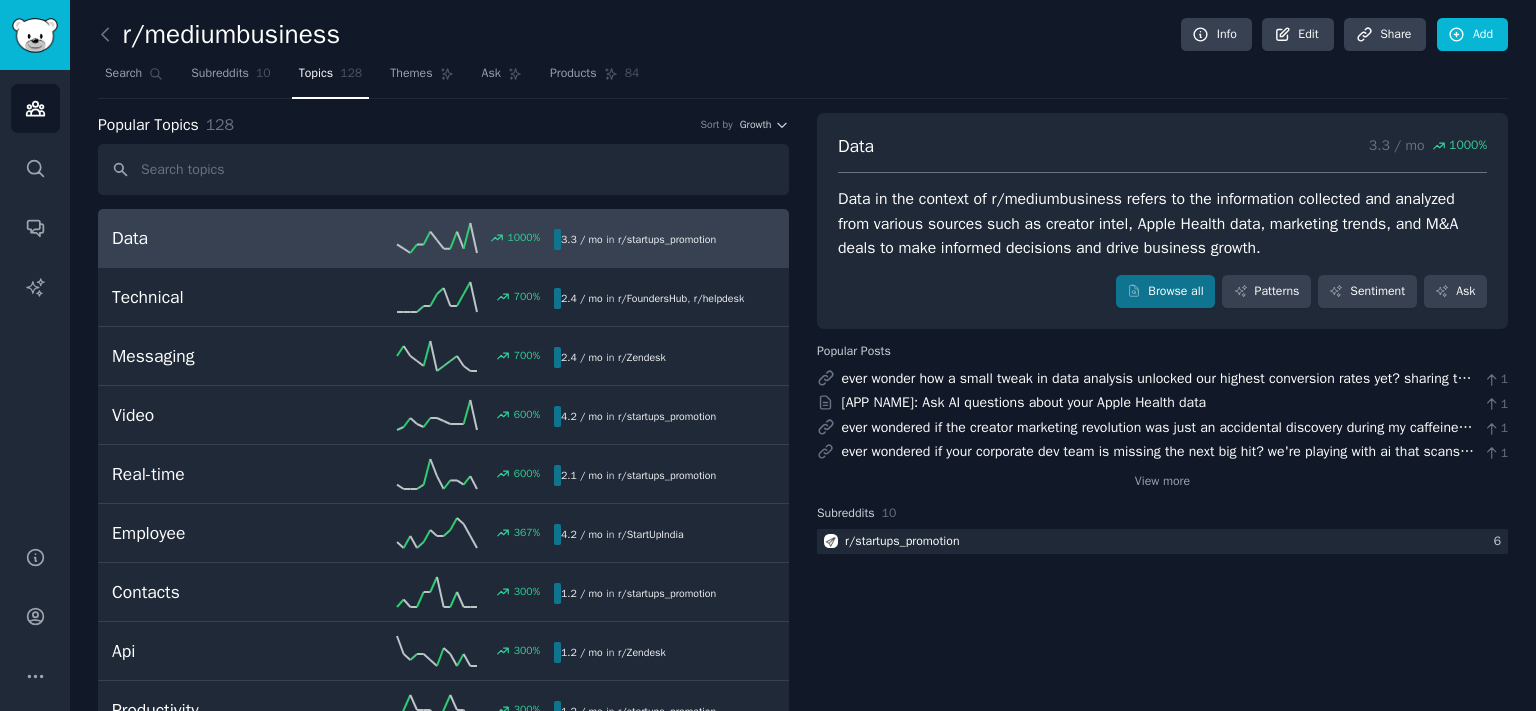 click on "Data in the context of r/mediumbusiness refers to the information collected and analyzed from various sources such as creator intel, Apple Health data, marketing trends, and M&A deals to make informed decisions and drive business growth." at bounding box center (1162, 224) 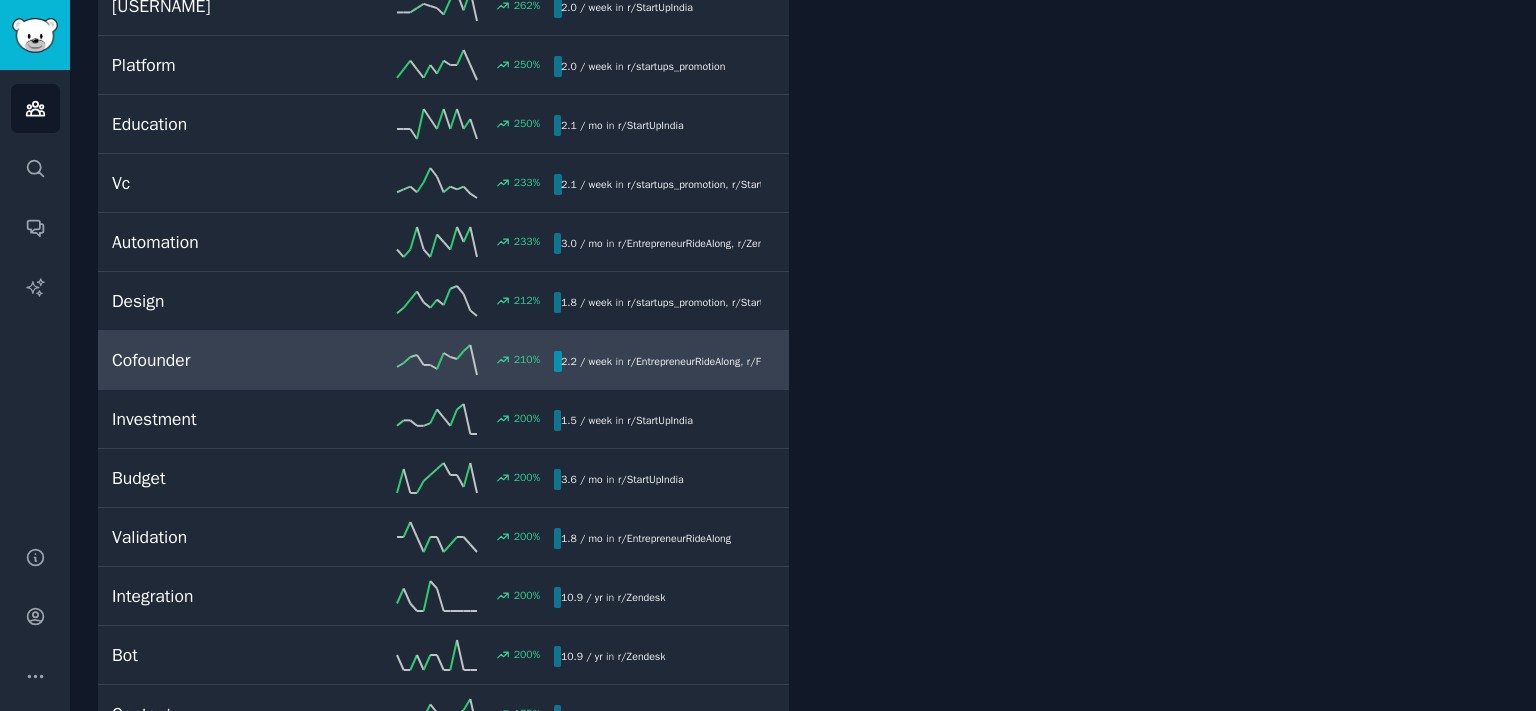 scroll, scrollTop: 772, scrollLeft: 0, axis: vertical 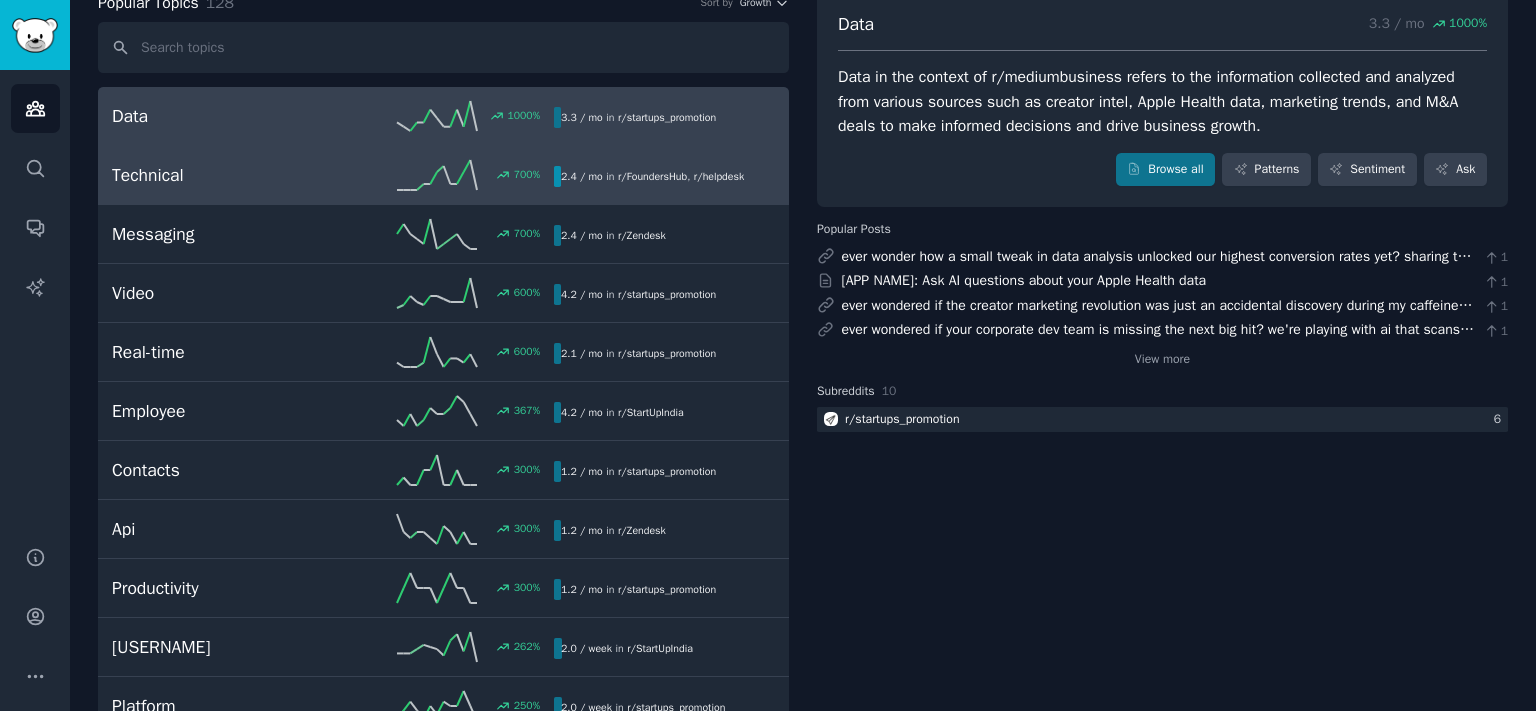click on "Technical" at bounding box center [222, 175] 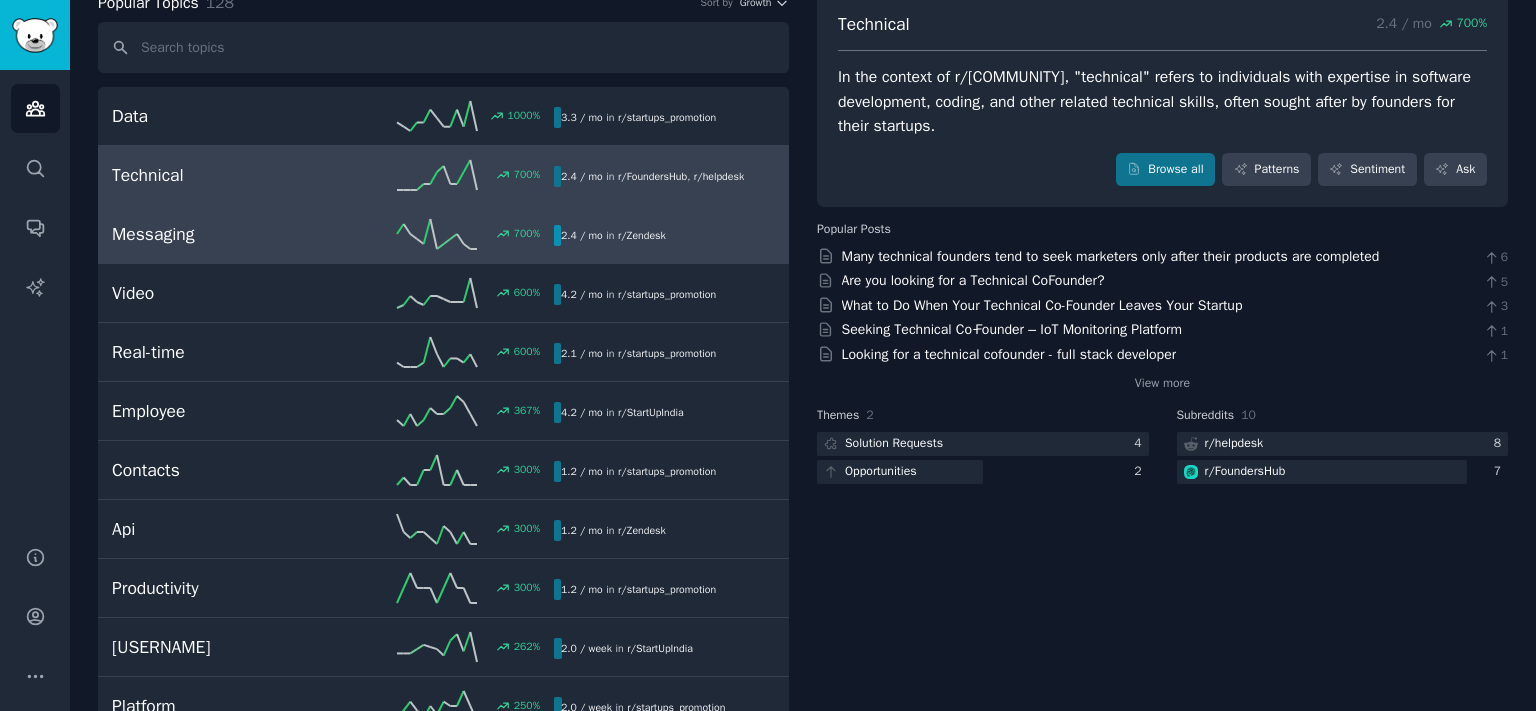 click on "Messaging 700 % 2.4 / mo  in    r/ Zendesk" at bounding box center [443, 234] 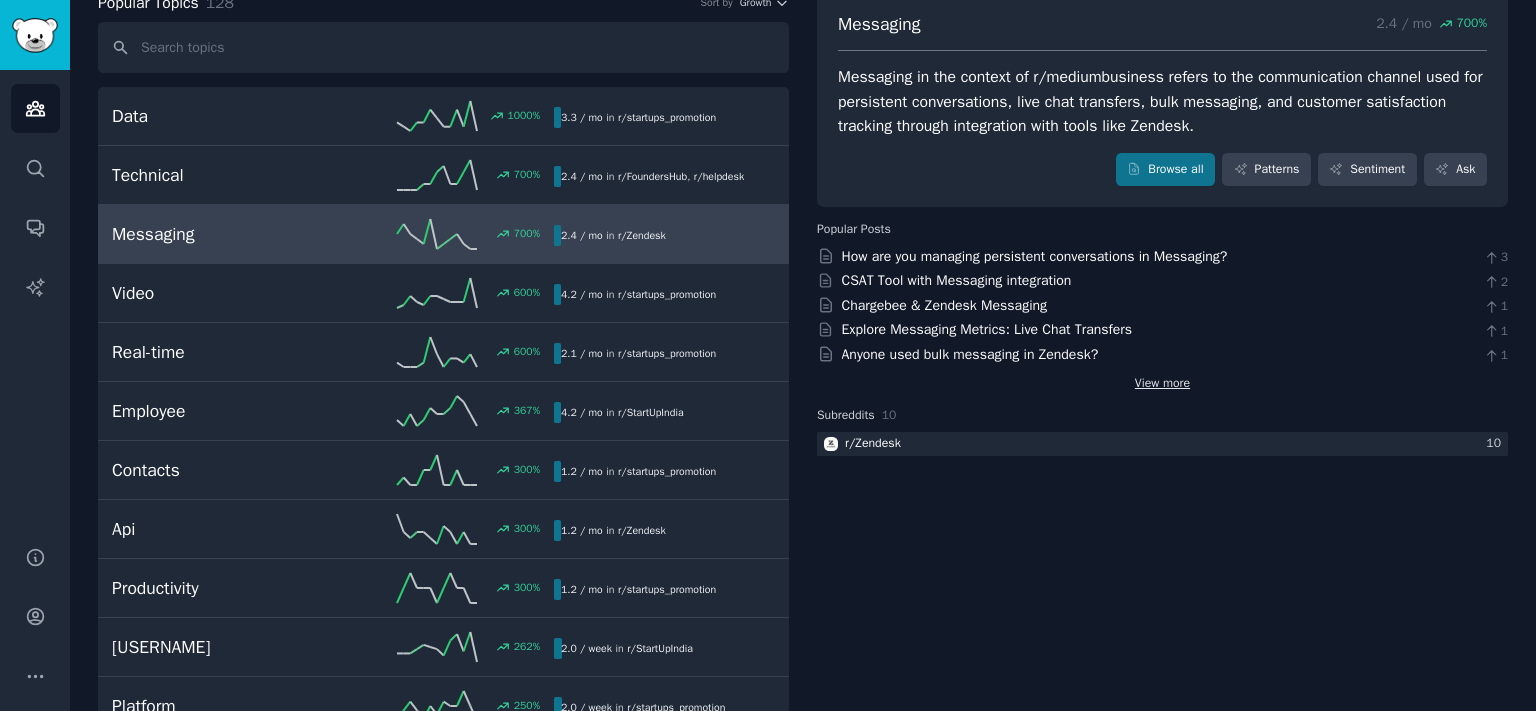 click on "View more" at bounding box center (1162, 384) 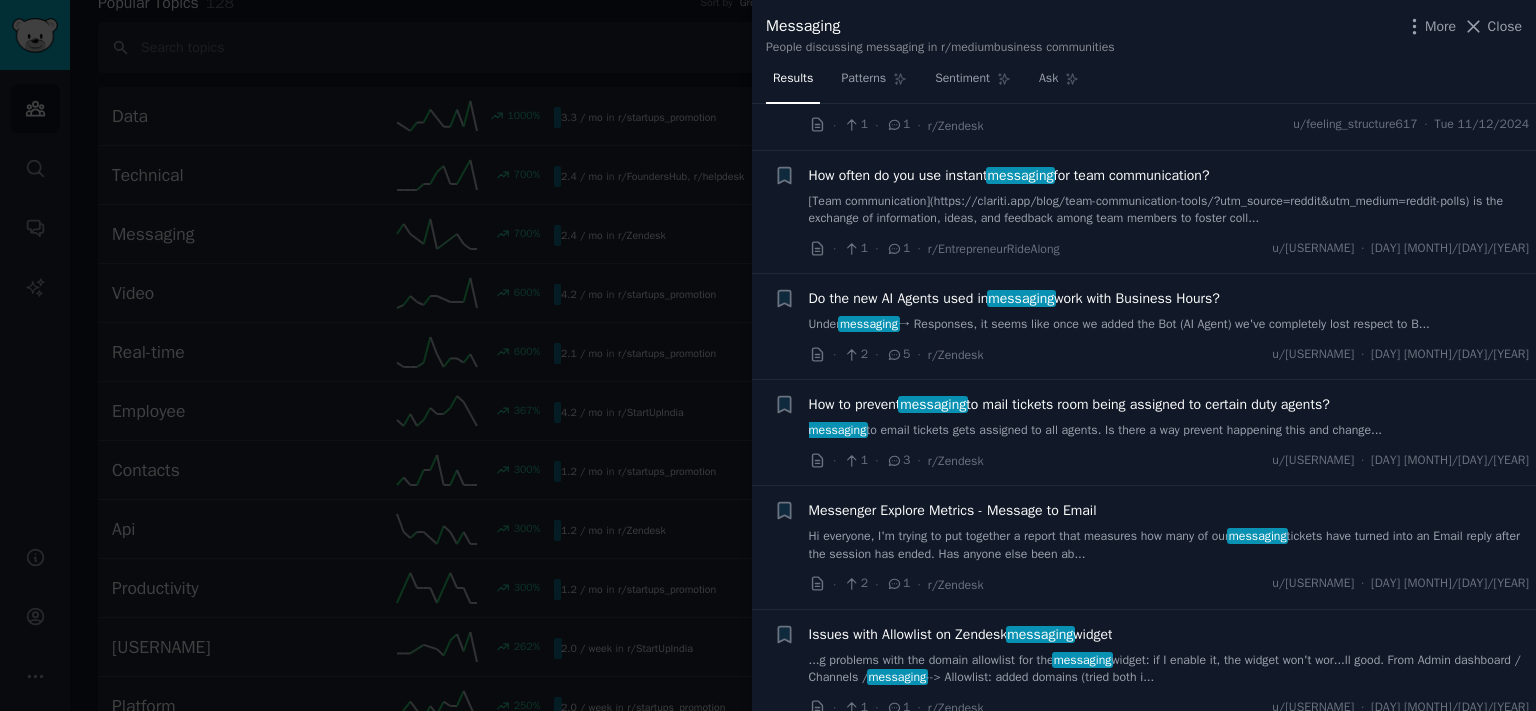 scroll, scrollTop: 3091, scrollLeft: 0, axis: vertical 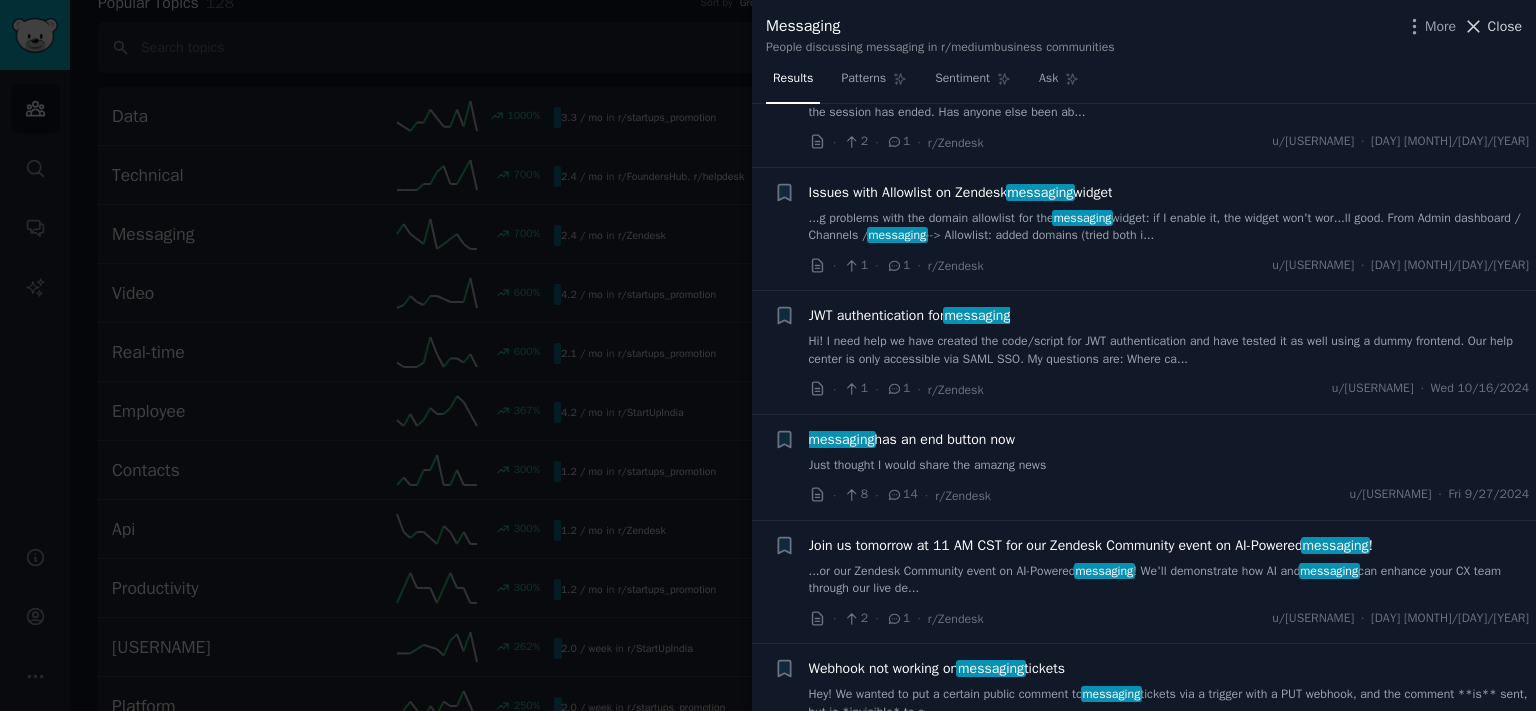 click on "Close" at bounding box center (1505, 26) 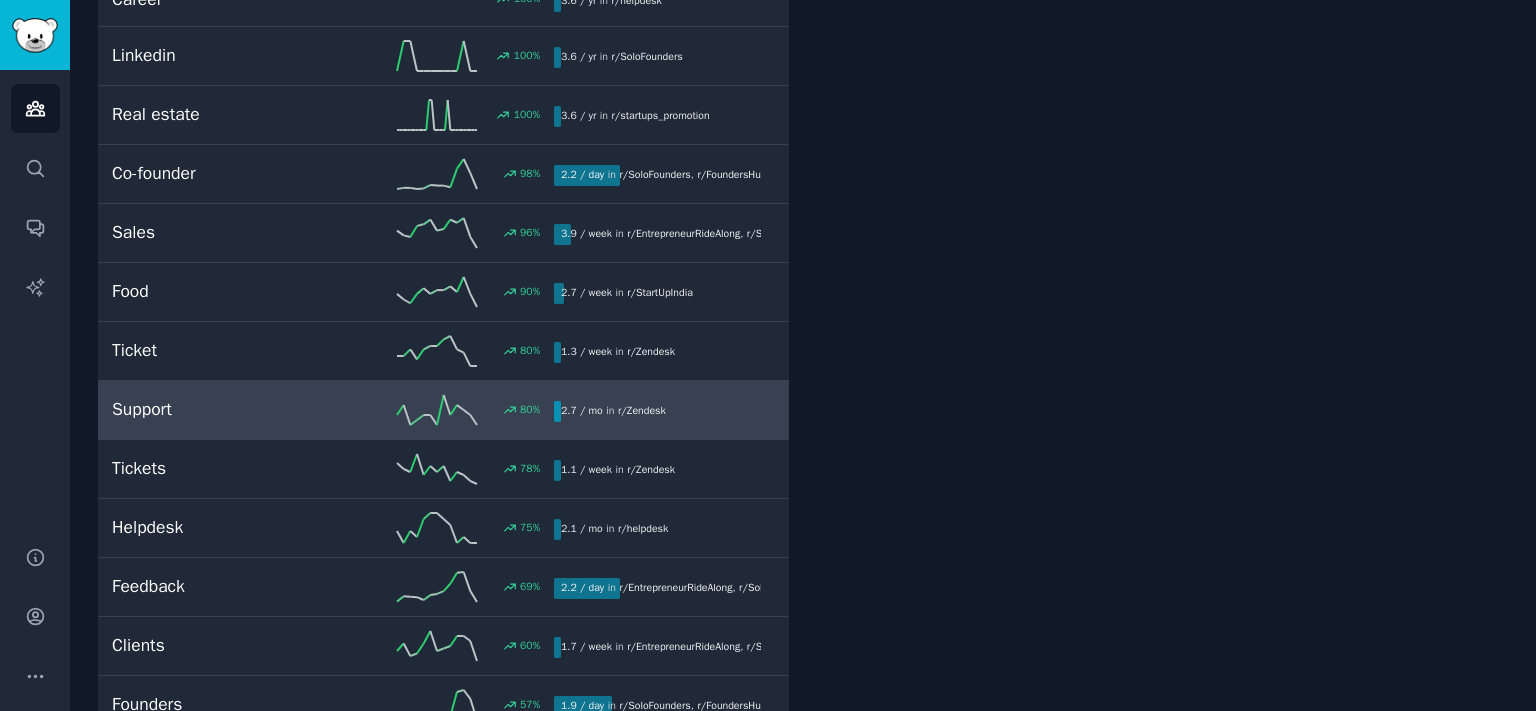 scroll, scrollTop: 3324, scrollLeft: 0, axis: vertical 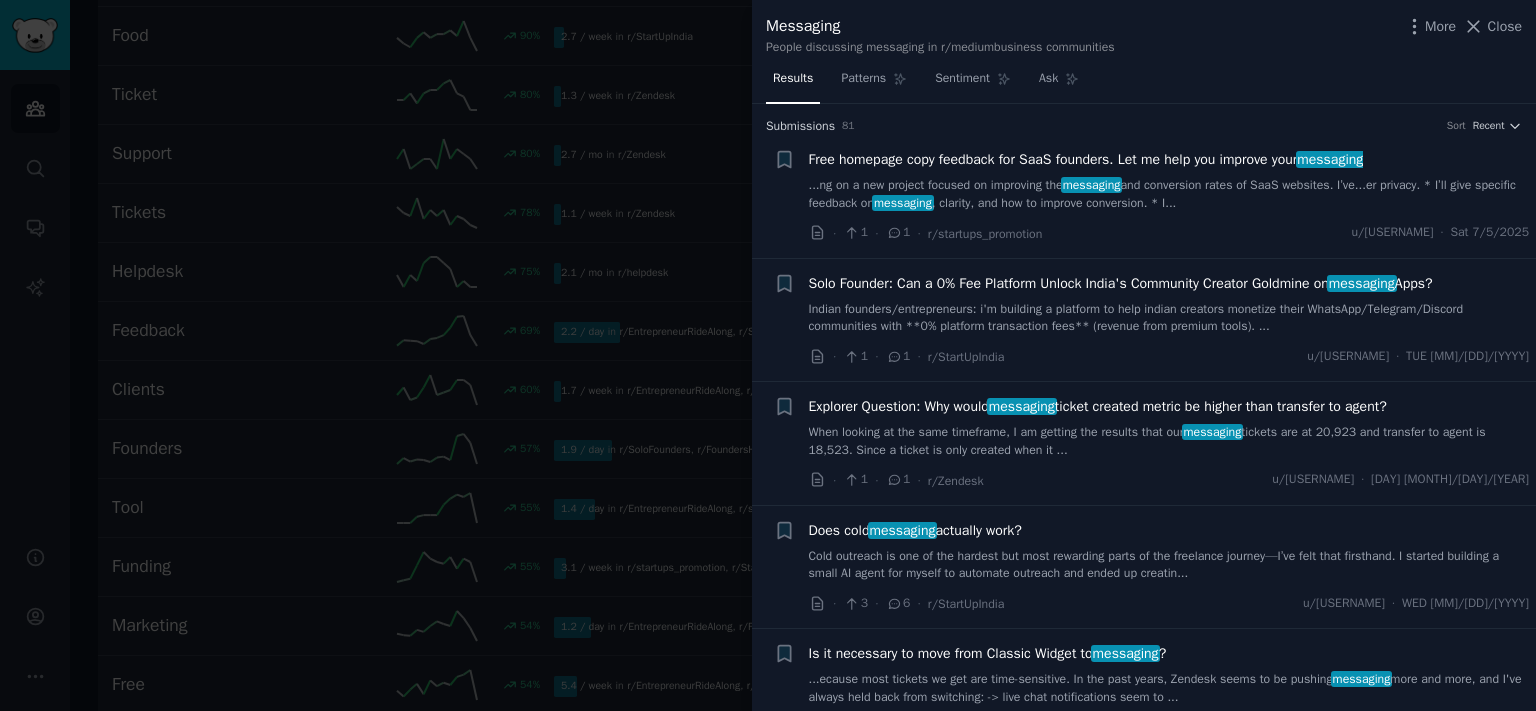 click on "Messaging People discussing messaging in r/mediumbusiness communities More Close" at bounding box center [1144, 31] 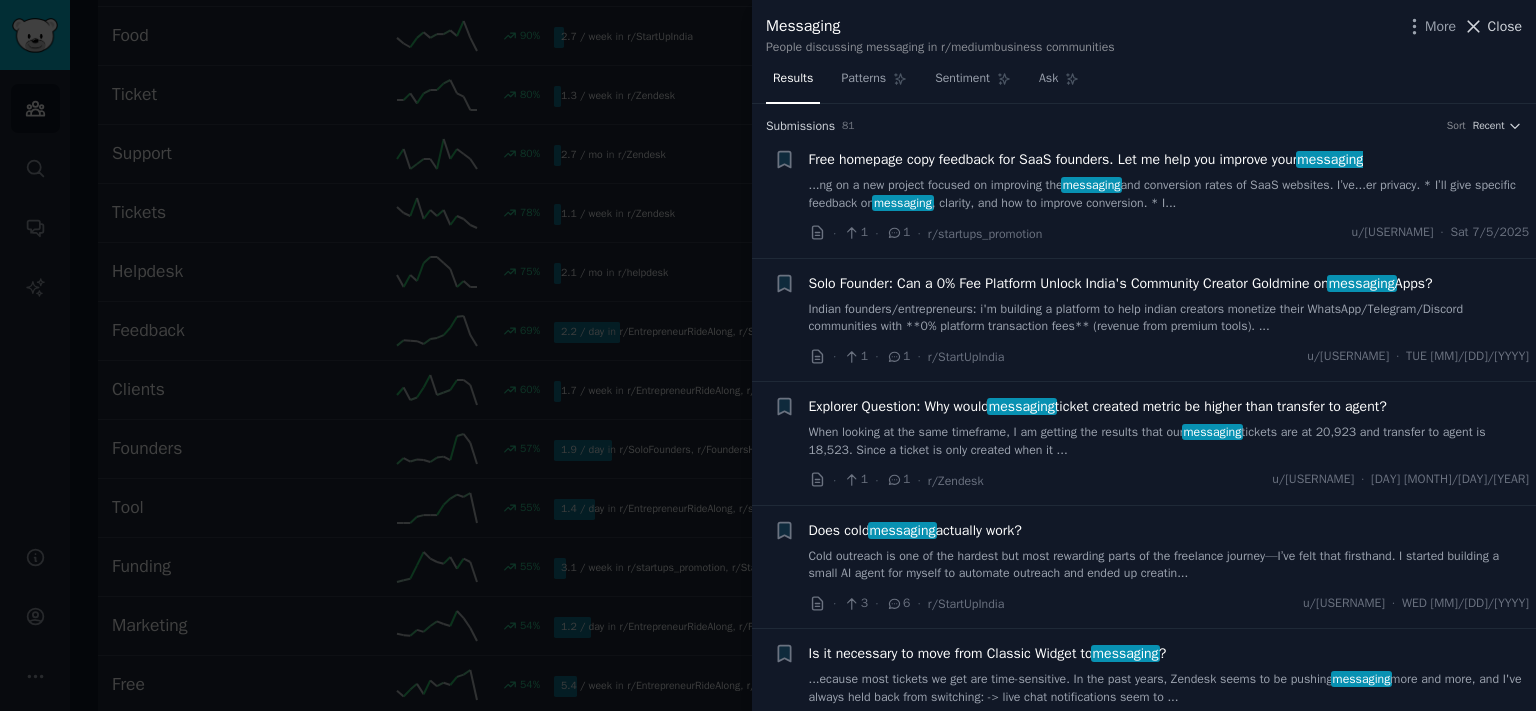 click on "Close" at bounding box center (1505, 26) 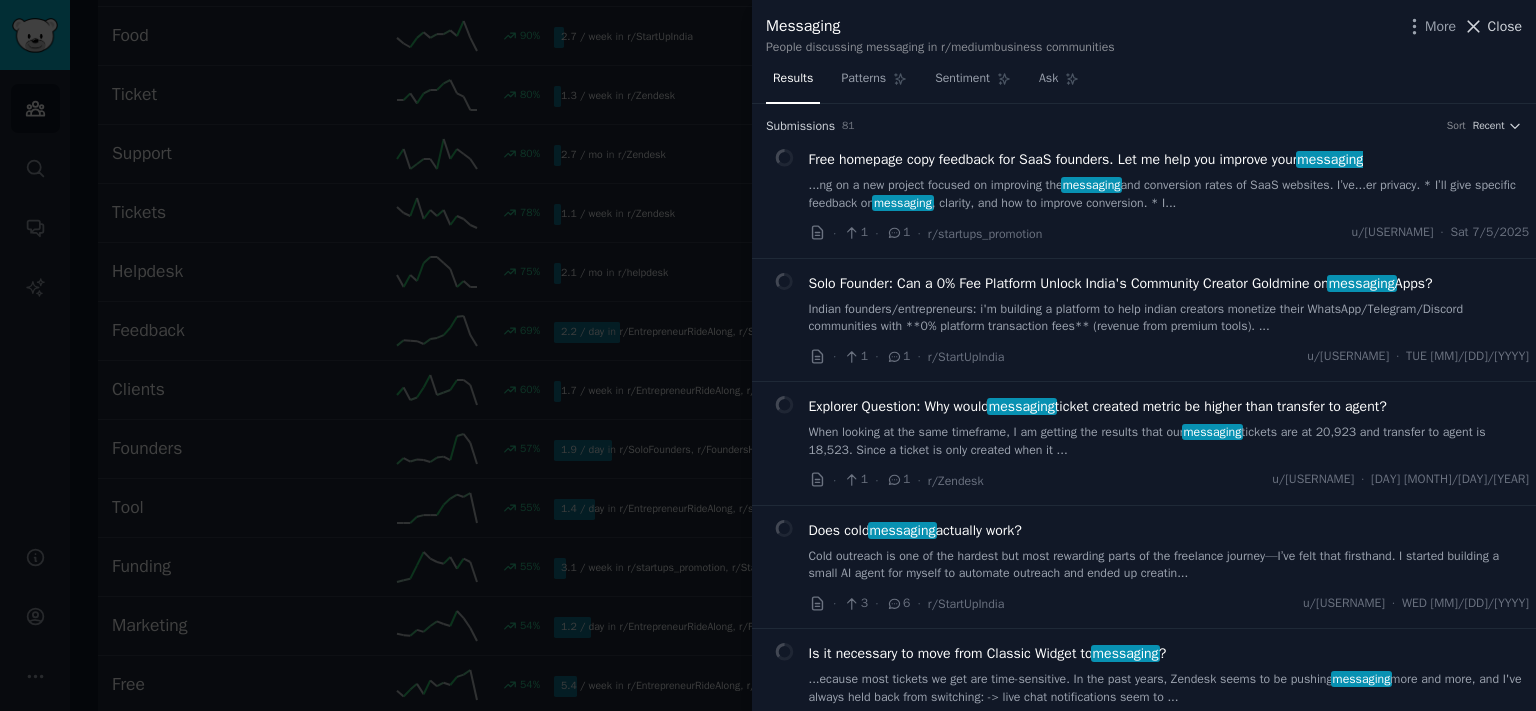 click 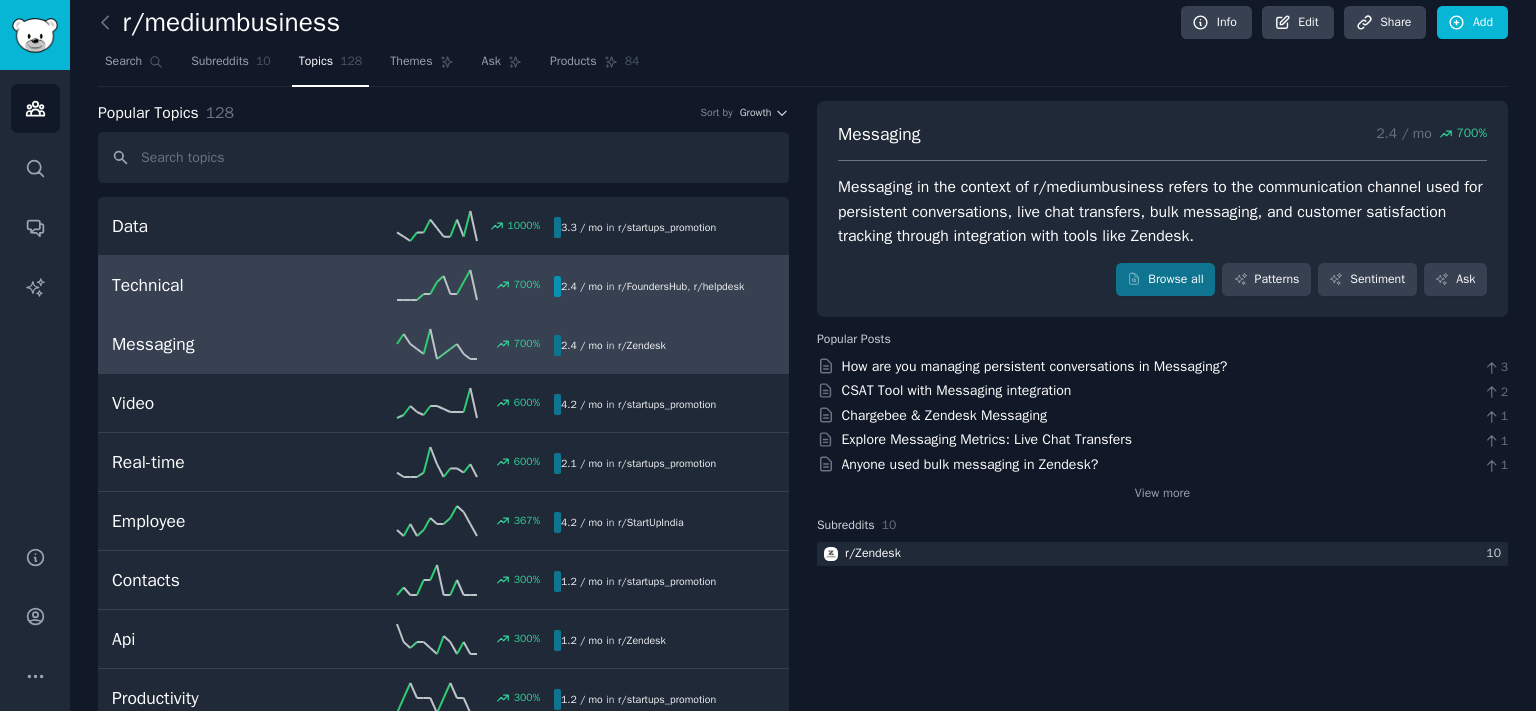 scroll, scrollTop: 0, scrollLeft: 0, axis: both 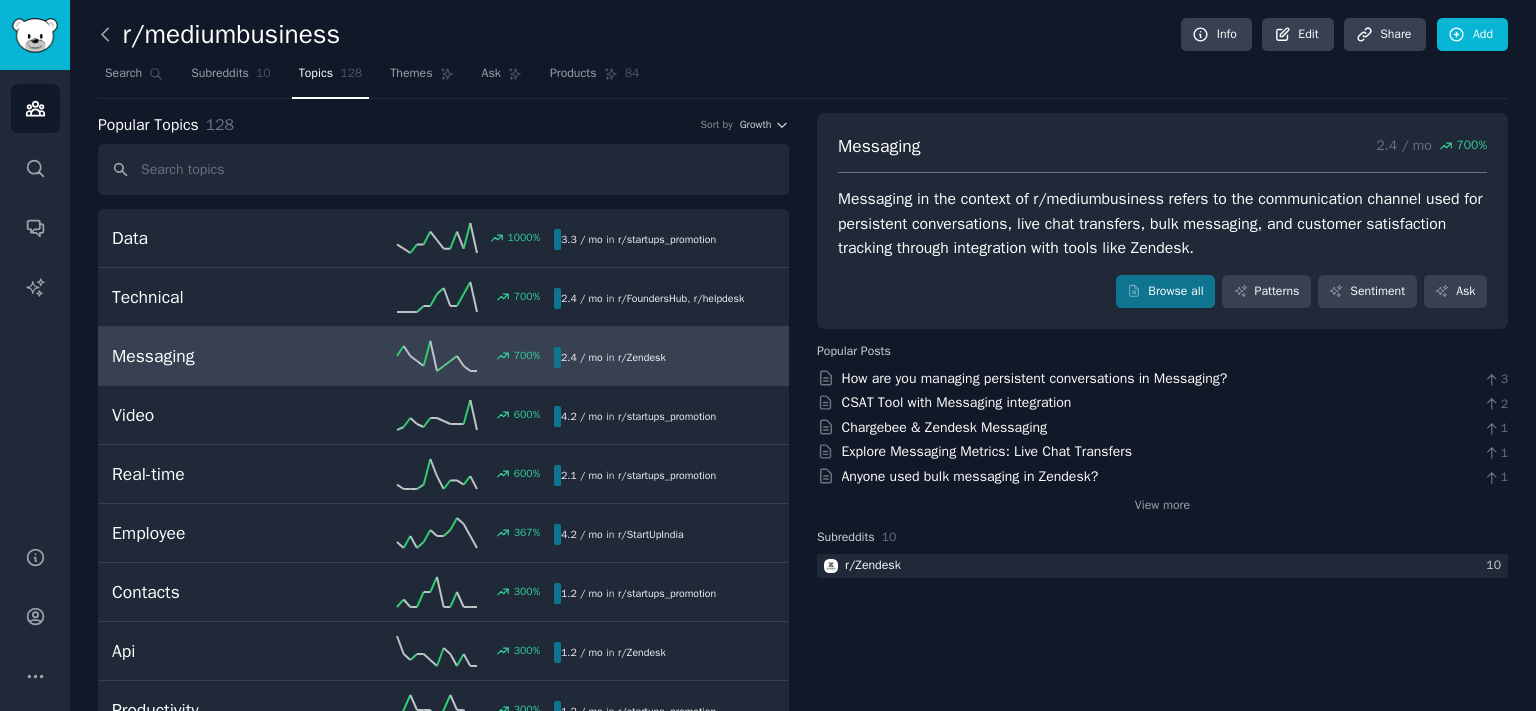 click 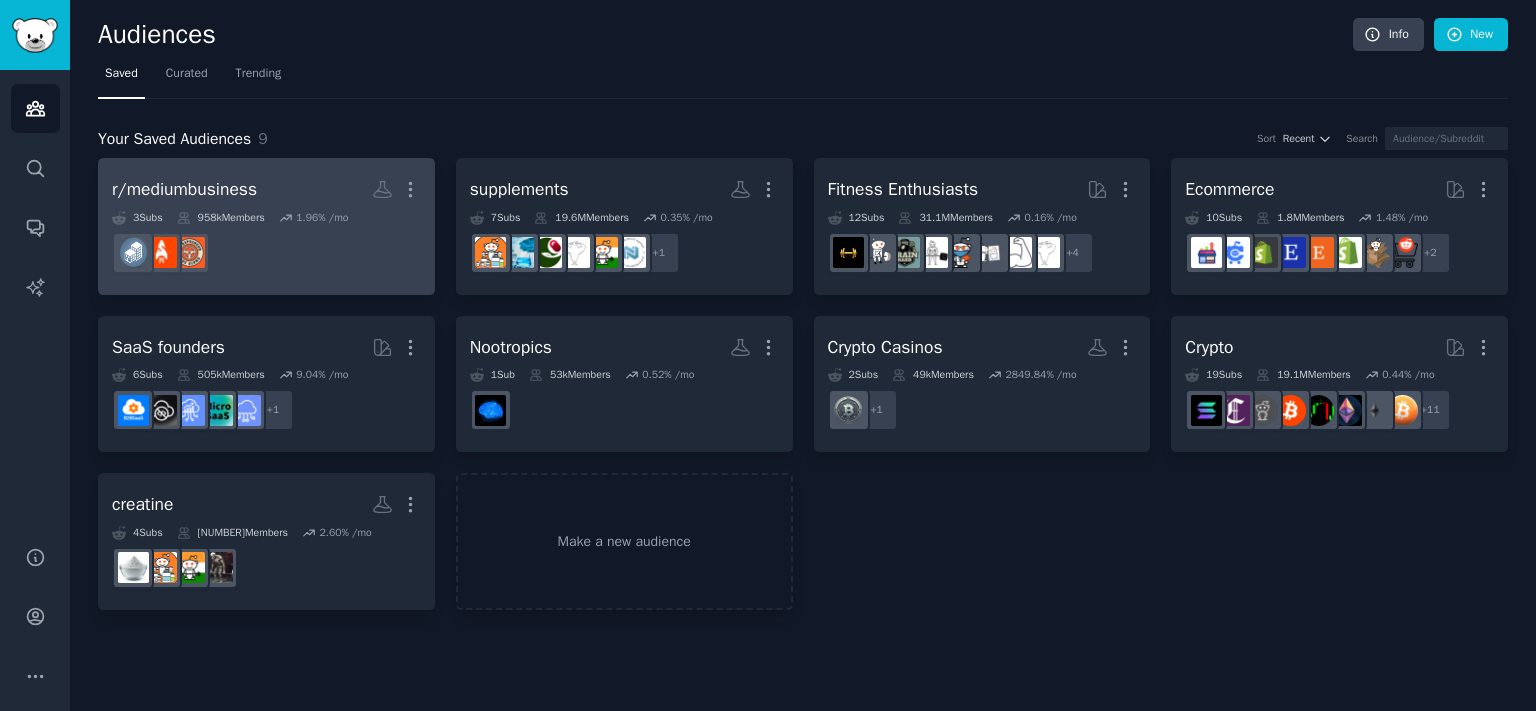click on "r/mediumbusiness" at bounding box center [184, 189] 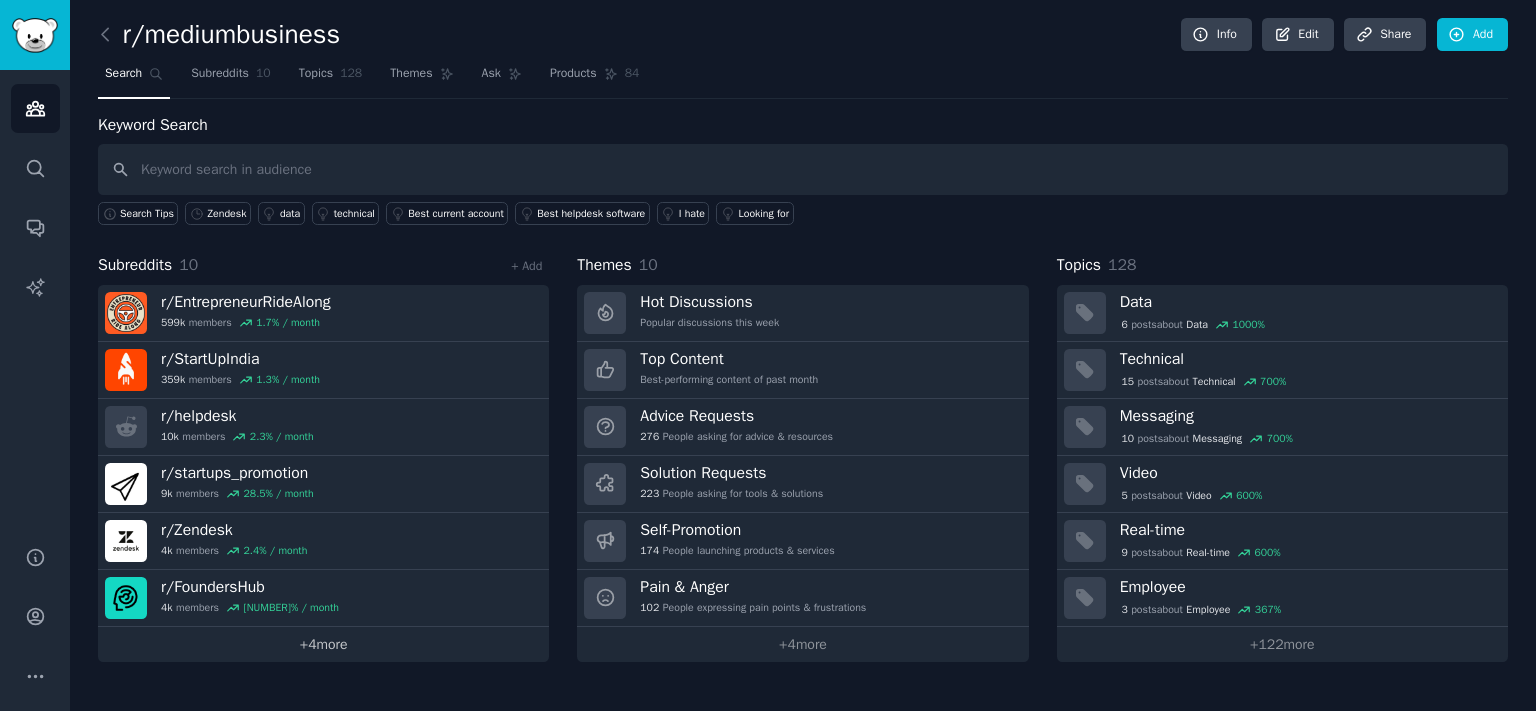 click on "+  4  more" at bounding box center (323, 644) 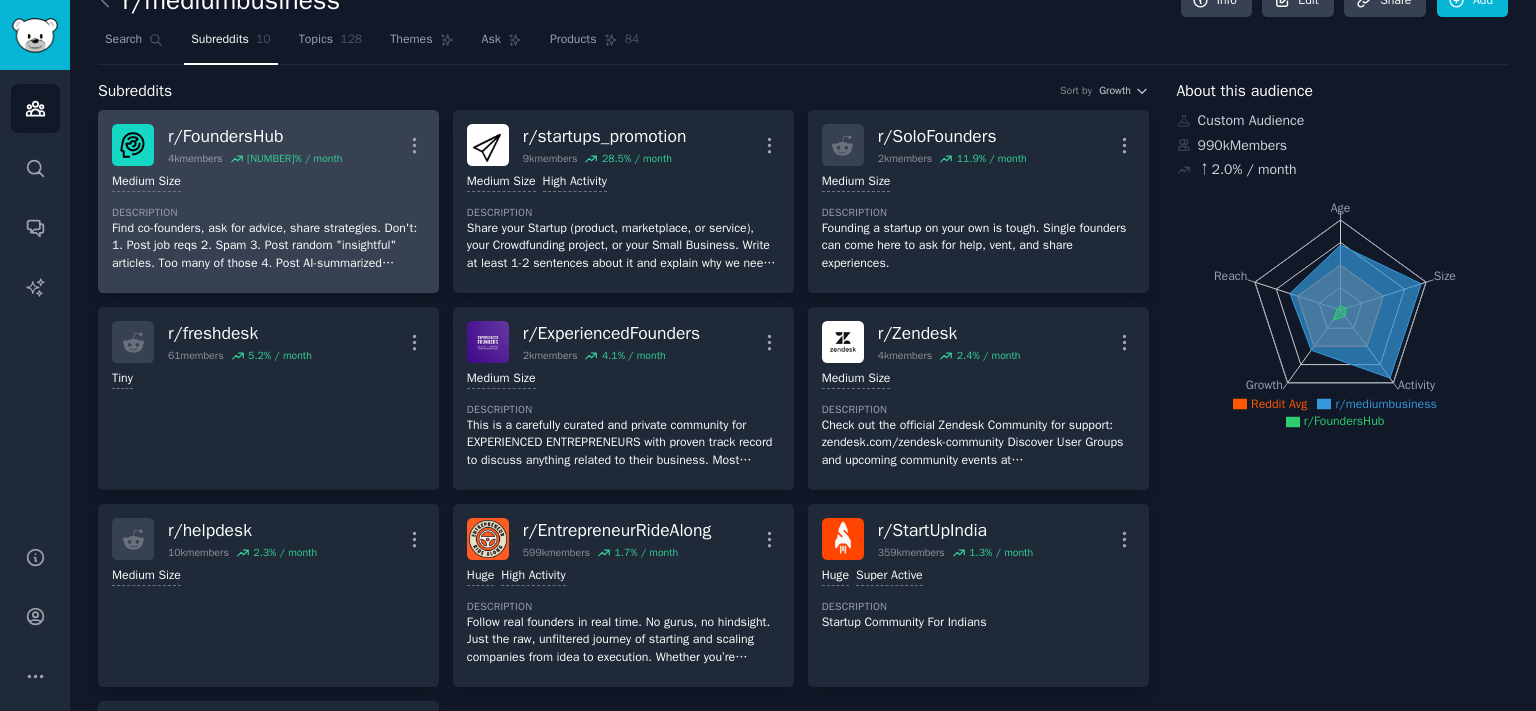 scroll, scrollTop: 0, scrollLeft: 0, axis: both 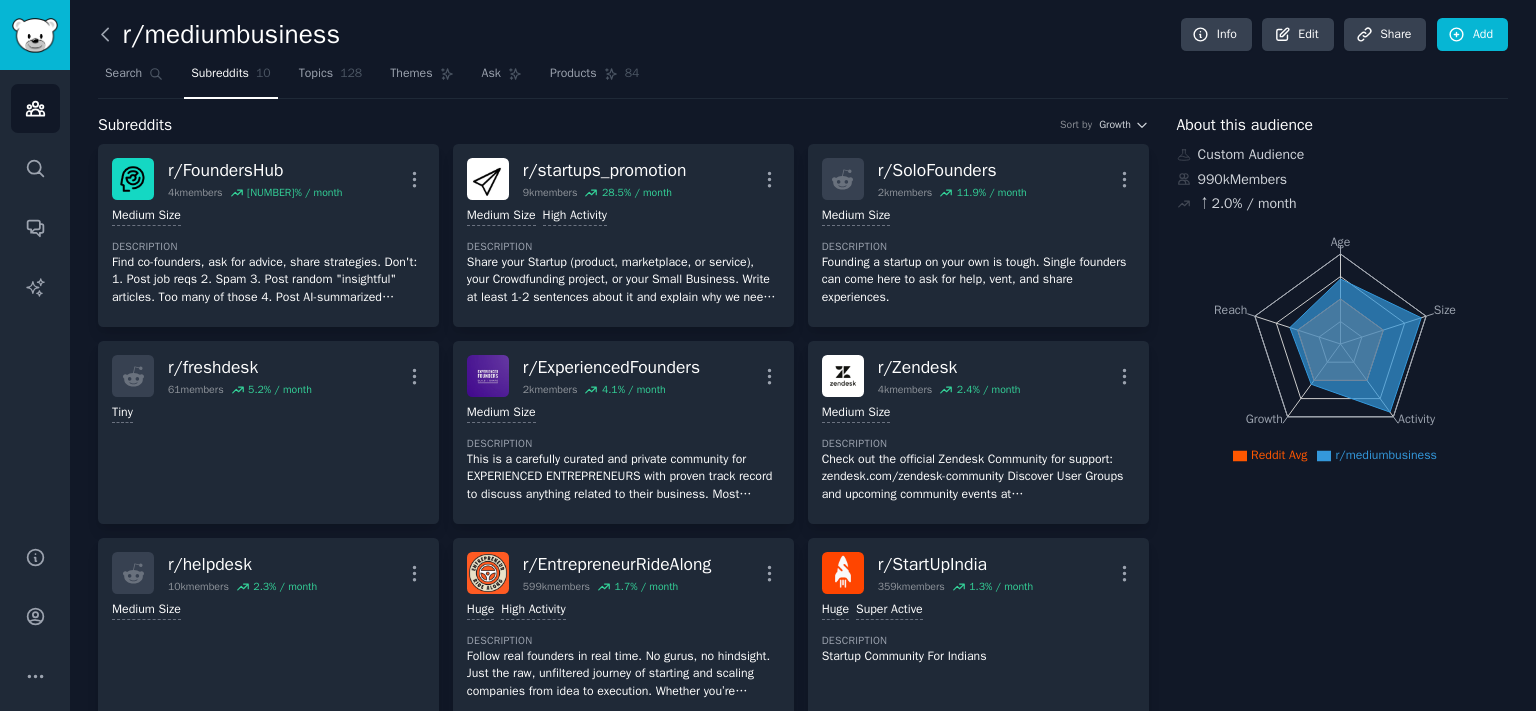 click 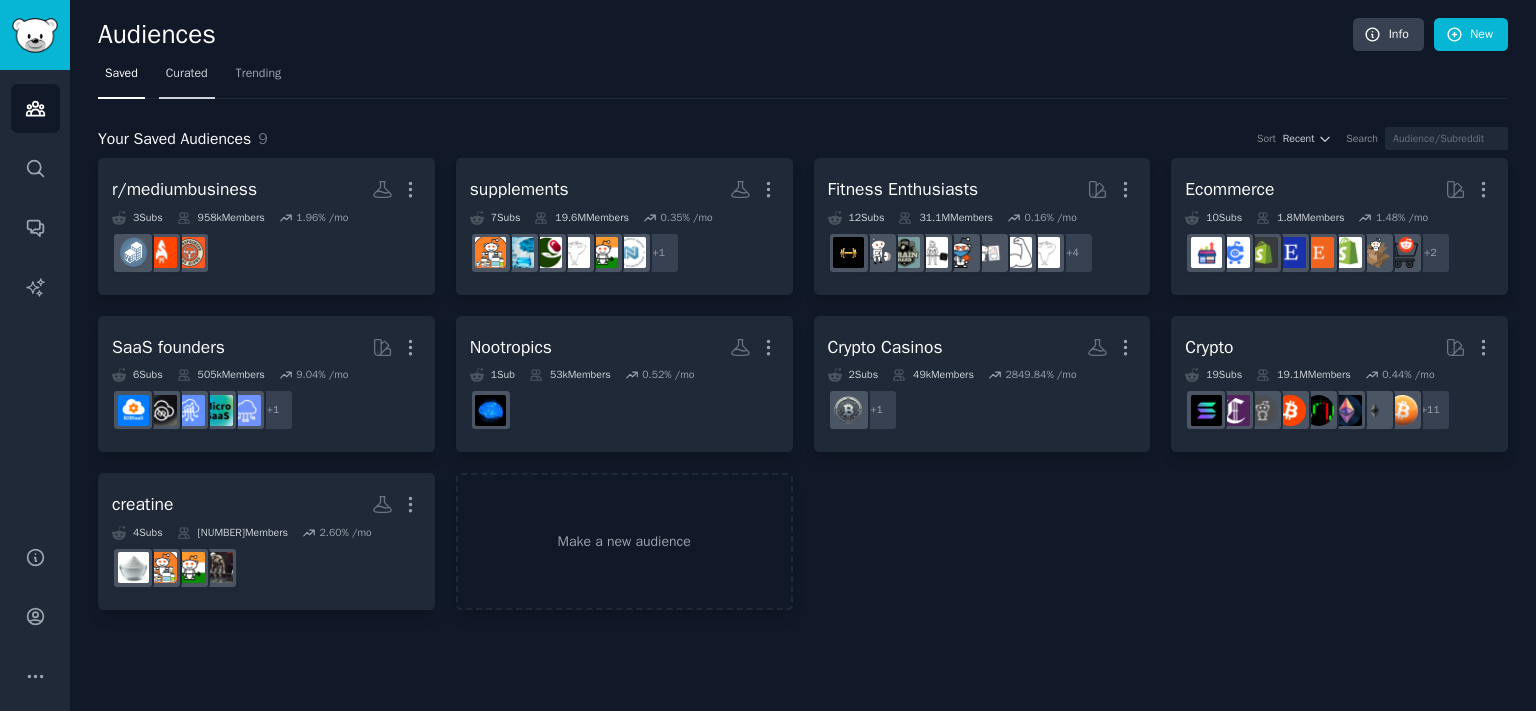 click on "Curated" at bounding box center (187, 74) 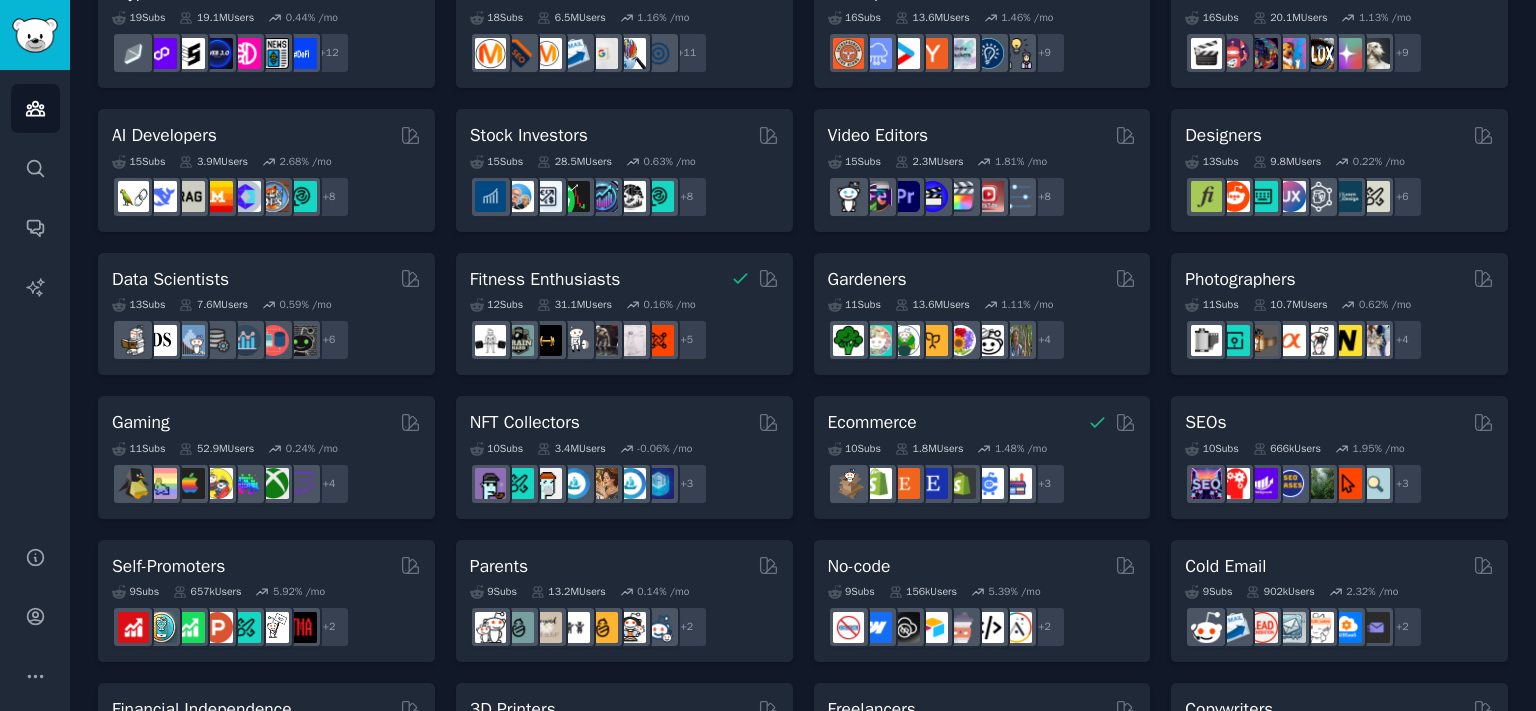 scroll, scrollTop: 0, scrollLeft: 0, axis: both 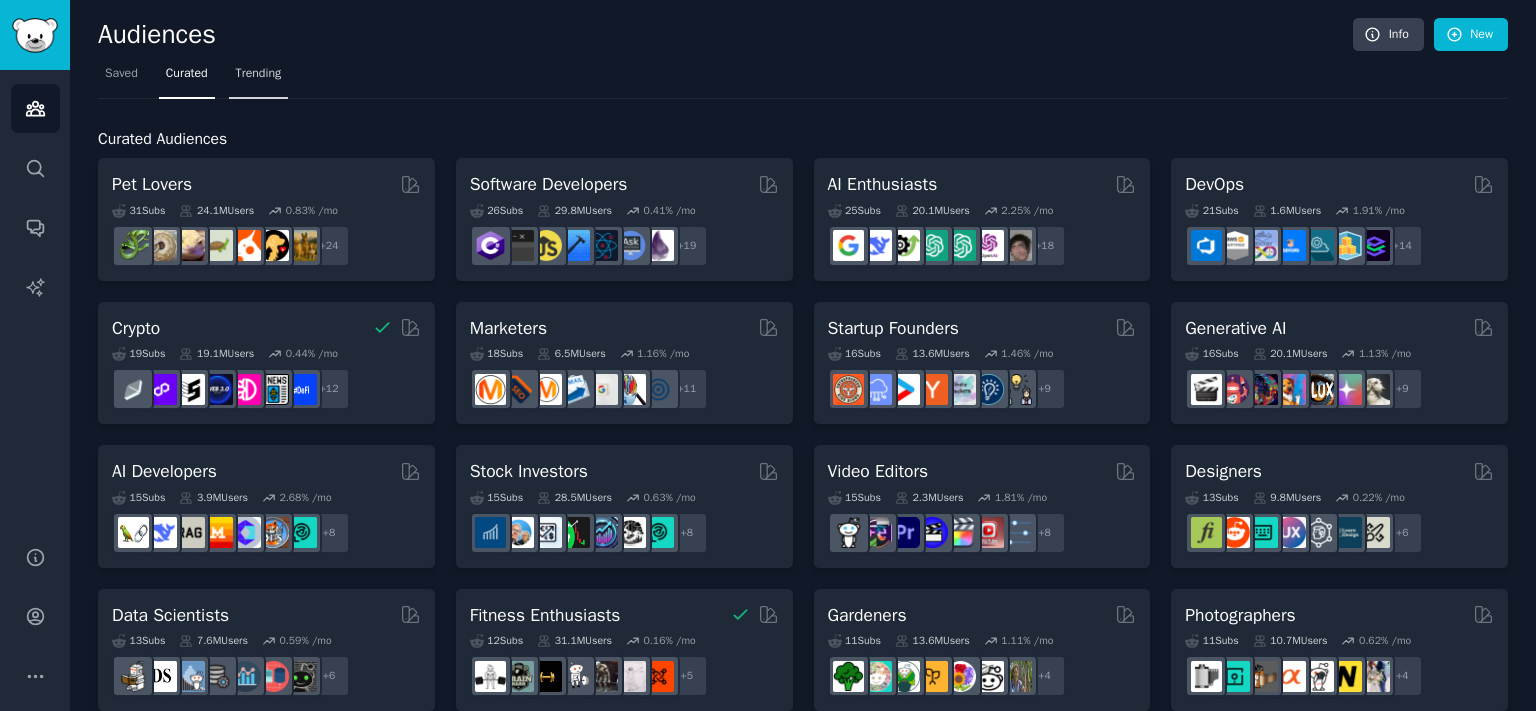click on "Trending" at bounding box center [259, 74] 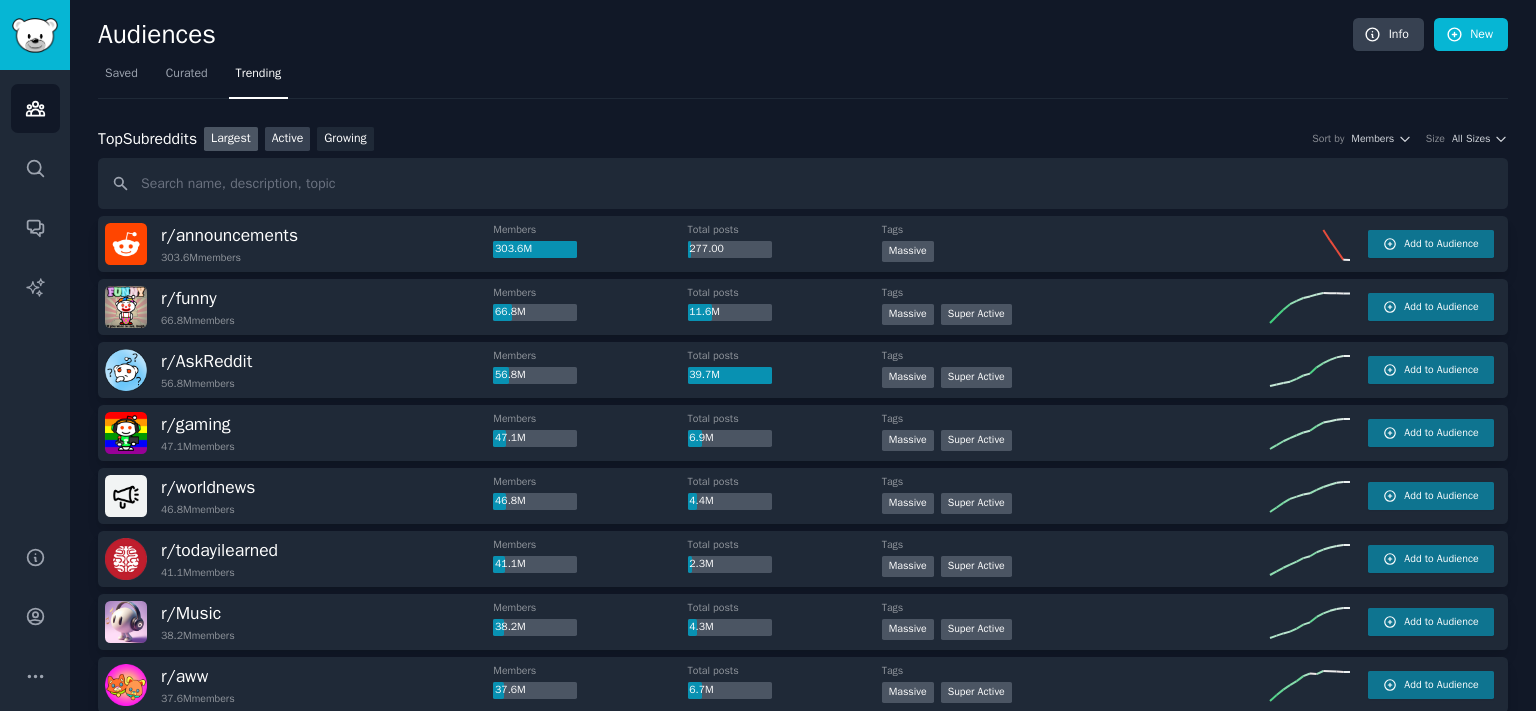 click on "Active" at bounding box center (288, 139) 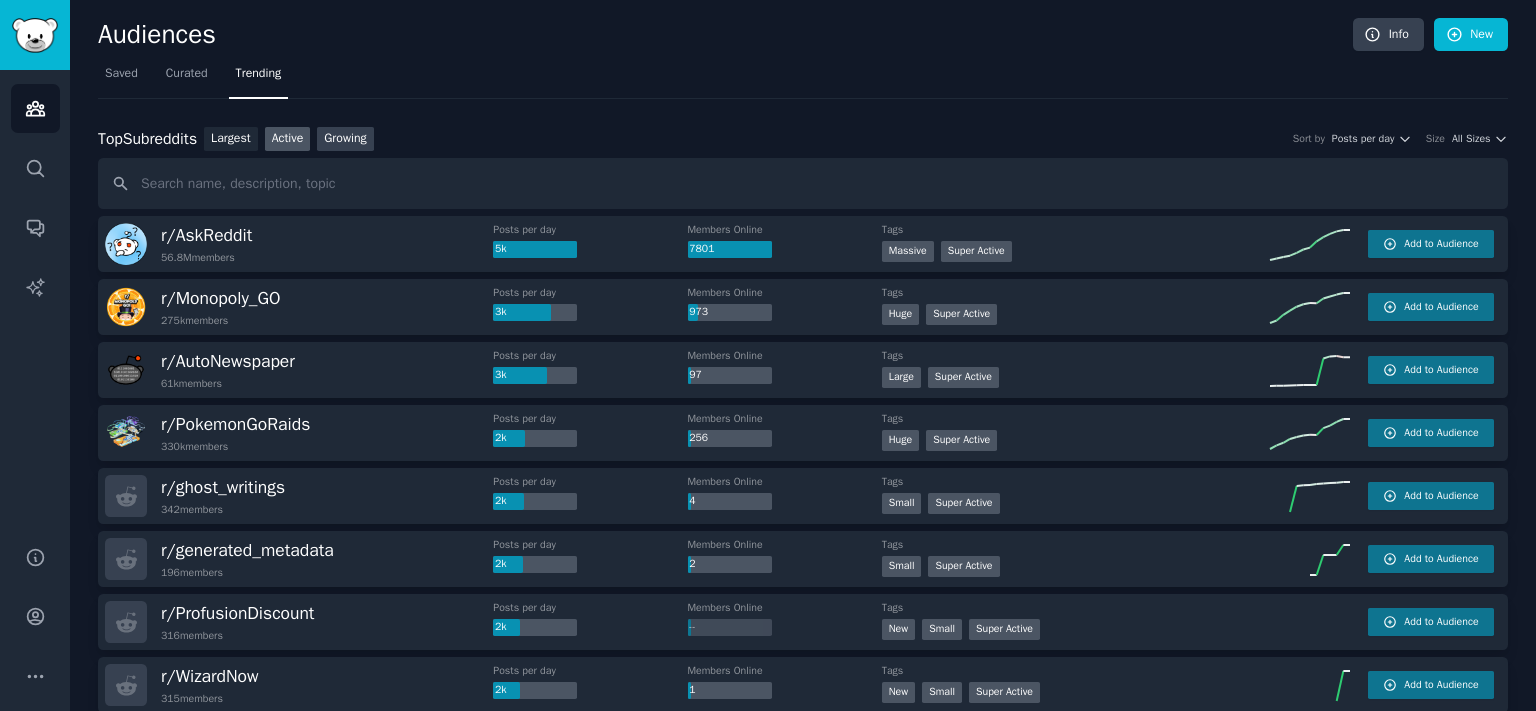 click on "Growing" at bounding box center [345, 139] 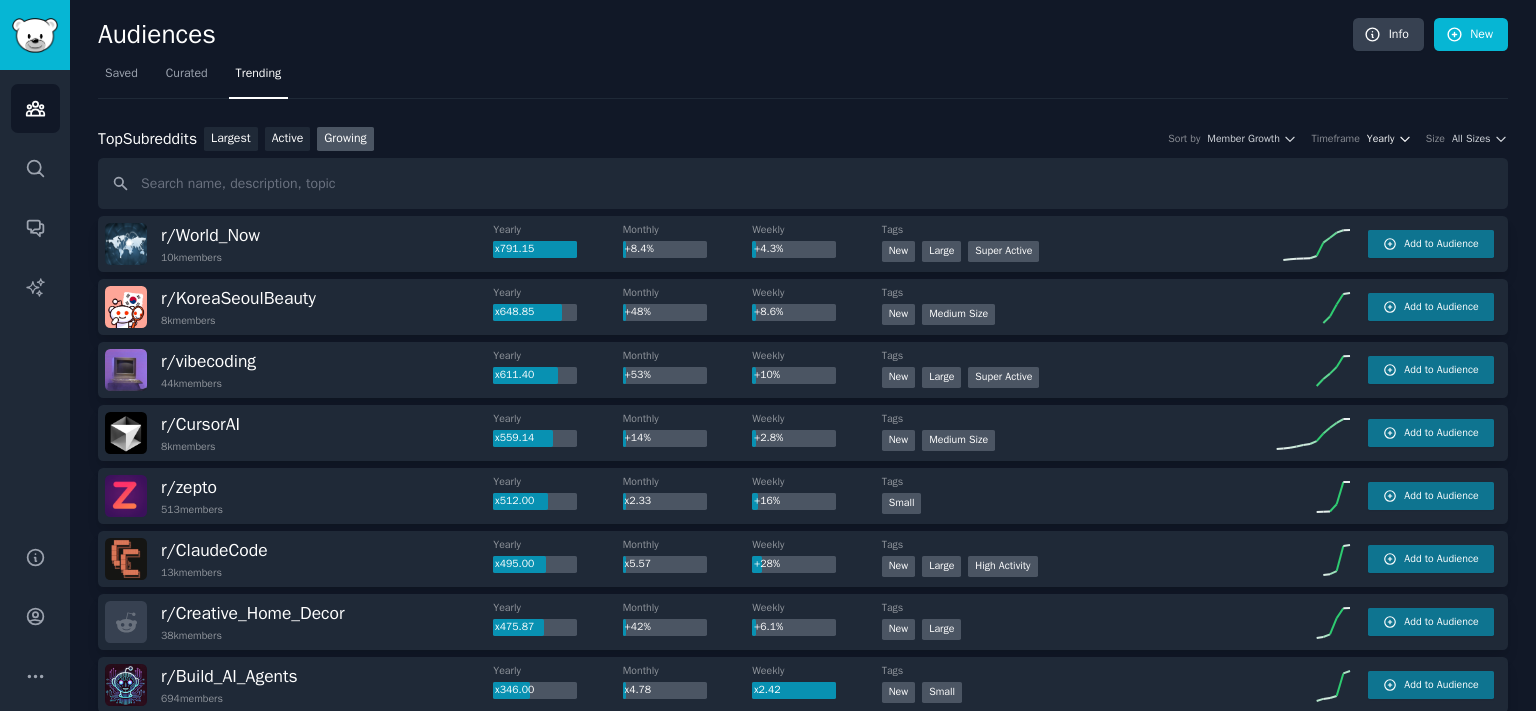 click on "Yearly" at bounding box center (1389, 139) 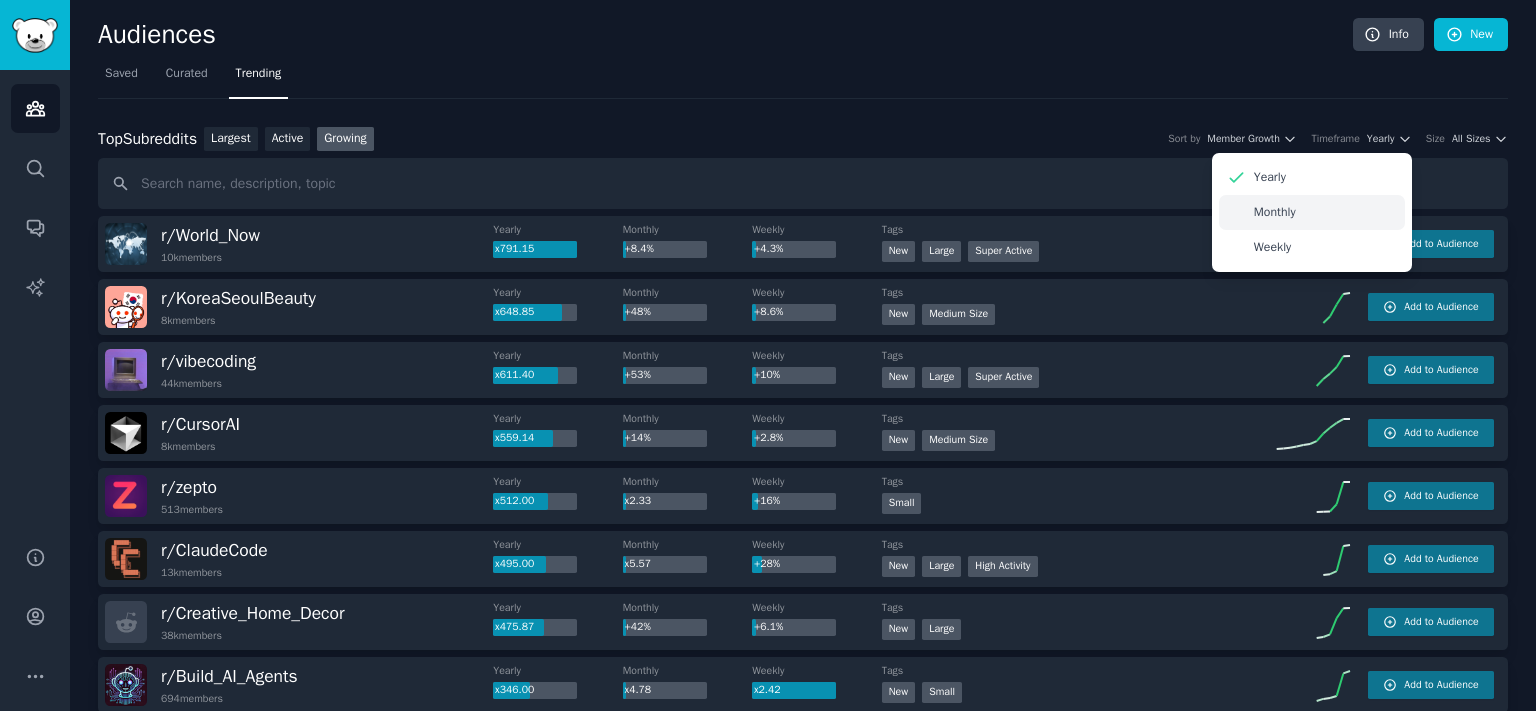 click on "Monthly" at bounding box center (1312, 212) 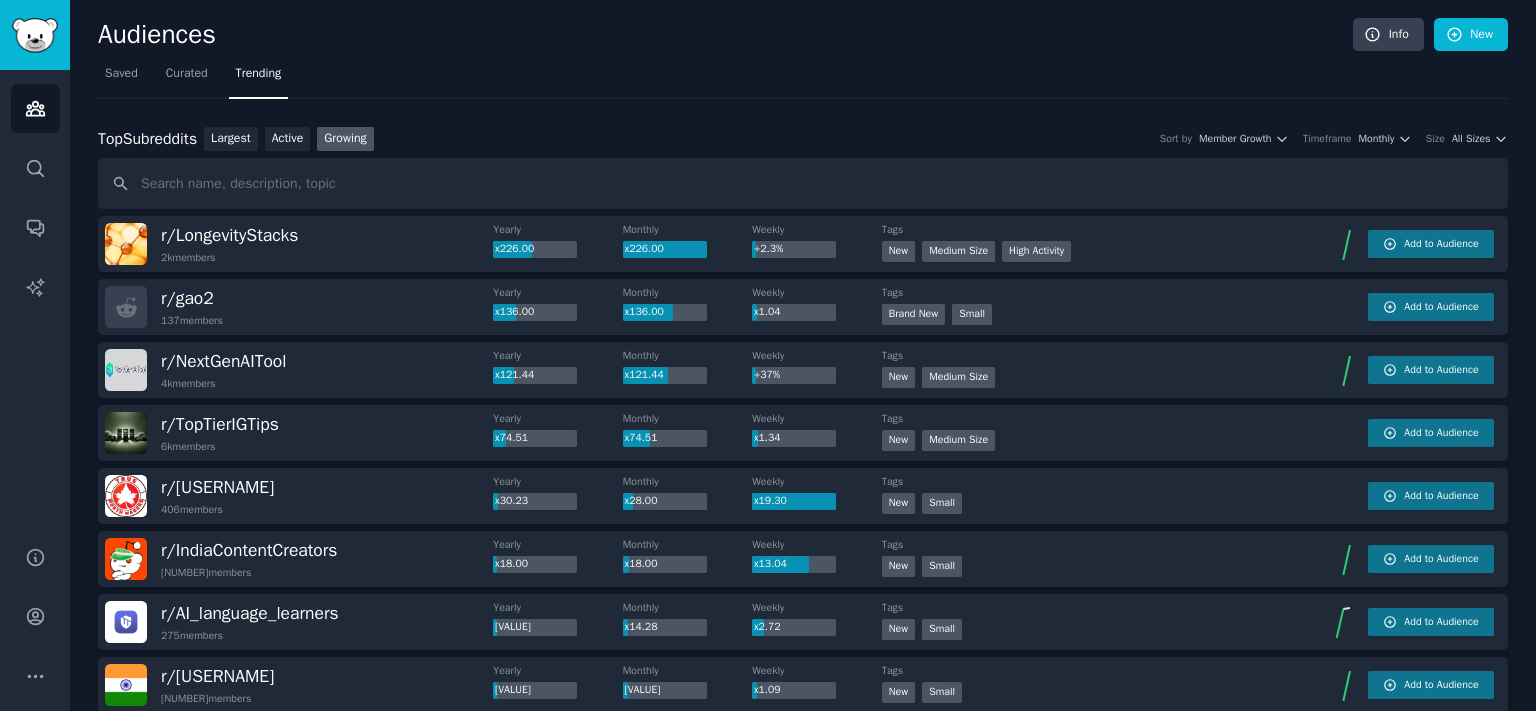 click on "Top   Subreddits Top Subreddits Largest Active Growing Sort by Member Growth Timeframe Monthly Size All Sizes" at bounding box center (803, 139) 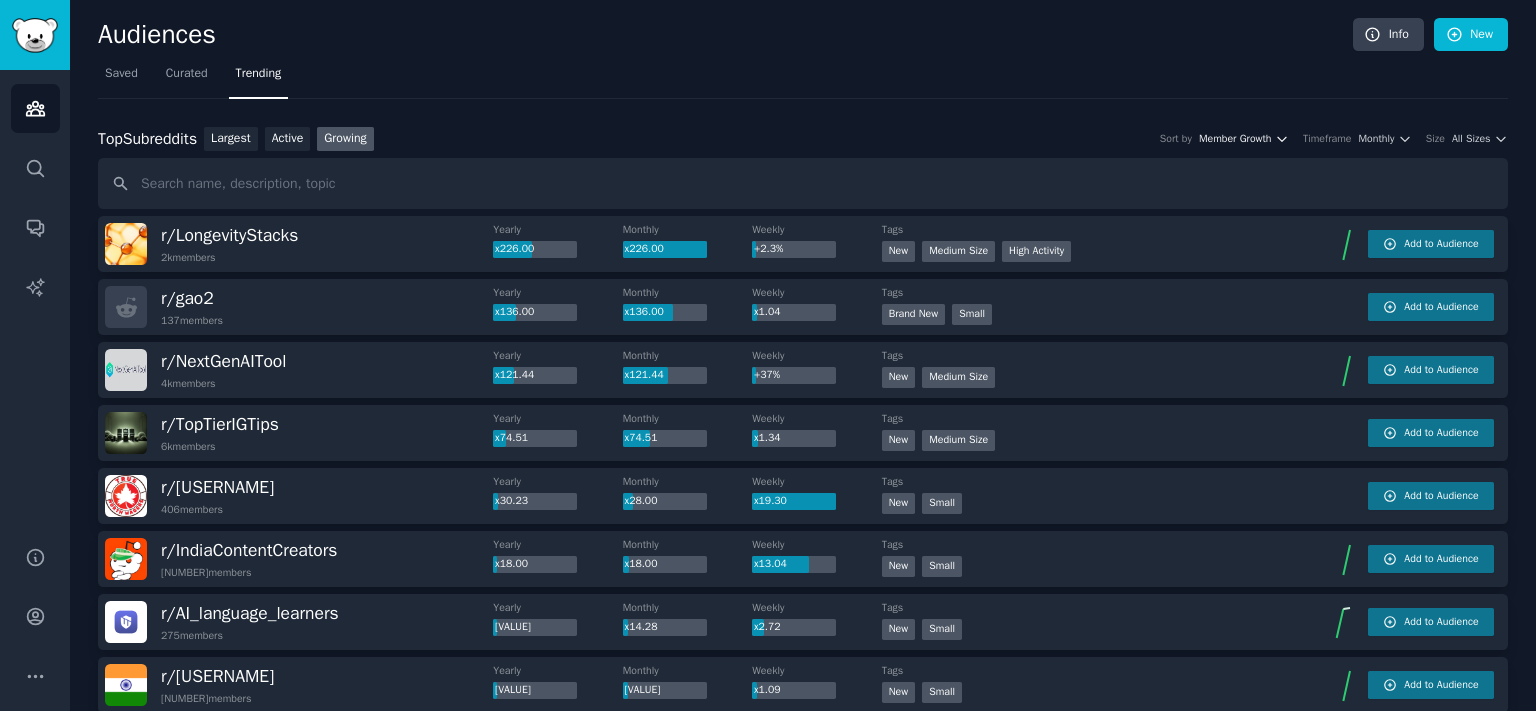 click on "Member Growth" at bounding box center [1235, 139] 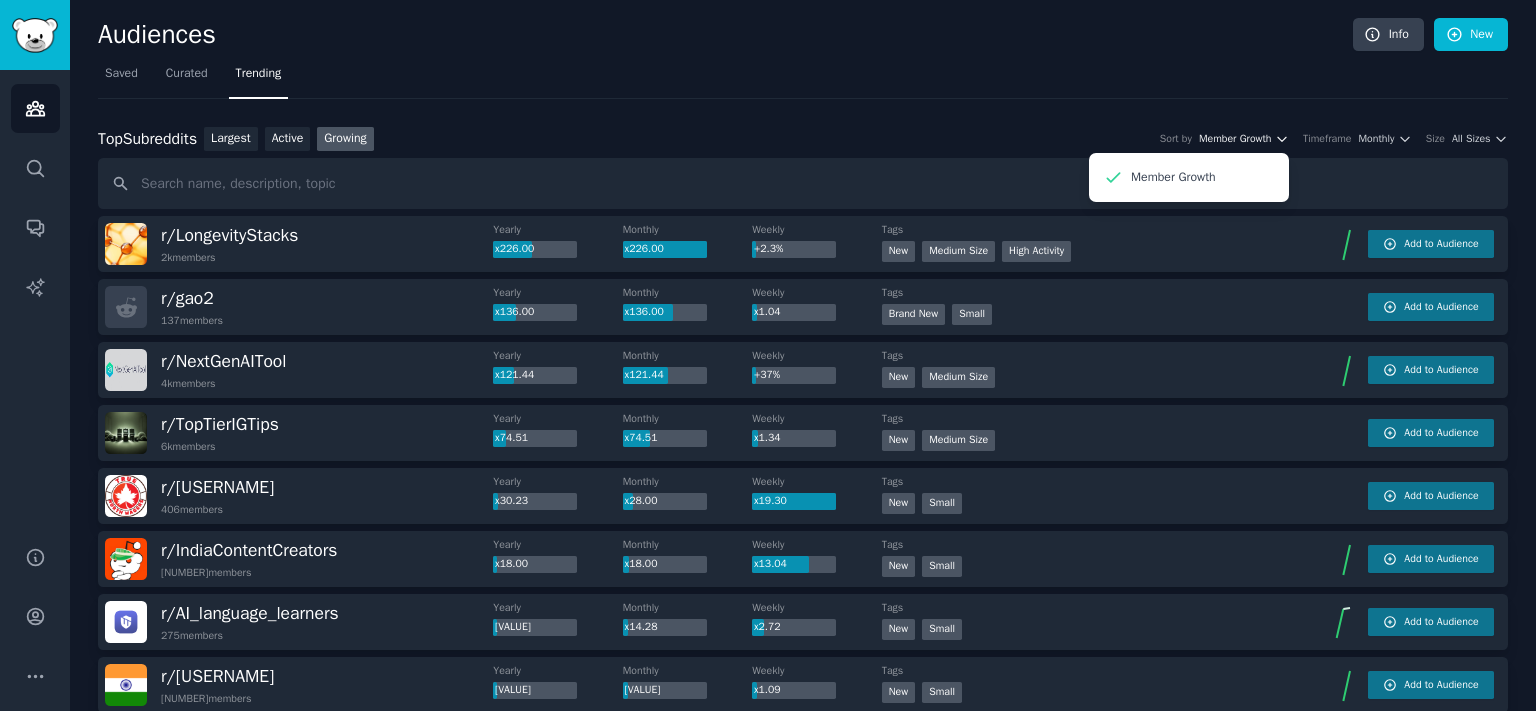 click on "Member Growth" at bounding box center [1235, 139] 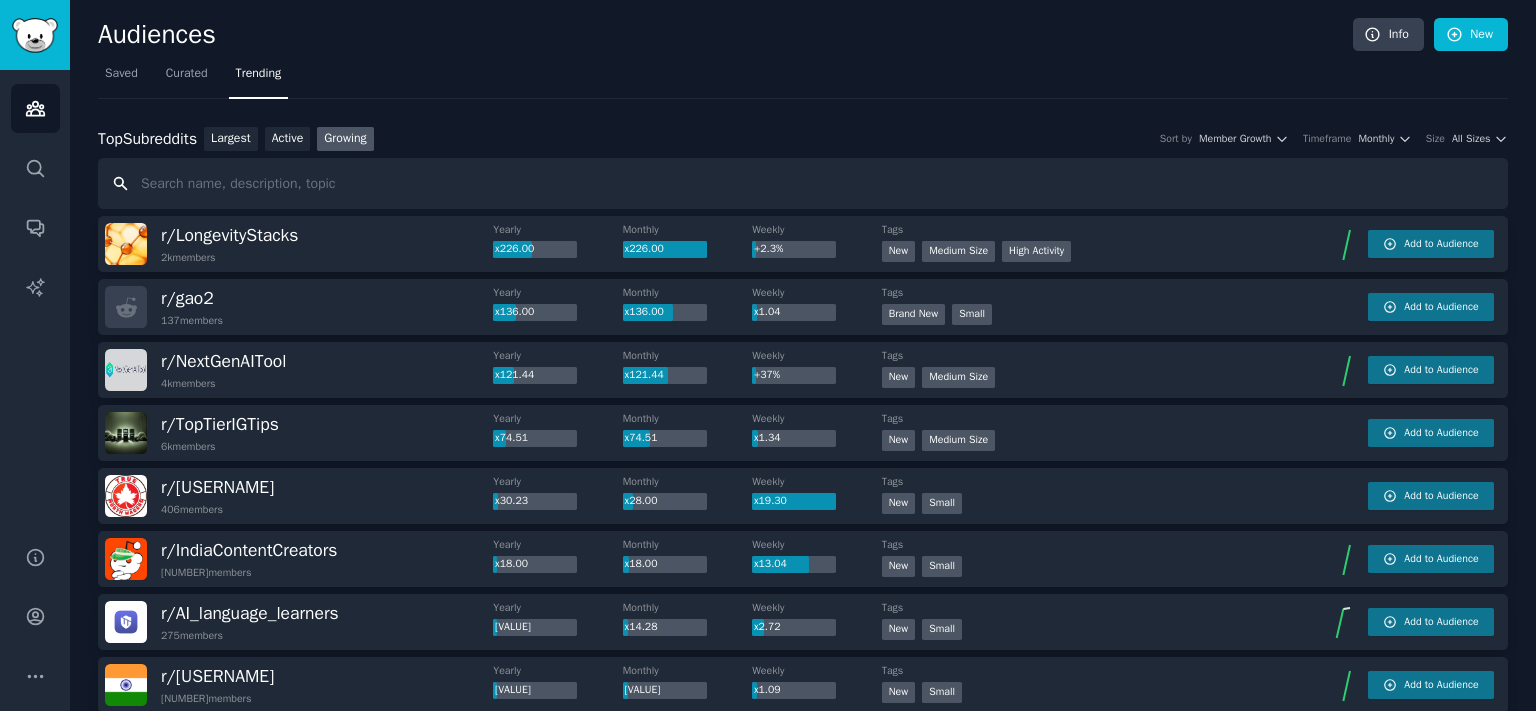click at bounding box center (803, 183) 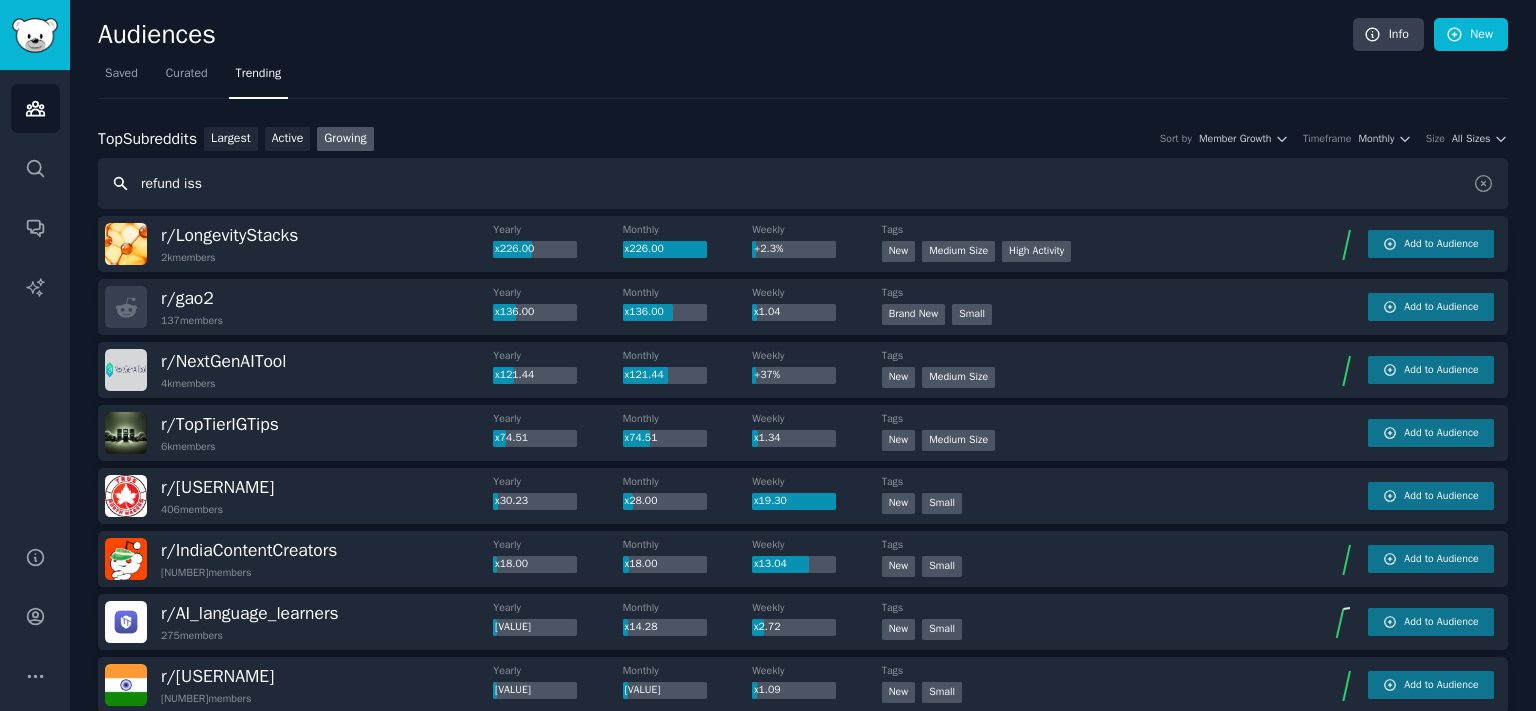 type on "c" 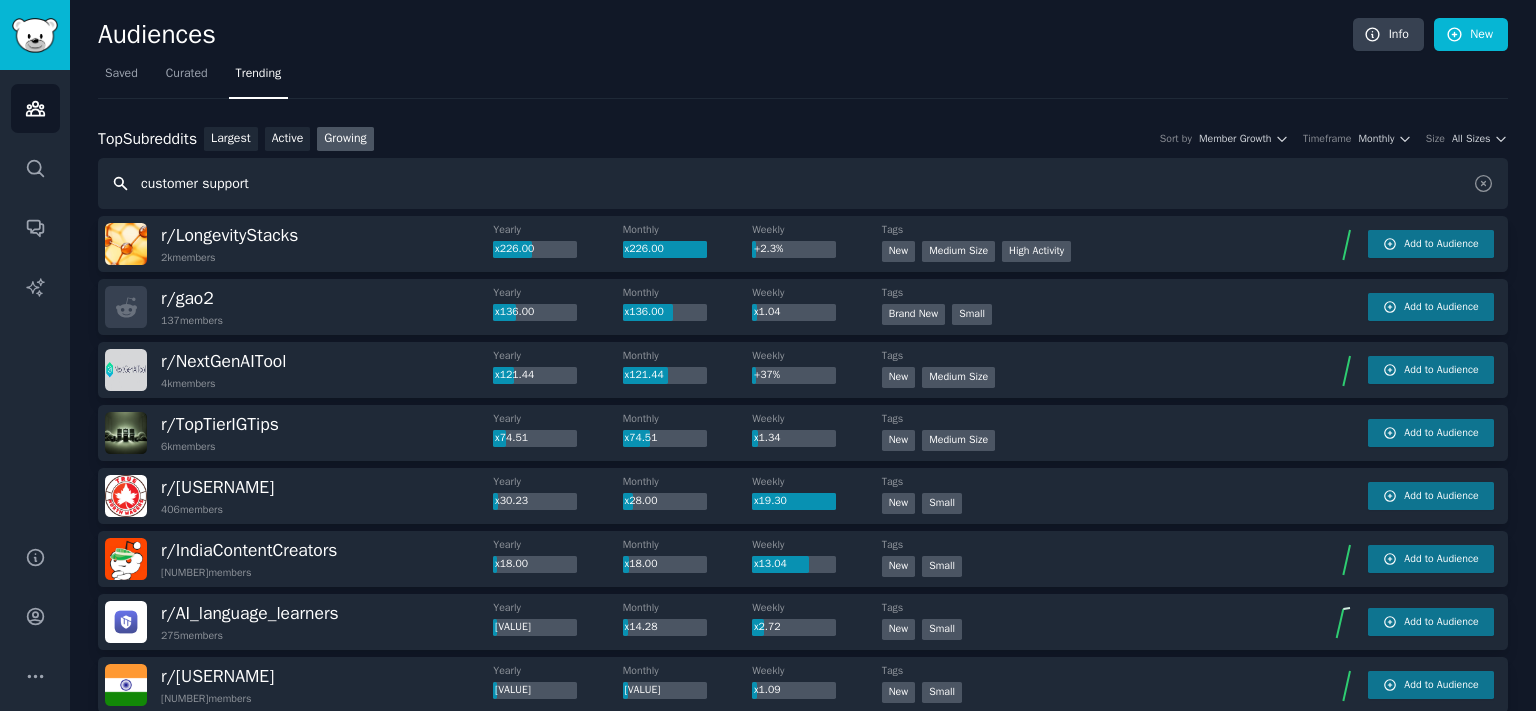 type on "customer support" 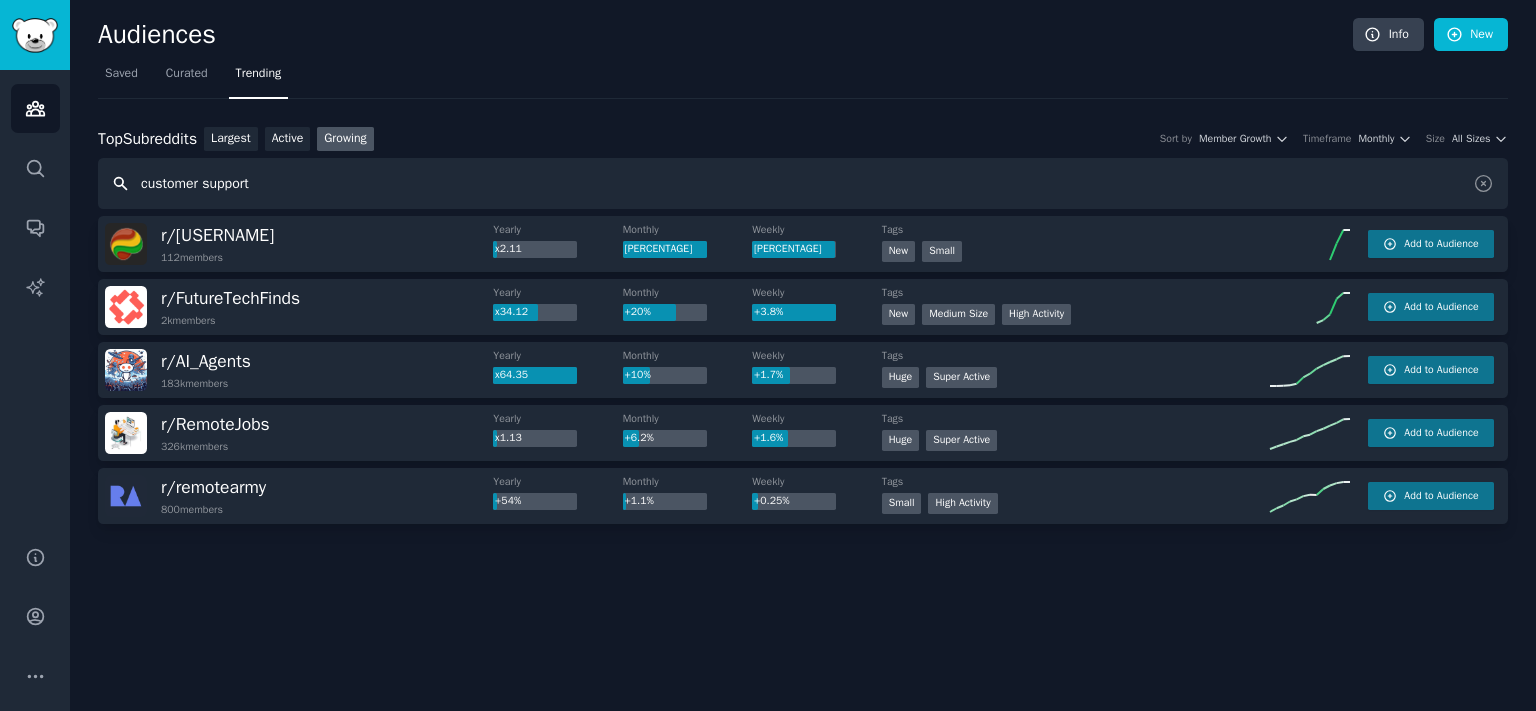 drag, startPoint x: 335, startPoint y: 190, endPoint x: 0, endPoint y: 138, distance: 339.0118 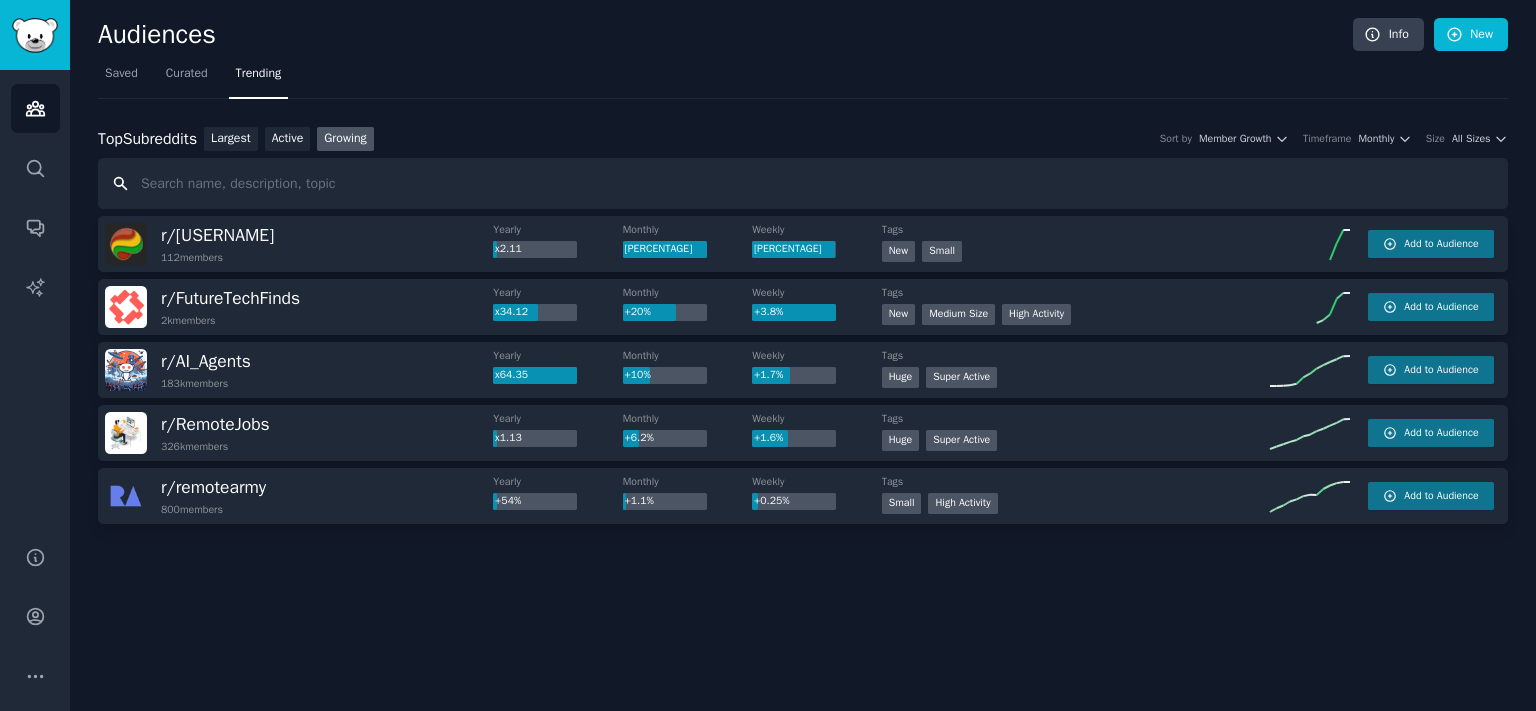 type 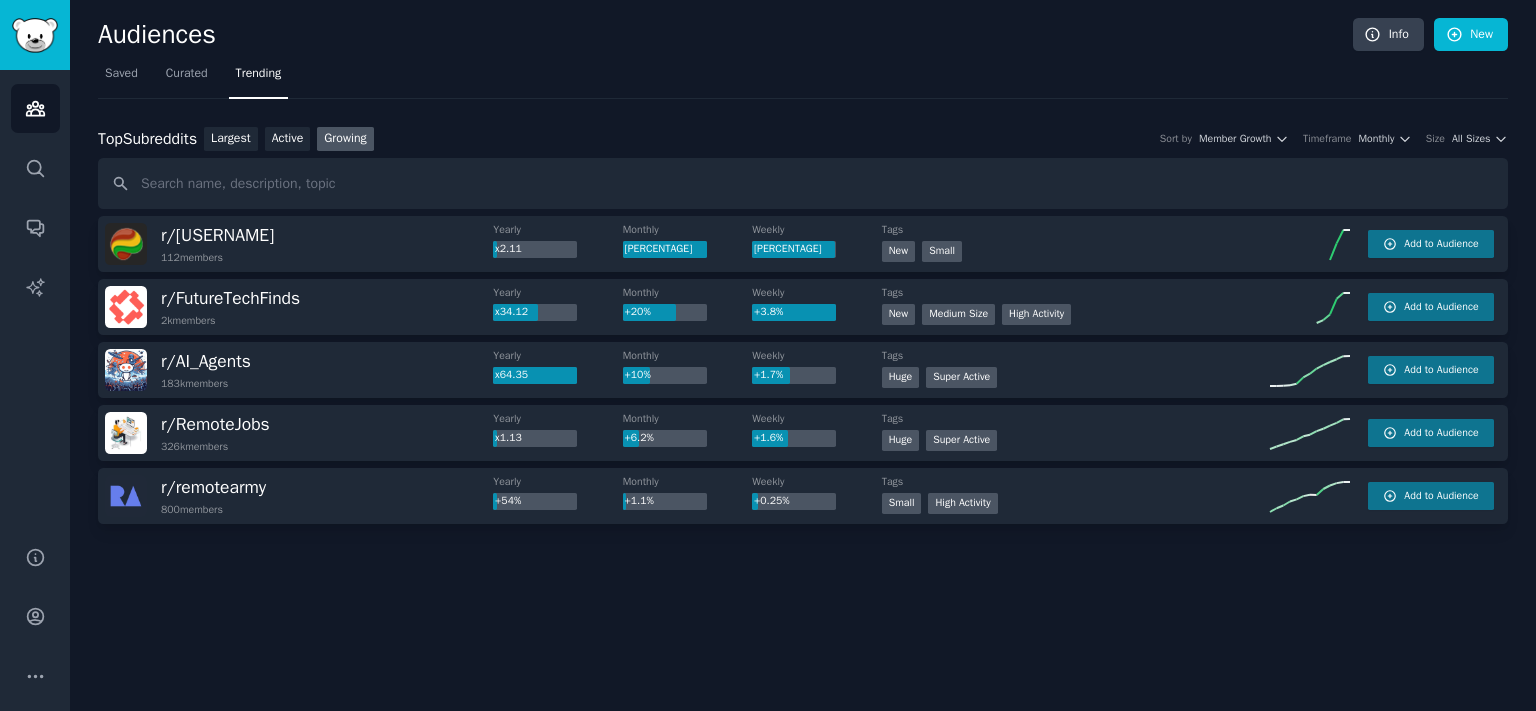 click on "Saved Curated Trending" at bounding box center (803, 78) 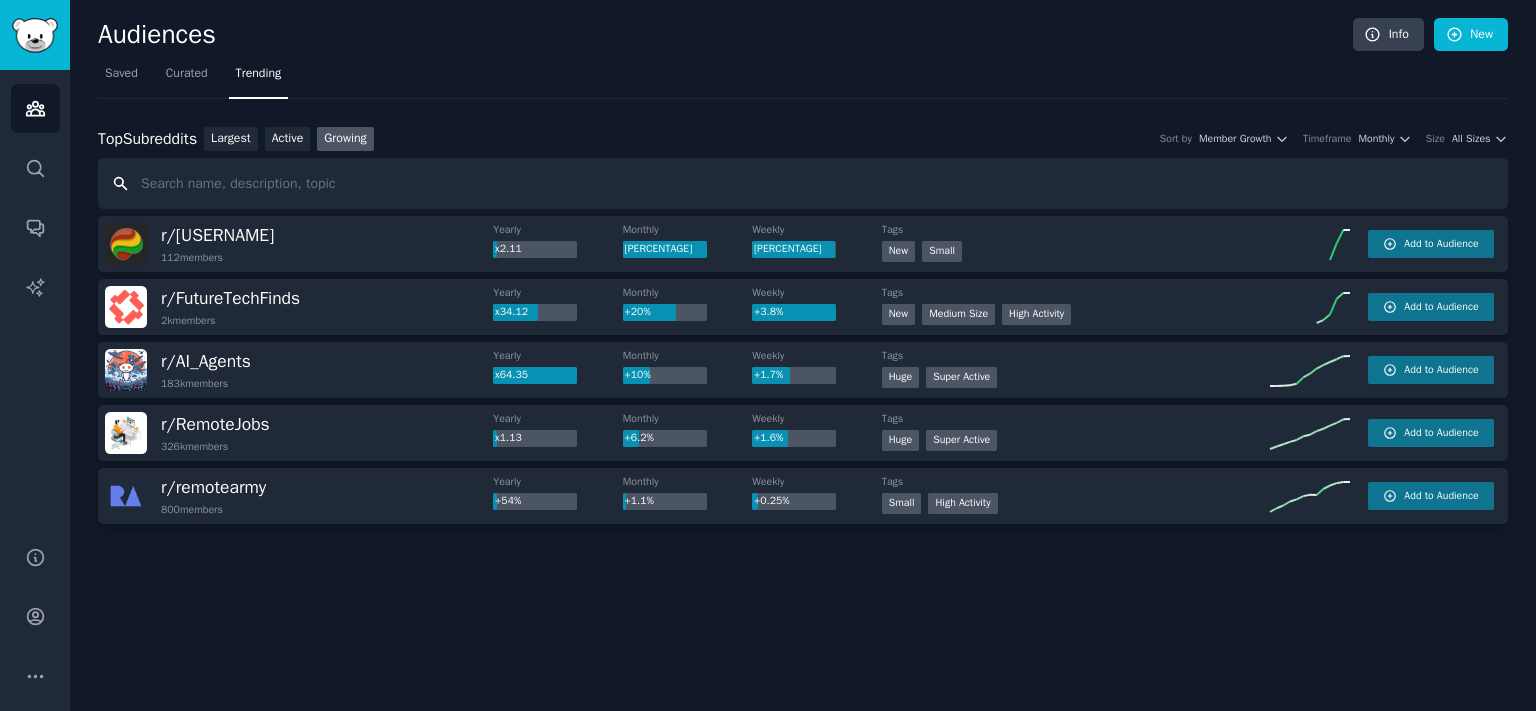 click at bounding box center (803, 183) 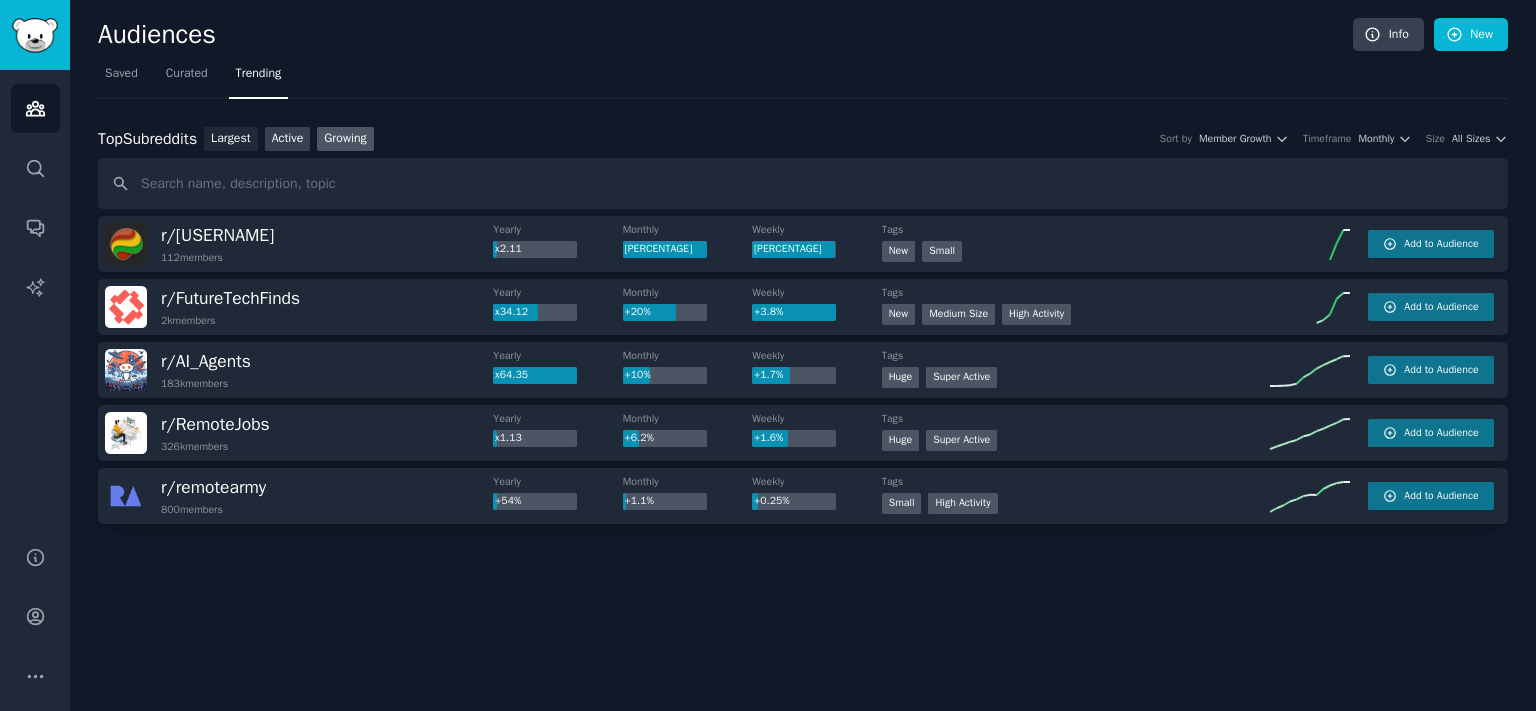 drag, startPoint x: 306, startPoint y: 137, endPoint x: 334, endPoint y: 141, distance: 28.284271 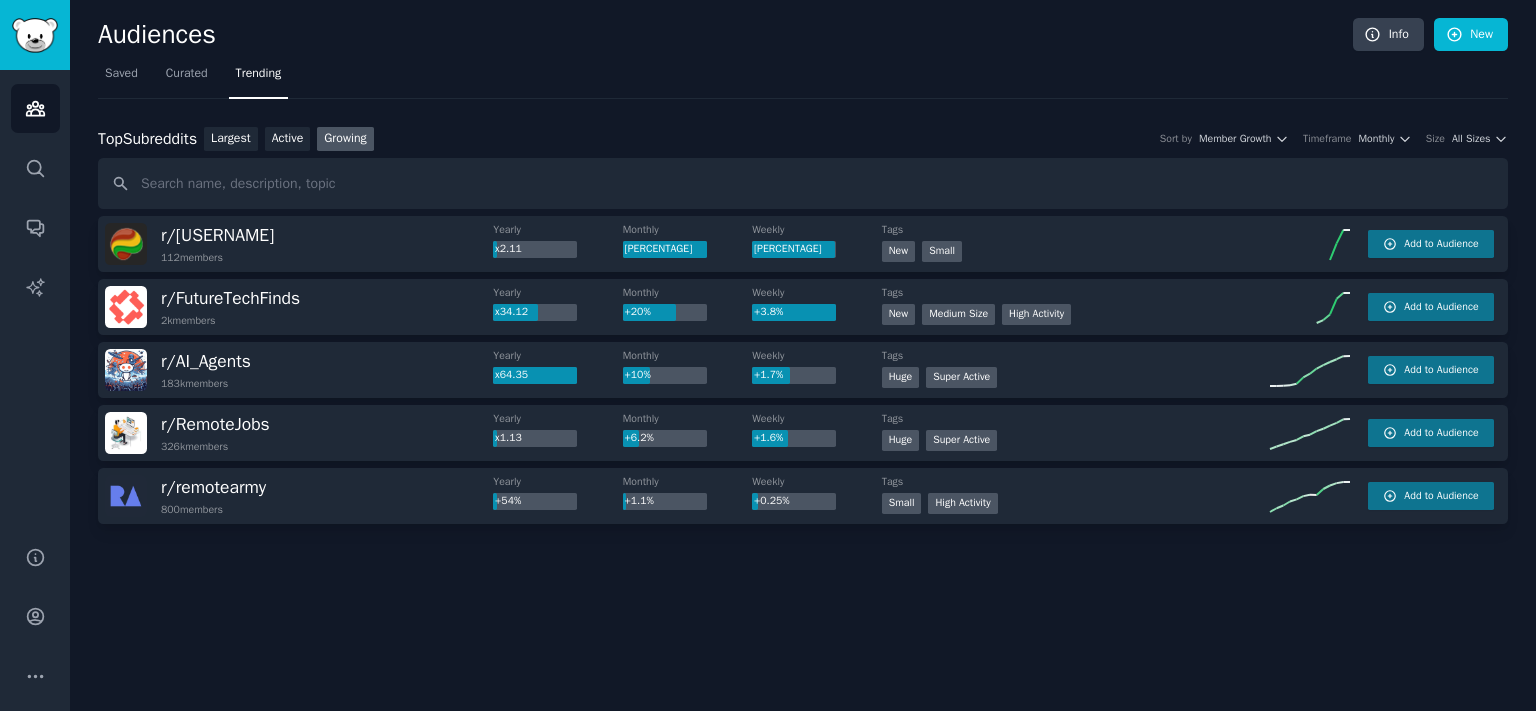 click on "Active" at bounding box center [288, 139] 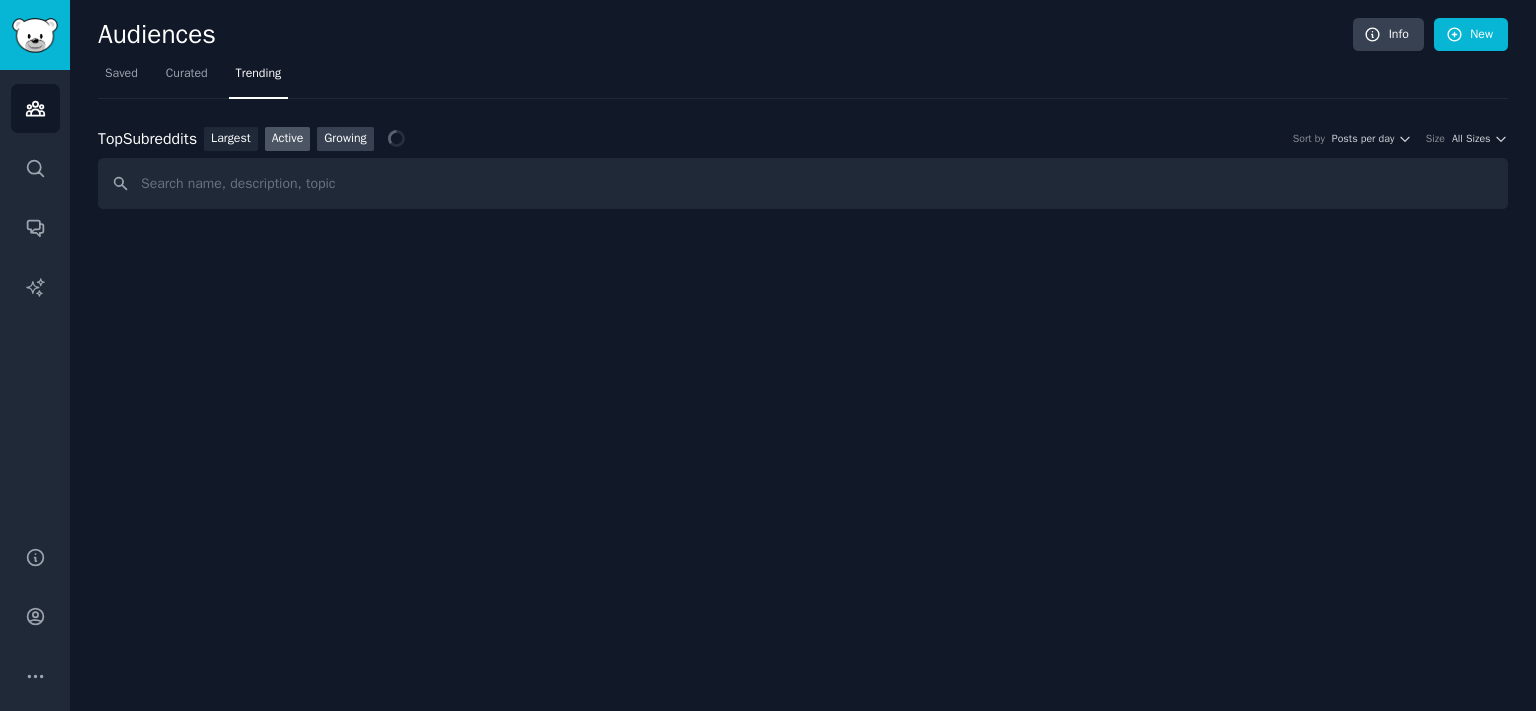 click on "Growing" at bounding box center (345, 139) 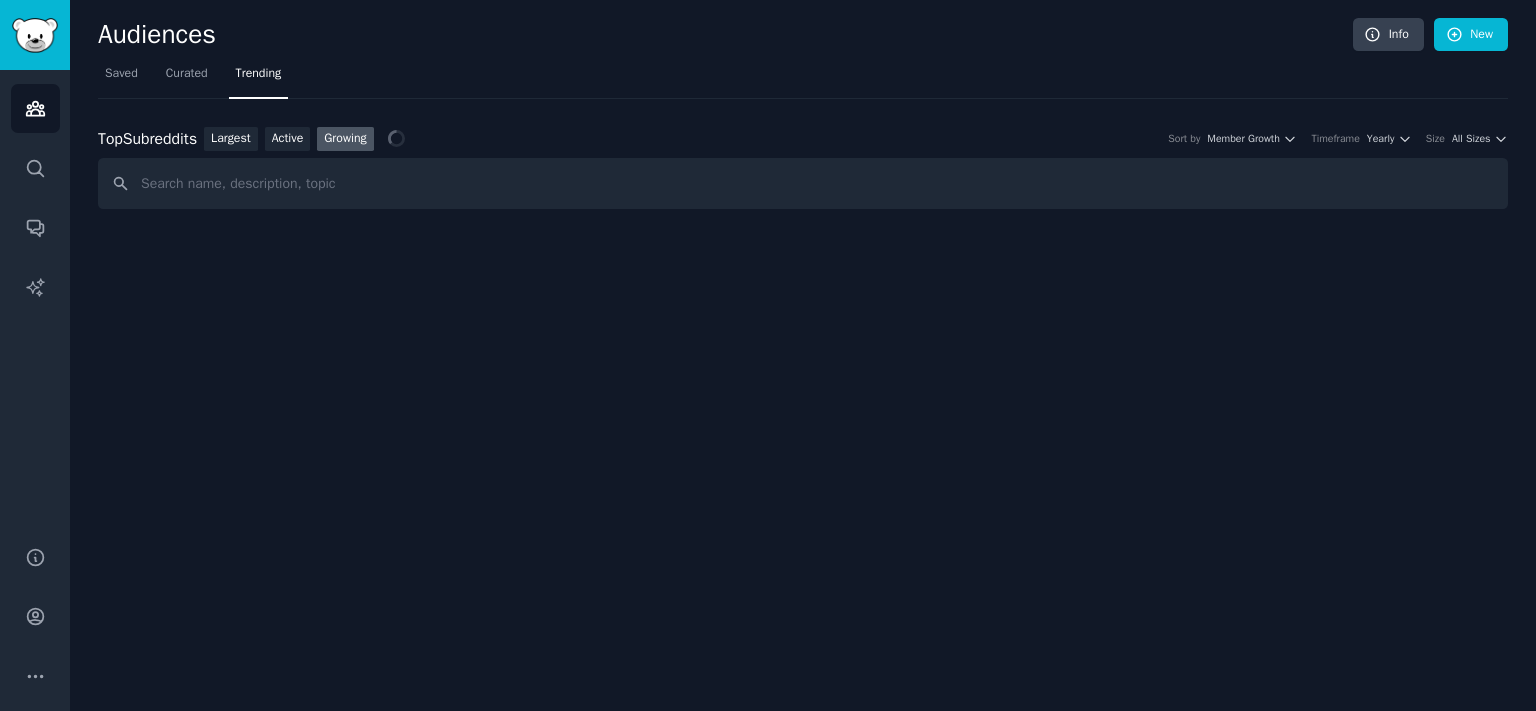 click on "Top   Subreddits Top Subreddits Largest Active Growing Sort by Member Growth Timeframe Yearly Size All Sizes" at bounding box center (803, 168) 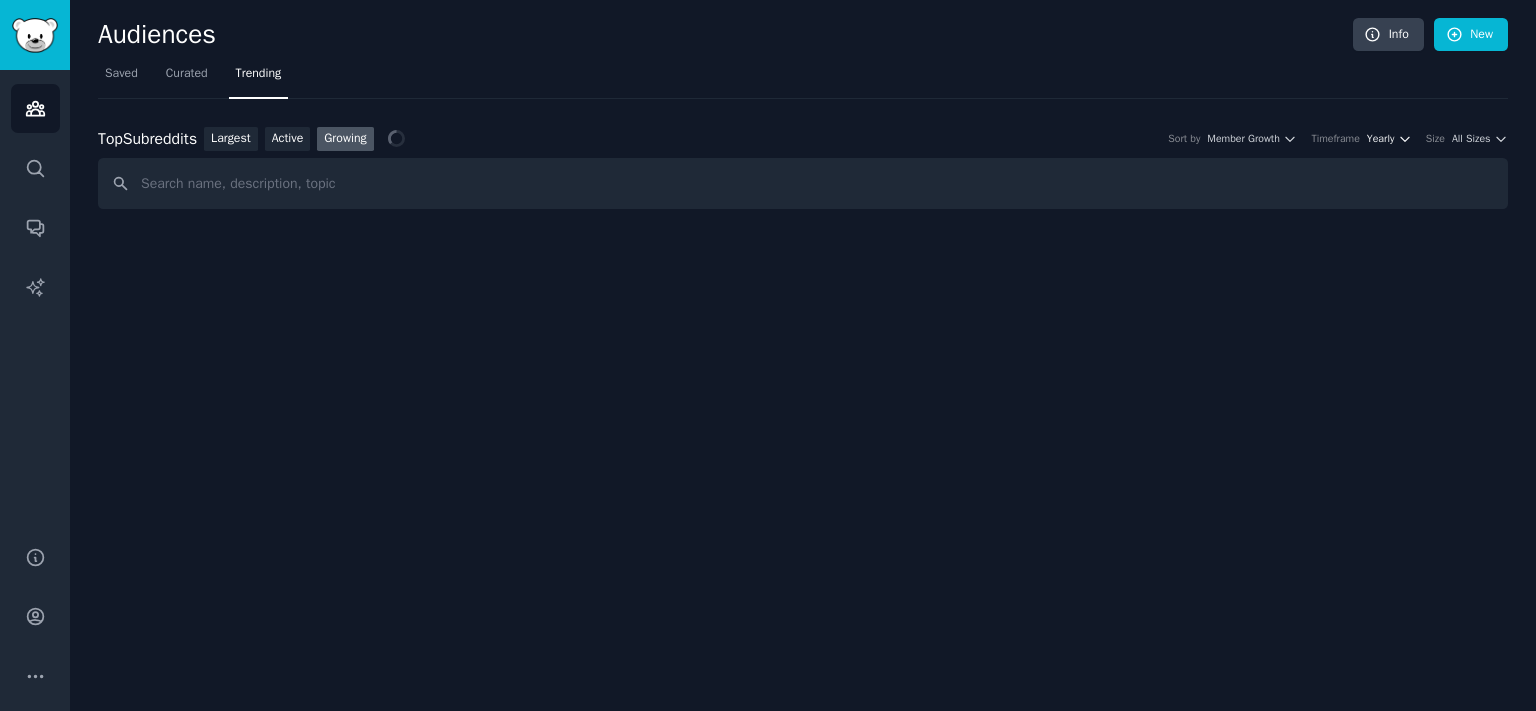 click on "Yearly" at bounding box center (1380, 139) 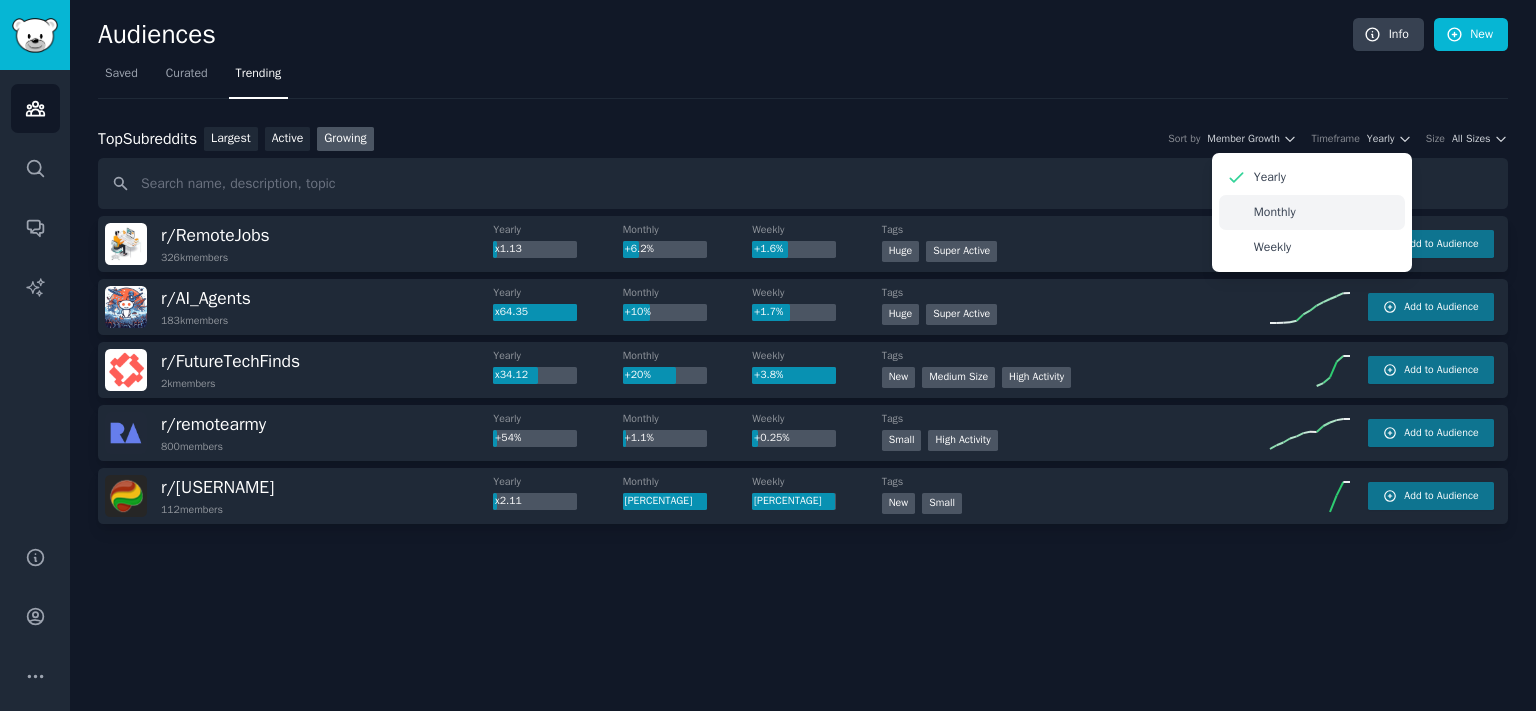 click on "Monthly" at bounding box center [1275, 213] 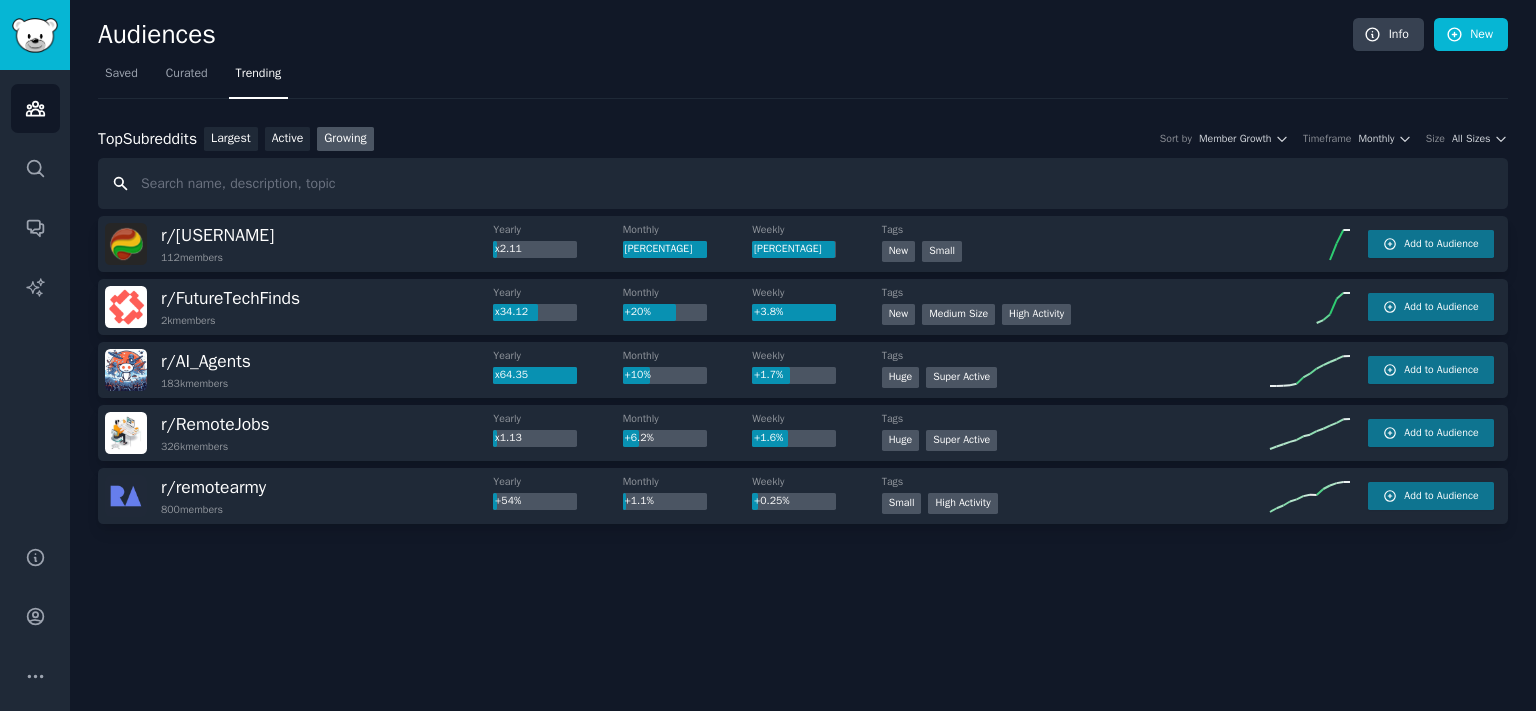 click at bounding box center [803, 183] 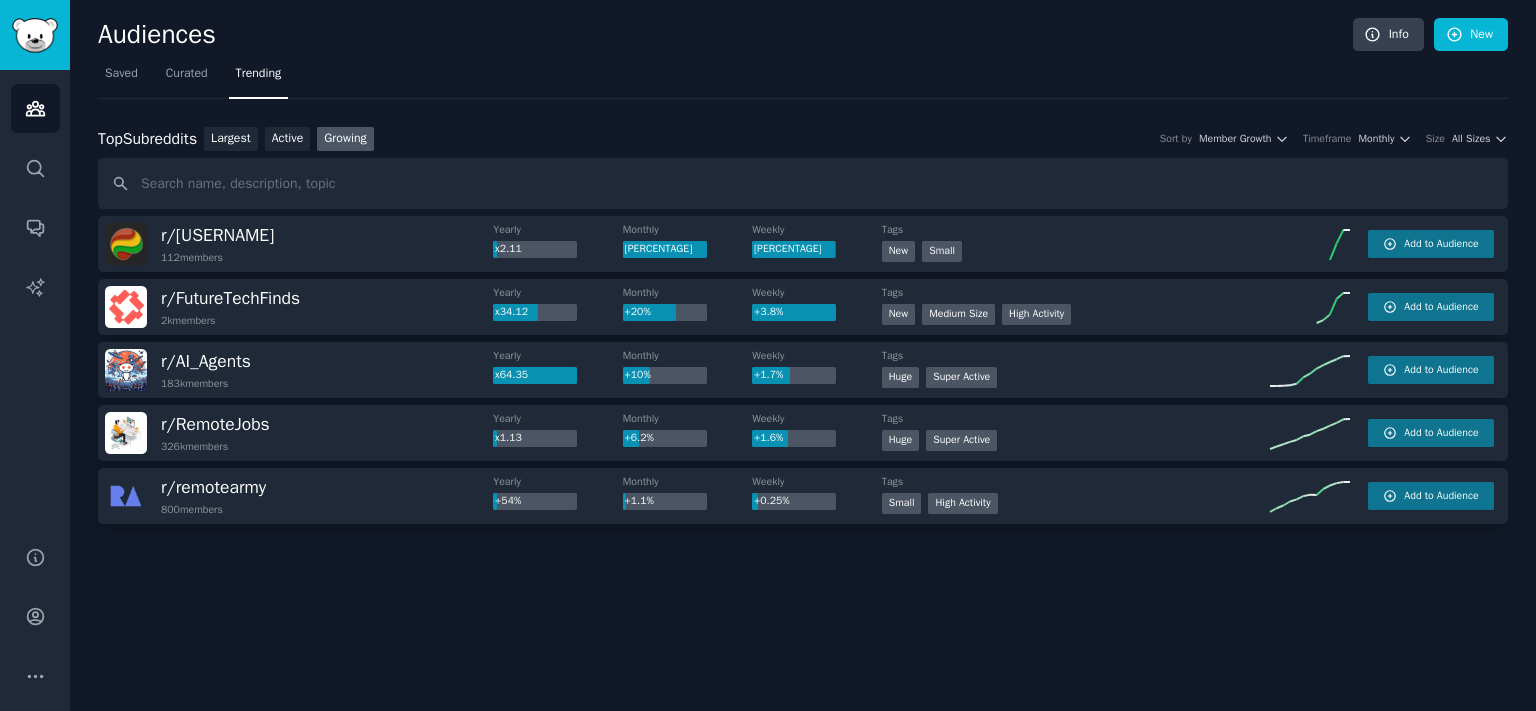 click on "Top   Subreddits Top Subreddits Largest Active Growing Sort by Member Growth Timeframe Monthly Size All Sizes" at bounding box center [803, 139] 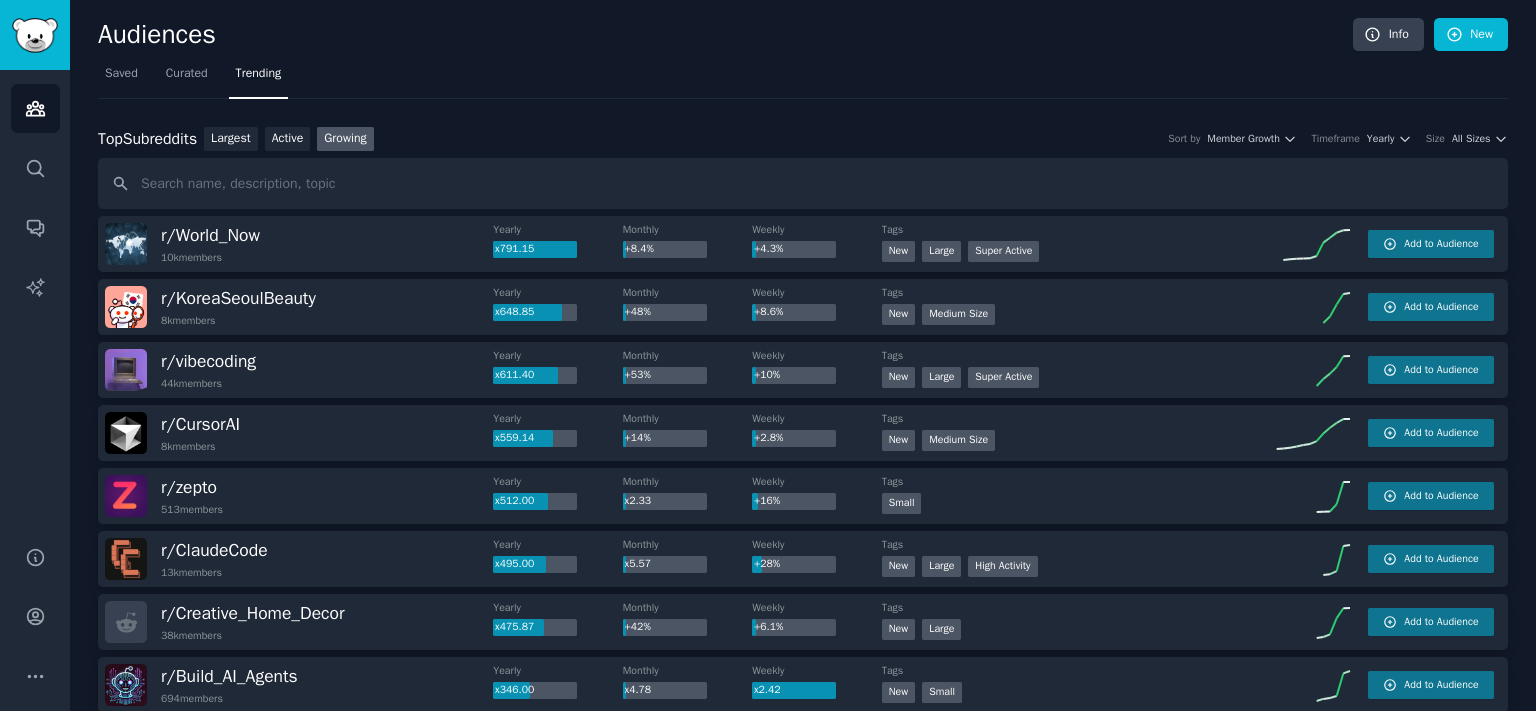 scroll, scrollTop: 0, scrollLeft: 0, axis: both 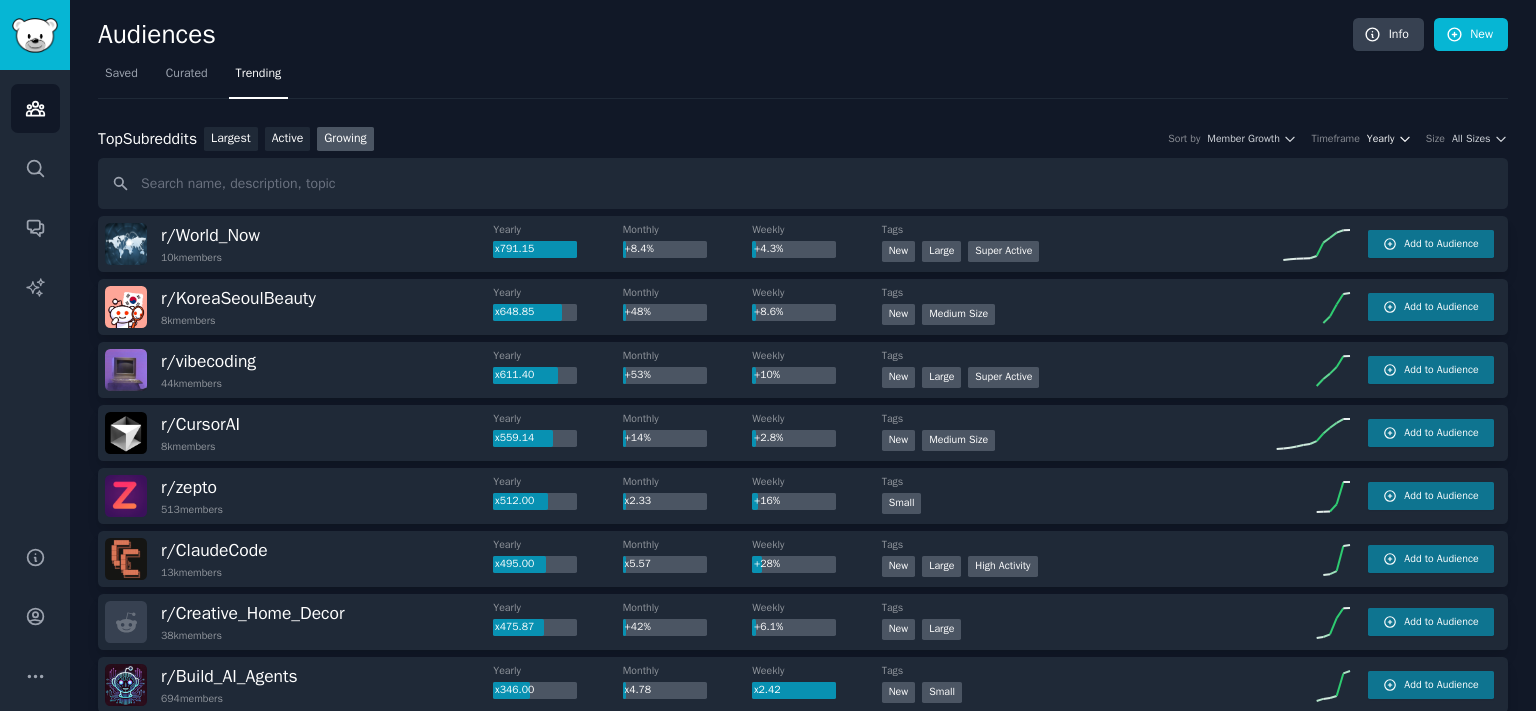 click on "Yearly" at bounding box center [1380, 139] 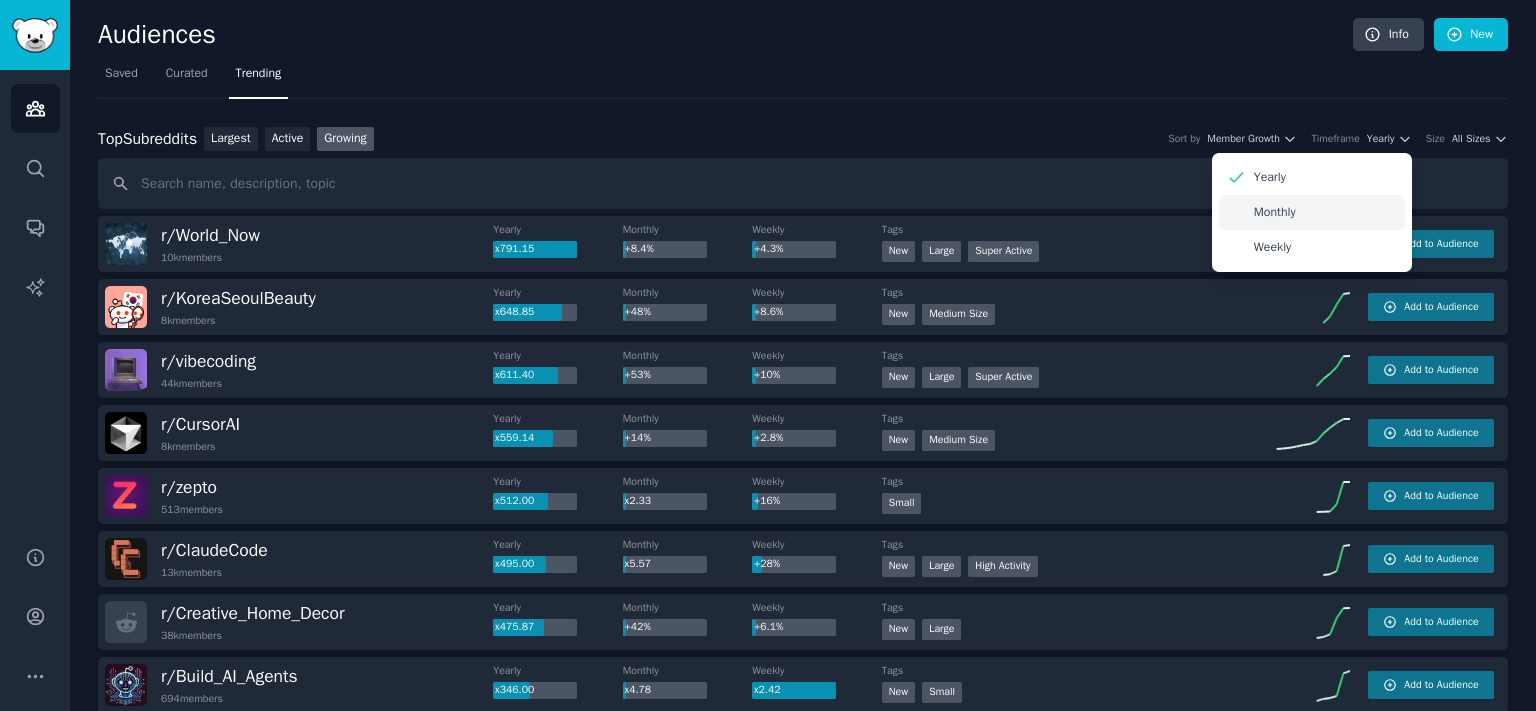 click on "Monthly" at bounding box center (1275, 213) 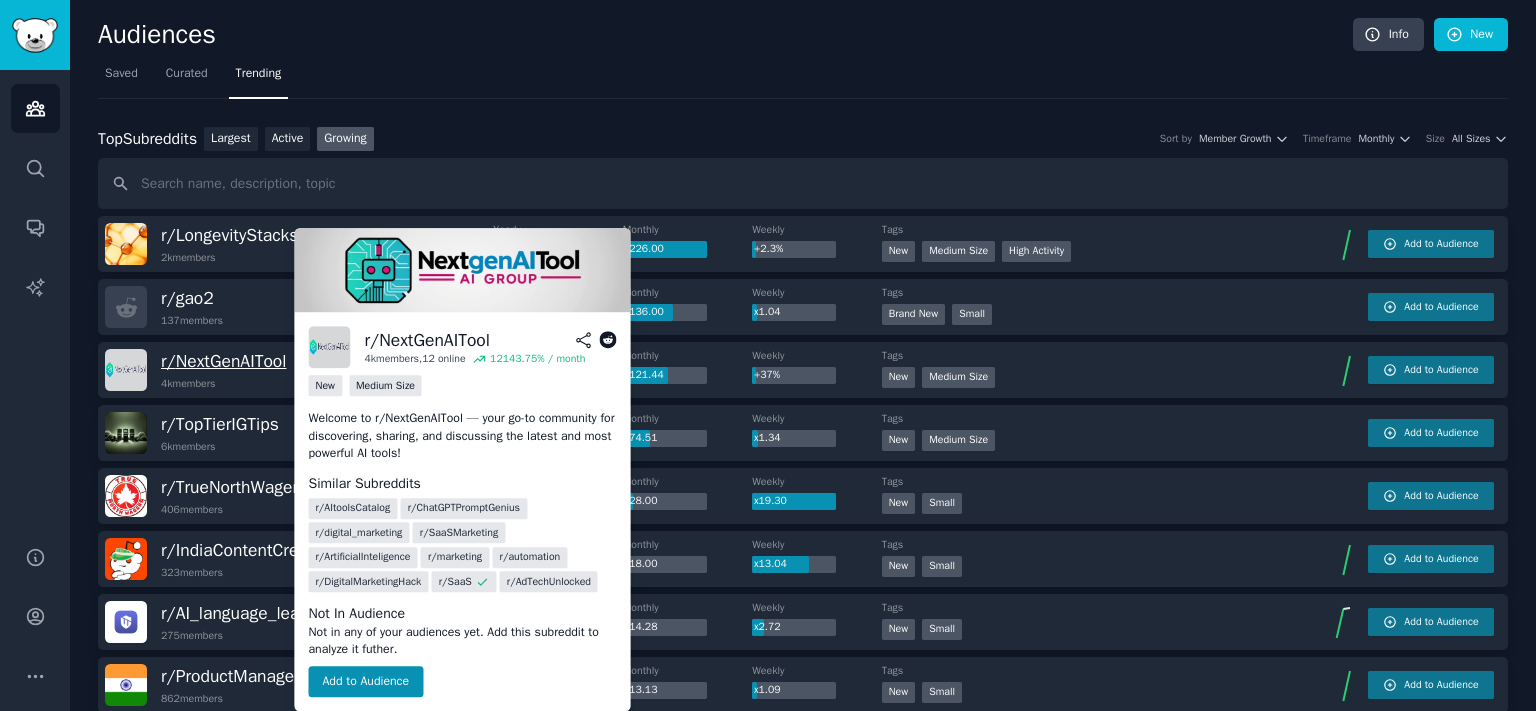 click on "r/ NextGenAITool" at bounding box center [223, 361] 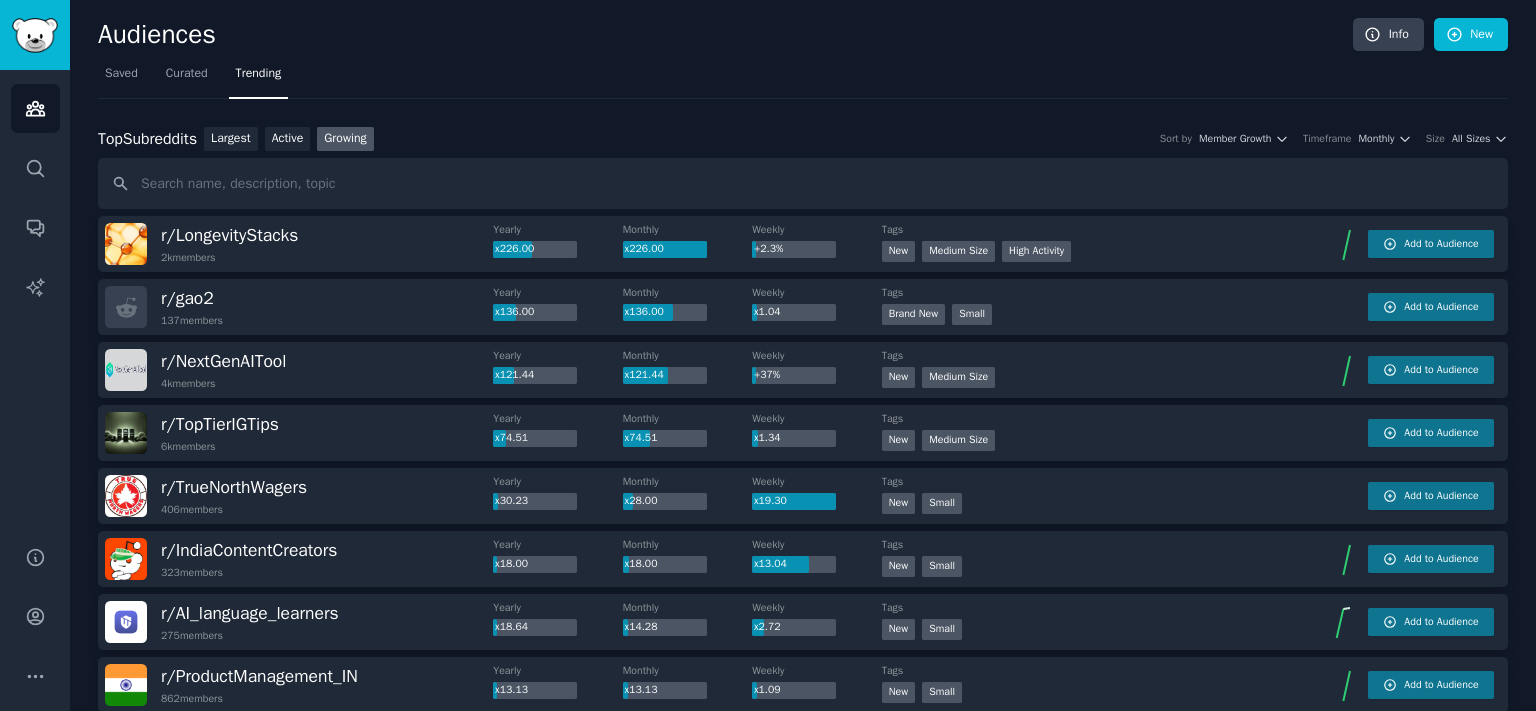 click on "r/ NextGenAITool 4k  members" at bounding box center (299, 370) 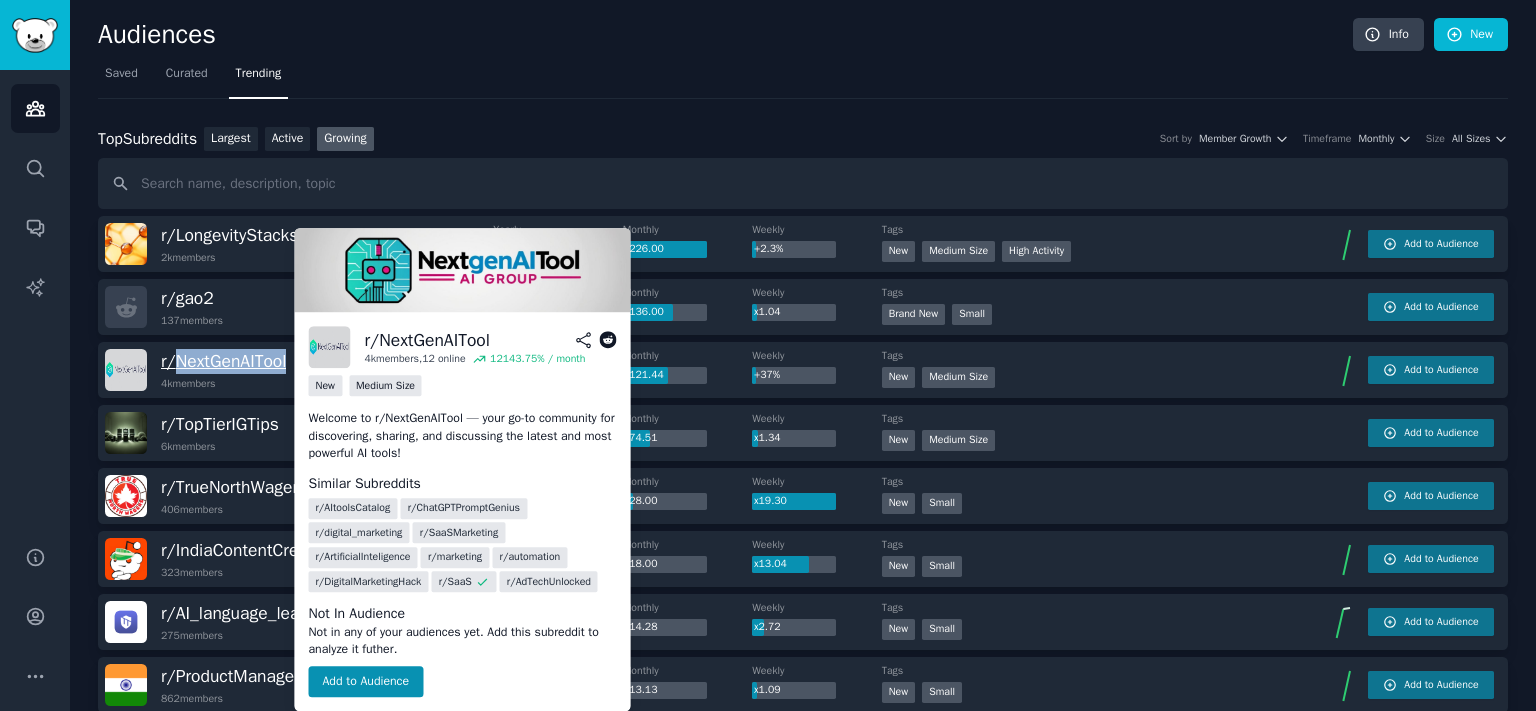 drag, startPoint x: 274, startPoint y: 366, endPoint x: 176, endPoint y: 352, distance: 98.99495 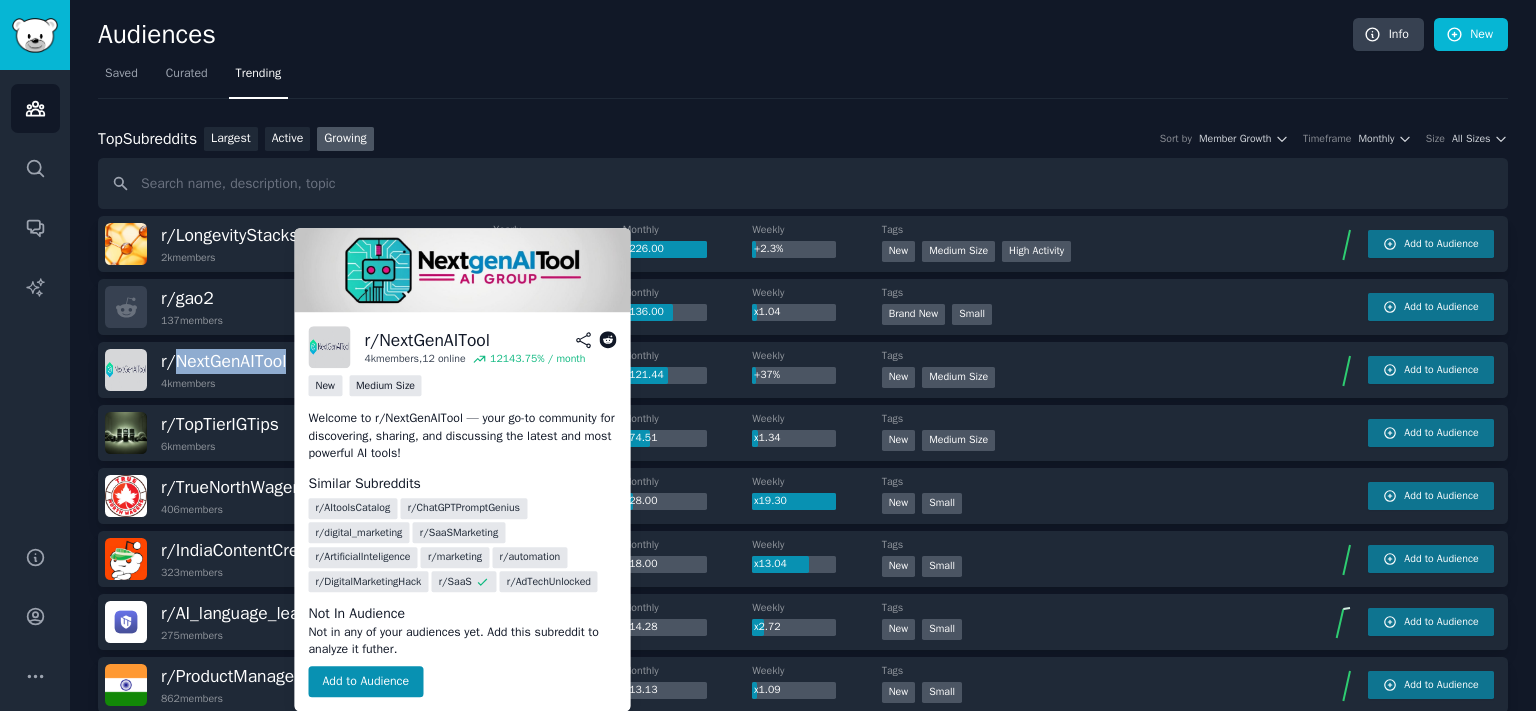copy on "NextGenAITool" 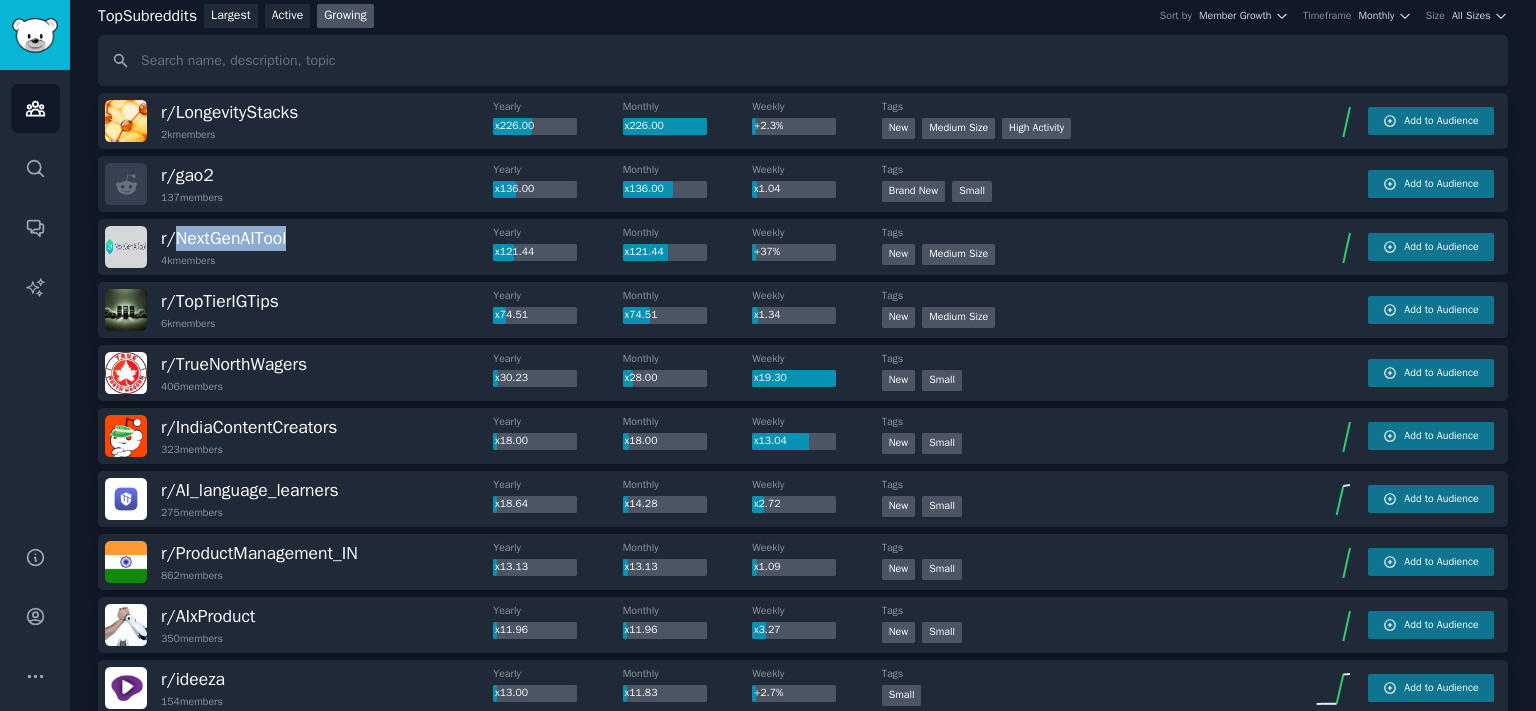scroll, scrollTop: 331, scrollLeft: 0, axis: vertical 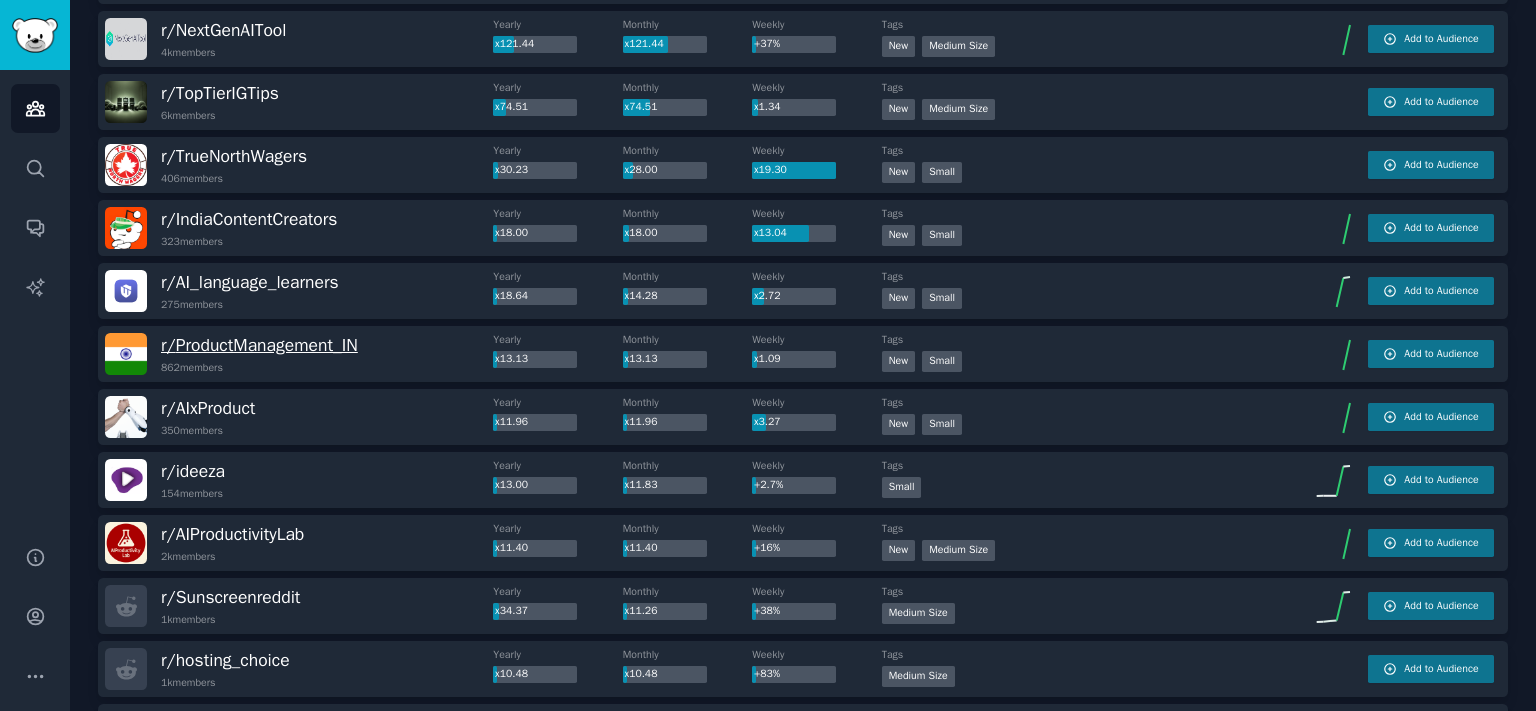 click on "r/ ProductManagement_IN" at bounding box center [259, 345] 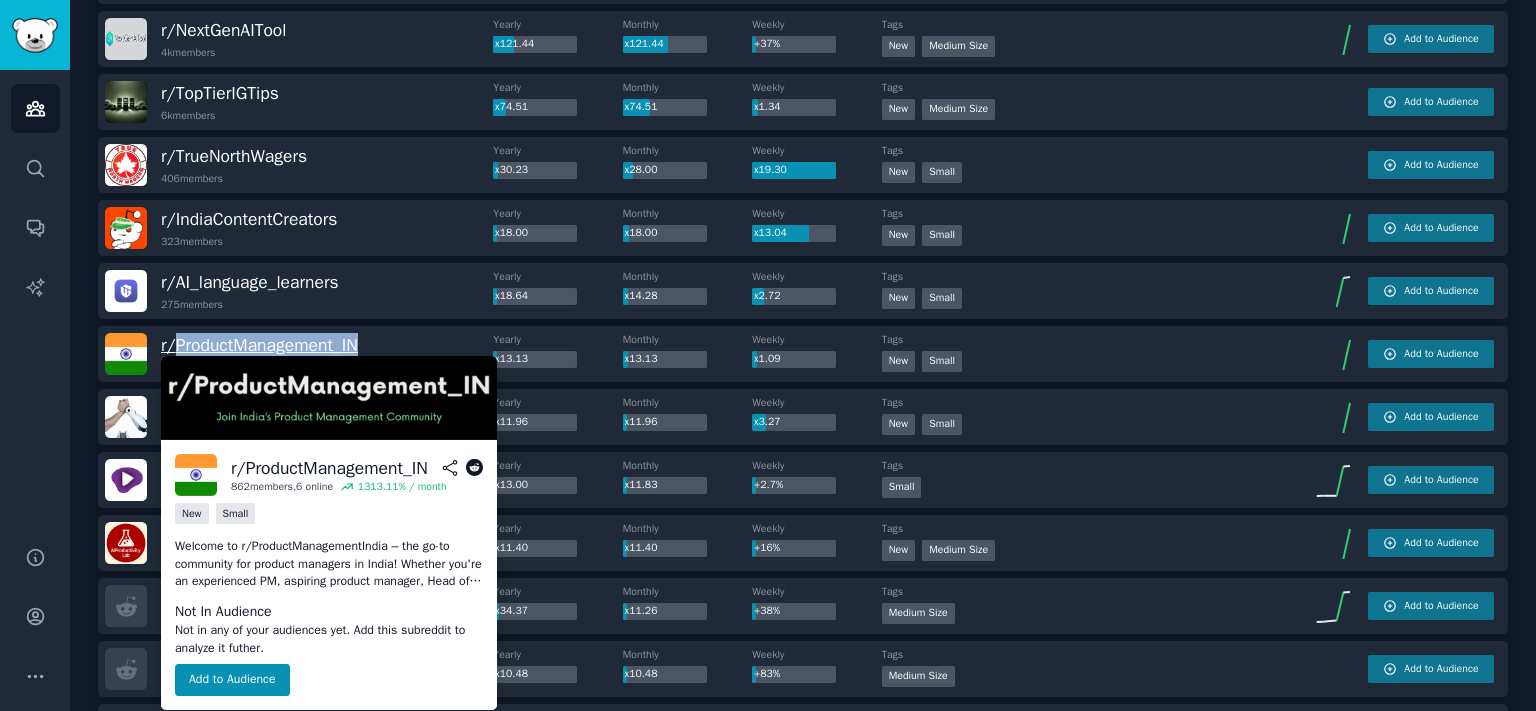 drag, startPoint x: 430, startPoint y: 346, endPoint x: 173, endPoint y: 344, distance: 257.00778 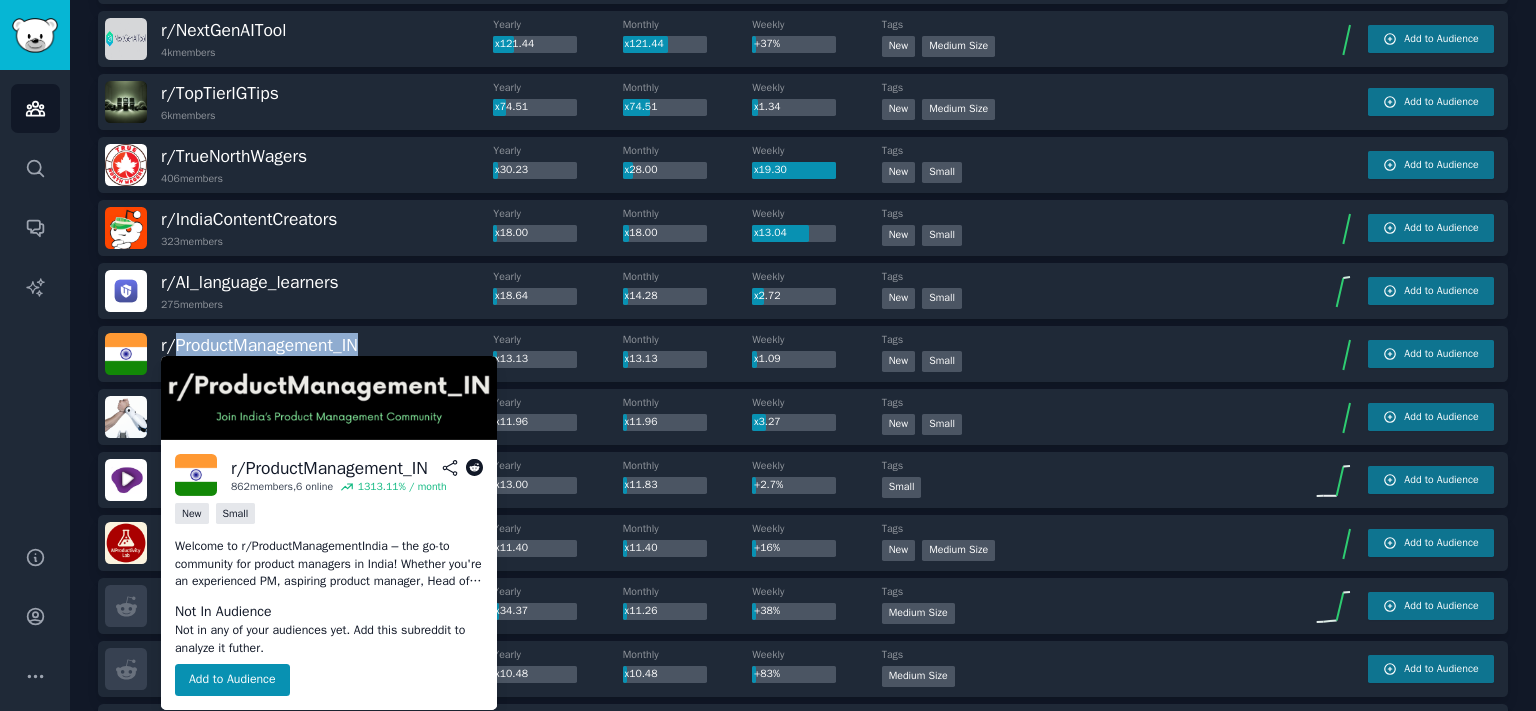 copy on "[USERNAME]" 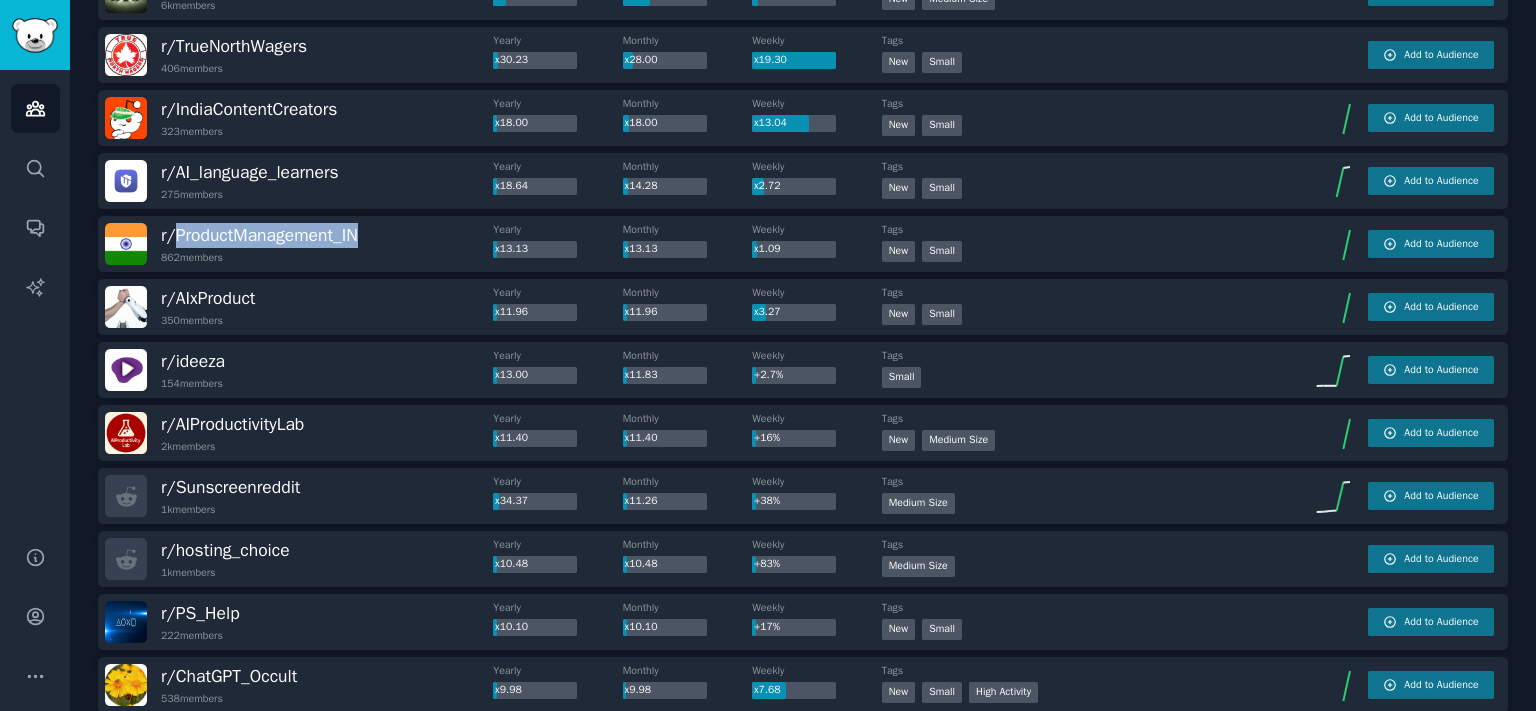 scroll, scrollTop: 0, scrollLeft: 0, axis: both 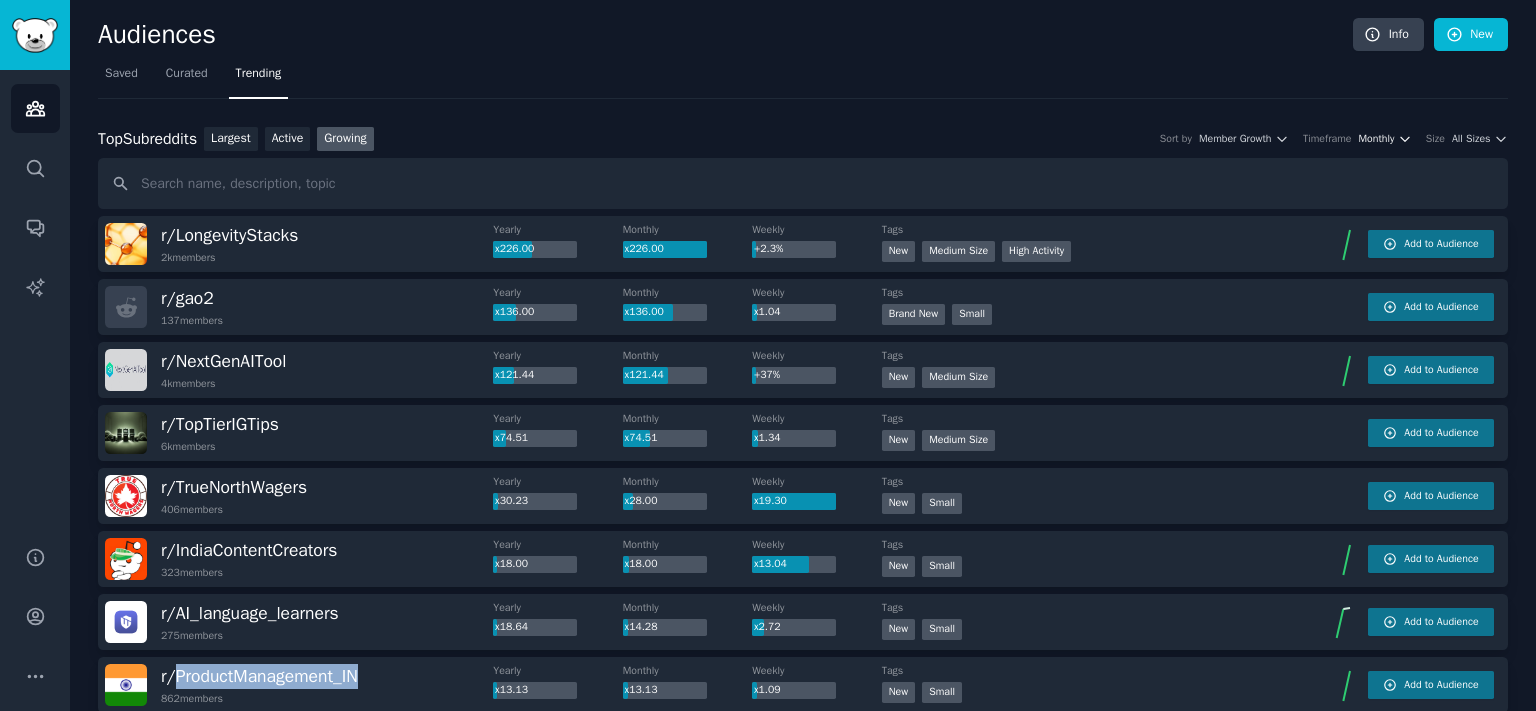 click on "Monthly" at bounding box center (1376, 139) 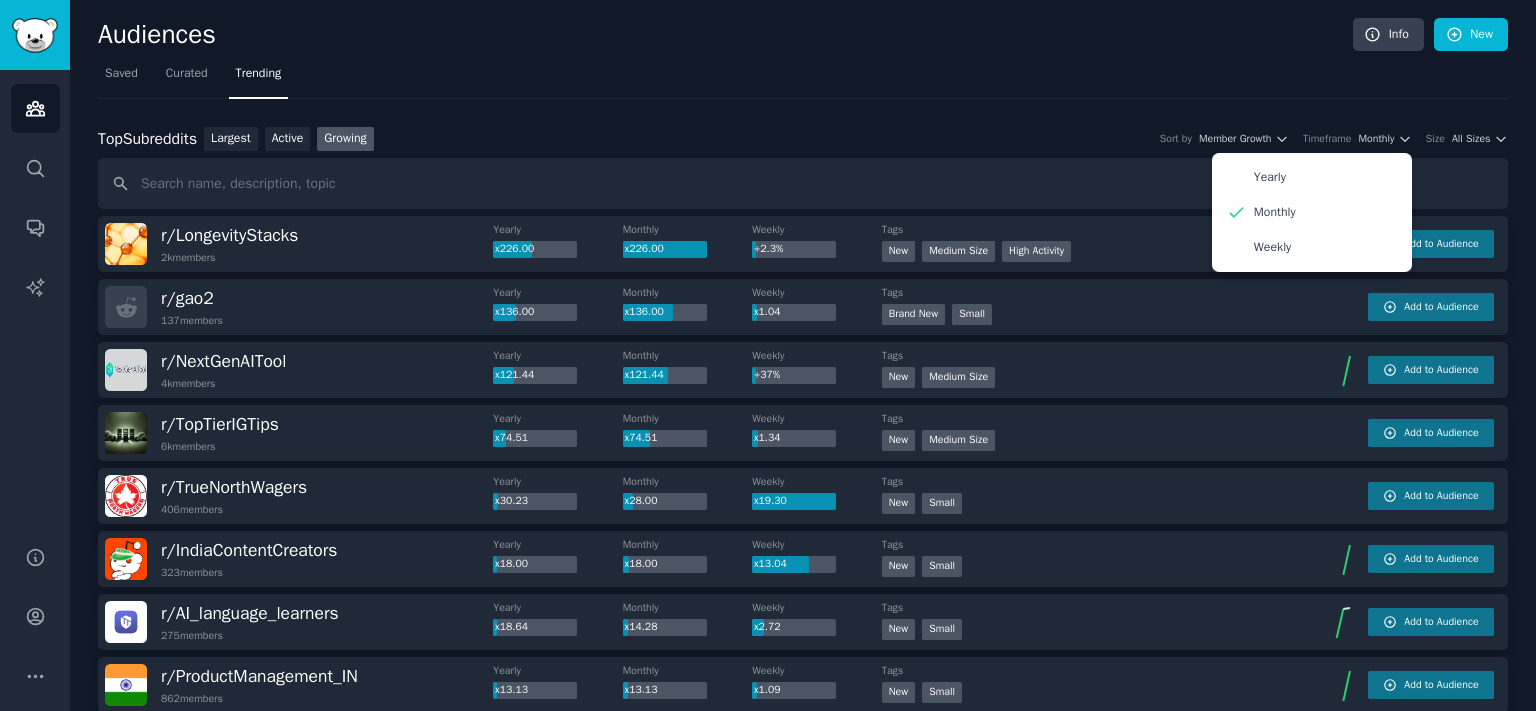 drag, startPoint x: 1110, startPoint y: 94, endPoint x: 886, endPoint y: 174, distance: 237.8571 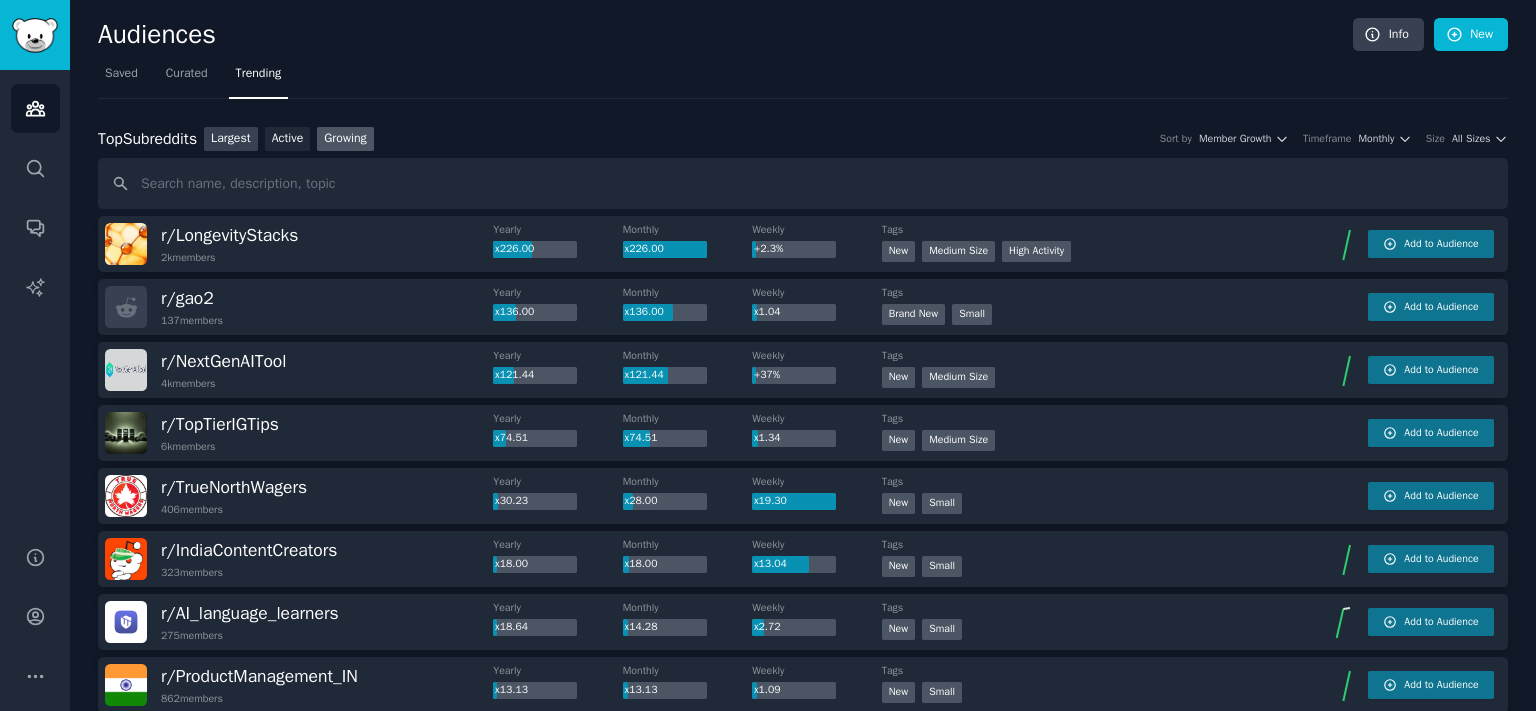 click on "Largest" at bounding box center (231, 139) 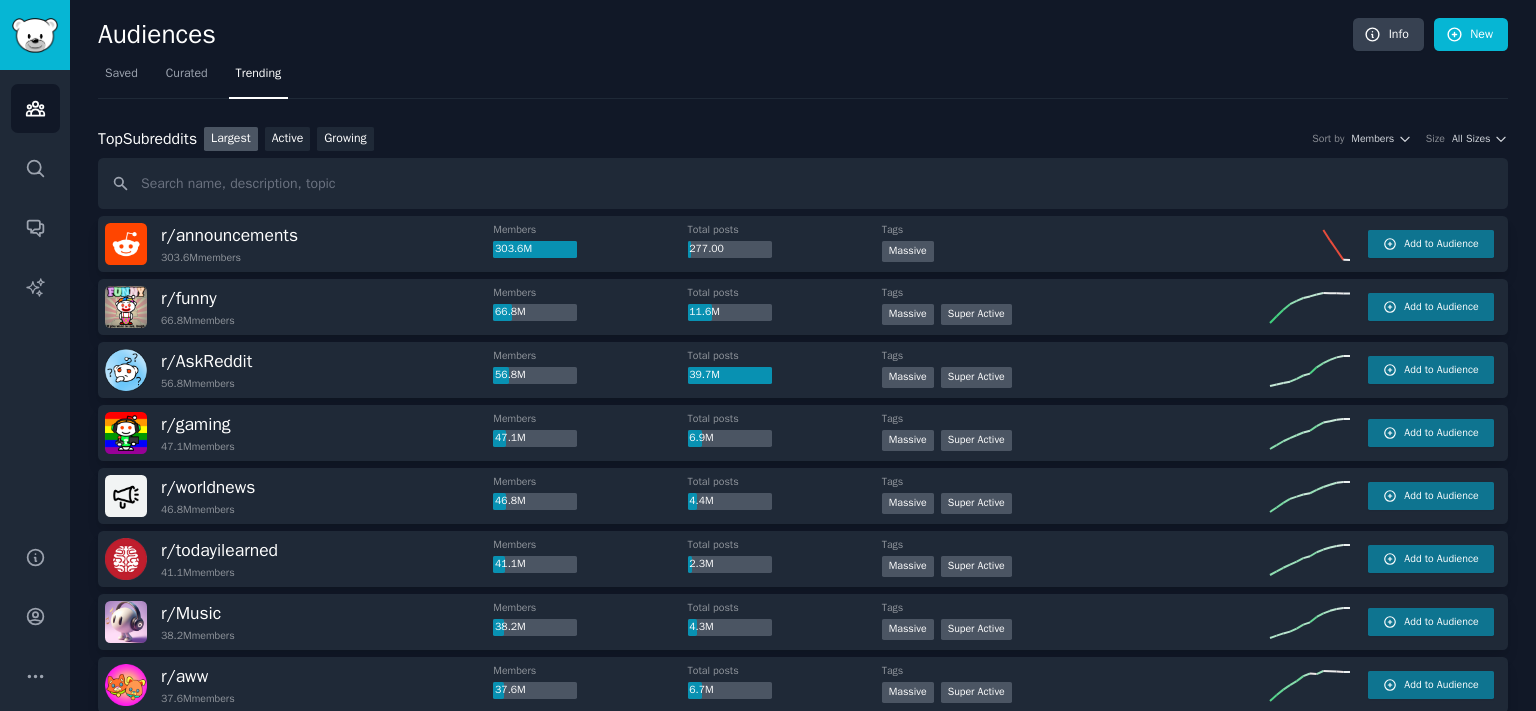 click on "Top   Subreddits Top Subreddits Largest Active Growing Sort by Members Size All Sizes" at bounding box center (803, 168) 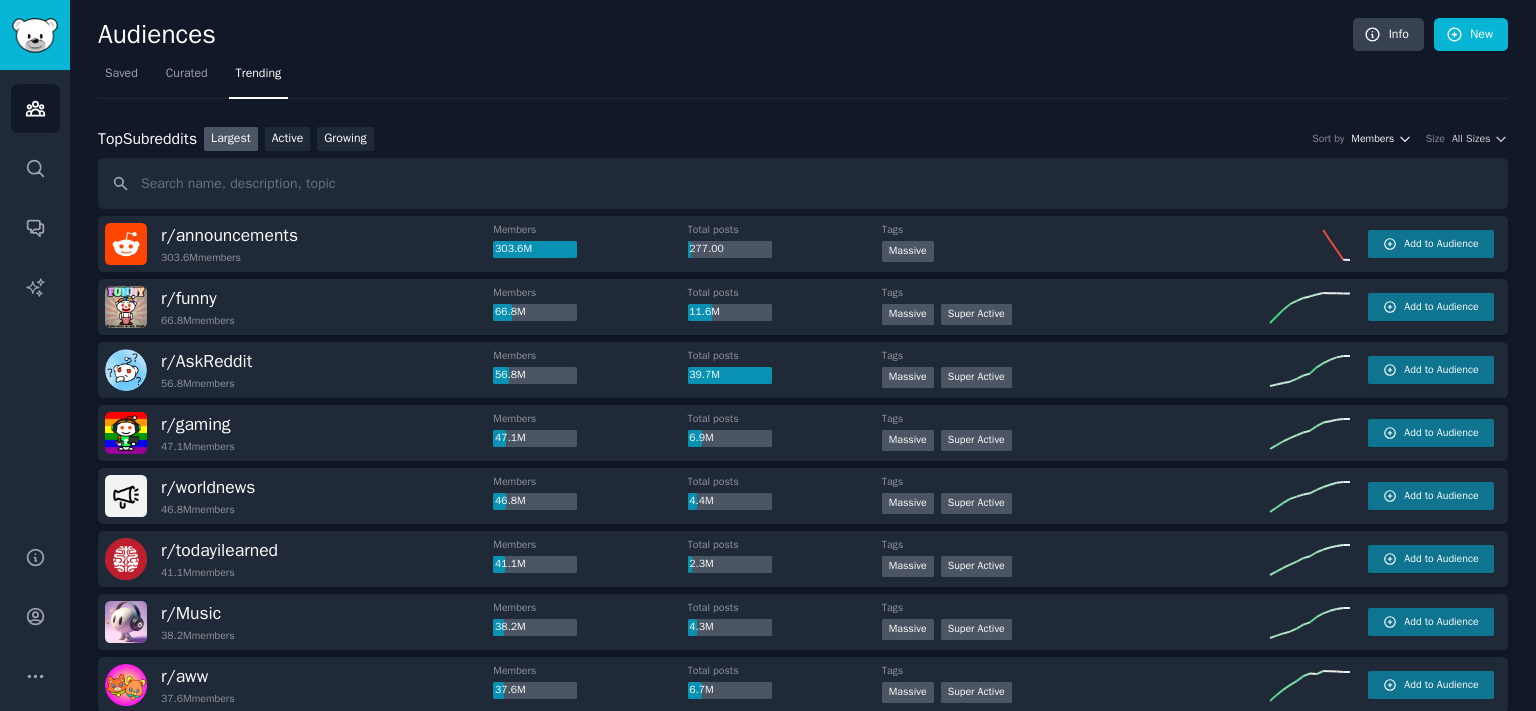 click on "Members" at bounding box center [1372, 139] 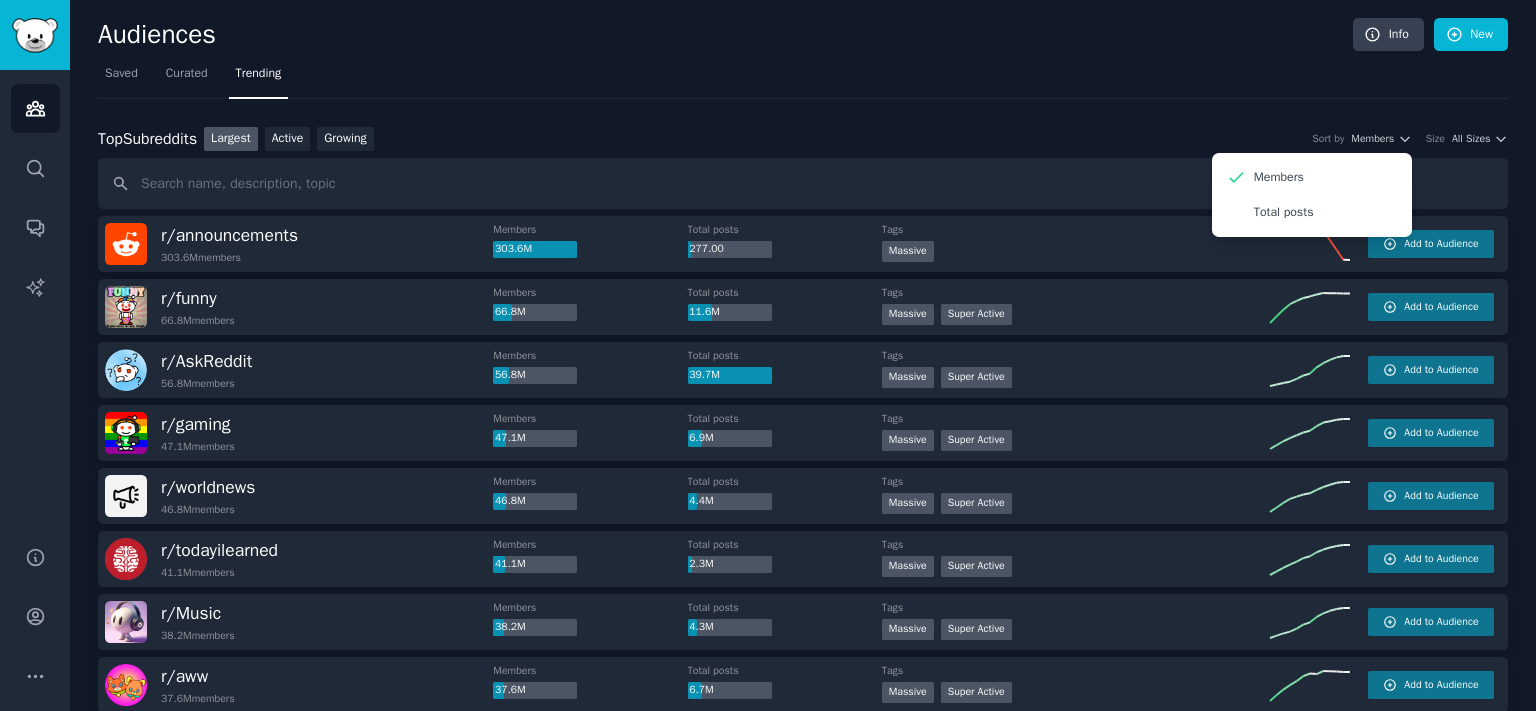 click on "Top   Subreddits Top Subreddits Largest Active Growing Sort by Members Members Total posts Size All Sizes r/ announcements 303.6M  members Members 303.6M Total posts 277.00 Tags Massive Add to Audience r/ funny 66.8M  members Members 66.8M Total posts 11.6M Tags Massive Super Active Add to Audience r/ AskReddit 56.8M  members Members 56.8M Total posts 39.7M Tags Massive Super Active Add to Audience r/ gaming 47.1M  members Members 47.1M Total posts 6.9M Tags Massive Super Active Add to Audience r/ worldnews 46.8M  members Members 46.8M Total posts 4.4M Tags Massive Super Active Add to Audience r/ todayilearned 41.1M  members Members 41.1M Total posts 2.3M Tags Massive Super Active Add to Audience r/ Music 38.2M  members Members 38.2M Total posts 4.3M Tags Massive Super Active Add to Audience r/ aww 37.6M  members Members 37.6M Total posts 6.7M Tags Massive Super Active Add to Audience r/ movies 36.8M  members Members 36.8M Total posts 2.8M Tags Massive Super Active Add to Audience r/ memes 35.5M  members Tags" at bounding box center [803, 1783] 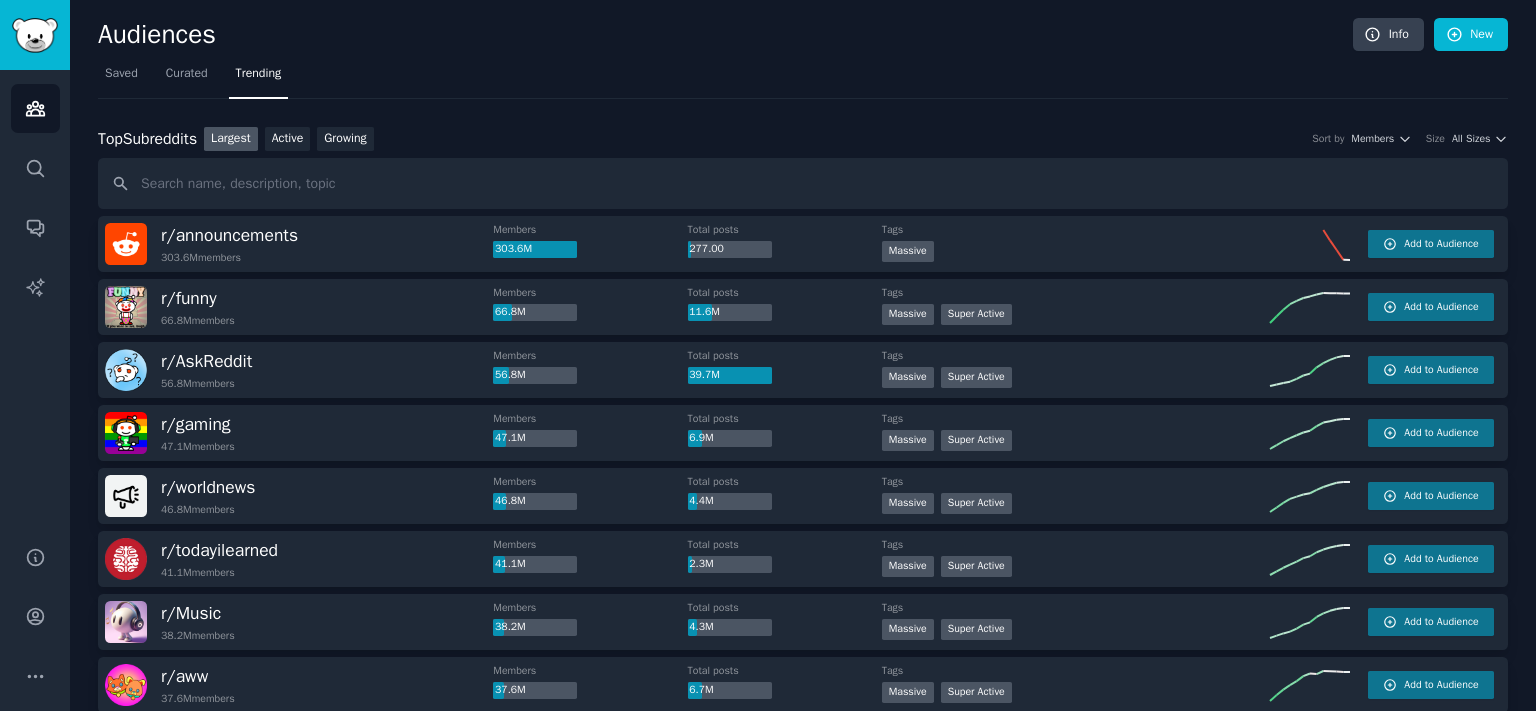 click on "Size All Sizes" 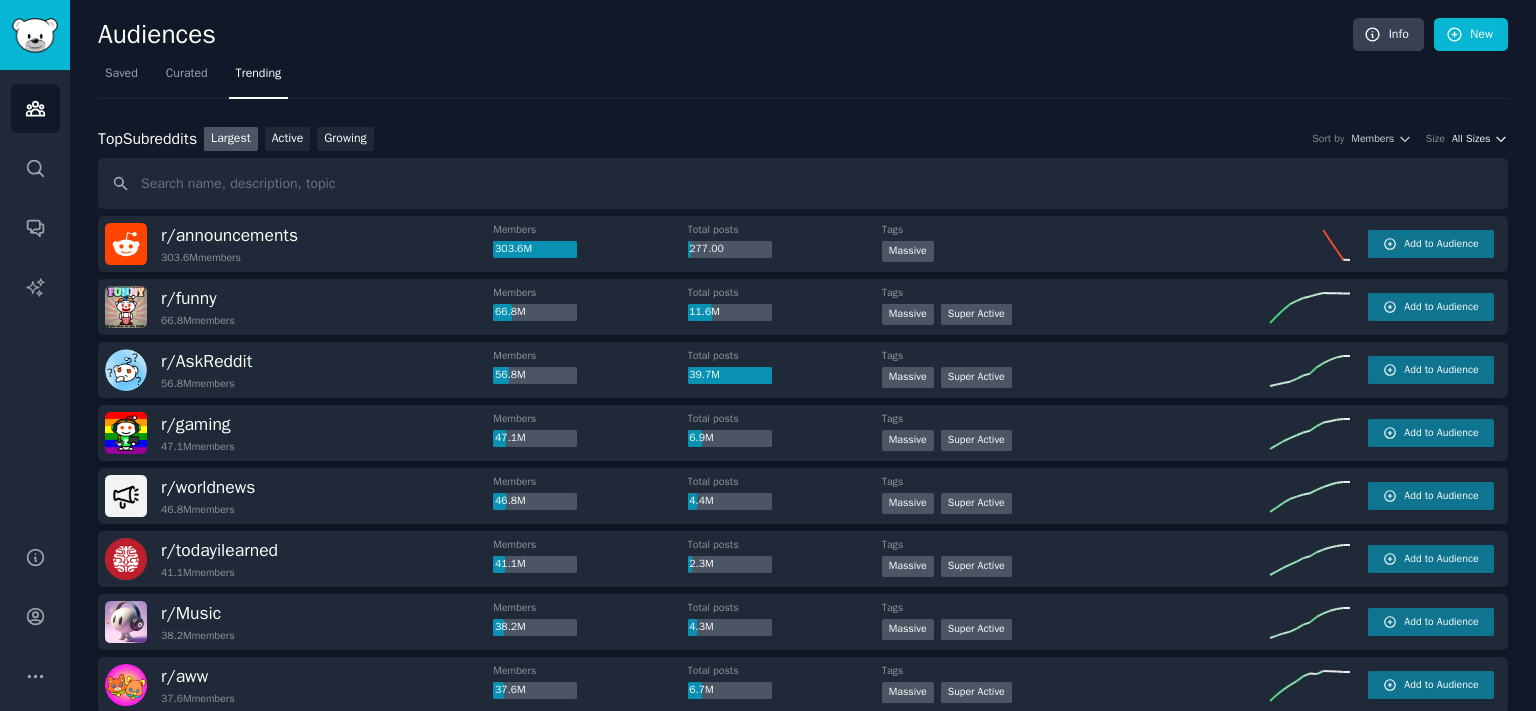 click on "All Sizes" at bounding box center [1471, 139] 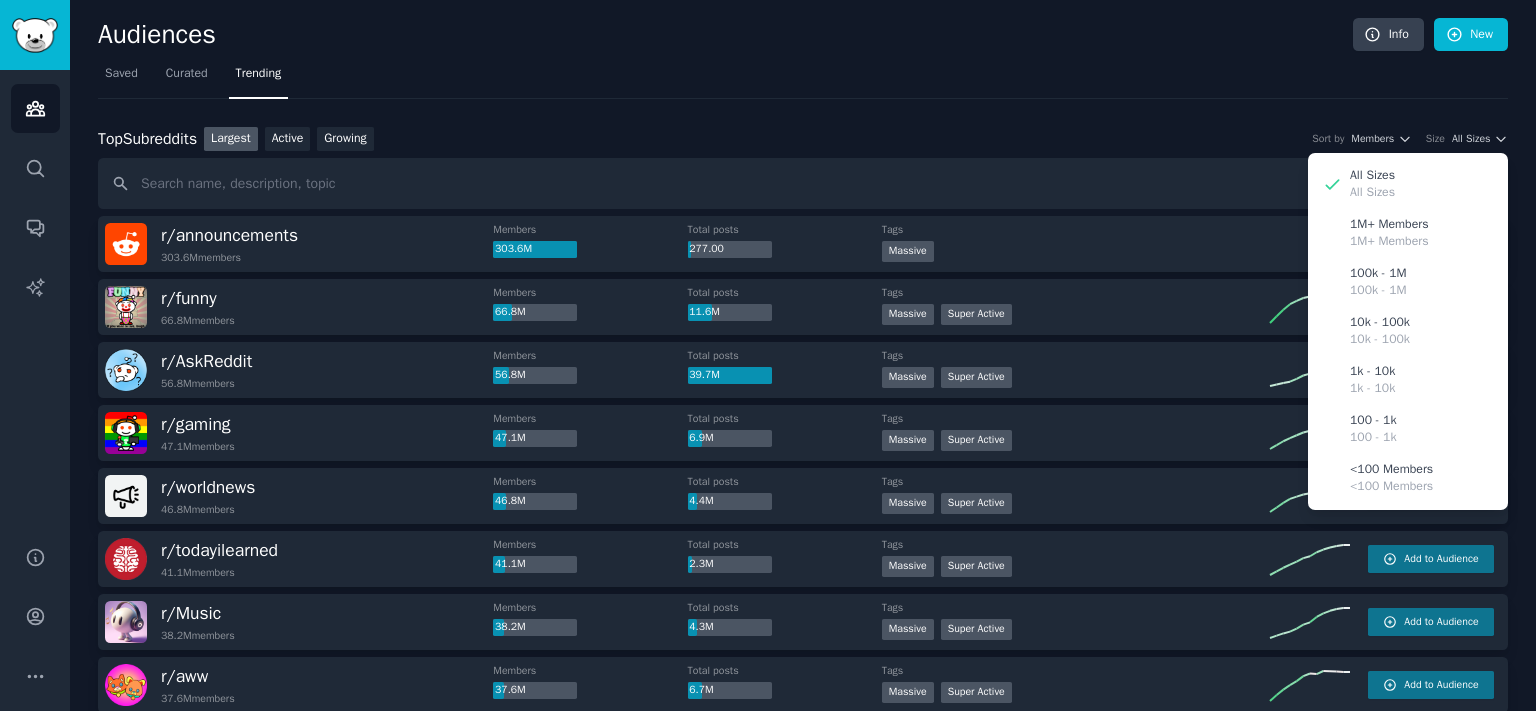 click on "Top   Subreddits Top Subreddits Largest Active Growing Sort by Members Size All Sizes All Sizes All Sizes 1M+ Members 1M+ Members 100k - 1M 100k - 1M 10k - 100k 10k - 100k 1k - 10k 1k - 10k 100 - 1k 100 - 1k <100 Members <100 Members r/ announcements 303.6M  members Members 303.6M Total posts 277.00 Tags Massive Add to Audience r/ funny 66.8M  members Members 66.8M Total posts 11.6M Tags Massive Super Active Add to Audience r/ AskReddit 56.8M  members Members 56.8M Total posts 39.7M Tags Massive Super Active Add to Audience r/ gaming 47.1M  members Members 47.1M Total posts 6.9M Tags Massive Super Active Add to Audience r/ worldnews 46.8M  members Members 46.8M Total posts 4.4M Tags Massive Super Active Add to Audience r/ todayilearned 41.1M  members Members 41.1M Total posts 2.3M Tags Massive Super Active Add to Audience r/ Music 38.2M  members Members 38.2M Total posts 4.3M Tags Massive Super Active Add to Audience r/ aww 37.6M  members Members 37.6M Total posts 6.7M Tags Massive Super Active r/ movies 2.8M" at bounding box center [803, 1783] 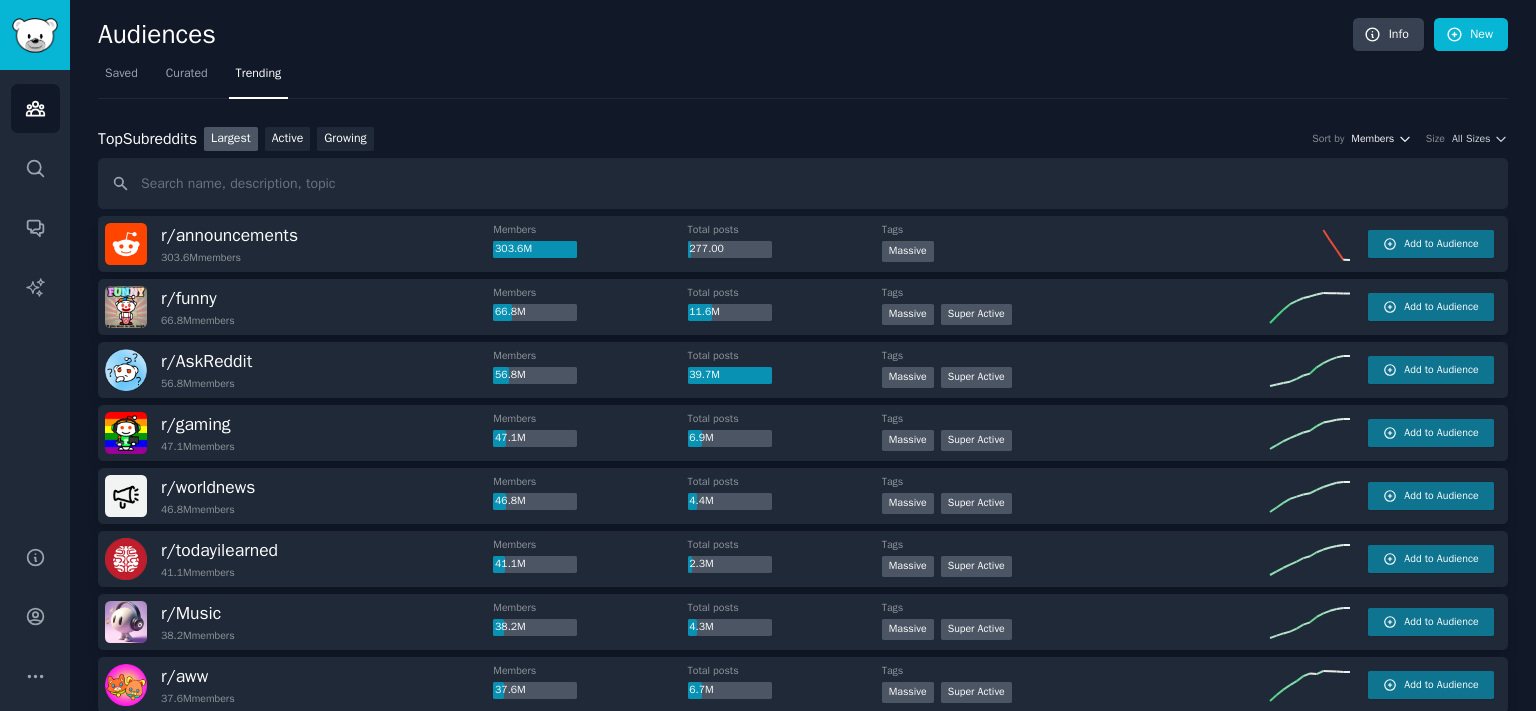 click on "Members" at bounding box center [1372, 139] 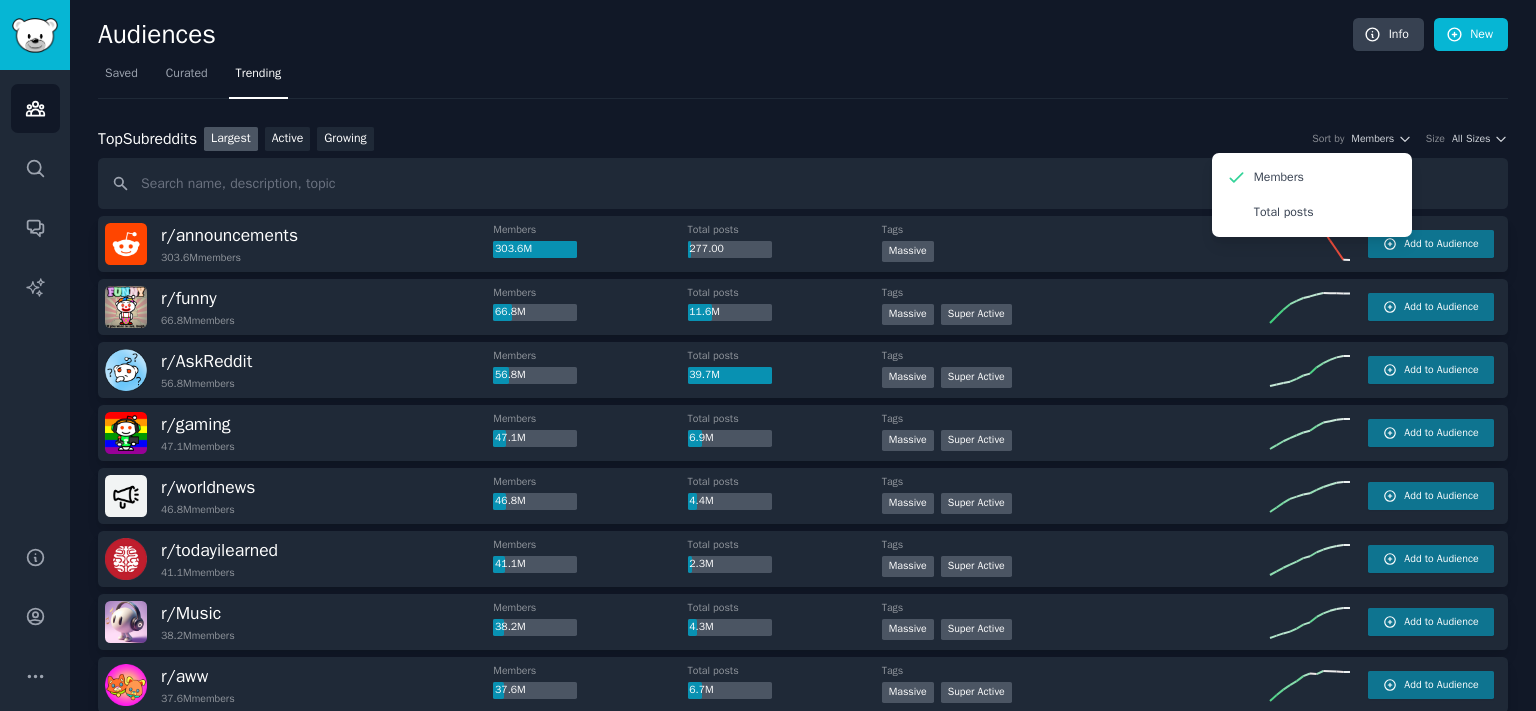 click on "Top   Subreddits Top Subreddits Largest Active Growing Sort by Members Members Total posts Size All Sizes r/ announcements 303.6M  members Members 303.6M Total posts 277.00 Tags Massive Add to Audience r/ funny 66.8M  members Members 66.8M Total posts 11.6M Tags Massive Super Active Add to Audience r/ AskReddit 56.8M  members Members 56.8M Total posts 39.7M Tags Massive Super Active Add to Audience r/ gaming 47.1M  members Members 47.1M Total posts 6.9M Tags Massive Super Active Add to Audience r/ worldnews 46.8M  members Members 46.8M Total posts 4.4M Tags Massive Super Active Add to Audience r/ todayilearned 41.1M  members Members 41.1M Total posts 2.3M Tags Massive Super Active Add to Audience r/ Music 38.2M  members Members 38.2M Total posts 4.3M Tags Massive Super Active Add to Audience r/ aww 37.6M  members Members 37.6M Total posts 6.7M Tags Massive Super Active Add to Audience r/ movies 36.8M  members Members 36.8M Total posts 2.8M Tags Massive Super Active Add to Audience r/ memes 35.5M  members Tags" at bounding box center [803, 1783] 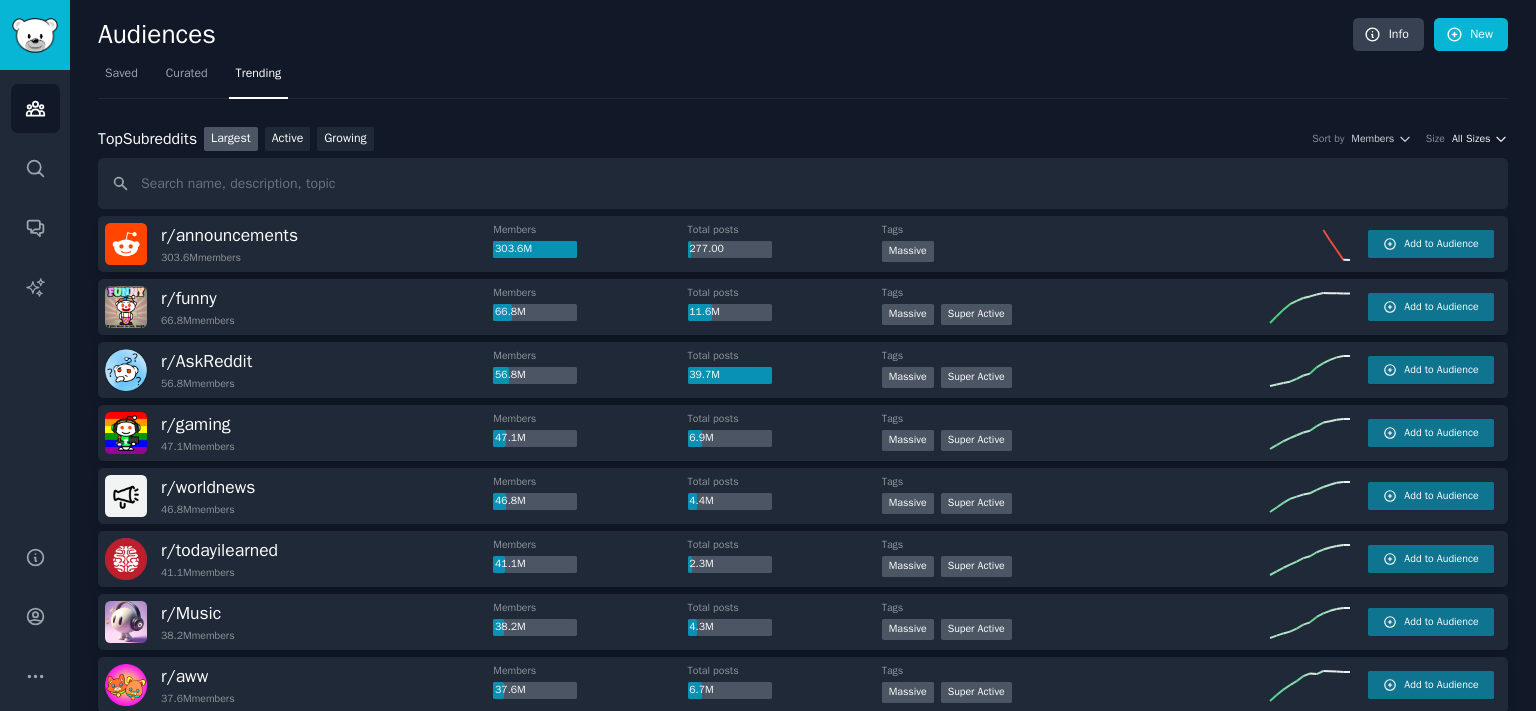 click on "All Sizes" at bounding box center [1471, 139] 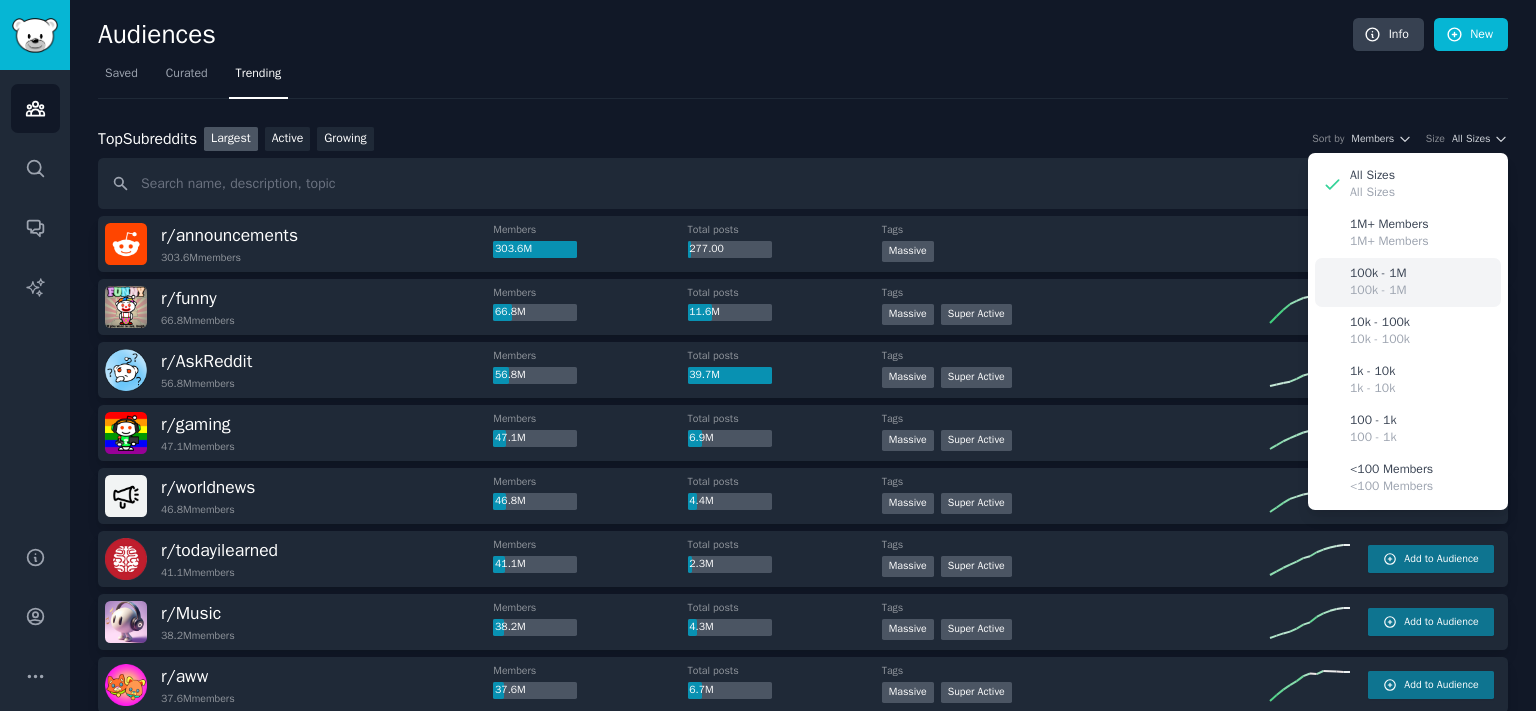 click on "100k - 1M 100k - 1M" at bounding box center (1408, 282) 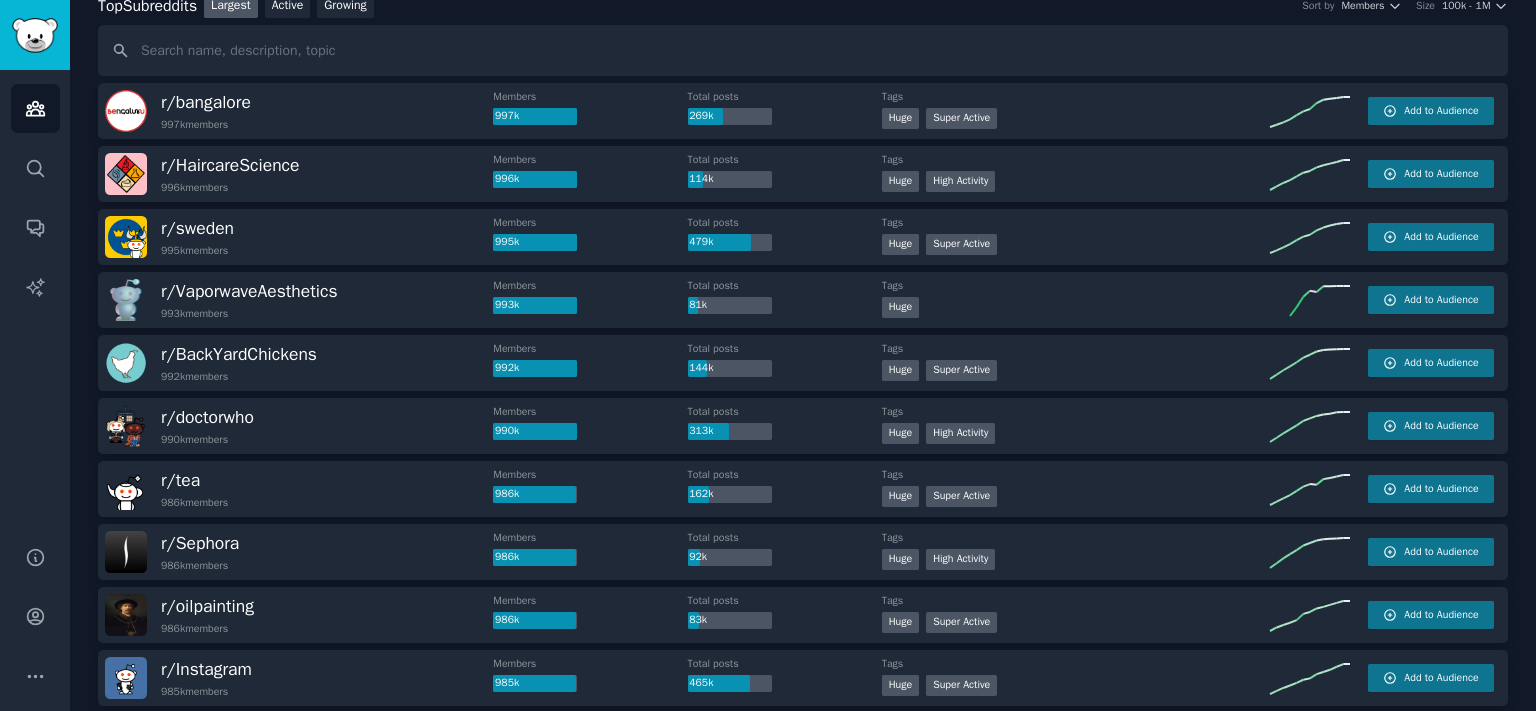 scroll, scrollTop: 0, scrollLeft: 0, axis: both 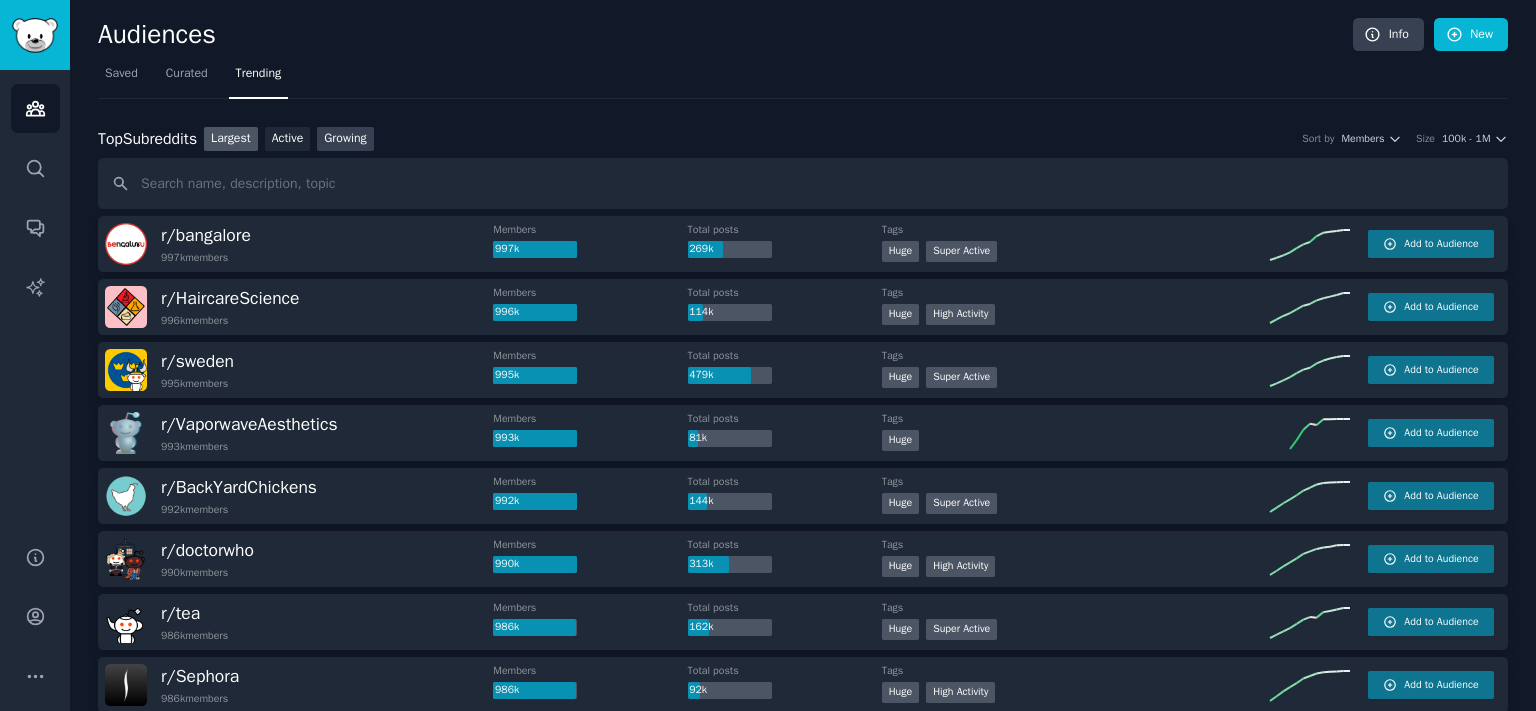click on "Growing" at bounding box center (345, 139) 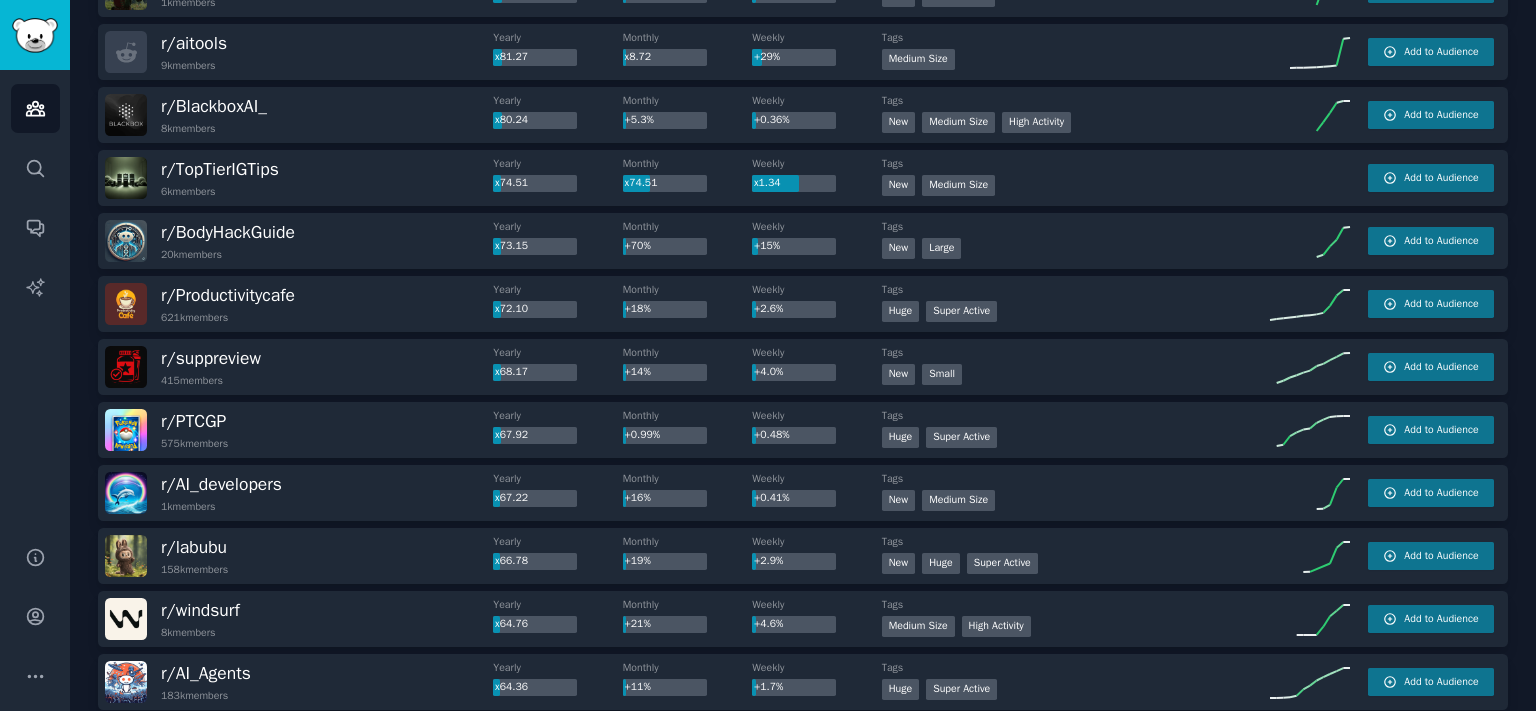 scroll, scrollTop: 2783, scrollLeft: 0, axis: vertical 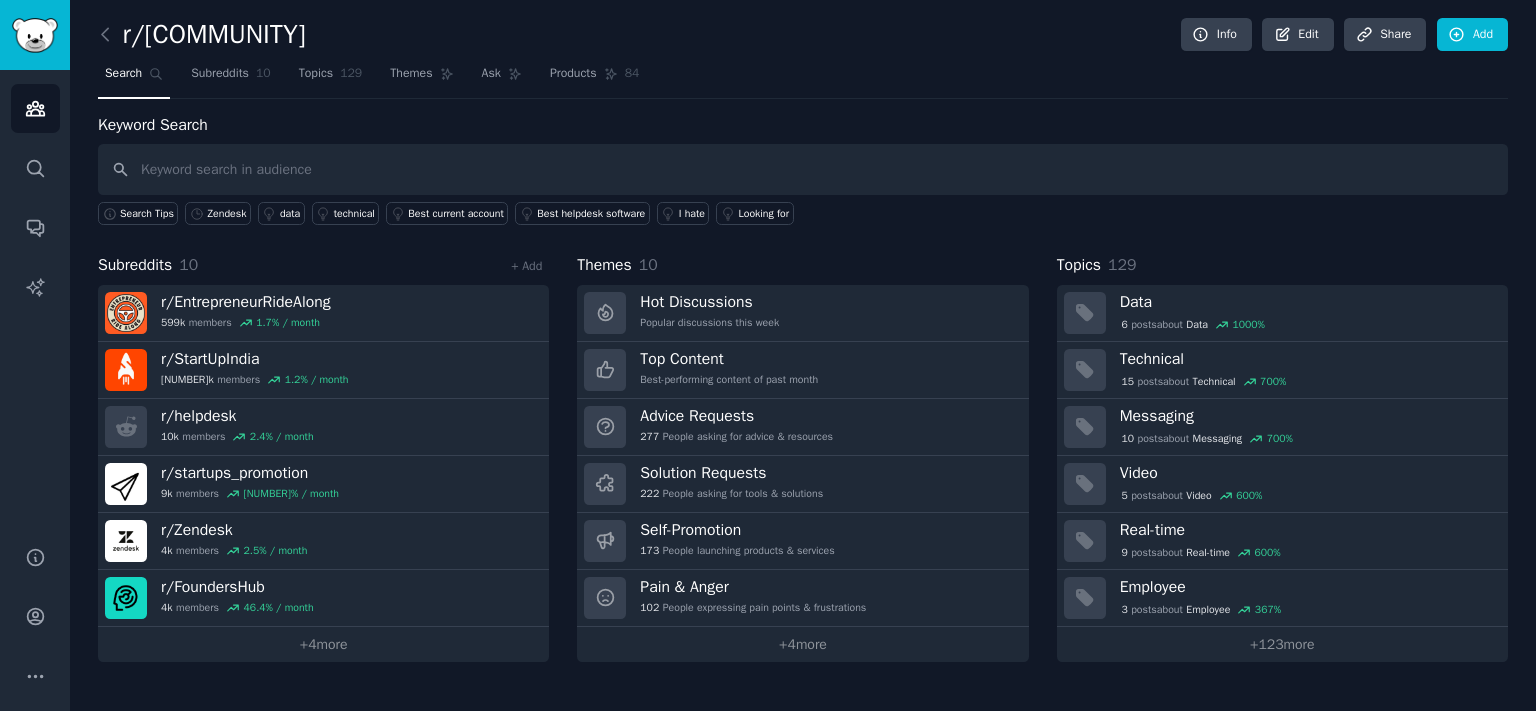 click at bounding box center [803, 169] 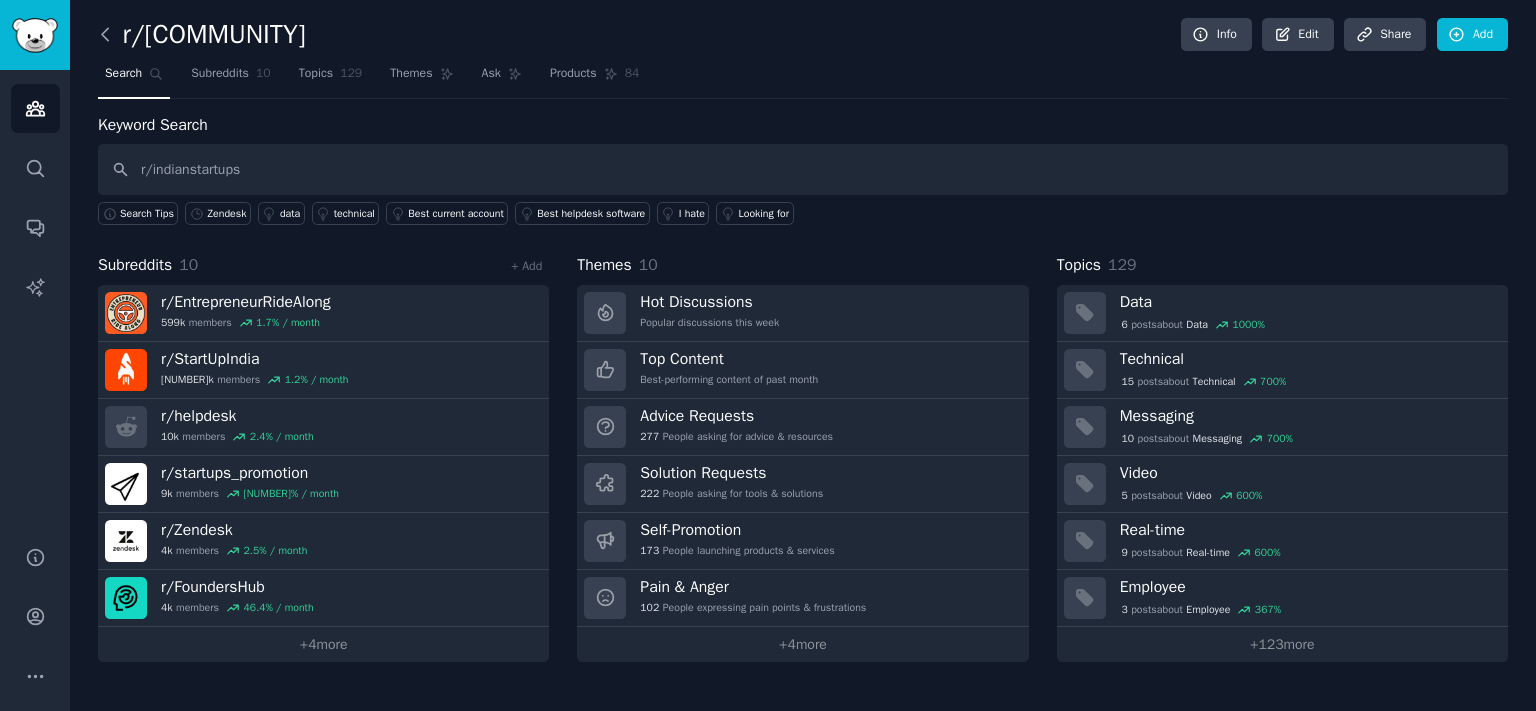 type on "r/indianstartups" 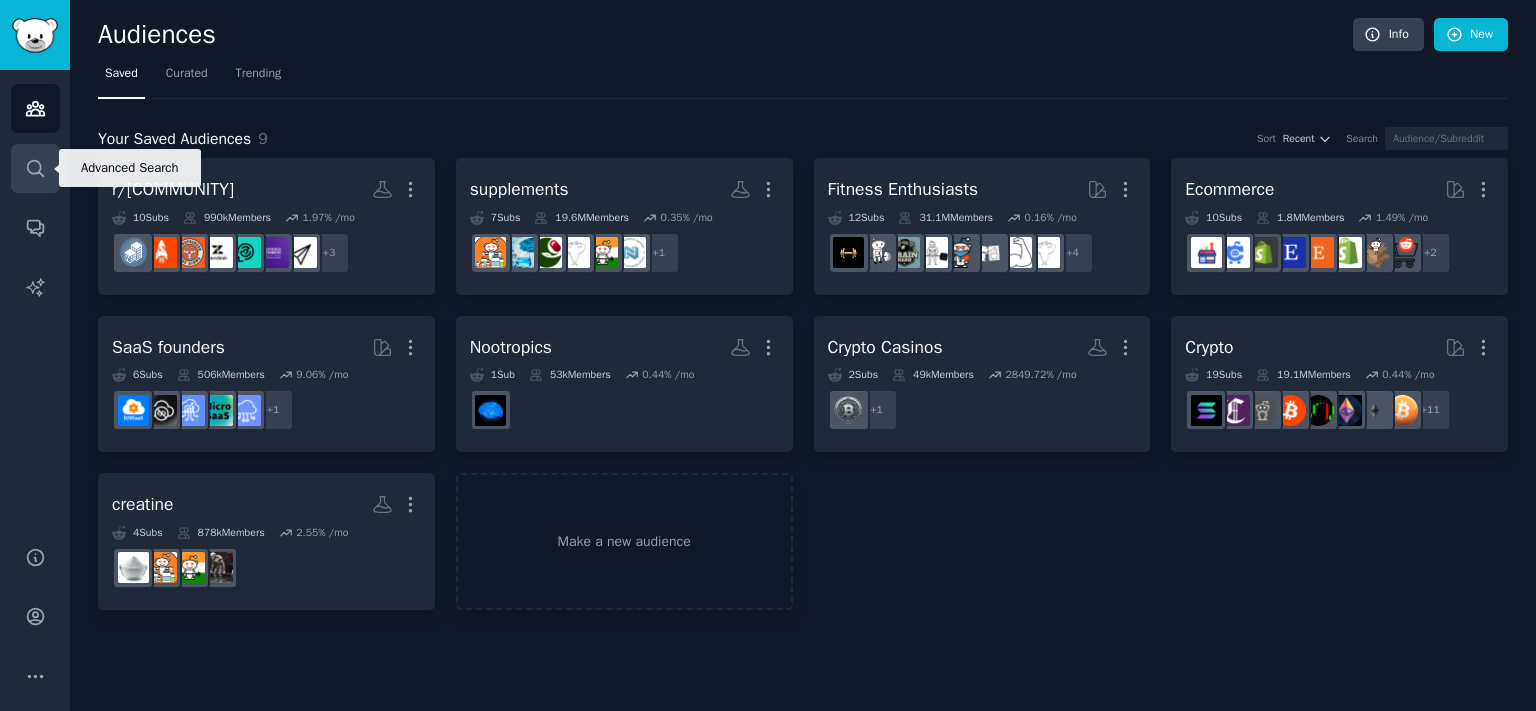 click on "Search" at bounding box center [35, 168] 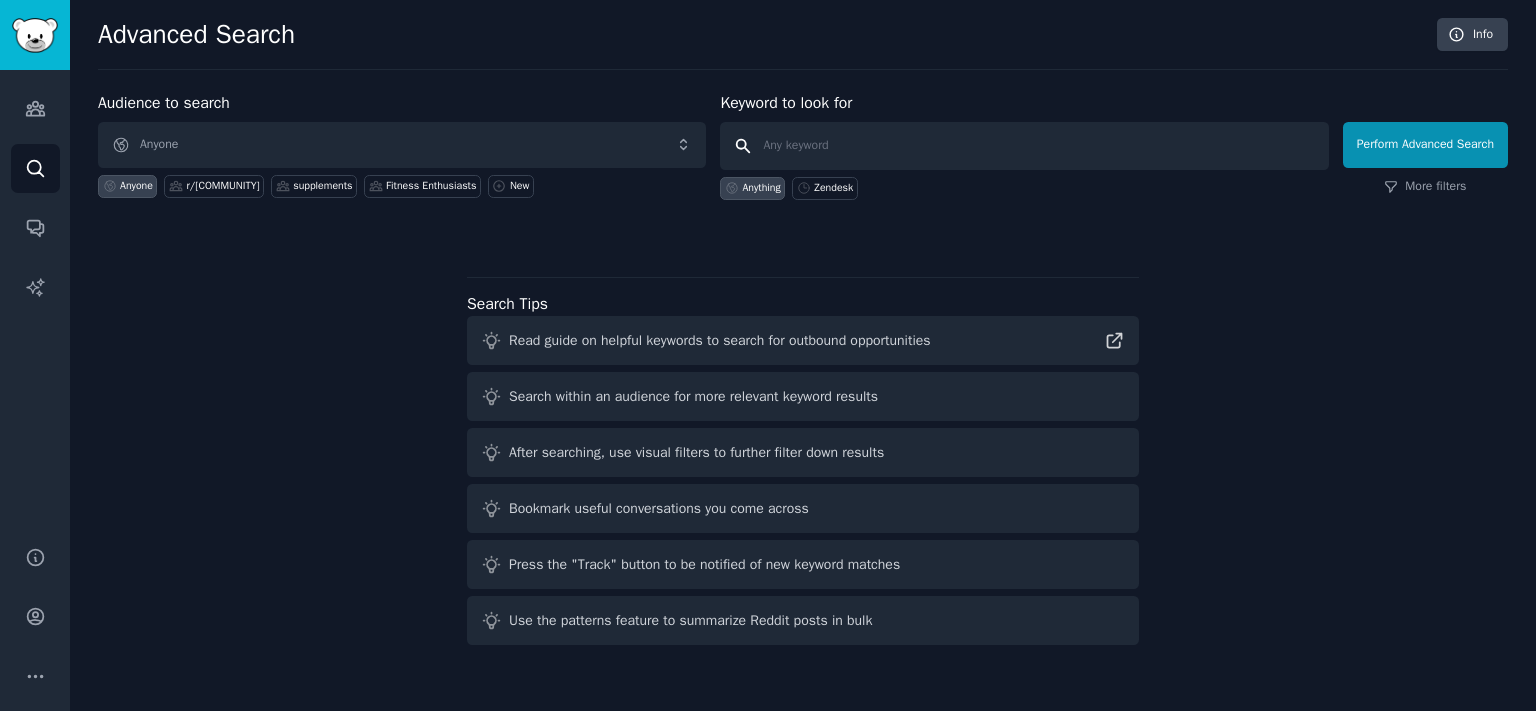 click at bounding box center [1024, 146] 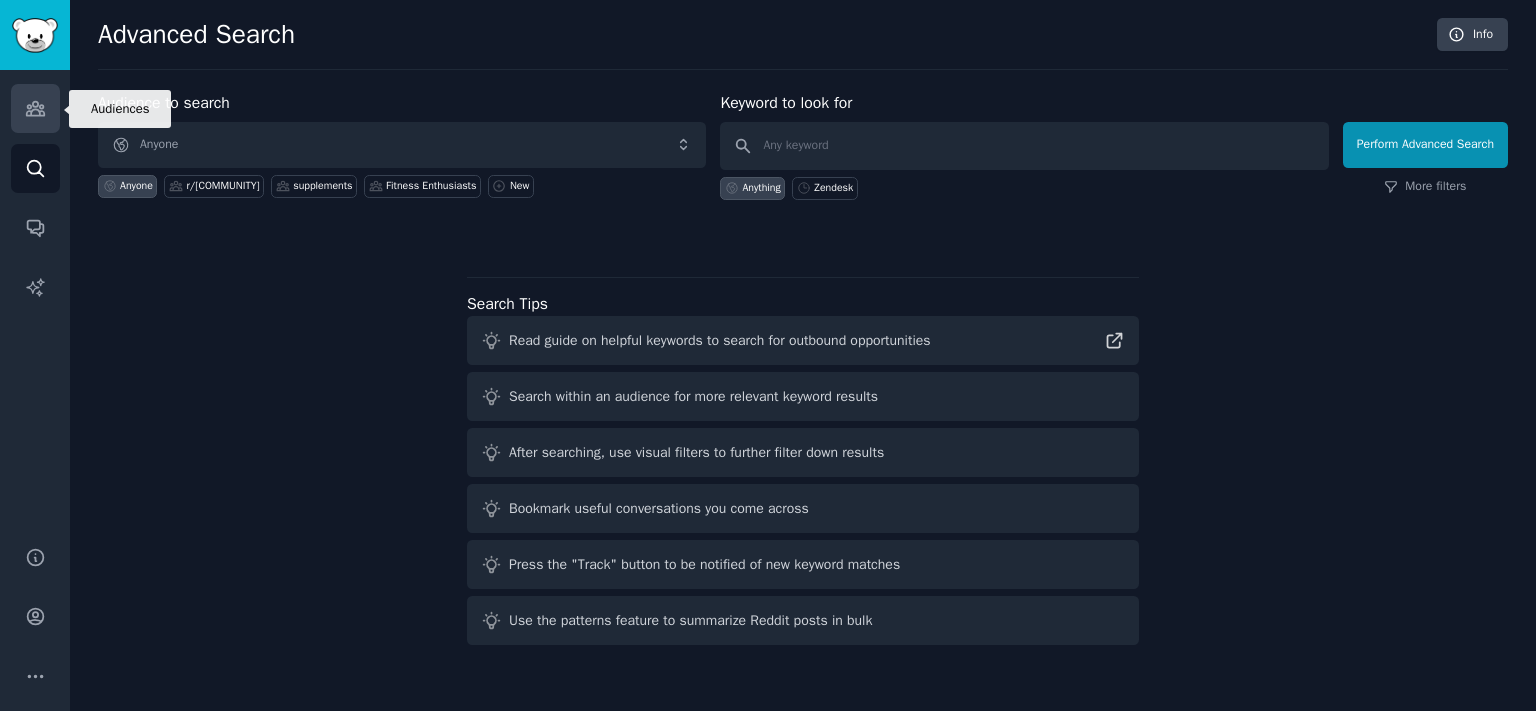 click on "Audiences" at bounding box center (35, 108) 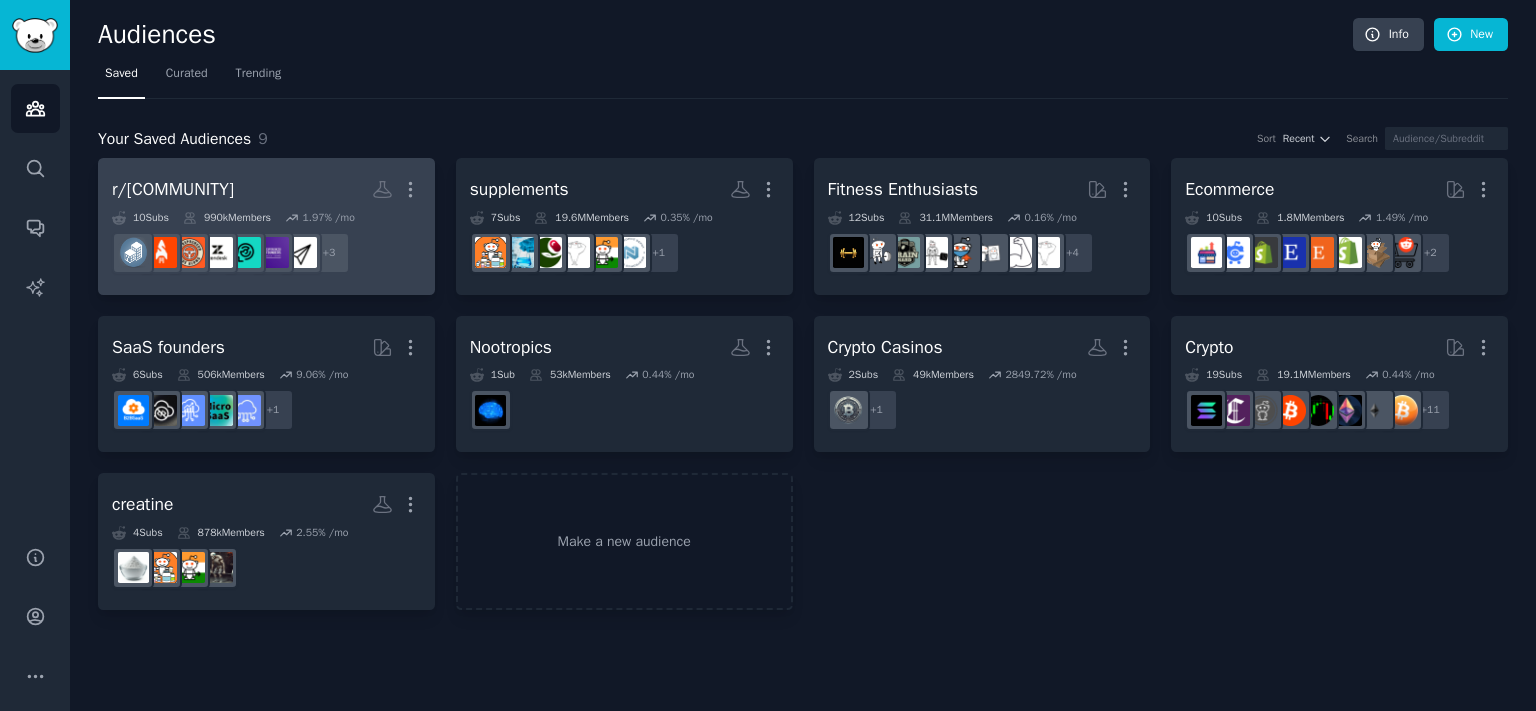 click on "r/[COMMUNITY]" at bounding box center (173, 189) 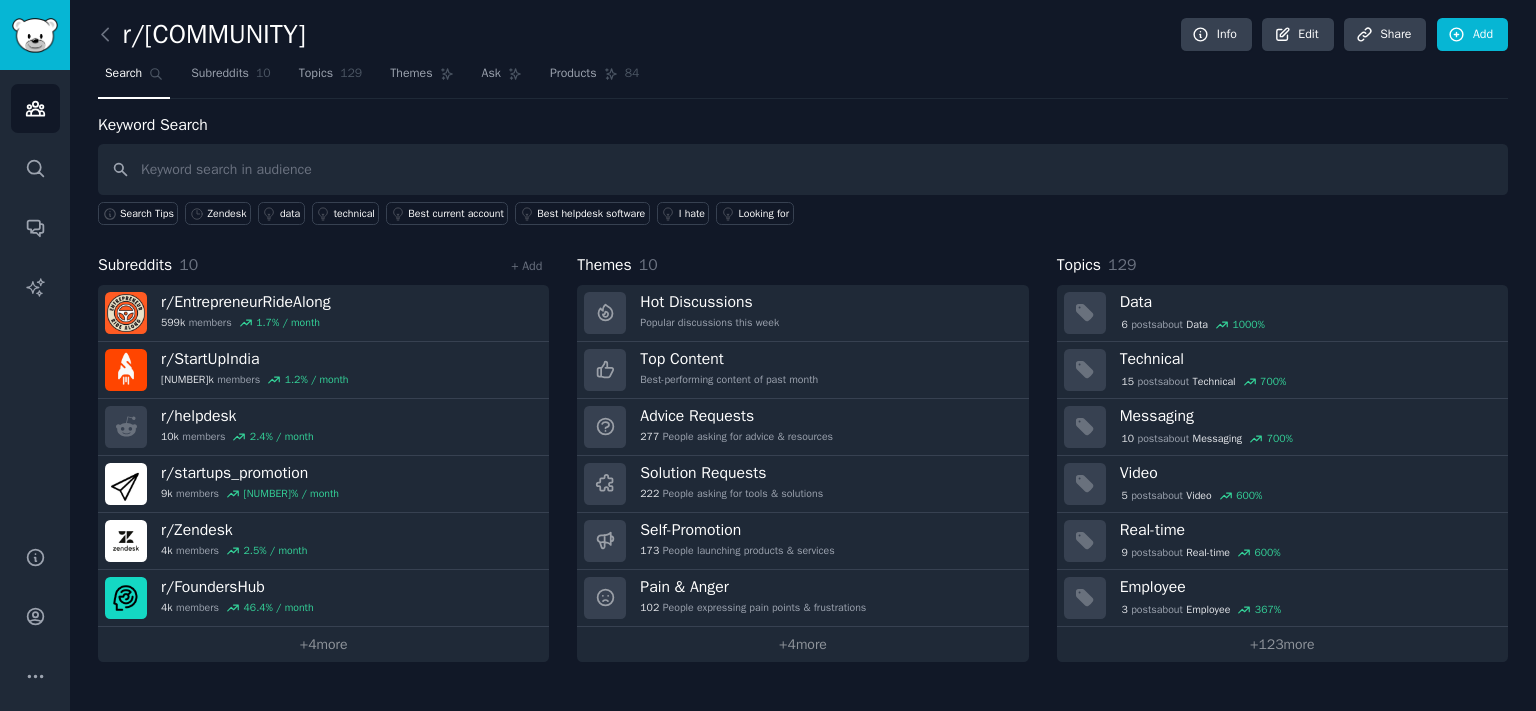 click at bounding box center (803, 169) 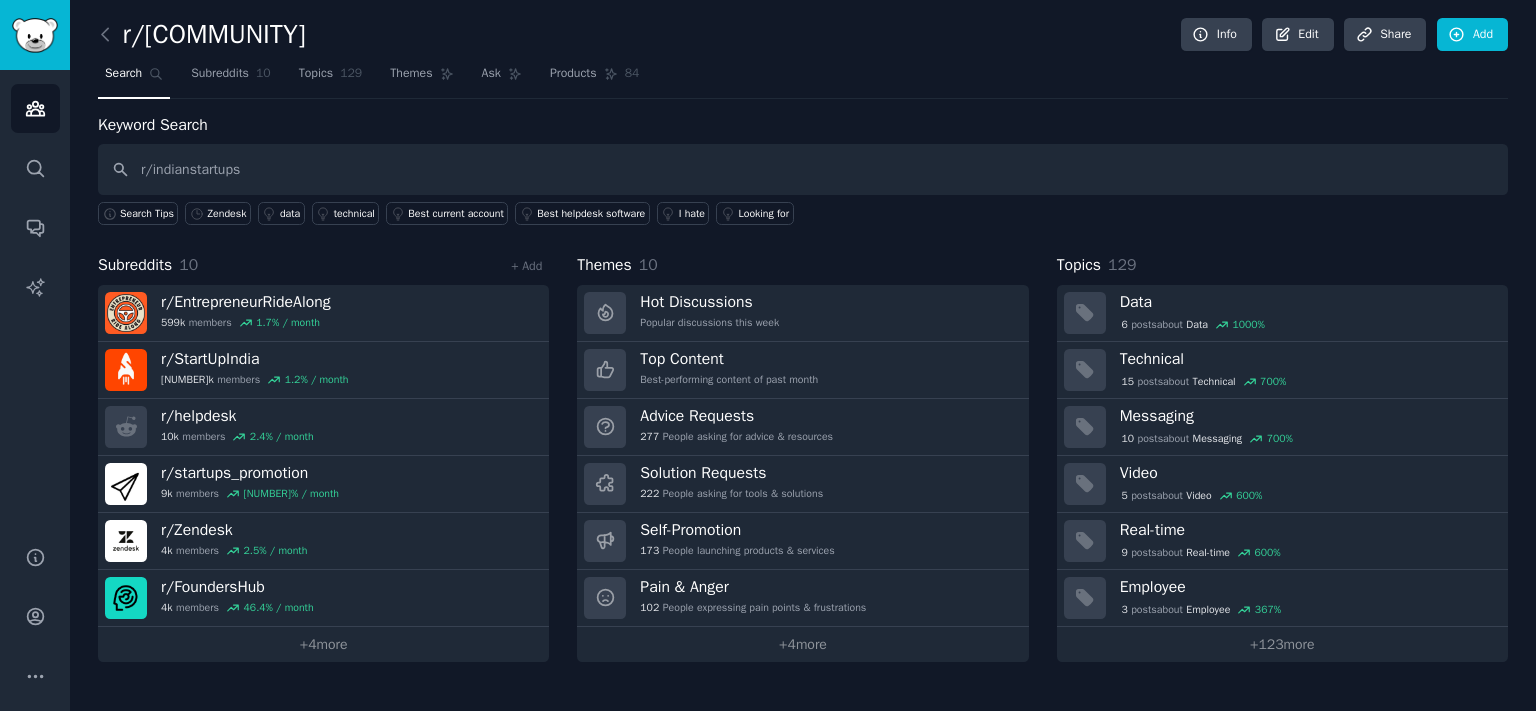 type on "r/indianstartups" 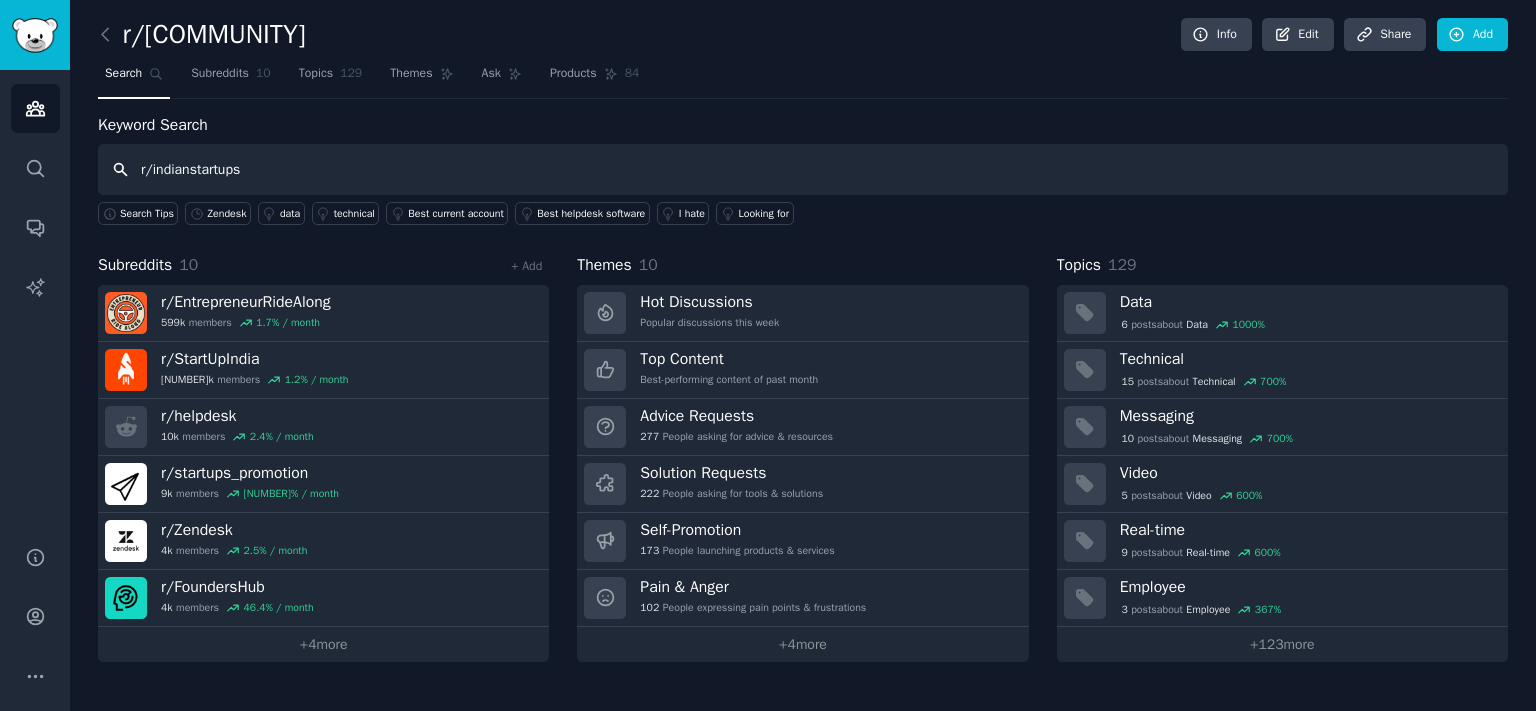 drag, startPoint x: 0, startPoint y: 86, endPoint x: 0, endPoint y: 45, distance: 41 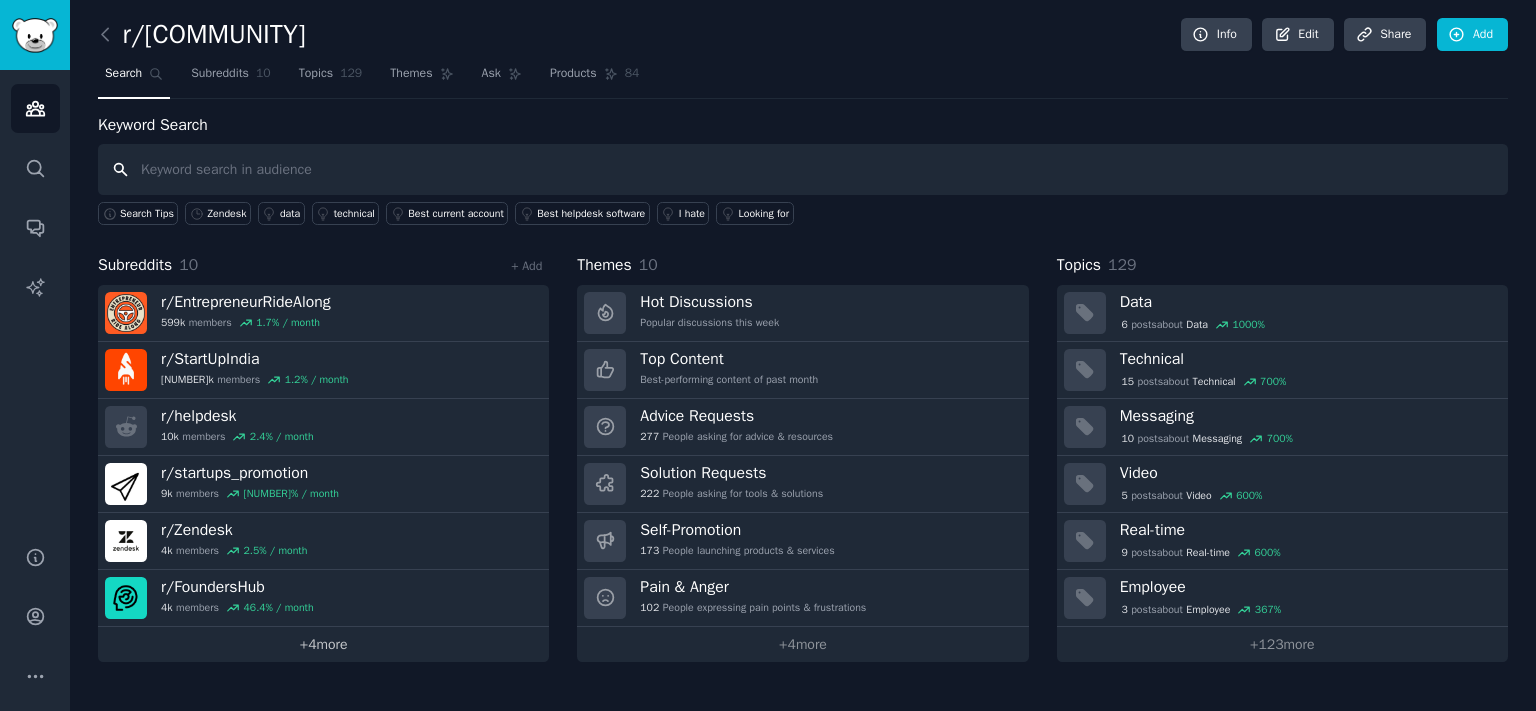 type 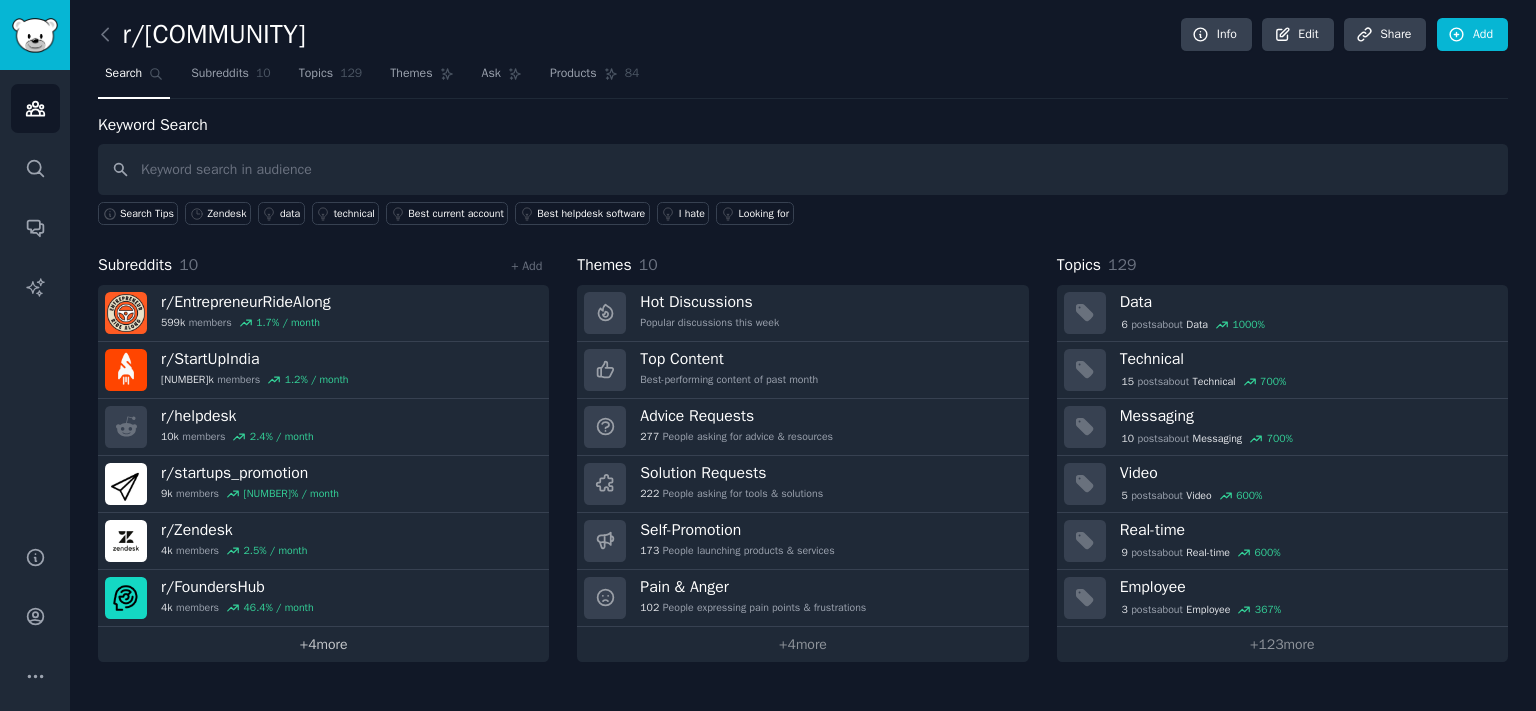 click on "+  4  more" at bounding box center [323, 644] 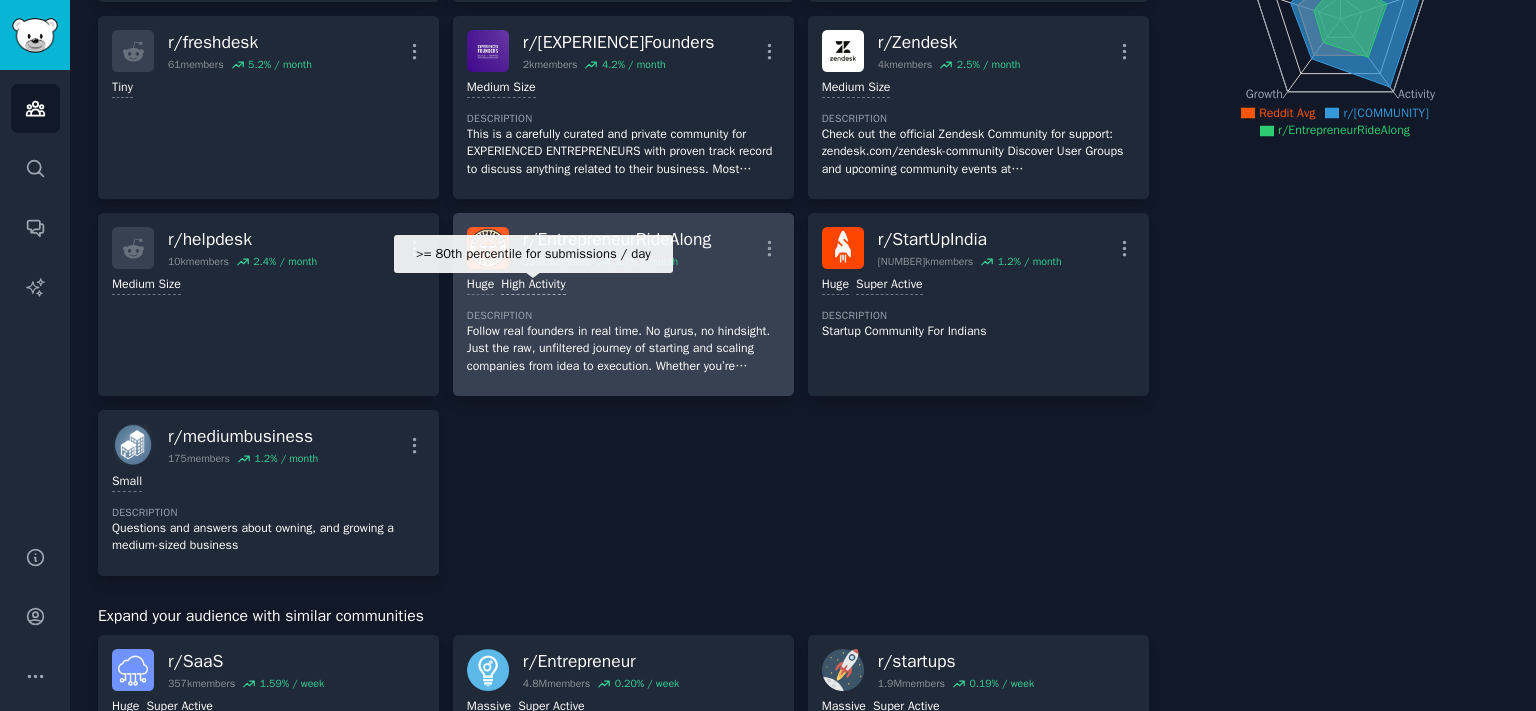 scroll, scrollTop: 0, scrollLeft: 0, axis: both 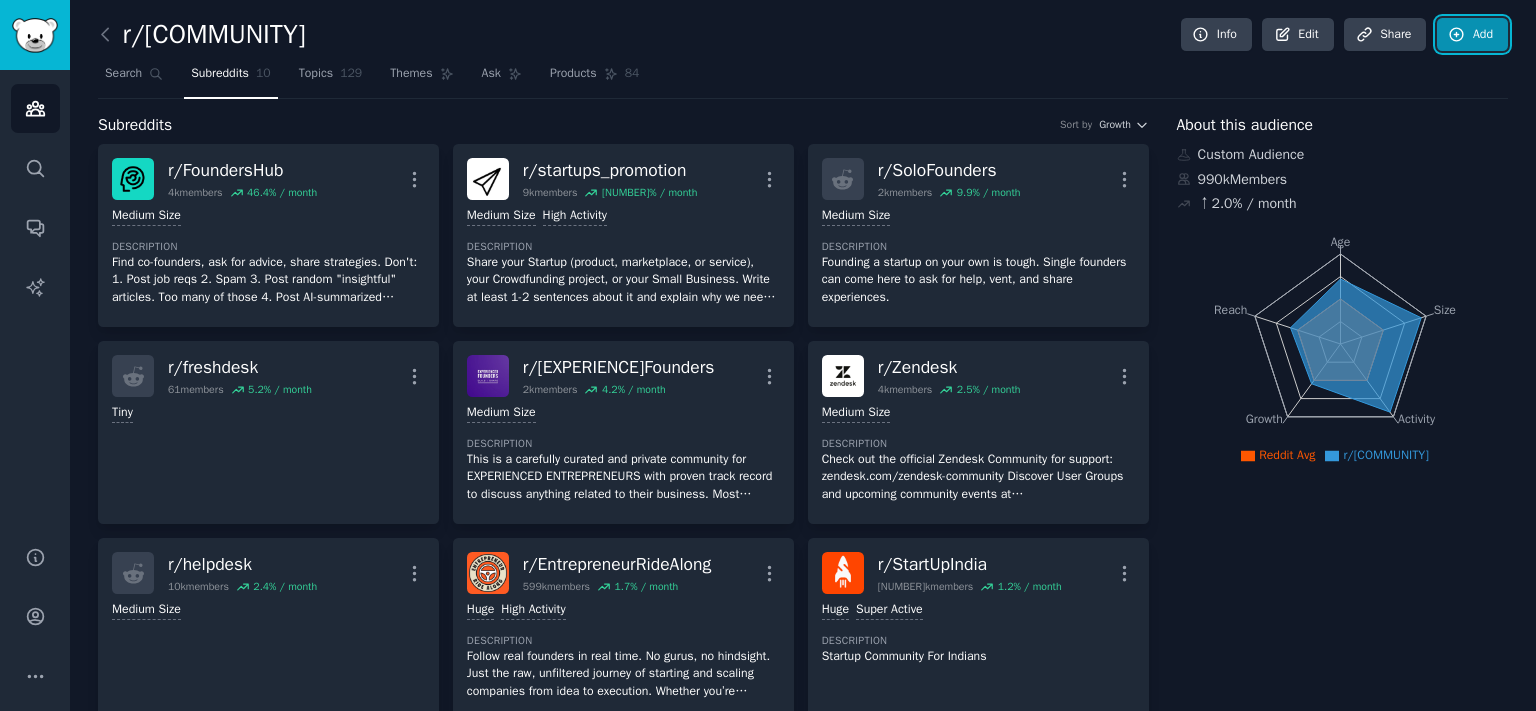 click on "Add" at bounding box center (1472, 35) 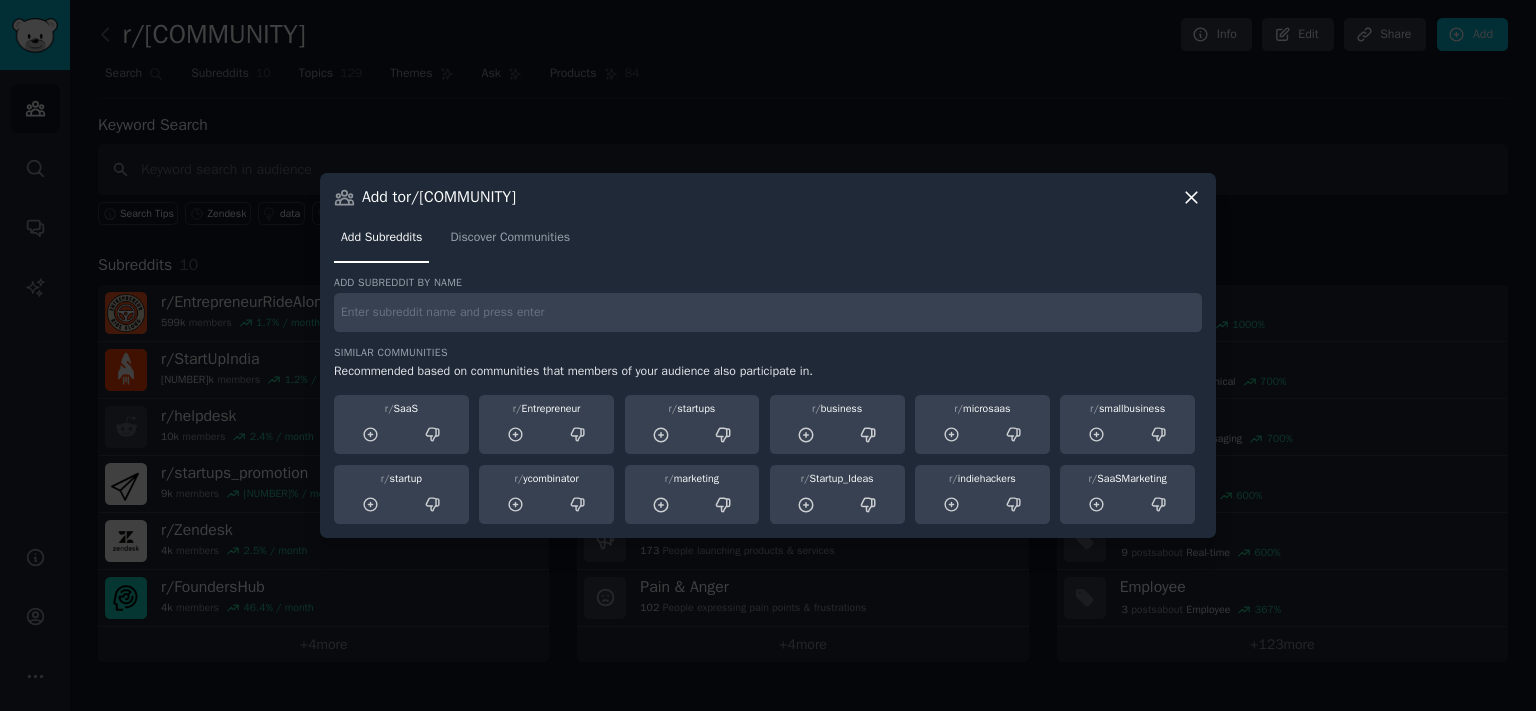click at bounding box center (768, 312) 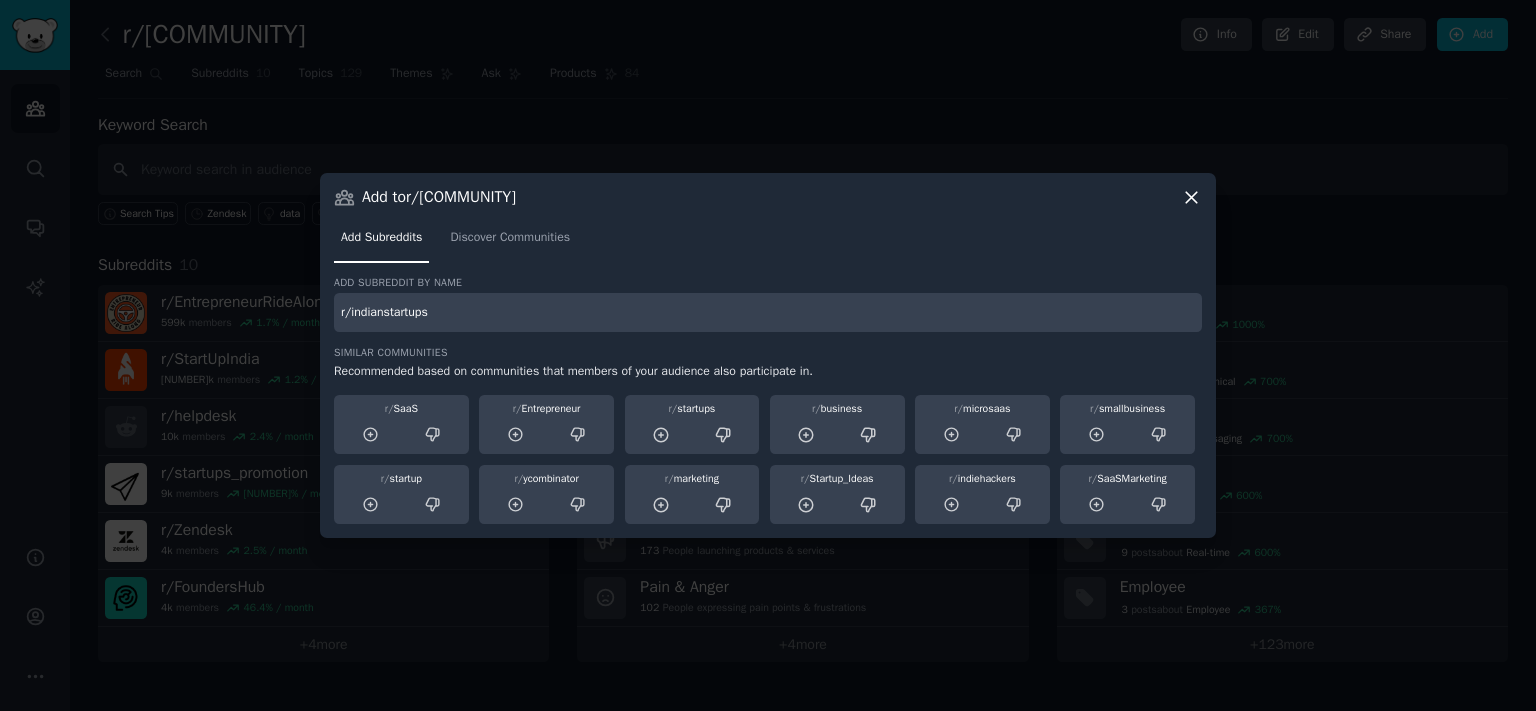 type on "r/indianstartups" 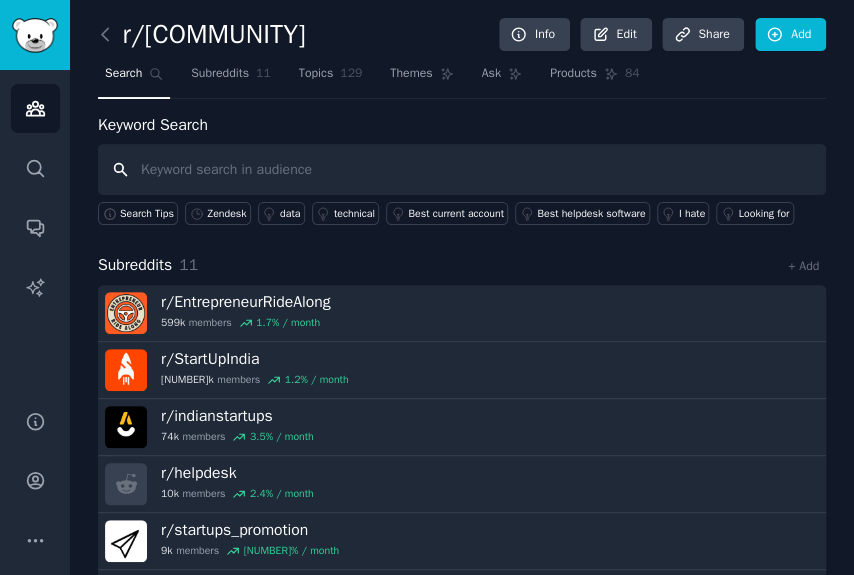 click at bounding box center [462, 169] 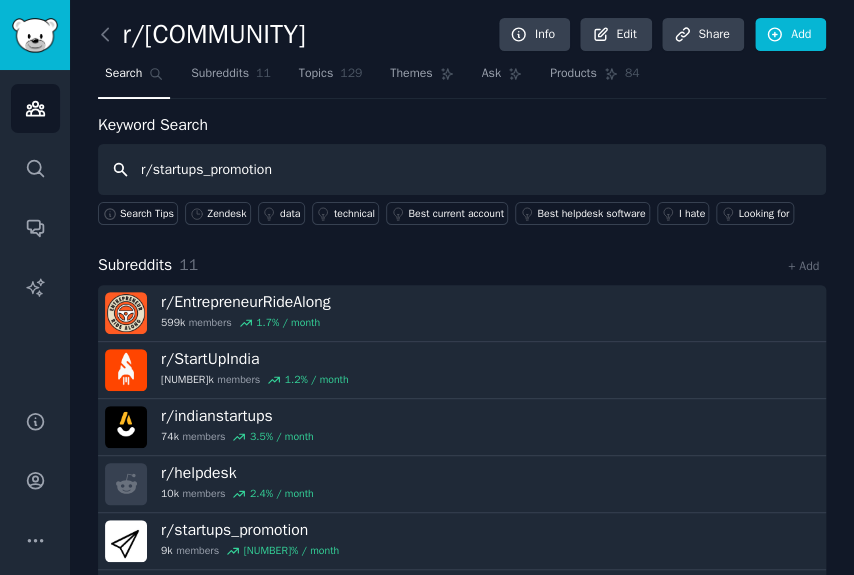 type on "r/startups_promotion" 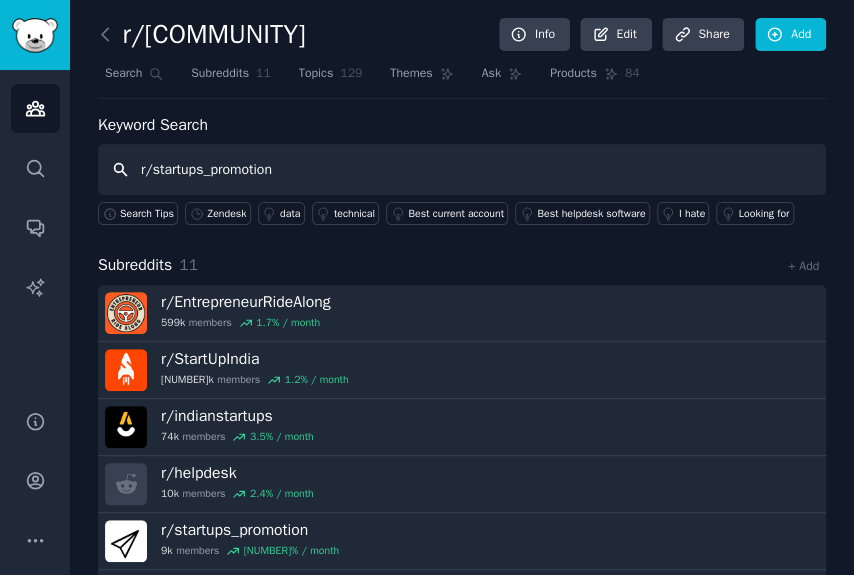 type 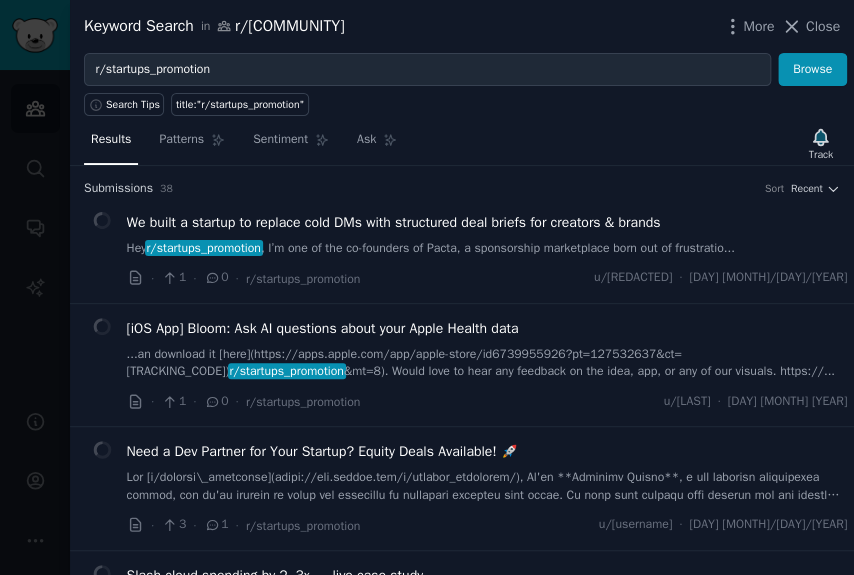 type 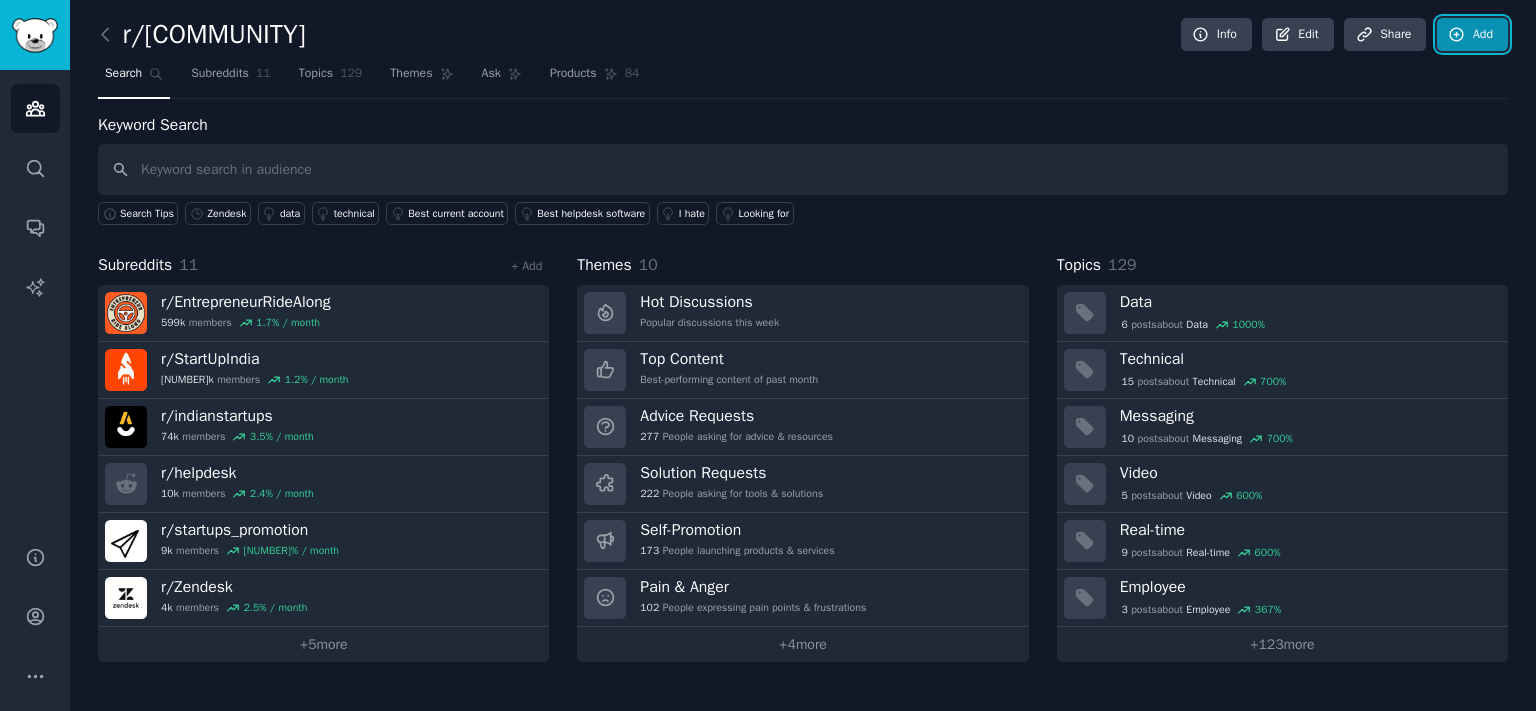 click 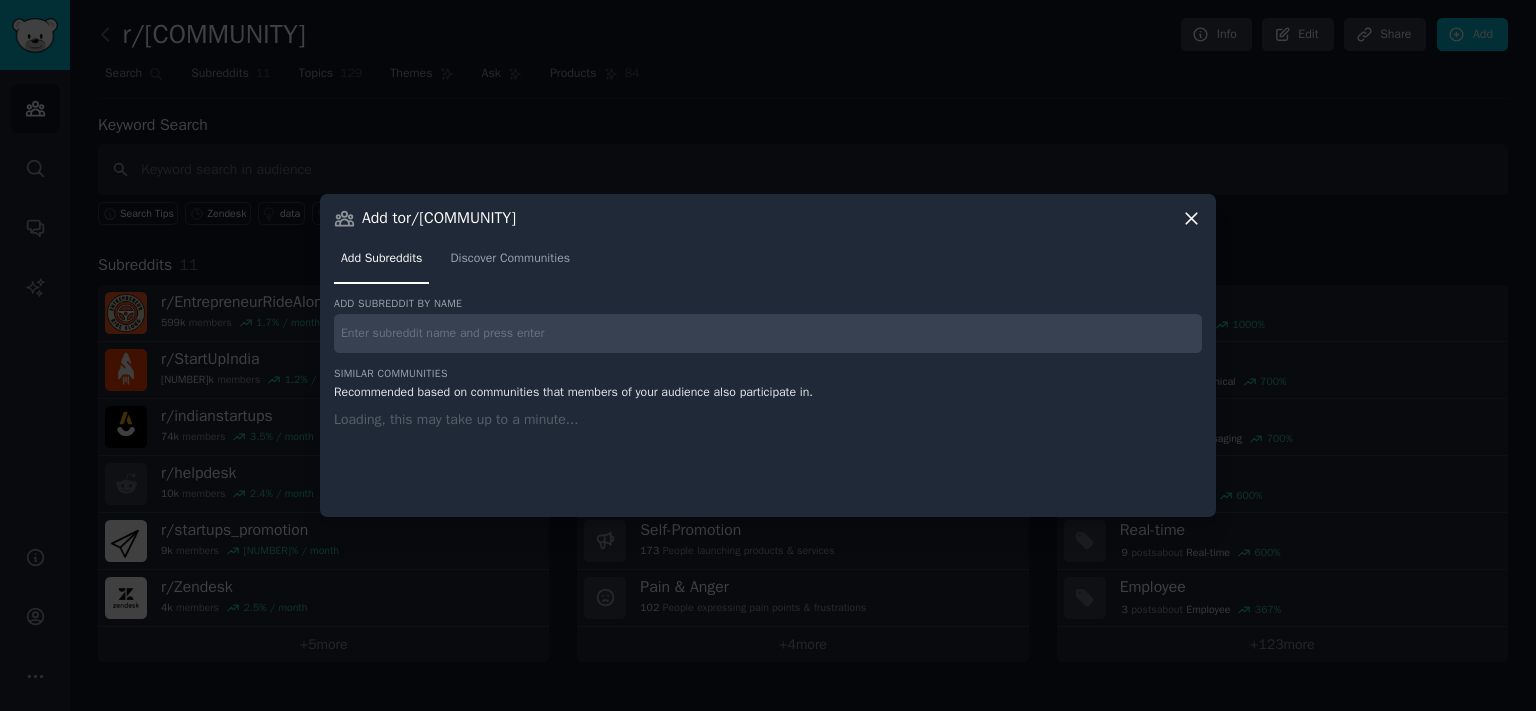 type 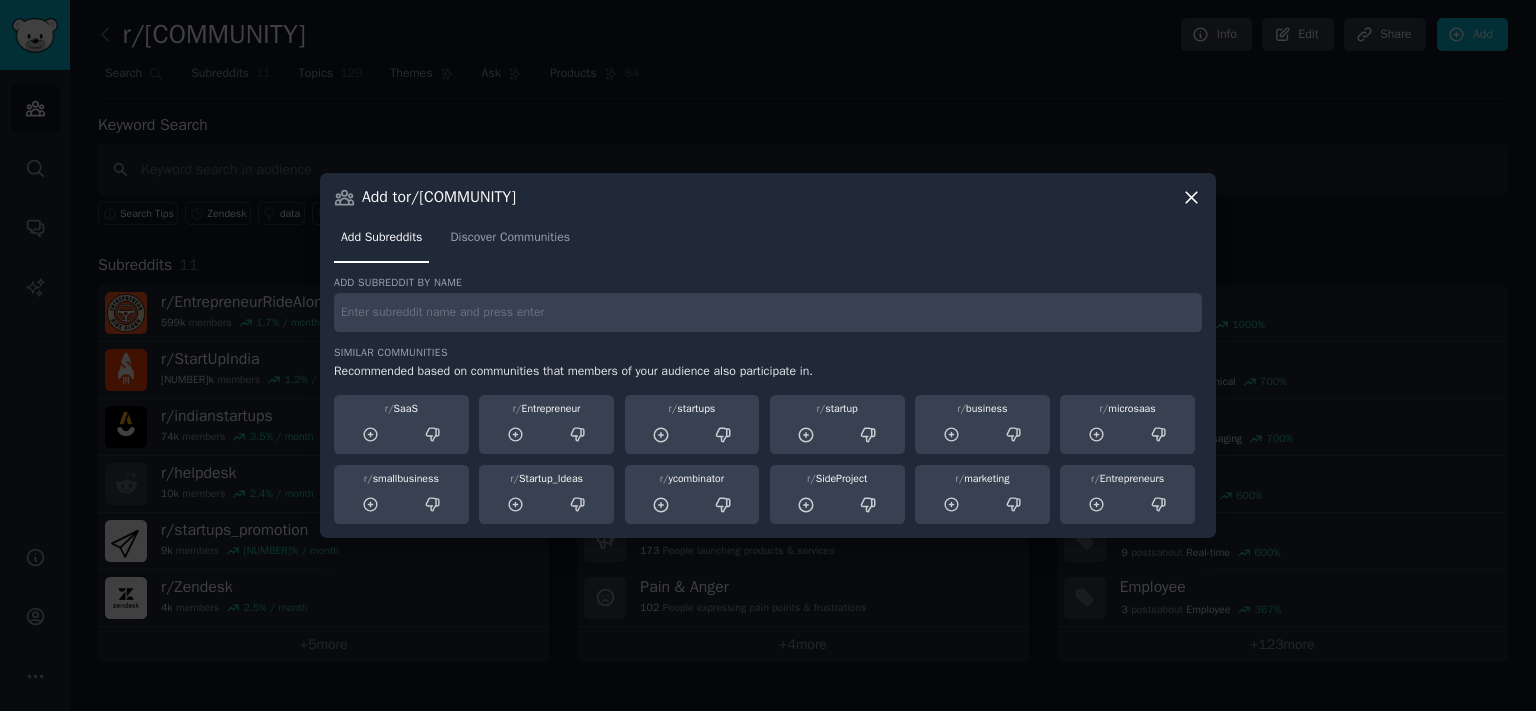 click on "Add subreddit by name" at bounding box center [768, 304] 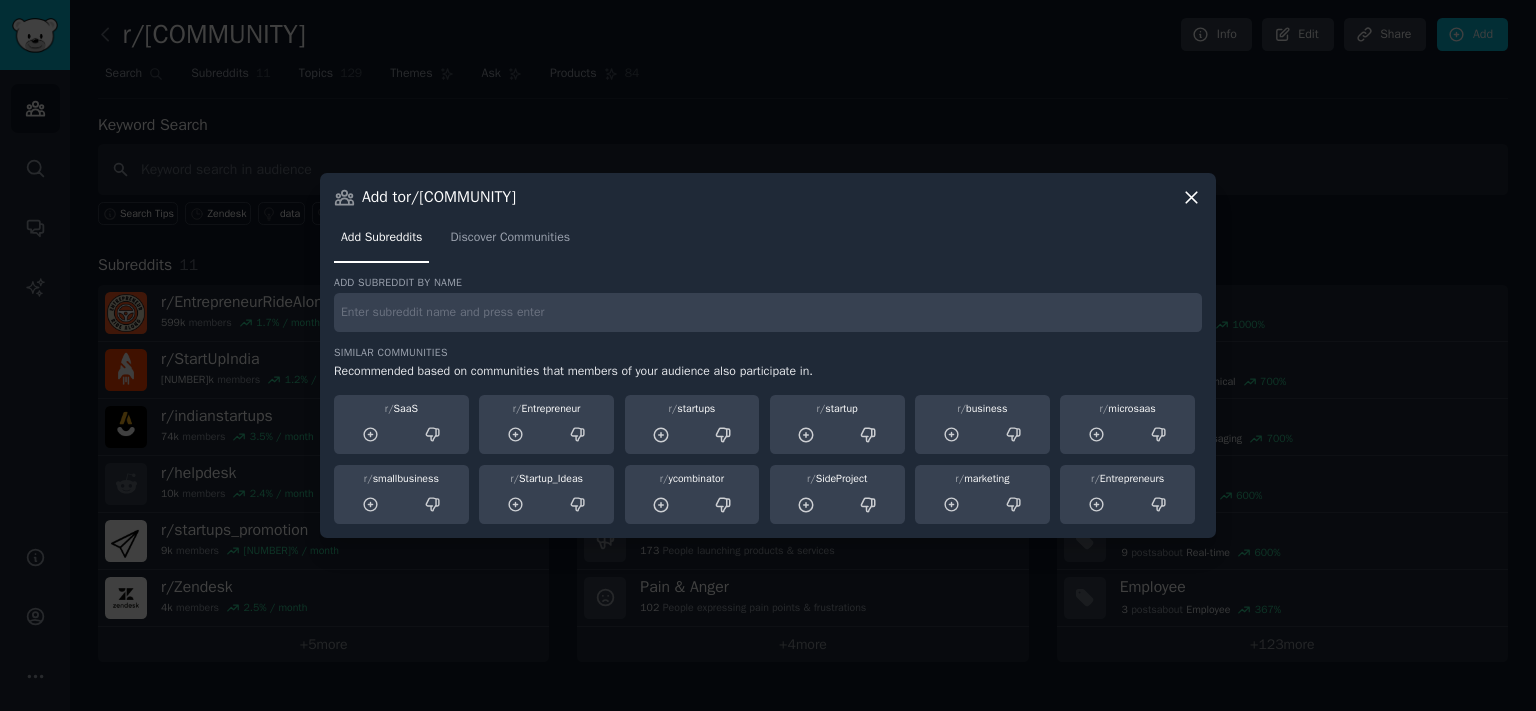 click at bounding box center [768, 312] 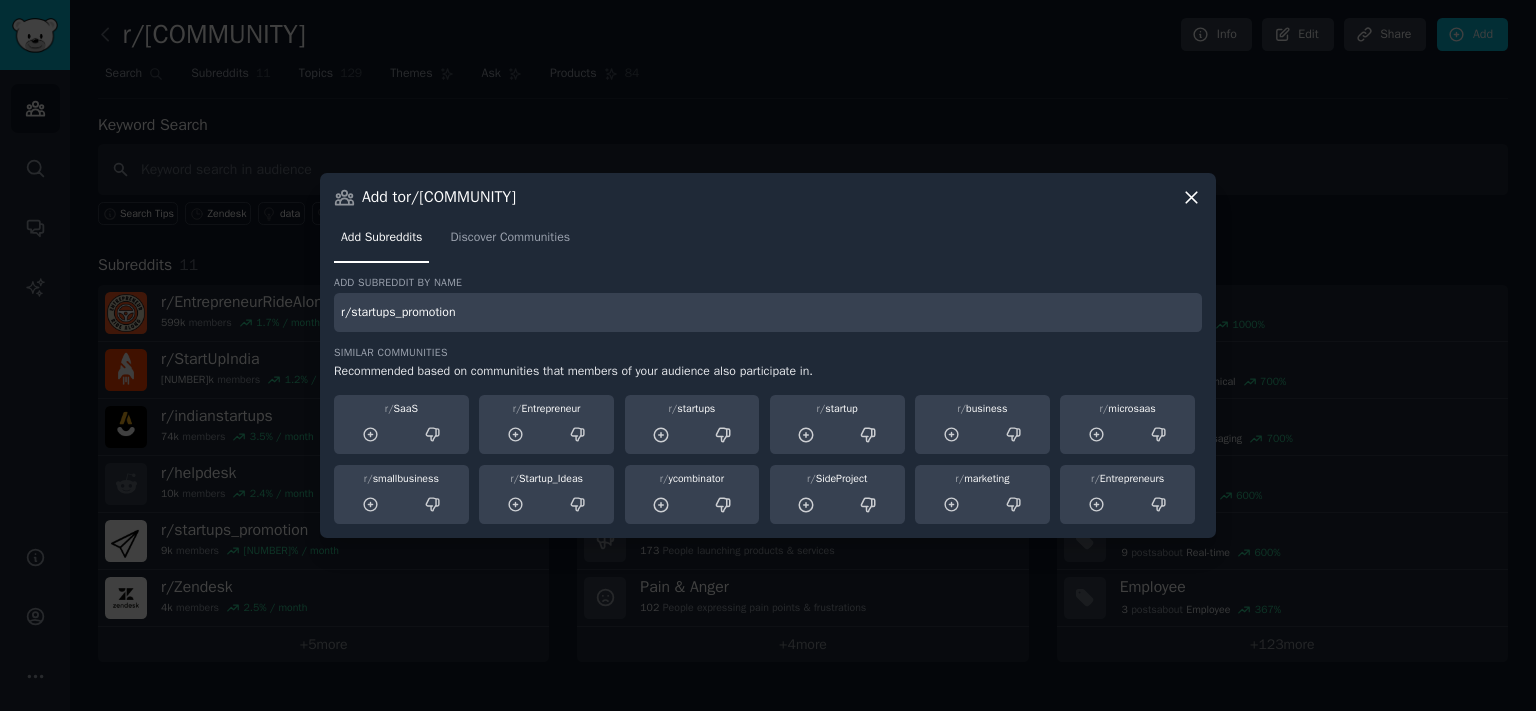 type on "r/startups_promotion" 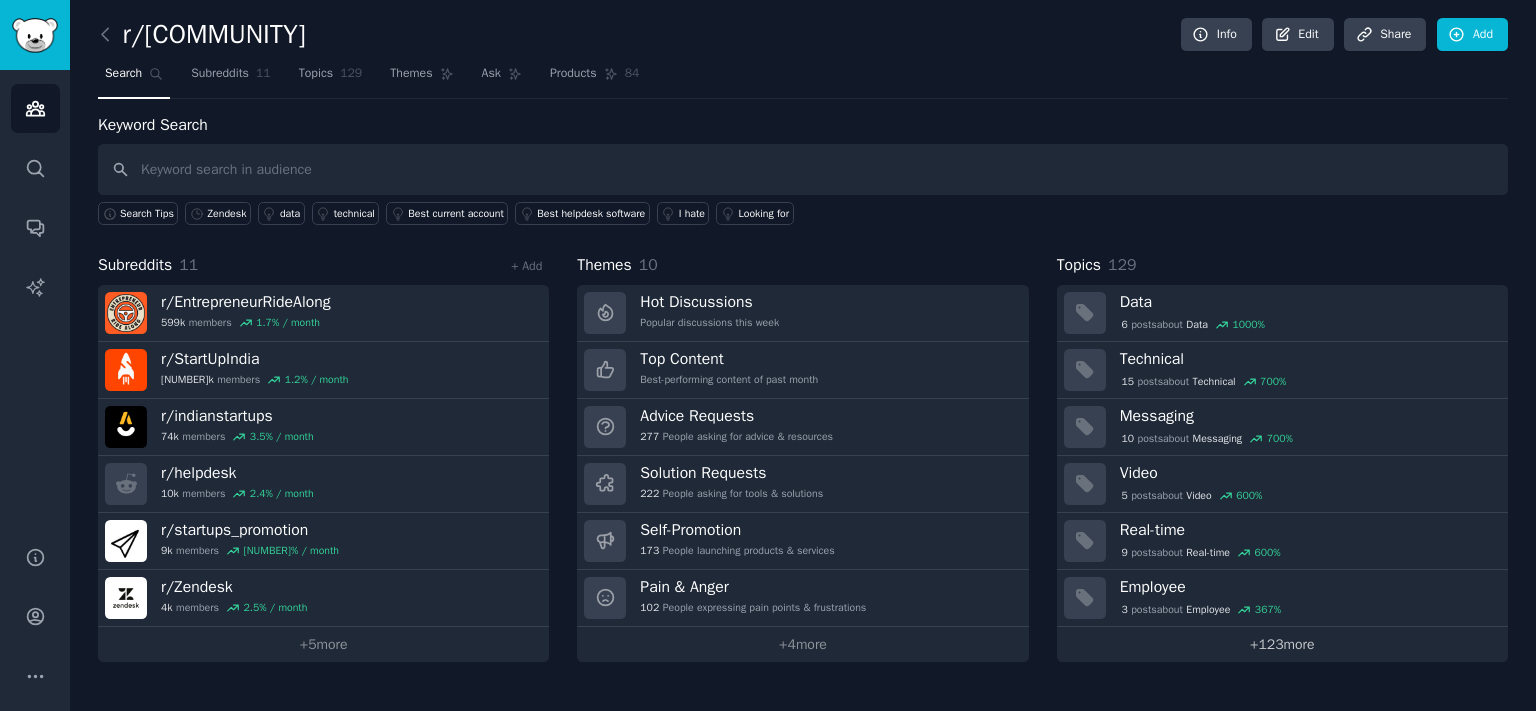click on "+  123  more" at bounding box center [1282, 644] 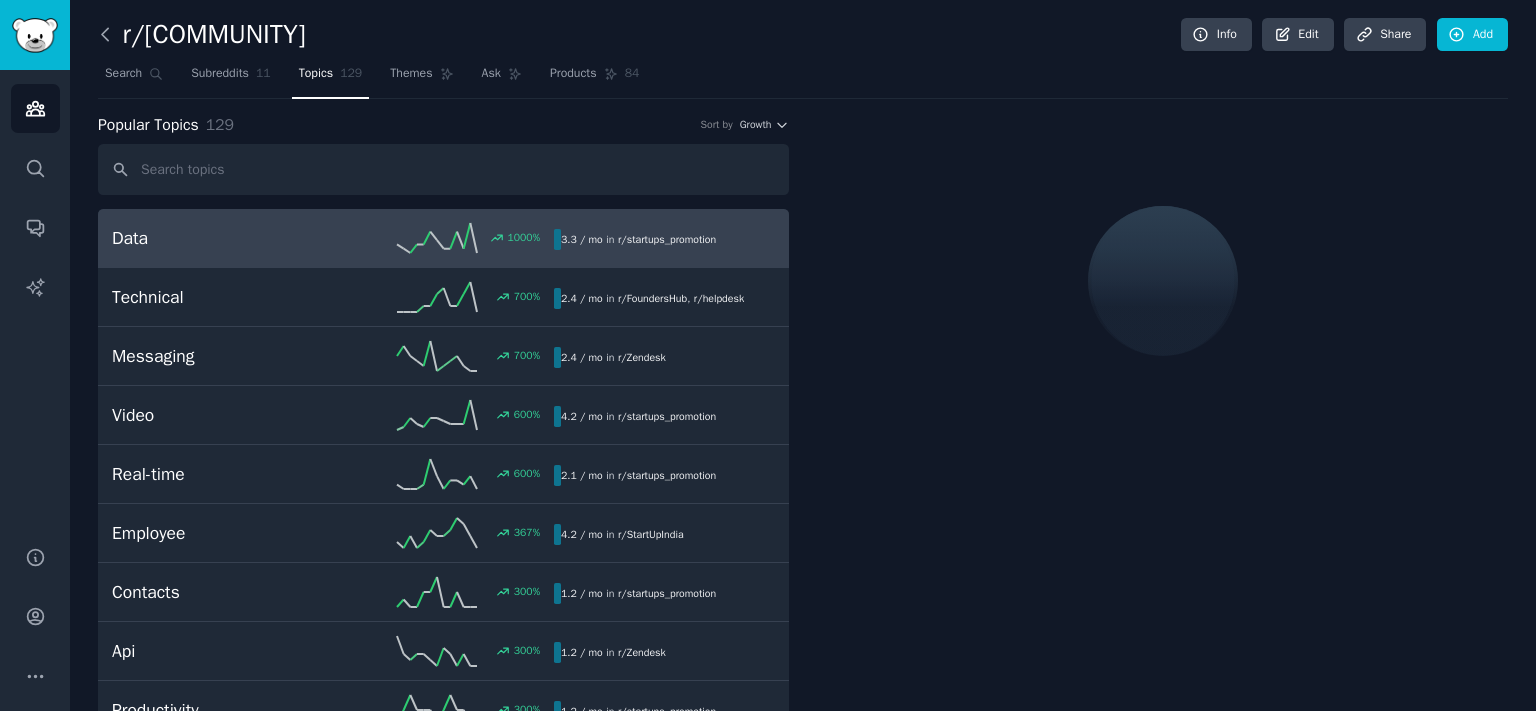 click 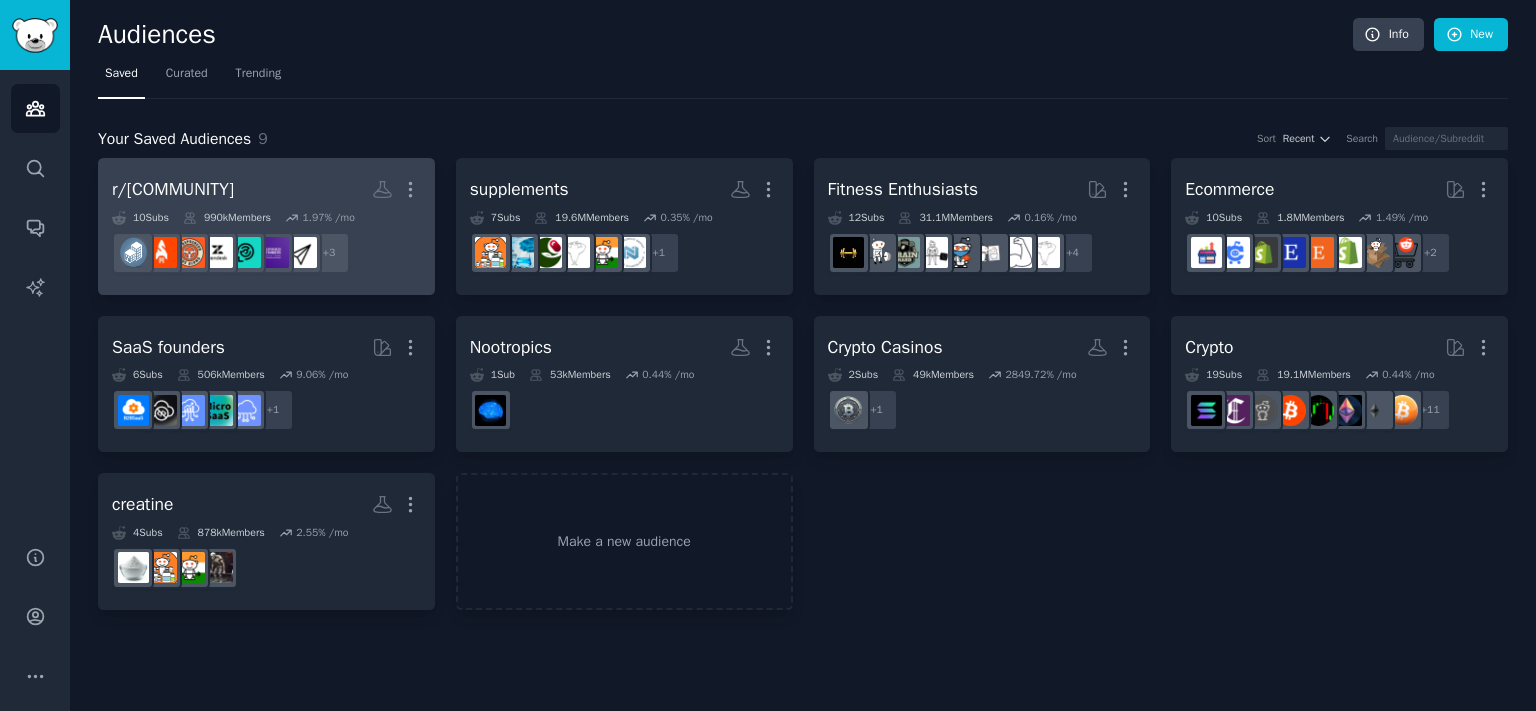click on "r/mediumbusiness More" at bounding box center (266, 189) 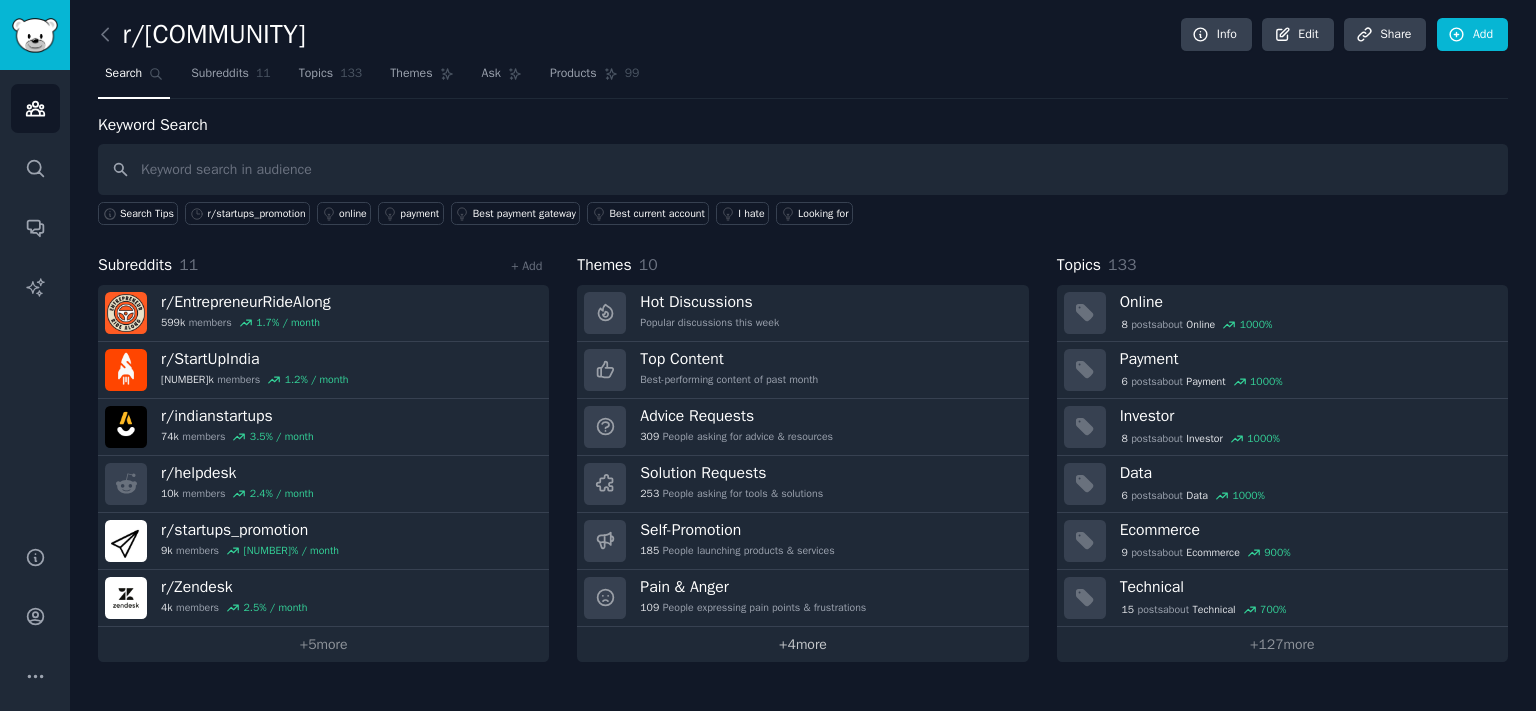 click on "+  4  more" at bounding box center (802, 644) 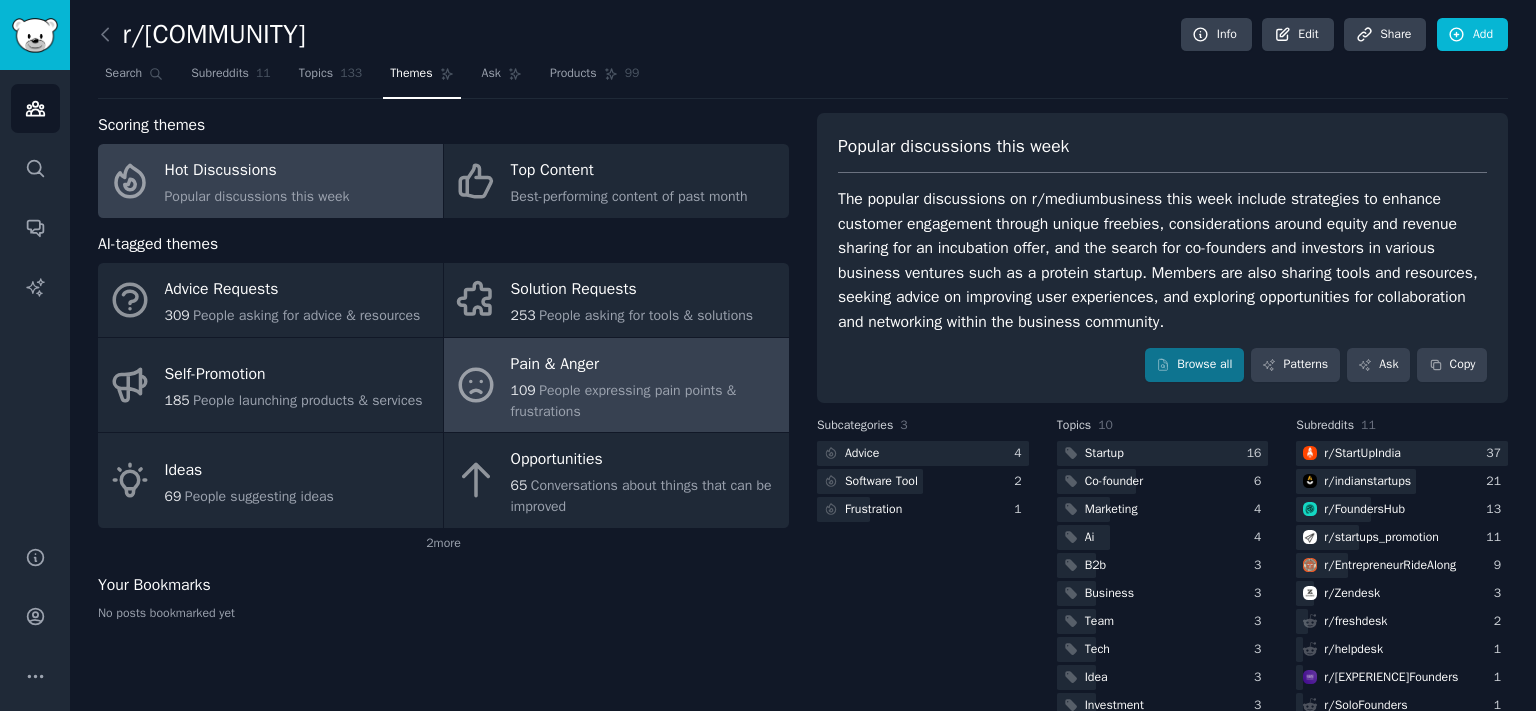 click on "109" at bounding box center (523, 390) 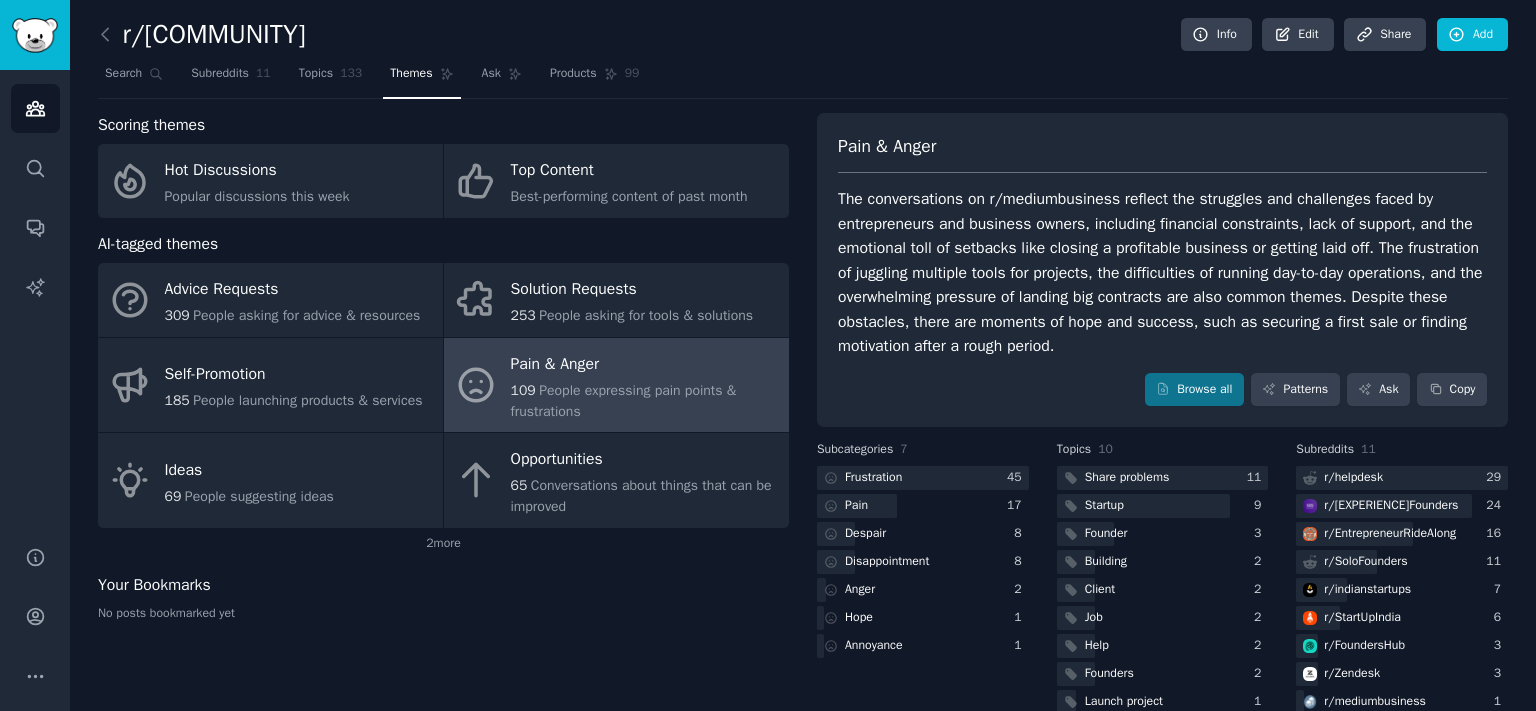 scroll, scrollTop: 60, scrollLeft: 0, axis: vertical 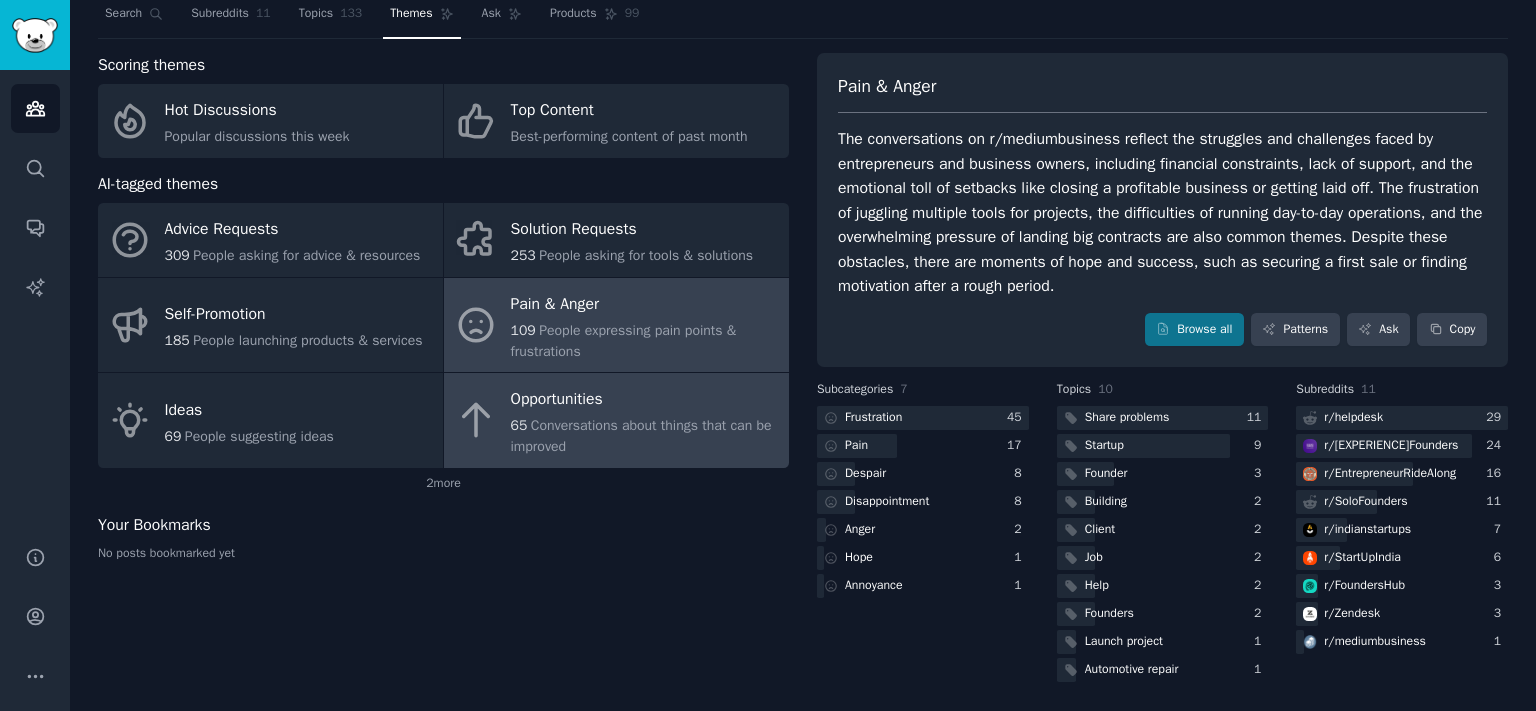 click on "65 Conversations about things that can be improved" at bounding box center (645, 436) 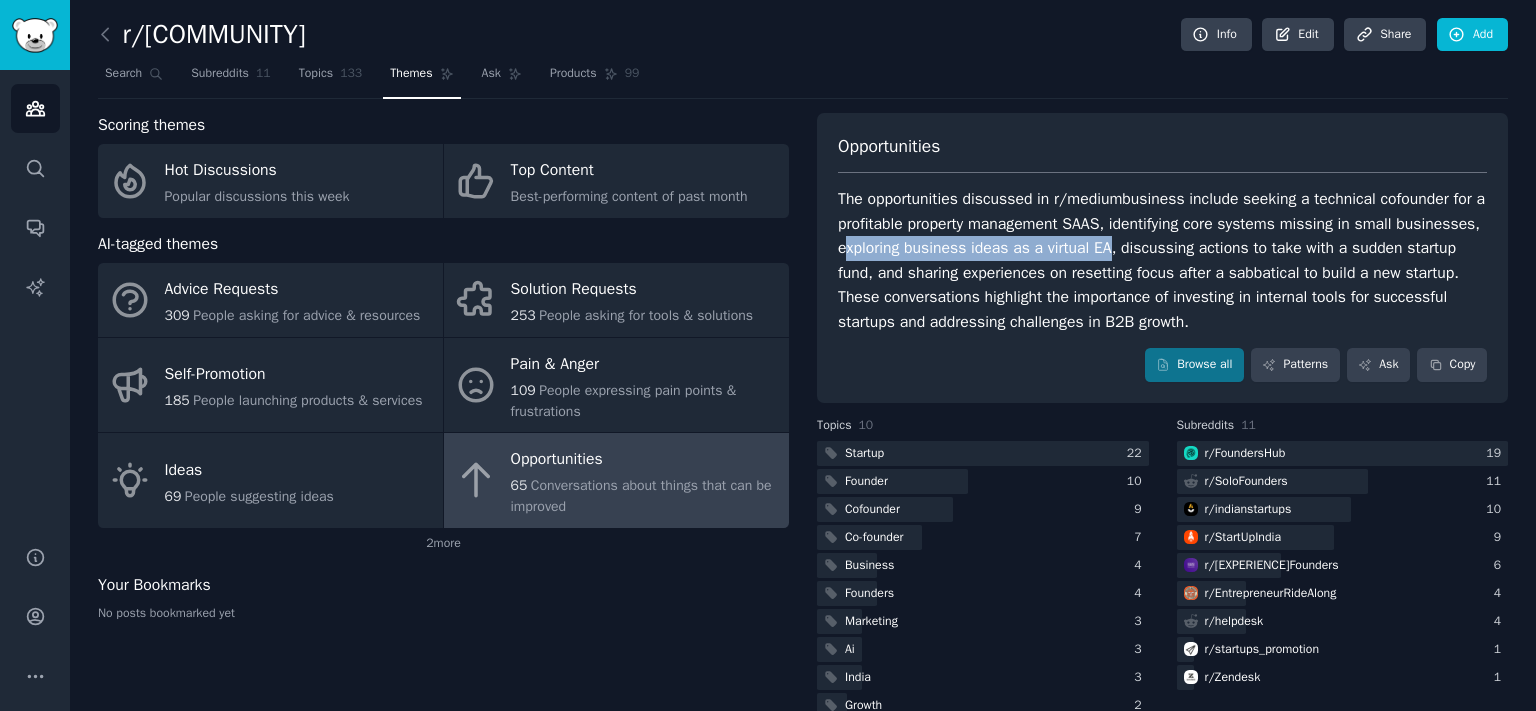 drag, startPoint x: 1178, startPoint y: 251, endPoint x: 919, endPoint y: 249, distance: 259.00772 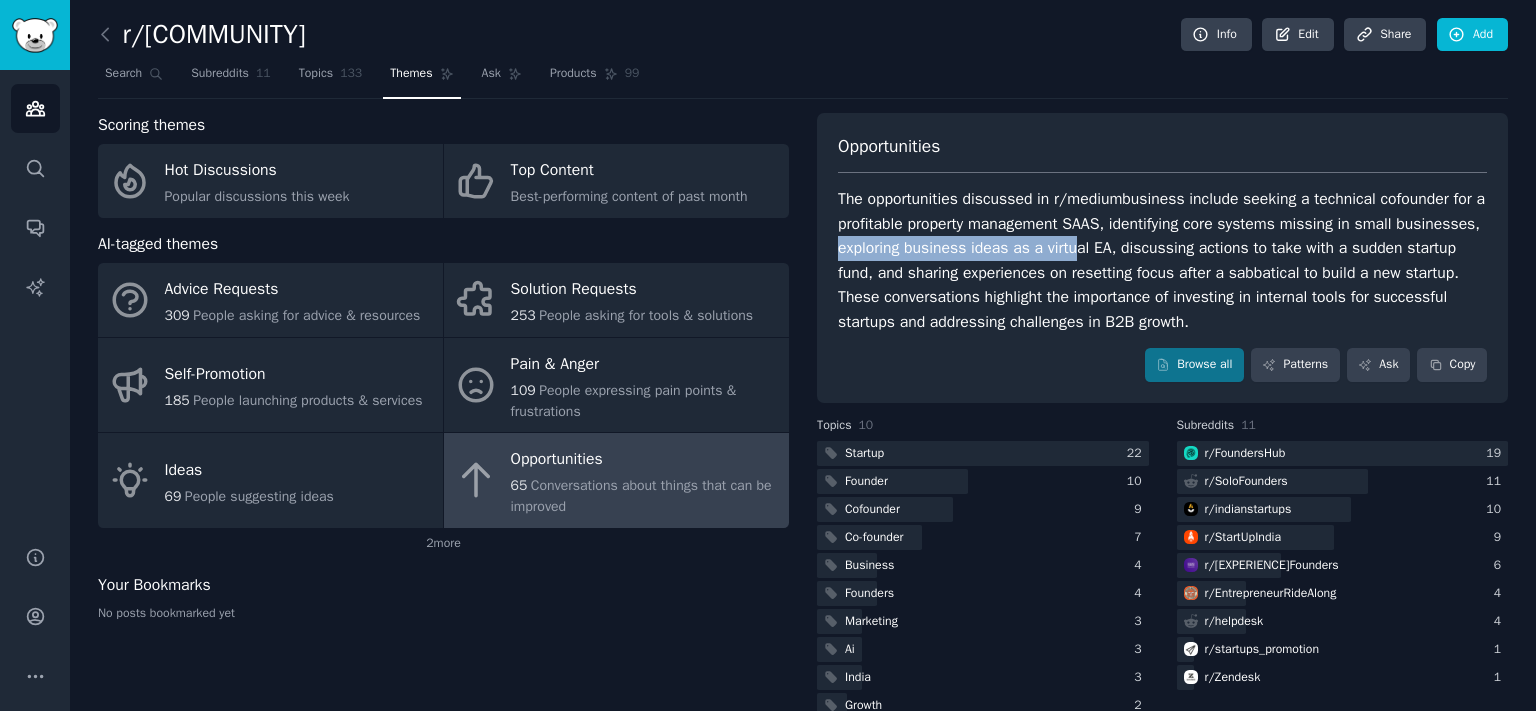 drag, startPoint x: 914, startPoint y: 246, endPoint x: 1156, endPoint y: 239, distance: 242.10121 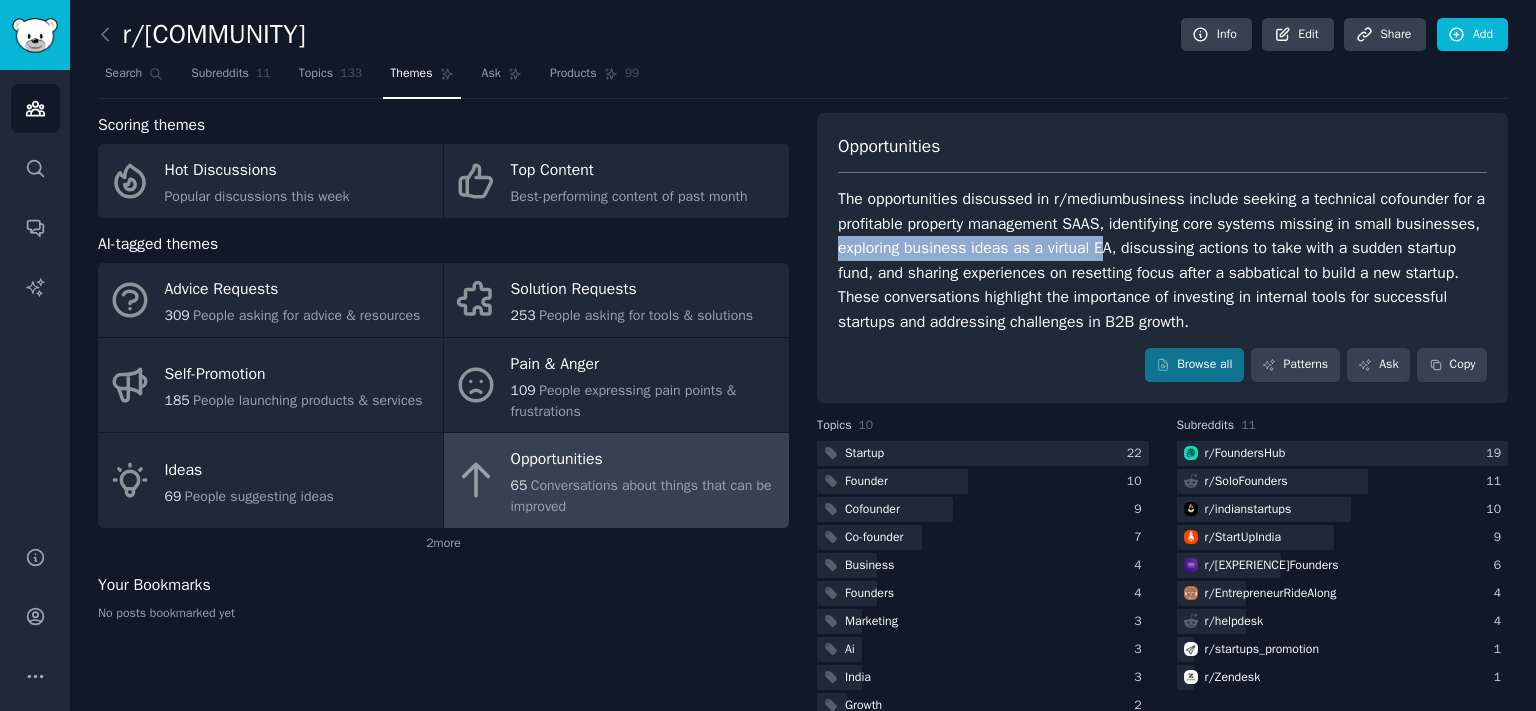 drag, startPoint x: 1172, startPoint y: 239, endPoint x: 912, endPoint y: 239, distance: 260 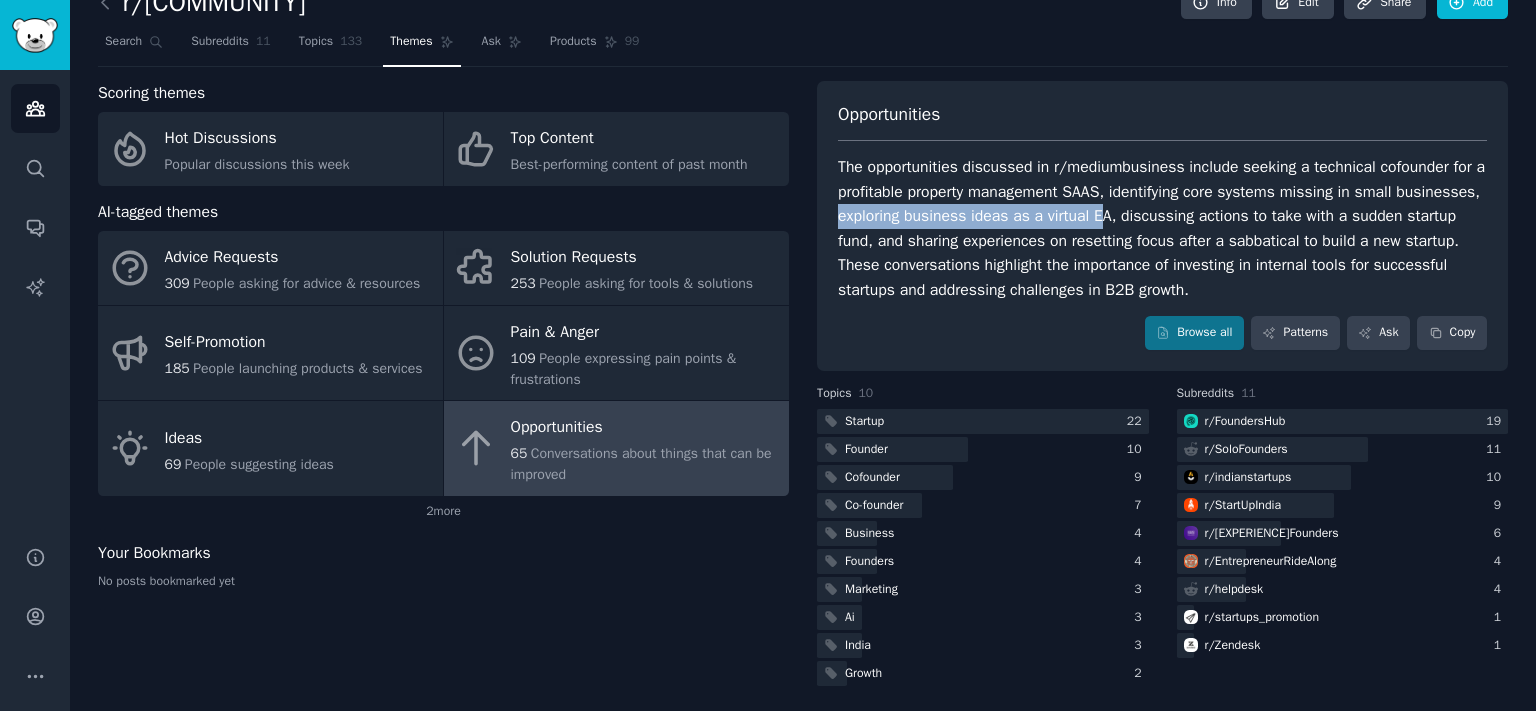 scroll, scrollTop: 36, scrollLeft: 0, axis: vertical 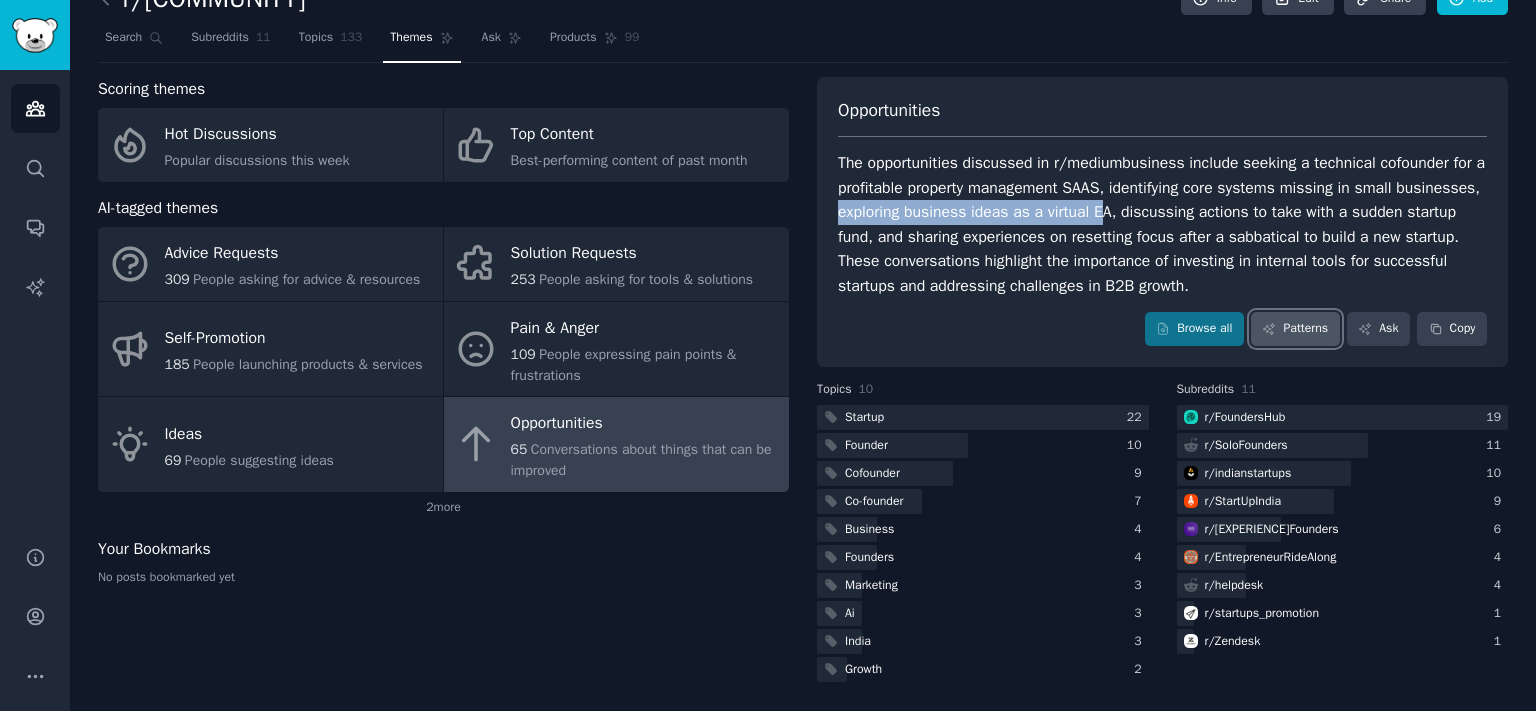 click on "Patterns" at bounding box center (1295, 329) 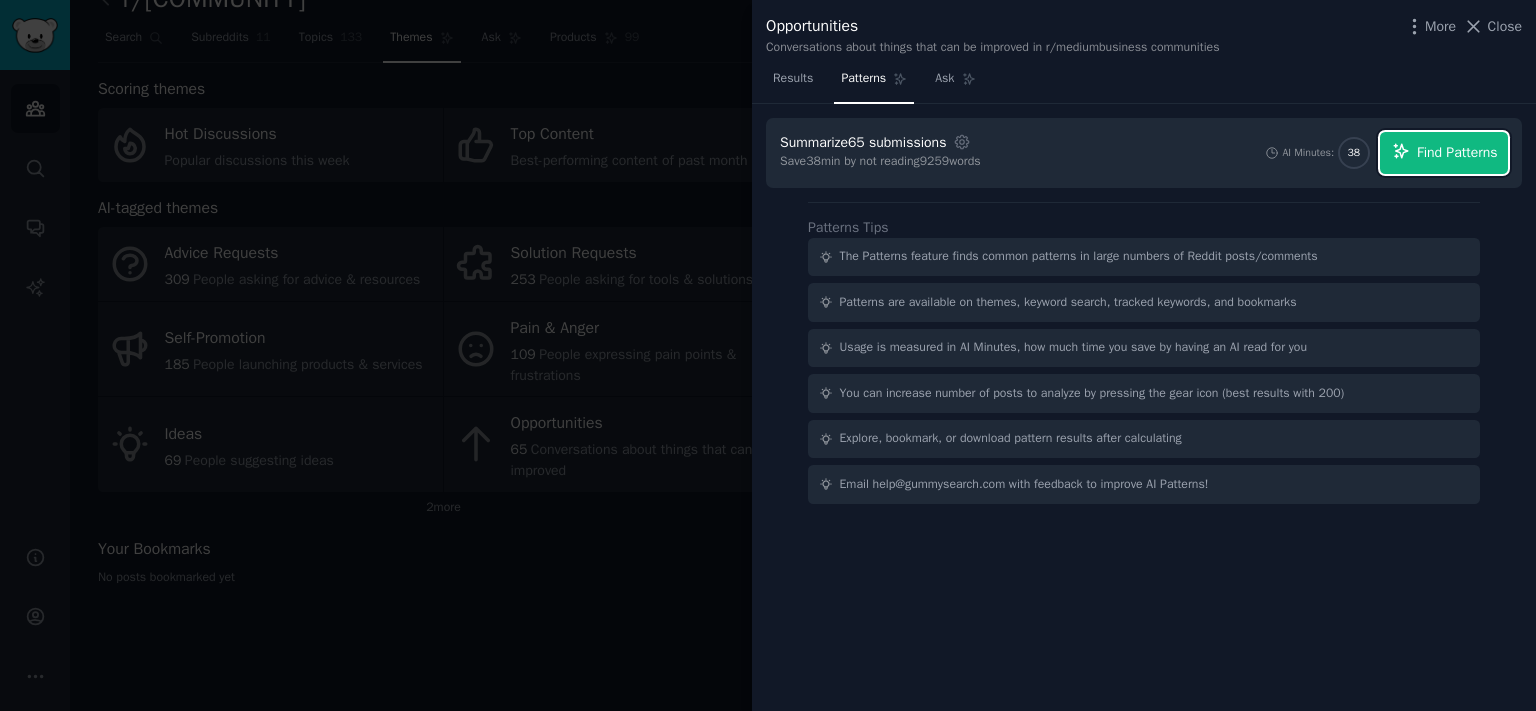 click on "Find Patterns" at bounding box center [1457, 152] 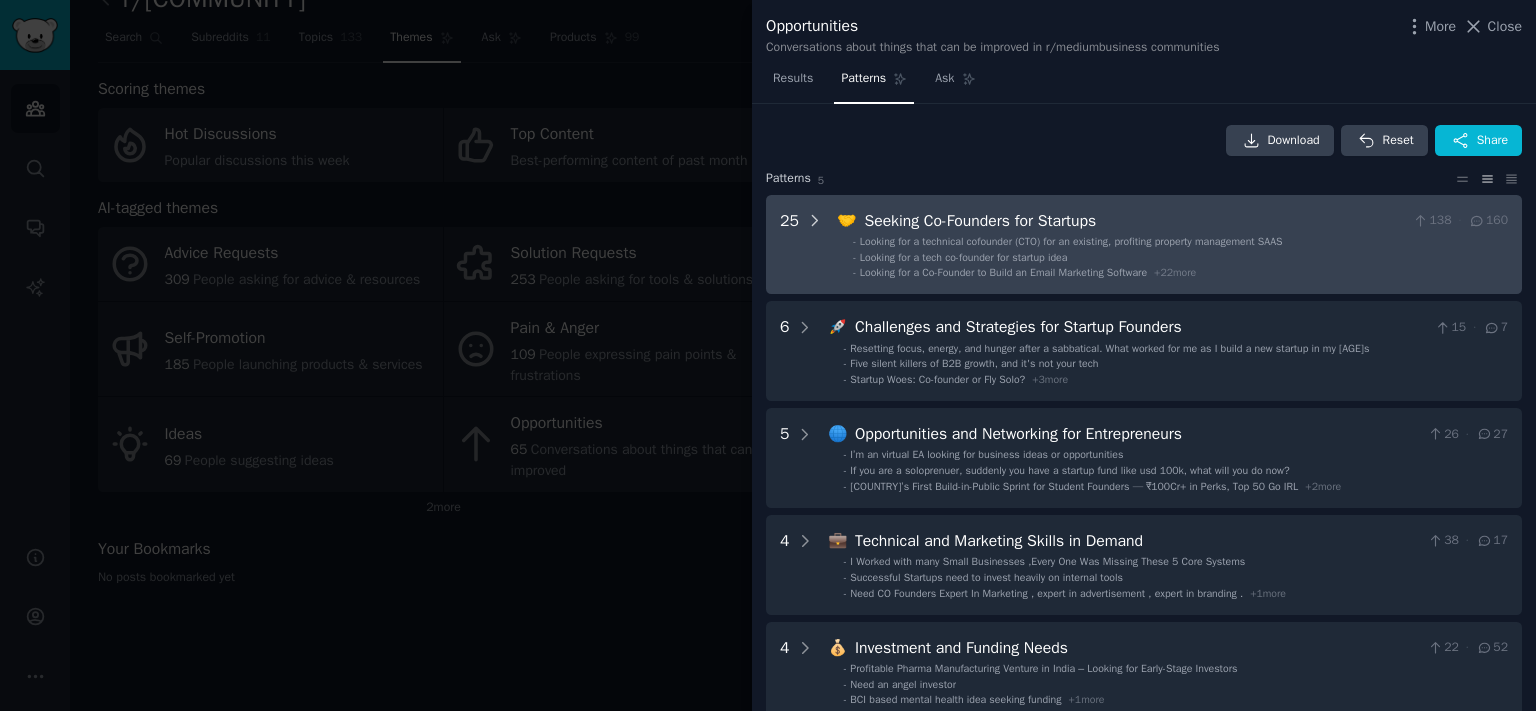 scroll, scrollTop: 220, scrollLeft: 0, axis: vertical 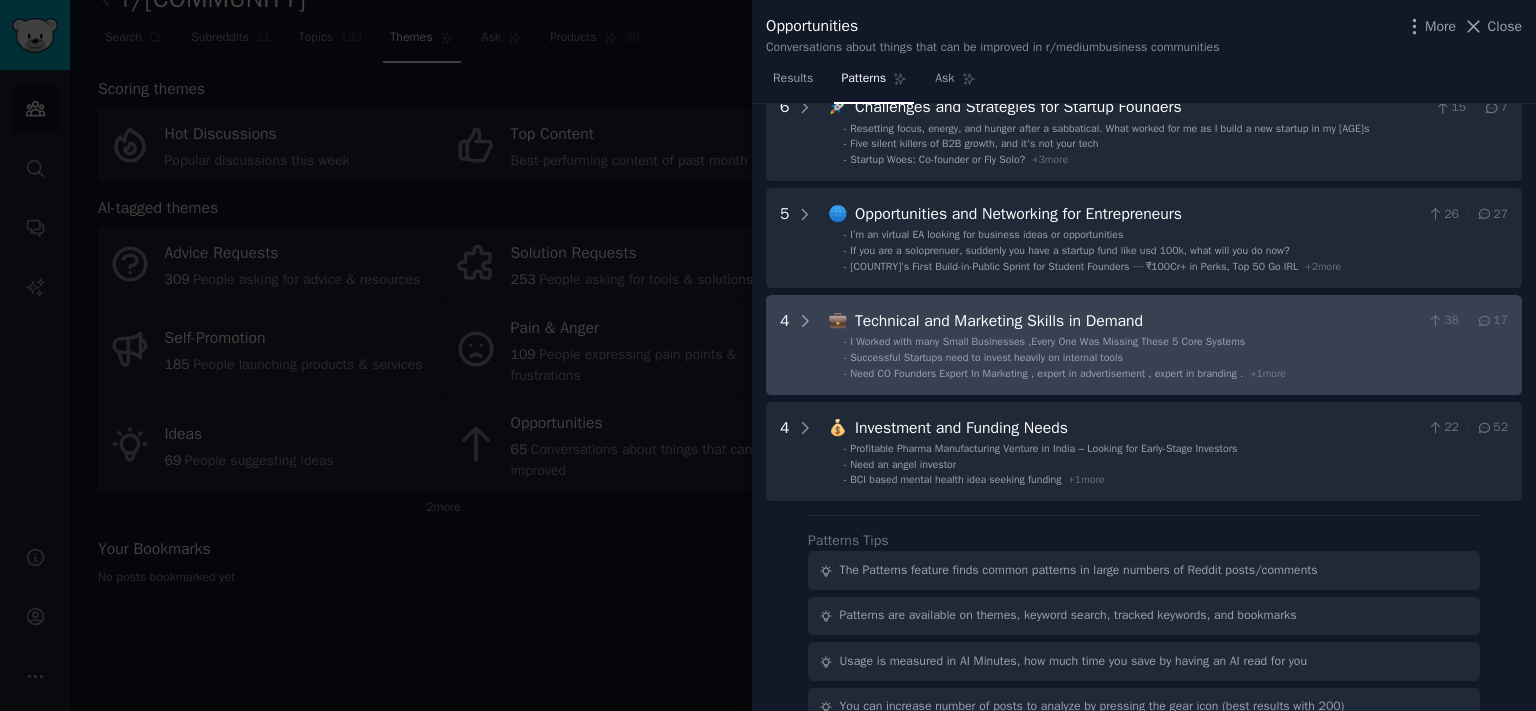 click on "4 💼 Technical and Marketing Skills in Demand 38 · 17 - I Worked with many Small Businesses ,Every One Was Missing These 5 Core Systems - Successful Startups need to invest heavily on internal tools - Need CO Founders Expert In Marketing , expert in advertisement , expert in branding . +  1  more" at bounding box center (1144, 345) 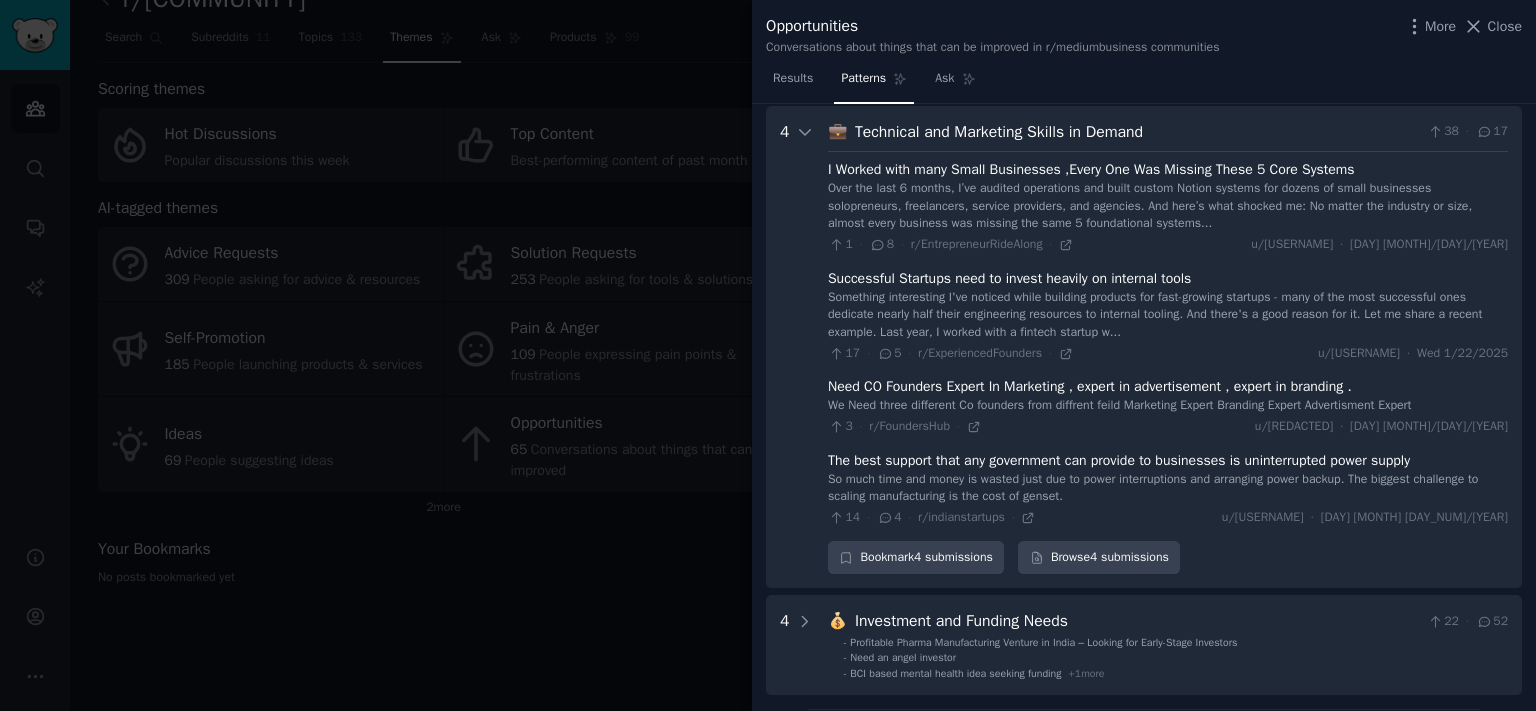 scroll, scrollTop: 411, scrollLeft: 0, axis: vertical 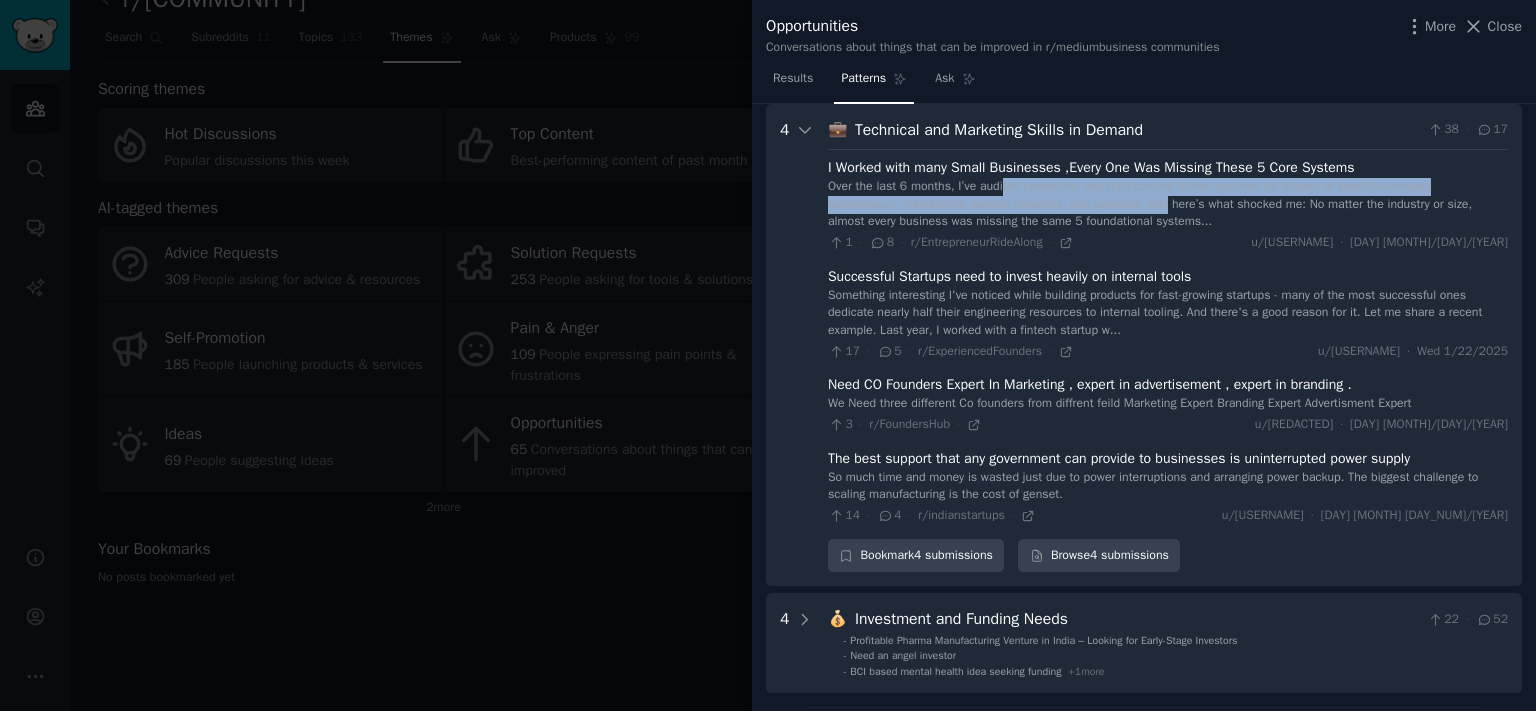 drag, startPoint x: 1009, startPoint y: 186, endPoint x: 1156, endPoint y: 196, distance: 147.33974 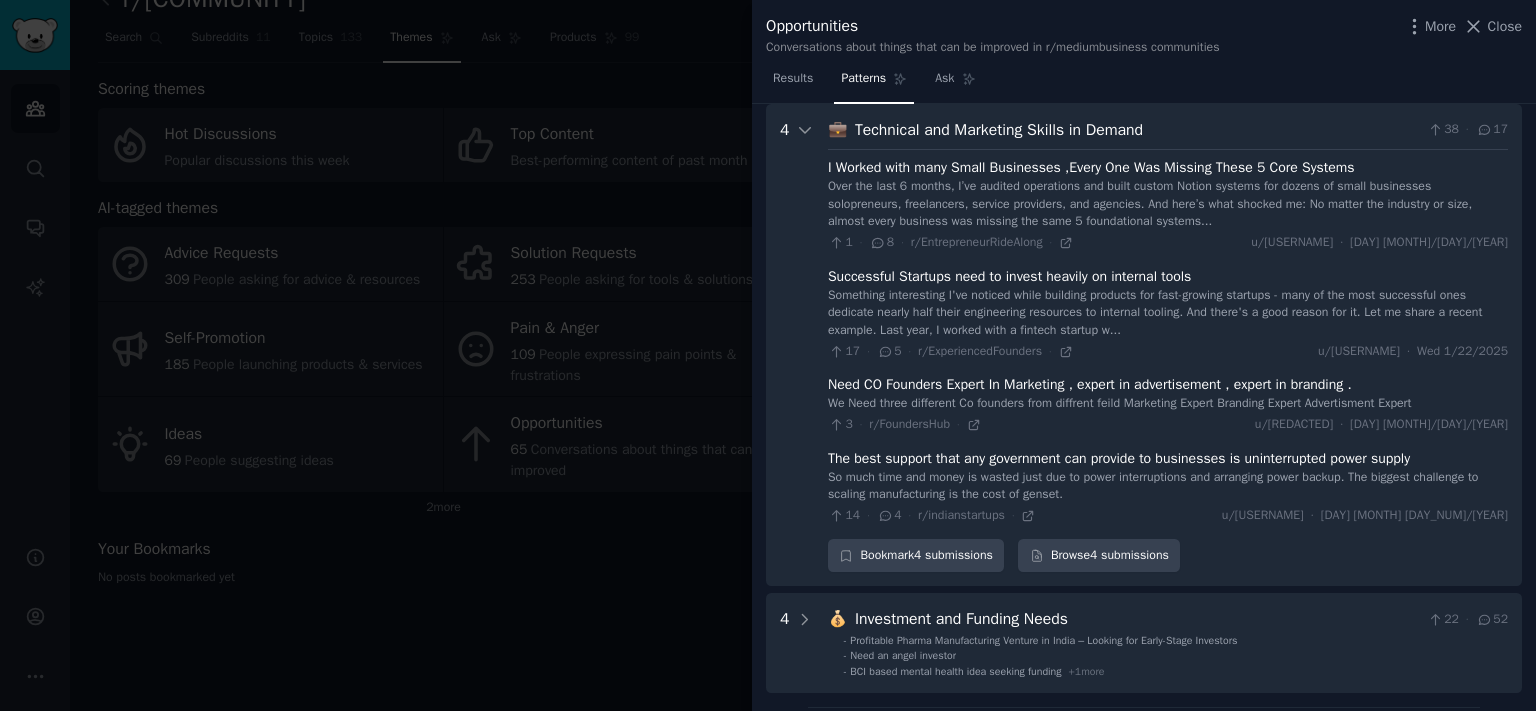 click on "Over the last 6 months, I’ve audited operations and built custom Notion systems for dozens of small businesses  solopreneurs, freelancers, service providers, and agencies.
And here’s what shocked me:
No matter the industry or size, almost every business was missing the same 5 foundational systems..." at bounding box center (1168, 204) 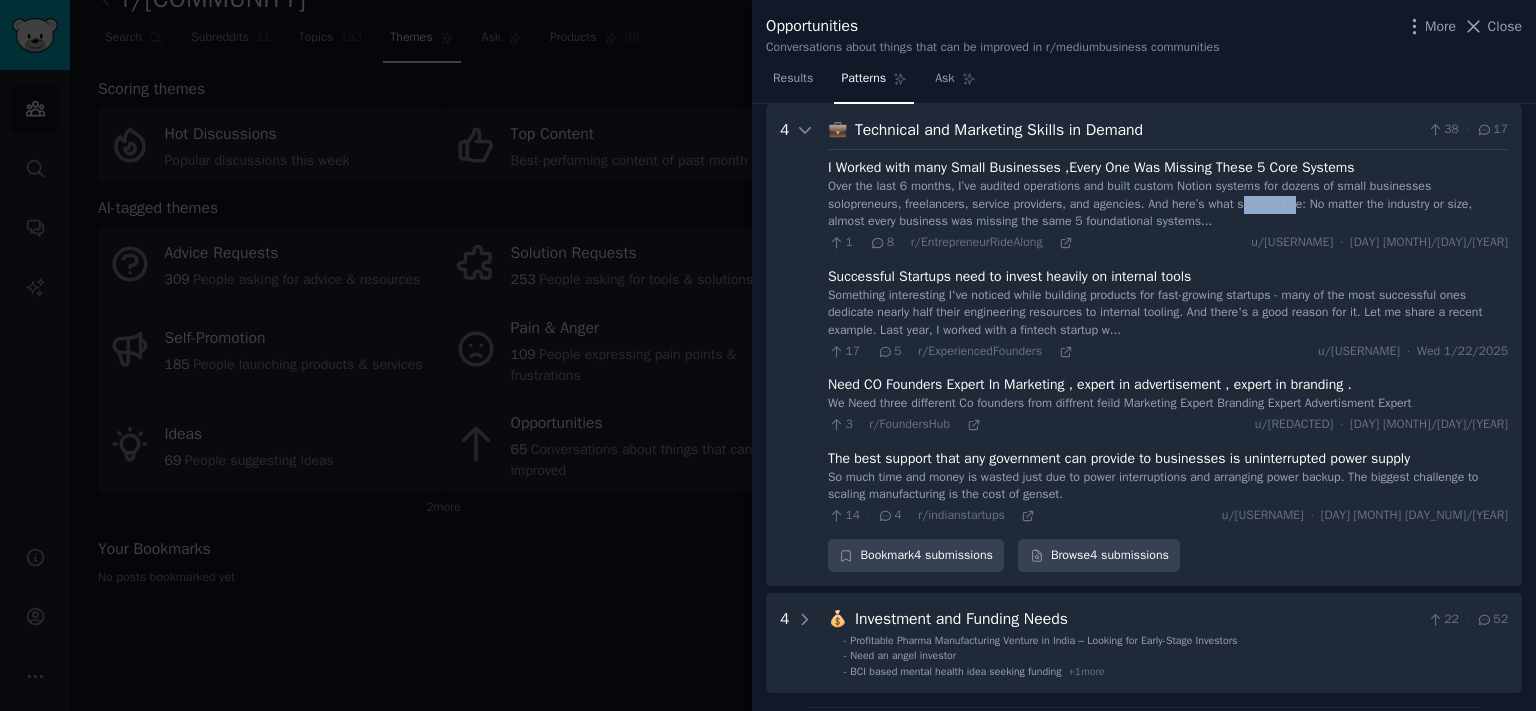 click on "Over the last 6 months, I’ve audited operations and built custom Notion systems for dozens of small businesses  solopreneurs, freelancers, service providers, and agencies.
And here’s what shocked me:
No matter the industry or size, almost every business was missing the same 5 foundational systems..." at bounding box center [1168, 204] 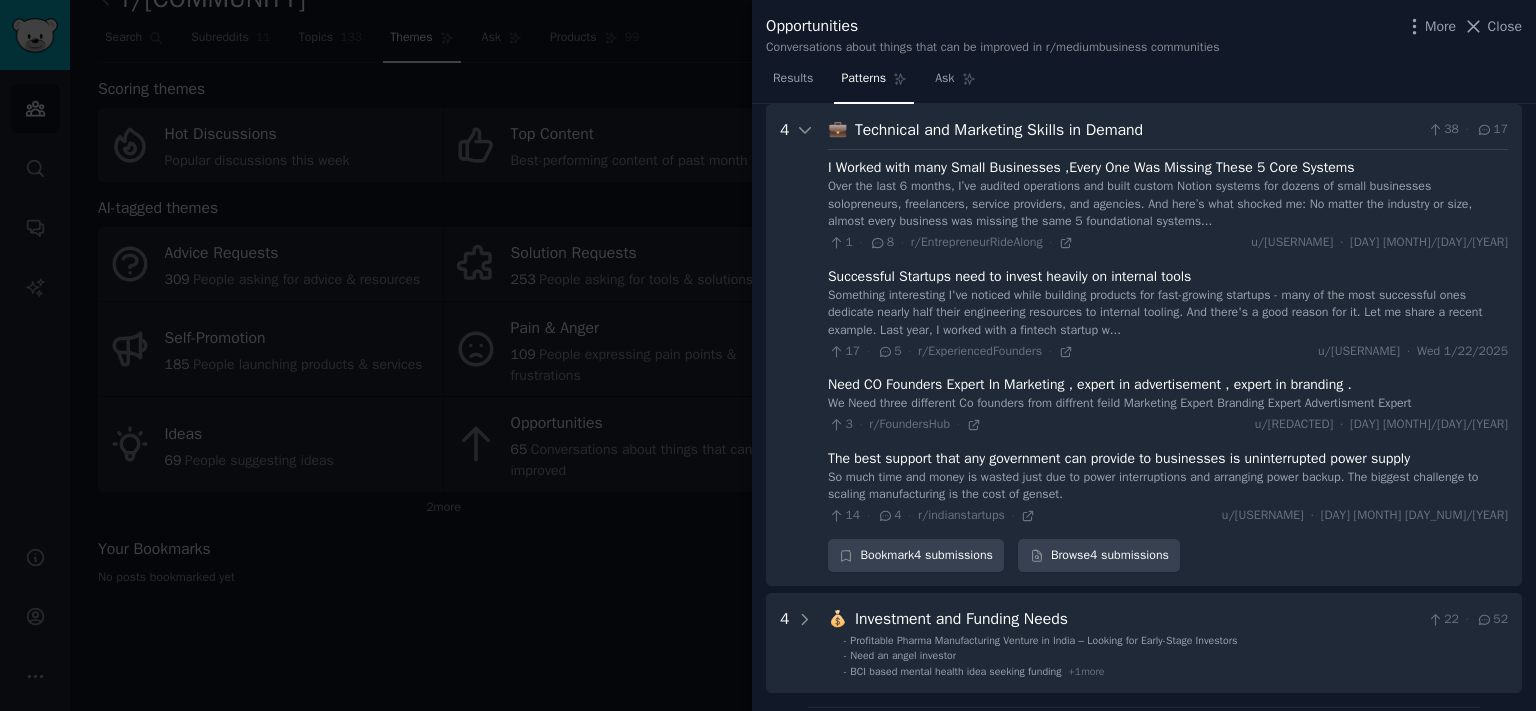 click on "Over the last 6 months, I’ve audited operations and built custom Notion systems for dozens of small businesses  solopreneurs, freelancers, service providers, and agencies.
And here’s what shocked me:
No matter the industry or size, almost every business was missing the same 5 foundational systems..." at bounding box center [1168, 204] 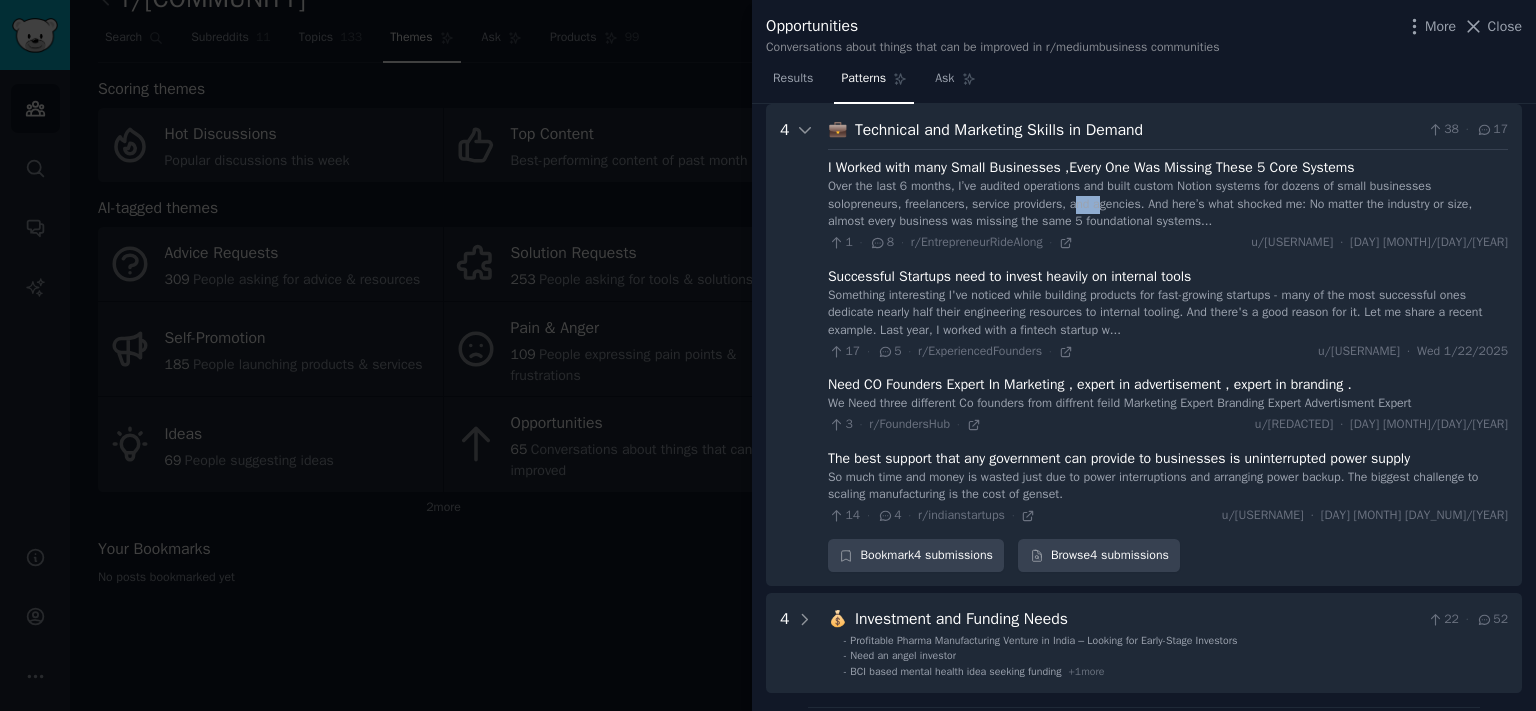 click on "Over the last 6 months, I’ve audited operations and built custom Notion systems for dozens of small businesses  solopreneurs, freelancers, service providers, and agencies.
And here’s what shocked me:
No matter the industry or size, almost every business was missing the same 5 foundational systems..." at bounding box center (1168, 204) 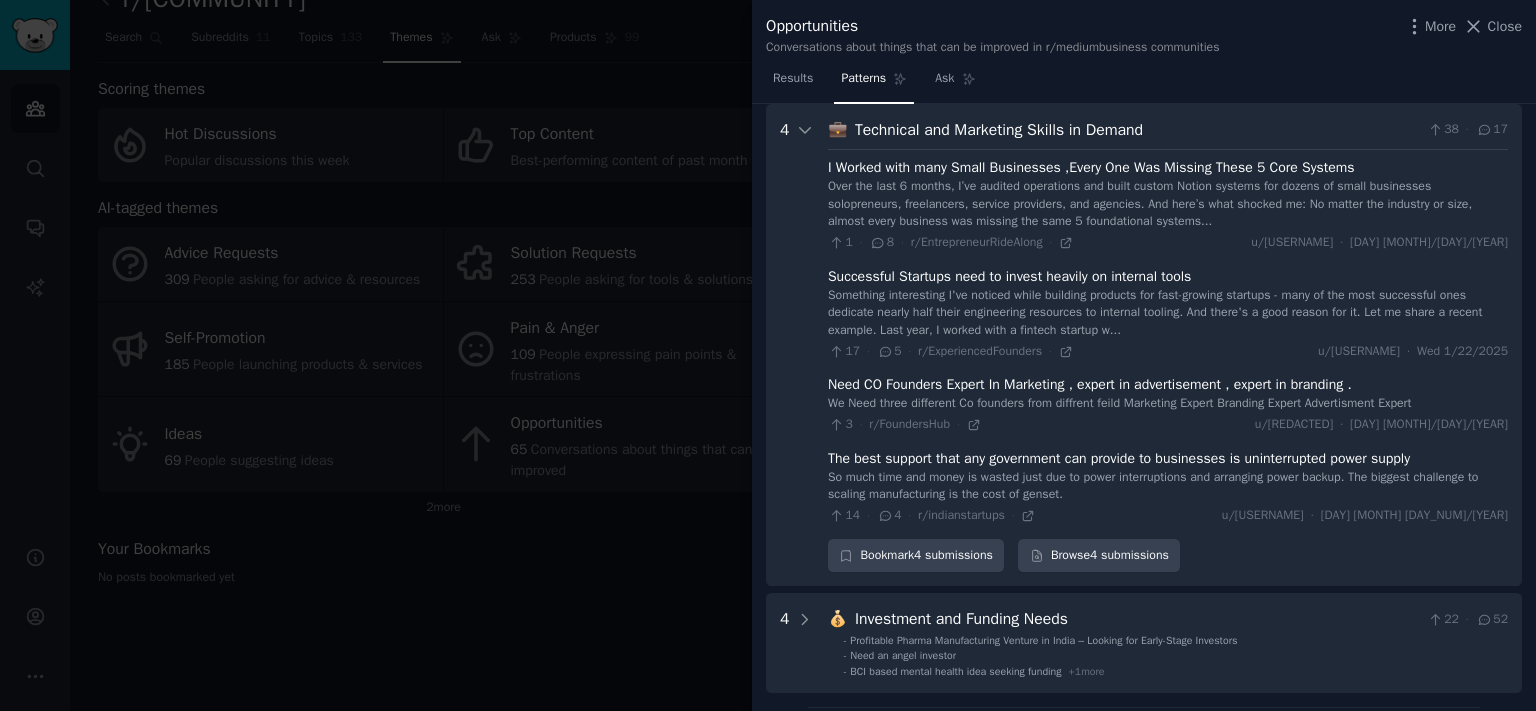 click on "Over the last 6 months, I’ve audited operations and built custom Notion systems for dozens of small businesses  solopreneurs, freelancers, service providers, and agencies.
And here’s what shocked me:
No matter the industry or size, almost every business was missing the same 5 foundational systems..." at bounding box center (1168, 204) 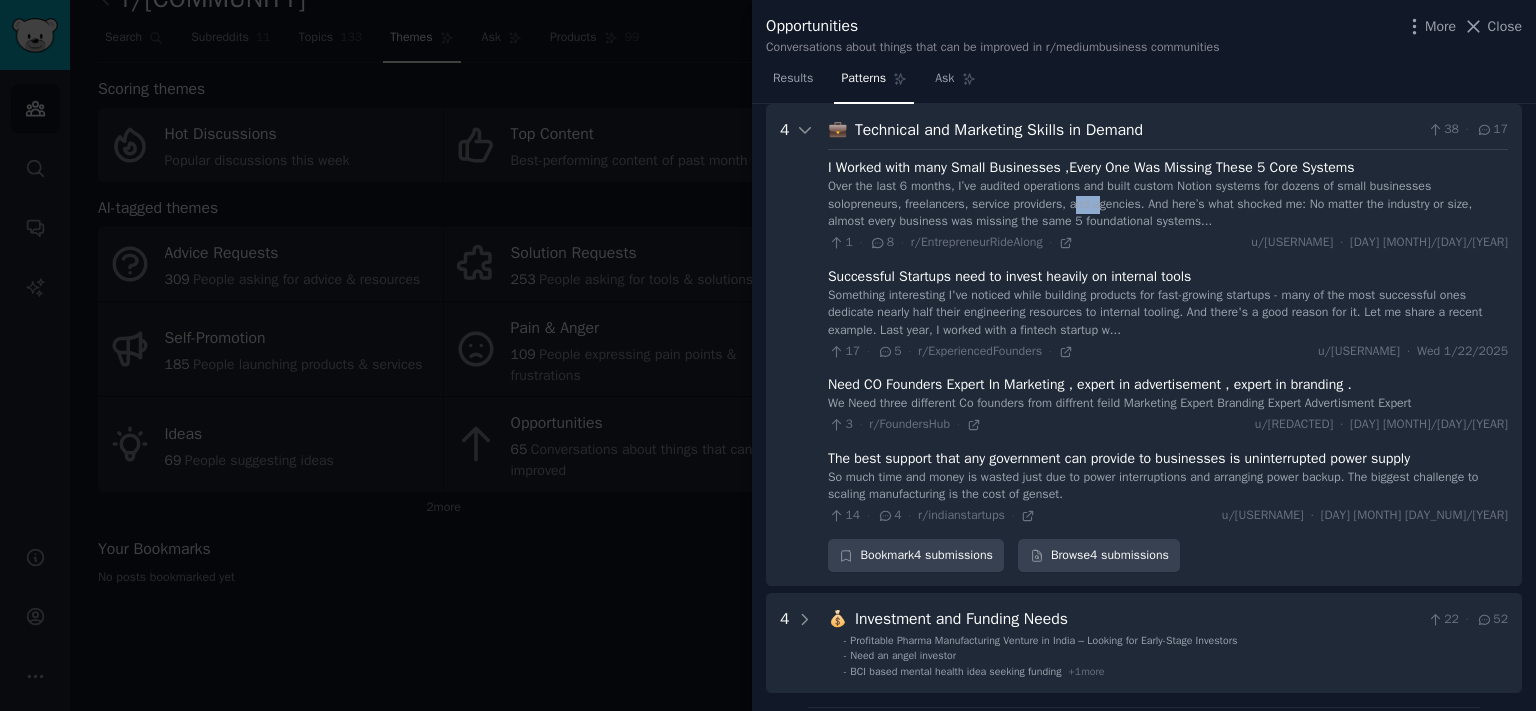 click on "Over the last 6 months, I’ve audited operations and built custom Notion systems for dozens of small businesses  solopreneurs, freelancers, service providers, and agencies.
And here’s what shocked me:
No matter the industry or size, almost every business was missing the same 5 foundational systems..." at bounding box center (1168, 204) 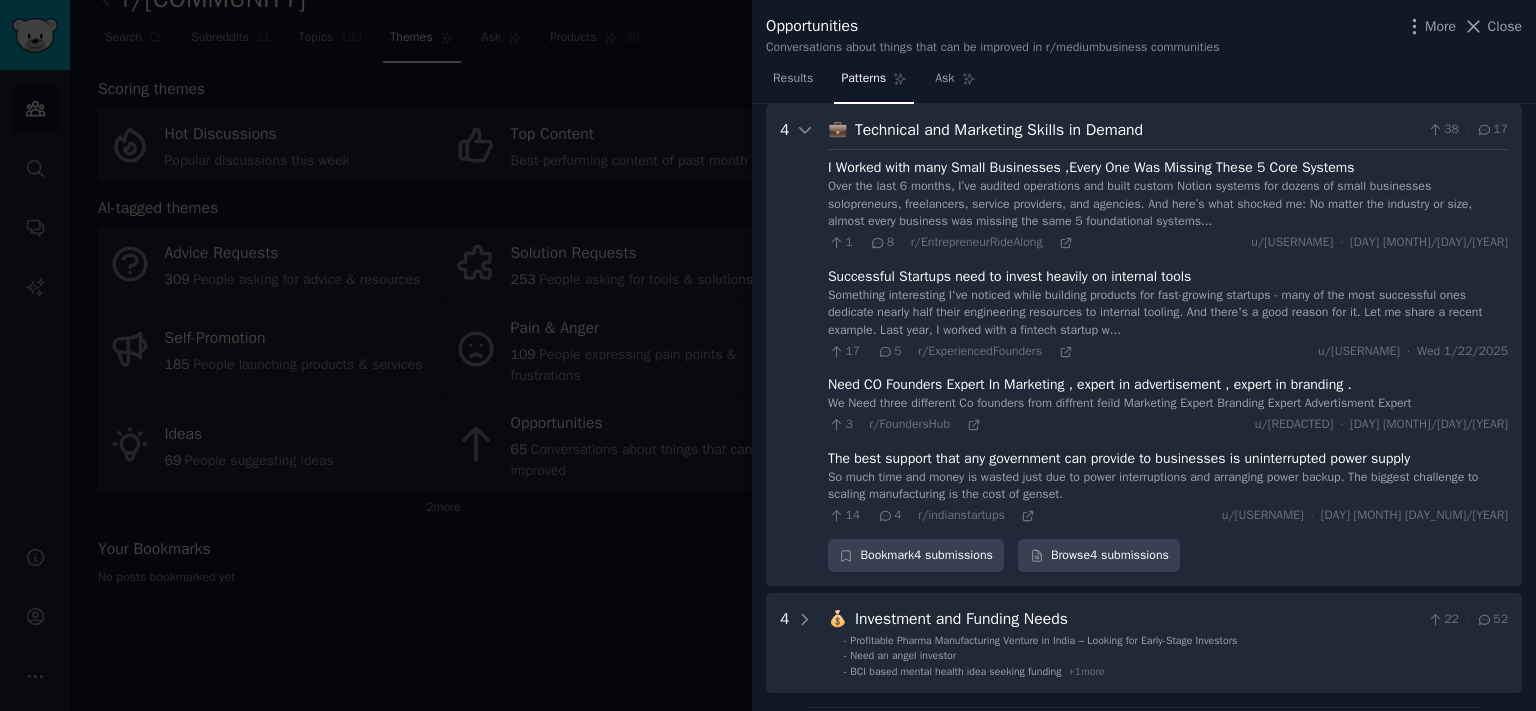 click on "Over the last 6 months, I’ve audited operations and built custom Notion systems for dozens of small businesses  solopreneurs, freelancers, service providers, and agencies.
And here’s what shocked me:
No matter the industry or size, almost every business was missing the same 5 foundational systems..." at bounding box center [1168, 204] 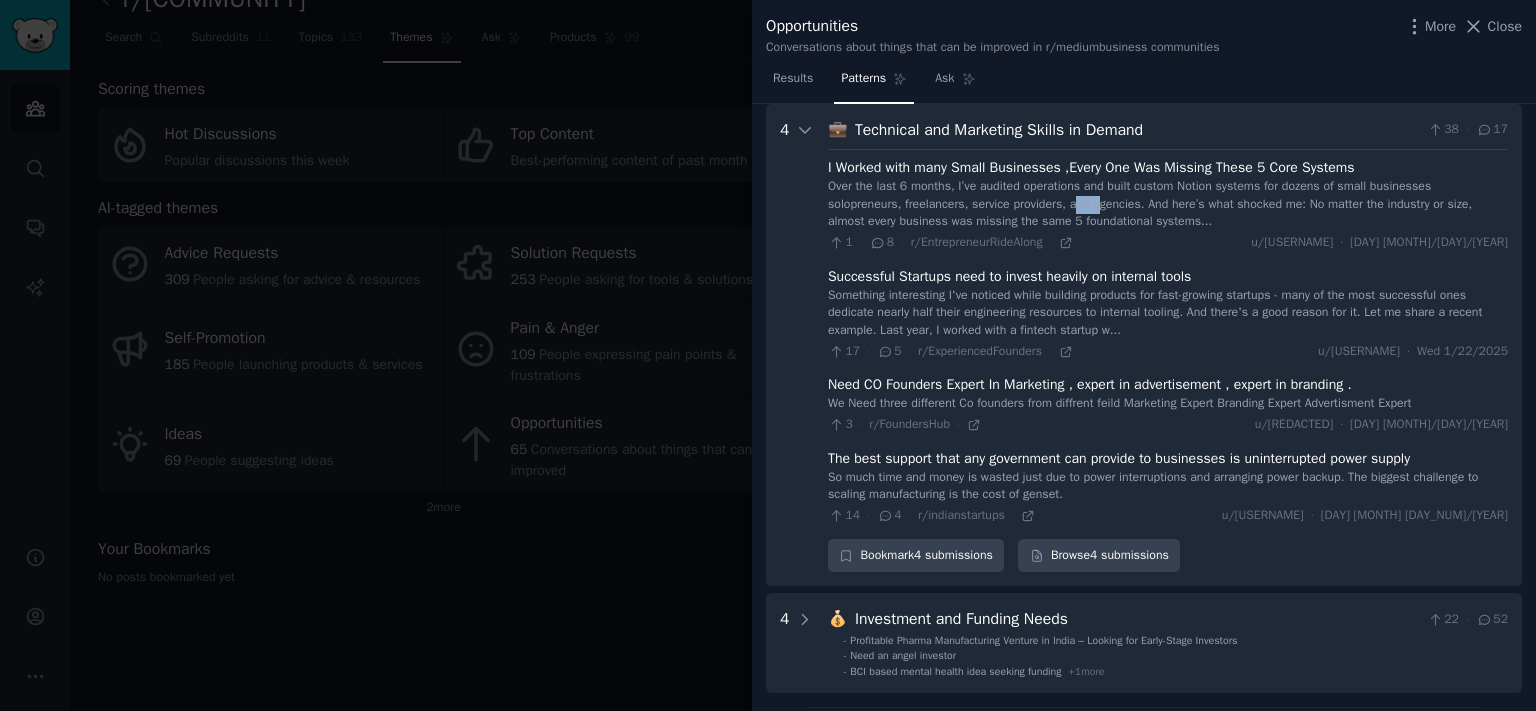 click on "Over the last 6 months, I’ve audited operations and built custom Notion systems for dozens of small businesses  solopreneurs, freelancers, service providers, and agencies.
And here’s what shocked me:
No matter the industry or size, almost every business was missing the same 5 foundational systems..." at bounding box center [1168, 204] 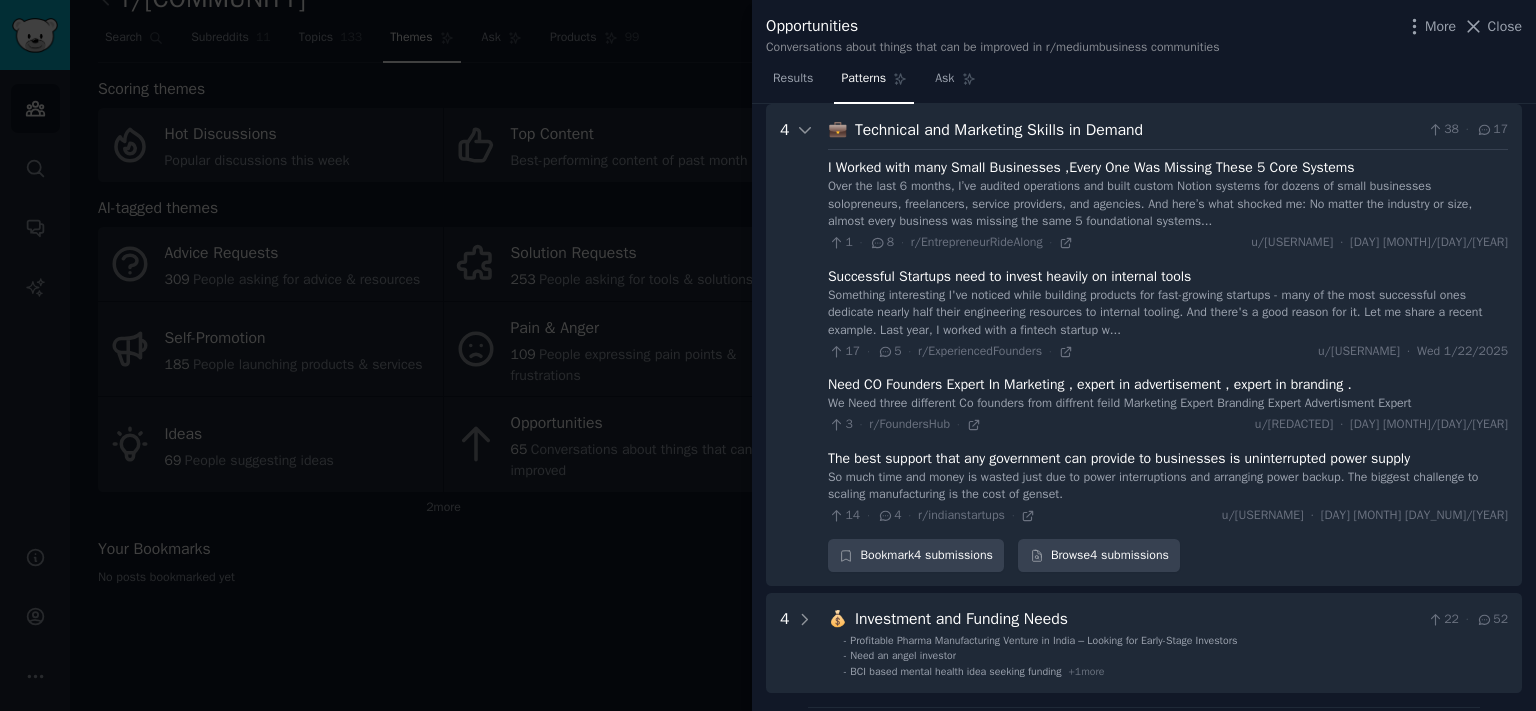 click on "Over the last 6 months, I’ve audited operations and built custom Notion systems for dozens of small businesses  solopreneurs, freelancers, service providers, and agencies.
And here’s what shocked me:
No matter the industry or size, almost every business was missing the same 5 foundational systems..." at bounding box center (1168, 204) 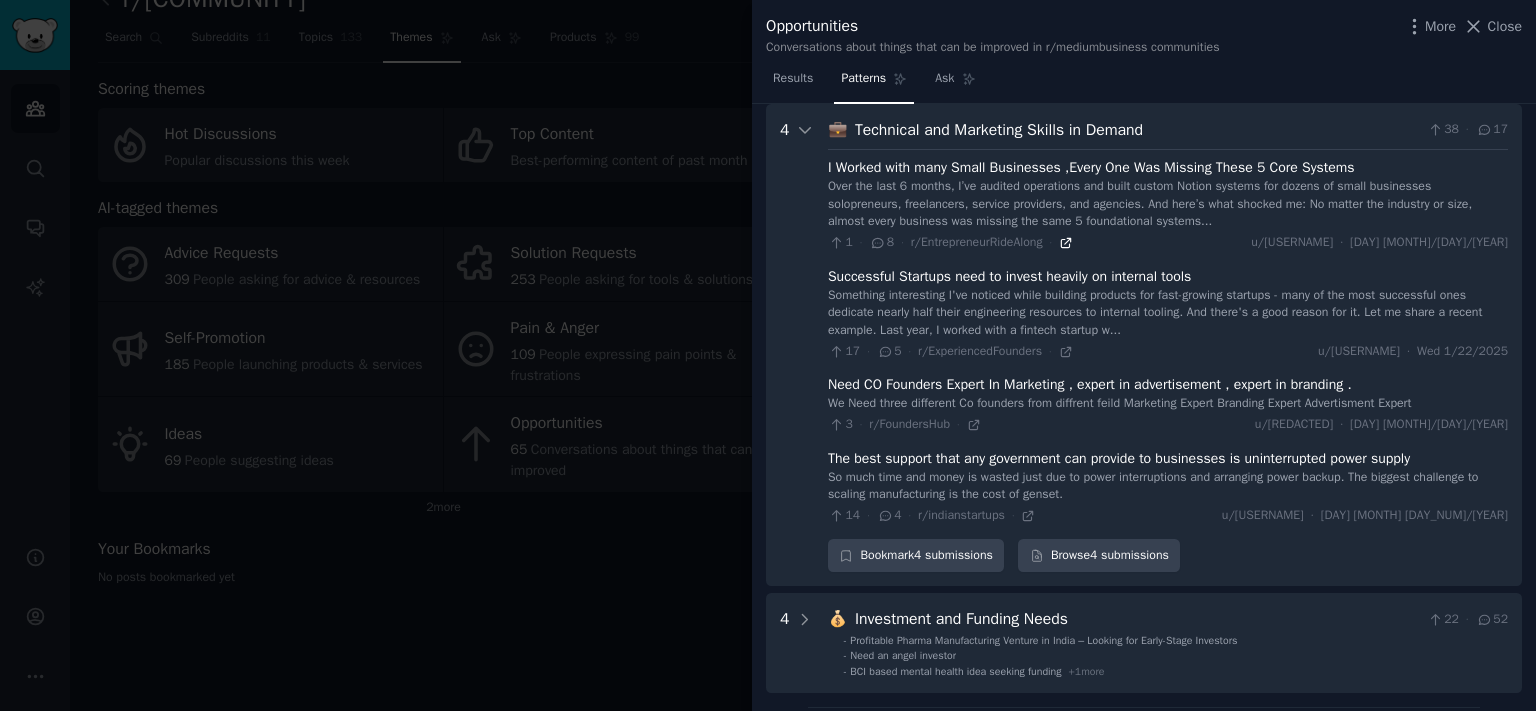 click 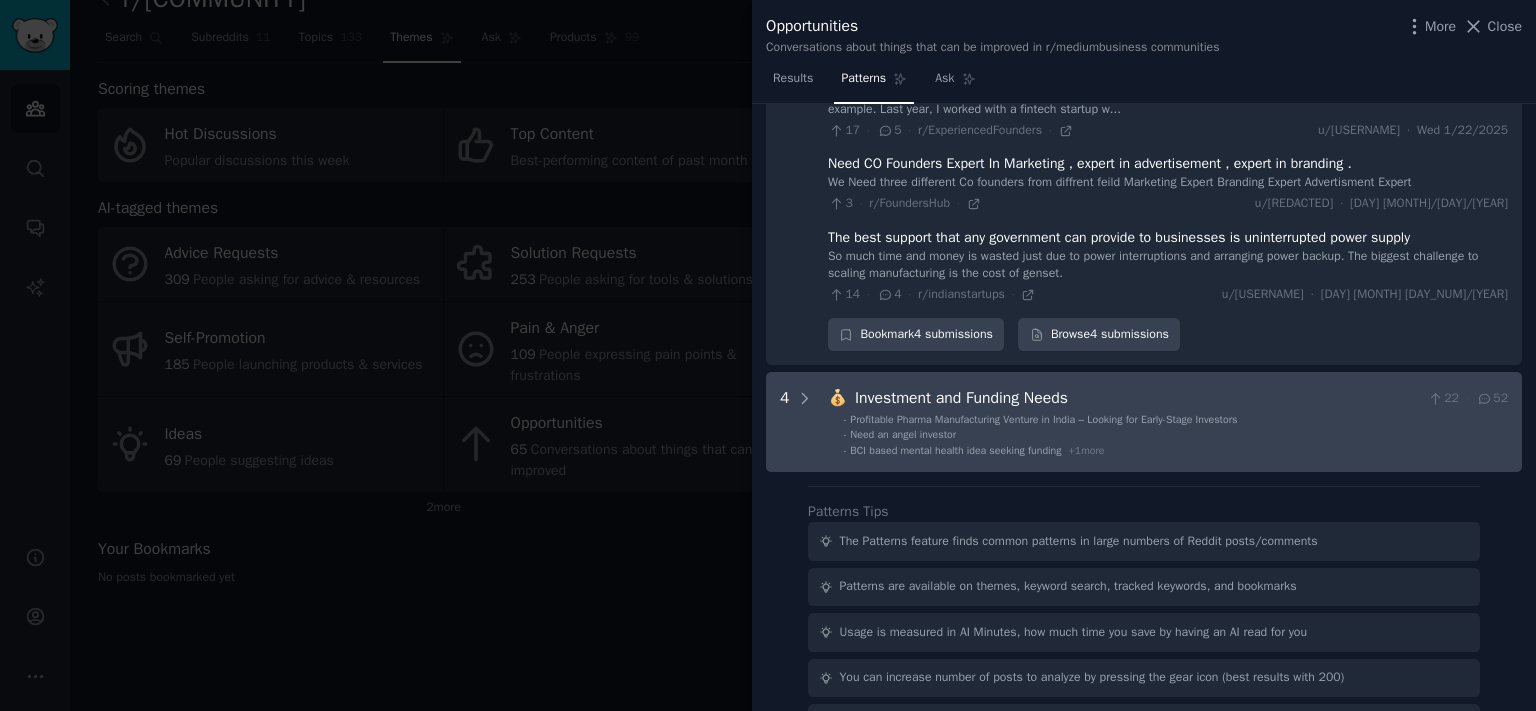 scroll, scrollTop: 728, scrollLeft: 0, axis: vertical 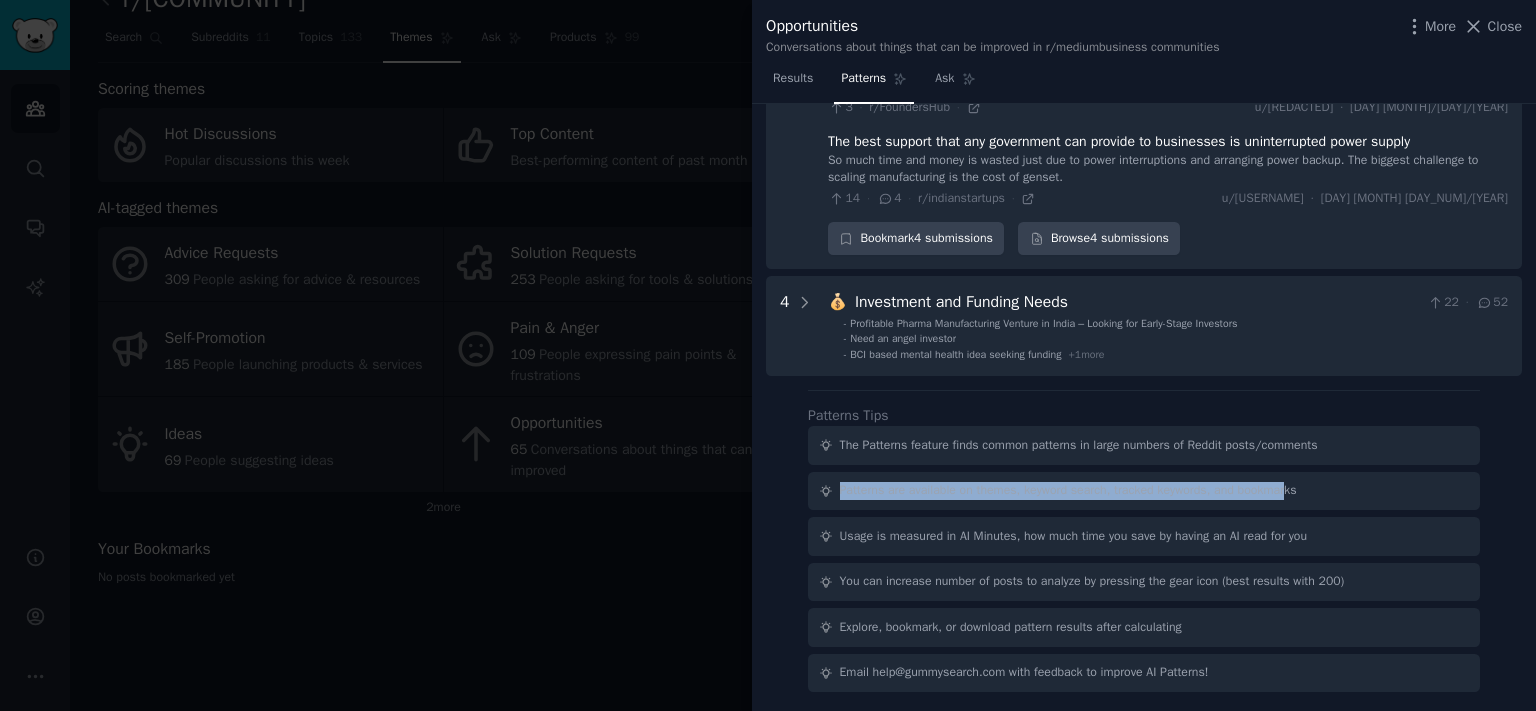 drag, startPoint x: 1009, startPoint y: 442, endPoint x: 1278, endPoint y: 466, distance: 270.0685 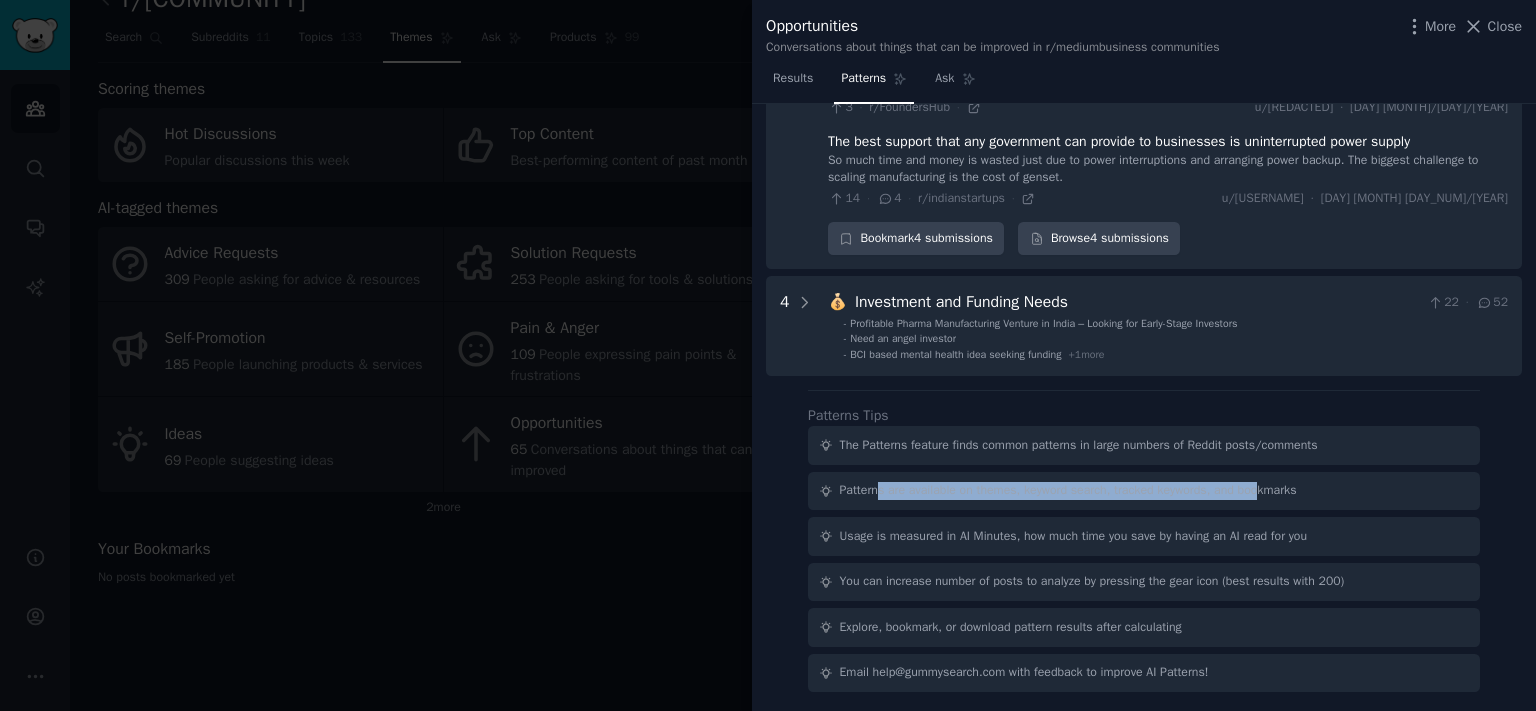 drag, startPoint x: 880, startPoint y: 495, endPoint x: 1257, endPoint y: 510, distance: 377.29828 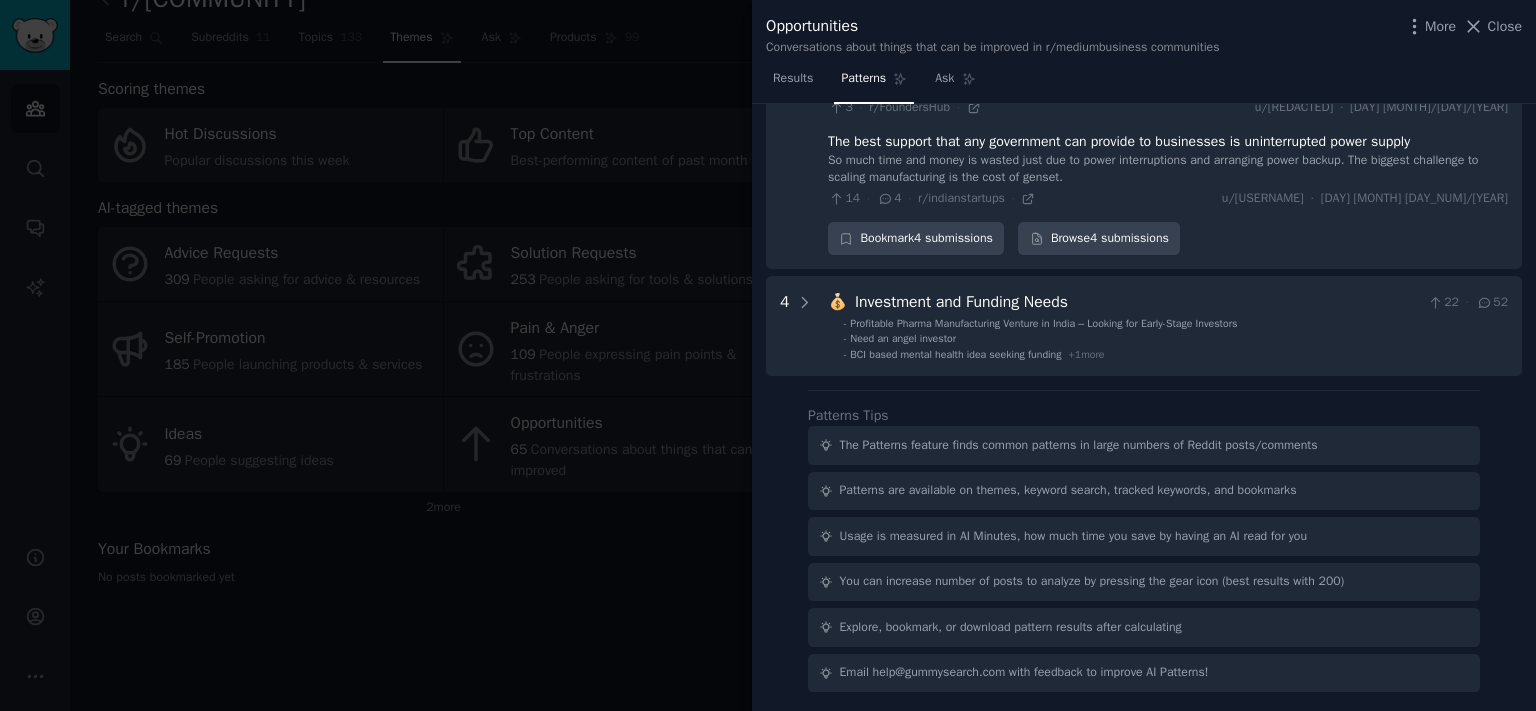 click on "The Patterns feature finds common patterns in large numbers of Reddit posts/comments Patterns are available on themes, keyword search, tracked keywords, and bookmarks Usage is measured in AI Minutes, how much time you save by having an AI read for you You can increase number of posts to analyze by pressing the gear icon (best results with 200) Explore, bookmark, or download pattern results after calculating Email help@gummysearch.com with feedback to improve AI Patterns!" at bounding box center [1144, 559] 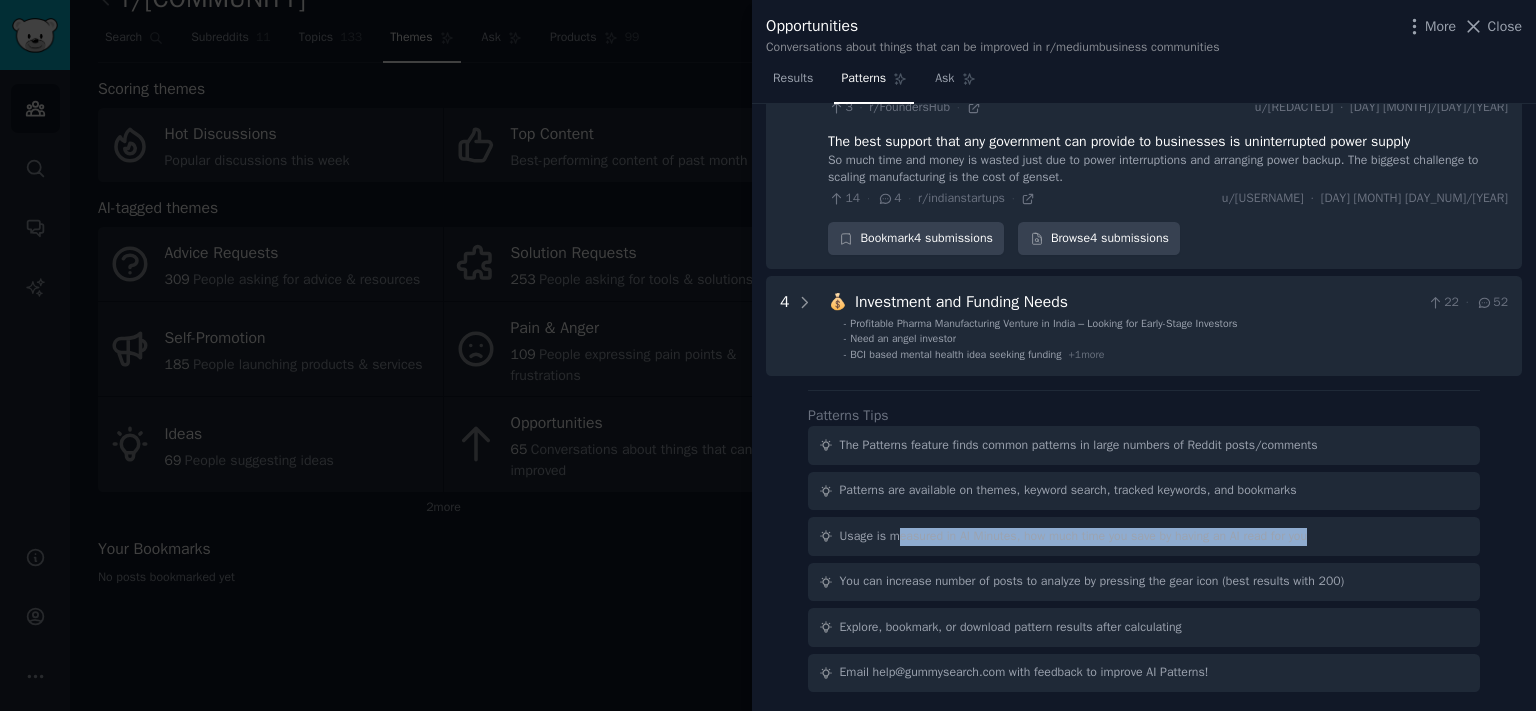 drag, startPoint x: 889, startPoint y: 539, endPoint x: 1354, endPoint y: 536, distance: 465.00967 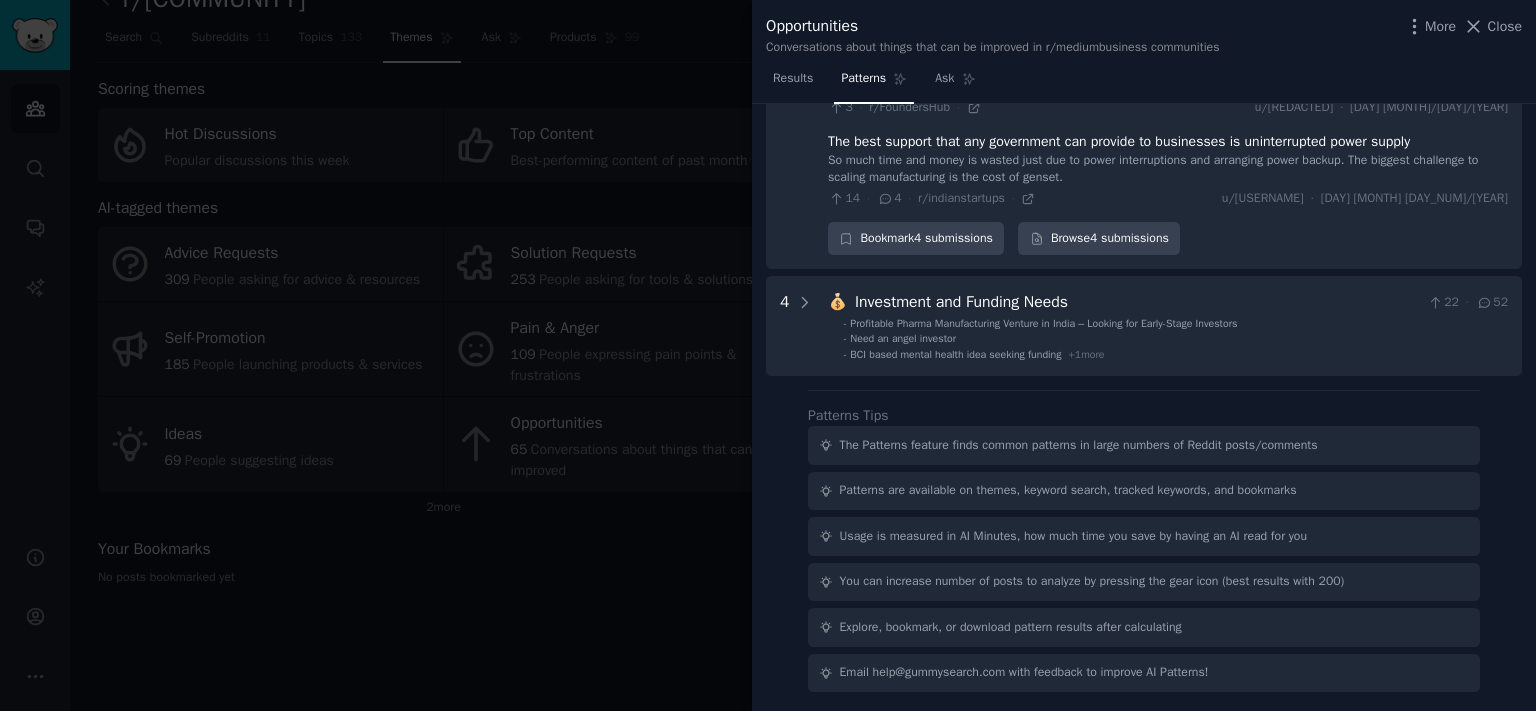 click on "Usage is measured in AI Minutes, how much time you save by having an AI read for you" at bounding box center [1144, 536] 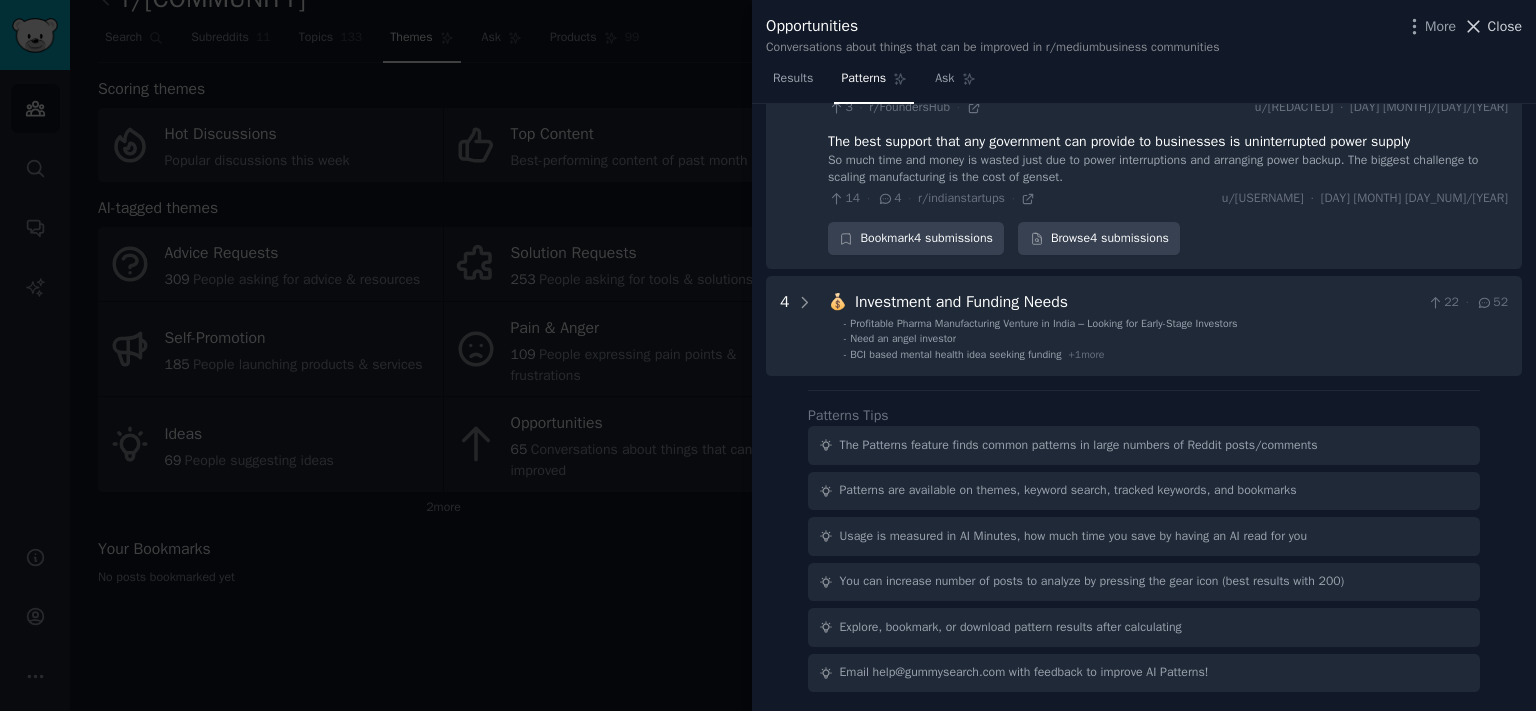 click on "Close" at bounding box center [1505, 26] 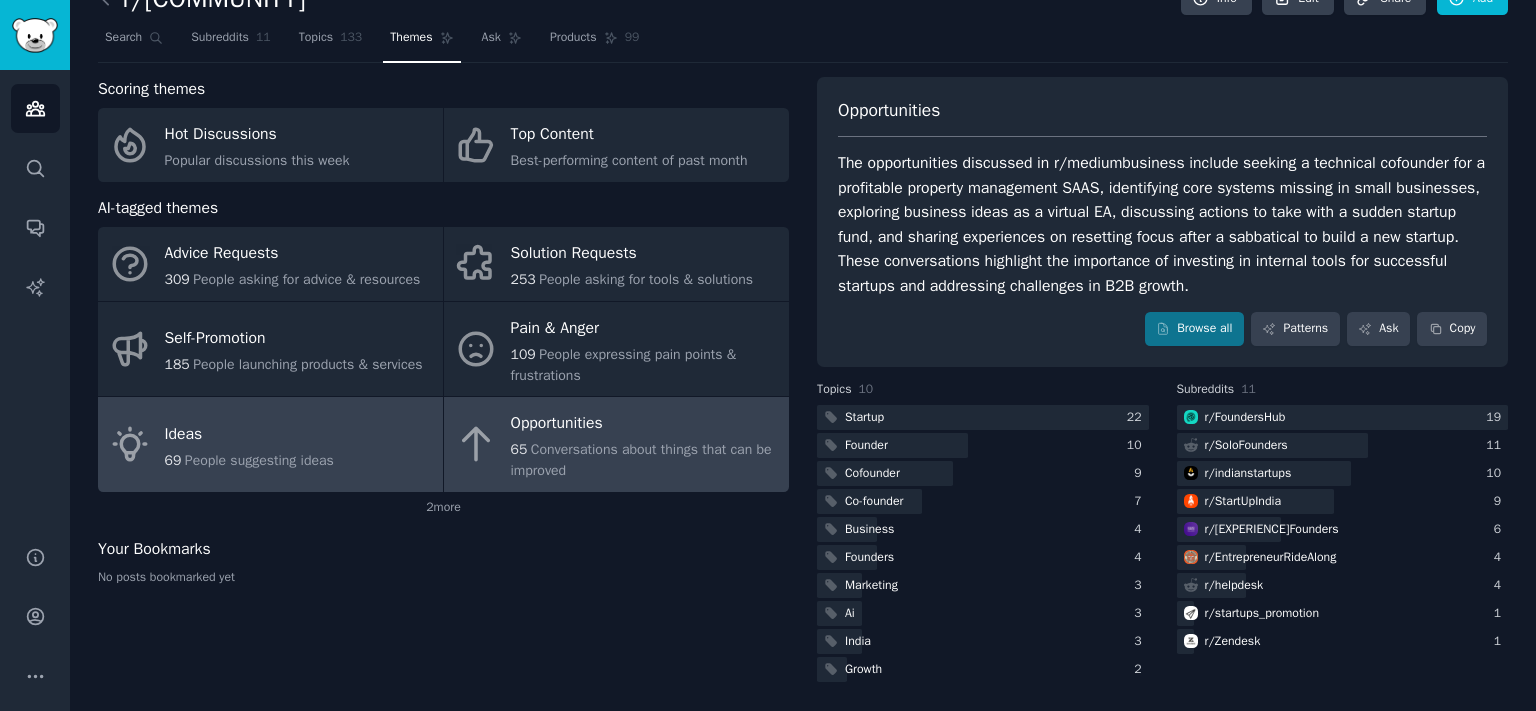 click on "People suggesting ideas" at bounding box center (259, 460) 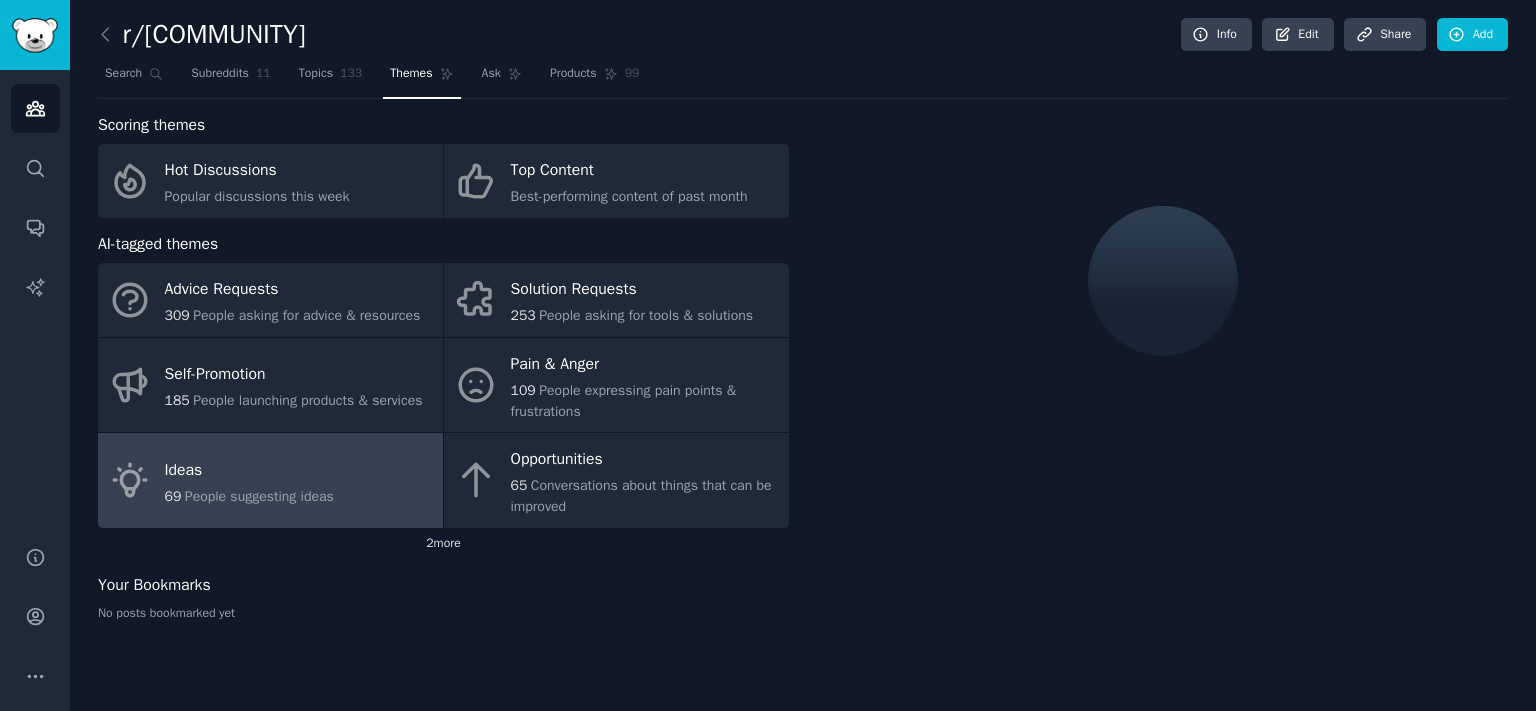 click on "2  more" 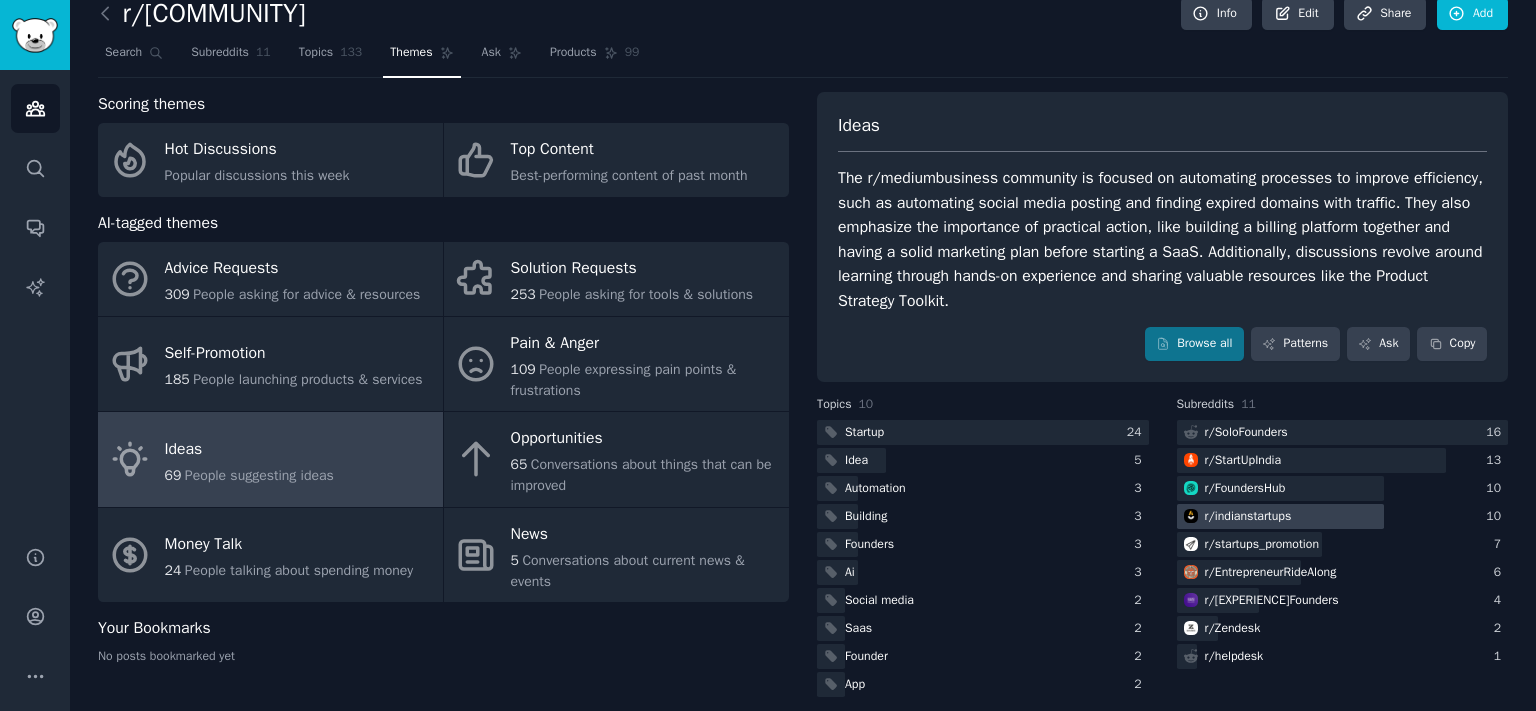 scroll, scrollTop: 36, scrollLeft: 0, axis: vertical 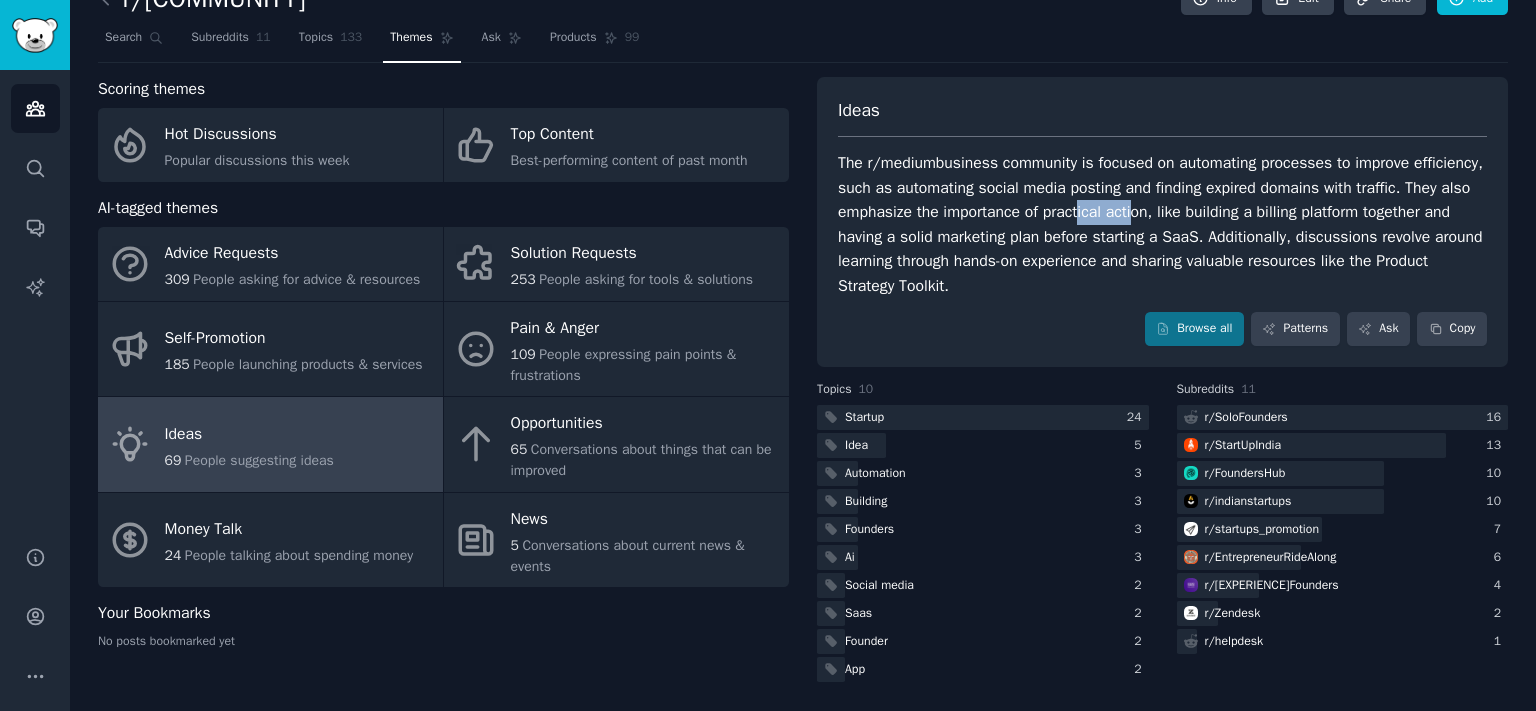 drag, startPoint x: 1154, startPoint y: 210, endPoint x: 1234, endPoint y: 210, distance: 80 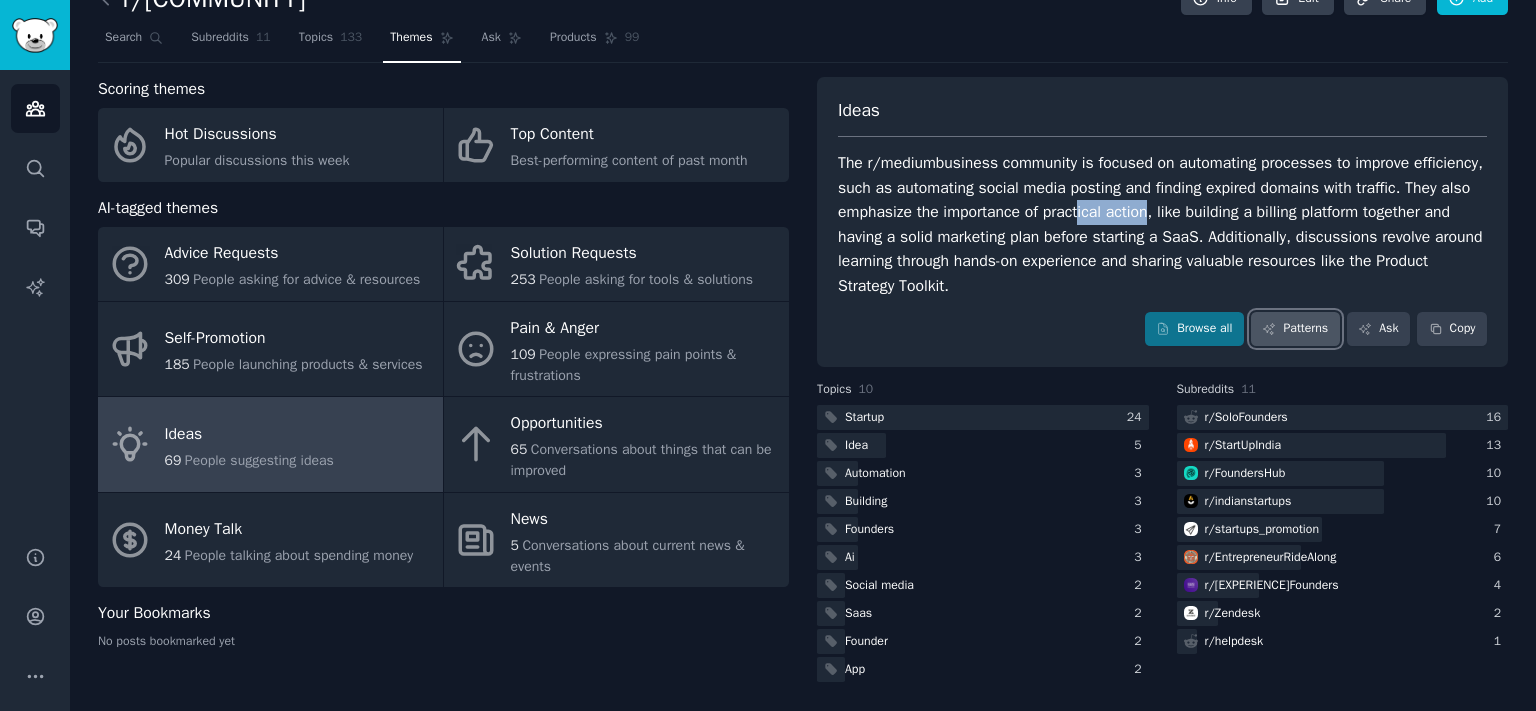 click on "Patterns" at bounding box center (1295, 329) 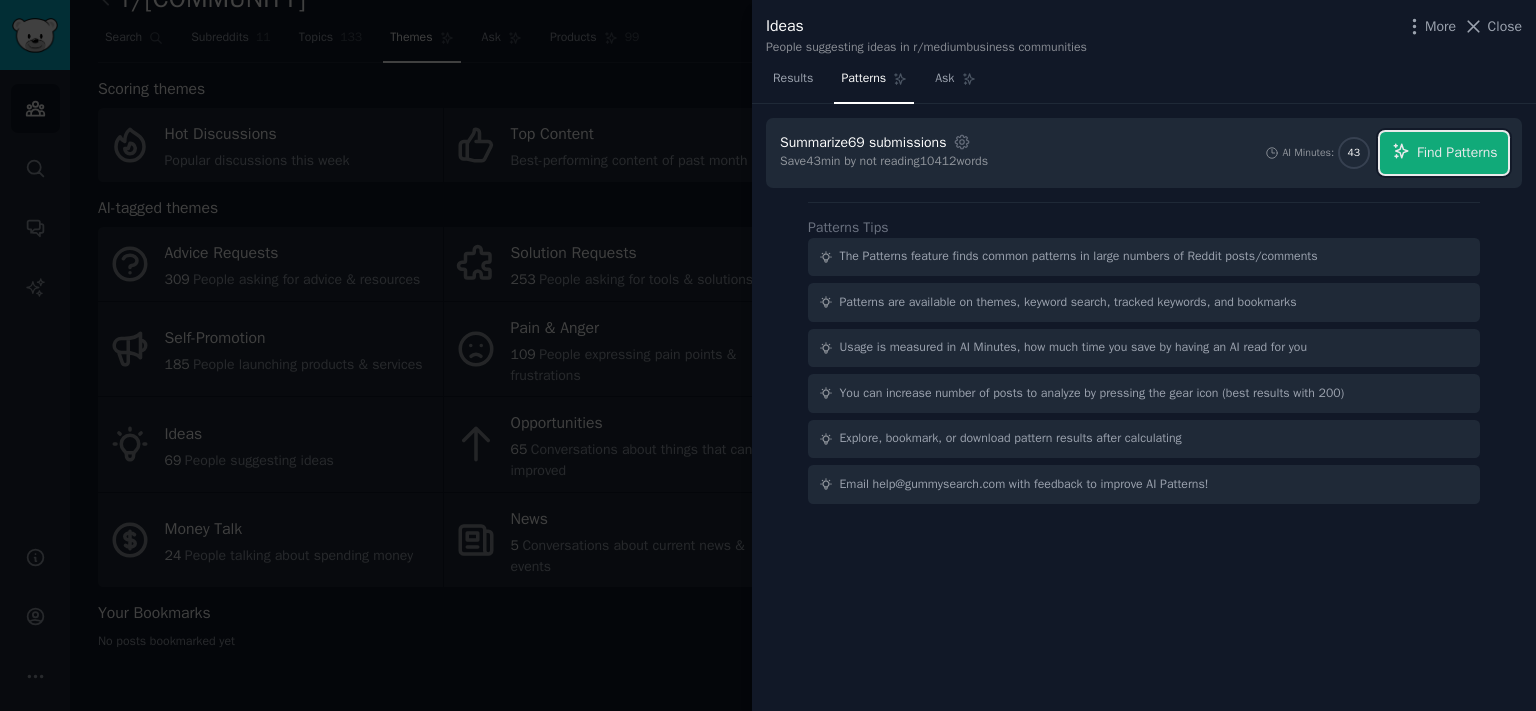 click on "Find Patterns" at bounding box center (1444, 153) 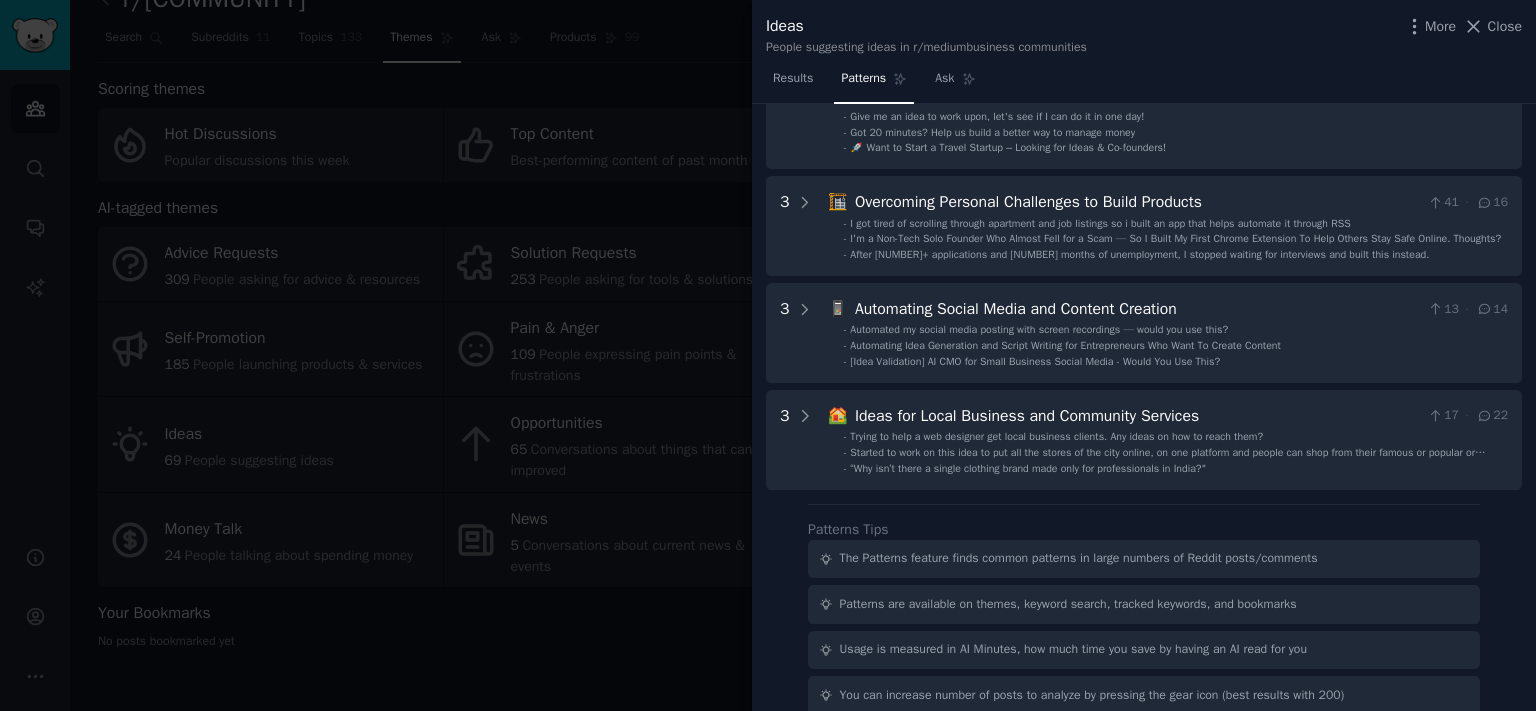 scroll, scrollTop: 0, scrollLeft: 0, axis: both 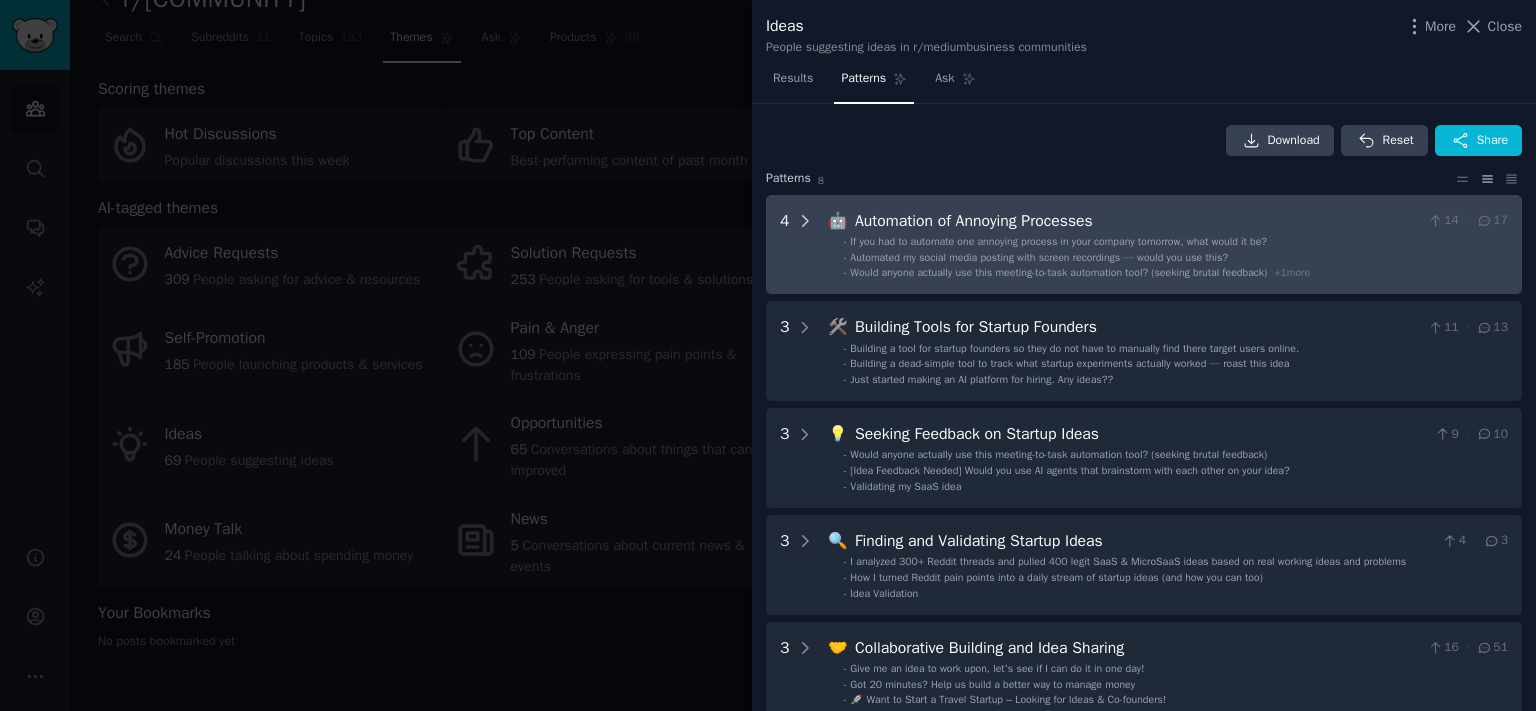 click 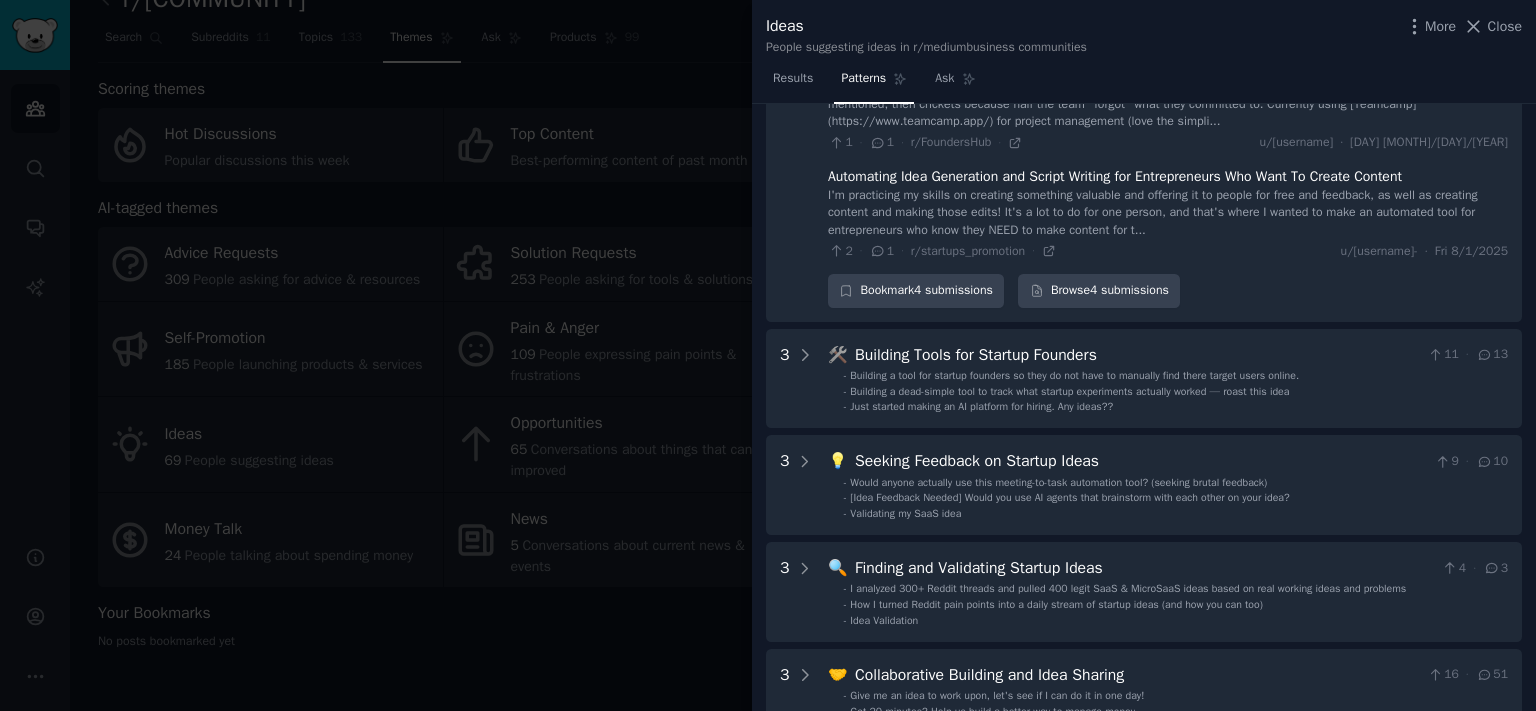 scroll, scrollTop: 532, scrollLeft: 0, axis: vertical 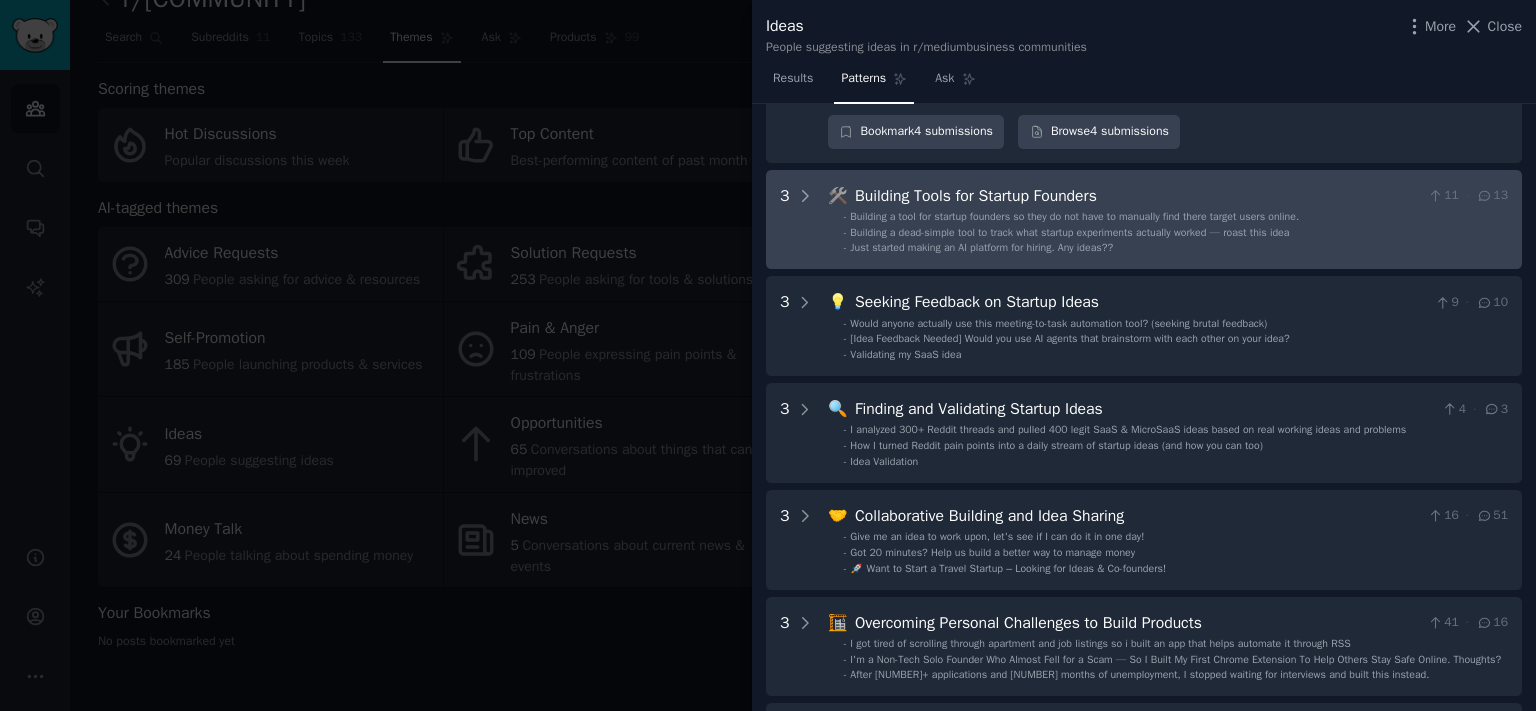 click on "Building Tools for Startup Founders" at bounding box center (1137, 196) 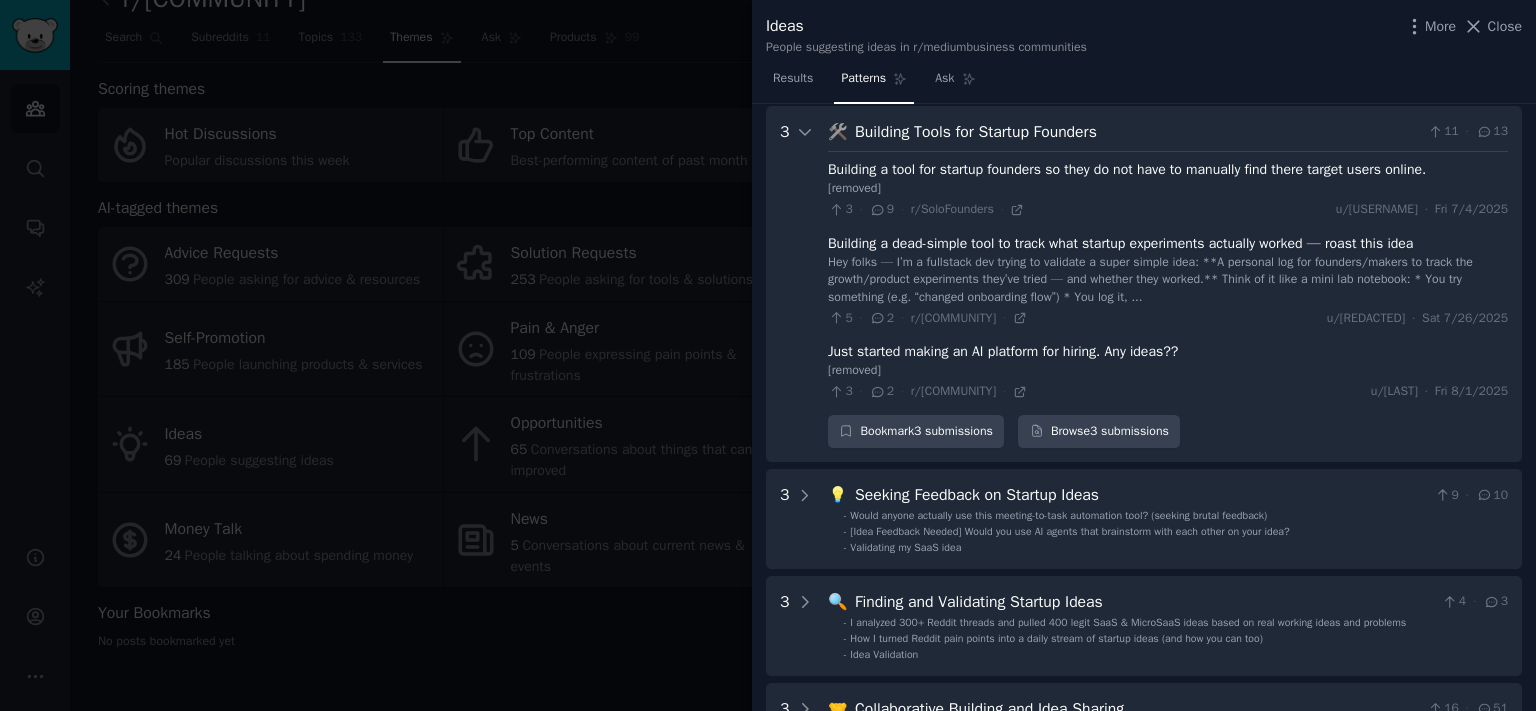 scroll, scrollTop: 597, scrollLeft: 0, axis: vertical 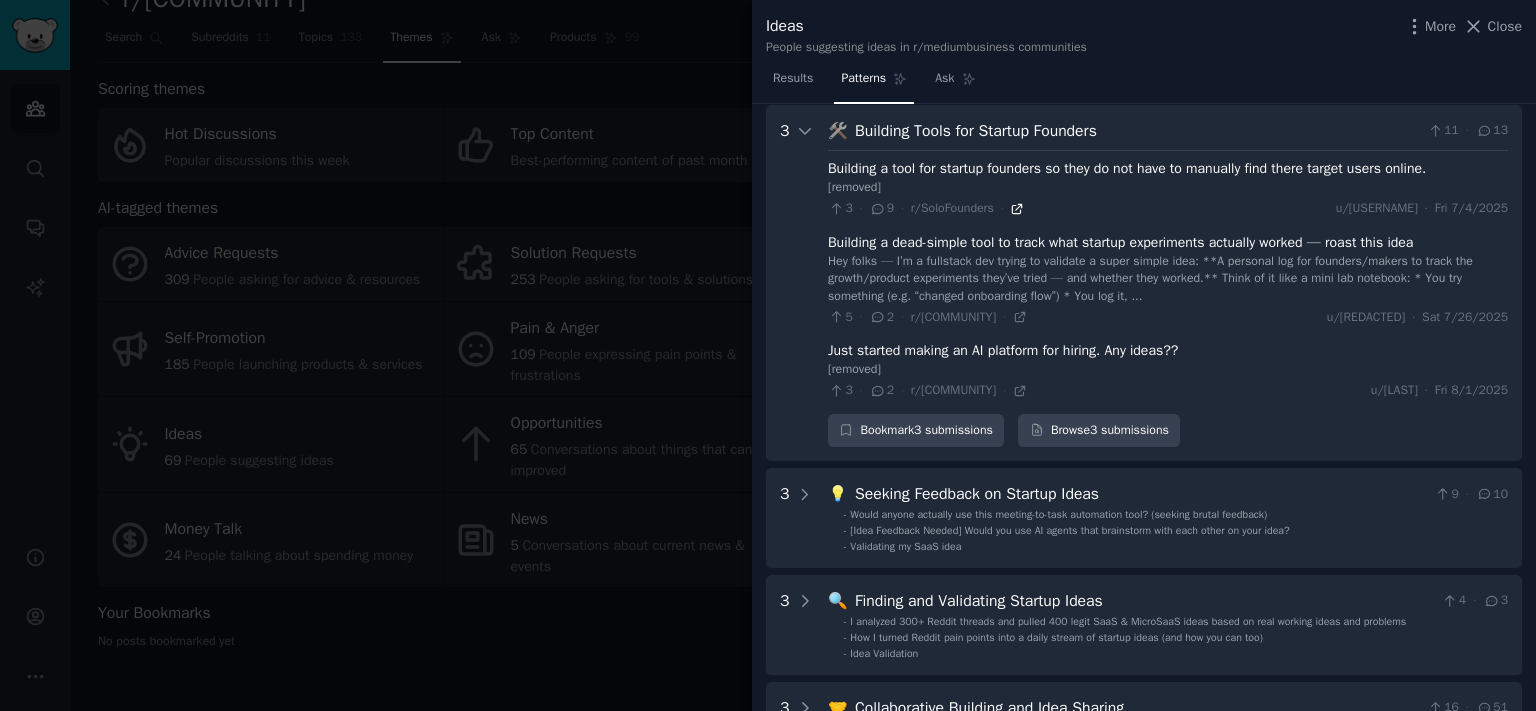 click 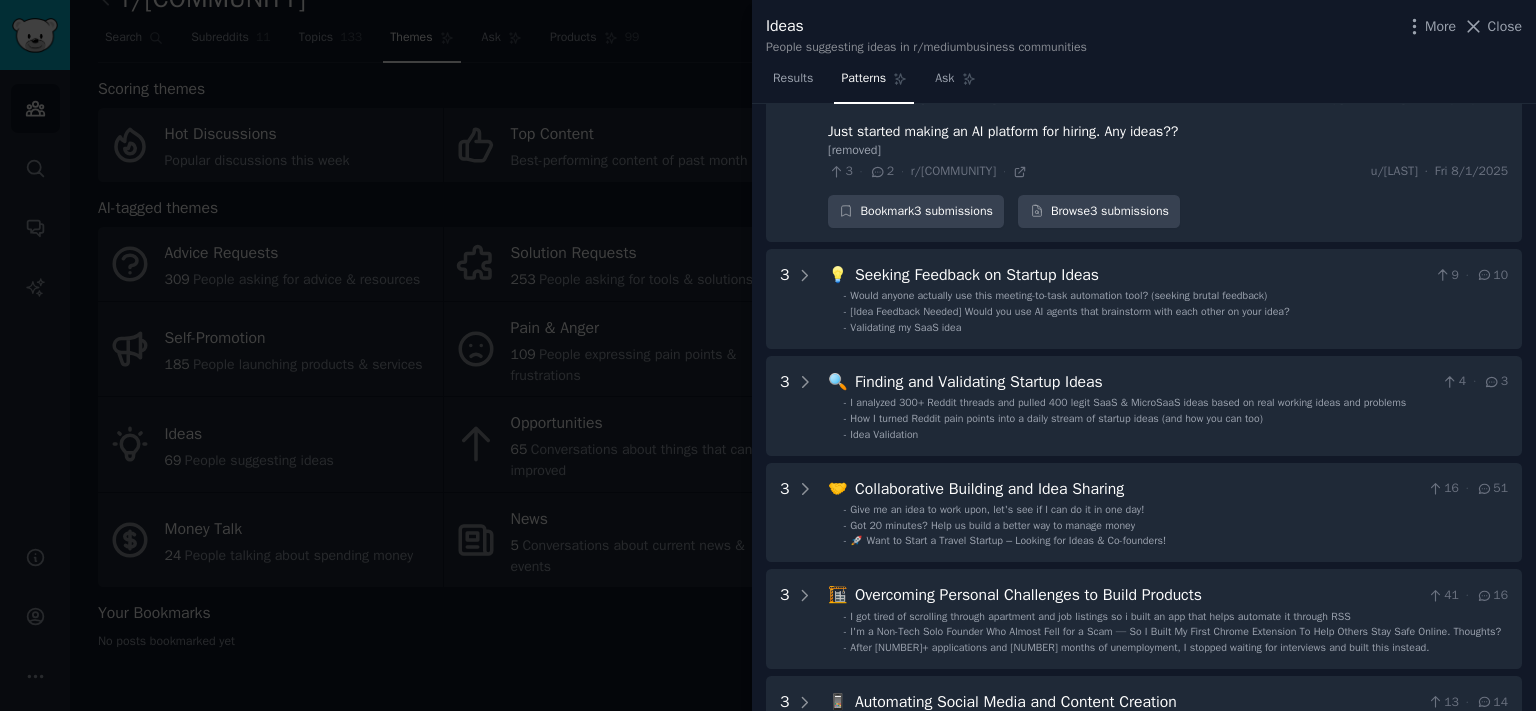scroll, scrollTop: 818, scrollLeft: 0, axis: vertical 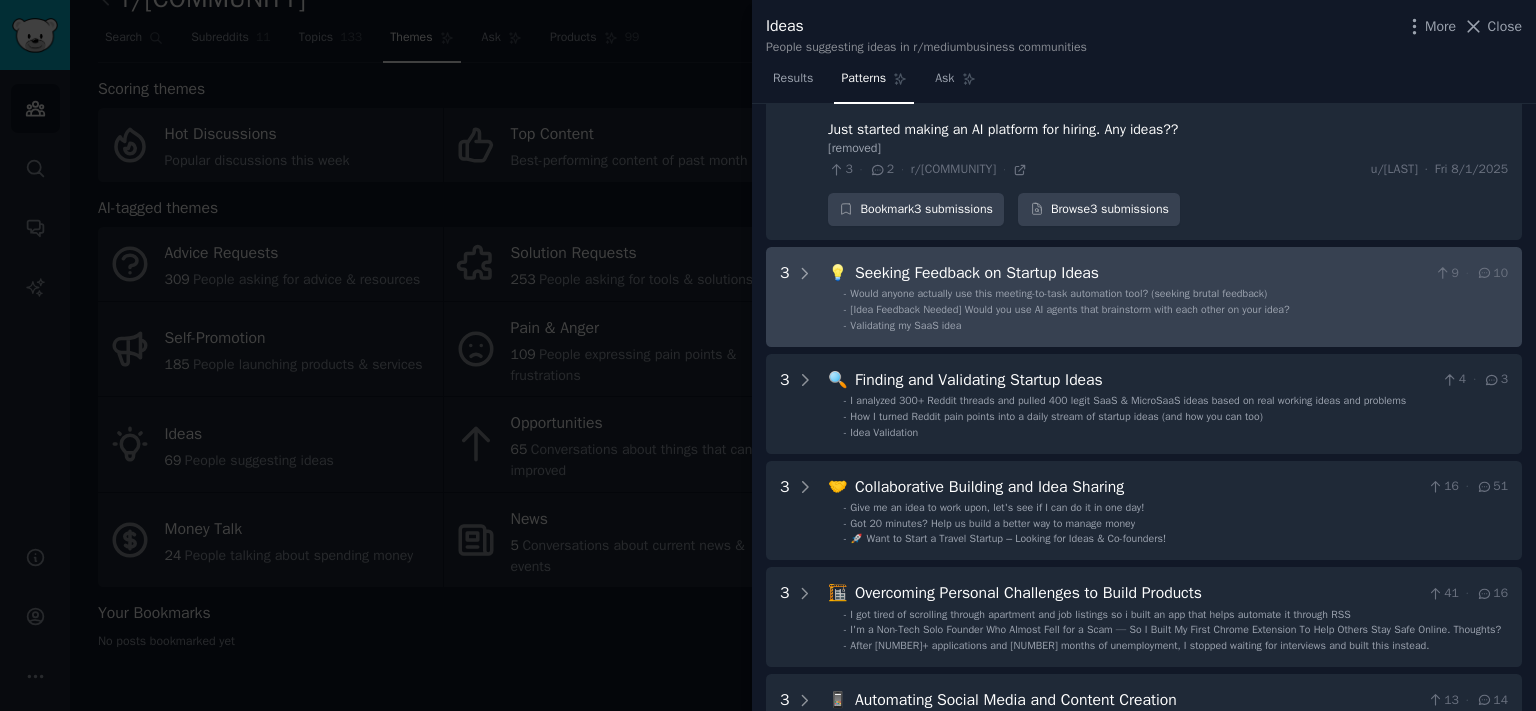 click on "Seeking Feedback on Startup Ideas" at bounding box center [1141, 273] 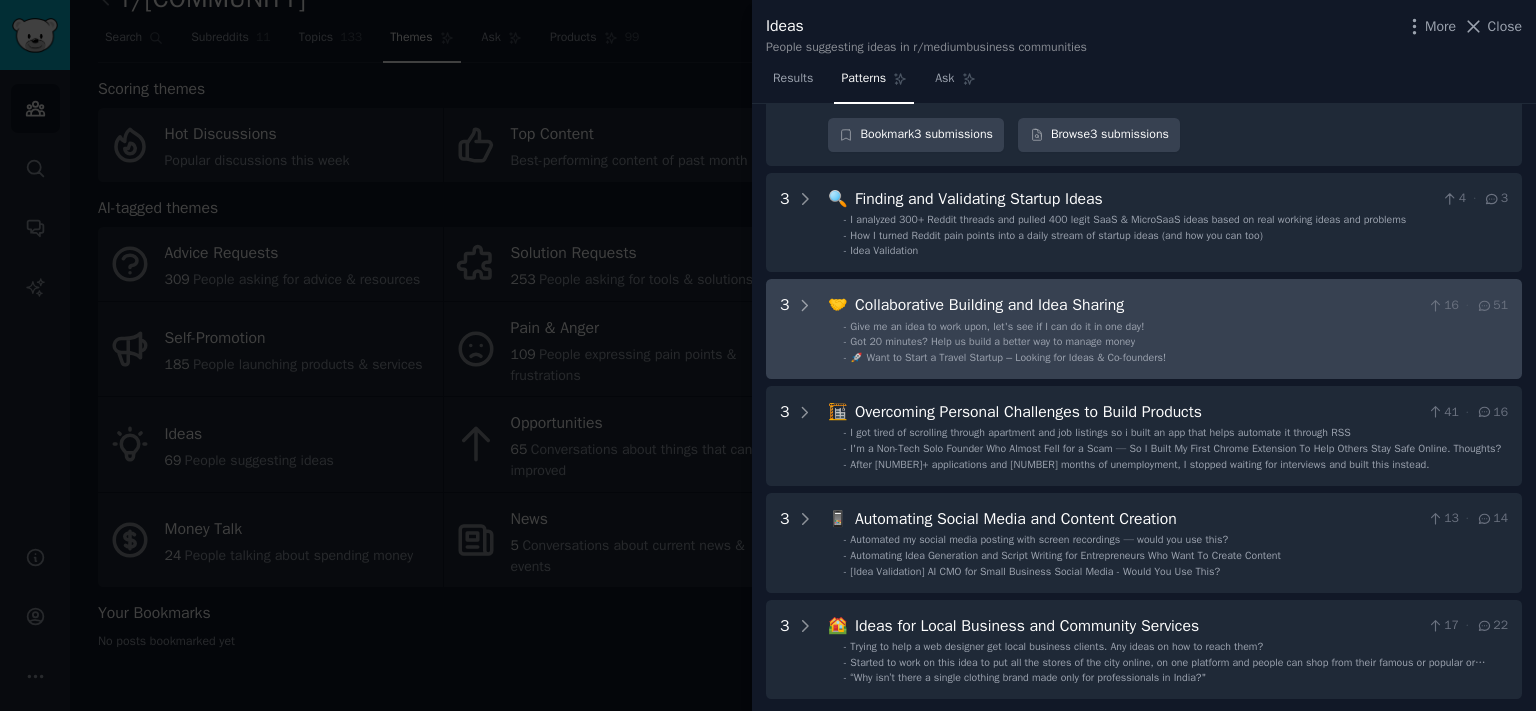 scroll, scrollTop: 849, scrollLeft: 0, axis: vertical 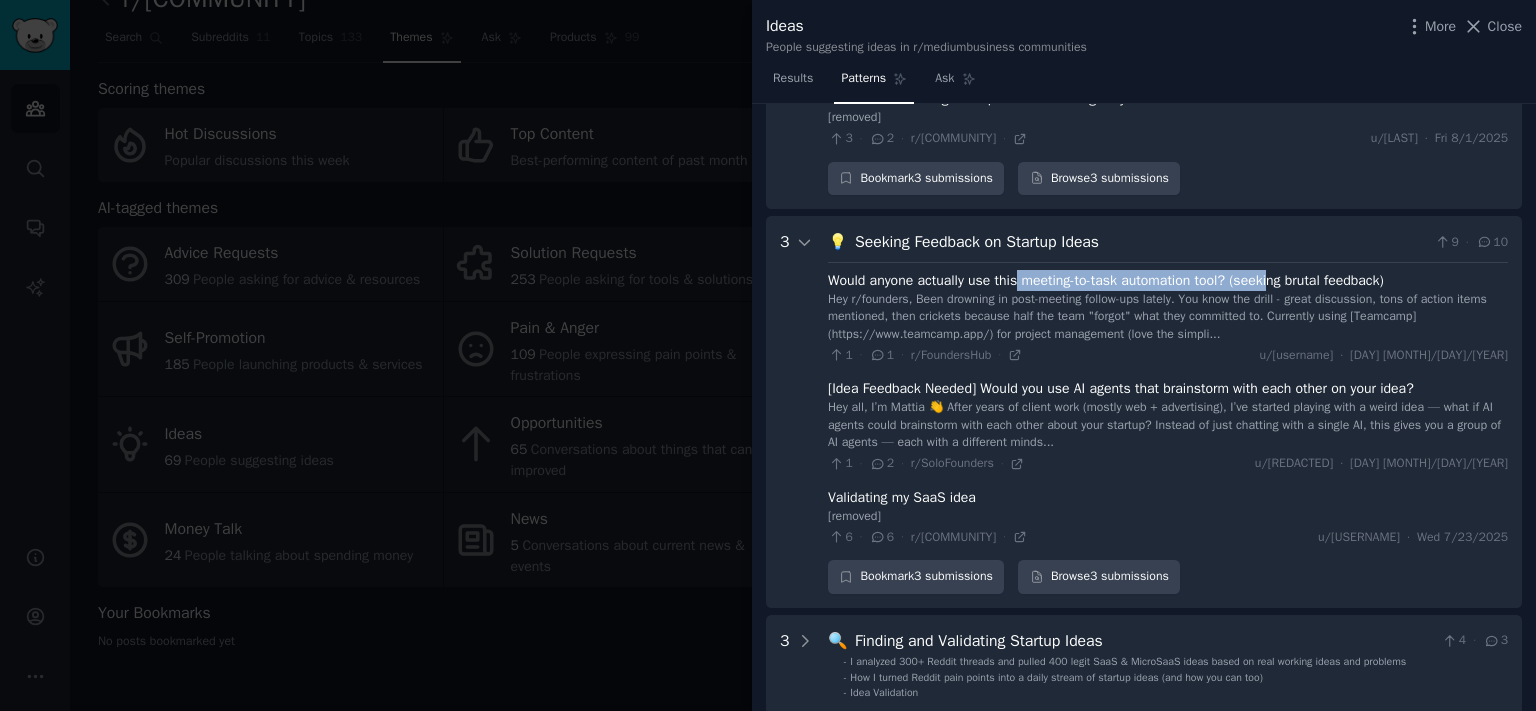 drag, startPoint x: 1064, startPoint y: 280, endPoint x: 1310, endPoint y: 271, distance: 246.16458 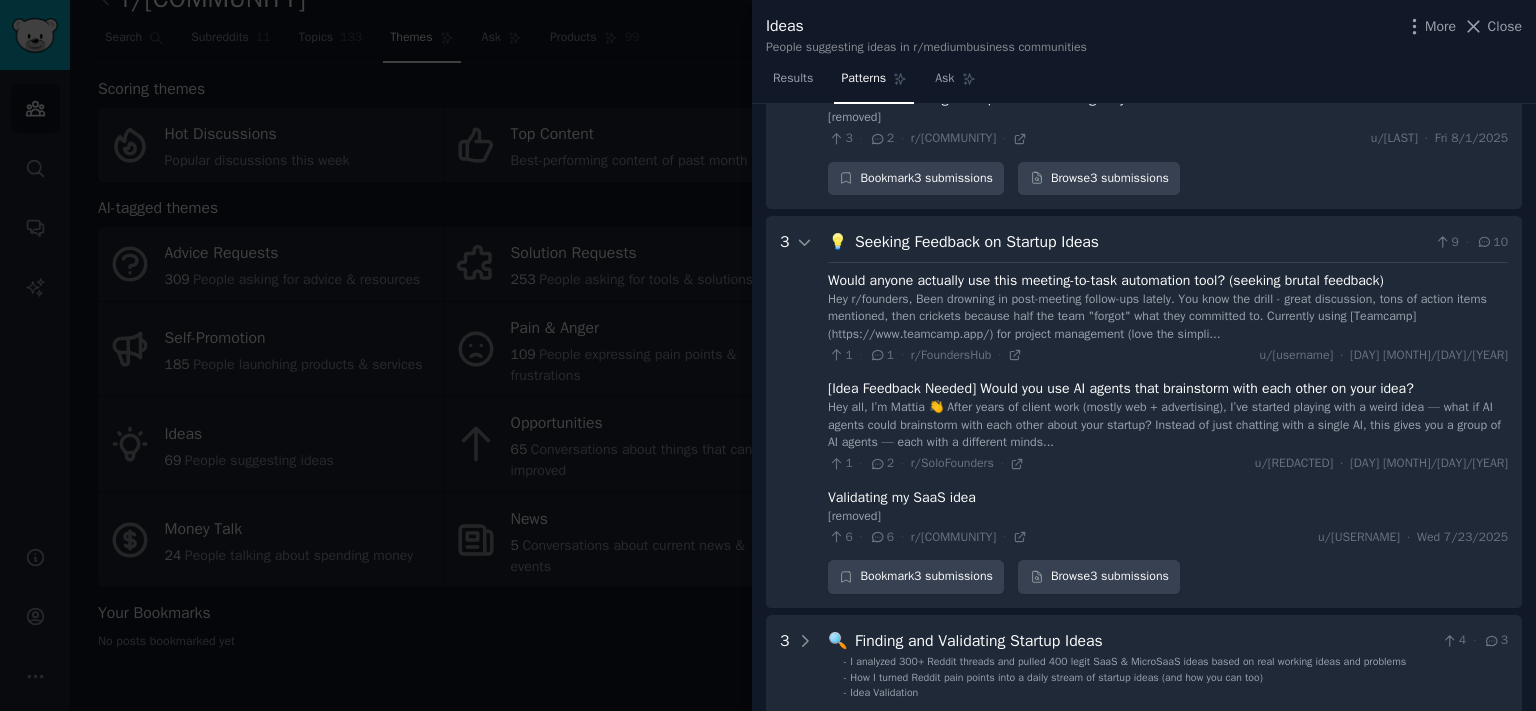 click on "Would anyone actually use this meeting-to-task automation tool? (seeking brutal feedback)" at bounding box center [1106, 280] 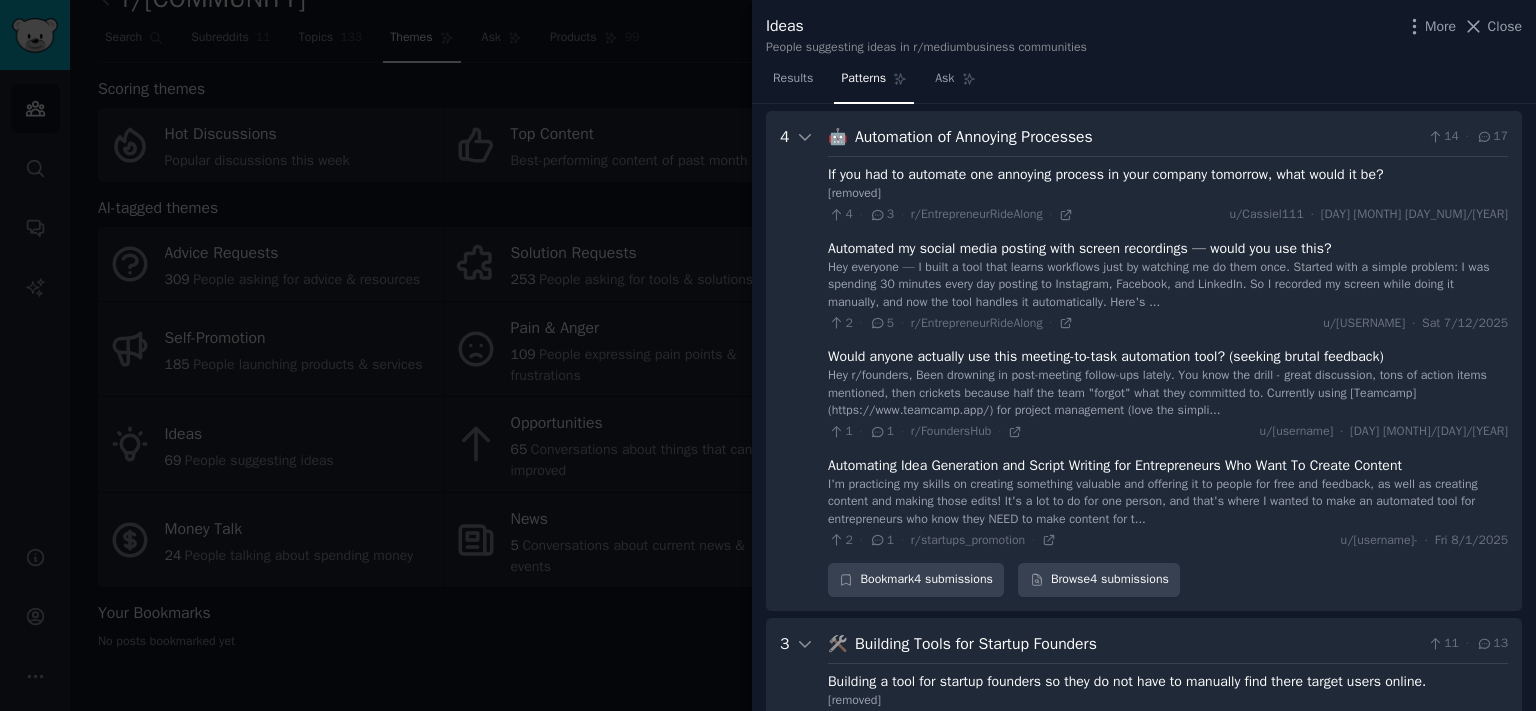 scroll, scrollTop: 76, scrollLeft: 0, axis: vertical 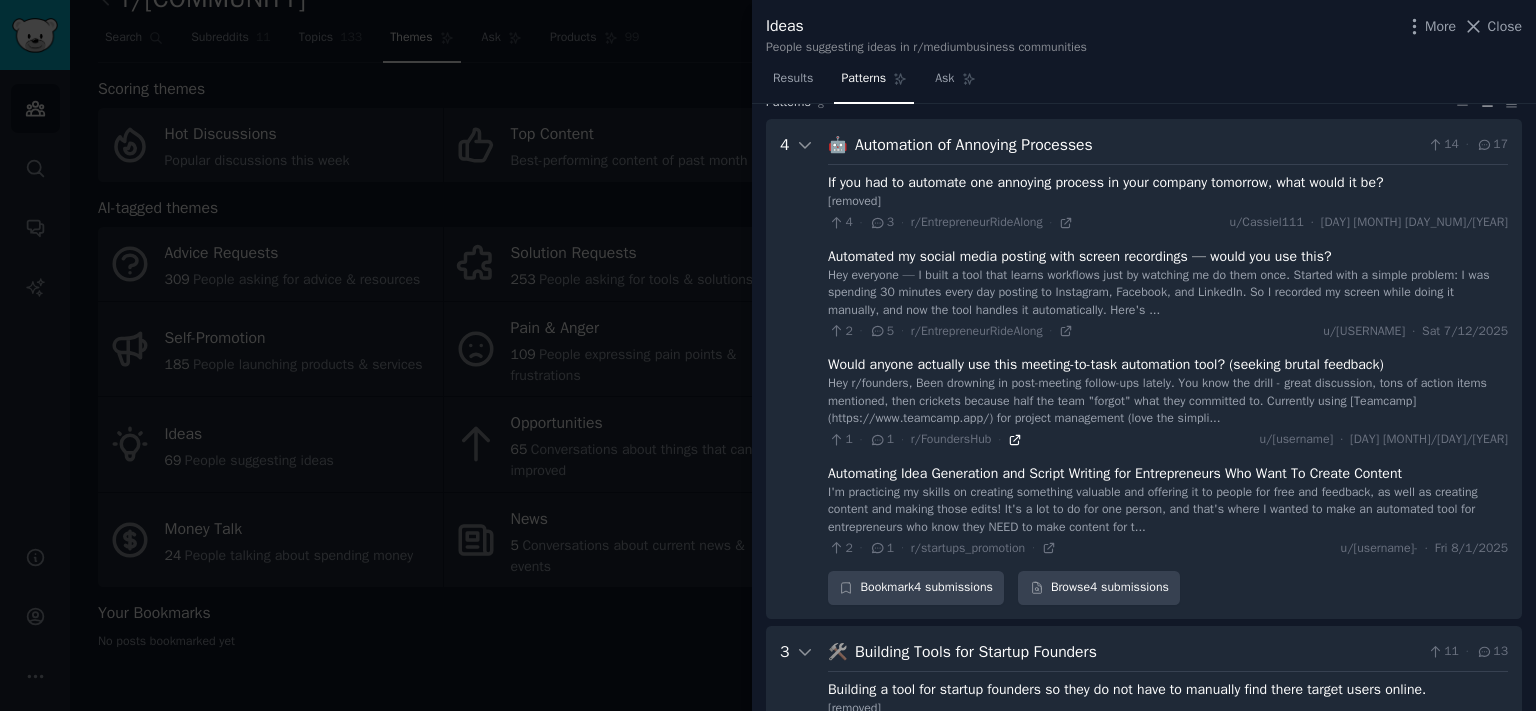 click 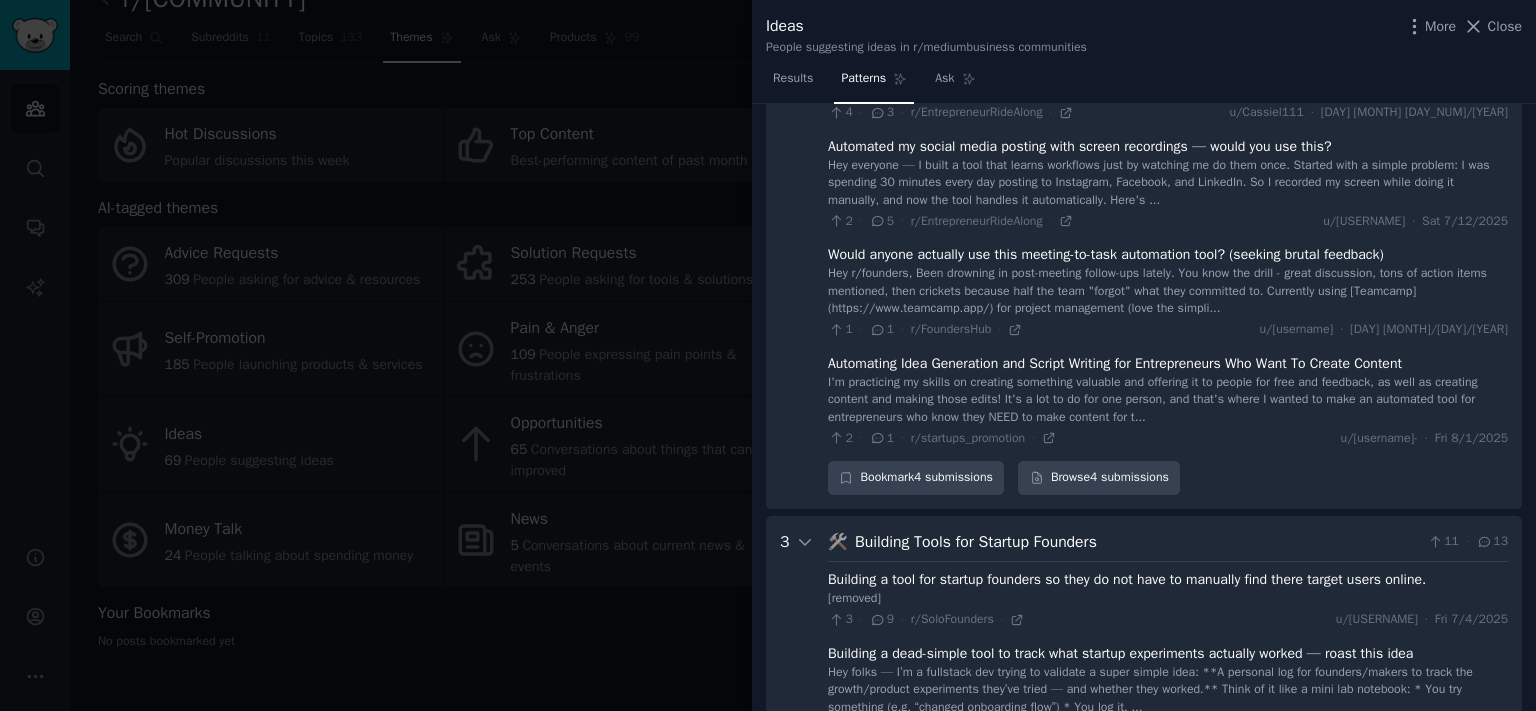 scroll, scrollTop: 187, scrollLeft: 0, axis: vertical 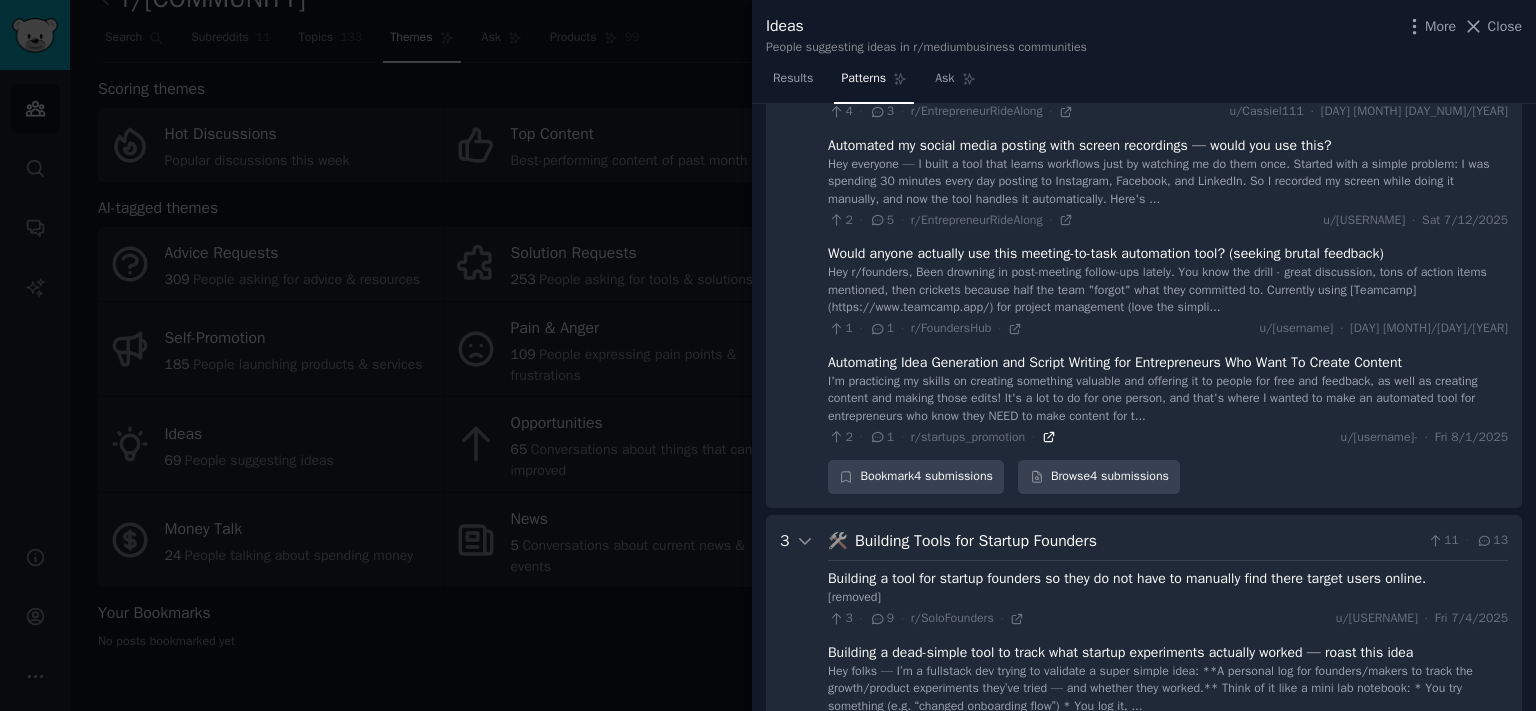 click 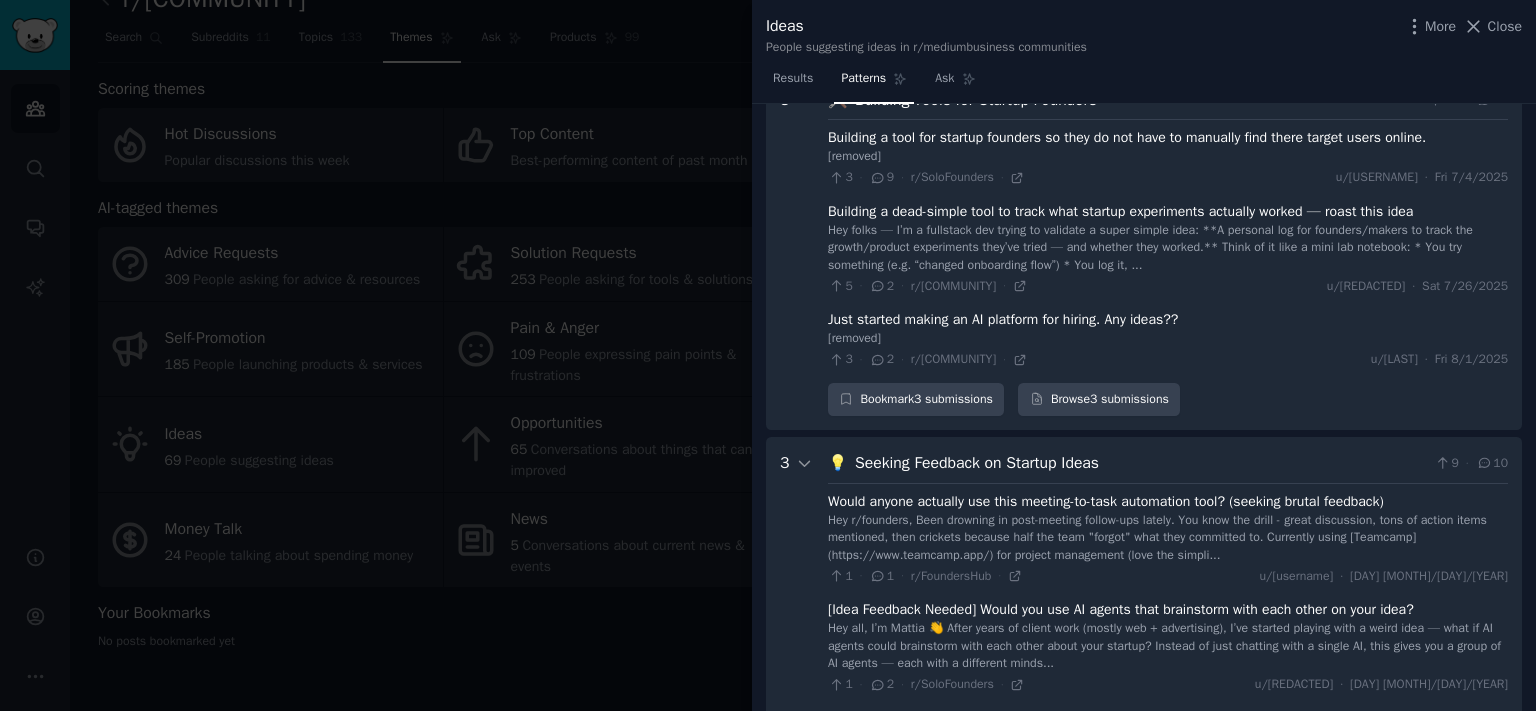scroll, scrollTop: 628, scrollLeft: 0, axis: vertical 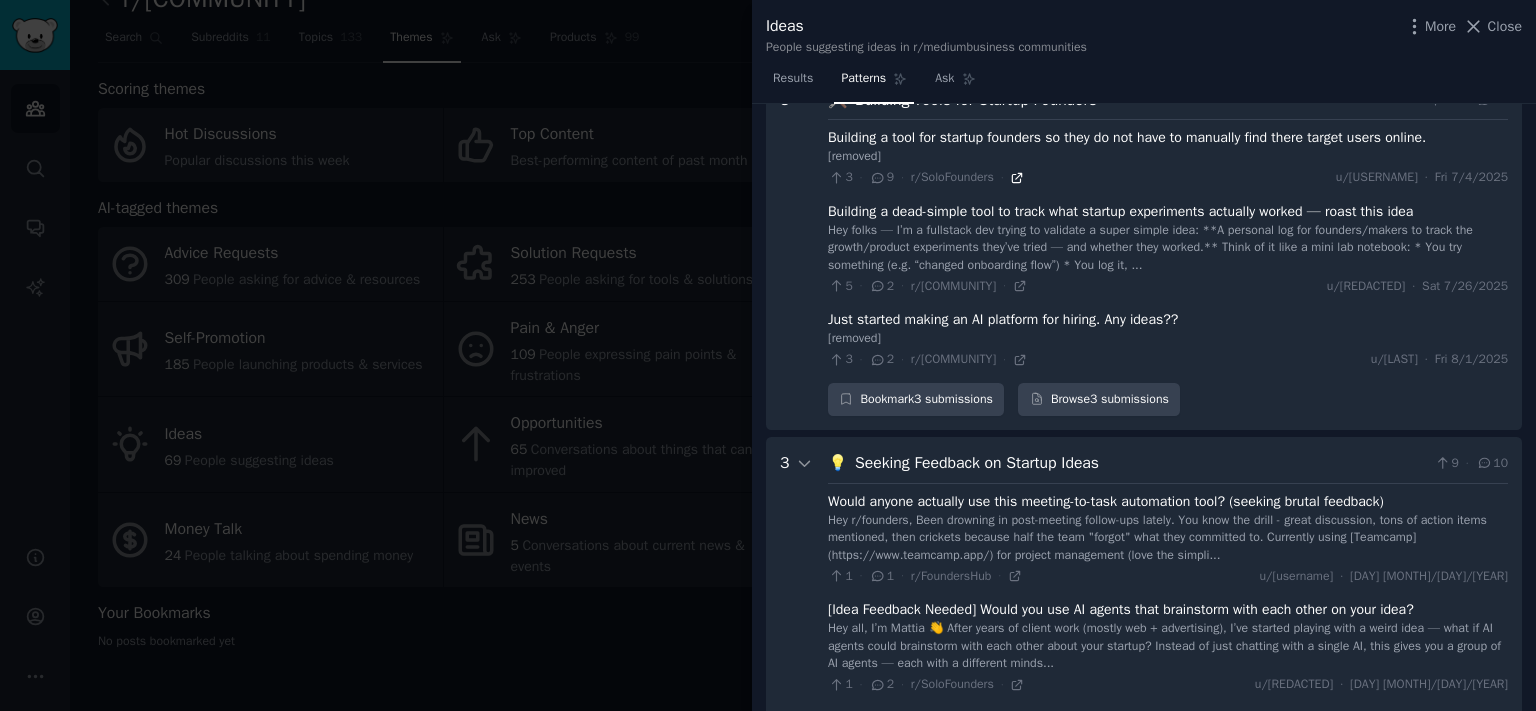 click 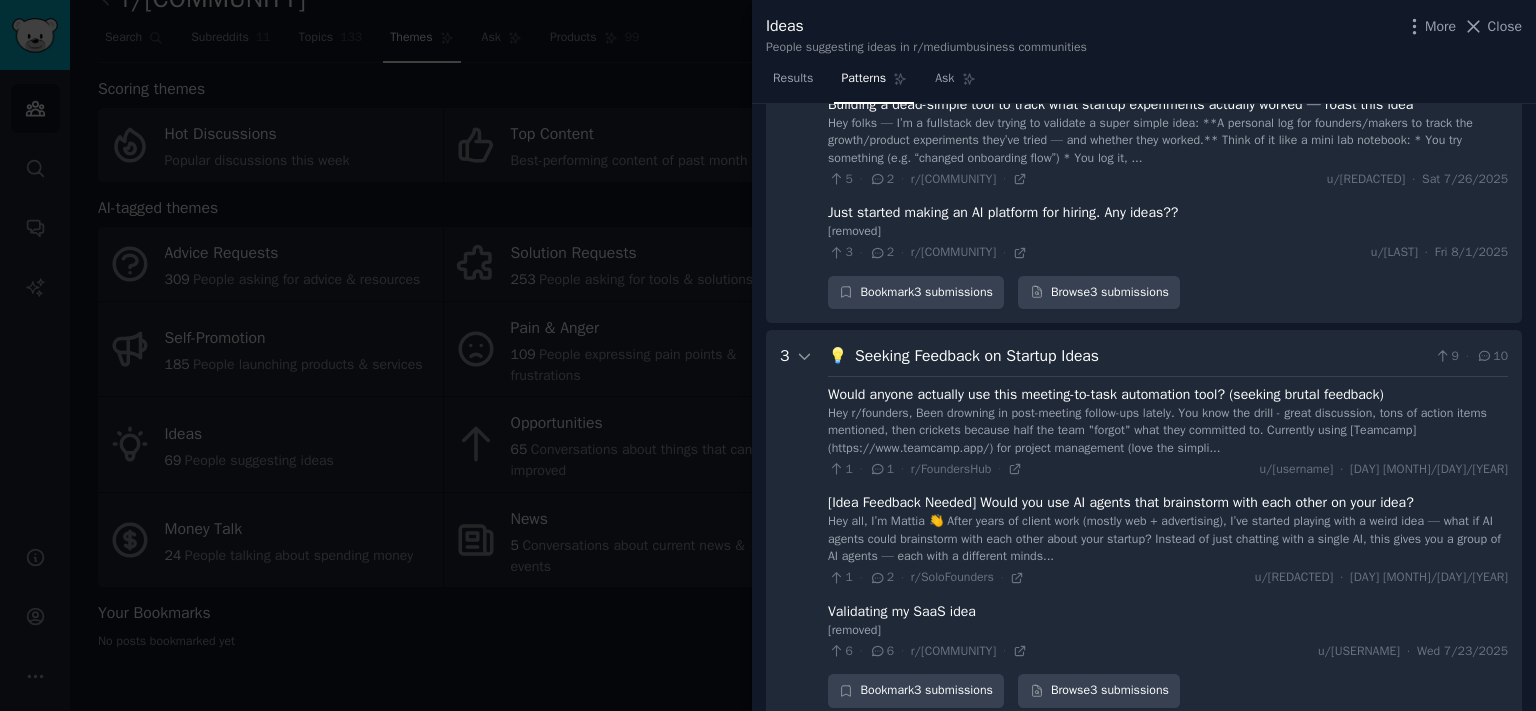 scroll, scrollTop: 849, scrollLeft: 0, axis: vertical 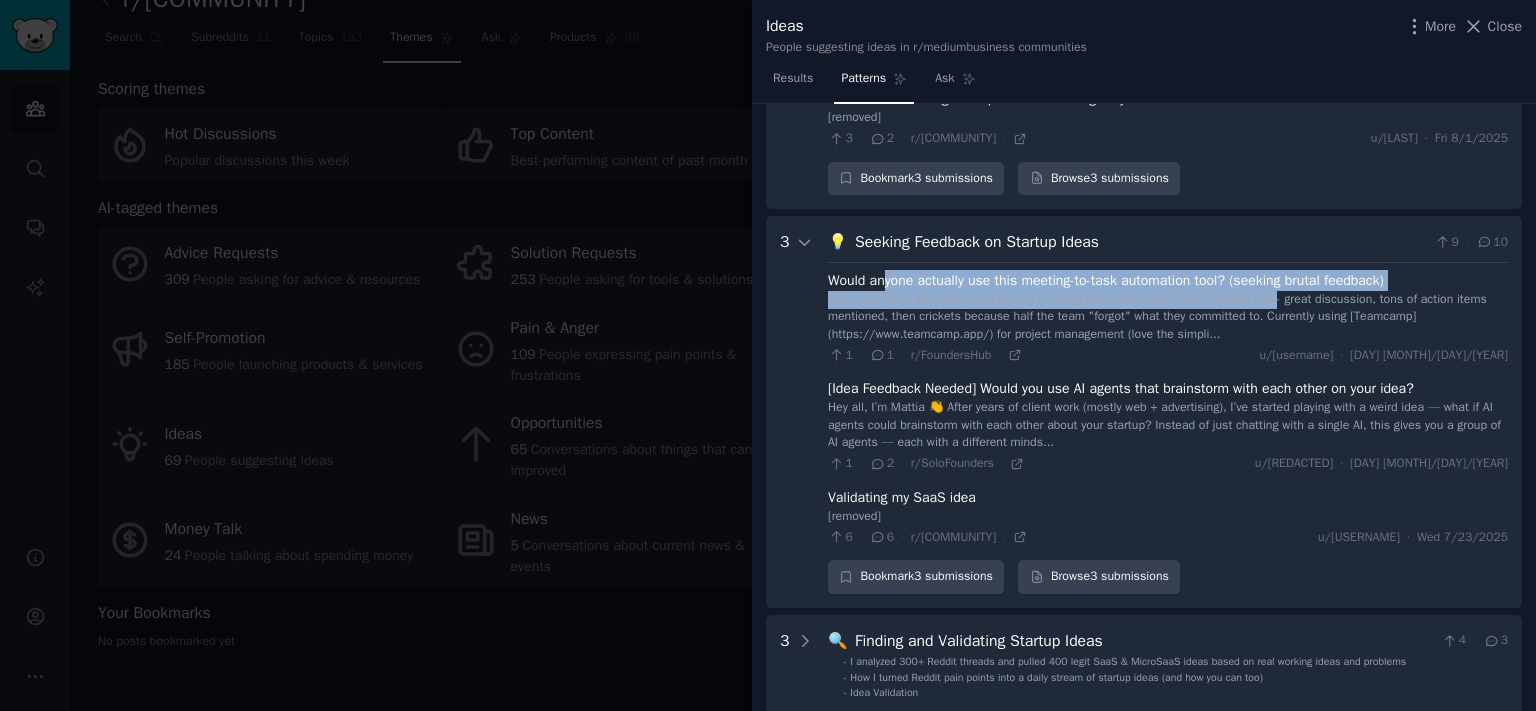 drag, startPoint x: 933, startPoint y: 280, endPoint x: 1298, endPoint y: 295, distance: 365.30807 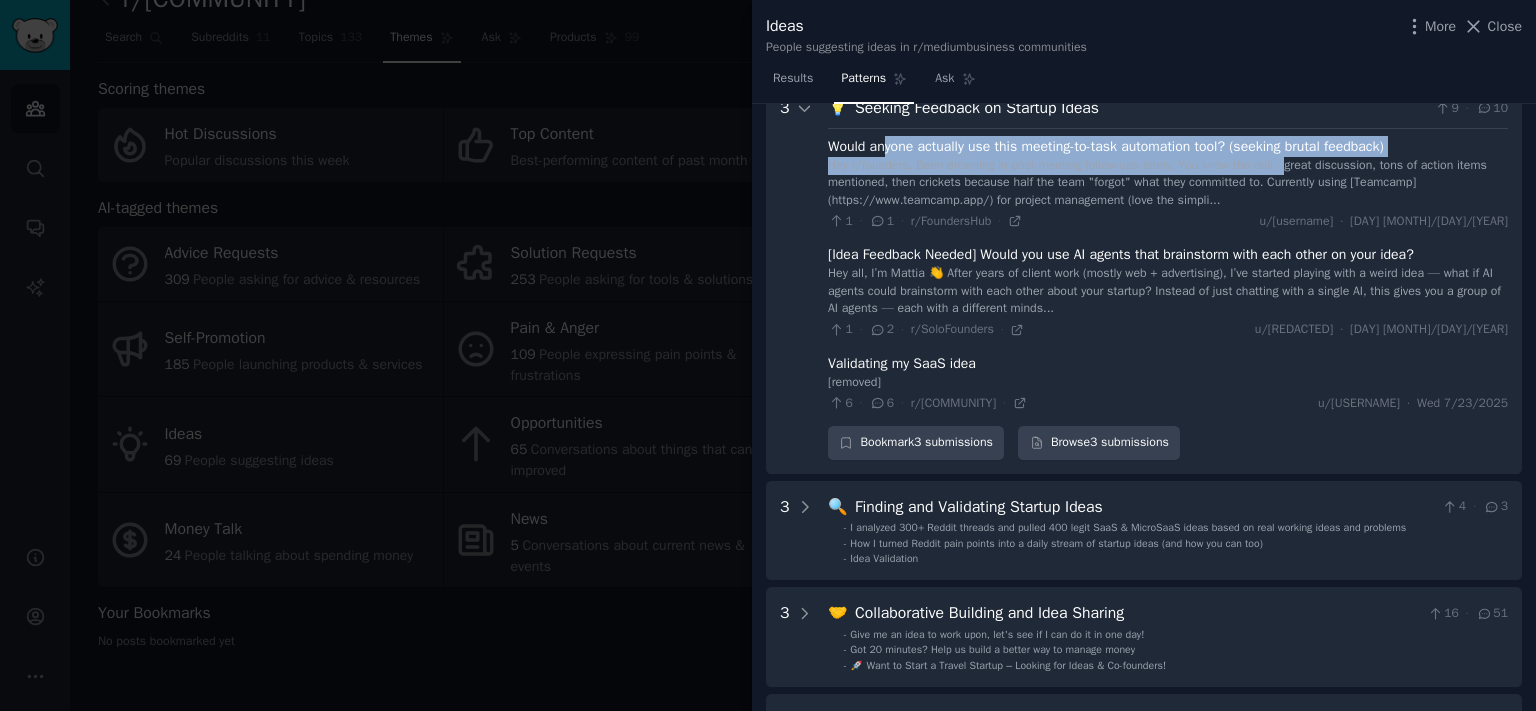 scroll, scrollTop: 1070, scrollLeft: 0, axis: vertical 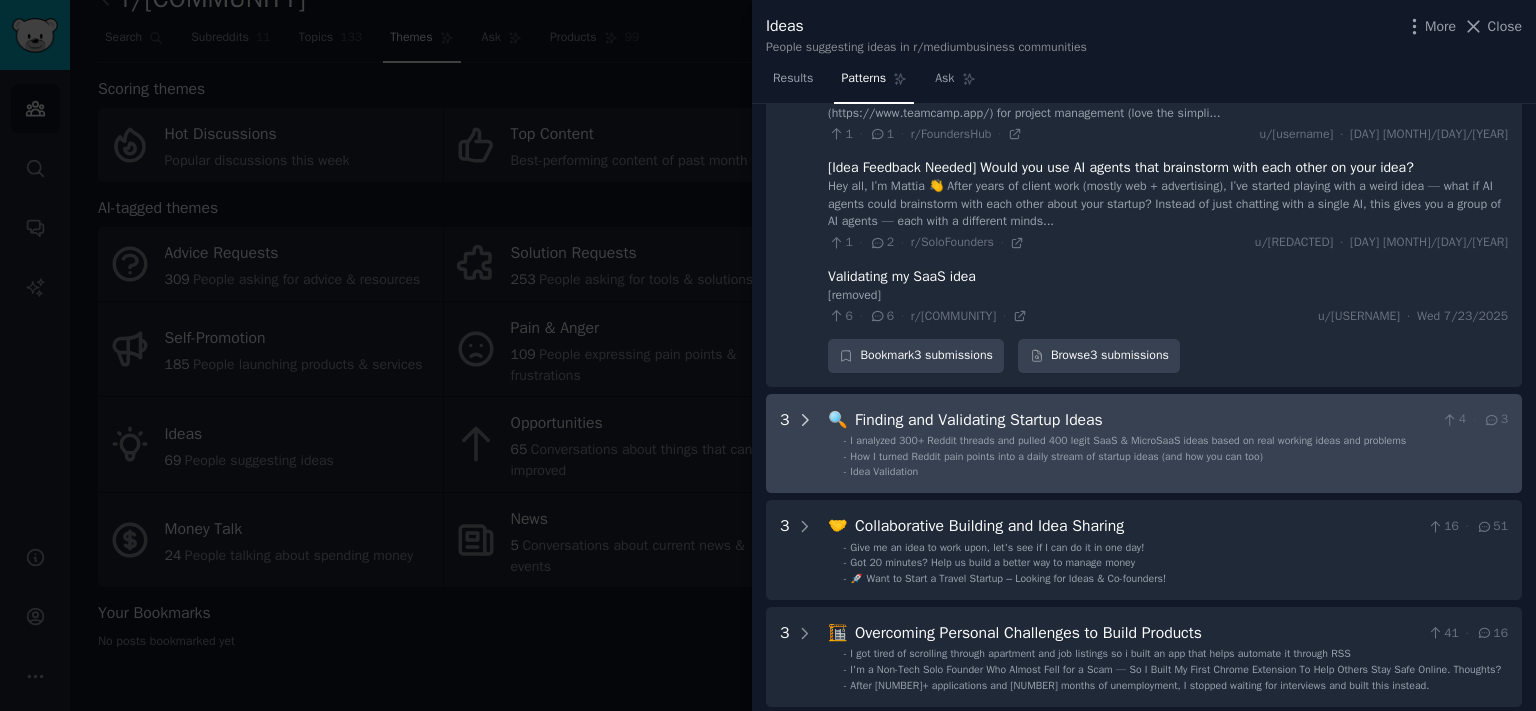 click 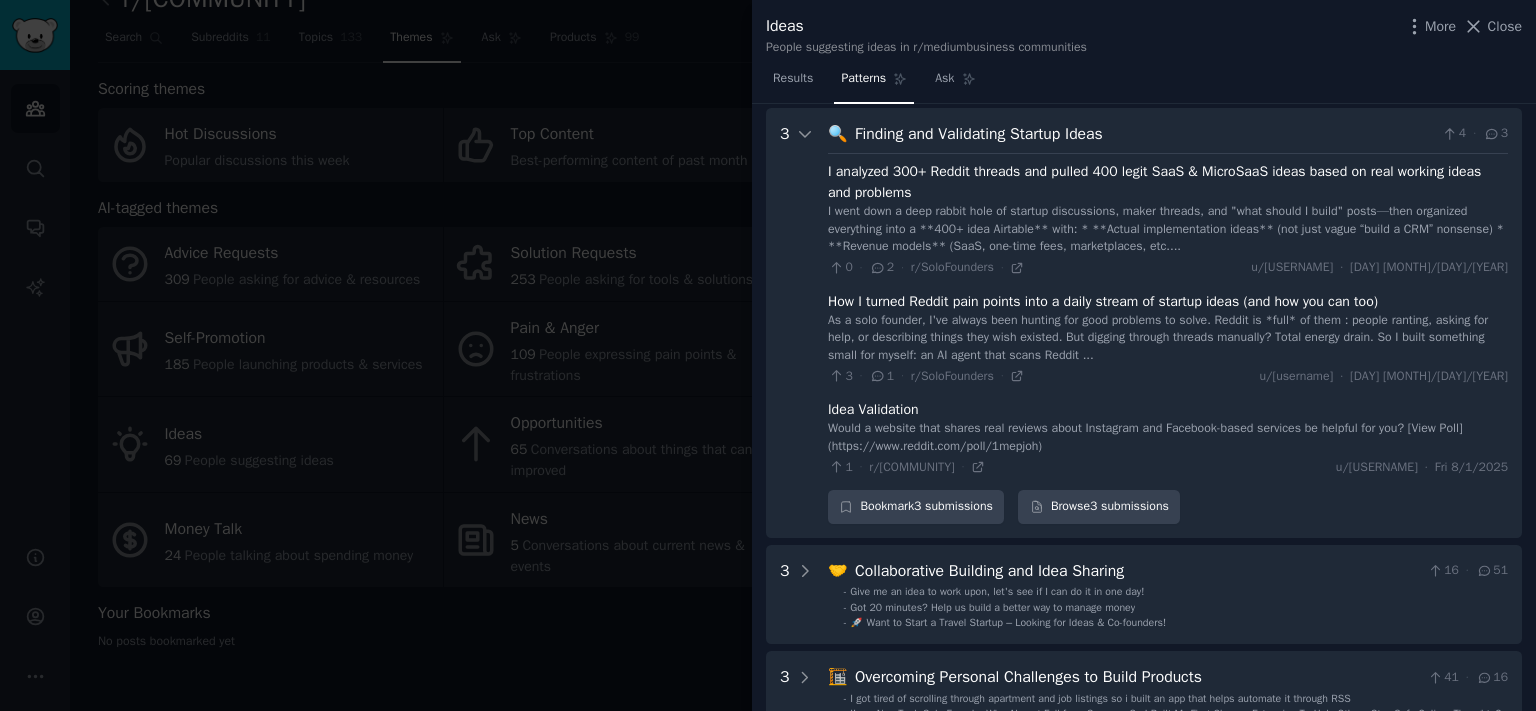 scroll, scrollTop: 1358, scrollLeft: 0, axis: vertical 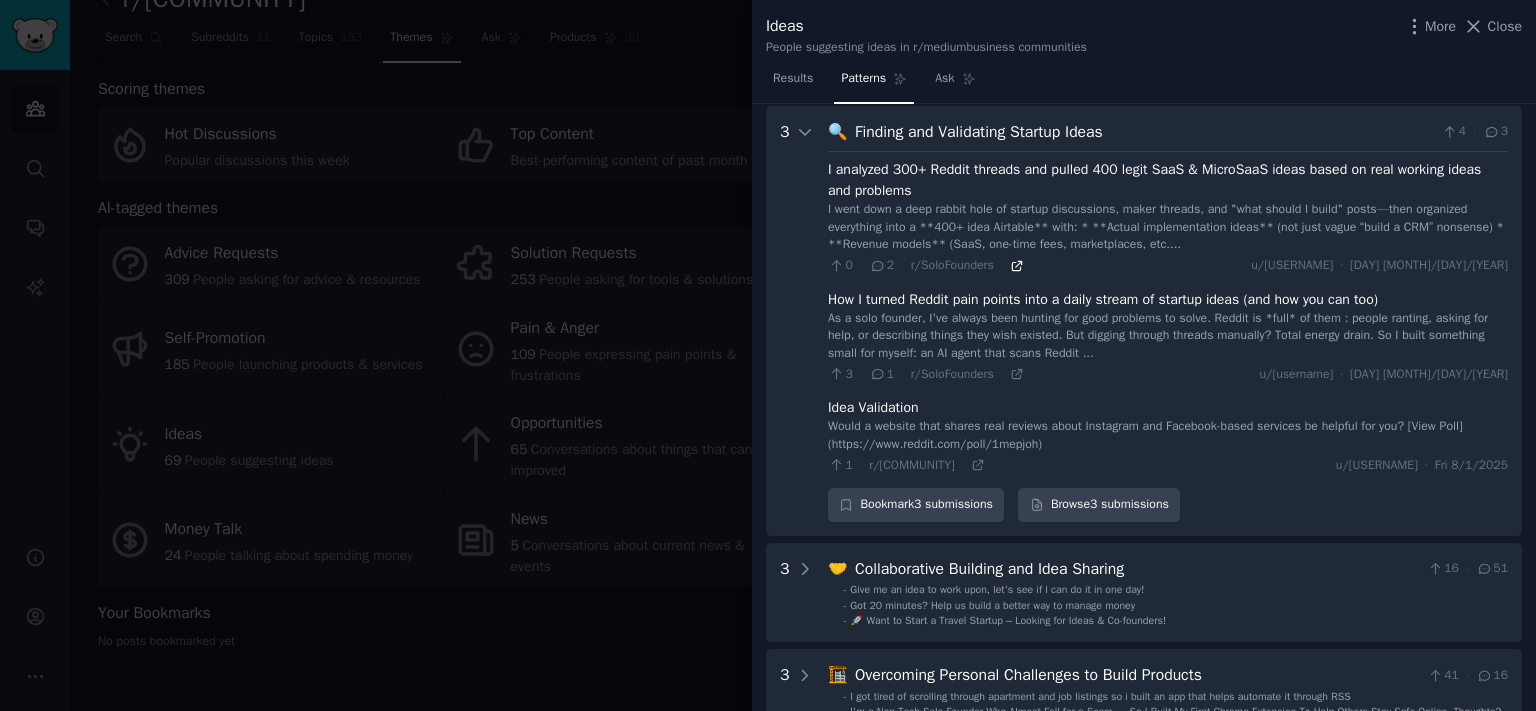 click 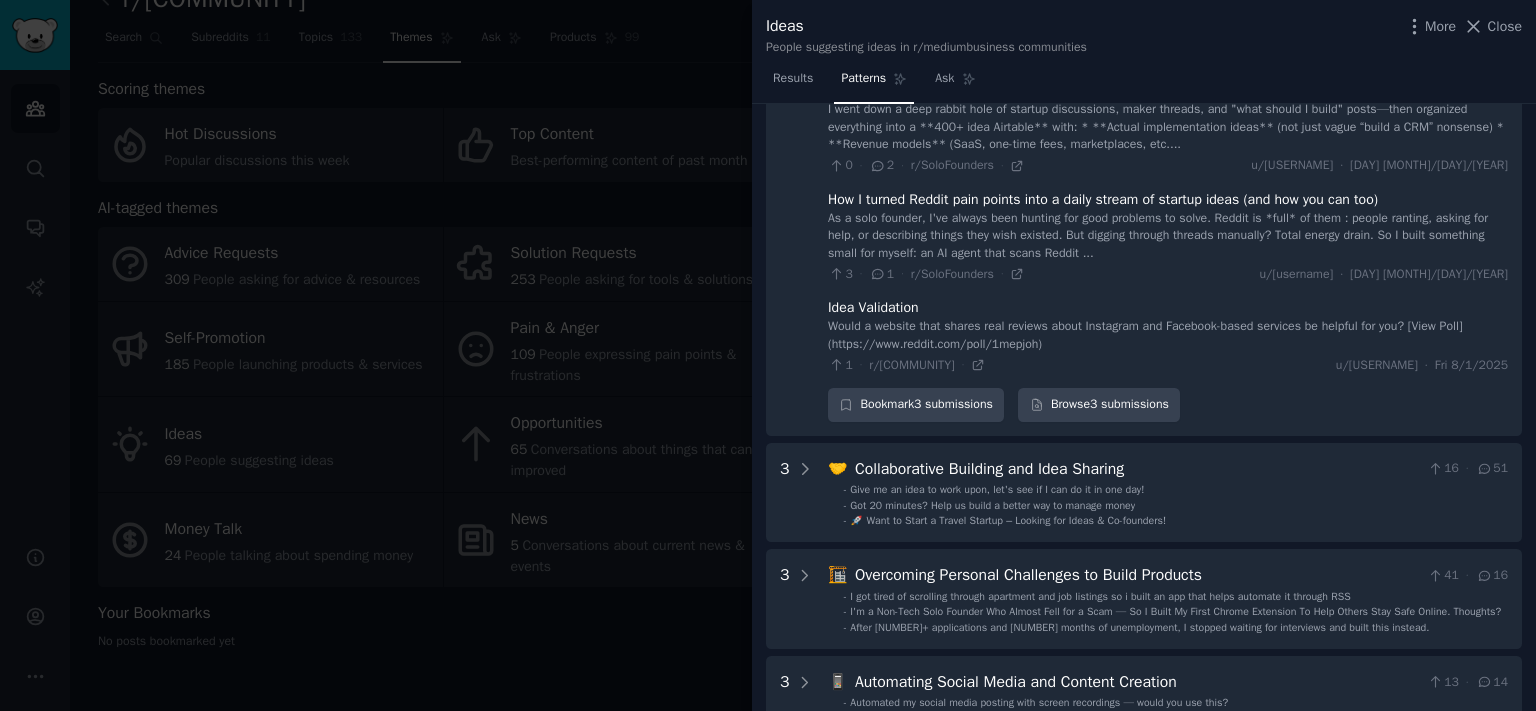 scroll, scrollTop: 1468, scrollLeft: 0, axis: vertical 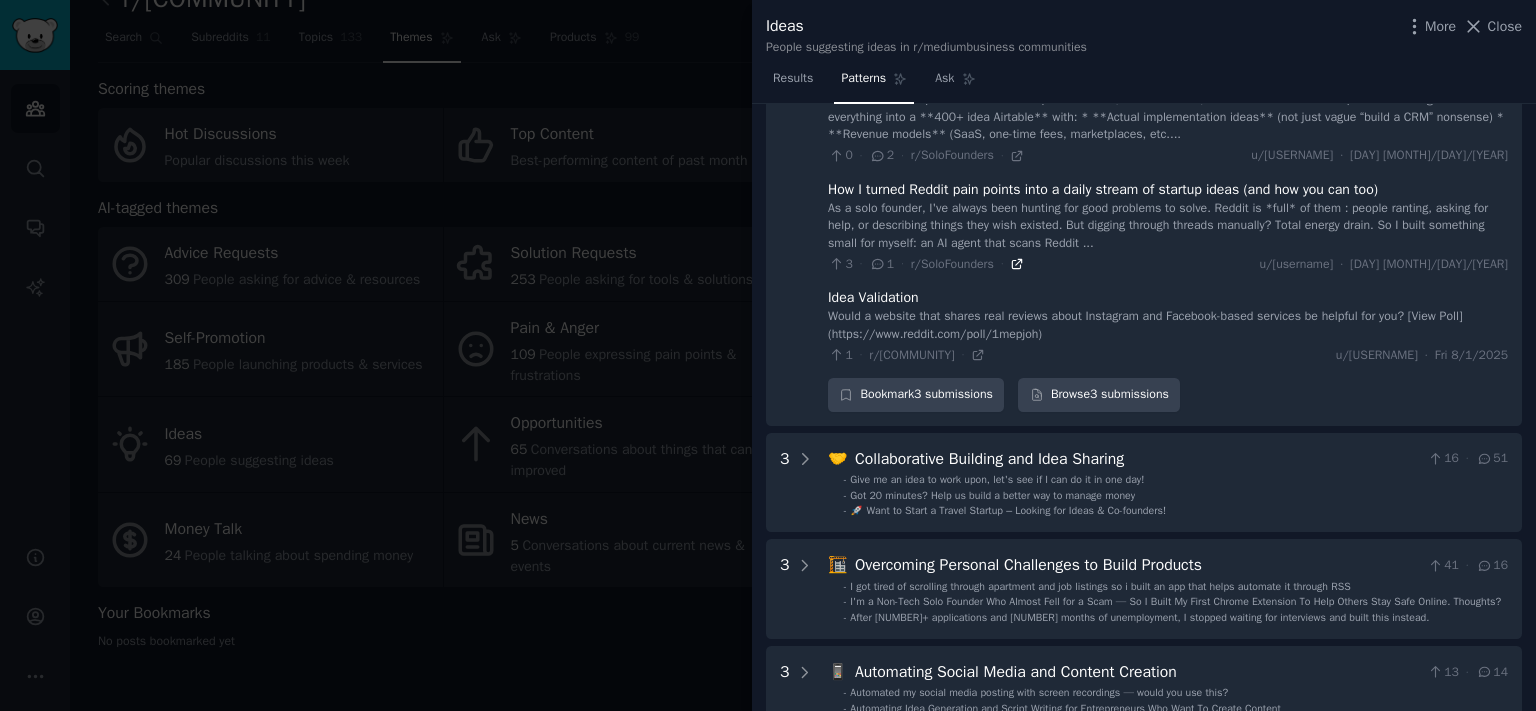 click 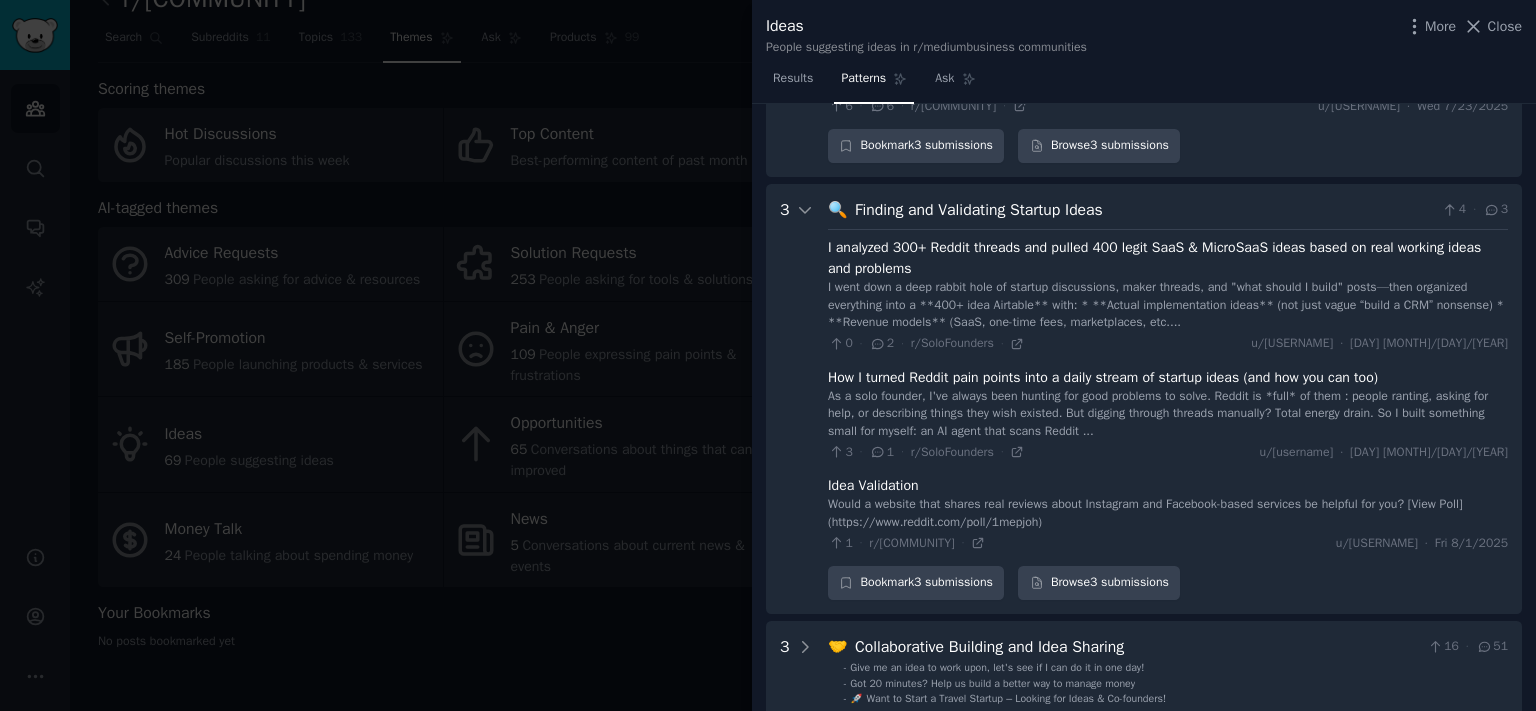 scroll, scrollTop: 1832, scrollLeft: 0, axis: vertical 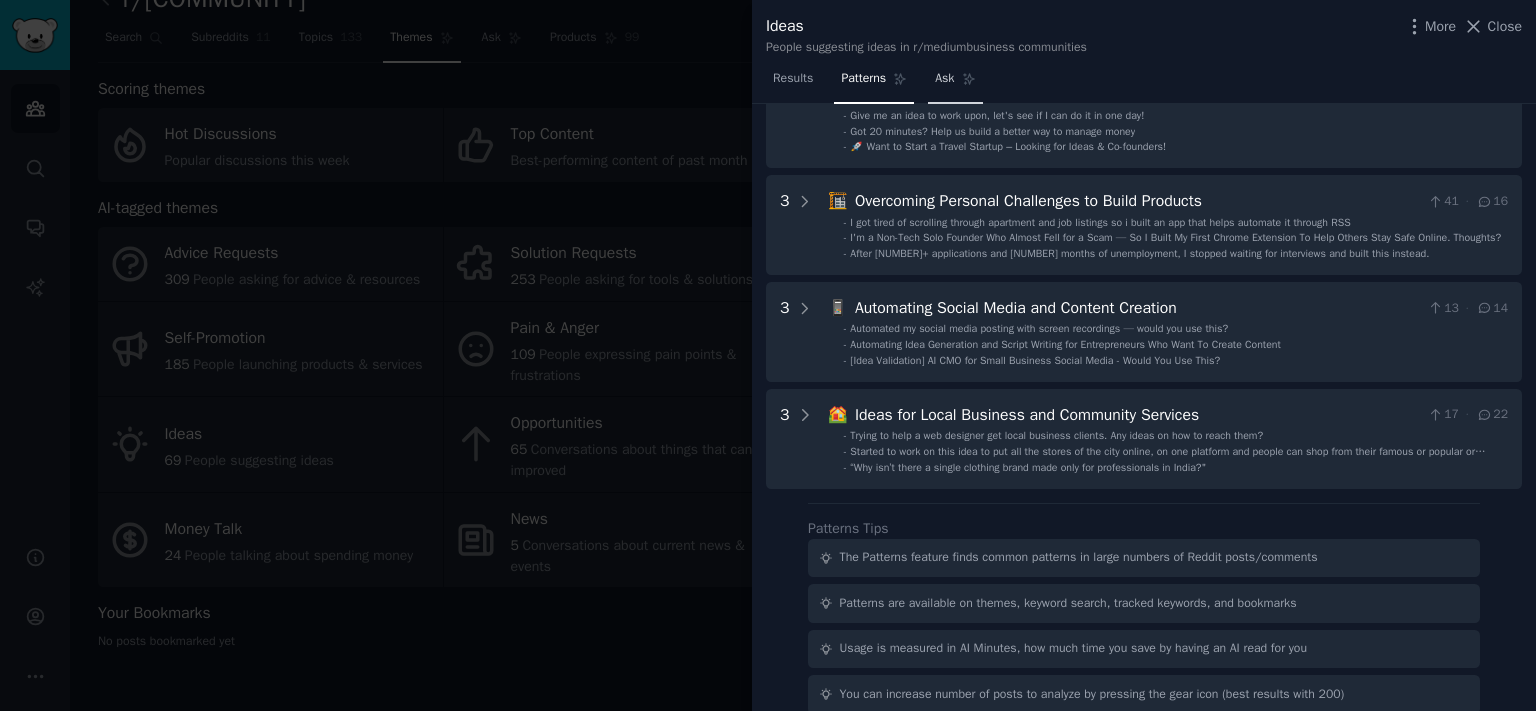 click on "Ask" at bounding box center (955, 83) 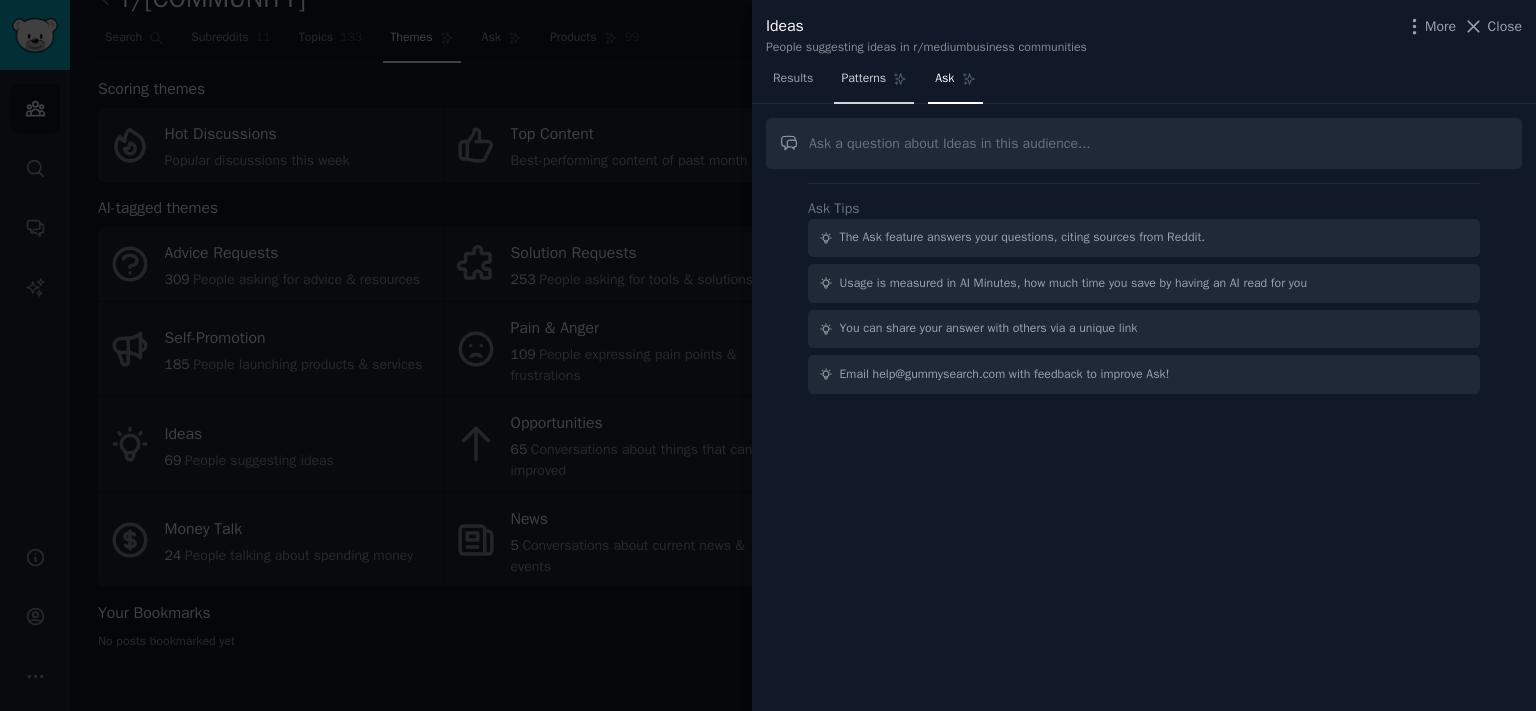 click 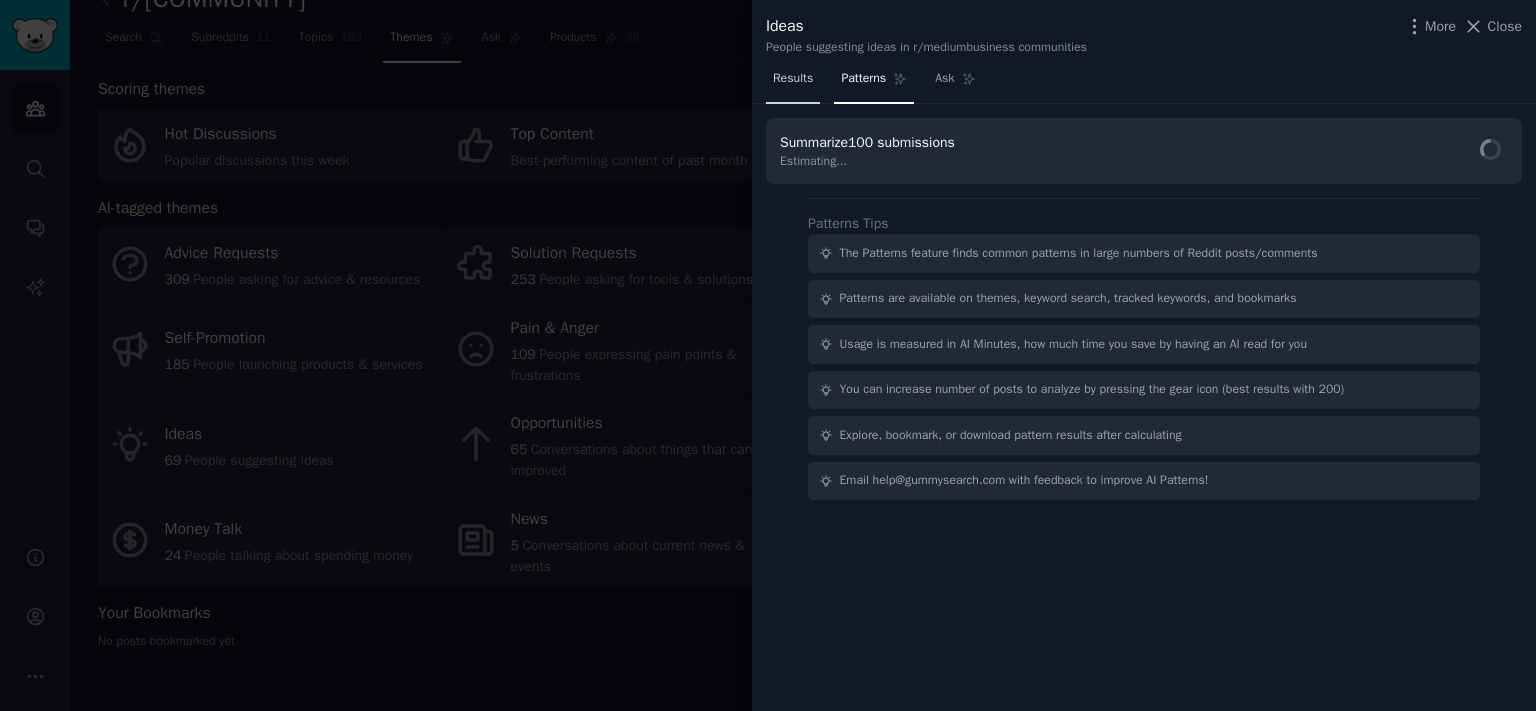 drag, startPoint x: 797, startPoint y: 79, endPoint x: 825, endPoint y: 86, distance: 28.86174 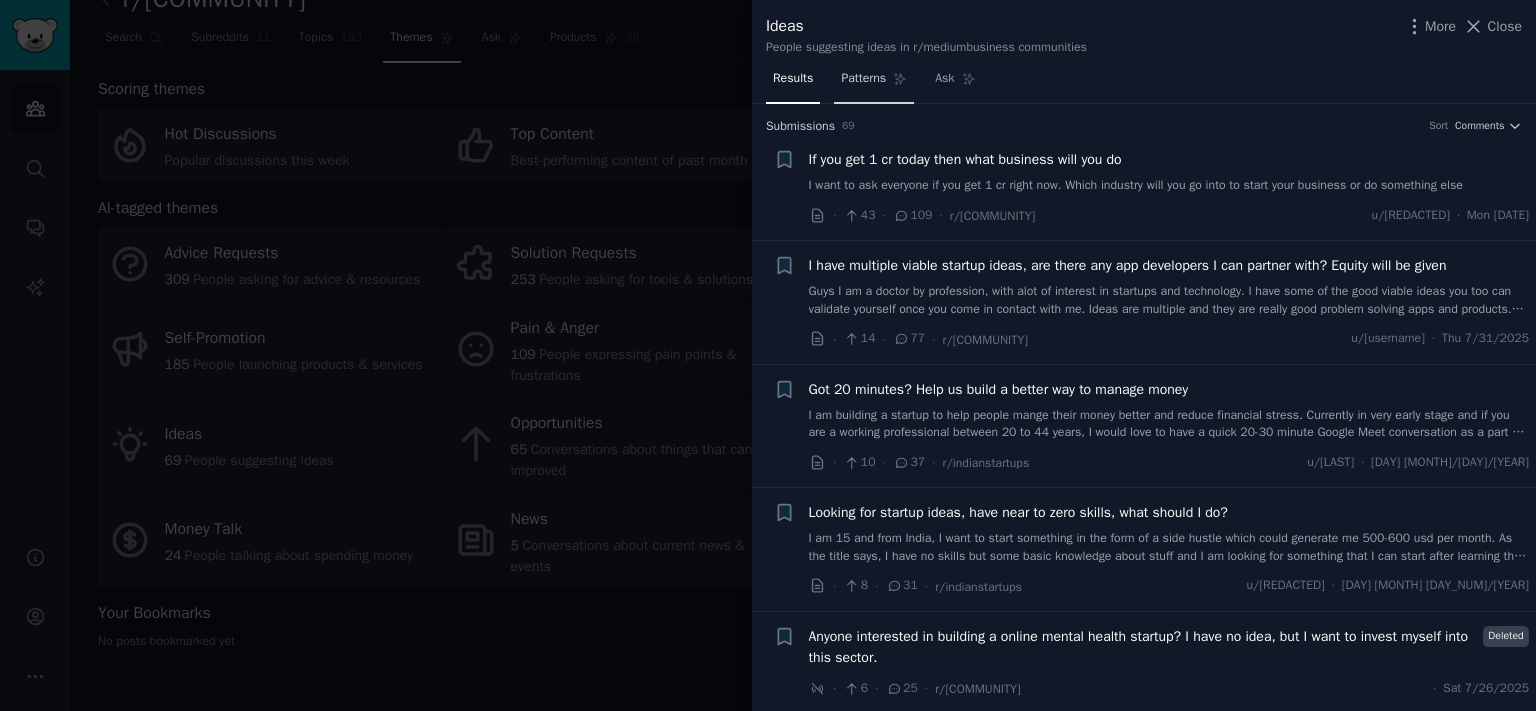 click on "Patterns" at bounding box center (874, 83) 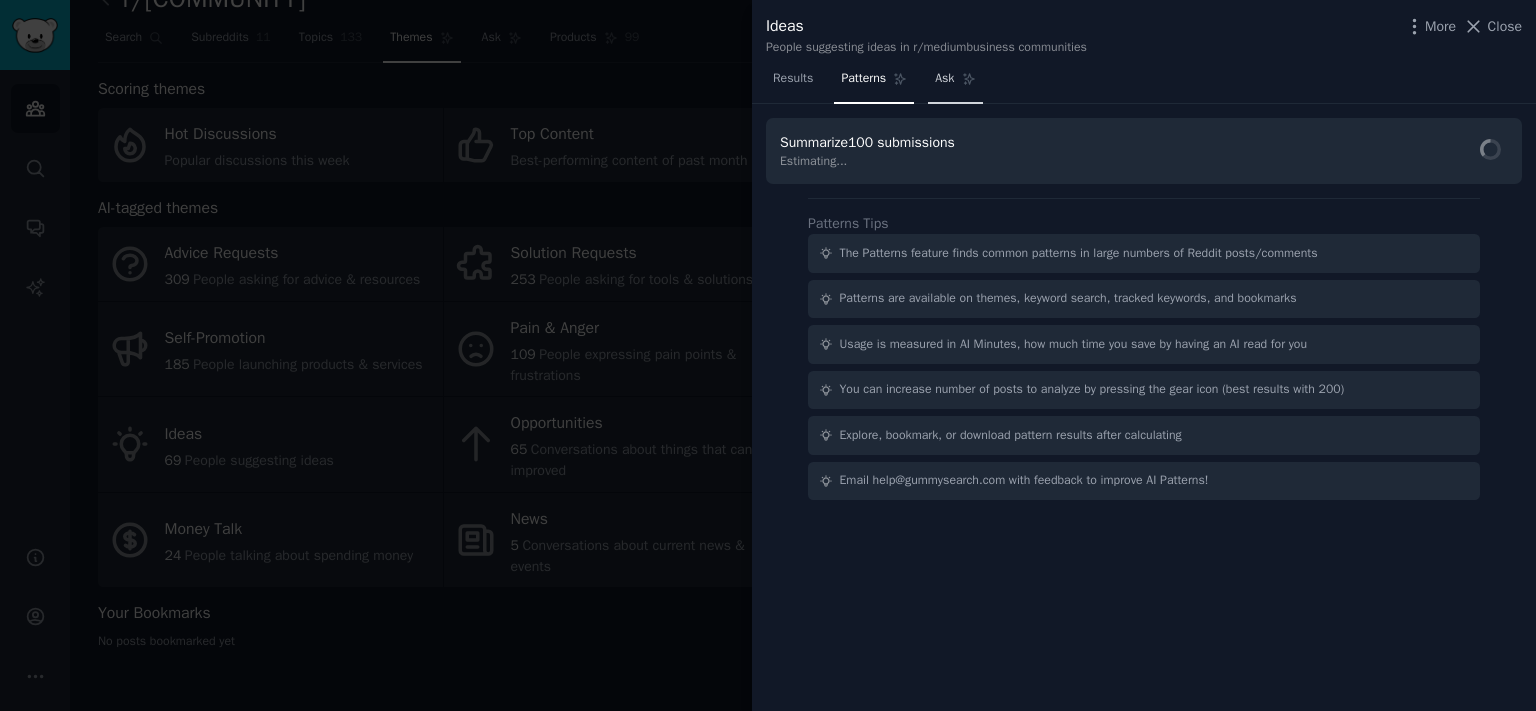 click on "Ask" at bounding box center [955, 83] 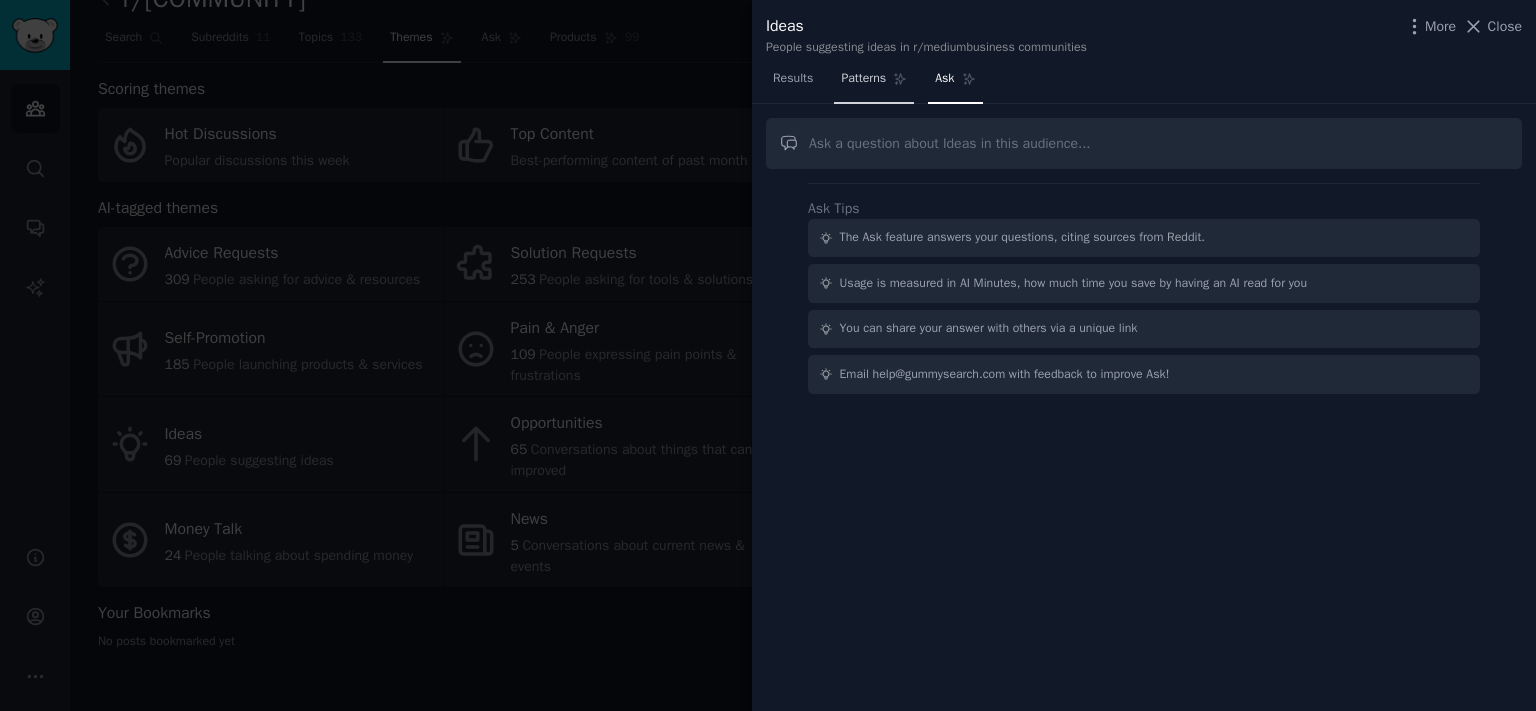 click on "Patterns" at bounding box center (874, 83) 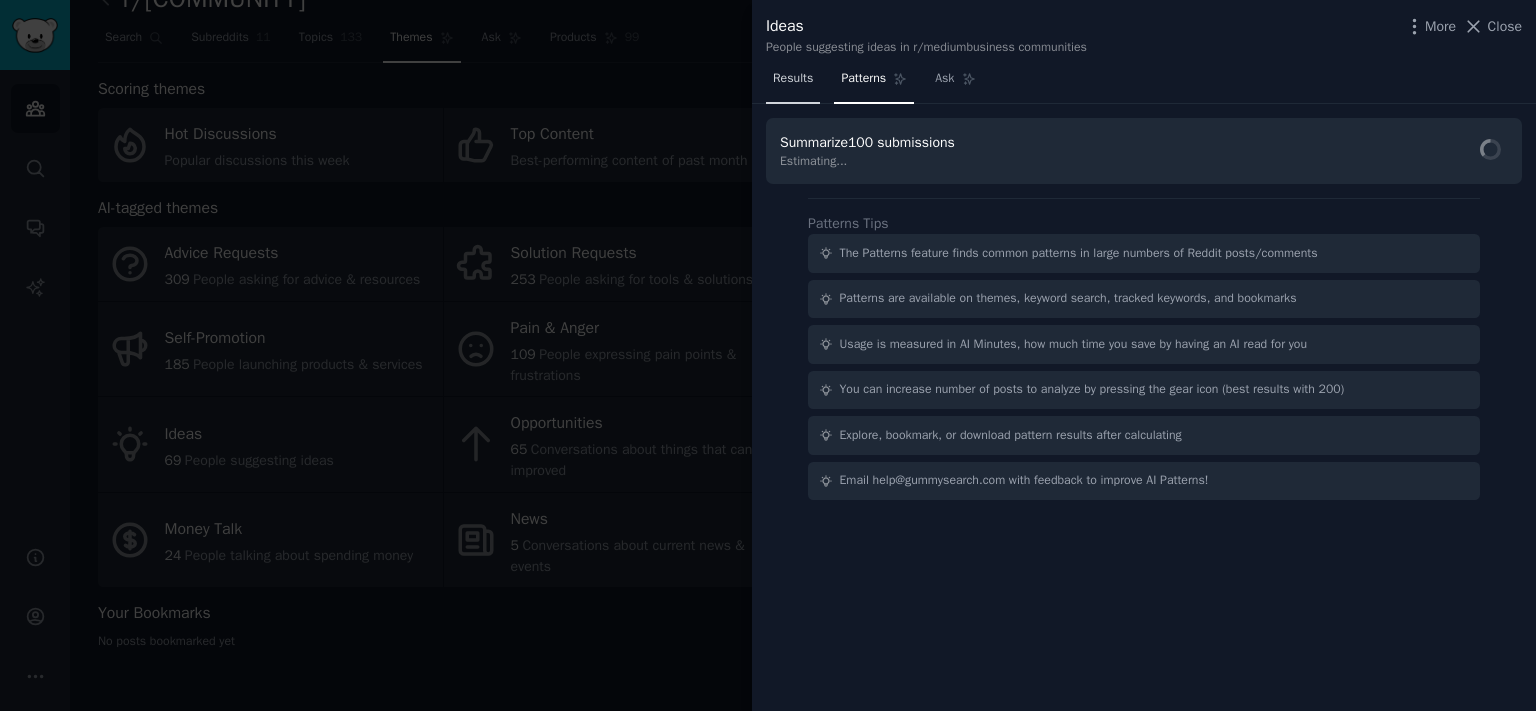 click on "Results" at bounding box center (793, 79) 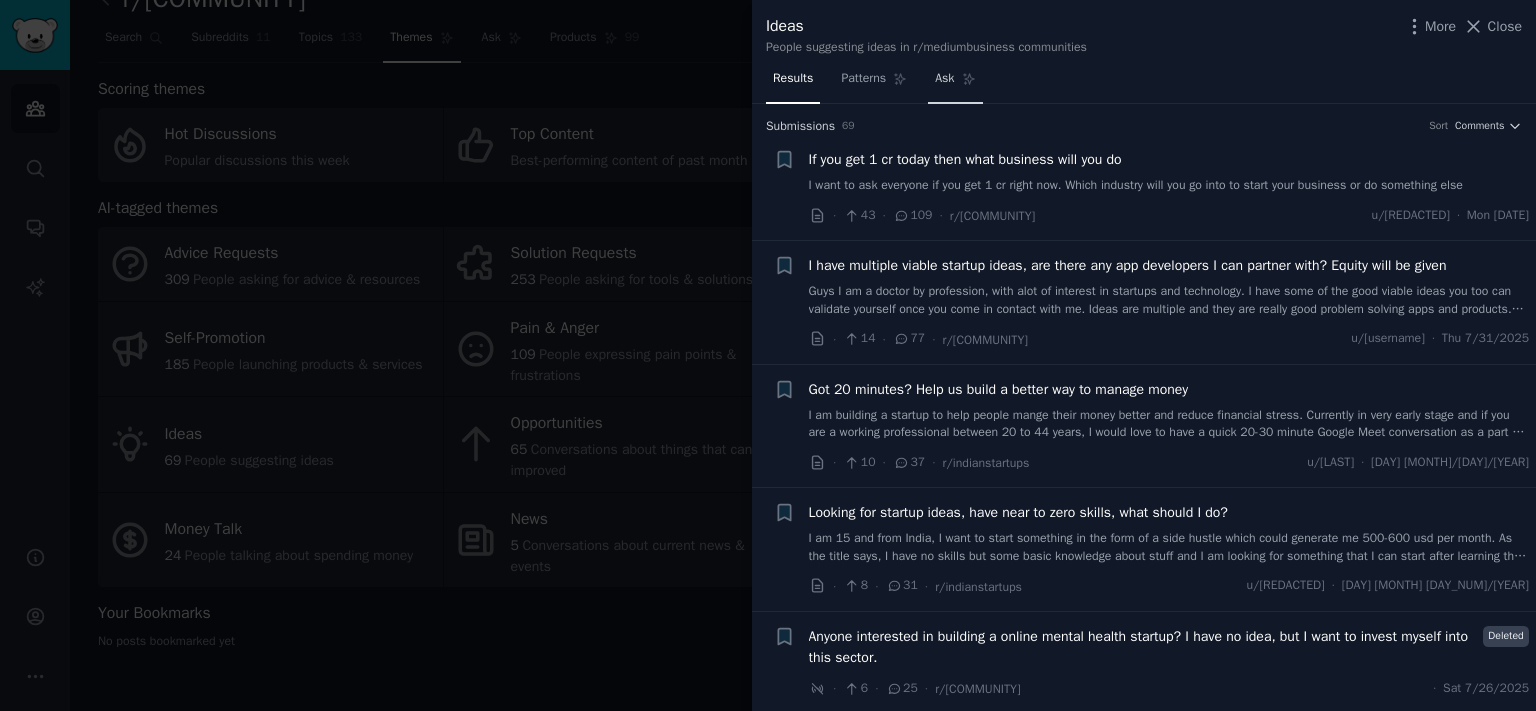 click on "Ask" at bounding box center (955, 83) 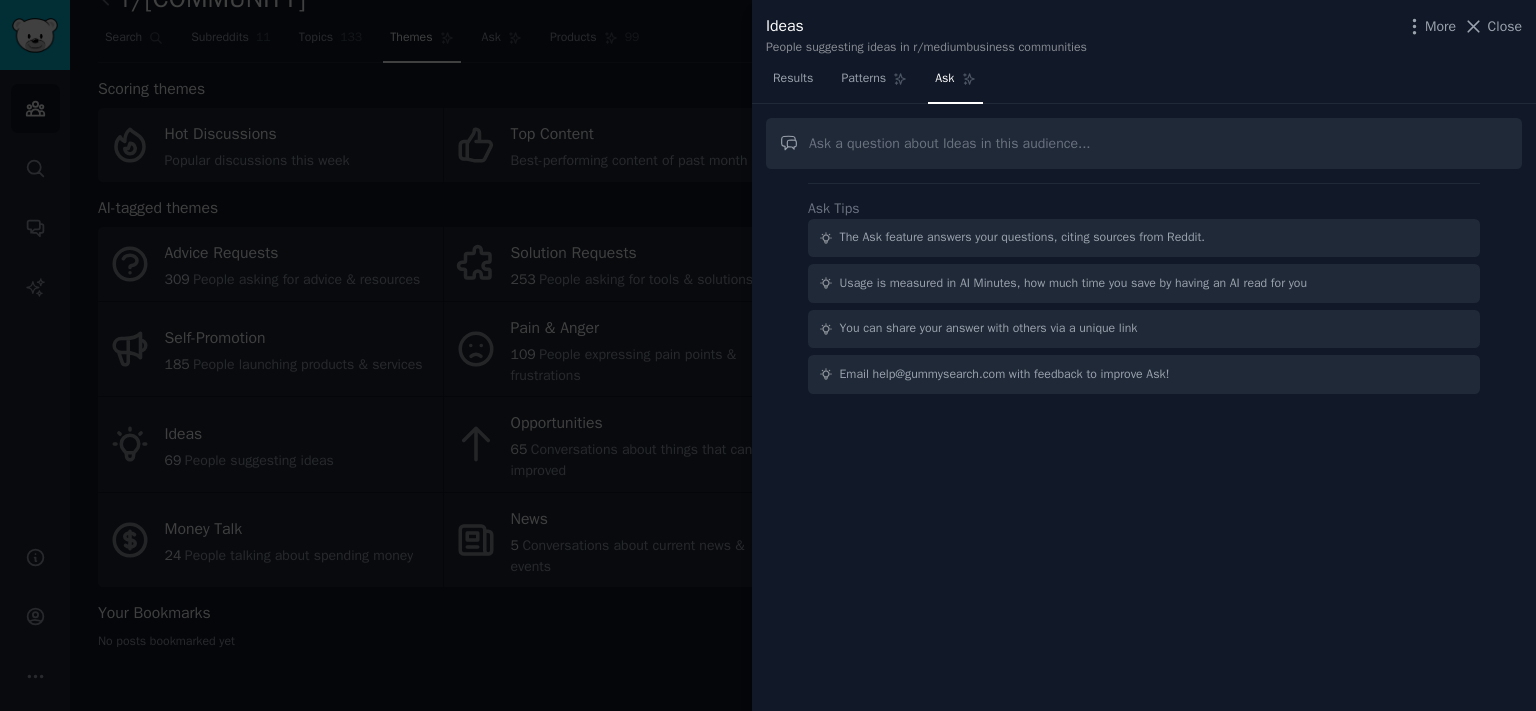 click at bounding box center [1144, 143] 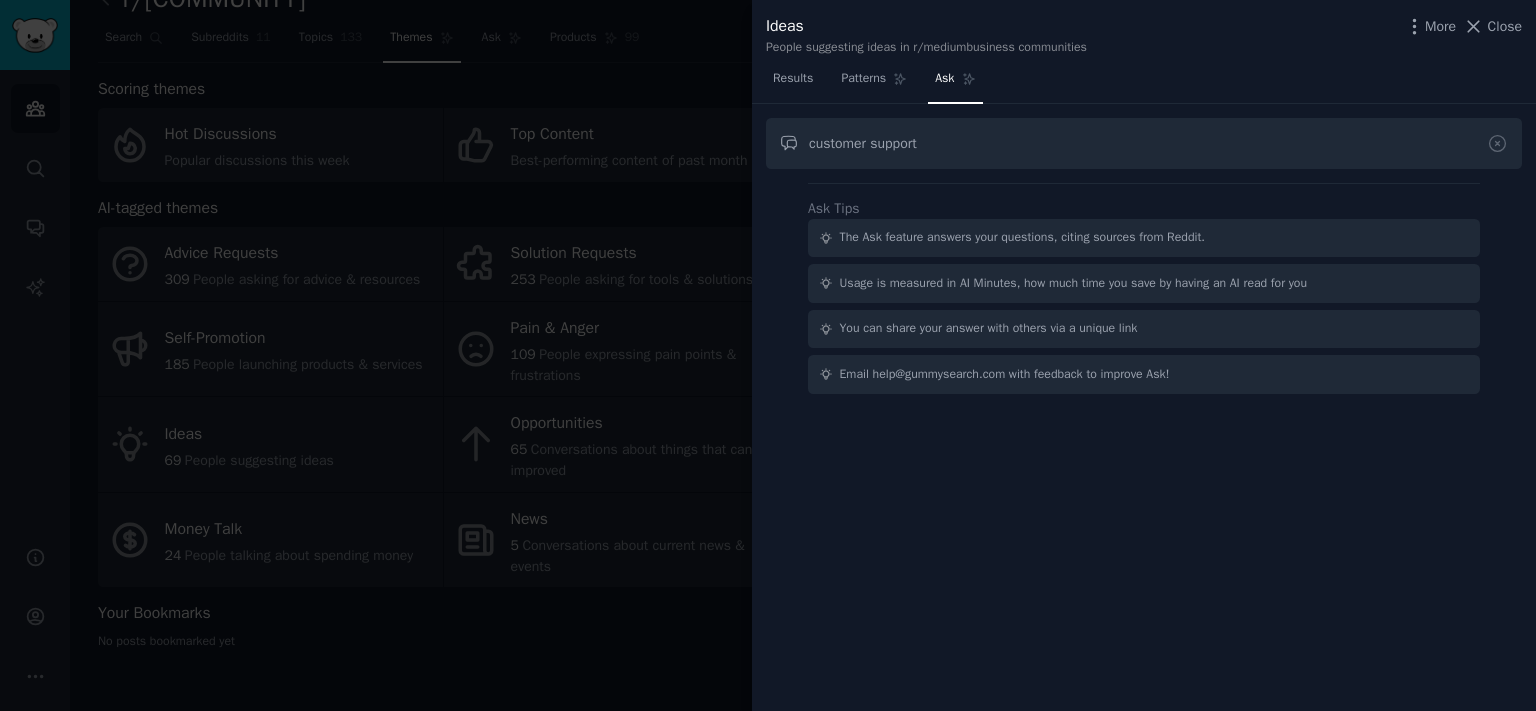 type on "customer support" 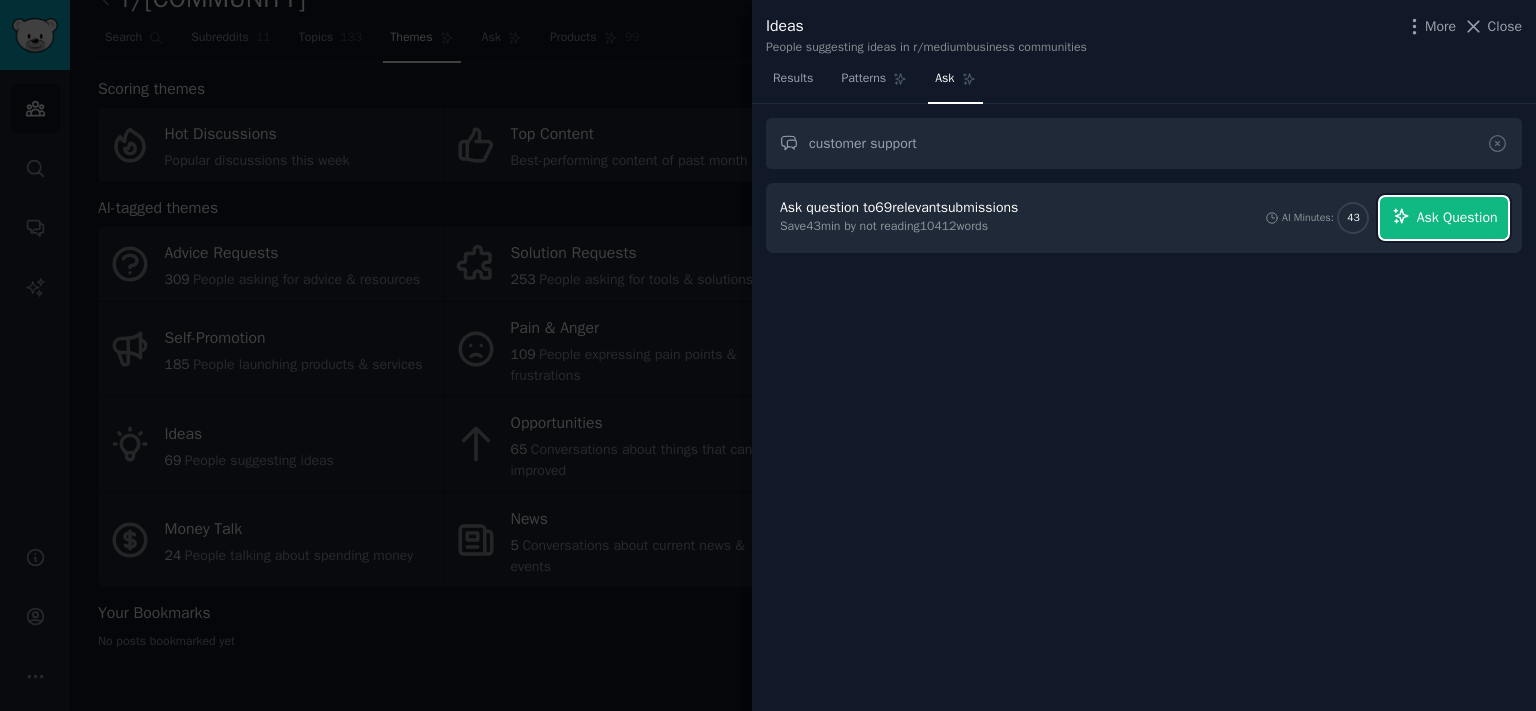 click on "Ask Question" at bounding box center (1444, 218) 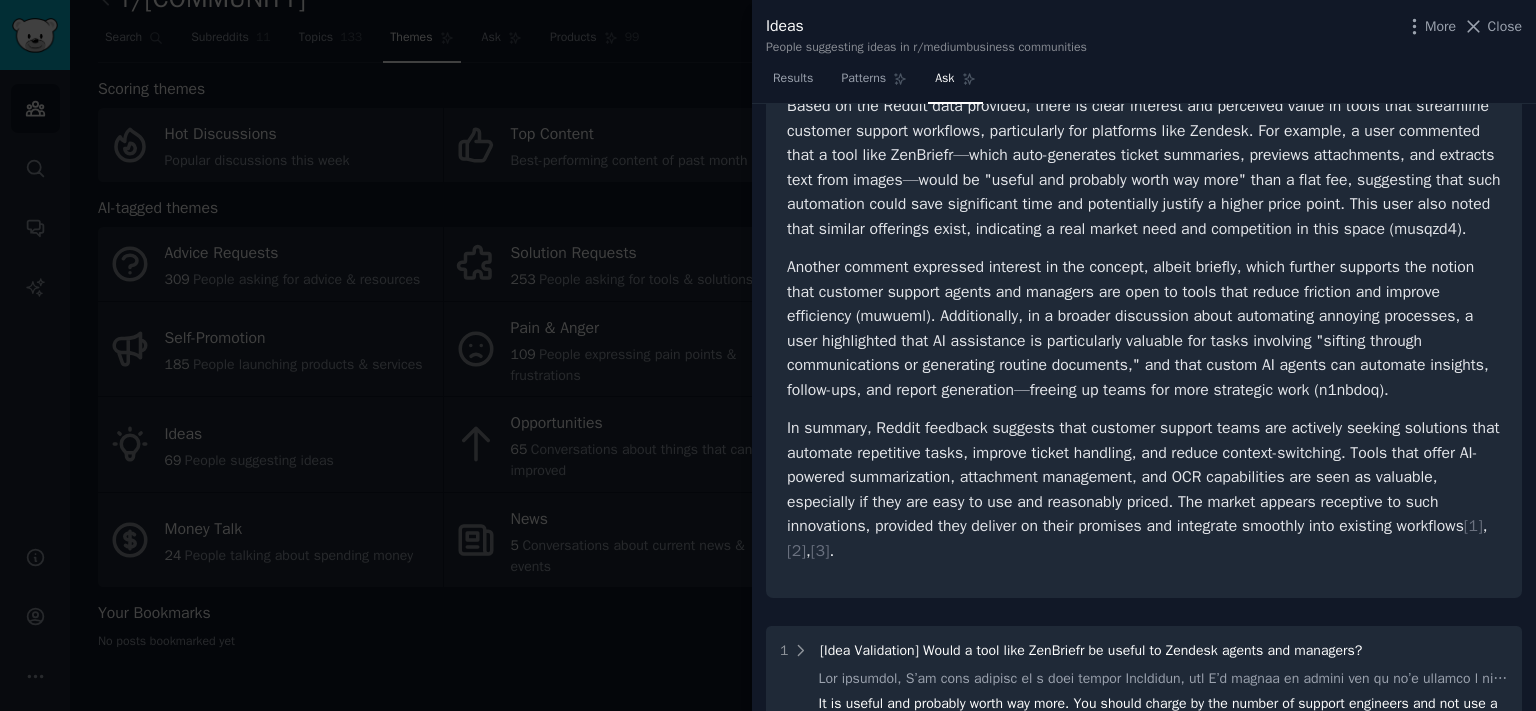 scroll, scrollTop: 220, scrollLeft: 0, axis: vertical 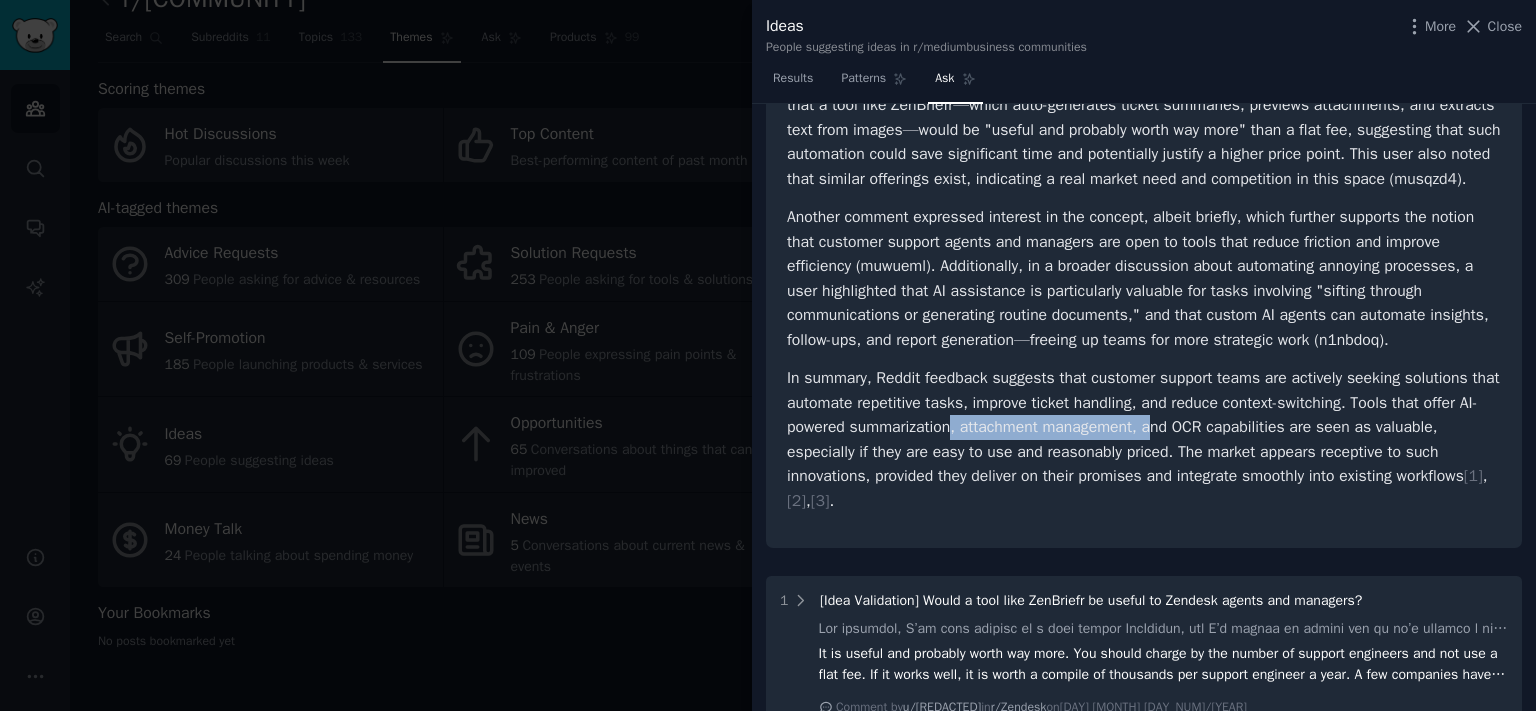 drag, startPoint x: 1036, startPoint y: 438, endPoint x: 1300, endPoint y: 446, distance: 264.1212 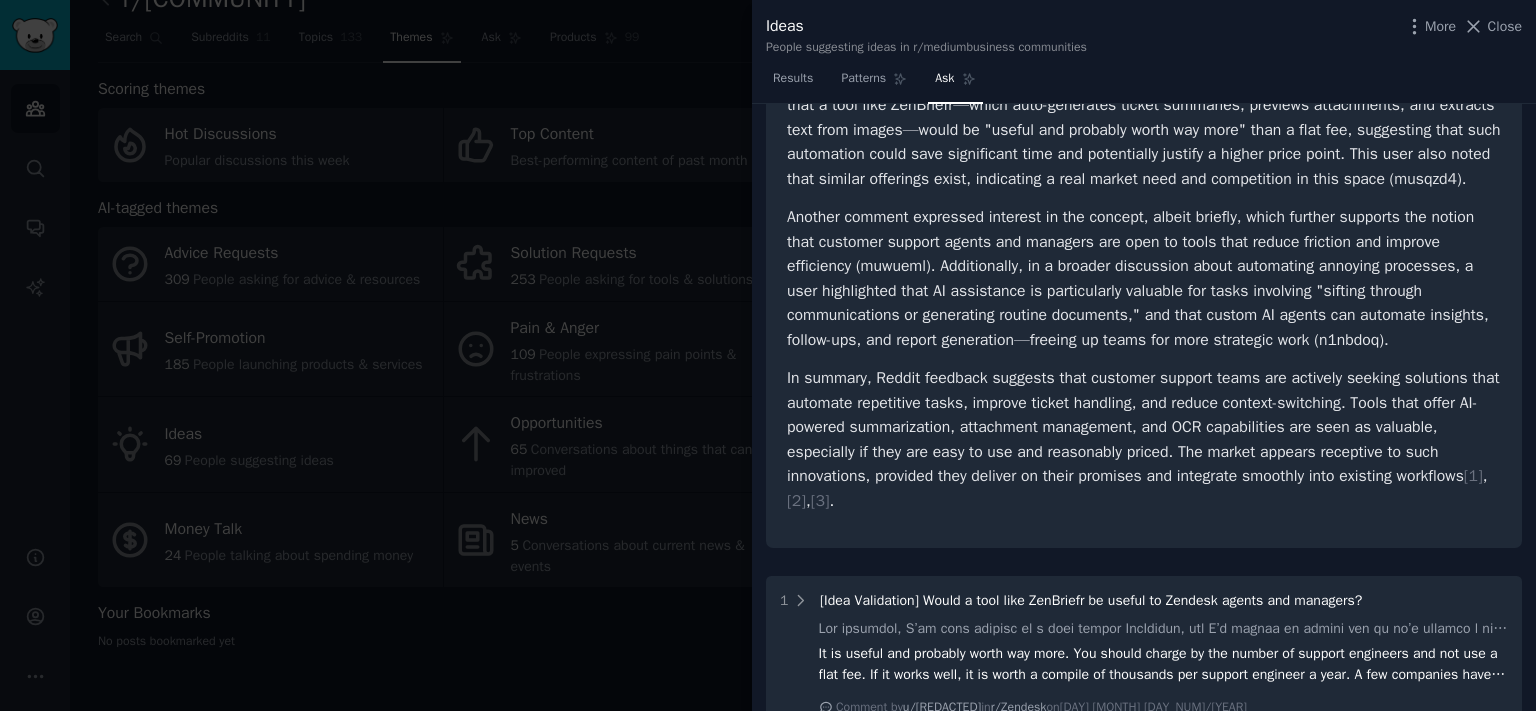 click on "In summary, Reddit feedback suggests that customer support teams are actively seeking solutions that automate repetitive tasks, improve ticket handling, and reduce context-switching. Tools that offer AI-powered summarization, attachment management, and OCR capabilities are seen as valuable, especially if they are easy to use and reasonably priced. The market appears receptive to such innovations, provided they deliver on their promises and integrate smoothly into existing workflows [ 1 ] ,  [ 2 ] ,  [ 3 ] ." at bounding box center [1144, 439] 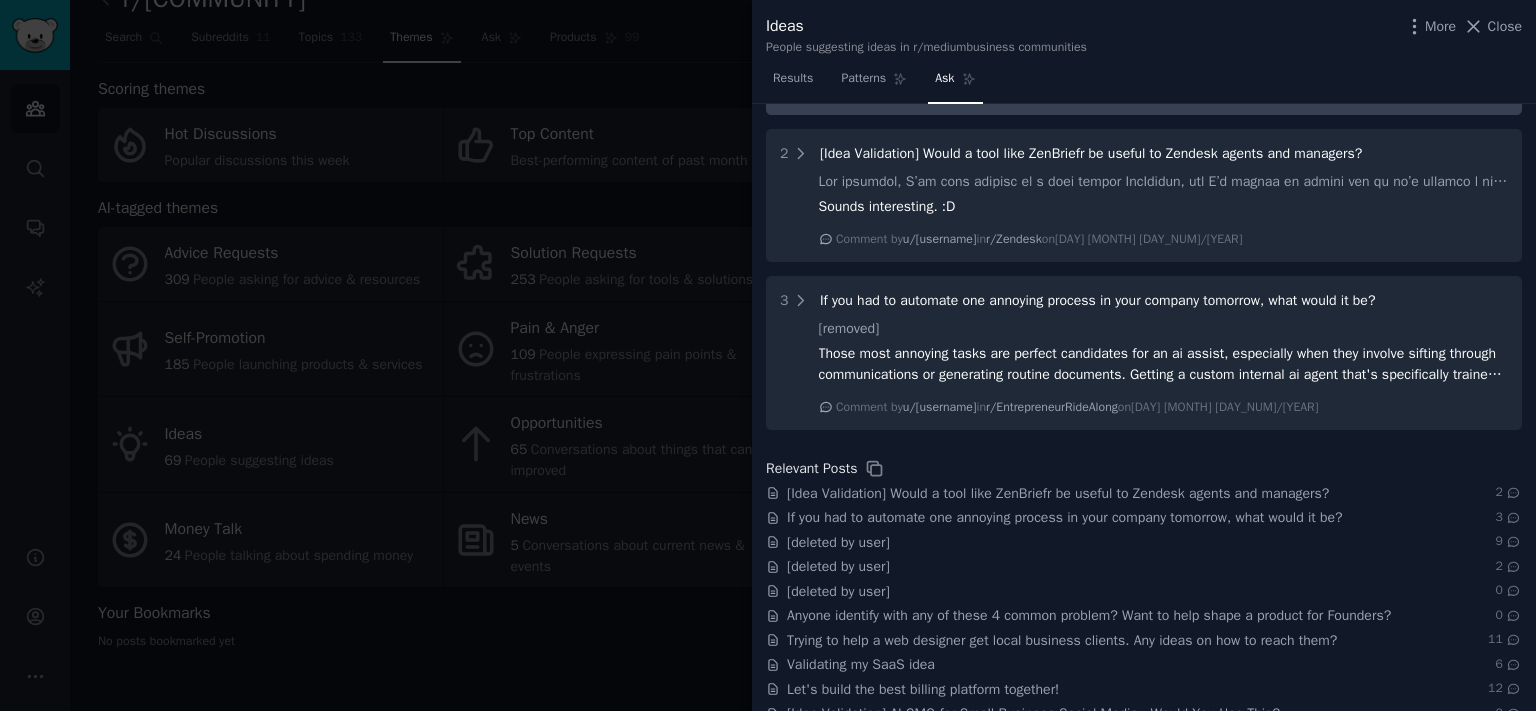 scroll, scrollTop: 884, scrollLeft: 0, axis: vertical 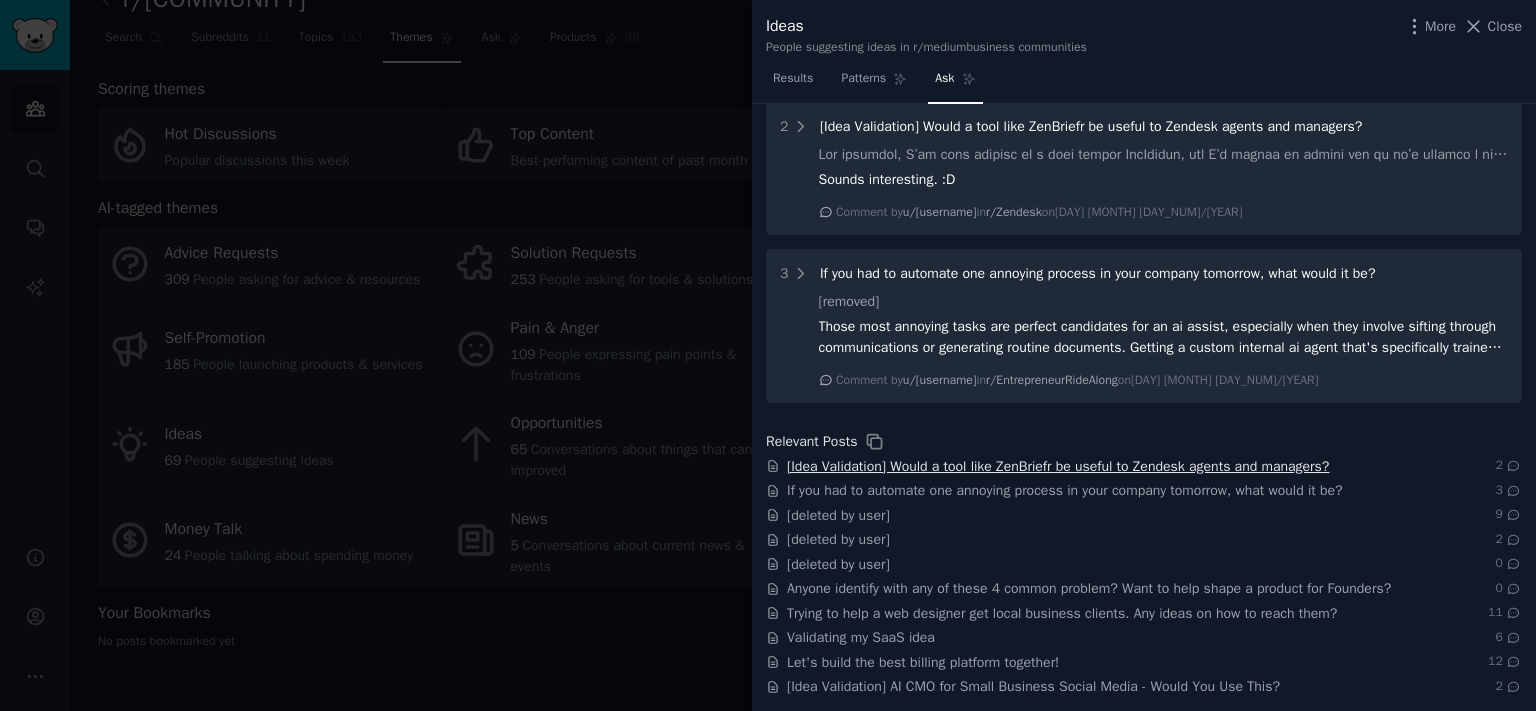 click on "[Idea Validation] Would a tool like ZenBriefr be useful to Zendesk agents and managers?" at bounding box center (1058, 466) 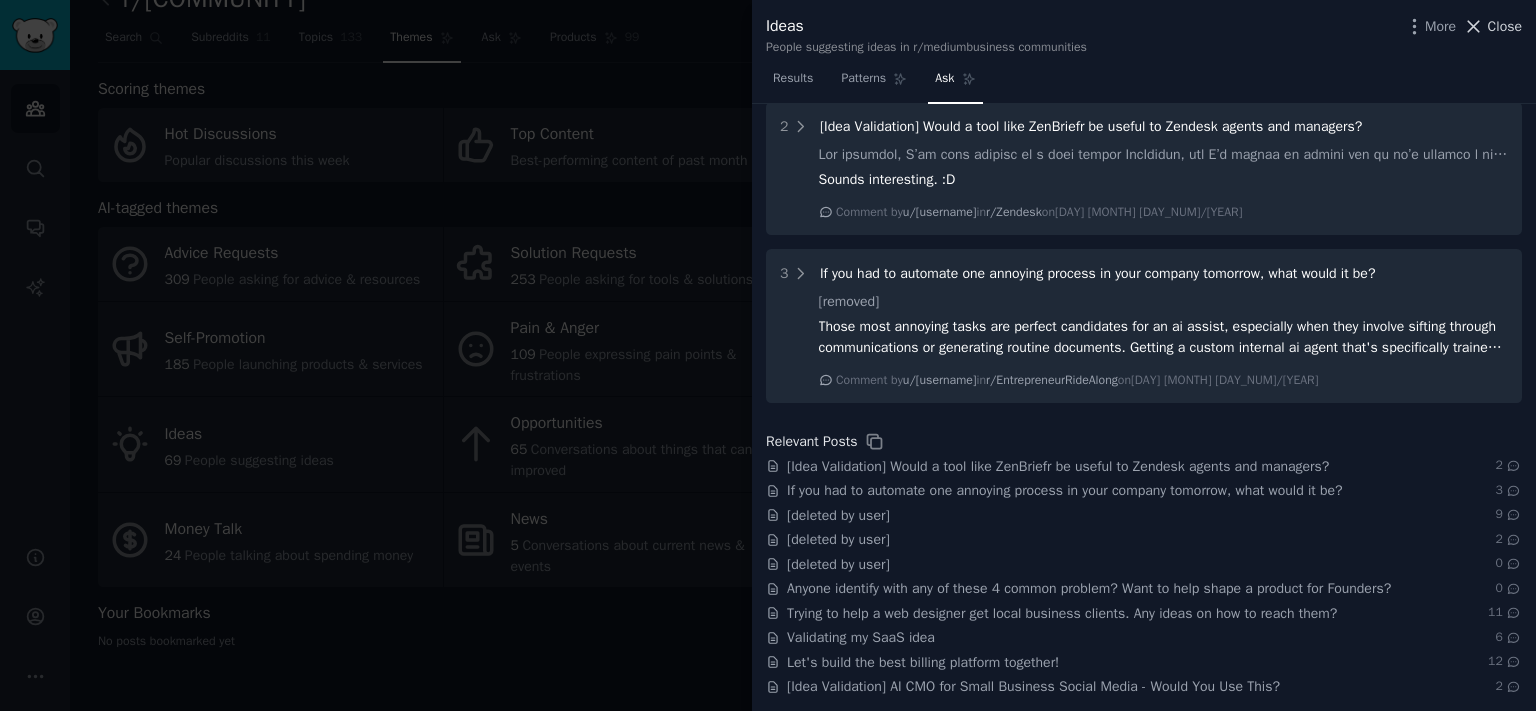 click 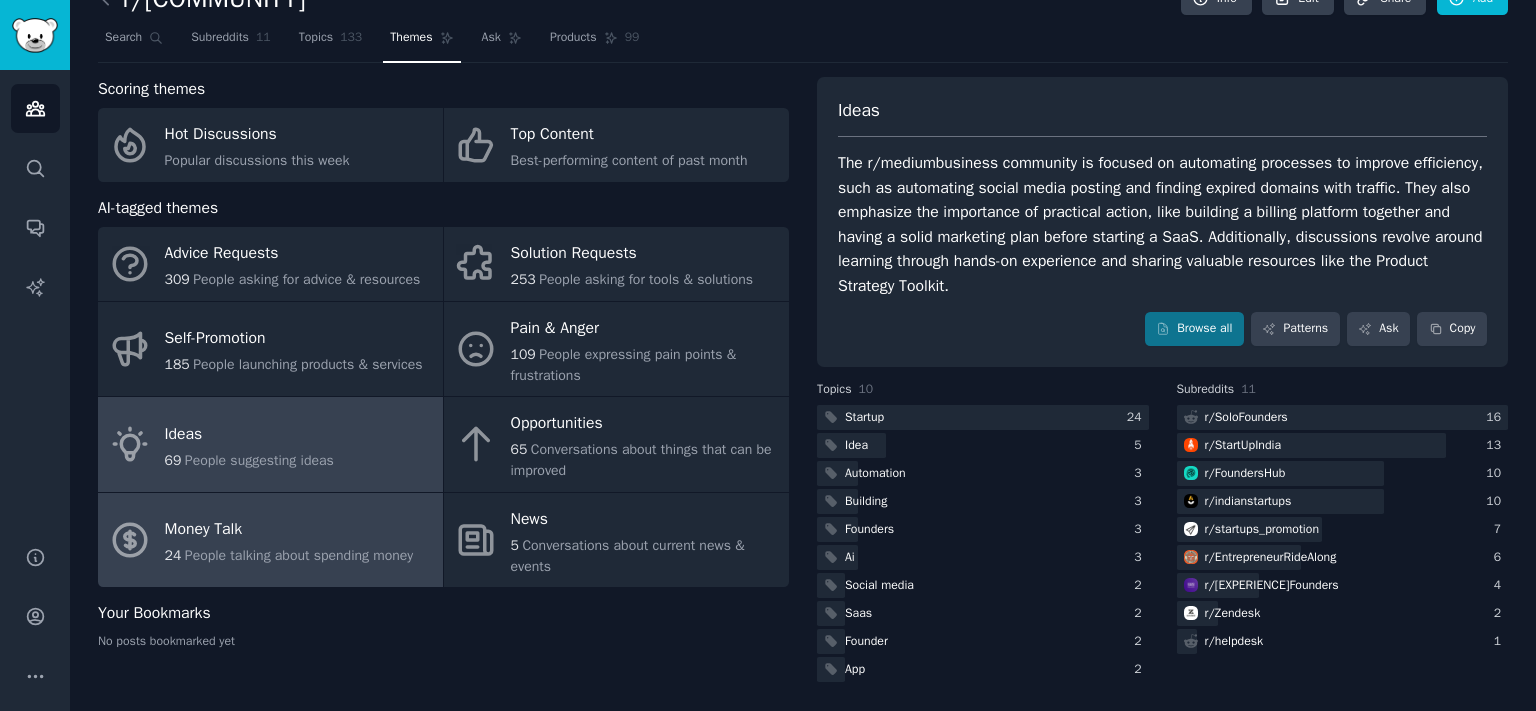 click on "24 People talking about spending money" at bounding box center [289, 555] 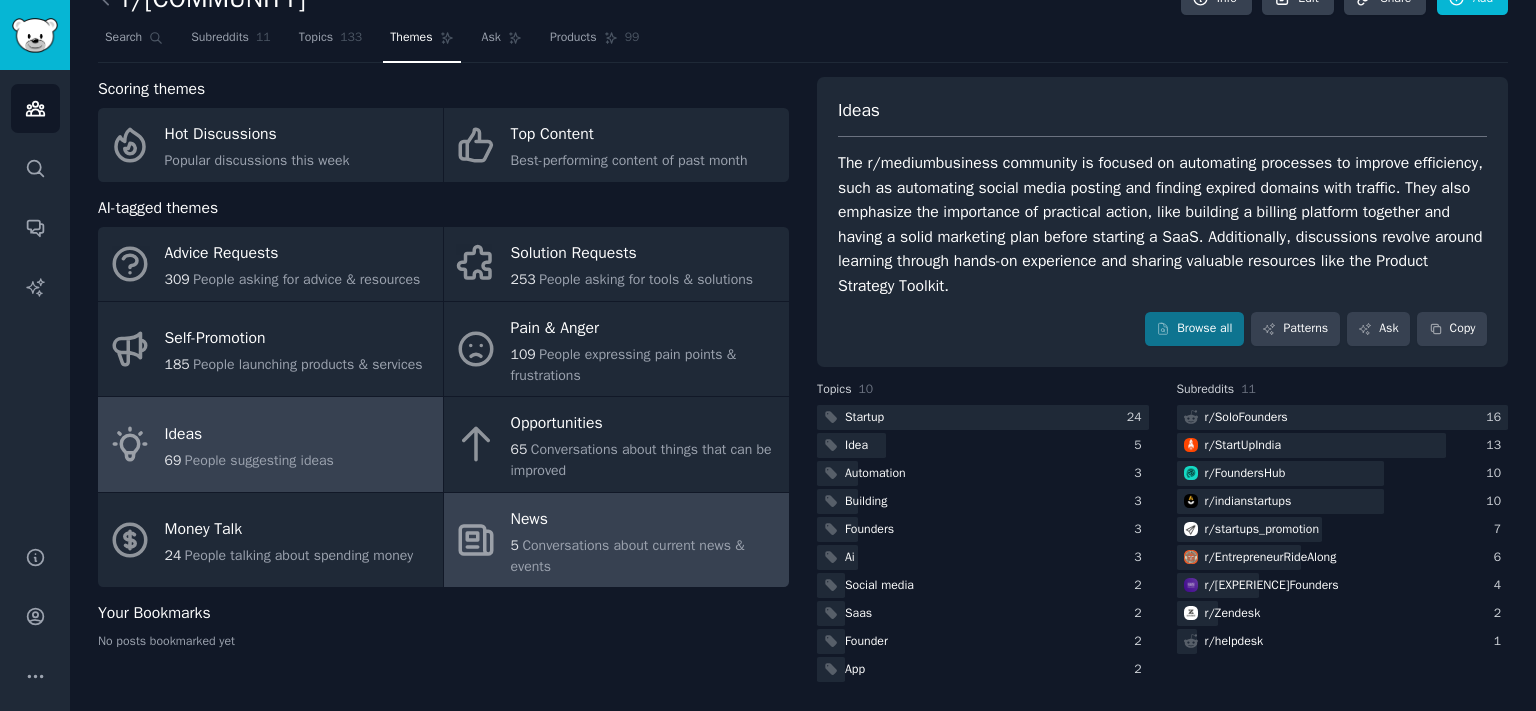 scroll, scrollTop: 16, scrollLeft: 0, axis: vertical 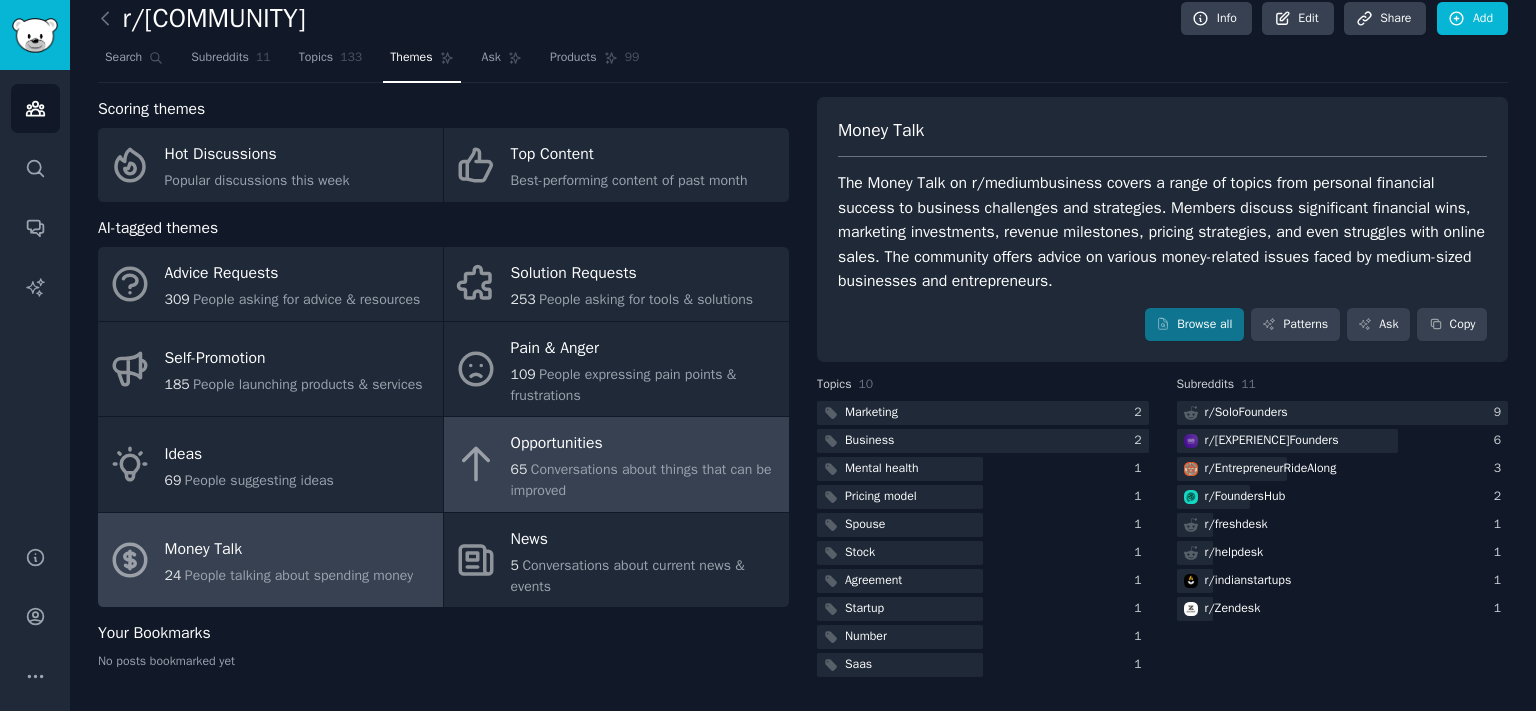 click on "65 Conversations about things that can be improved" at bounding box center (645, 480) 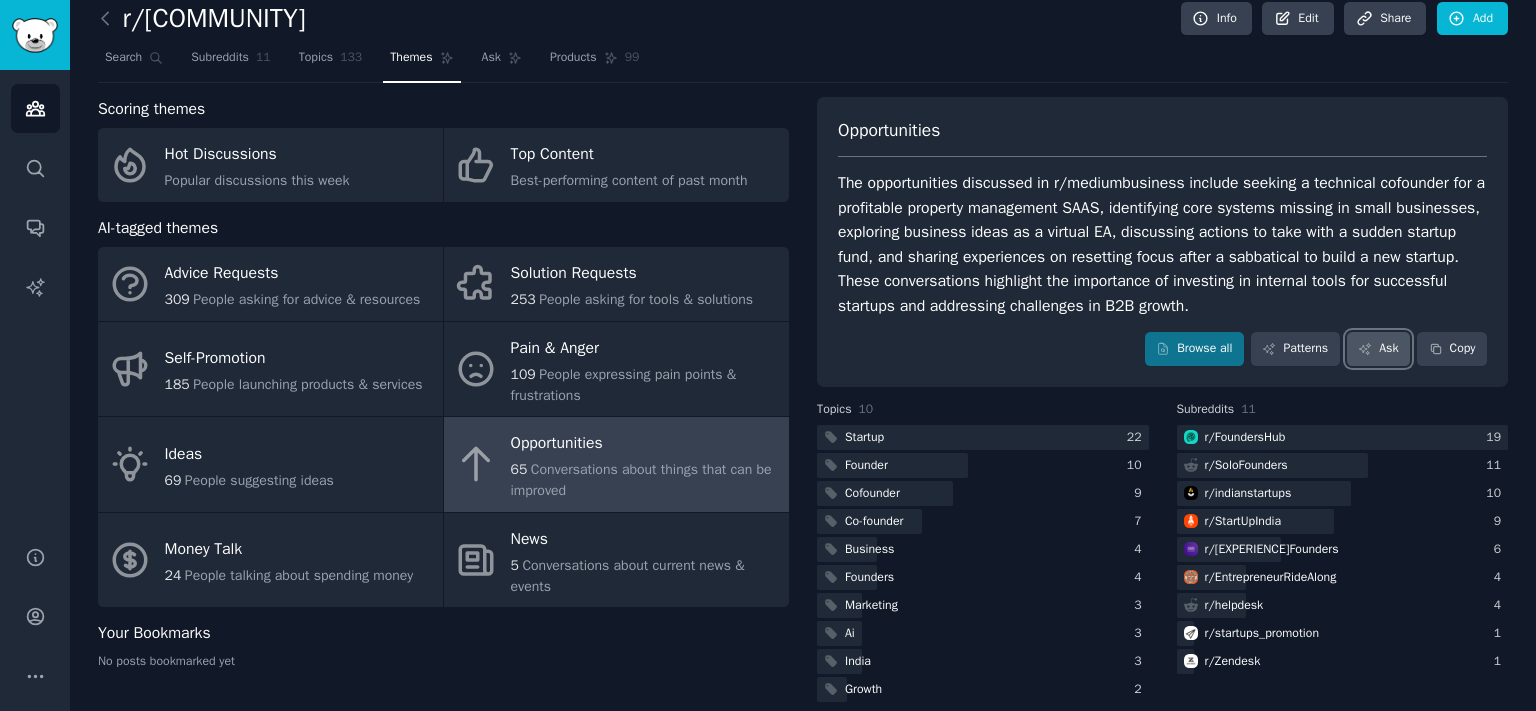 click on "Ask" at bounding box center [1378, 349] 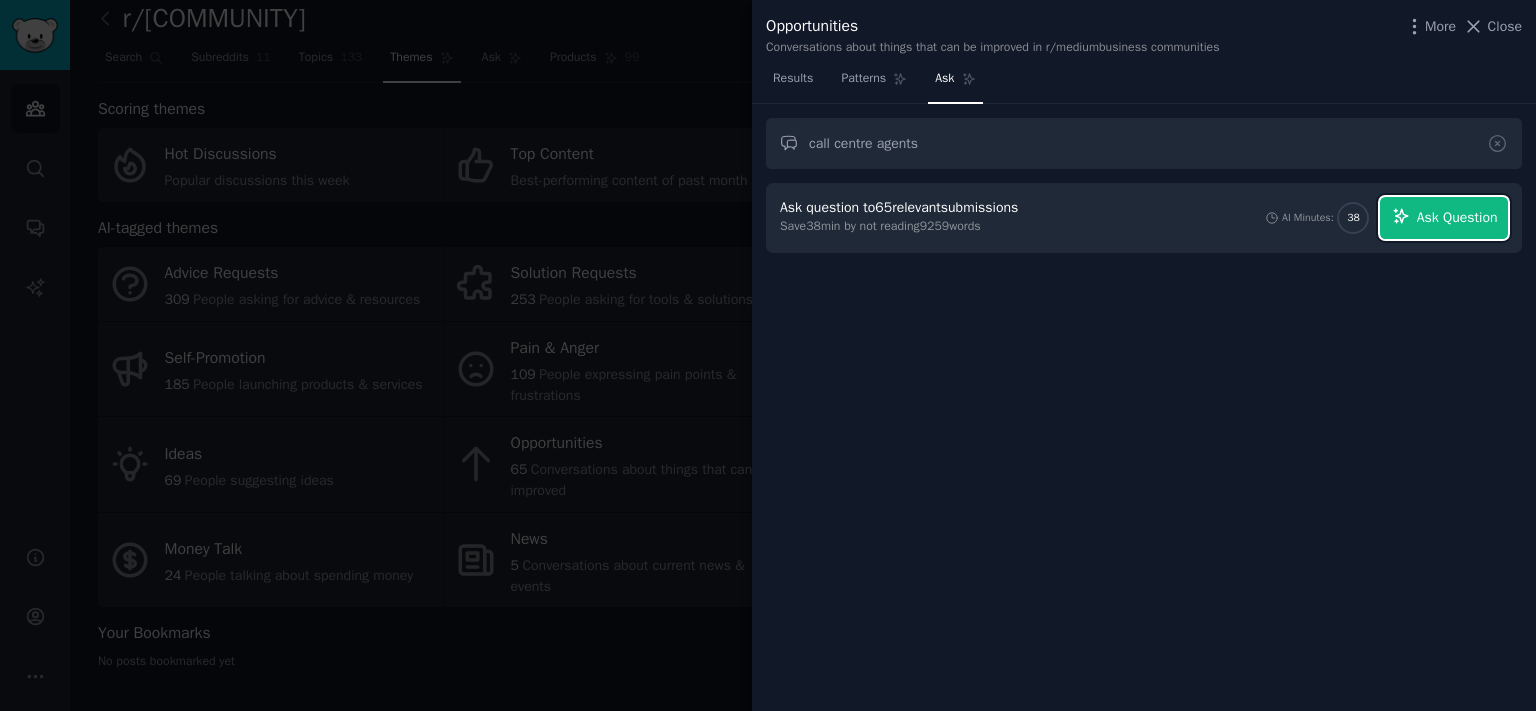 click on "Ask Question" at bounding box center [1444, 218] 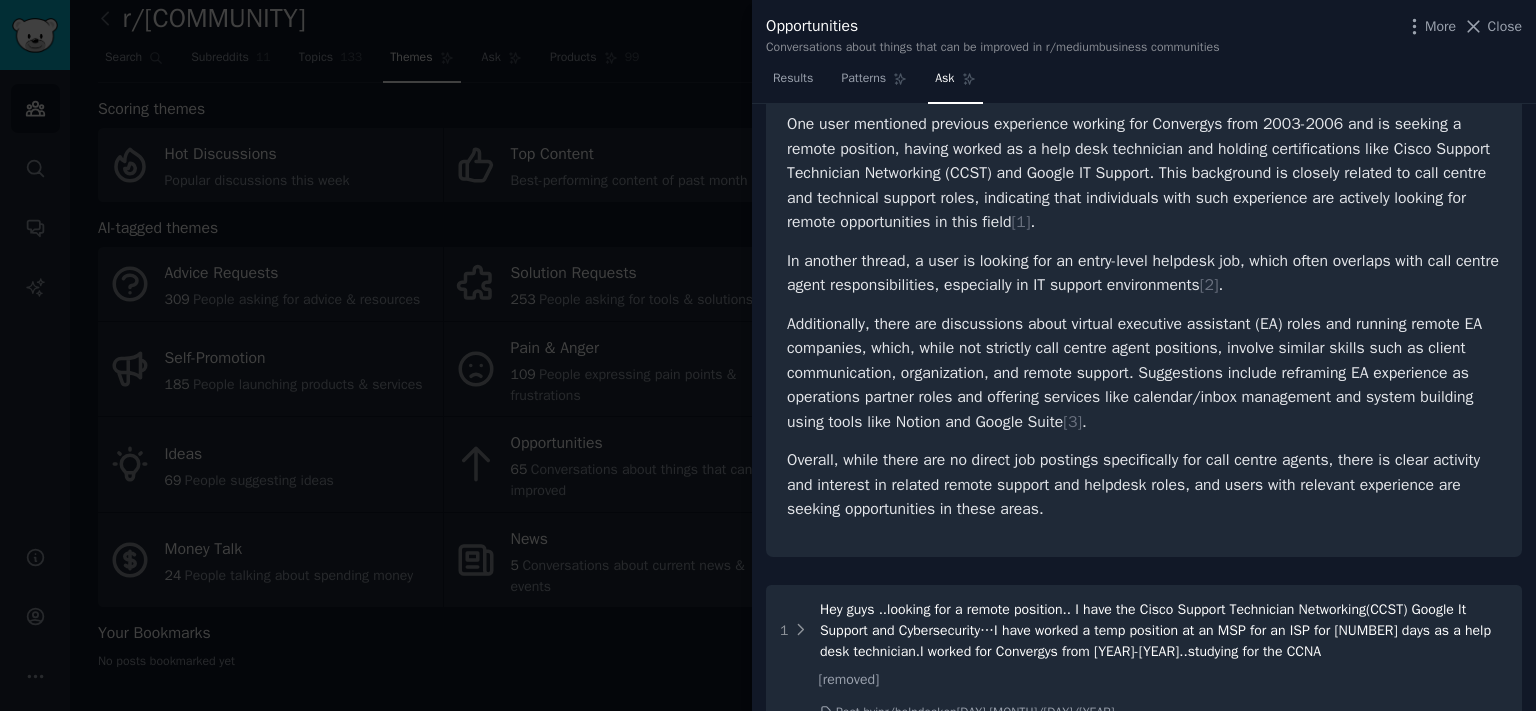 scroll, scrollTop: 220, scrollLeft: 0, axis: vertical 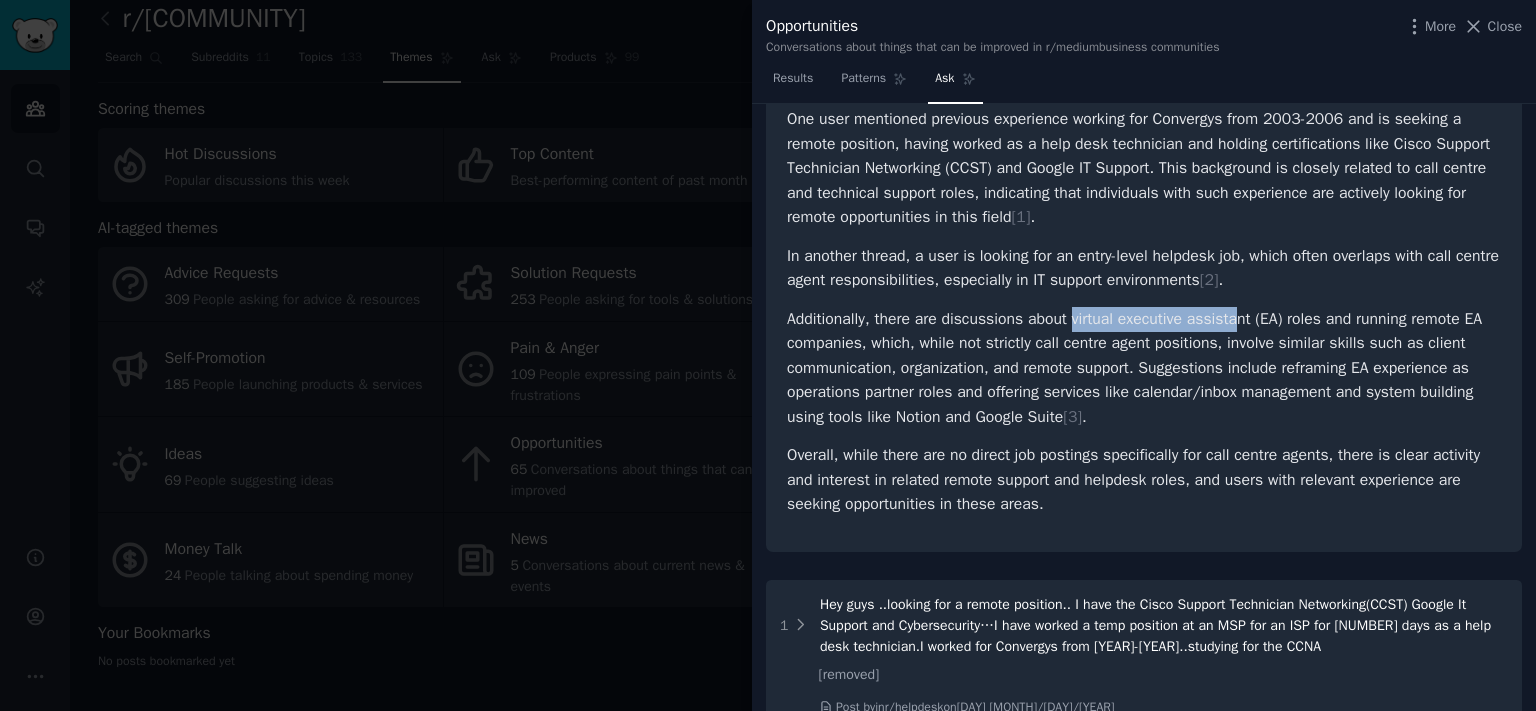 drag, startPoint x: 1074, startPoint y: 322, endPoint x: 1237, endPoint y: 325, distance: 163.0276 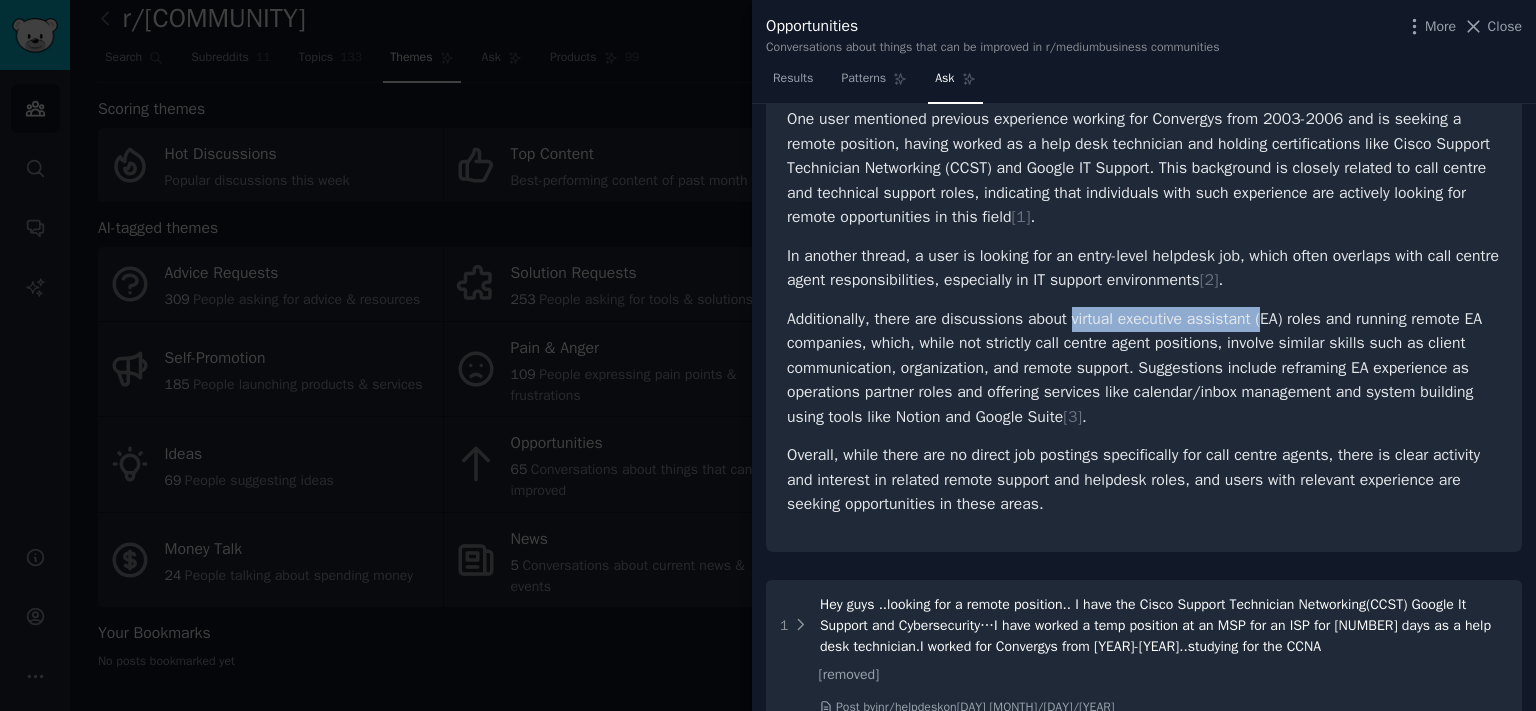 drag, startPoint x: 1255, startPoint y: 319, endPoint x: 1072, endPoint y: 320, distance: 183.00273 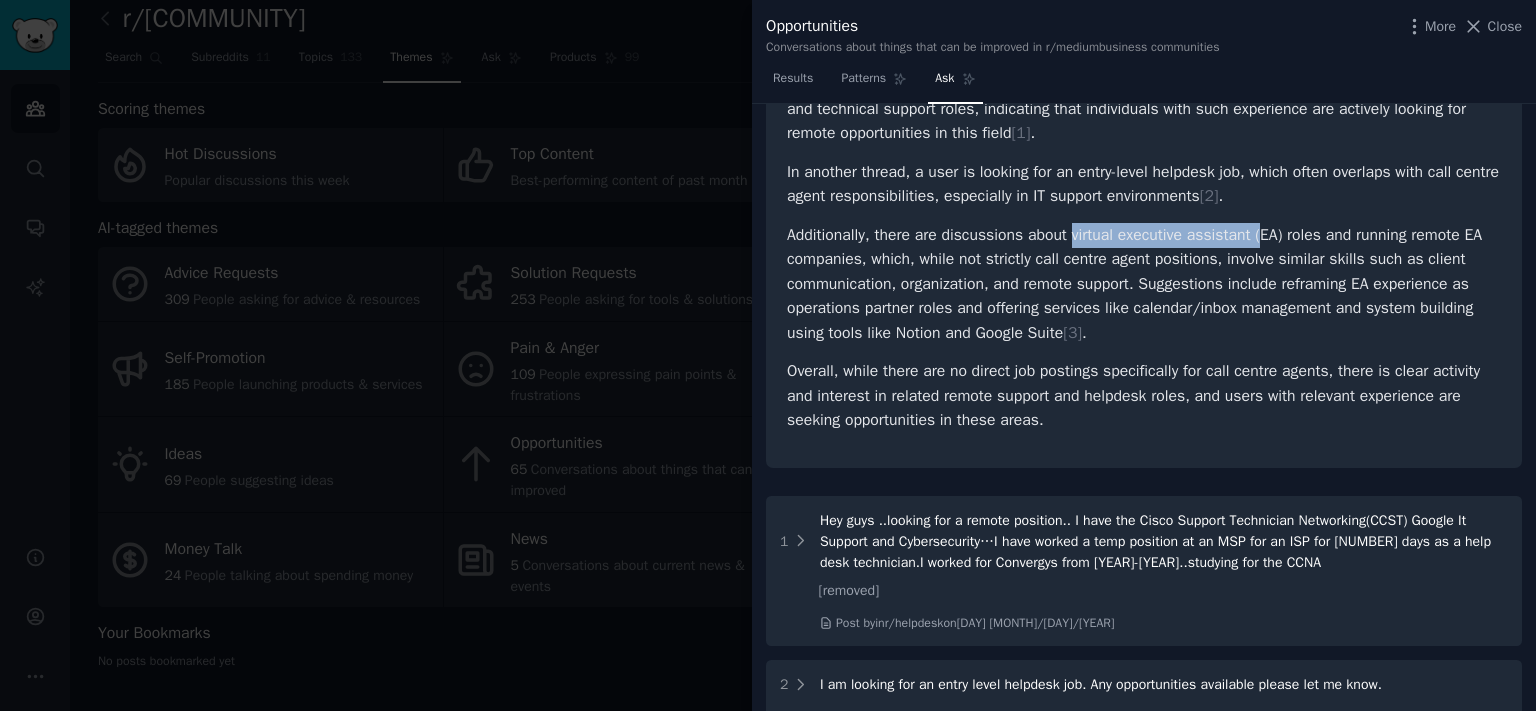 scroll, scrollTop: 0, scrollLeft: 0, axis: both 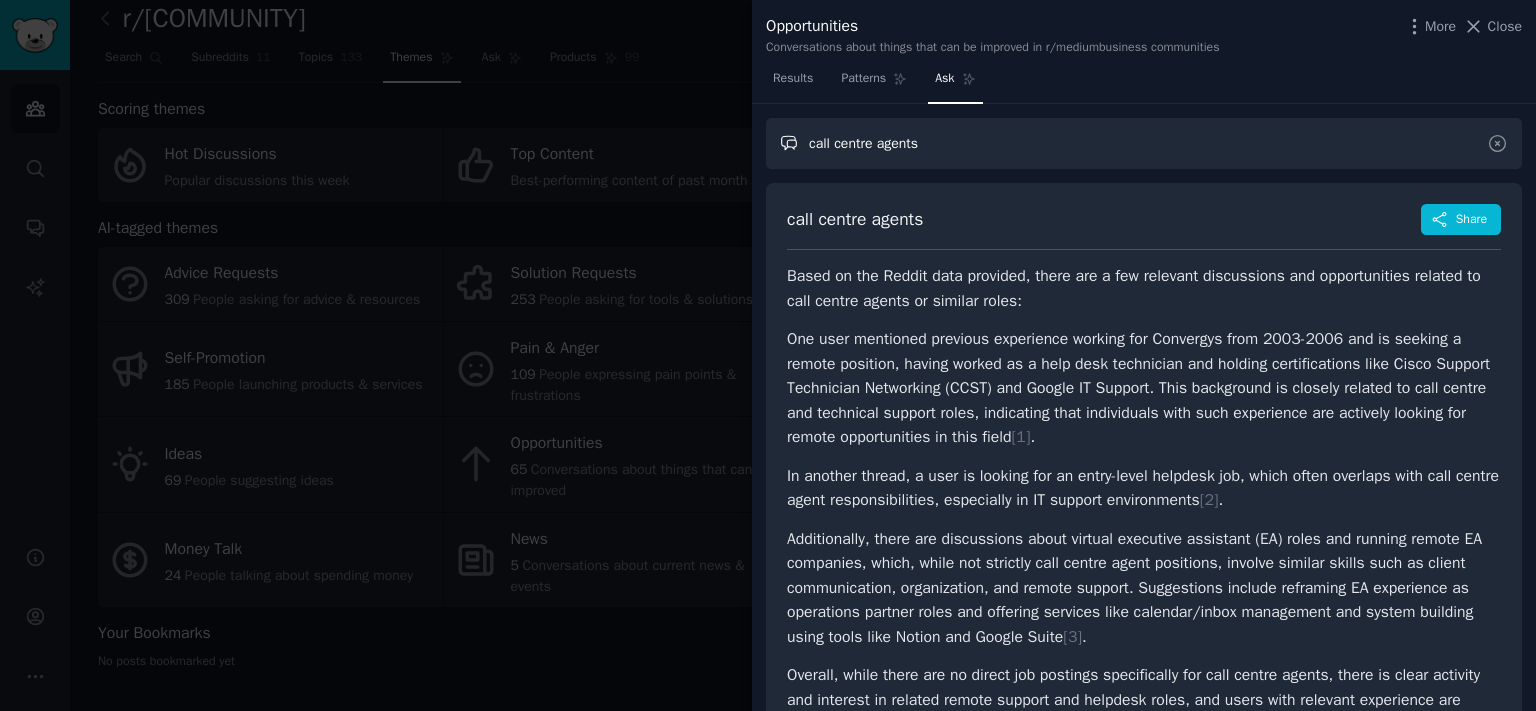 drag, startPoint x: 947, startPoint y: 143, endPoint x: 670, endPoint y: 110, distance: 278.95877 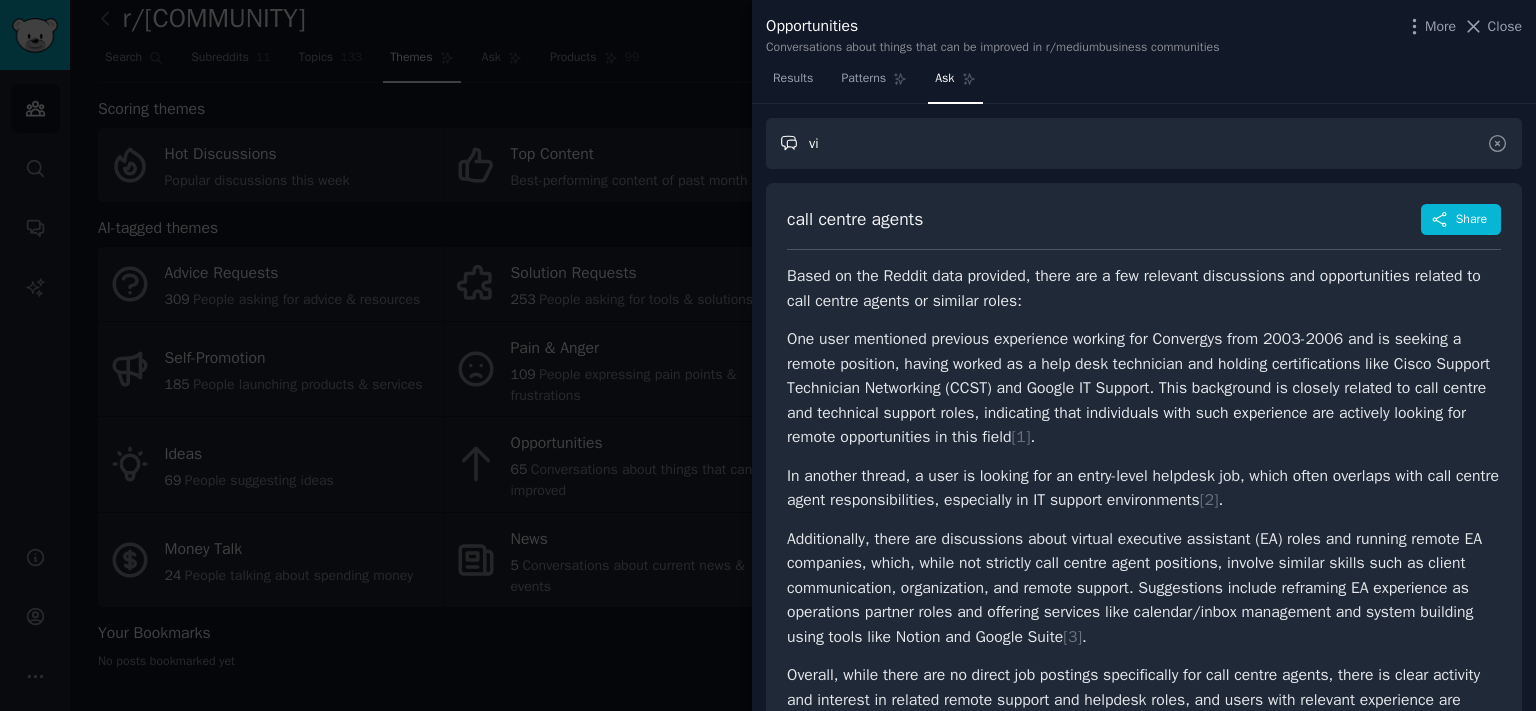 type on "v" 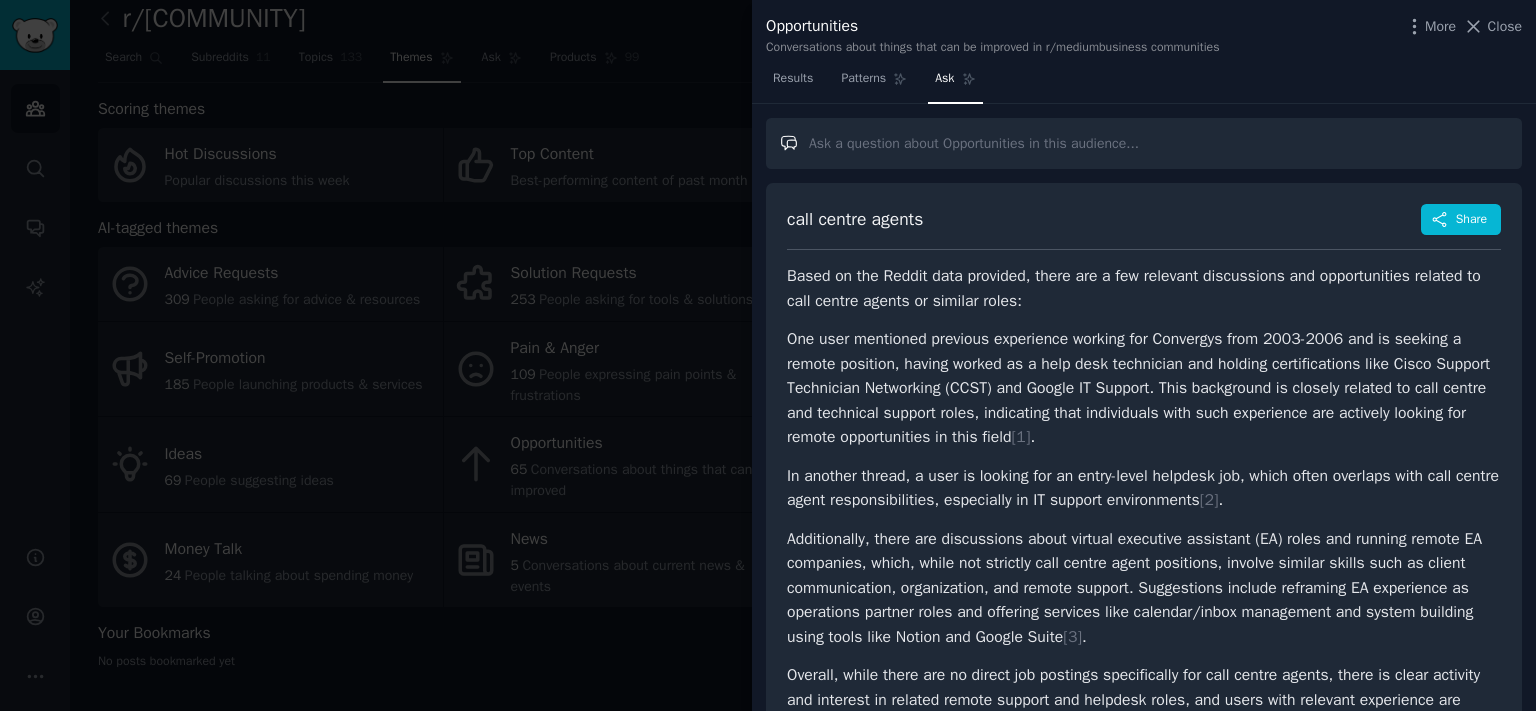 paste on "virtual executive assistant (" 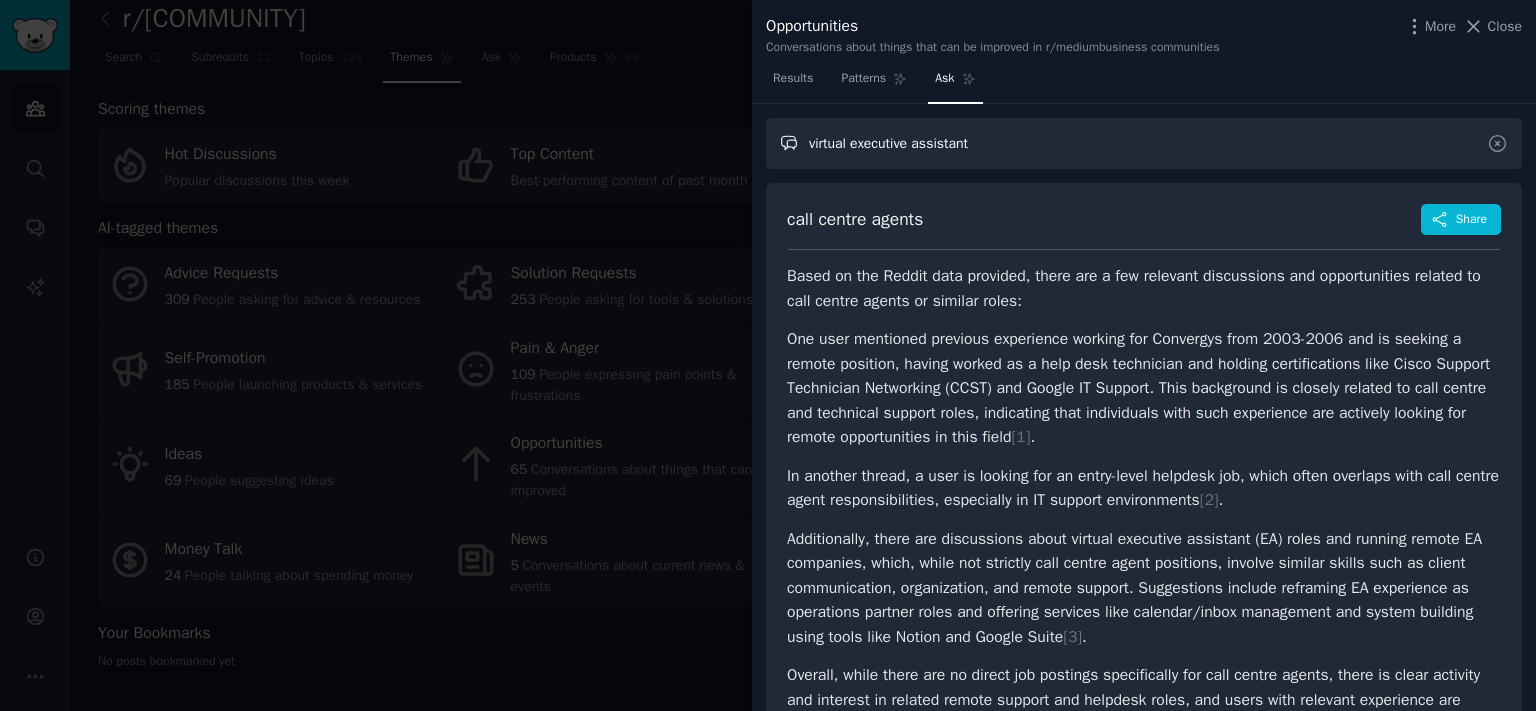 type on "virtual executive assistant" 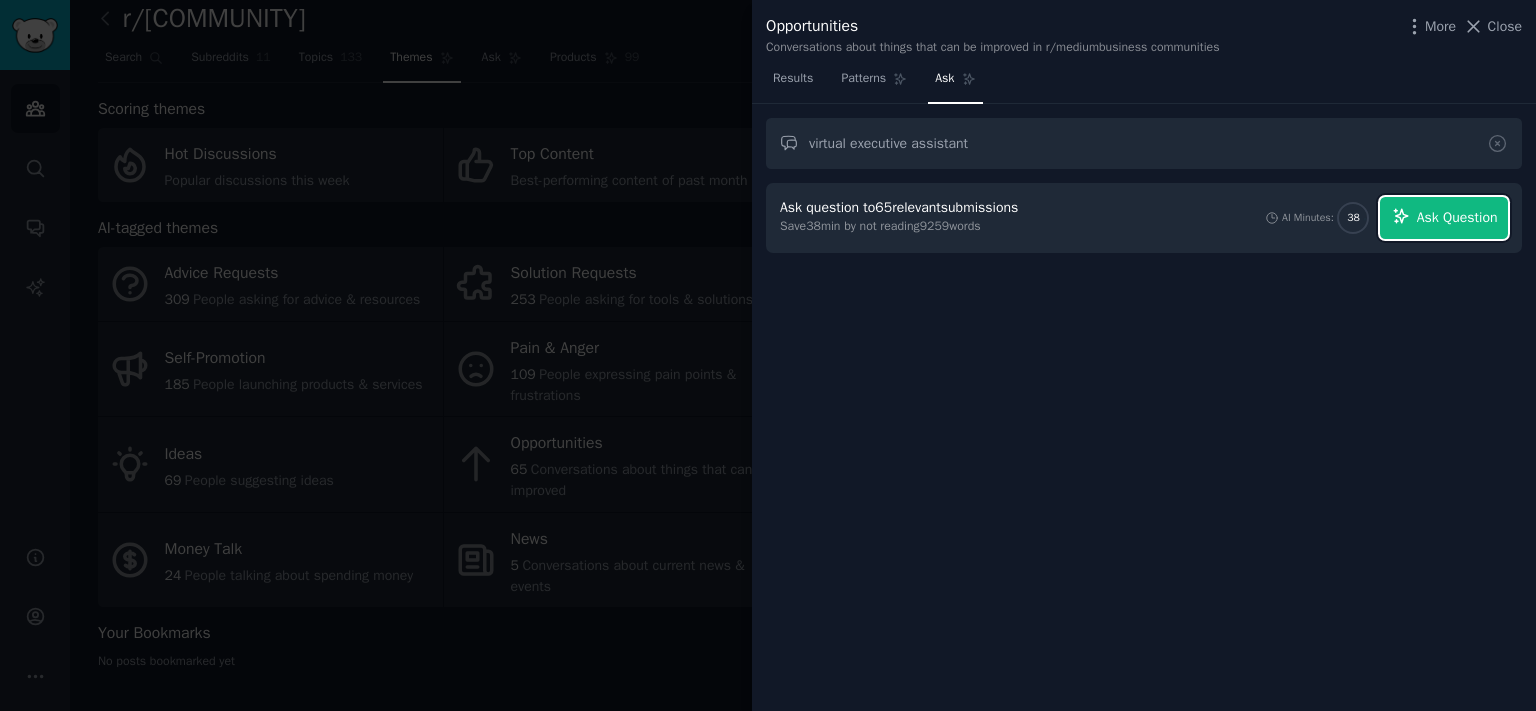 click on "Ask Question" at bounding box center [1444, 218] 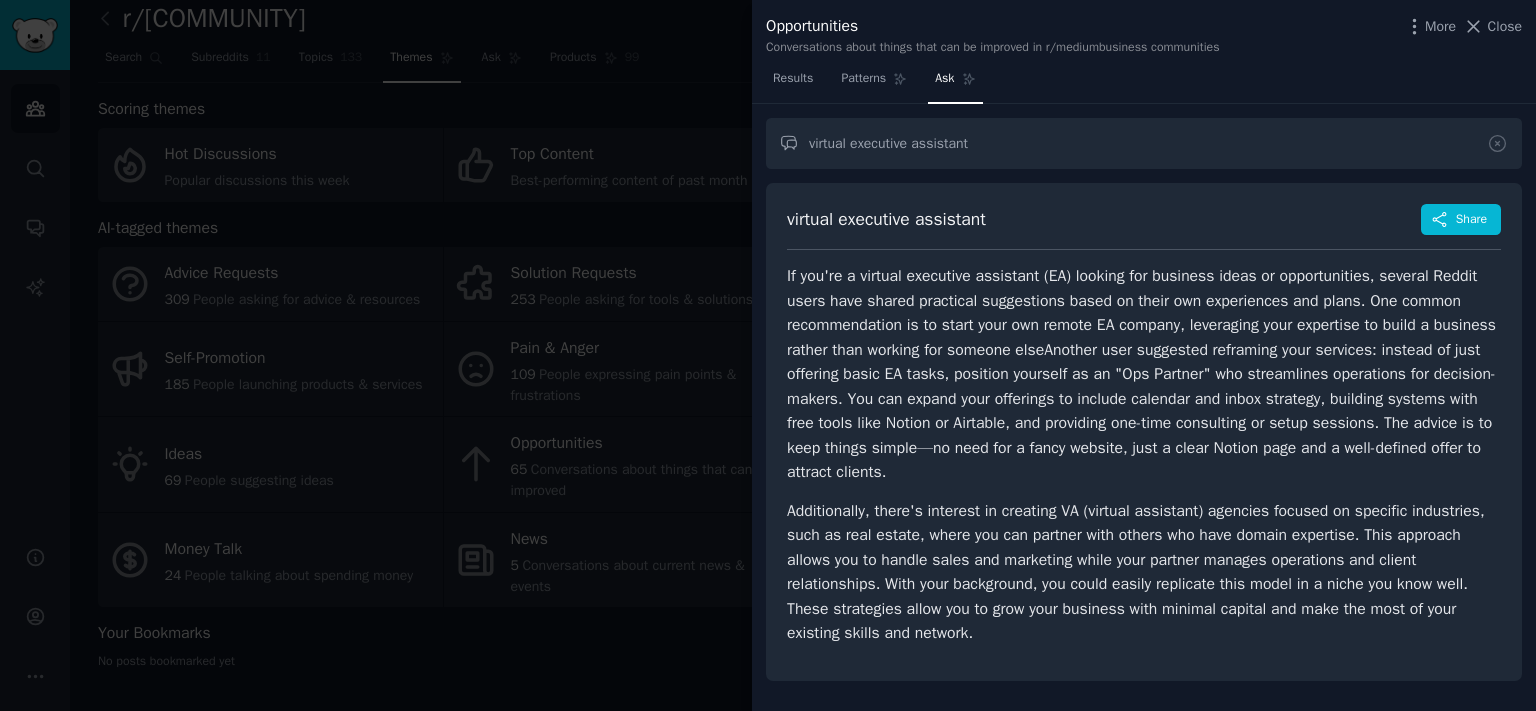 click on "If you're a virtual executive assistant (EA) looking for business ideas or opportunities, several Reddit users have shared practical suggestions based on their own experiences and plans. One common recommendation is to start your own remote EA company, leveraging your expertise to build a business rather than working for someone else . Another user suggested reframing your services: instead of just offering basic EA tasks, position yourself as an "Ops Partner" who streamlines operations for decision-makers. You can expand your offerings to include calendar and inbox strategy, building systems with free tools like Notion or Airtable, and providing one-time consulting or setup sessions. The advice is to keep things simple—no need for a fancy website, just a clear Notion page and a well-defined offer to attract clients ." at bounding box center [1144, 374] 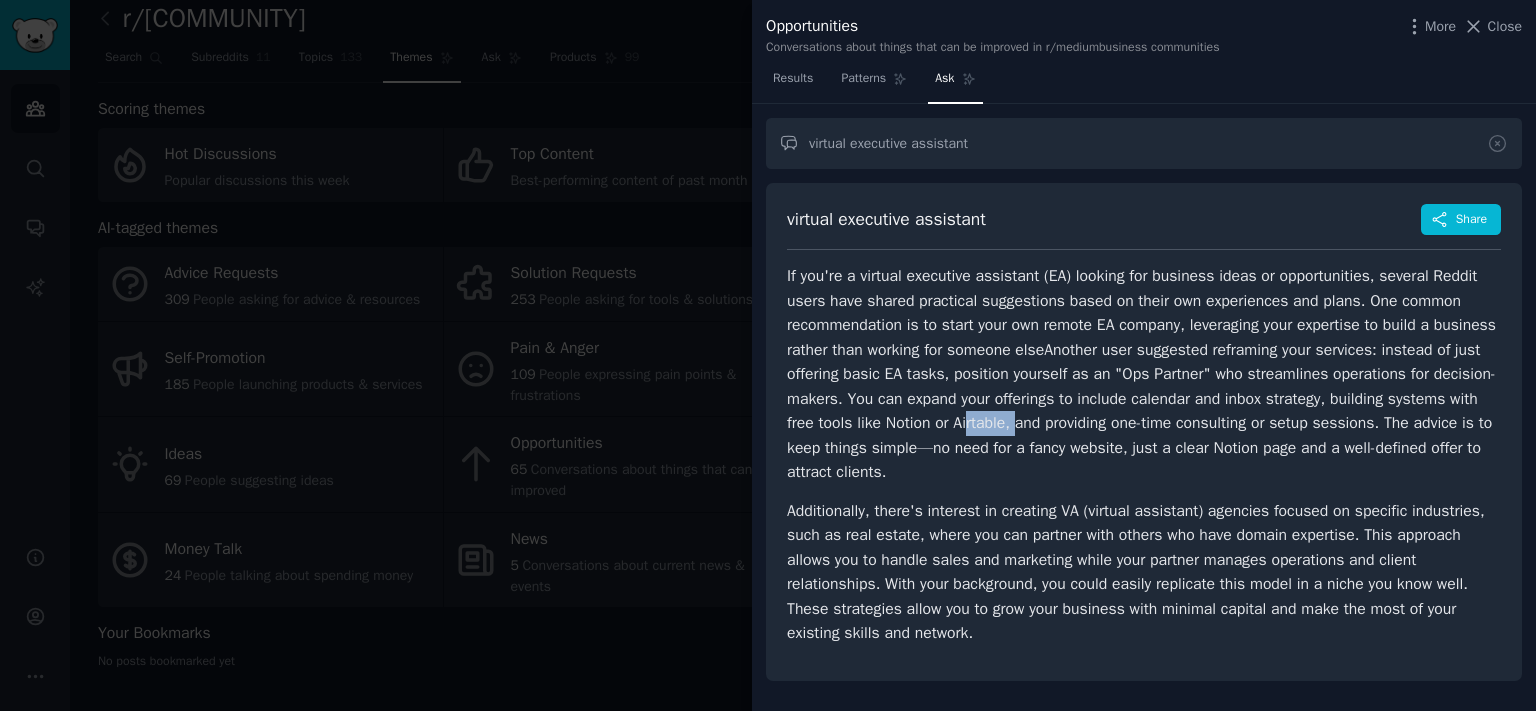 click on "If you're a virtual executive assistant (EA) looking for business ideas or opportunities, several Reddit users have shared practical suggestions based on their own experiences and plans. One common recommendation is to start your own remote EA company, leveraging your expertise to build a business rather than working for someone else . Another user suggested reframing your services: instead of just offering basic EA tasks, position yourself as an "Ops Partner" who streamlines operations for decision-makers. You can expand your offerings to include calendar and inbox strategy, building systems with free tools like Notion or Airtable, and providing one-time consulting or setup sessions. The advice is to keep things simple—no need for a fancy website, just a clear Notion page and a well-defined offer to attract clients ." at bounding box center (1144, 374) 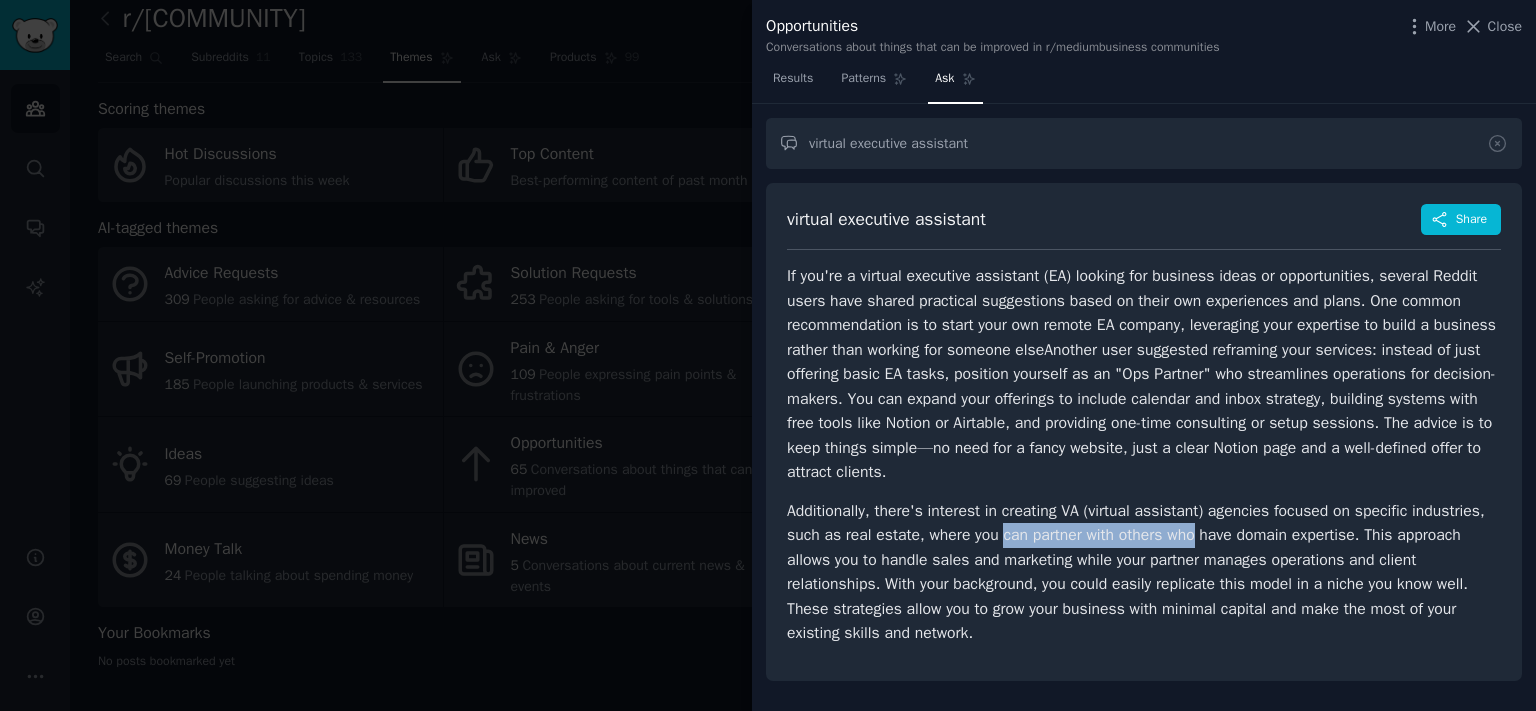 drag, startPoint x: 1006, startPoint y: 530, endPoint x: 1213, endPoint y: 540, distance: 207.24141 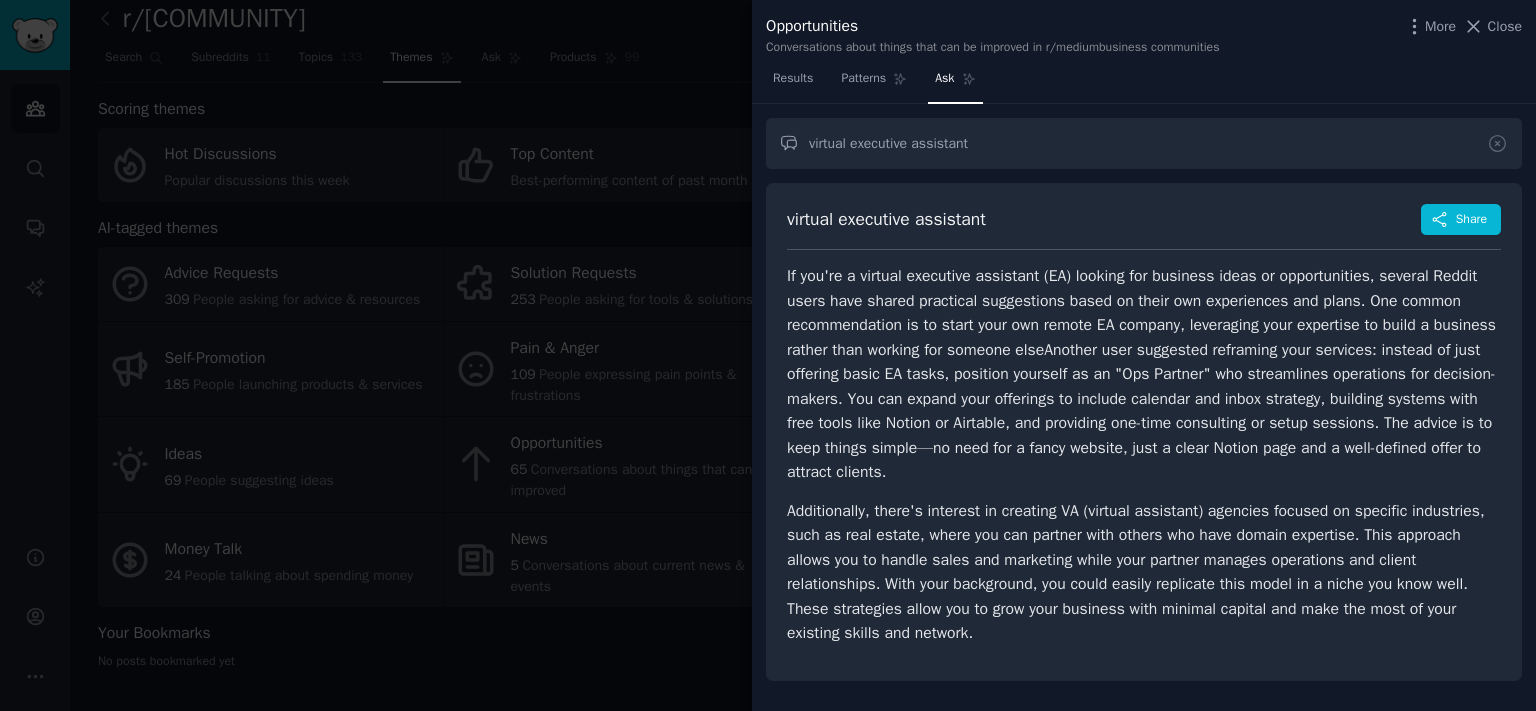 click on "Additionally, there's interest in creating VA (virtual assistant) agencies focused on specific industries, such as real estate, where you can partner with others who have domain expertise. This approach allows you to handle sales and marketing while your partner manages operations and client relationships. With your background, you could easily replicate this model in a niche you know well . These strategies allow you to grow your business with minimal capital and make the most of your existing skills and network." at bounding box center (1144, 572) 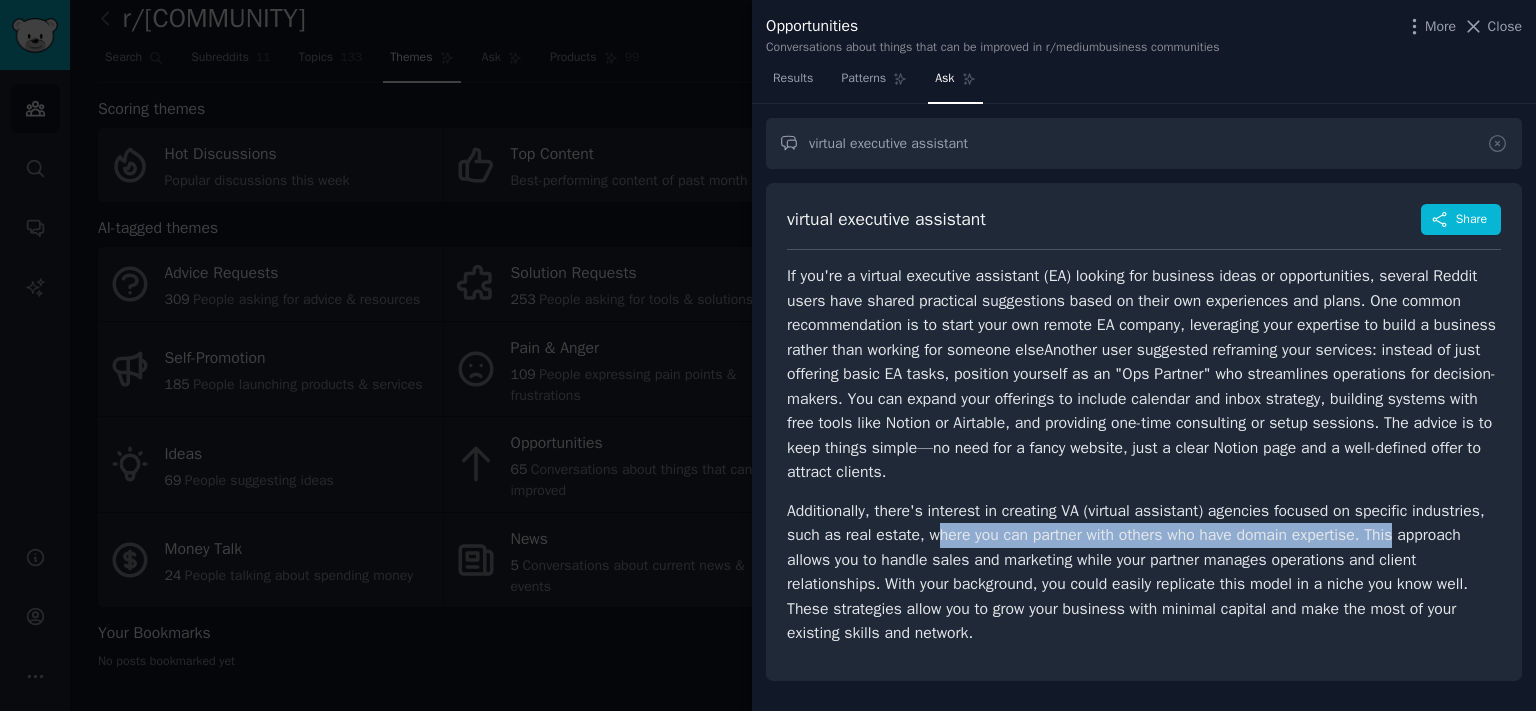 drag, startPoint x: 1146, startPoint y: 522, endPoint x: 1403, endPoint y: 534, distance: 257.28 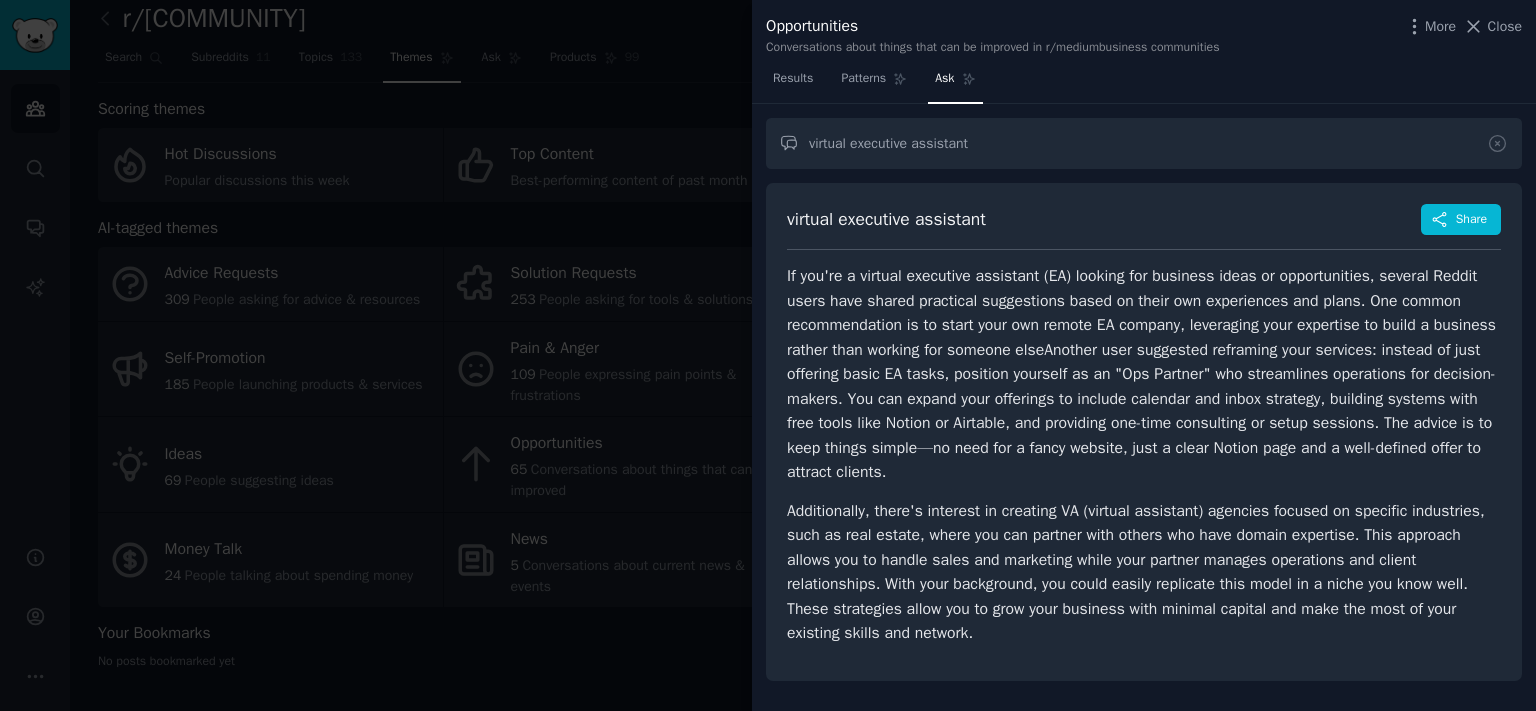 click on "Additionally, there's interest in creating VA (virtual assistant) agencies focused on specific industries, such as real estate, where you can partner with others who have domain expertise. This approach allows you to handle sales and marketing while your partner manages operations and client relationships. With your background, you could easily replicate this model in a niche you know well . These strategies allow you to grow your business with minimal capital and make the most of your existing skills and network." at bounding box center (1144, 572) 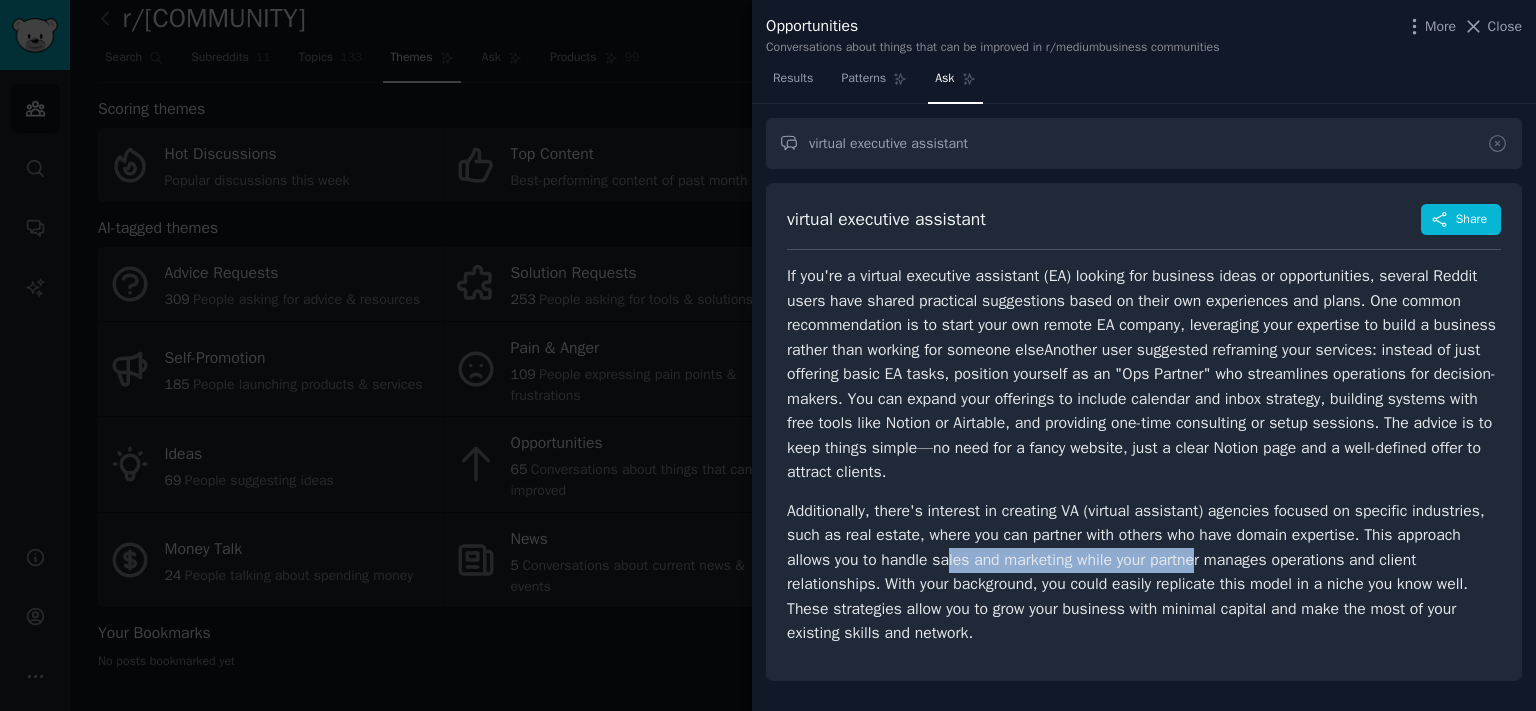 drag, startPoint x: 962, startPoint y: 570, endPoint x: 1212, endPoint y: 566, distance: 250.032 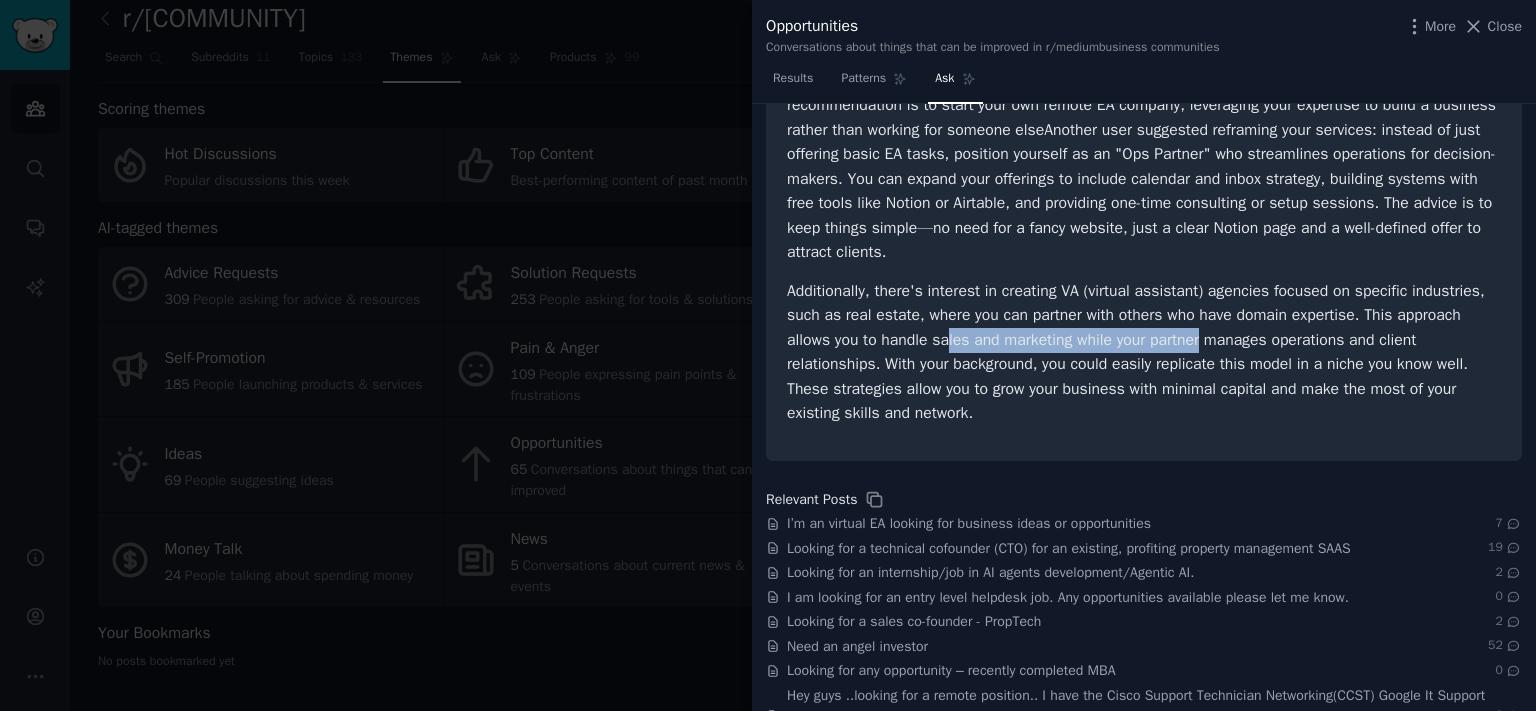 scroll, scrollTop: 339, scrollLeft: 0, axis: vertical 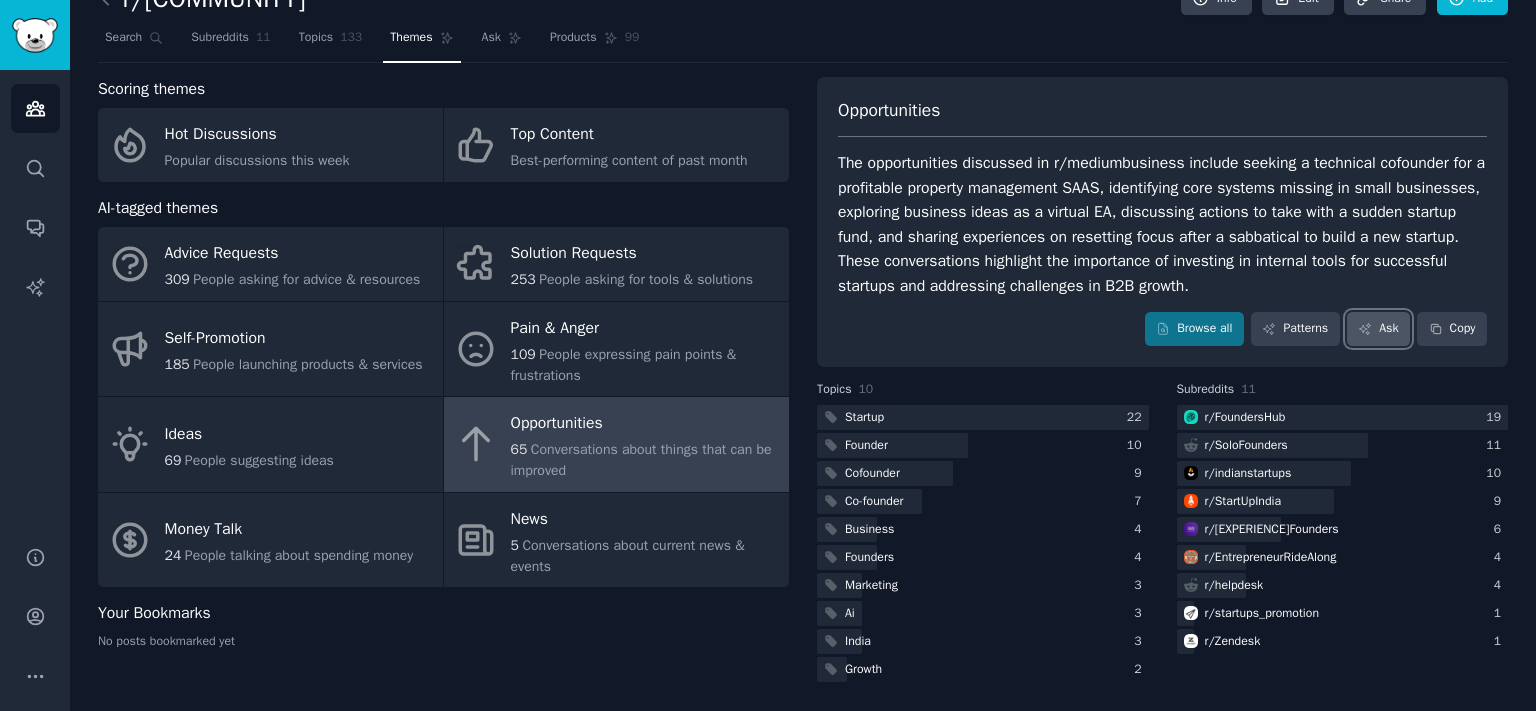 click on "Ask" at bounding box center [1378, 329] 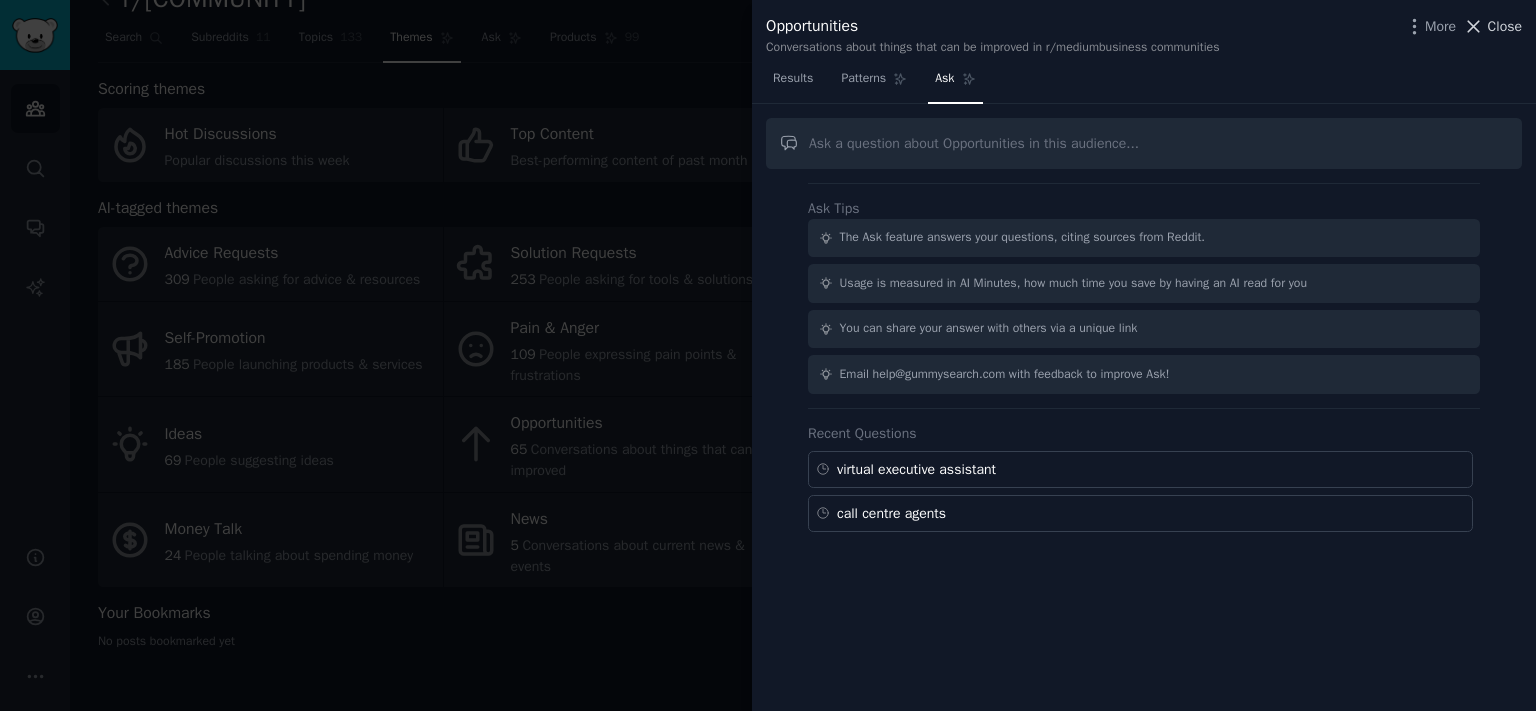click on "Close" at bounding box center [1505, 26] 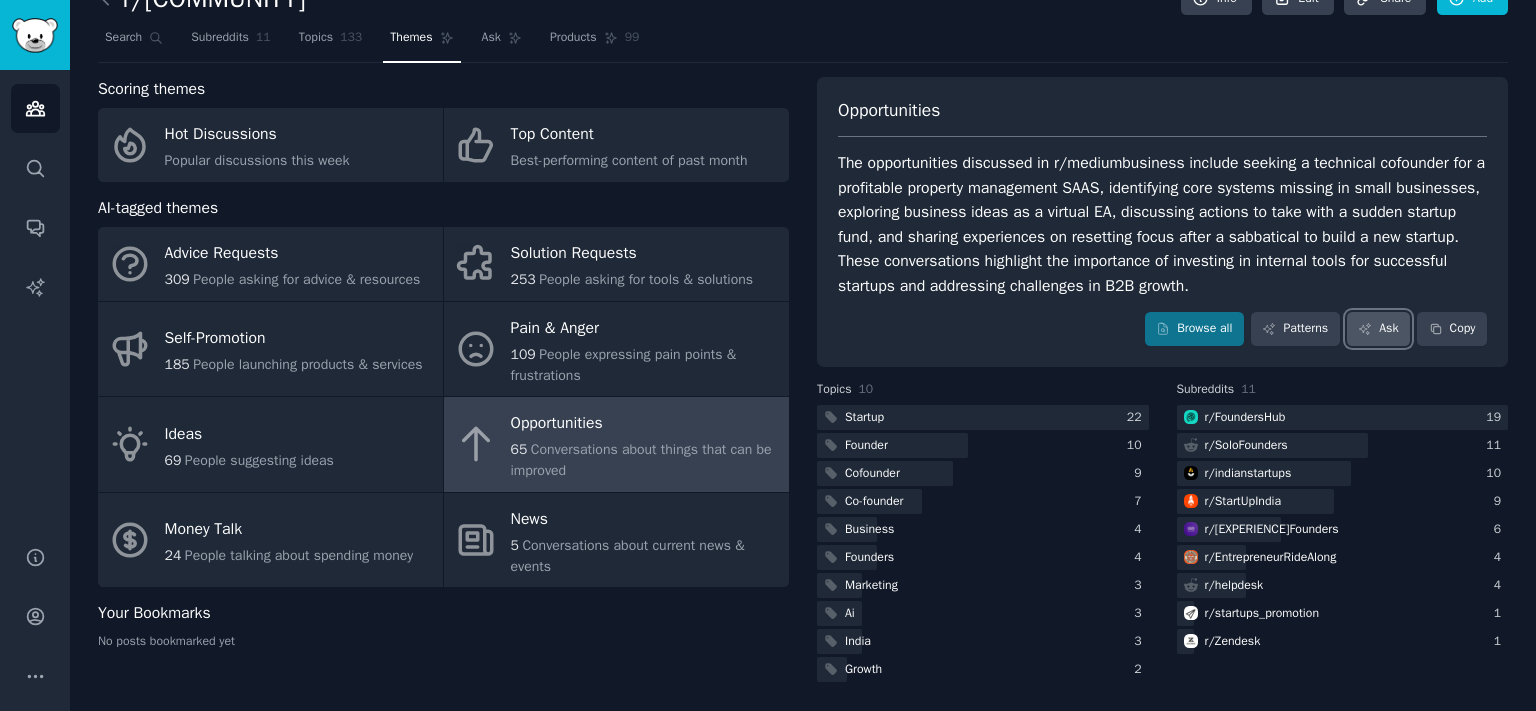 click 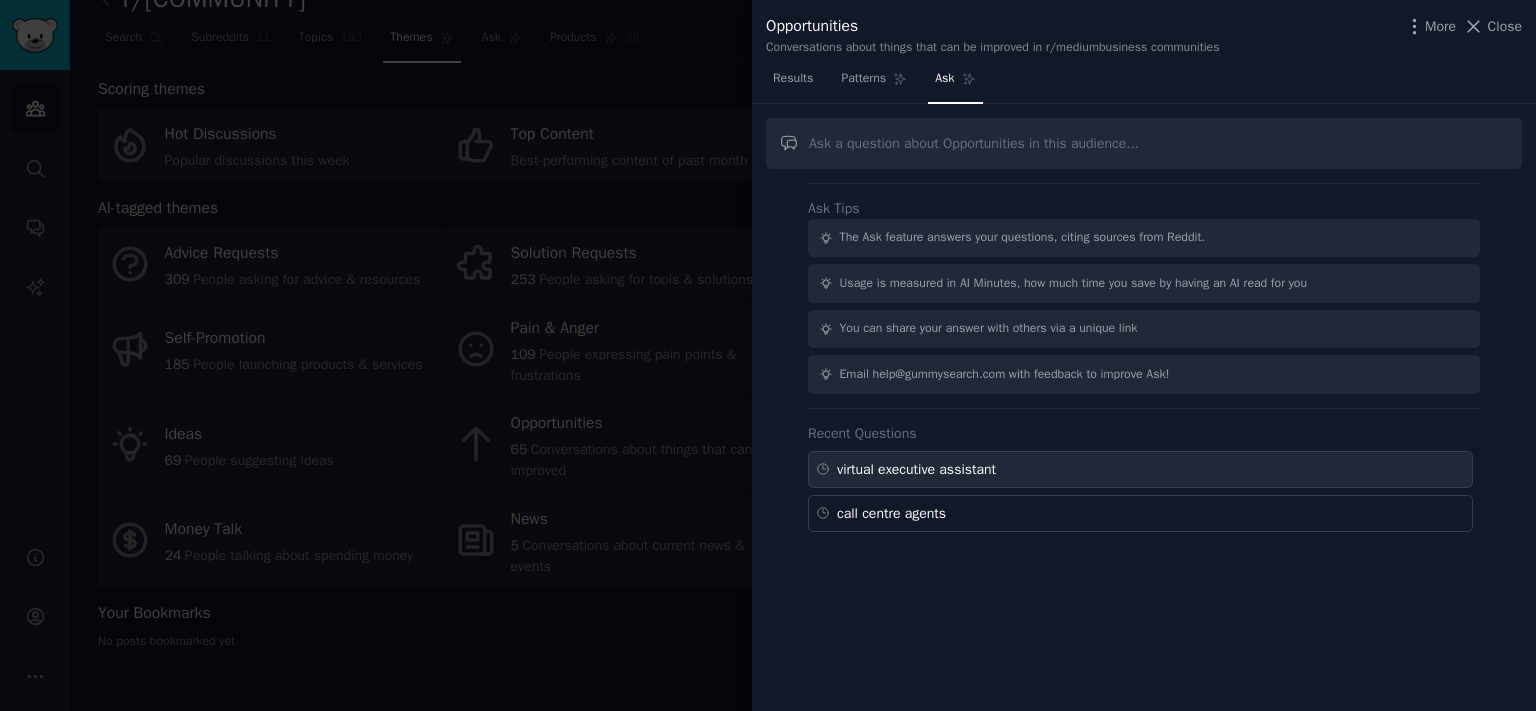 click on "virtual executive assistant" at bounding box center (916, 469) 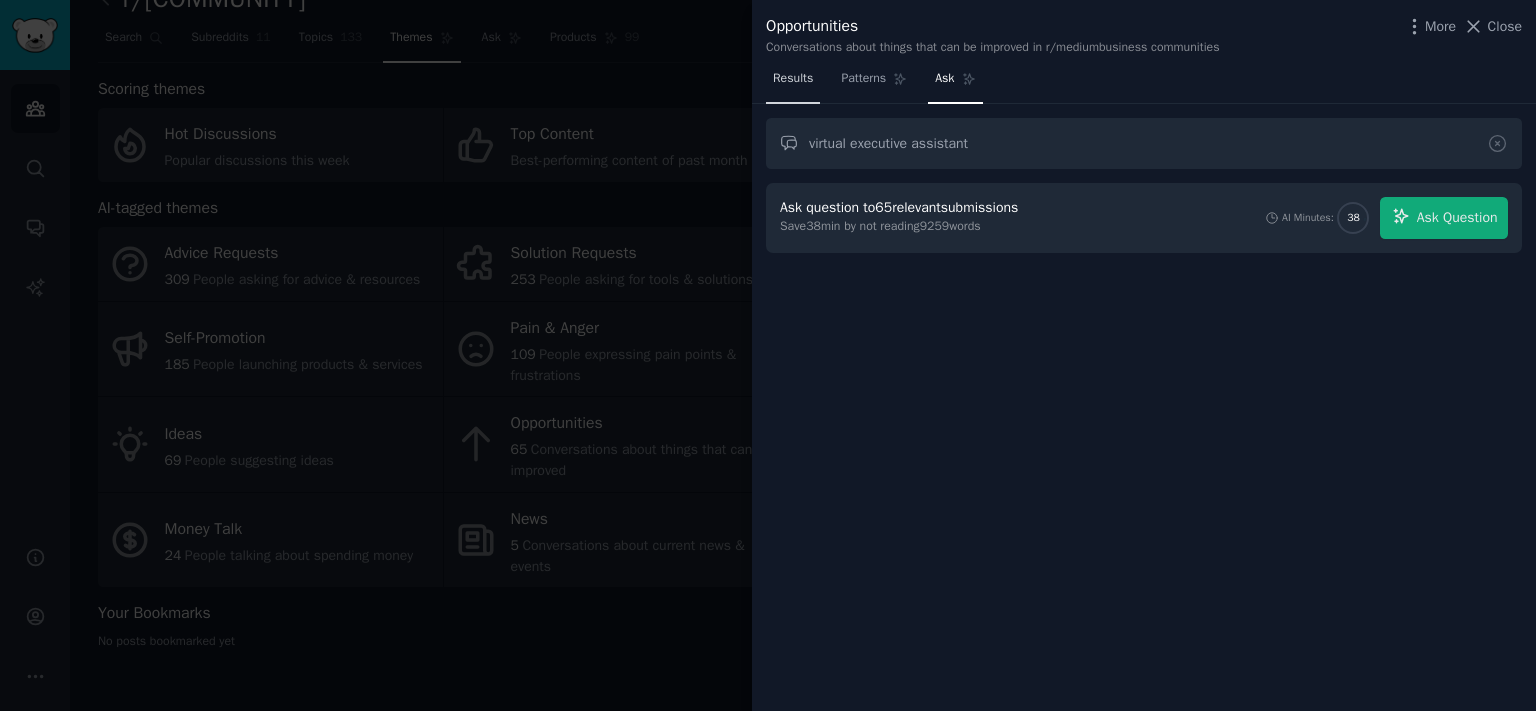click on "Results" at bounding box center [793, 83] 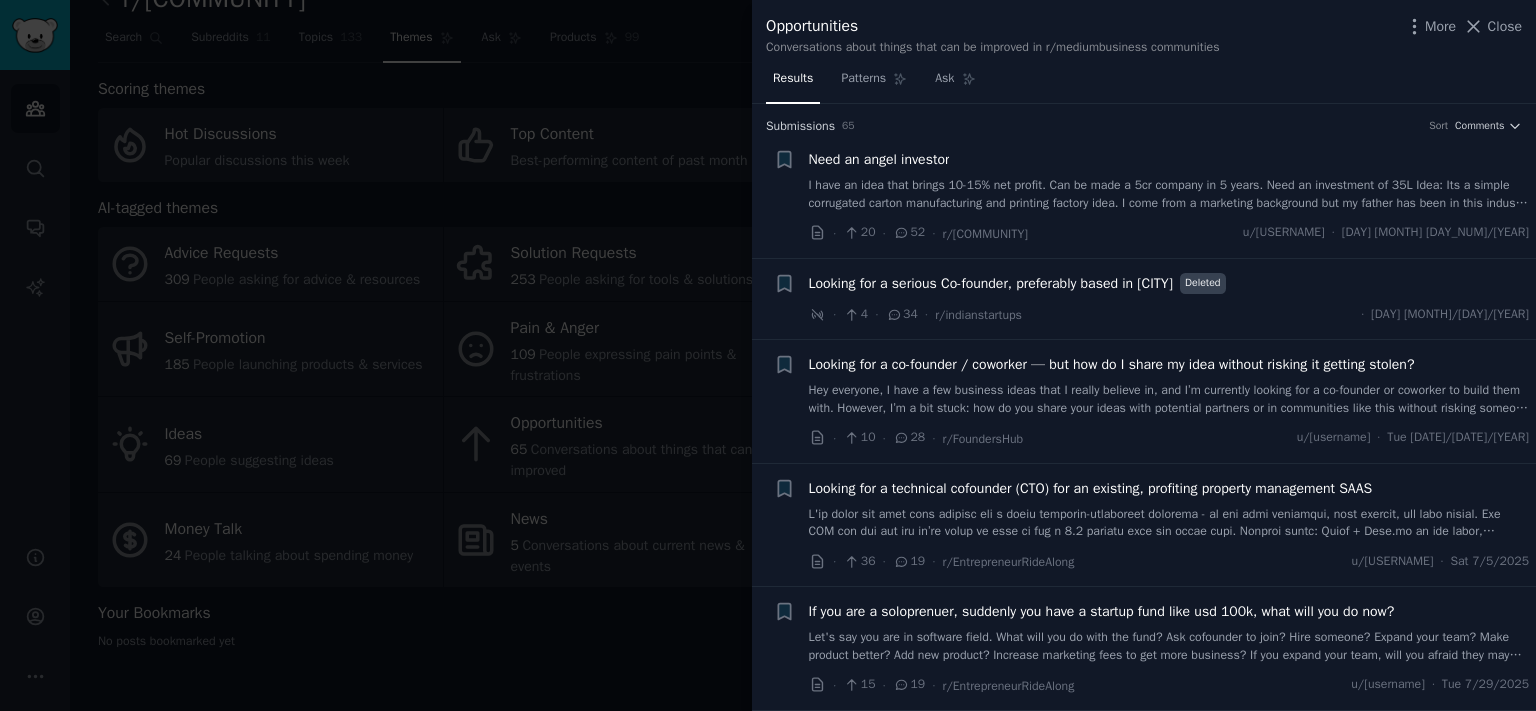 scroll, scrollTop: 331, scrollLeft: 0, axis: vertical 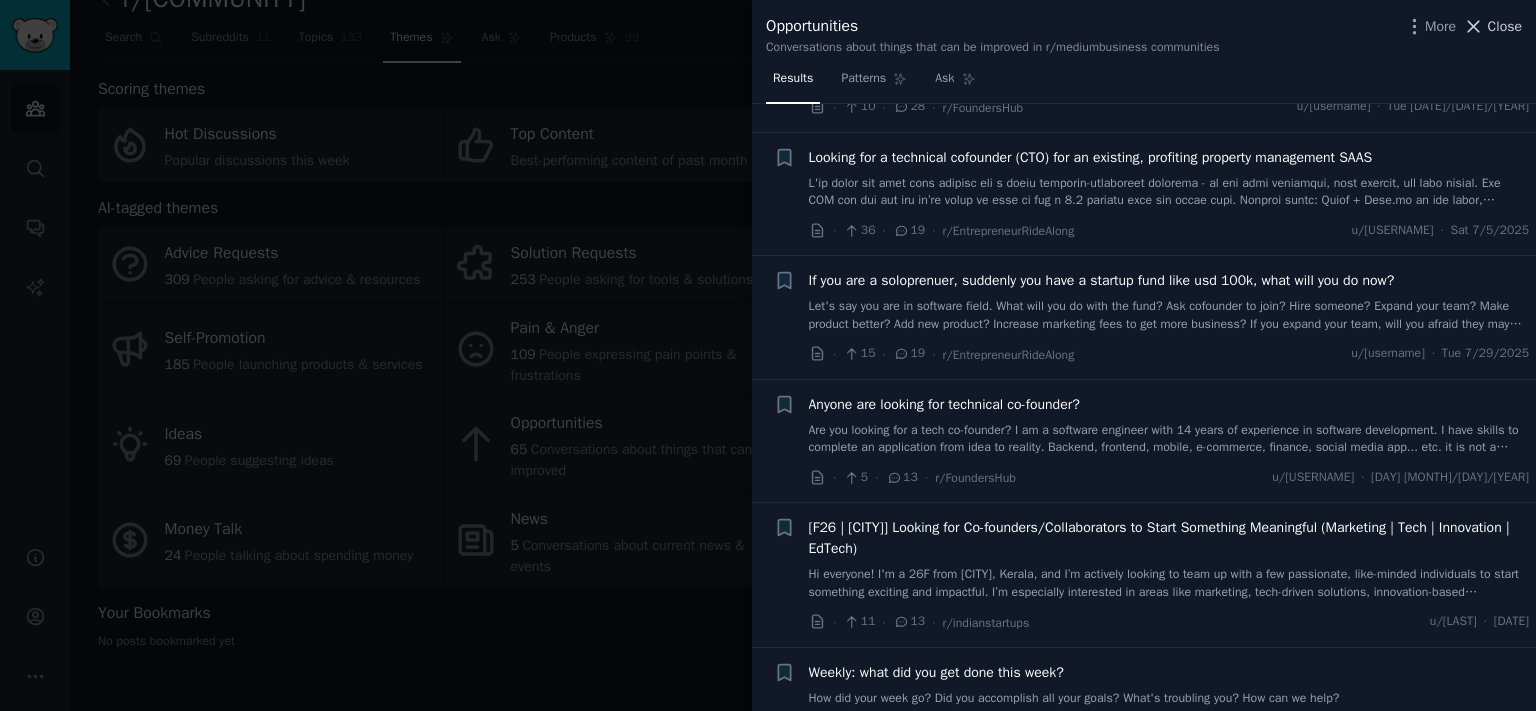 click on "Close" at bounding box center [1505, 26] 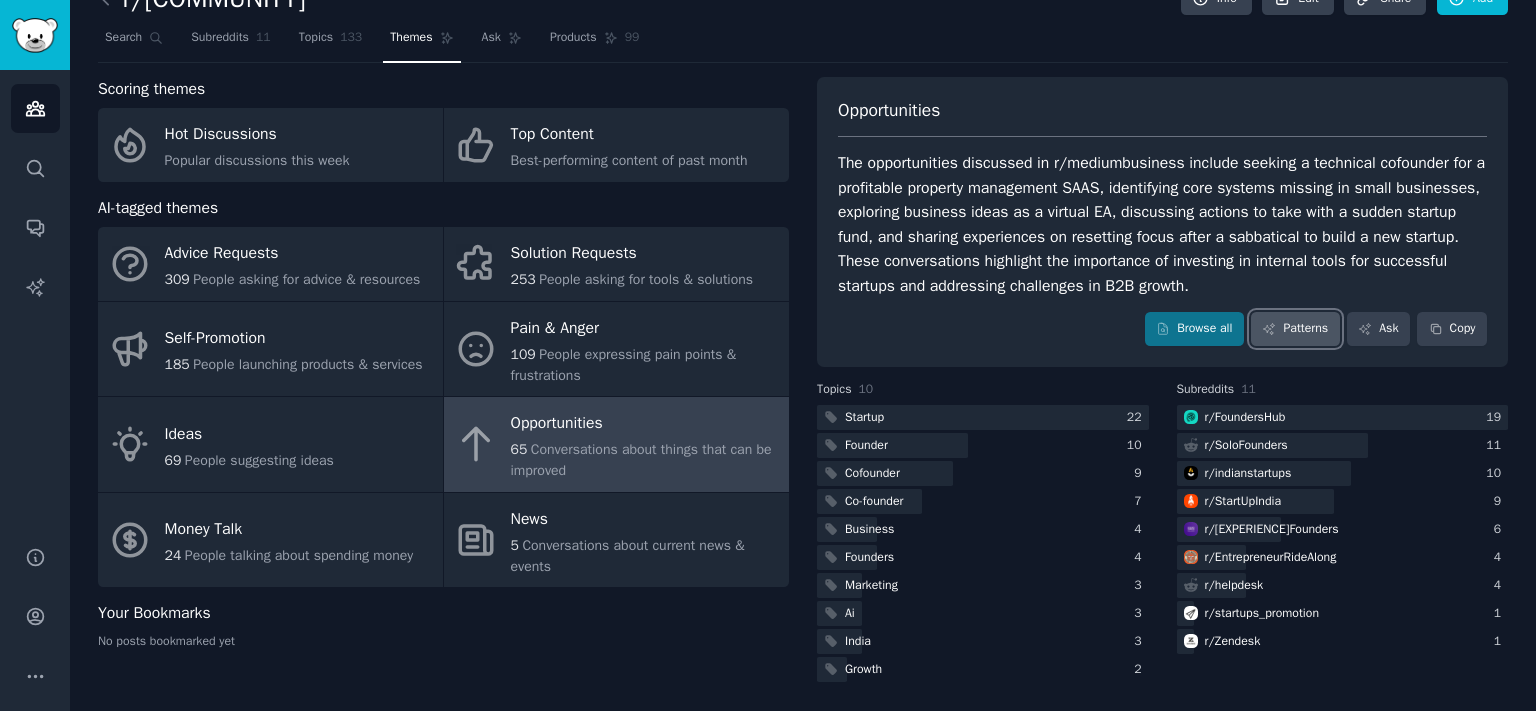 click on "Patterns" at bounding box center (1295, 329) 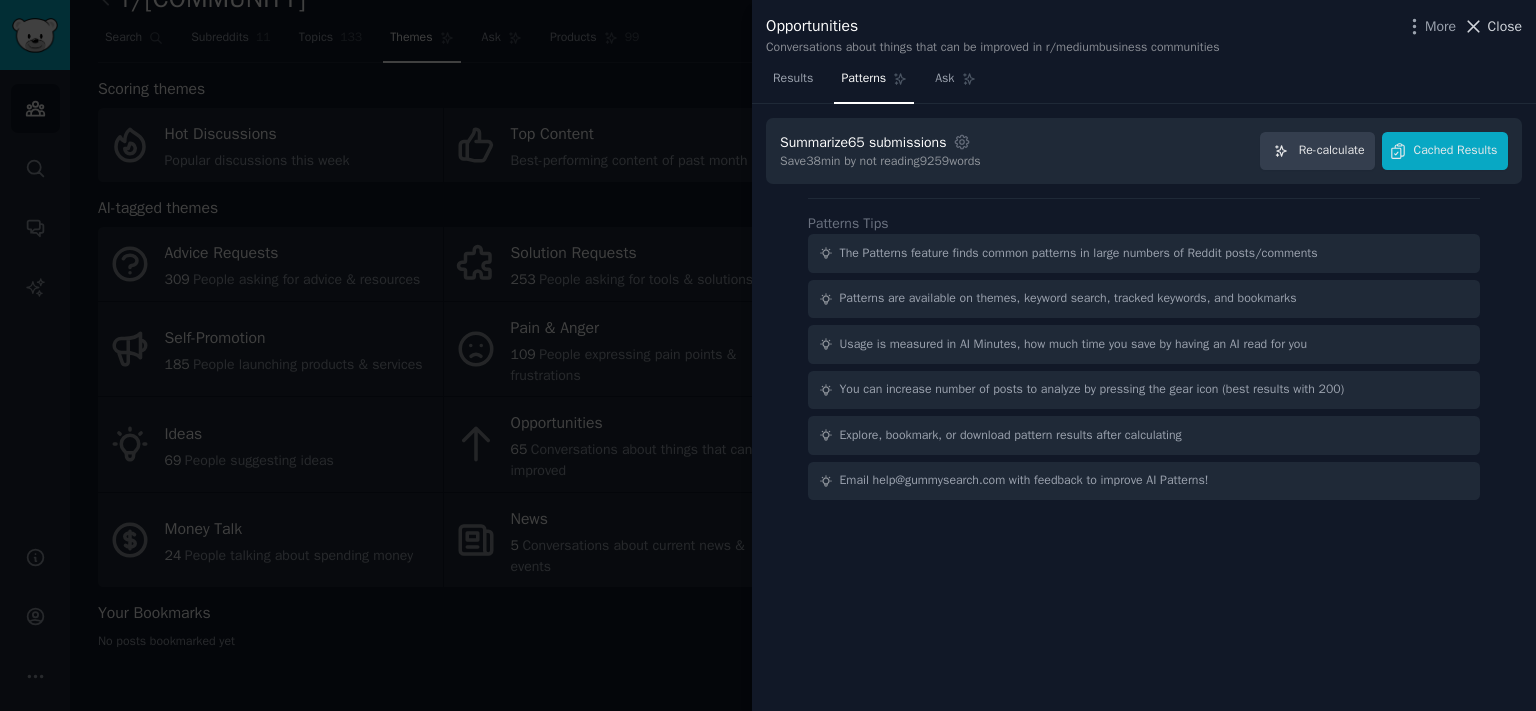 click on "More Close" at bounding box center [1463, 26] 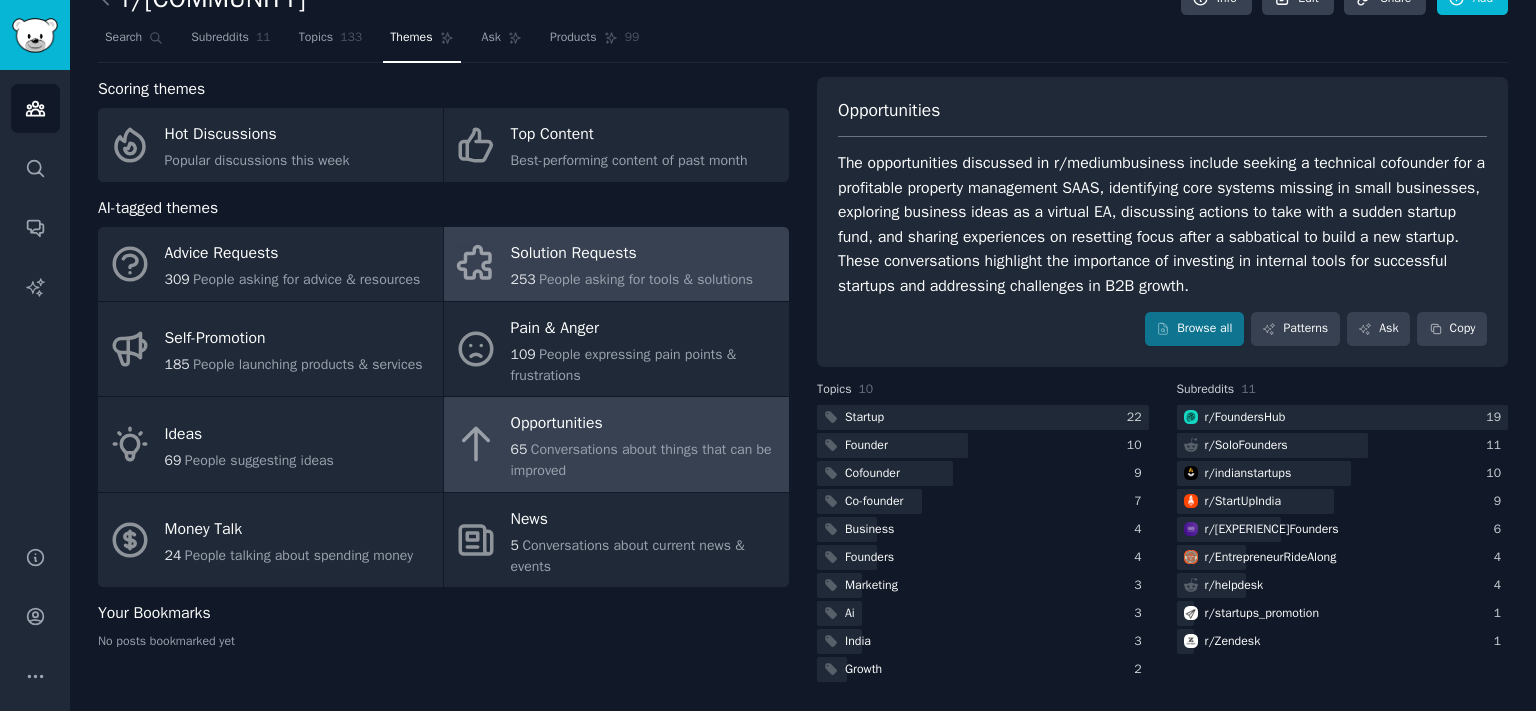 click on "People asking for tools & solutions" at bounding box center [646, 279] 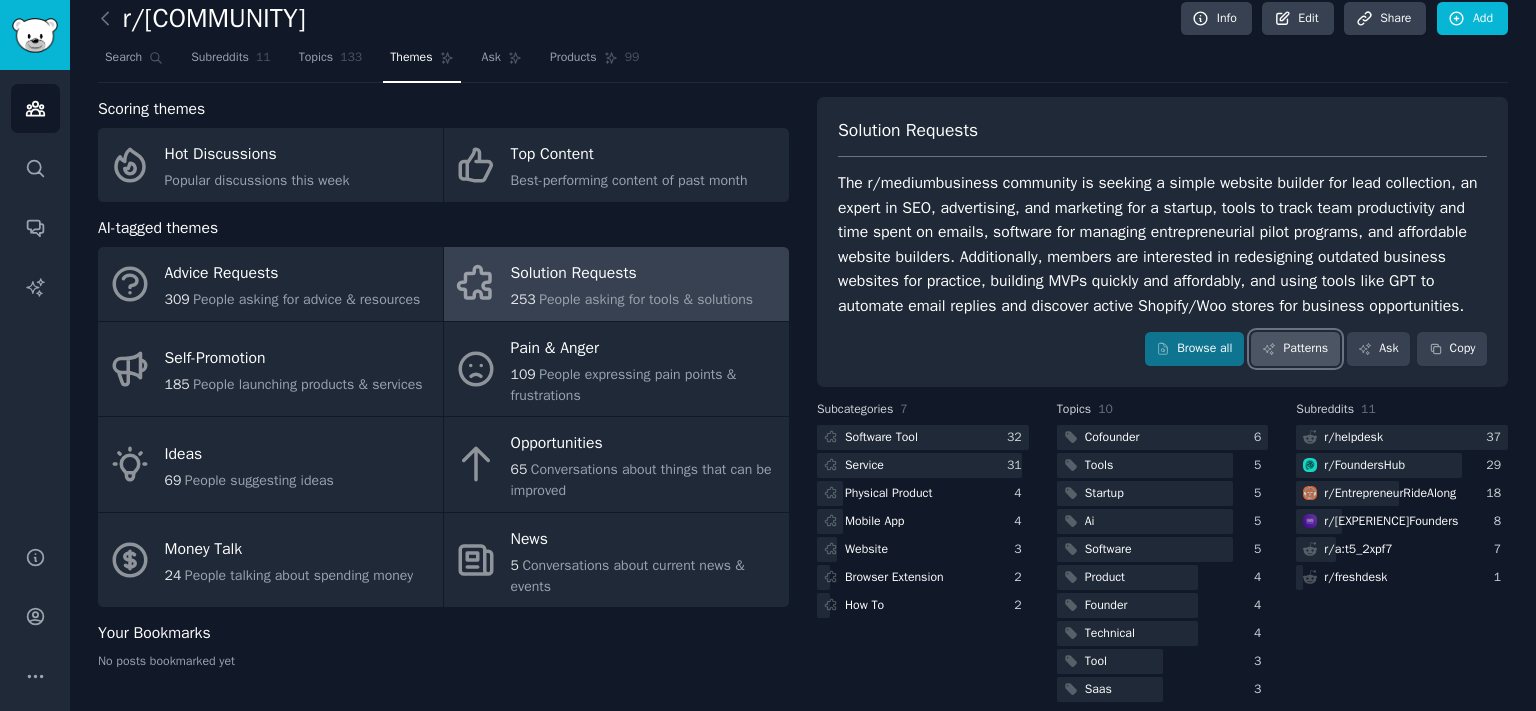 click on "Patterns" at bounding box center [1295, 349] 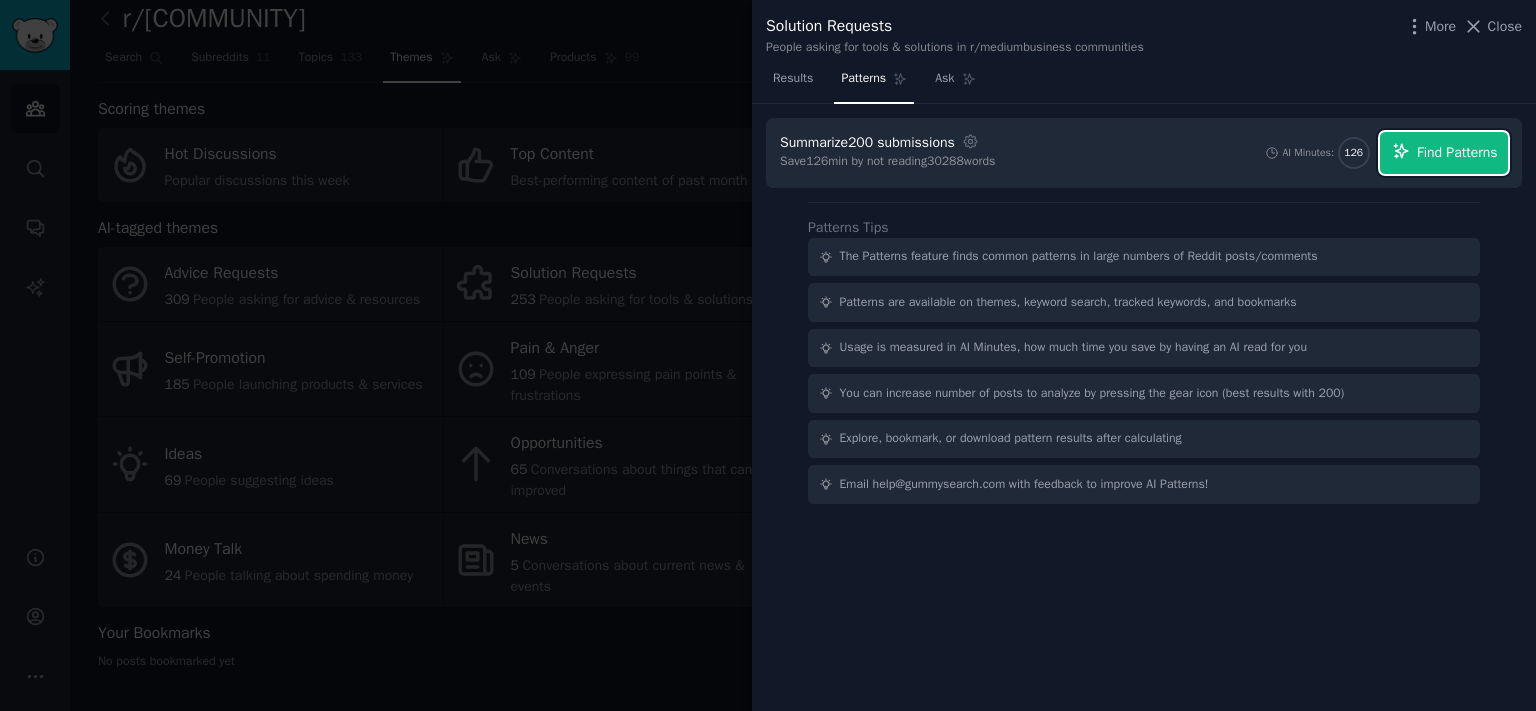 click on "Find Patterns" at bounding box center [1444, 153] 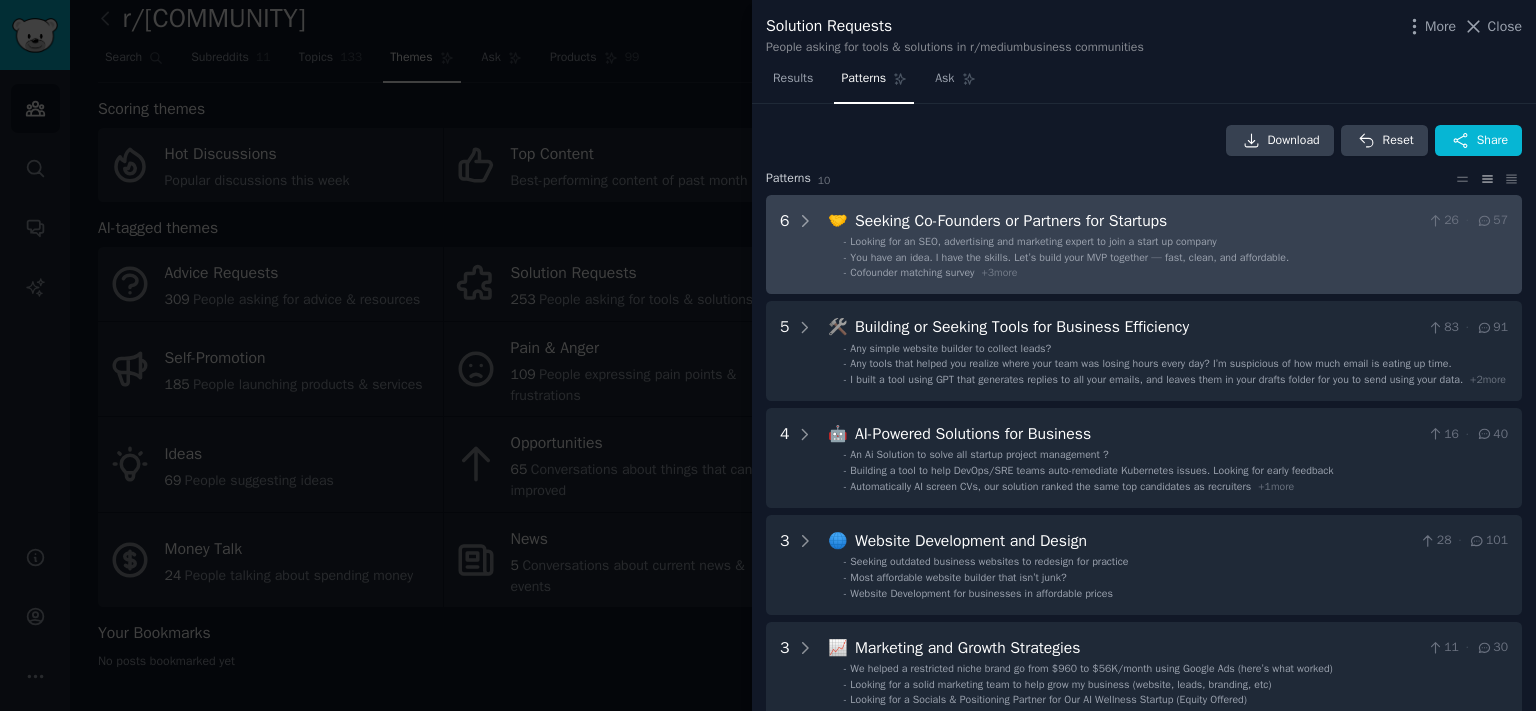 drag, startPoint x: 806, startPoint y: 220, endPoint x: 834, endPoint y: 228, distance: 29.12044 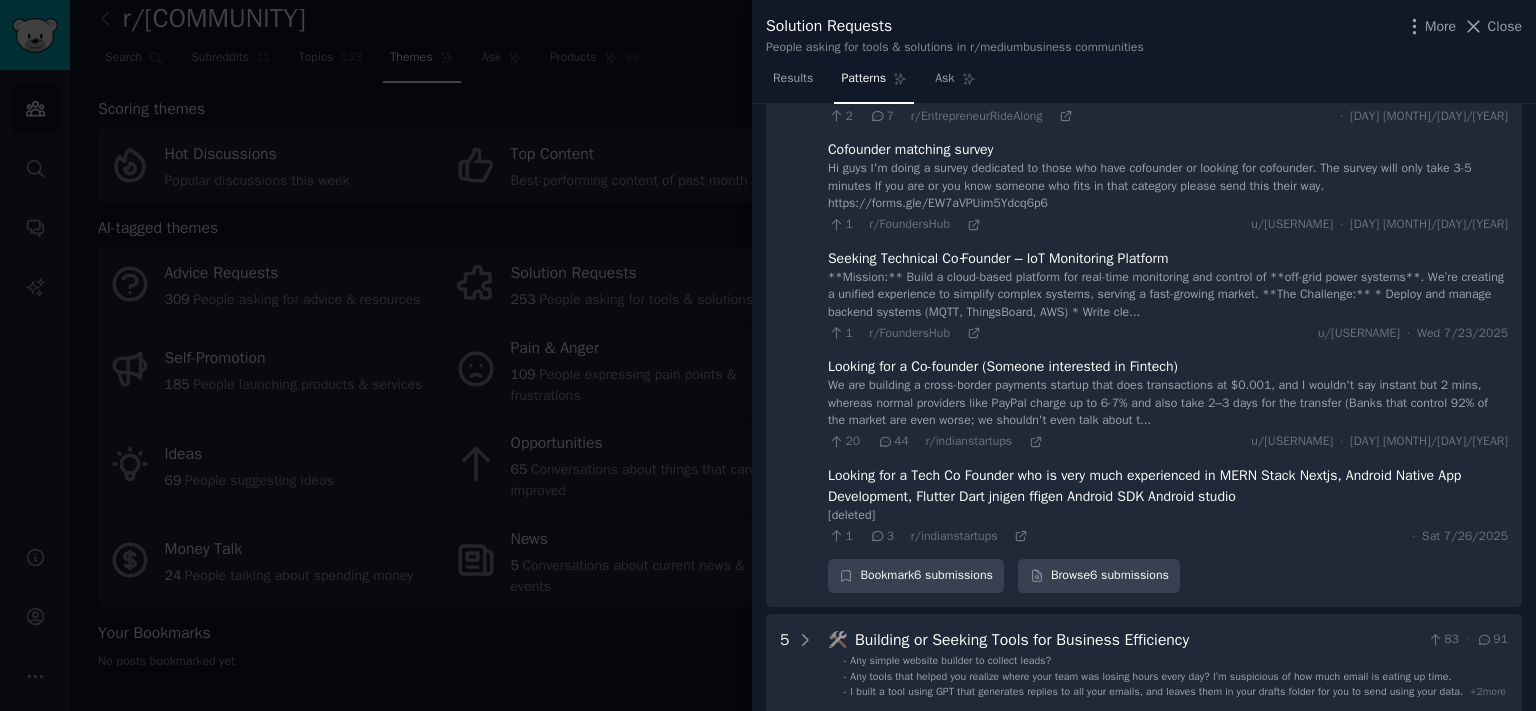 scroll, scrollTop: 312, scrollLeft: 0, axis: vertical 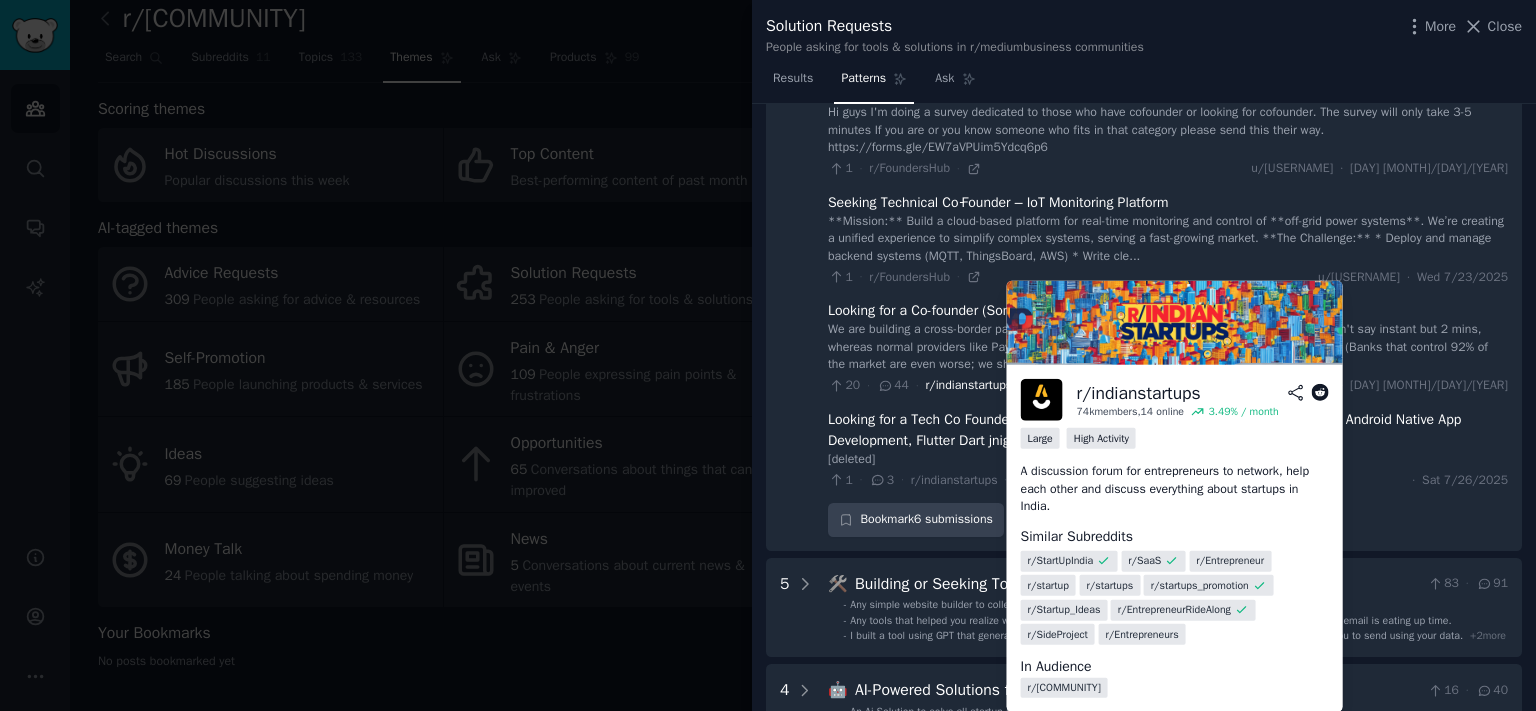 click on "r/indianstartups" at bounding box center (968, 385) 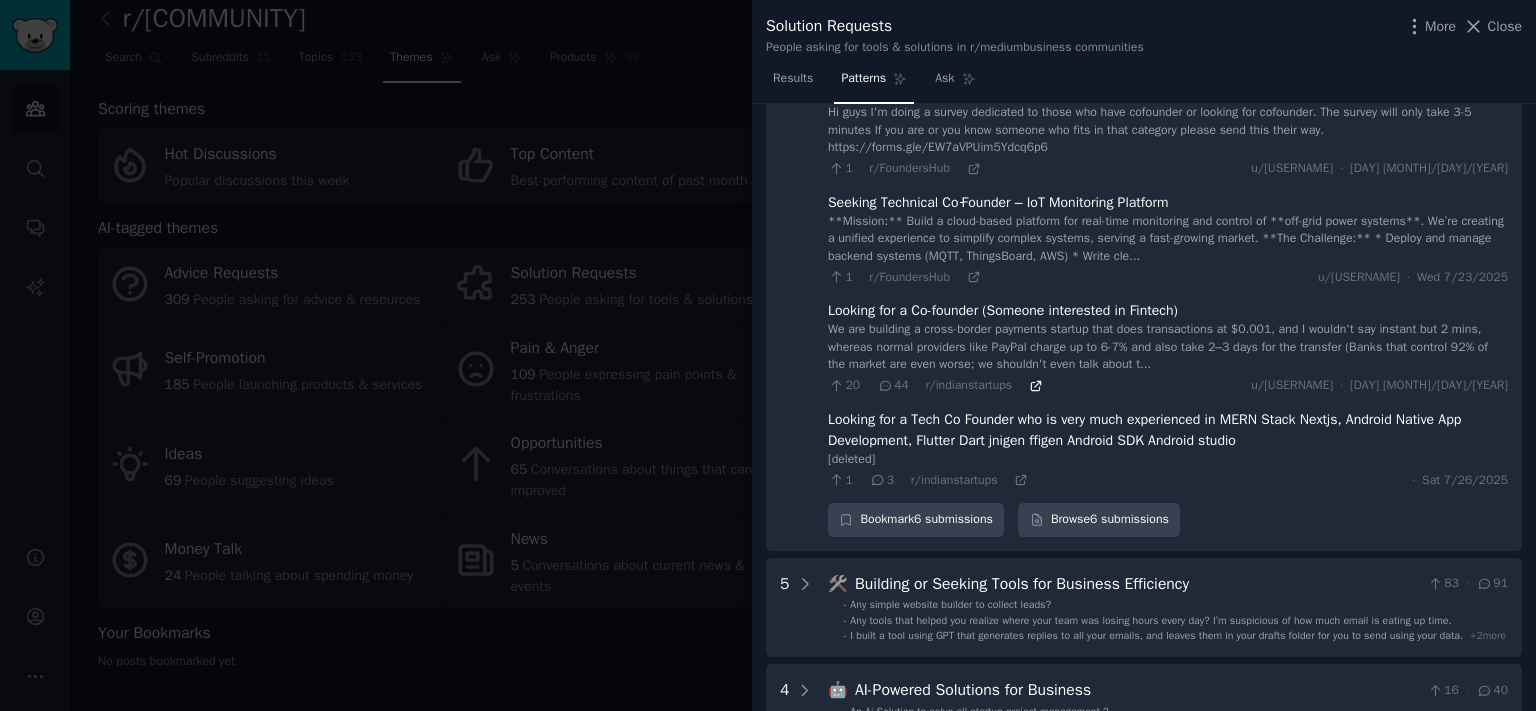 click 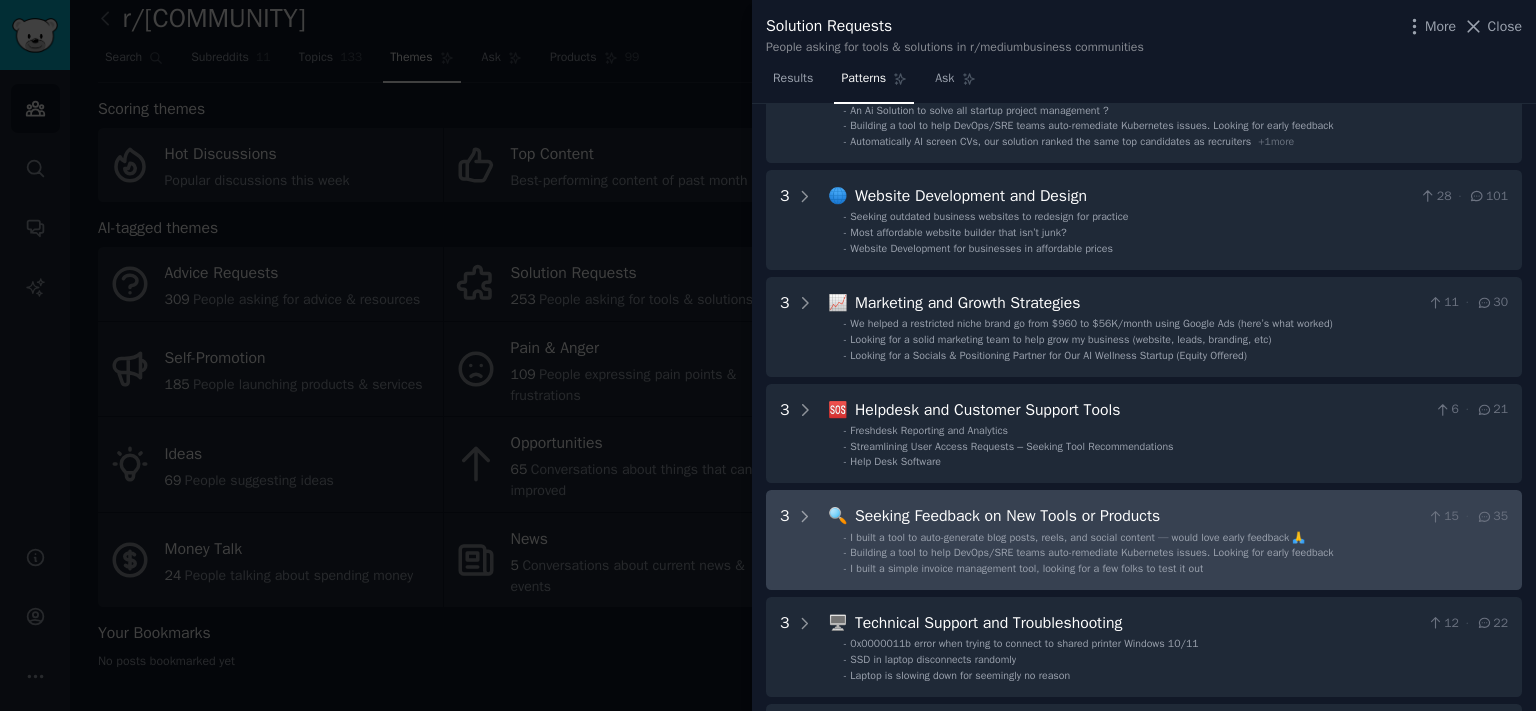 scroll, scrollTop: 974, scrollLeft: 0, axis: vertical 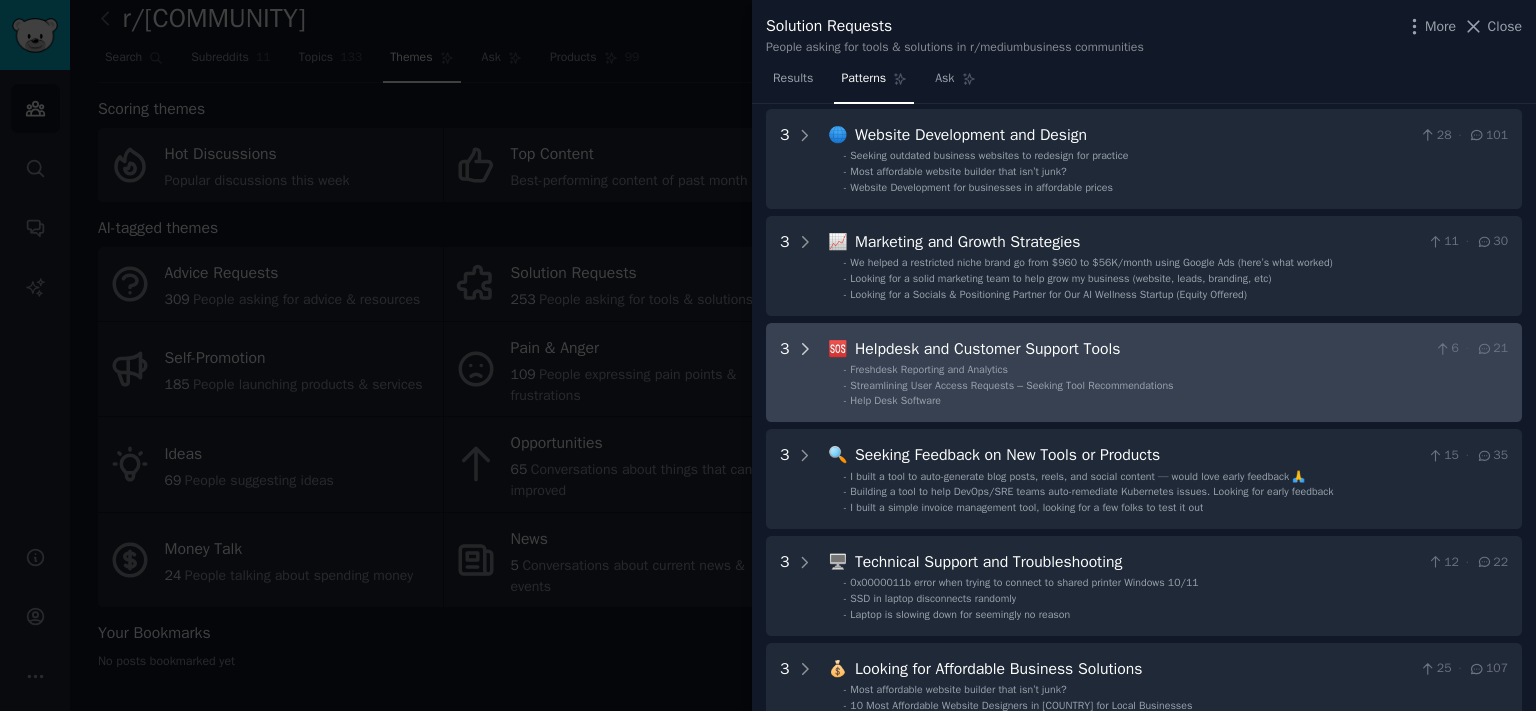 click 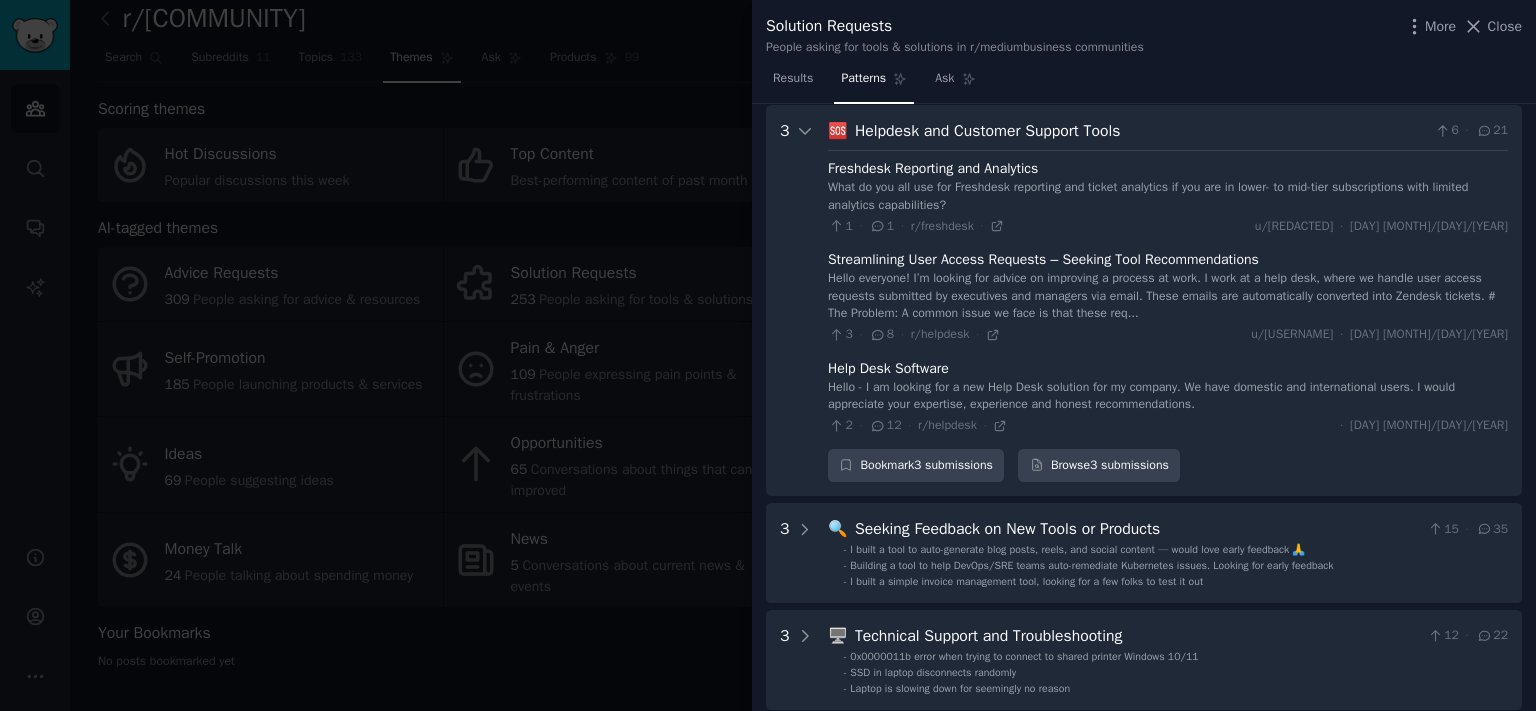 scroll, scrollTop: 1192, scrollLeft: 0, axis: vertical 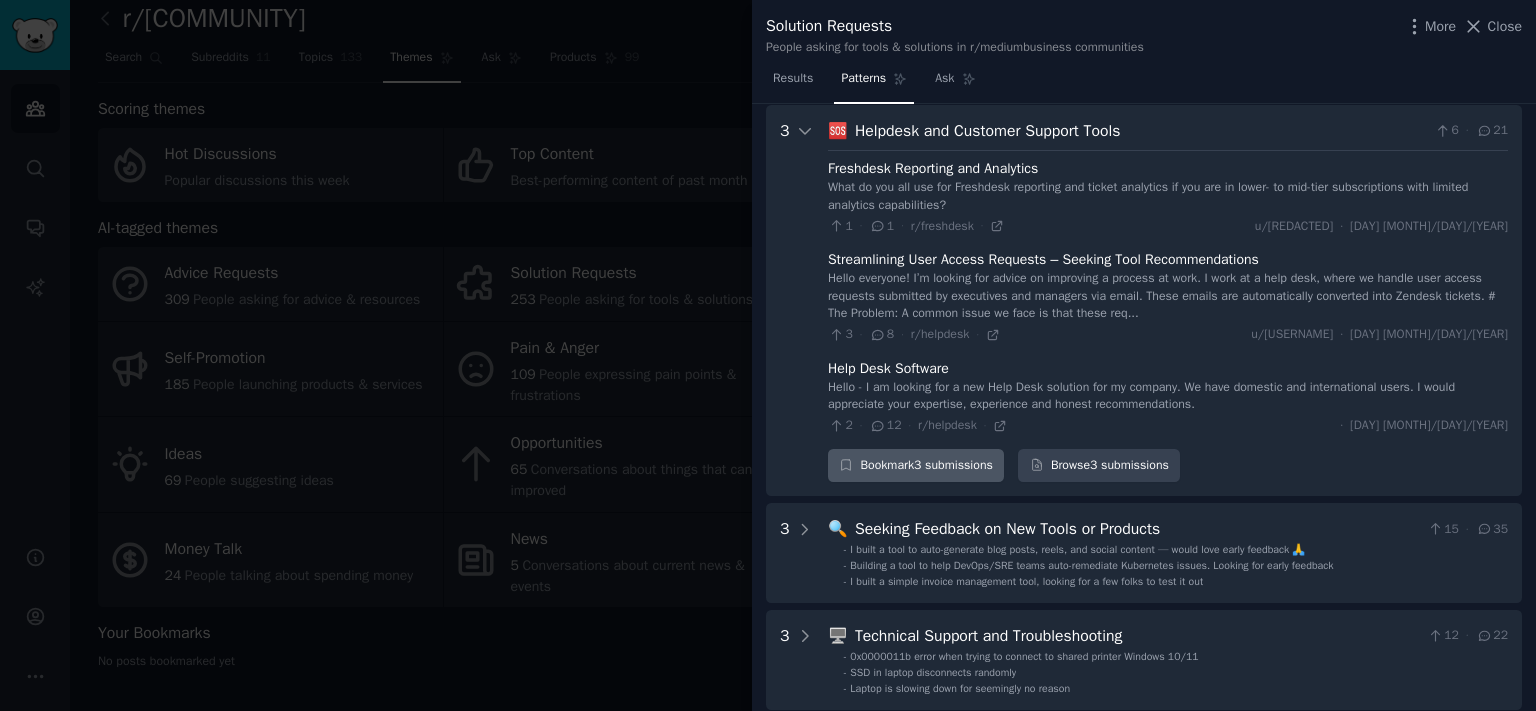 click on "Bookmark  3   submissions" at bounding box center (916, 466) 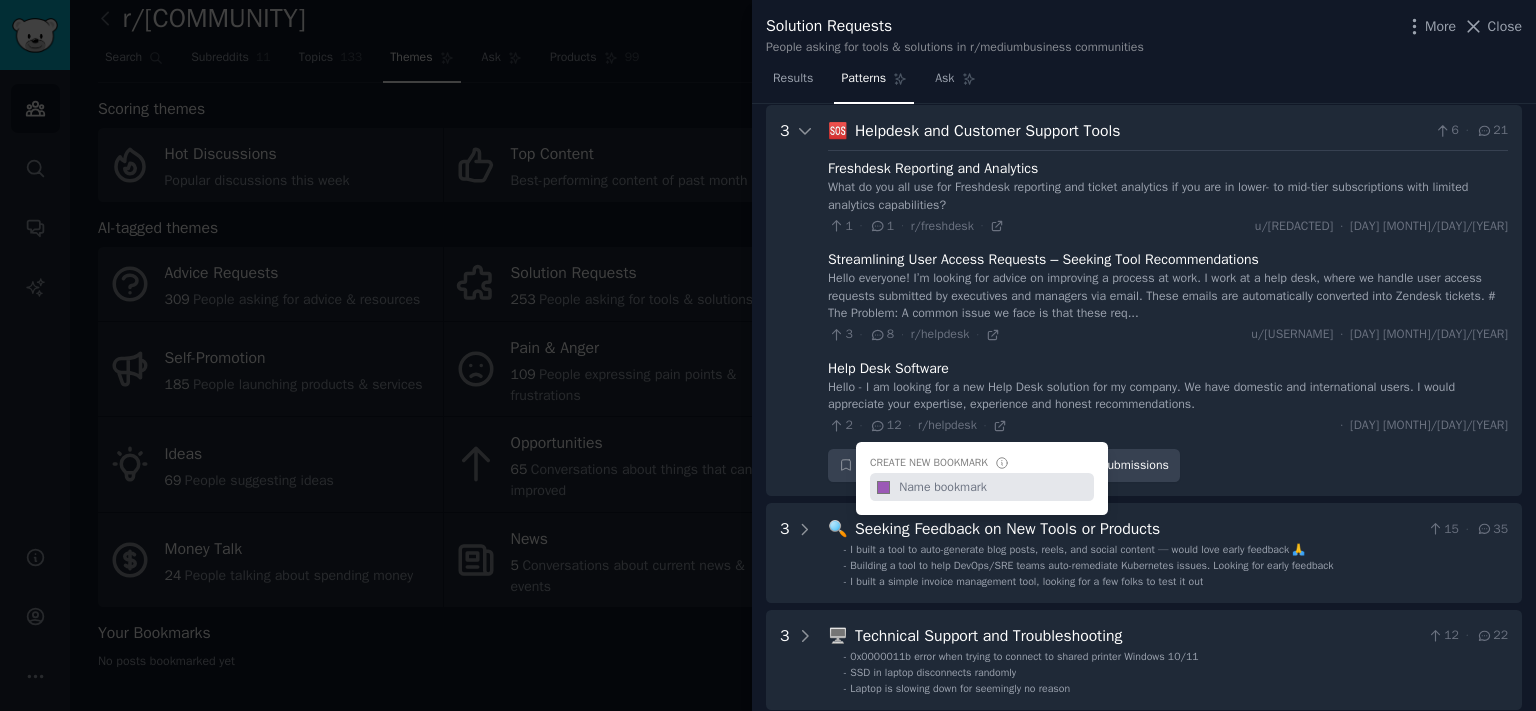 click on "🆘 Helpdesk and Customer Support Tools 6 · 21 Freshdesk Reporting and Analytics   What do you all use for Freshdesk reporting and ticket analytics if you are in lower- to mid-tier subscriptions with limited analytics capabilities?  1 · 1 · r/freshdesk · u/tannersummit · Tue 6/11/2024 Streamlining User Access Requests – Seeking Tool Recommendations   Hello everyone!
I’m looking for advice on improving a process at work. I work at a help desk, where we handle user access requests submitted by executives and managers via email. These emails are automatically converted into Zendesk tickets.
# The Problem:
A common issue we face is that these req... 3 · 8 · r/helpdesk · u/Audio4564 · Wed 1/29/2025 Help Desk Software   Hello - I am looking for a new Help Desk solution for my company. We have domestic and international users.
I would appreciate your expertise, experience and honest recommendations.  2 · 12 · r/helpdesk · · Tue 4/1/2025 Bookmark  3   submissions Create new bookmark #9b59b6 3" at bounding box center [1168, 301] 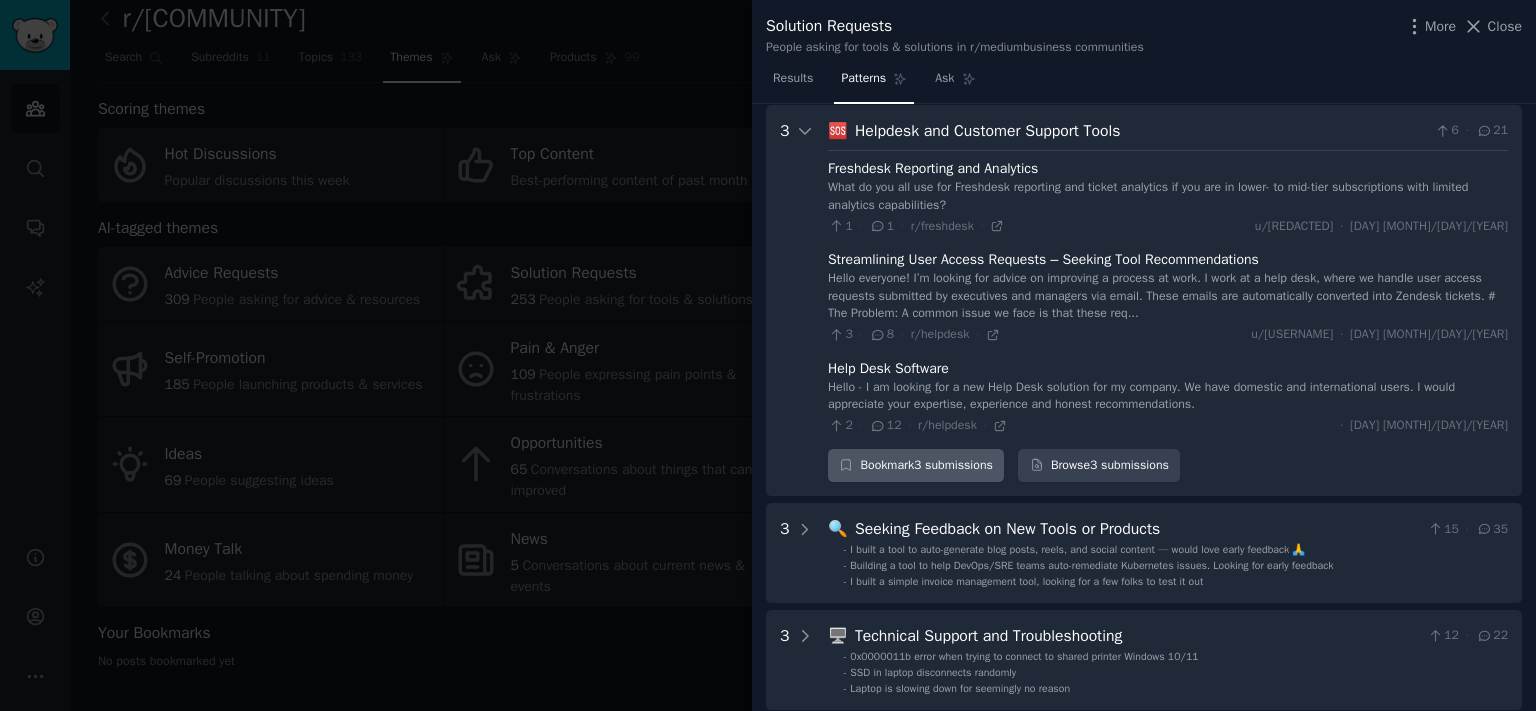 click on "Bookmark  3   submissions" at bounding box center (916, 466) 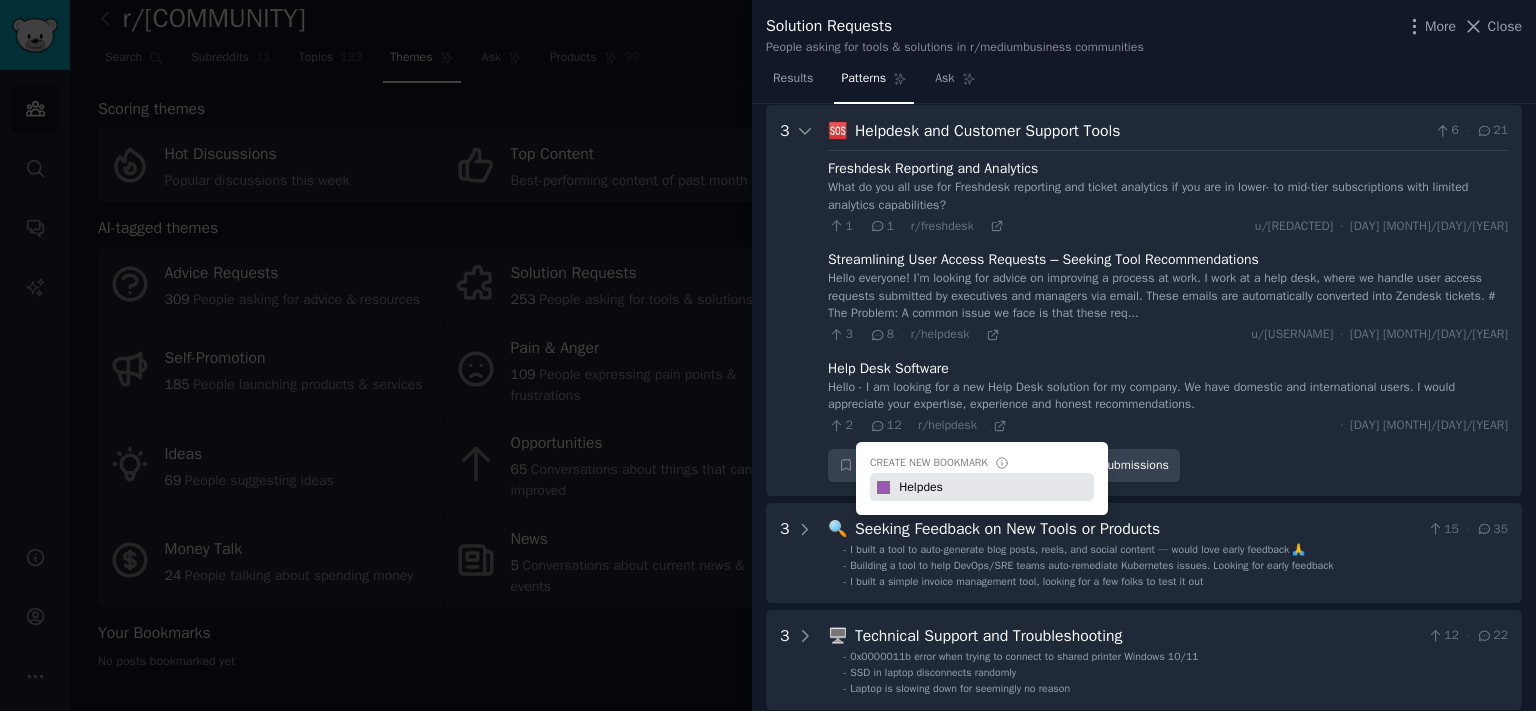 type on "Helpdesk" 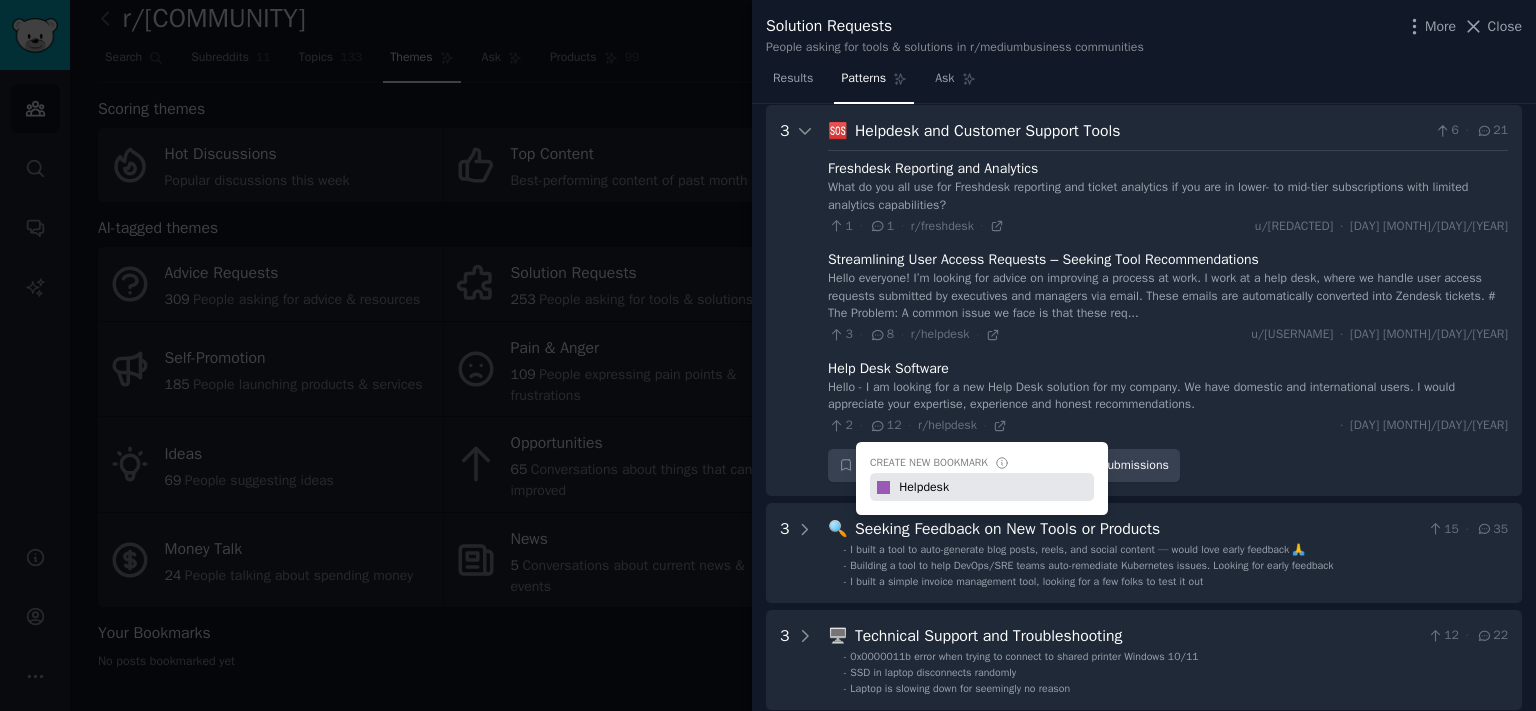type 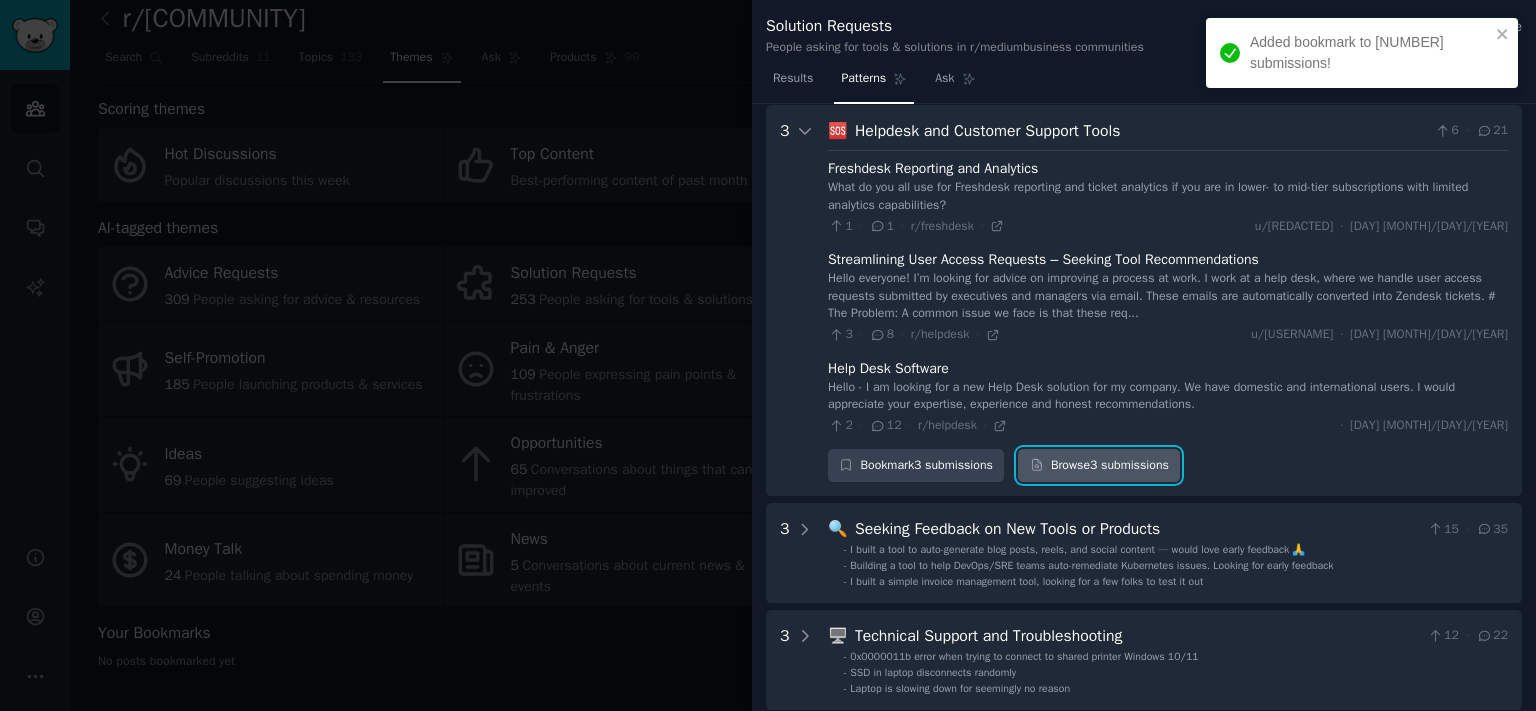 click on "Browse  3   submissions" at bounding box center (1099, 466) 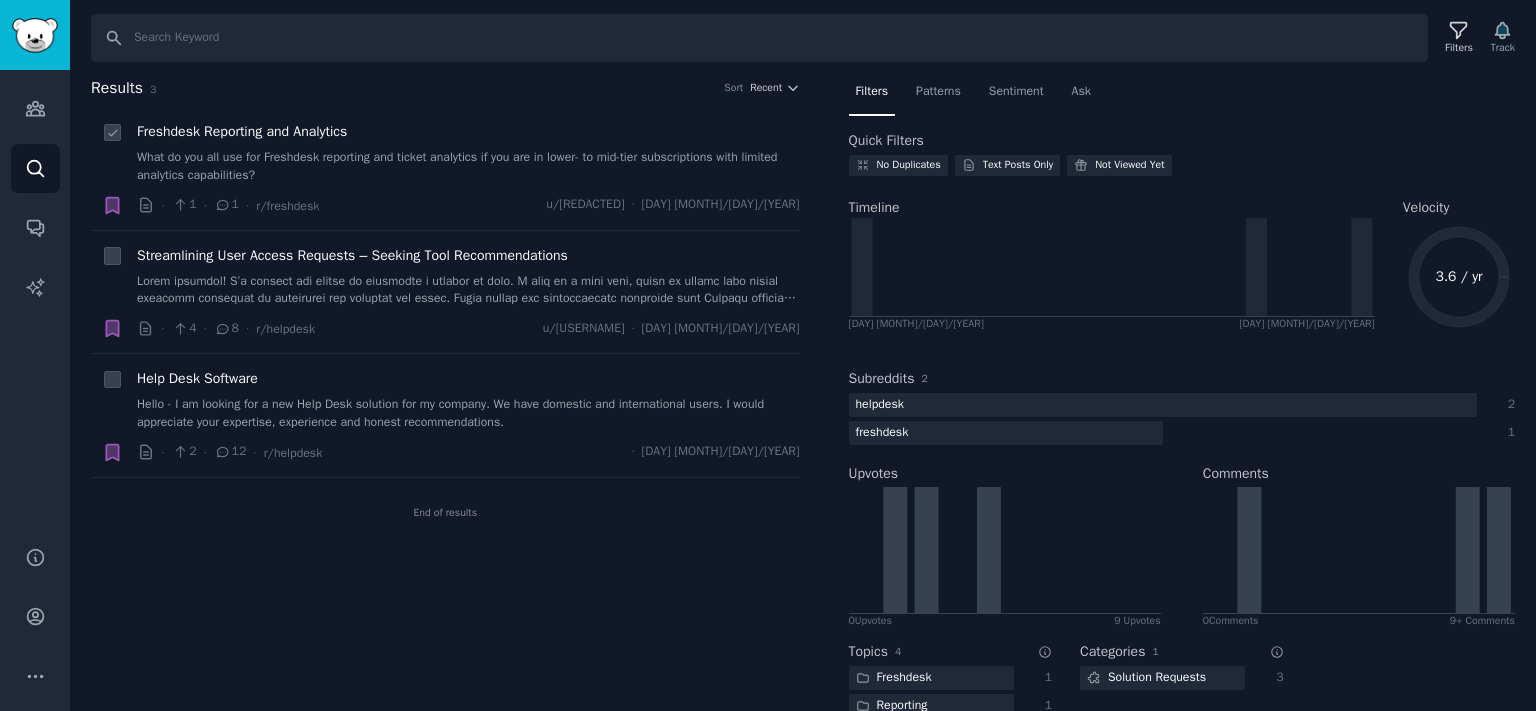 click on "What do you all use for Freshdesk reporting and ticket analytics if you are in lower- to mid-tier subscriptions with limited analytics capabilities?" at bounding box center (468, 166) 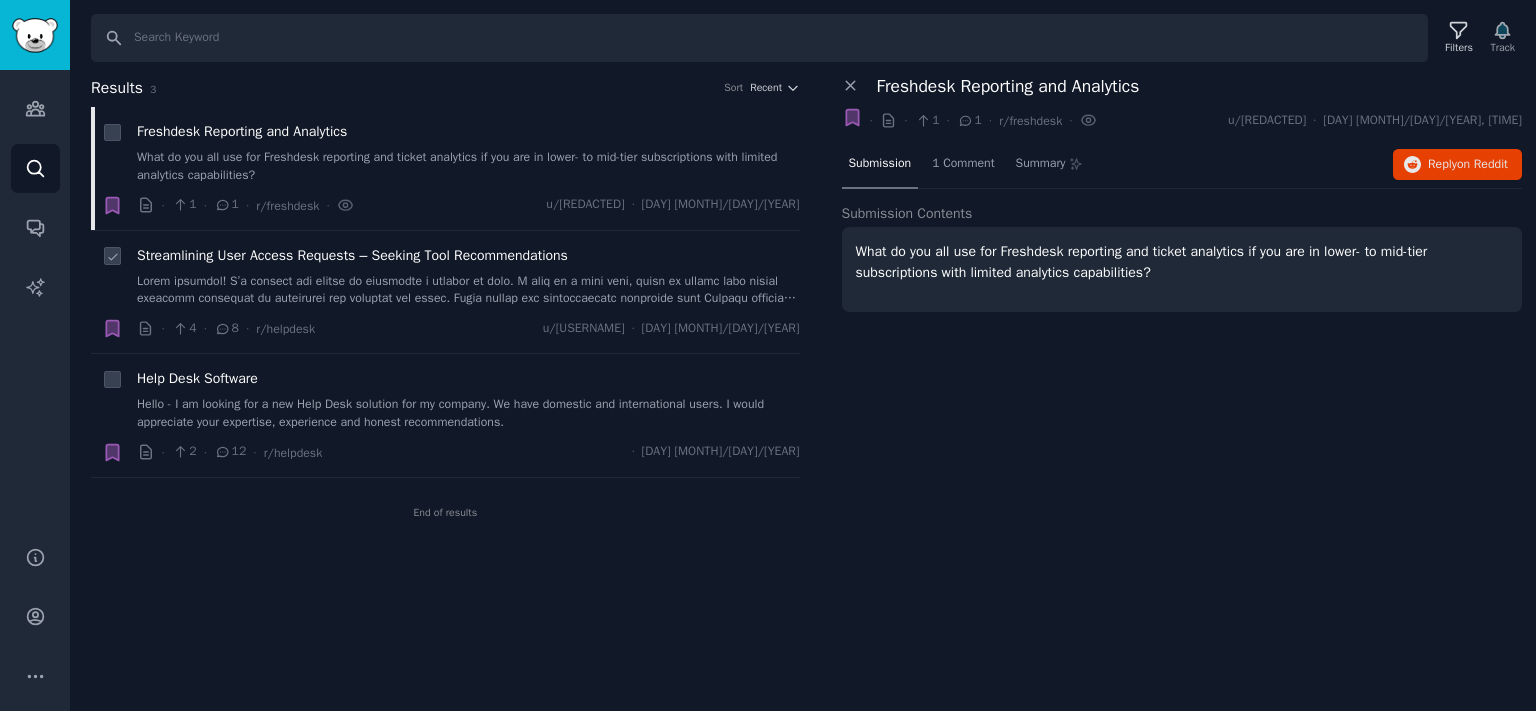 click on "Streamlining User Access Requests – Seeking Tool Recommendations" at bounding box center (468, 276) 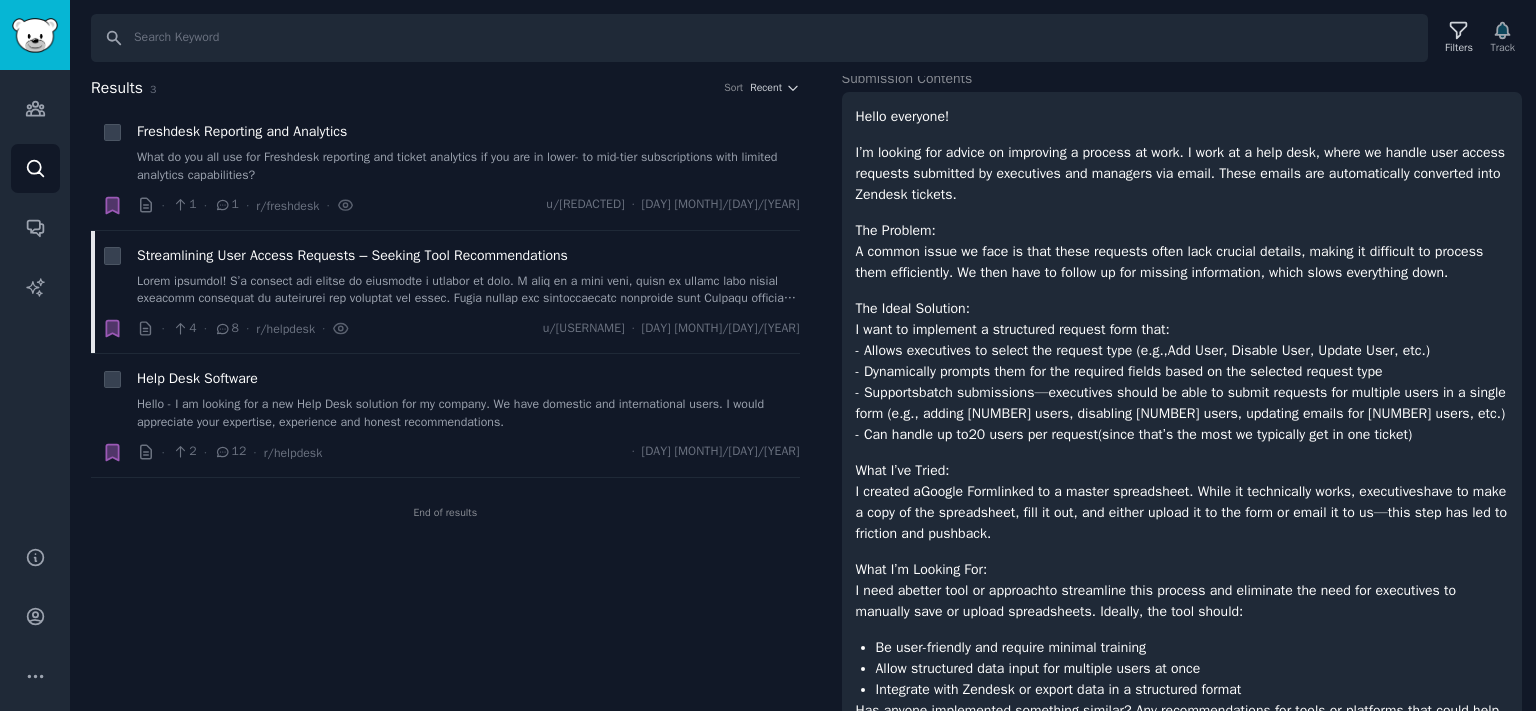 scroll, scrollTop: 220, scrollLeft: 0, axis: vertical 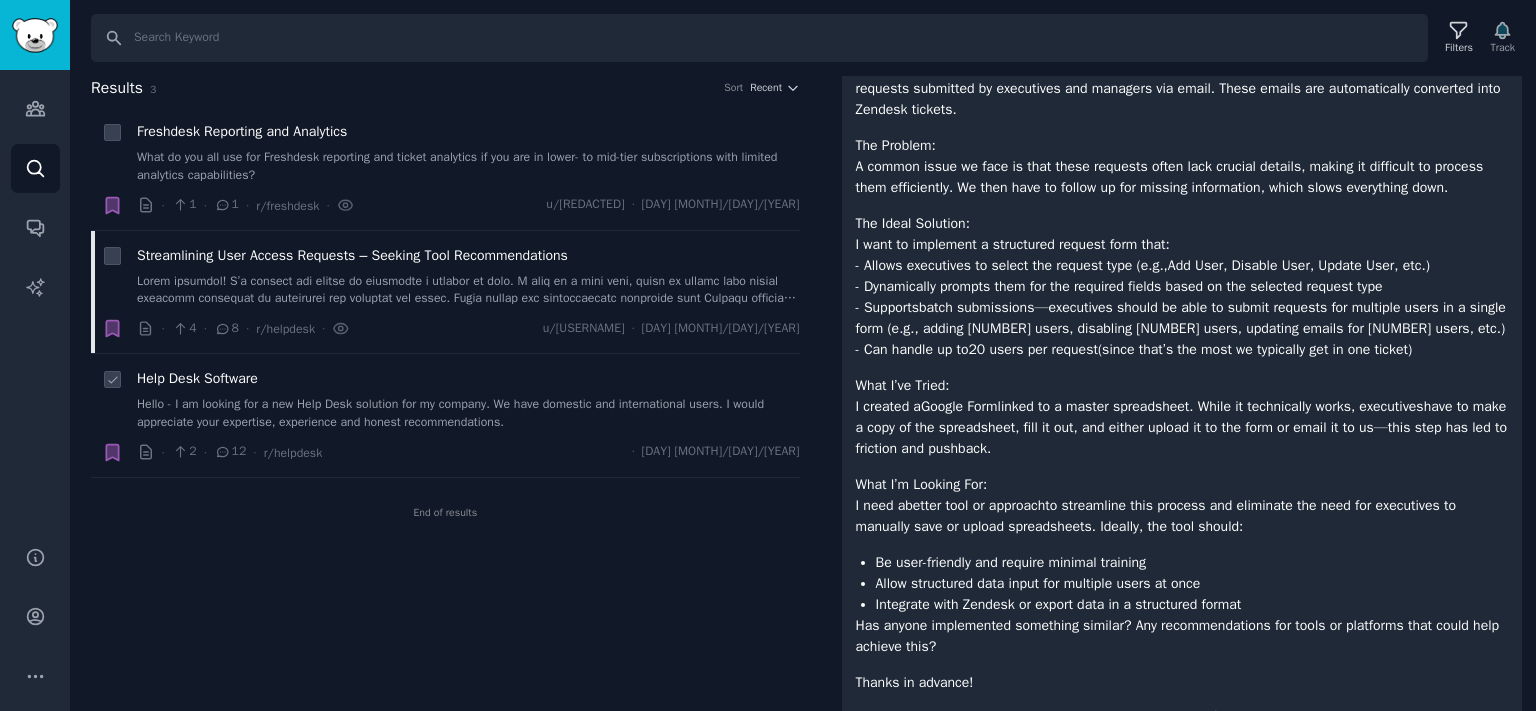 drag, startPoint x: 423, startPoint y: 422, endPoint x: 438, endPoint y: 422, distance: 15 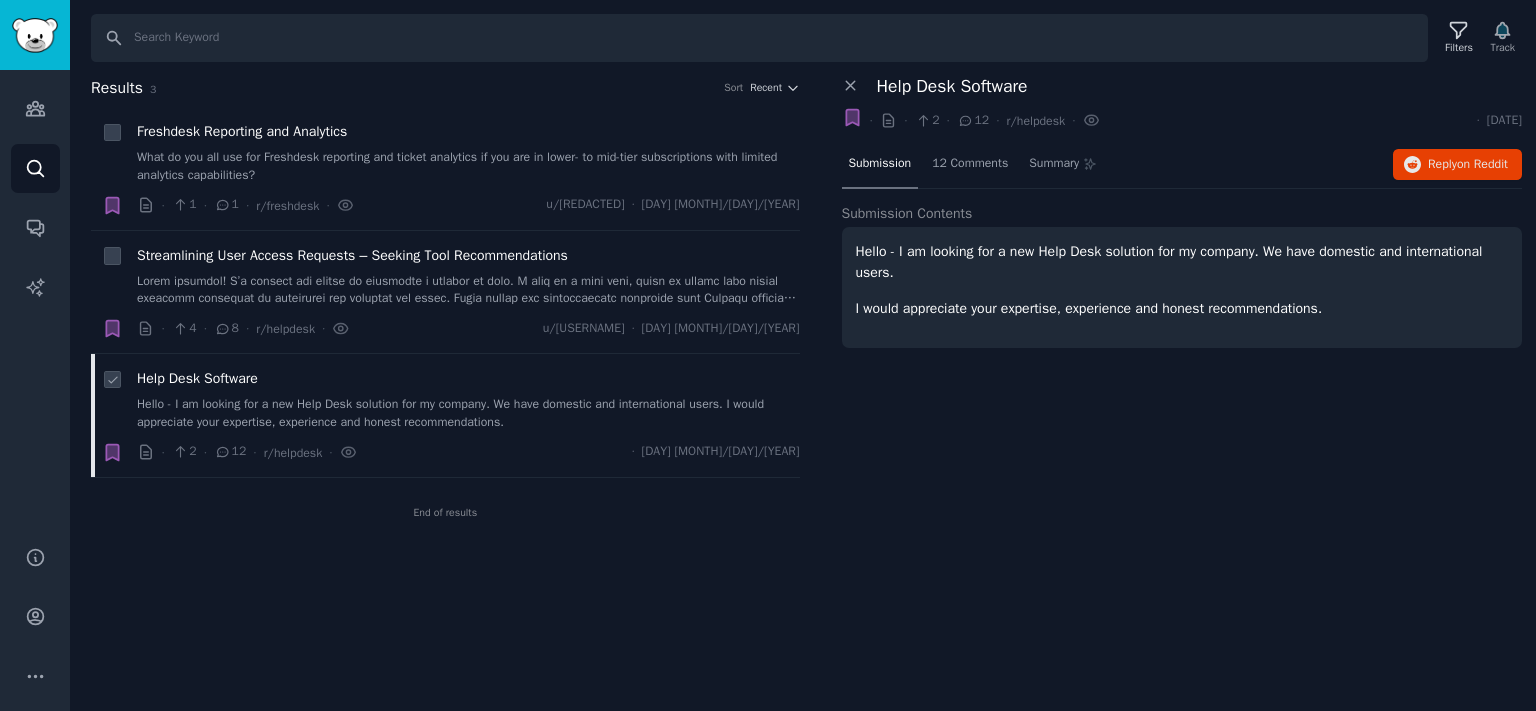 scroll, scrollTop: 0, scrollLeft: 0, axis: both 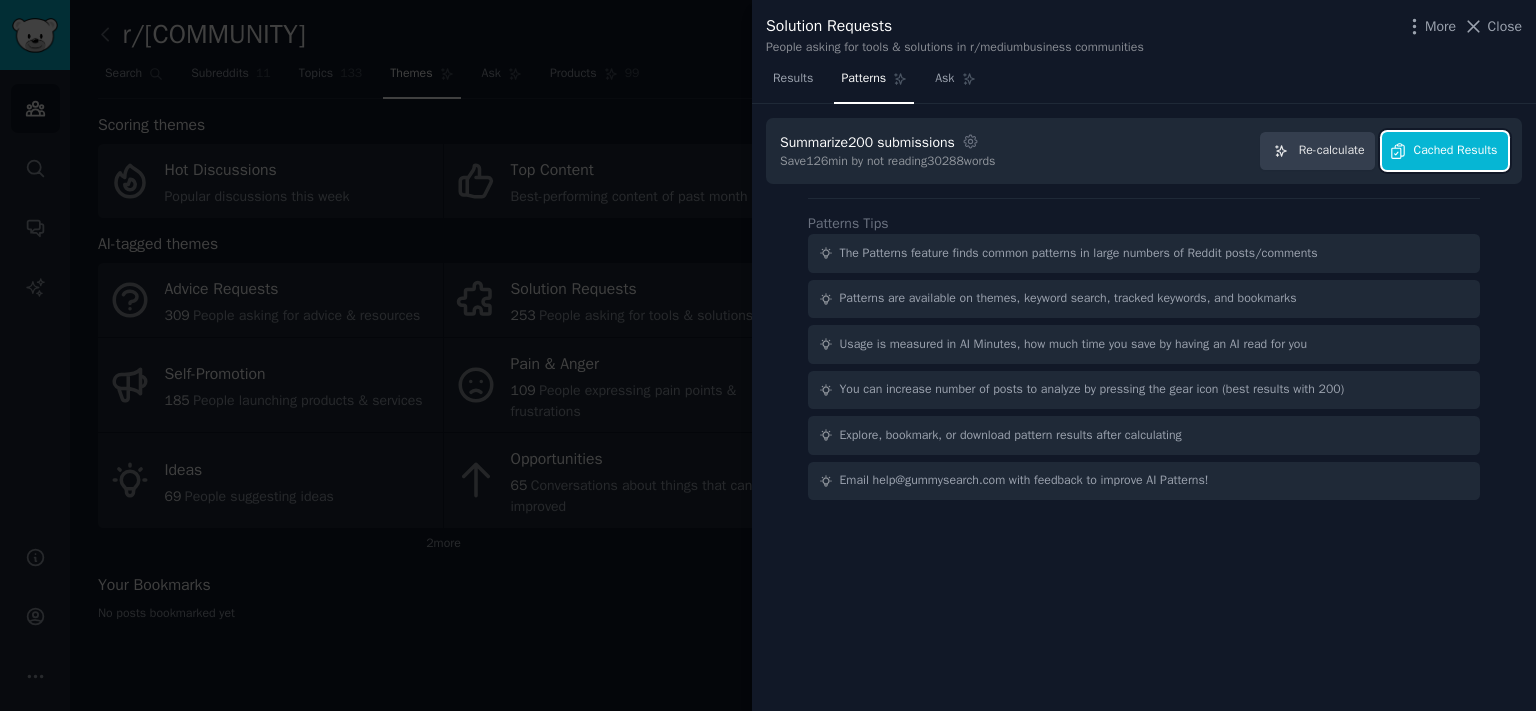 click on "Cached Results" at bounding box center [1456, 151] 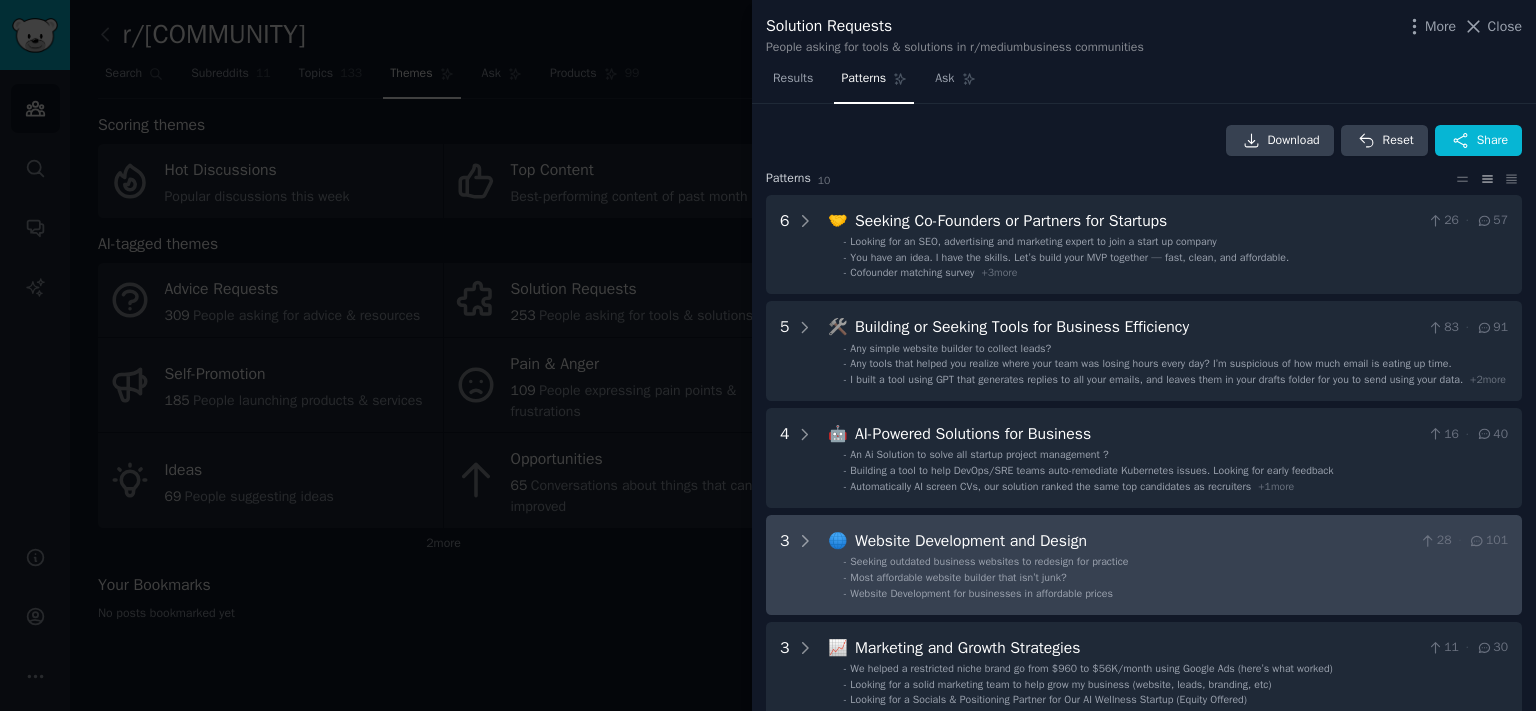 scroll, scrollTop: 552, scrollLeft: 0, axis: vertical 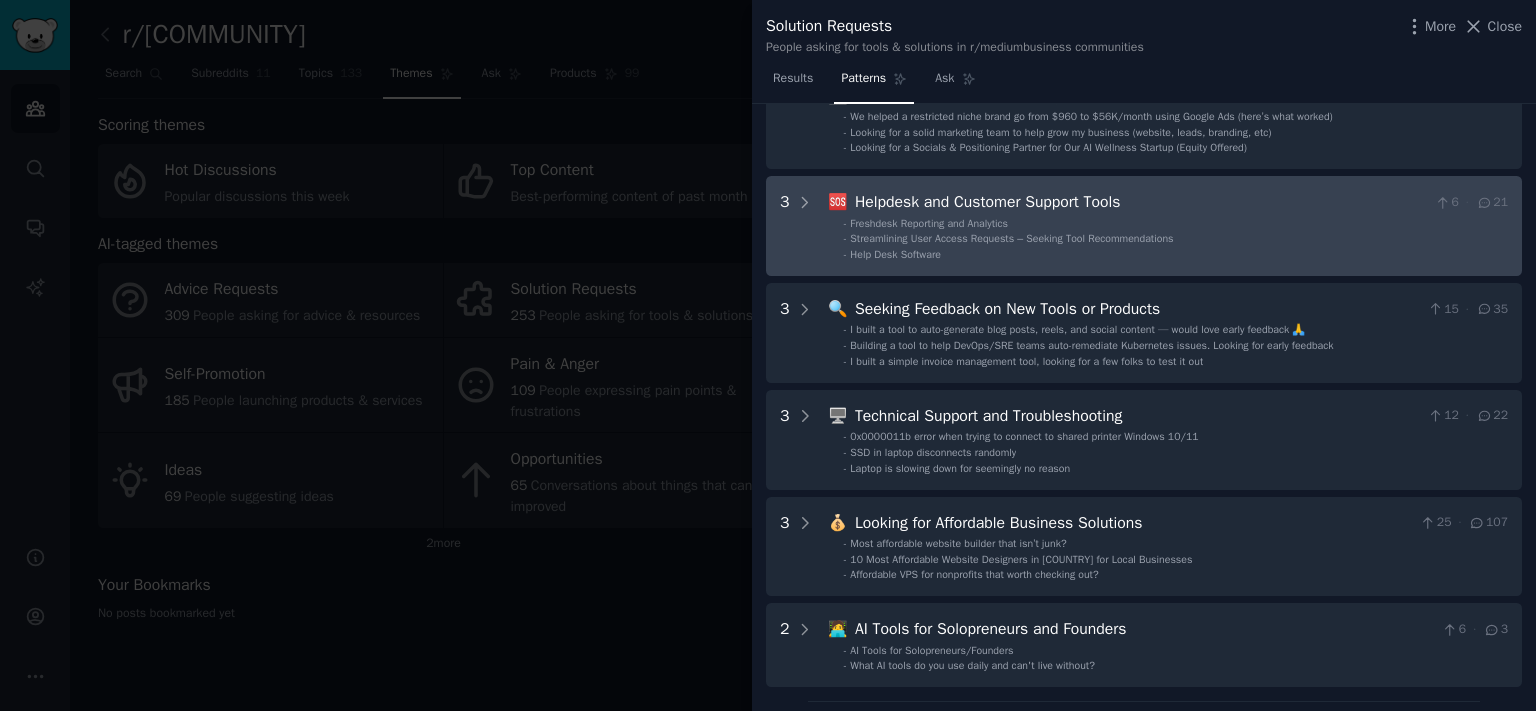 click on "Helpdesk and Customer Support Tools" at bounding box center [1141, 202] 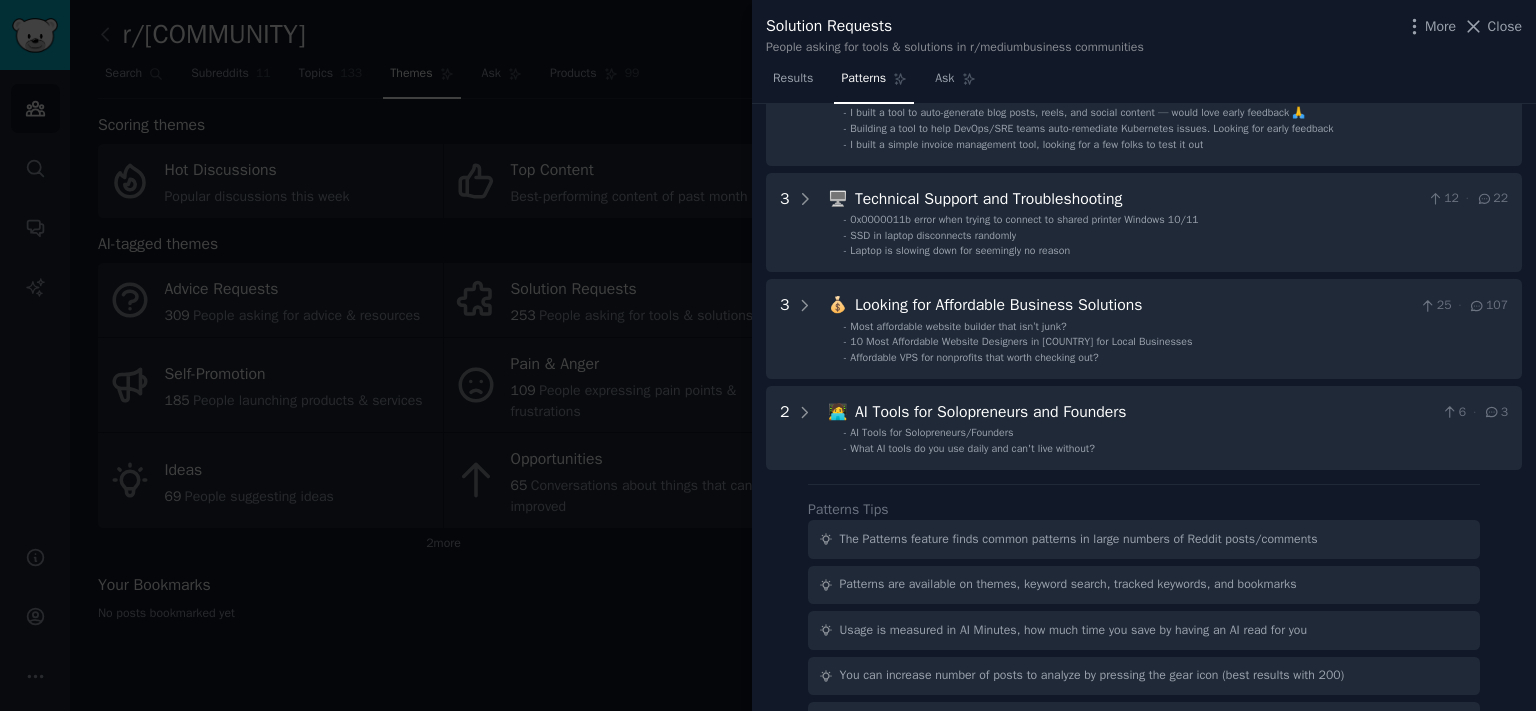 scroll, scrollTop: 1066, scrollLeft: 0, axis: vertical 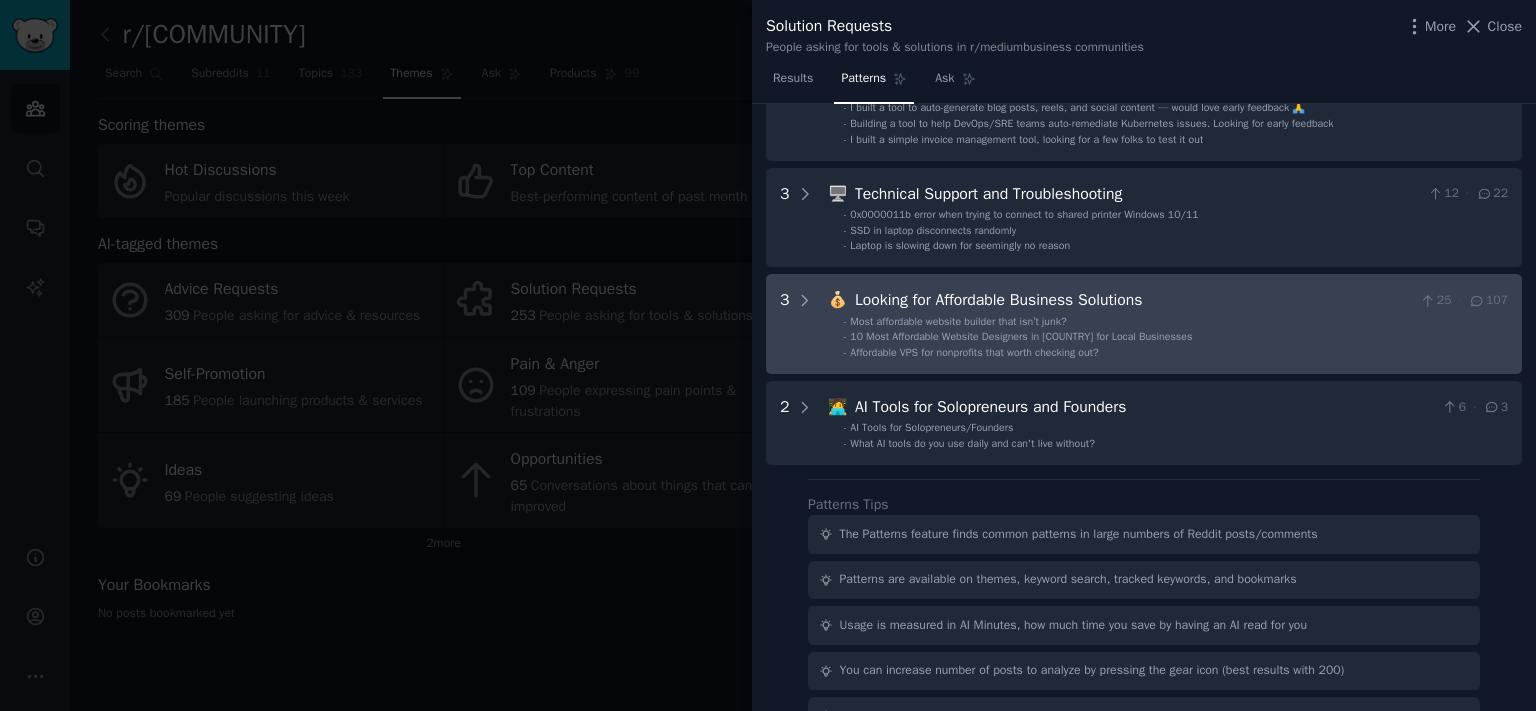 click on "Looking for Affordable Business Solutions" at bounding box center [1133, 300] 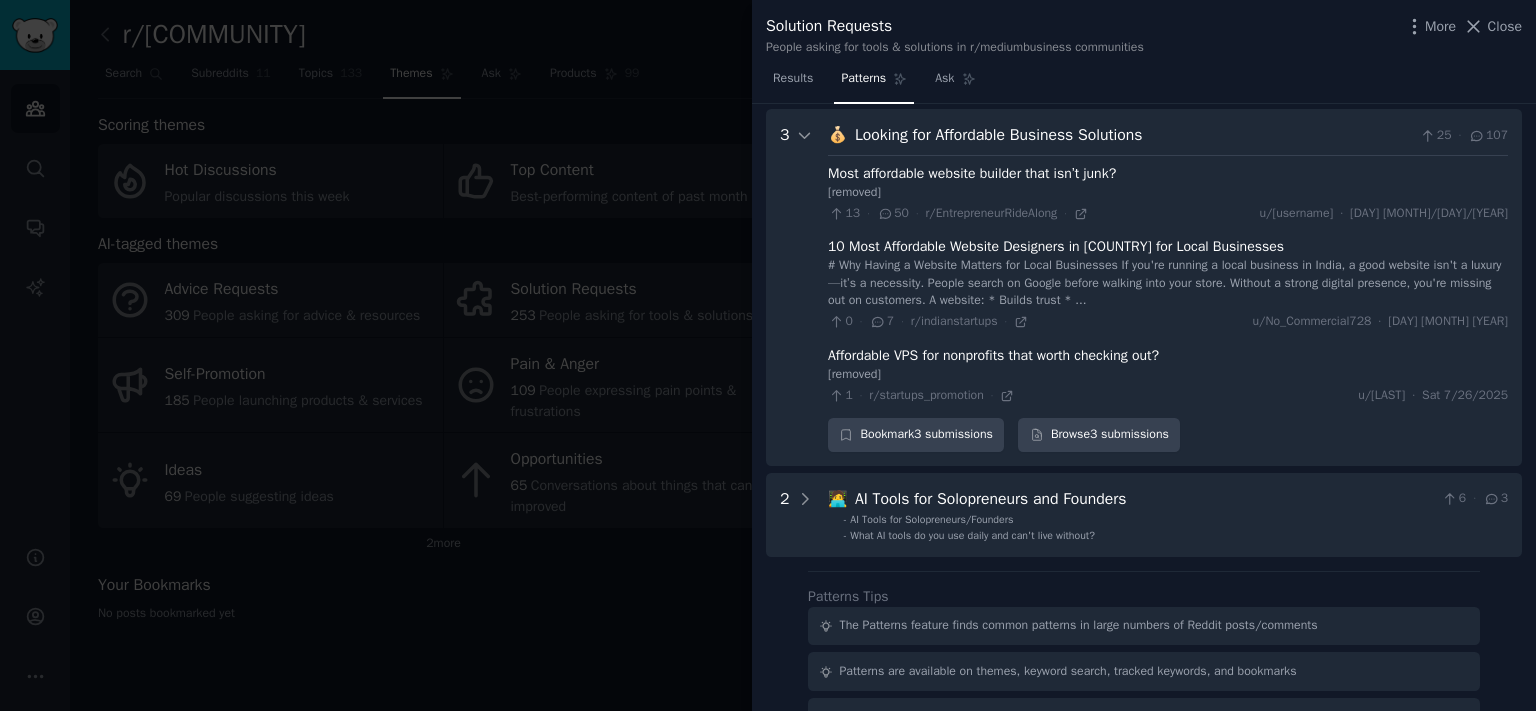 scroll, scrollTop: 1236, scrollLeft: 0, axis: vertical 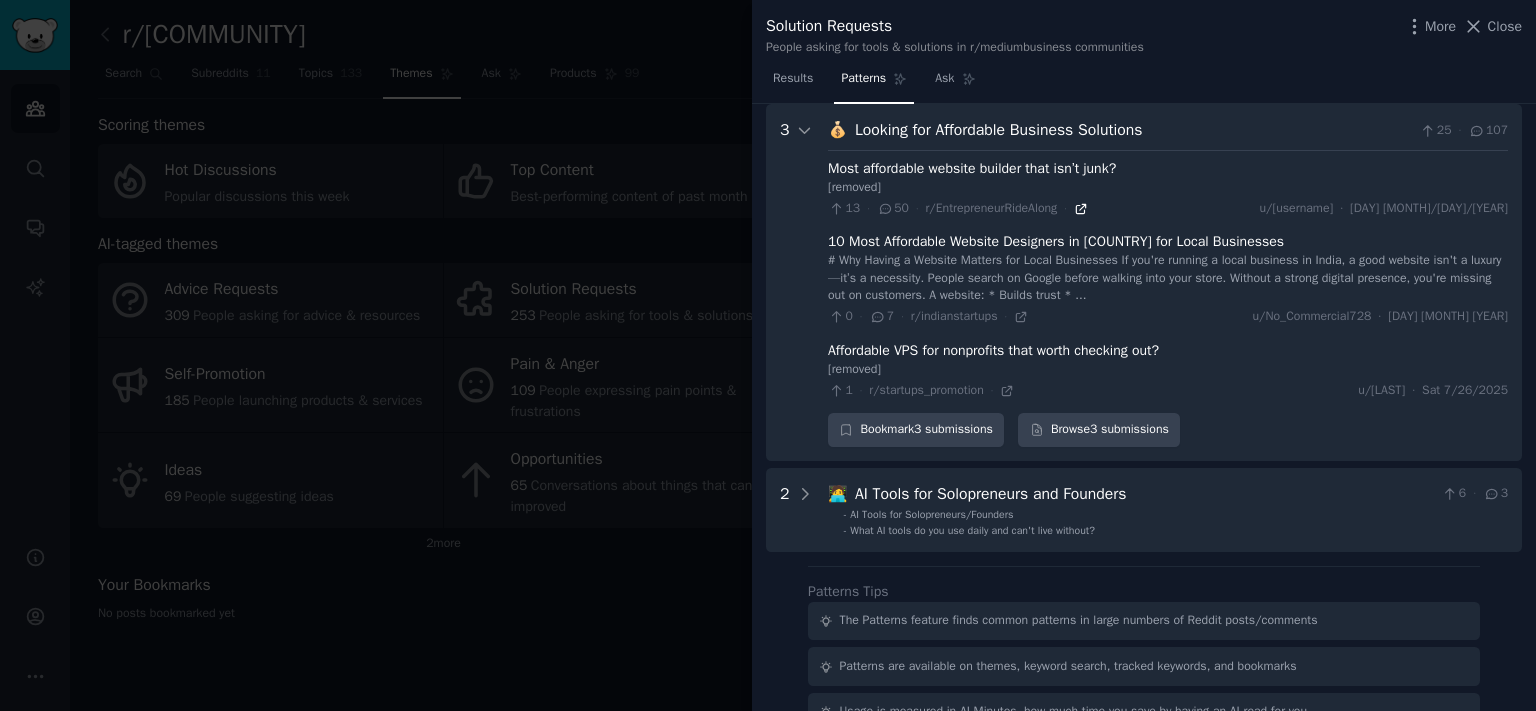 click 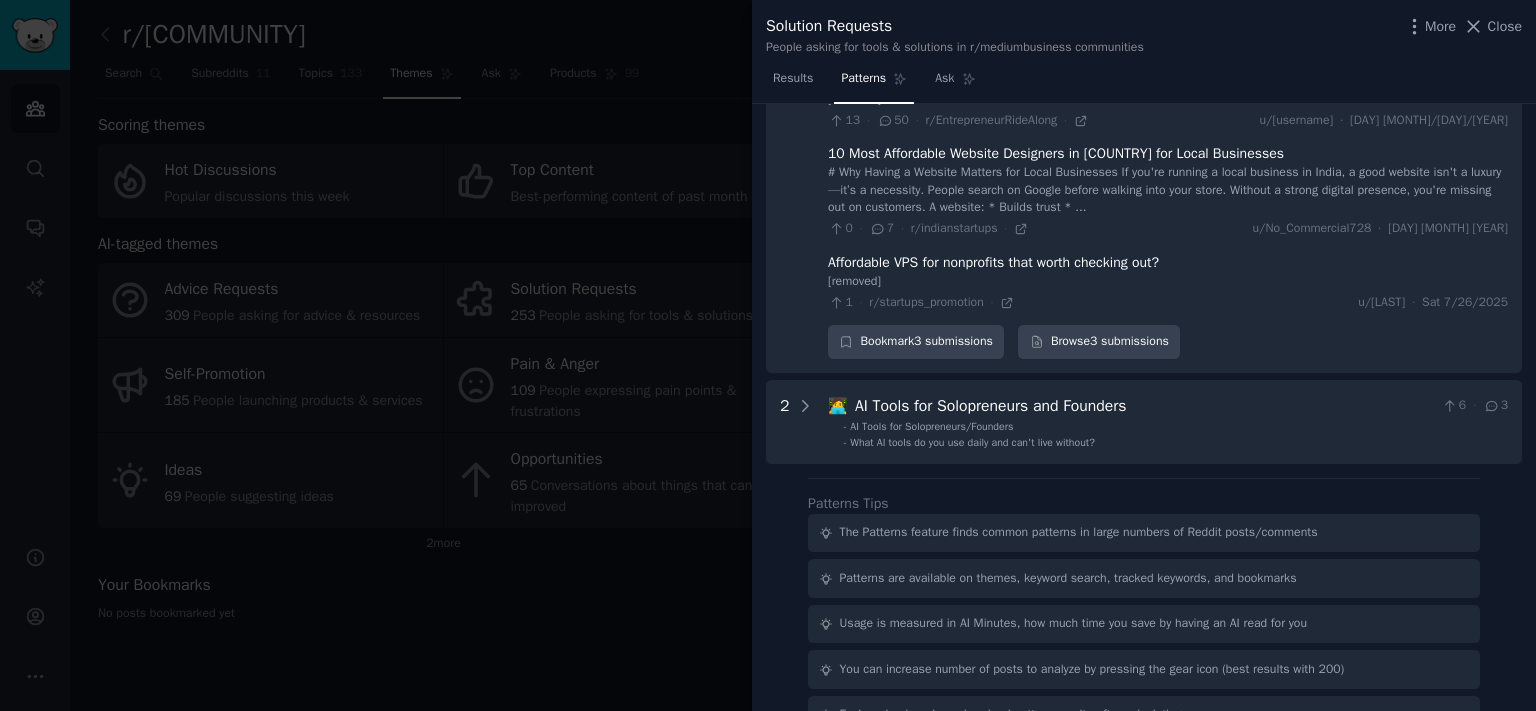 scroll, scrollTop: 1411, scrollLeft: 0, axis: vertical 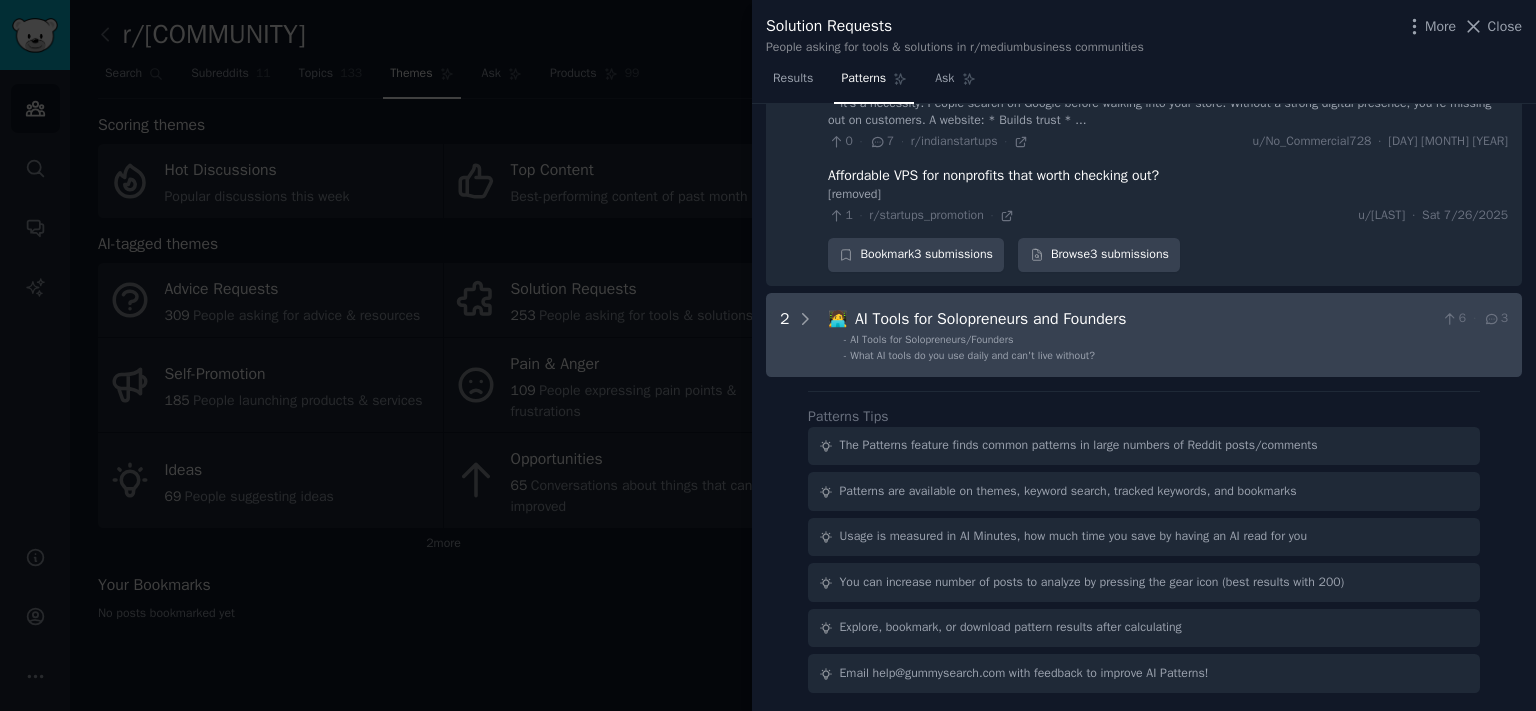 click on "AI Tools for Solopreneurs and Founders" at bounding box center (1144, 319) 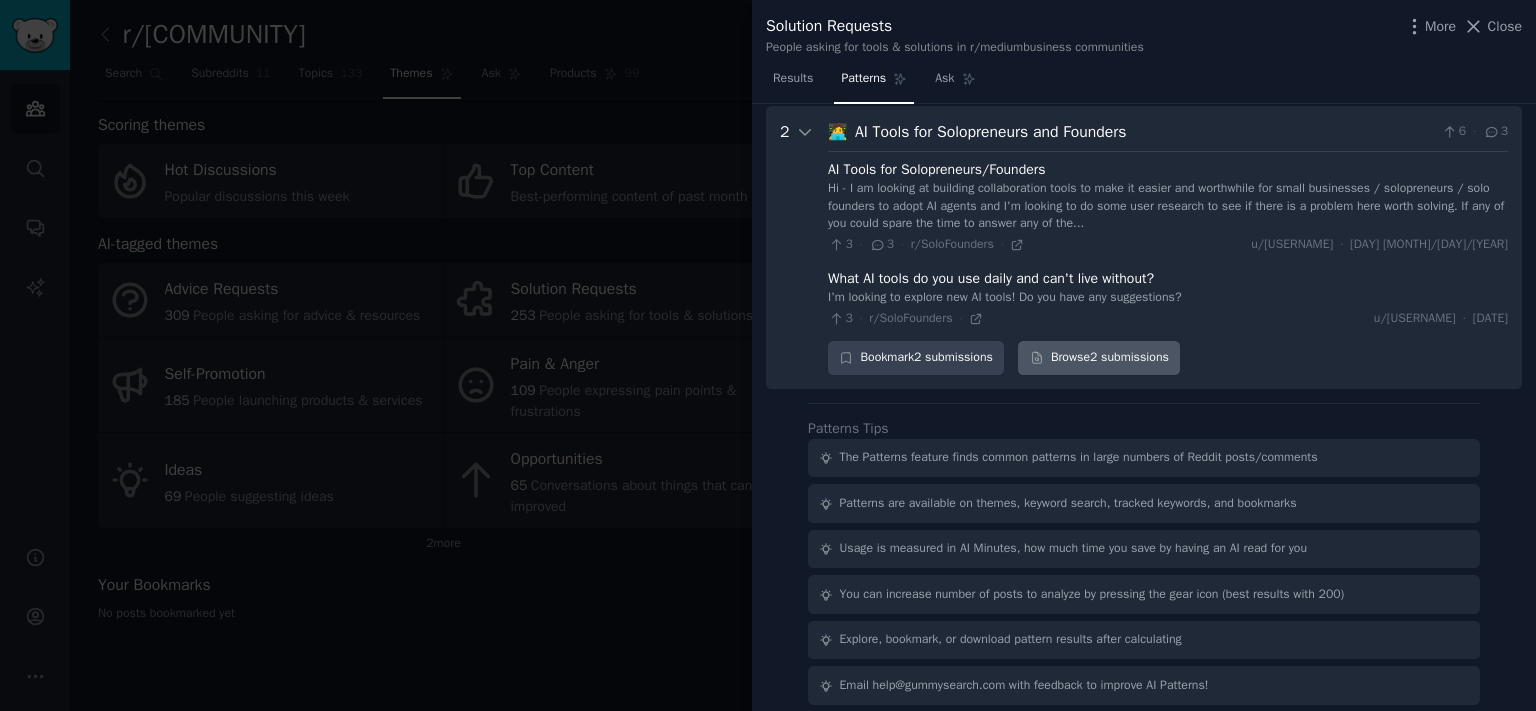 scroll, scrollTop: 1599, scrollLeft: 0, axis: vertical 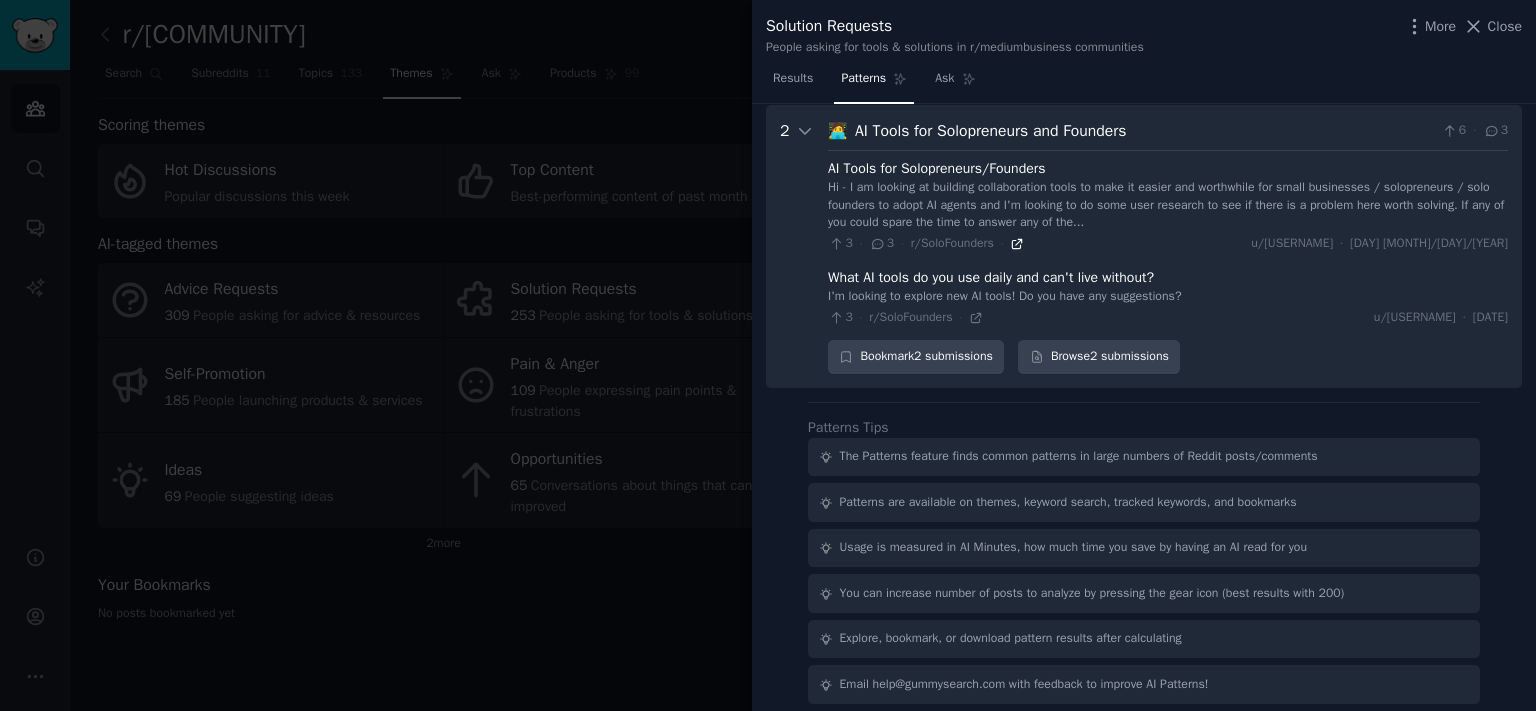 click 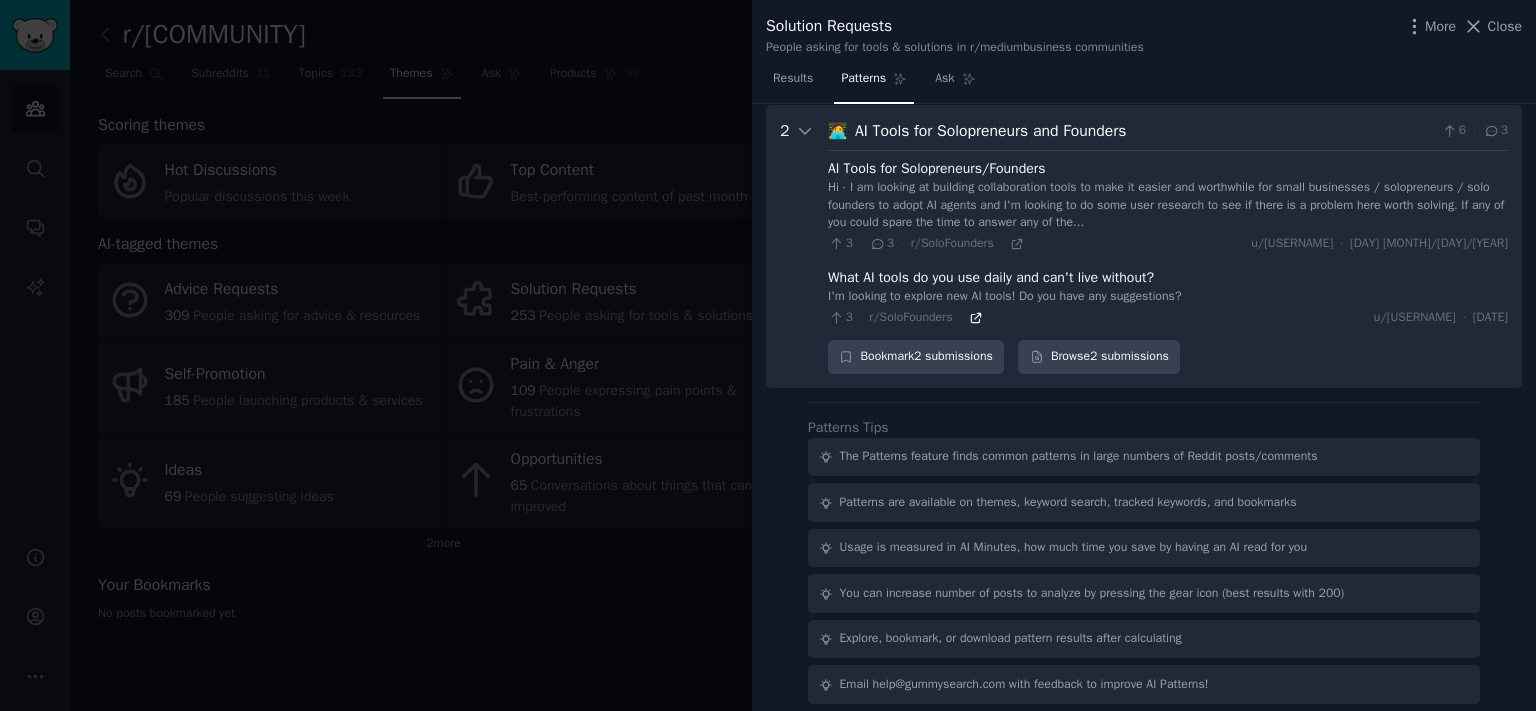 click 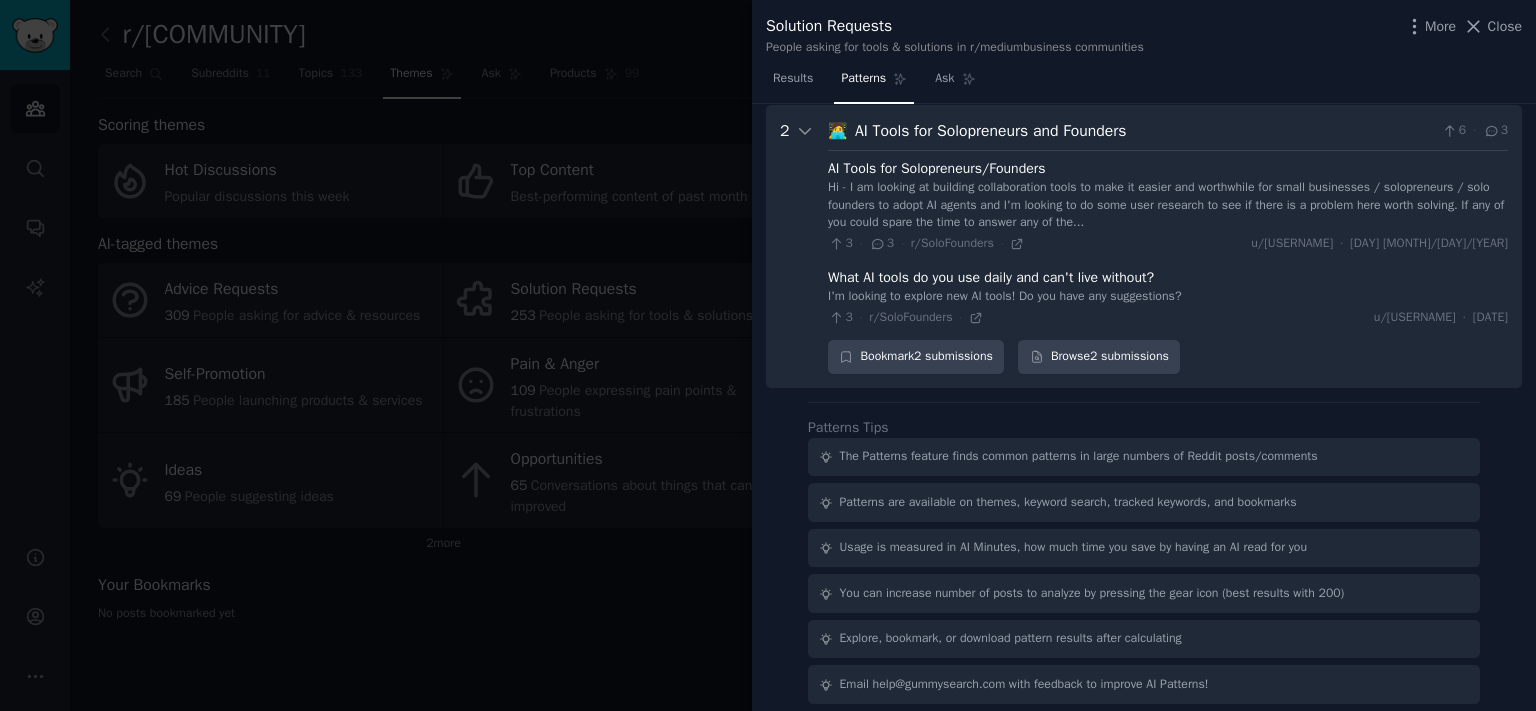 scroll, scrollTop: 1609, scrollLeft: 0, axis: vertical 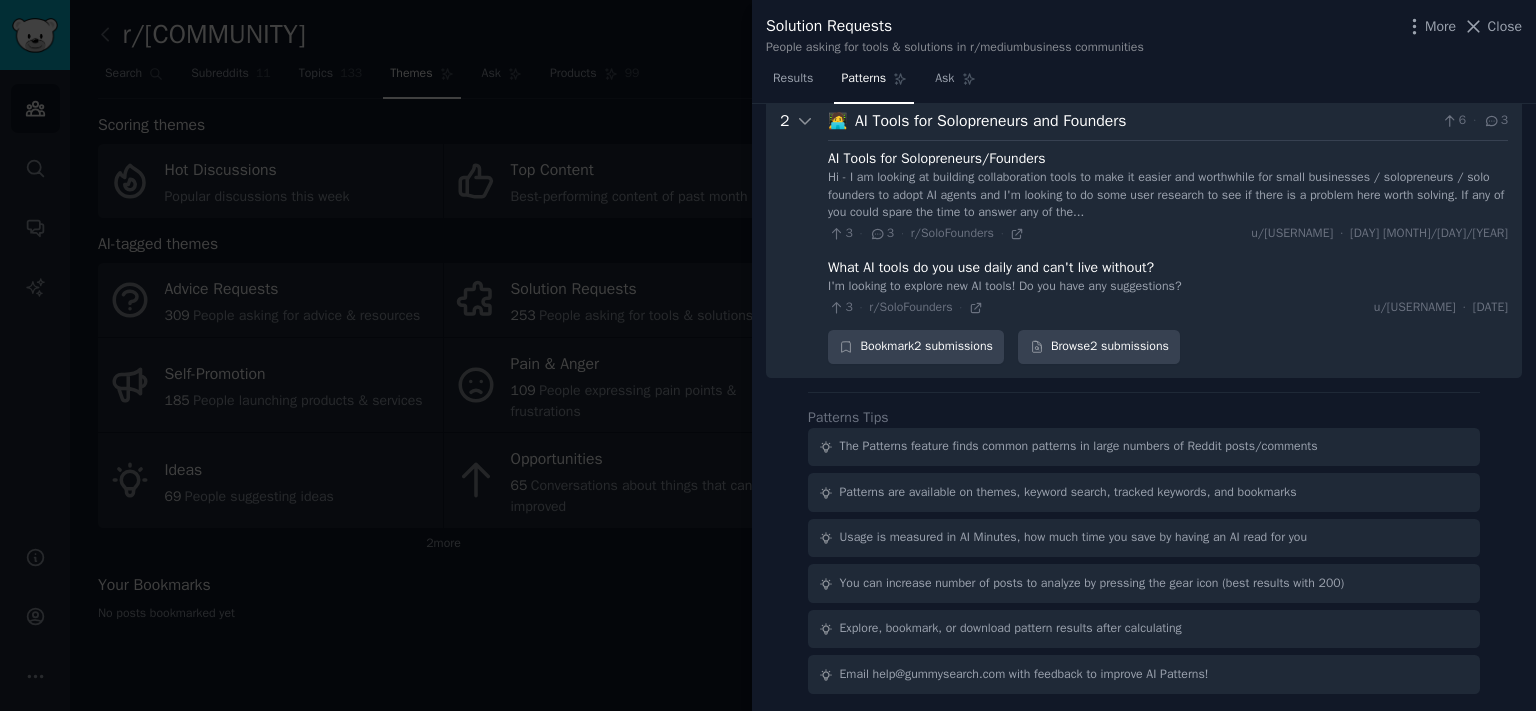click on "Close" at bounding box center (1505, 26) 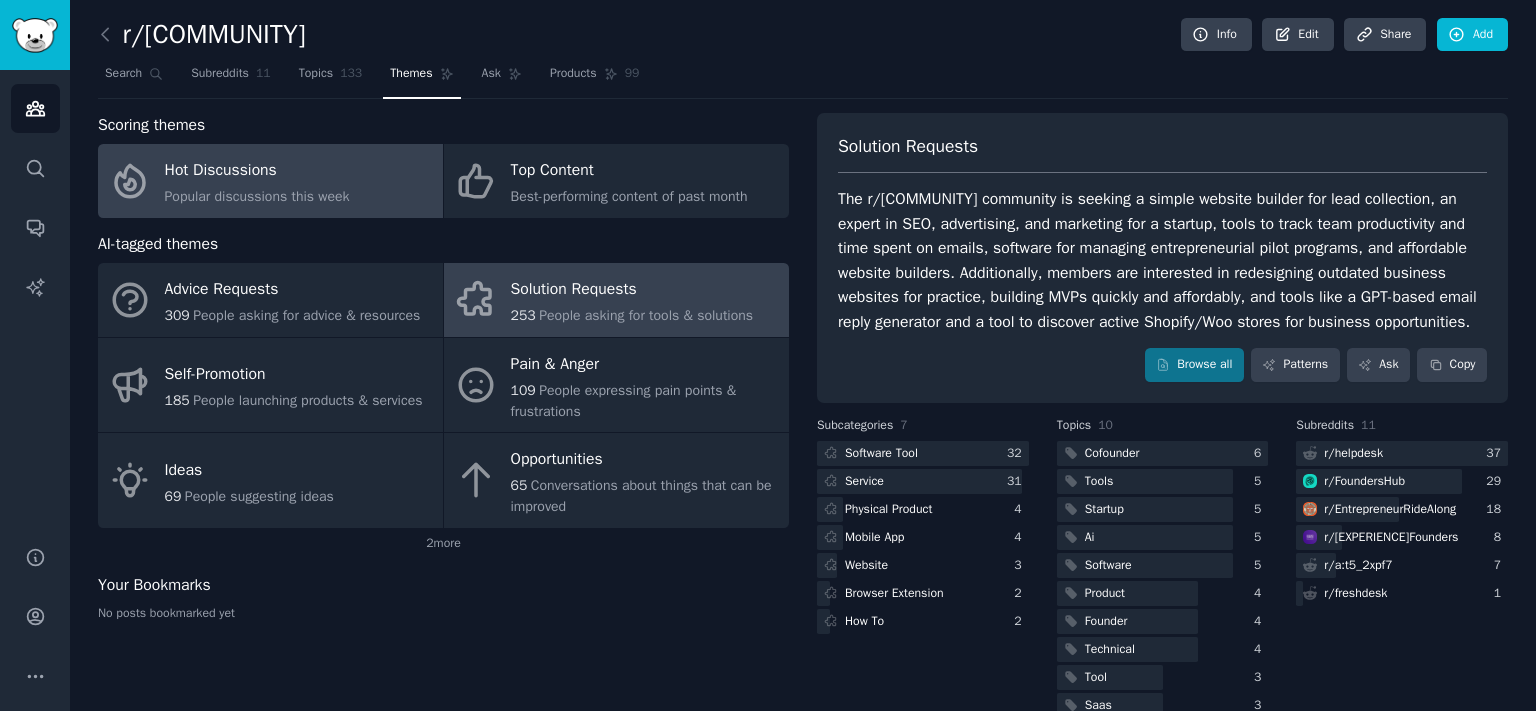 click on "Popular discussions this week" 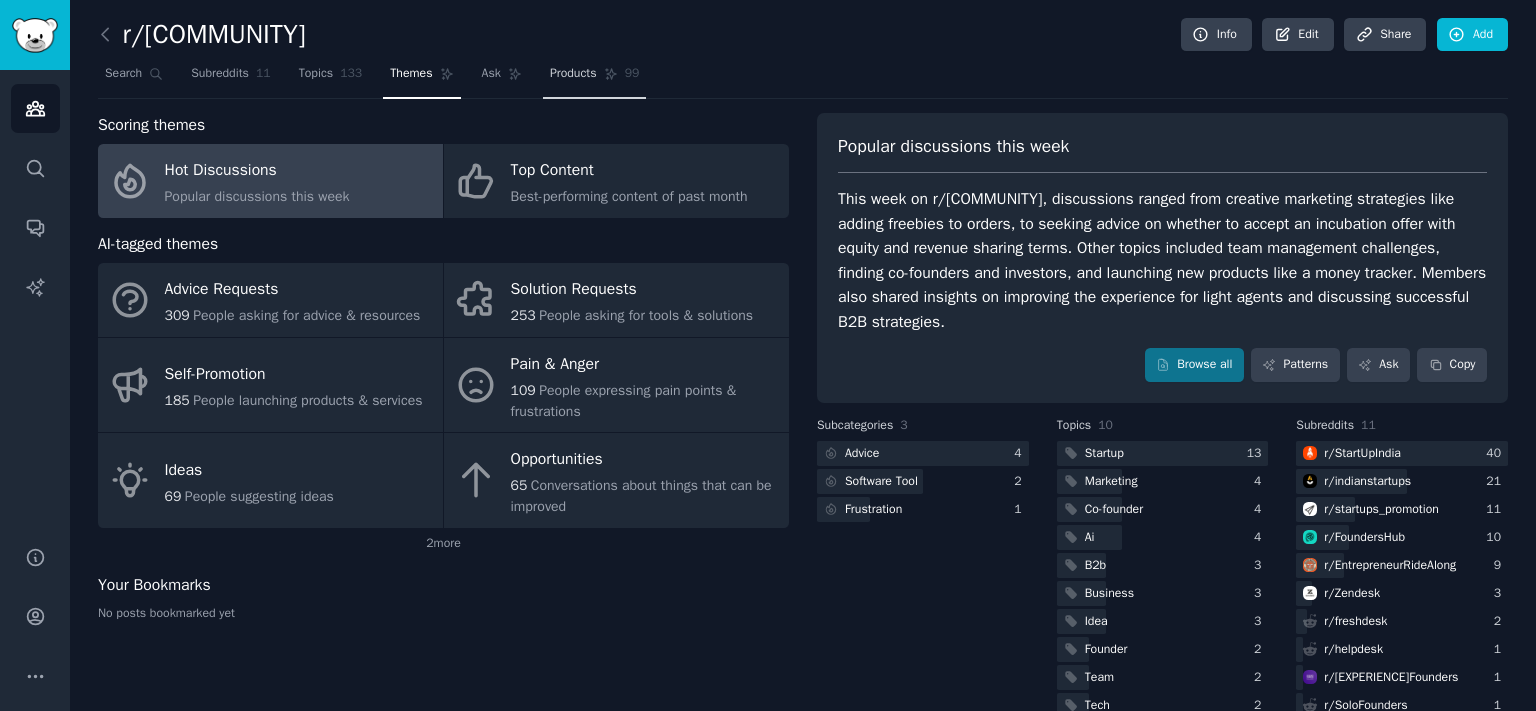 click on "Products 99" at bounding box center (594, 78) 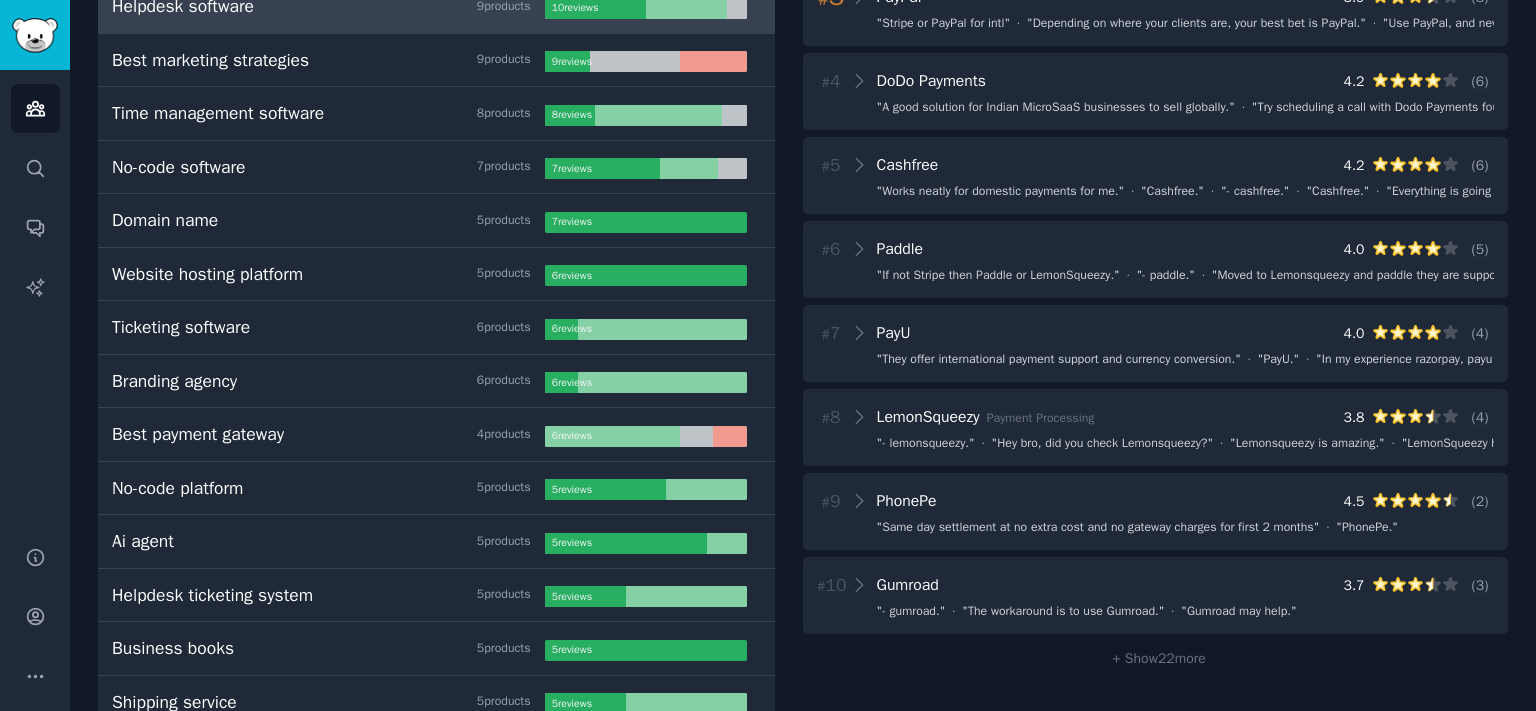 scroll, scrollTop: 331, scrollLeft: 0, axis: vertical 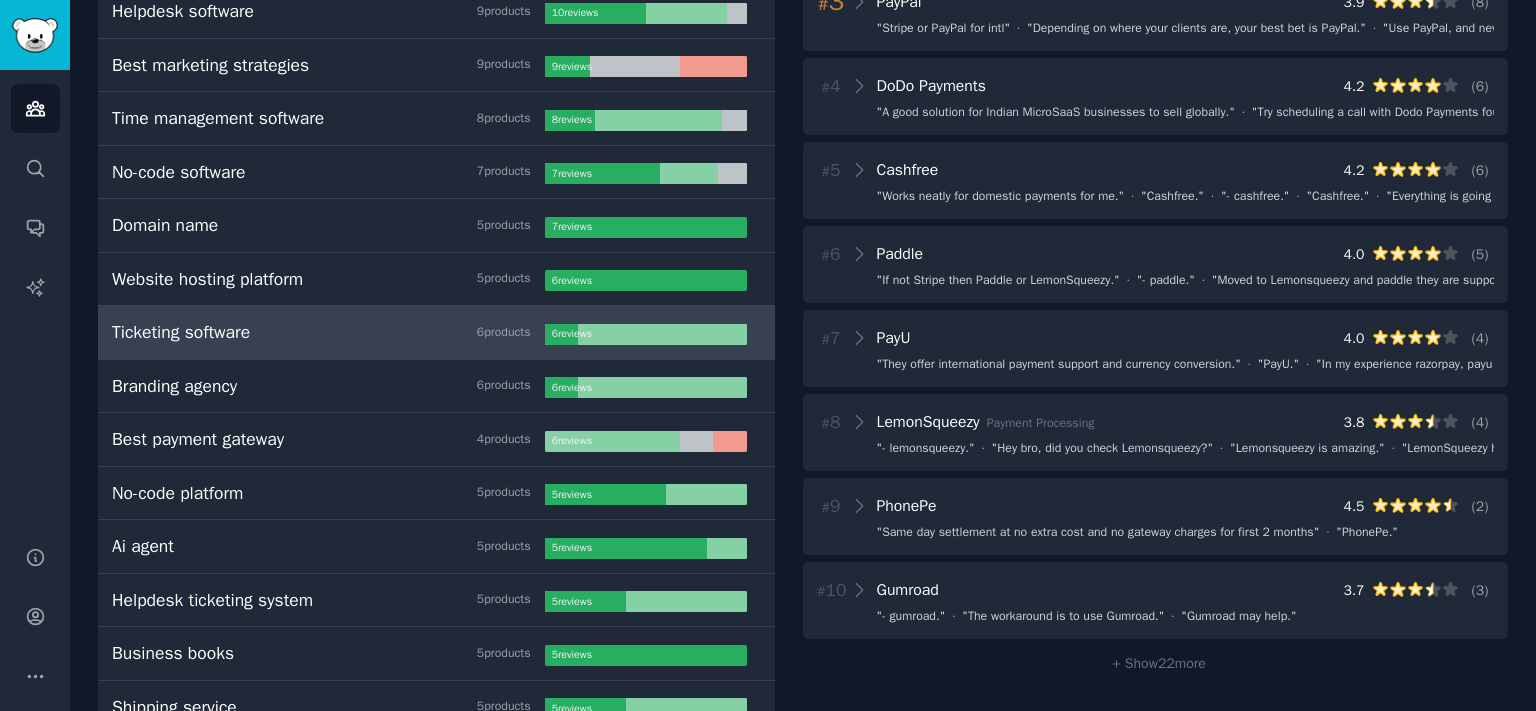 click on "Ticketing software 6  product s" at bounding box center (328, 332) 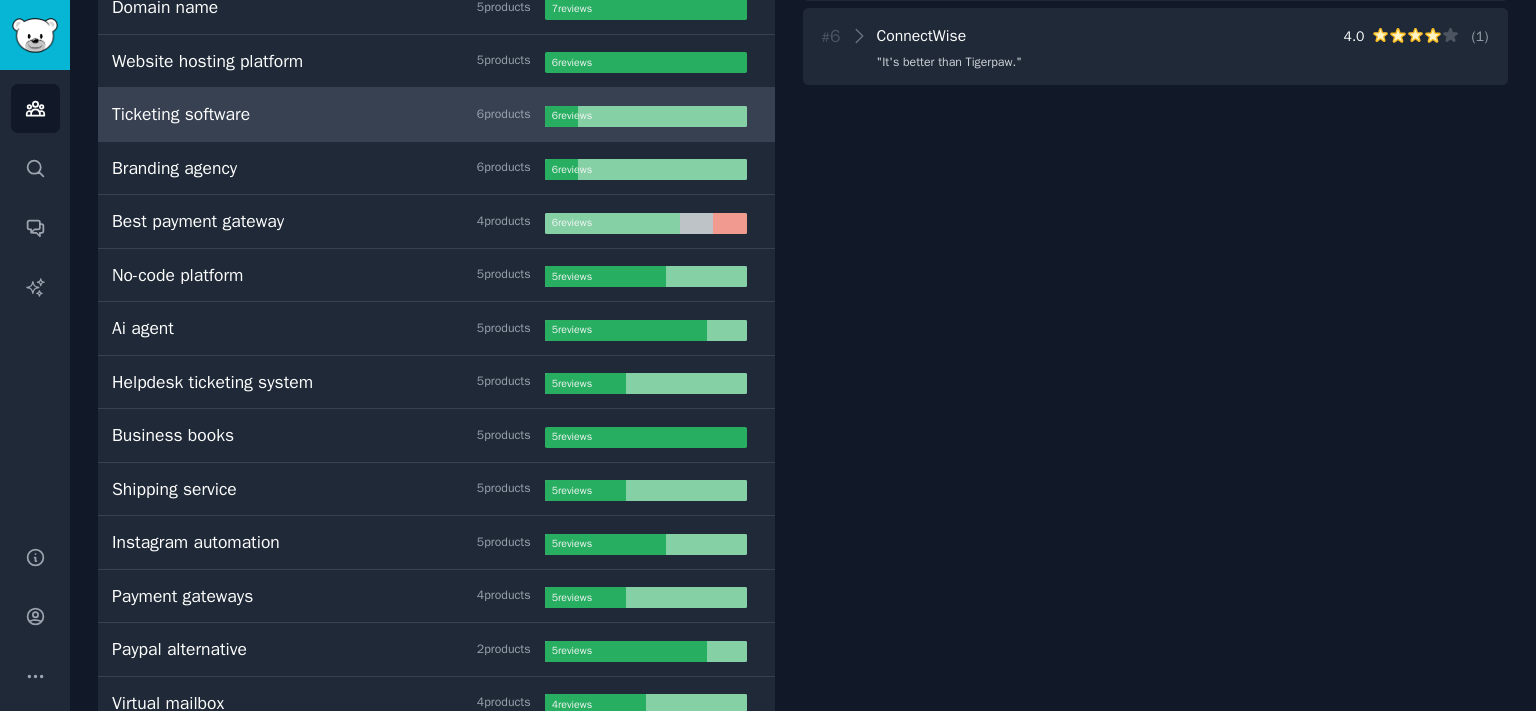 scroll, scrollTop: 552, scrollLeft: 0, axis: vertical 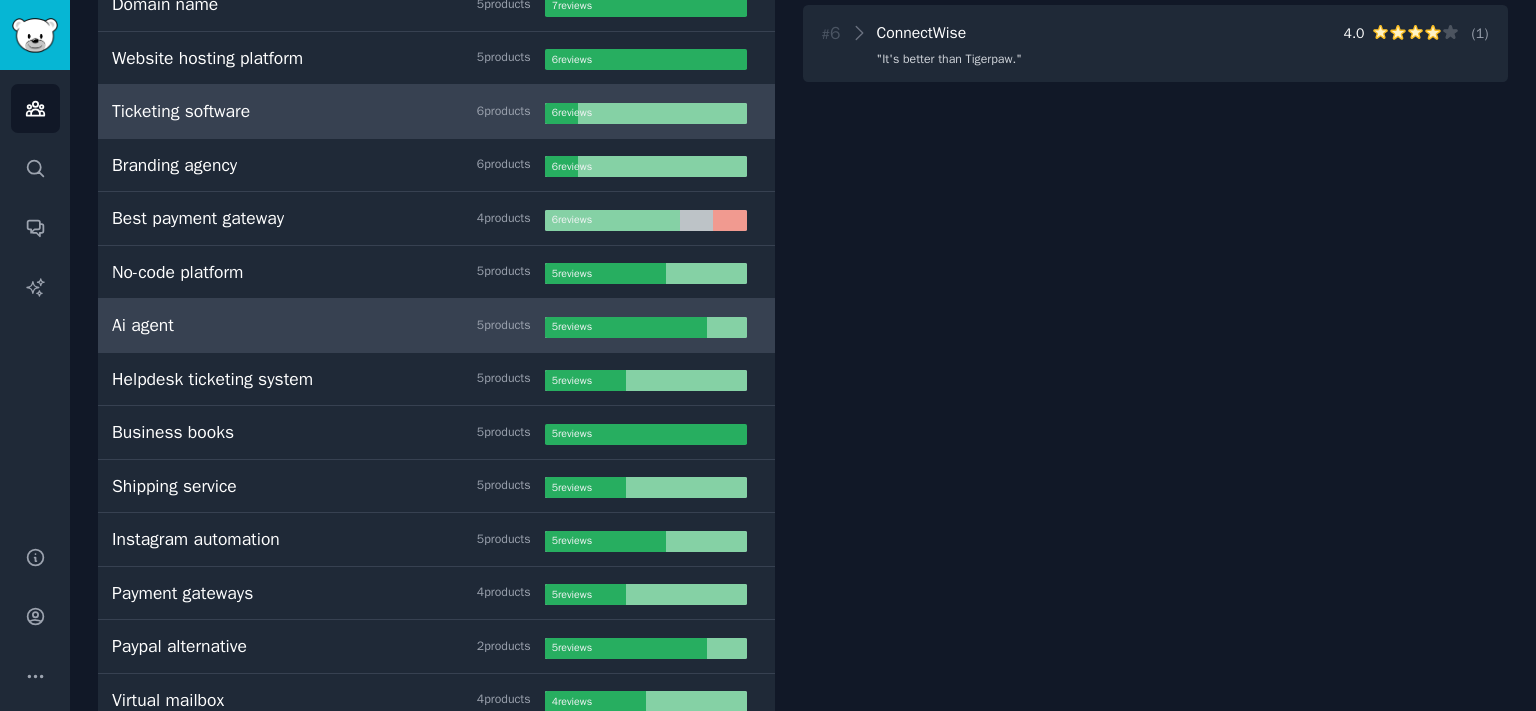 click on "Ai agent 5  product s" at bounding box center (328, 325) 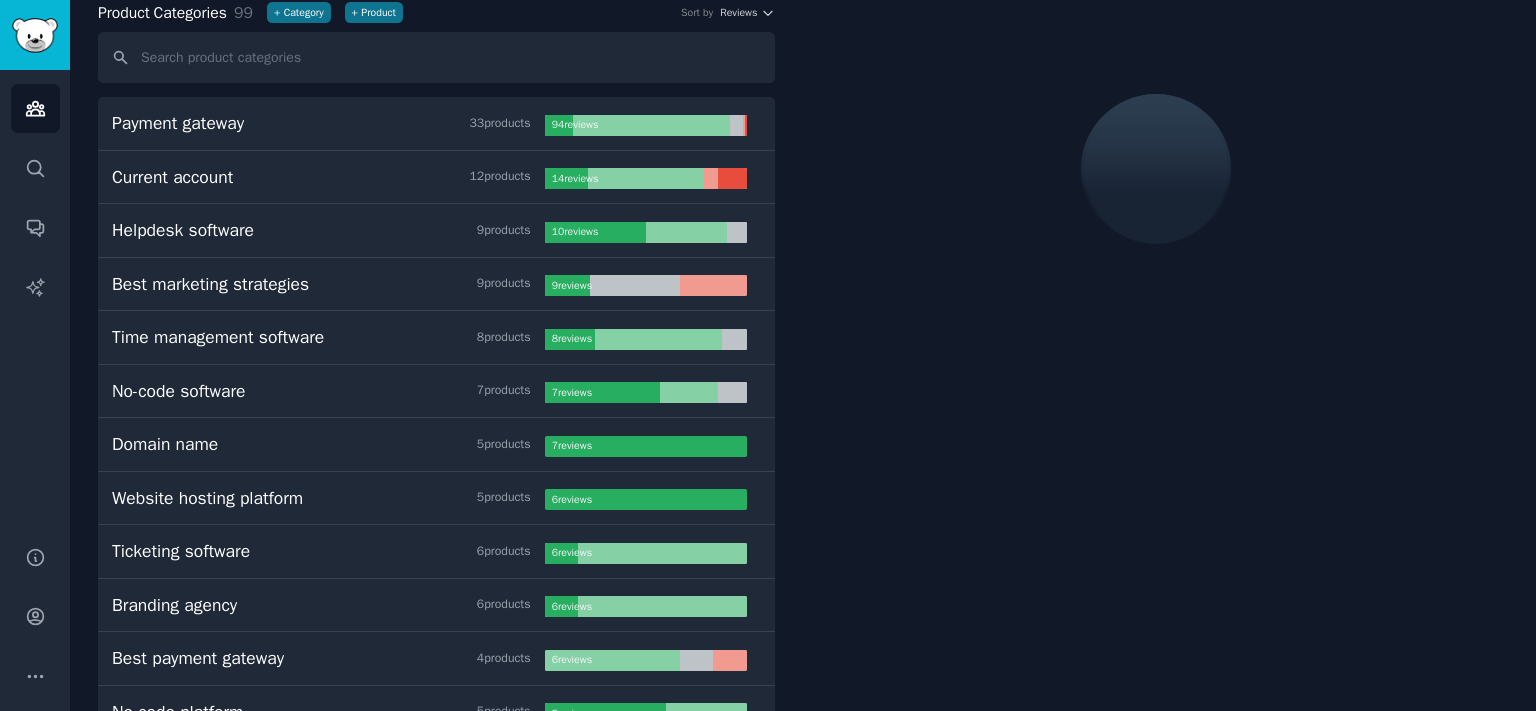 scroll, scrollTop: 111, scrollLeft: 0, axis: vertical 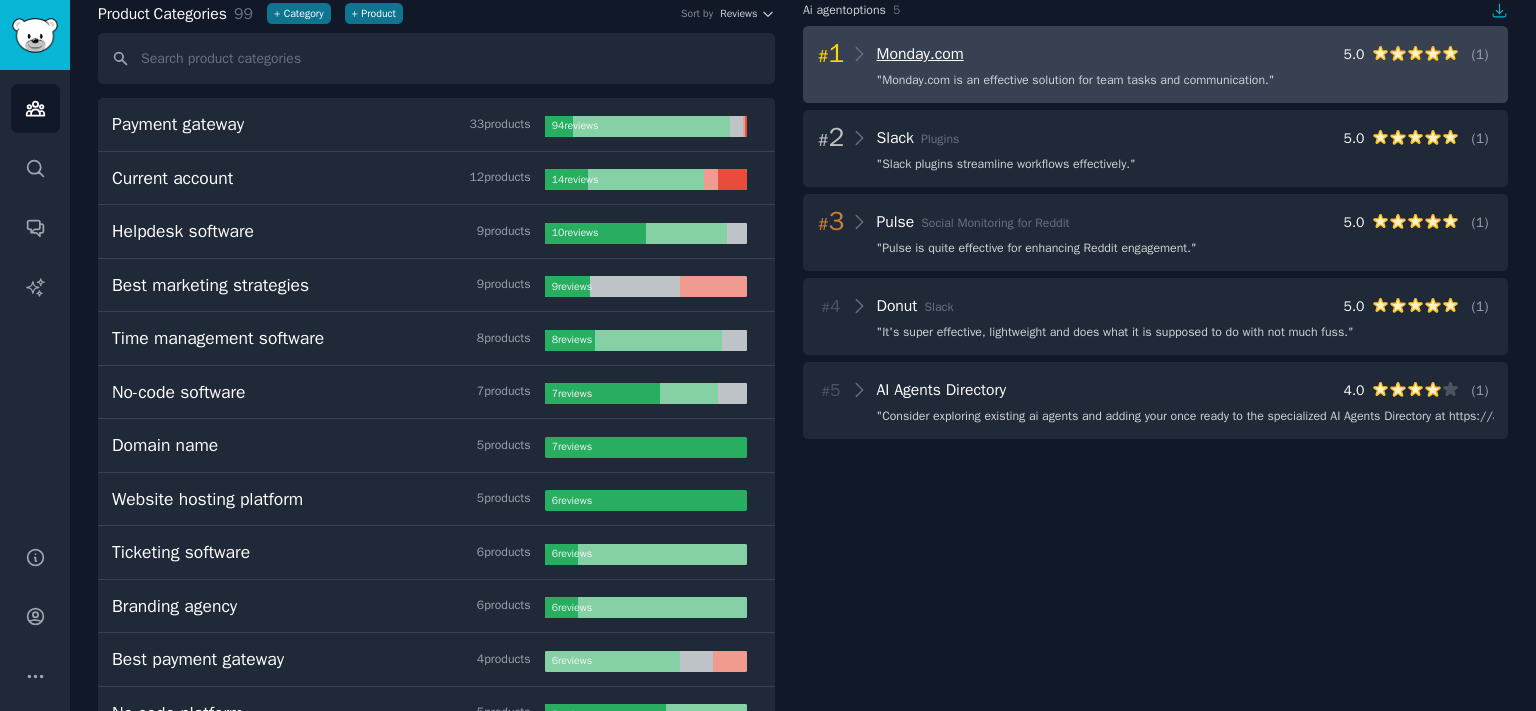 click on "Monday.com" at bounding box center [920, 54] 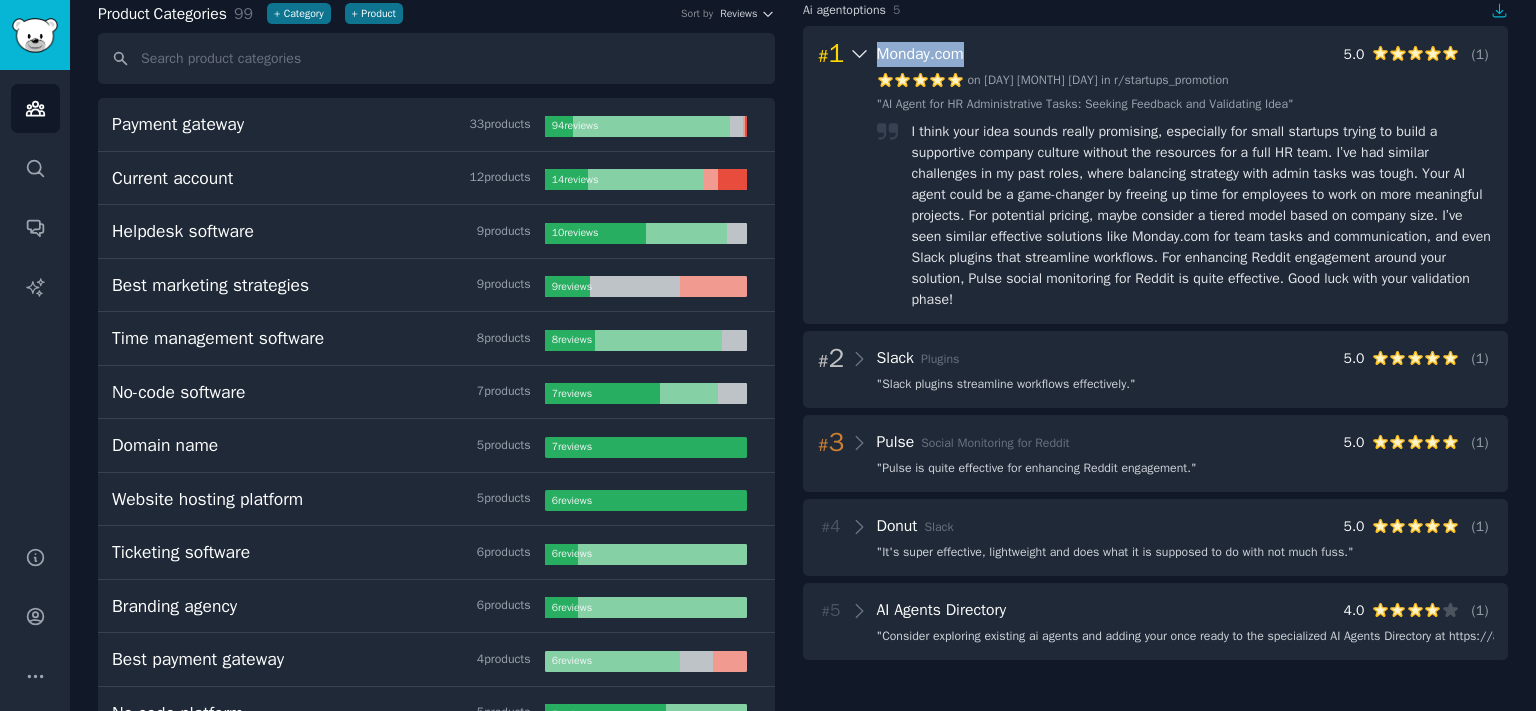 drag, startPoint x: 1018, startPoint y: 61, endPoint x: 855, endPoint y: 57, distance: 163.04907 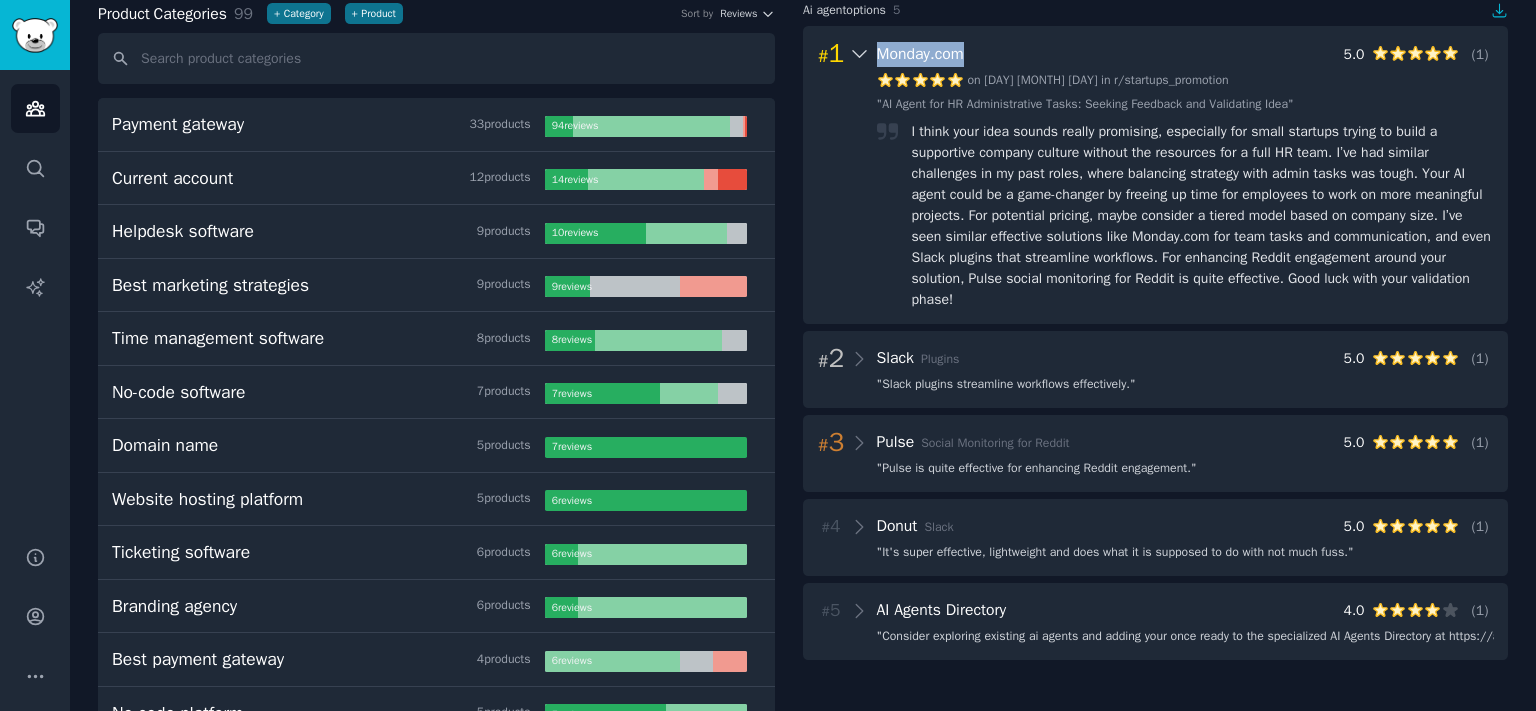 copy on "Monday.com" 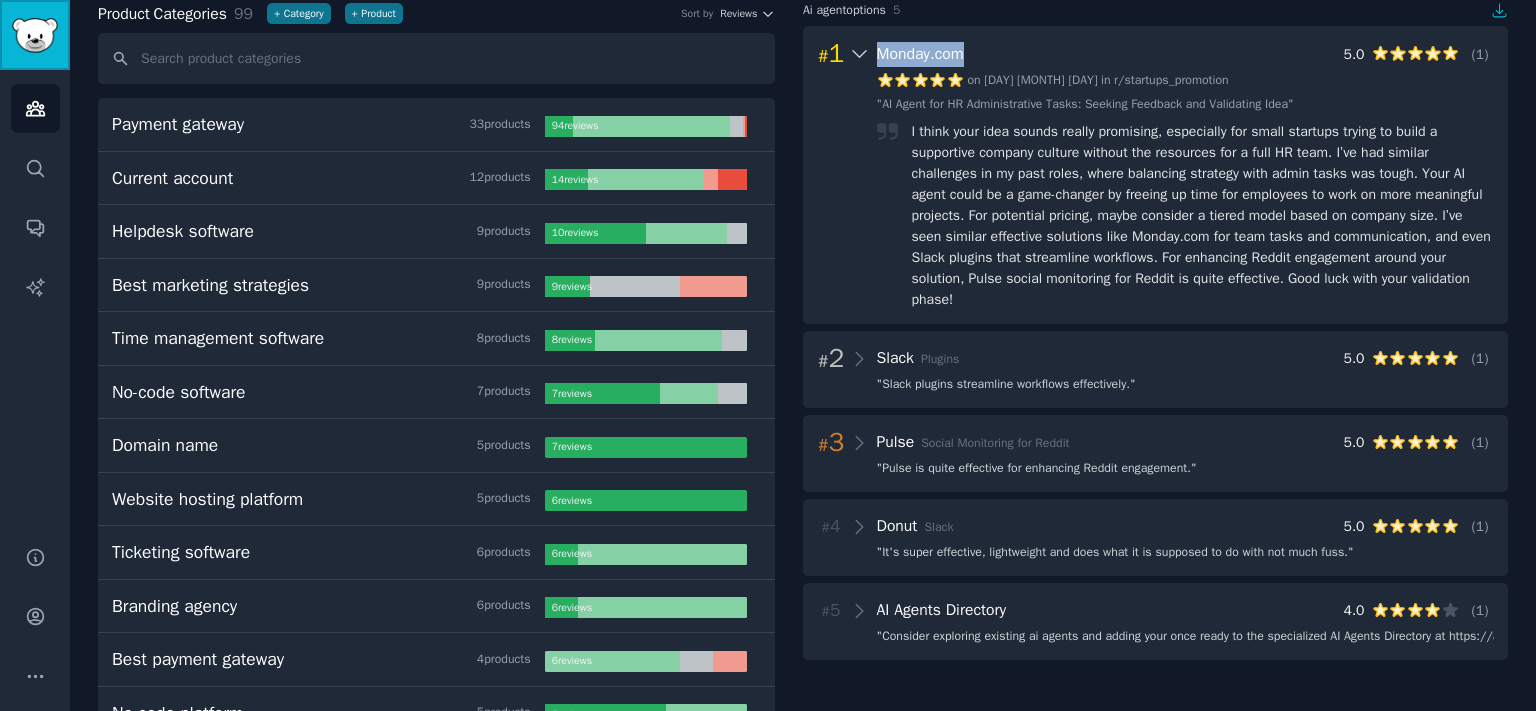 click at bounding box center (35, 35) 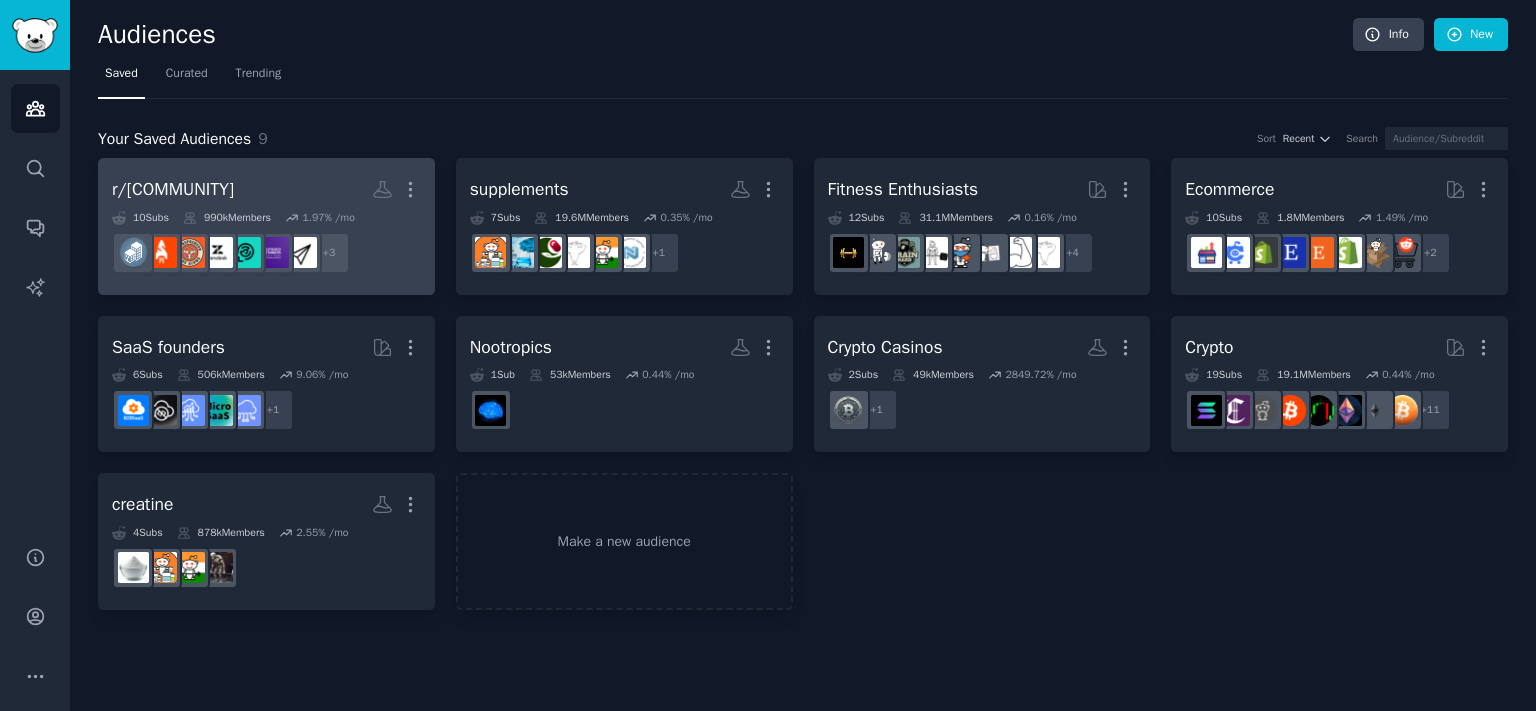click on "r/mediumbusiness More" at bounding box center (266, 189) 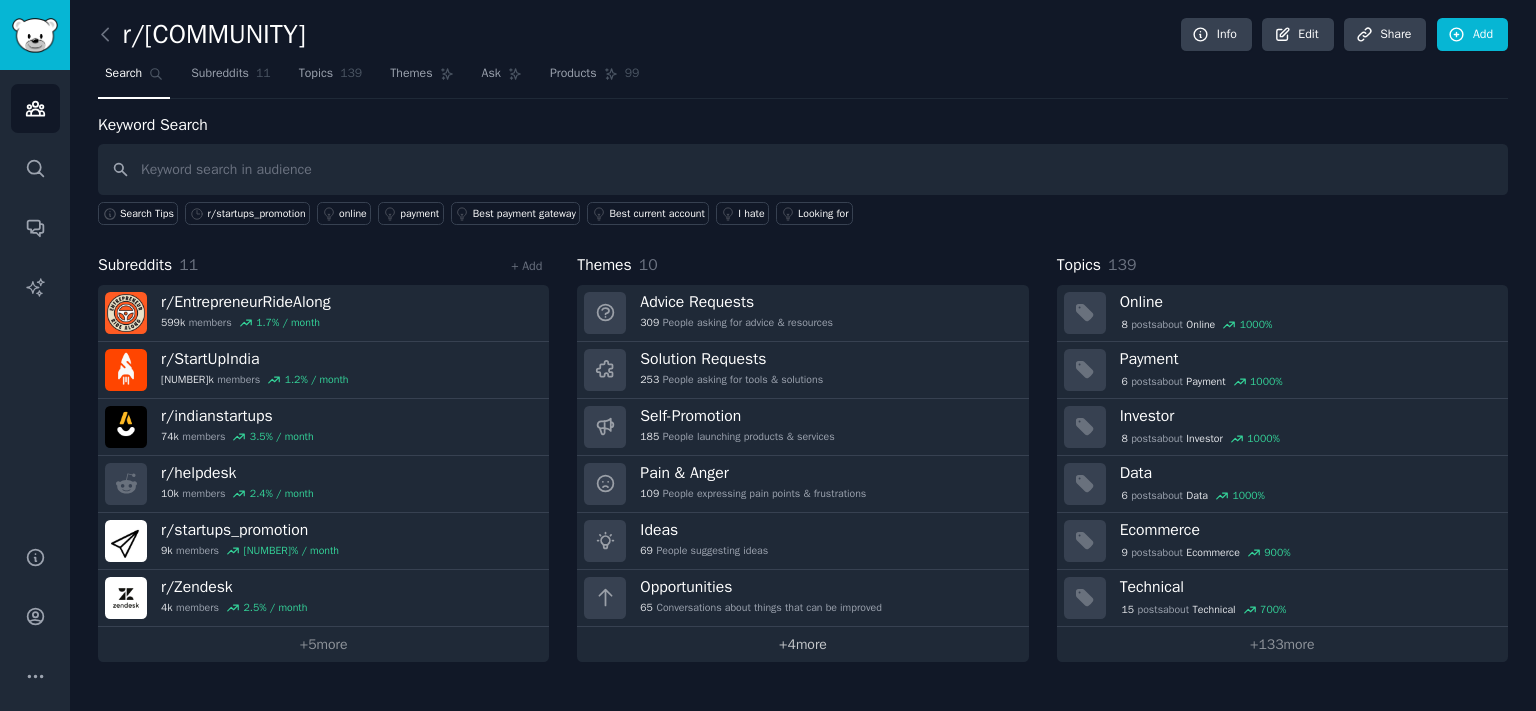 click on "+  4  more" at bounding box center (802, 644) 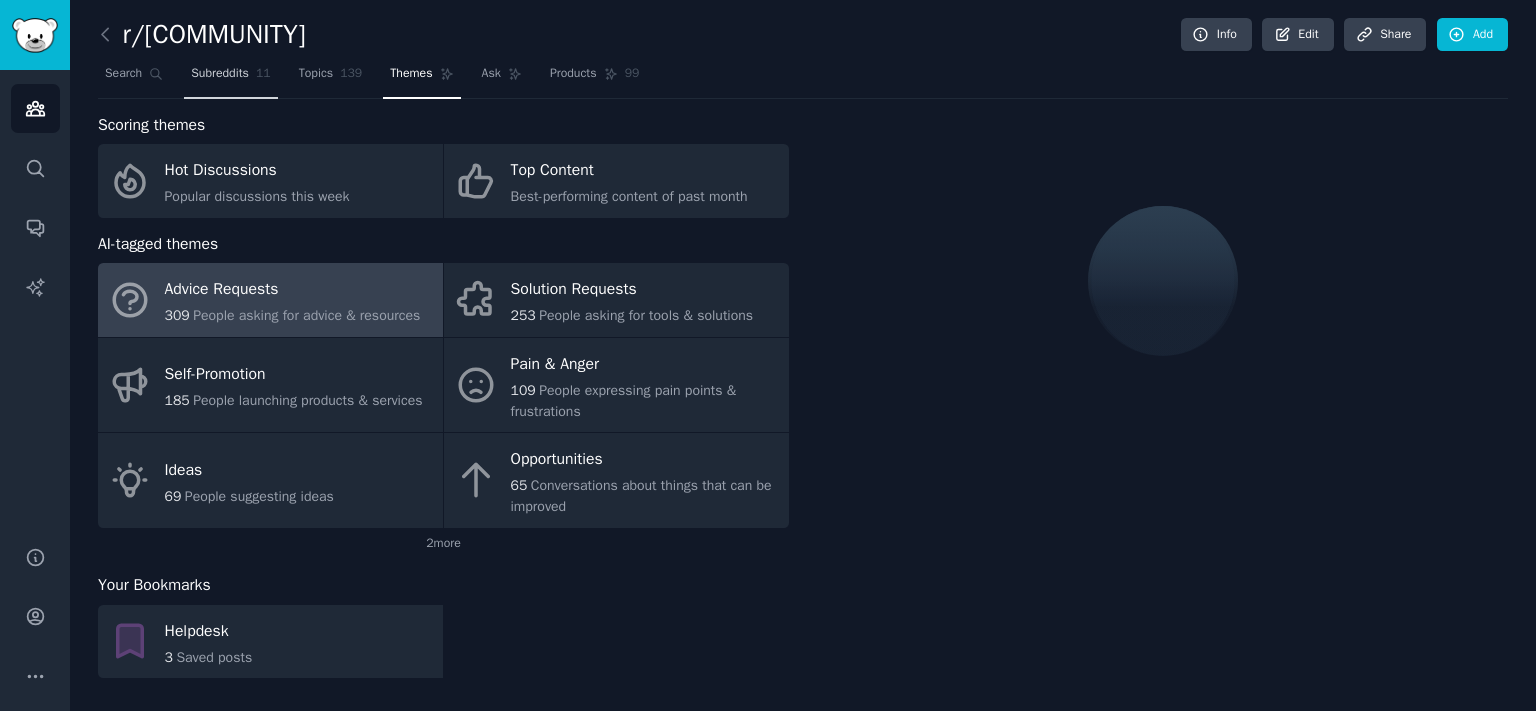 click on "Subreddits 11" at bounding box center (230, 78) 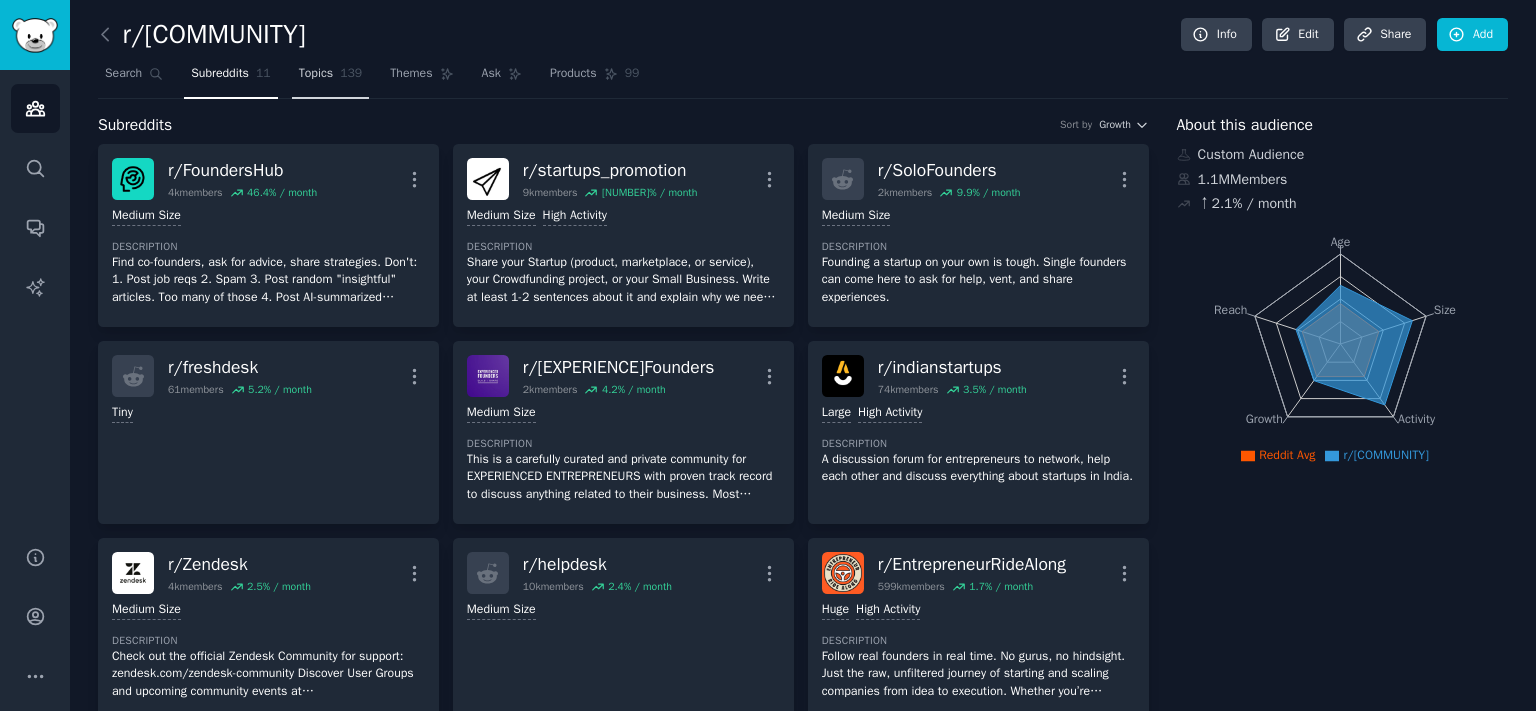 click on "Topics 139" at bounding box center [331, 78] 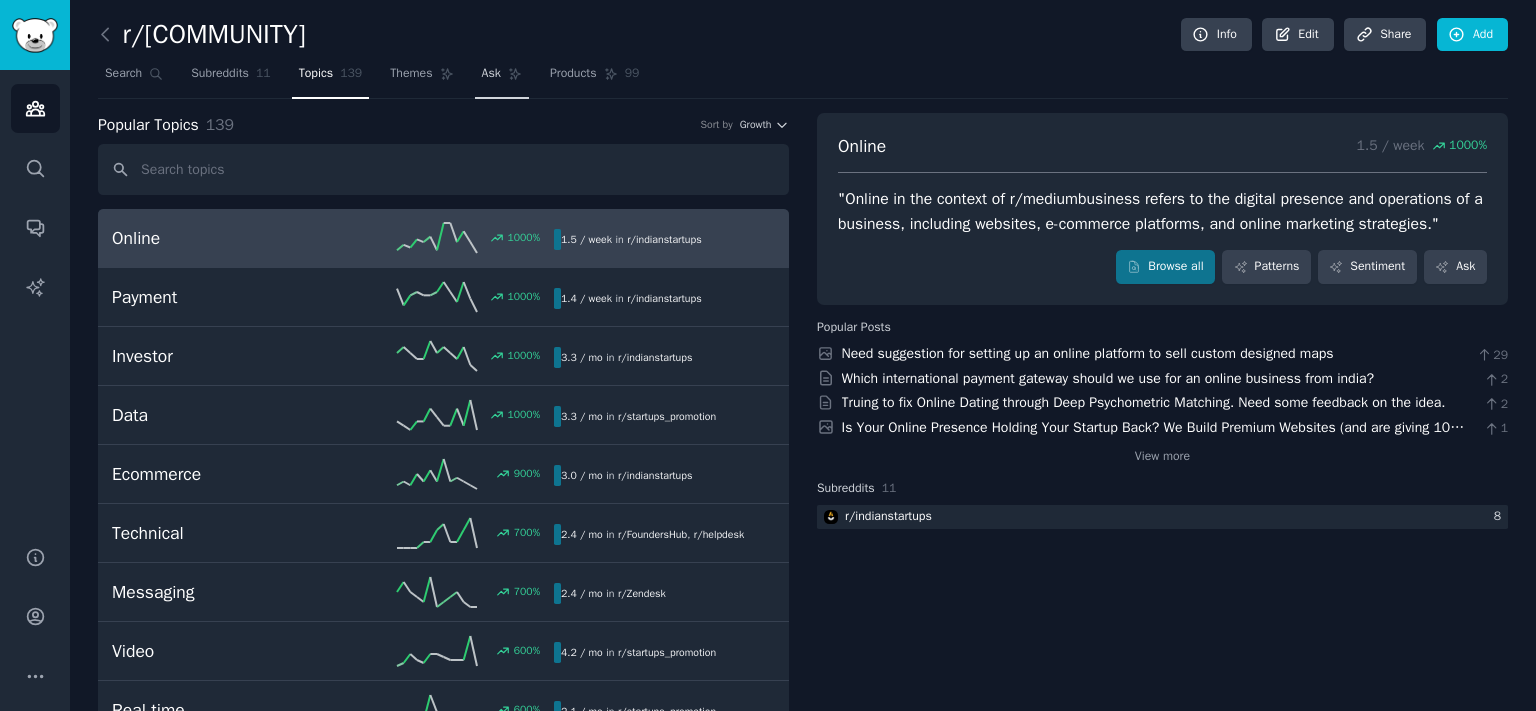 click on "Ask" at bounding box center [502, 78] 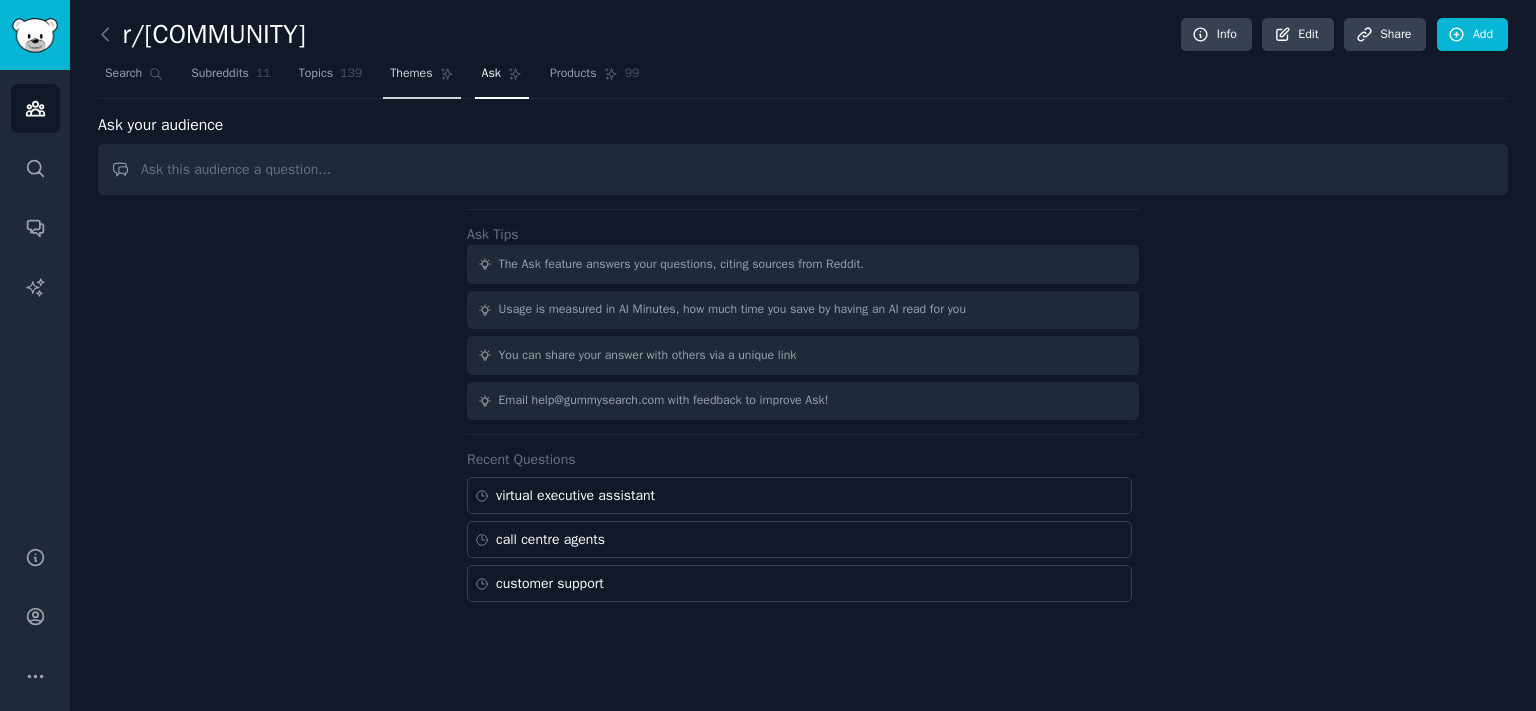 click on "Themes" at bounding box center (411, 74) 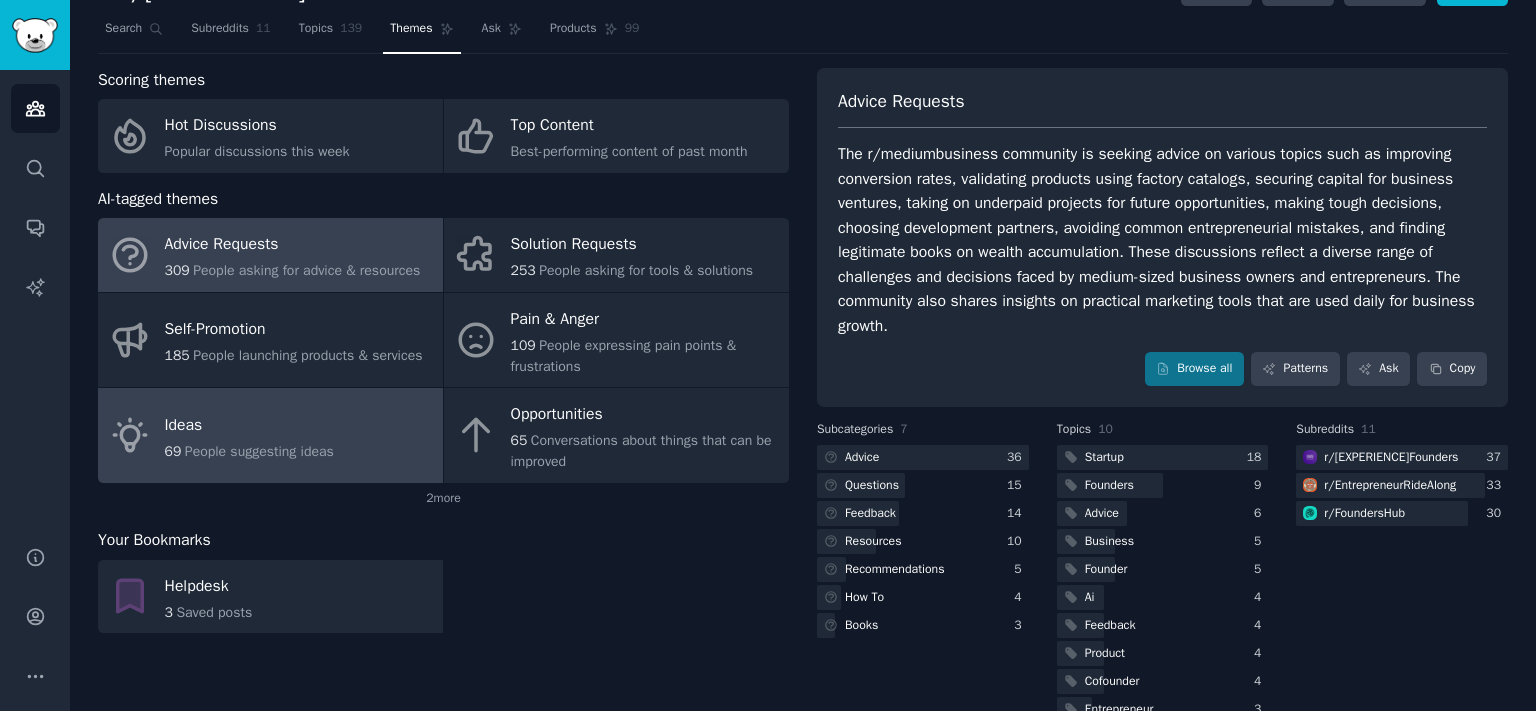 scroll, scrollTop: 85, scrollLeft: 0, axis: vertical 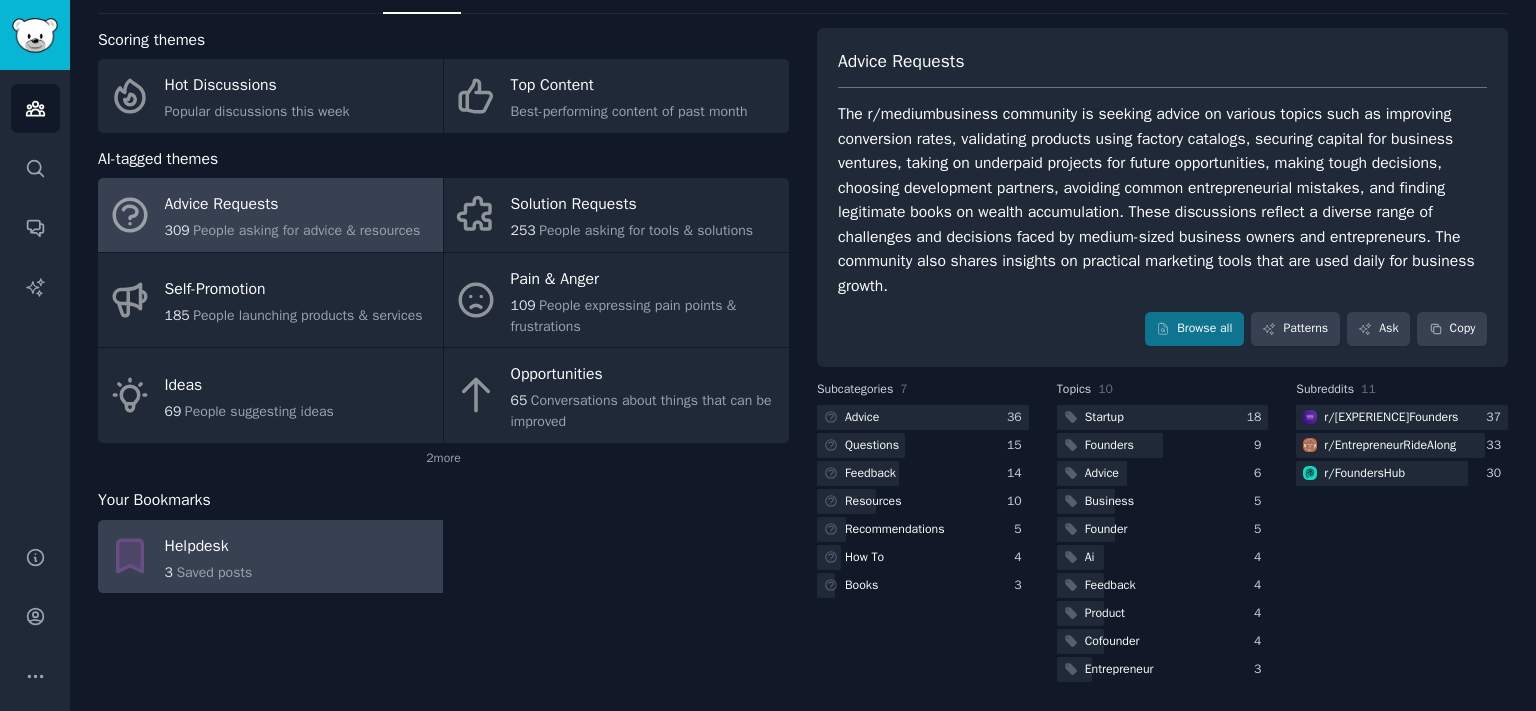 click on "Helpdesk 3 Saved posts" at bounding box center (270, 557) 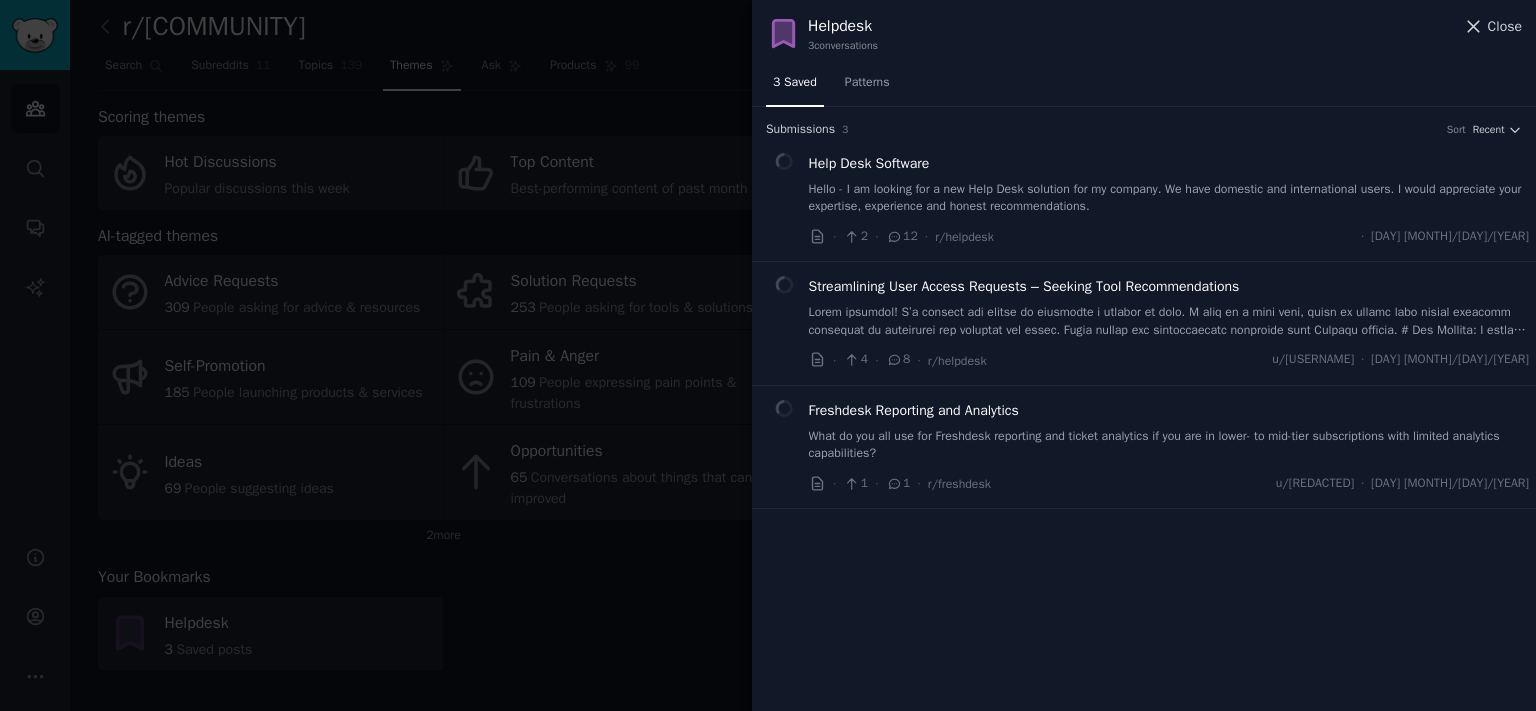 click 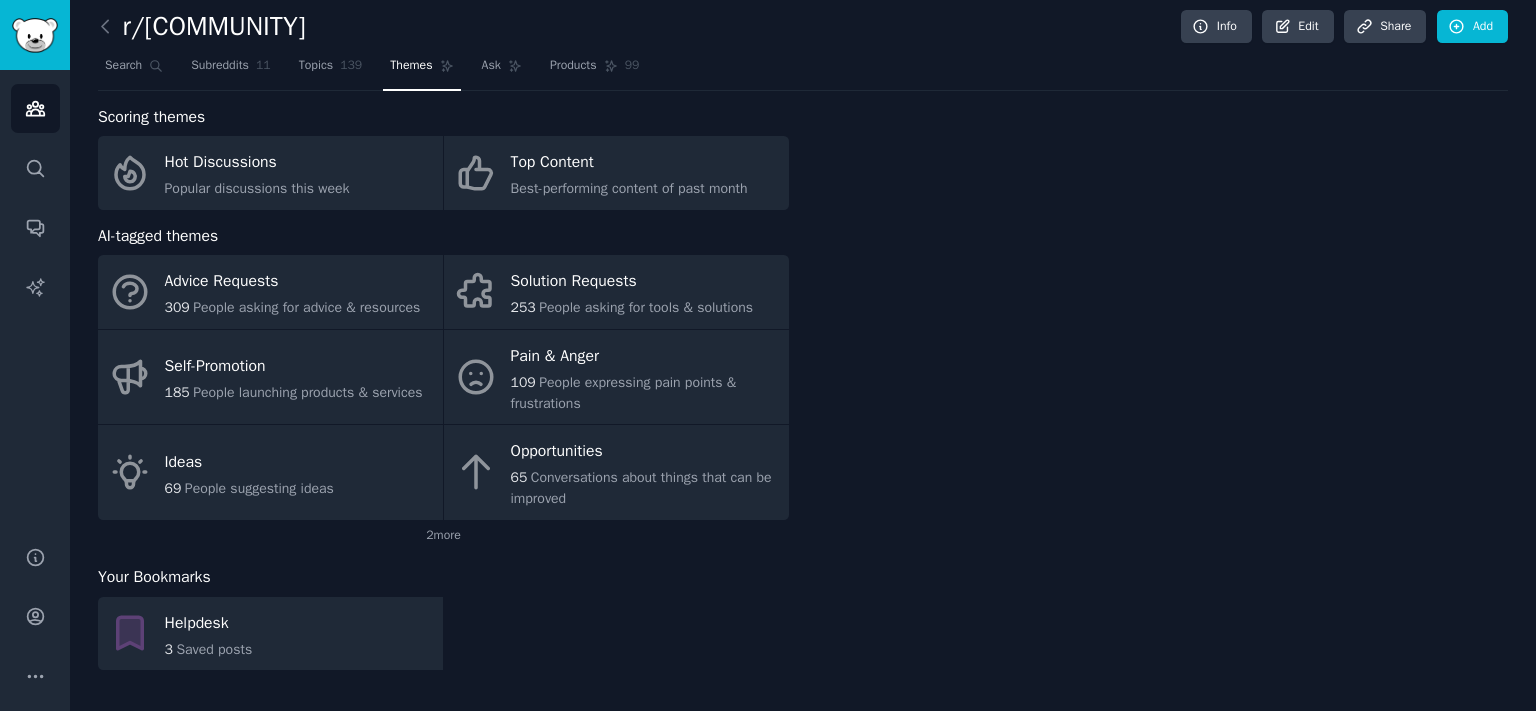 click on "r/mediumbusiness Info Edit Share Add Search Subreddits 11 Topics 139 Themes Ask Products 99 Scoring themes Hot Discussions Popular discussions this week Top Content Best-performing content of past month AI-tagged themes Advice Requests 309 People asking for advice & resources Solution Requests 253 People asking for tools & solutions Self-Promotion 185 People launching products & services Pain & Anger 109 People expressing pain points & frustrations Ideas 69 People suggesting ideas Opportunities 65 Conversations about things that can be improved 2  more Your Bookmarks Helpdesk 3 Saved posts" 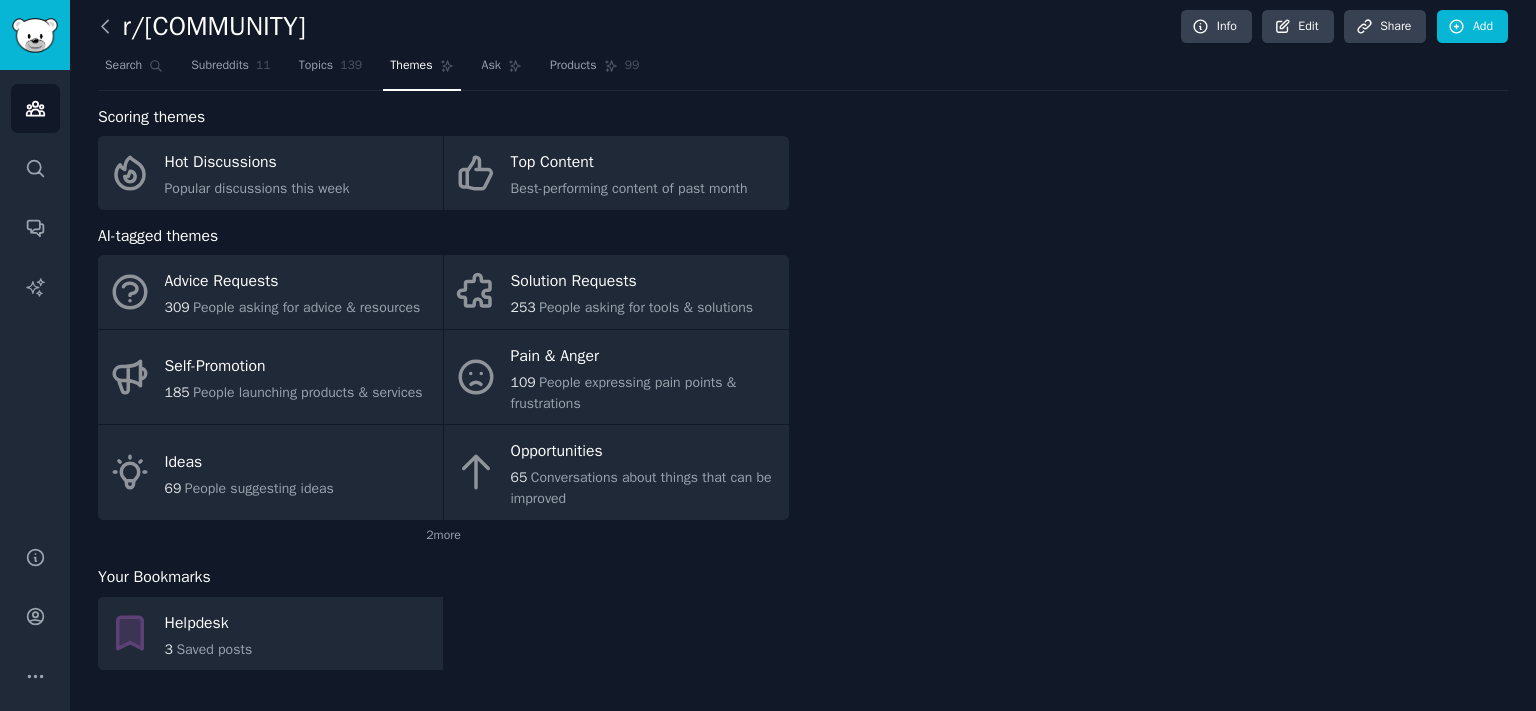 click 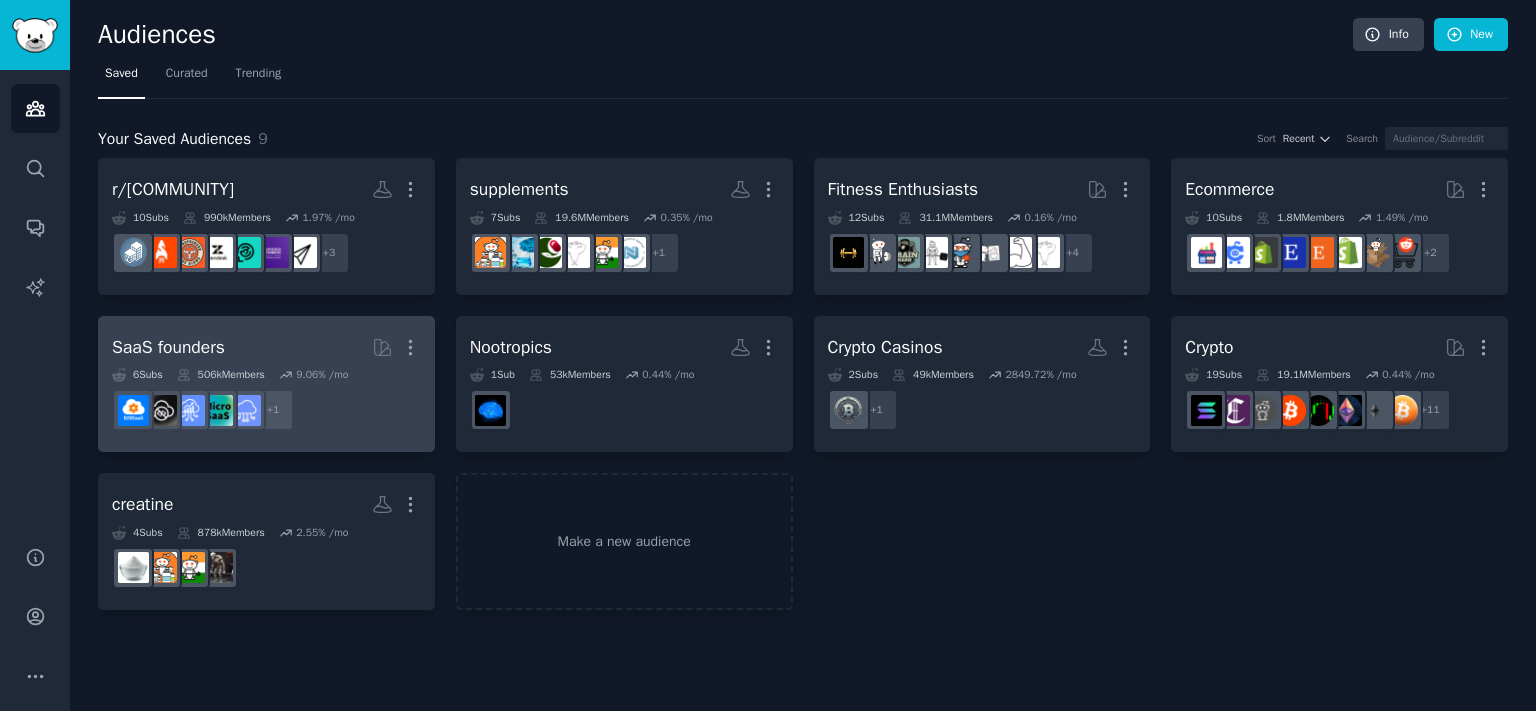 click on "SaaS founders More" at bounding box center (266, 347) 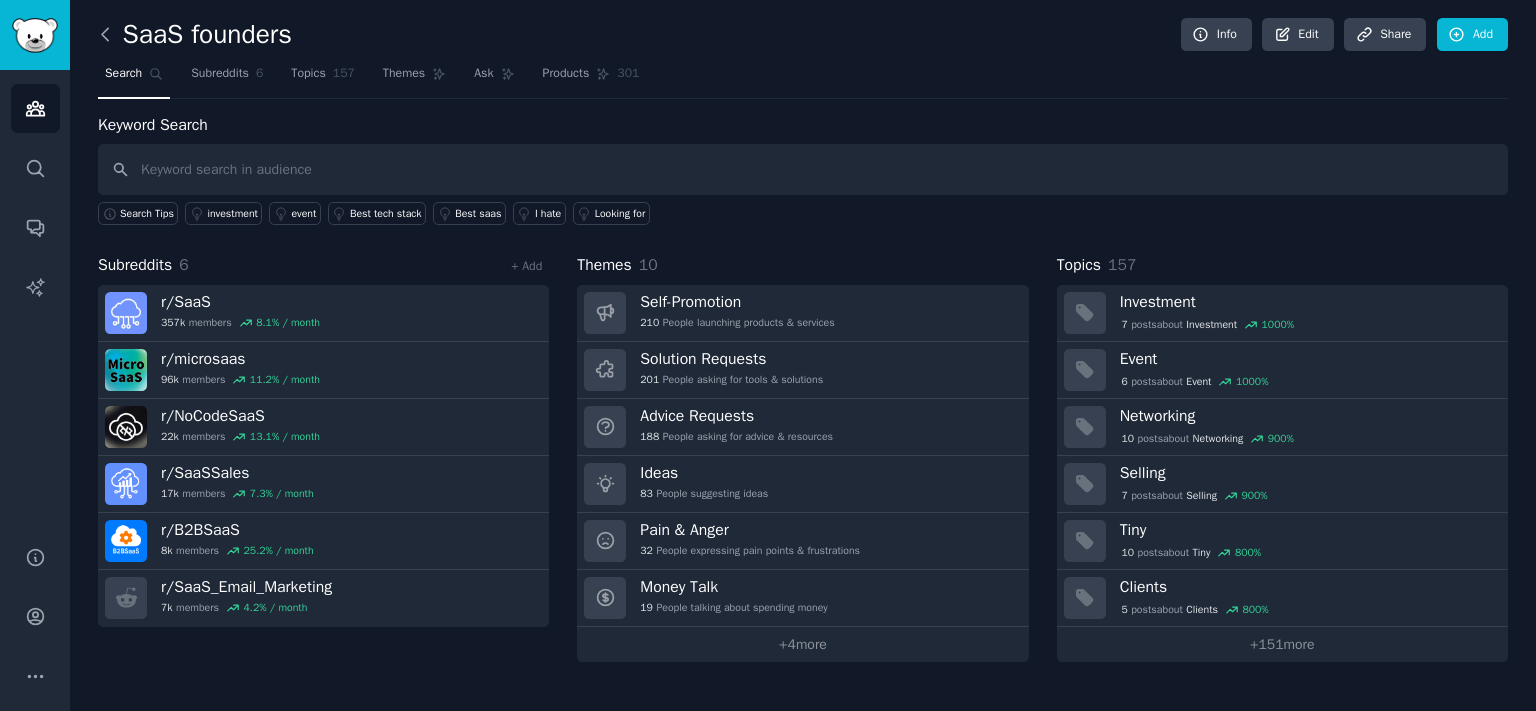 click 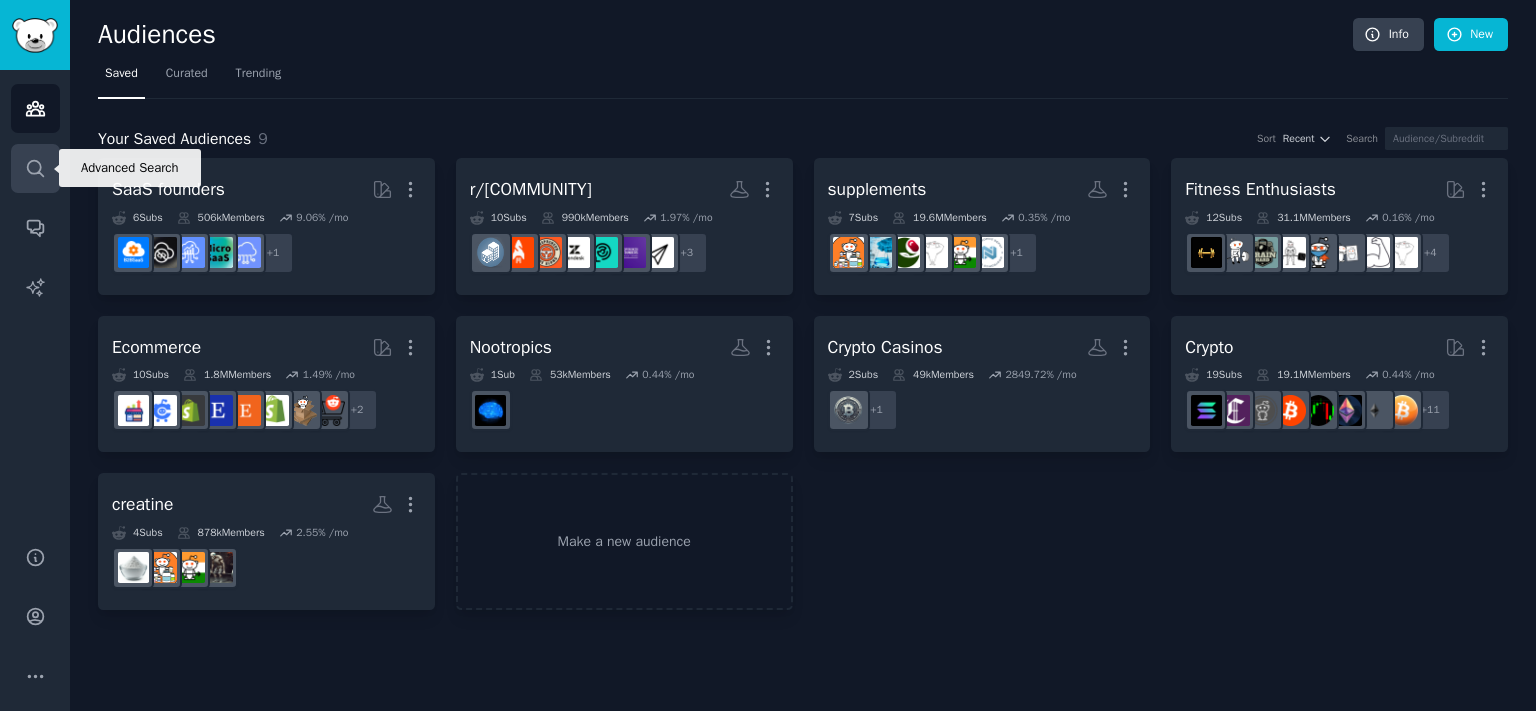 click on "Search" at bounding box center (35, 168) 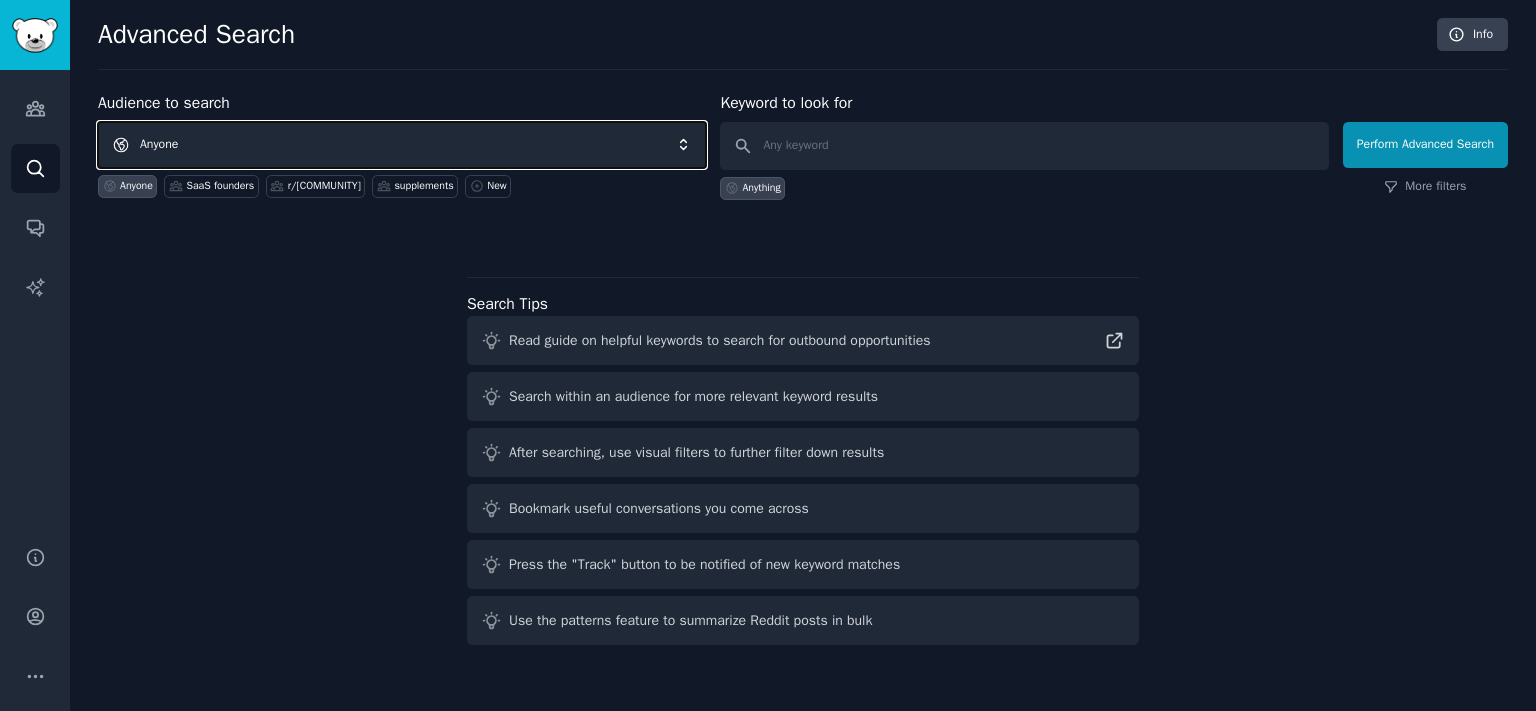 click on "Anyone" at bounding box center [402, 145] 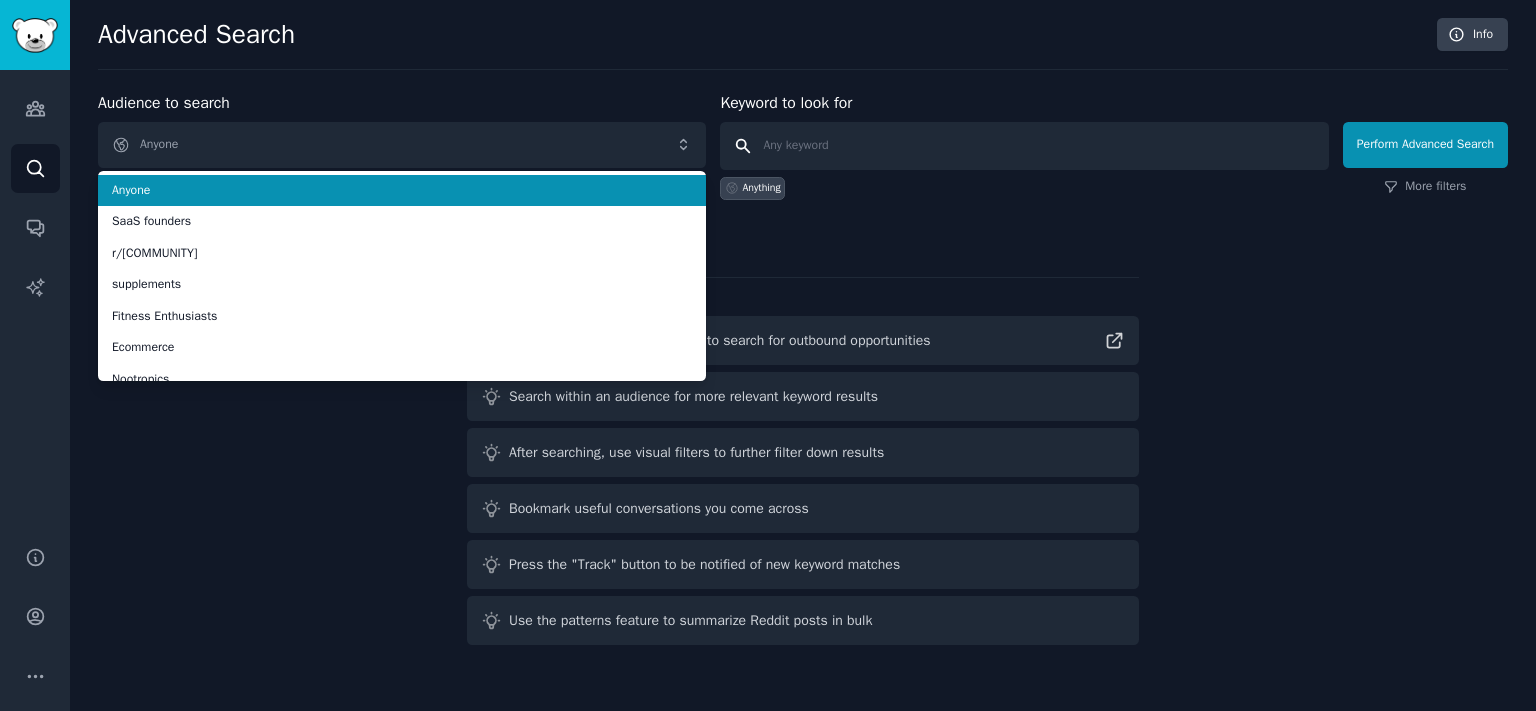 click at bounding box center (1024, 146) 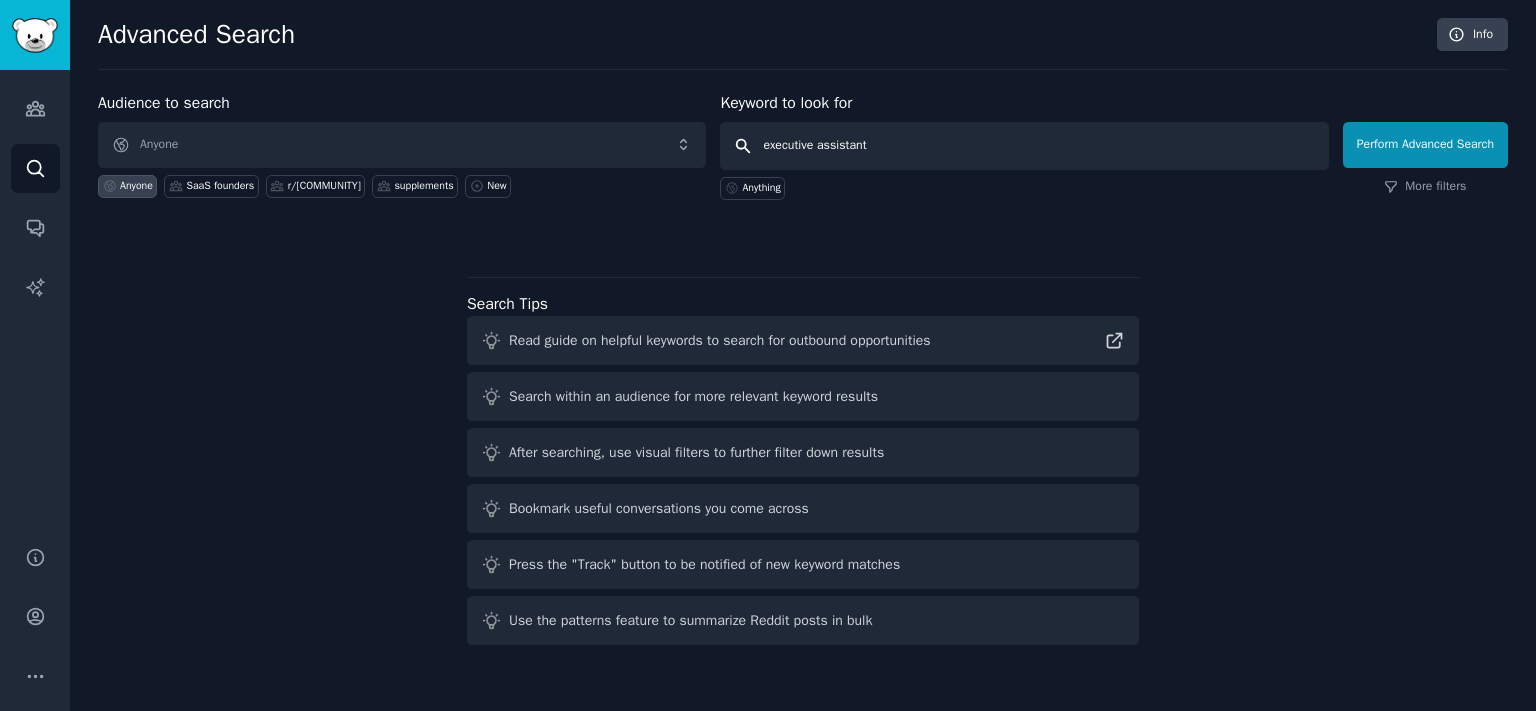 type on "executive assistant" 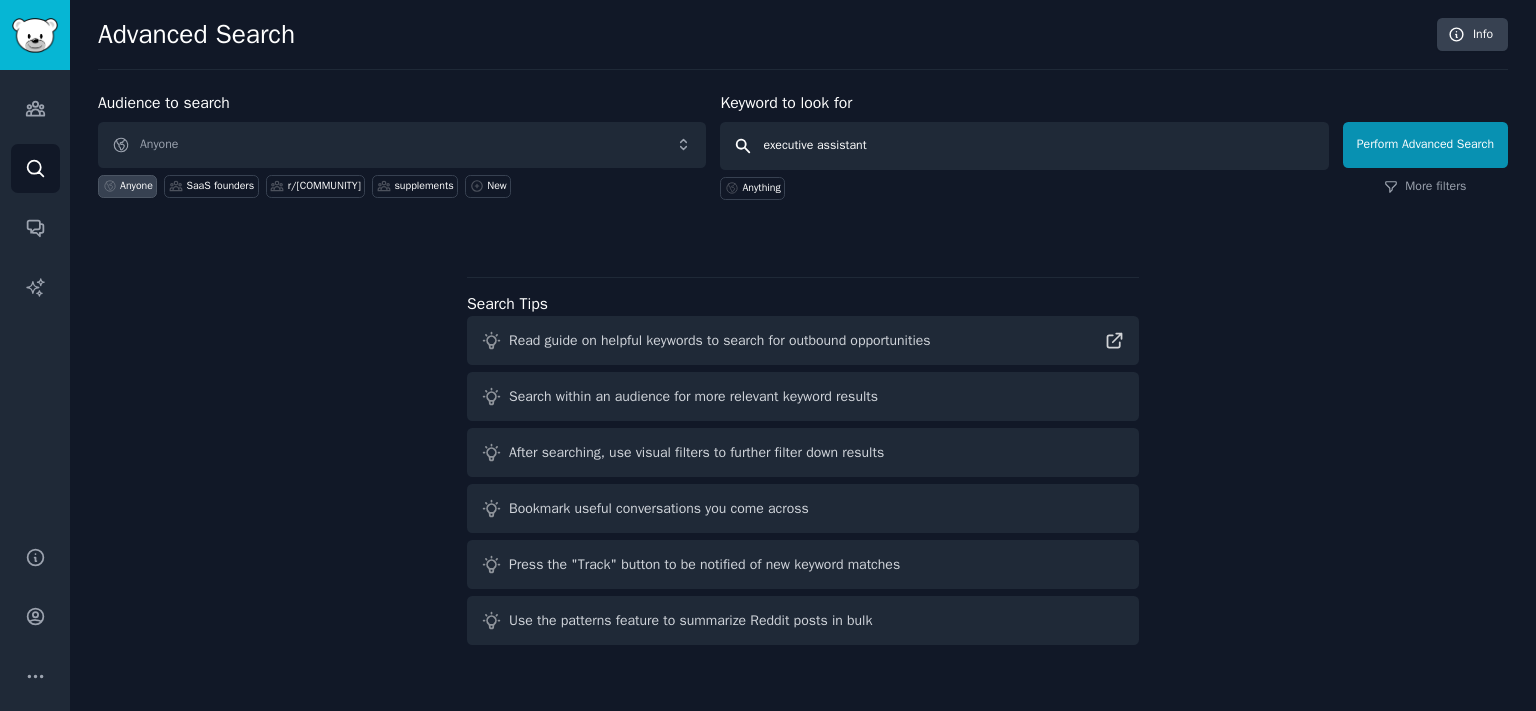 click on "Perform Advanced Search" at bounding box center (1425, 145) 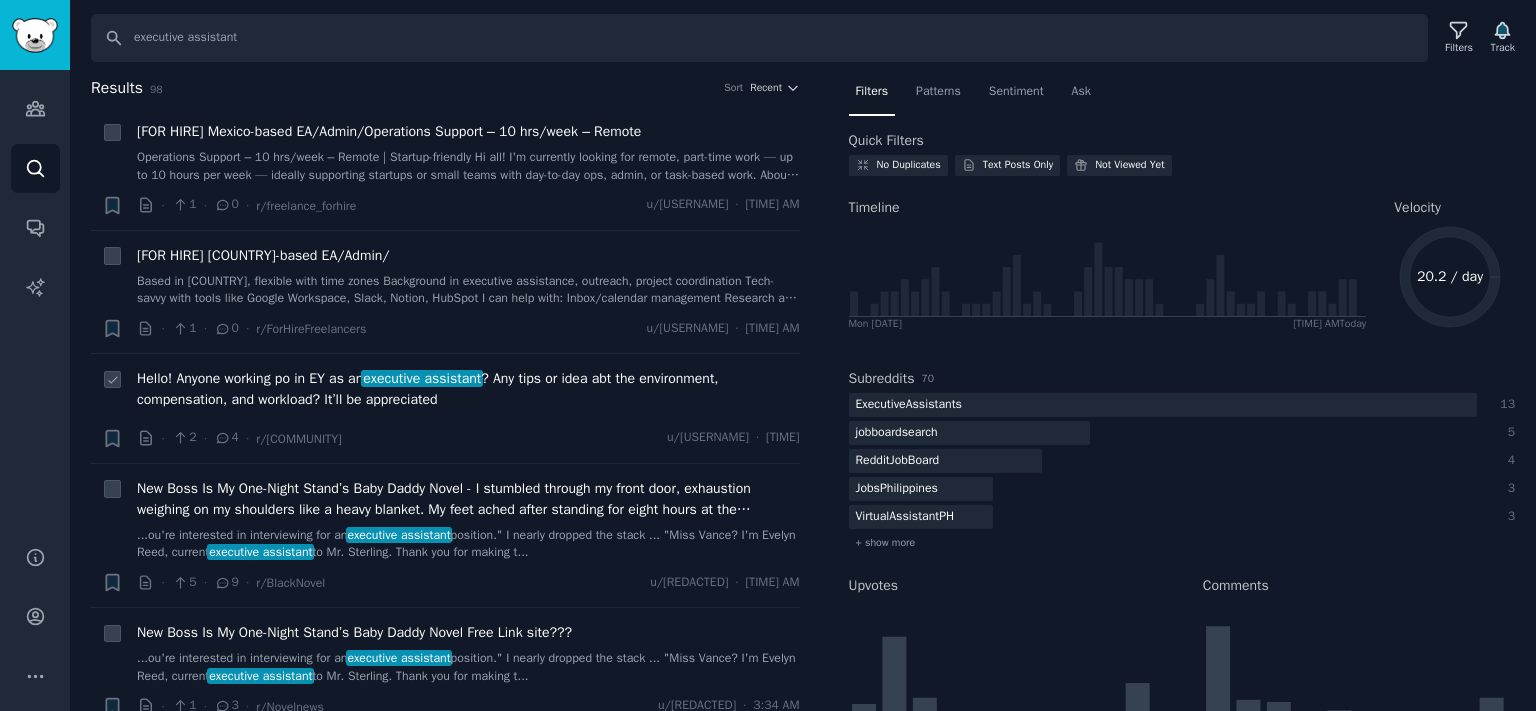 click on "Hello! Anyone working po in EY as an  executive assistant ? Any tips or idea abt the environment, compensation, and workload? It’ll be appreciated" at bounding box center (468, 389) 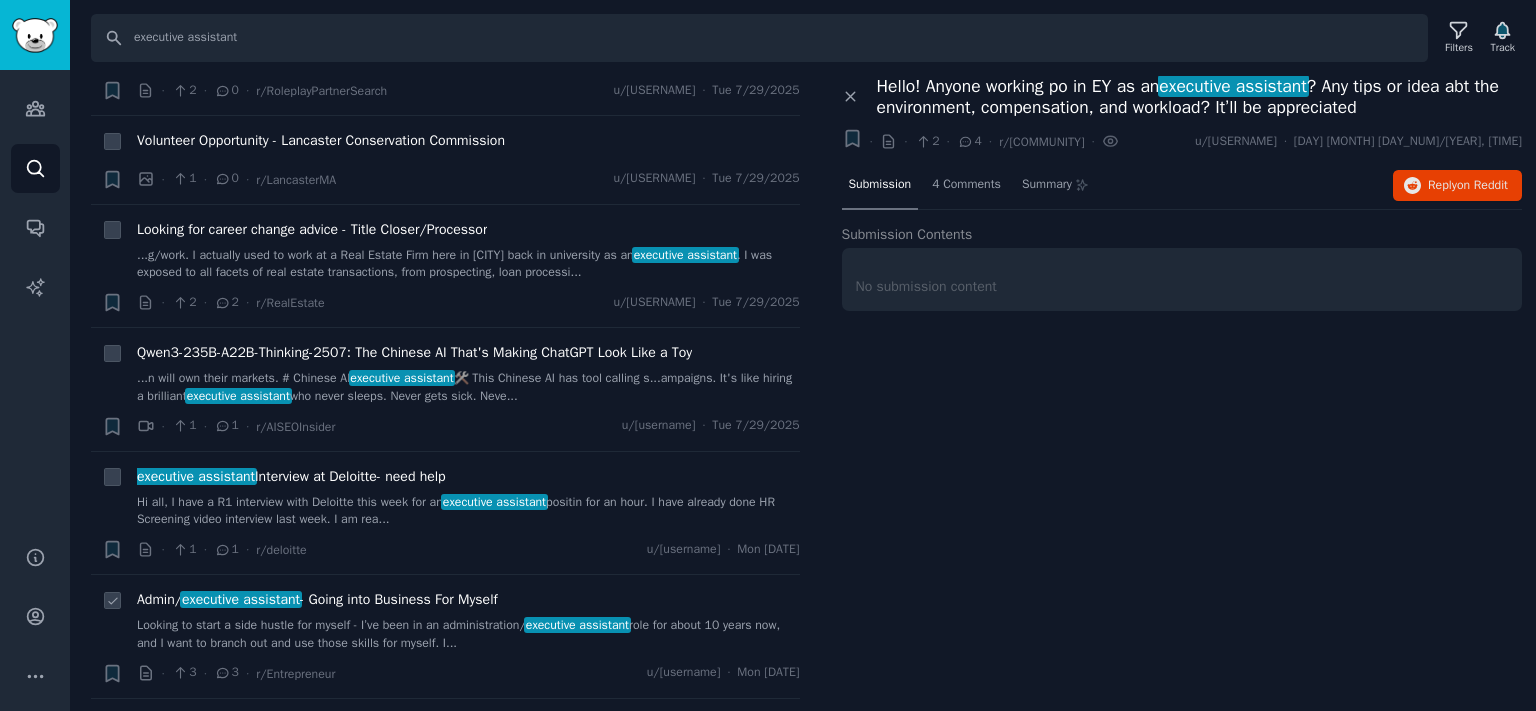 scroll, scrollTop: 10929, scrollLeft: 0, axis: vertical 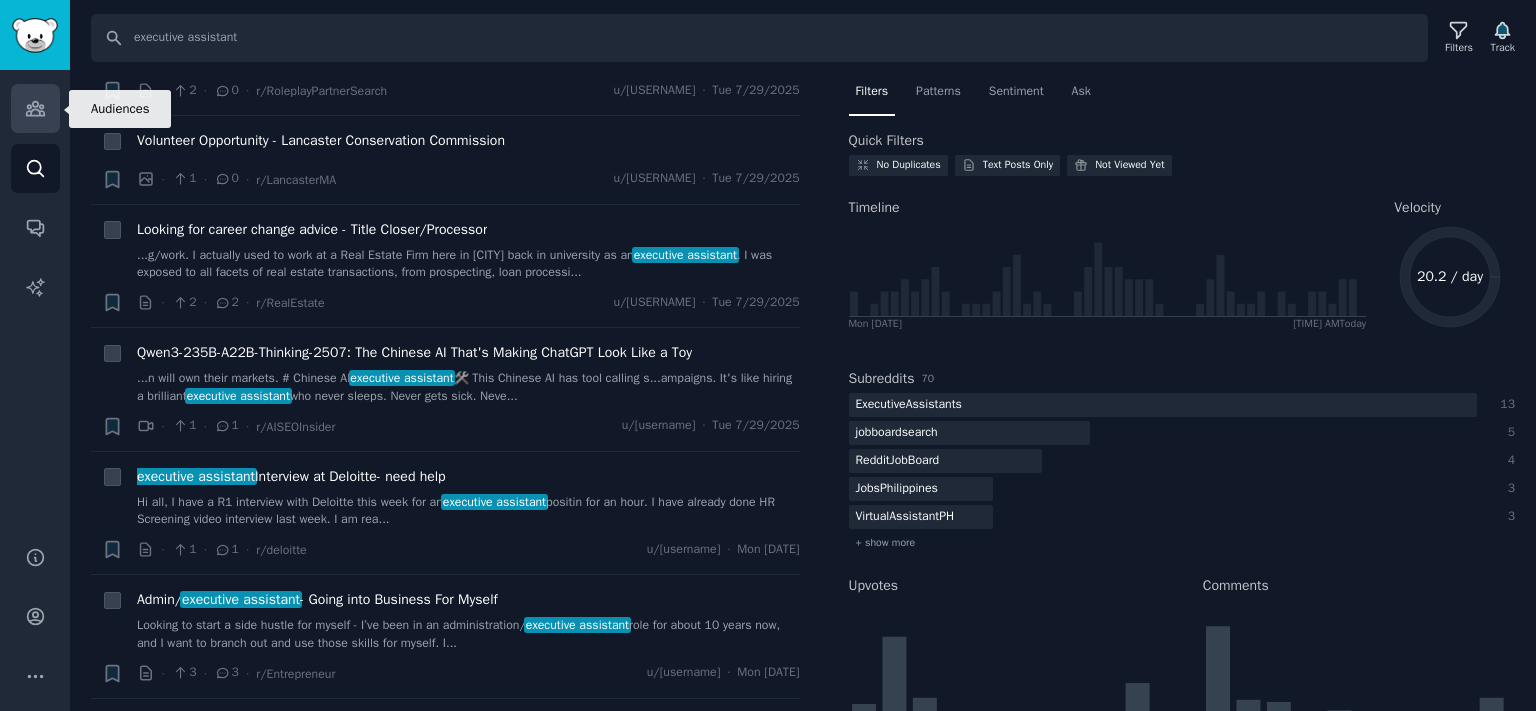click 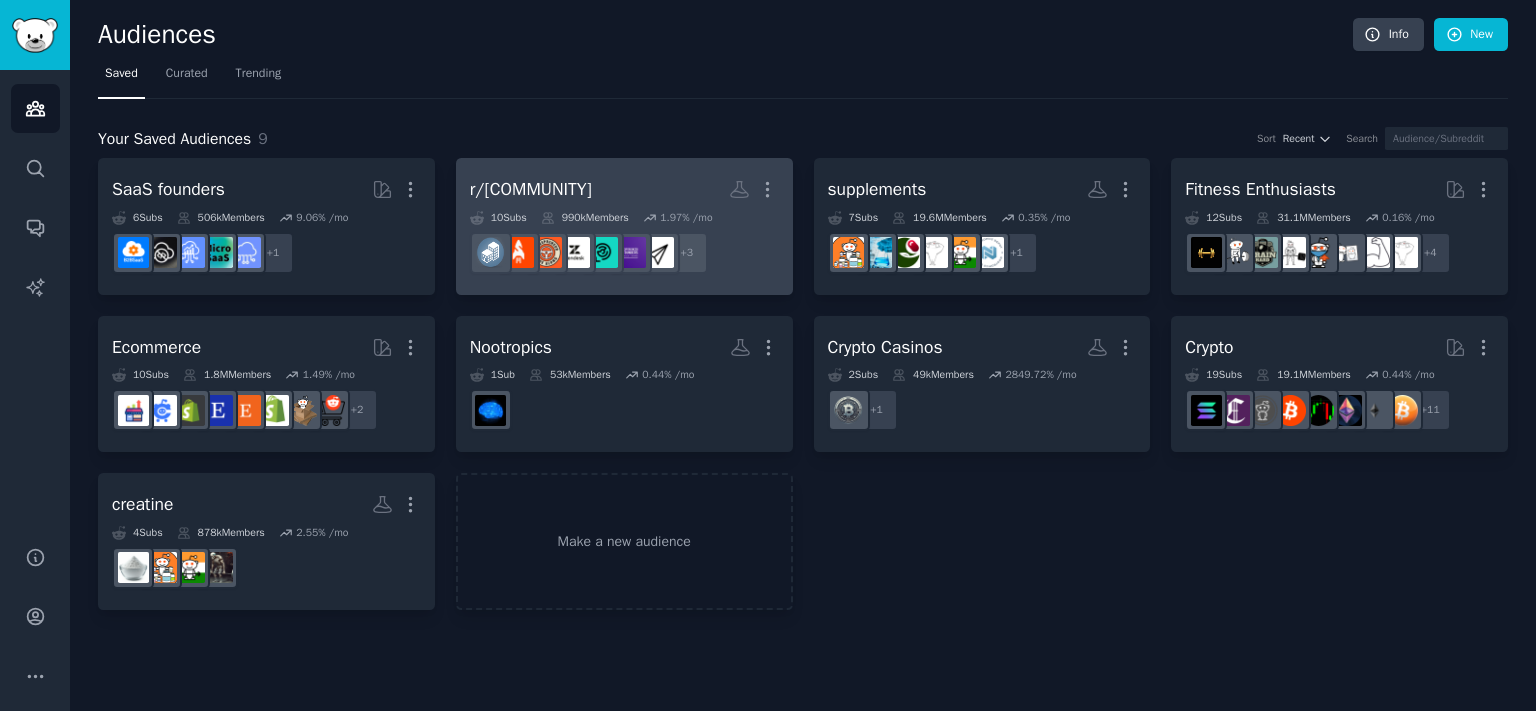 click on "10  Sub s 990k  Members 1.97 % /mo" at bounding box center (624, 218) 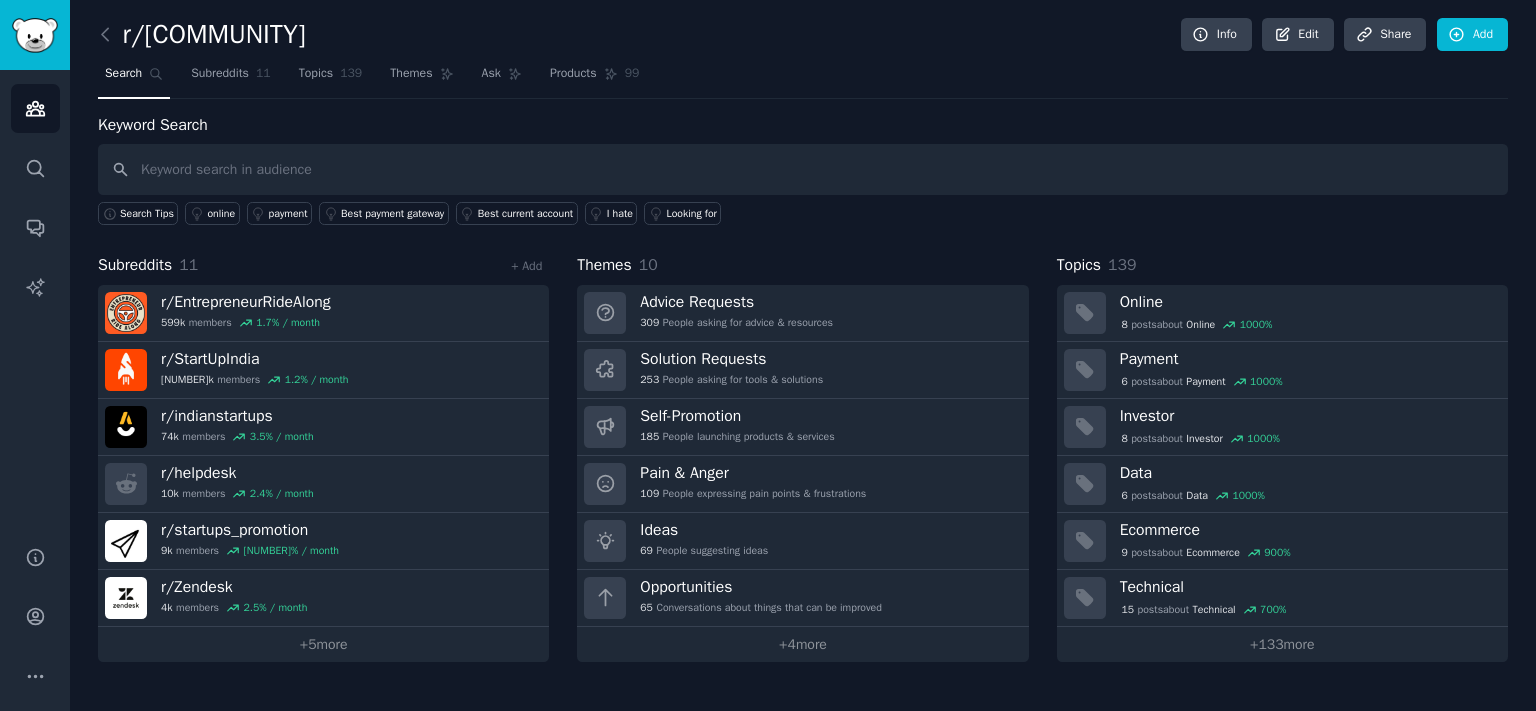 click on "r/mediumbusiness Info Edit Share Add Search Subreddits 11 Topics 139 Themes Ask Products 99 Keyword Search Search Tips online payment Best payment gateway Best current account I hate Looking for Subreddits 11 + Add r/ EntrepreneurRideAlong 599k  members 1.7 % / month r/ StartUpIndia 359k  members 1.2 % / month r/ indianstartups 74k  members 3.5 % / month r/ helpdesk 10k  members 2.4 % / month r/ startups_promotion 9k  members 28.5 % / month r/ Zendesk 4k  members 2.5 % / month +  5  more Themes 10 Advice Requests 309 People asking for advice & resources Solution Requests 253 People asking for tools & solutions Self-Promotion 185 People launching products & services Pain & Anger 109 People expressing pain points & frustrations Ideas 69 People suggesting ideas Opportunities 65 Conversations about things that can be improved +  4  more Topics 139 Online 8  post s  about  Online 1000 % Payment 6  post s  about  Payment 1000 % Investor 8  post s  about  Investor 1000 % Data 6  post s  about  Data 1000 % Ecommerce" 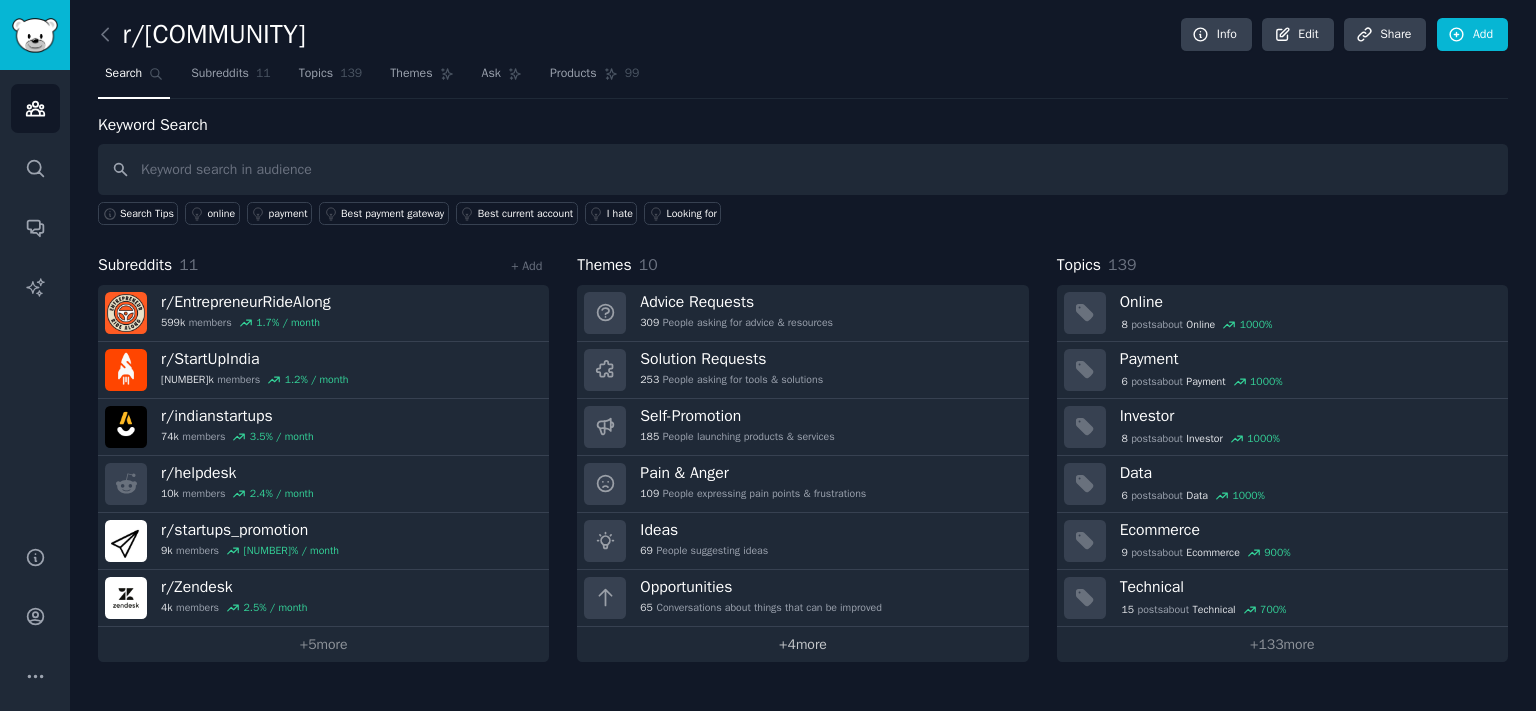 click on "+  4  more" at bounding box center (802, 644) 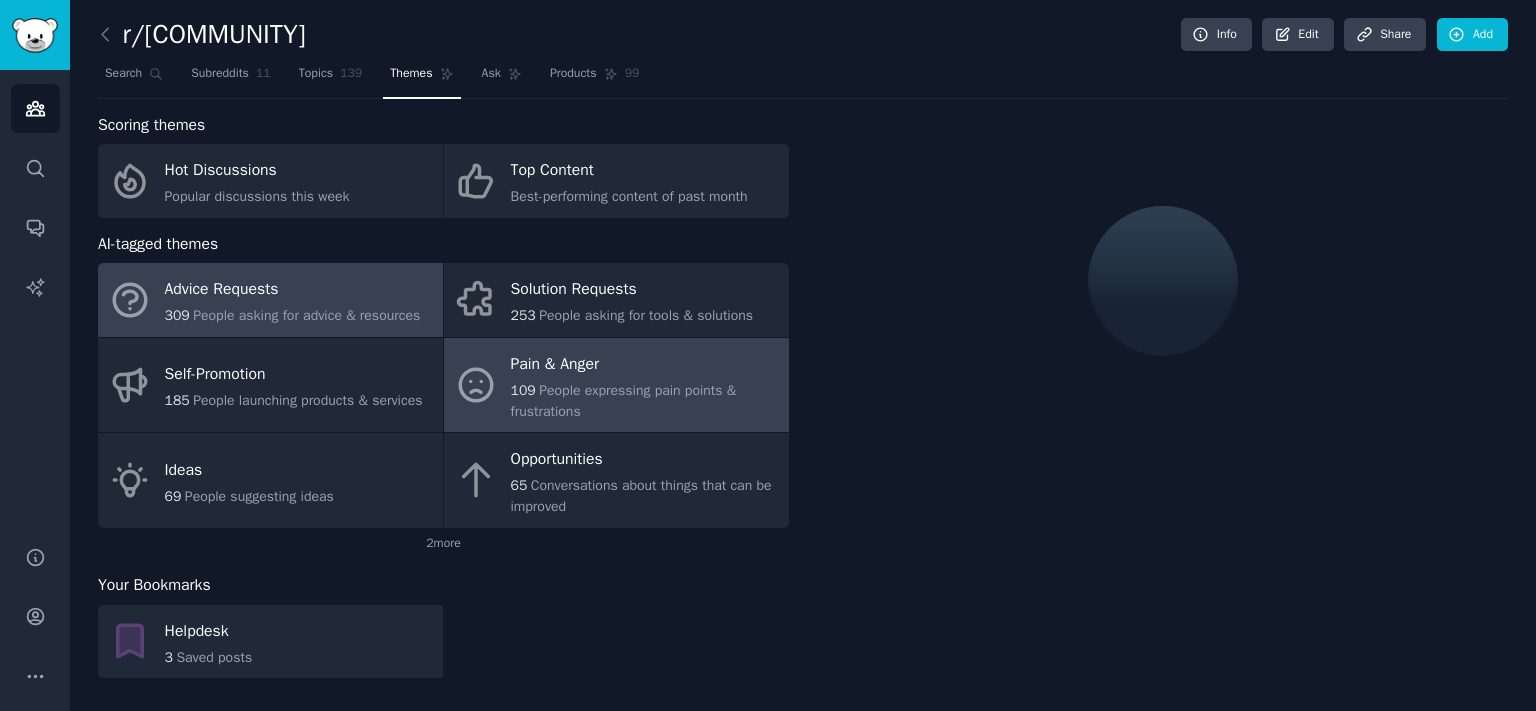 scroll, scrollTop: 8, scrollLeft: 0, axis: vertical 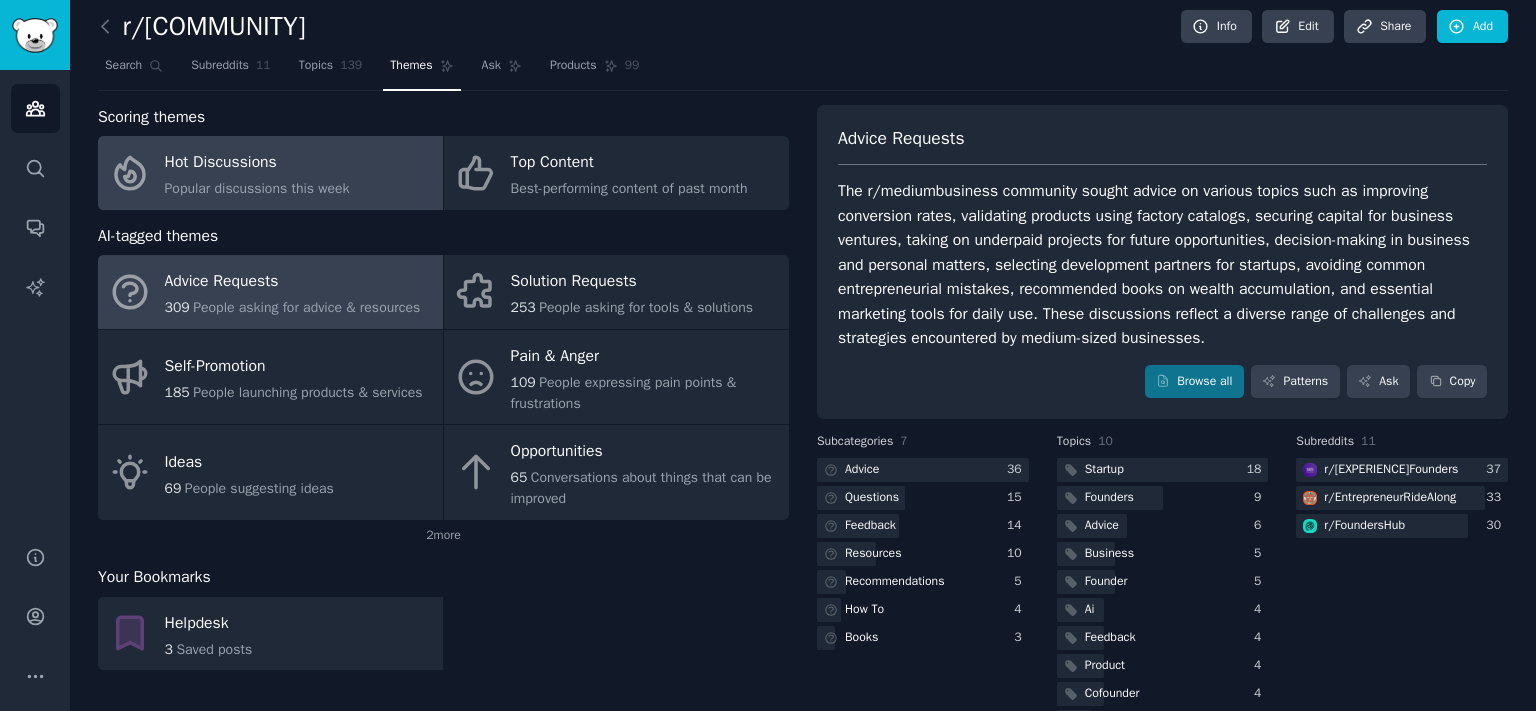 click on "Hot Discussions Popular discussions this week" at bounding box center (270, 173) 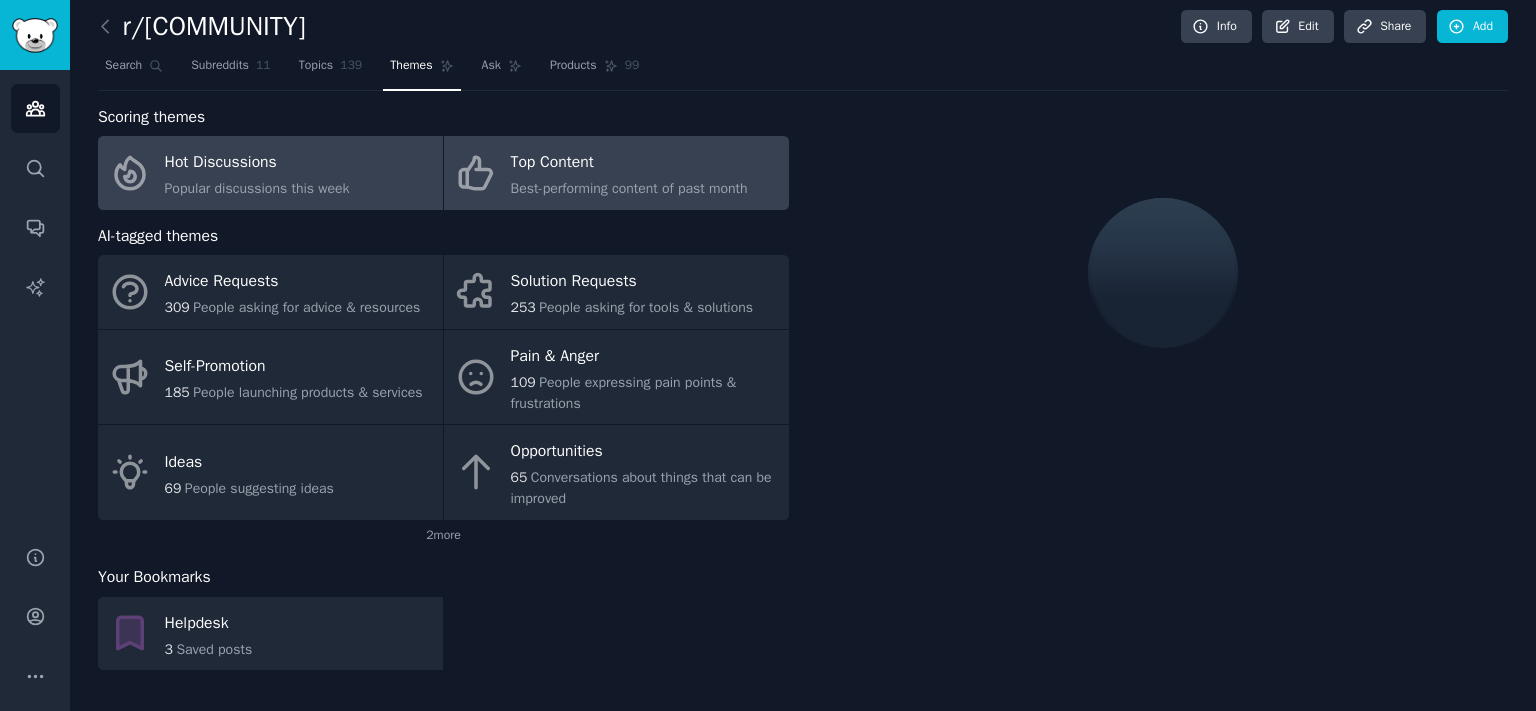click on "Best-performing content of past month" 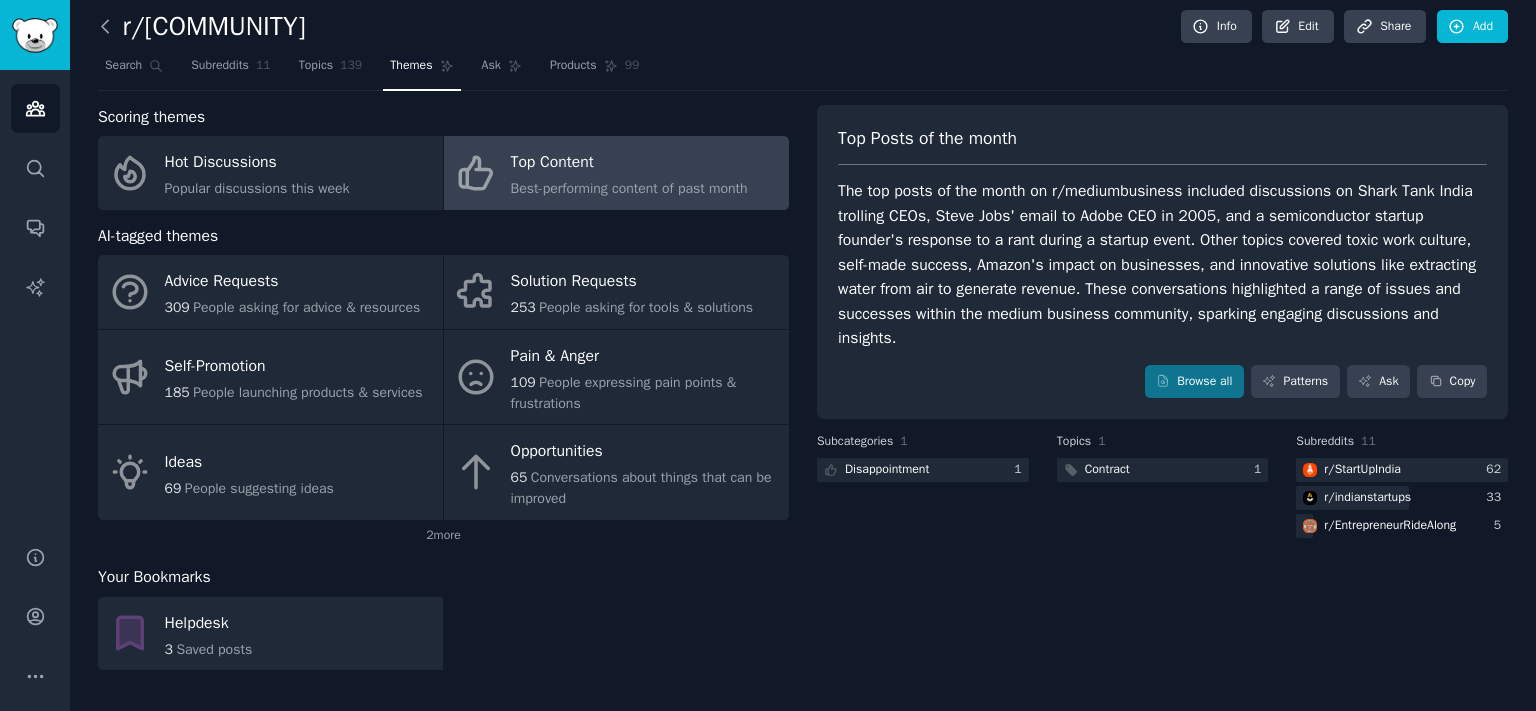 click 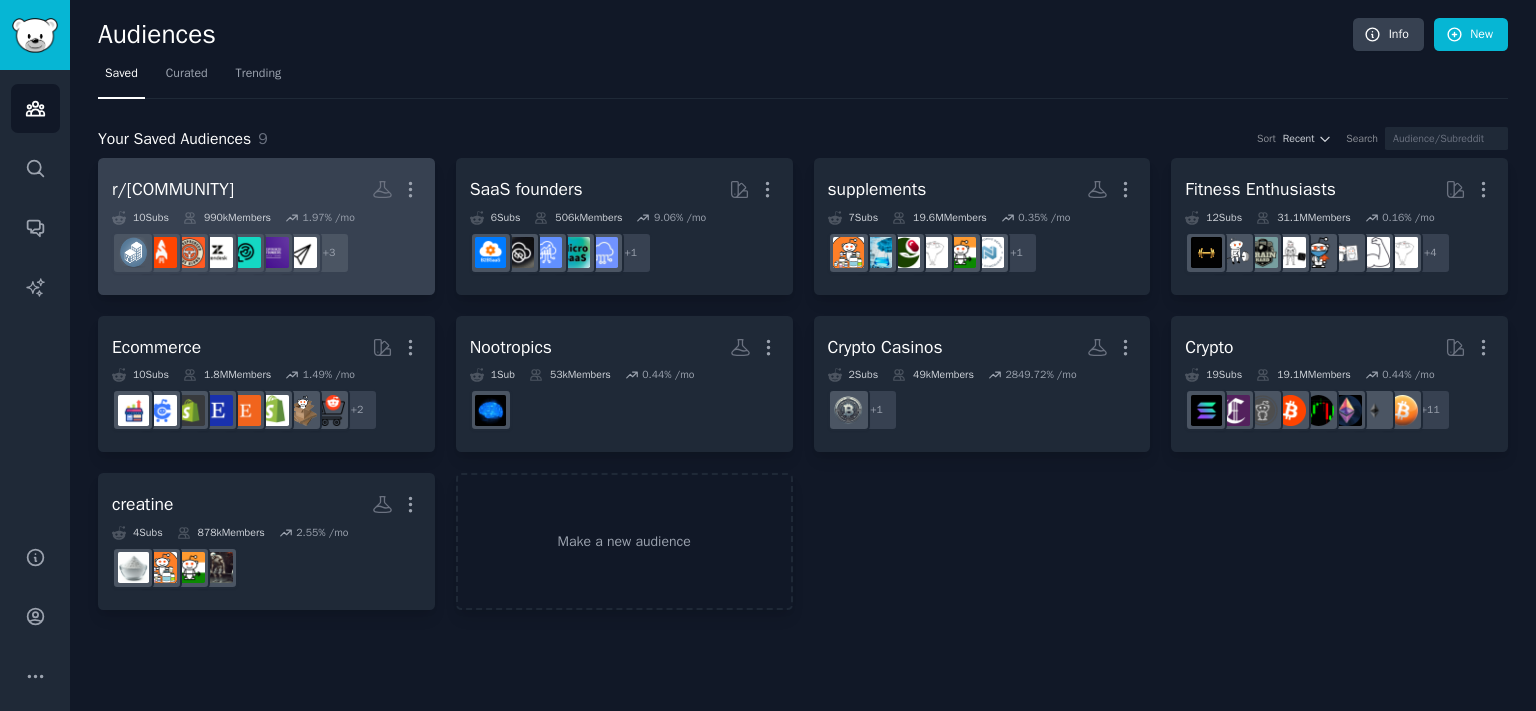 click on "r/mediumbusiness Custom Audience More" at bounding box center [266, 189] 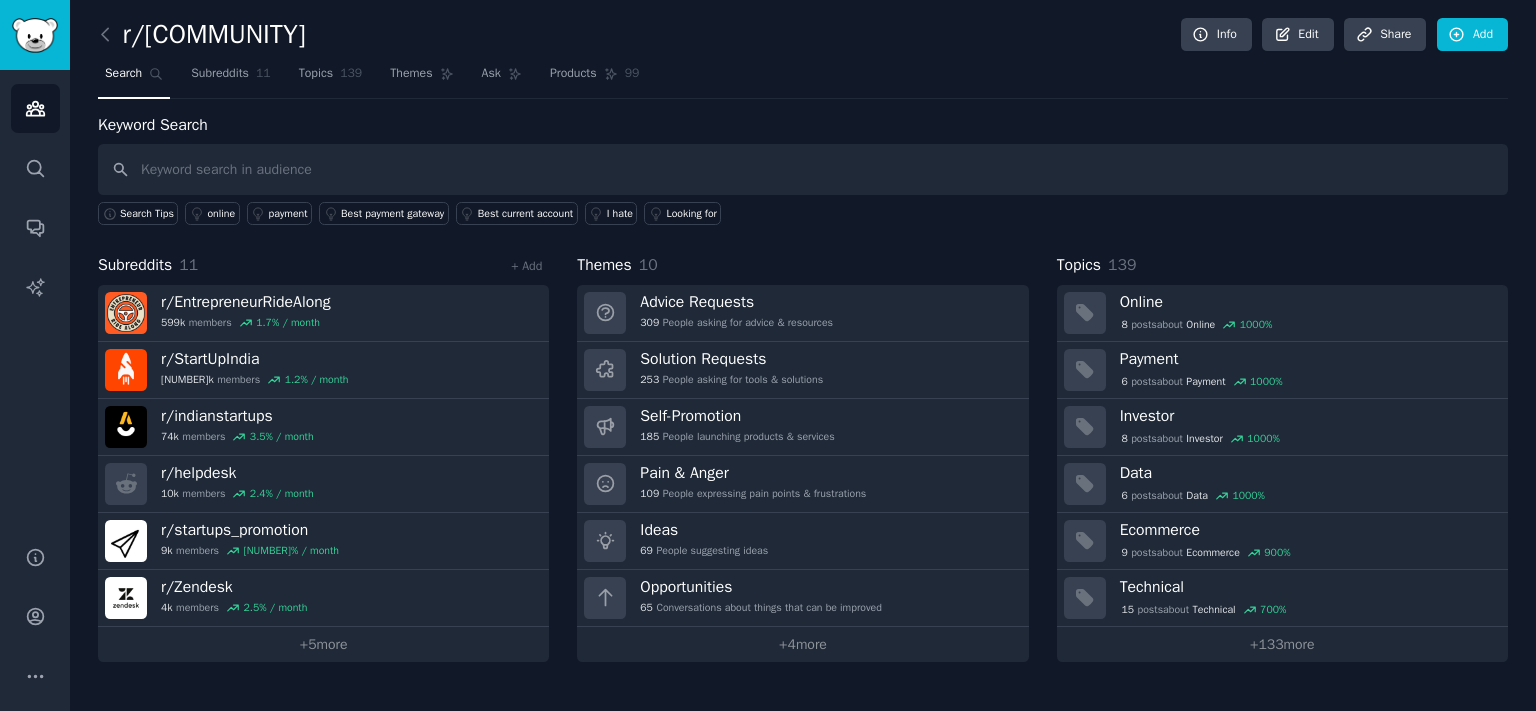 drag, startPoint x: 511, startPoint y: 79, endPoint x: 531, endPoint y: 82, distance: 20.22375 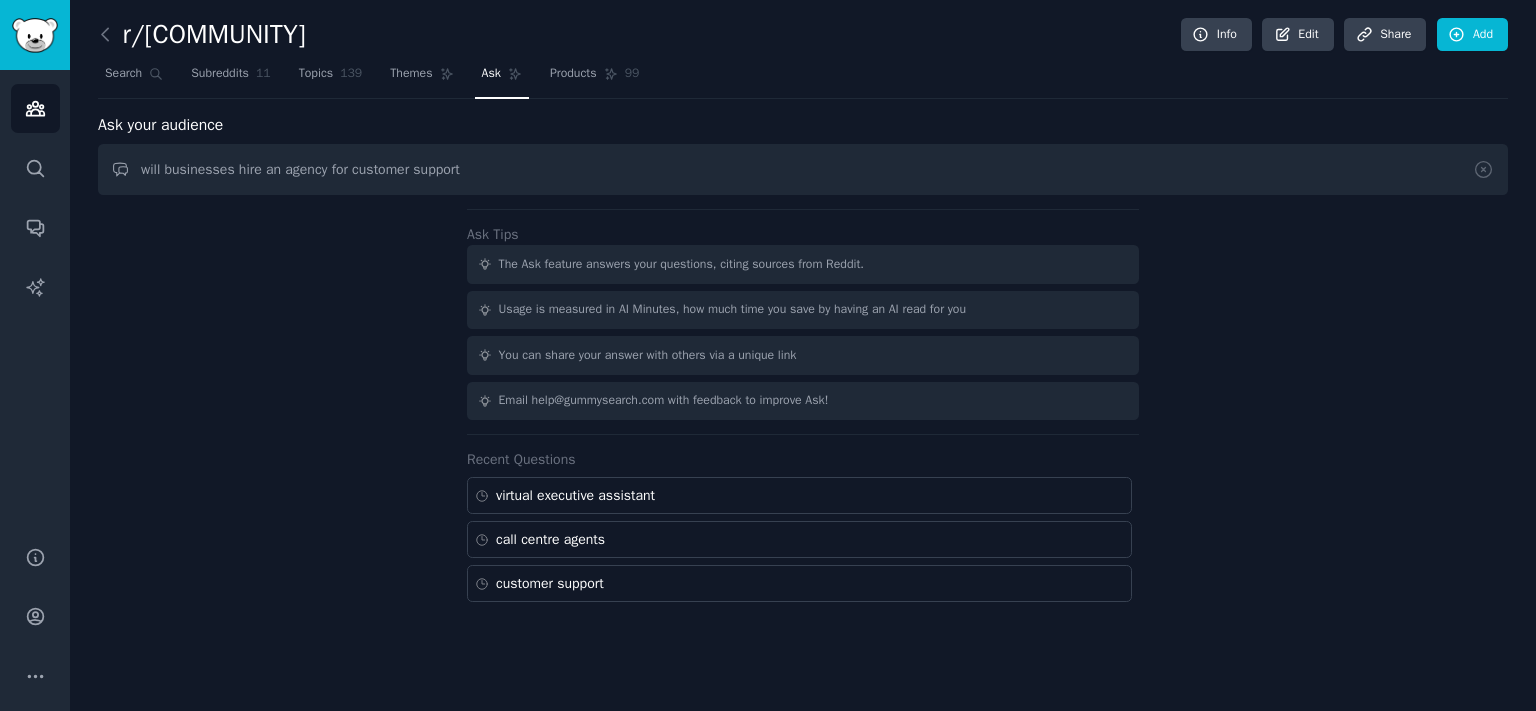 type on "will businesses hire an agency for customer support" 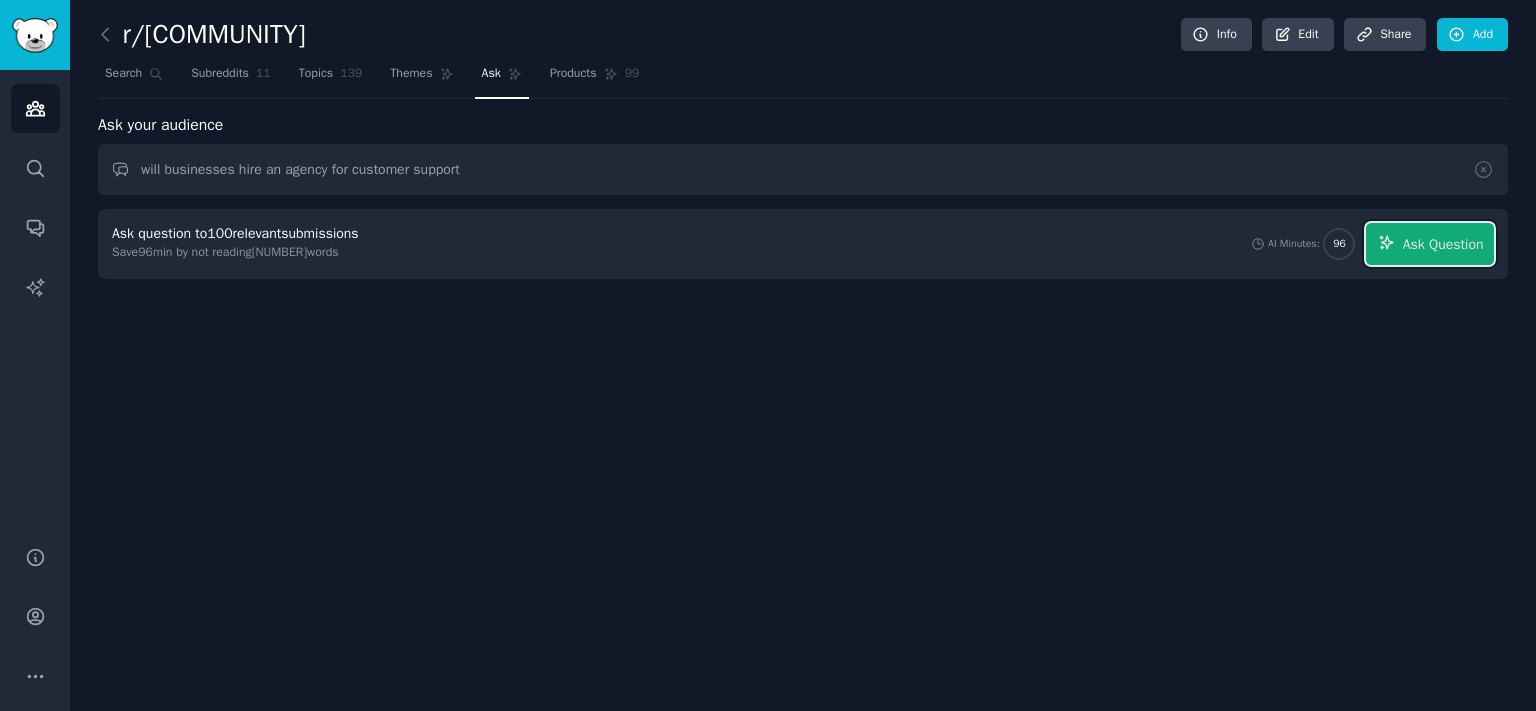 click on "Ask Question" at bounding box center [1430, 244] 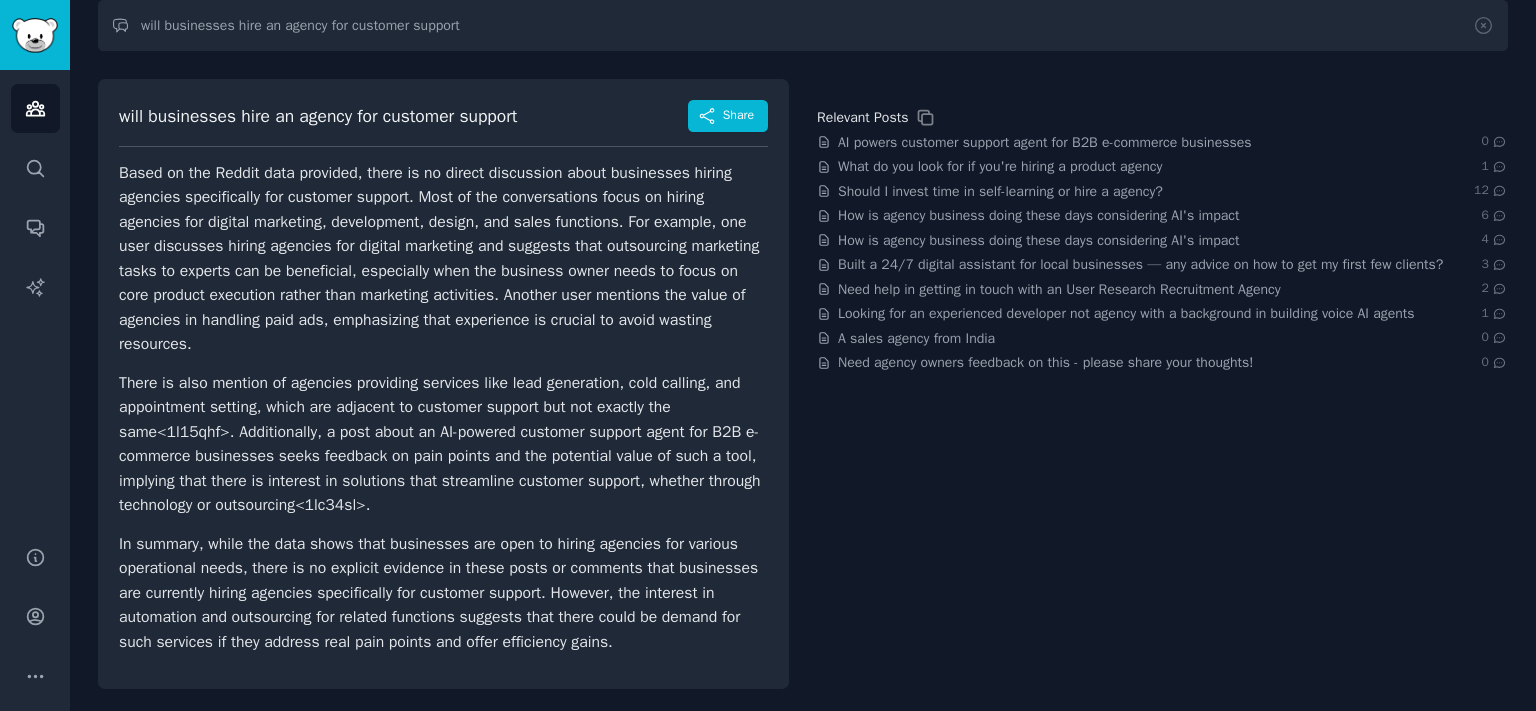 scroll, scrollTop: 148, scrollLeft: 0, axis: vertical 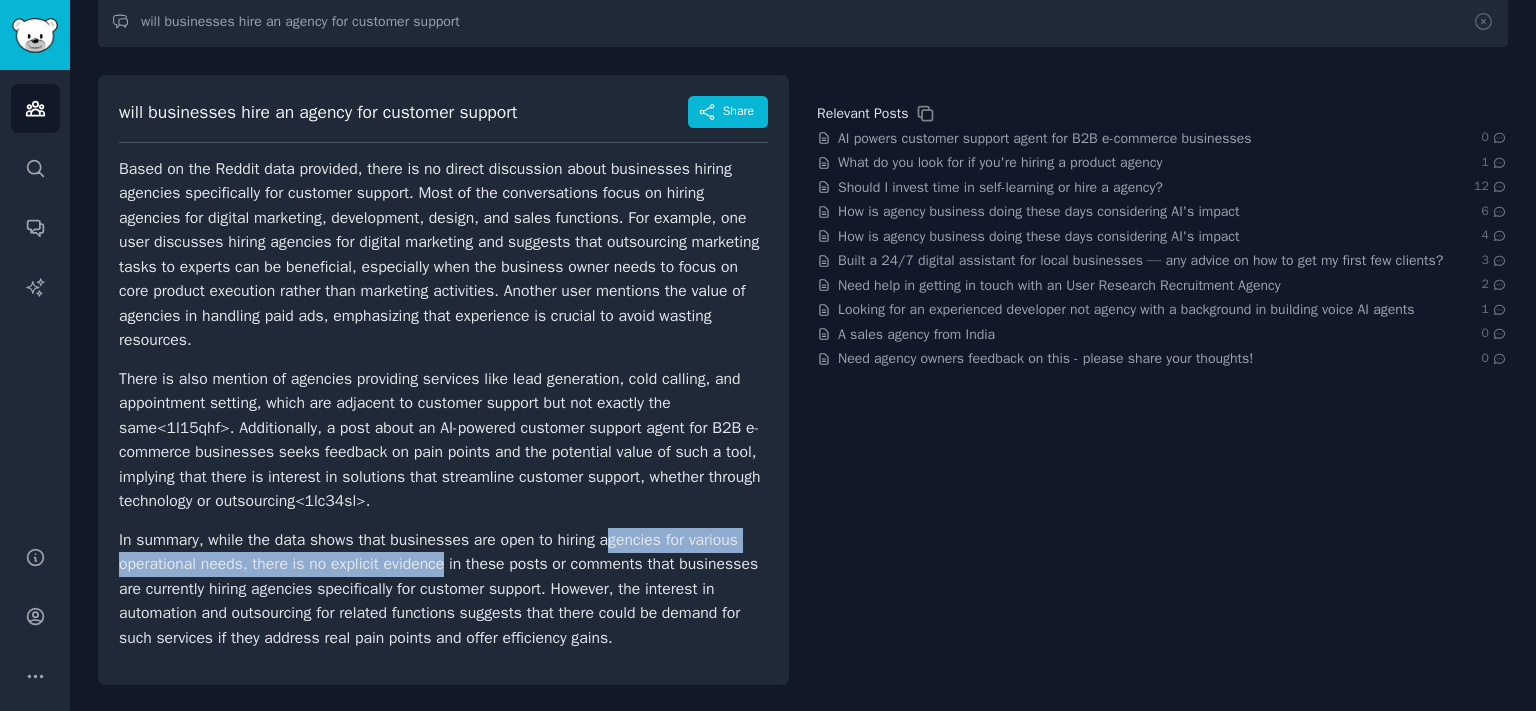 drag, startPoint x: 470, startPoint y: 559, endPoint x: 603, endPoint y: 541, distance: 134.21252 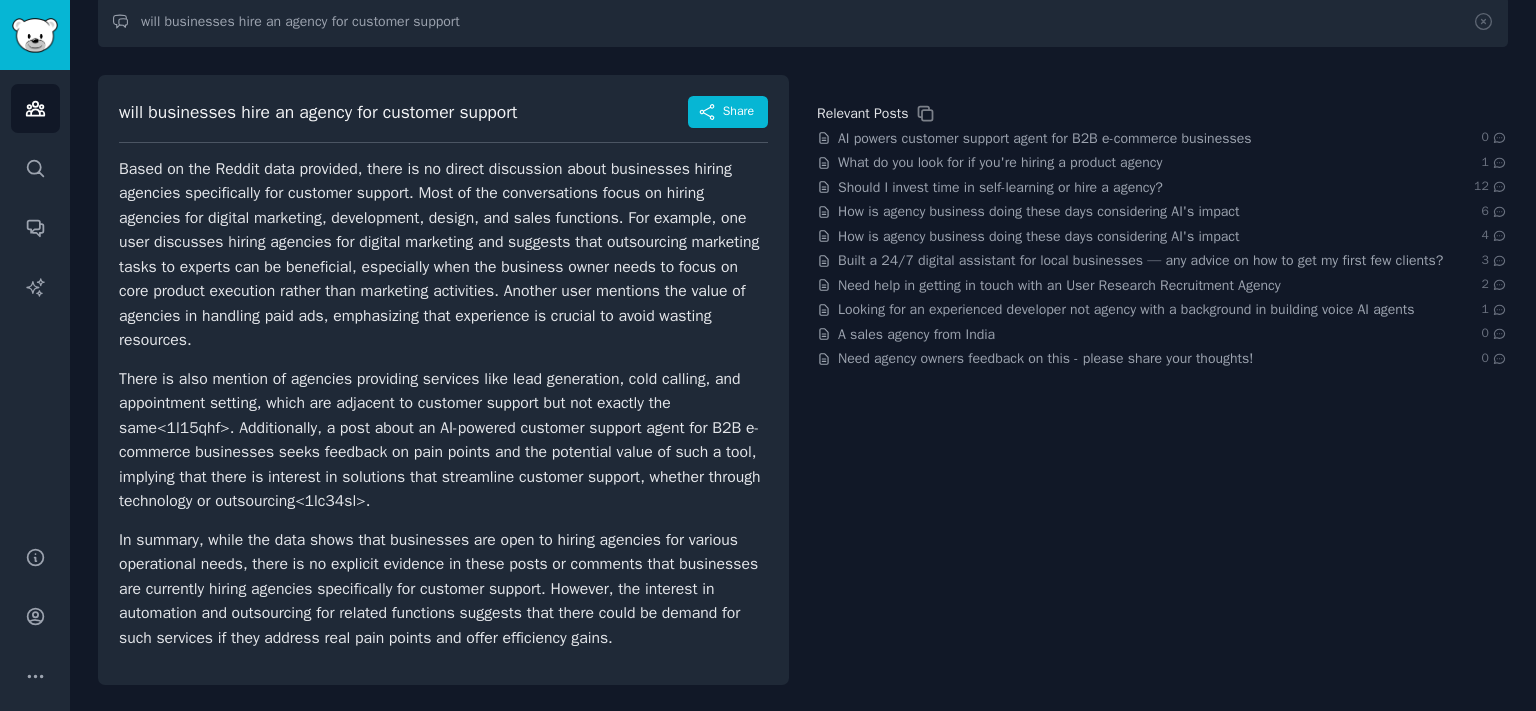 click on "In summary, while the data shows that businesses are open to hiring agencies for various operational needs, there is no explicit evidence in these posts or comments that businesses are currently hiring agencies specifically for customer support. However, the interest in automation and outsourcing for related functions suggests that there could be demand for such services if they address real pain points and offer efficiency gains." at bounding box center (443, 589) 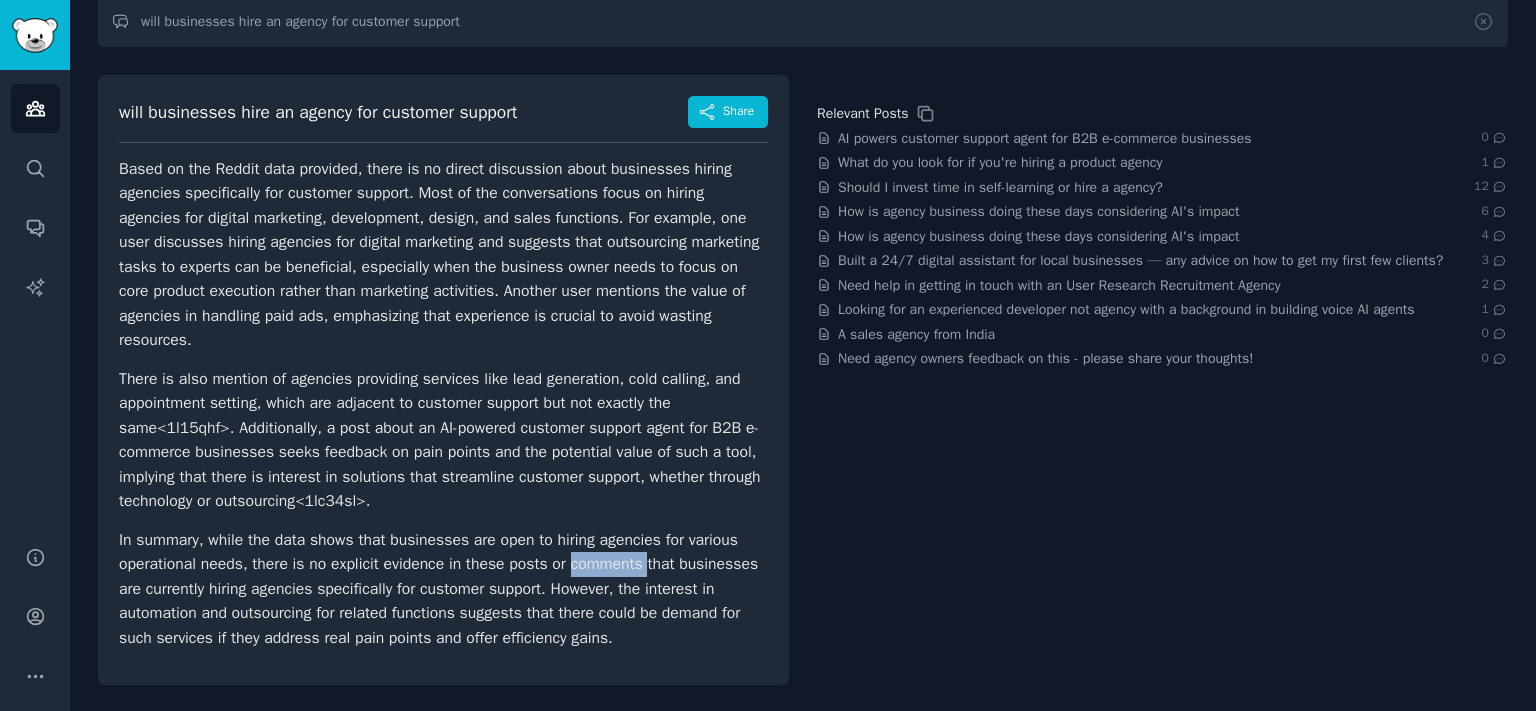 click on "In summary, while the data shows that businesses are open to hiring agencies for various operational needs, there is no explicit evidence in these posts or comments that businesses are currently hiring agencies specifically for customer support. However, the interest in automation and outsourcing for related functions suggests that there could be demand for such services if they address real pain points and offer efficiency gains." at bounding box center (443, 589) 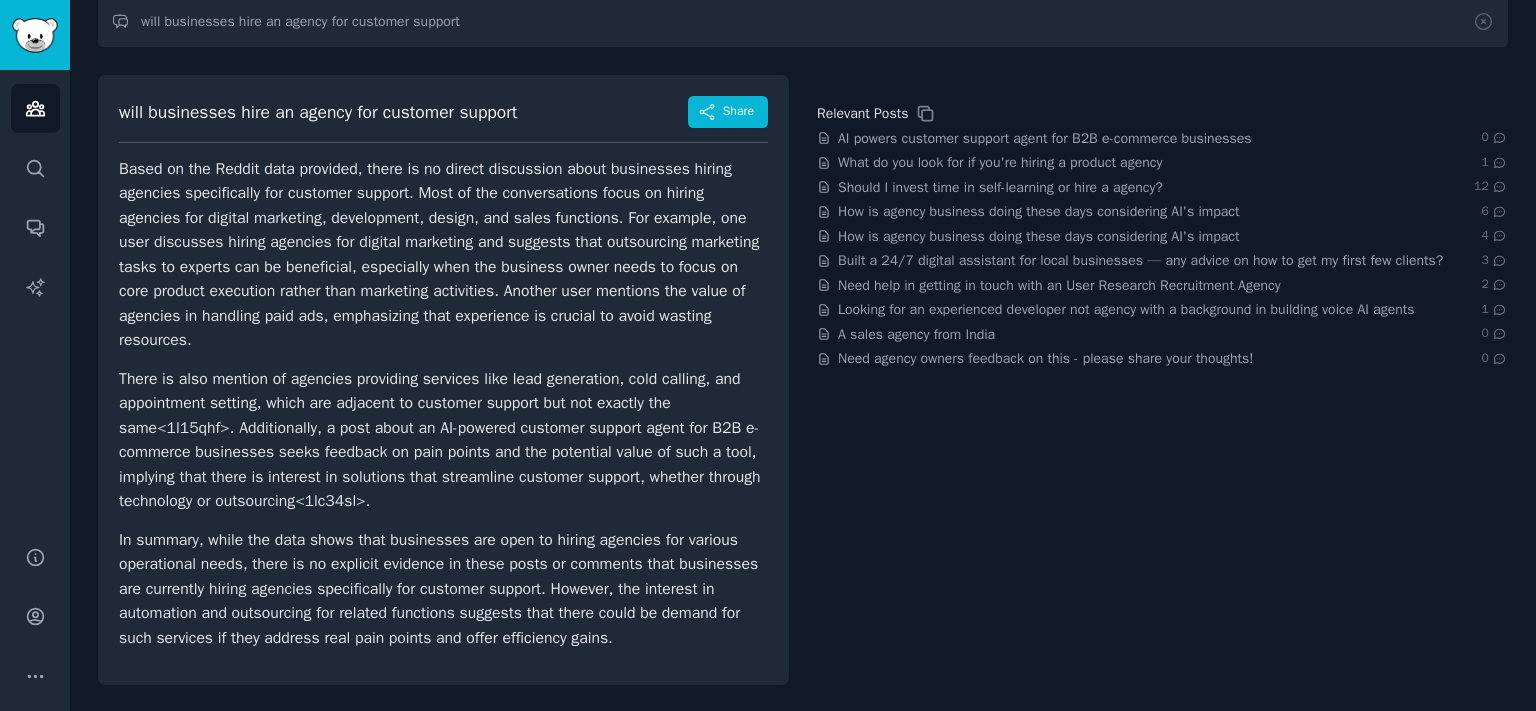click on "In summary, while the data shows that businesses are open to hiring agencies for various operational needs, there is no explicit evidence in these posts or comments that businesses are currently hiring agencies specifically for customer support. However, the interest in automation and outsourcing for related functions suggests that there could be demand for such services if they address real pain points and offer efficiency gains." at bounding box center [443, 589] 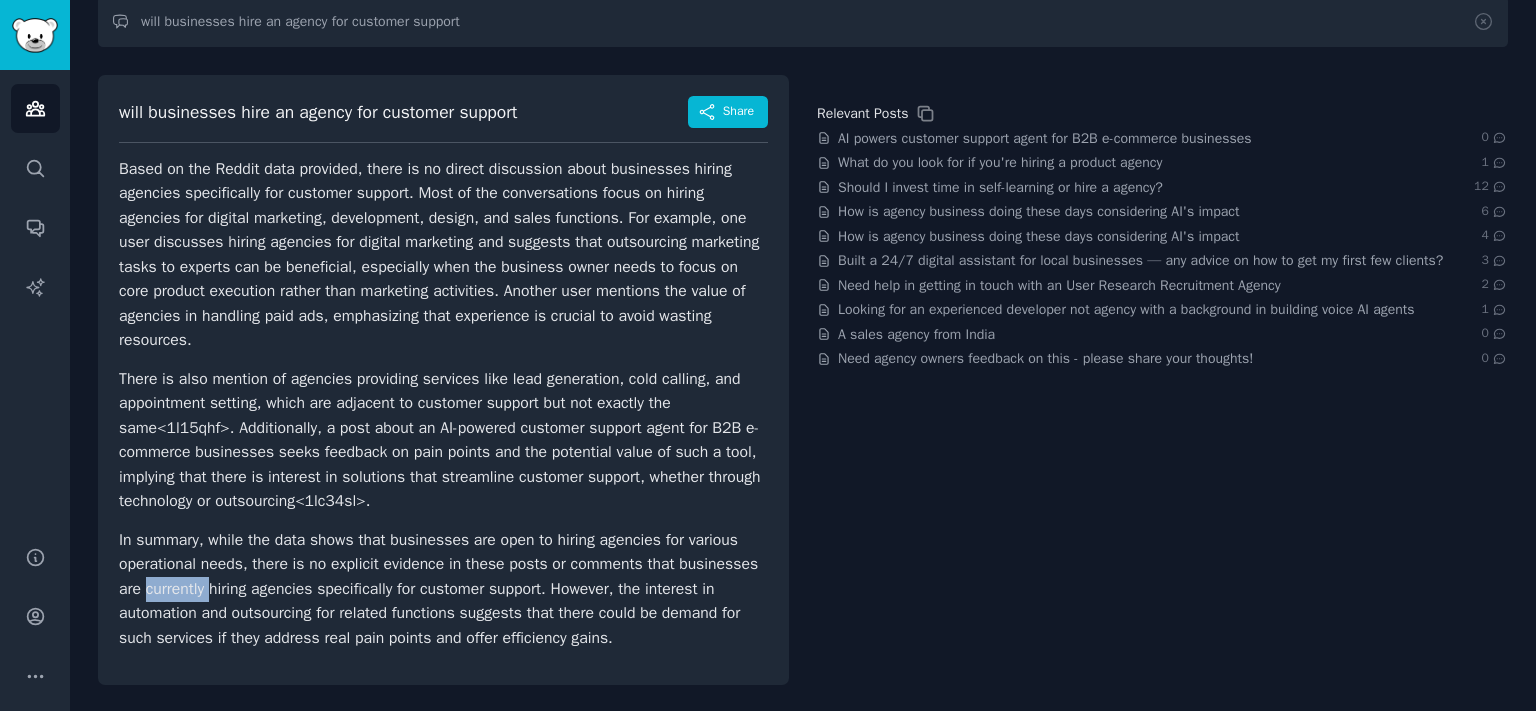 click on "In summary, while the data shows that businesses are open to hiring agencies for various operational needs, there is no explicit evidence in these posts or comments that businesses are currently hiring agencies specifically for customer support. However, the interest in automation and outsourcing for related functions suggests that there could be demand for such services if they address real pain points and offer efficiency gains." at bounding box center [443, 589] 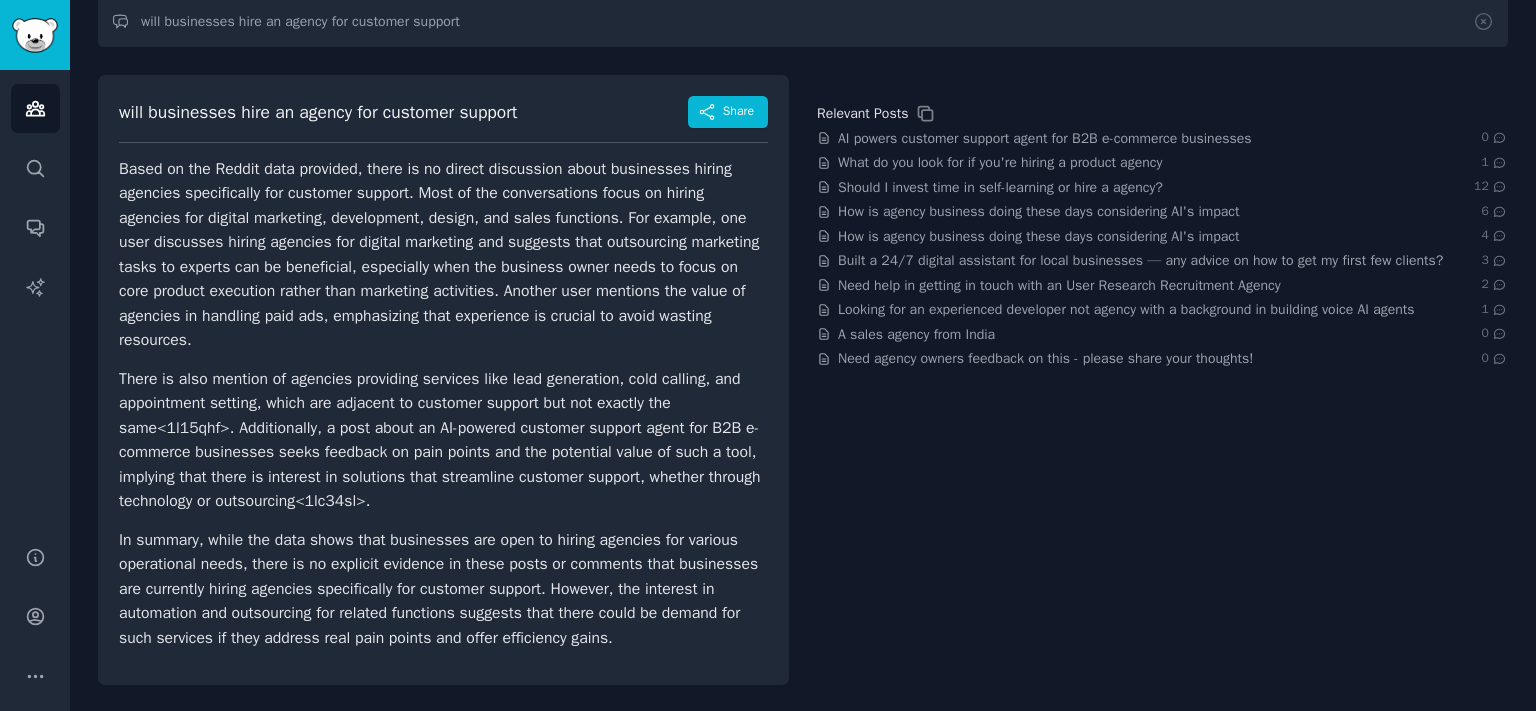 click on "In summary, while the data shows that businesses are open to hiring agencies for various operational needs, there is no explicit evidence in these posts or comments that businesses are currently hiring agencies specifically for customer support. However, the interest in automation and outsourcing for related functions suggests that there could be demand for such services if they address real pain points and offer efficiency gains." at bounding box center [443, 589] 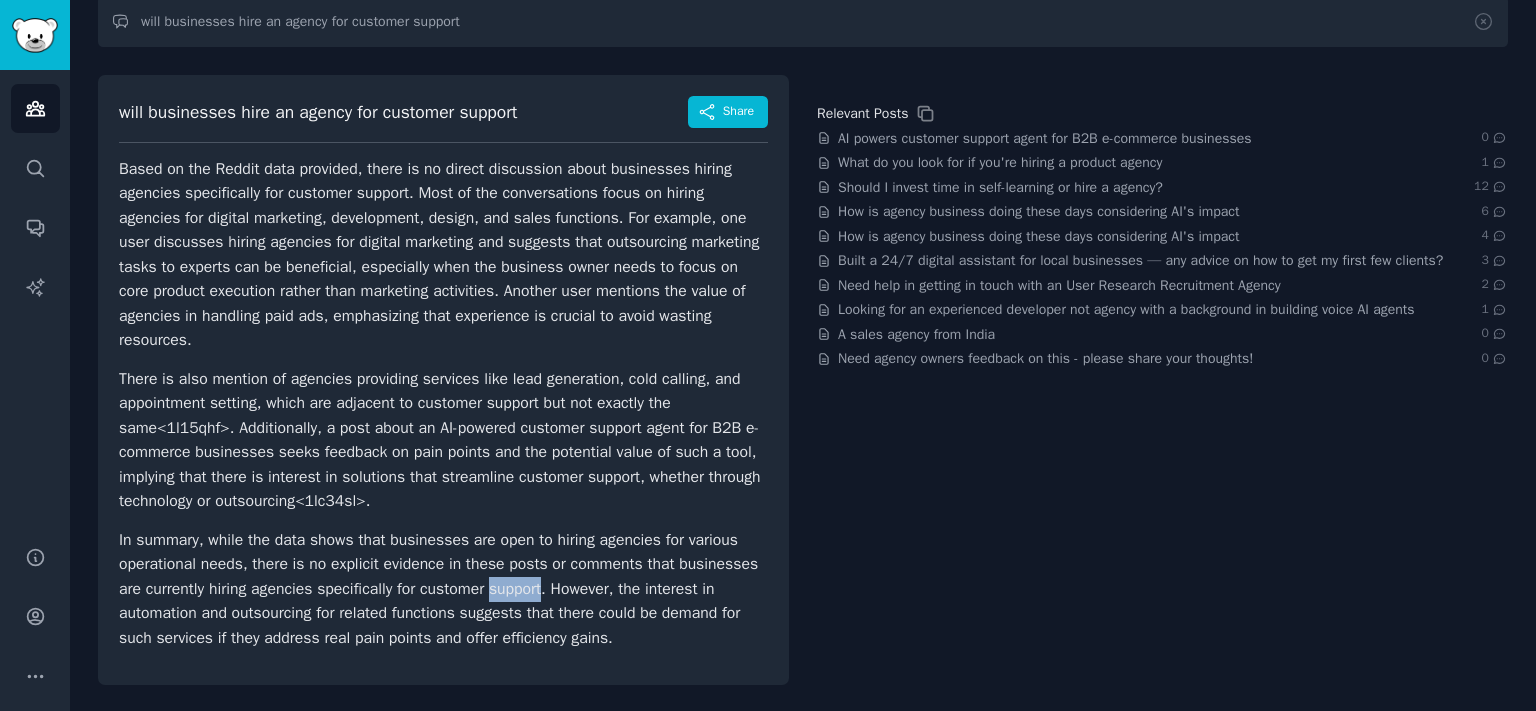 click on "In summary, while the data shows that businesses are open to hiring agencies for various operational needs, there is no explicit evidence in these posts or comments that businesses are currently hiring agencies specifically for customer support. However, the interest in automation and outsourcing for related functions suggests that there could be demand for such services if they address real pain points and offer efficiency gains." at bounding box center [443, 589] 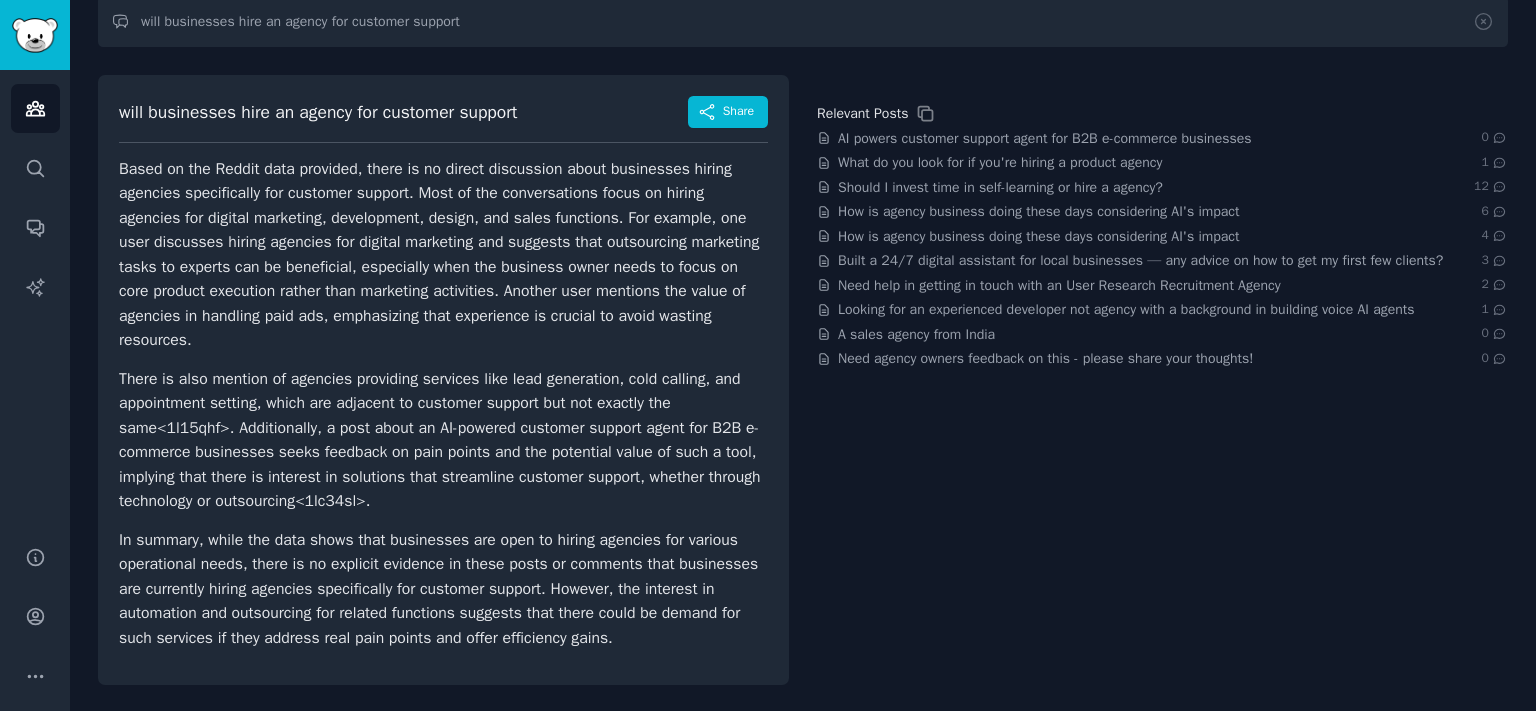 click on "In summary, while the data shows that businesses are open to hiring agencies for various operational needs, there is no explicit evidence in these posts or comments that businesses are currently hiring agencies specifically for customer support. However, the interest in automation and outsourcing for related functions suggests that there could be demand for such services if they address real pain points and offer efficiency gains." at bounding box center [443, 589] 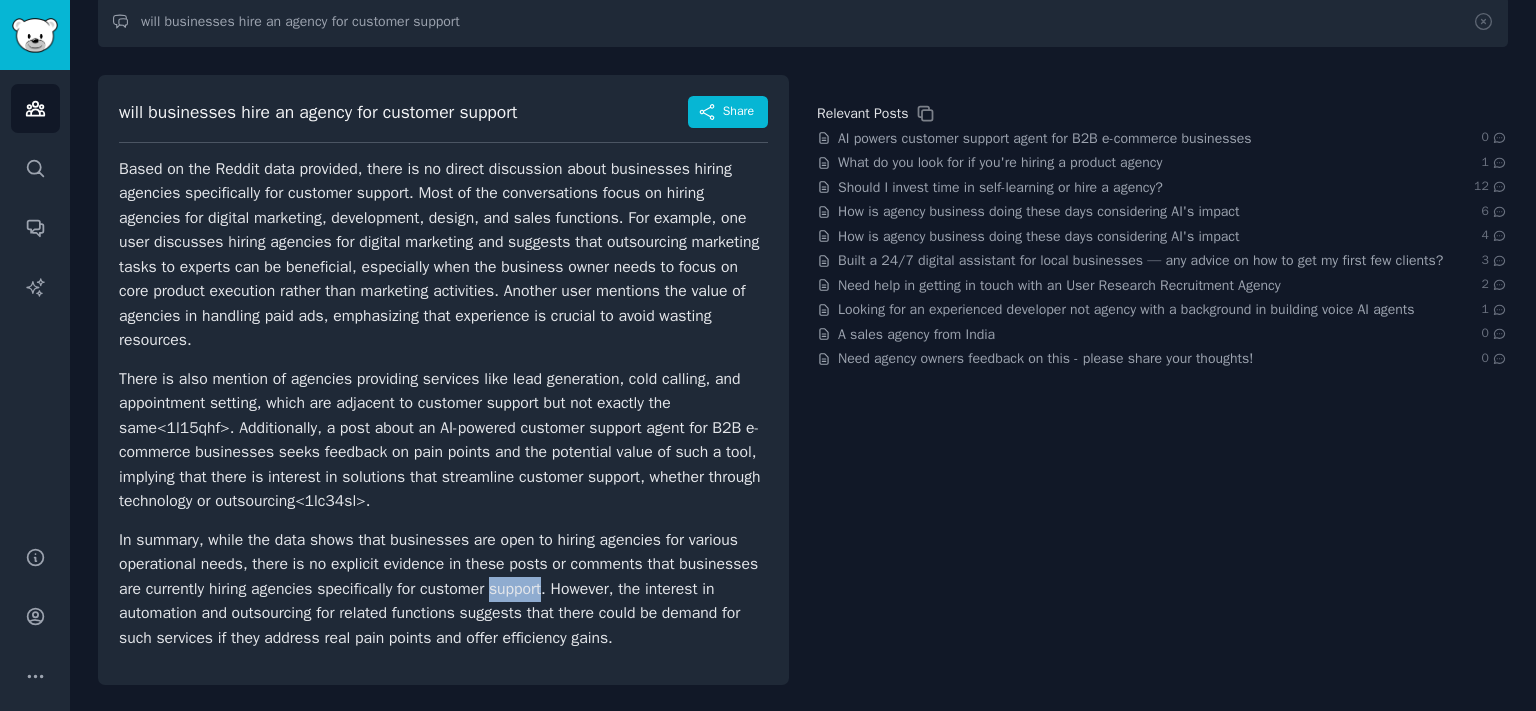 click on "In summary, while the data shows that businesses are open to hiring agencies for various operational needs, there is no explicit evidence in these posts or comments that businesses are currently hiring agencies specifically for customer support. However, the interest in automation and outsourcing for related functions suggests that there could be demand for such services if they address real pain points and offer efficiency gains." at bounding box center (443, 589) 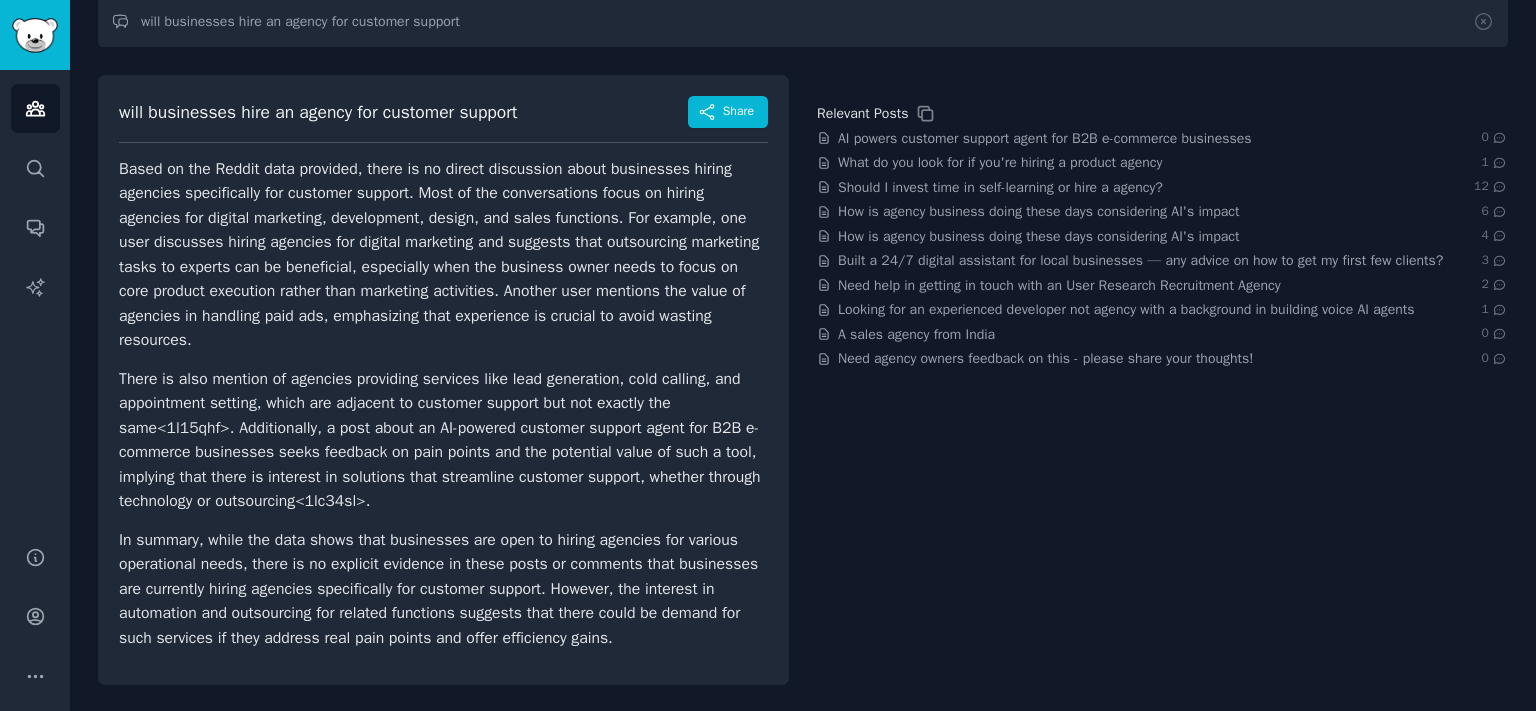 click on "In summary, while the data shows that businesses are open to hiring agencies for various operational needs, there is no explicit evidence in these posts or comments that businesses are currently hiring agencies specifically for customer support. However, the interest in automation and outsourcing for related functions suggests that there could be demand for such services if they address real pain points and offer efficiency gains." at bounding box center [443, 589] 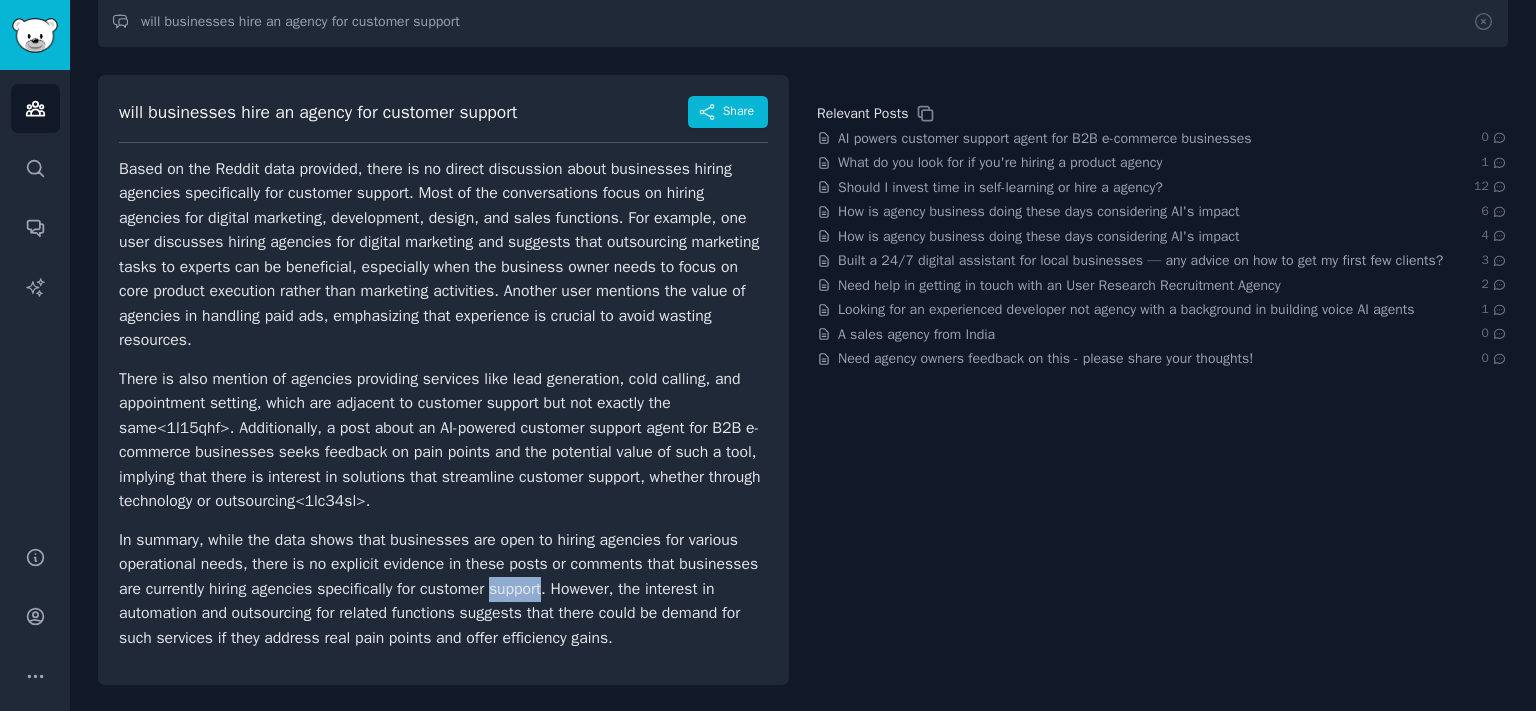 click on "In summary, while the data shows that businesses are open to hiring agencies for various operational needs, there is no explicit evidence in these posts or comments that businesses are currently hiring agencies specifically for customer support. However, the interest in automation and outsourcing for related functions suggests that there could be demand for such services if they address real pain points and offer efficiency gains." at bounding box center (443, 589) 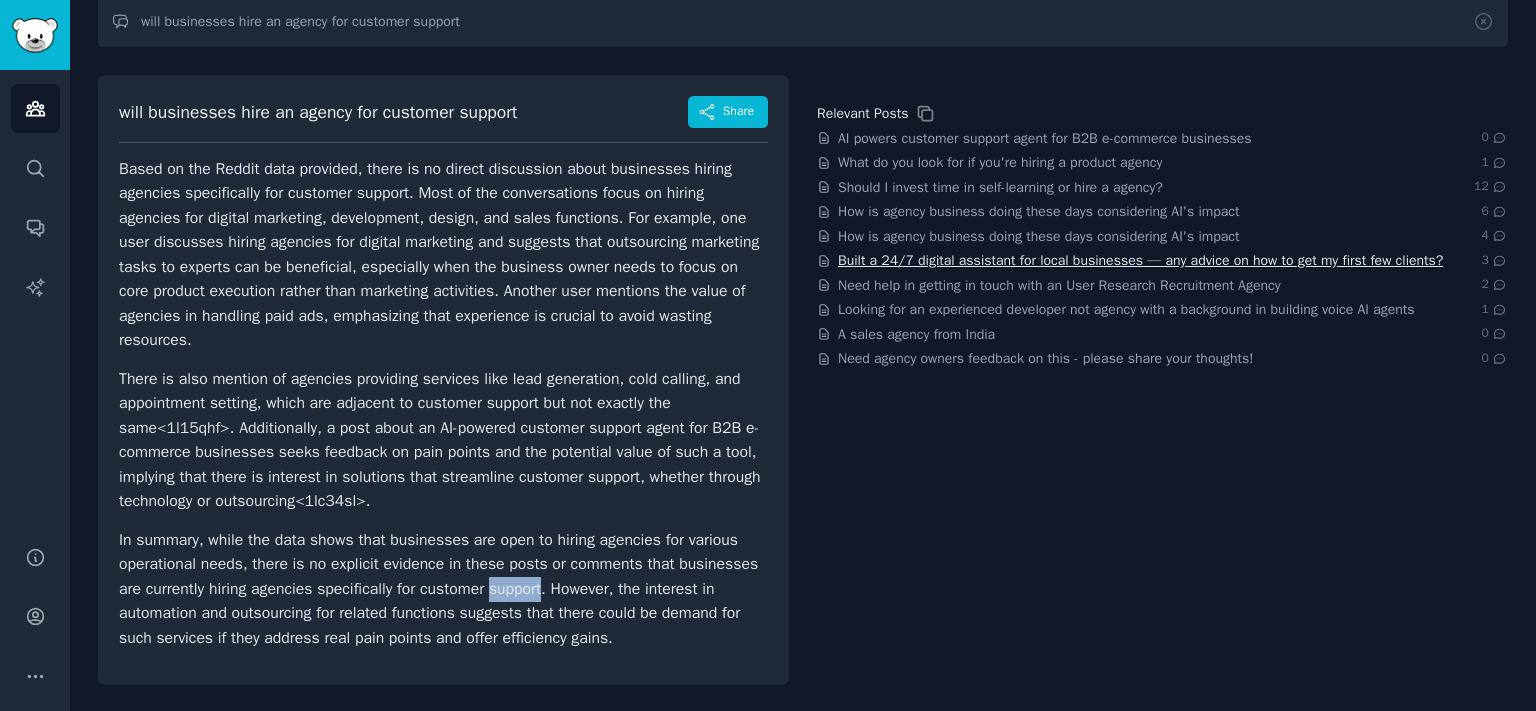 click on "Built a 24/7 digital assistant for local businesses — any advice on how to get my first few clients?" at bounding box center (1140, 260) 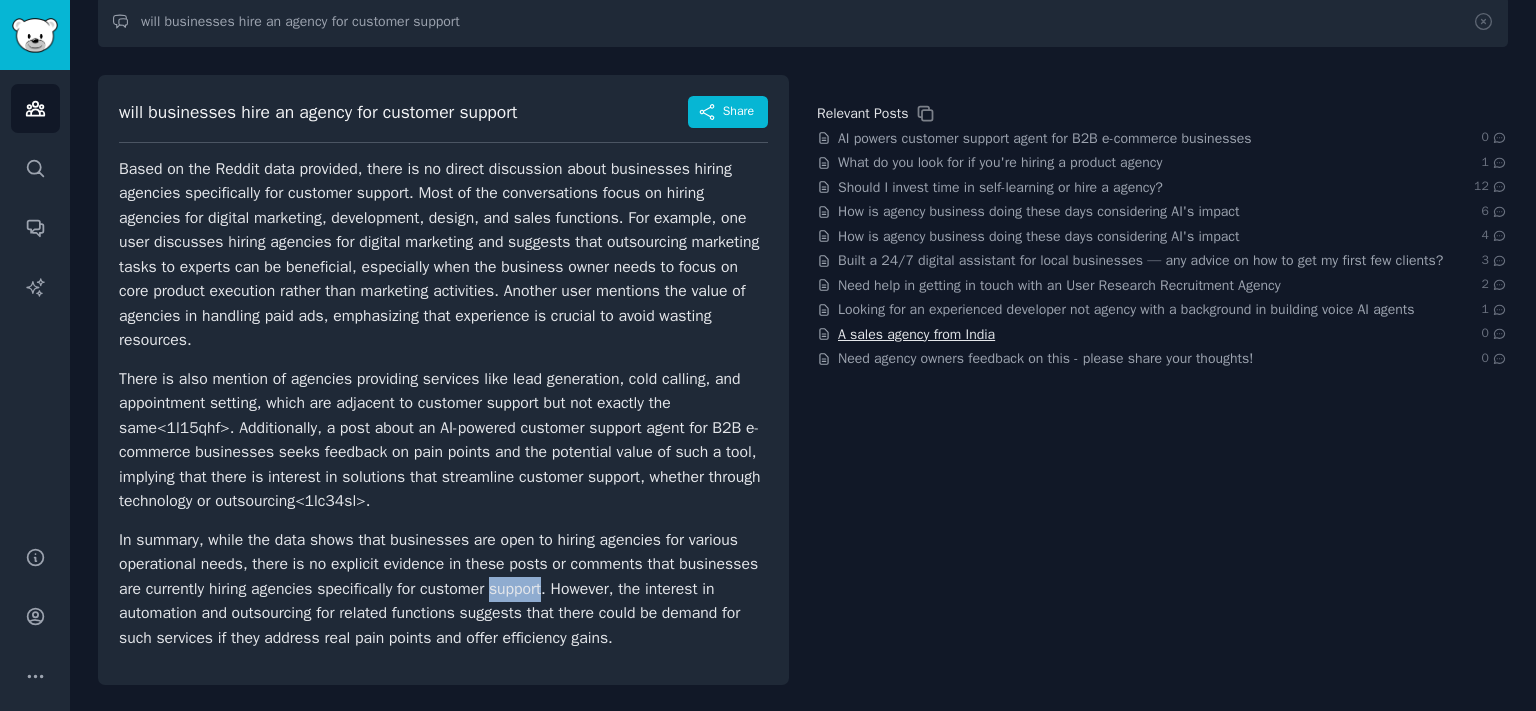 click on "A sales agency from India" at bounding box center [916, 334] 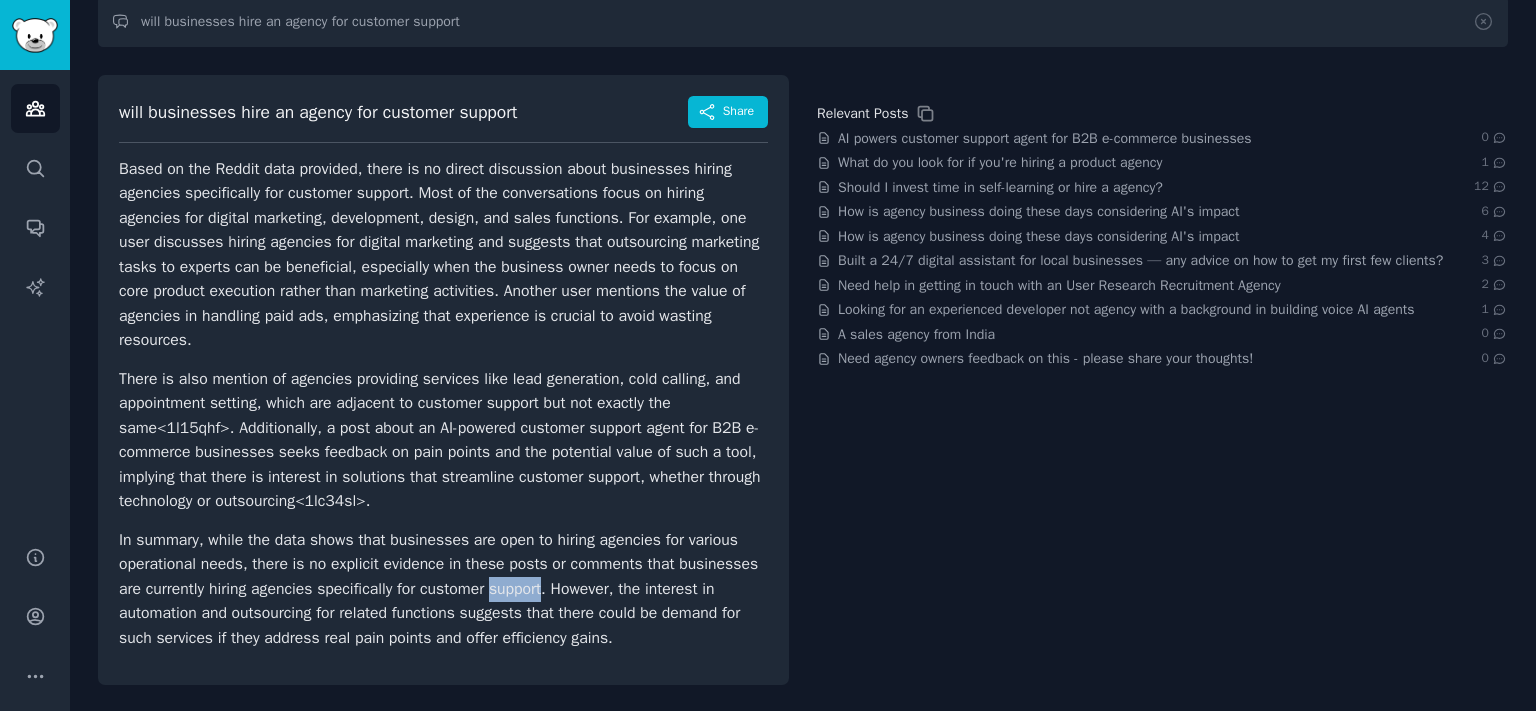 scroll, scrollTop: 0, scrollLeft: 0, axis: both 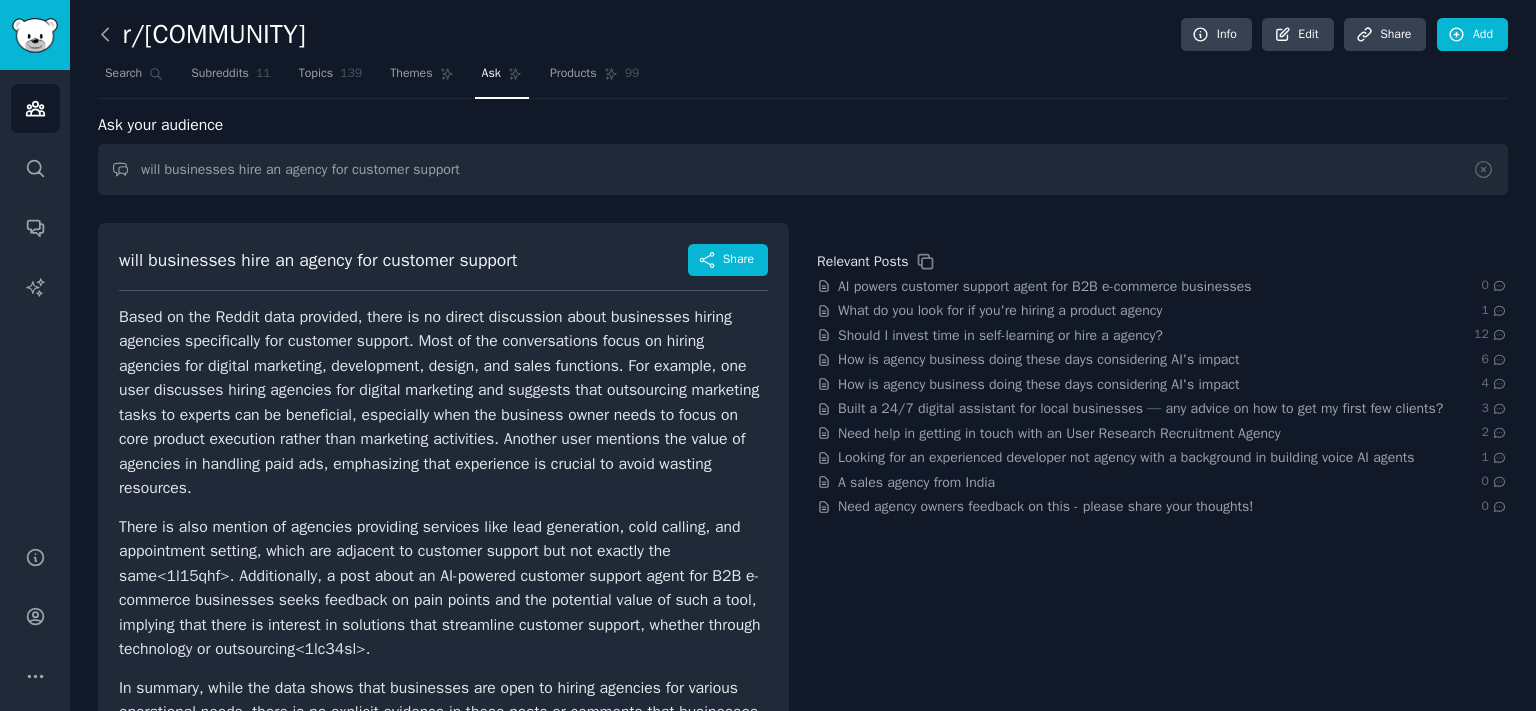 click 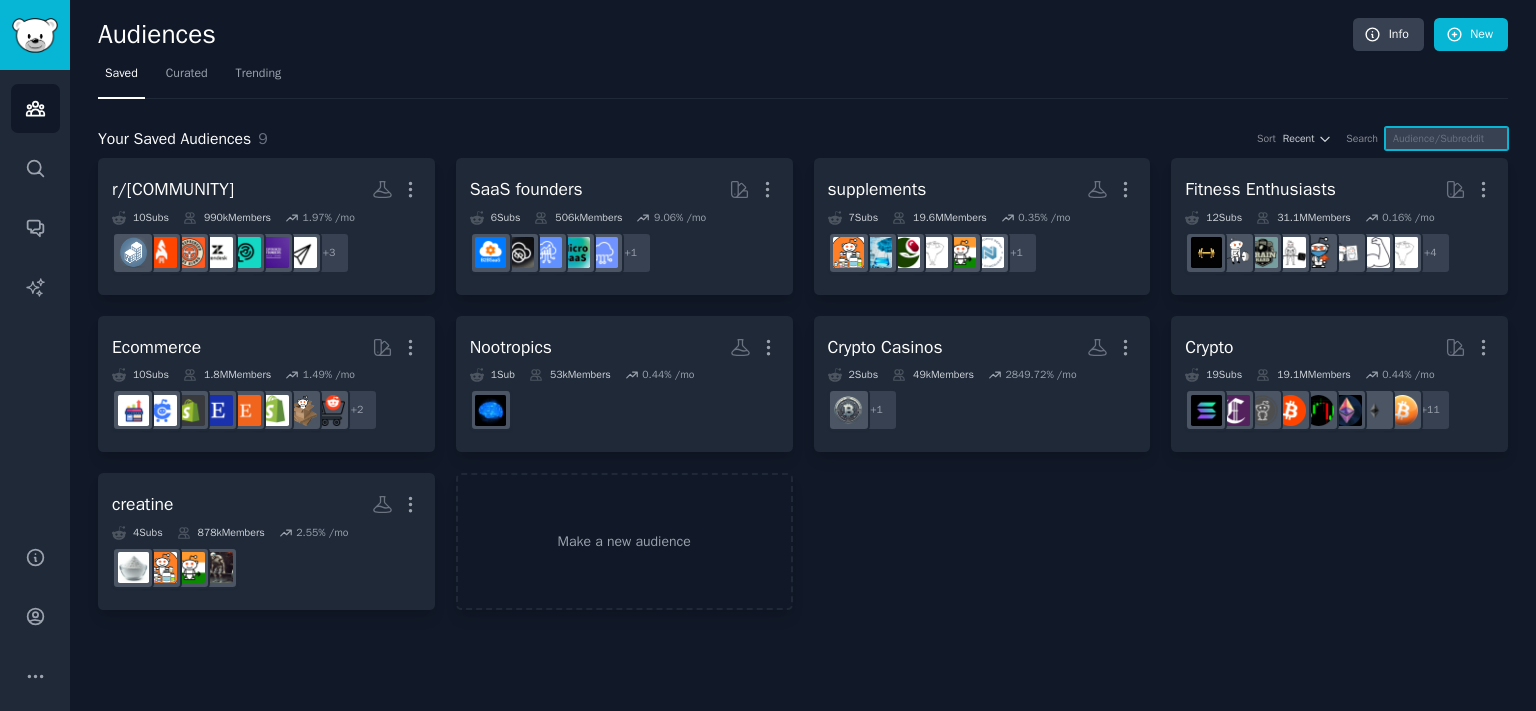 click at bounding box center (1446, 138) 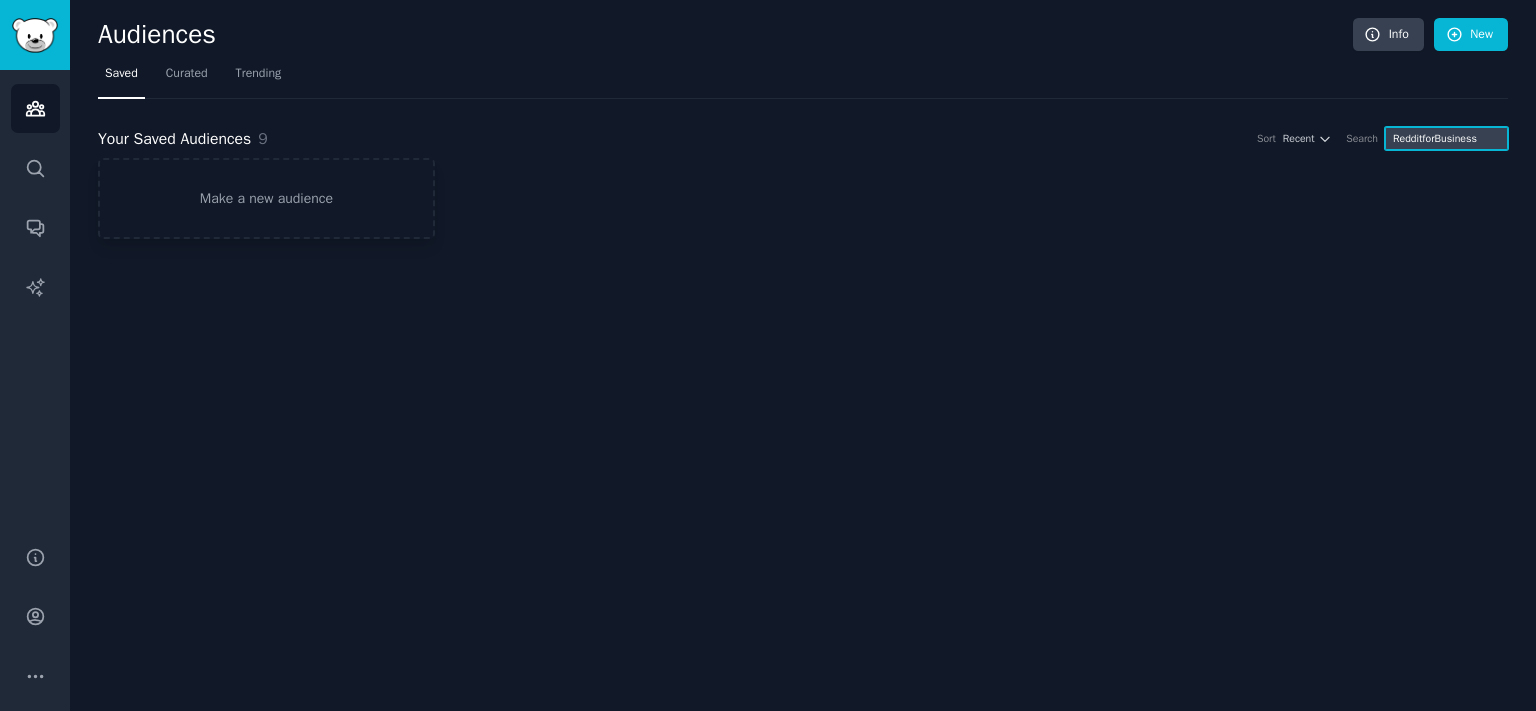 type on "RedditforBusiness" 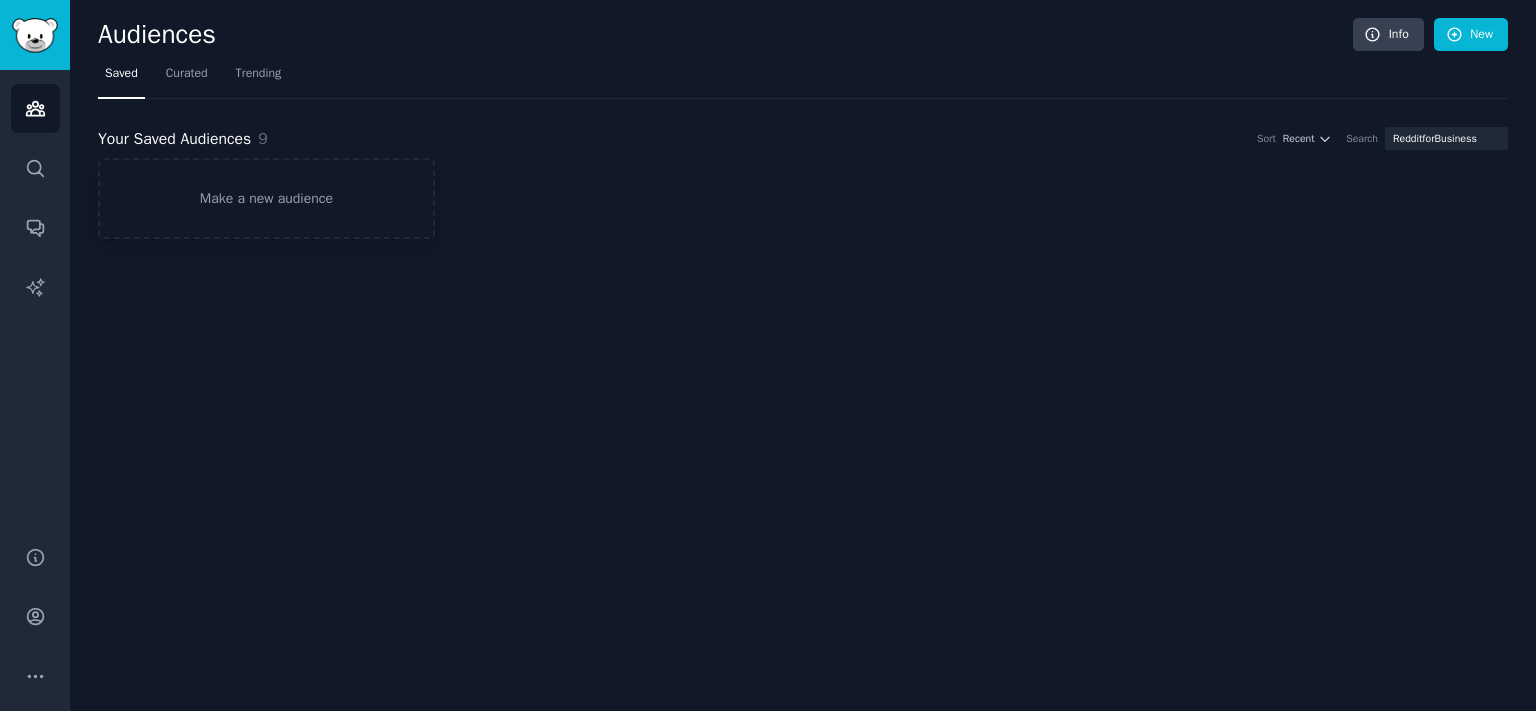 click on "Saved" at bounding box center [121, 78] 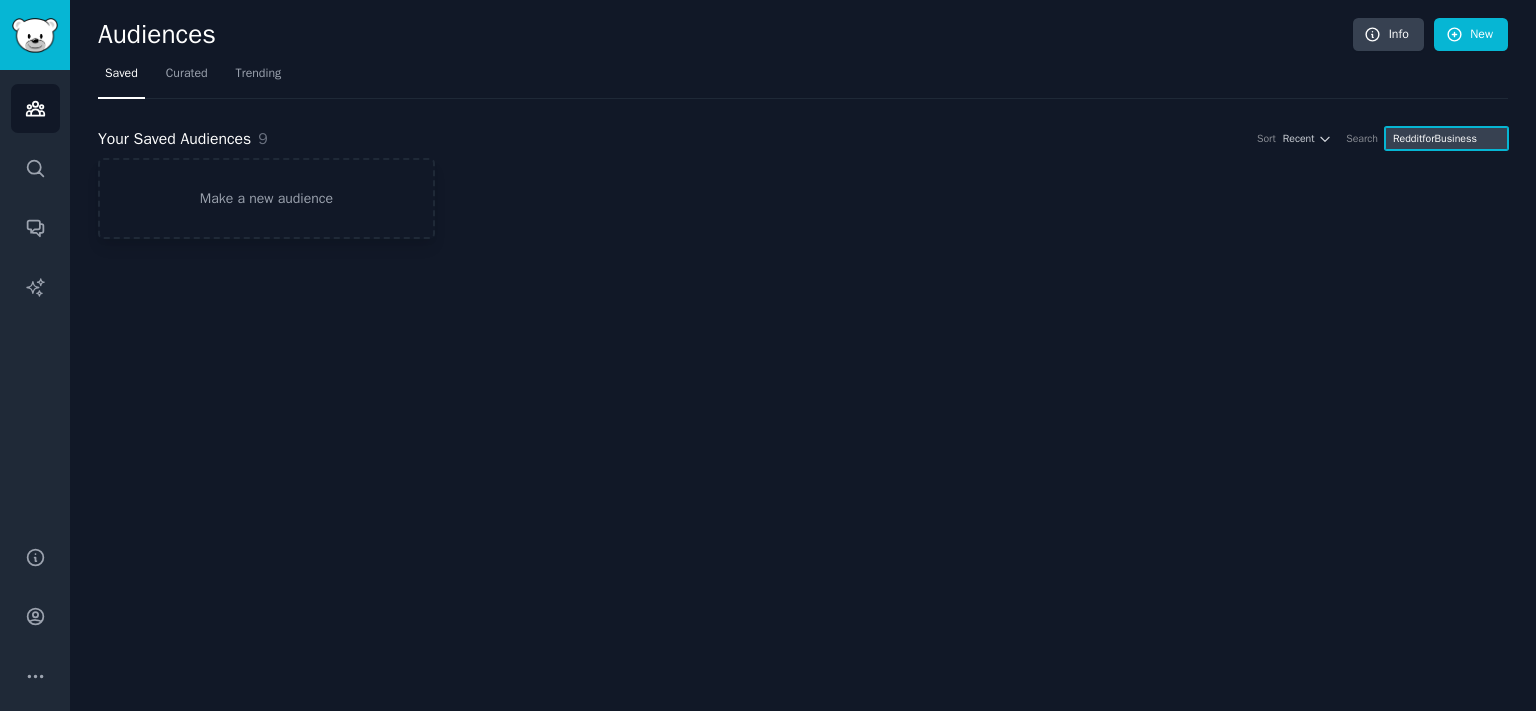 click on "RedditforBusiness" at bounding box center [1446, 138] 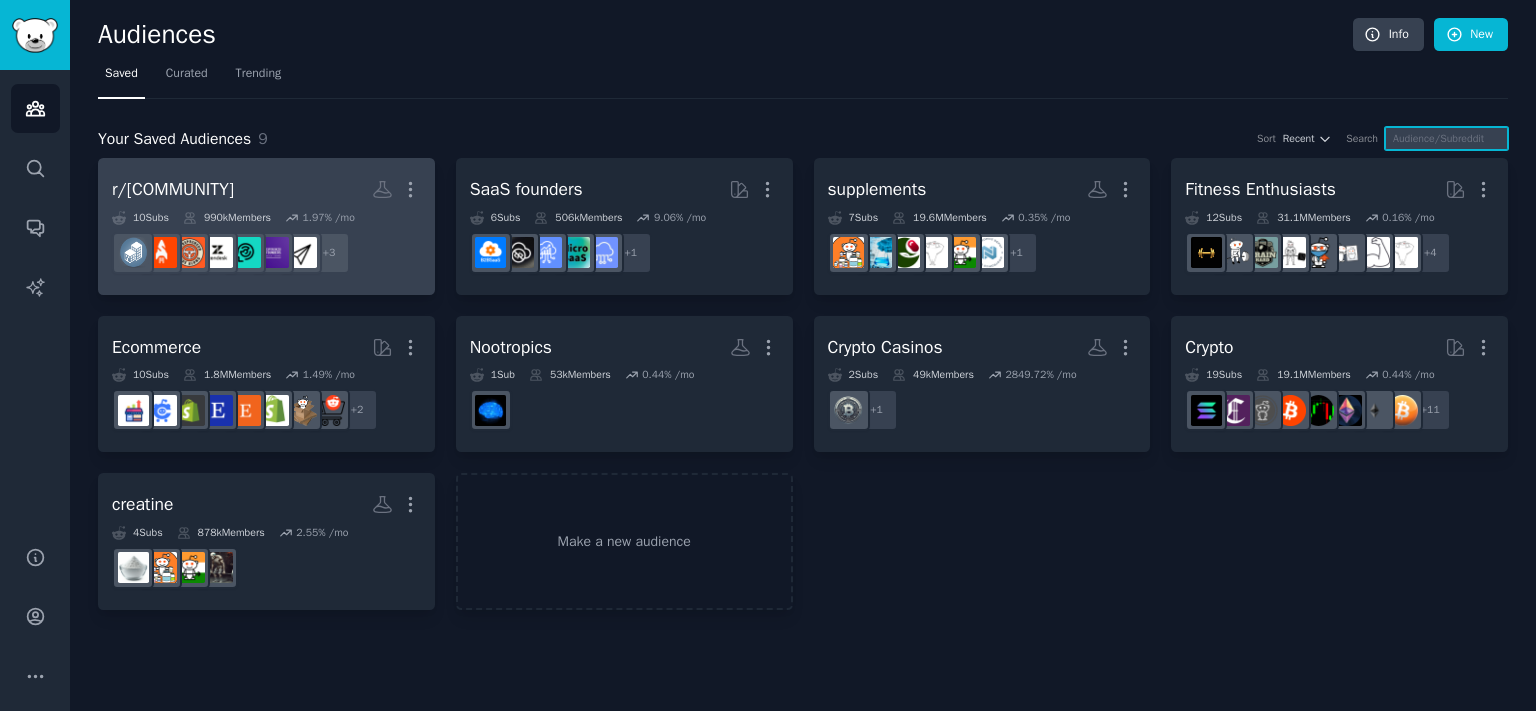 type 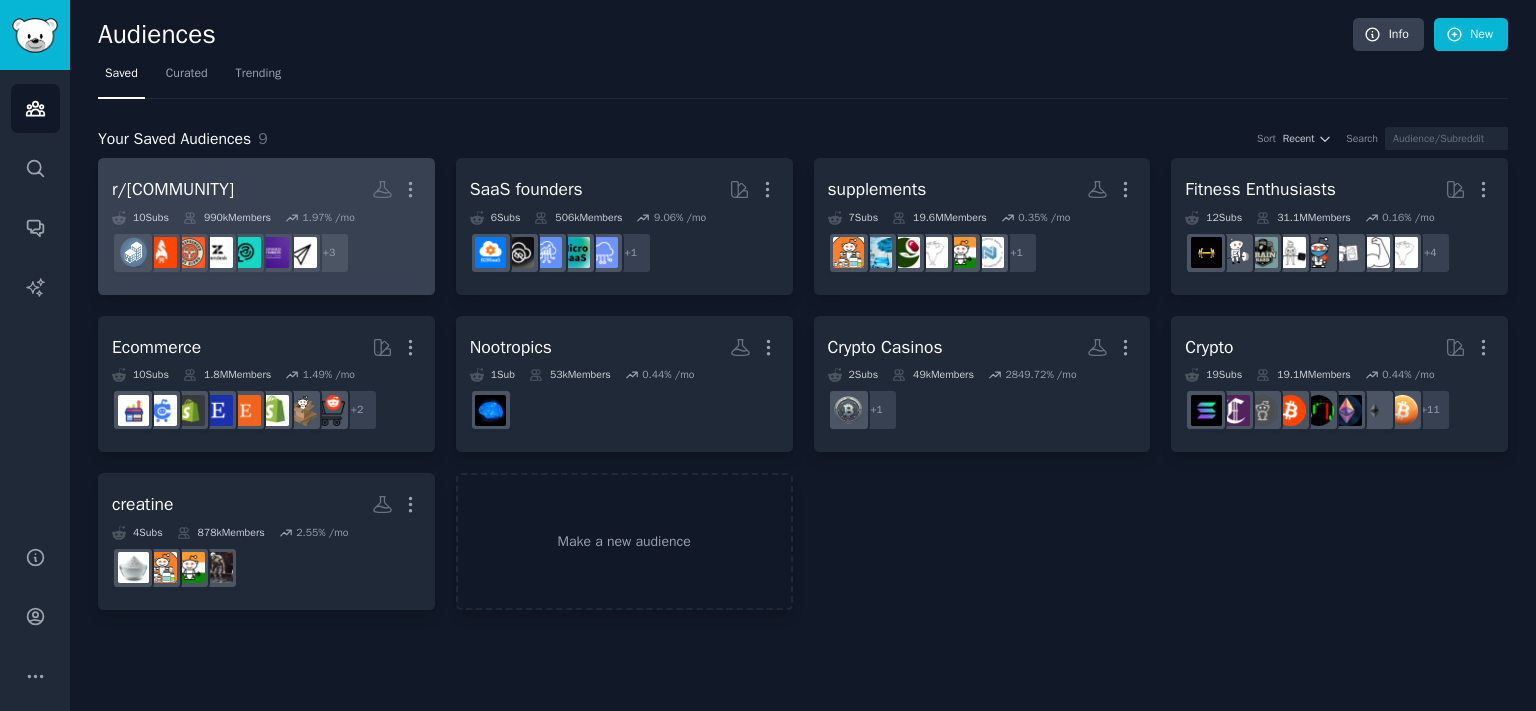 click on "990k  Members" at bounding box center [227, 218] 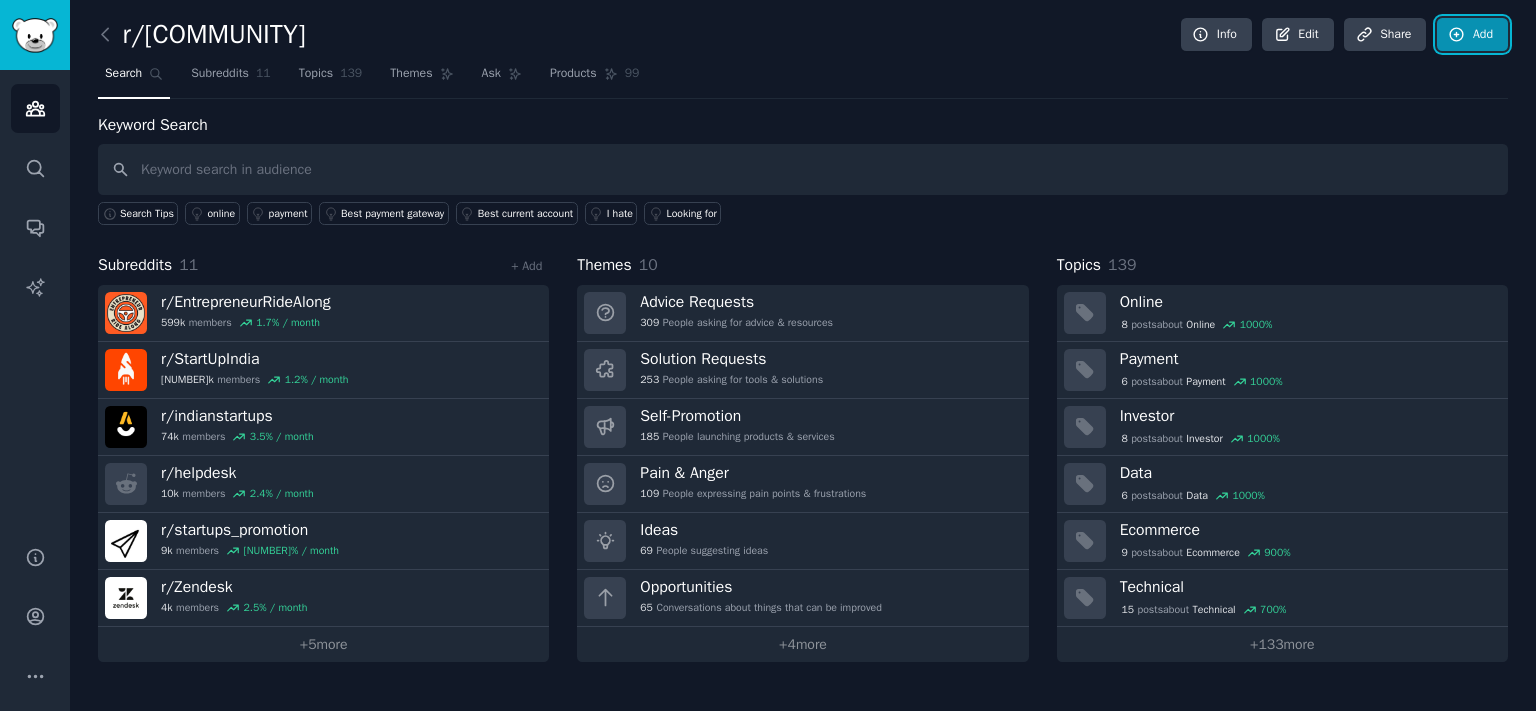 click on "Add" at bounding box center (1472, 35) 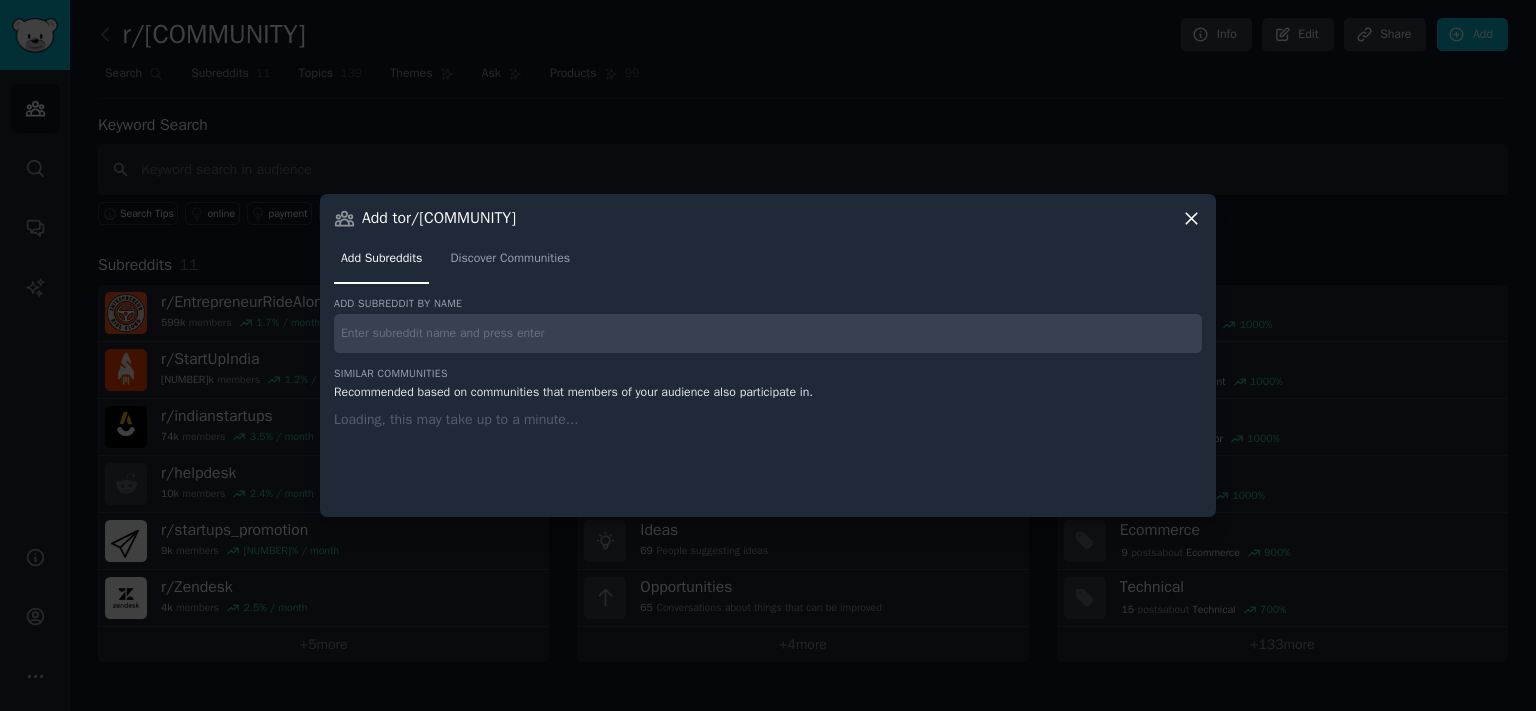 type 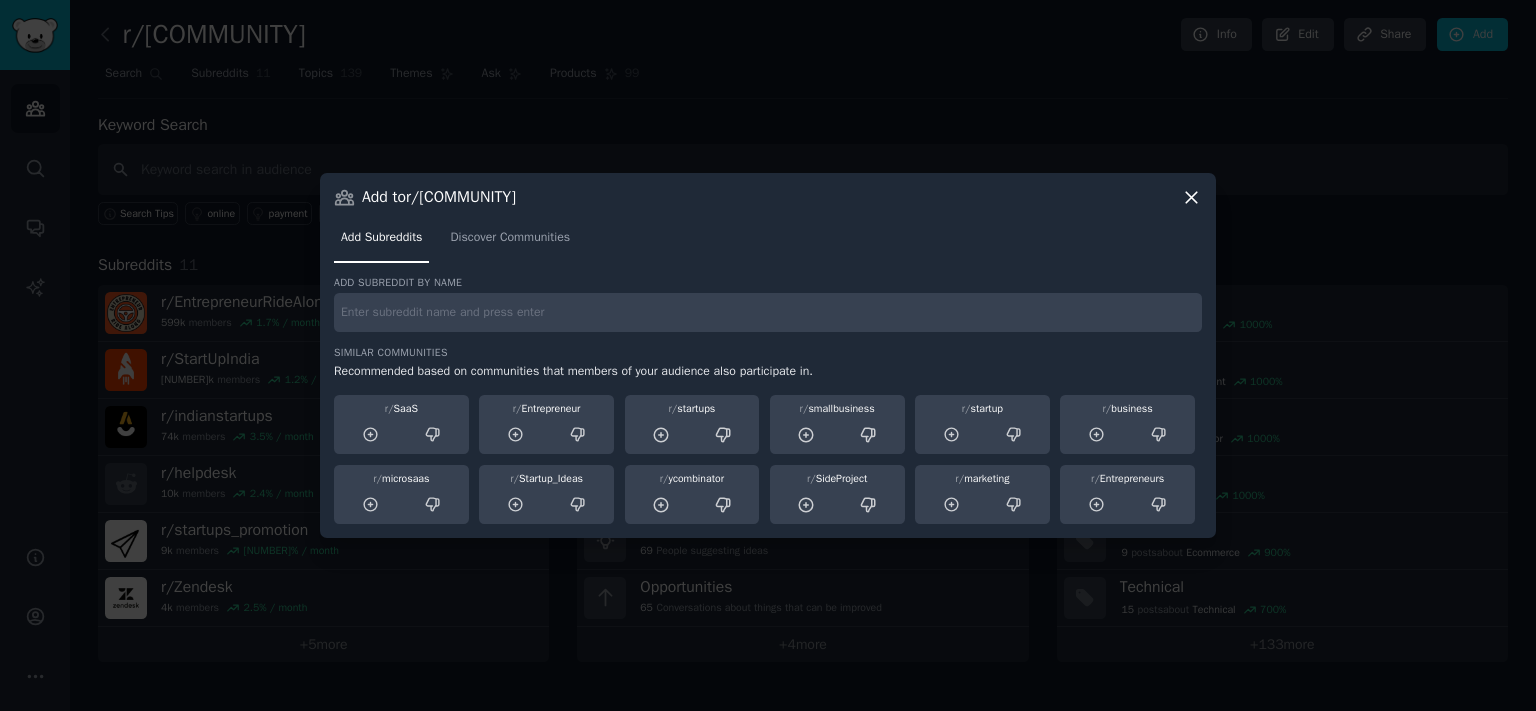 click on "Add subreddit by name Similar Communities Recommended based on communities that members of your audience also participate in. r/ SaaS r/ Entrepreneur r/ startups r/ smallbusiness r/ startup r/ business r/ microsaas r/ Startup_Ideas r/ ycombinator r/ SideProject r/ marketing r/ Entrepreneurs" at bounding box center (768, 400) 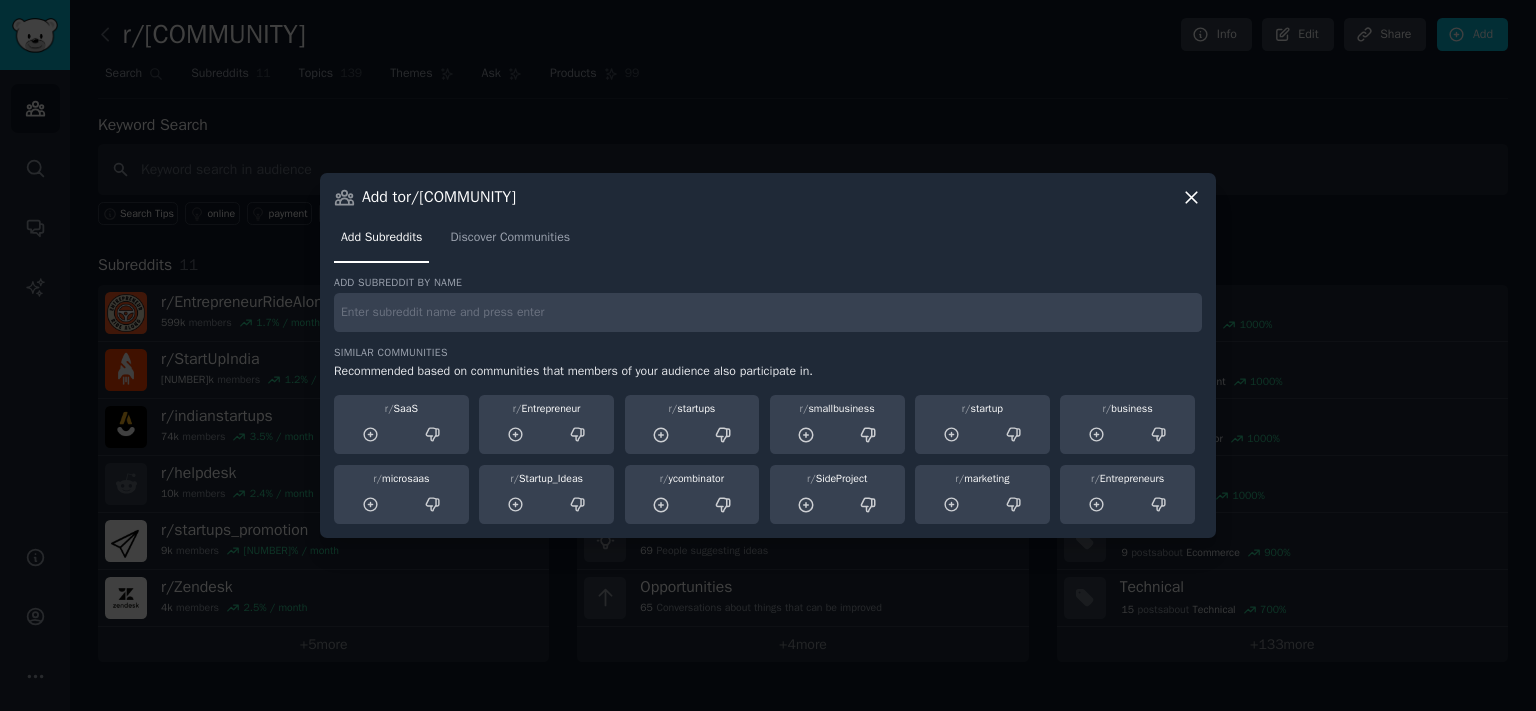 click at bounding box center [768, 312] 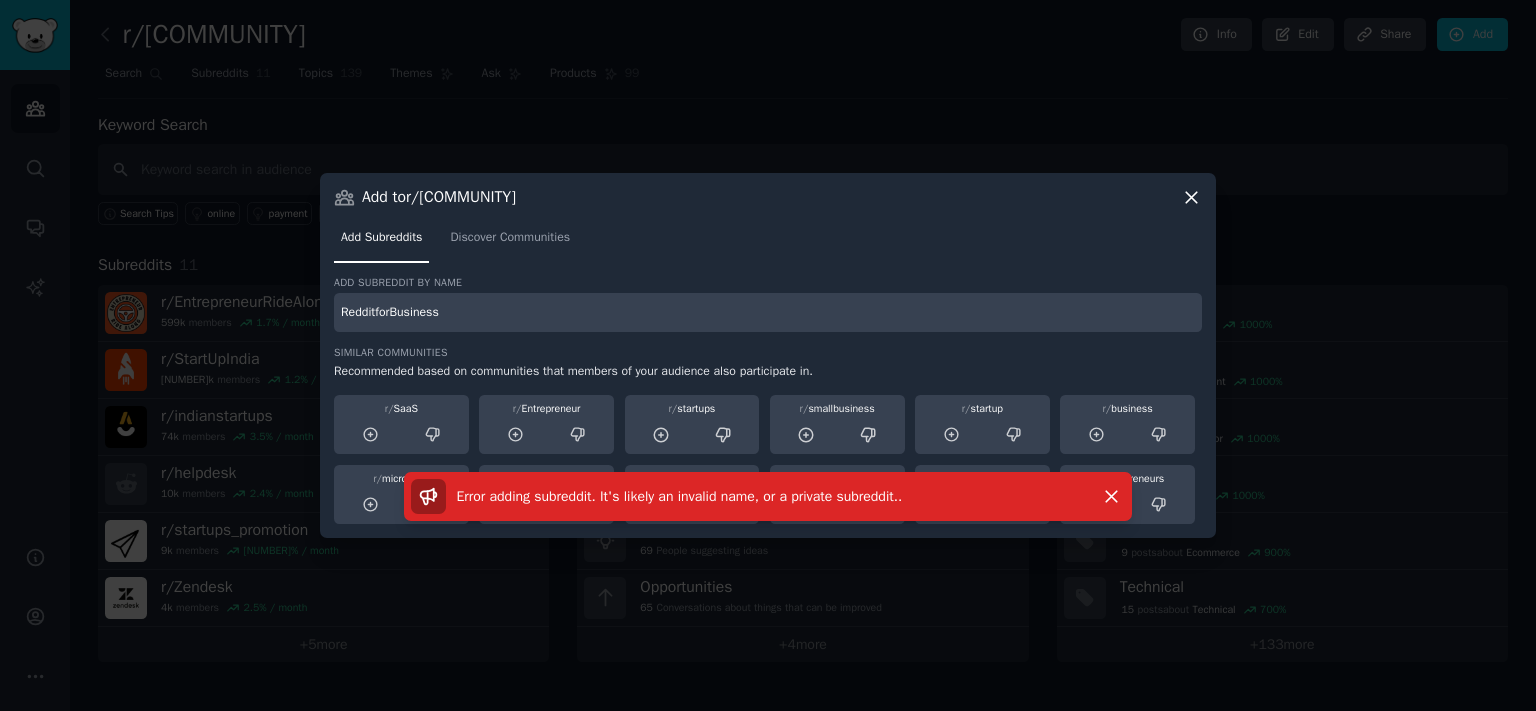 drag, startPoint x: 685, startPoint y: 339, endPoint x: 676, endPoint y: 328, distance: 14.21267 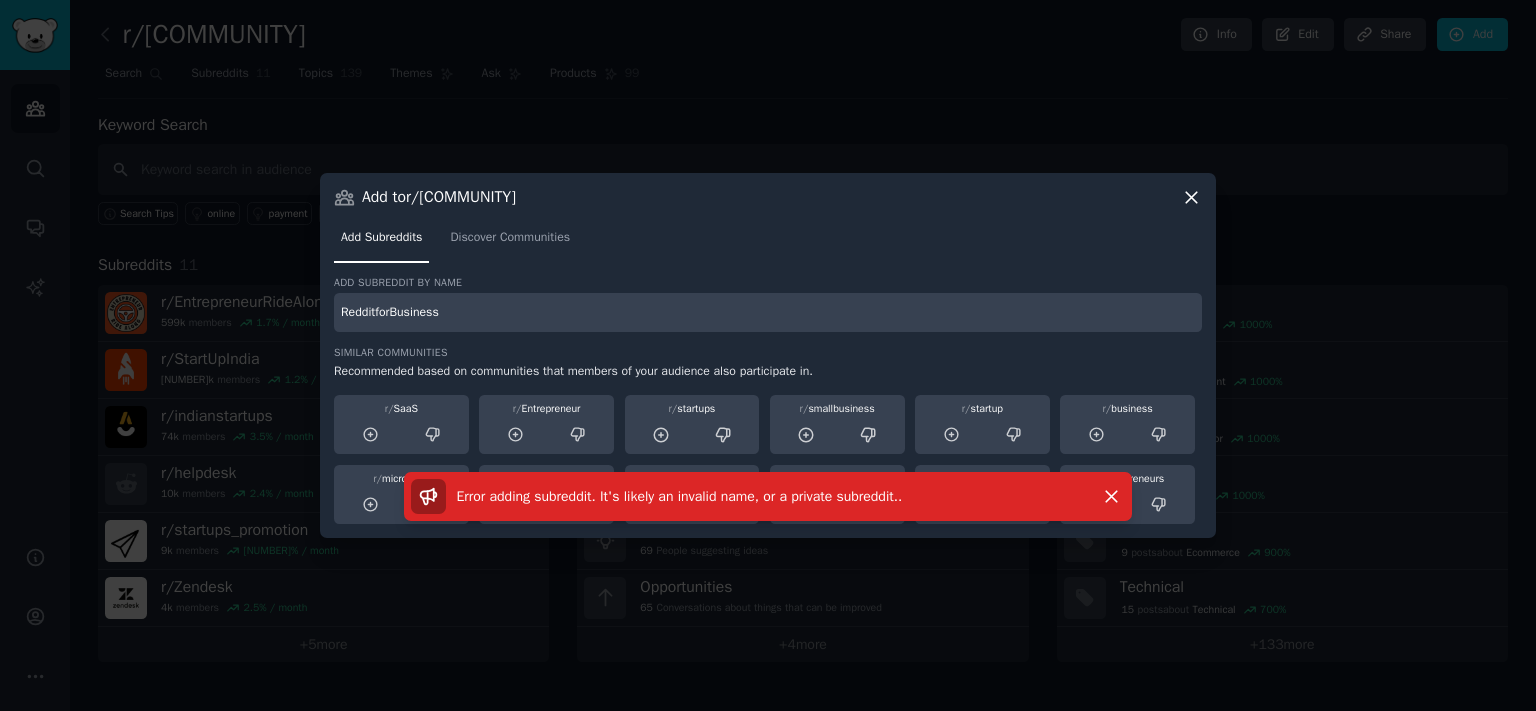 click on "RedditforBusiness" at bounding box center [768, 312] 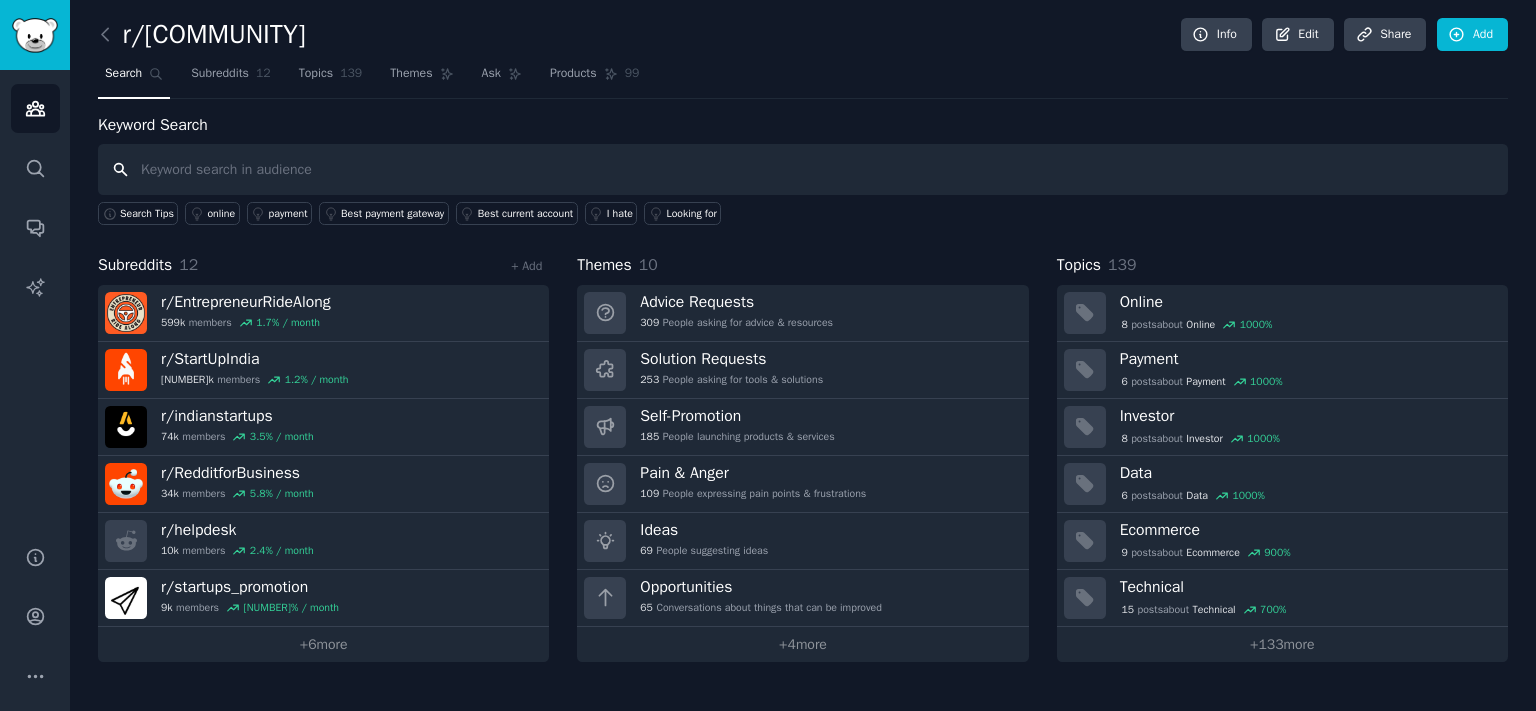 click at bounding box center (803, 169) 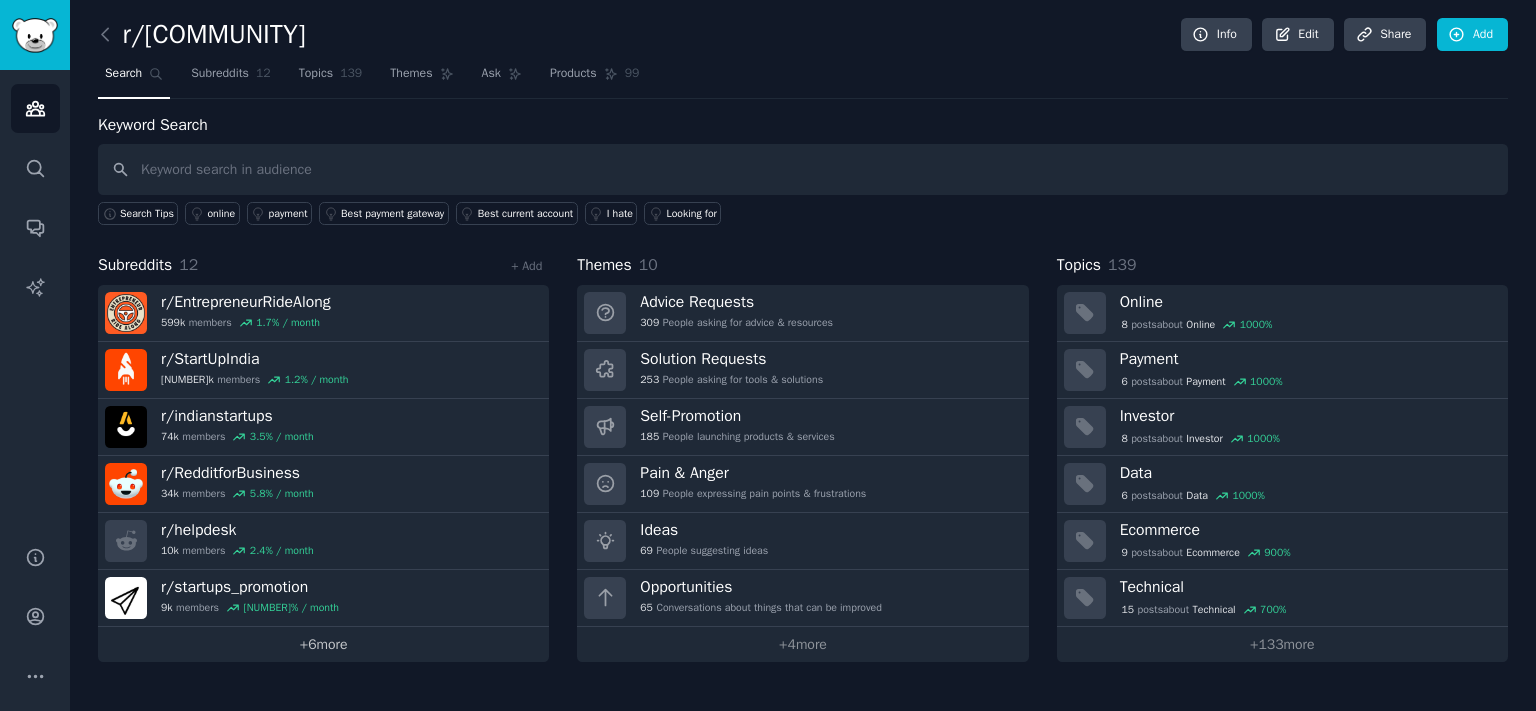 click on "+  6  more" at bounding box center [323, 644] 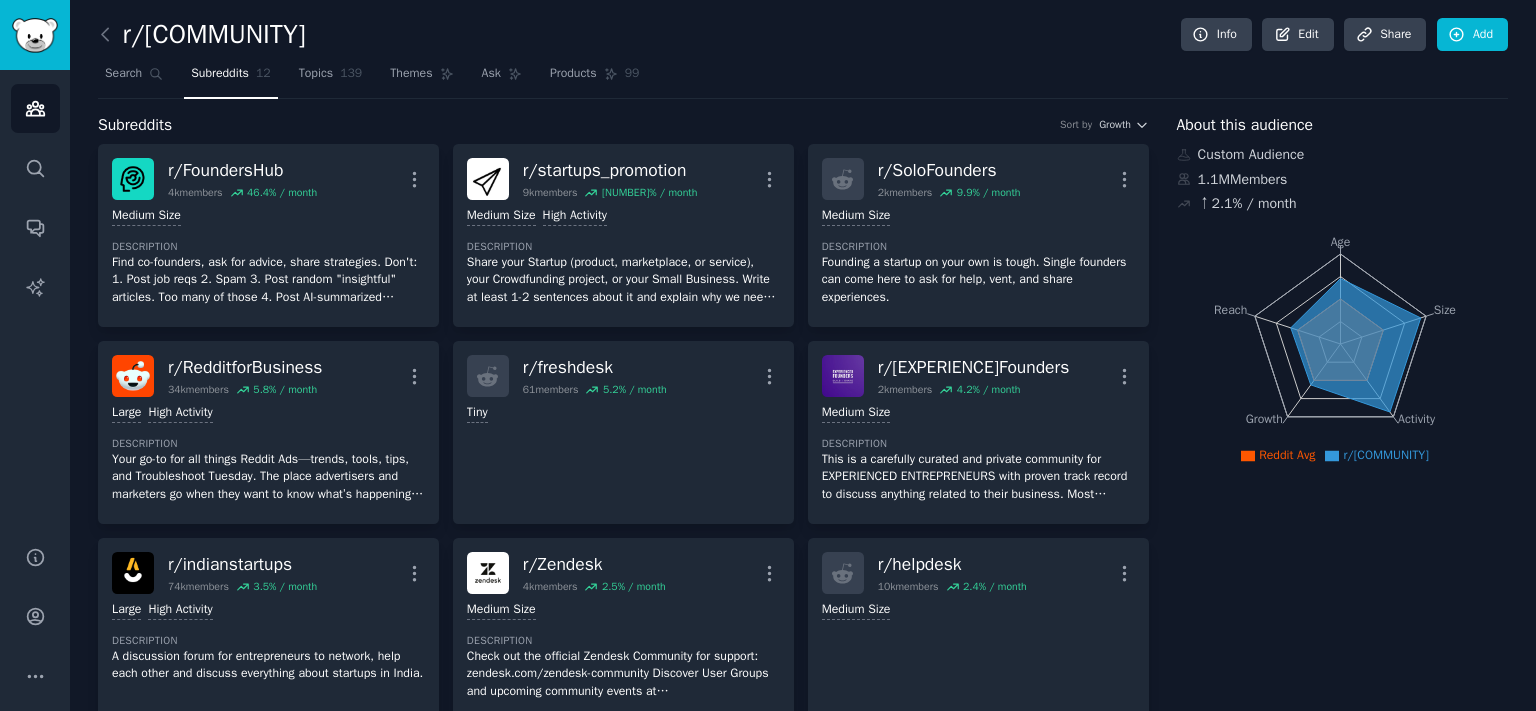 click at bounding box center (110, 35) 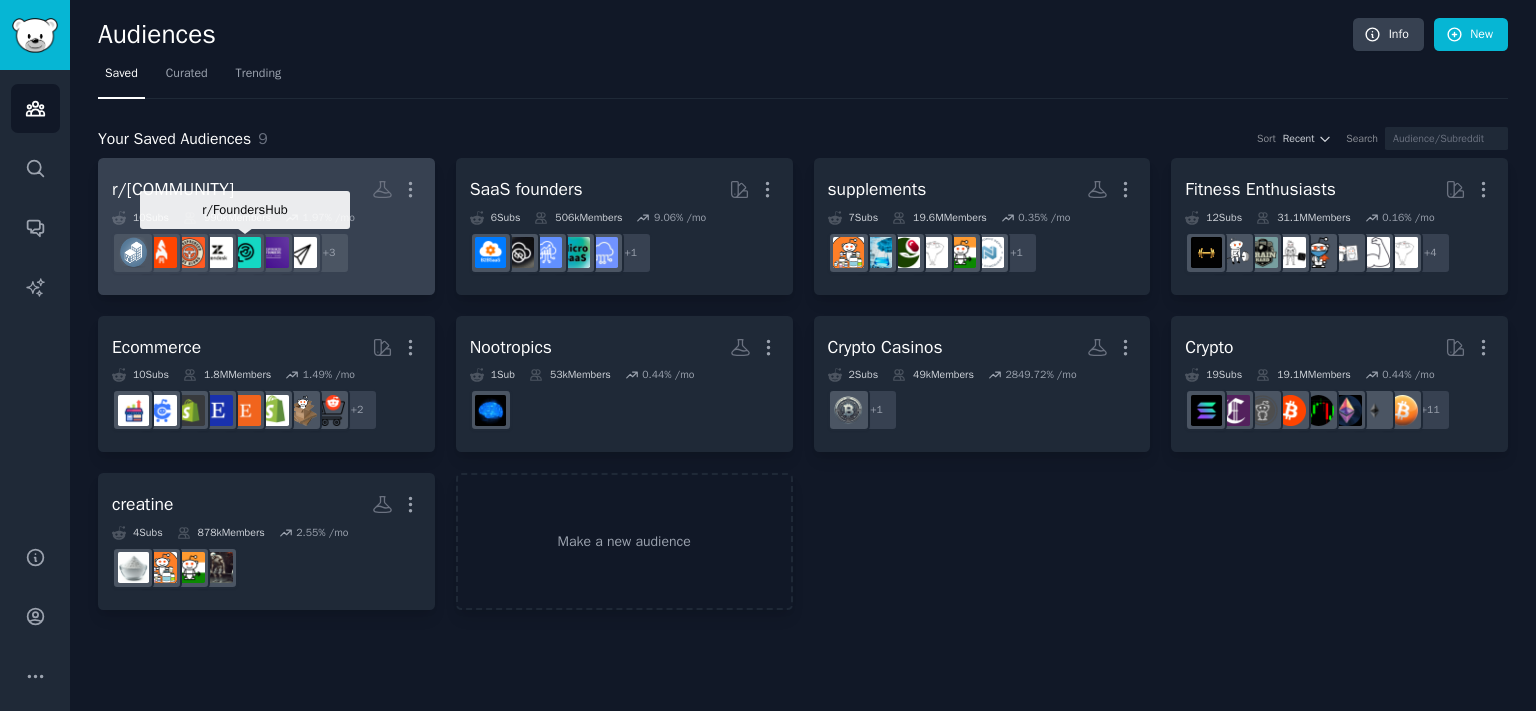 click at bounding box center (245, 253) 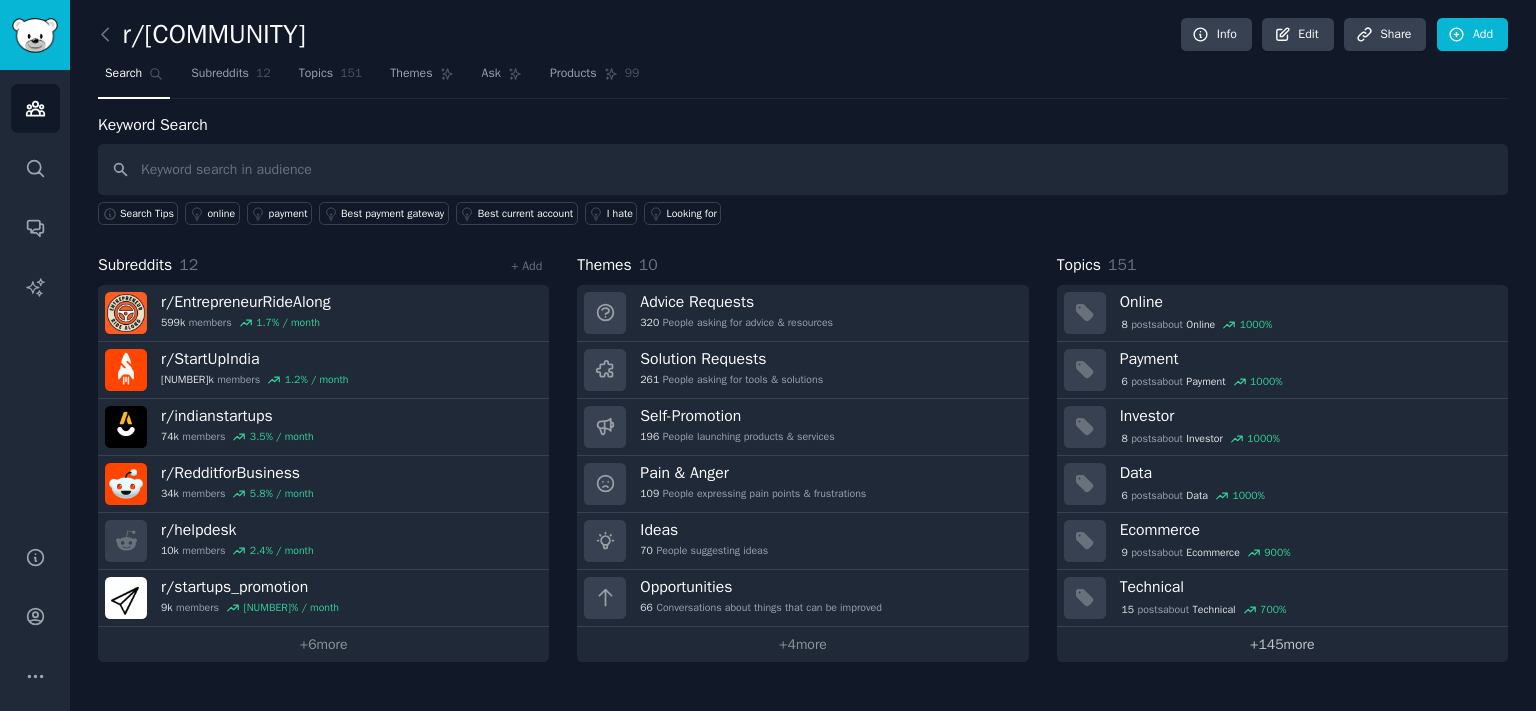 click on "+  145  more" at bounding box center [1282, 644] 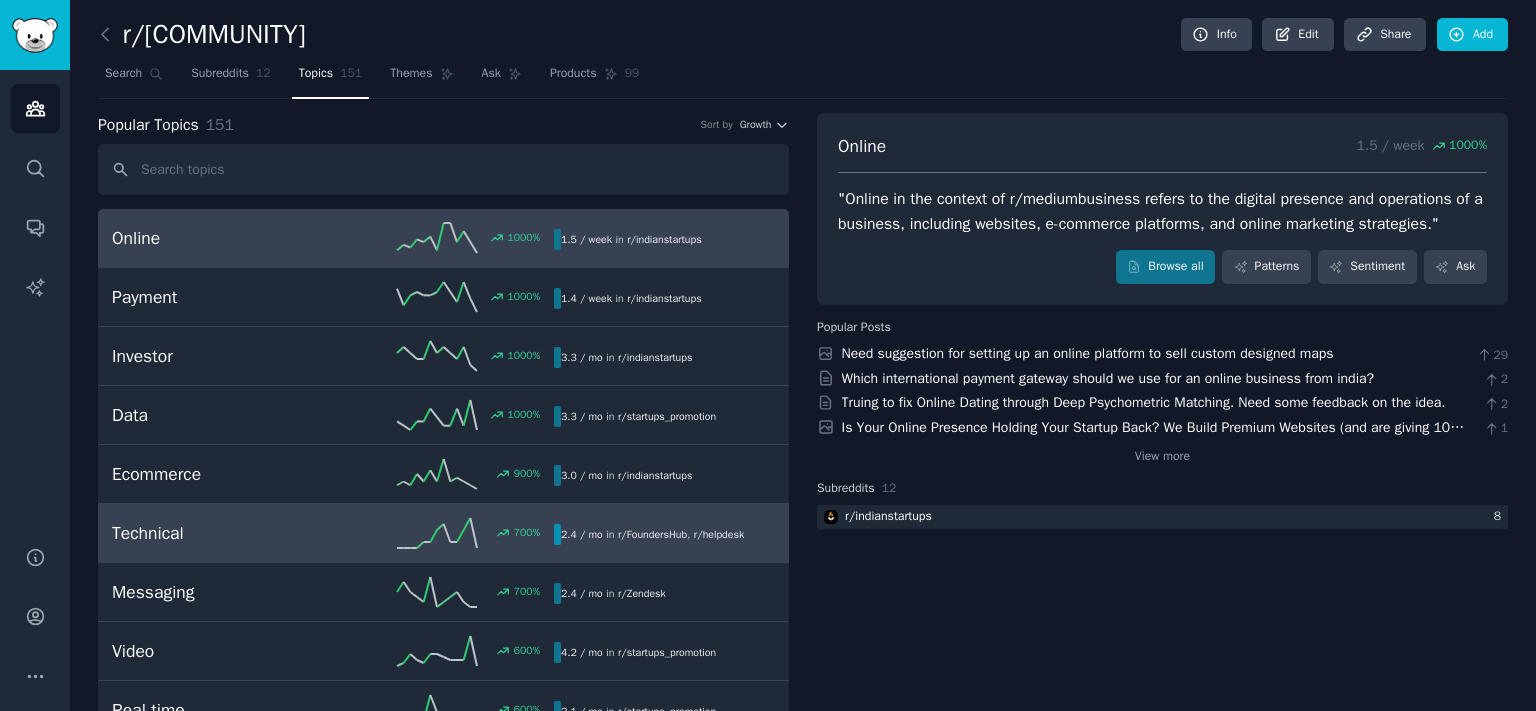 click on "Technical 700 % 2.4 / mo  in    r/ FoundersHub ,  r/ helpdesk" at bounding box center (443, 533) 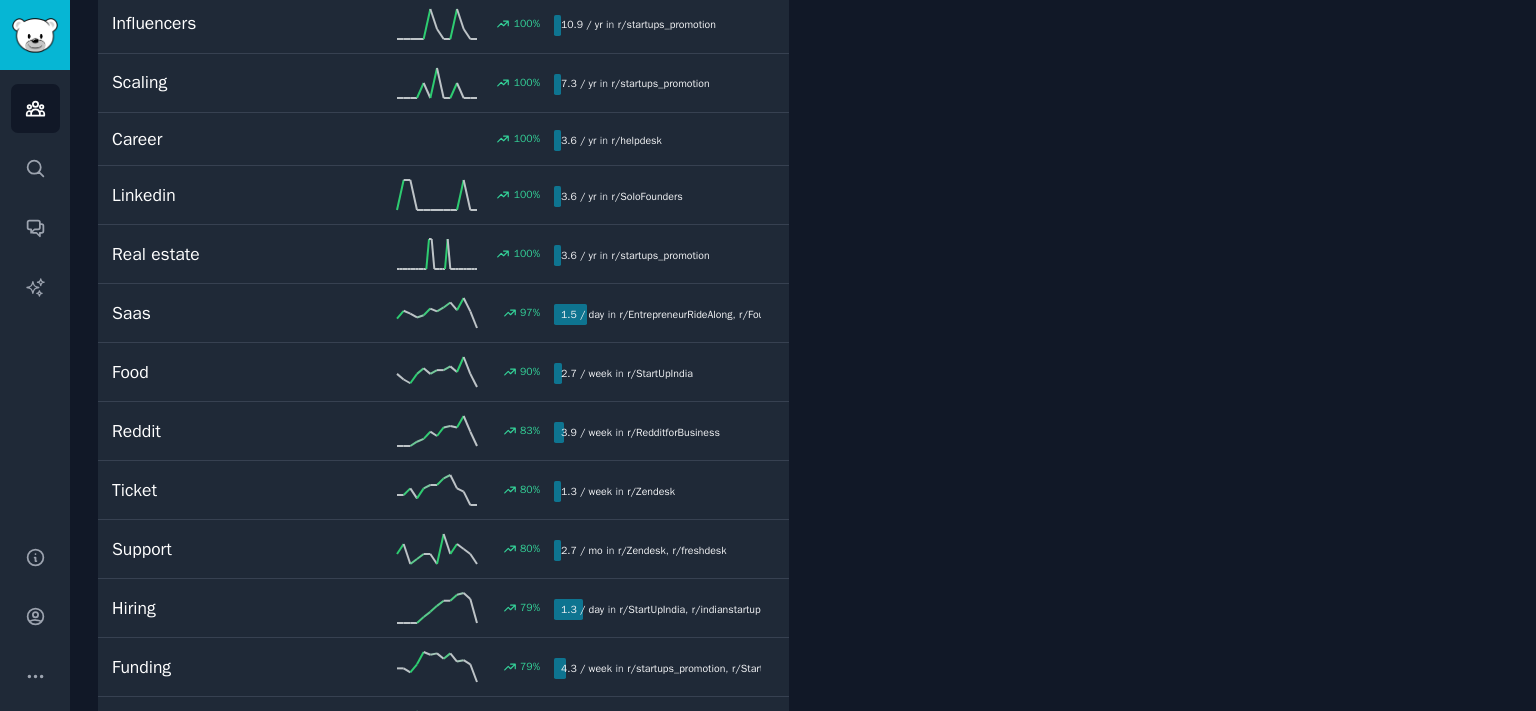 scroll, scrollTop: 3201, scrollLeft: 0, axis: vertical 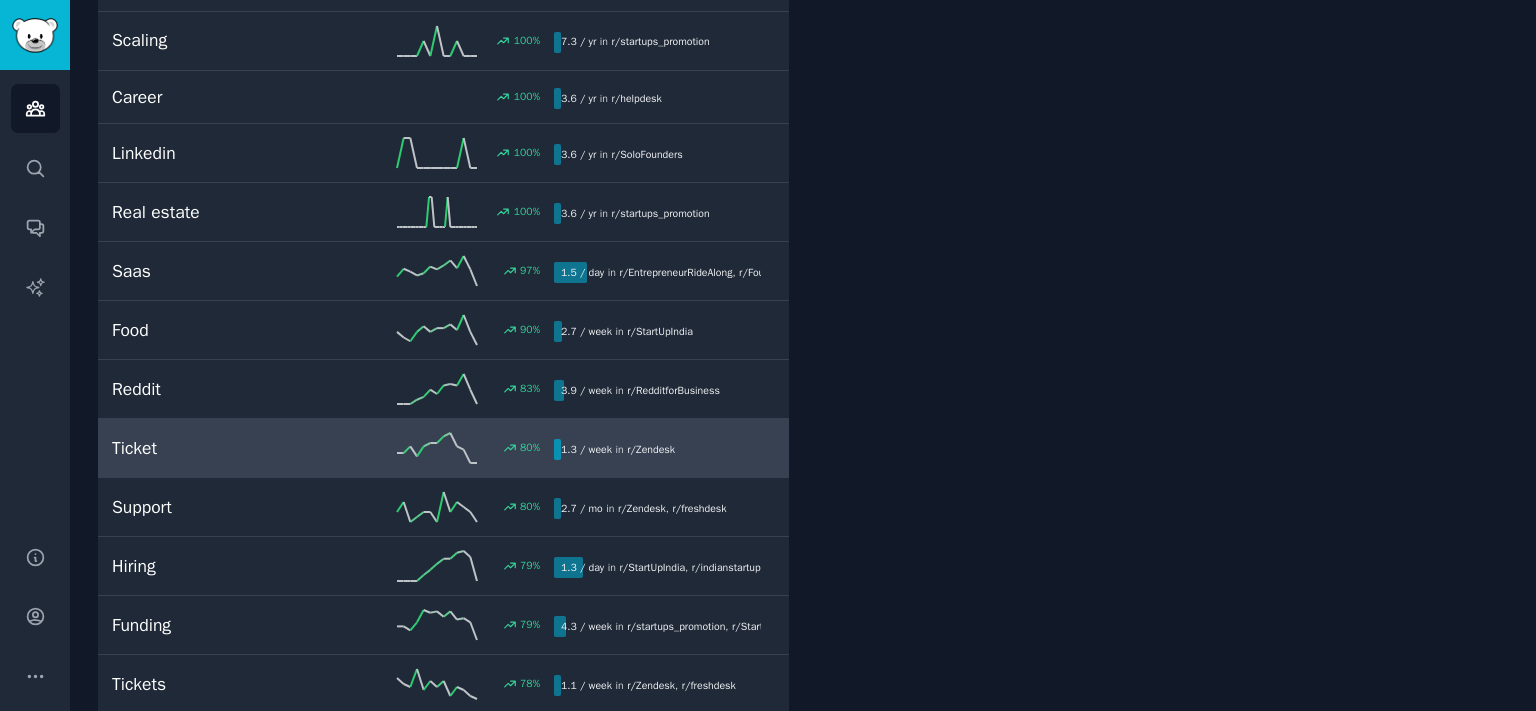 click on "Ticket" at bounding box center [222, 448] 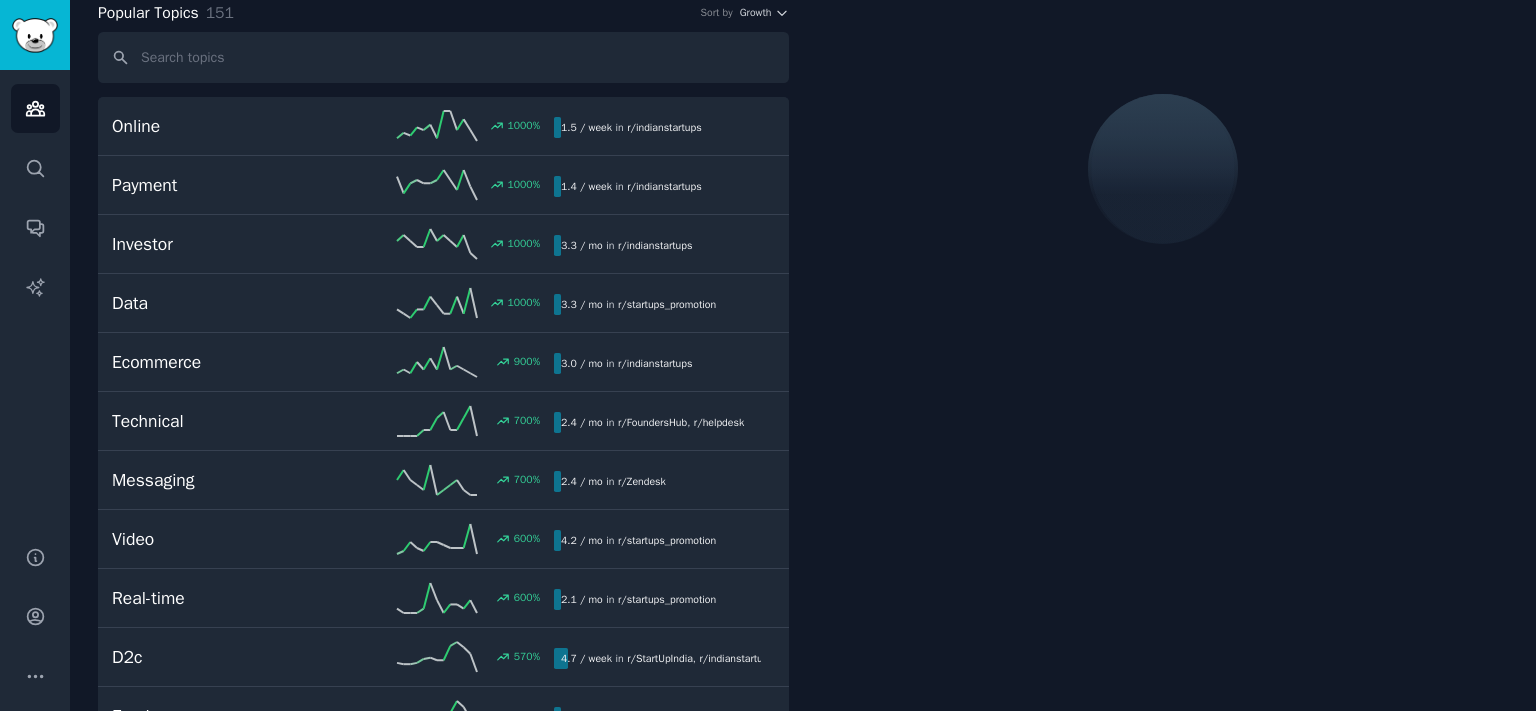 scroll, scrollTop: 111, scrollLeft: 0, axis: vertical 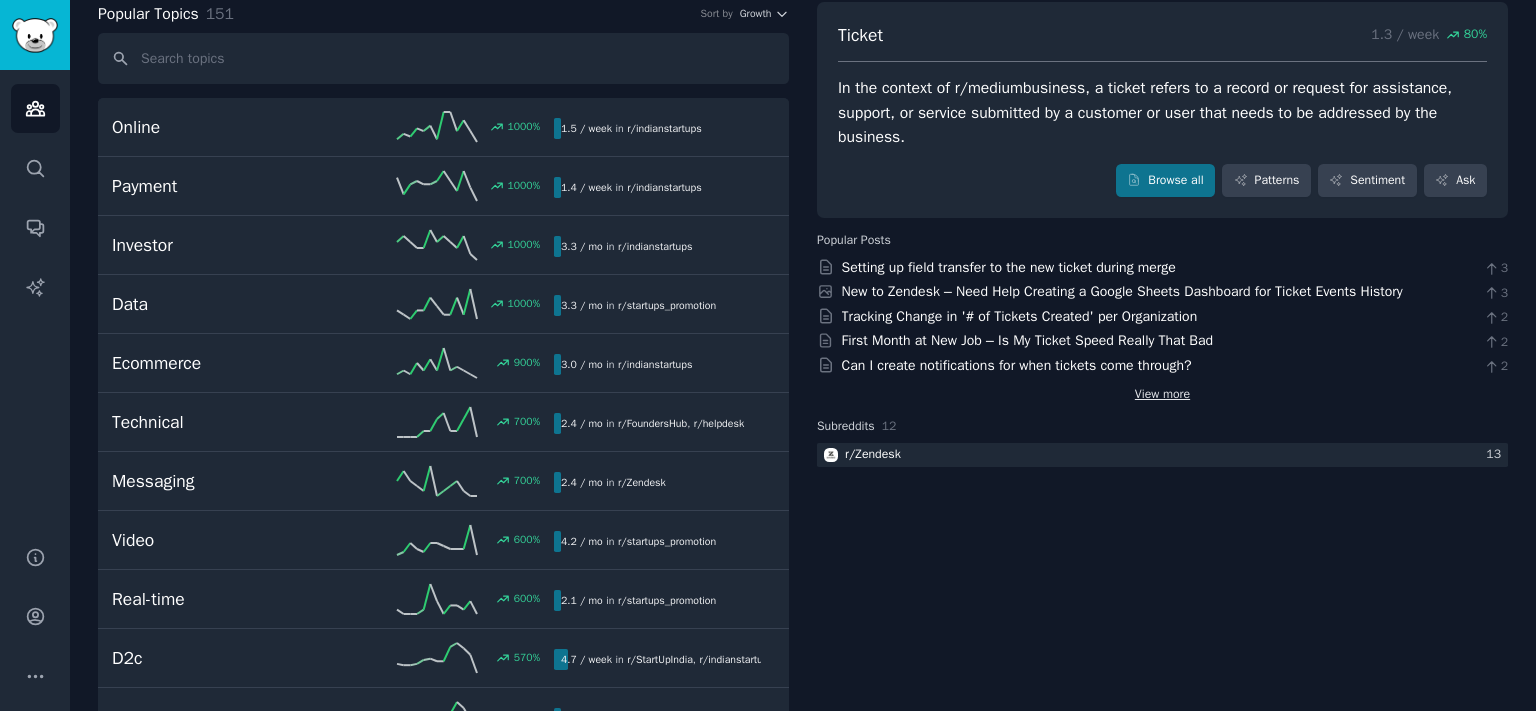 click on "View more" at bounding box center [1162, 395] 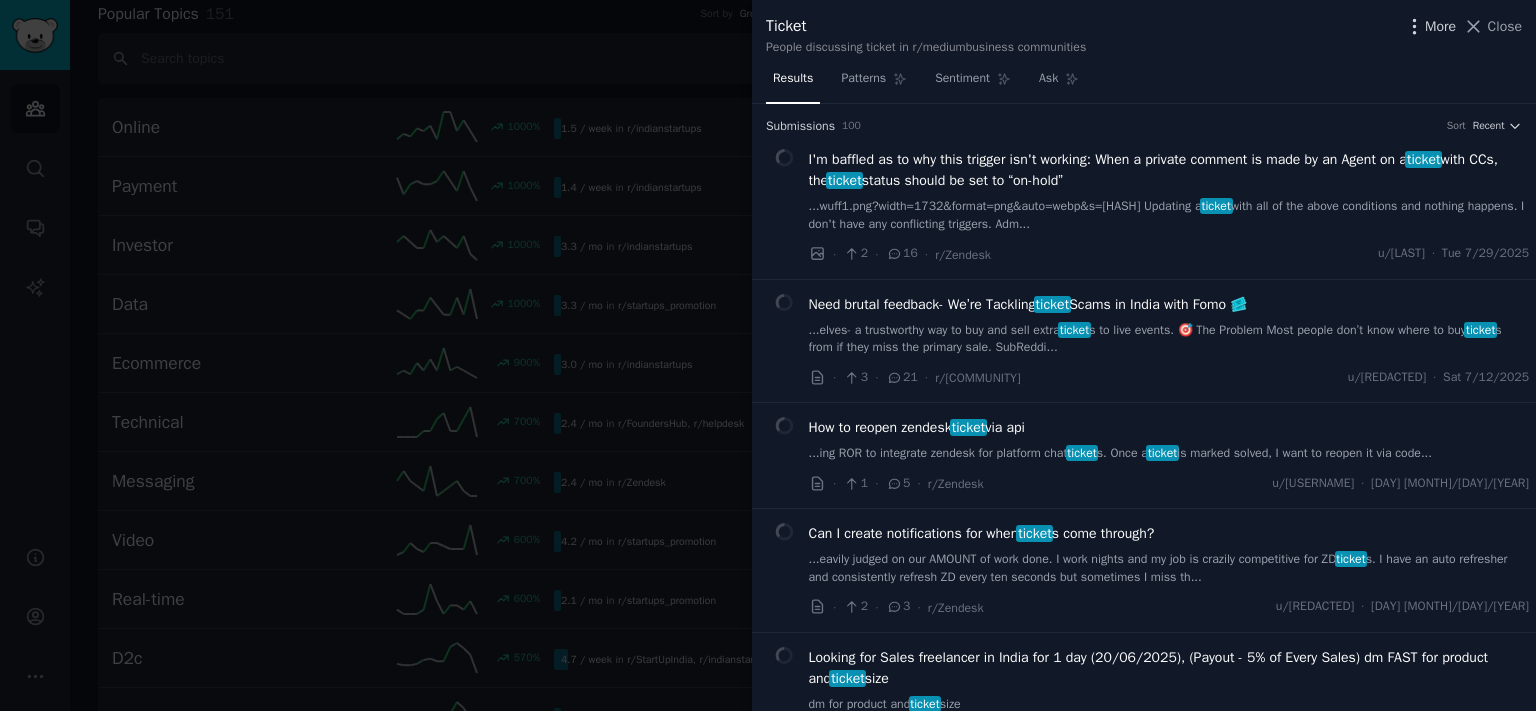 click on "More Close" at bounding box center (1463, 26) 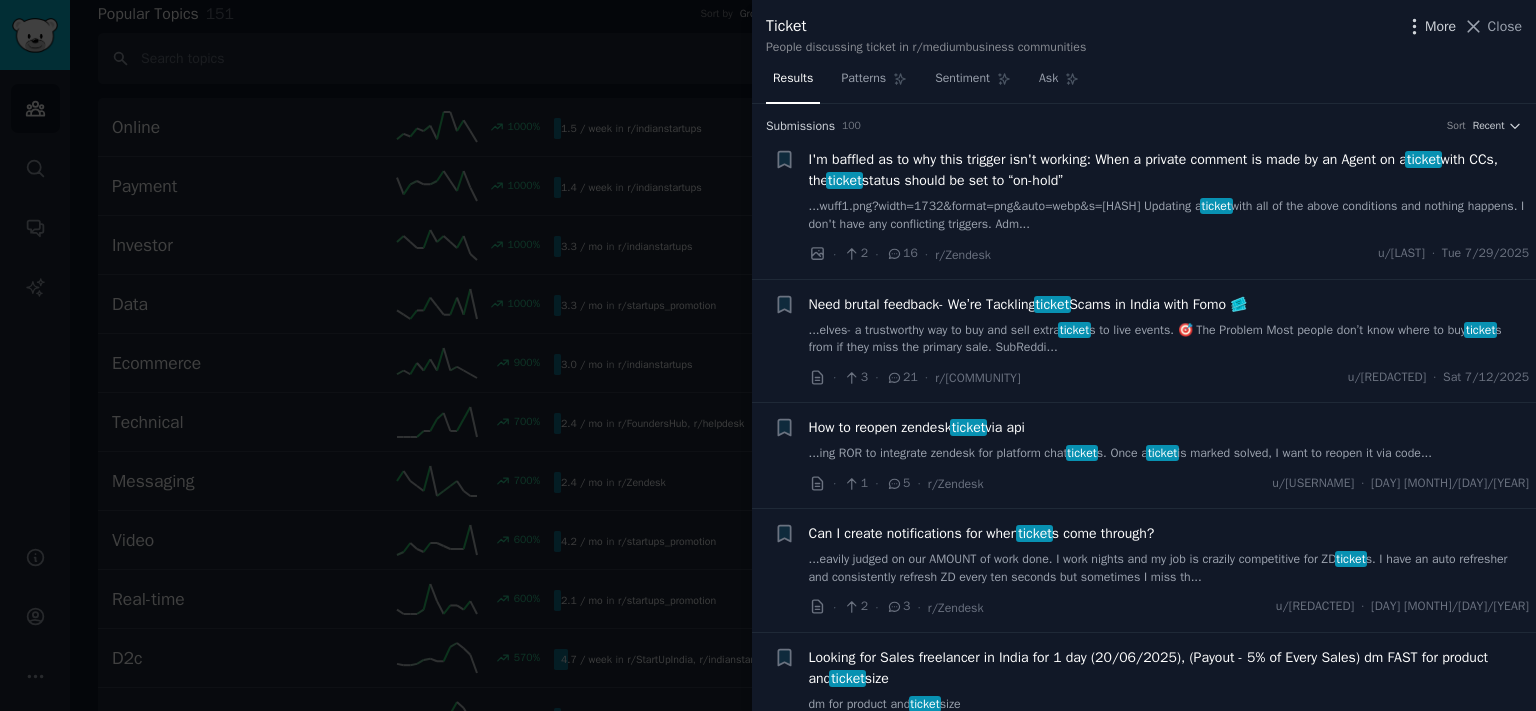 click on "More" at bounding box center [1440, 26] 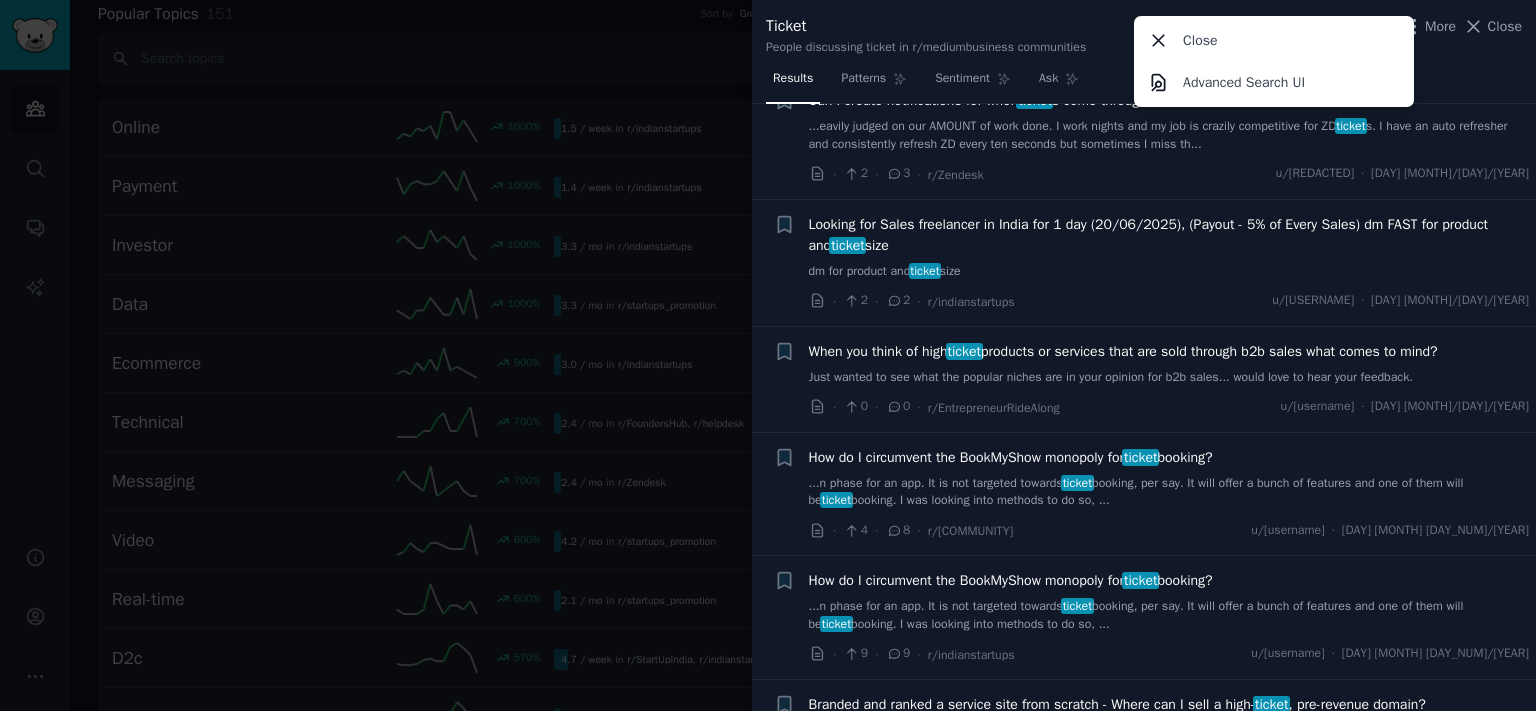 scroll, scrollTop: 441, scrollLeft: 0, axis: vertical 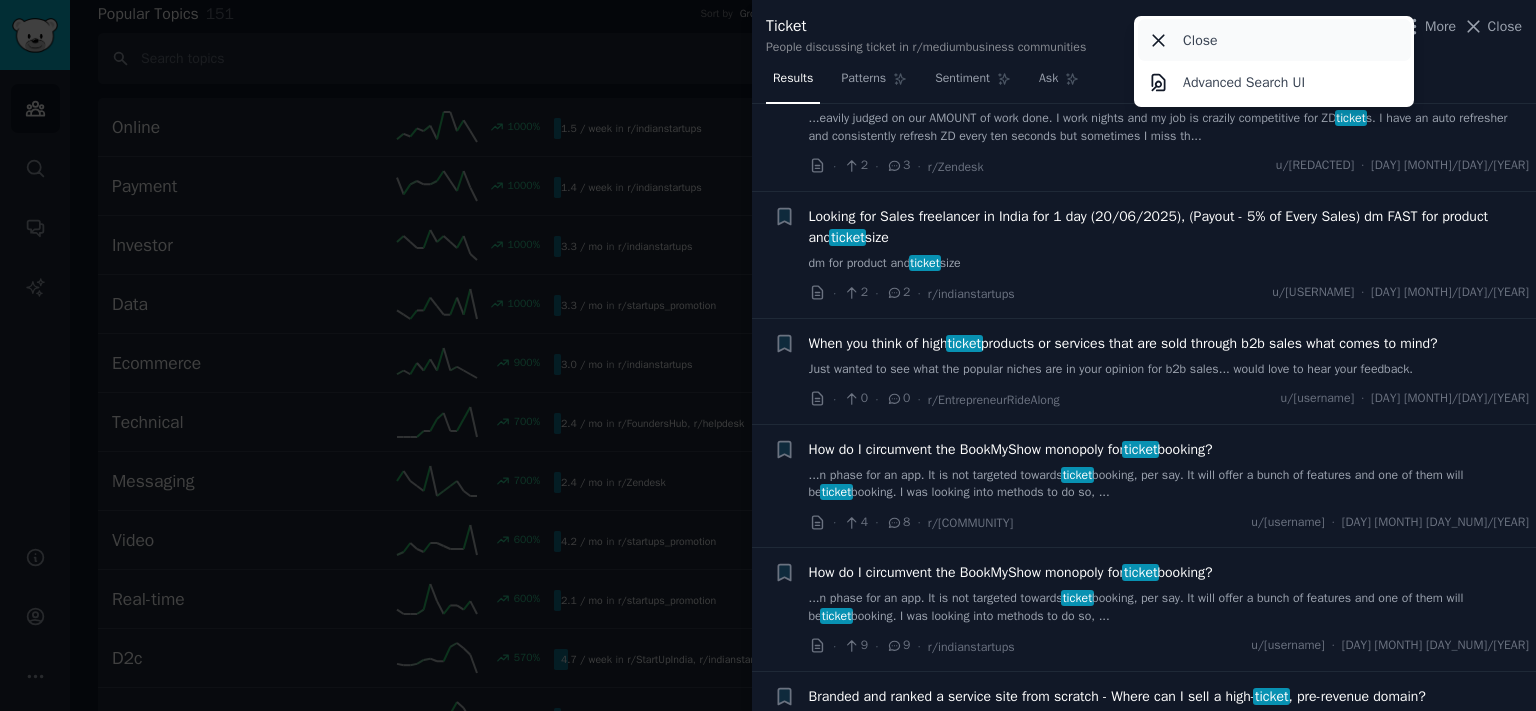click 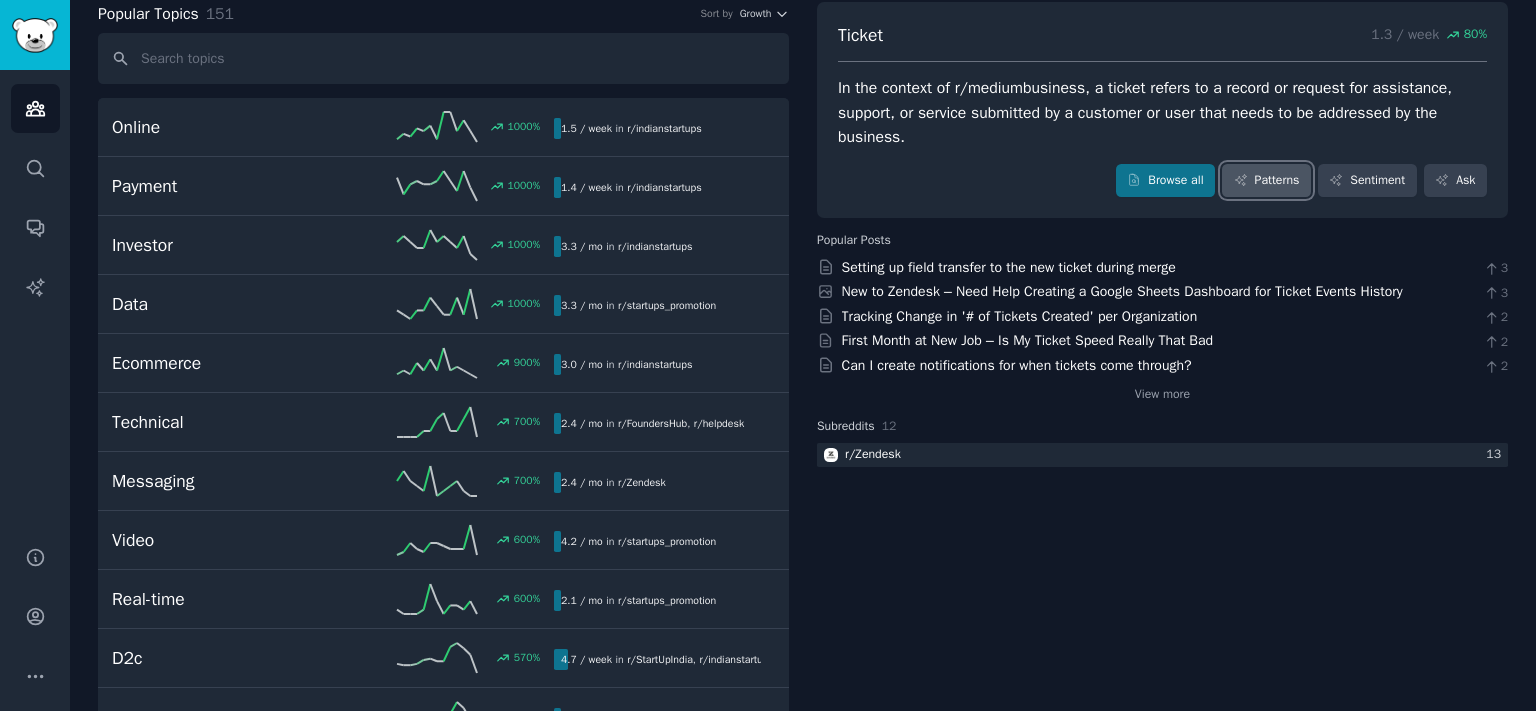 click on "Patterns" at bounding box center [1266, 181] 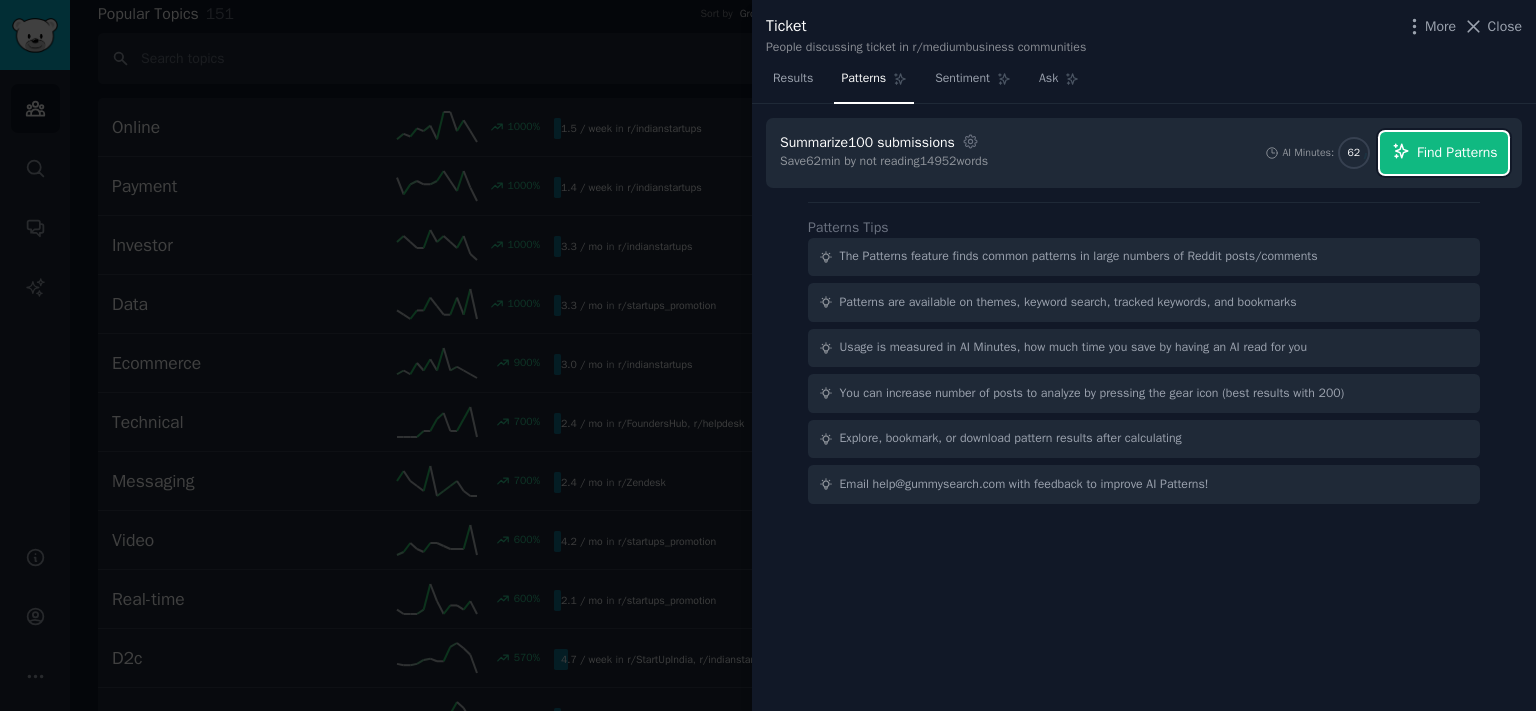 click on "Find Patterns" at bounding box center (1457, 152) 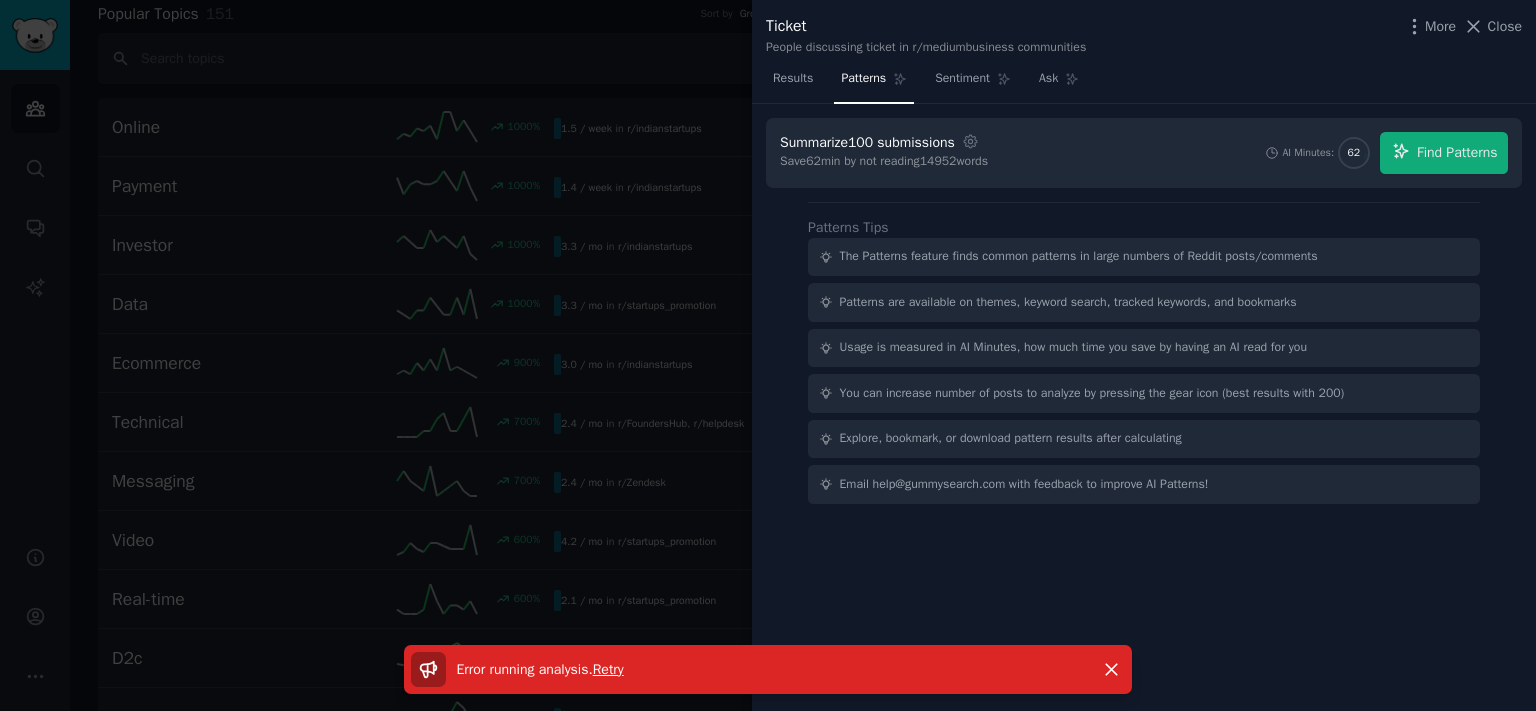 drag, startPoint x: 1479, startPoint y: 22, endPoint x: 1249, endPoint y: 142, distance: 259.42242 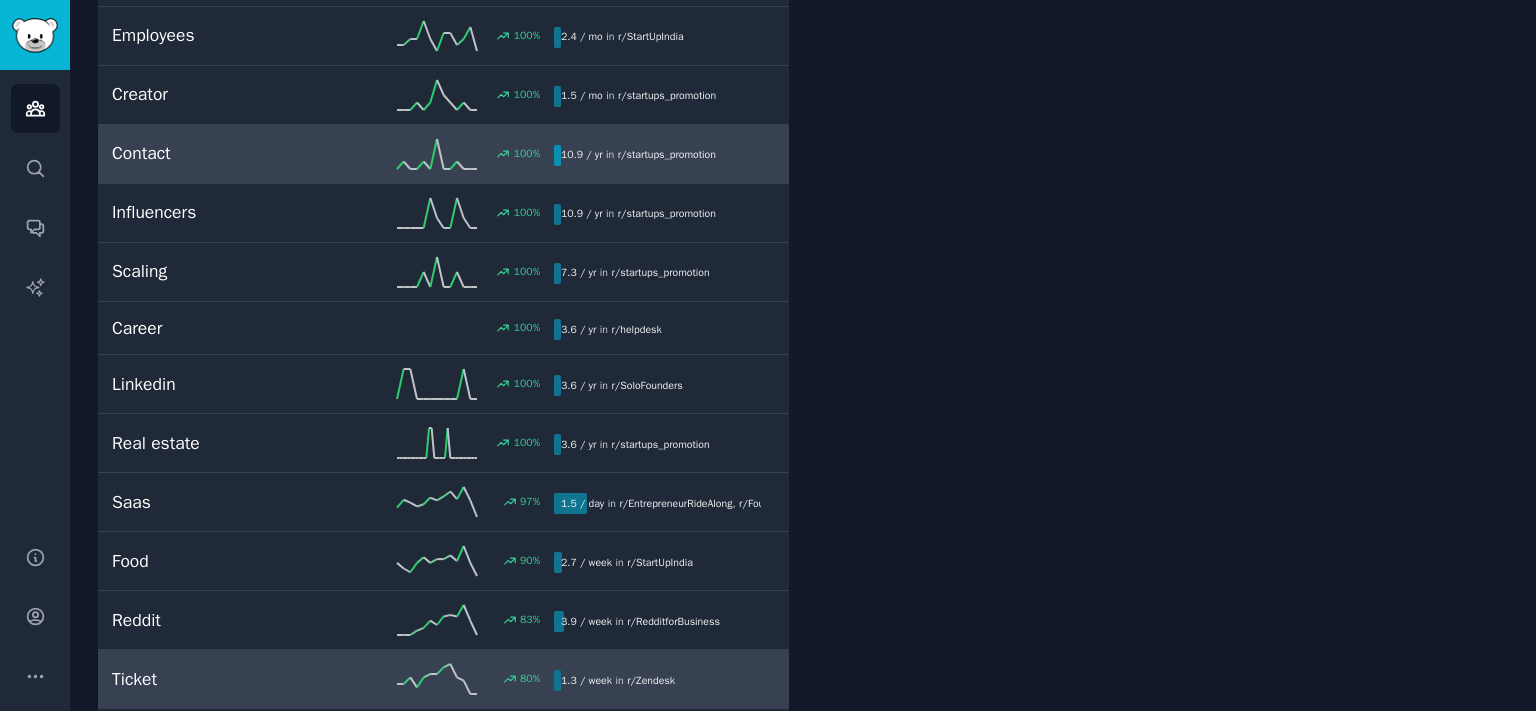 scroll, scrollTop: 2981, scrollLeft: 0, axis: vertical 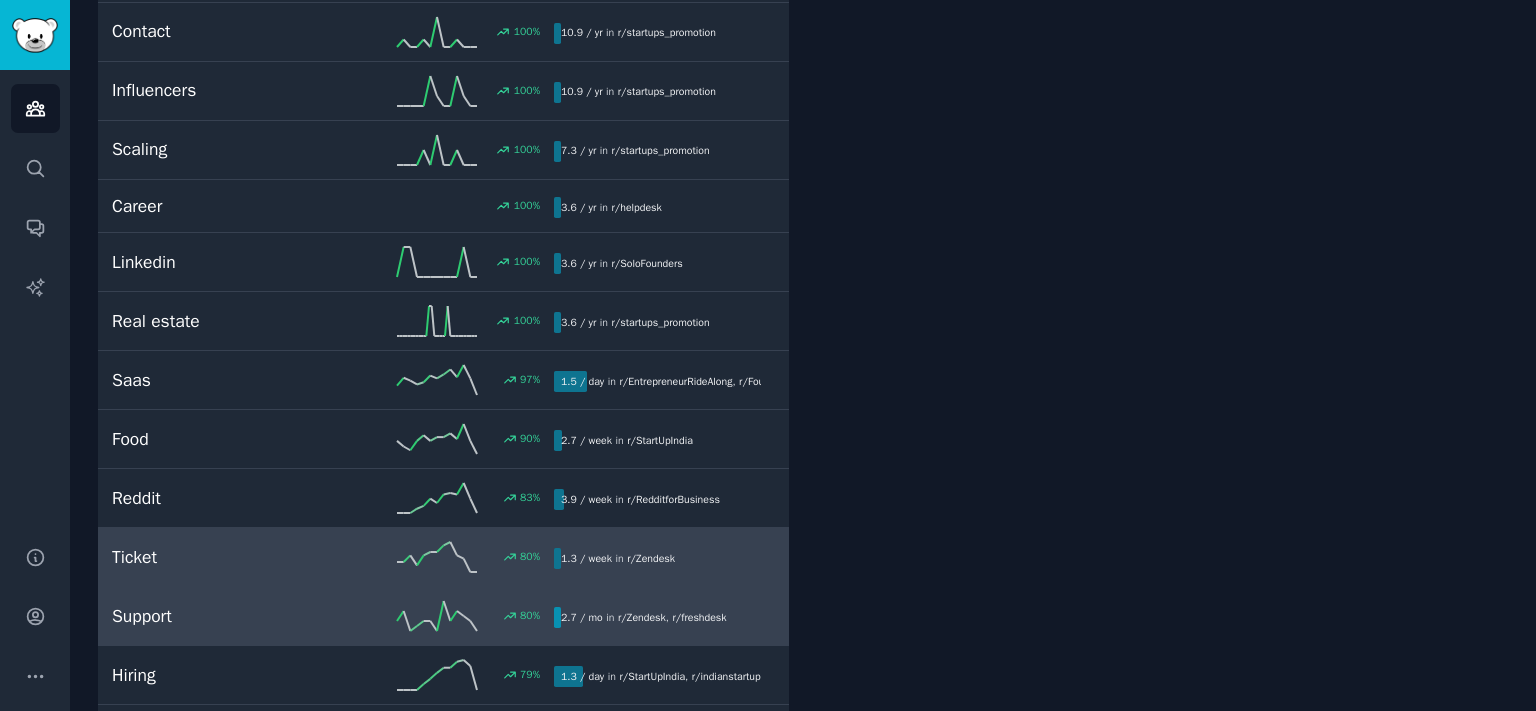 click on "Support" at bounding box center (222, 616) 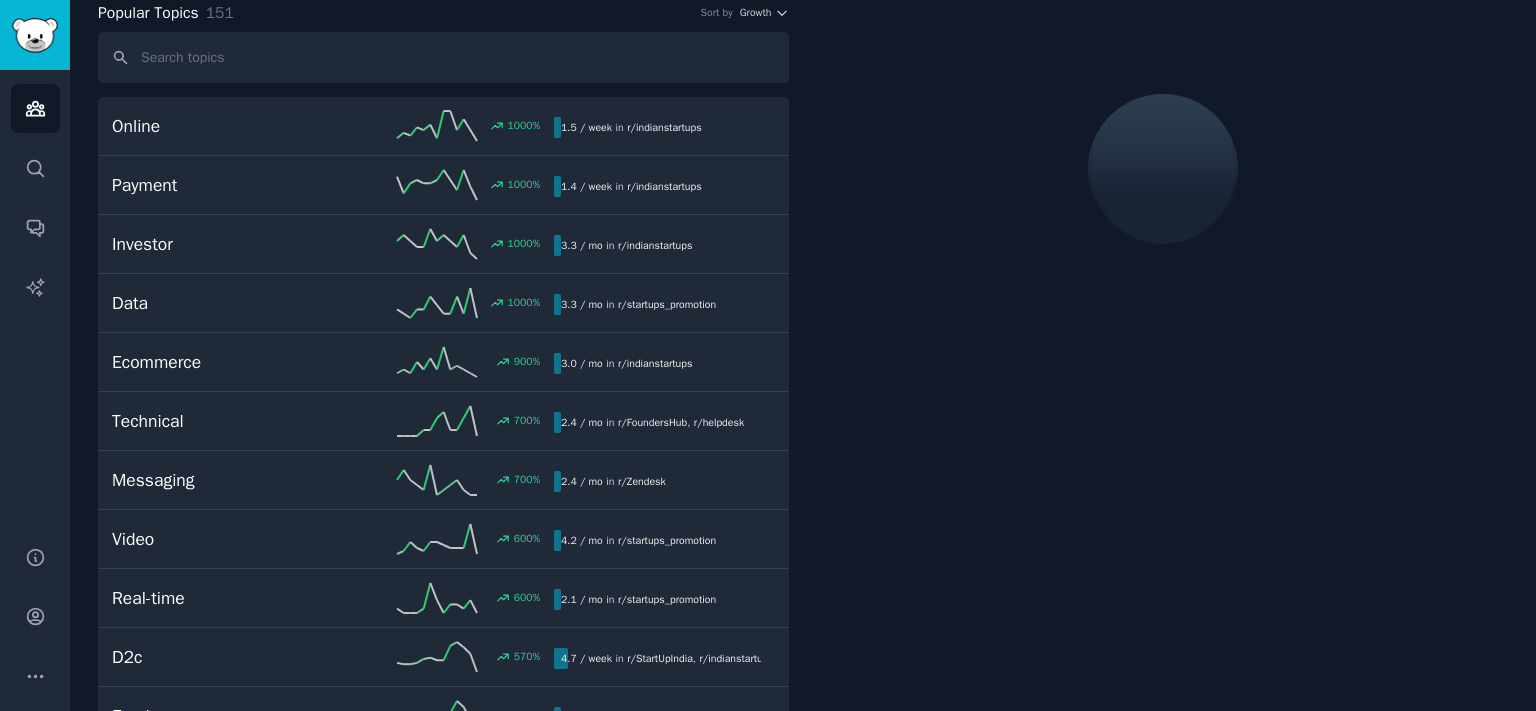 scroll, scrollTop: 111, scrollLeft: 0, axis: vertical 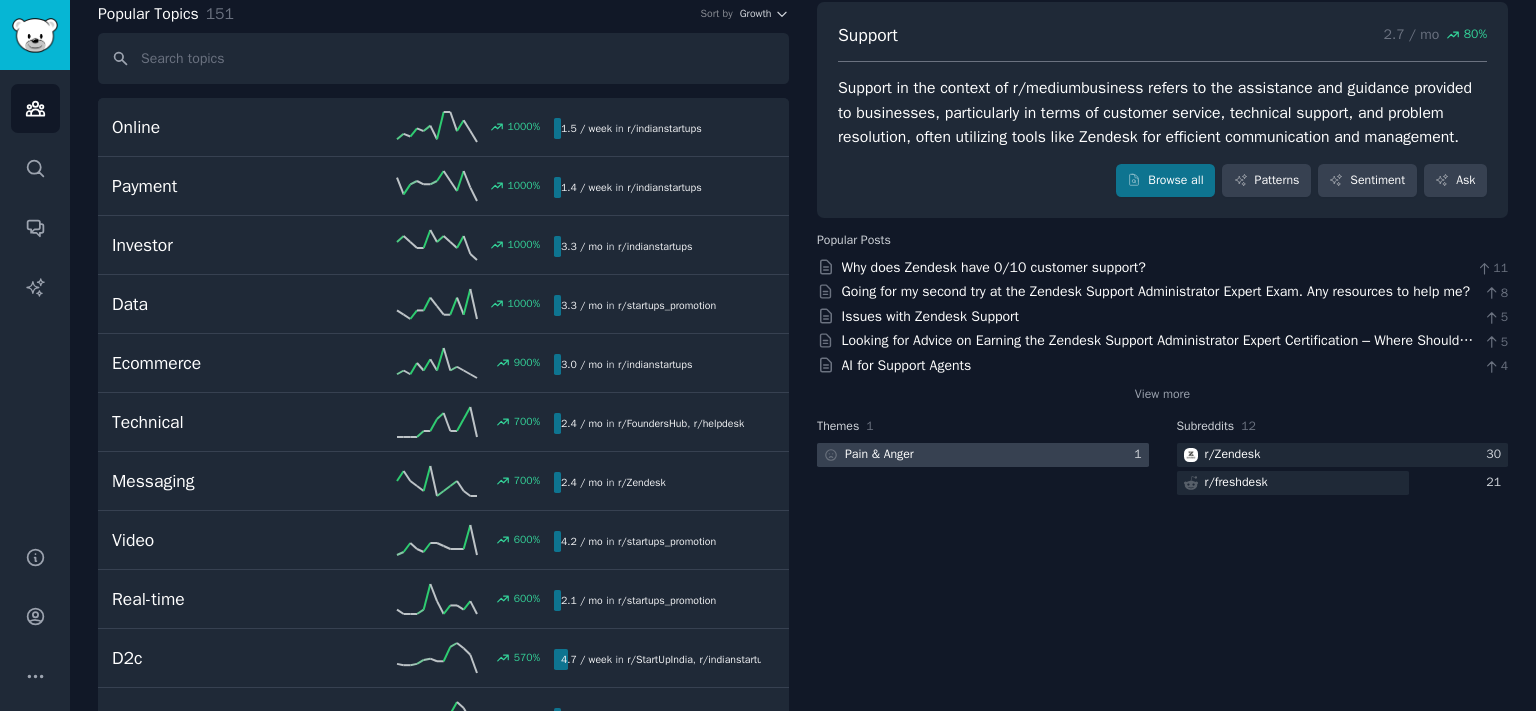 click at bounding box center (983, 455) 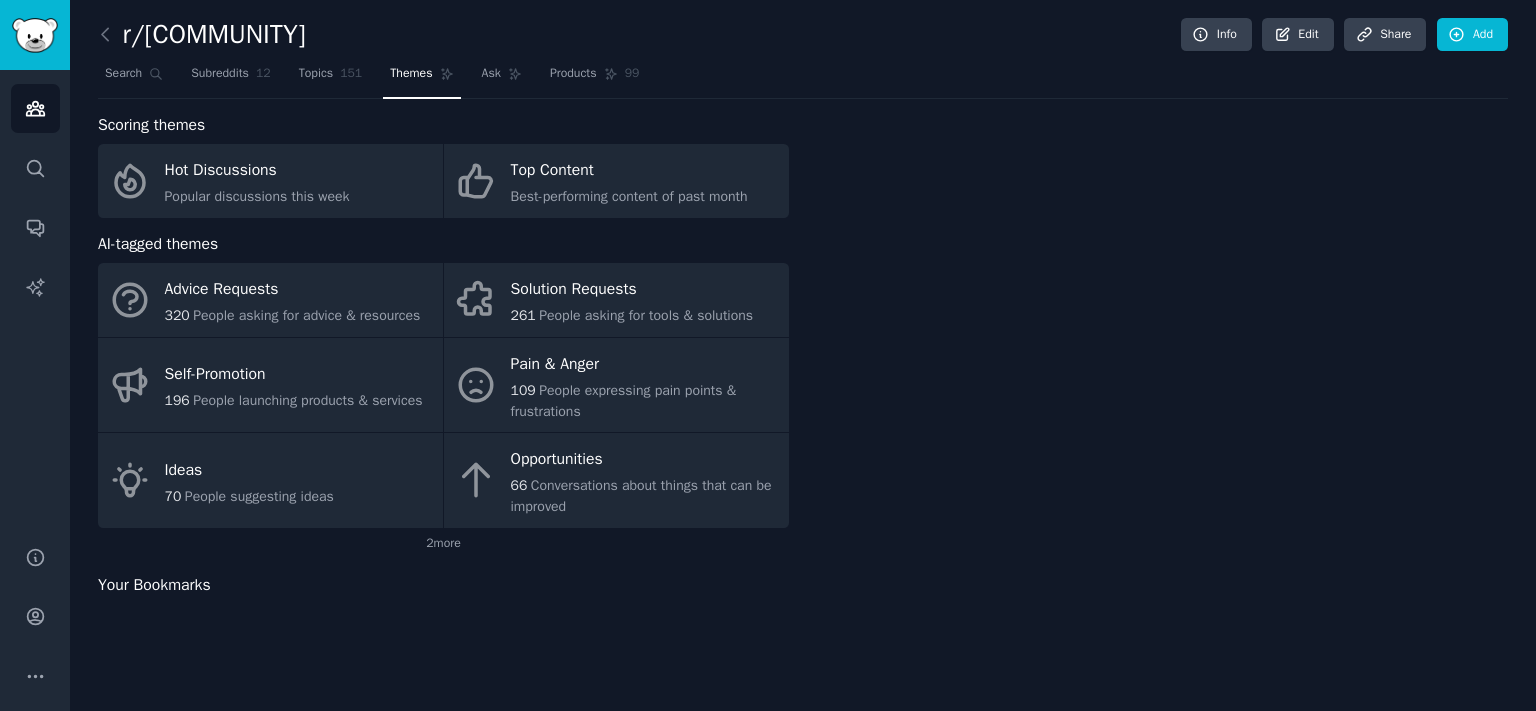 scroll, scrollTop: 0, scrollLeft: 0, axis: both 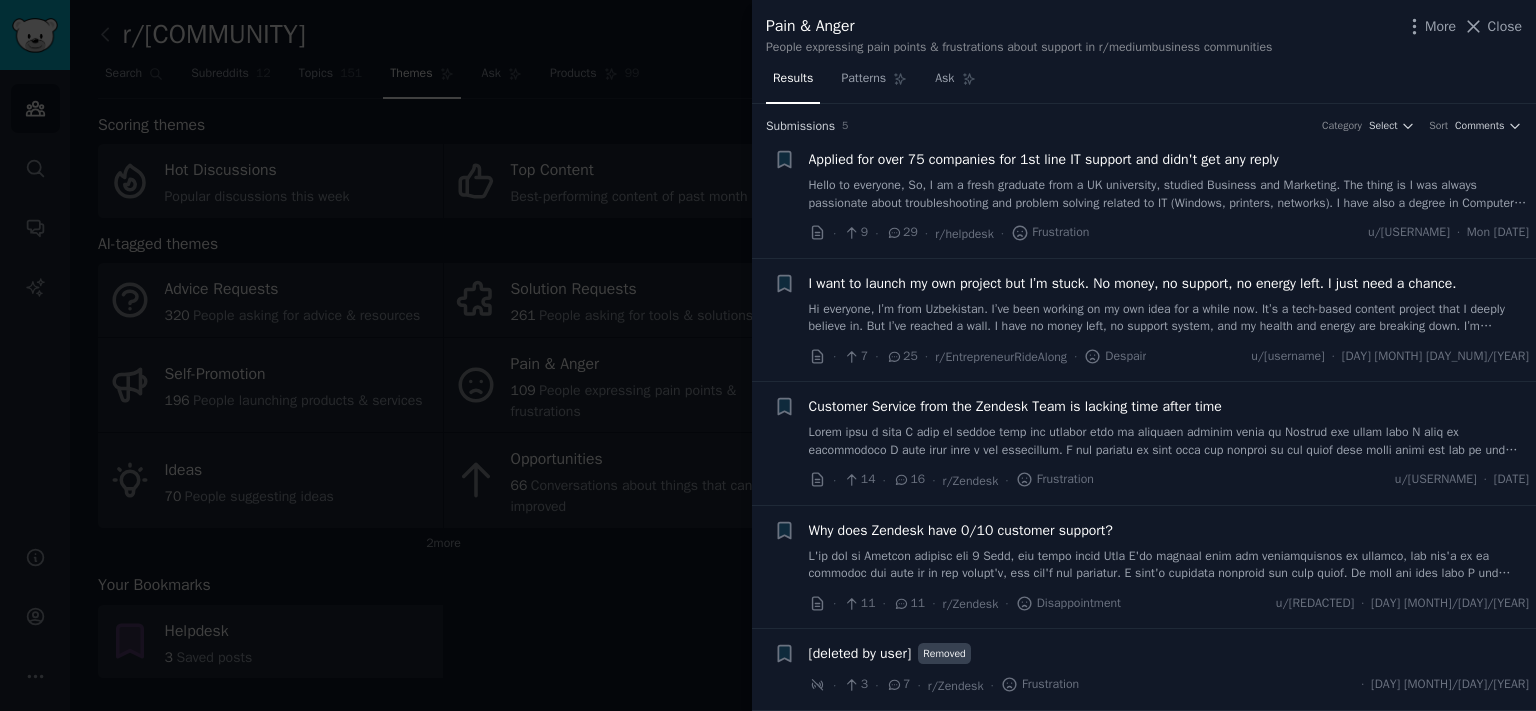 click on "Why does Zendesk have 0/10 customer support?" at bounding box center (961, 530) 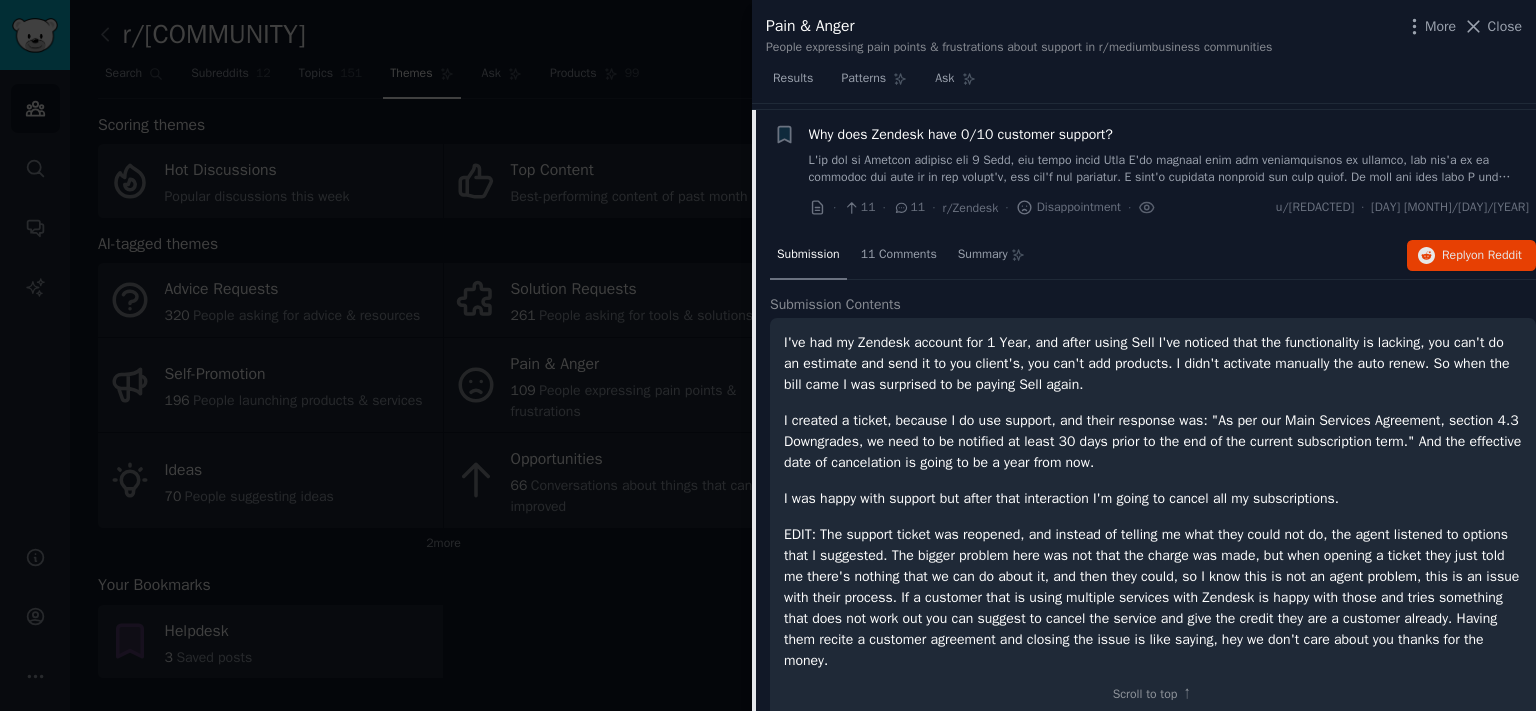 scroll, scrollTop: 393, scrollLeft: 0, axis: vertical 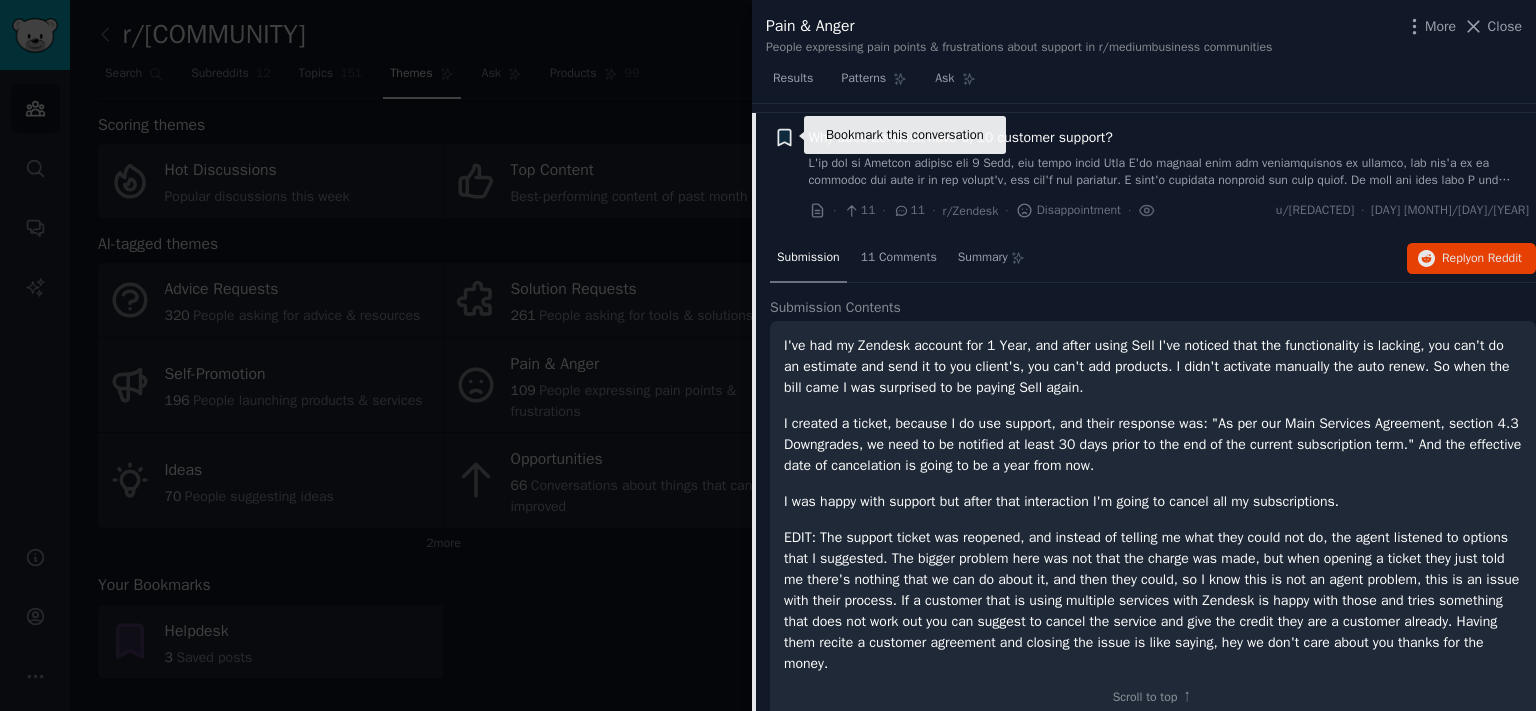 click 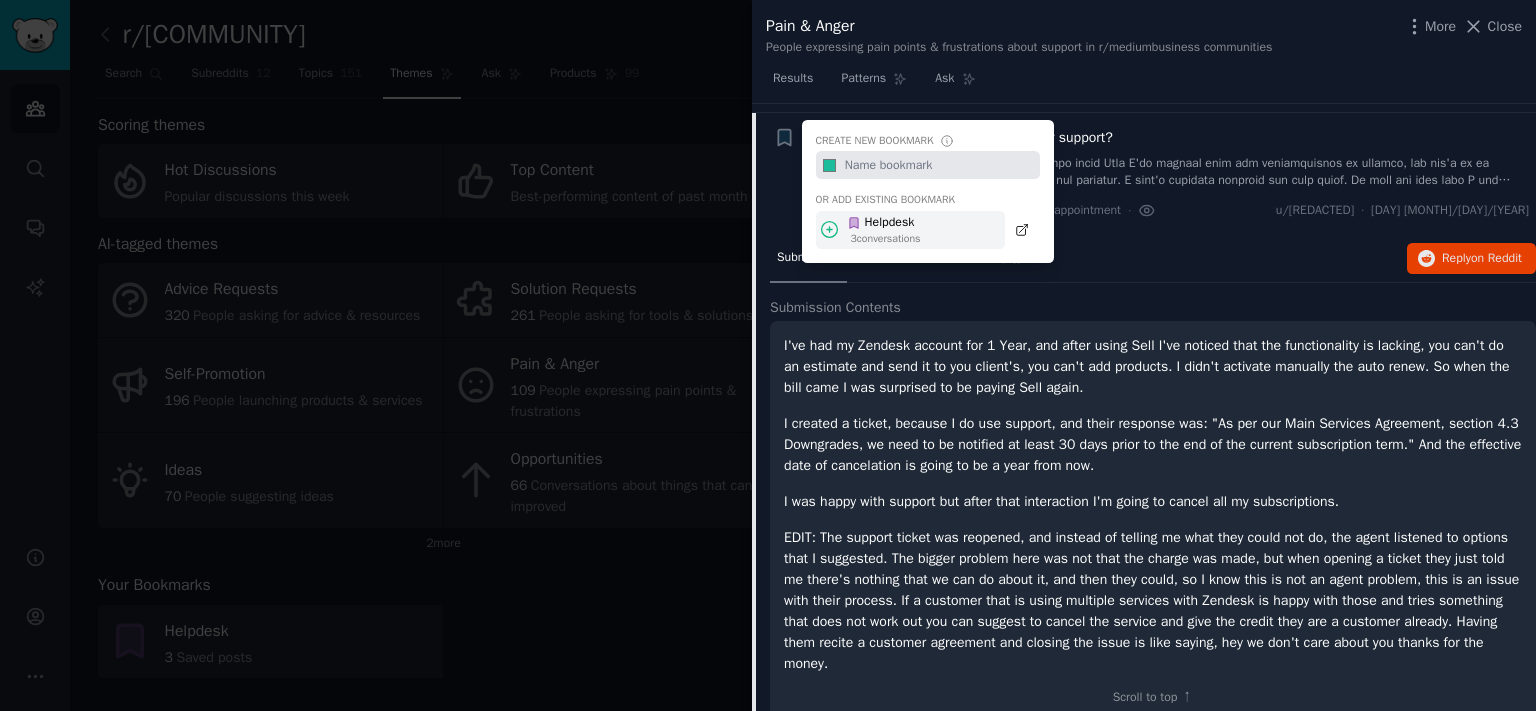 click 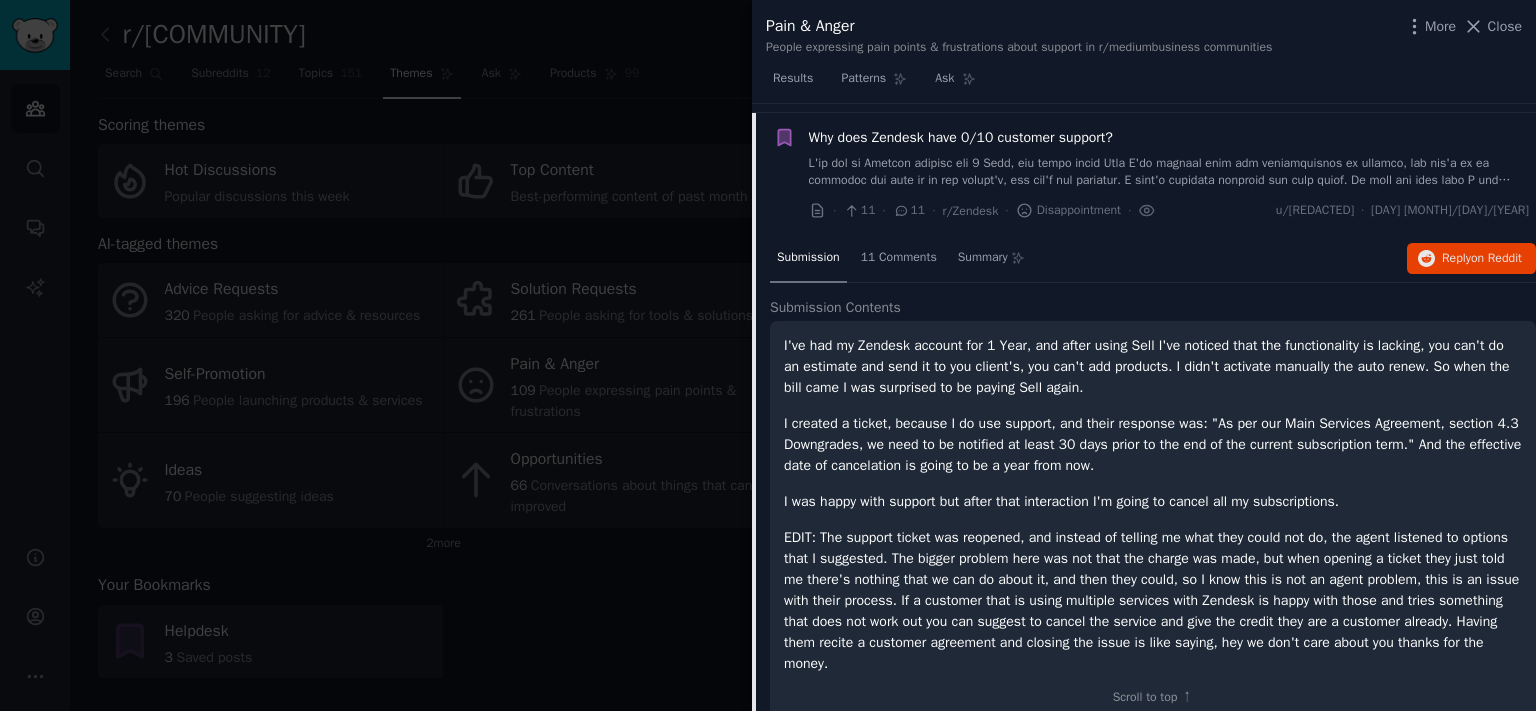 type 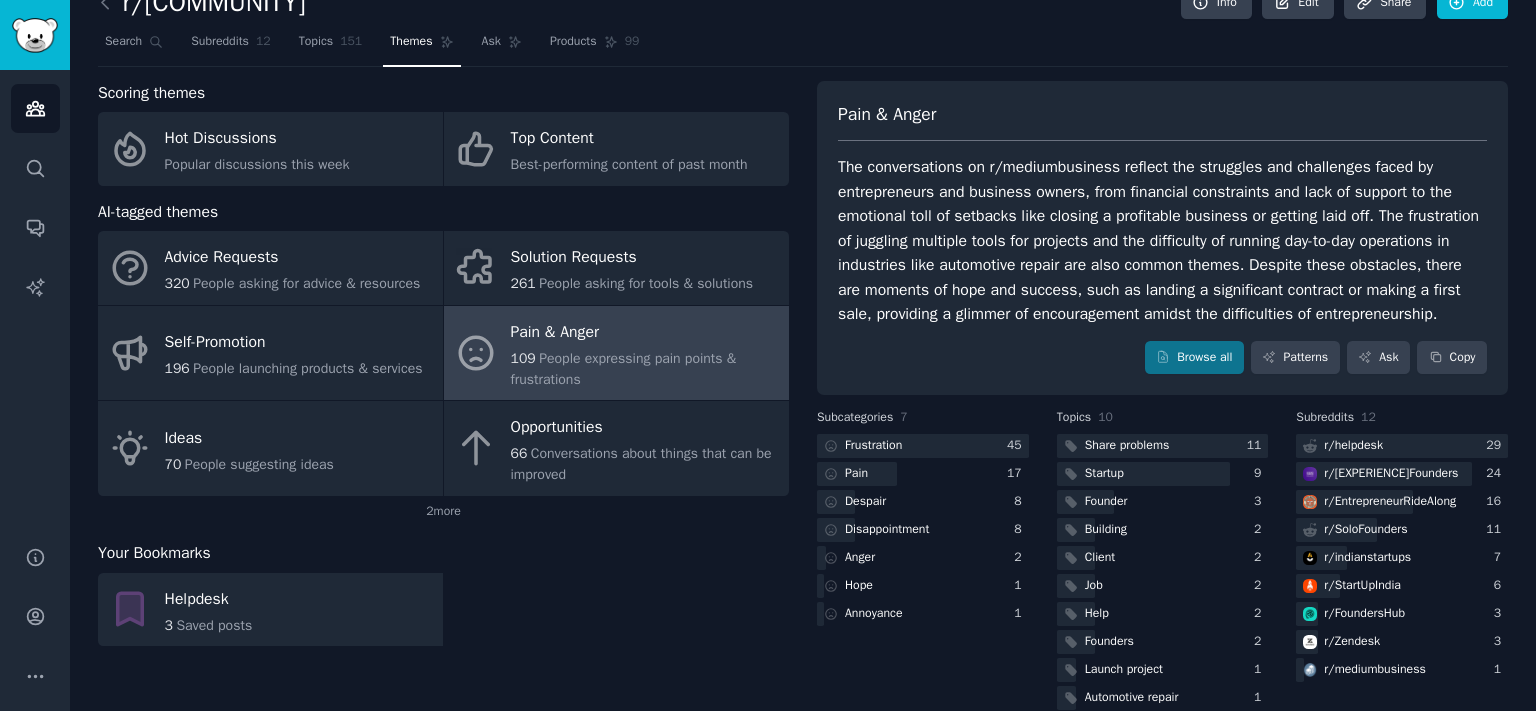 scroll, scrollTop: 0, scrollLeft: 0, axis: both 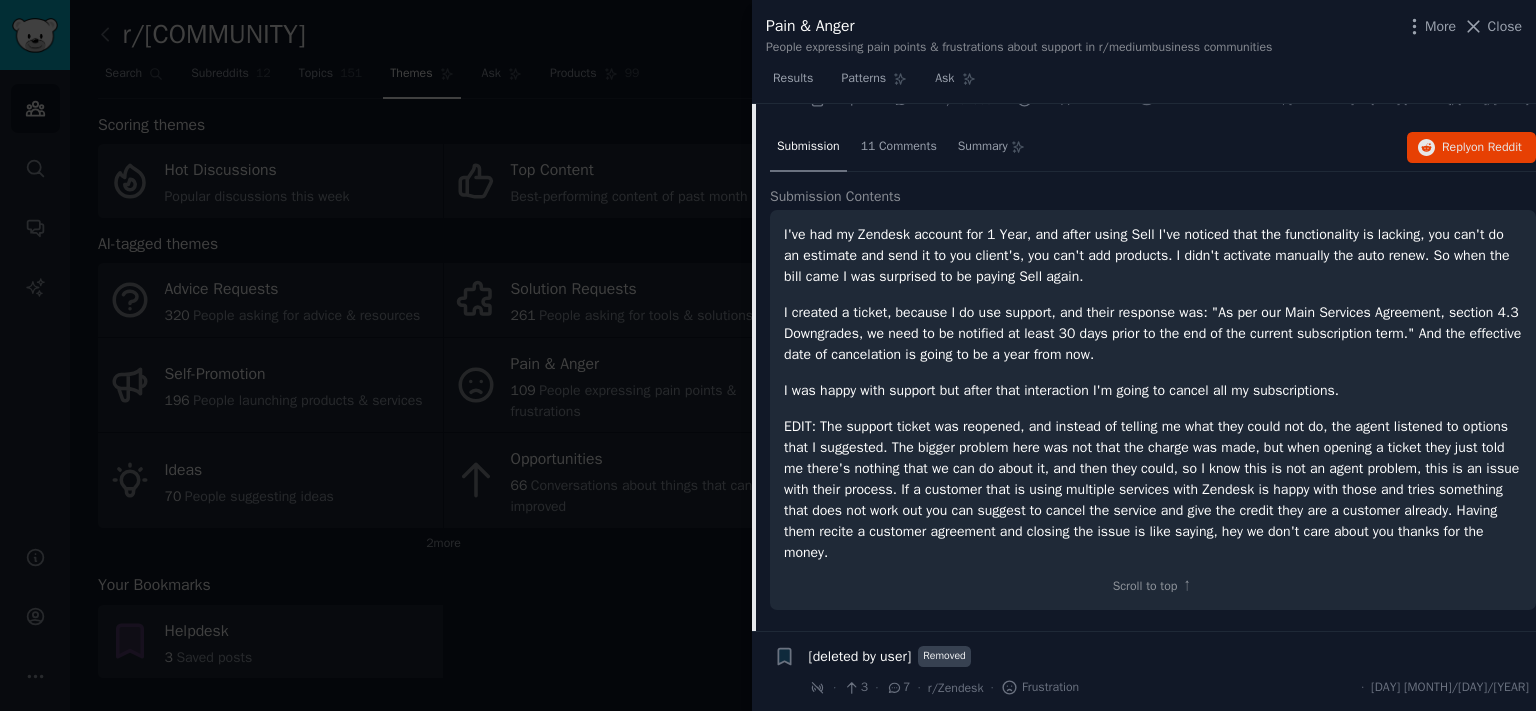 click at bounding box center [768, 355] 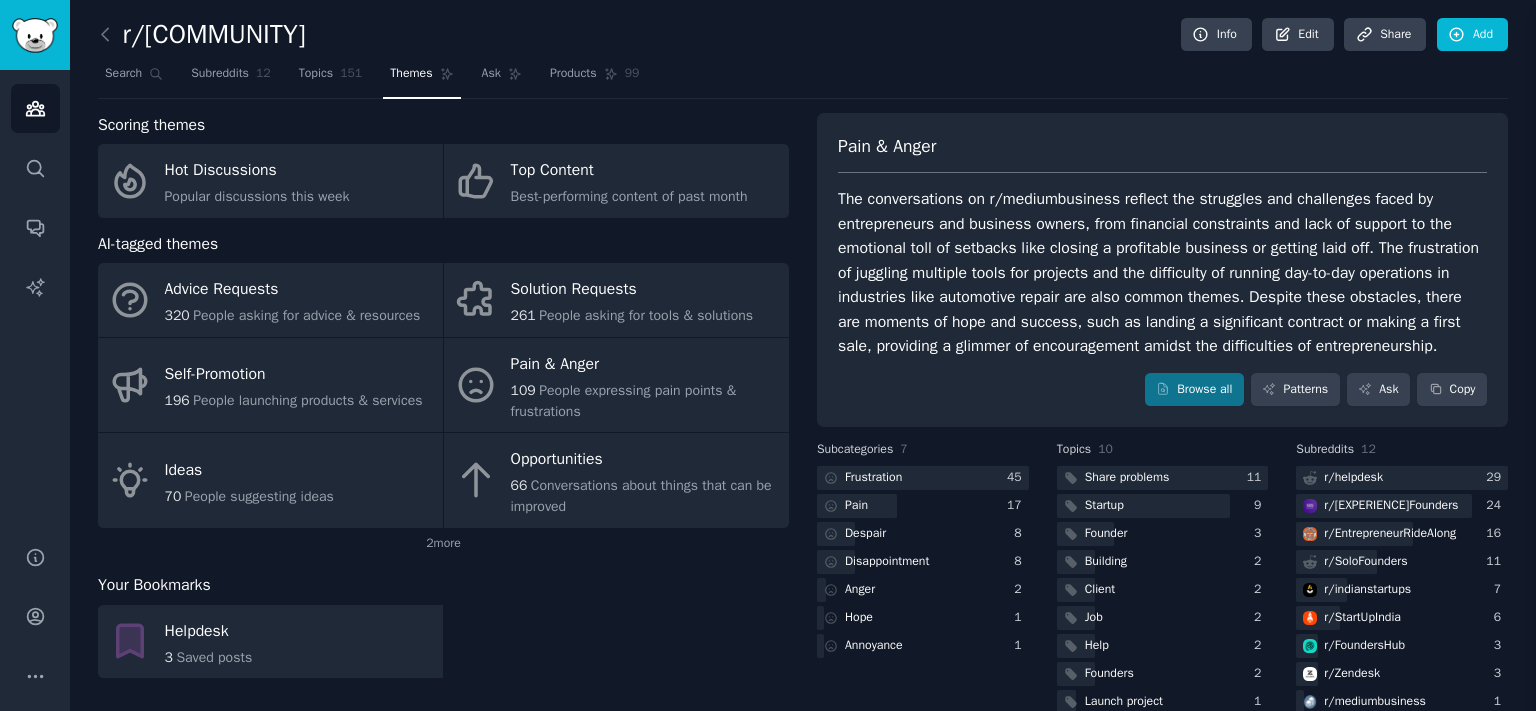 scroll, scrollTop: 504, scrollLeft: 0, axis: vertical 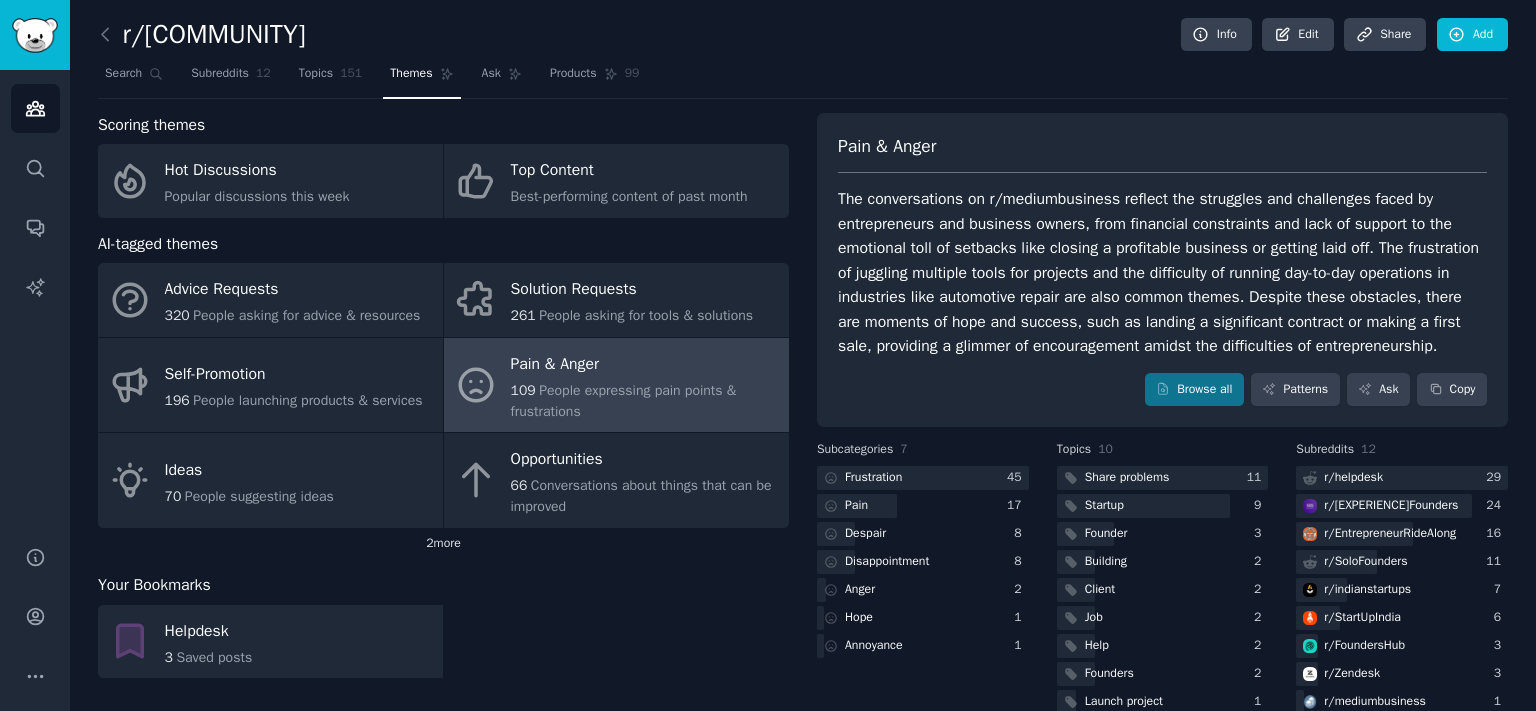 click on "2  more" 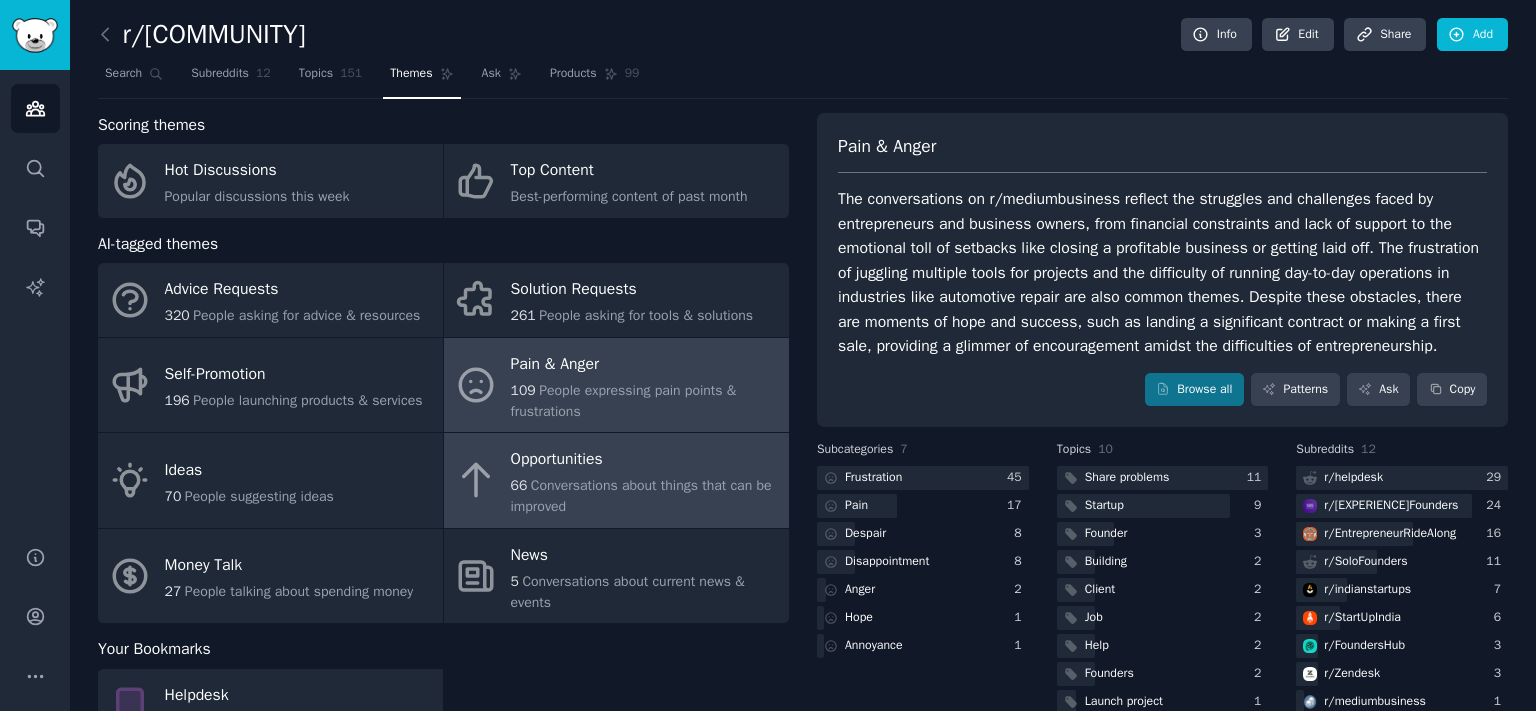 click on "Conversations about things that can be improved" at bounding box center (641, 496) 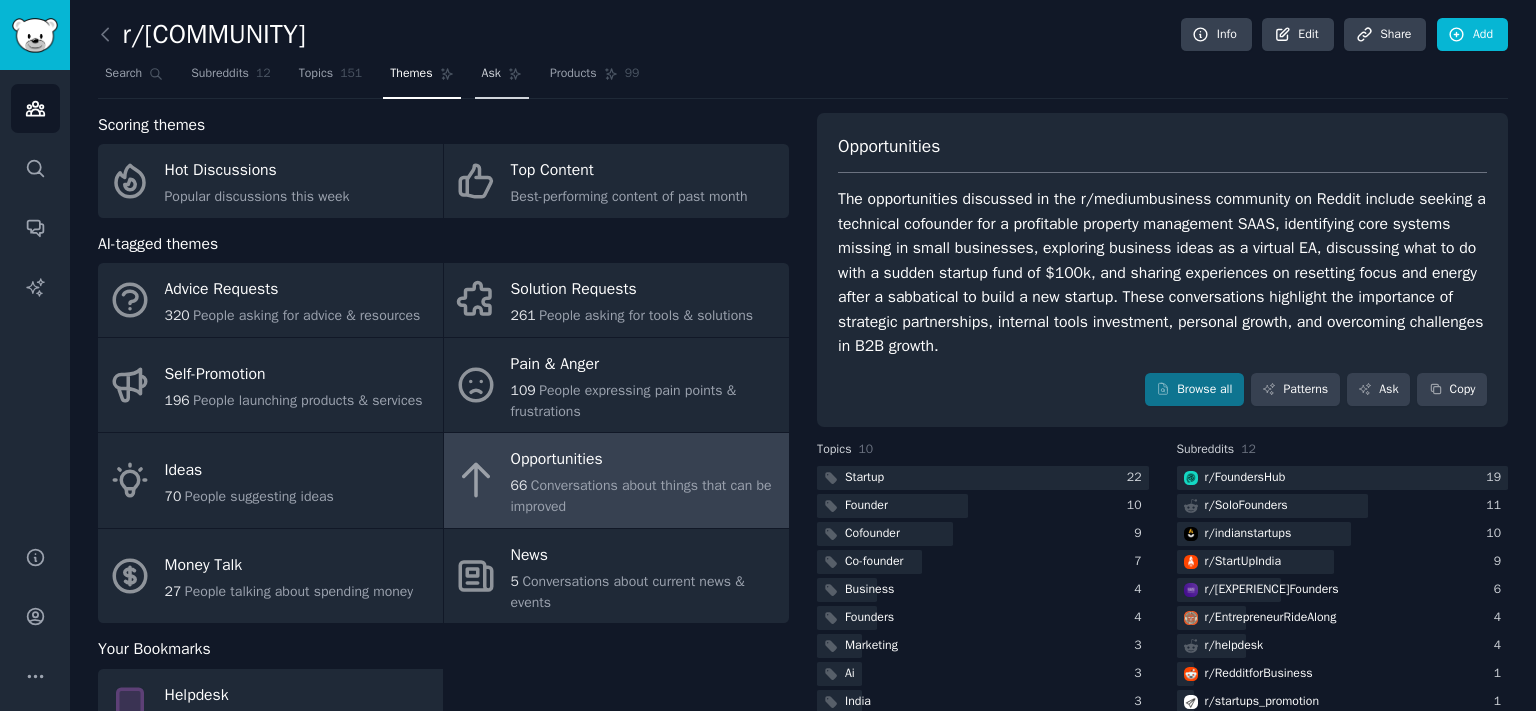 click on "Ask" at bounding box center [502, 78] 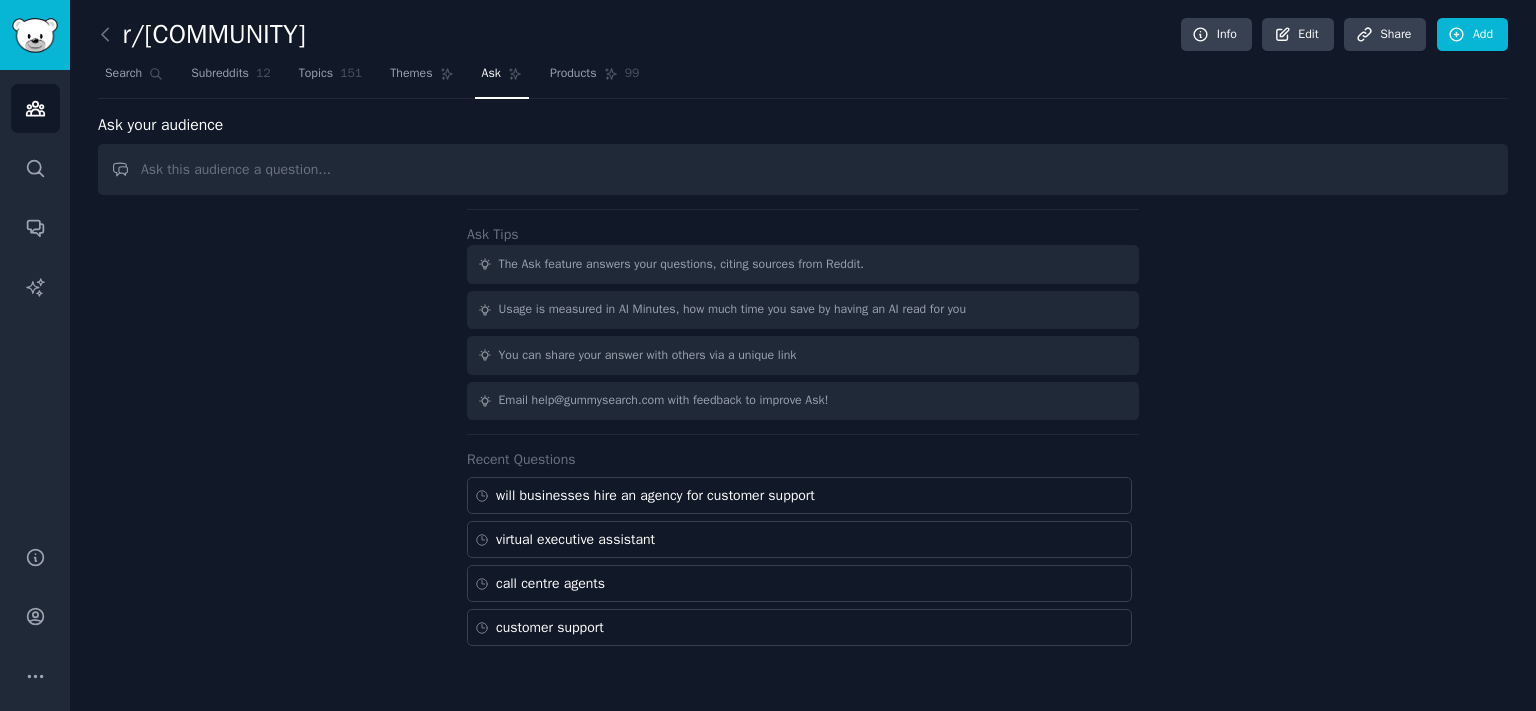 click at bounding box center (803, 169) 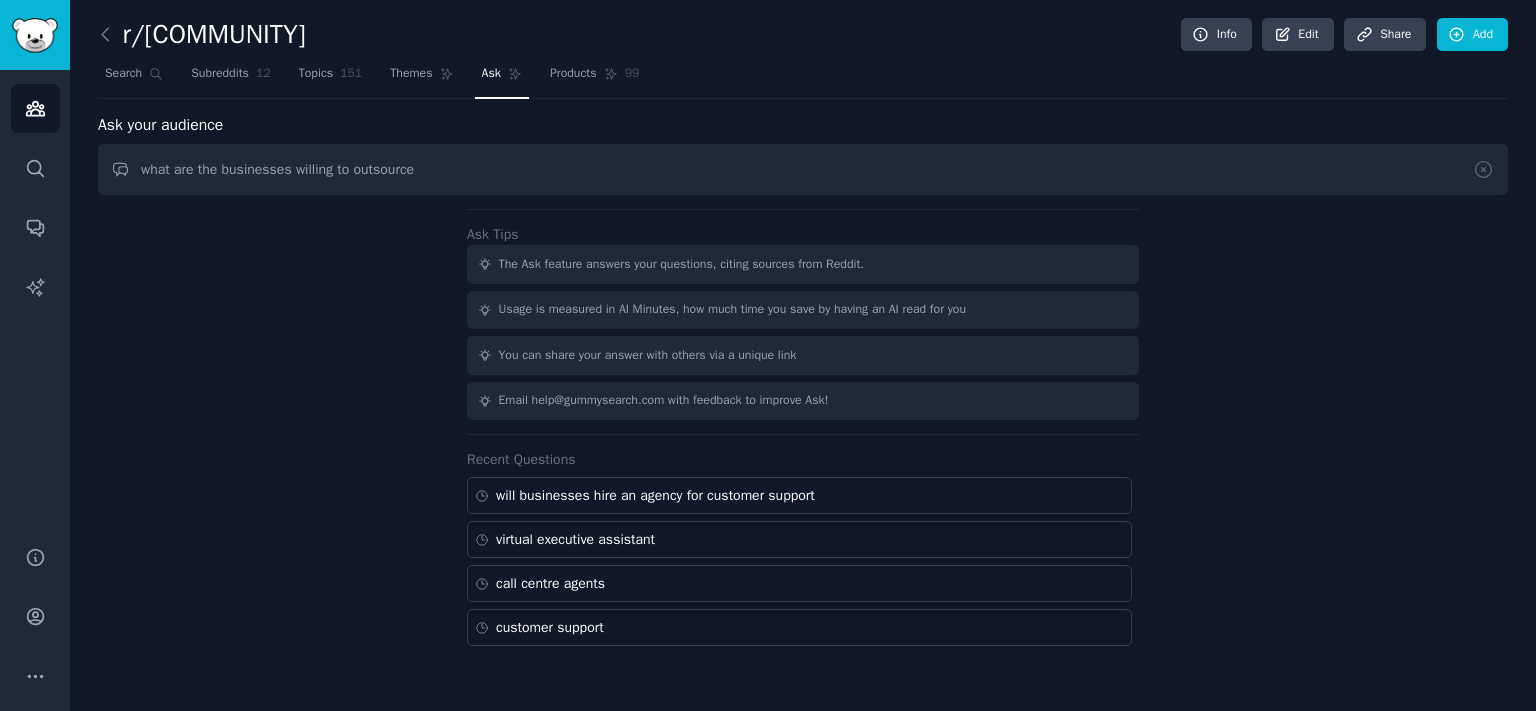 type on "what are the businesses willing to outsource" 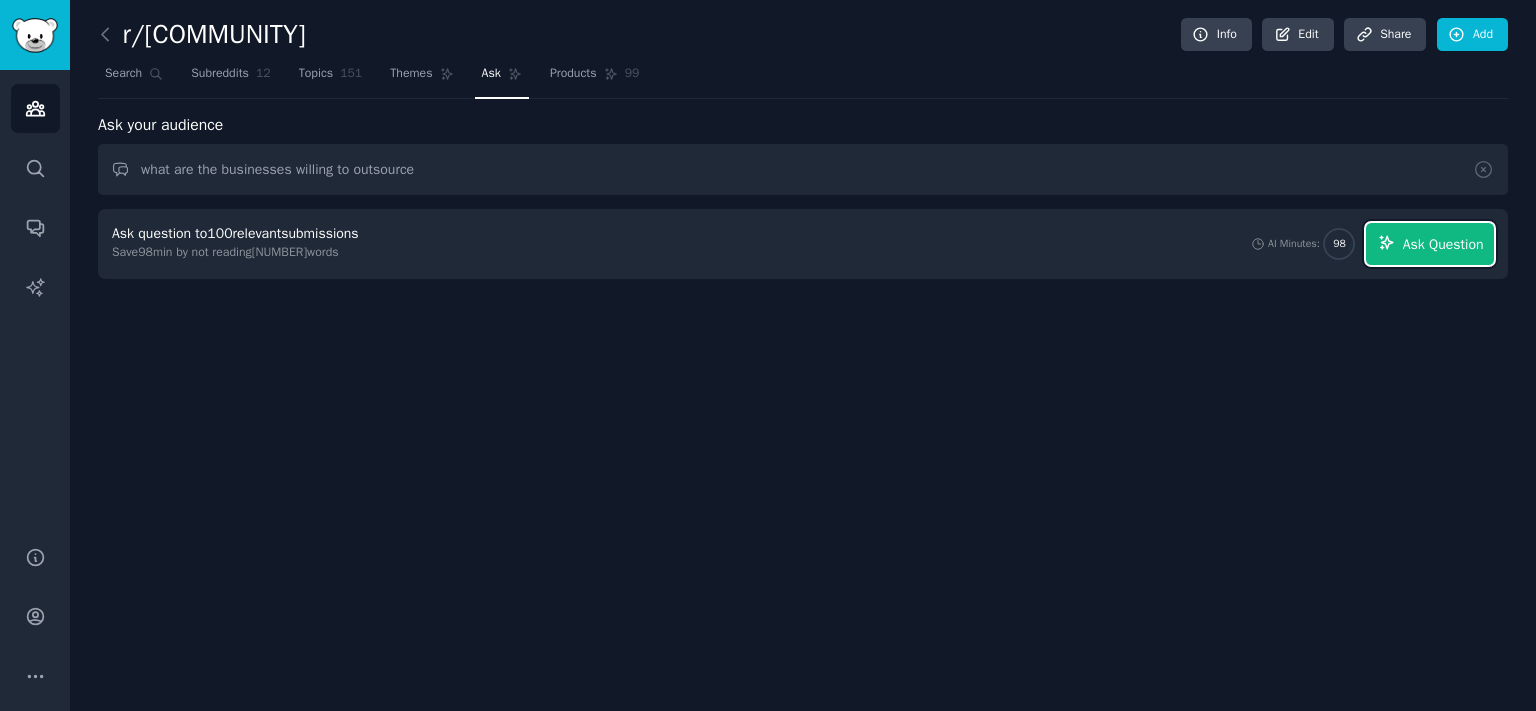 click on "Ask Question" at bounding box center [1443, 244] 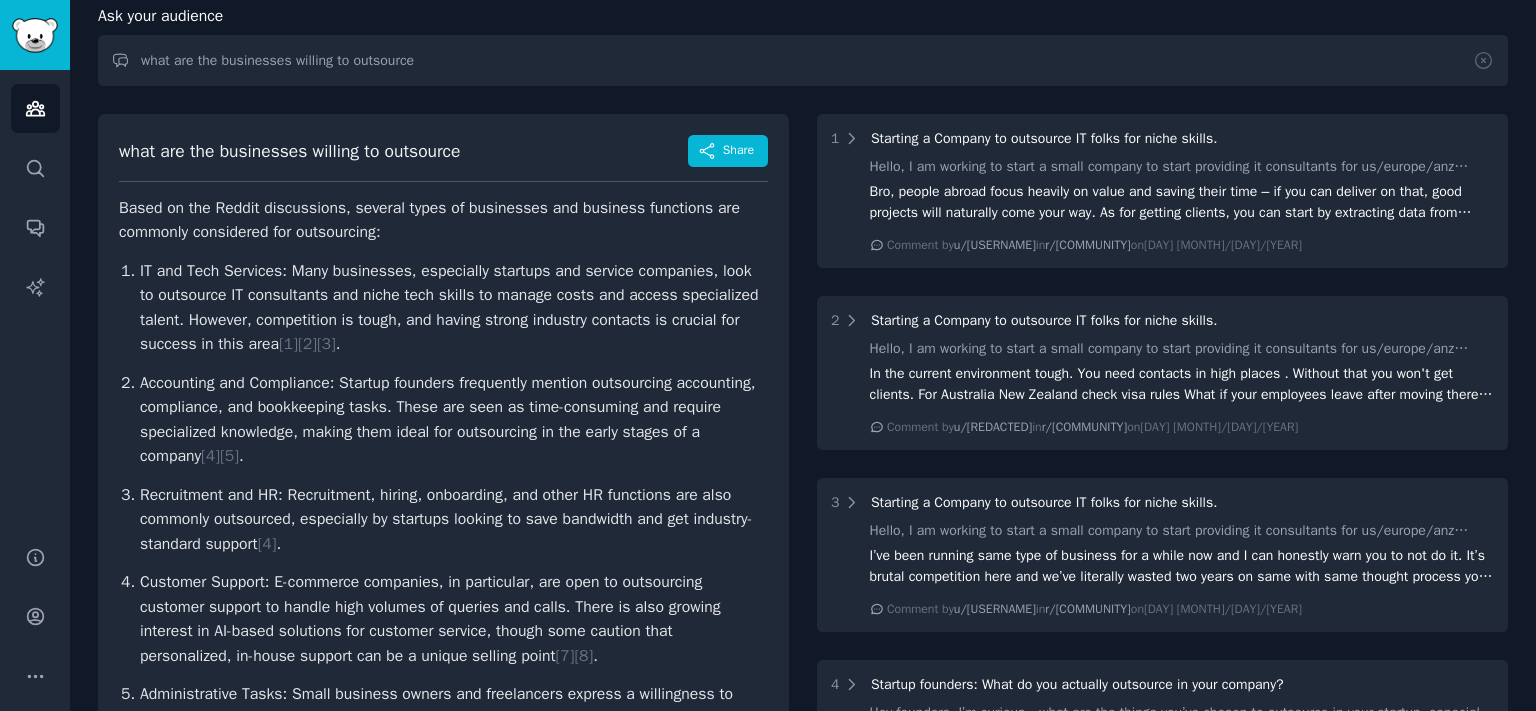scroll, scrollTop: 110, scrollLeft: 0, axis: vertical 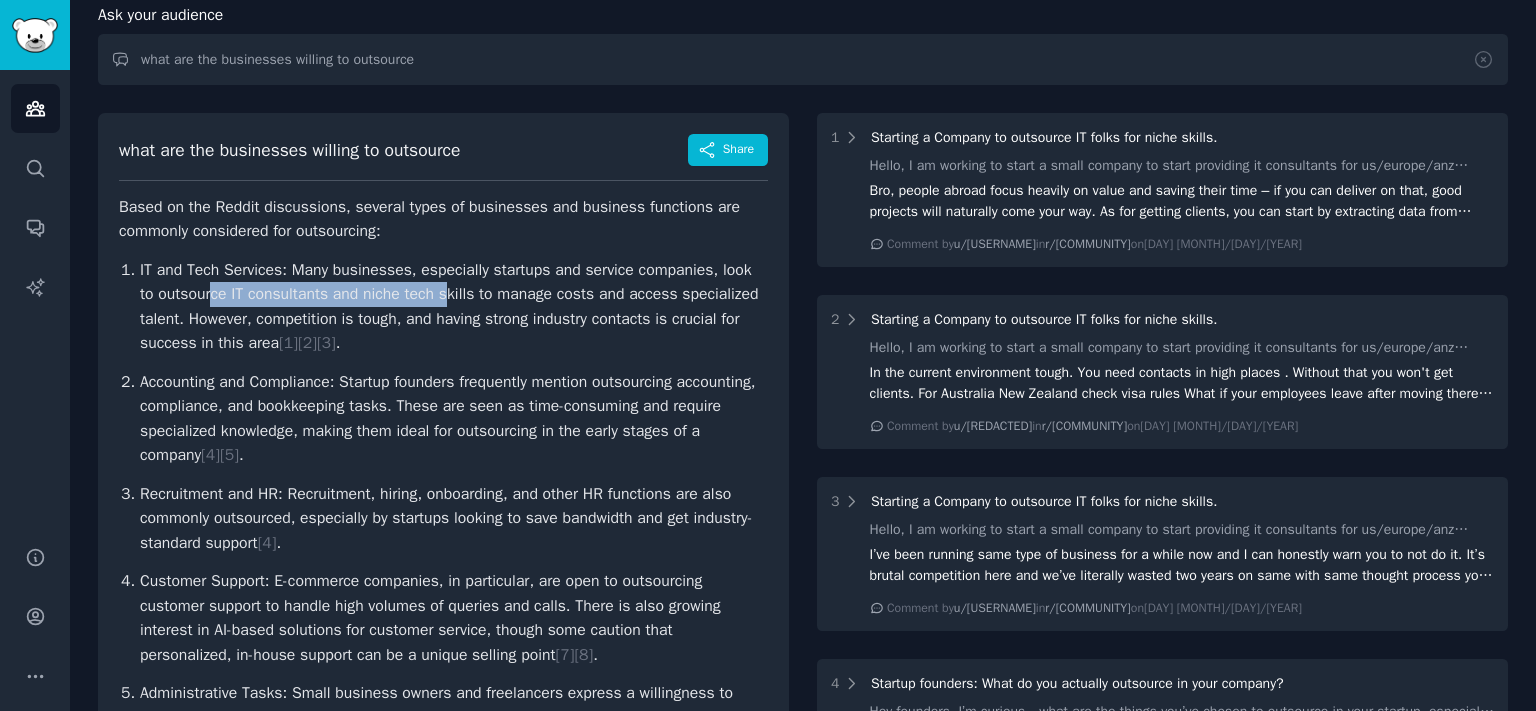 drag, startPoint x: 209, startPoint y: 295, endPoint x: 451, endPoint y: 298, distance: 242.0186 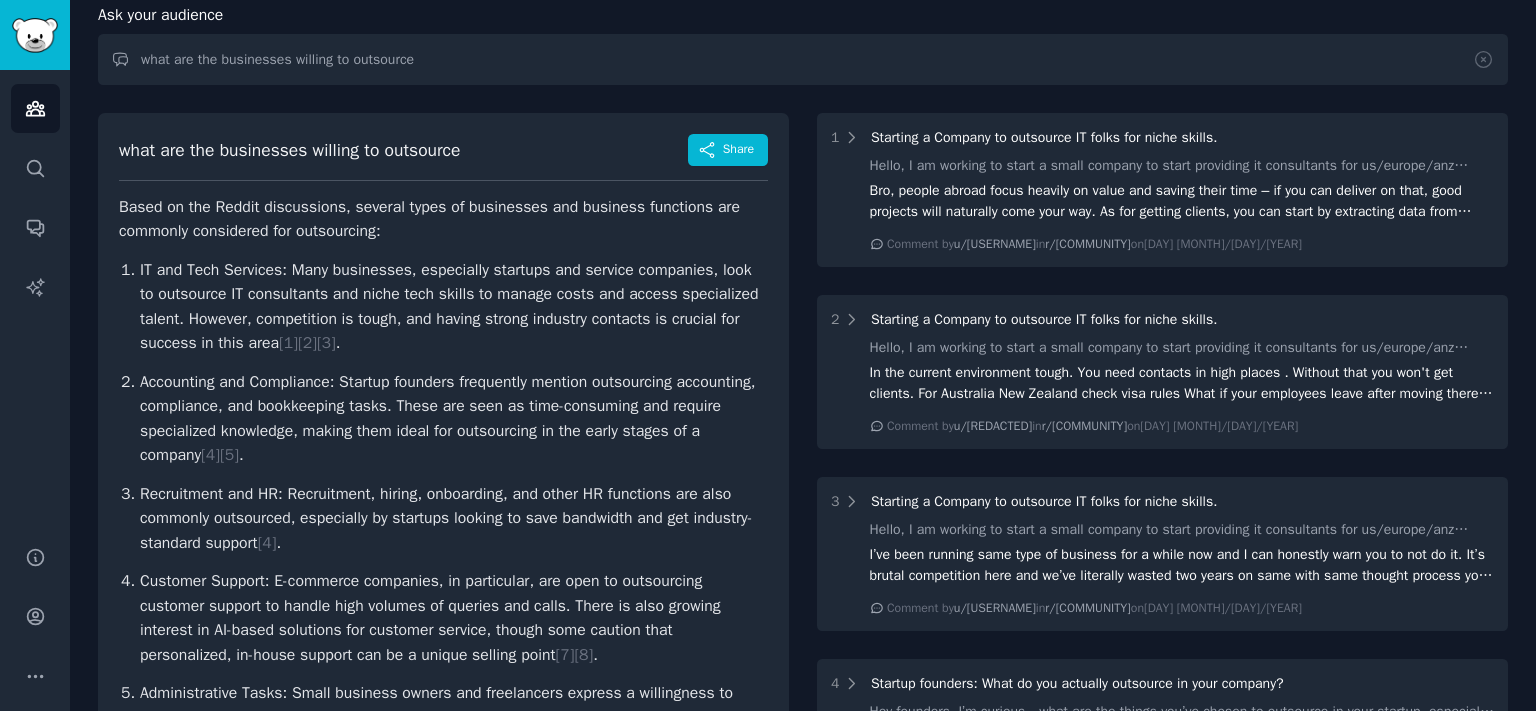 click on "IT and Tech Services: Many businesses, especially startups and service companies, look to outsource IT consultants and niche tech skills to manage costs and access specialized talent. However, competition is tough, and having strong industry contacts is crucial for success in this area [ 1 ] [ 2 ] [ 3 ] ." at bounding box center (454, 307) 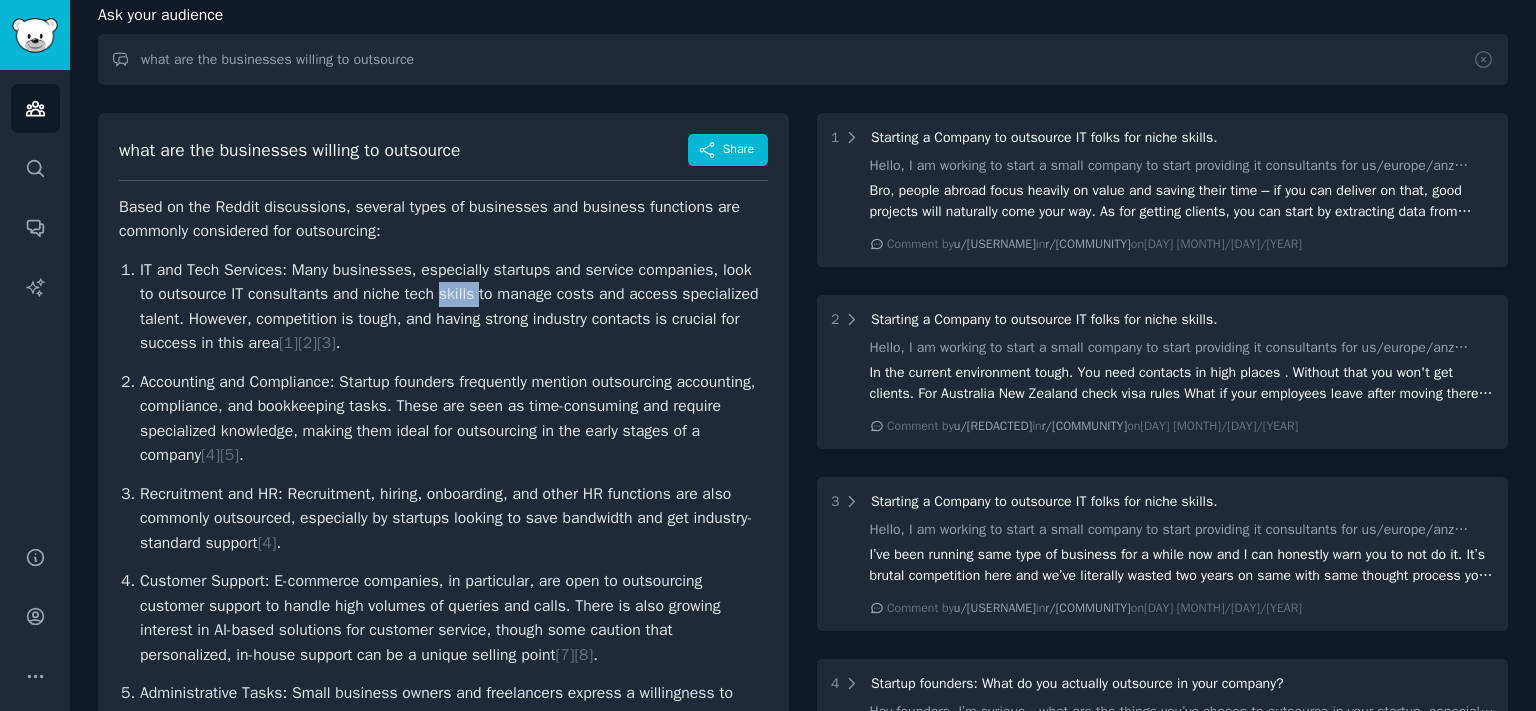 click on "IT and Tech Services: Many businesses, especially startups and service companies, look to outsource IT consultants and niche tech skills to manage costs and access specialized talent. However, competition is tough, and having strong industry contacts is crucial for success in this area [ 1 ] [ 2 ] [ 3 ] ." at bounding box center [454, 307] 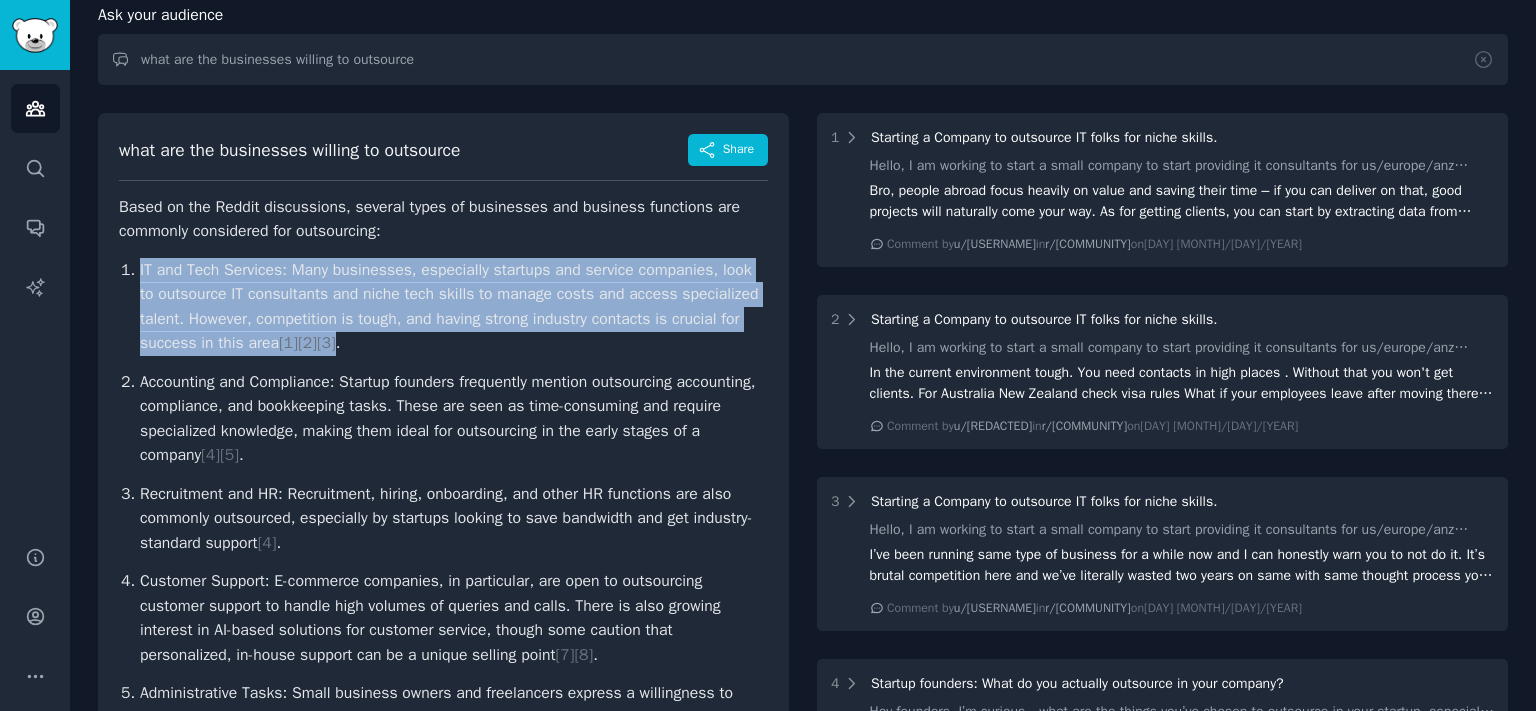 click on "IT and Tech Services: Many businesses, especially startups and service companies, look to outsource IT consultants and niche tech skills to manage costs and access specialized talent. However, competition is tough, and having strong industry contacts is crucial for success in this area [ 1 ] [ 2 ] [ 3 ] ." at bounding box center (454, 307) 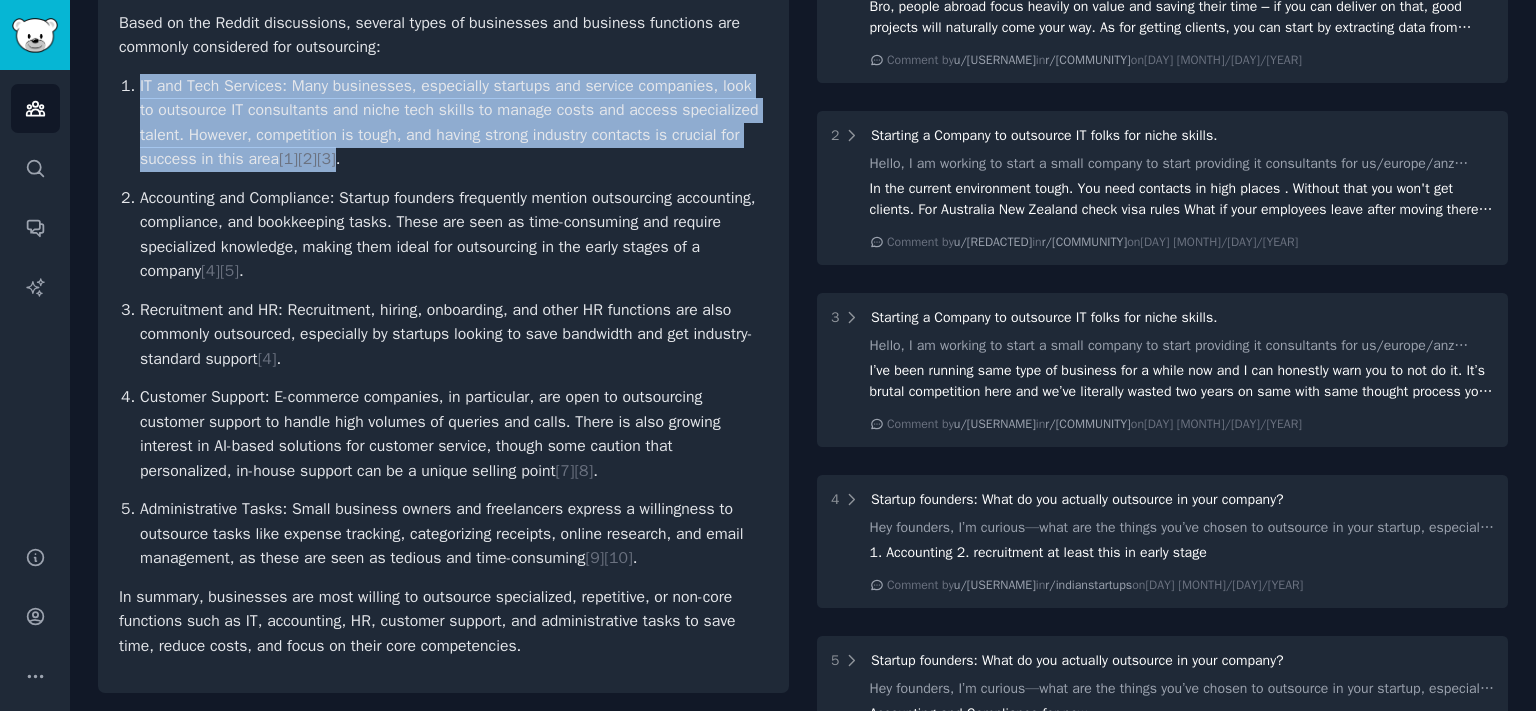 scroll, scrollTop: 331, scrollLeft: 0, axis: vertical 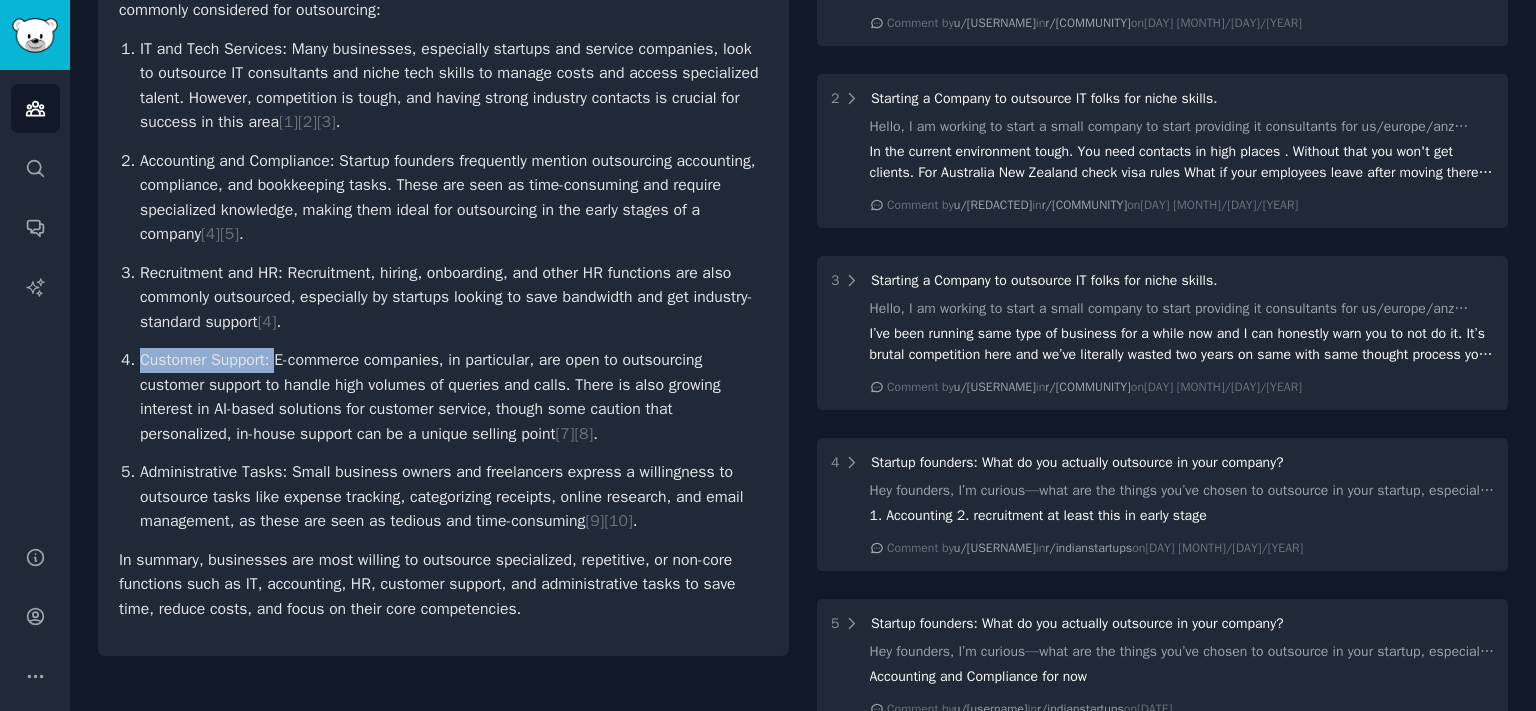 drag, startPoint x: 274, startPoint y: 362, endPoint x: 139, endPoint y: 366, distance: 135.05925 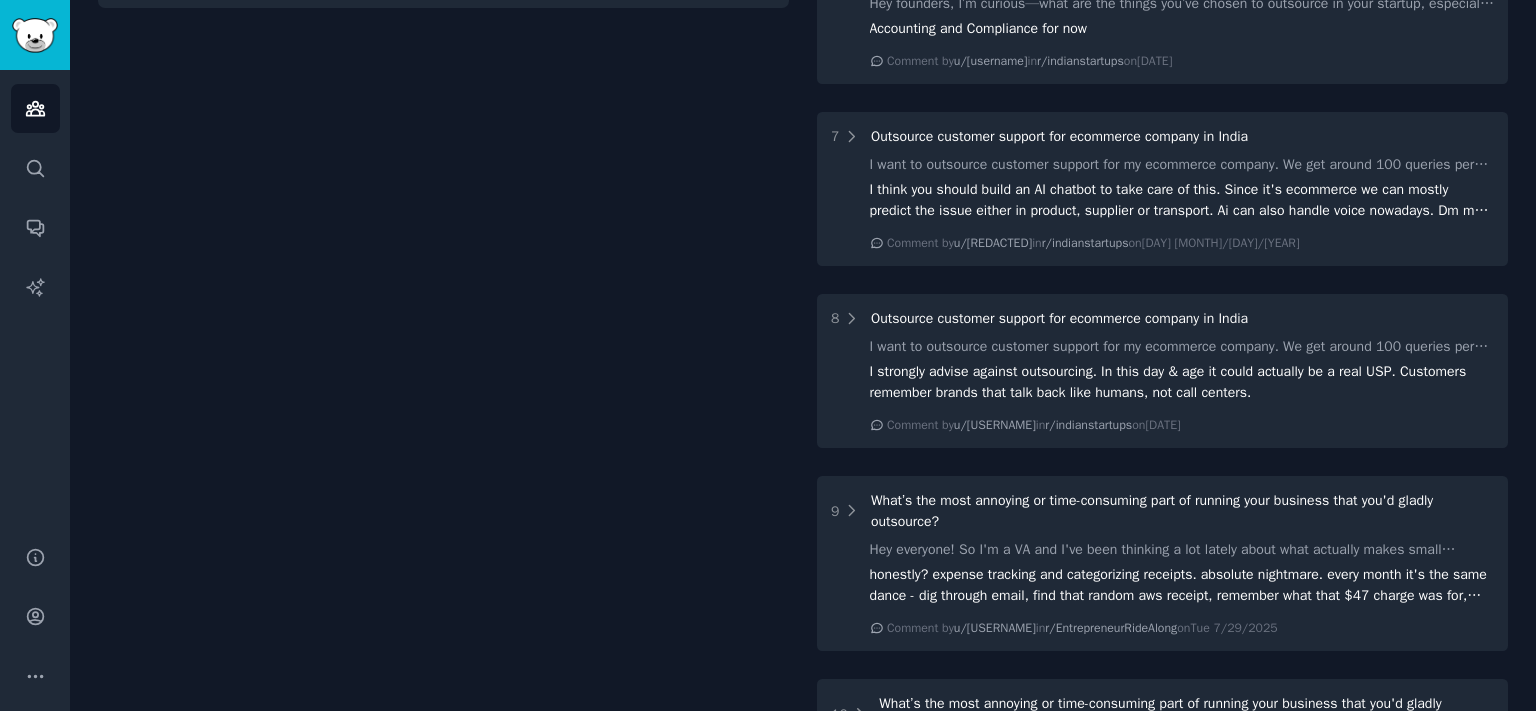 scroll, scrollTop: 993, scrollLeft: 0, axis: vertical 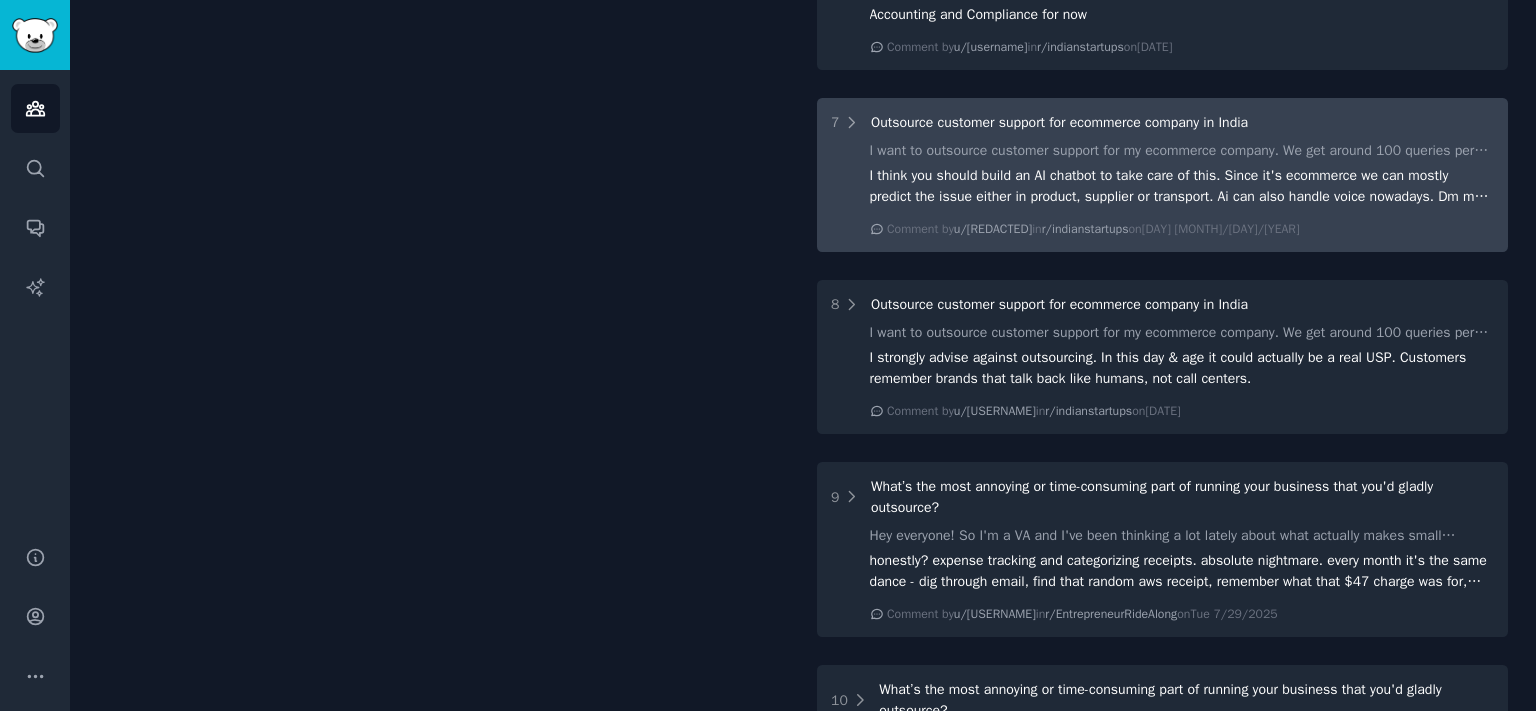 click on "Outsource customer support for ecommerce company in India" at bounding box center [1059, 122] 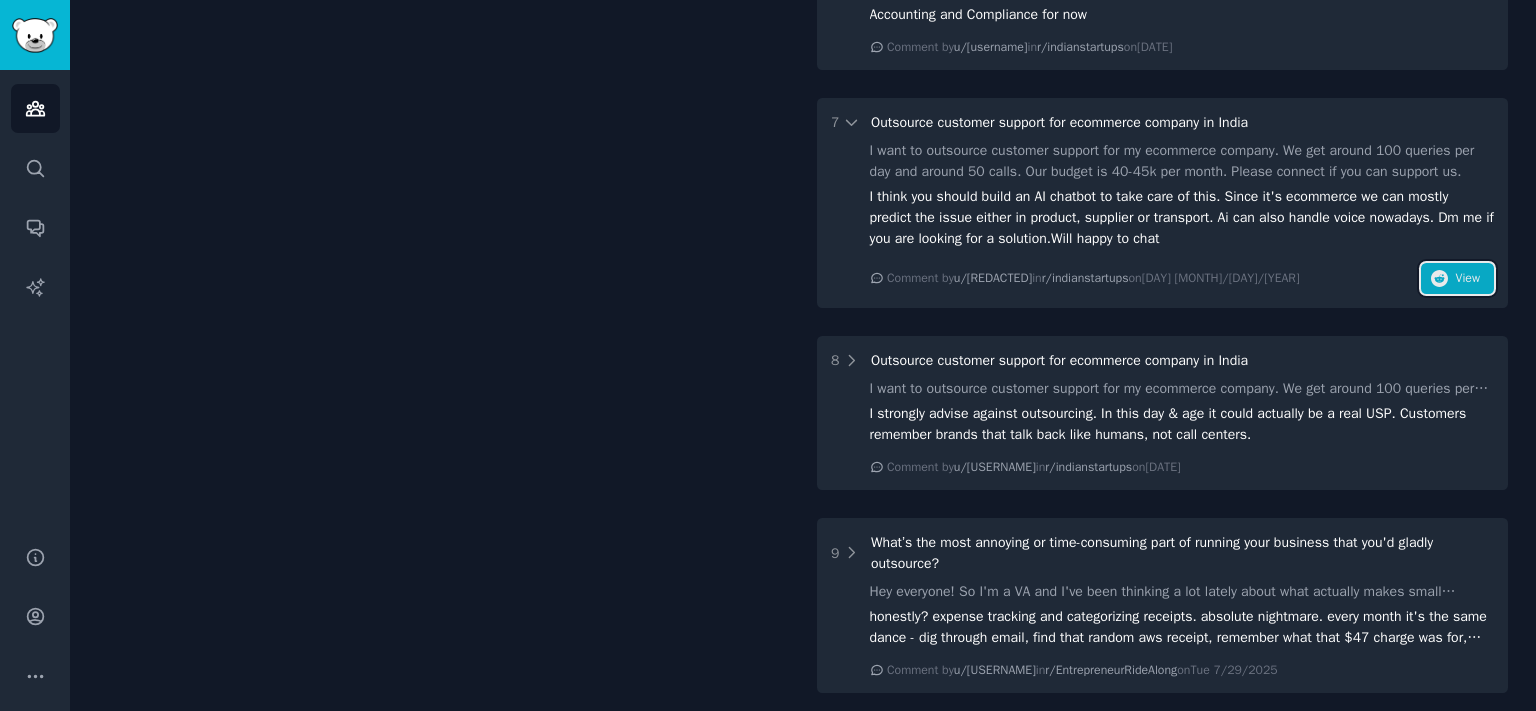click on "View" at bounding box center [1468, 279] 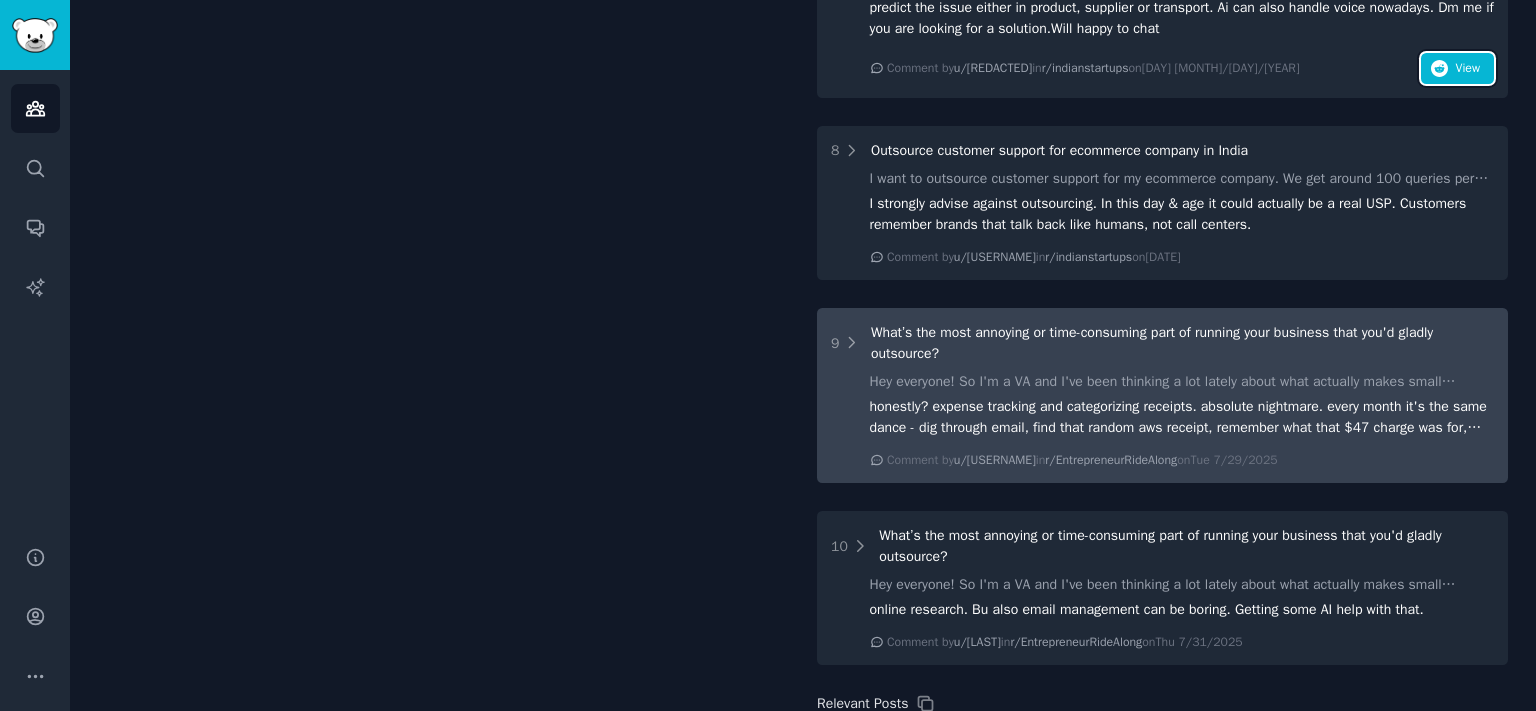 scroll, scrollTop: 1214, scrollLeft: 0, axis: vertical 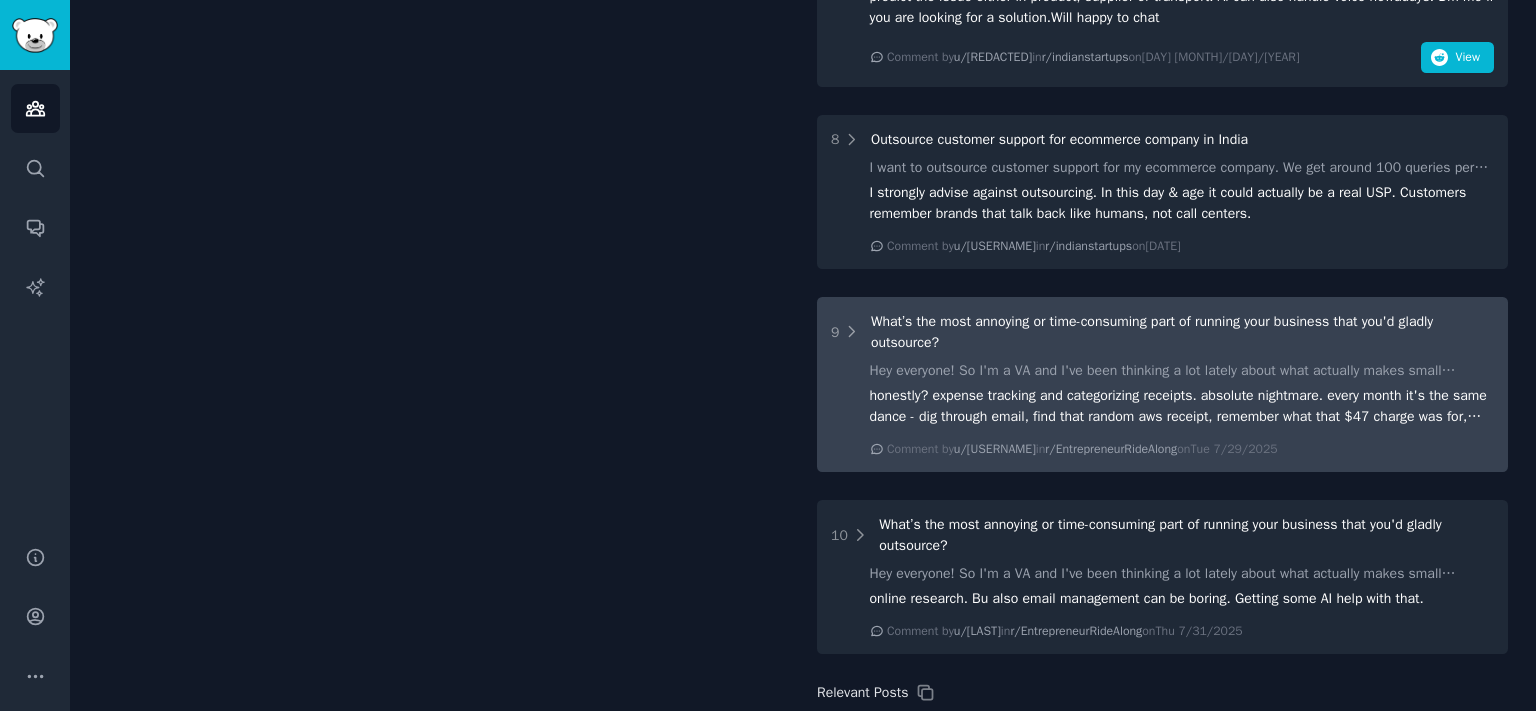 click on "Hey everyone!
So I'm a VA and I've been thinking a lot lately about what actually makes small business owners and freelancers want to pull their hair out on a daily basis. Like, we all have those tasks that make us go "ugh, not THIS again" every time they pop up.
I'm genuinely curious - what's yours? What's that one thing you do regularly that you absolutely hate and would throw money at someone else to handle if you knew they'd actually do it right?
Could be anything - bookkeeping that makes your brain hurt, social media posting that feels like shouting into the void, email management that never ends, tech stuff that breaks at the worst times, client follow-ups that drain your soul... you get the idea.
I'm not trying to sell anything here, just want to understand what's actually driving people crazy out there. If you've got a minute to share your biggest pain point, I'd really appreciate it!
Thanks" at bounding box center [1182, 370] 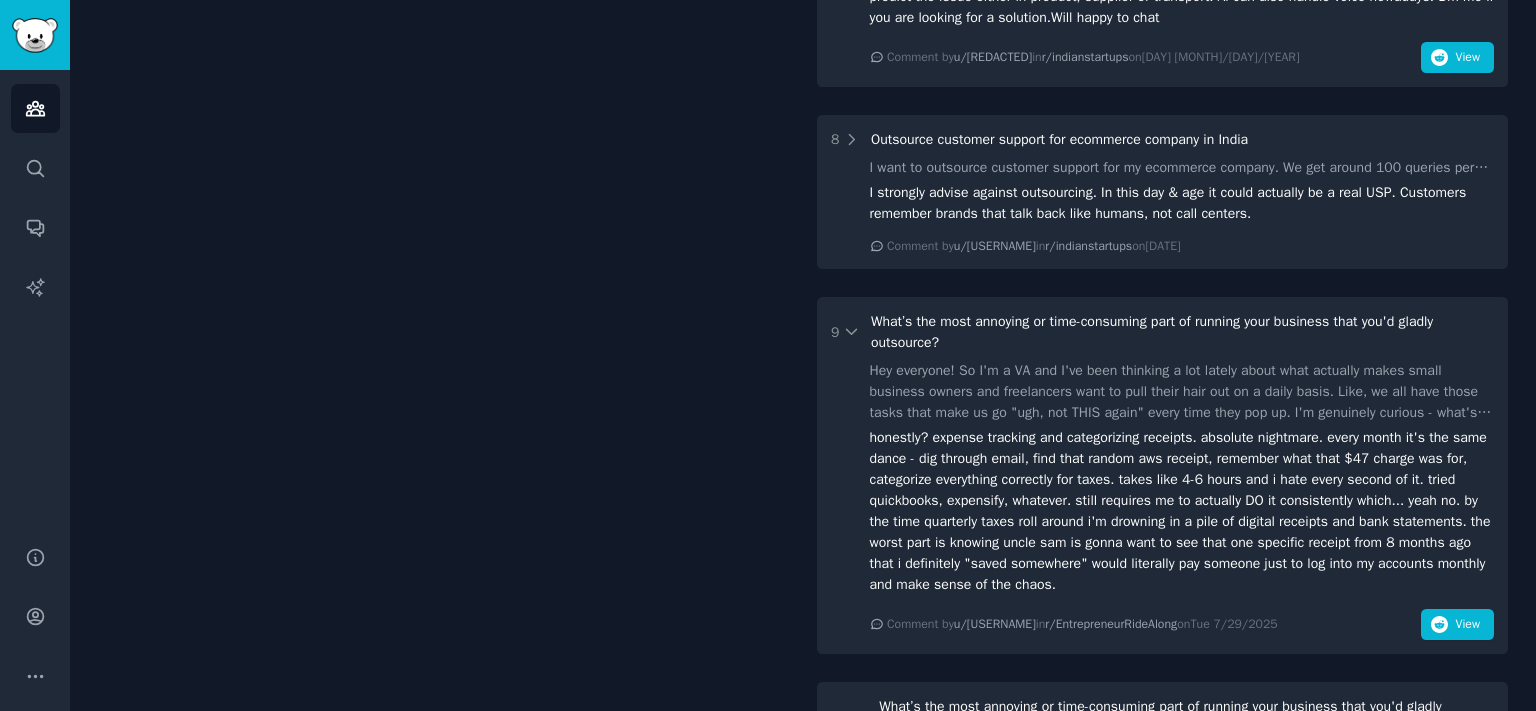 scroll, scrollTop: 1545, scrollLeft: 0, axis: vertical 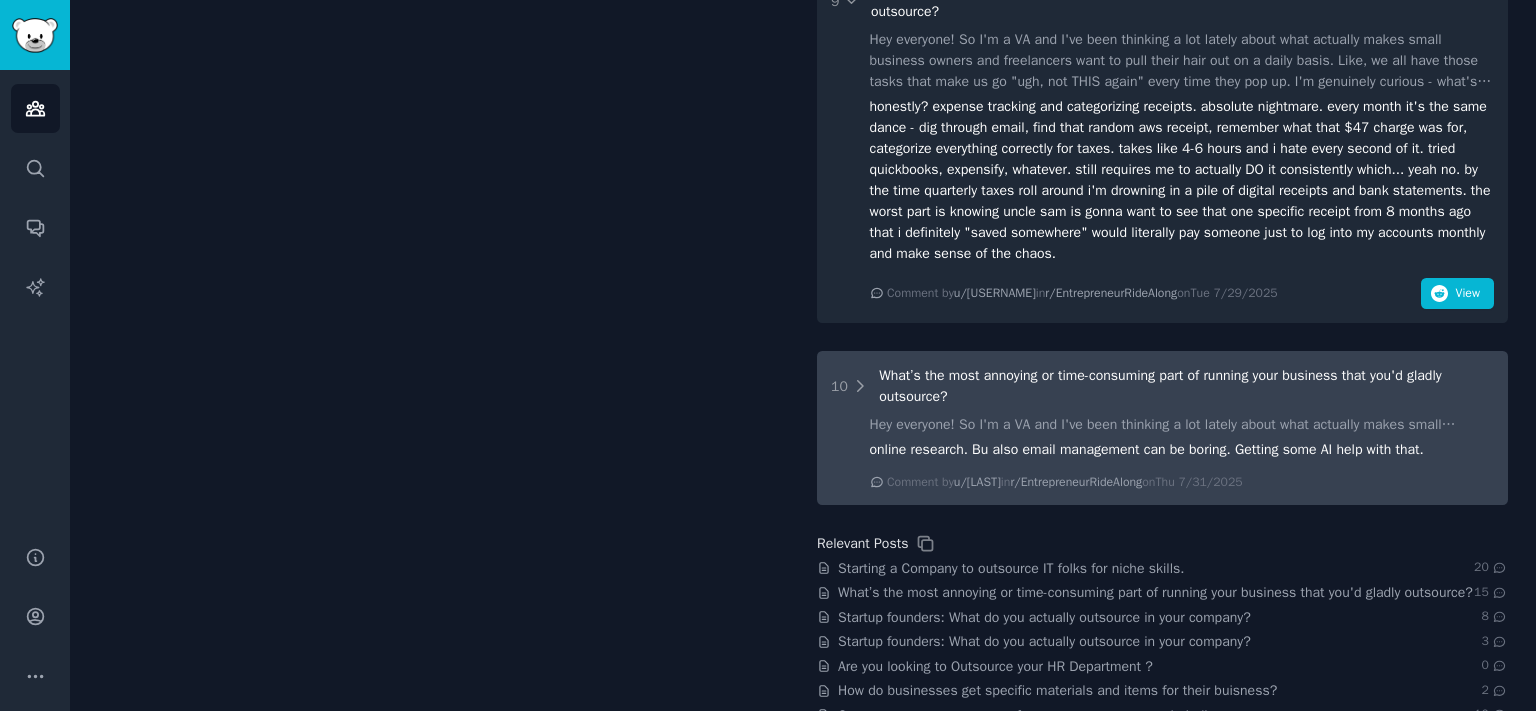 click on "Hey everyone!
So I'm a VA and I've been thinking a lot lately about what actually makes small business owners and freelancers want to pull their hair out on a daily basis. Like, we all have those tasks that make us go "ugh, not THIS again" every time they pop up.
I'm genuinely curious - what's yours? What's that one thing you do regularly that you absolutely hate and would throw money at someone else to handle if you knew they'd actually do it right?
Could be anything - bookkeeping that makes your brain hurt, social media posting that feels like shouting into the void, email management that never ends, tech stuff that breaks at the worst times, client follow-ups that drain your soul... you get the idea.
I'm not trying to sell anything here, just want to understand what's actually driving people crazy out there. If you've got a minute to share your biggest pain point, I'd really appreciate it!
Thanks" at bounding box center (1182, 424) 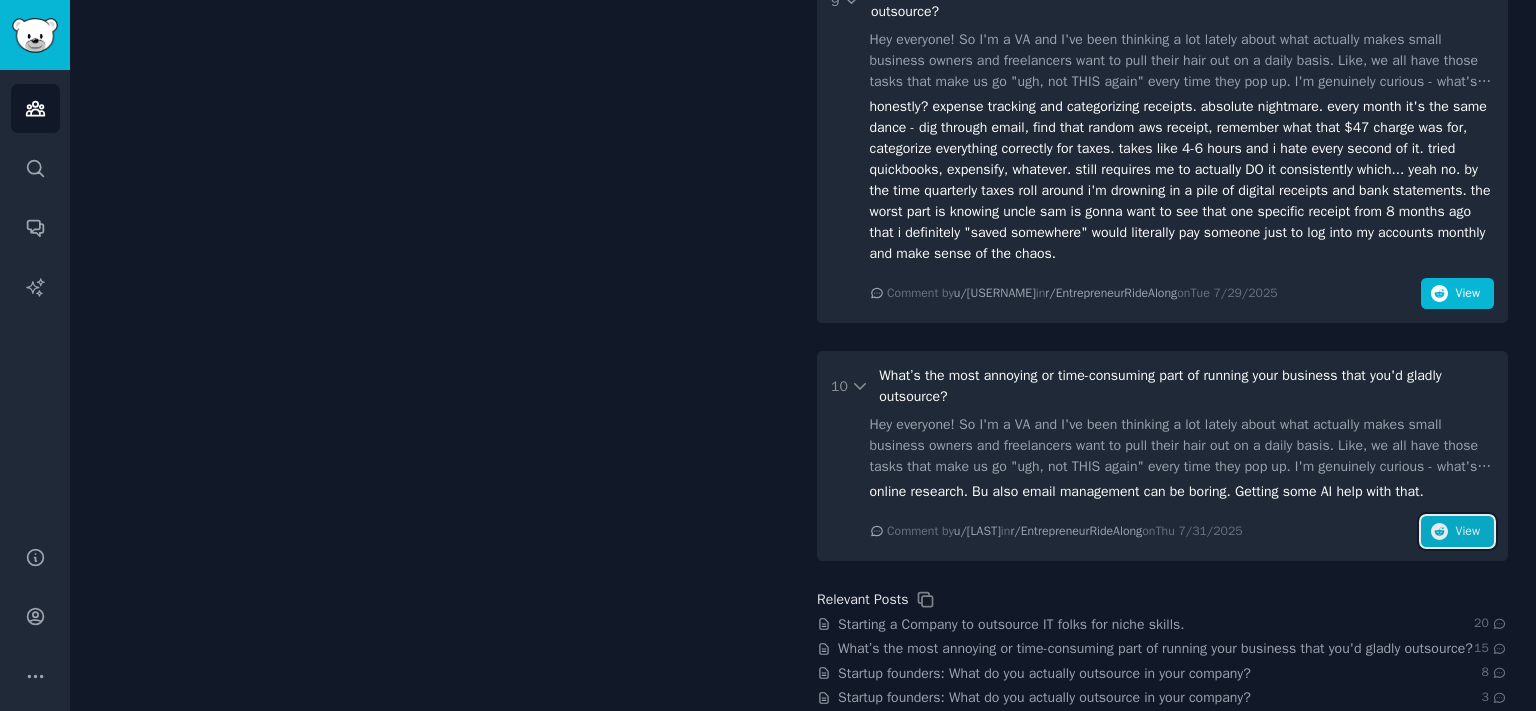 click on "View" at bounding box center (1457, 532) 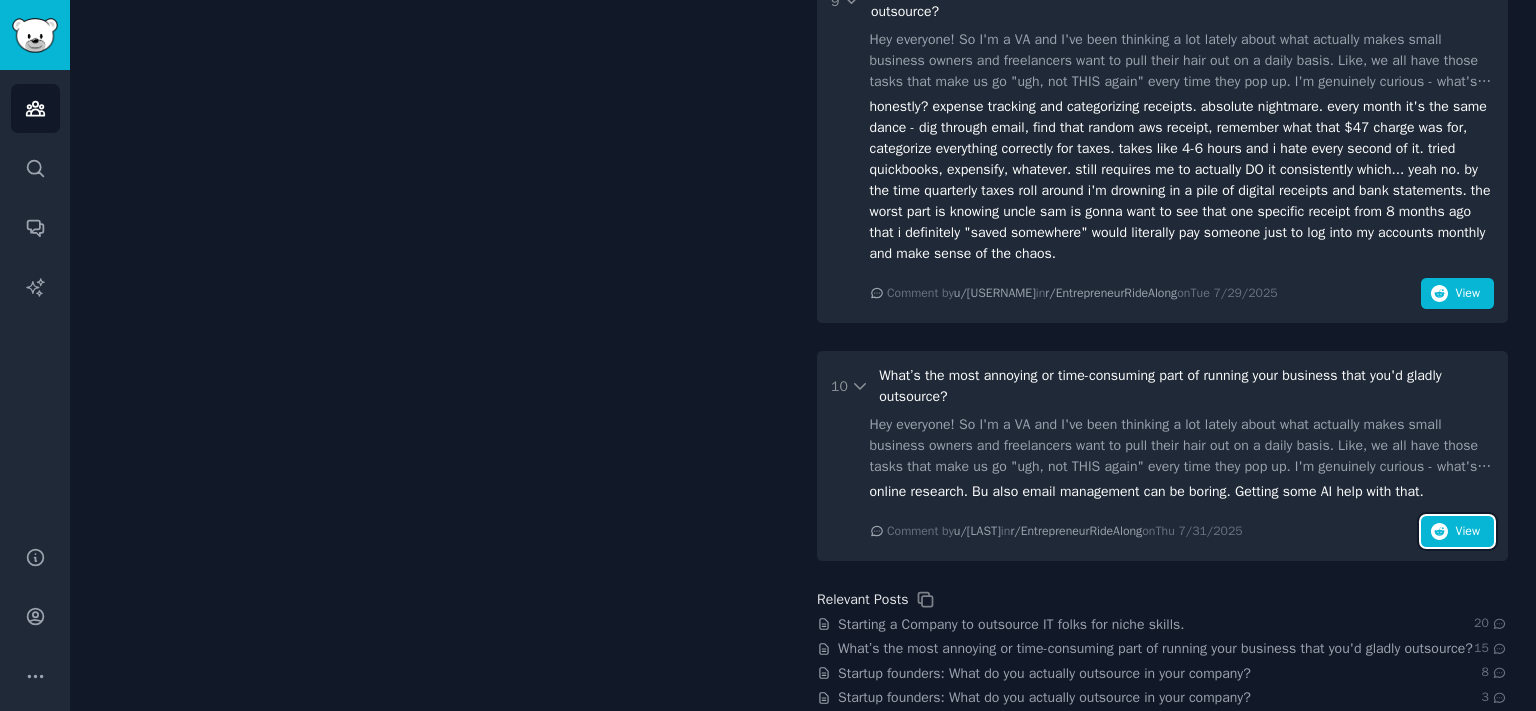 scroll, scrollTop: 1736, scrollLeft: 0, axis: vertical 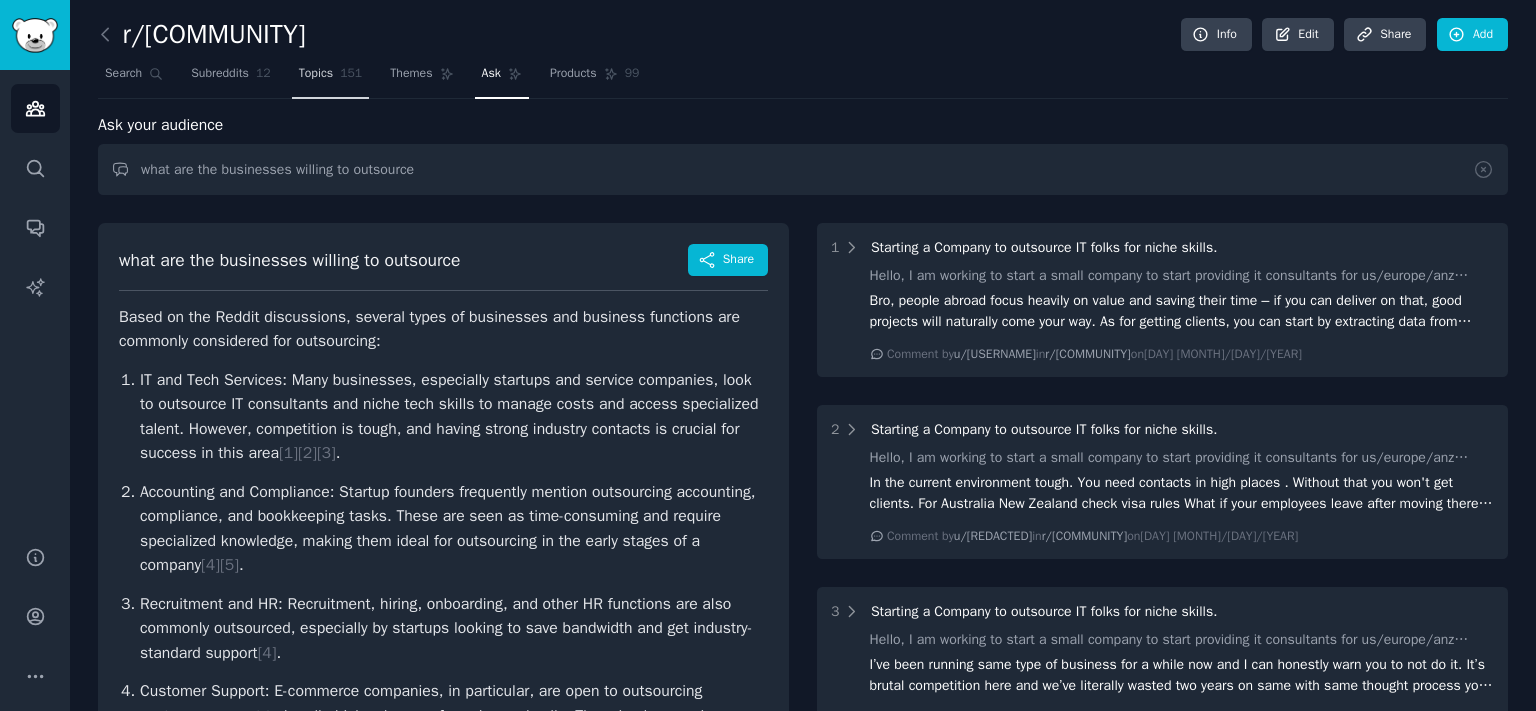 click on "Topics 151" at bounding box center (331, 78) 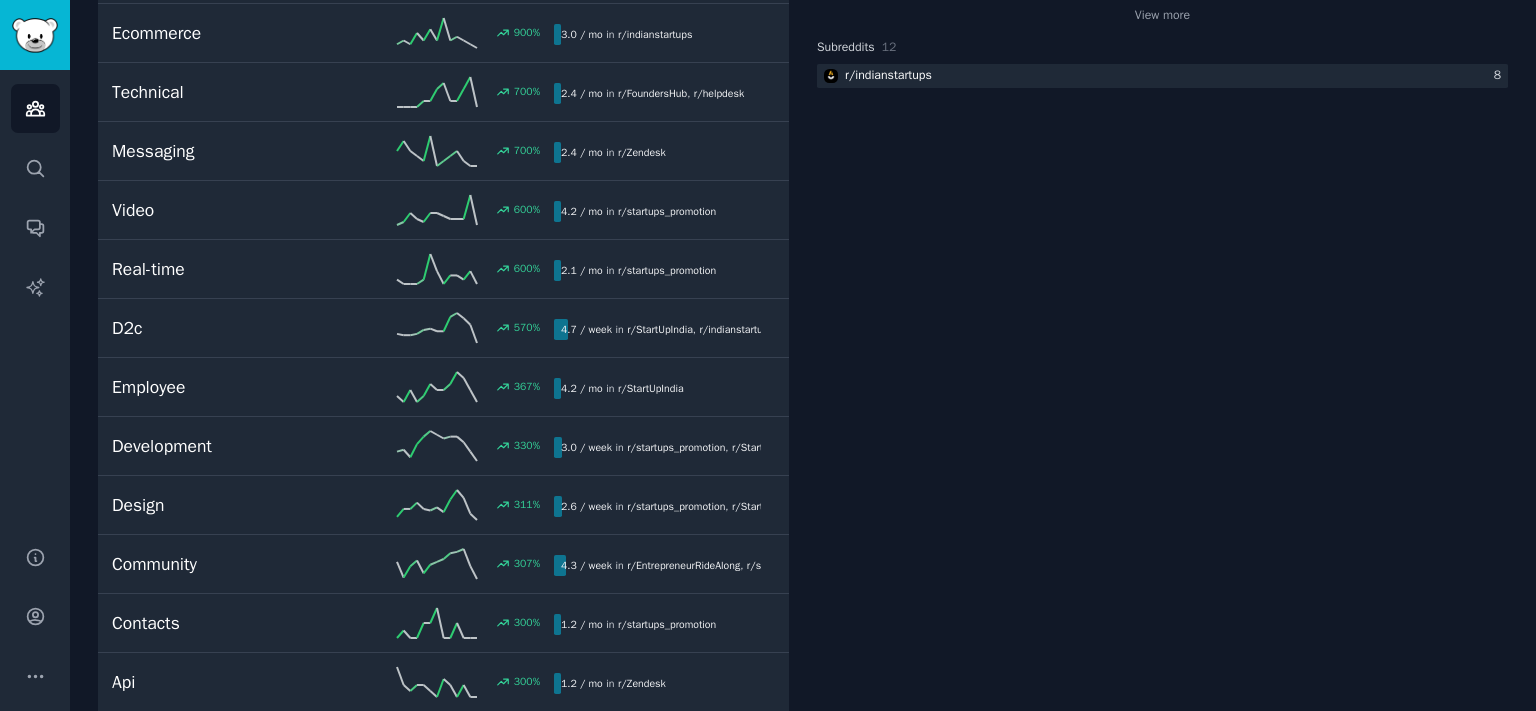 scroll, scrollTop: 0, scrollLeft: 0, axis: both 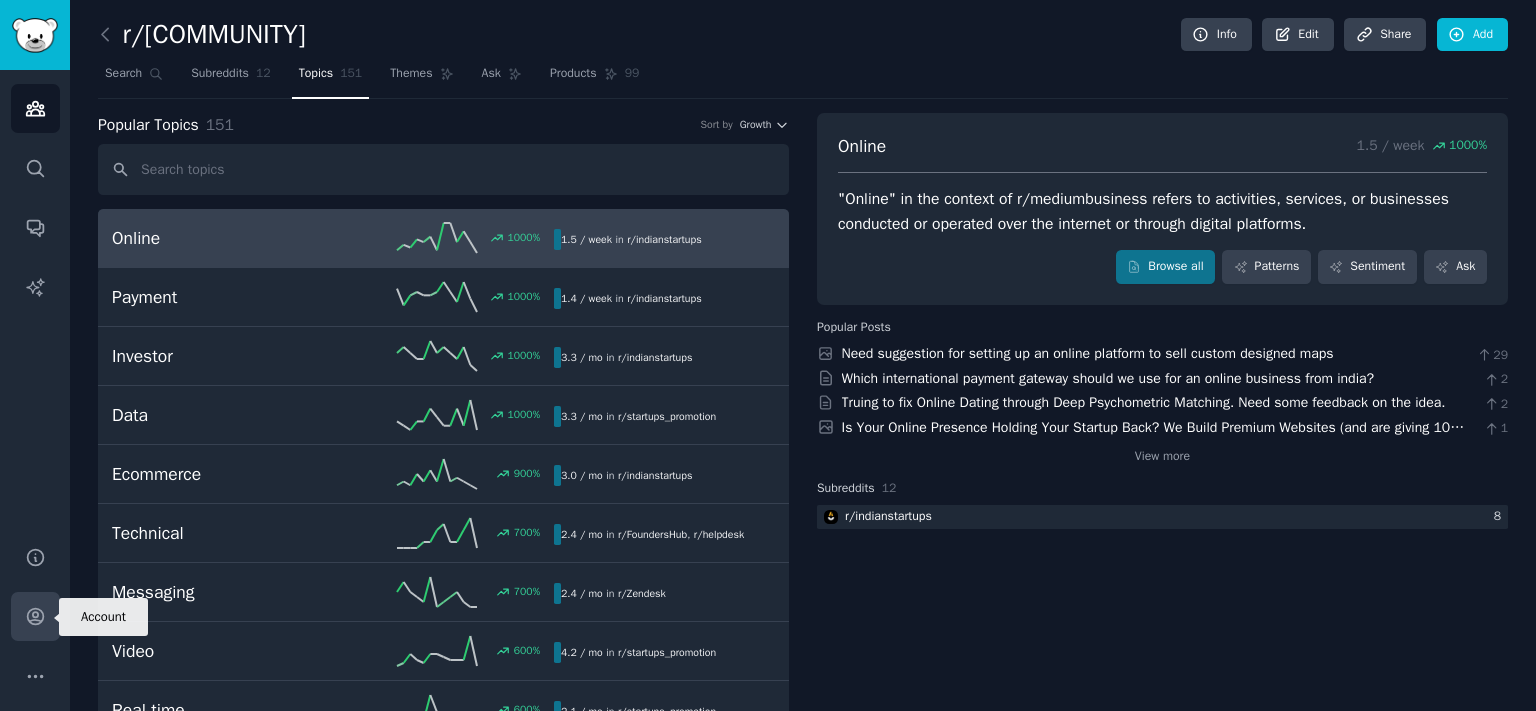 click on "Account" at bounding box center (35, 616) 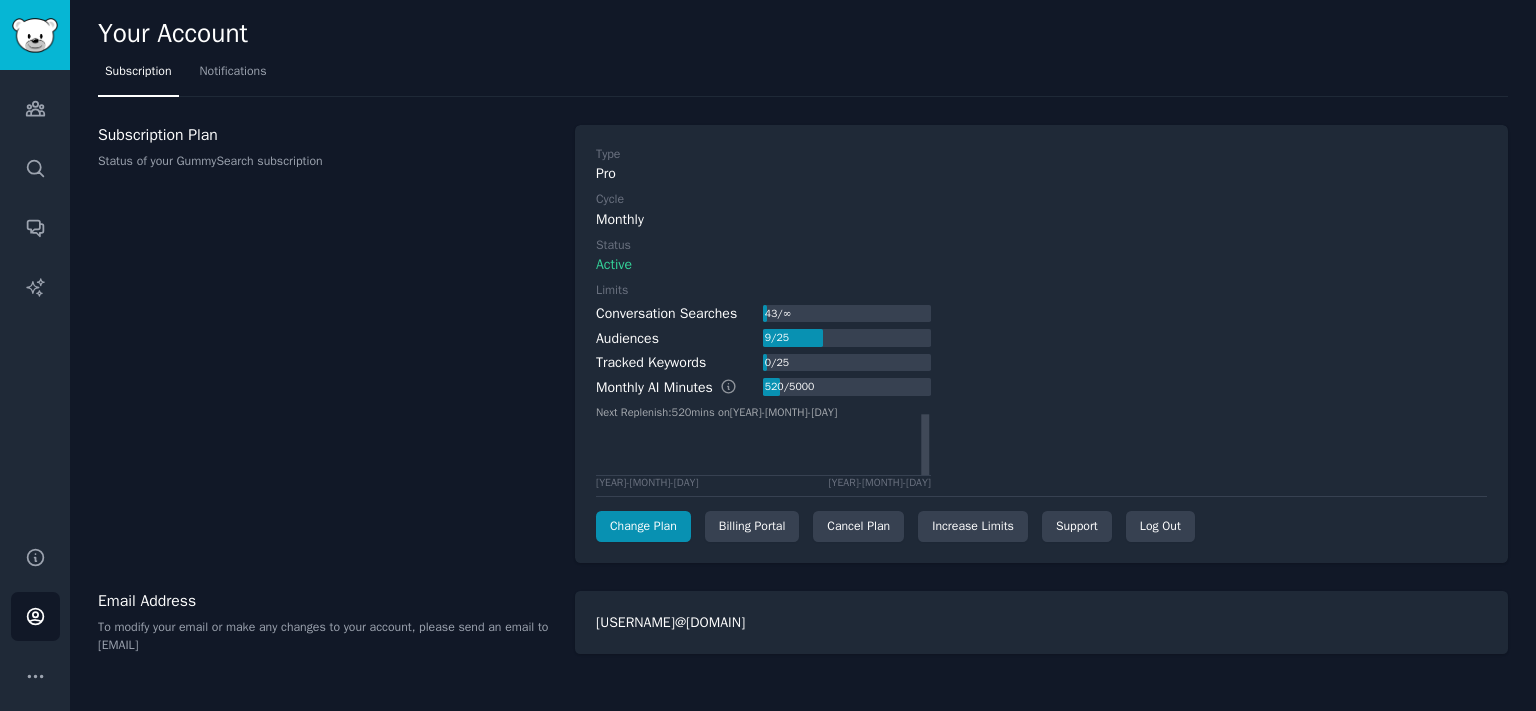 click on "Subscription Plan Status of your GummySearch subscription" at bounding box center (326, 344) 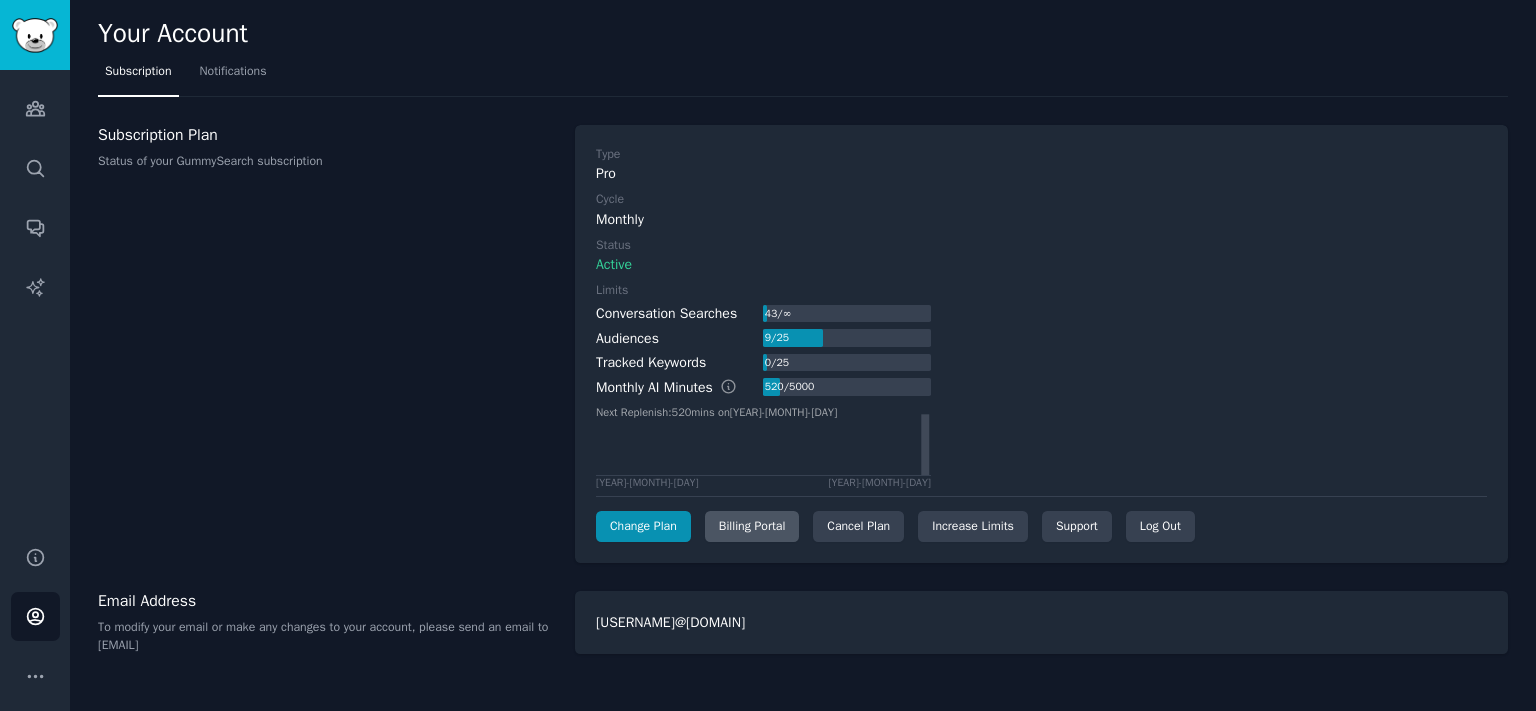 click on "Billing Portal" at bounding box center [752, 527] 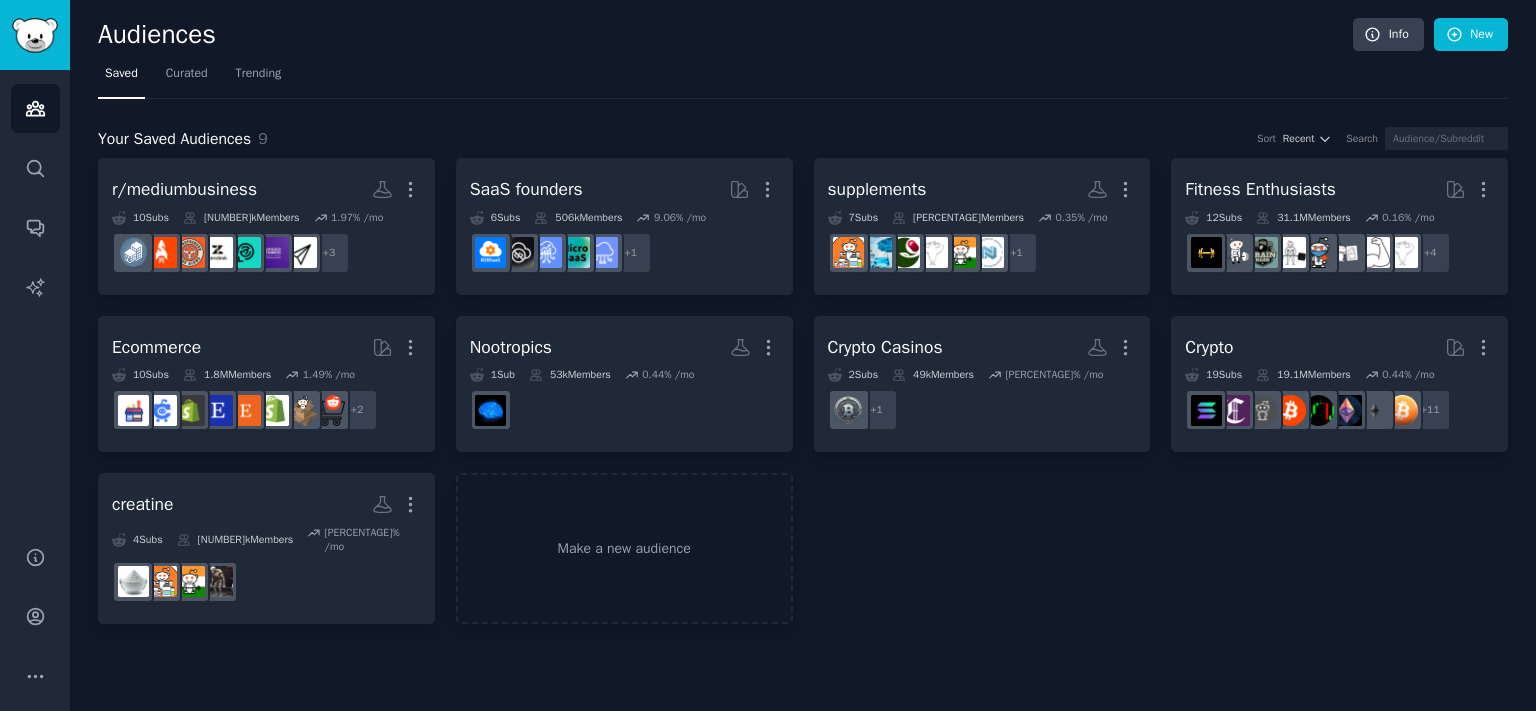 scroll, scrollTop: 0, scrollLeft: 0, axis: both 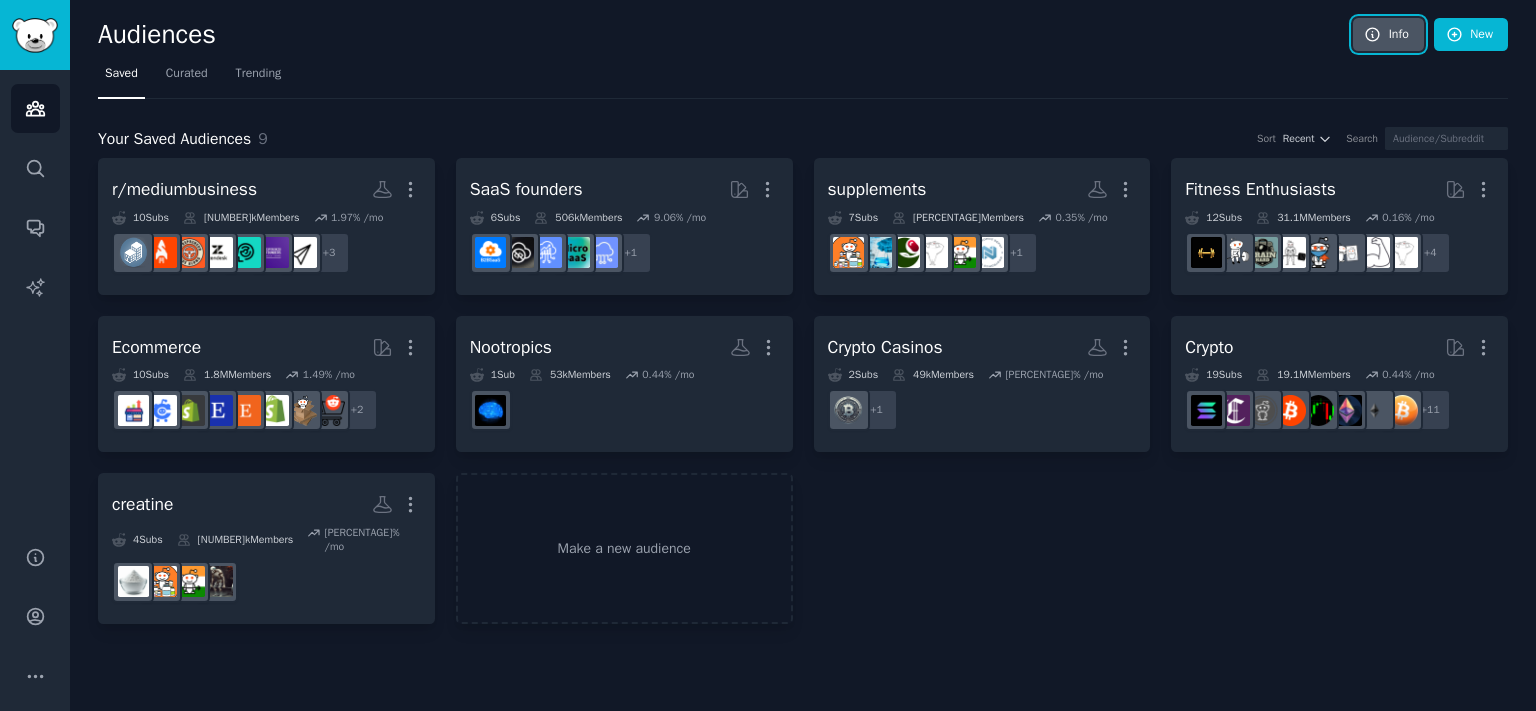 click on "Info" at bounding box center [1388, 35] 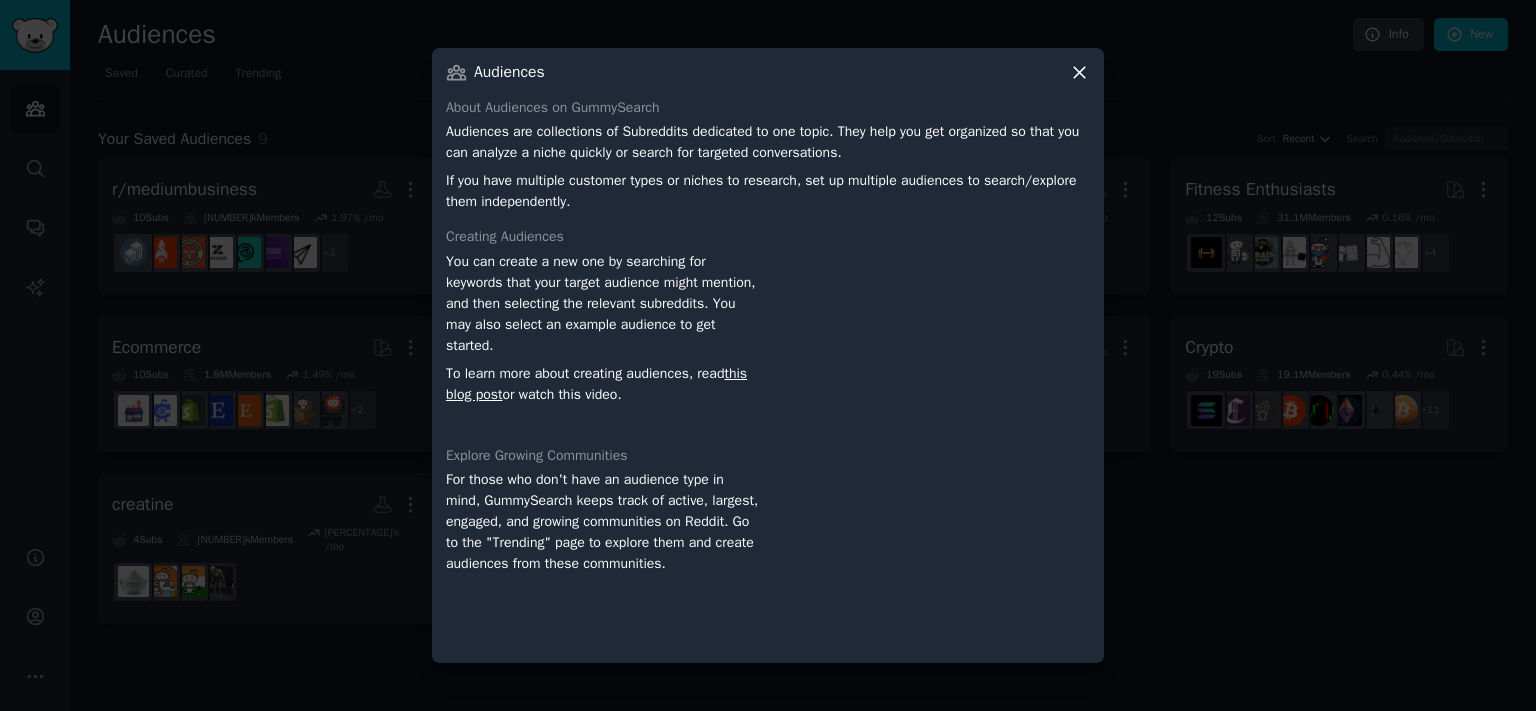 click 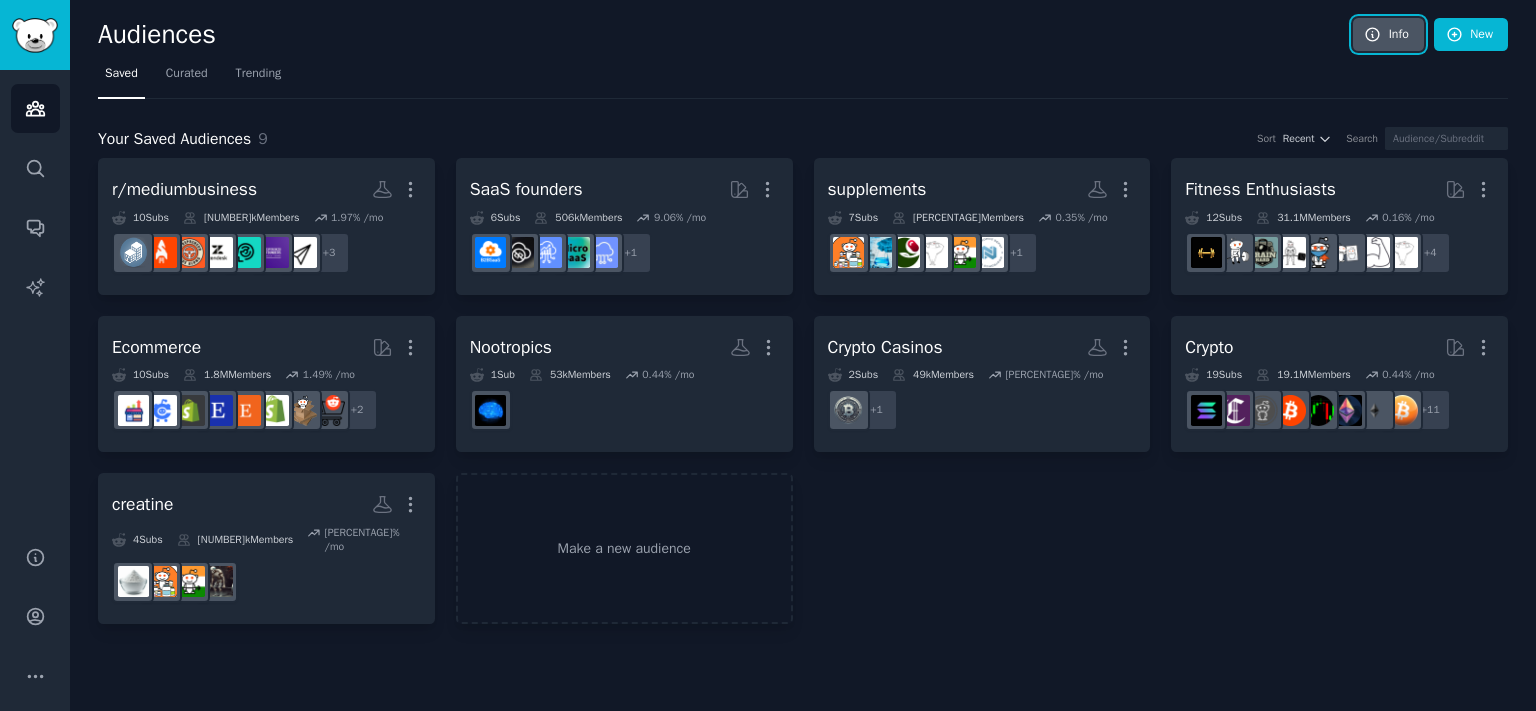 click on "Info" at bounding box center (1388, 35) 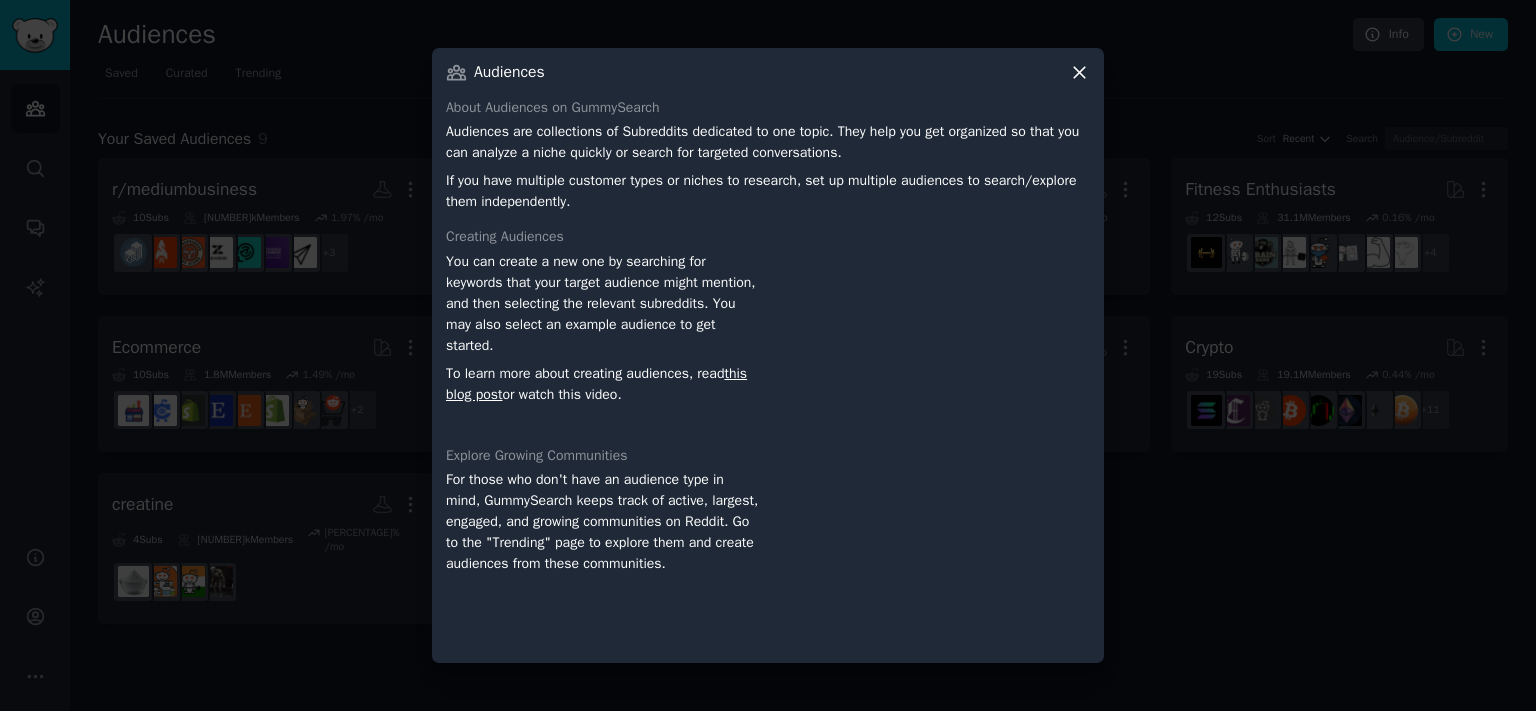click 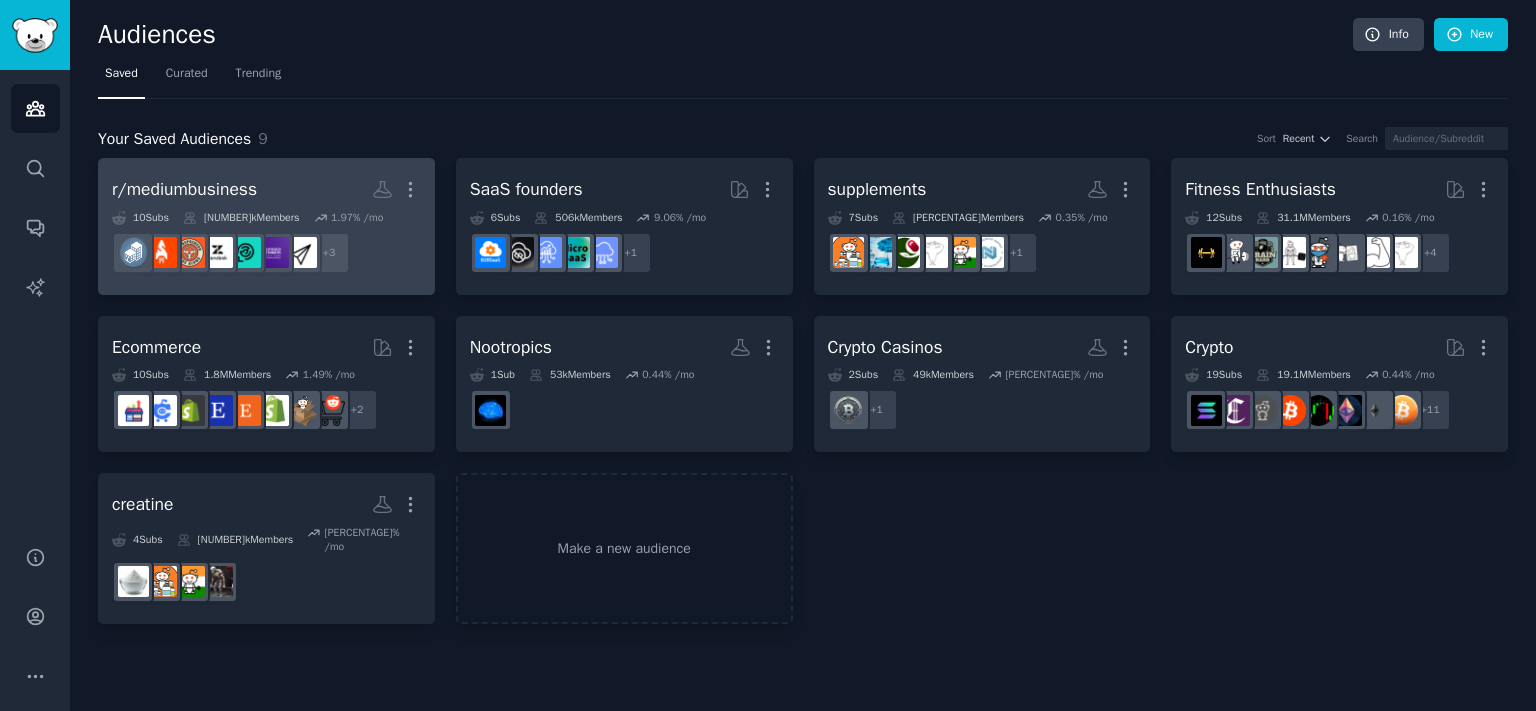 click on "r/mediumbusiness More" at bounding box center (266, 189) 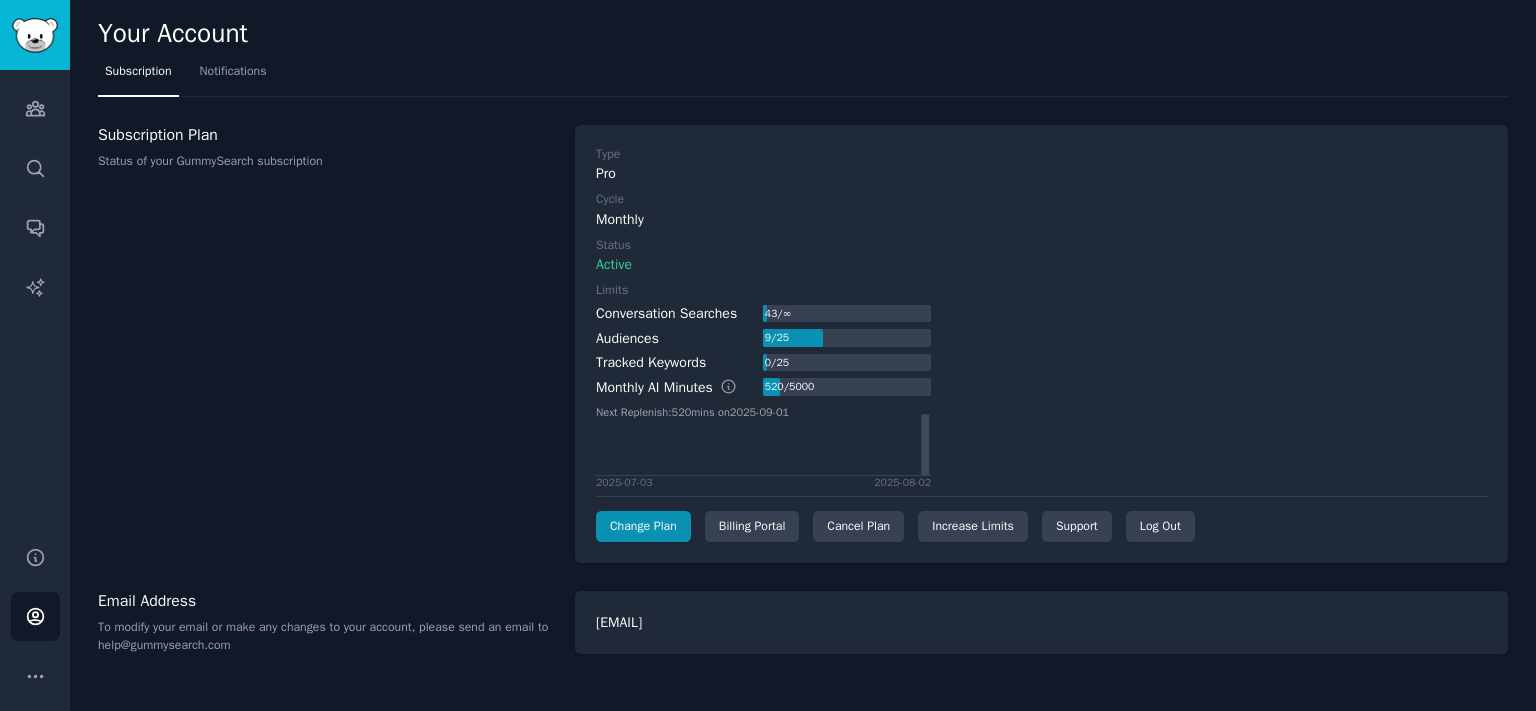 scroll, scrollTop: 0, scrollLeft: 0, axis: both 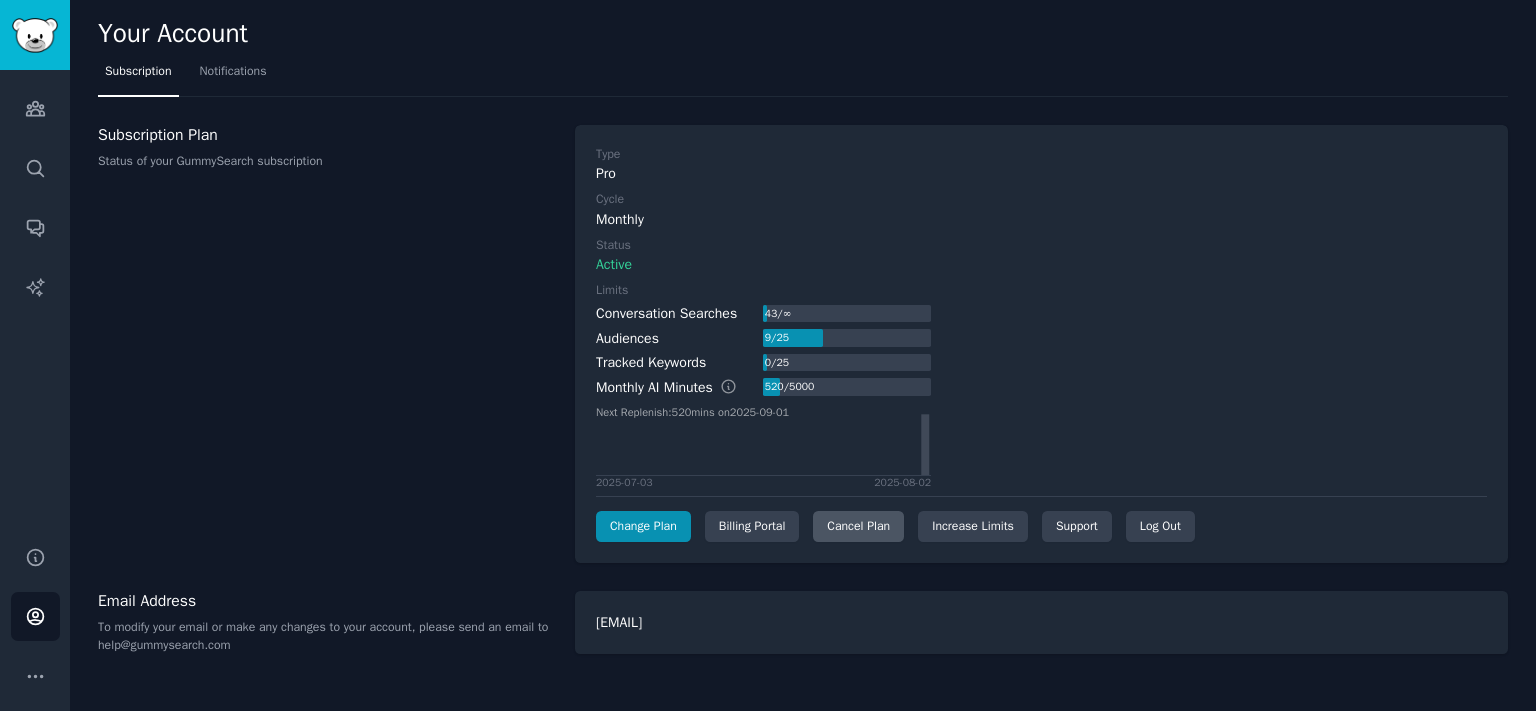 click on "Cancel Plan" at bounding box center (858, 527) 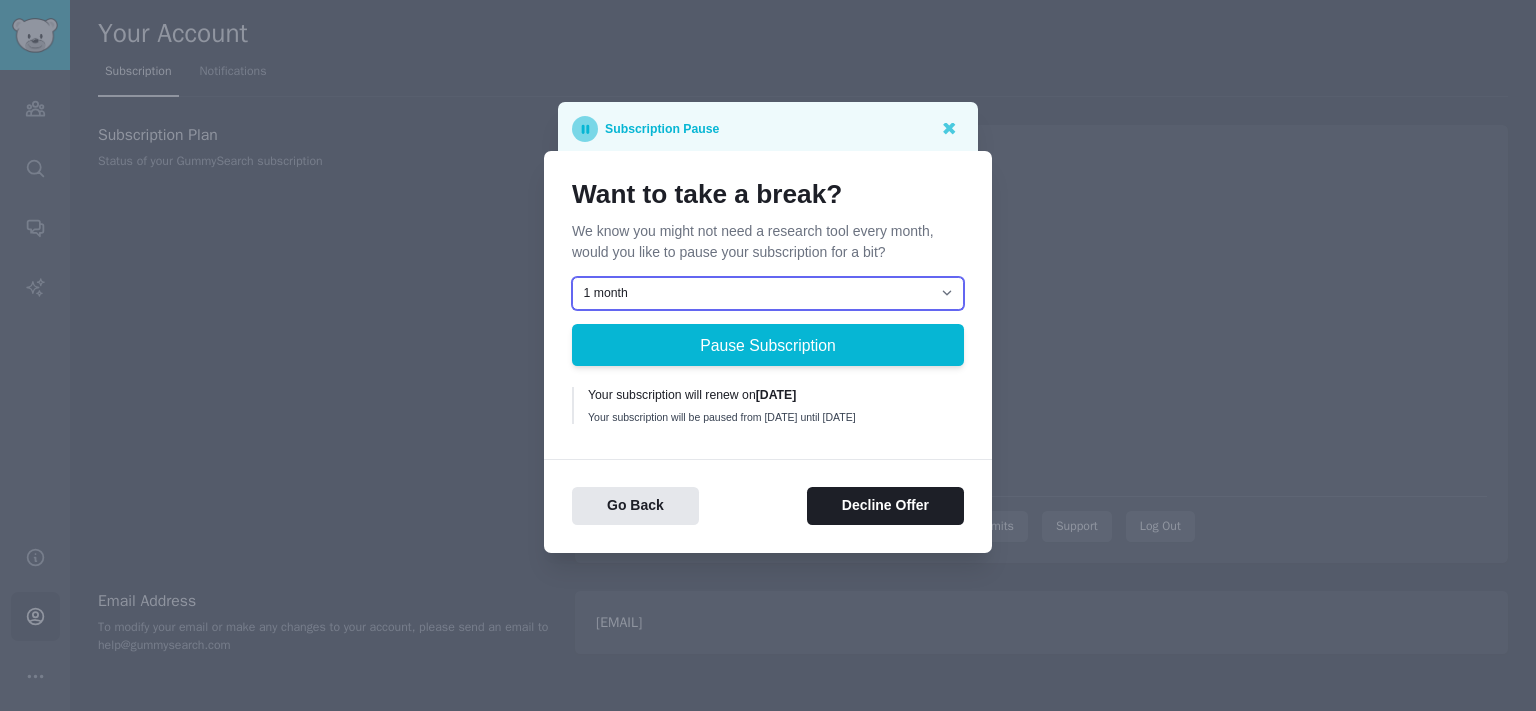 click on "1 month 2 months 3 months Choose a custom date to resume" at bounding box center [768, 294] 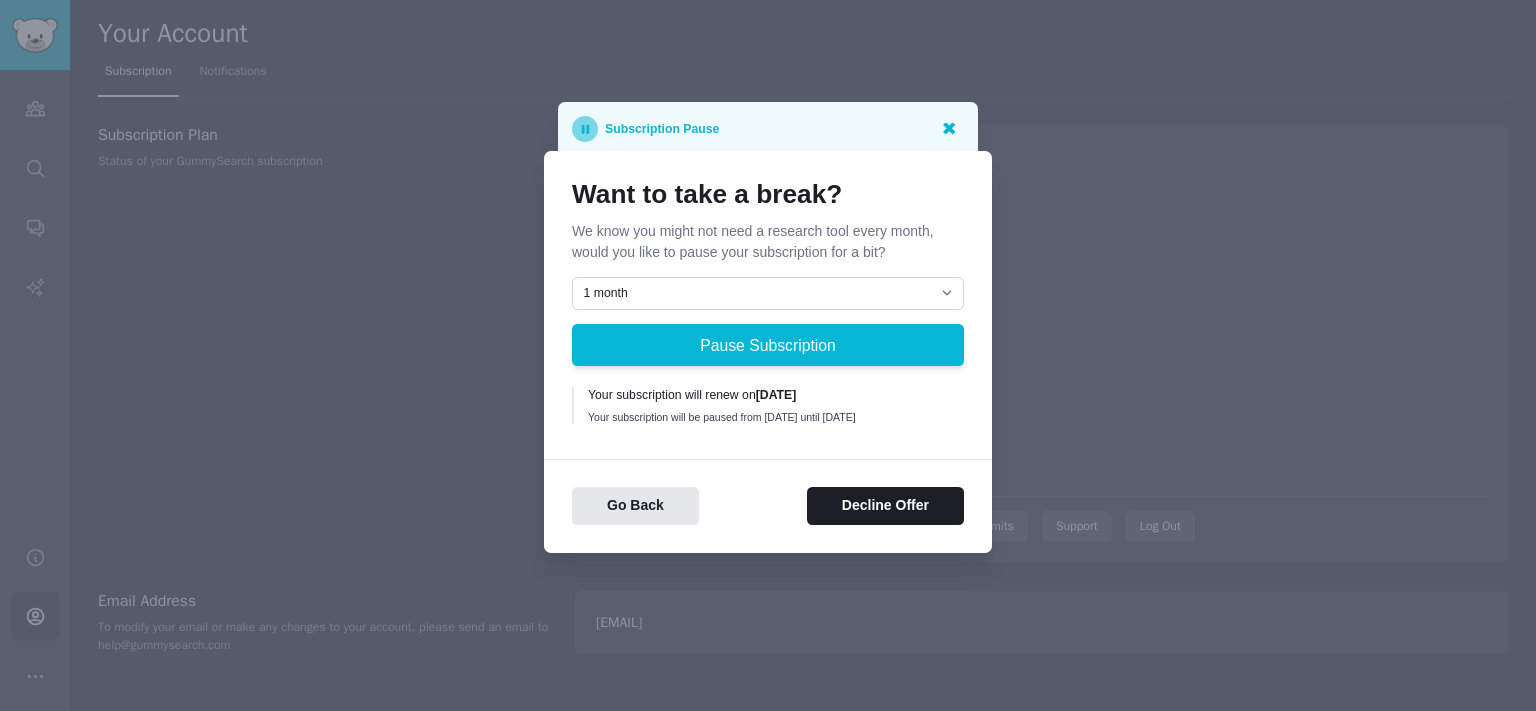 click 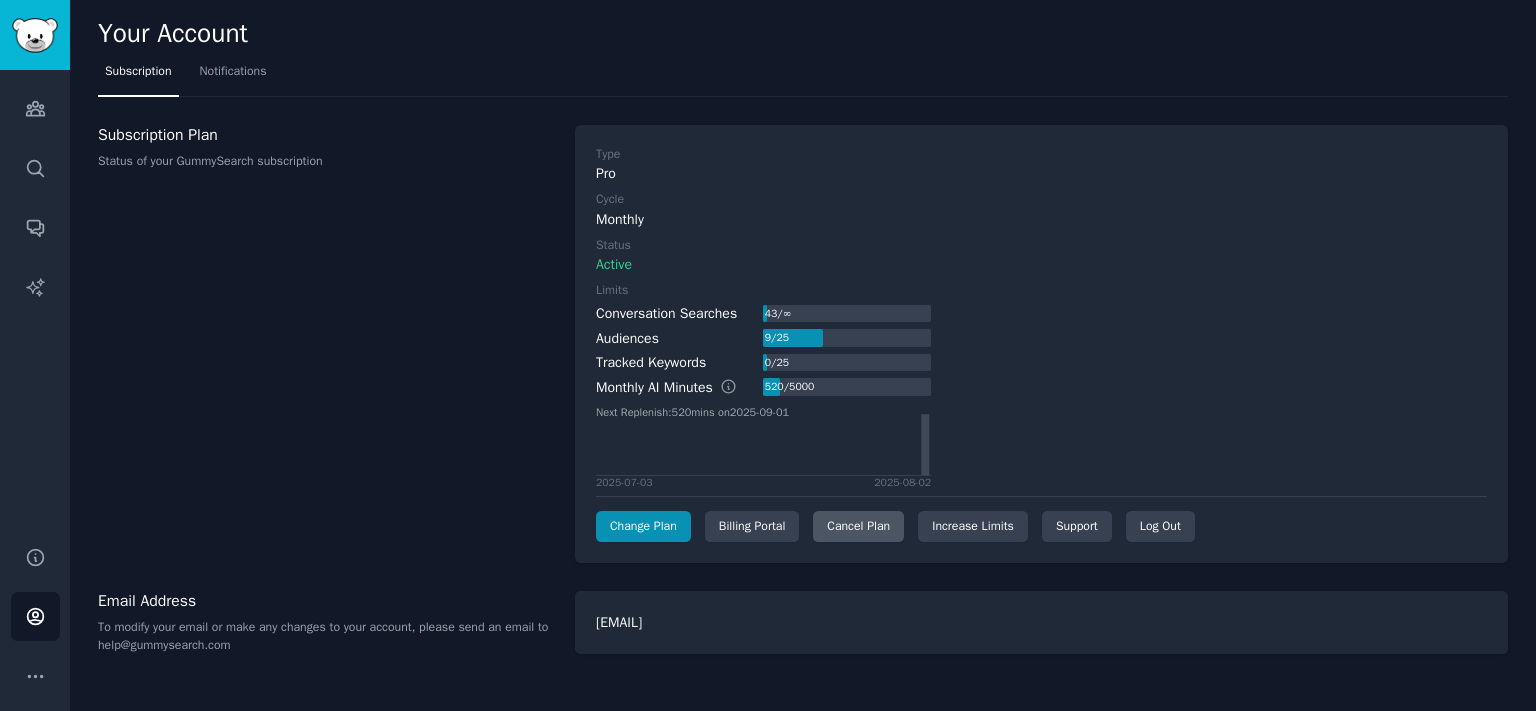 click on "Cancel Plan" at bounding box center (858, 527) 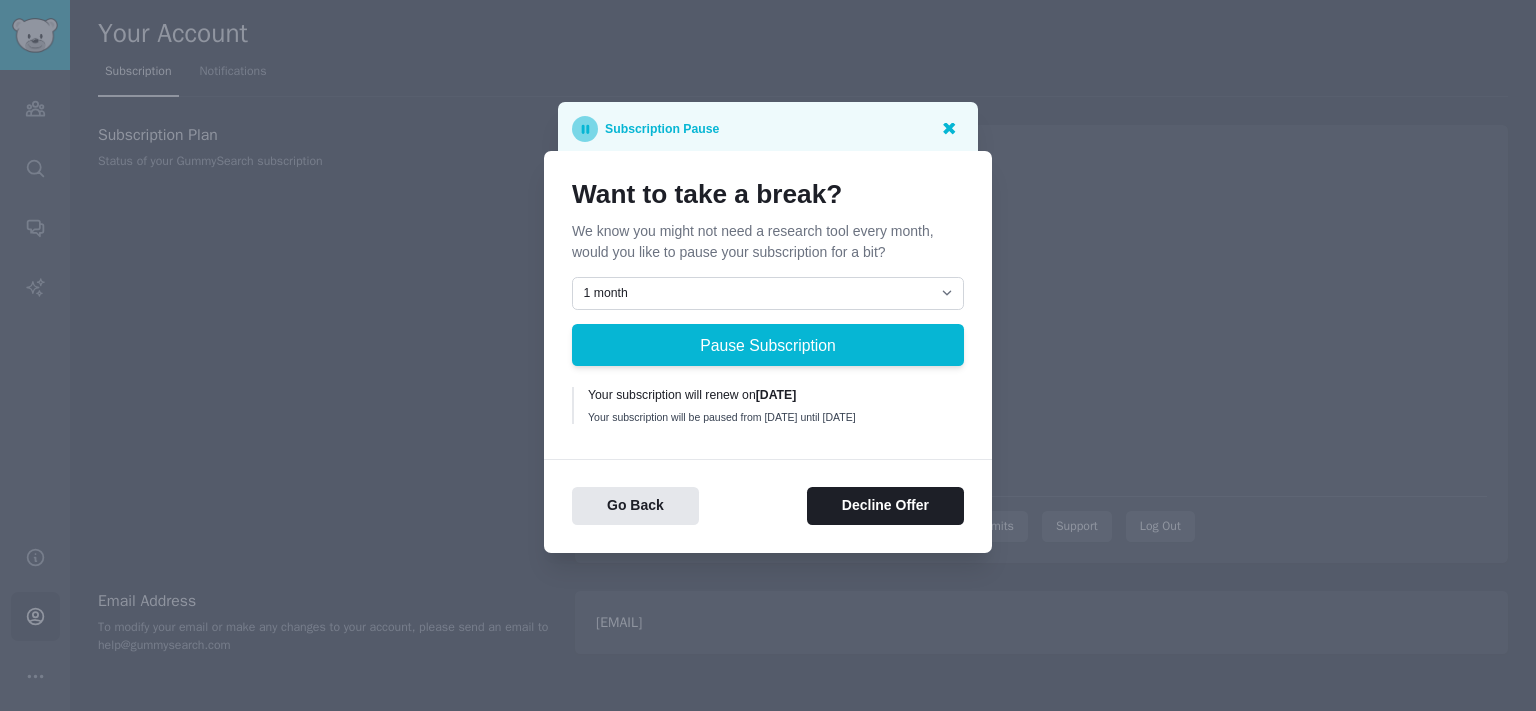 click 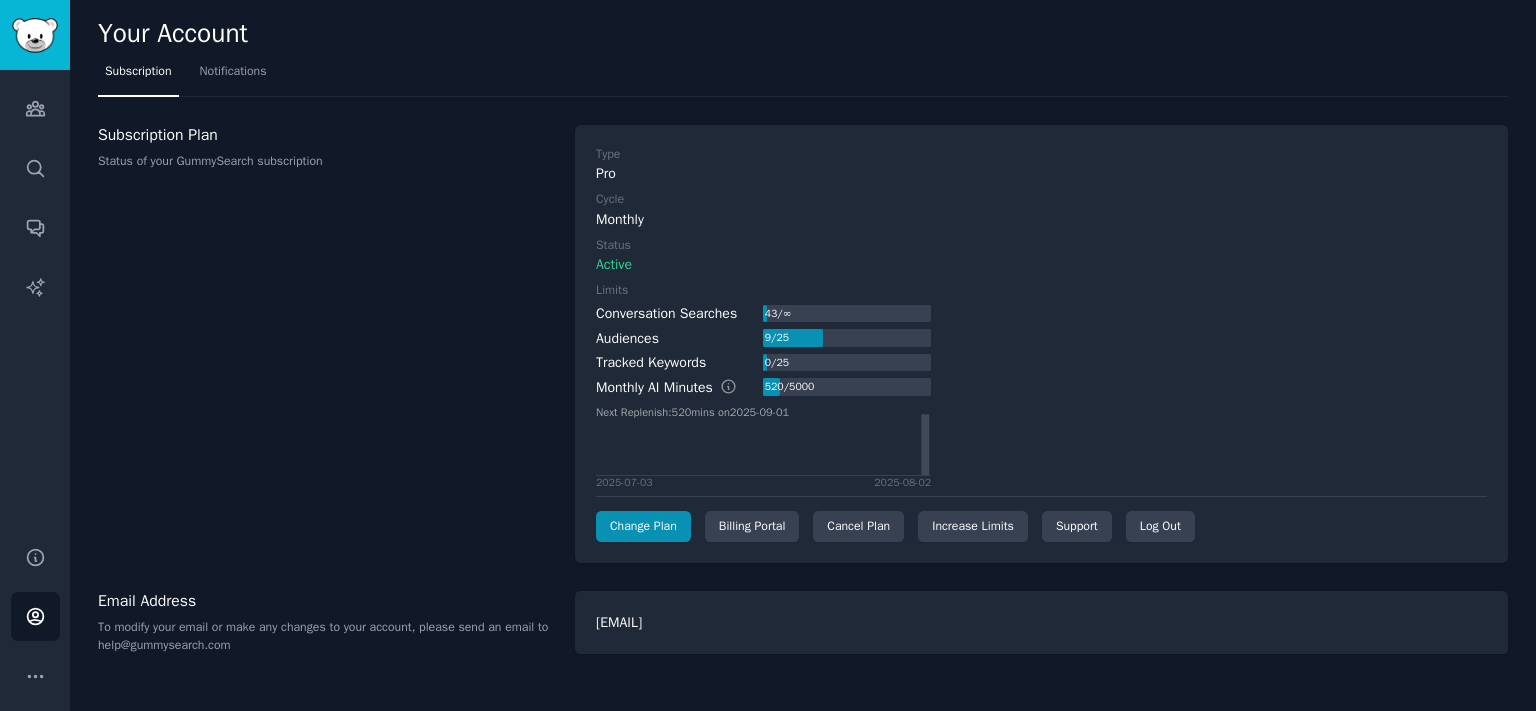 click on "Type Pro Cycle Monthly Status Active Limits Conversation Searches 43  /  ∞ Audiences 9  /  25 Tracked Keywords 0  /  25 Monthly AI Minutes 520  /  5000 Next Replenish:  520  mins on  2025-09-01 2025-07-03 2025-08-02 Change Plan Billing Portal Cancel Plan Increase Limits Support Log Out" 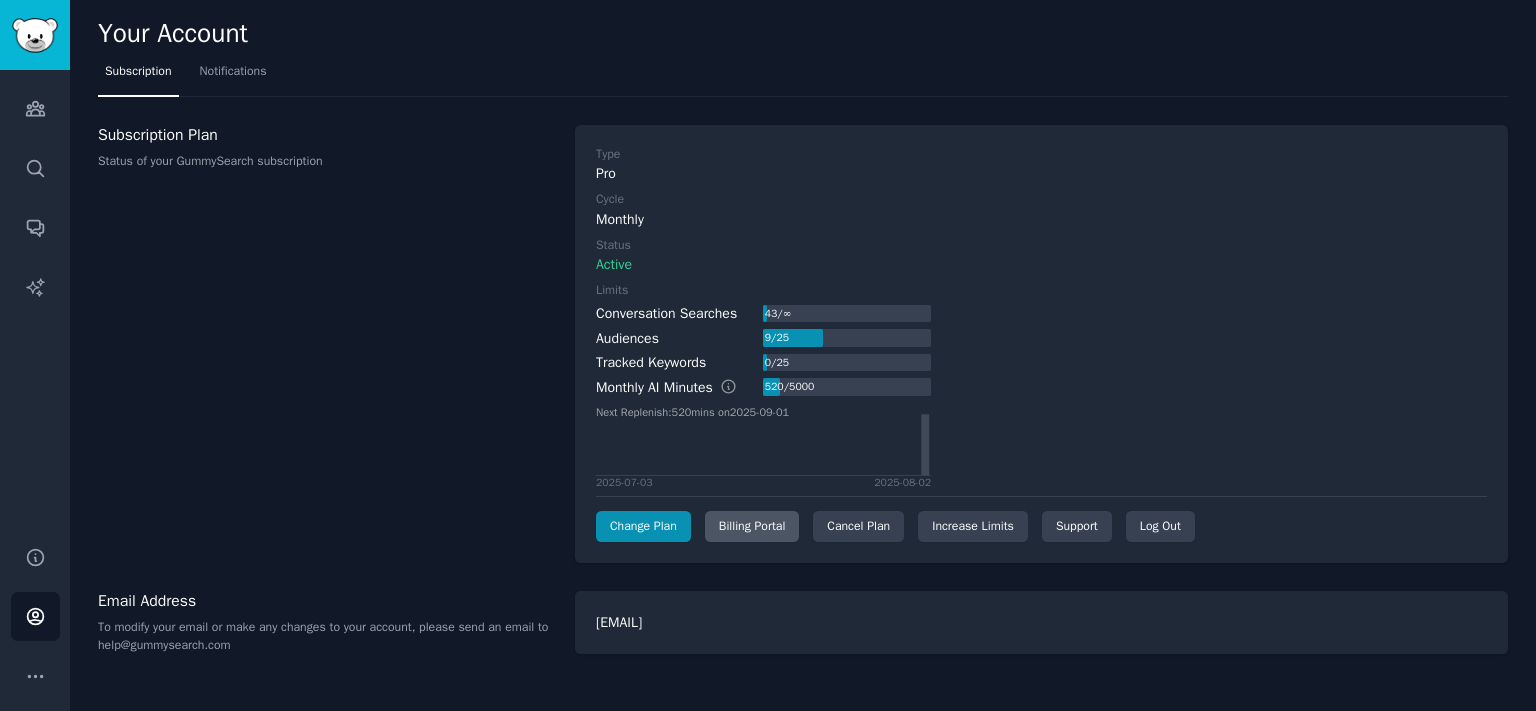 click on "Billing Portal" at bounding box center [752, 527] 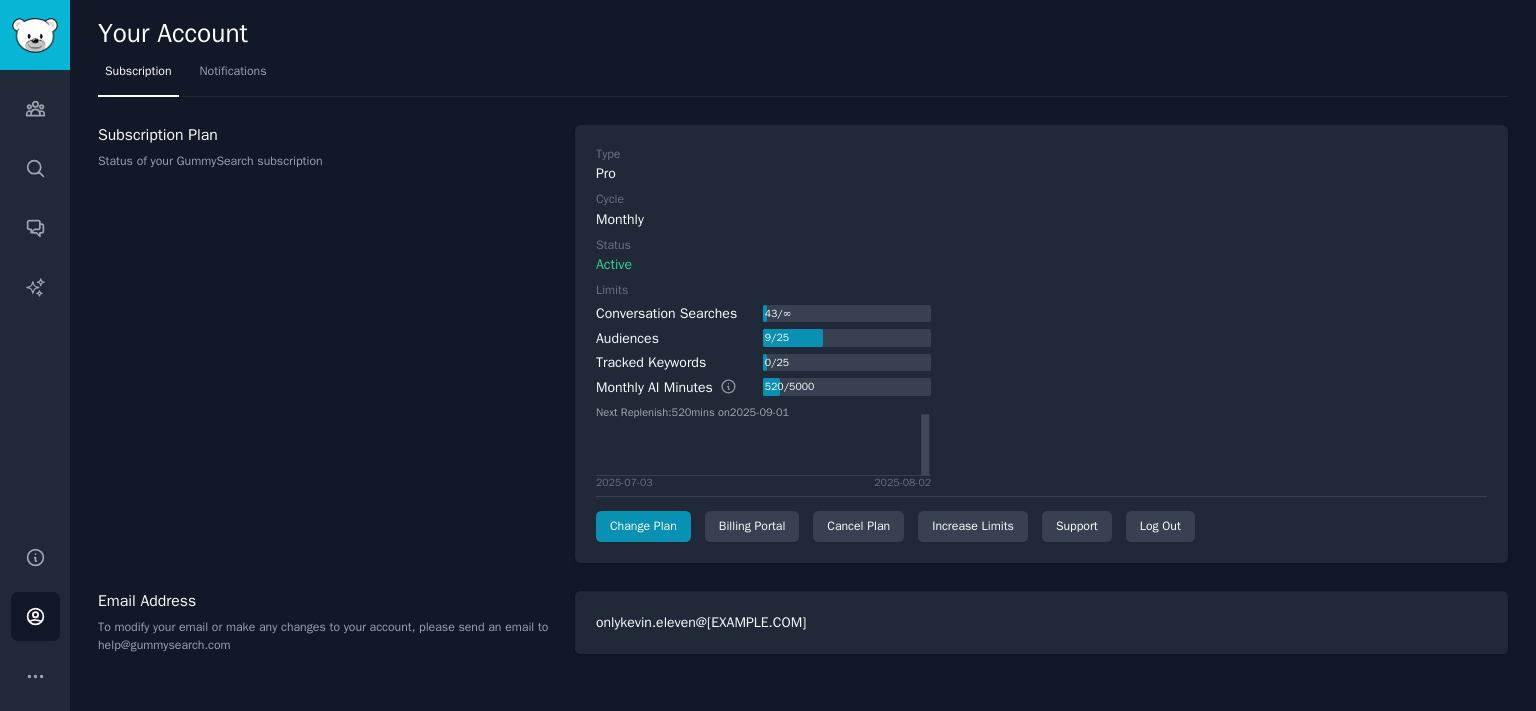 scroll, scrollTop: 0, scrollLeft: 0, axis: both 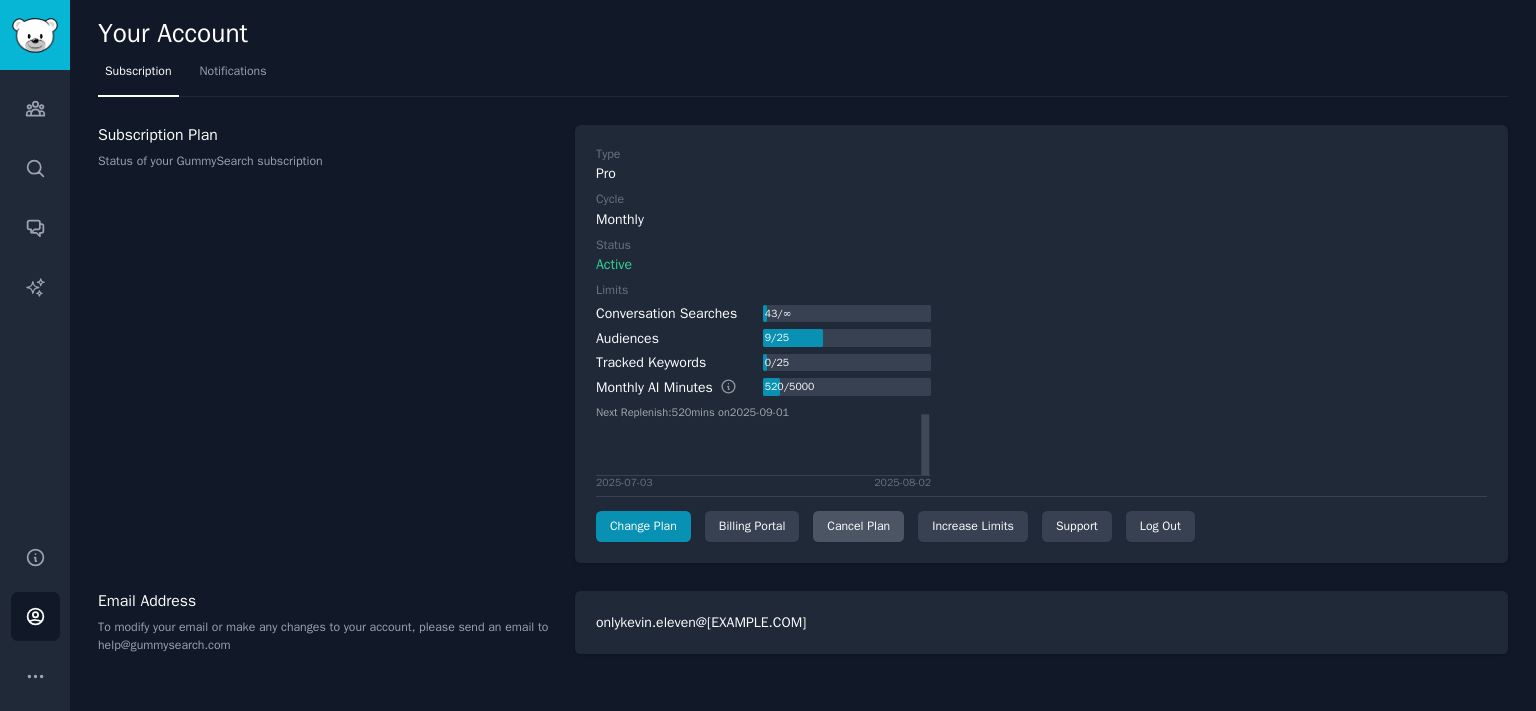 click on "Cancel Plan" at bounding box center [858, 527] 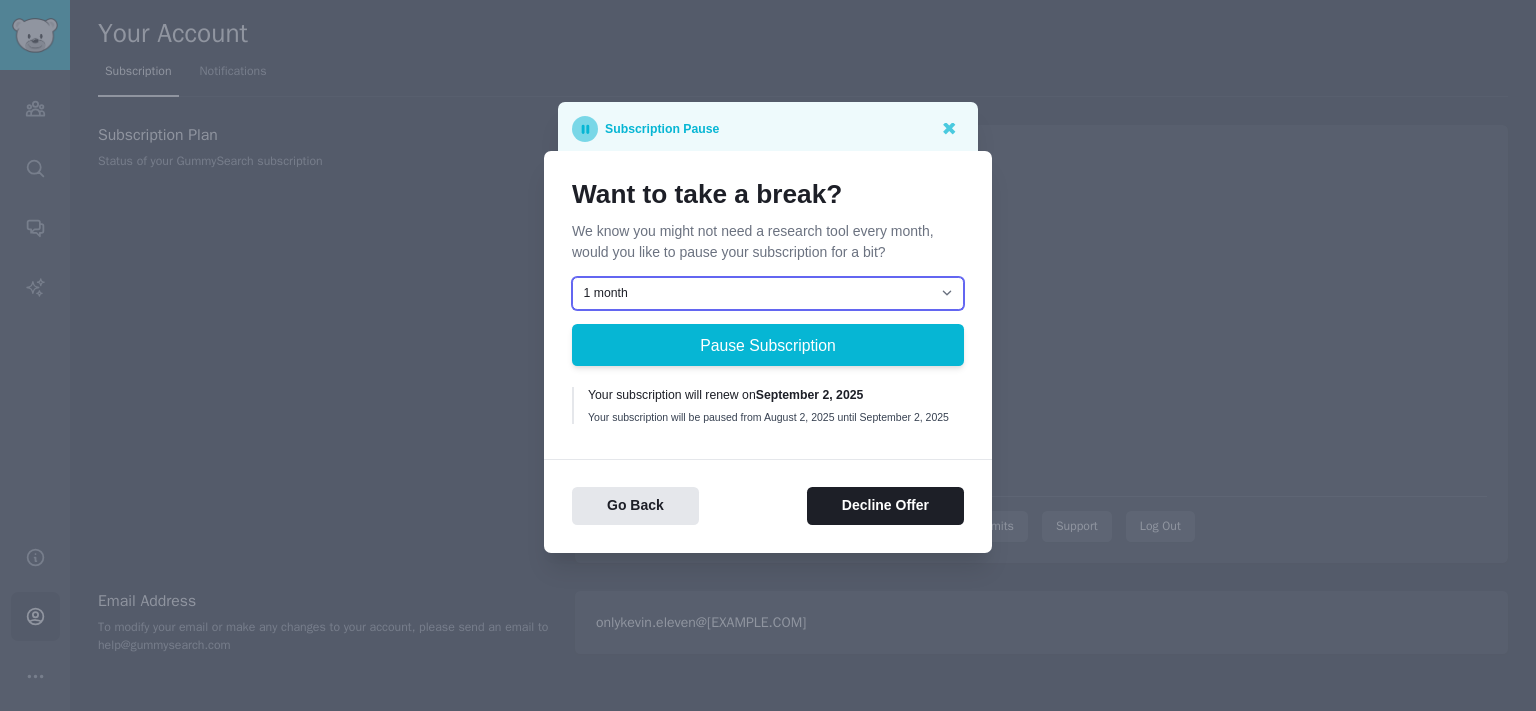 click on "1 month 2 months 3 months Choose a custom date to resume" at bounding box center (768, 294) 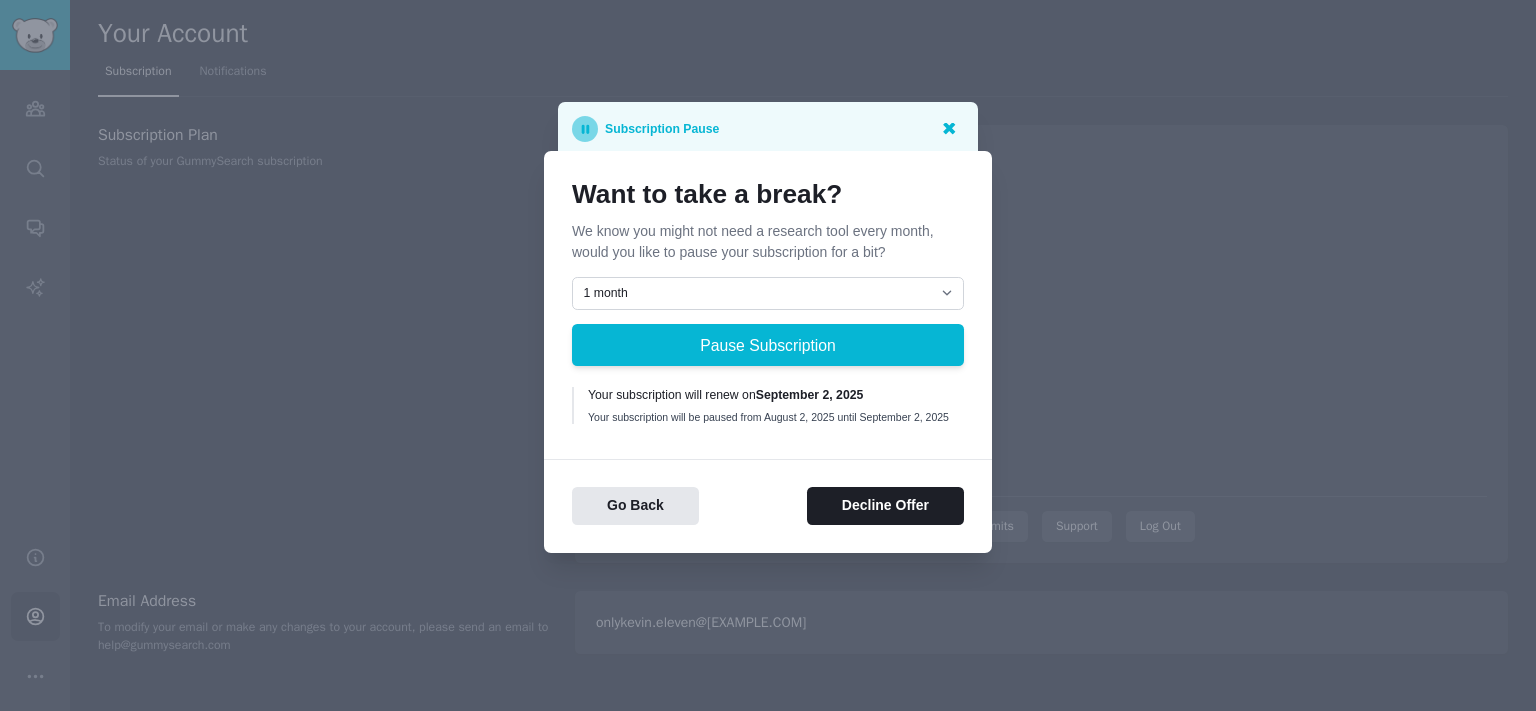 click 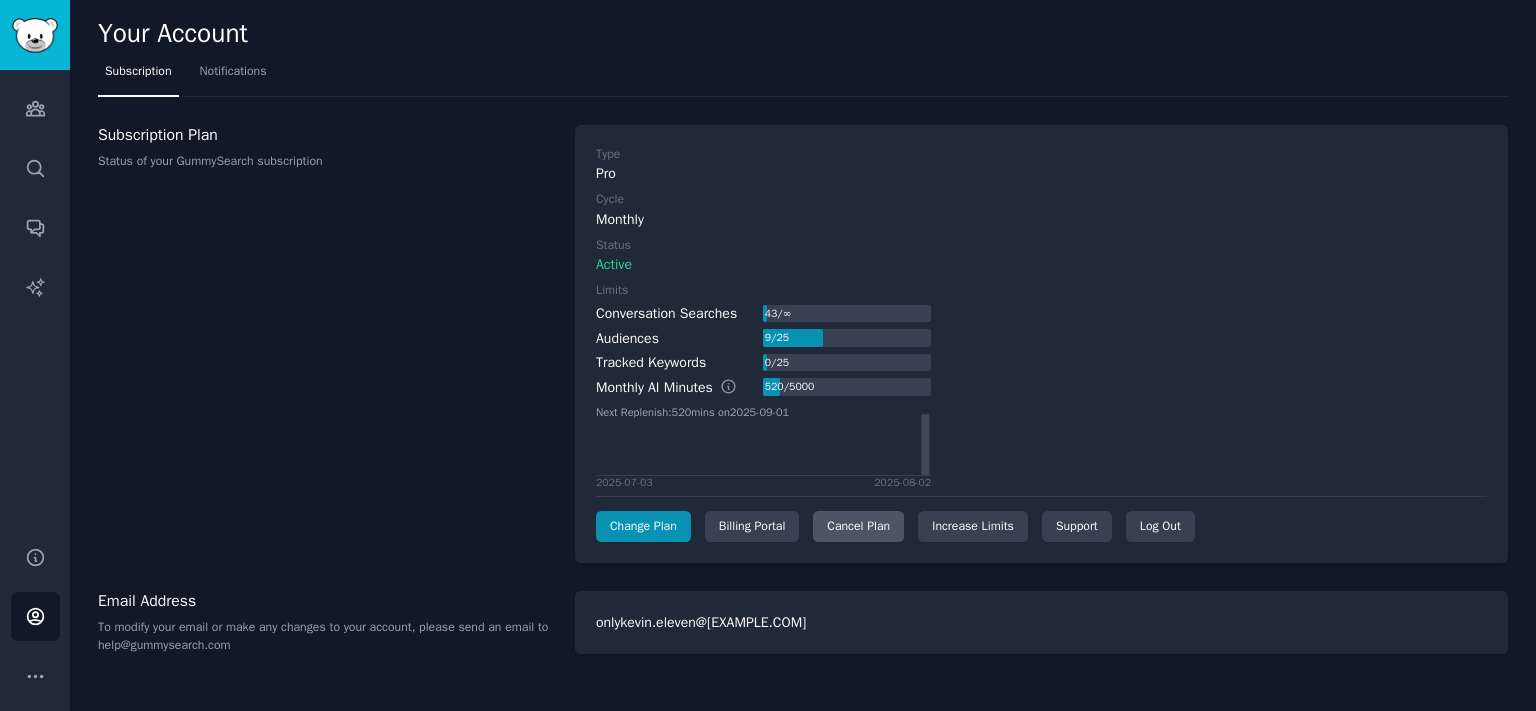 click on "Cancel Plan" at bounding box center (858, 527) 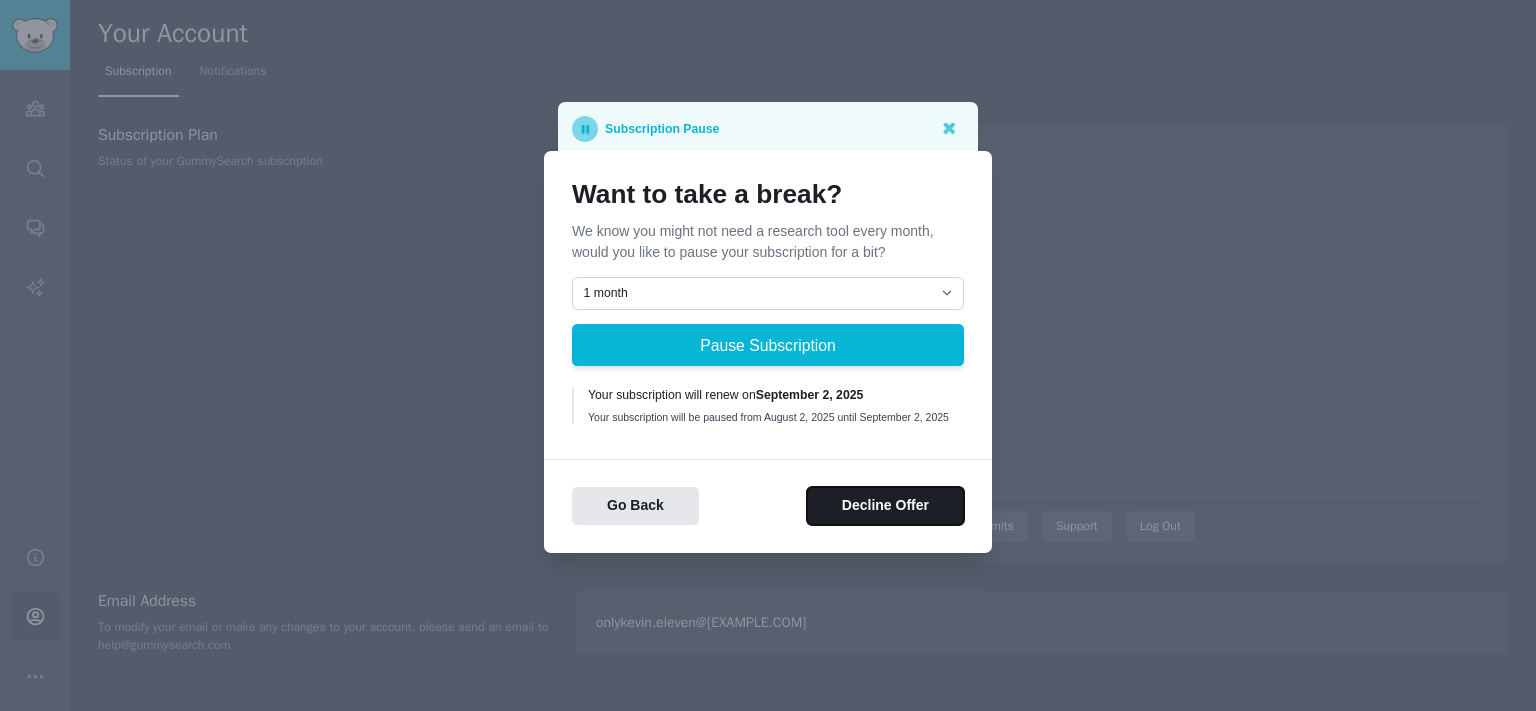 drag, startPoint x: 883, startPoint y: 506, endPoint x: 922, endPoint y: 507, distance: 39.012817 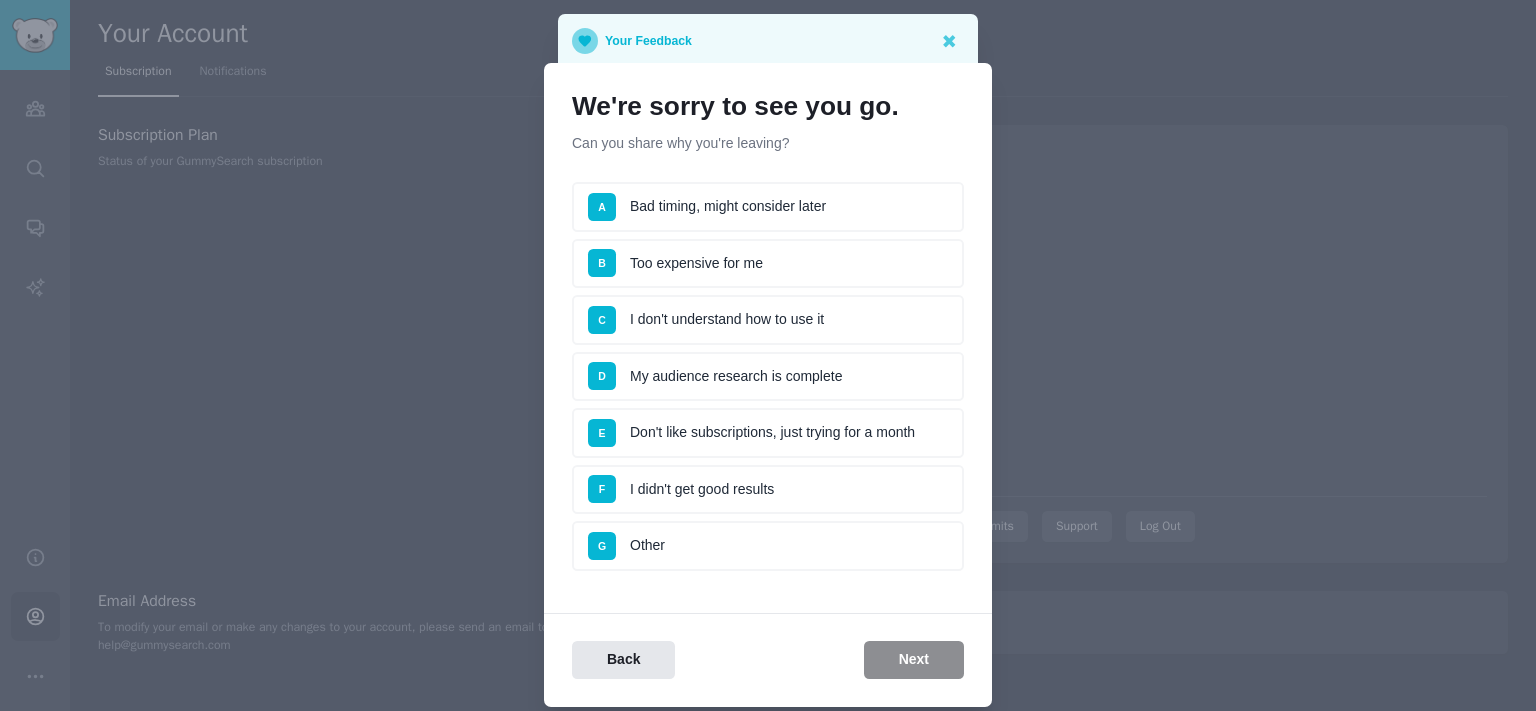 drag, startPoint x: 598, startPoint y: 206, endPoint x: 639, endPoint y: 229, distance: 47.010635 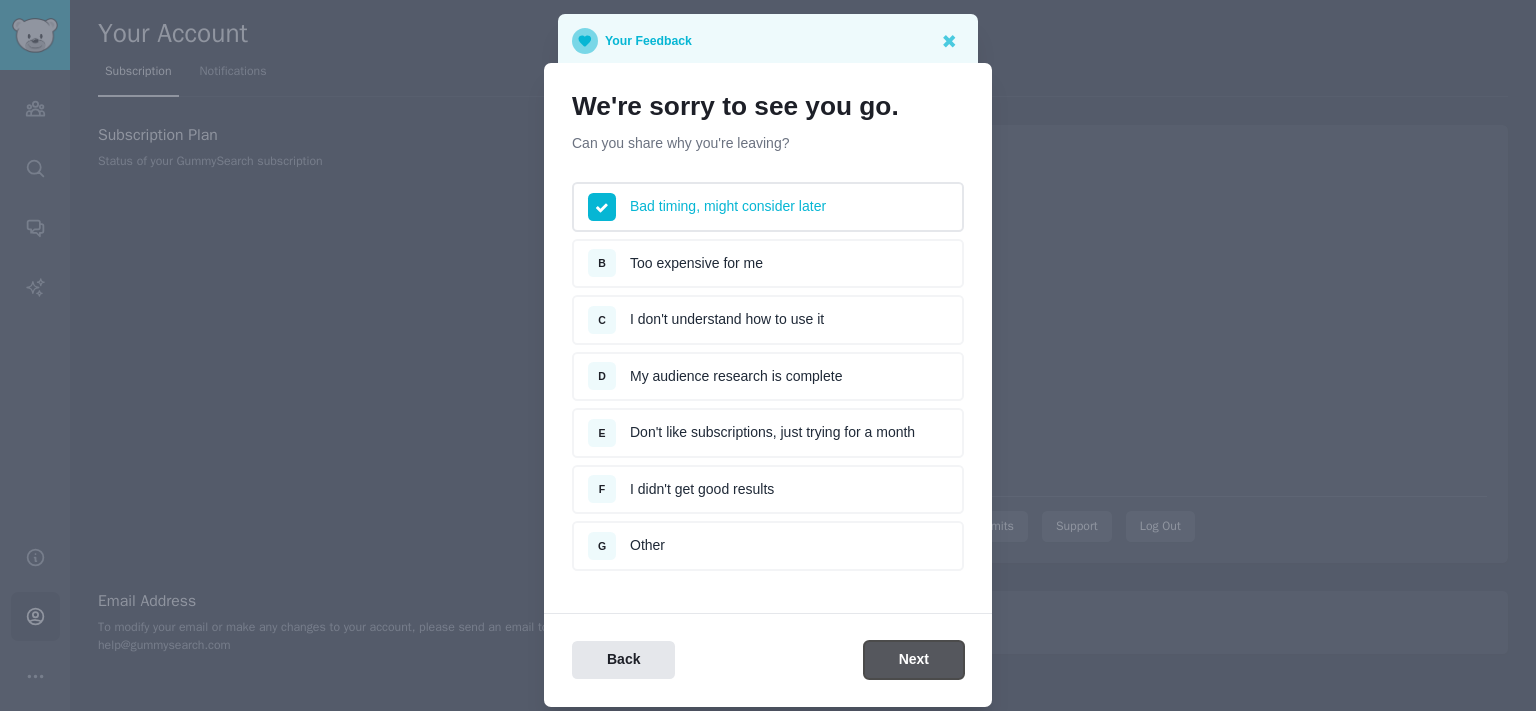 click on "Next" at bounding box center [914, 660] 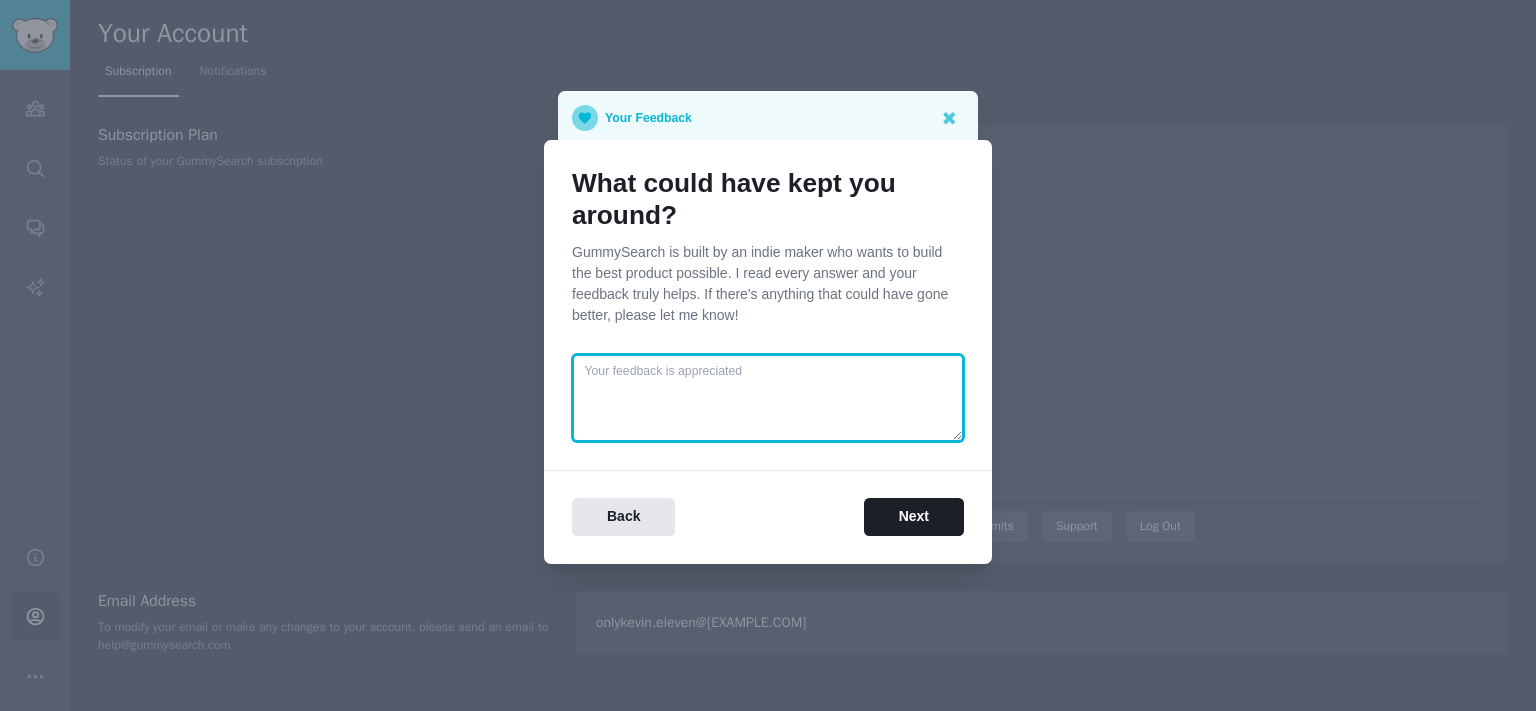 click at bounding box center (768, 398) 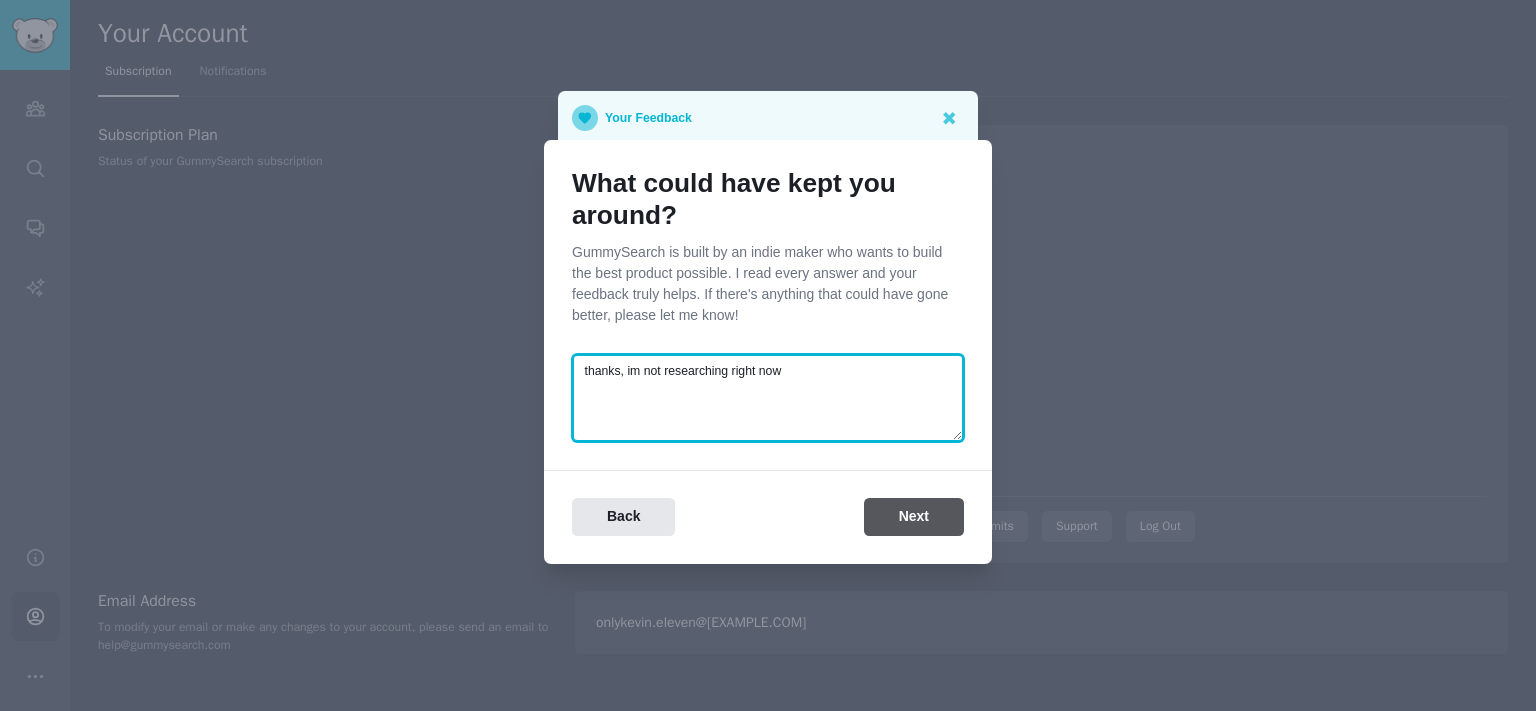 type on "thanks, im not researching right now" 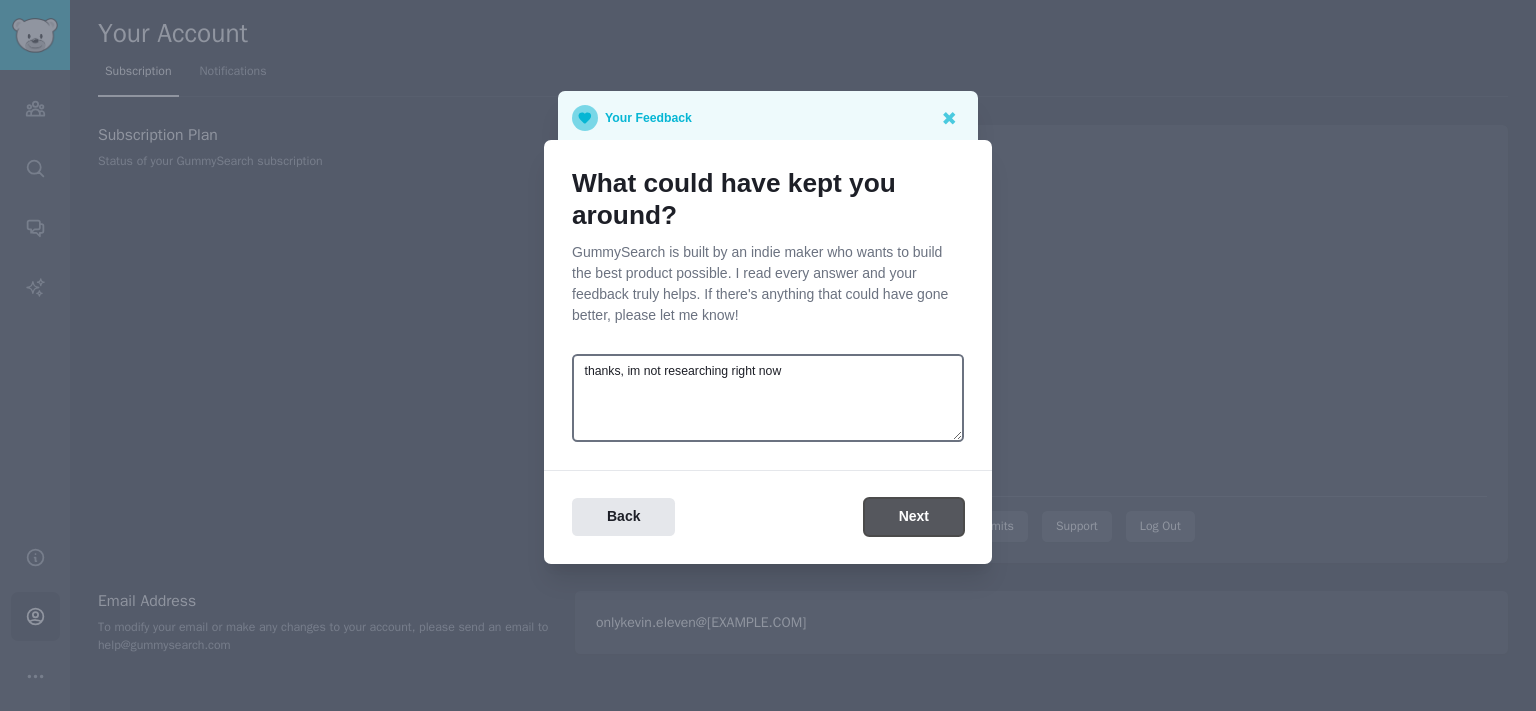 click on "Next" at bounding box center [914, 517] 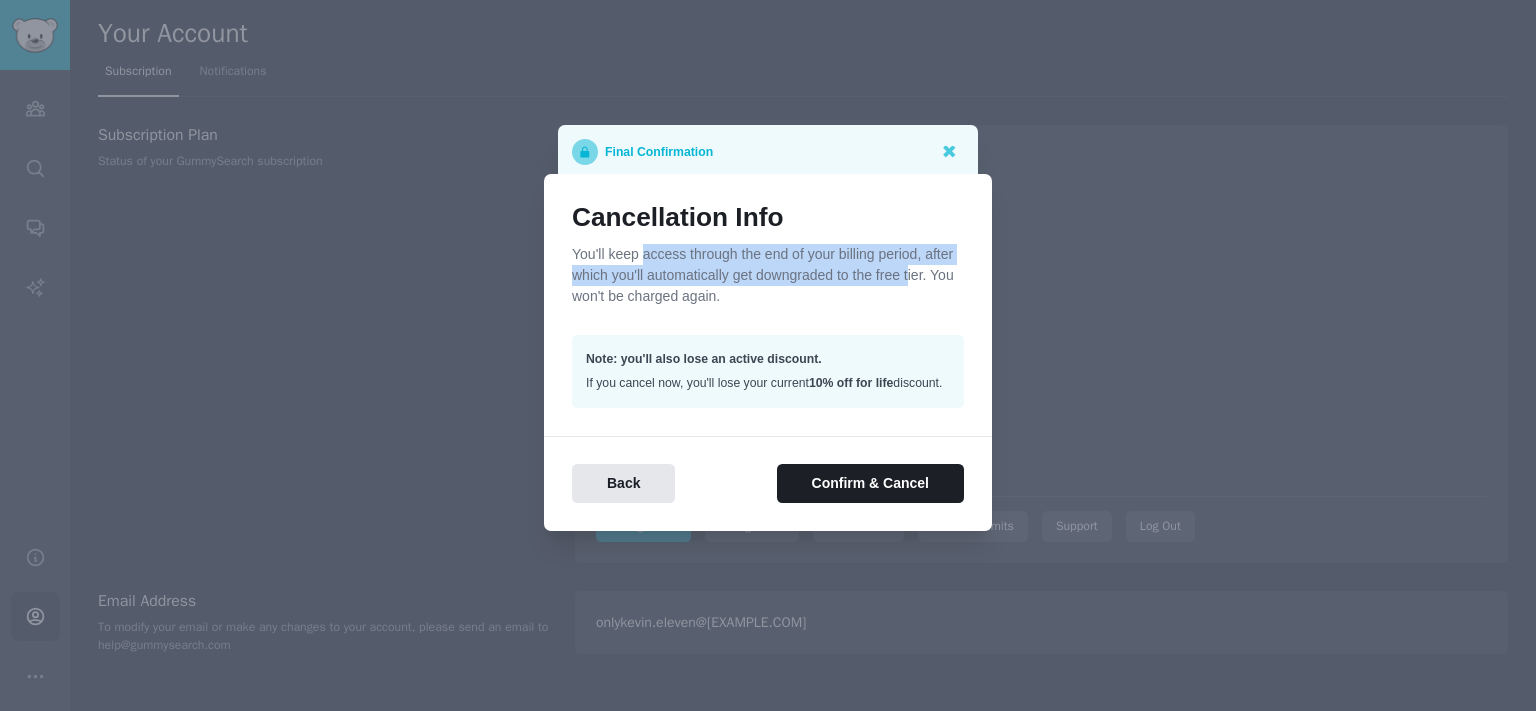 drag, startPoint x: 641, startPoint y: 262, endPoint x: 908, endPoint y: 278, distance: 267.47897 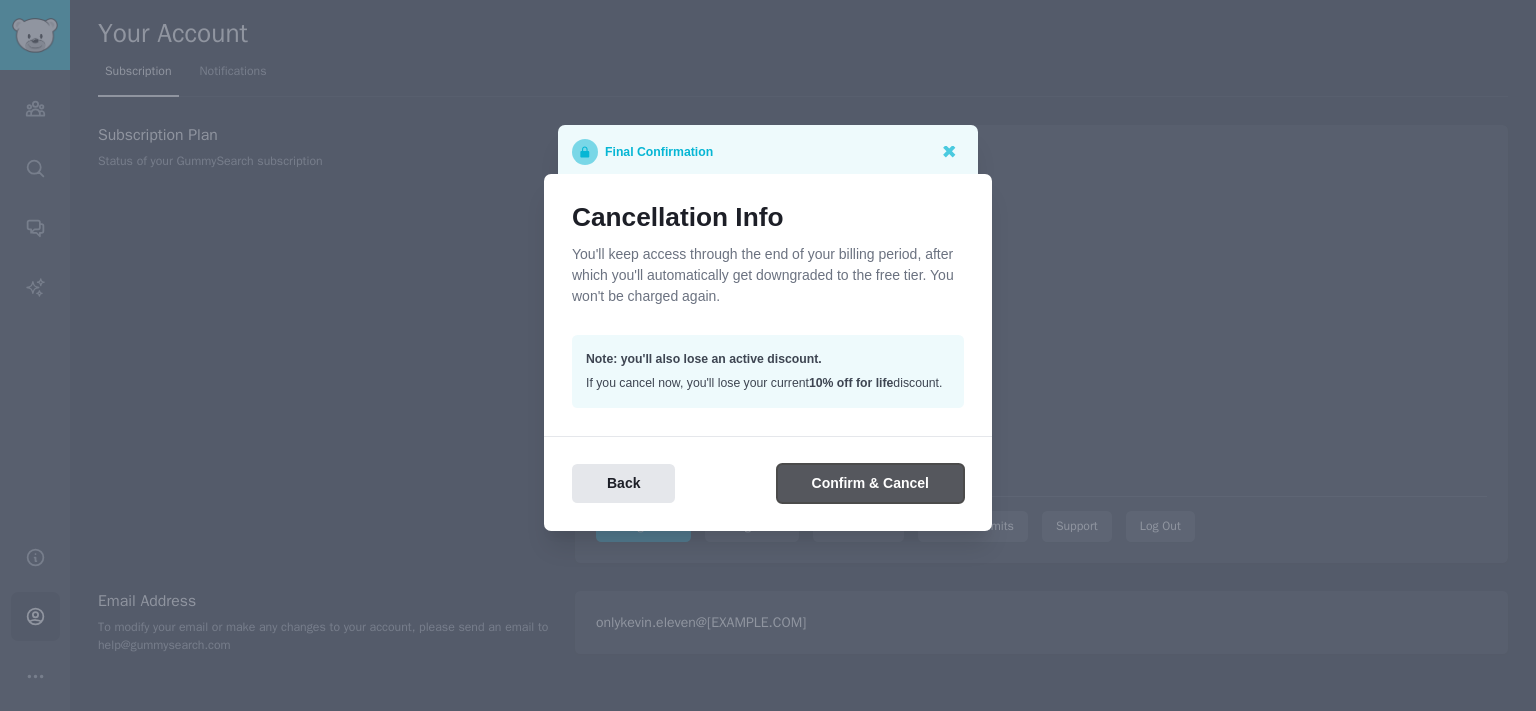 click on "Confirm & Cancel" at bounding box center (870, 483) 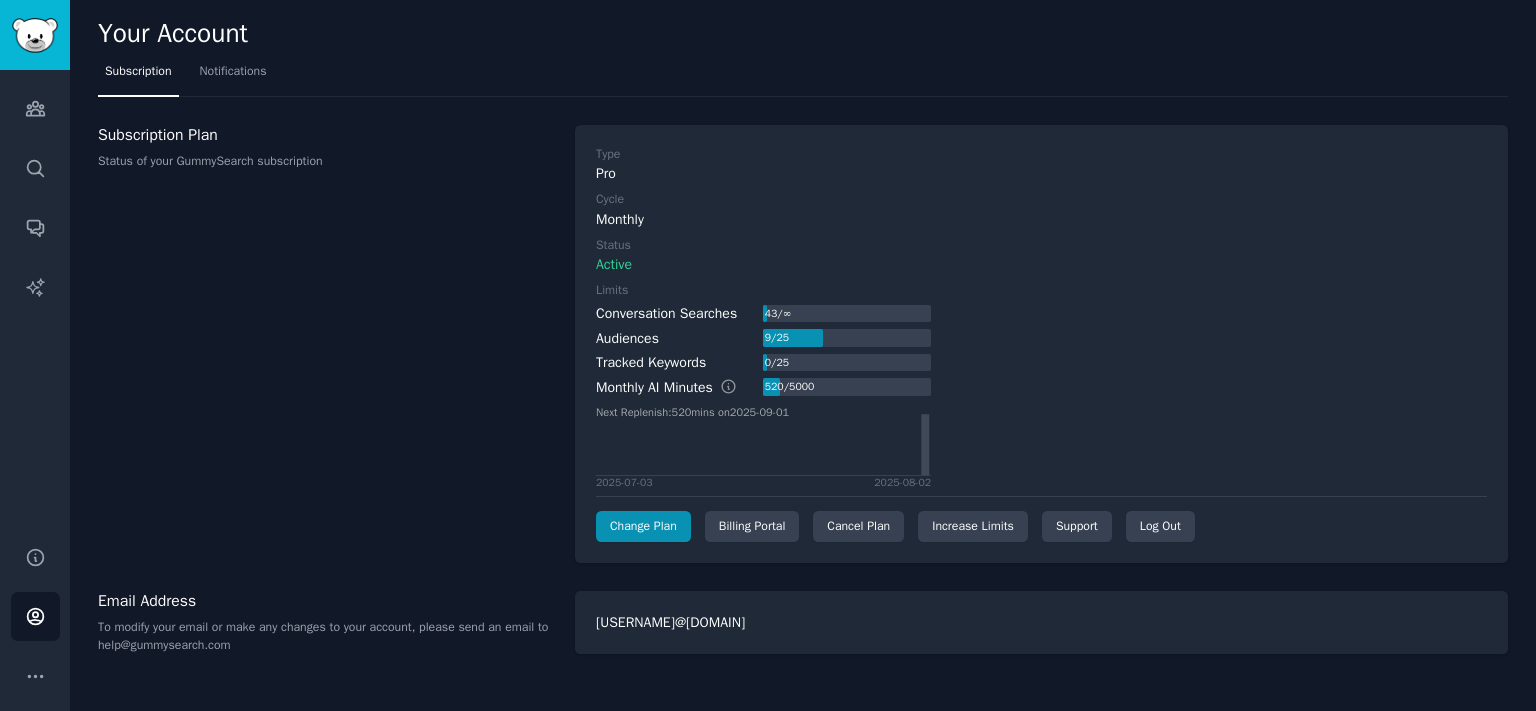 scroll, scrollTop: 0, scrollLeft: 0, axis: both 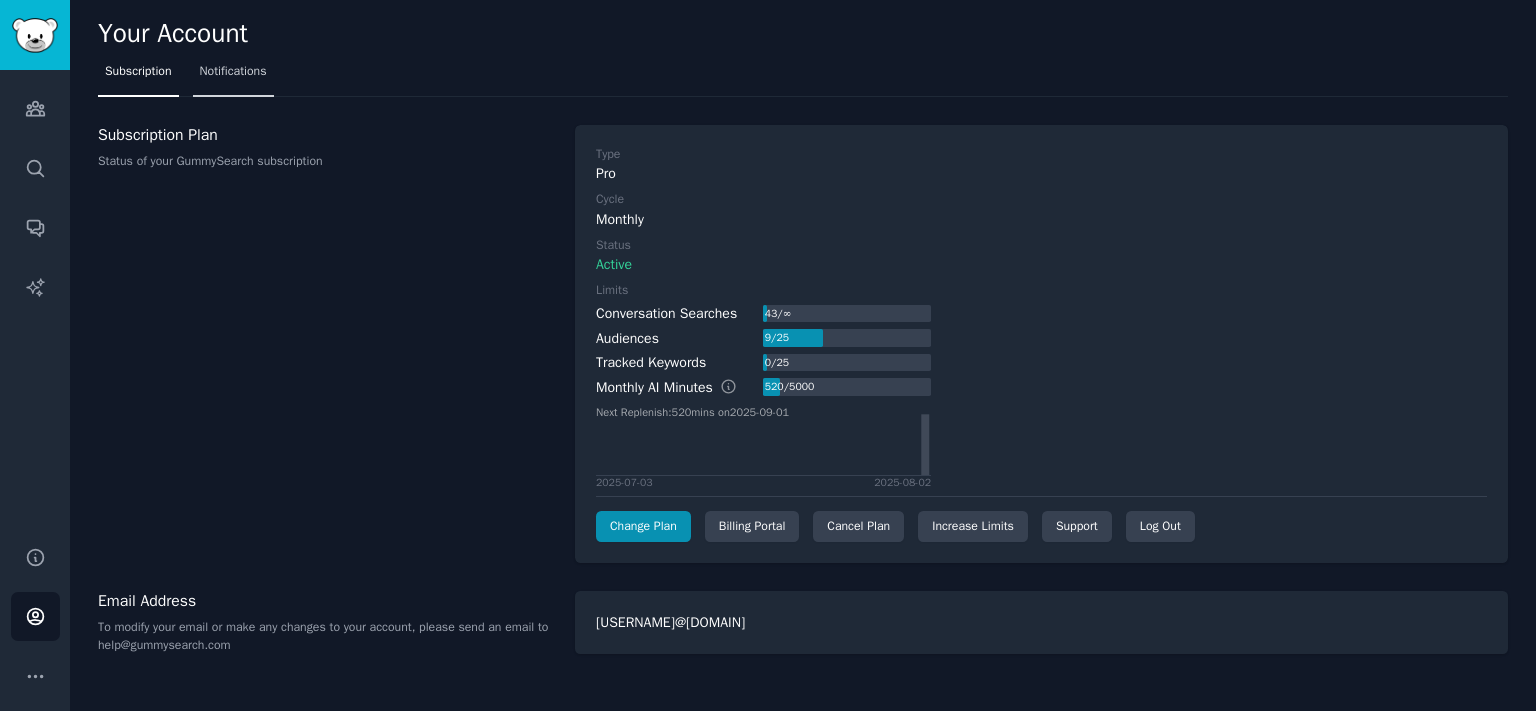 click on "Notifications" at bounding box center (233, 76) 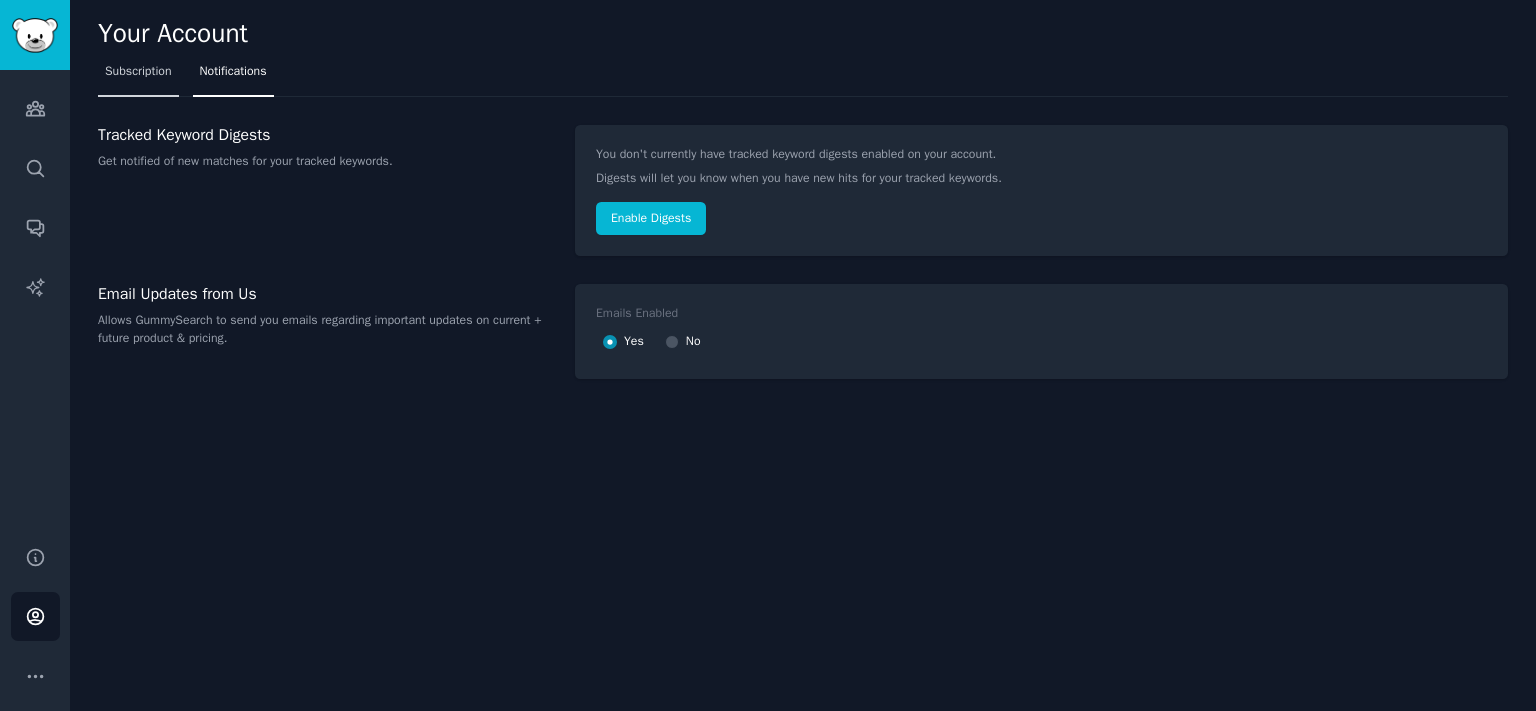 click on "Subscription" at bounding box center [138, 76] 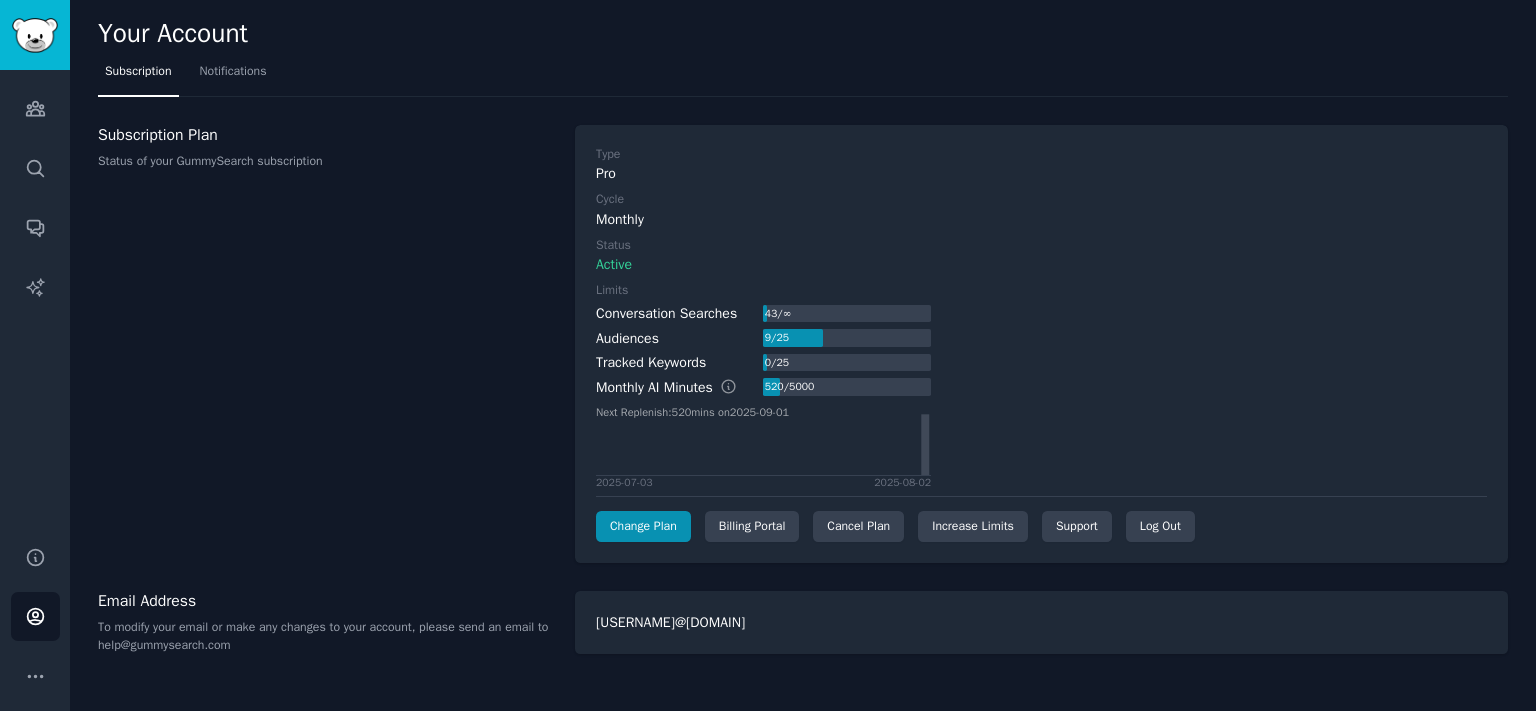 drag, startPoint x: 790, startPoint y: 313, endPoint x: 821, endPoint y: 313, distance: 31 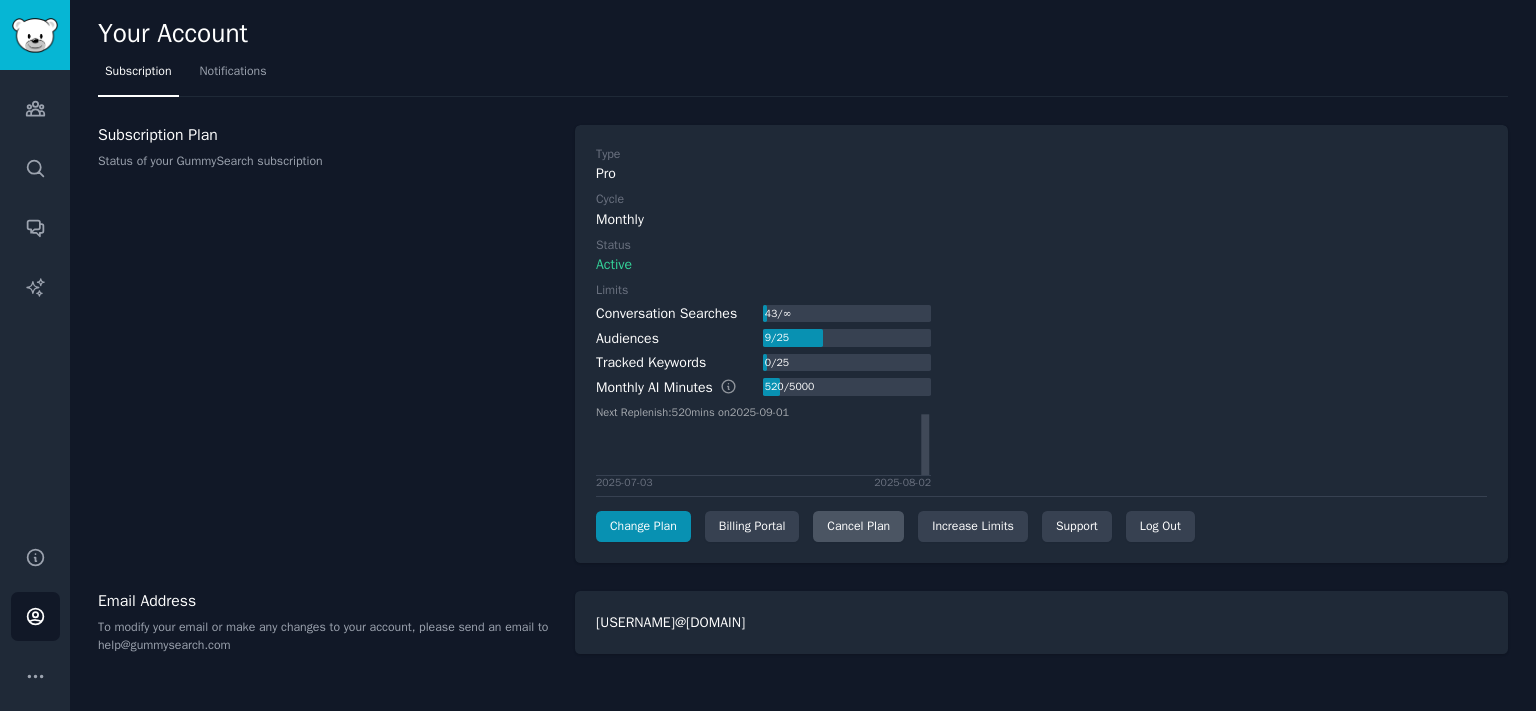 click on "Cancel Plan" at bounding box center [858, 527] 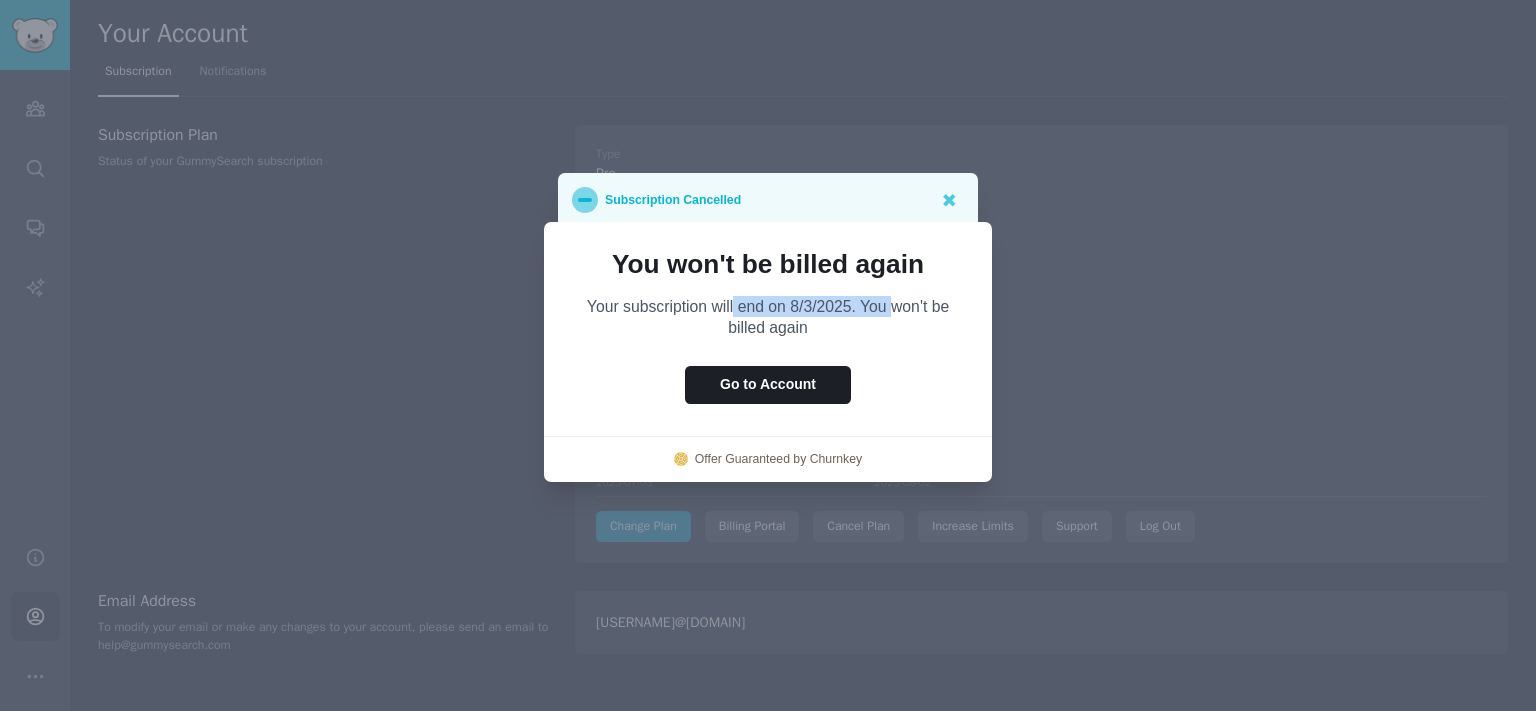 drag, startPoint x: 787, startPoint y: 307, endPoint x: 890, endPoint y: 299, distance: 103.31021 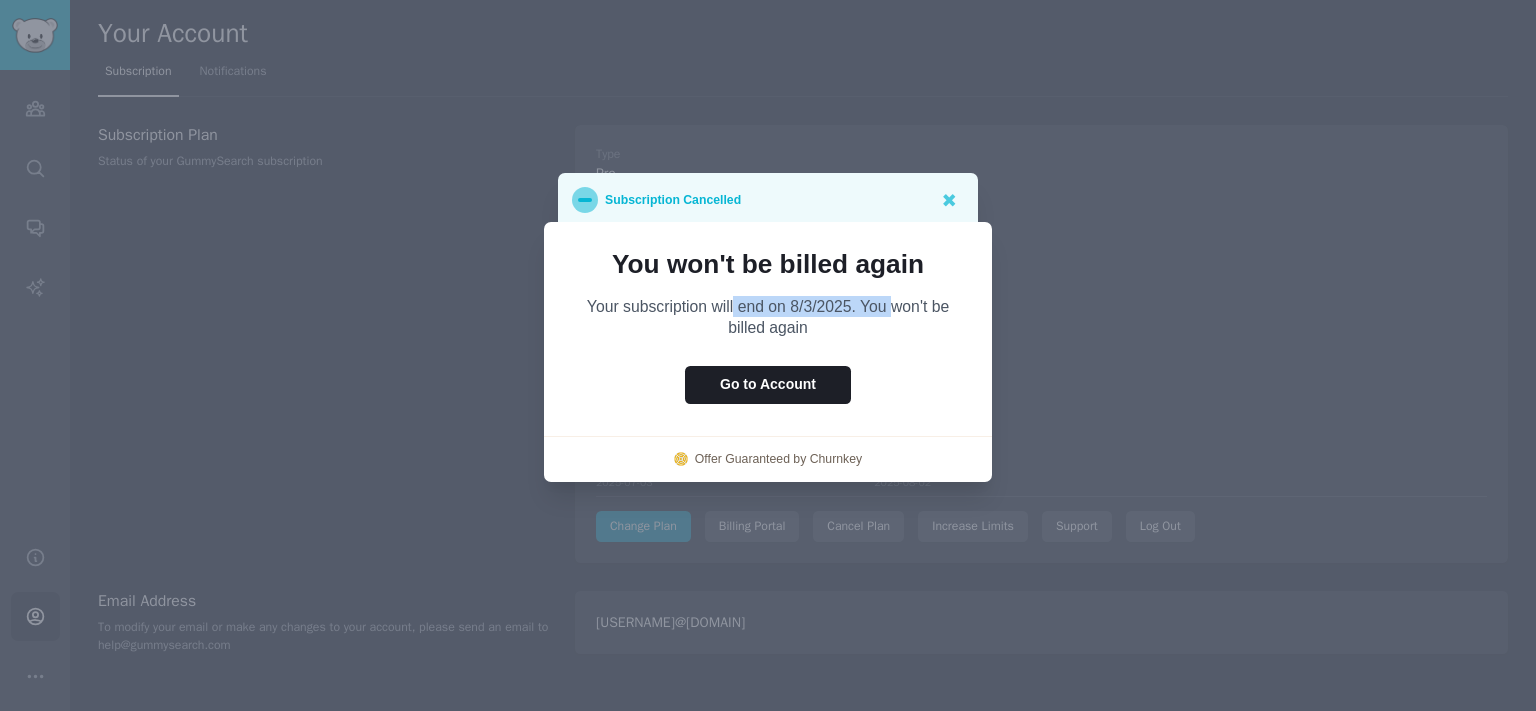 click on "Your subscription will end on 8/3/2025. You won't be billed again" at bounding box center [768, 317] 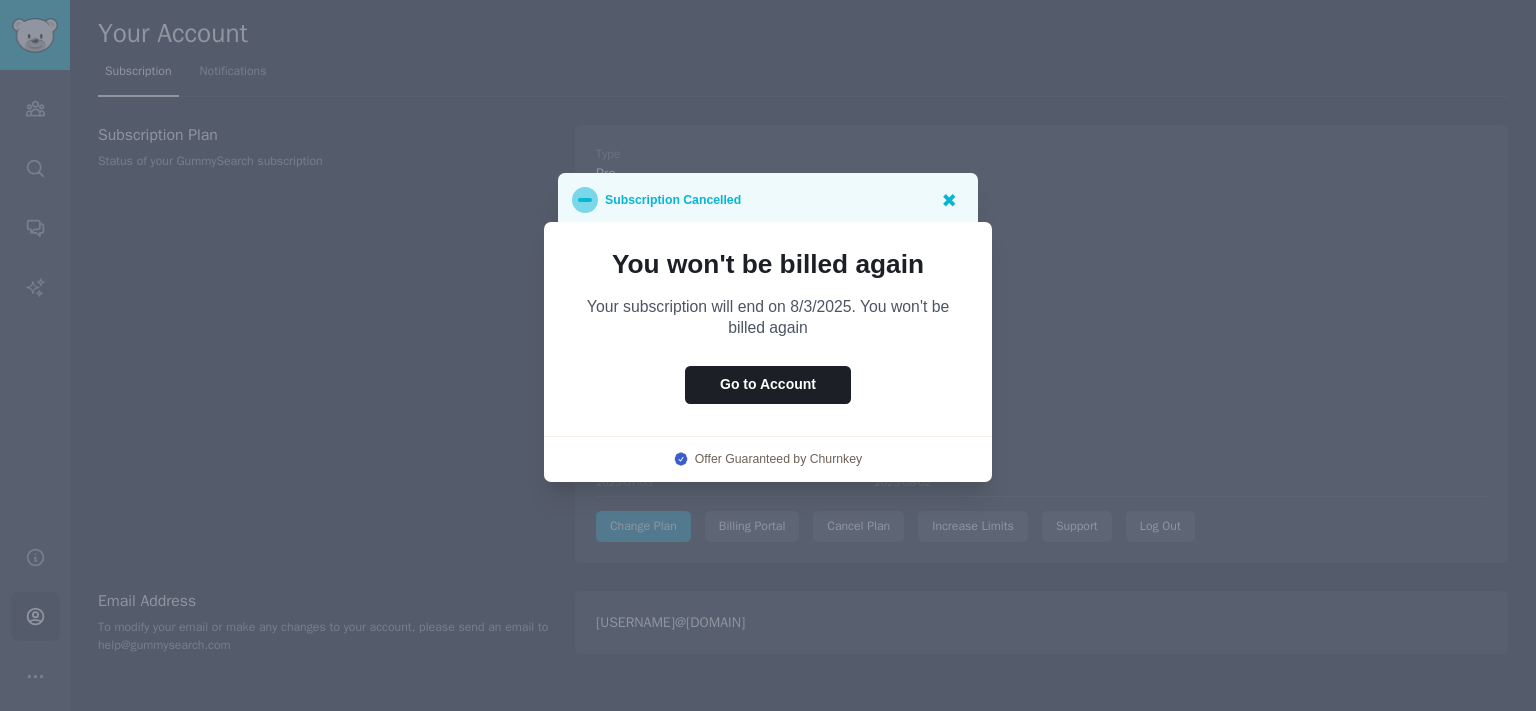 click 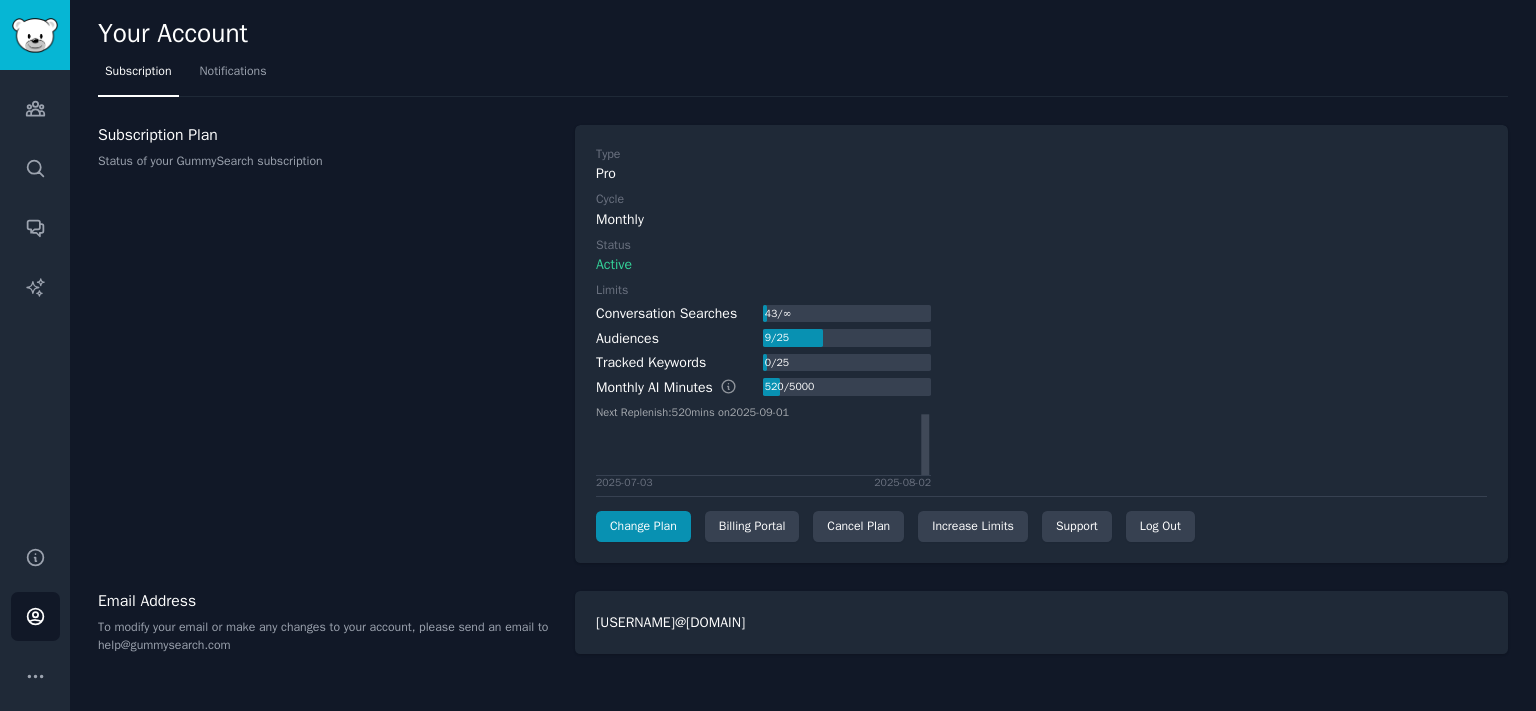 click on "Limits Conversation Searches 43  /  ∞ Audiences 9  /  25 Tracked Keywords 0  /  25 Monthly AI Minutes 520  /  5000 Next Replenish:  520  mins on  2025-09-01 2025-07-03 2025-08-02" at bounding box center [1041, 385] 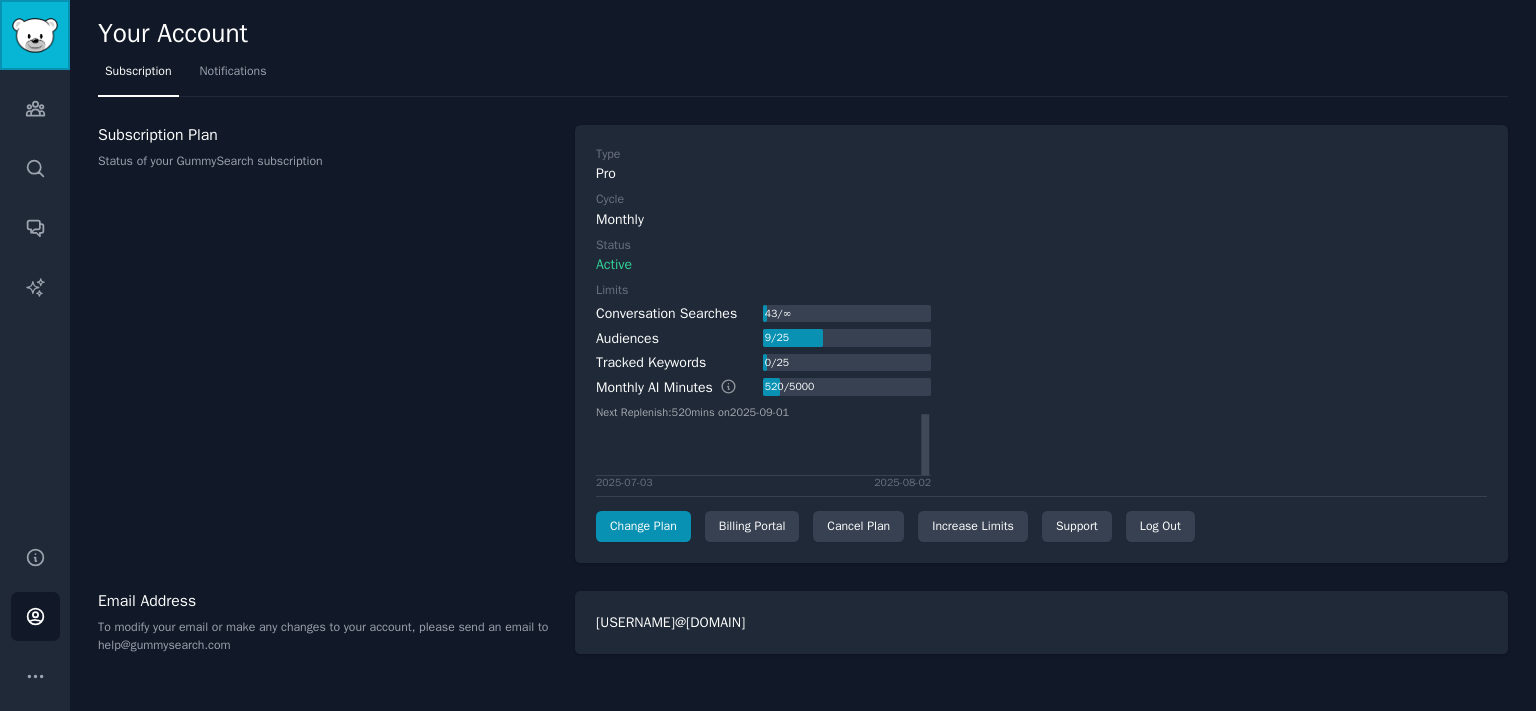 click at bounding box center (35, 35) 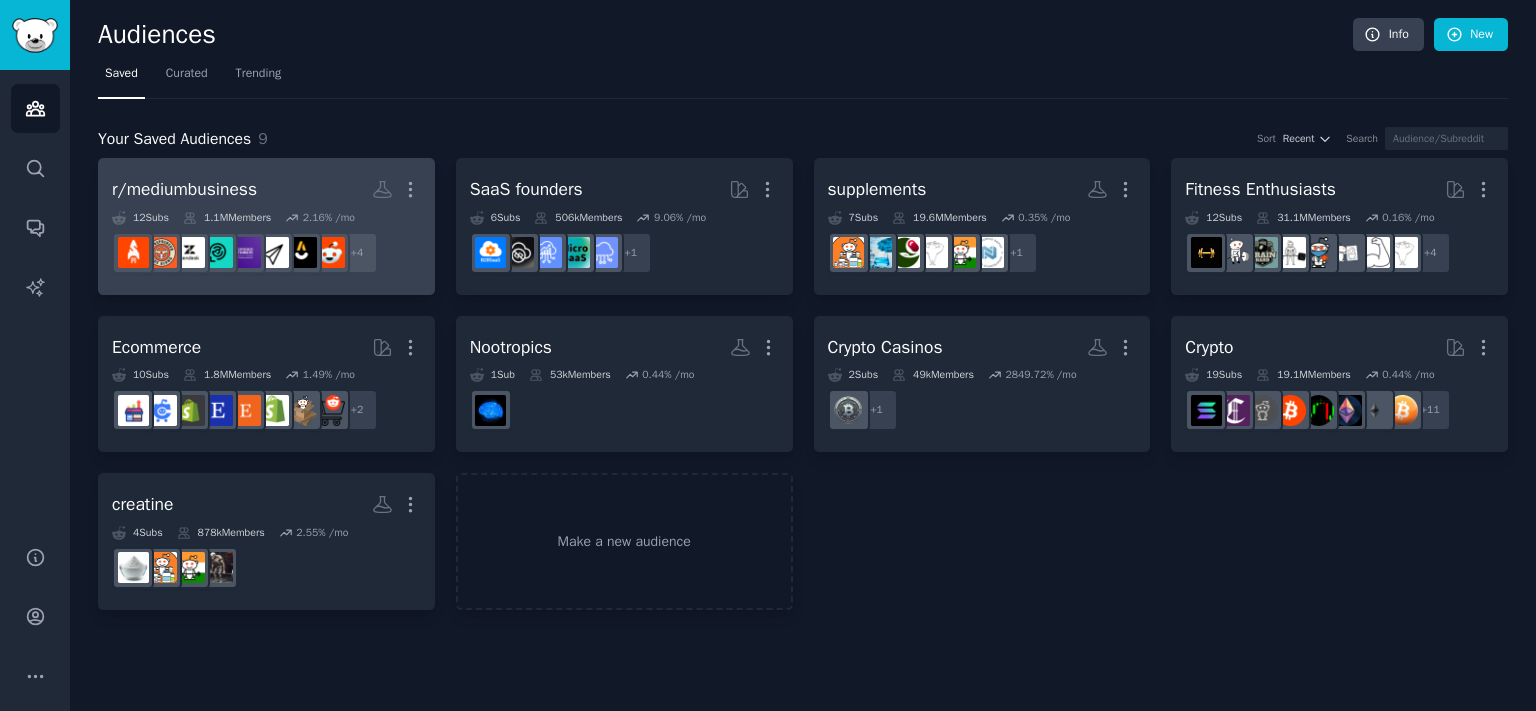 click on "r/mediumbusiness More" at bounding box center [266, 189] 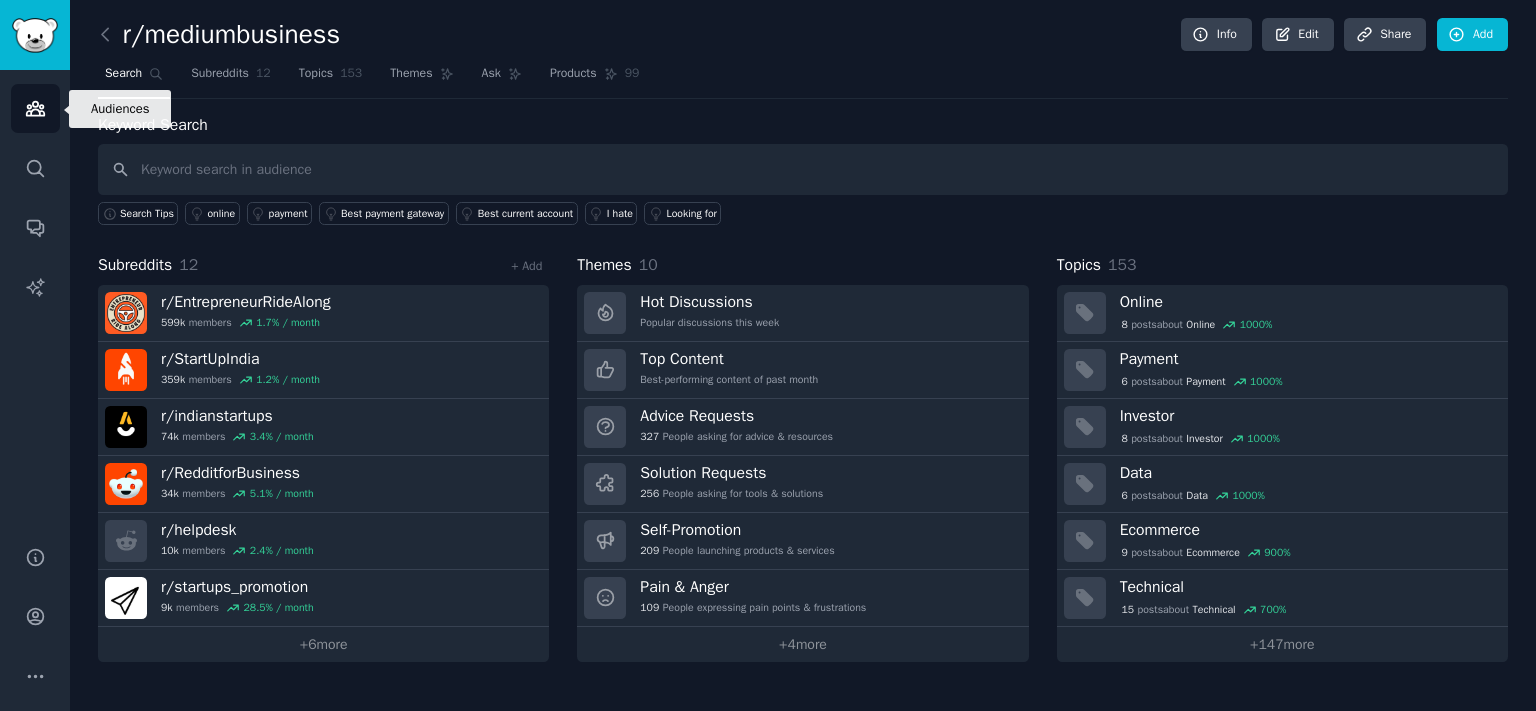 click 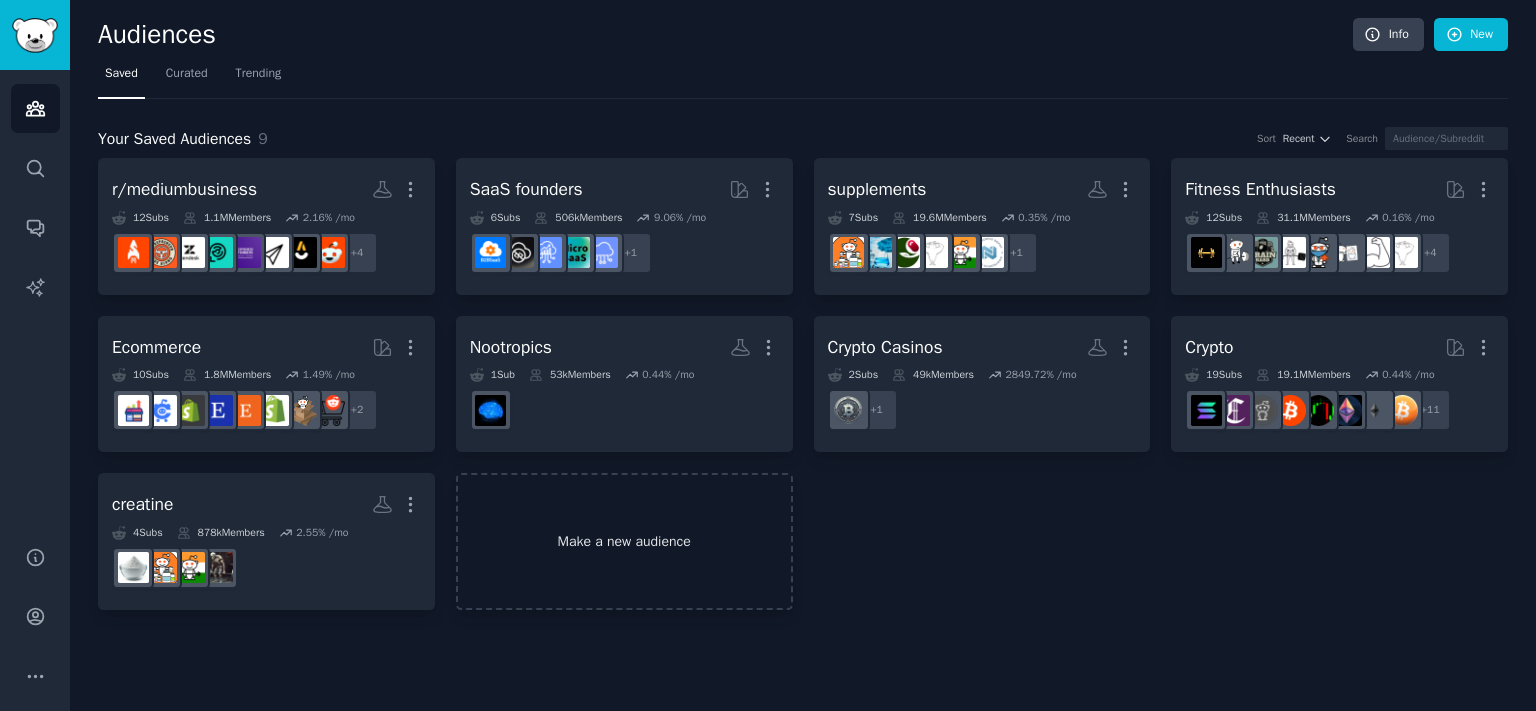 click on "Make a new audience" at bounding box center [624, 541] 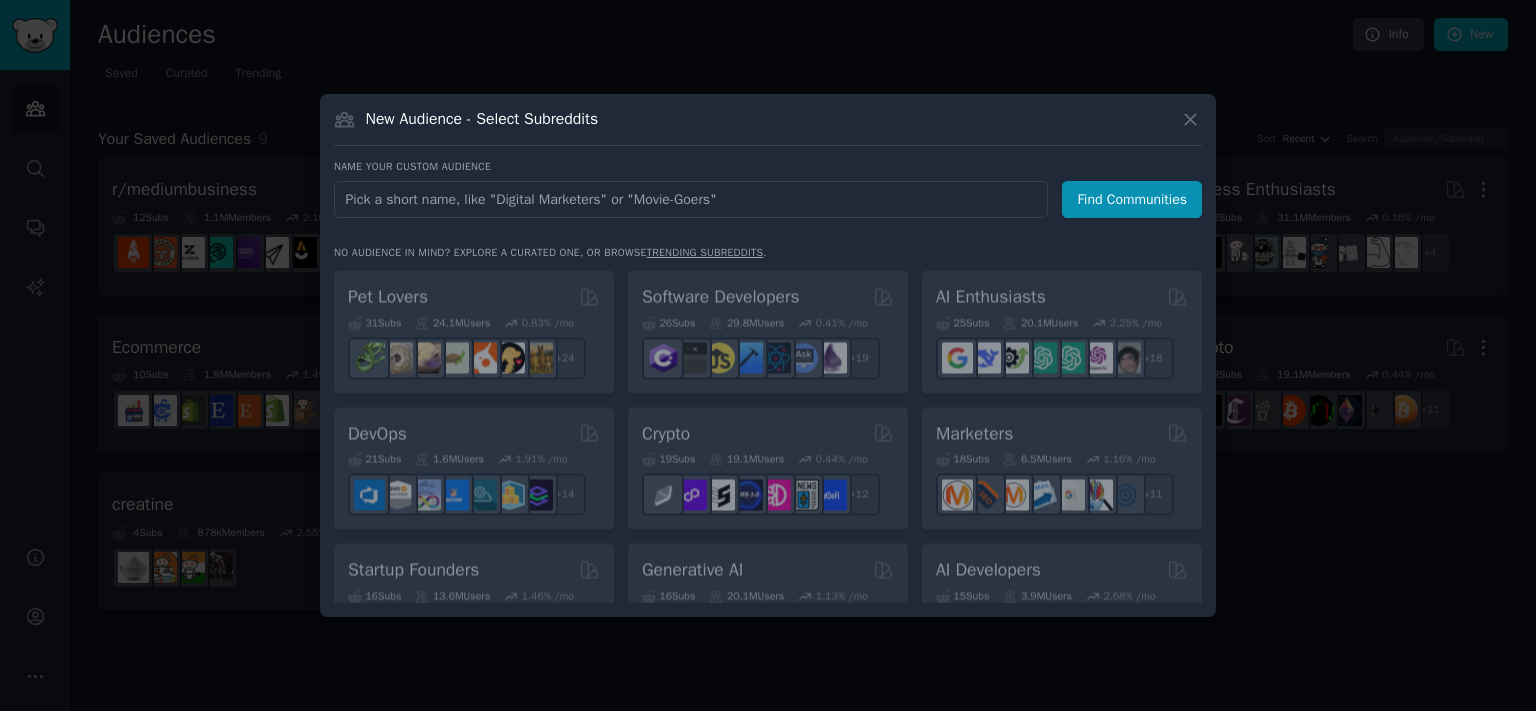 click at bounding box center (691, 199) 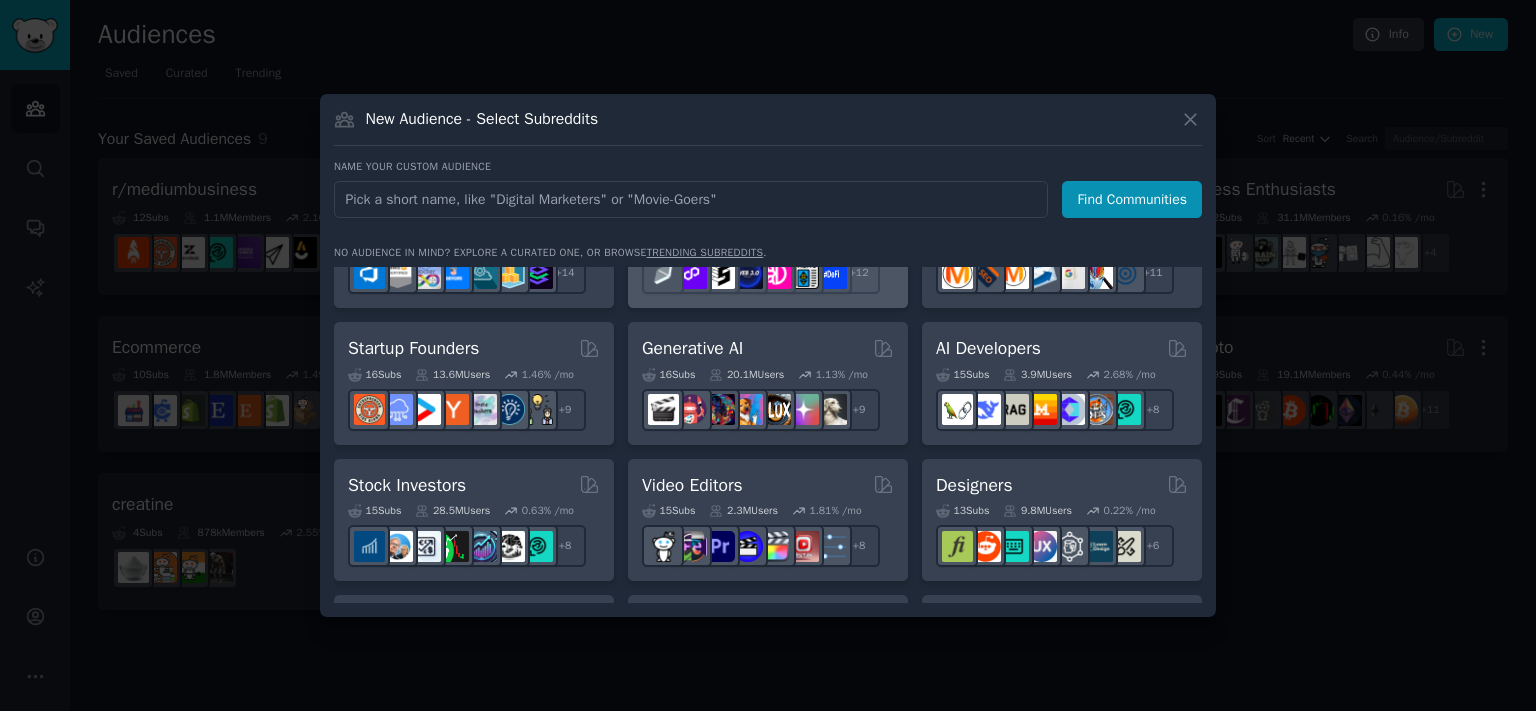 scroll, scrollTop: 220, scrollLeft: 0, axis: vertical 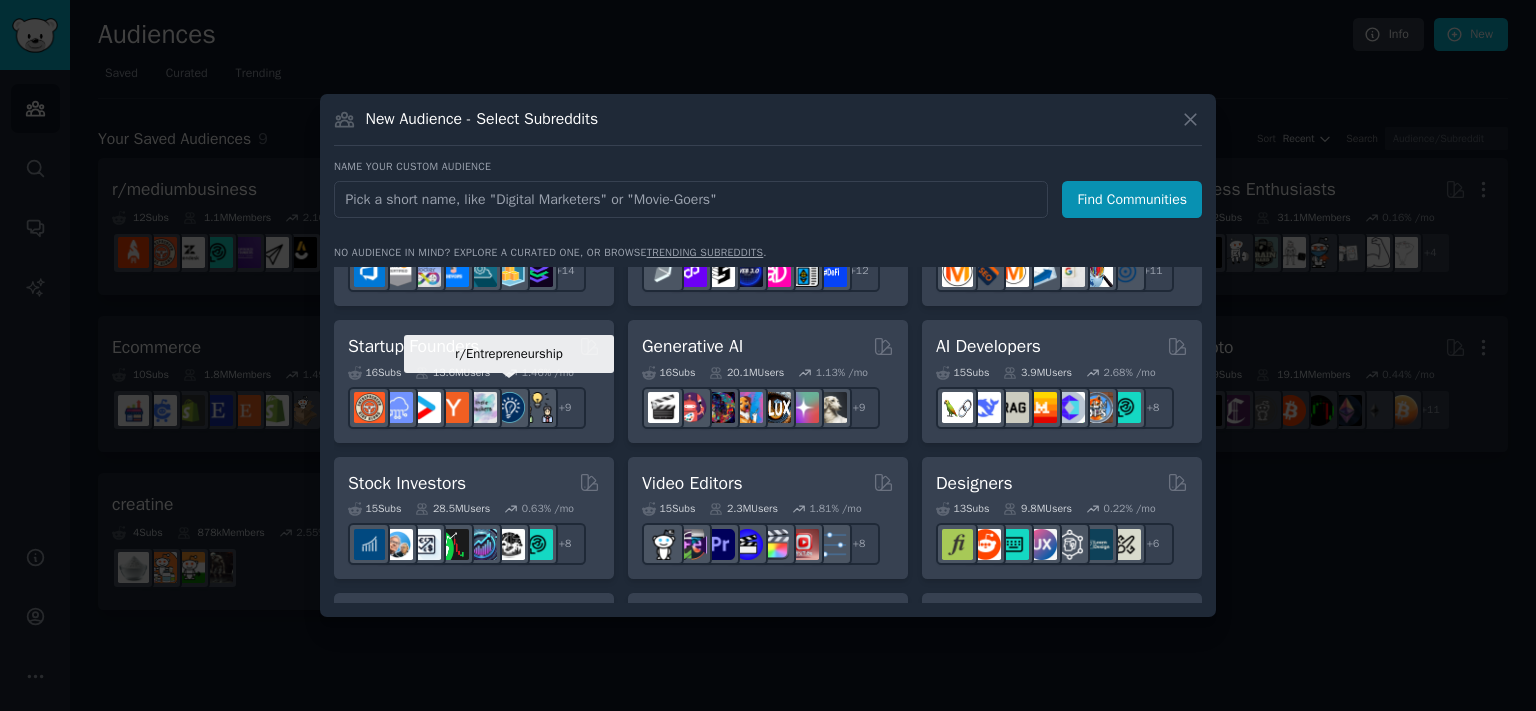 click on "Startup Founders" at bounding box center (413, 346) 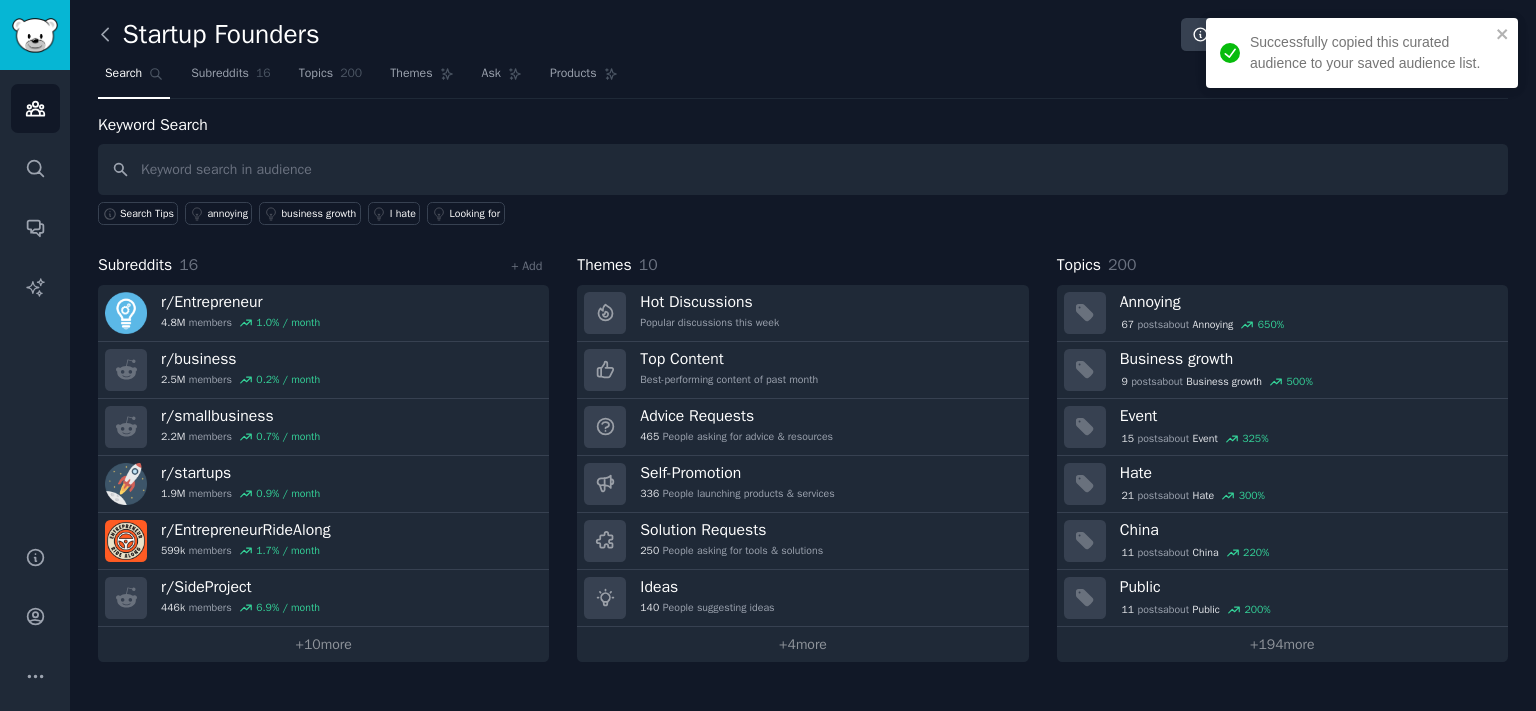 click 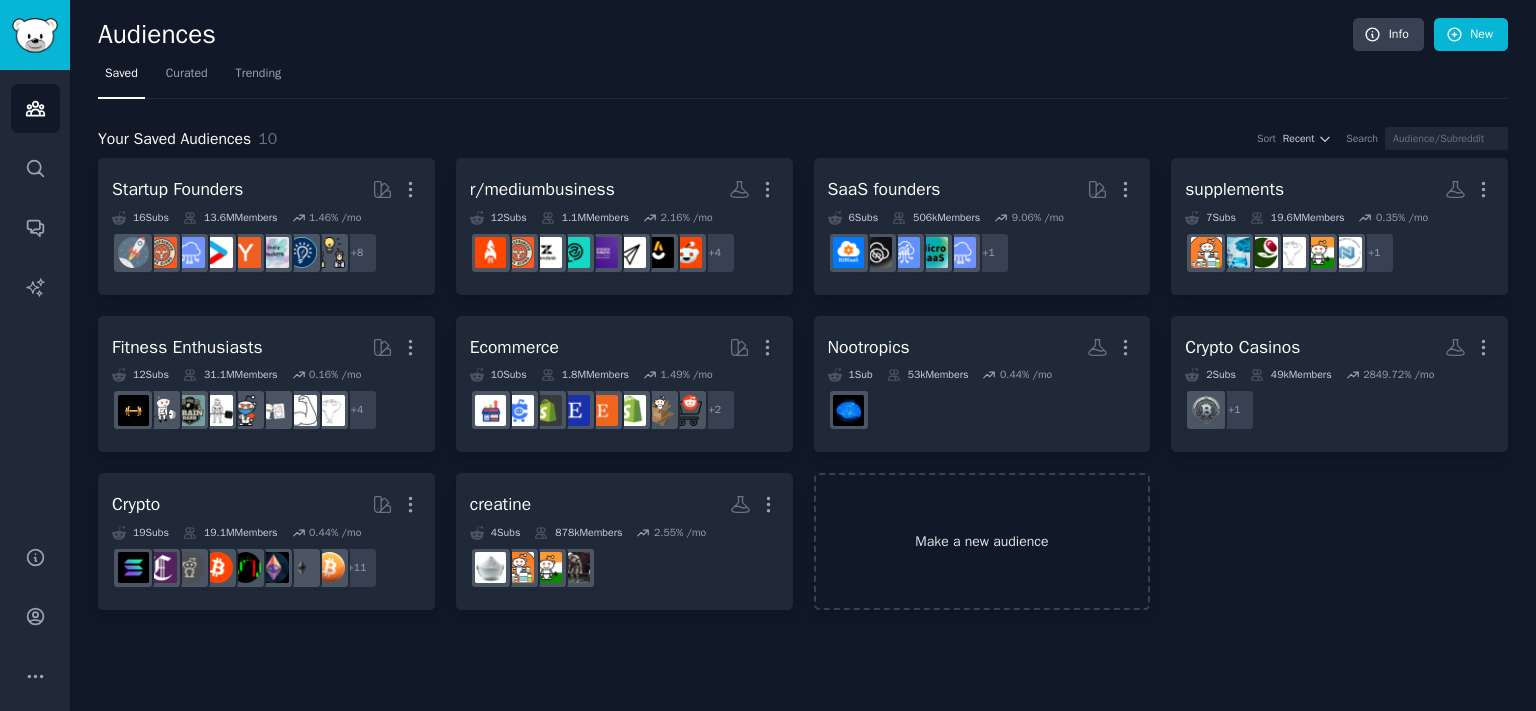 click on "Make a new audience" at bounding box center (982, 541) 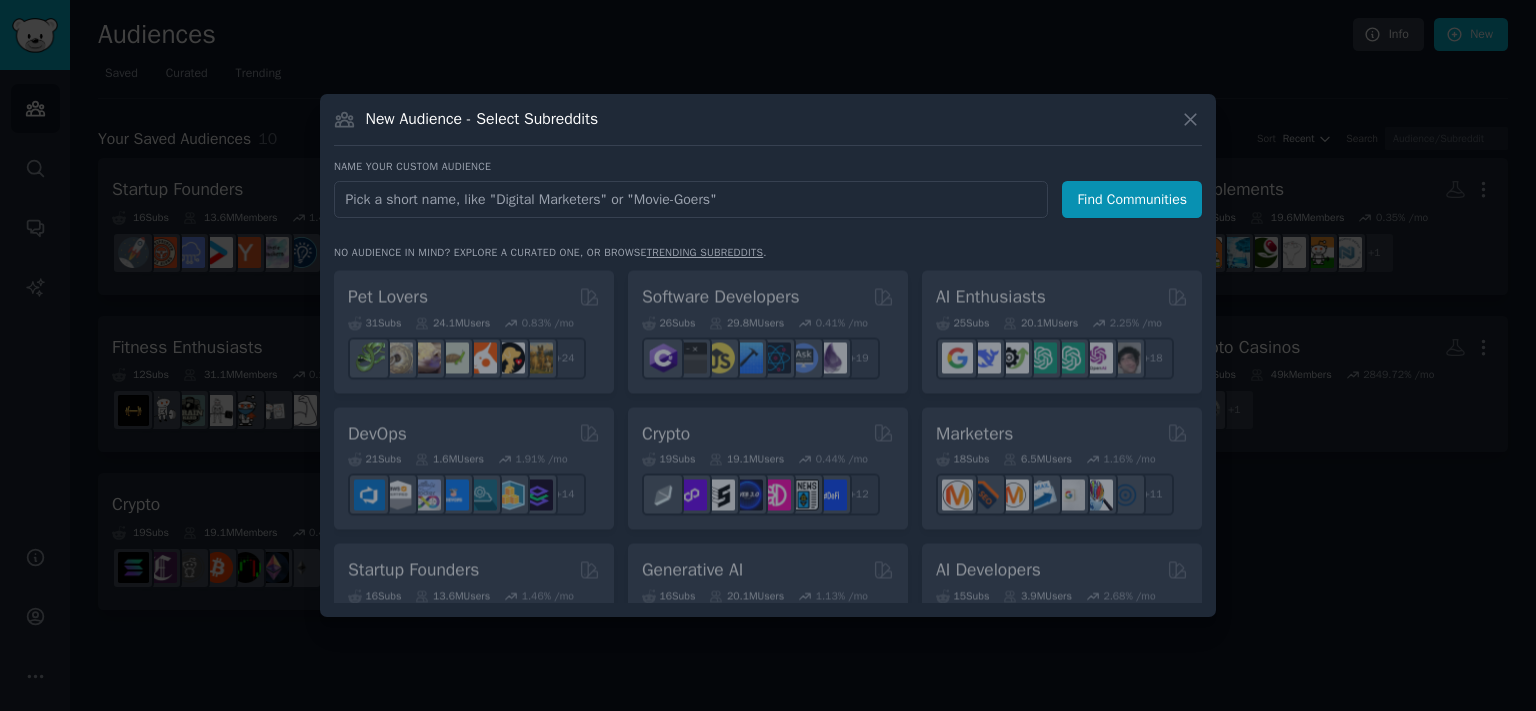 click at bounding box center [691, 199] 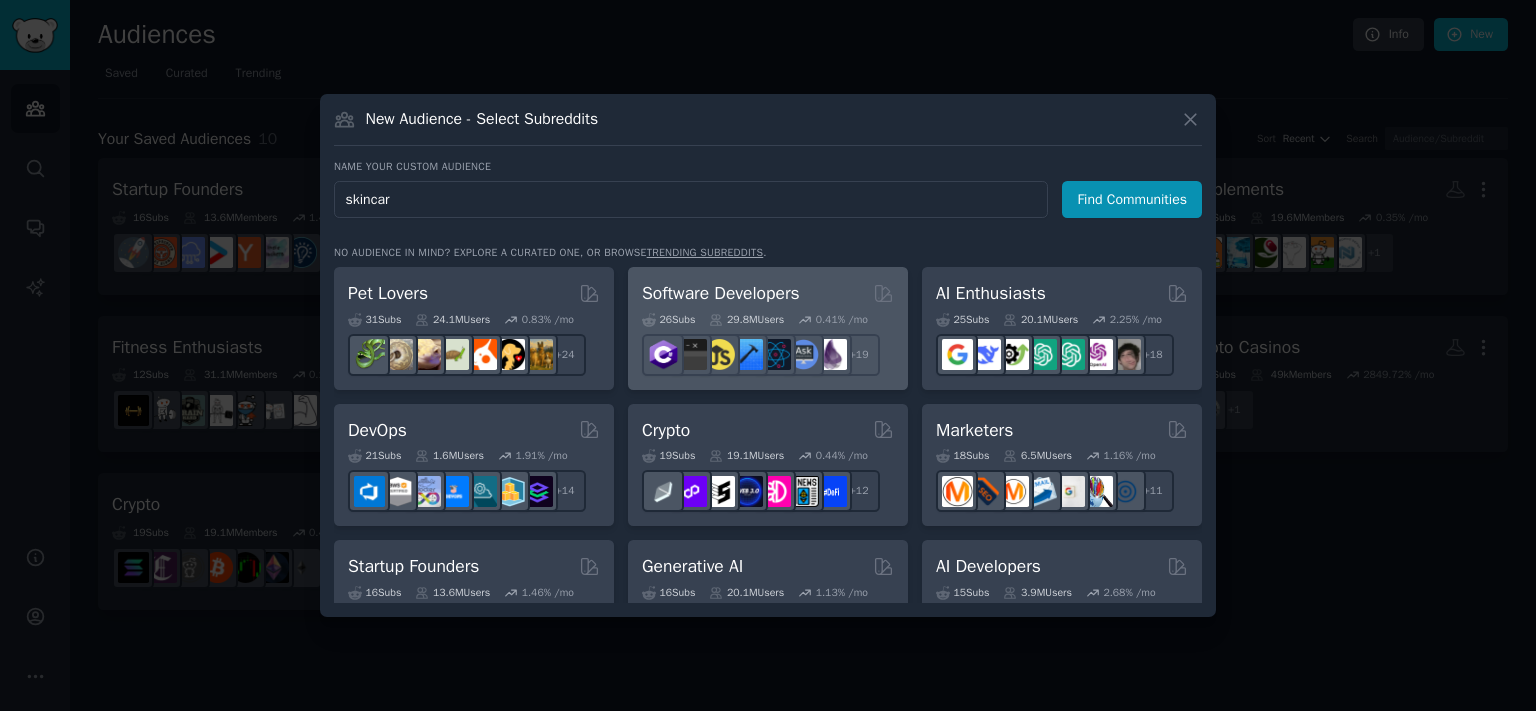 type on "skincare" 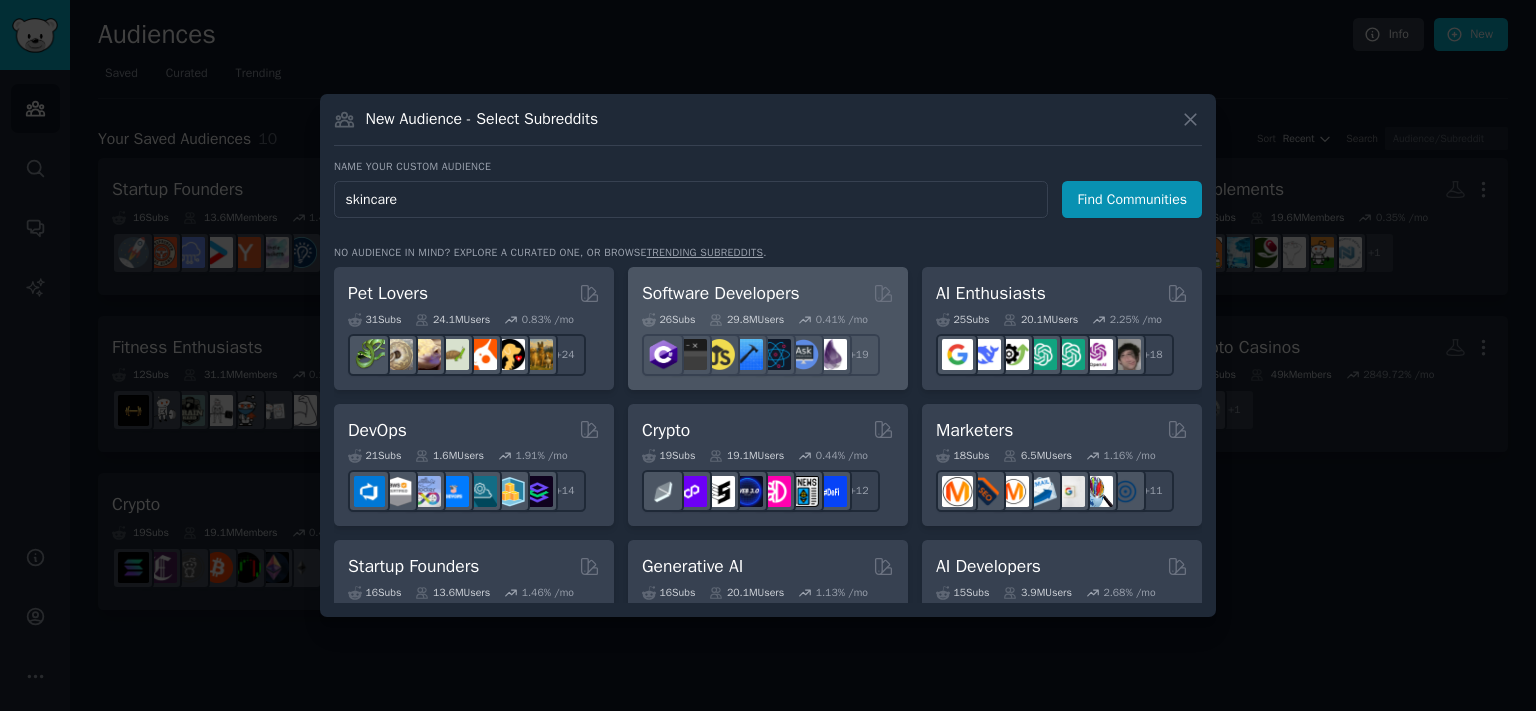 click on "Find Communities" at bounding box center [1132, 199] 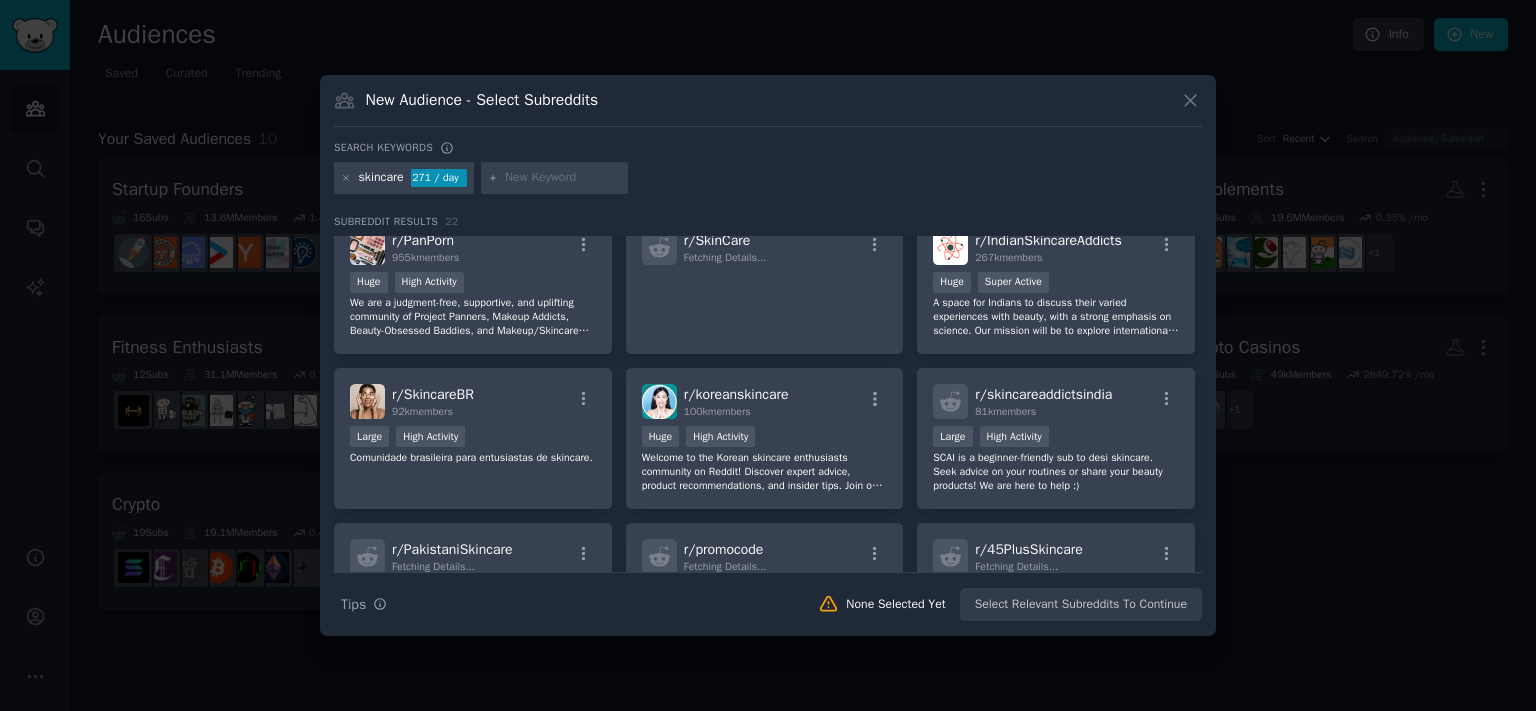 scroll, scrollTop: 0, scrollLeft: 0, axis: both 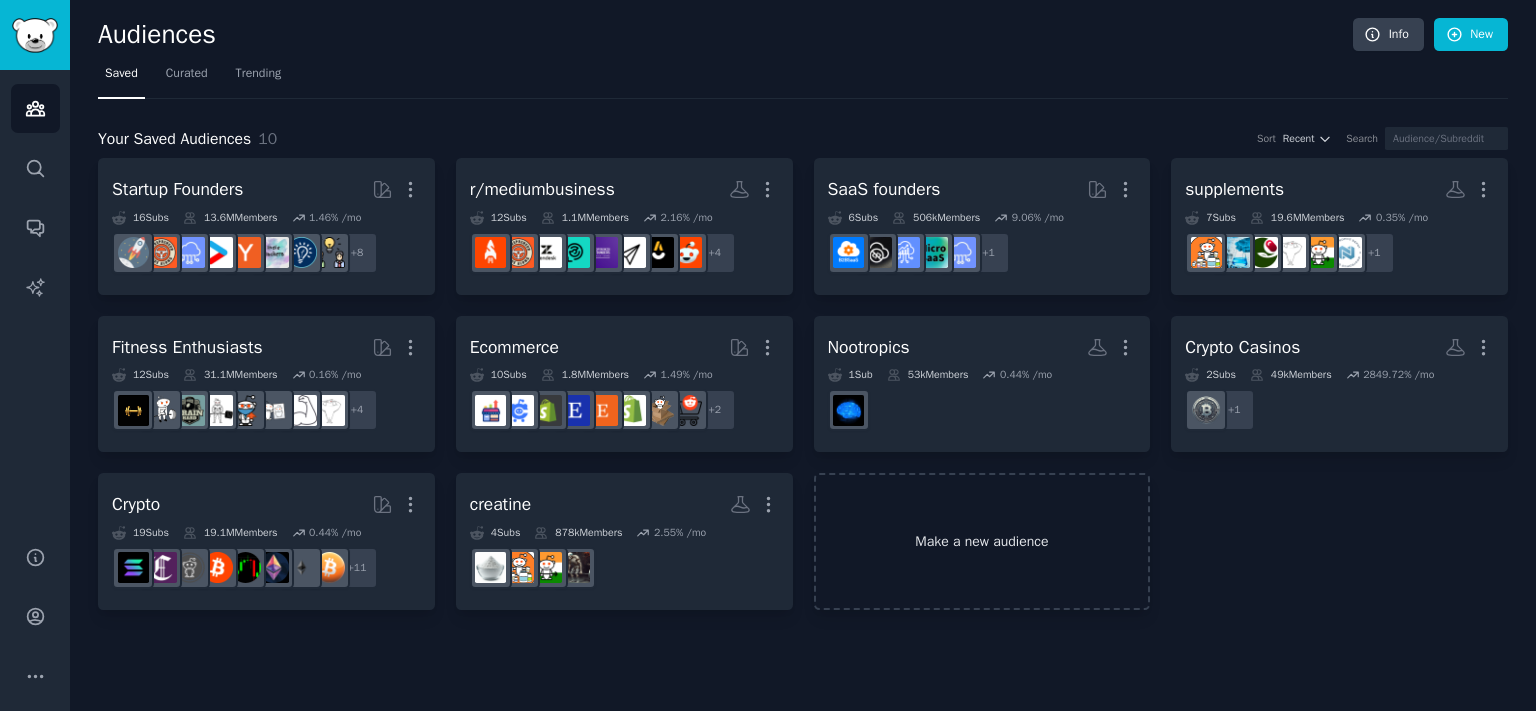 click on "Make a new audience" at bounding box center (982, 541) 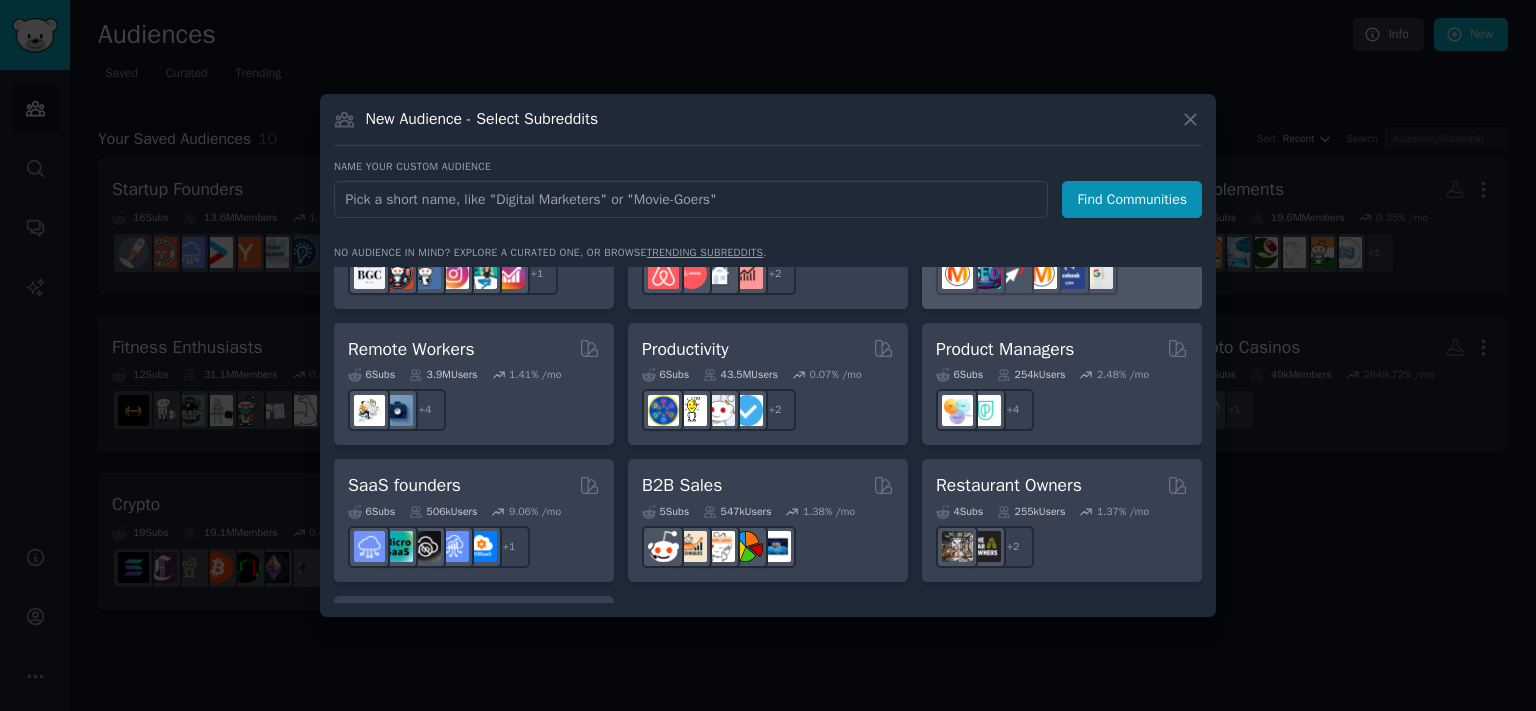 scroll, scrollTop: 1450, scrollLeft: 0, axis: vertical 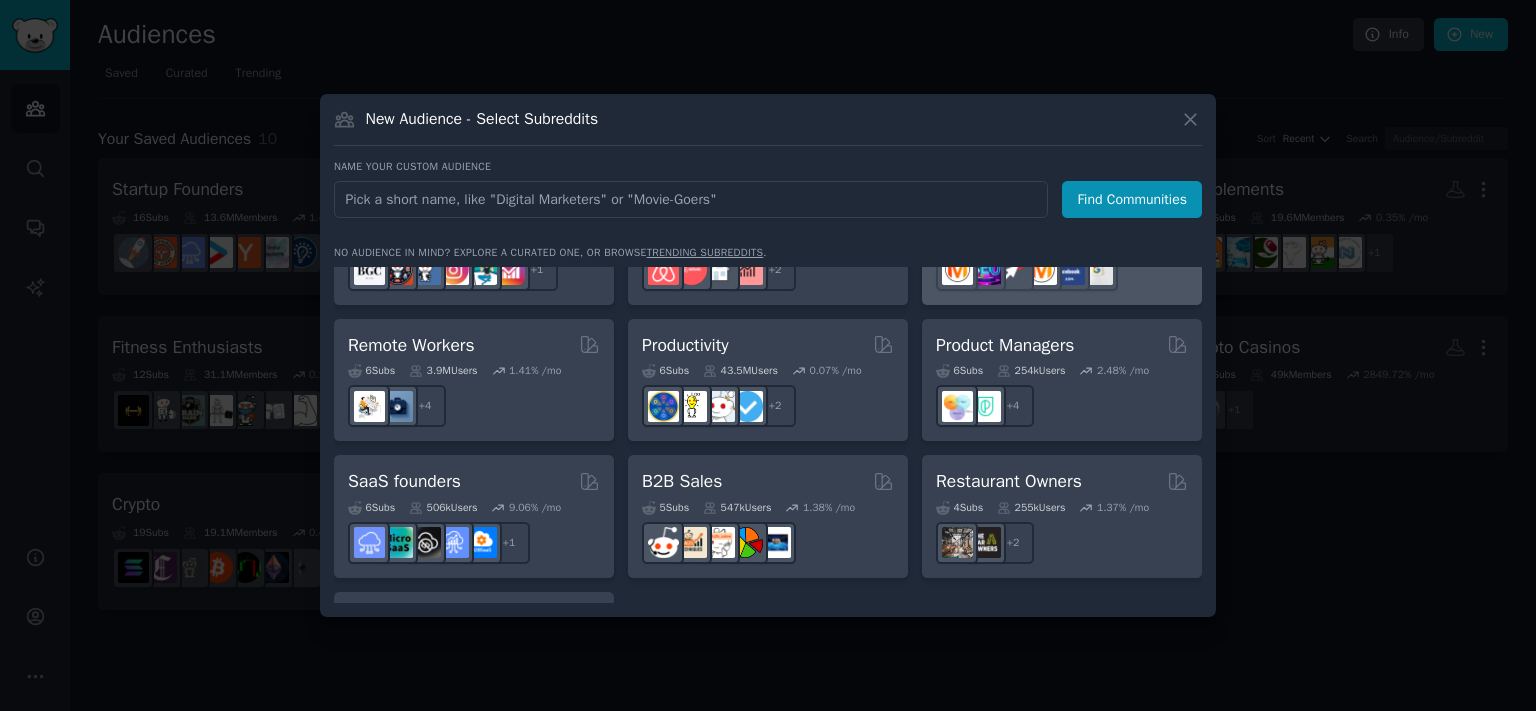 click on "+ 4" at bounding box center (1062, 406) 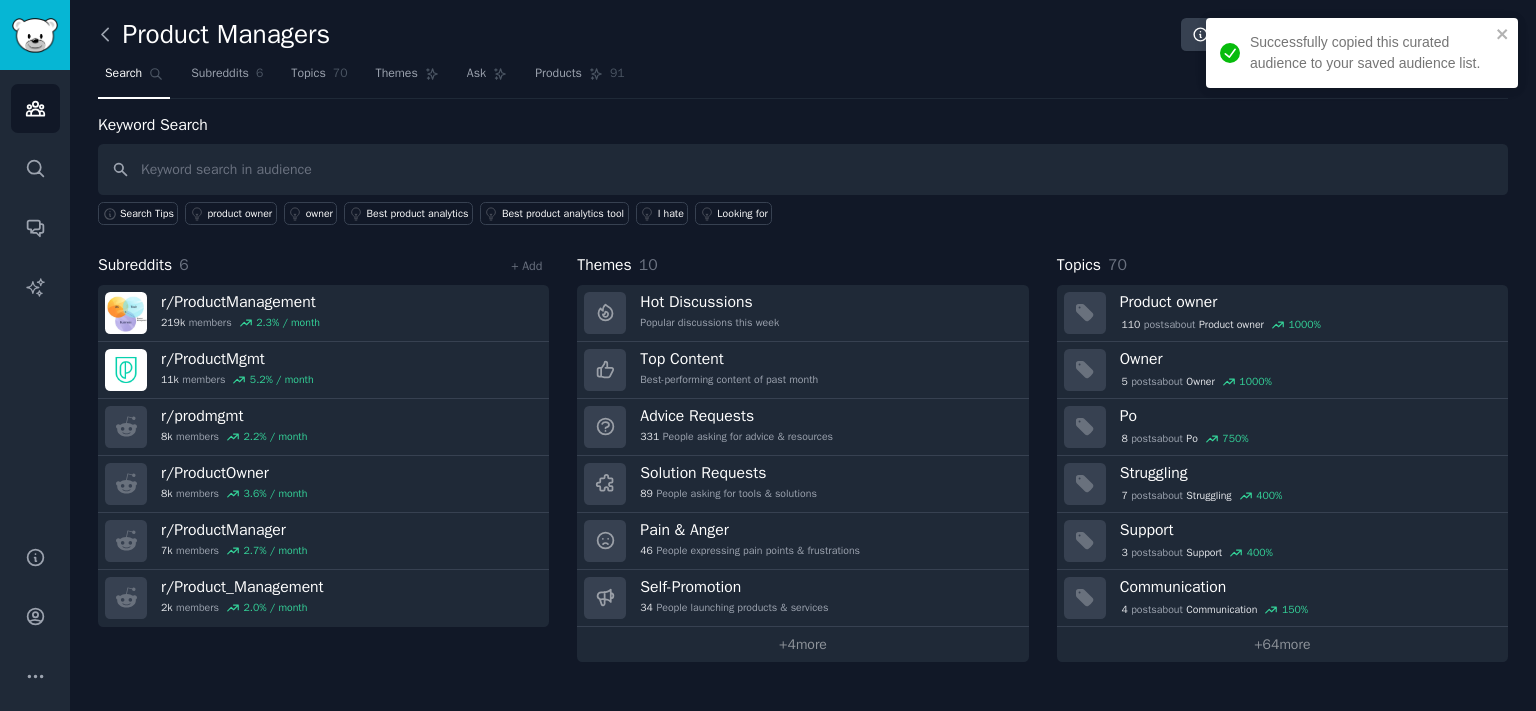 click 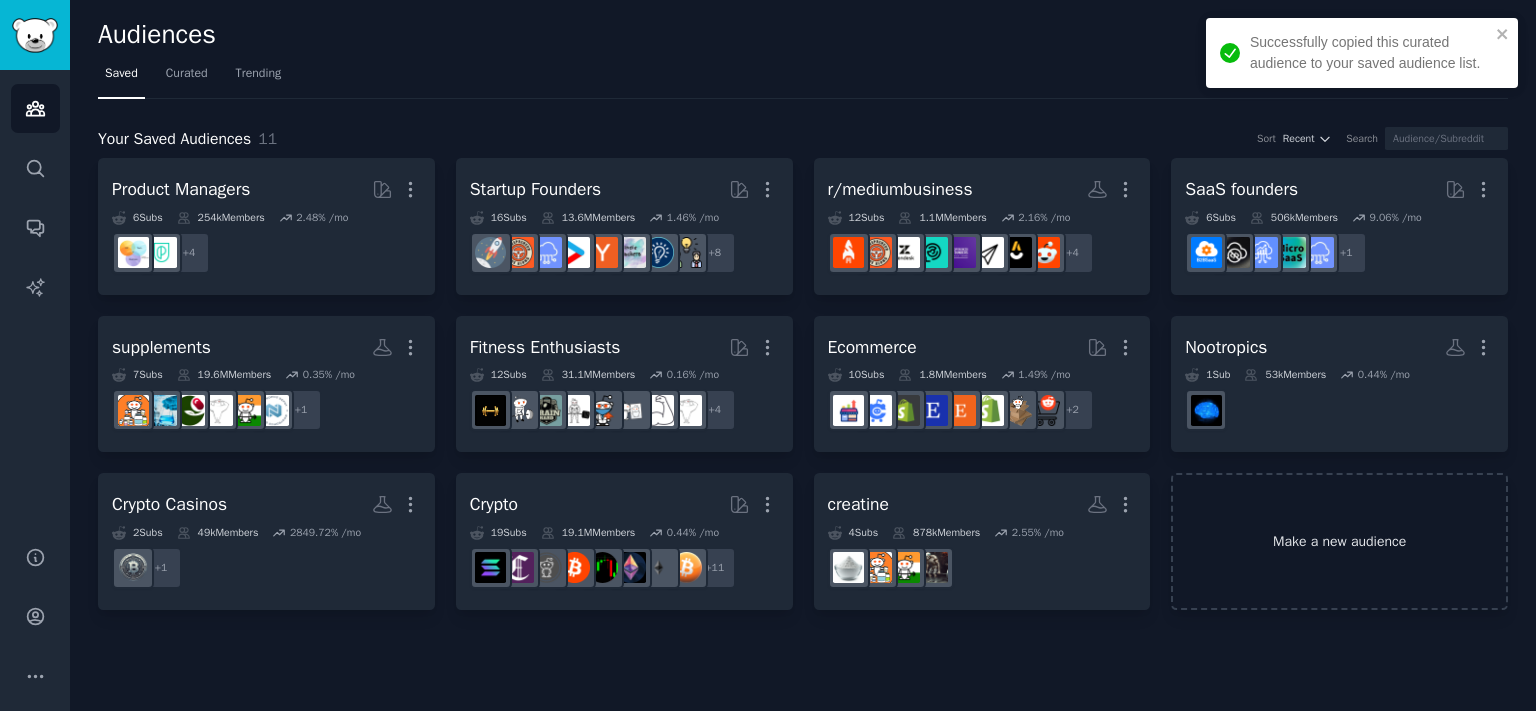 click on "Make a new audience" at bounding box center (1339, 541) 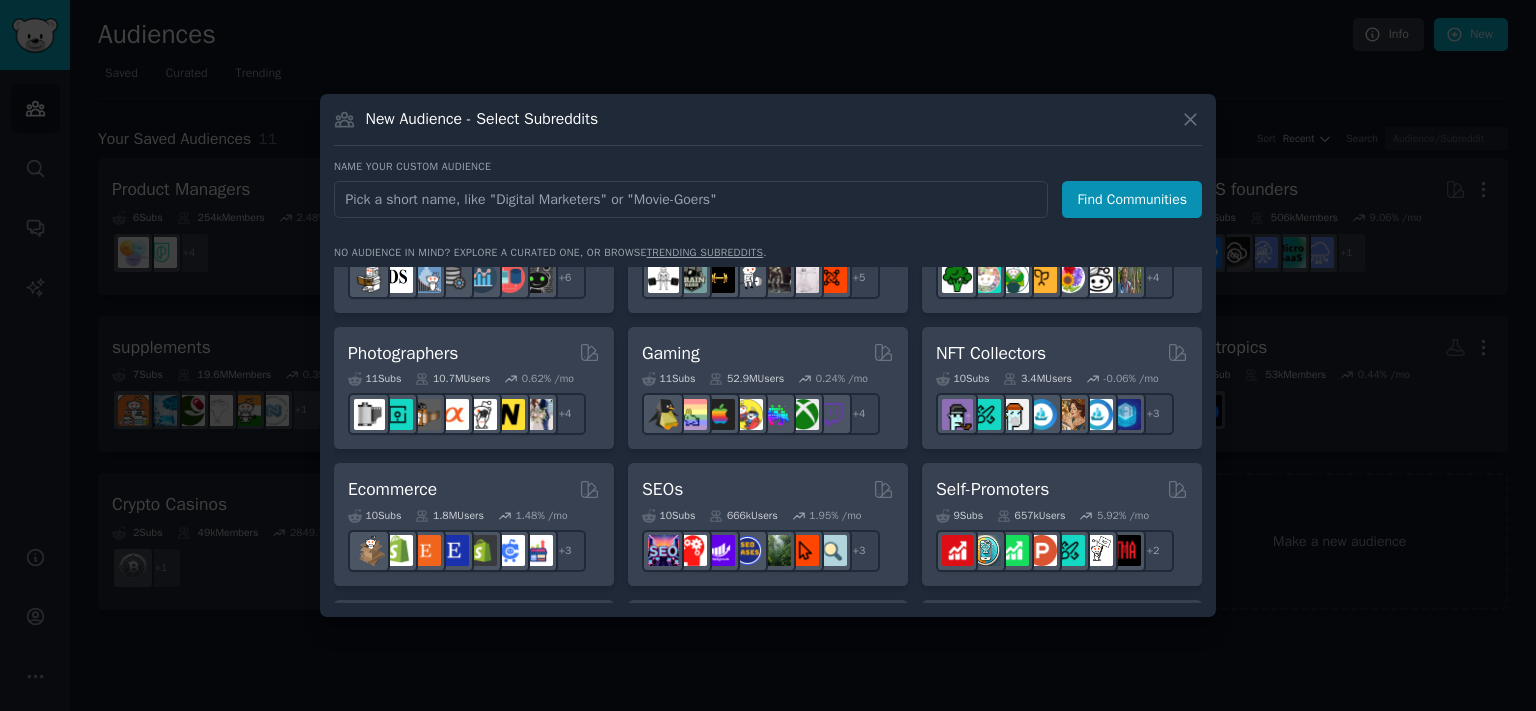 scroll, scrollTop: 662, scrollLeft: 0, axis: vertical 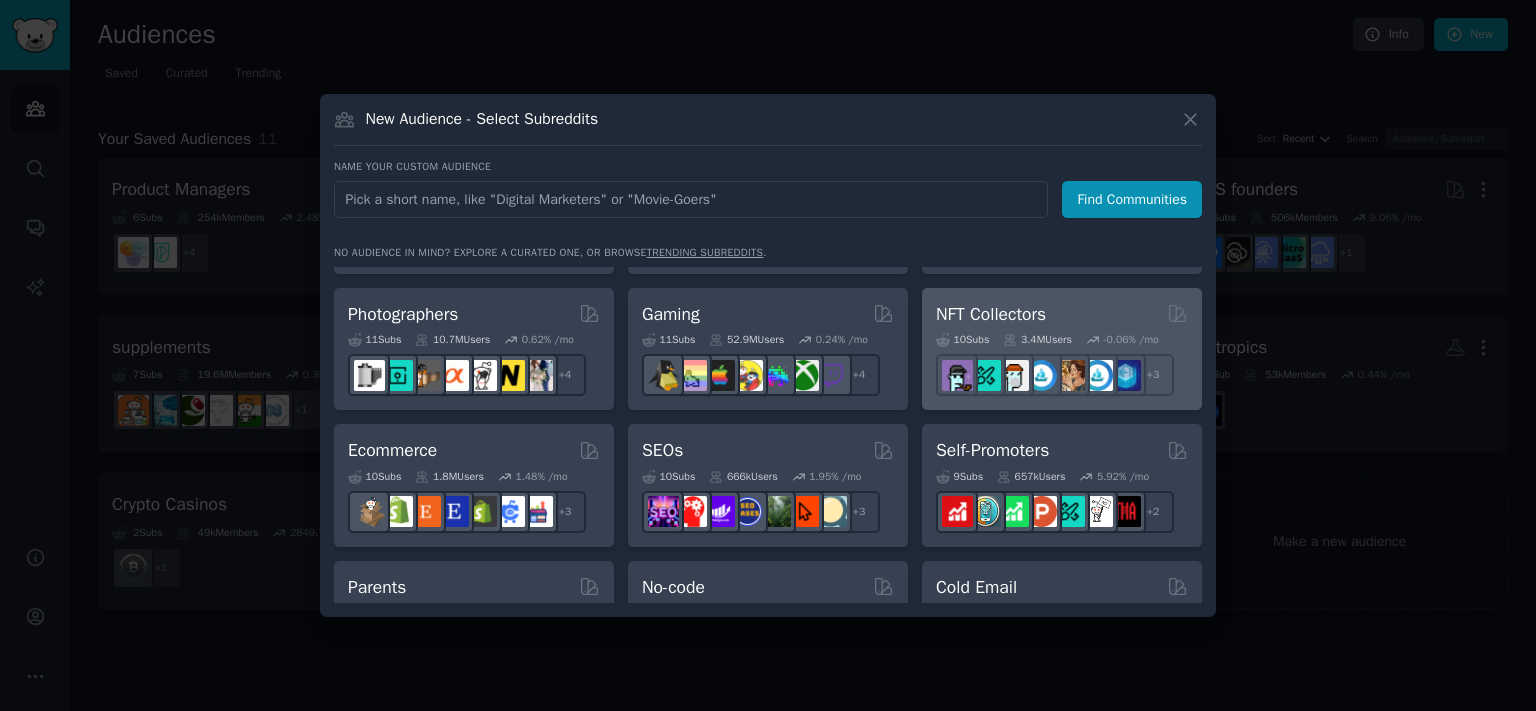 click on "10  Sub s 3.4M  Users -0.06 % /mo r/OpenSeaNFT + 3" at bounding box center (1062, 361) 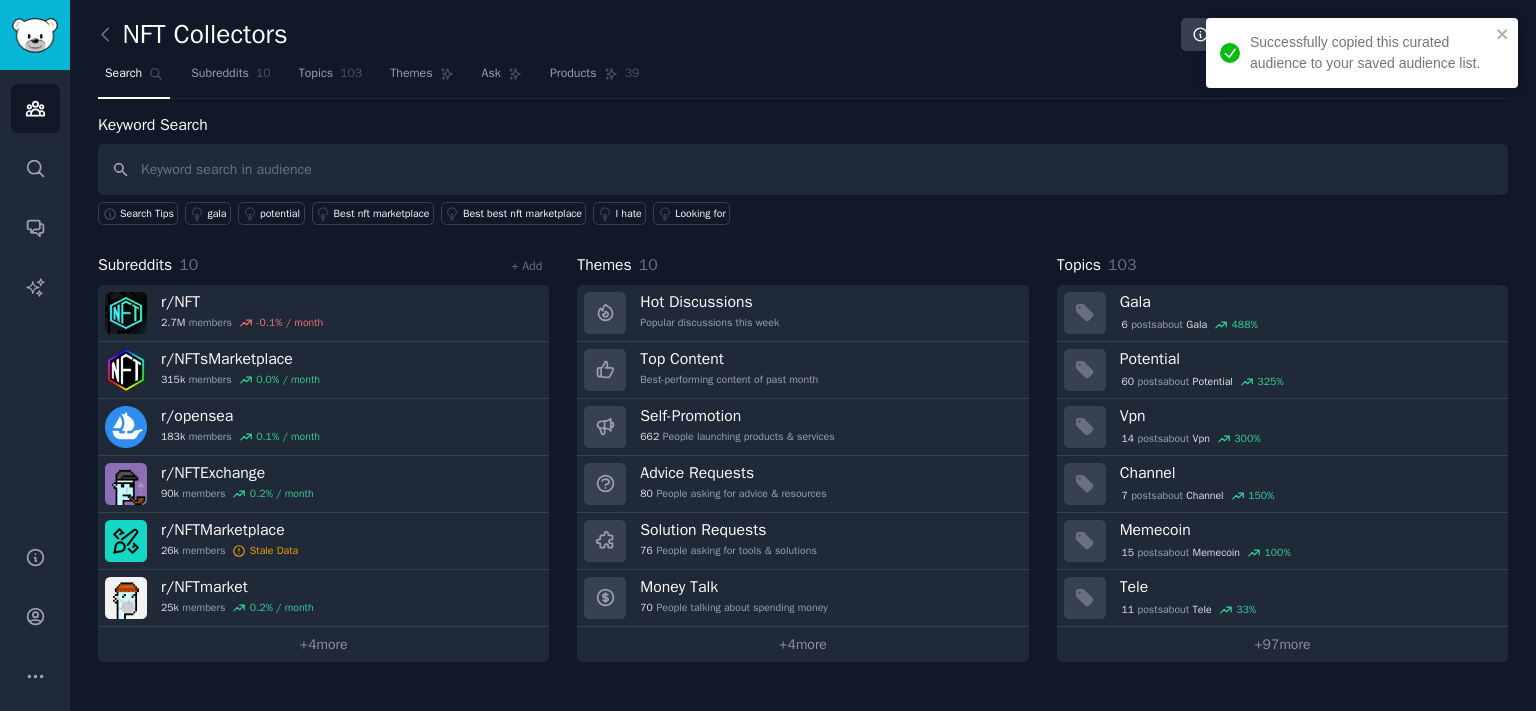 click on "NFT Collectors Info Edit Share Add Search Subreddits 10 Topics 103 Themes Ask Products 39 Keyword Search Search Tips gala potential Best nft marketplace Best best nft marketplace I hate Looking for Subreddits 10 + Add r/ NFT 2.7M  members -0.1 % / month r/ NFTsMarketplace 315k  members 0.0 % / month r/ opensea 183k  members 0.1 % / month r/ NFTExchange 90k  members 0.2 % / month r/ NFTMarketplace 26k  members Stale Data r/ NFTmarket 25k  members 0.2 % / month +  4  more Themes 10 Hot Discussions Popular discussions this week Top Content Best-performing content of past month Self-Promotion 662 People launching products & services Advice Requests 80 People asking for advice & resources Solution Requests 76 People asking for tools & solutions Money Talk 70 People talking about spending money +  4  more Topics 103 Gala 6  post s  about  Gala 488 % Potential 60  post s  about  Potential 325 % Vpn 14  post s  about  Vpn 300 % Channel 7  post s  about  Channel 150 % Memecoin 15  post s  about  Memecoin 100 % Tele 11" 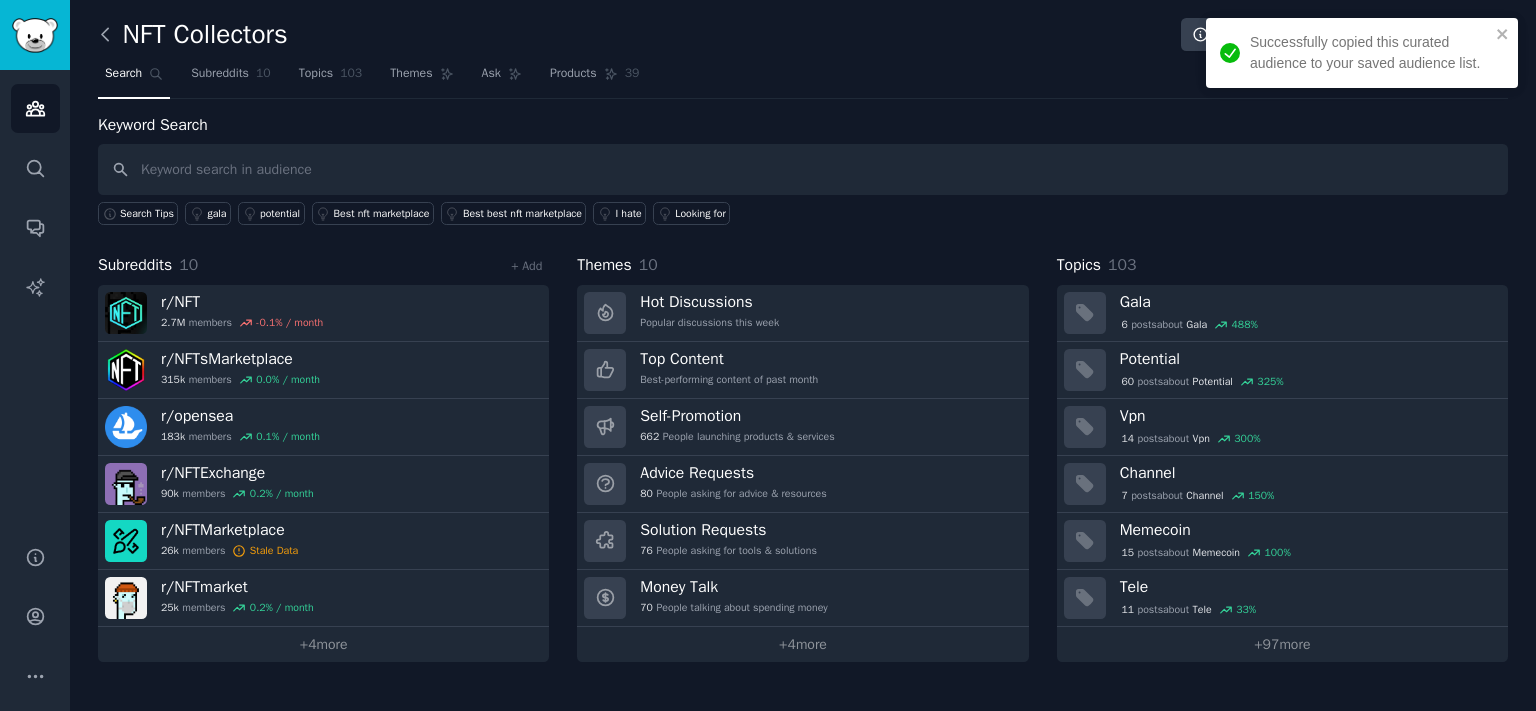 click 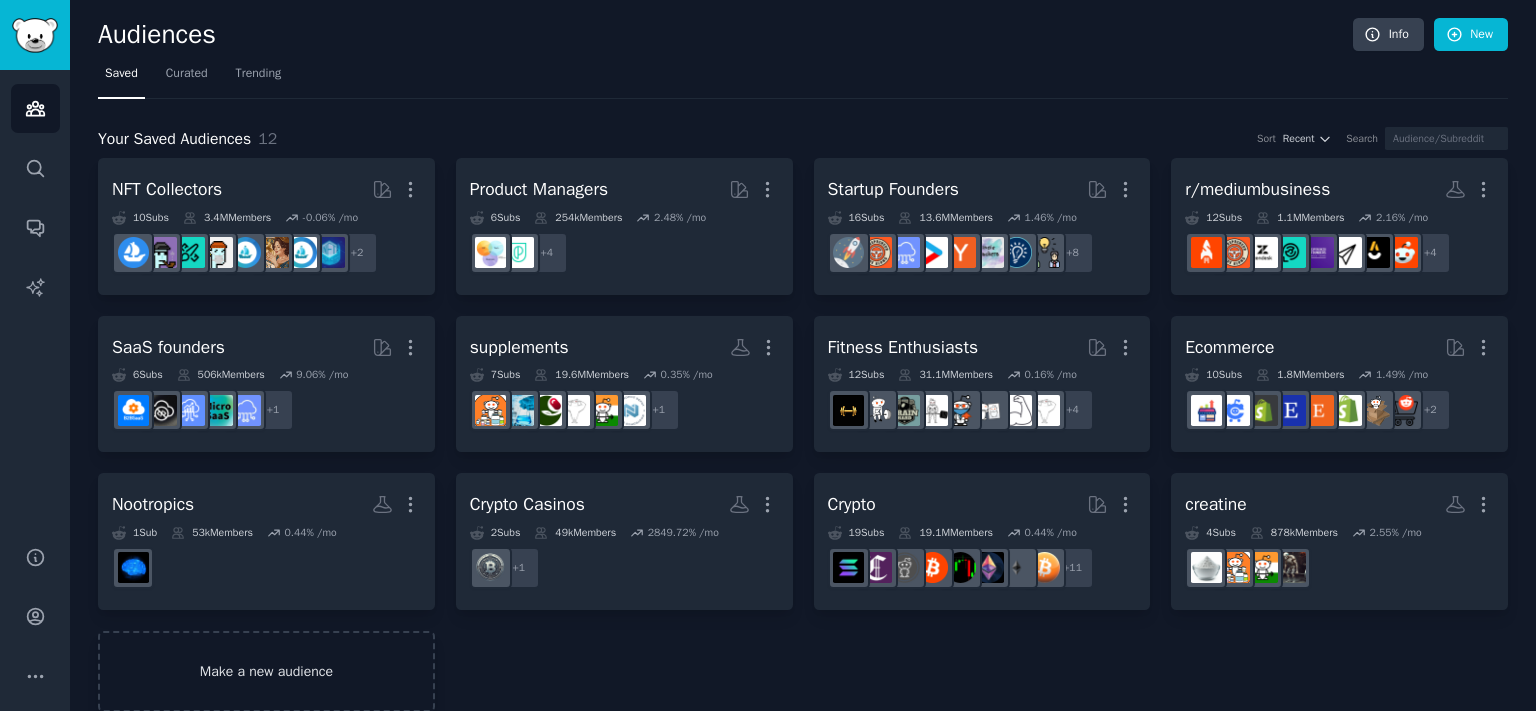 click on "Make a new audience" at bounding box center (266, 671) 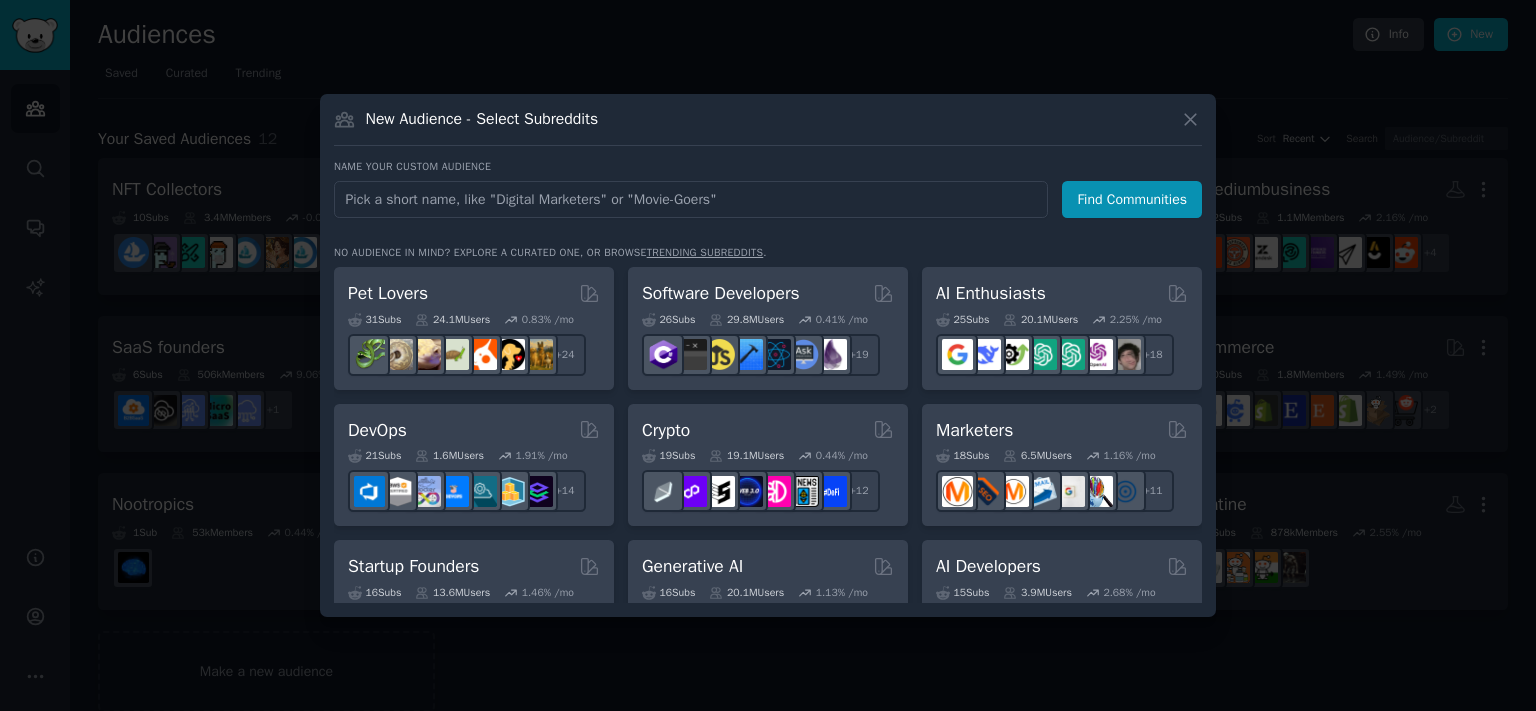click on "Name your custom audience Audience Name Find Communities" 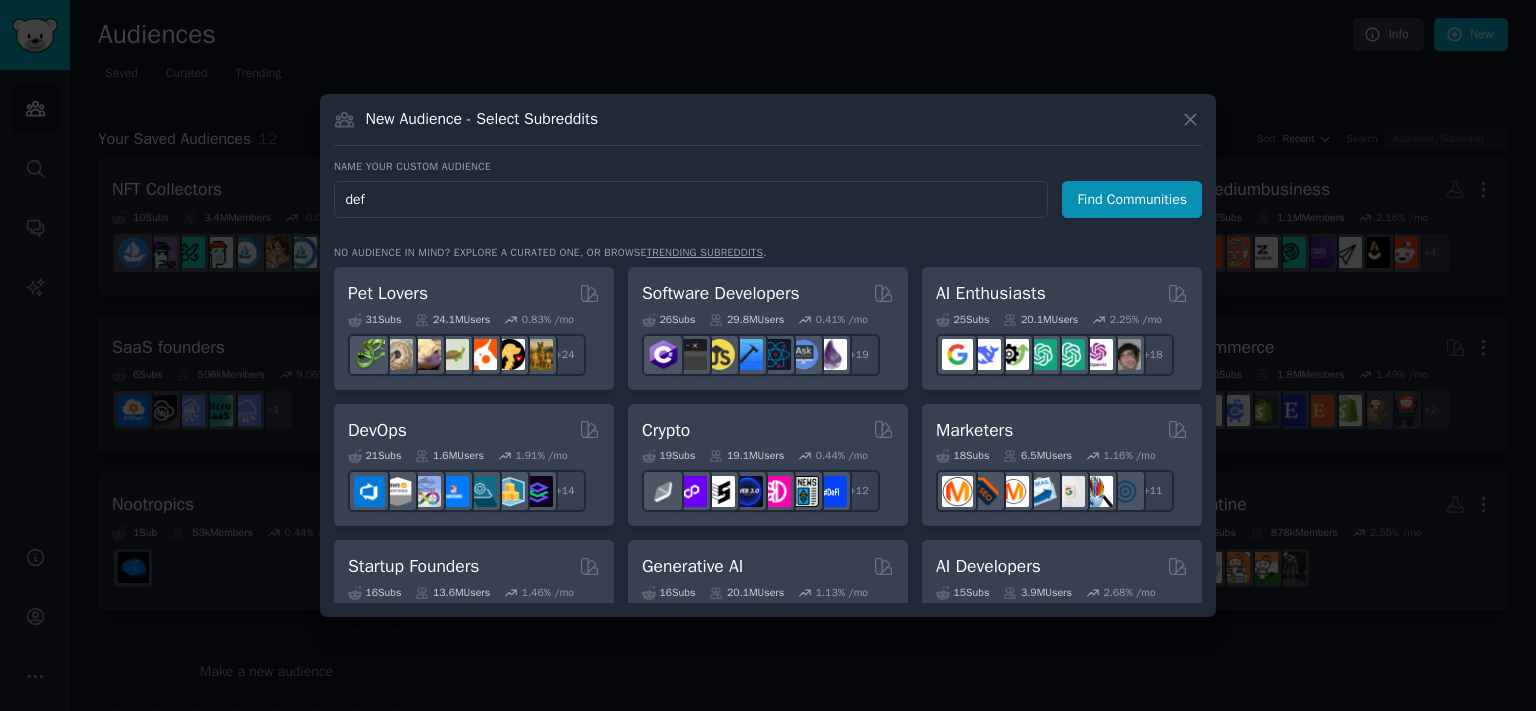 type on "defi" 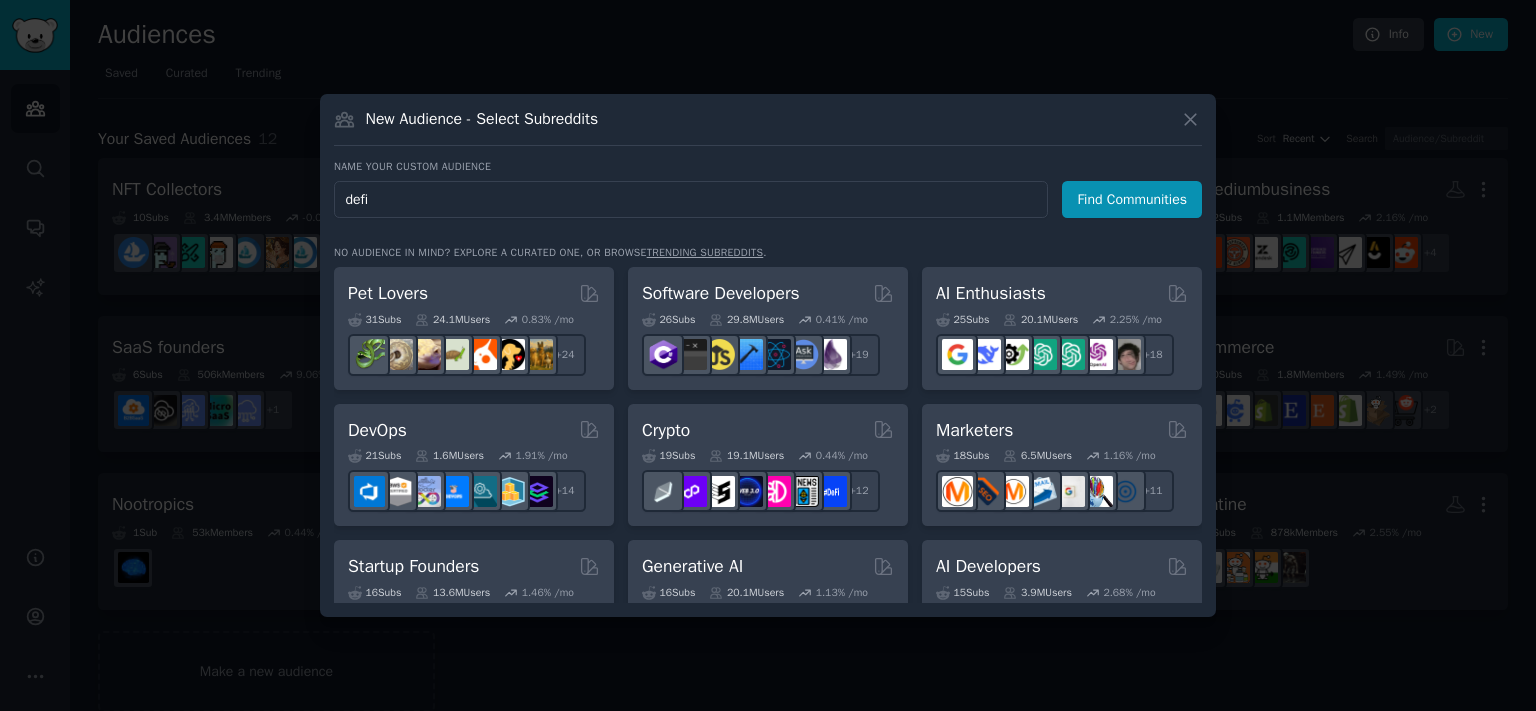 click on "Find Communities" at bounding box center (1132, 199) 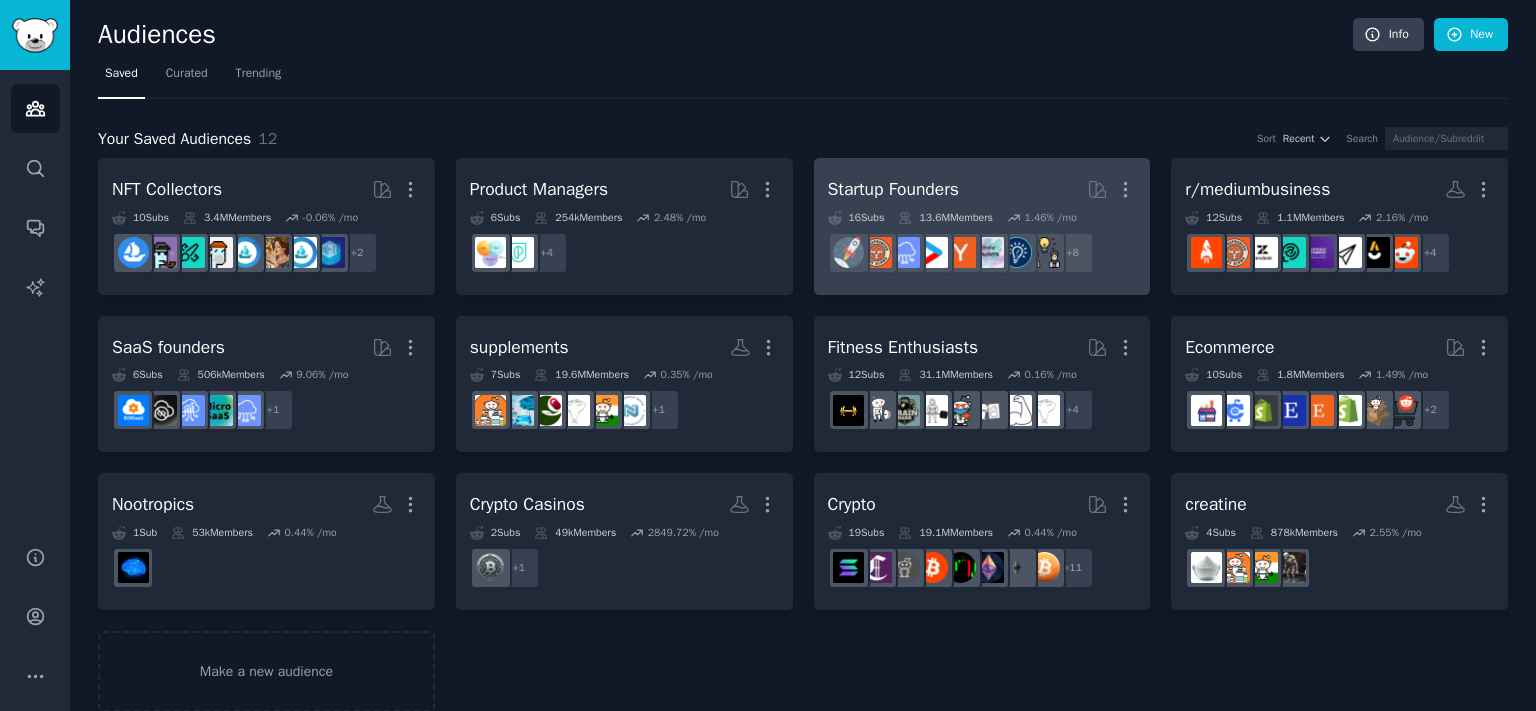 click on "Startup Founders More" at bounding box center [982, 189] 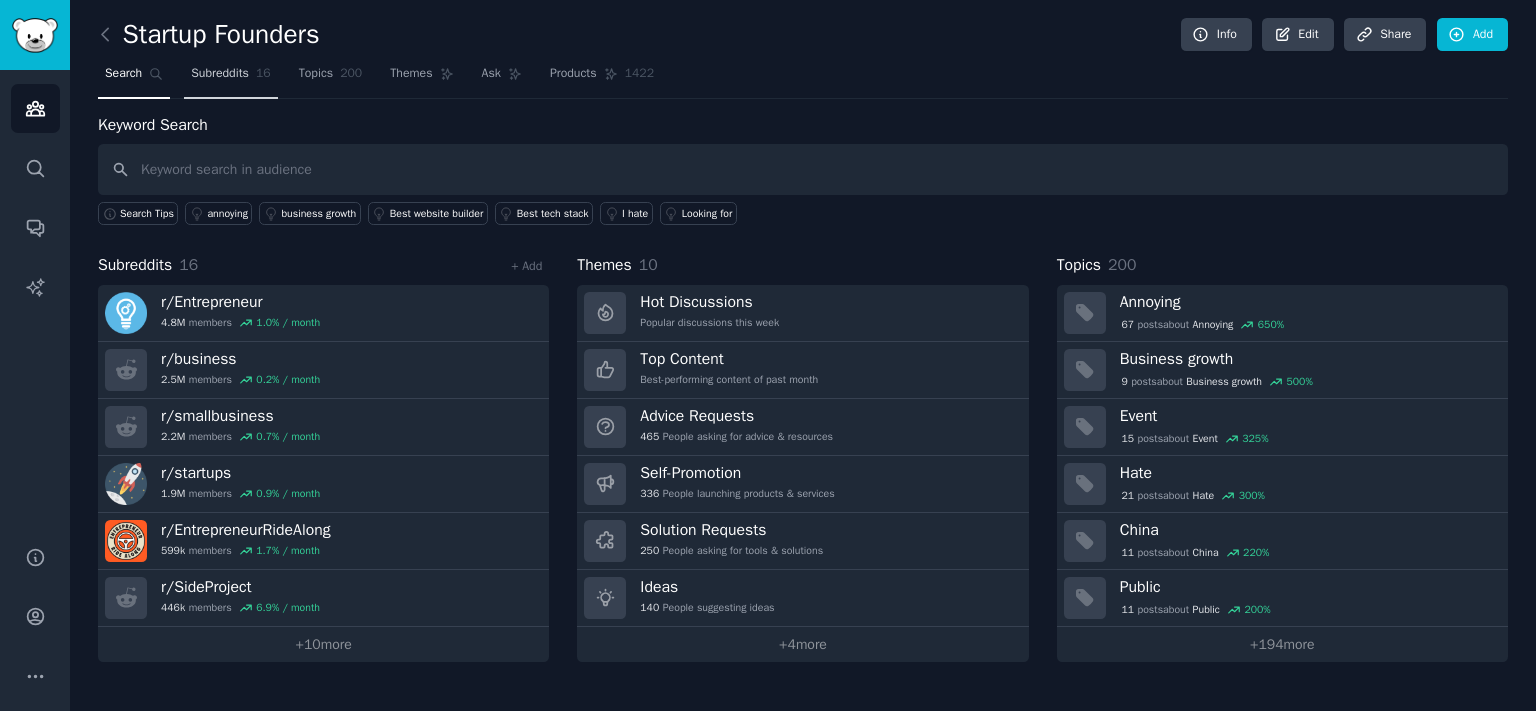 click on "Subreddits" at bounding box center [220, 74] 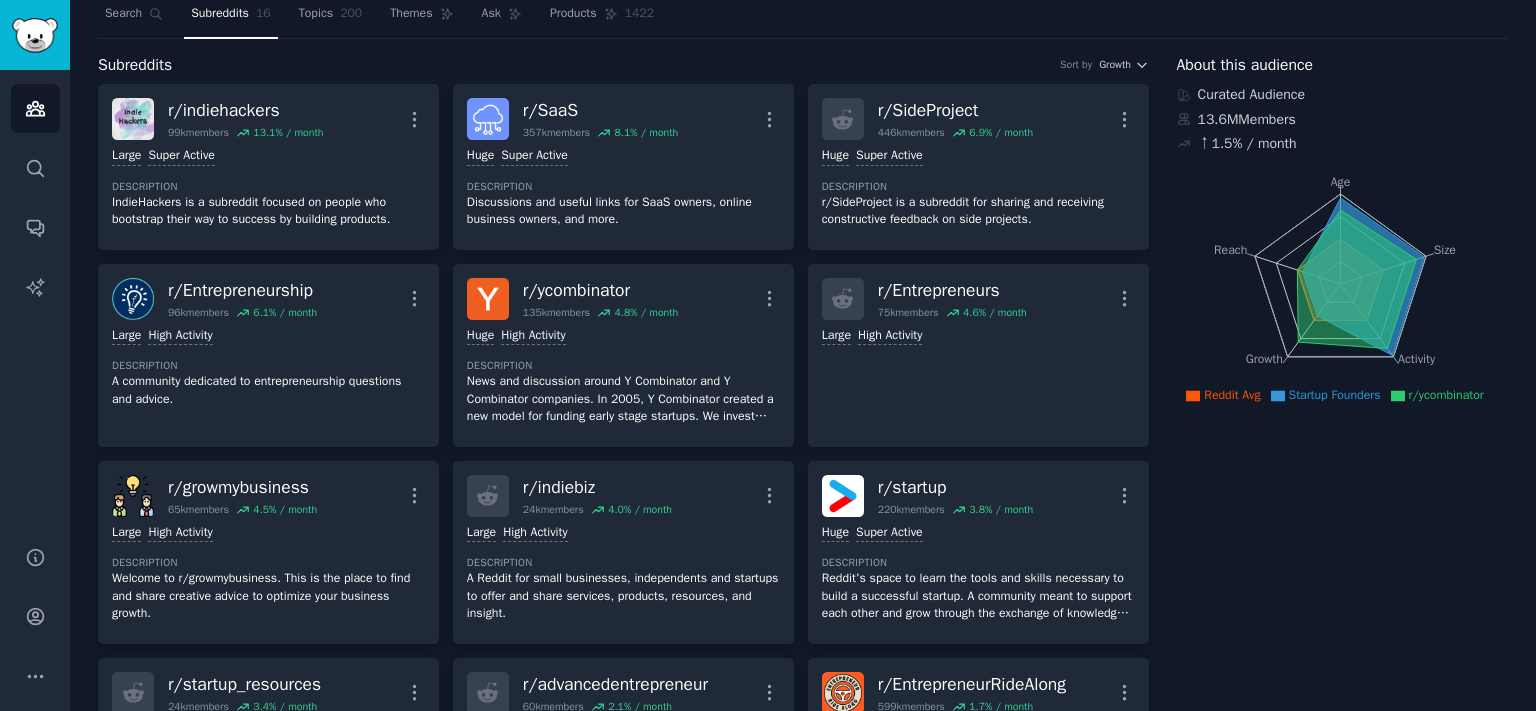 scroll, scrollTop: 0, scrollLeft: 0, axis: both 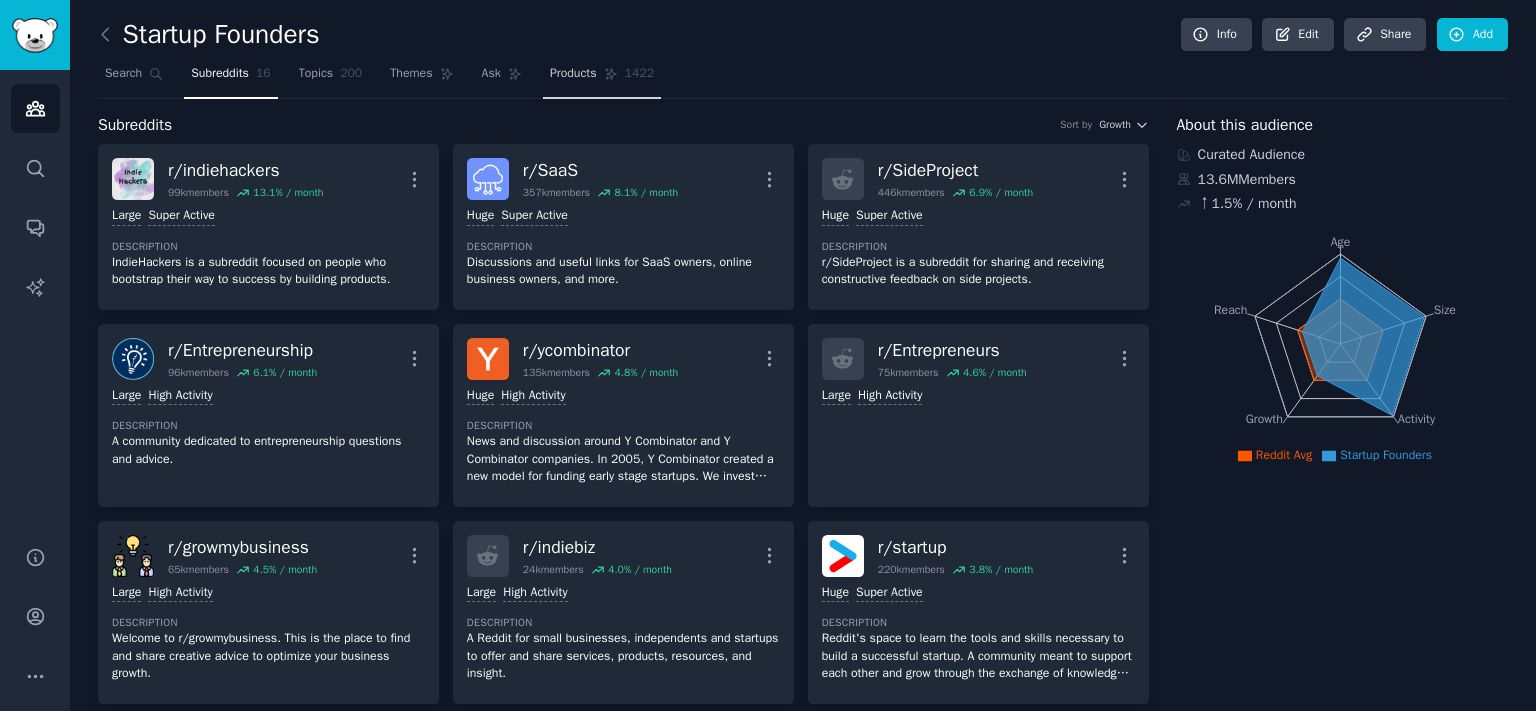 click on "Topics 200" at bounding box center (331, 78) 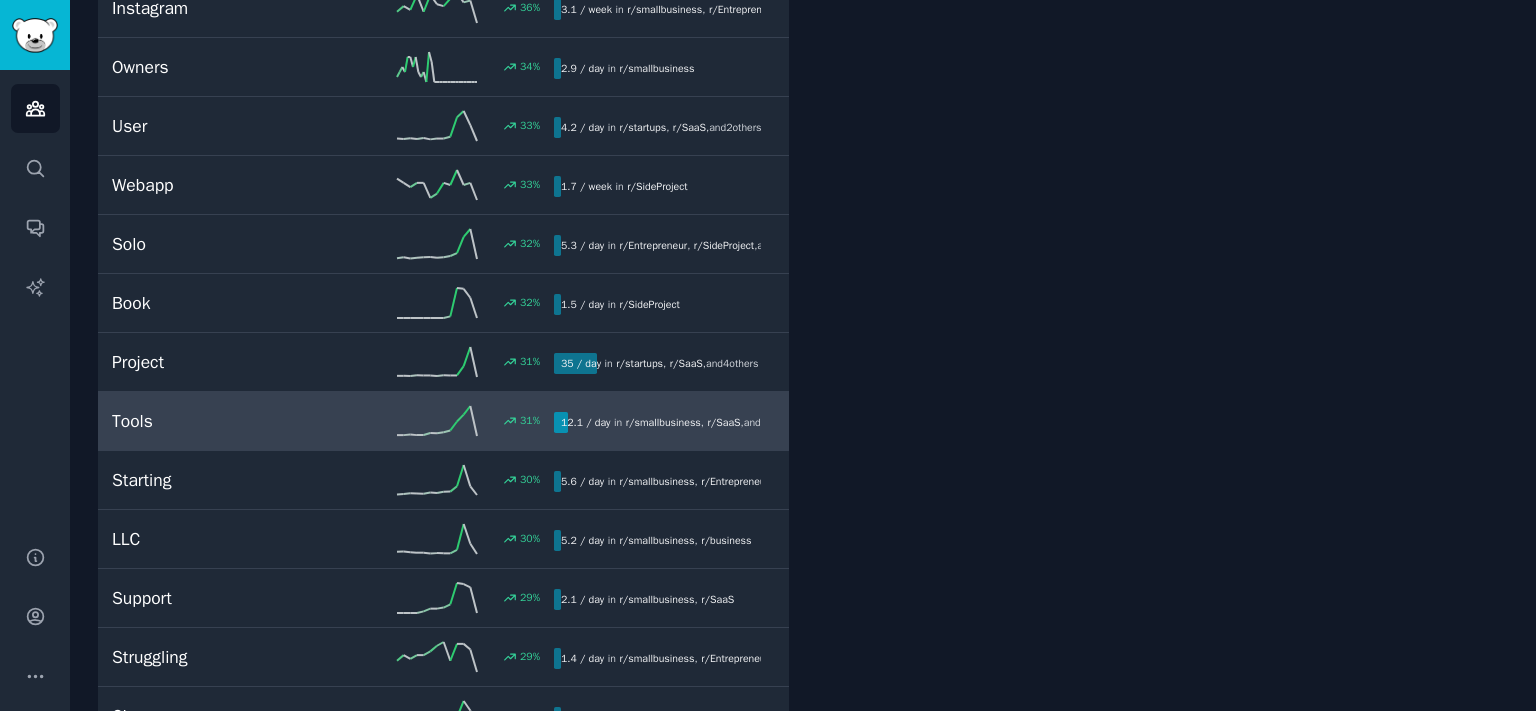 scroll, scrollTop: 3312, scrollLeft: 0, axis: vertical 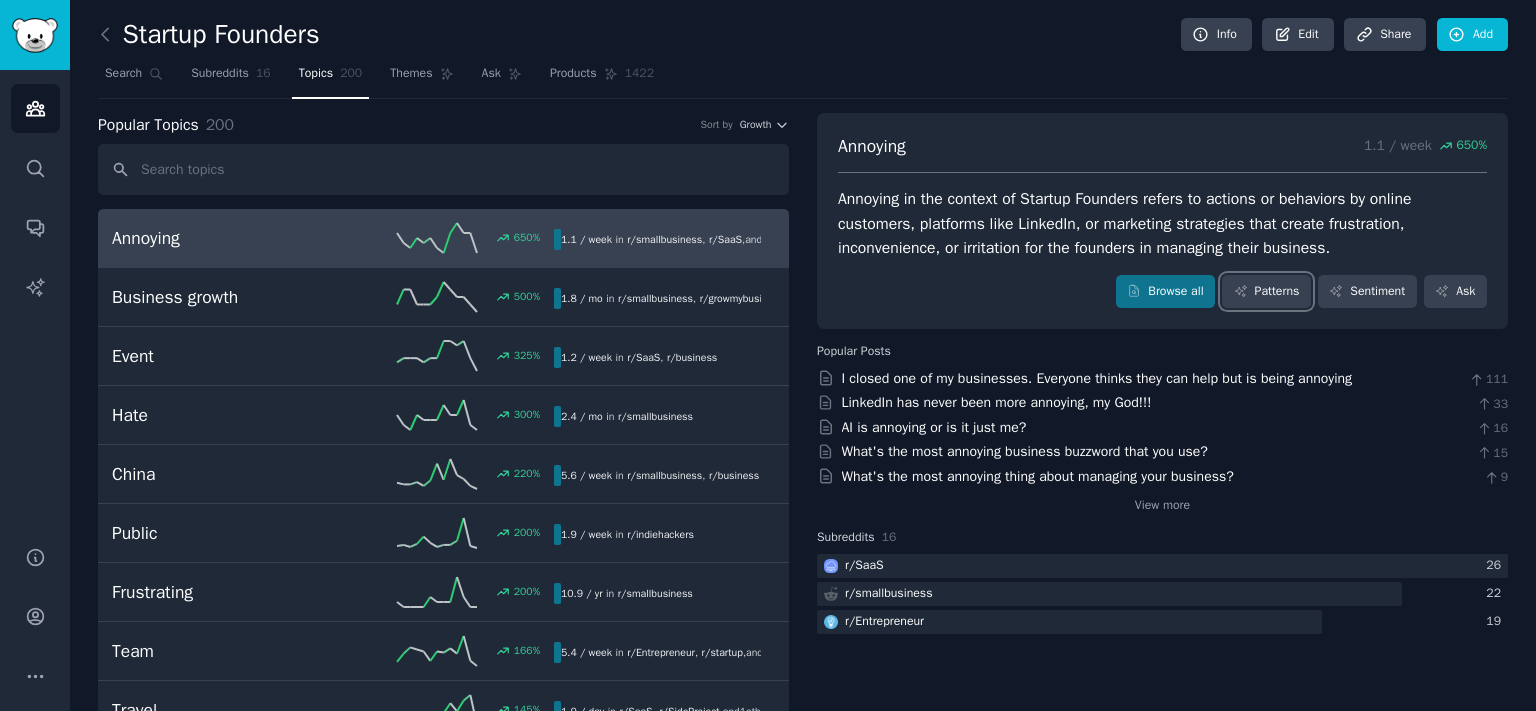 click on "Patterns" at bounding box center (1266, 292) 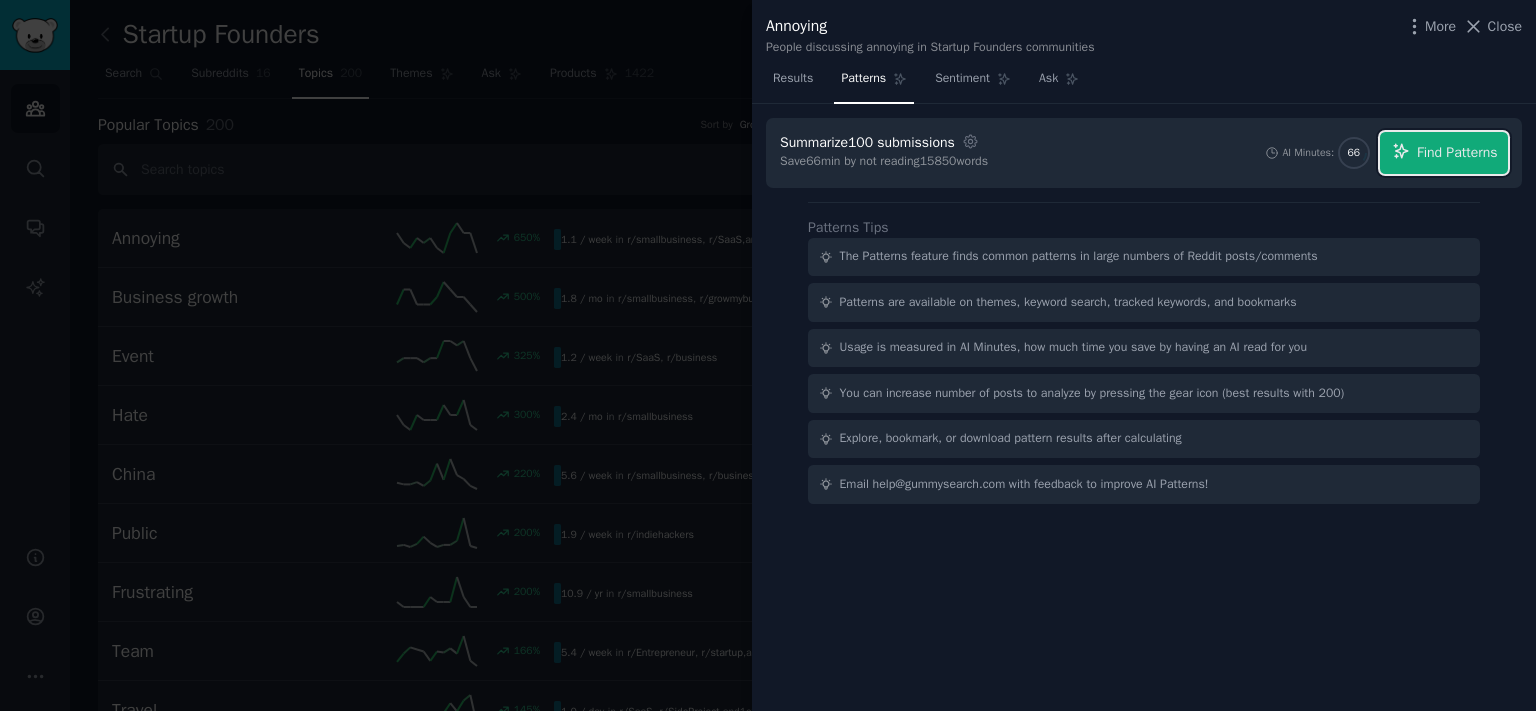 drag, startPoint x: 1435, startPoint y: 142, endPoint x: 1415, endPoint y: 166, distance: 31.241 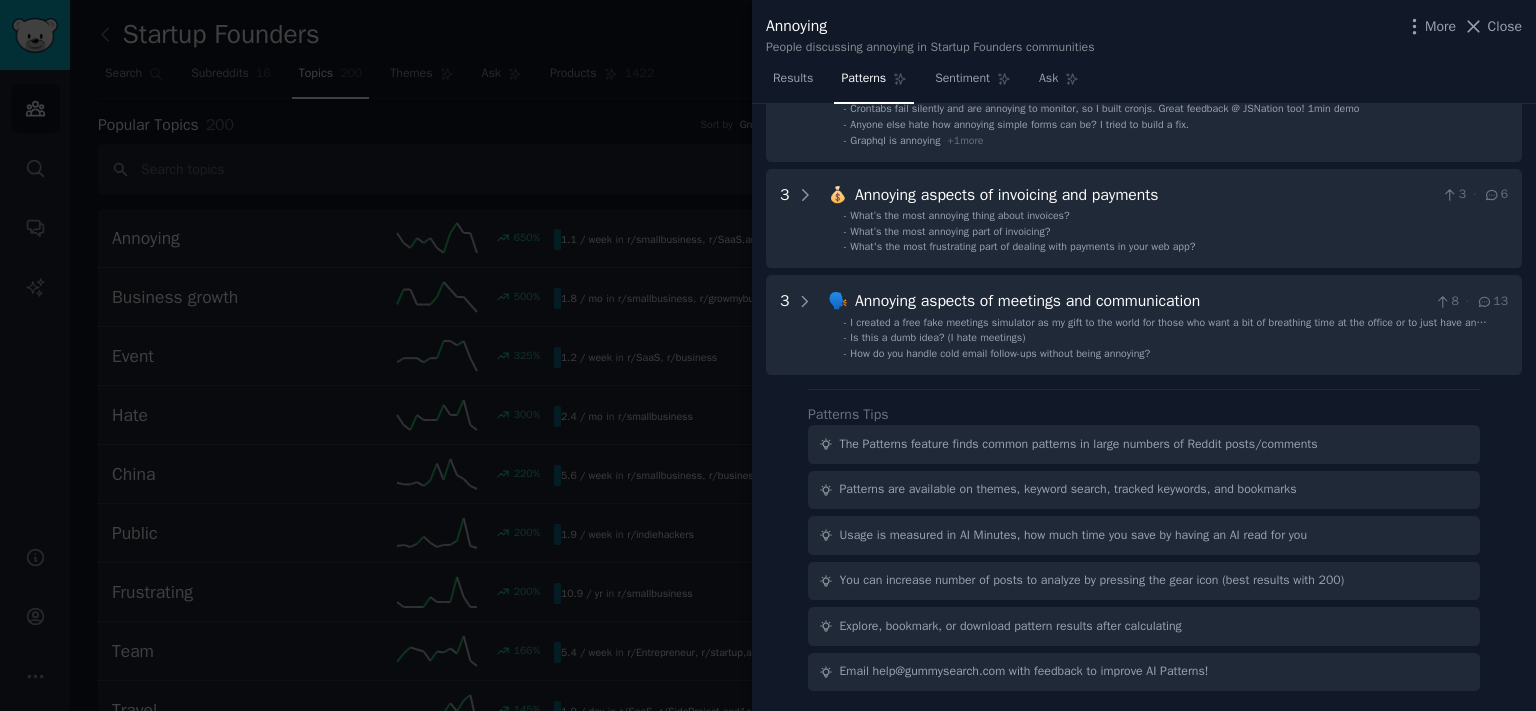 scroll, scrollTop: 0, scrollLeft: 0, axis: both 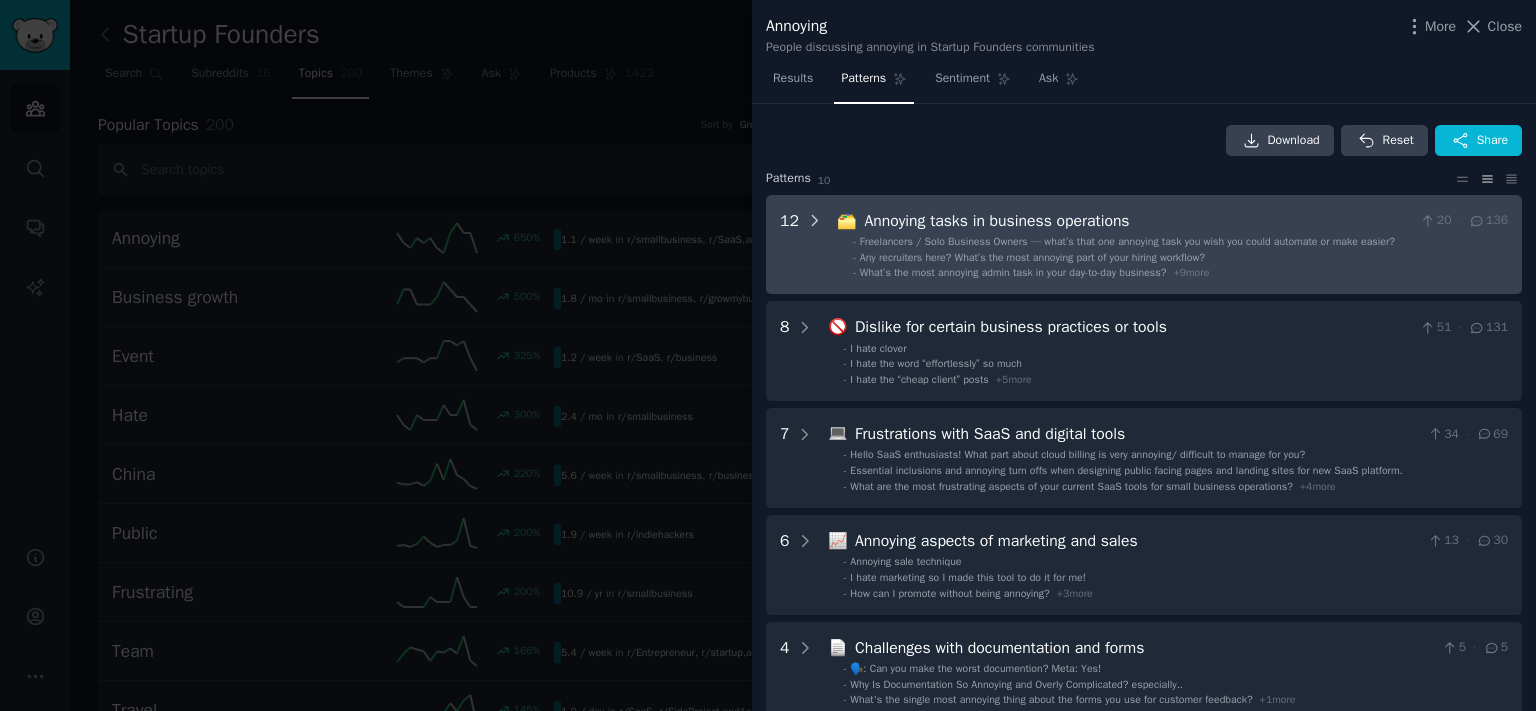 click 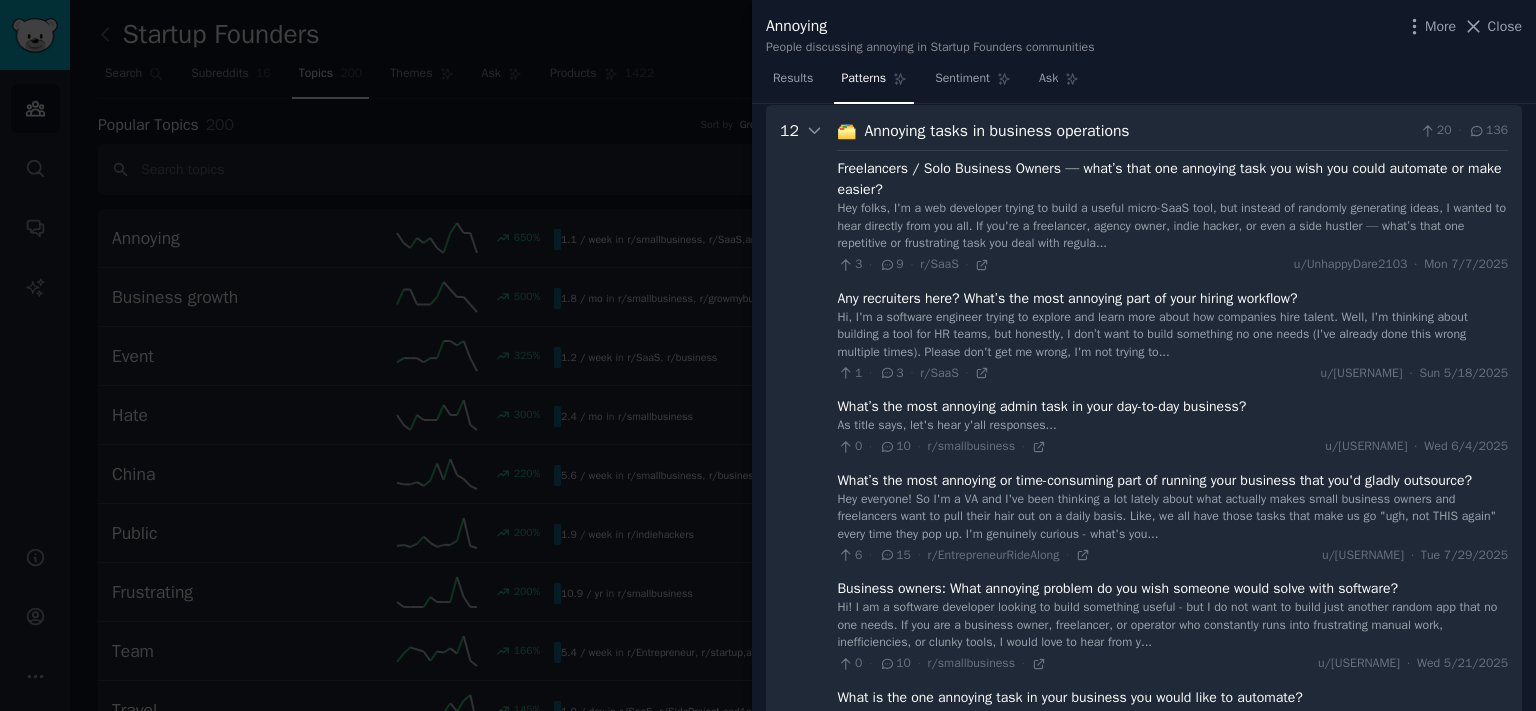 scroll, scrollTop: 91, scrollLeft: 0, axis: vertical 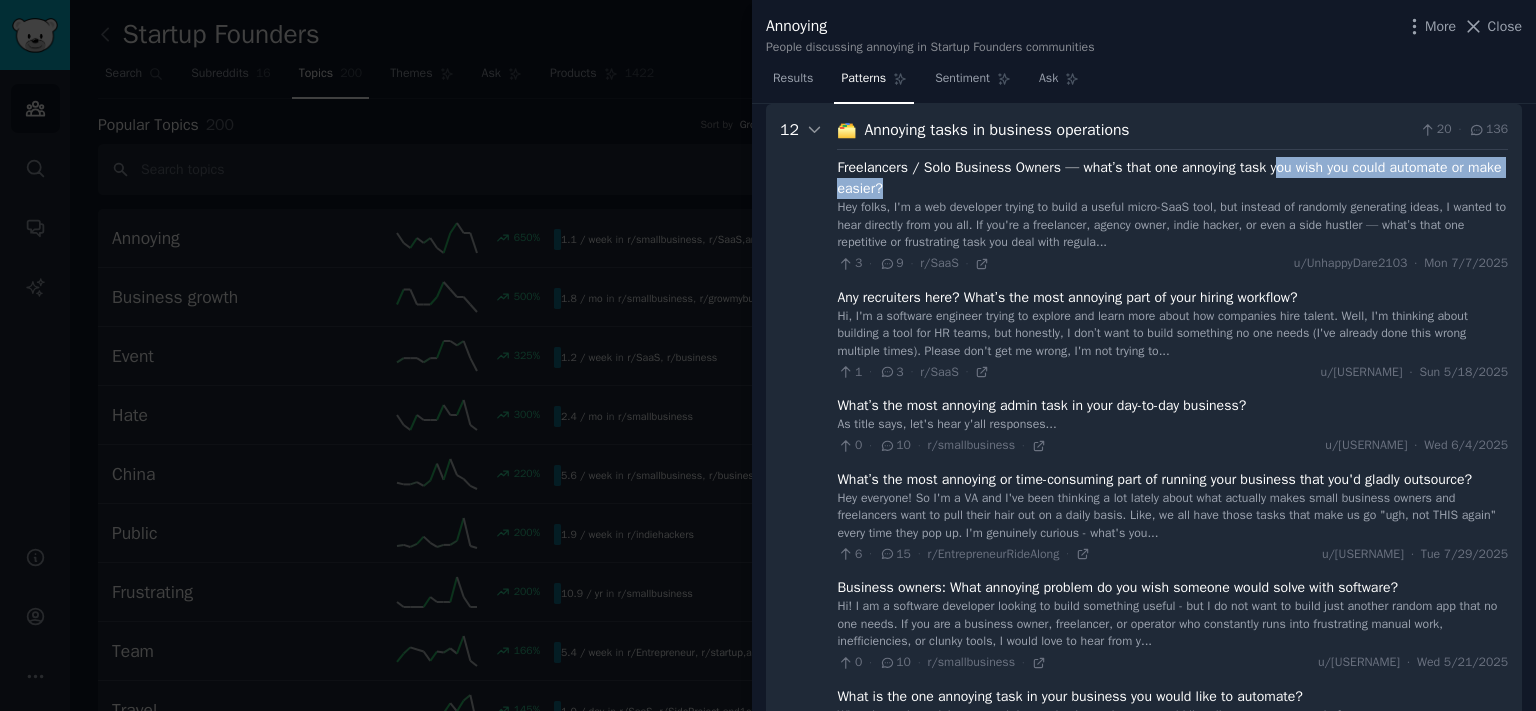 drag, startPoint x: 1278, startPoint y: 170, endPoint x: 1494, endPoint y: 191, distance: 217.01843 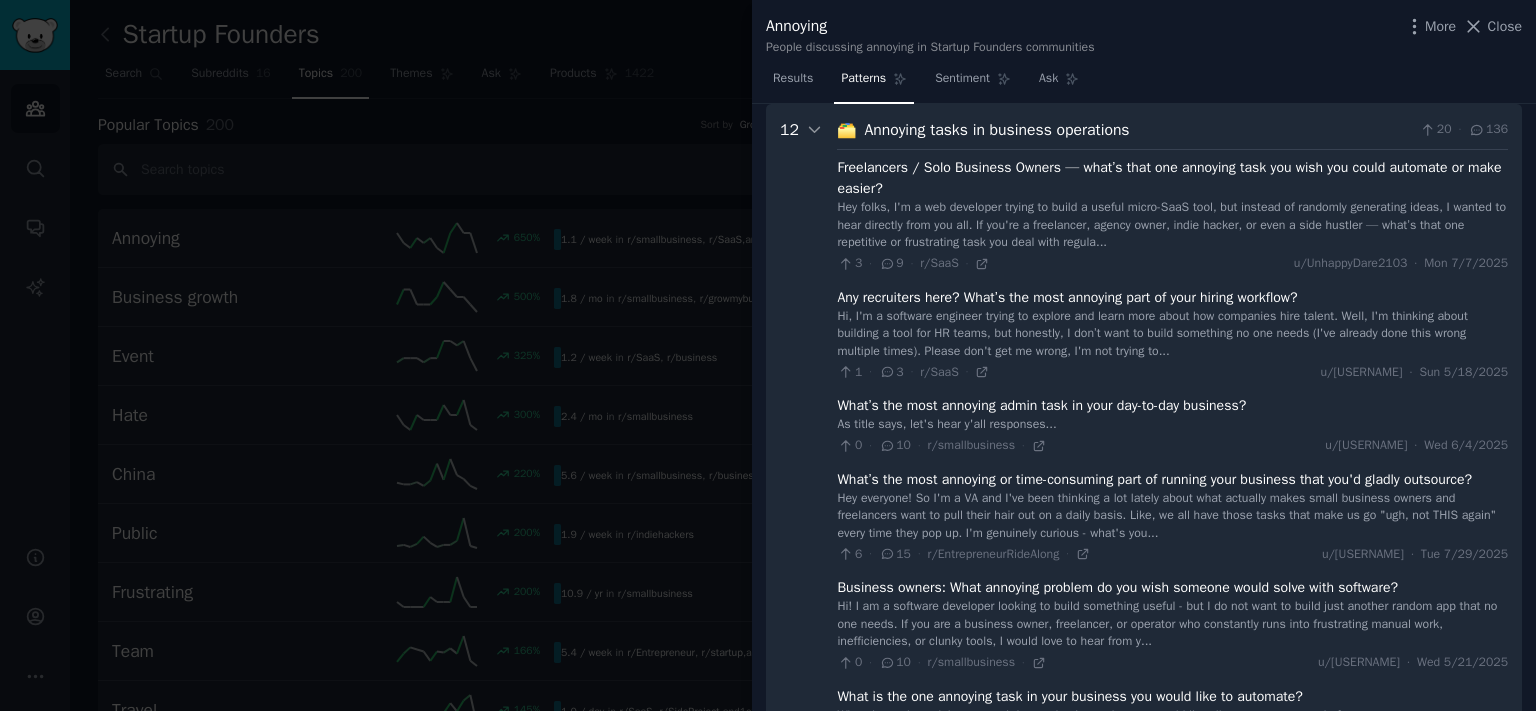 click on "Hey folks,
I'm a web developer trying to build a useful micro-SaaS tool, but instead of randomly generating ideas, I wanted to hear directly from you all.
If you're a freelancer, agency owner, indie hacker, or even a side hustler — what’s that one repetitive or frustrating task you deal with regula..." at bounding box center [1172, 225] 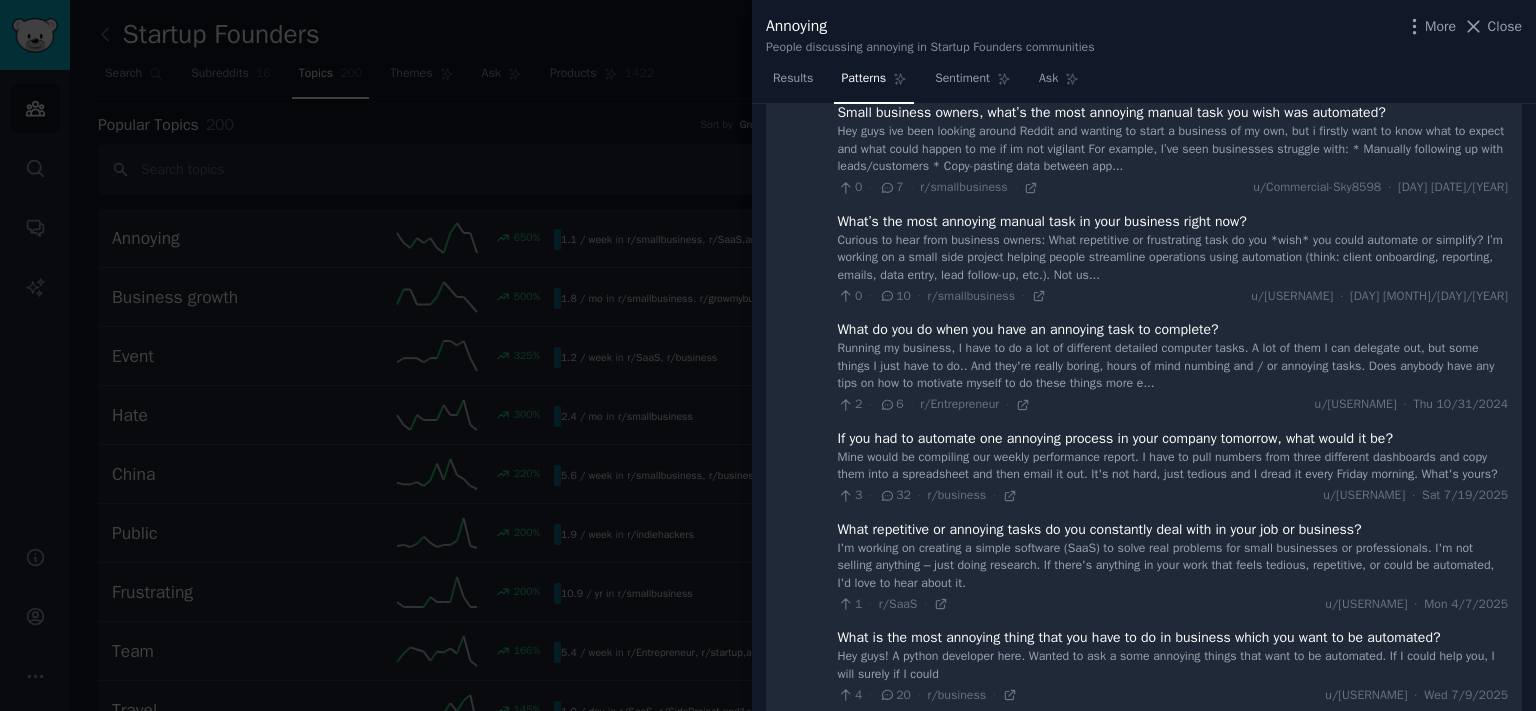scroll, scrollTop: 753, scrollLeft: 0, axis: vertical 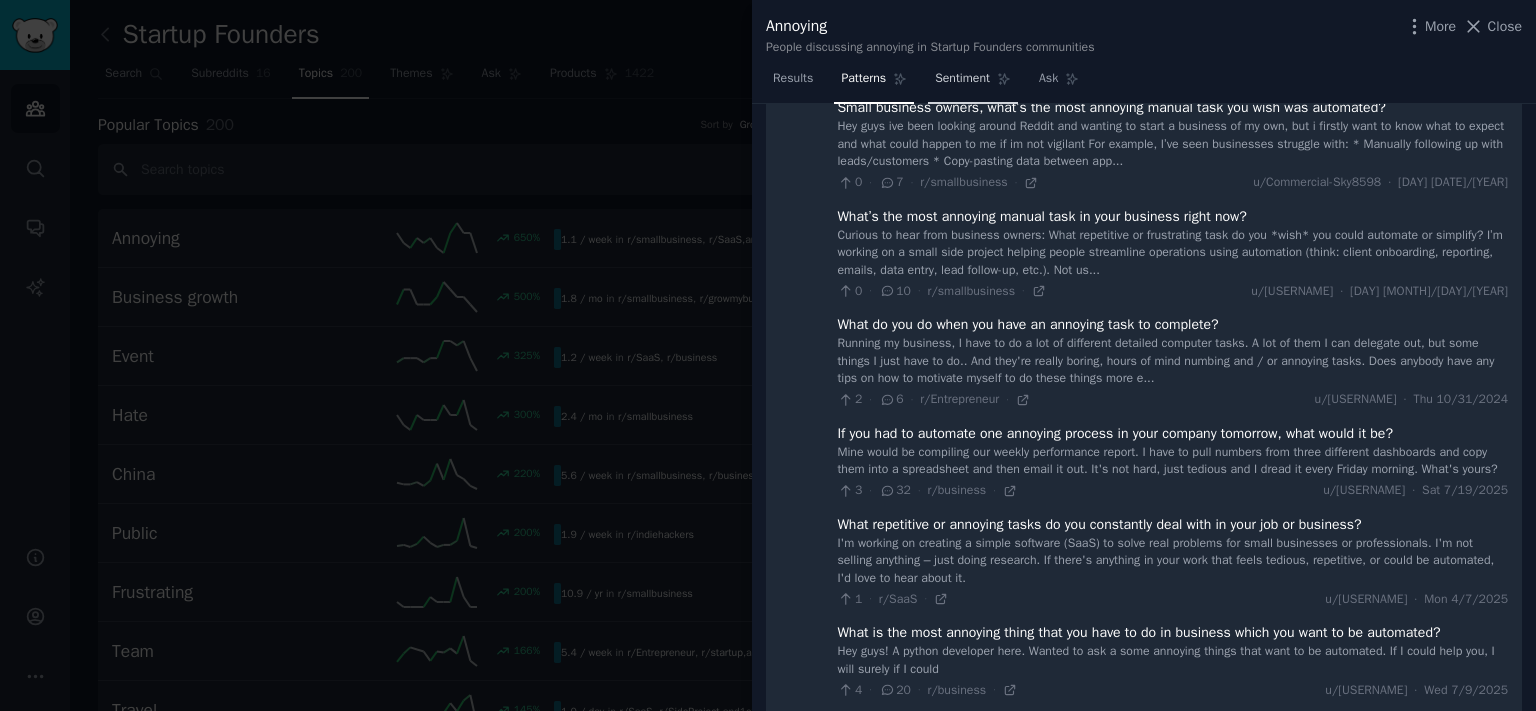 click on "Sentiment" at bounding box center [962, 79] 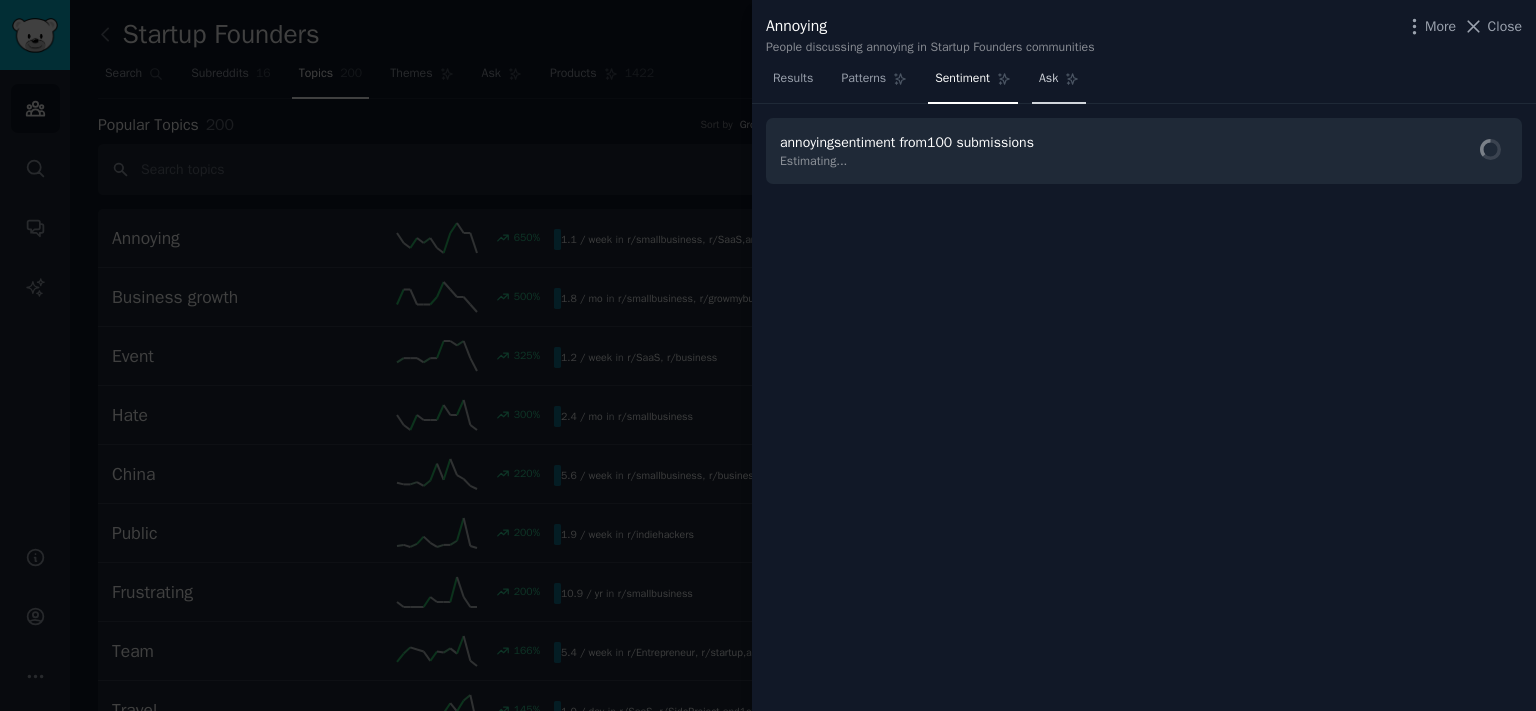scroll, scrollTop: 0, scrollLeft: 0, axis: both 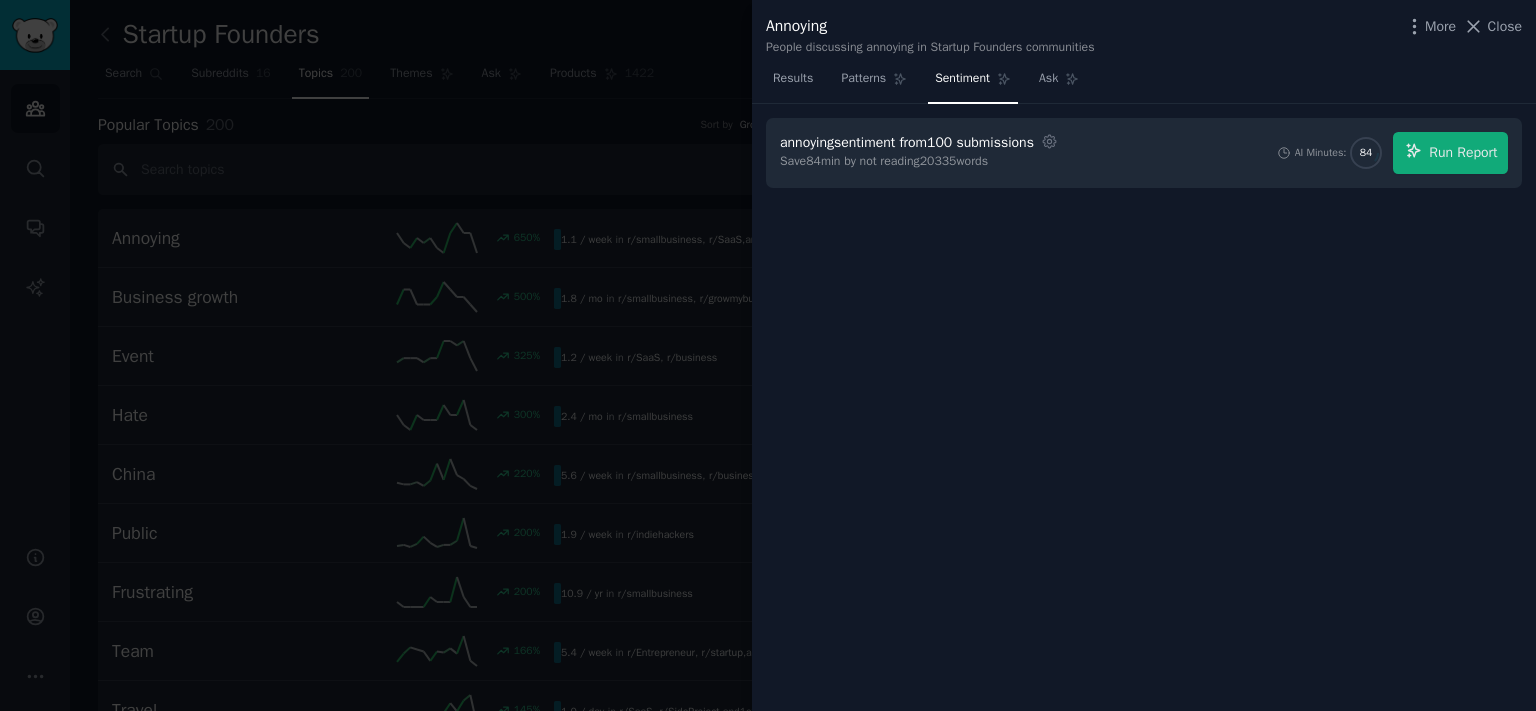 click on "More Close" at bounding box center [1463, 26] 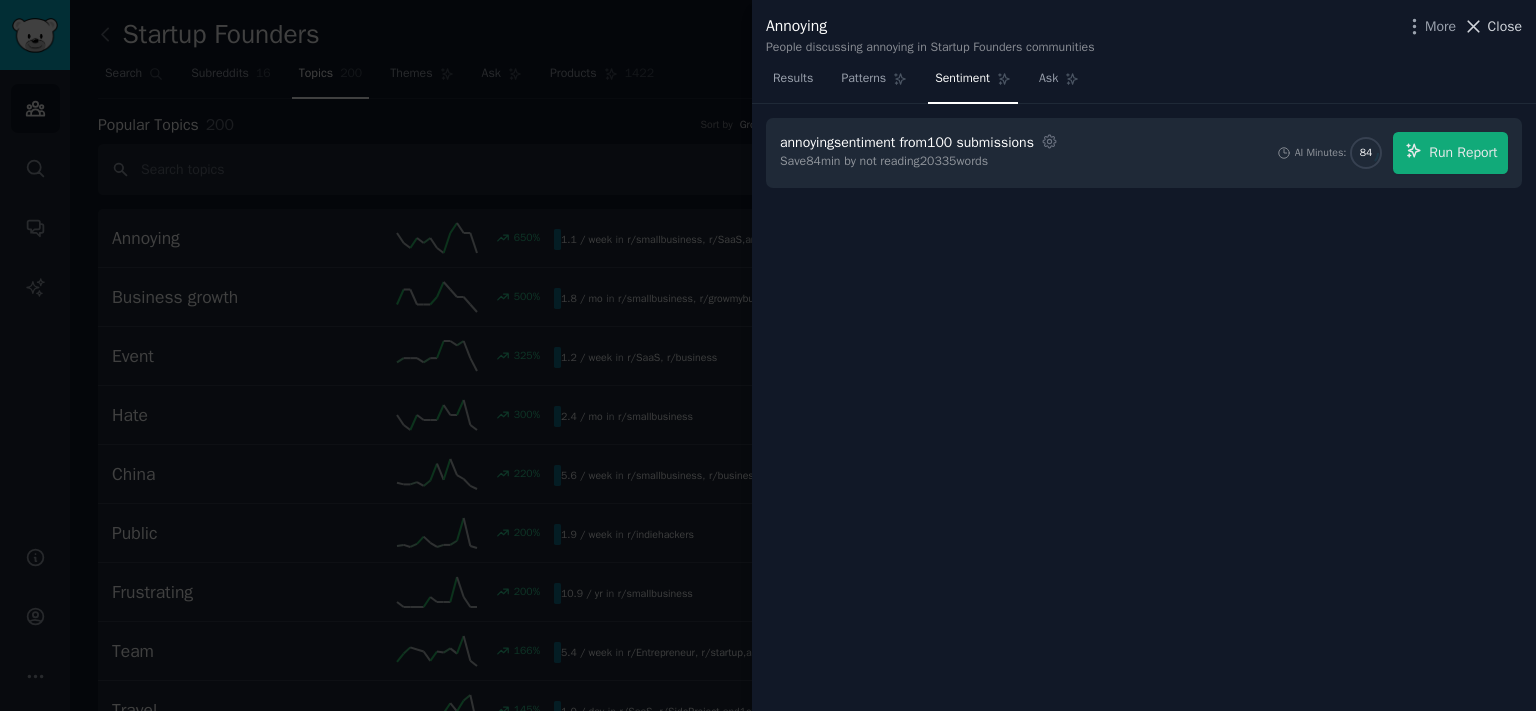 click on "Close" at bounding box center [1505, 26] 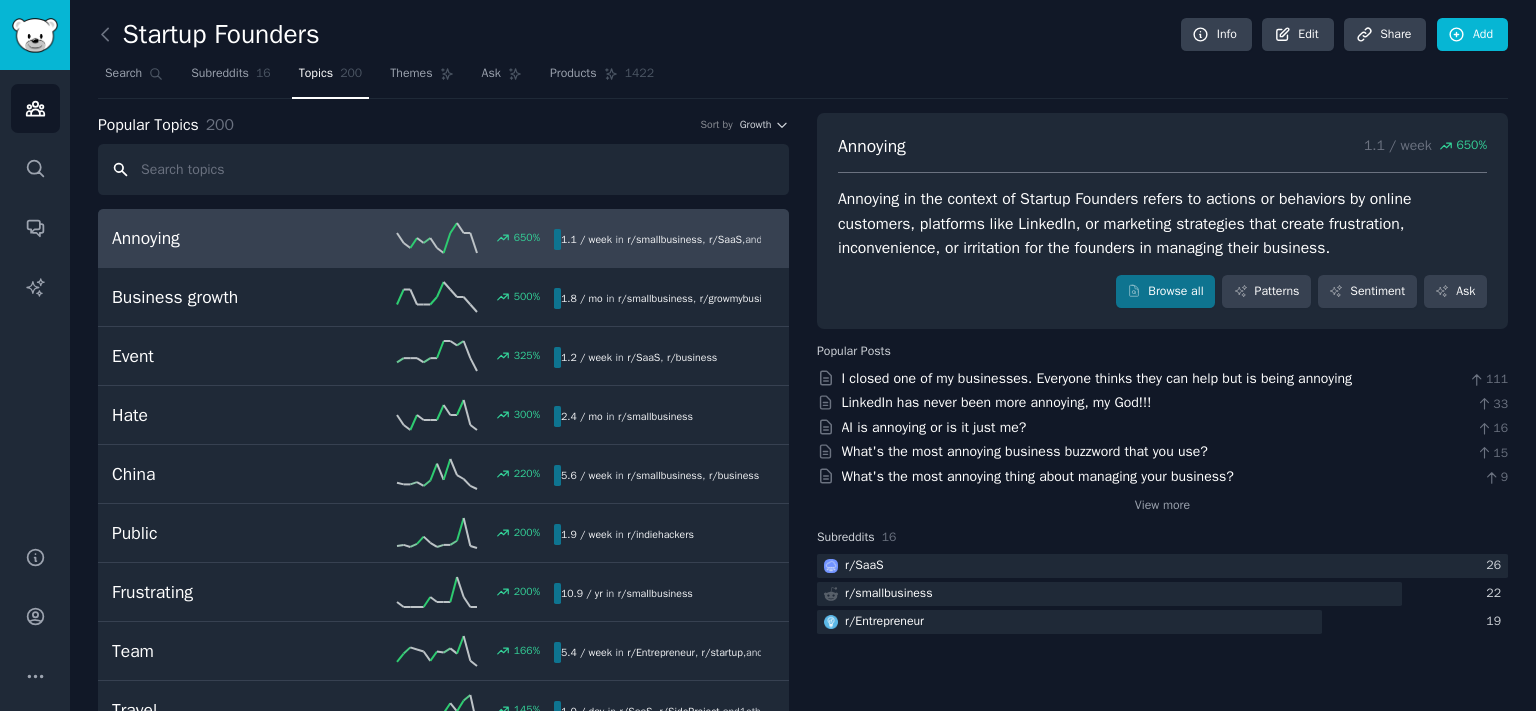 click at bounding box center (443, 169) 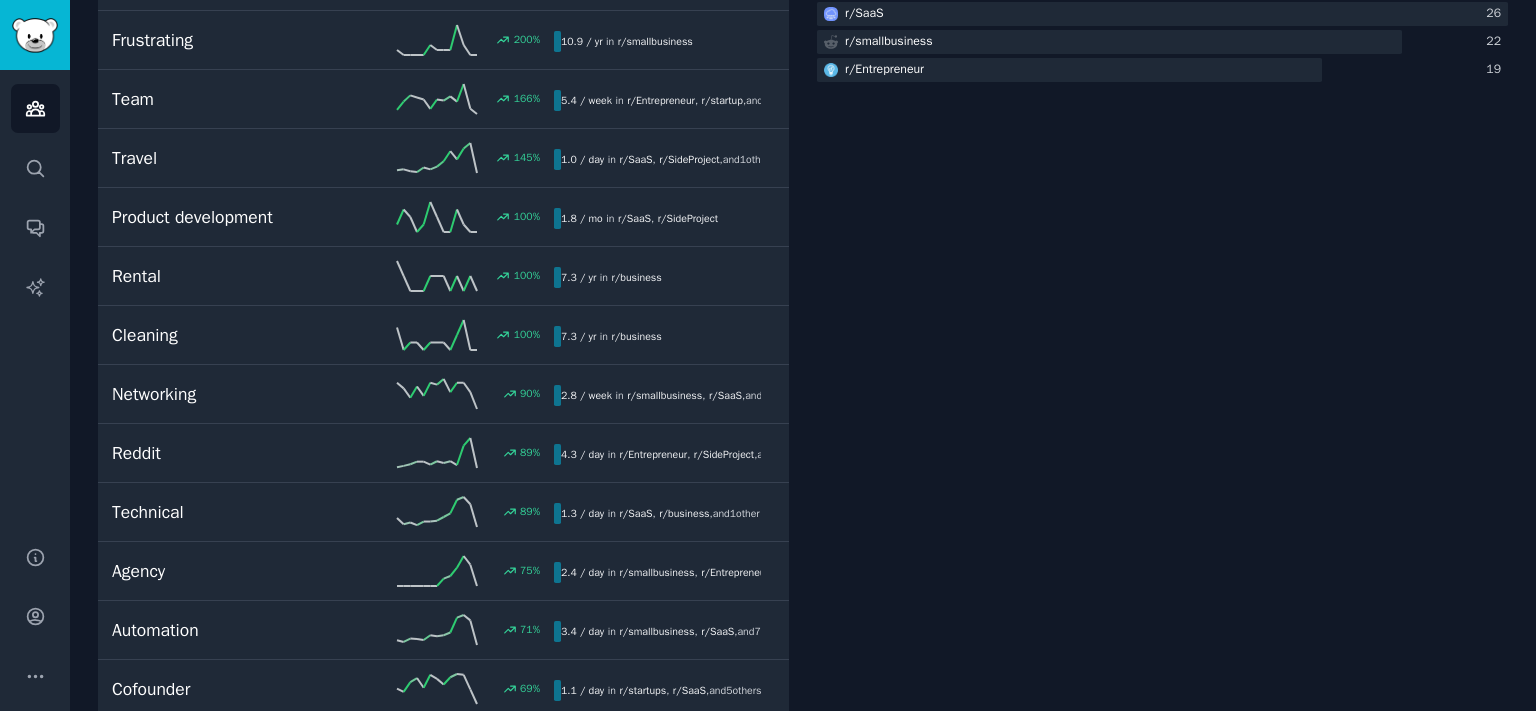 scroll, scrollTop: 0, scrollLeft: 0, axis: both 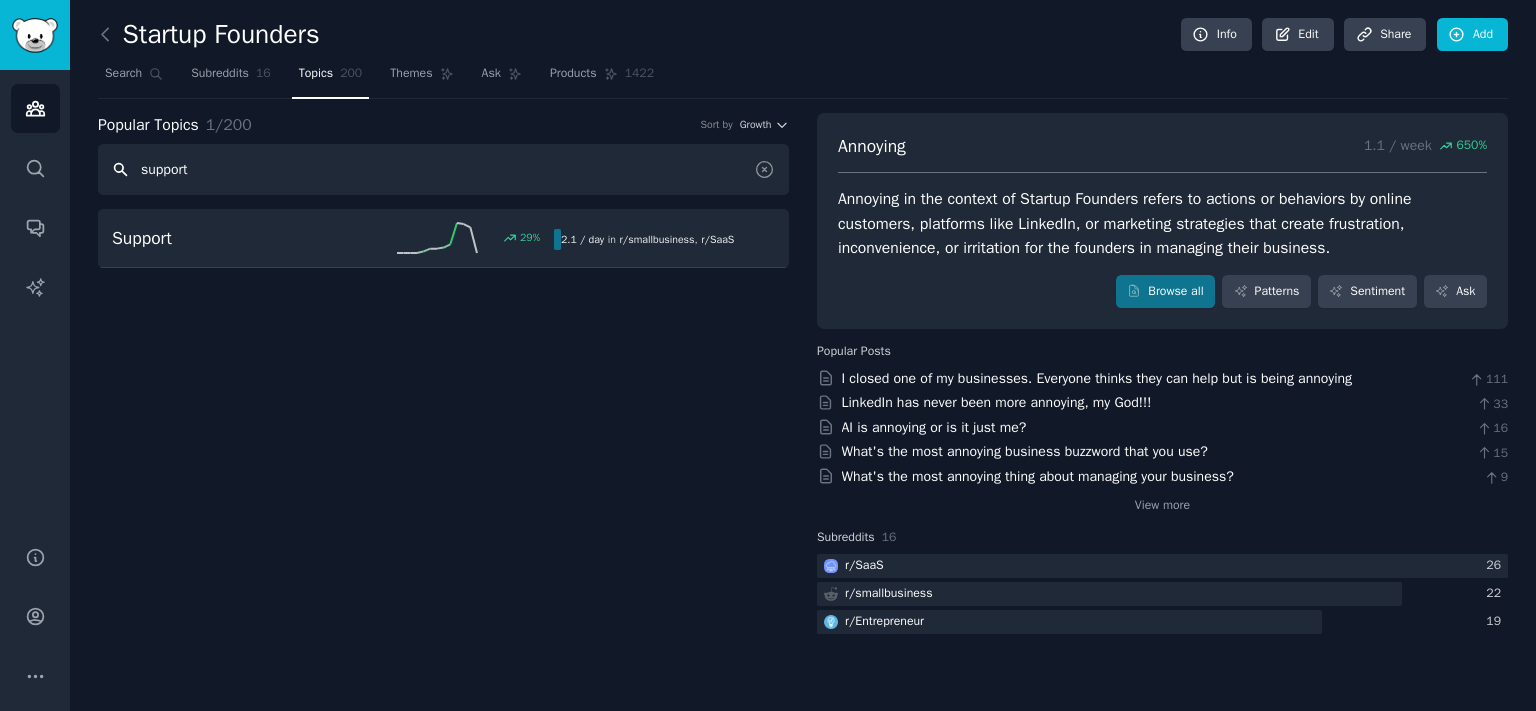 type on "support" 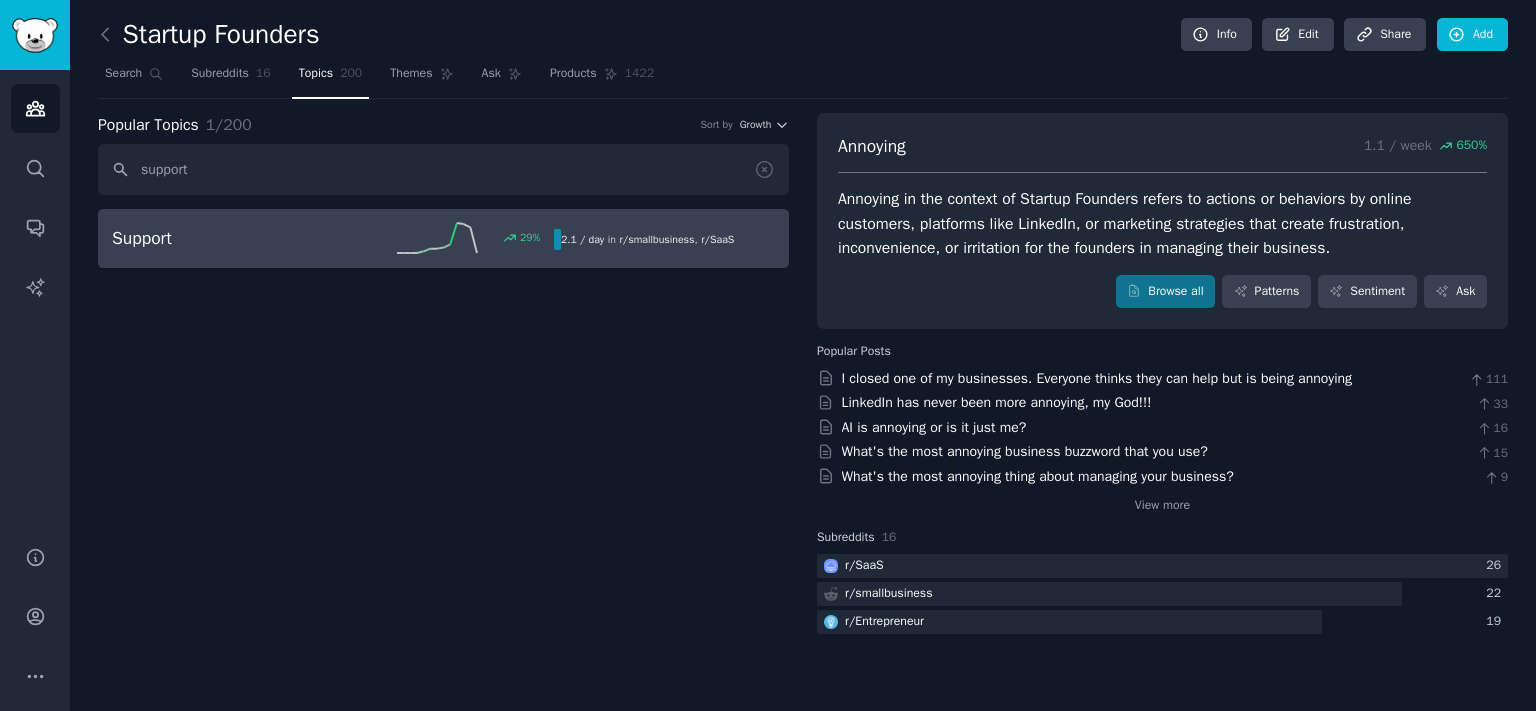 click on "Support" at bounding box center [222, 238] 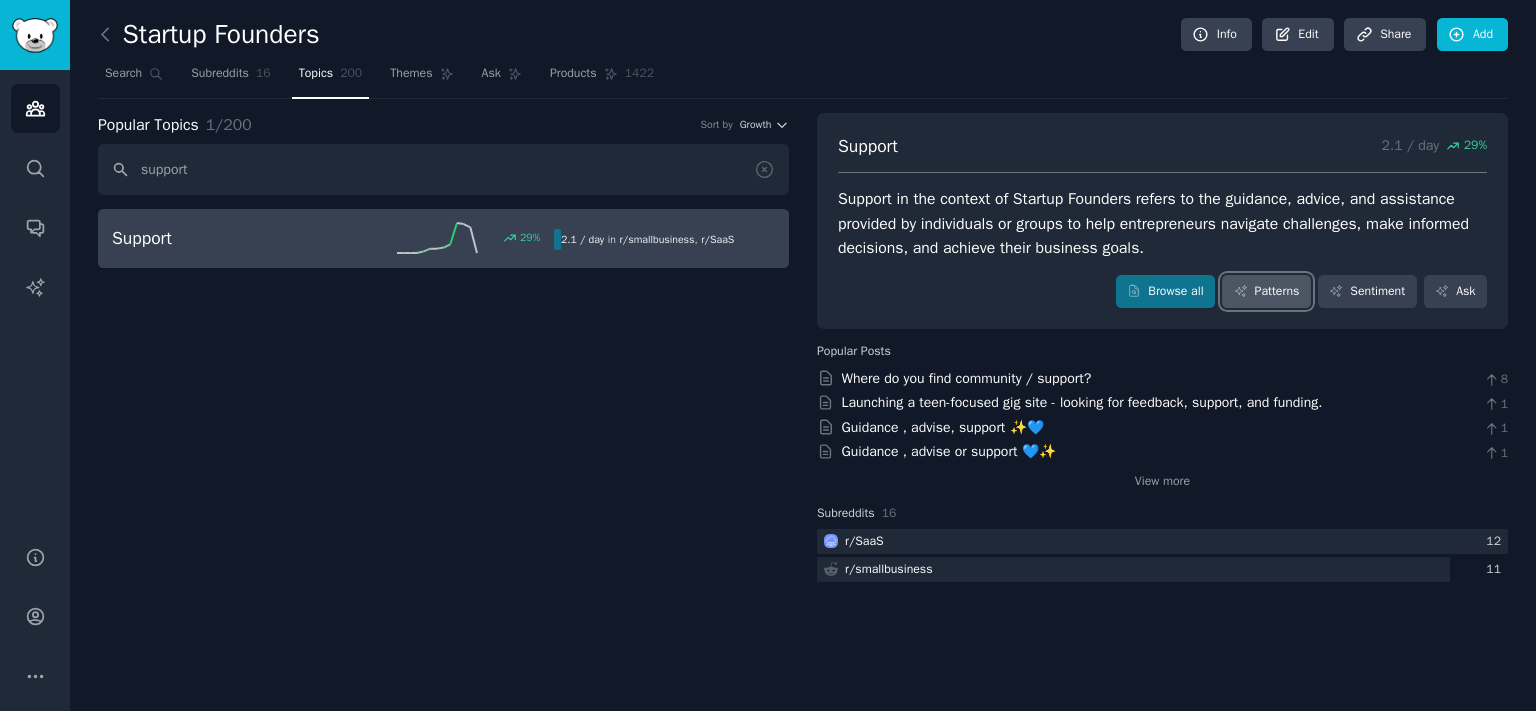 click on "Patterns" at bounding box center [1266, 292] 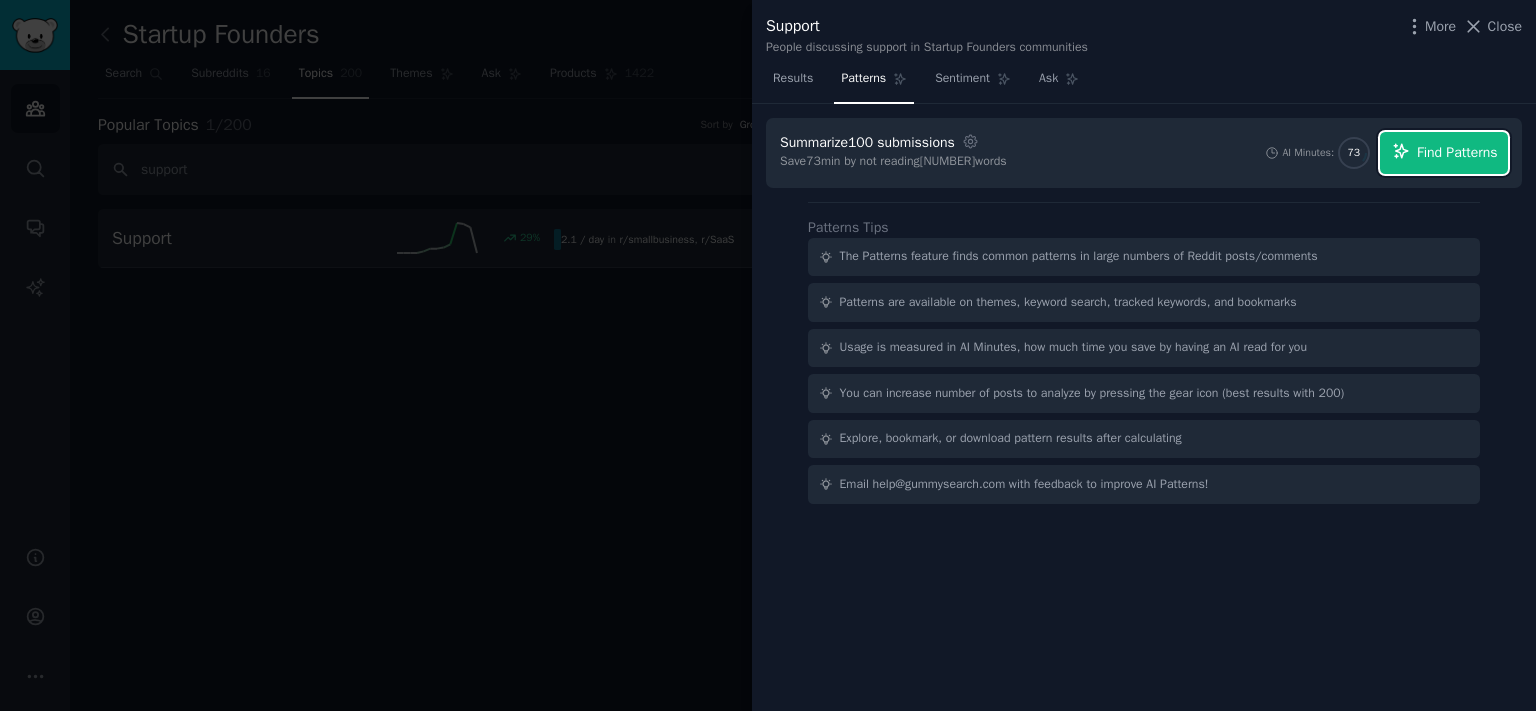 click on "Find Patterns" at bounding box center (1457, 152) 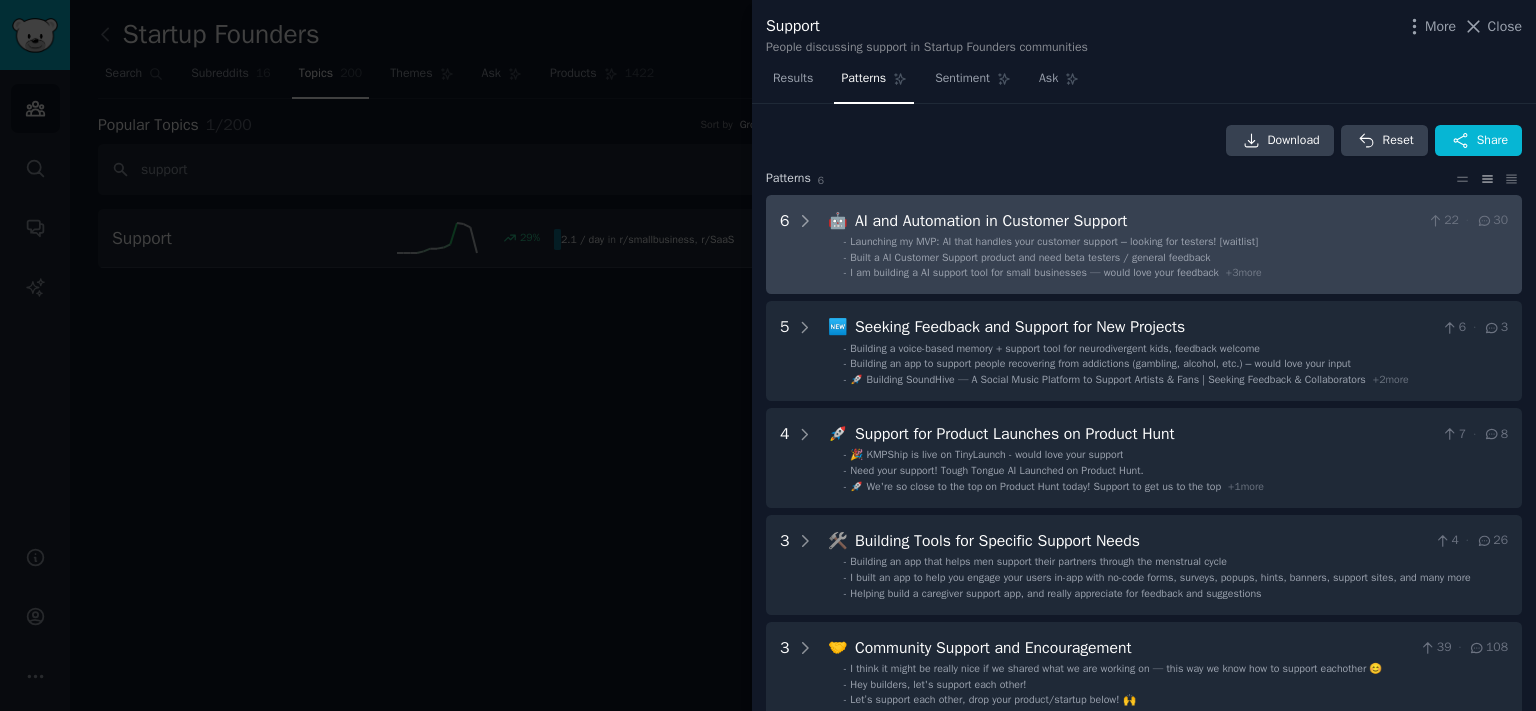 click on "6 🤖 AI and Automation in Customer Support 22 · 30 - Launching my MVP: AI that handles your customer support – looking for testers! [waitlist] - Built a AI Customer Support product and need beta testers / general feedback - I am building a AI support tool for small businesses — would love your feedback +  3  more" at bounding box center [1144, 245] 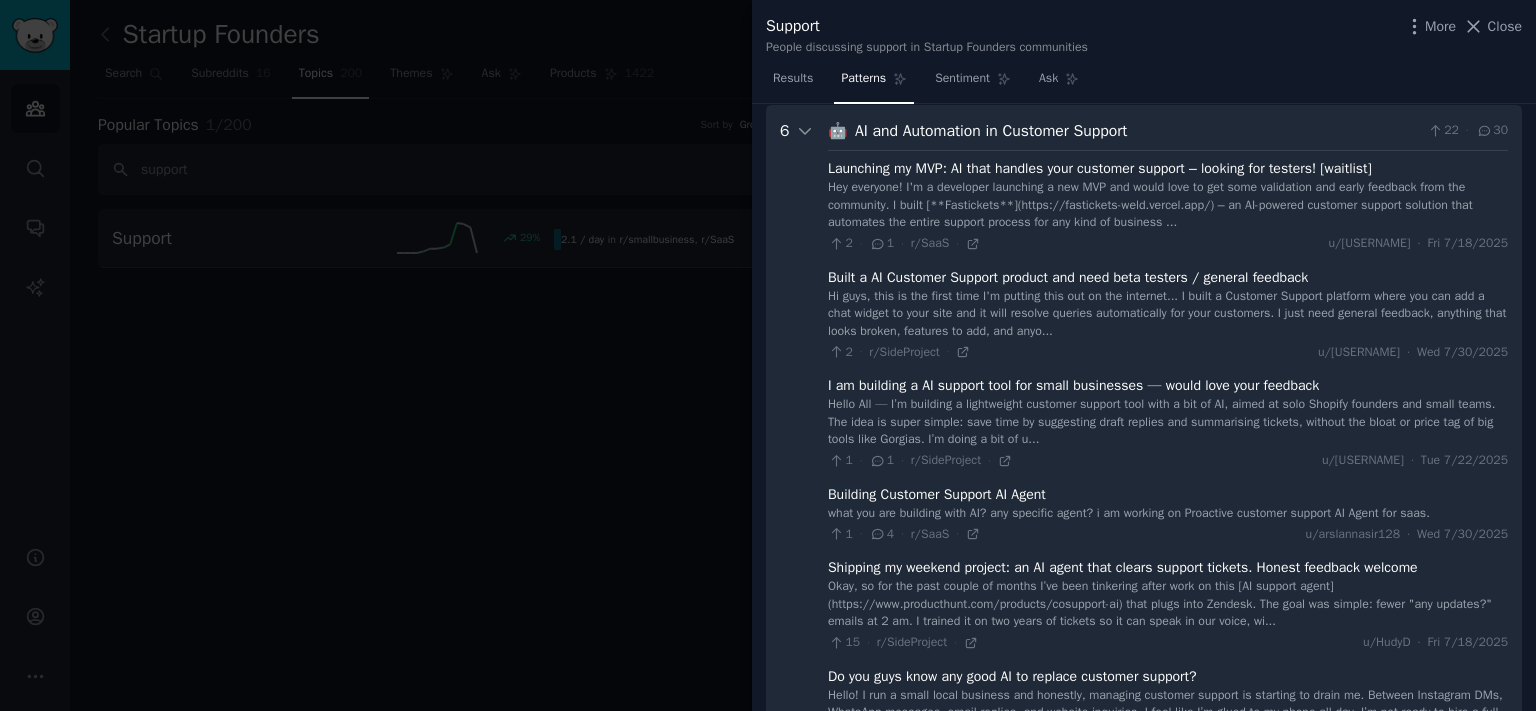 scroll, scrollTop: 91, scrollLeft: 0, axis: vertical 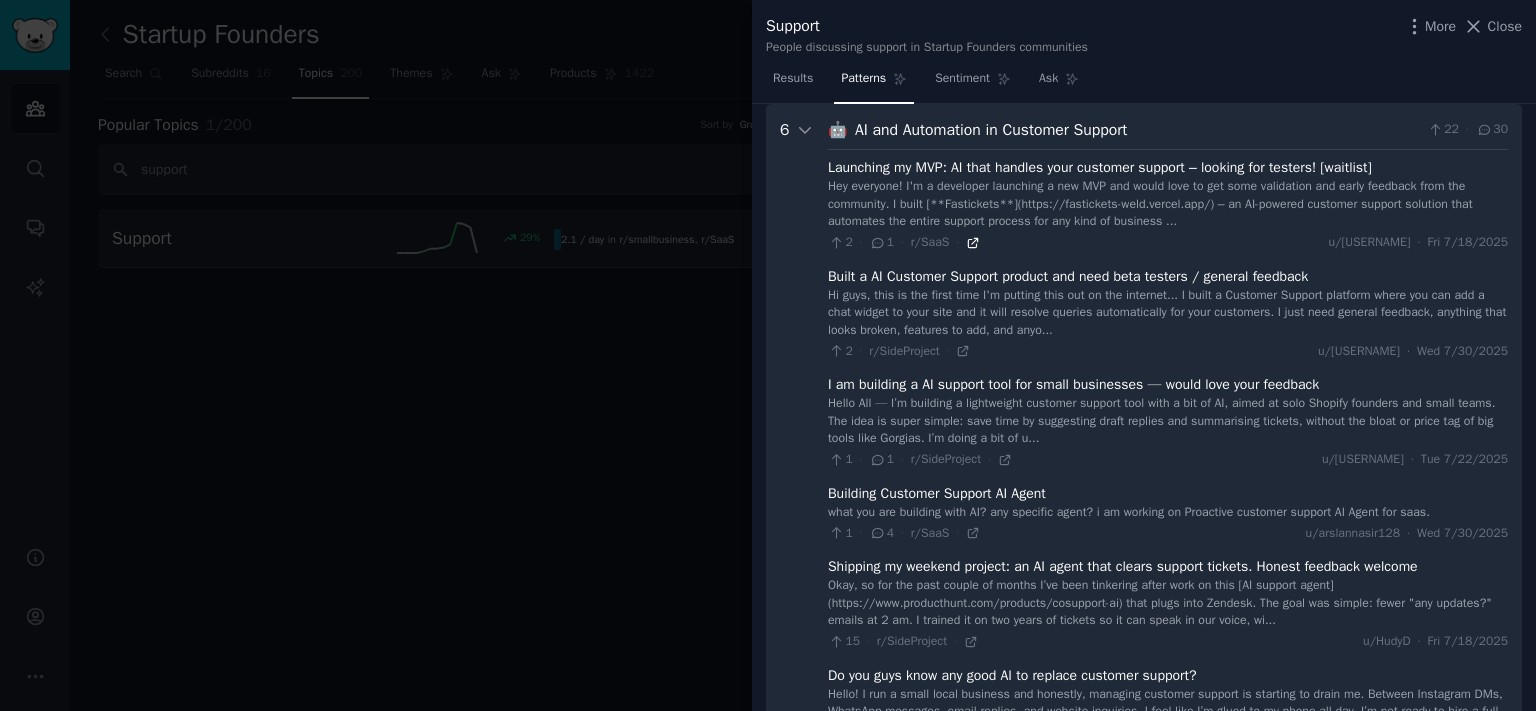 click 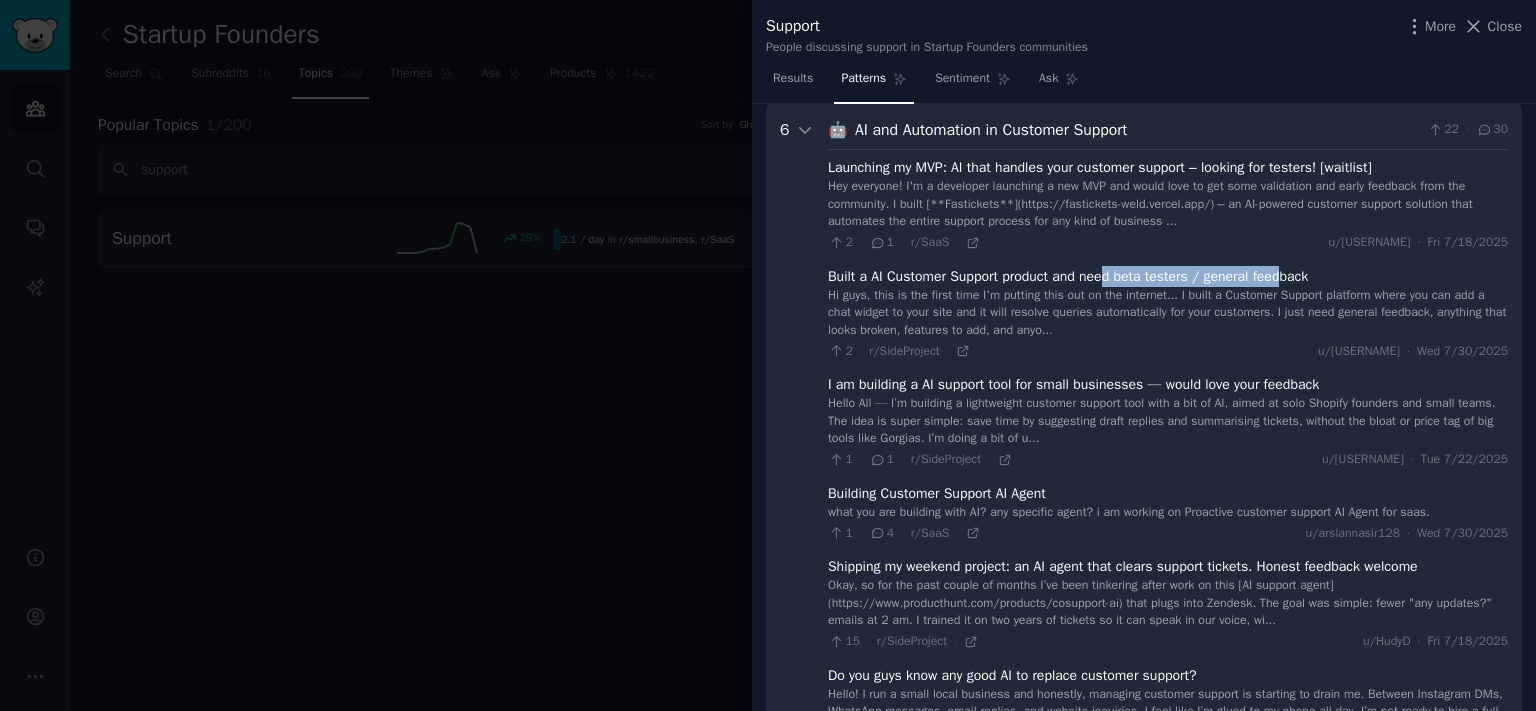 drag, startPoint x: 1131, startPoint y: 270, endPoint x: 1306, endPoint y: 270, distance: 175 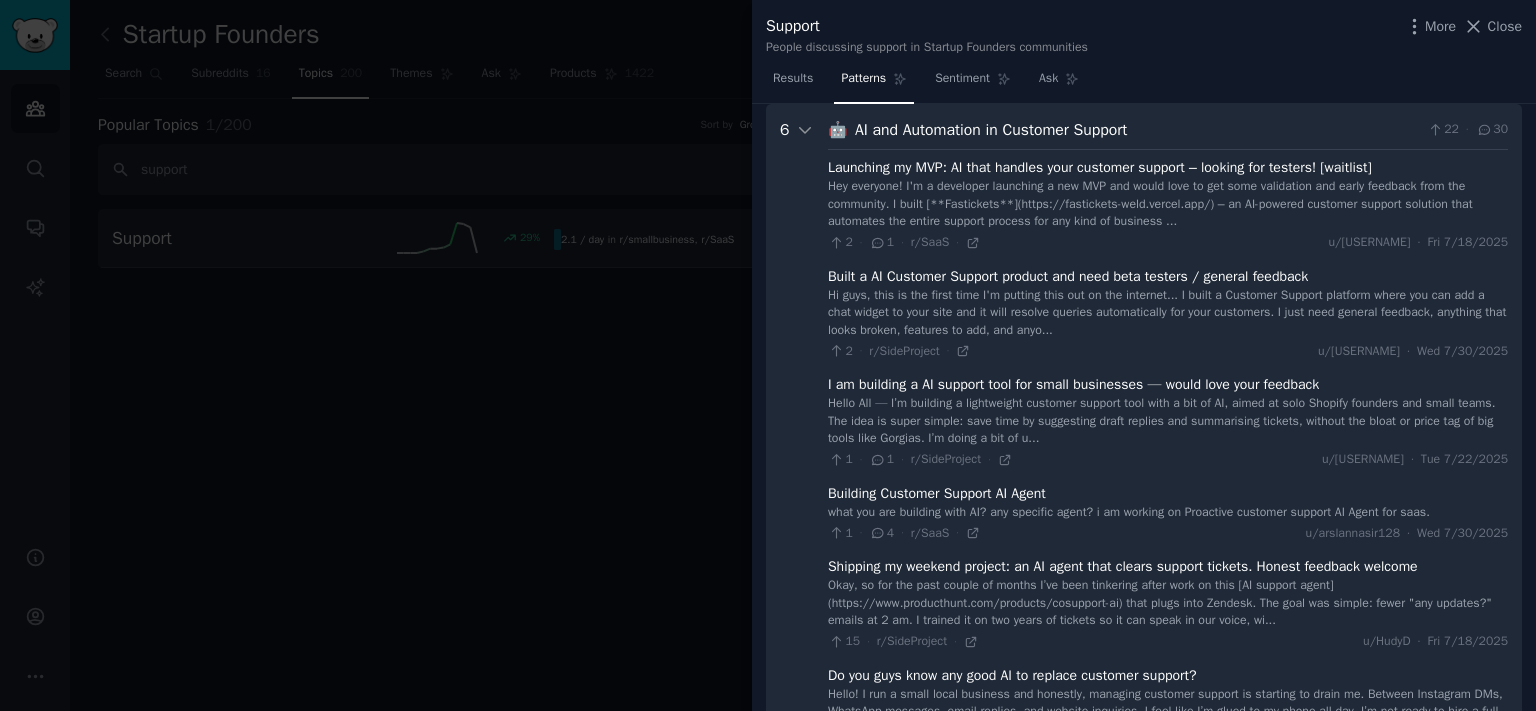 click on "Built a AI Customer Support product and need beta testers / general feedback" at bounding box center [1068, 276] 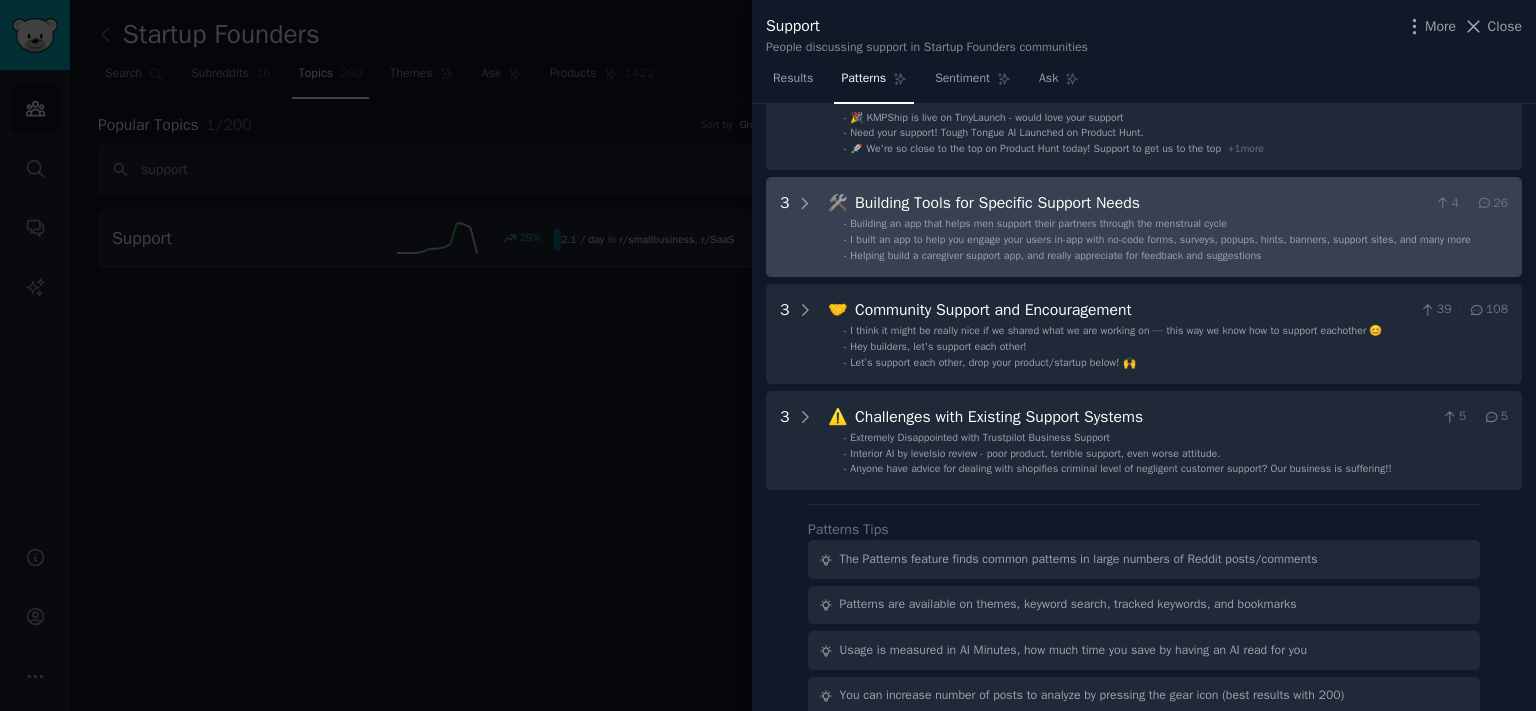 scroll, scrollTop: 974, scrollLeft: 0, axis: vertical 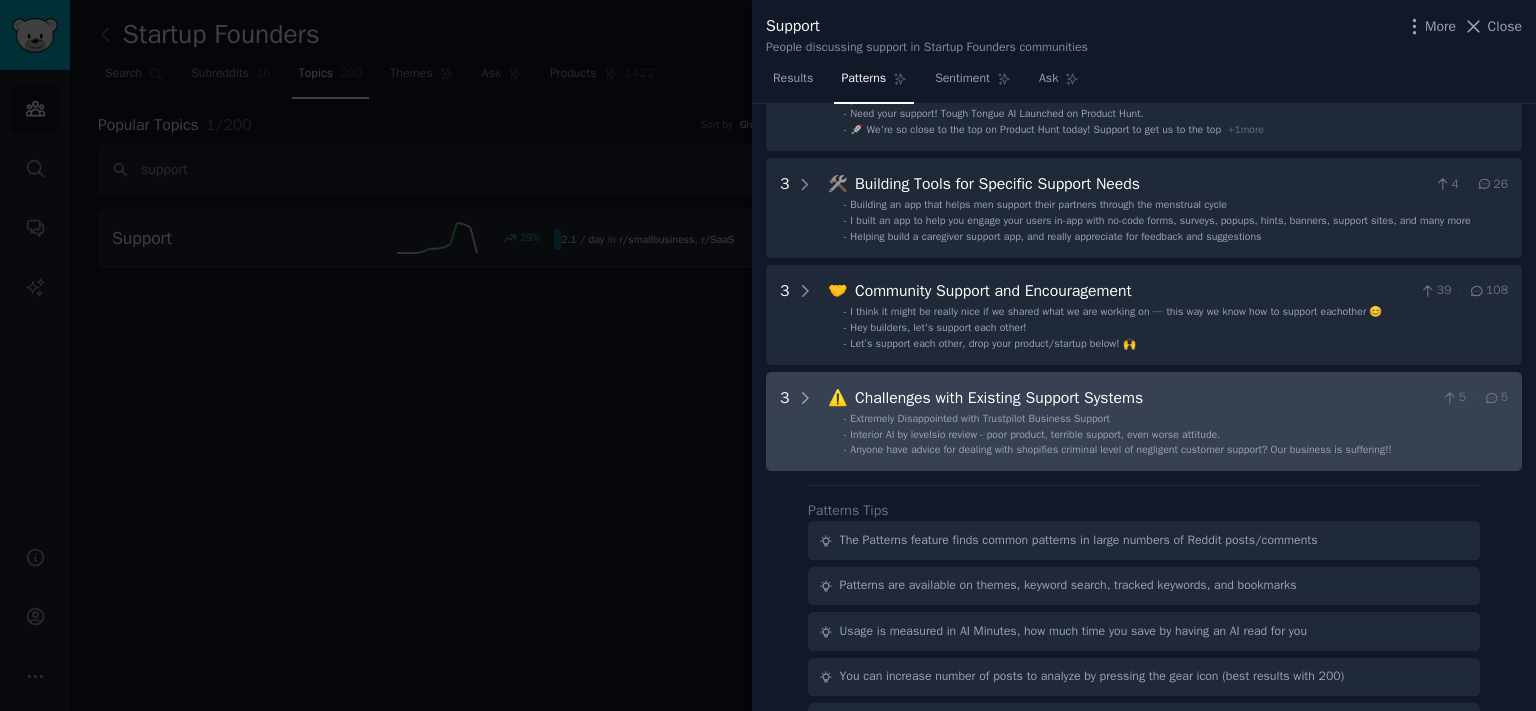 click on "3 ⚠️ Challenges with Existing Support Systems 5 · 5 - Extremely Disappointed with Trustpilot Business Support - Interior AI by levelsio review - poor product, terrible support, even worse attitude. - Anyone have advice for dealing with shopifies criminal level of negligent customer support? Our business is suffering!!" at bounding box center (1144, 422) 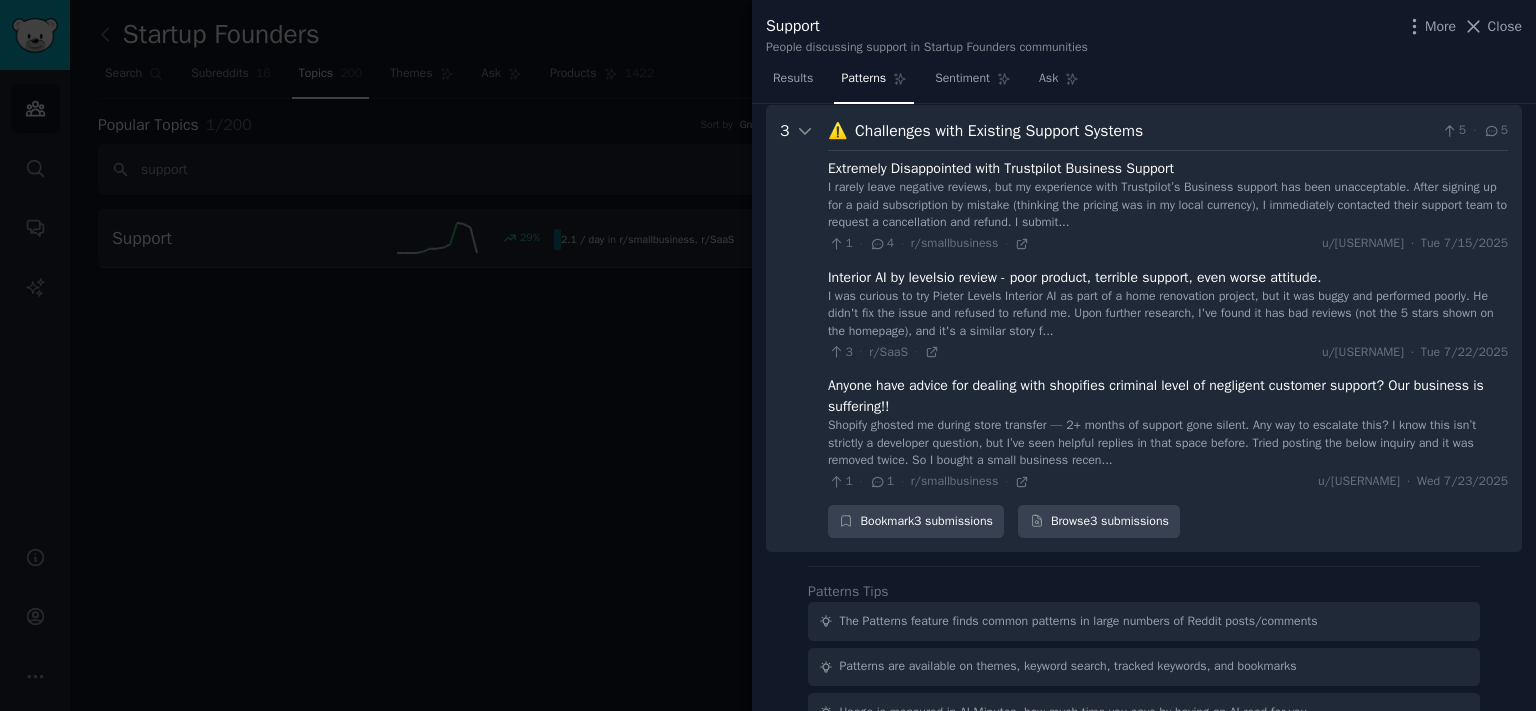 scroll, scrollTop: 1416, scrollLeft: 0, axis: vertical 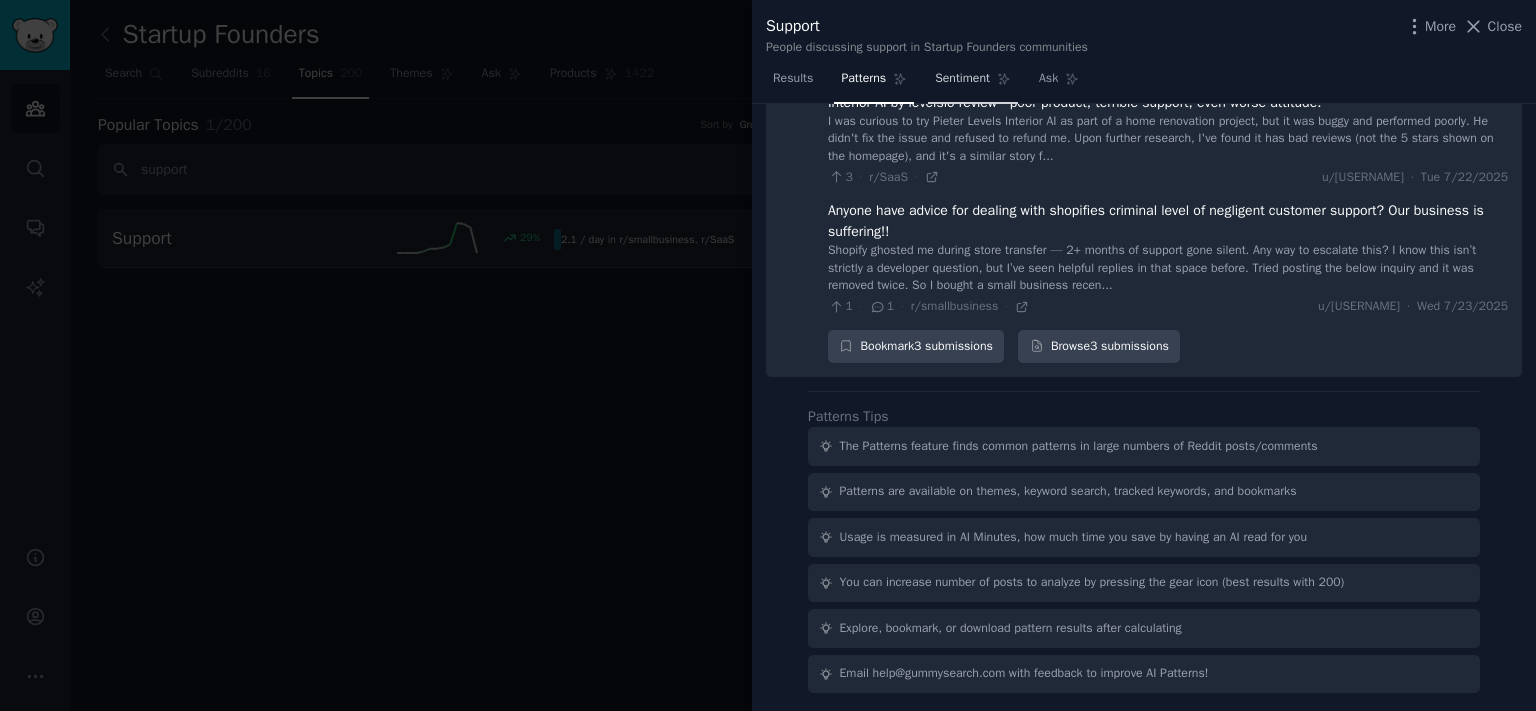 click on "Sentiment" at bounding box center [962, 79] 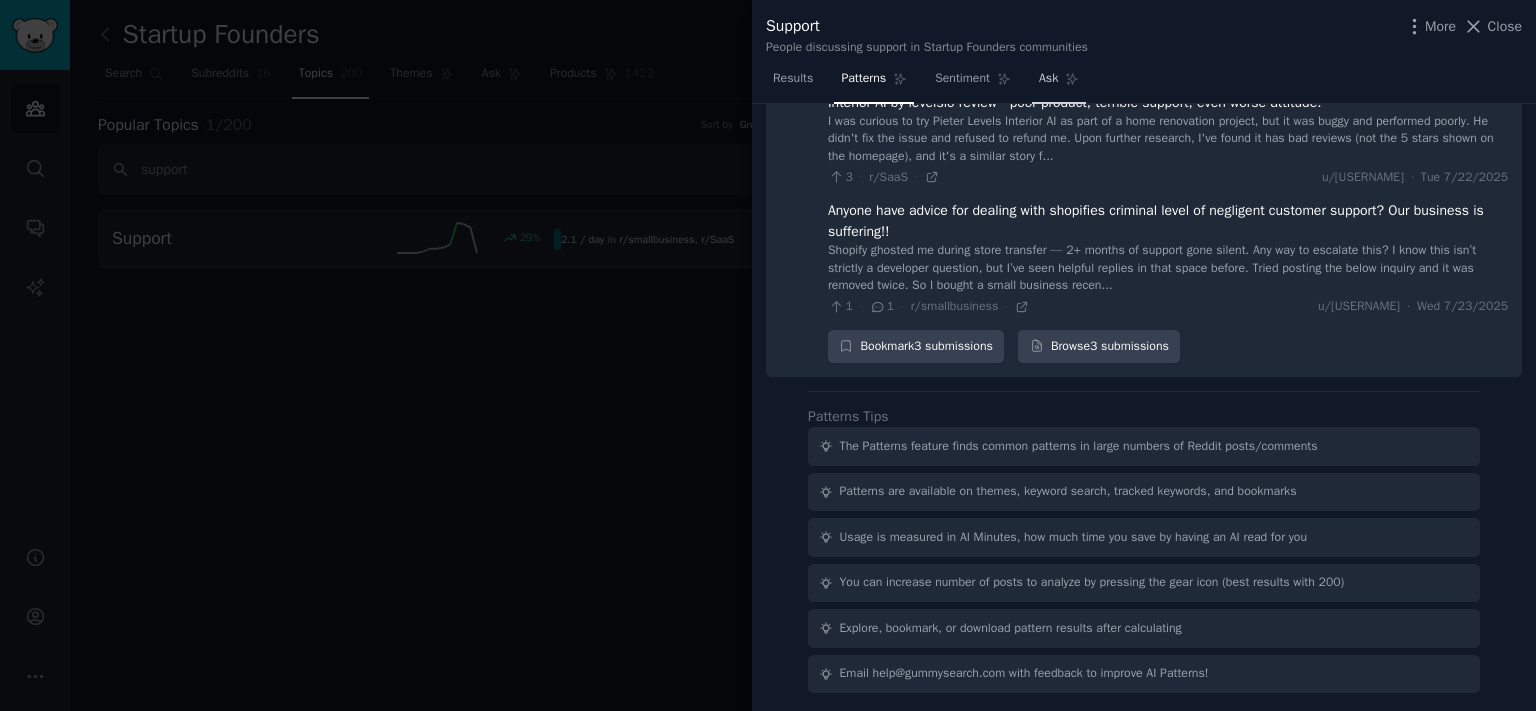 scroll, scrollTop: 0, scrollLeft: 0, axis: both 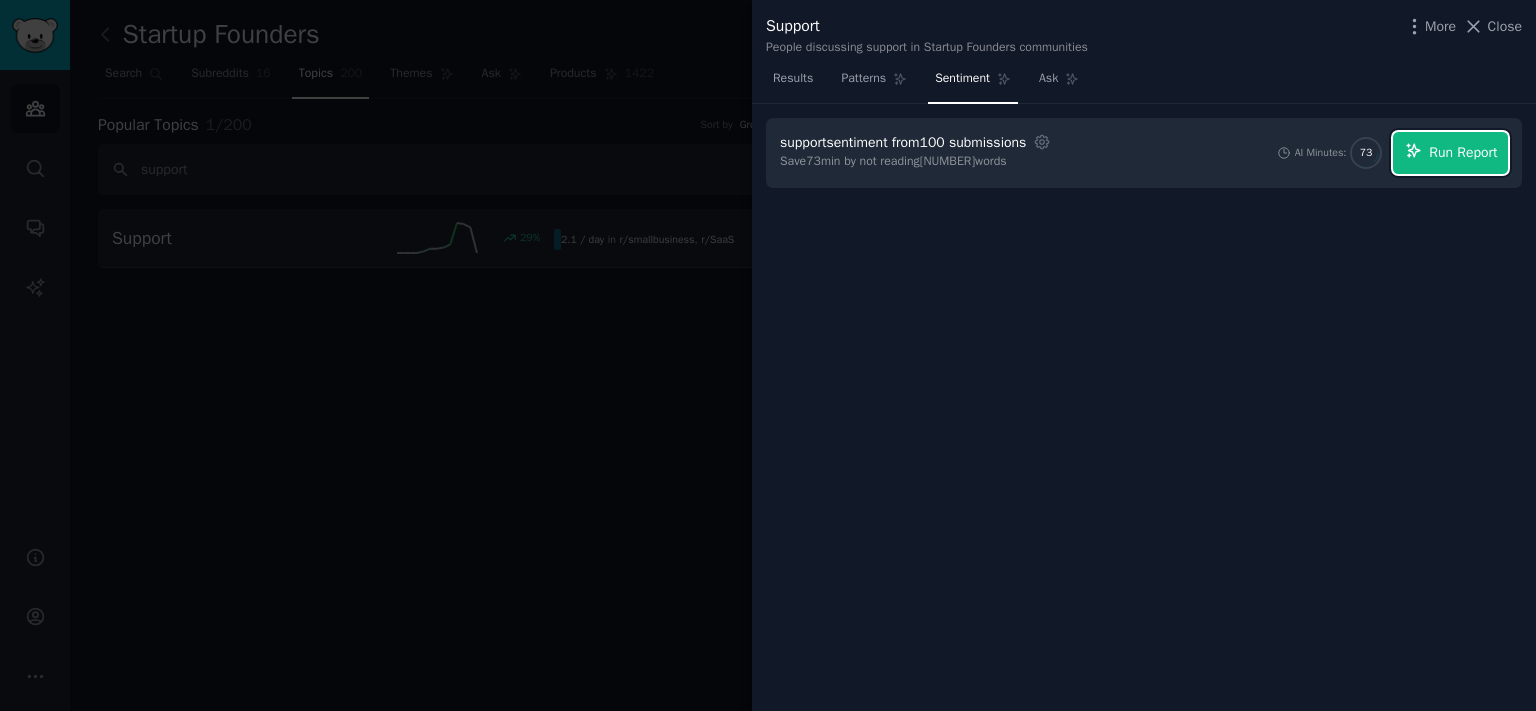 click 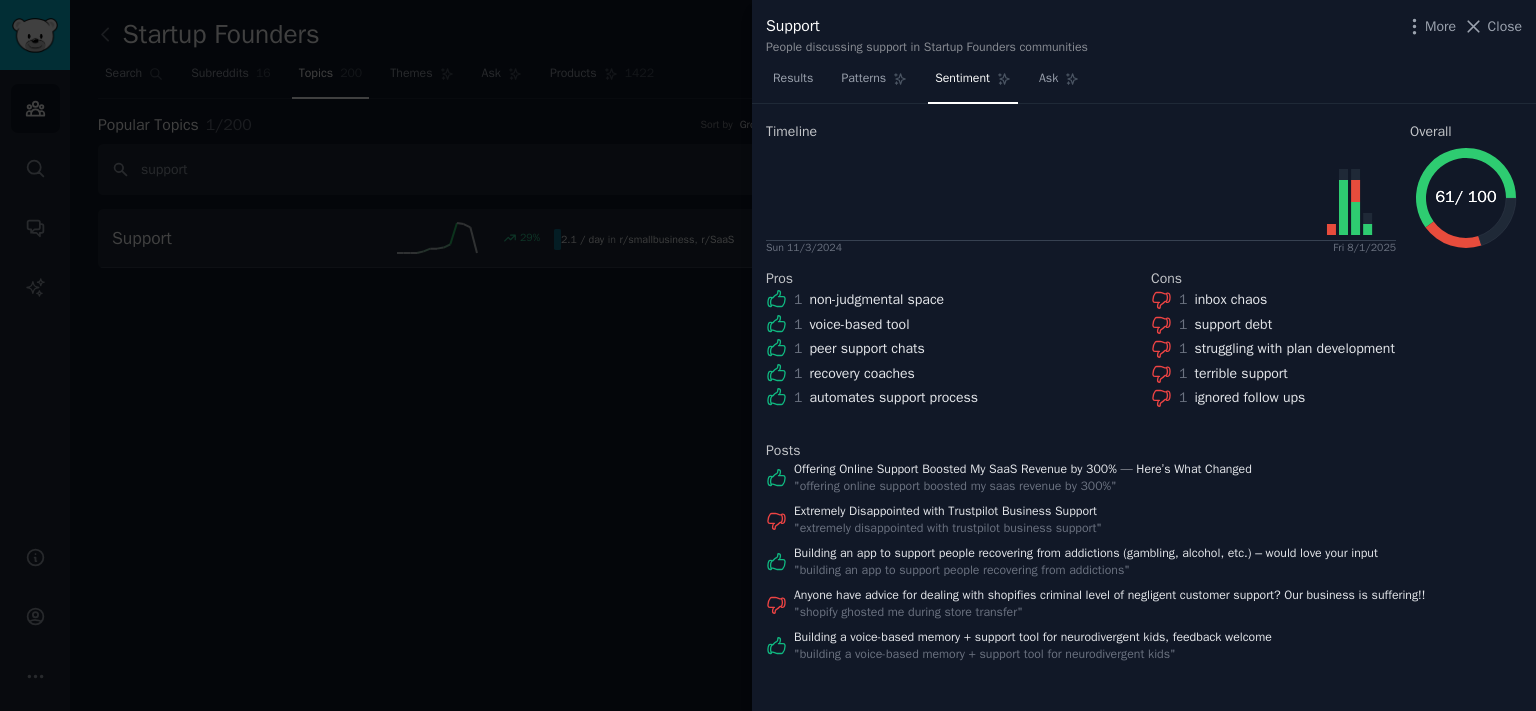 scroll, scrollTop: 0, scrollLeft: 0, axis: both 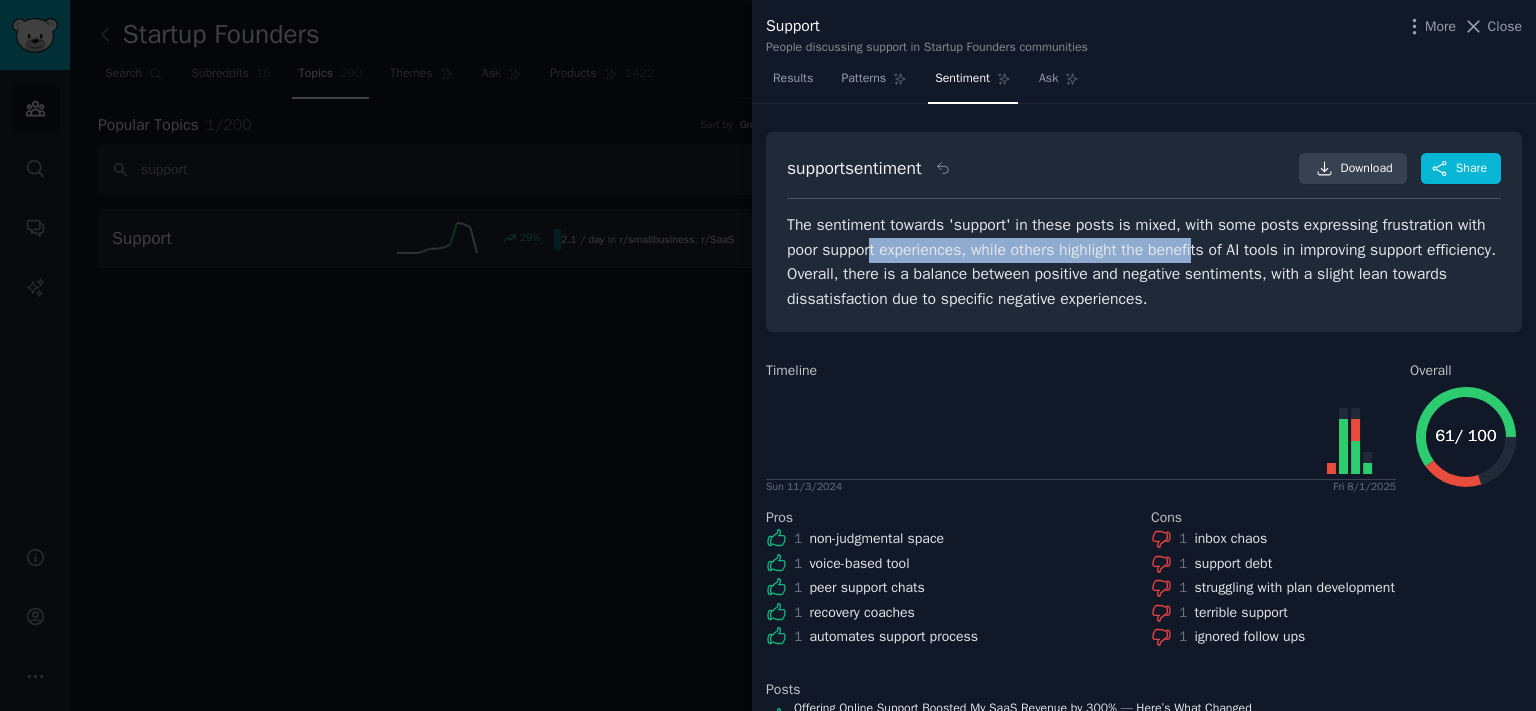 drag, startPoint x: 898, startPoint y: 250, endPoint x: 1254, endPoint y: 261, distance: 356.1699 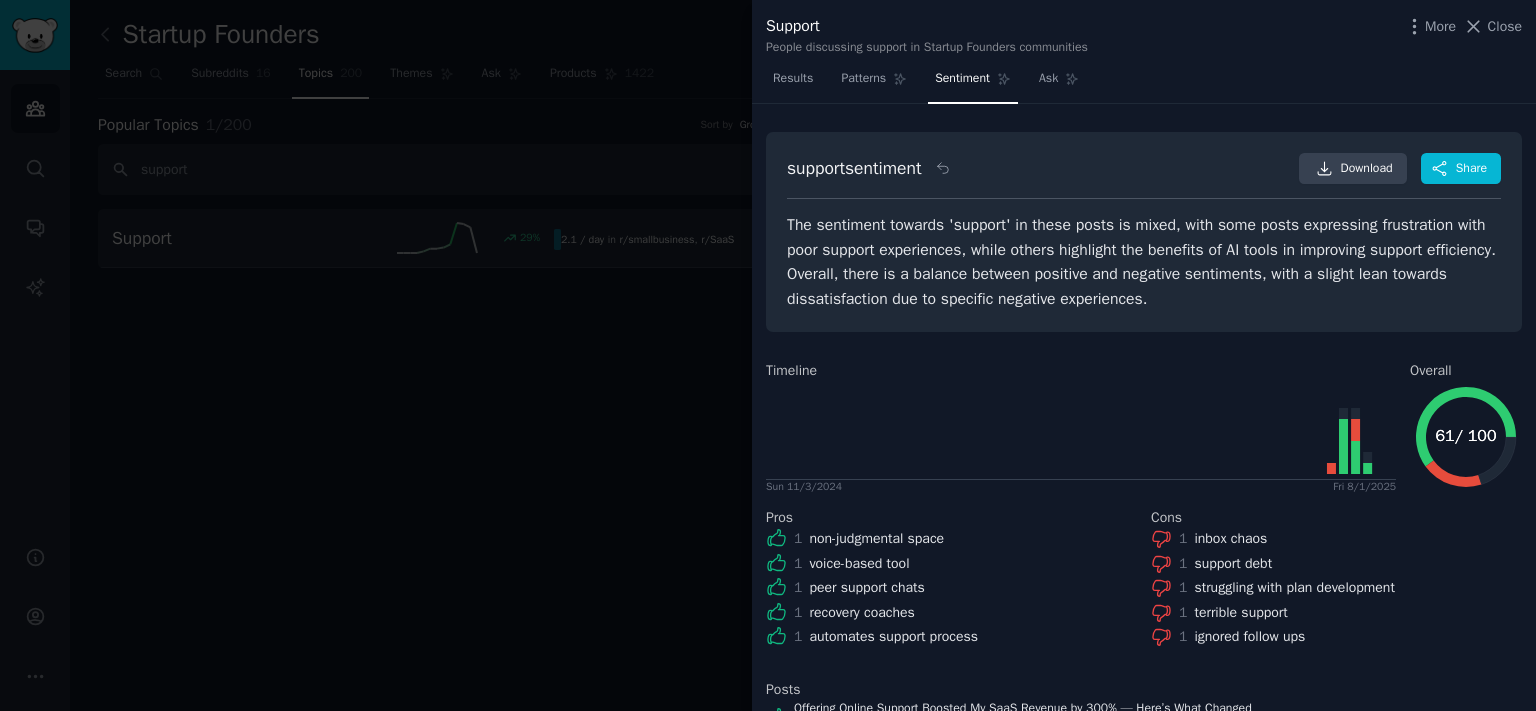 click on "The sentiment towards 'support' in these posts is mixed, with some posts expressing frustration with poor support experiences, while others highlight the benefits of AI tools in improving support efficiency. Overall, there is a balance between positive and negative sentiments, with a slight lean towards dissatisfaction due to specific negative experiences." at bounding box center (1144, 262) 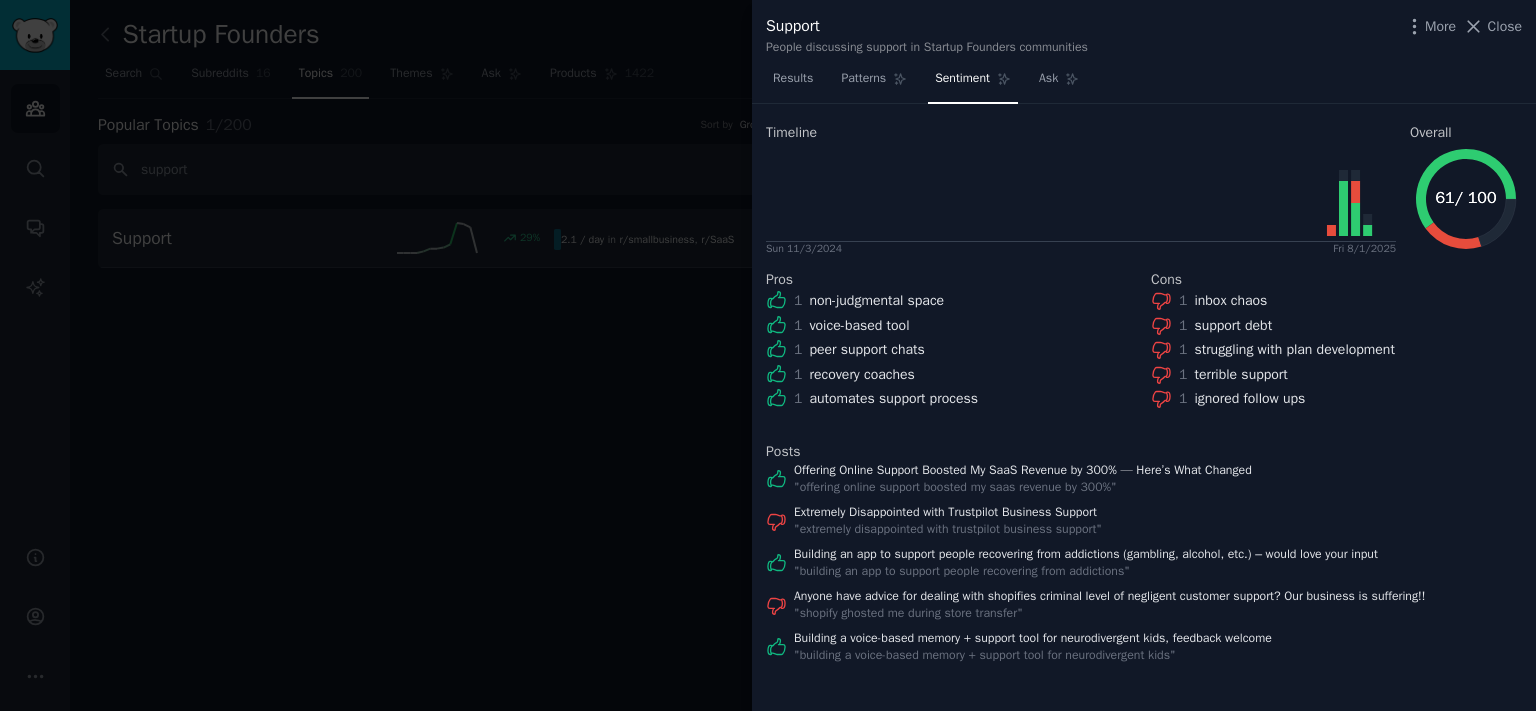 scroll, scrollTop: 239, scrollLeft: 0, axis: vertical 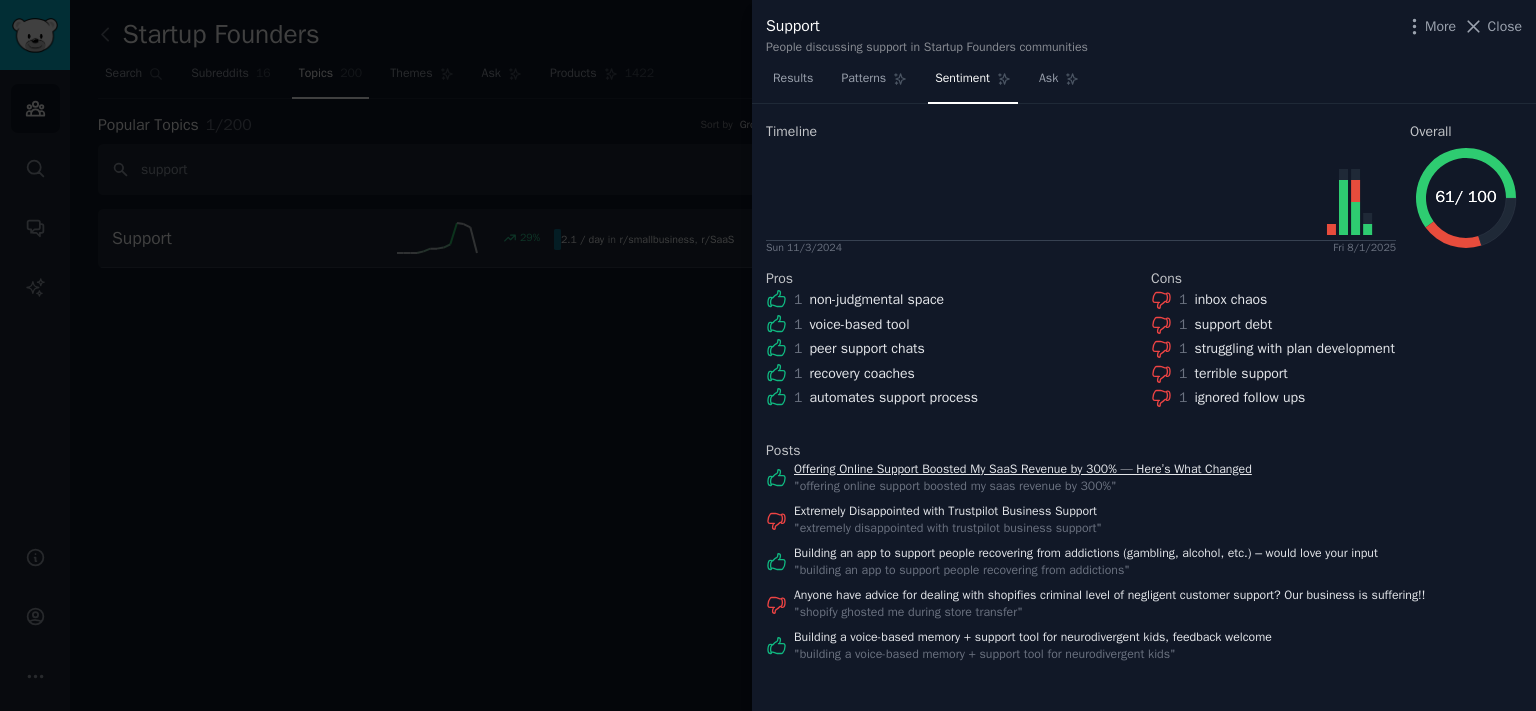click on "Offering Online Support Boosted My SaaS Revenue by 300% — Here’s What Changed" at bounding box center [1023, 470] 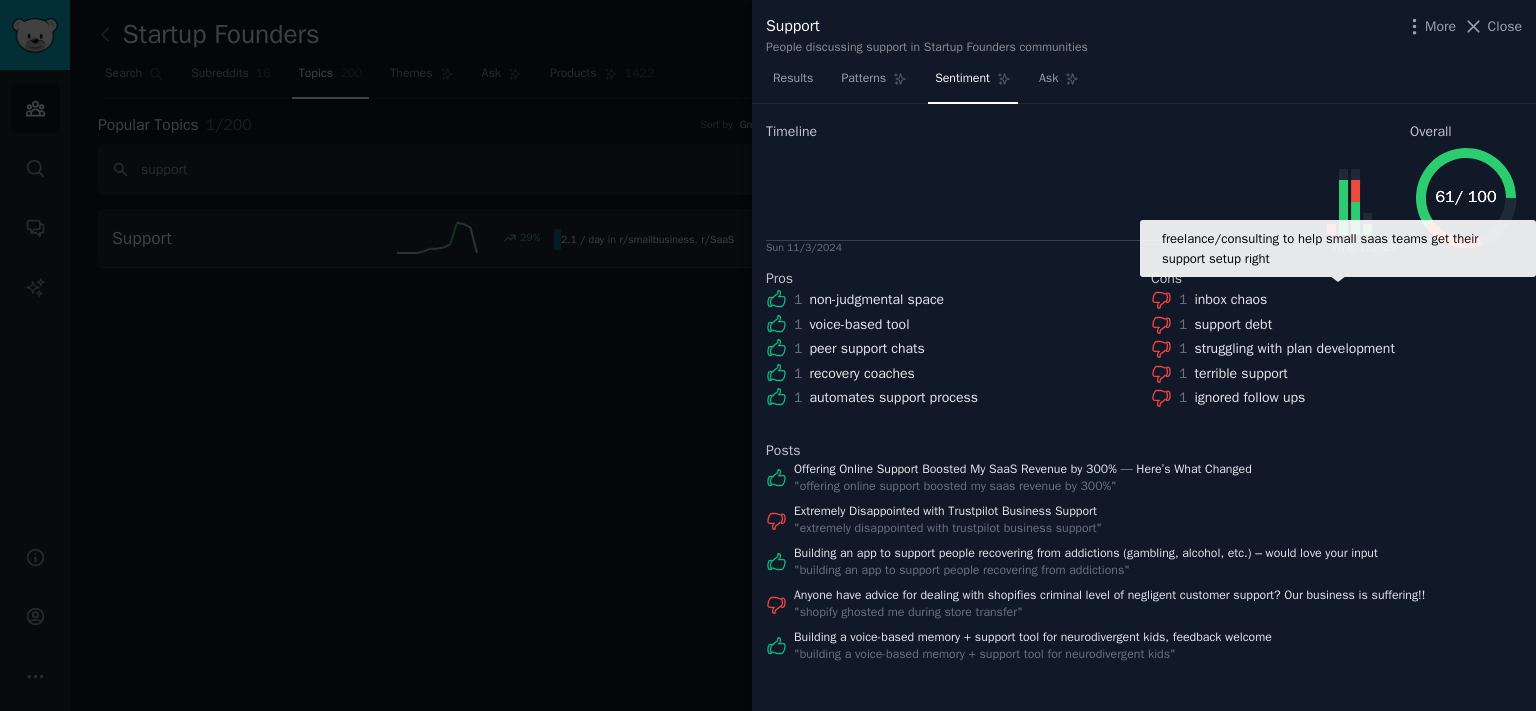 scroll, scrollTop: 18, scrollLeft: 0, axis: vertical 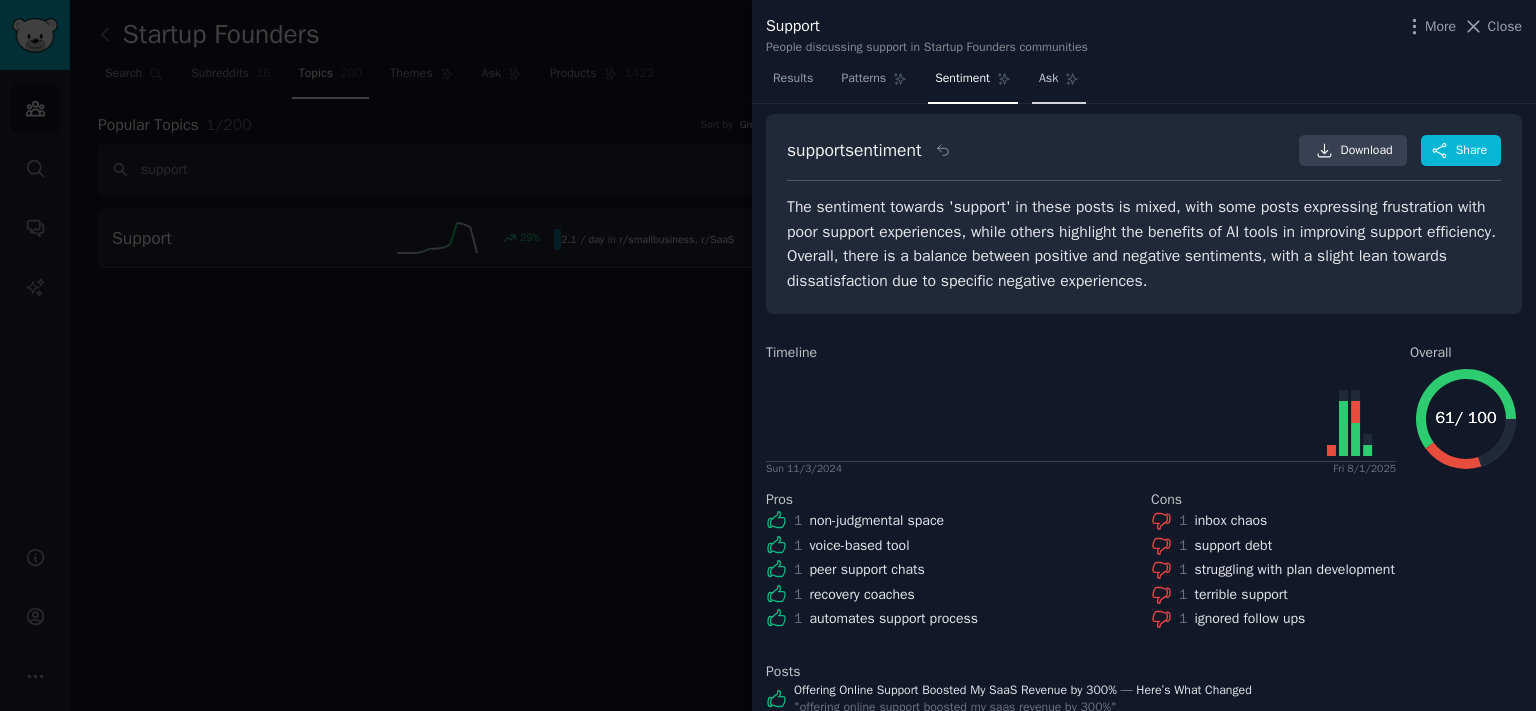 click on "Ask" at bounding box center [1059, 83] 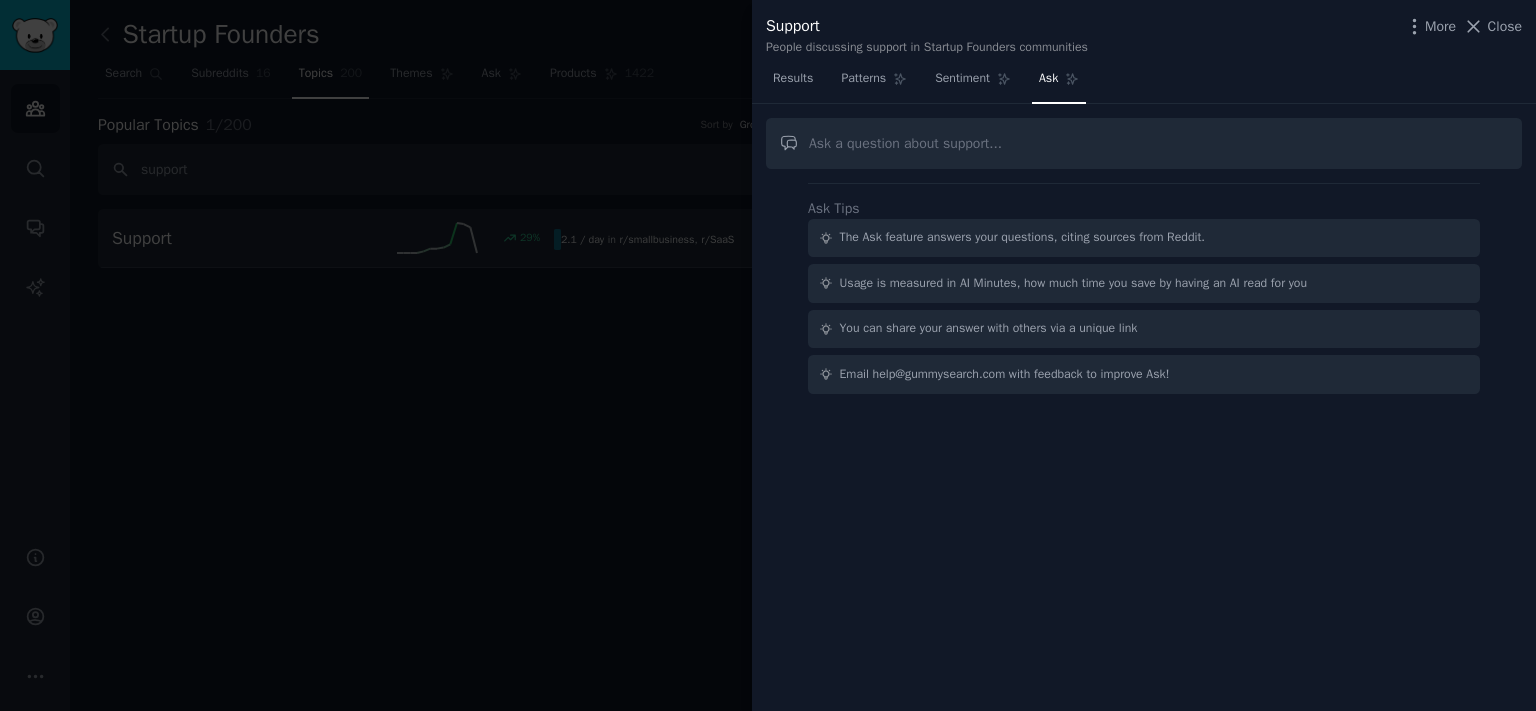 scroll, scrollTop: 0, scrollLeft: 0, axis: both 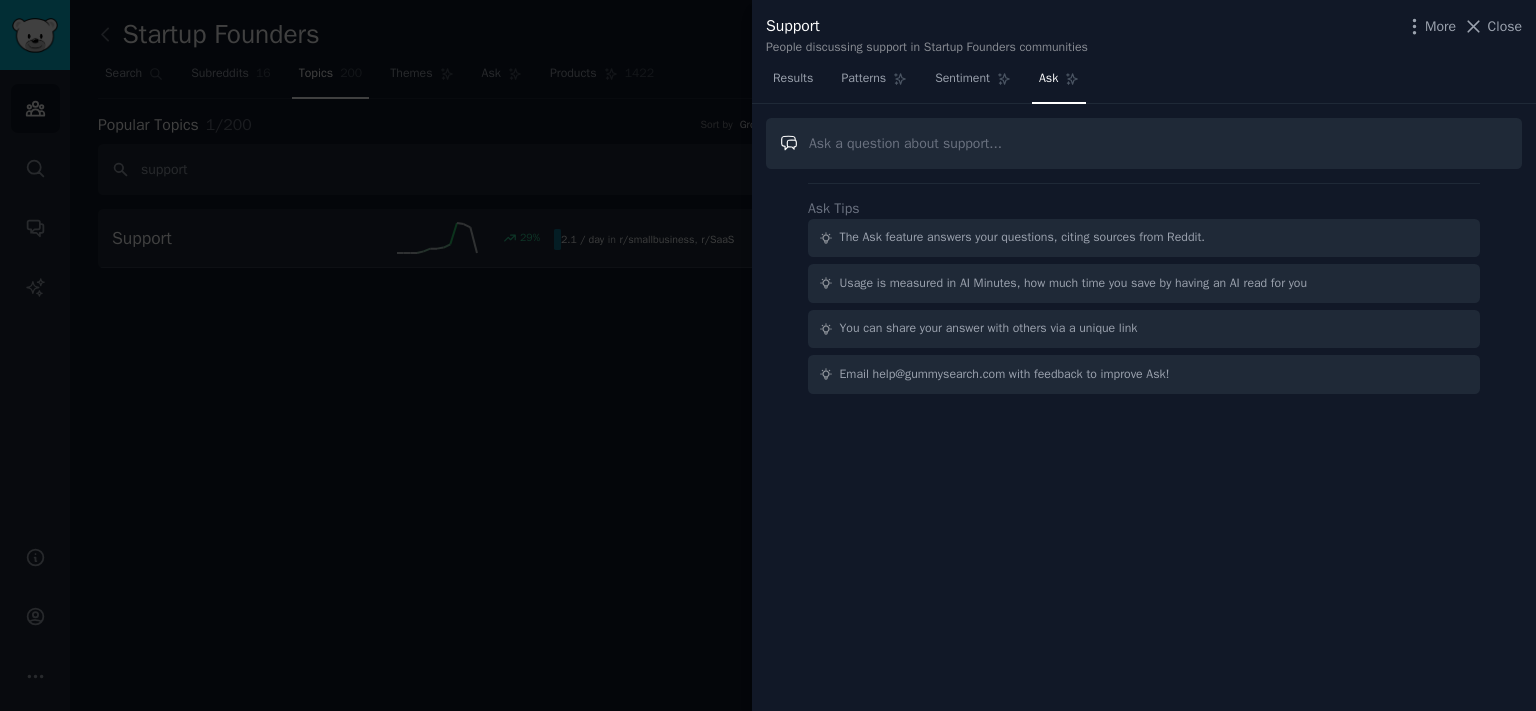 click at bounding box center (1144, 143) 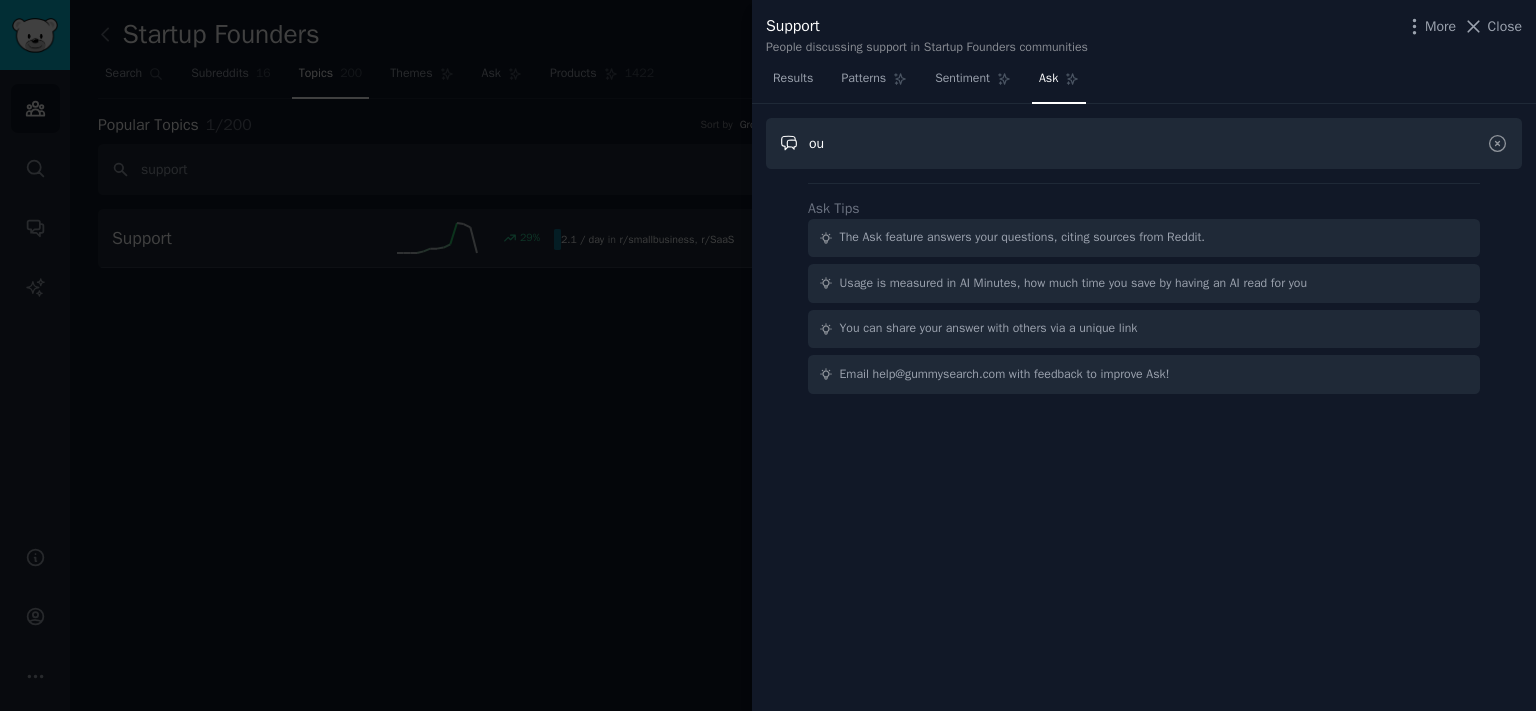 type on "o" 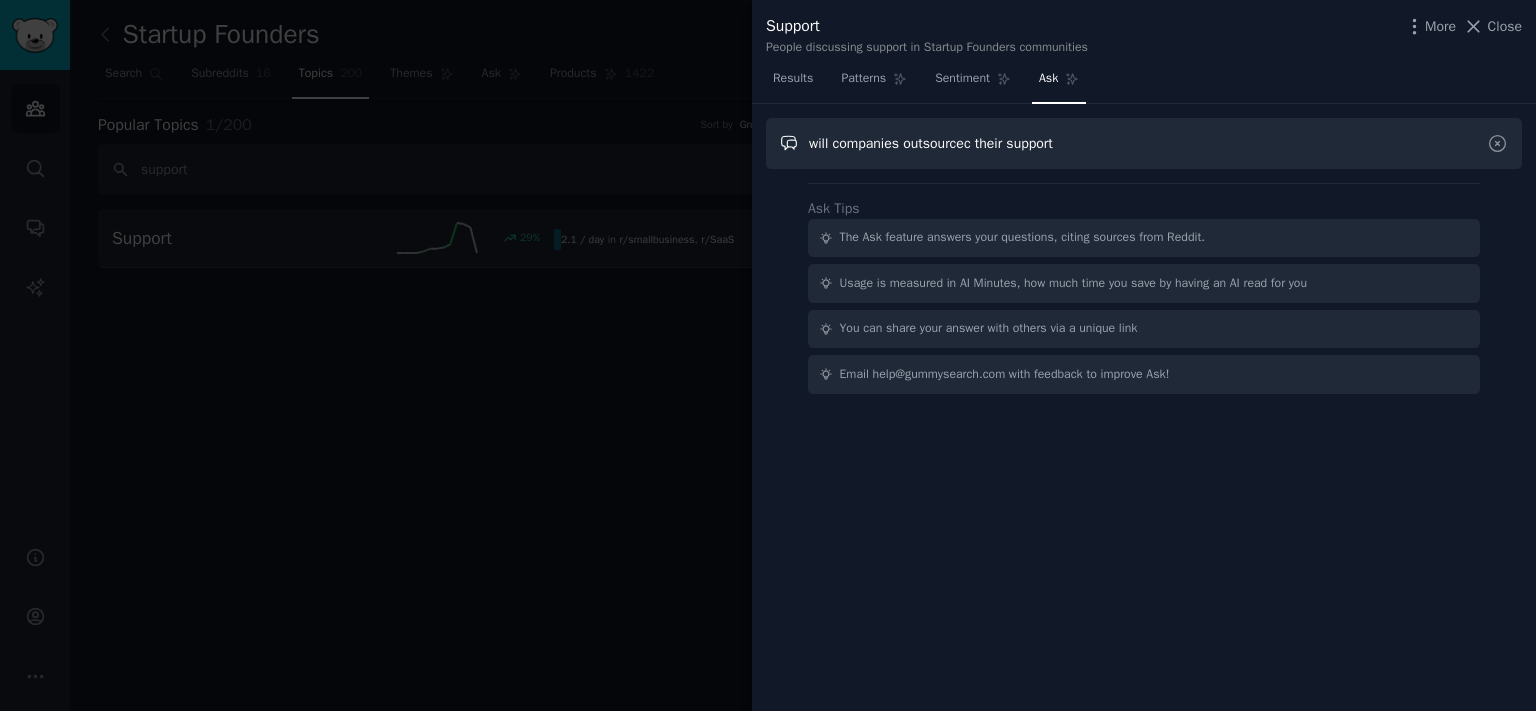 type on "will companies outsourcec their support" 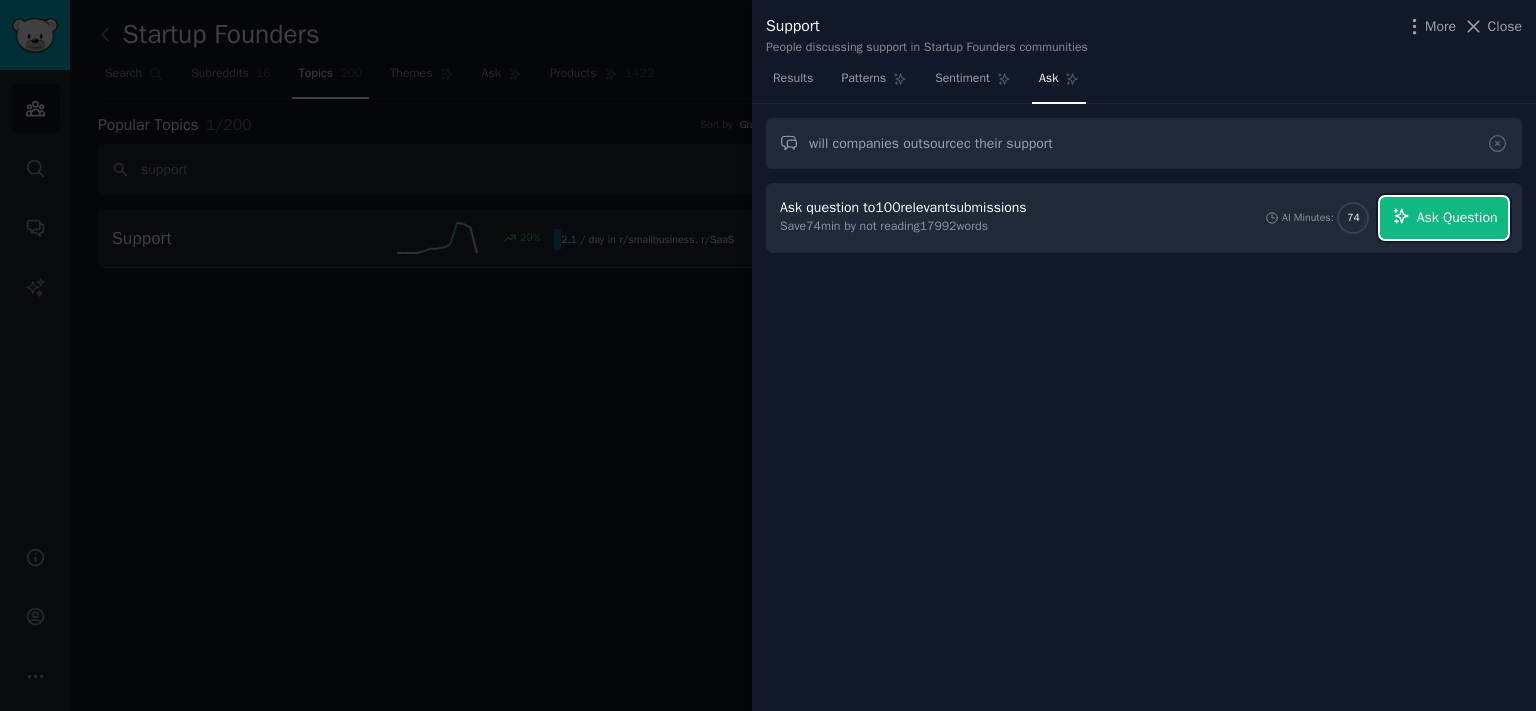 click on "Ask Question" at bounding box center (1444, 218) 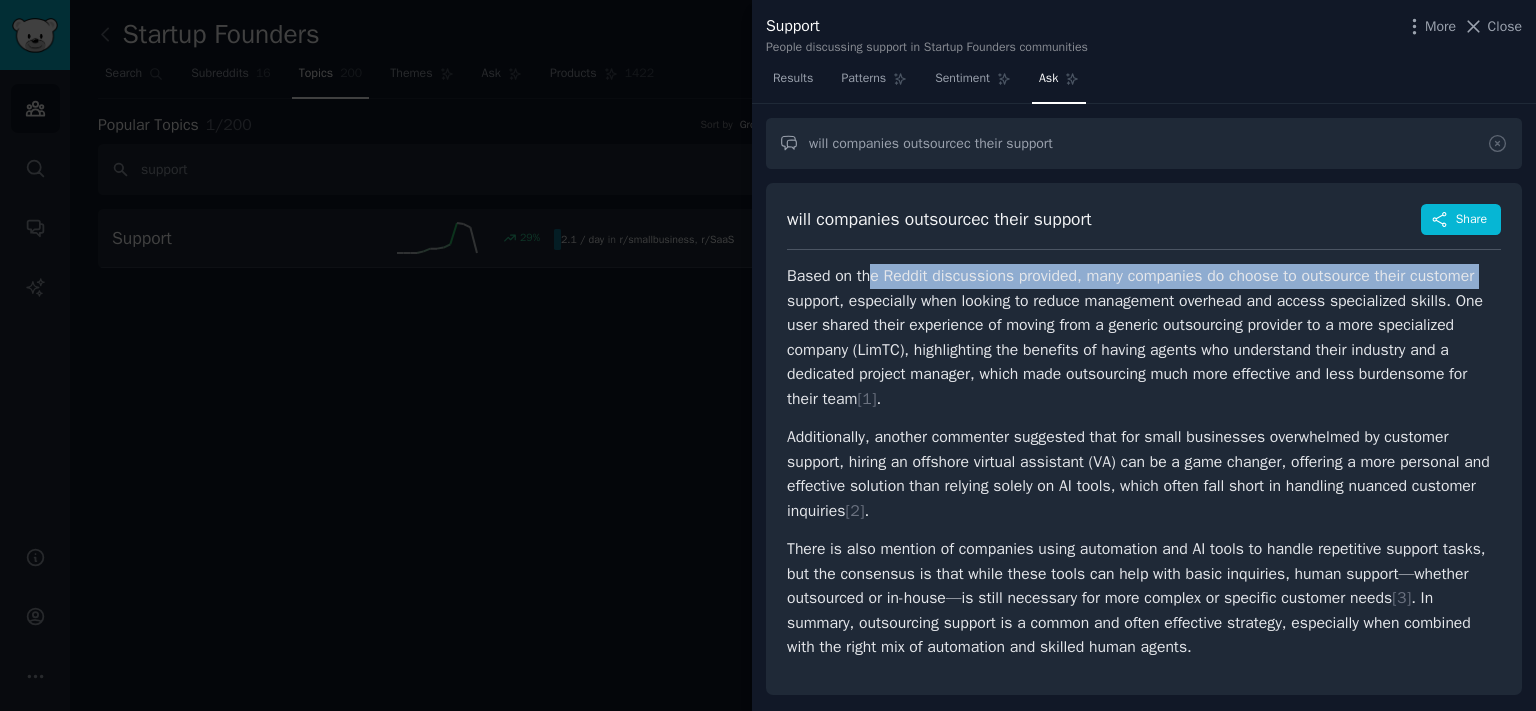 drag, startPoint x: 866, startPoint y: 272, endPoint x: 1506, endPoint y: 276, distance: 640.0125 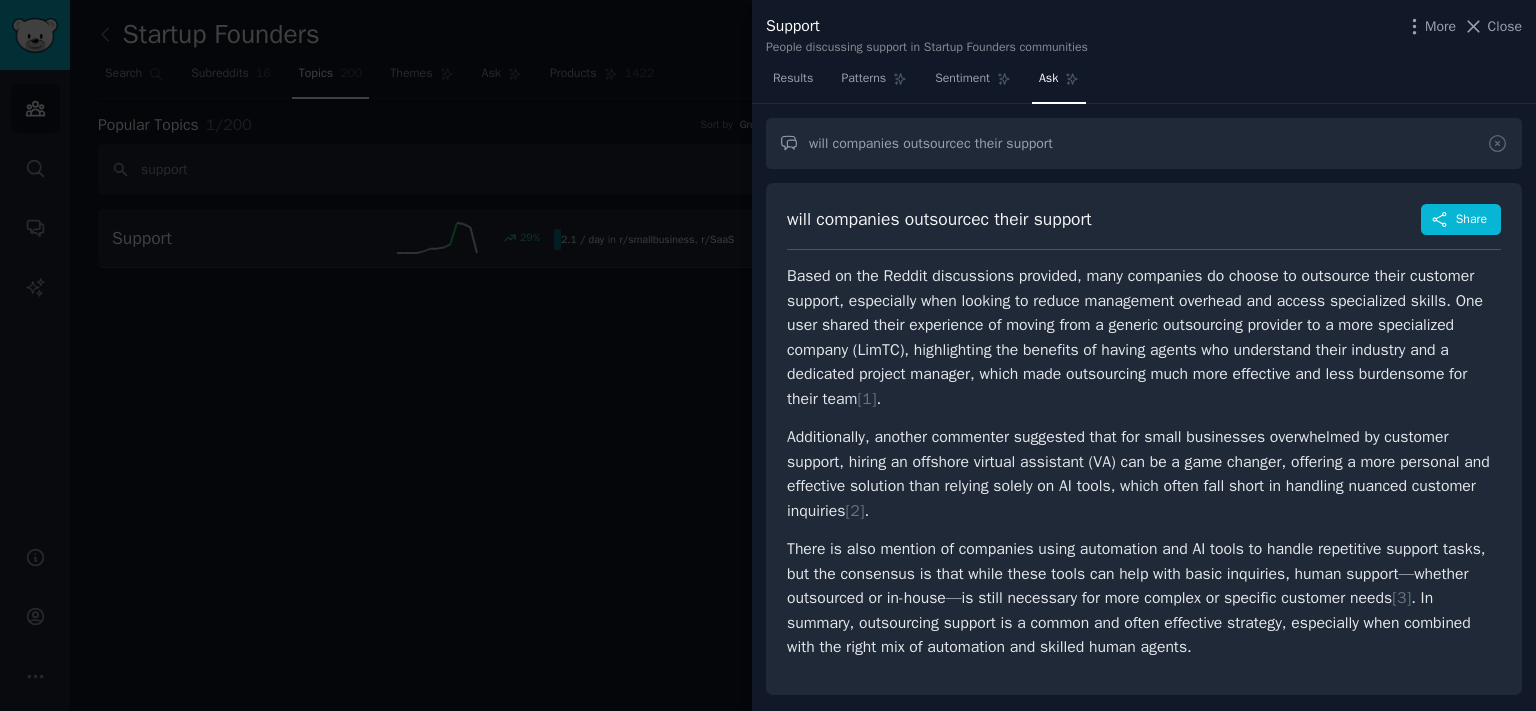 click on "Based on the Reddit discussions provided, many companies do choose to outsource their customer support, especially when looking to reduce management overhead and access specialized skills. One user shared their experience of moving from a generic outsourcing provider to a more specialized company (LimTC), highlighting the benefits of having agents who understand their industry and a dedicated project manager, which made outsourcing much more effective and less burdensome for their team [ 1 ] ." at bounding box center (1144, 337) 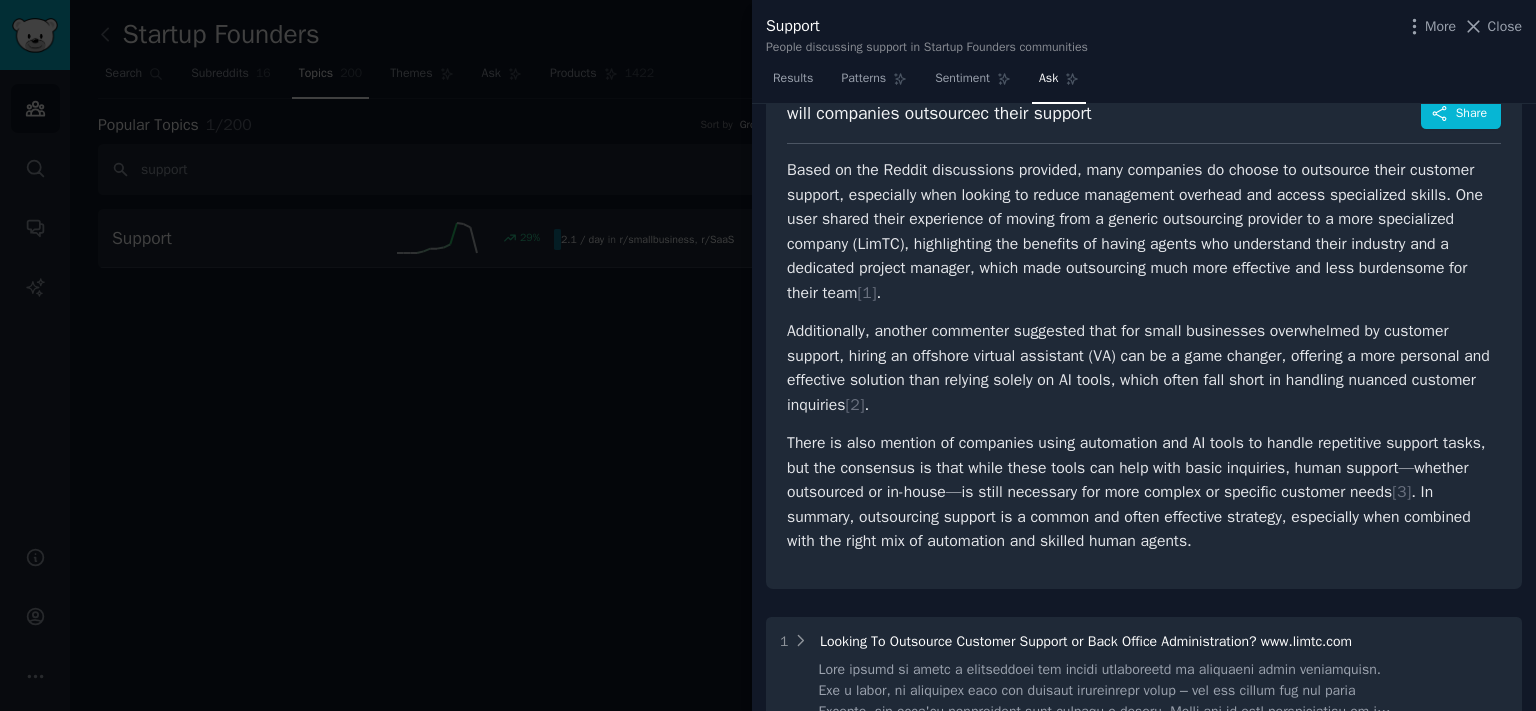 scroll, scrollTop: 110, scrollLeft: 0, axis: vertical 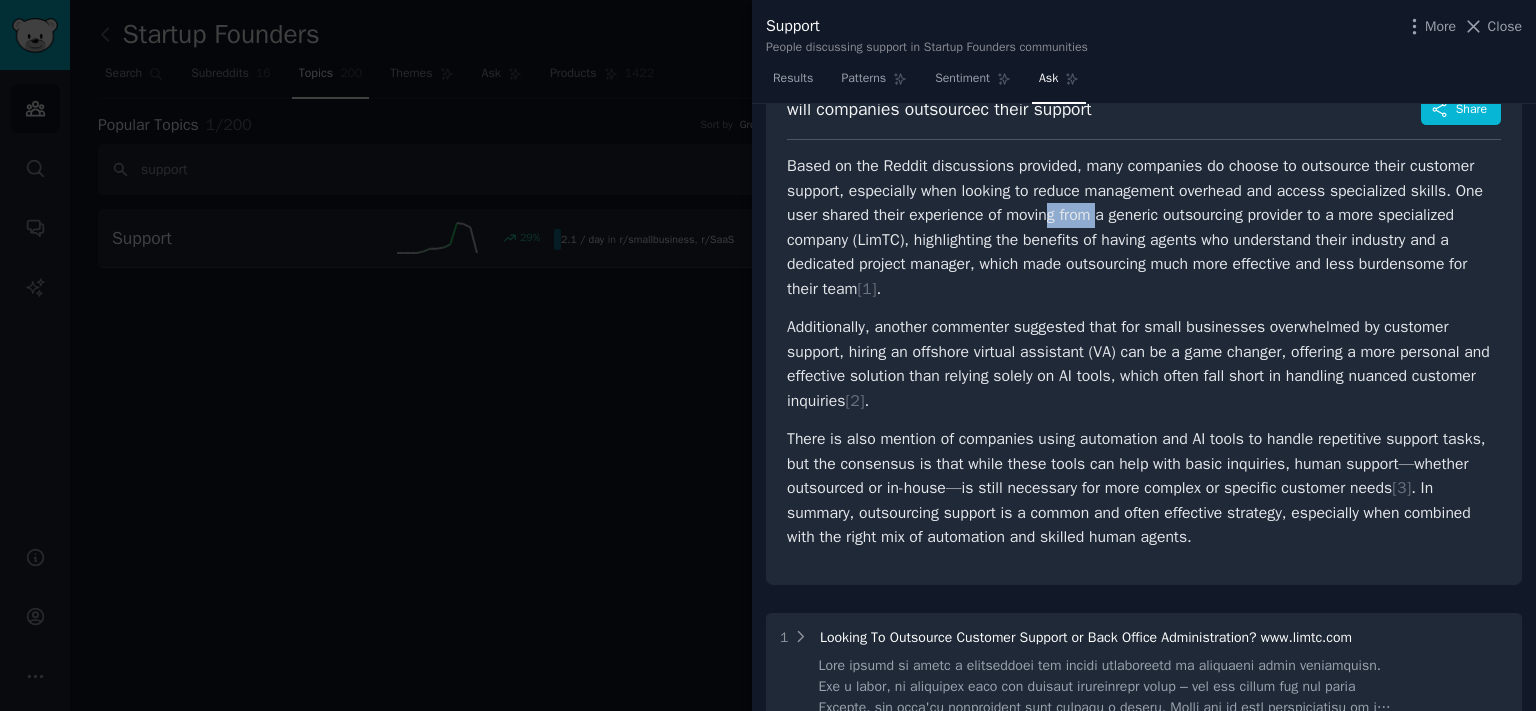 drag, startPoint x: 1051, startPoint y: 206, endPoint x: 1230, endPoint y: 206, distance: 179 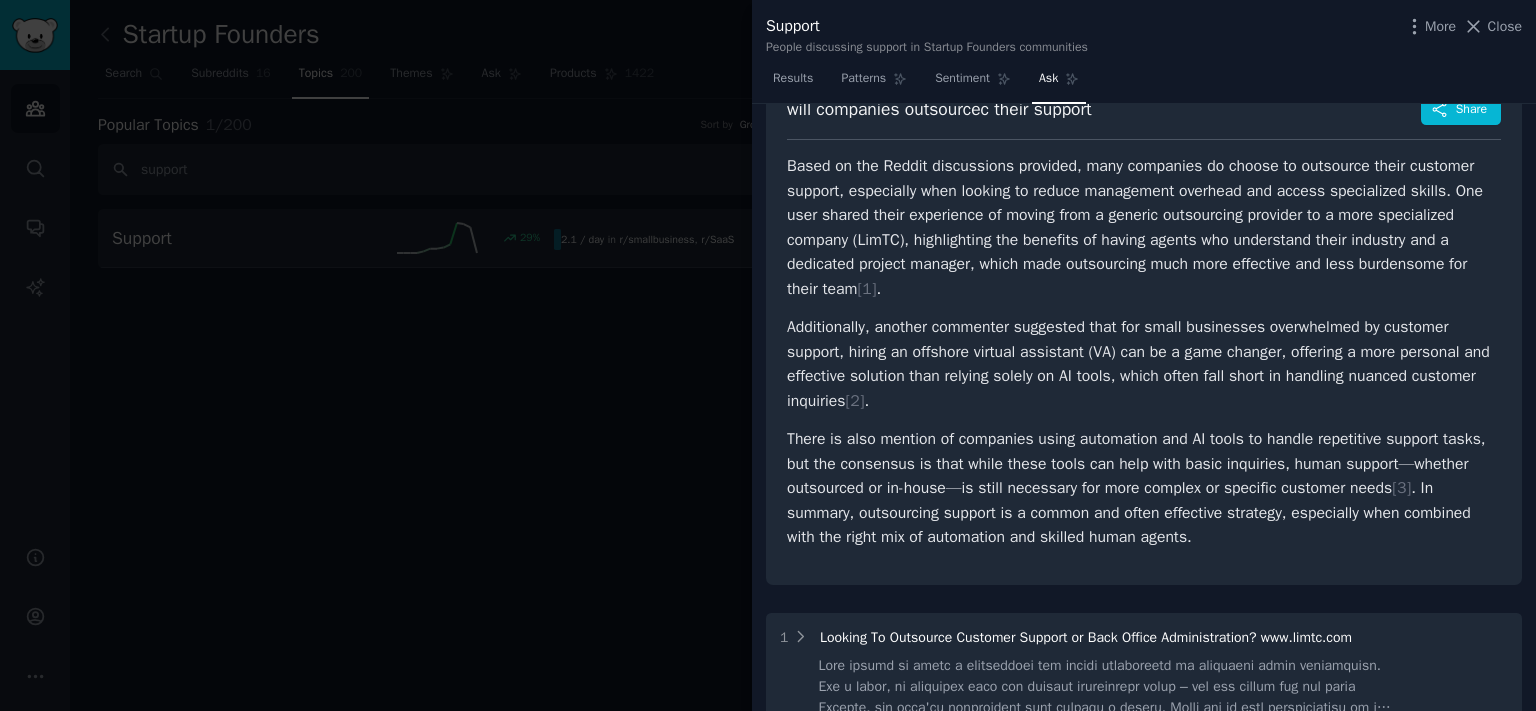 click on "Based on the Reddit discussions provided, many companies do choose to outsource their customer support, especially when looking to reduce management overhead and access specialized skills. One user shared their experience of moving from a generic outsourcing provider to a more specialized company (LimTC), highlighting the benefits of having agents who understand their industry and a dedicated project manager, which made outsourcing much more effective and less burdensome for their team [ 1 ] ." at bounding box center [1144, 227] 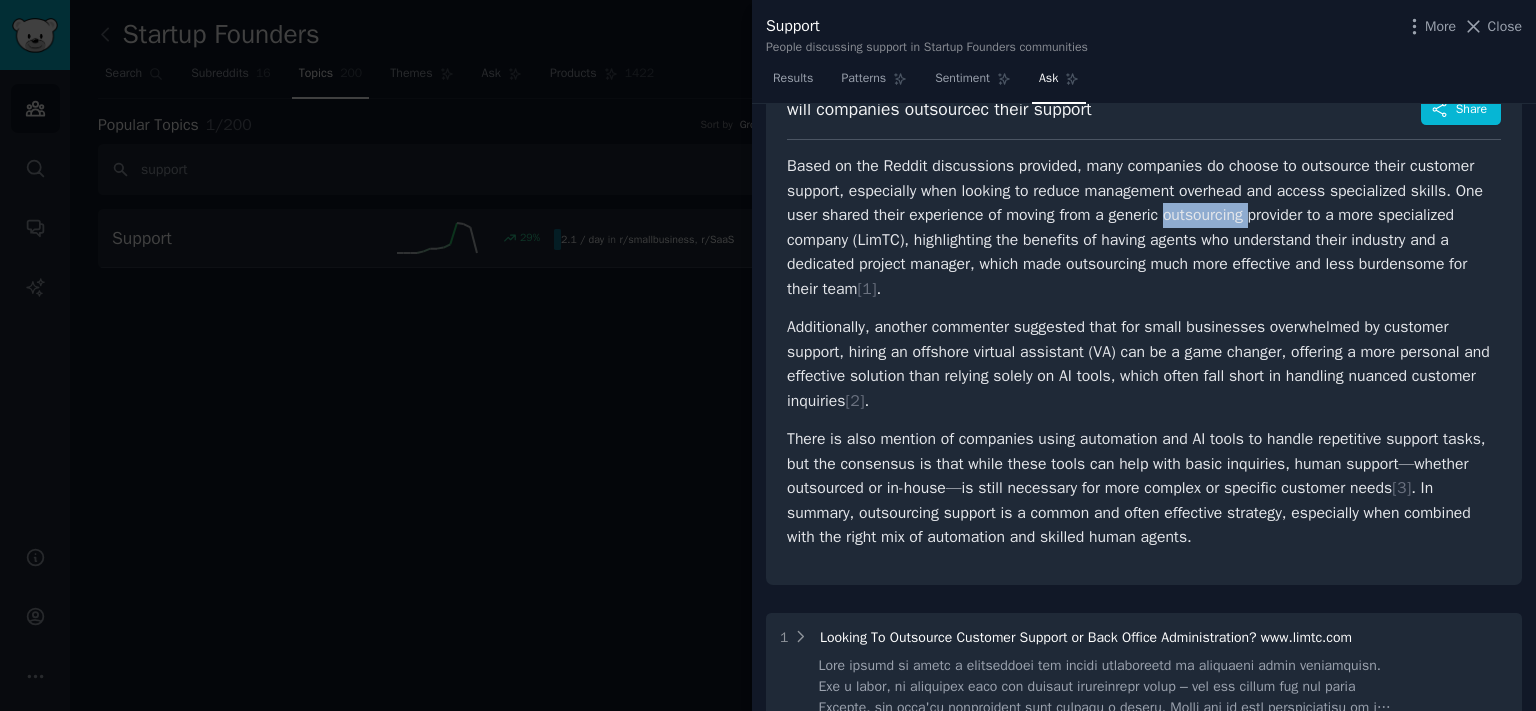 click on "Based on the Reddit discussions provided, many companies do choose to outsource their customer support, especially when looking to reduce management overhead and access specialized skills. One user shared their experience of moving from a generic outsourcing provider to a more specialized company (LimTC), highlighting the benefits of having agents who understand their industry and a dedicated project manager, which made outsourcing much more effective and less burdensome for their team [ 1 ] ." at bounding box center [1144, 227] 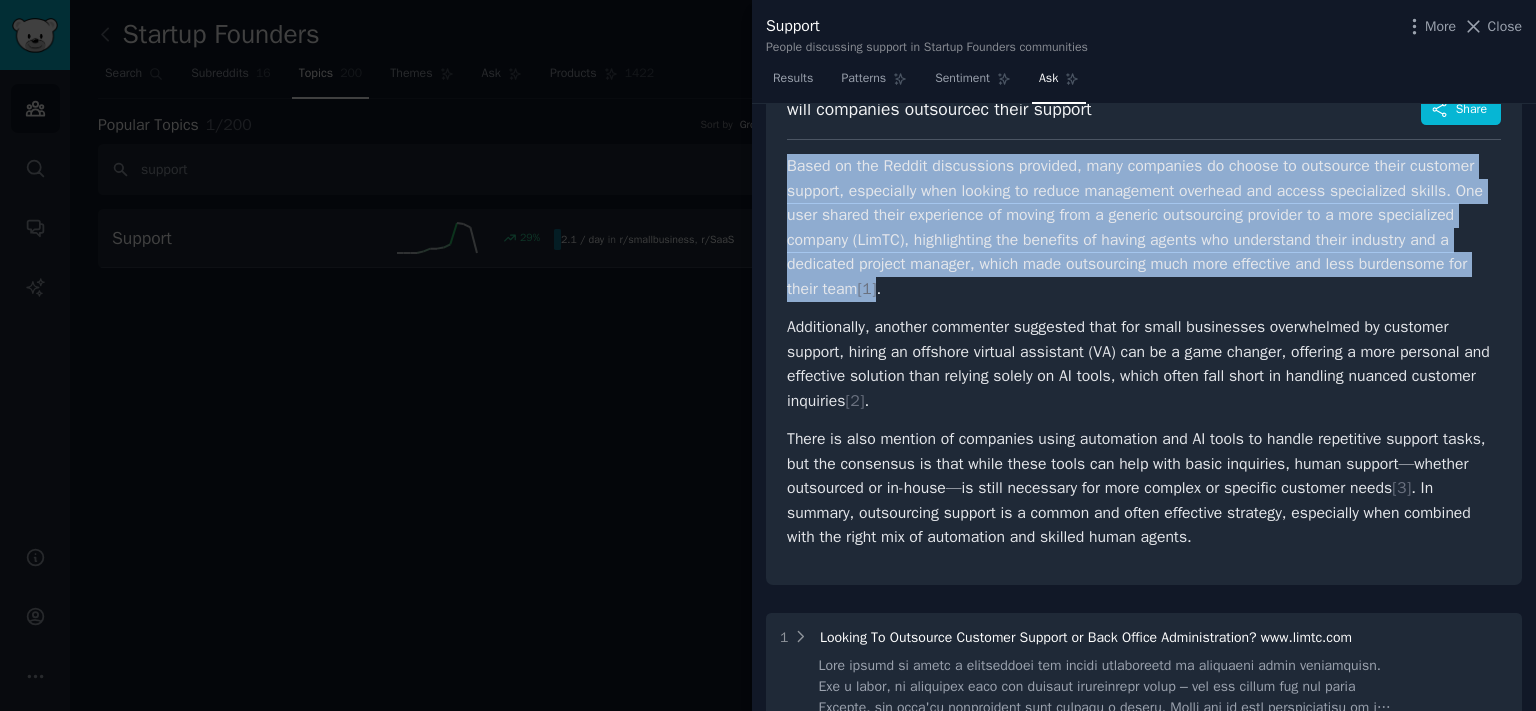 click on "Based on the Reddit discussions provided, many companies do choose to outsource their customer support, especially when looking to reduce management overhead and access specialized skills. One user shared their experience of moving from a generic outsourcing provider to a more specialized company (LimTC), highlighting the benefits of having agents who understand their industry and a dedicated project manager, which made outsourcing much more effective and less burdensome for their team [ 1 ] ." at bounding box center [1144, 227] 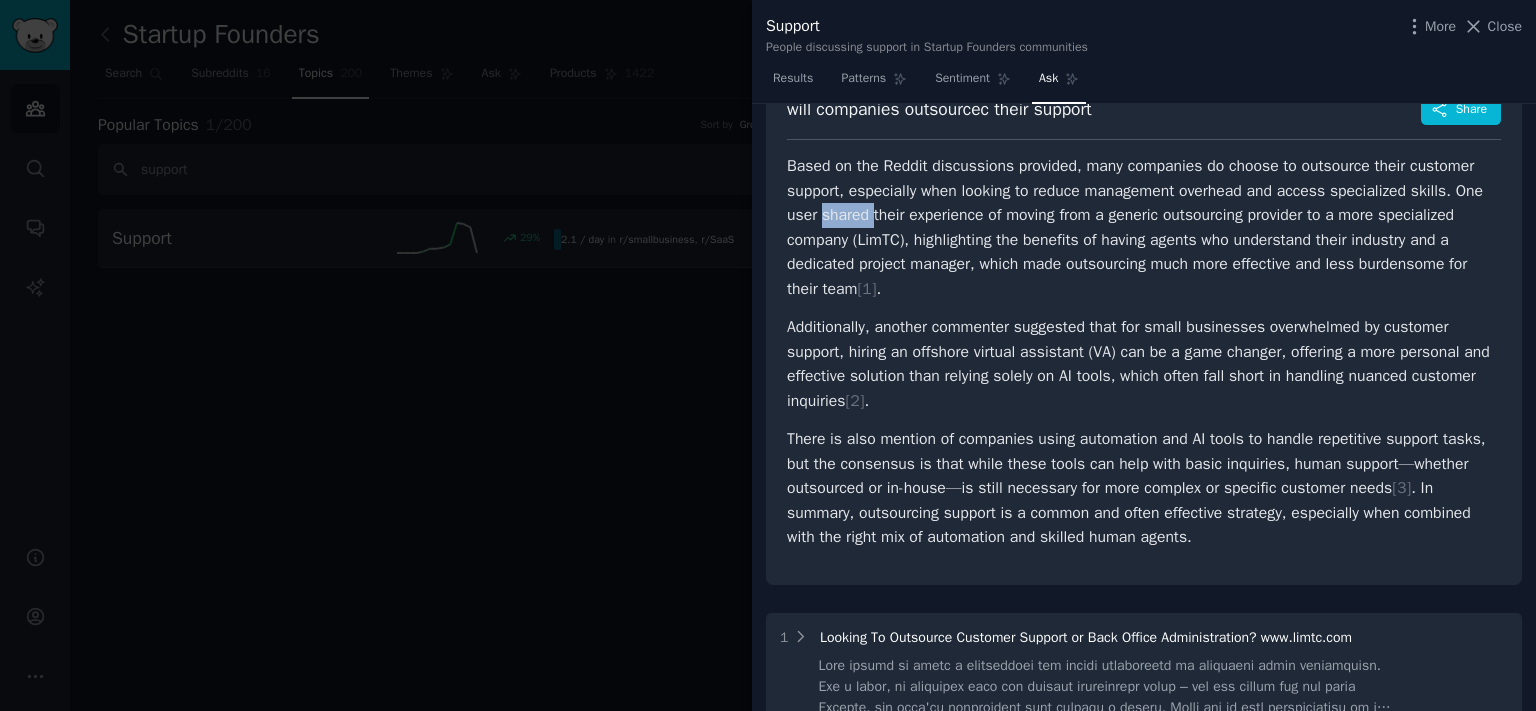 click on "Based on the Reddit discussions provided, many companies do choose to outsource their customer support, especially when looking to reduce management overhead and access specialized skills. One user shared their experience of moving from a generic outsourcing provider to a more specialized company (LimTC), highlighting the benefits of having agents who understand their industry and a dedicated project manager, which made outsourcing much more effective and less burdensome for their team [ 1 ] ." at bounding box center [1144, 227] 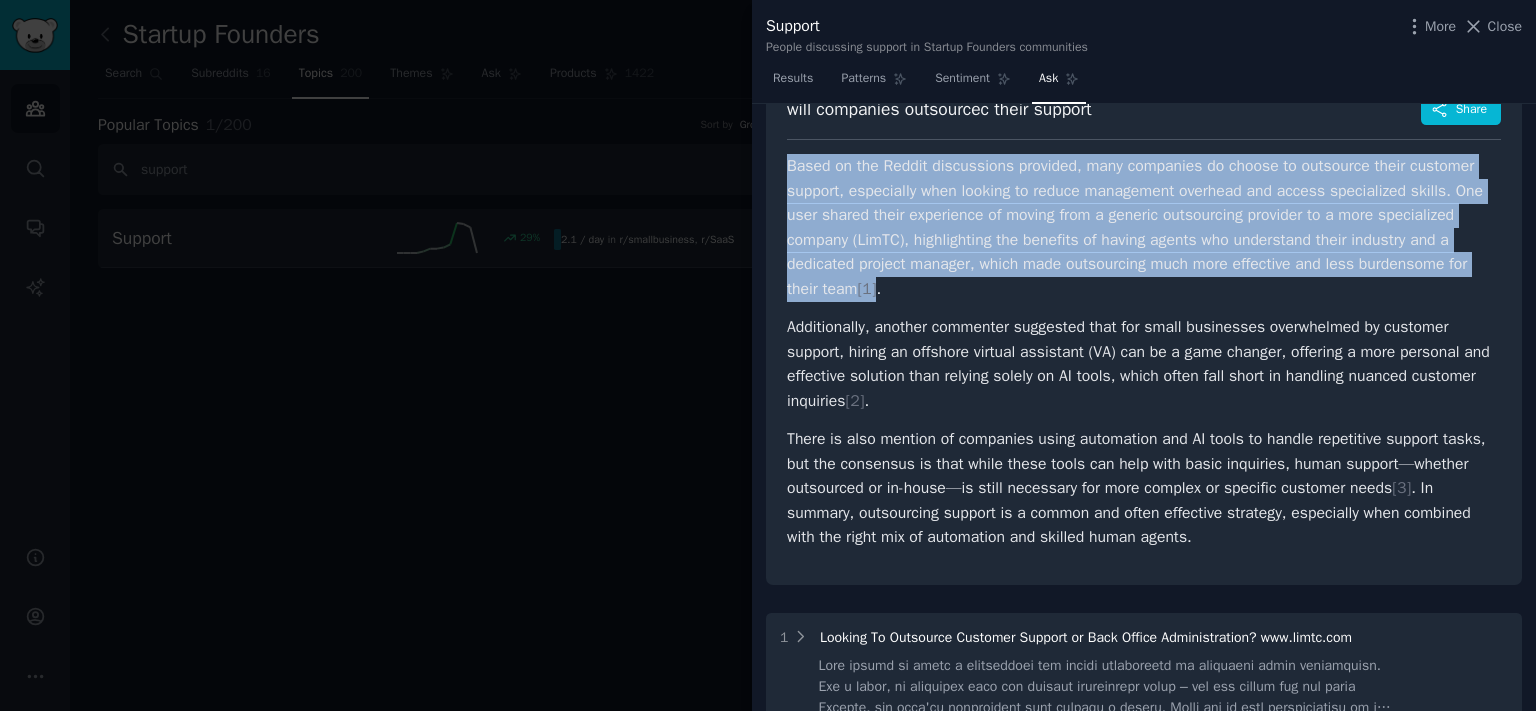 click on "Based on the Reddit discussions provided, many companies do choose to outsource their customer support, especially when looking to reduce management overhead and access specialized skills. One user shared their experience of moving from a generic outsourcing provider to a more specialized company (LimTC), highlighting the benefits of having agents who understand their industry and a dedicated project manager, which made outsourcing much more effective and less burdensome for their team [ 1 ] ." at bounding box center (1144, 227) 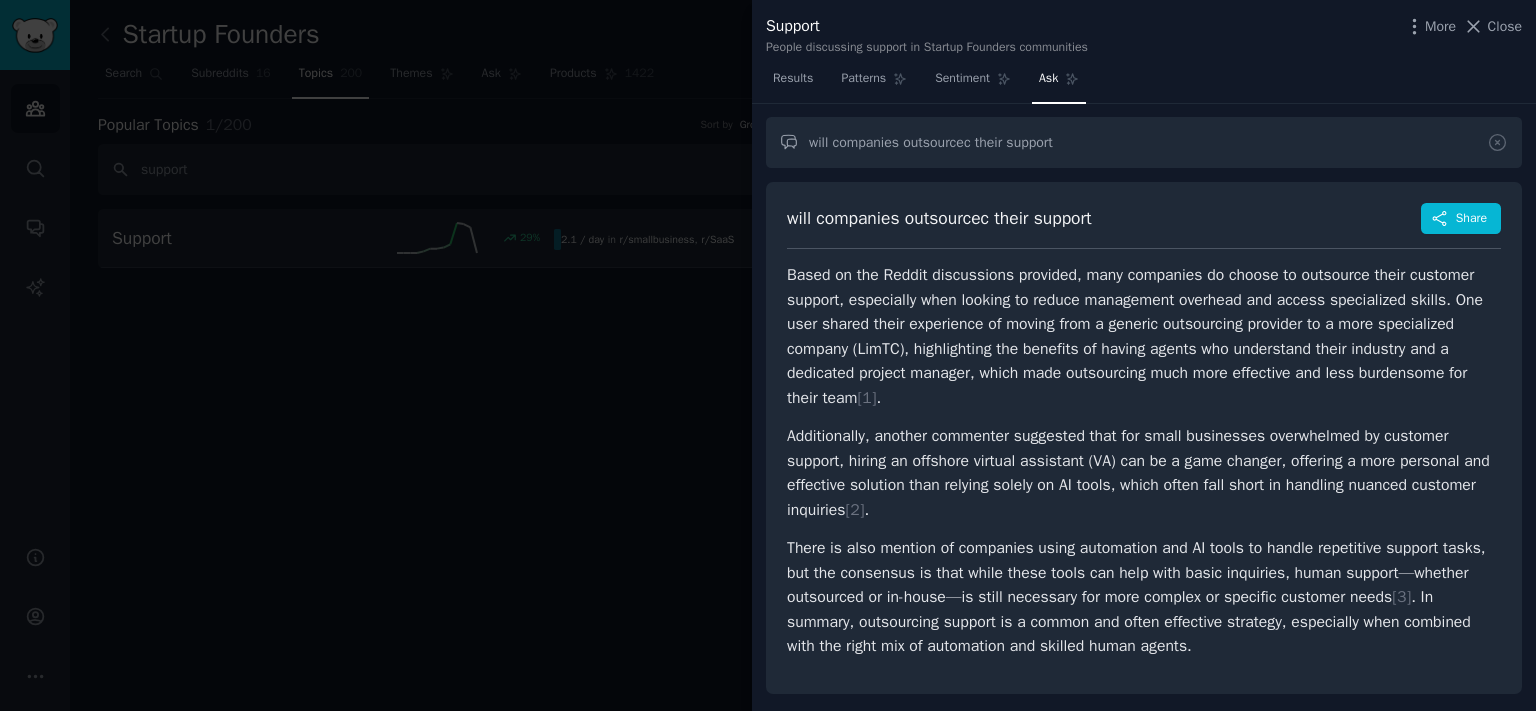 scroll, scrollTop: 0, scrollLeft: 0, axis: both 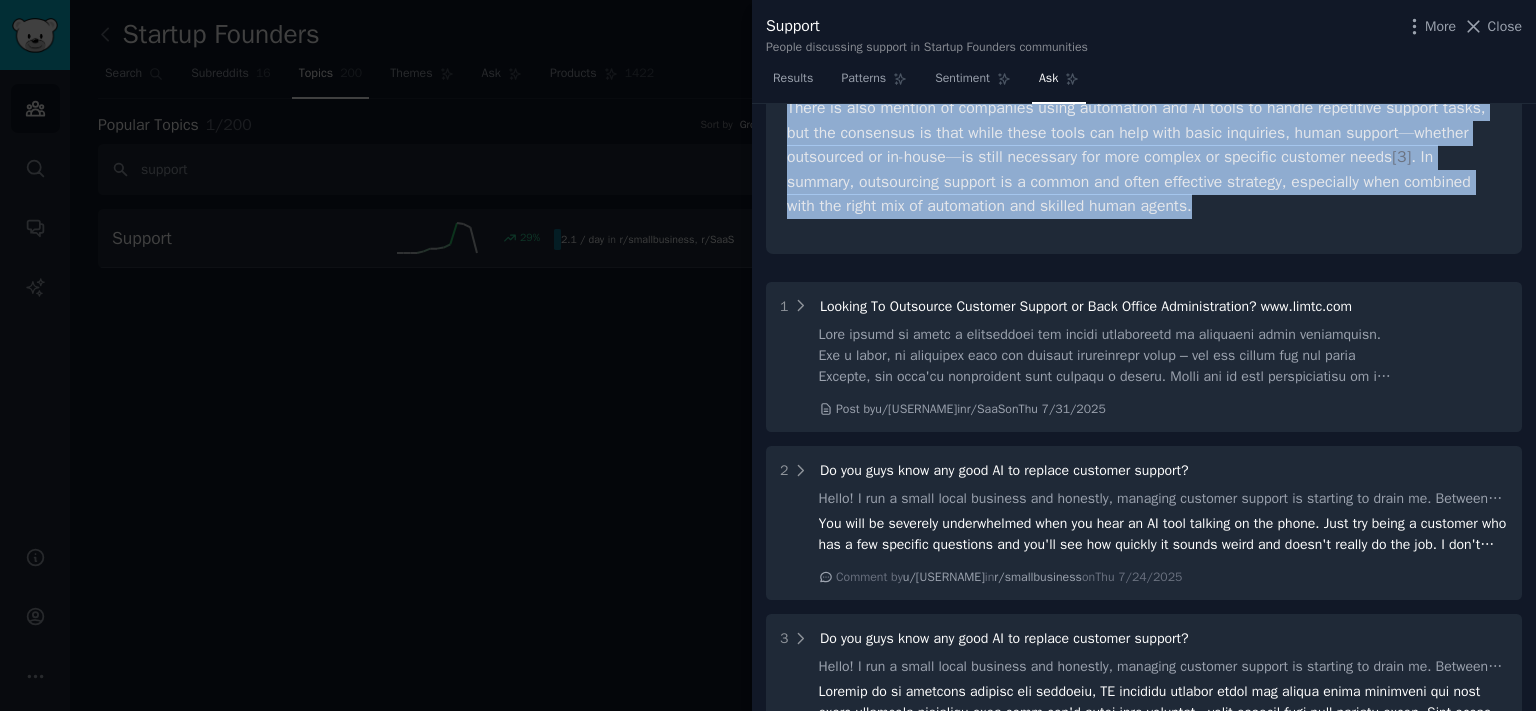 drag, startPoint x: 844, startPoint y: 232, endPoint x: 1377, endPoint y: 218, distance: 533.18384 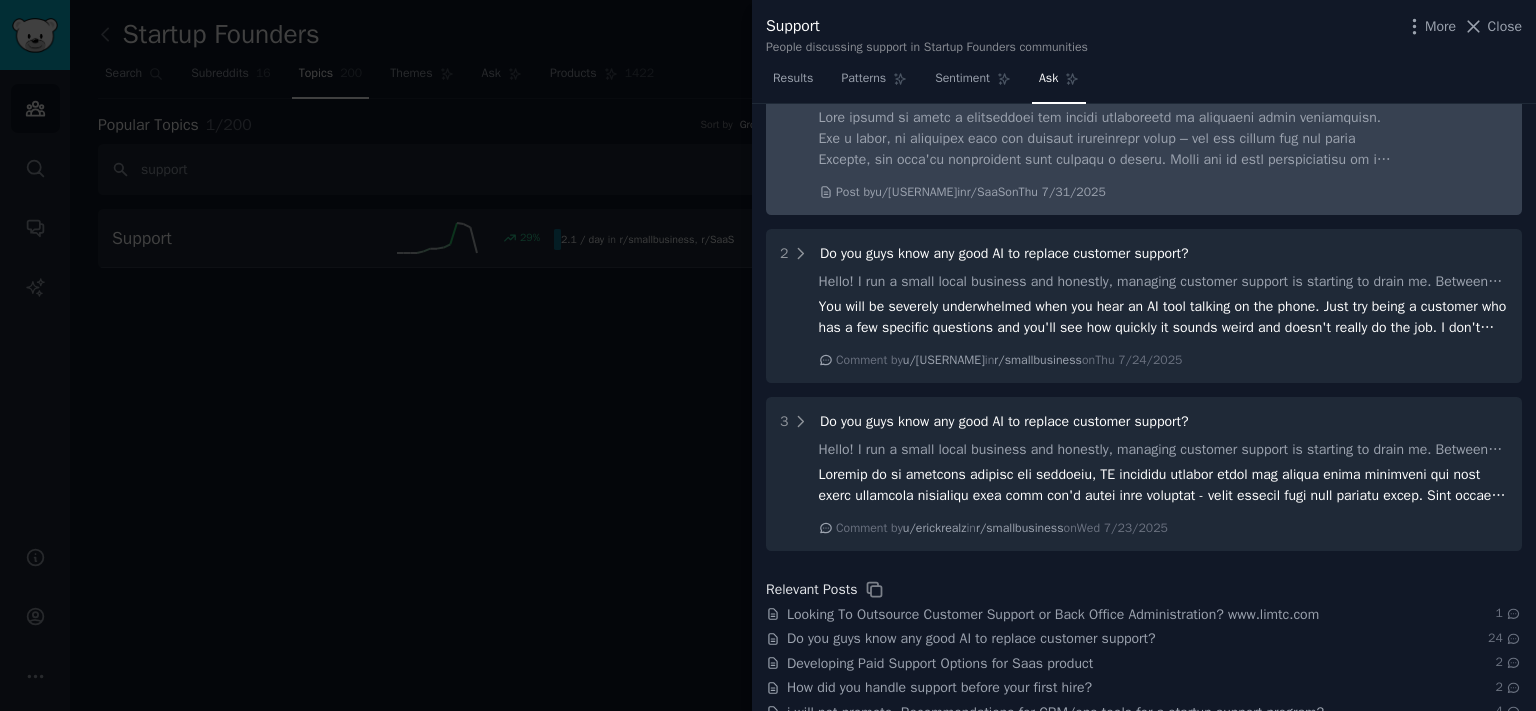 scroll, scrollTop: 662, scrollLeft: 0, axis: vertical 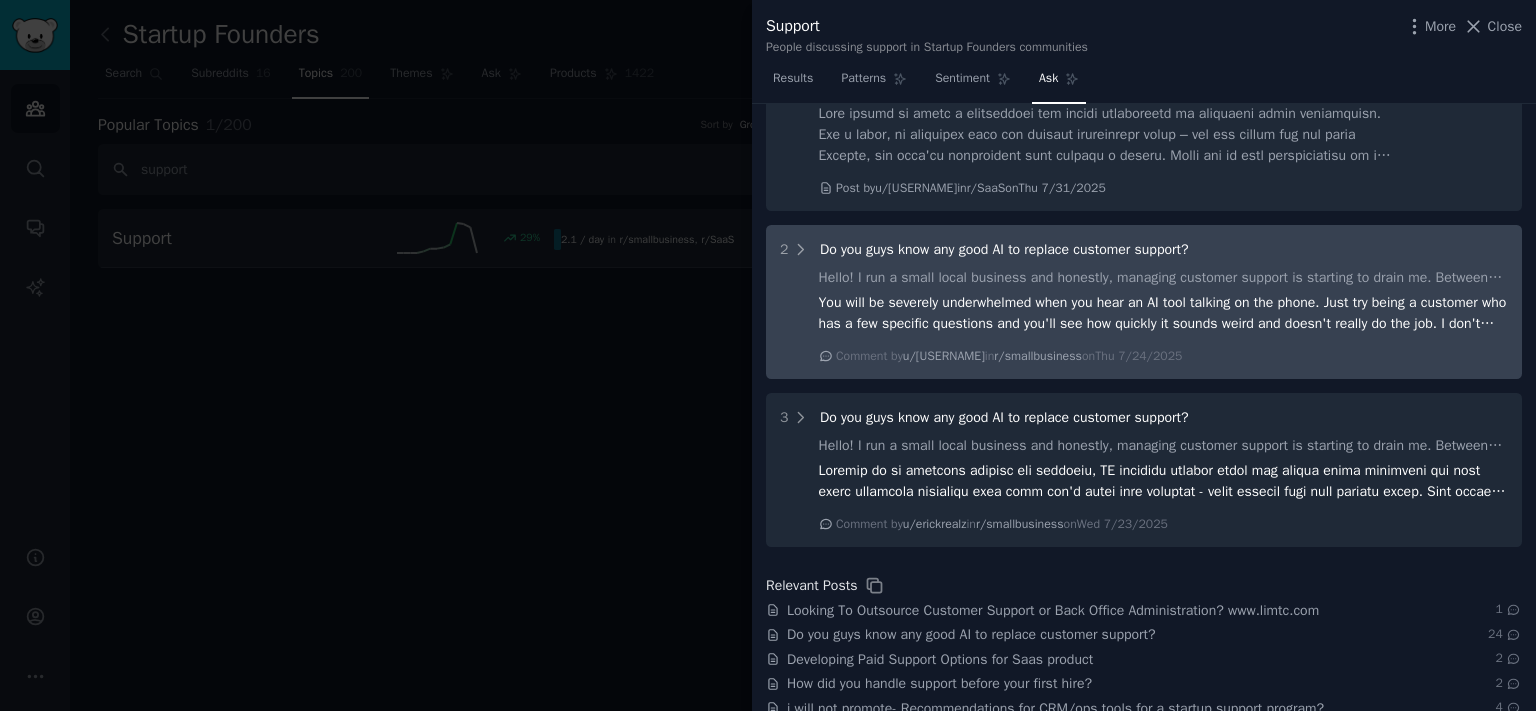 click on "Do you guys know any good AI to replace customer support?" at bounding box center (1004, 249) 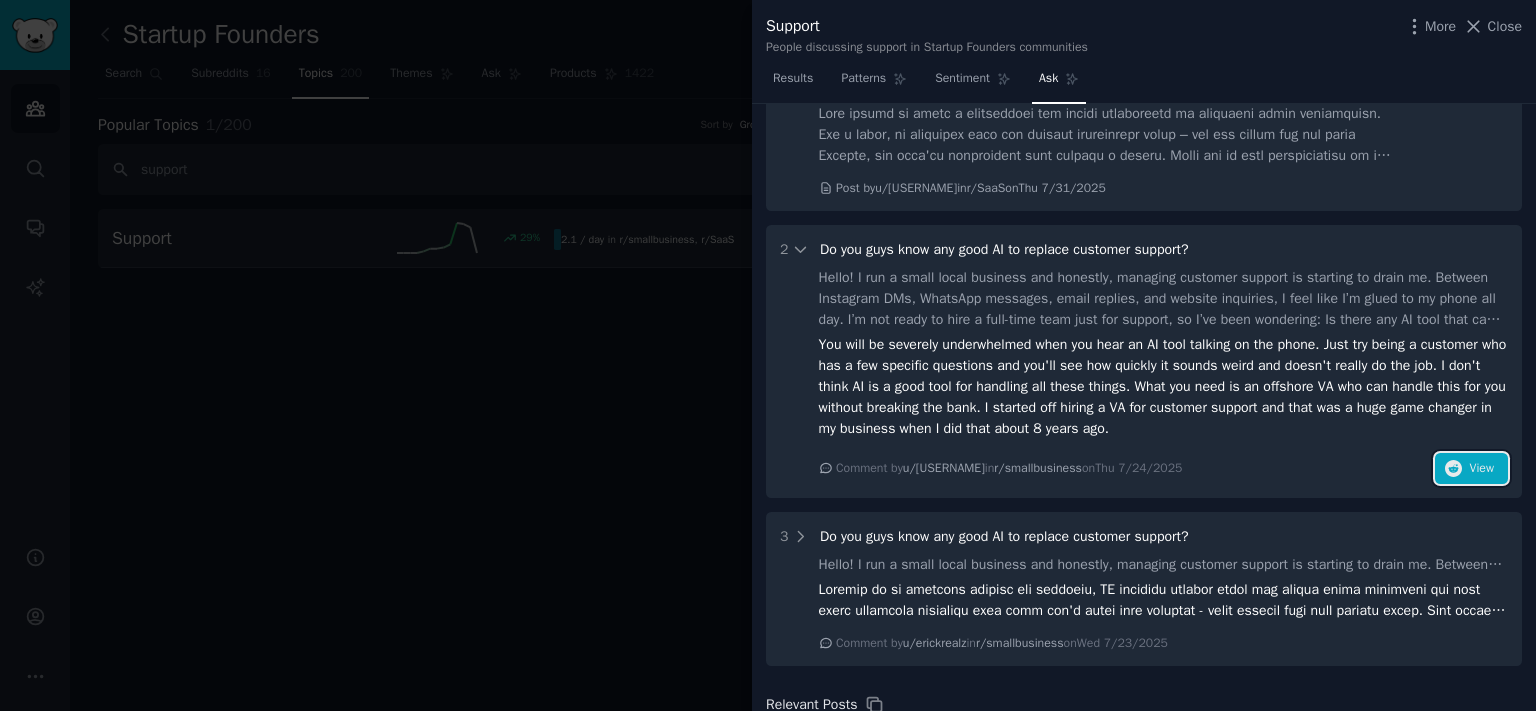 click on "View" at bounding box center [1482, 469] 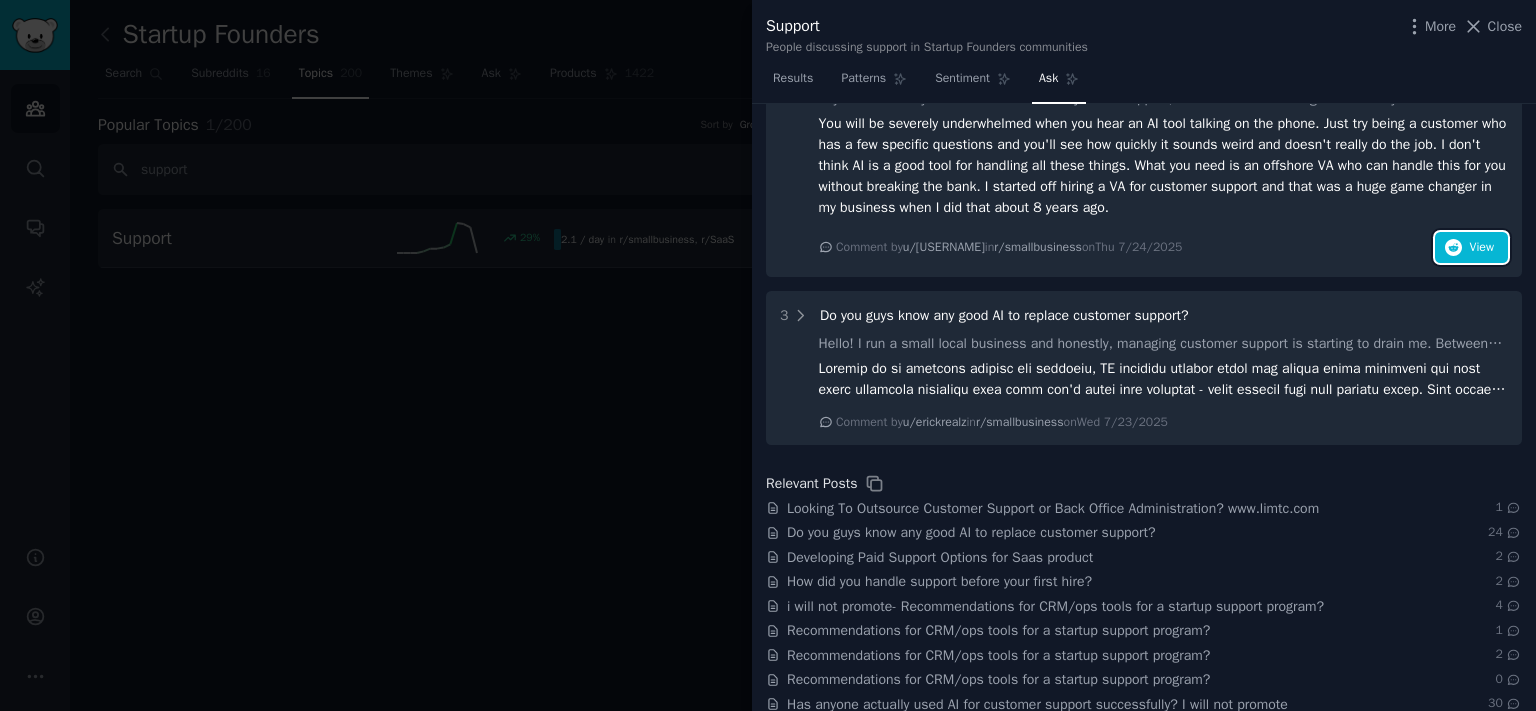 scroll, scrollTop: 924, scrollLeft: 0, axis: vertical 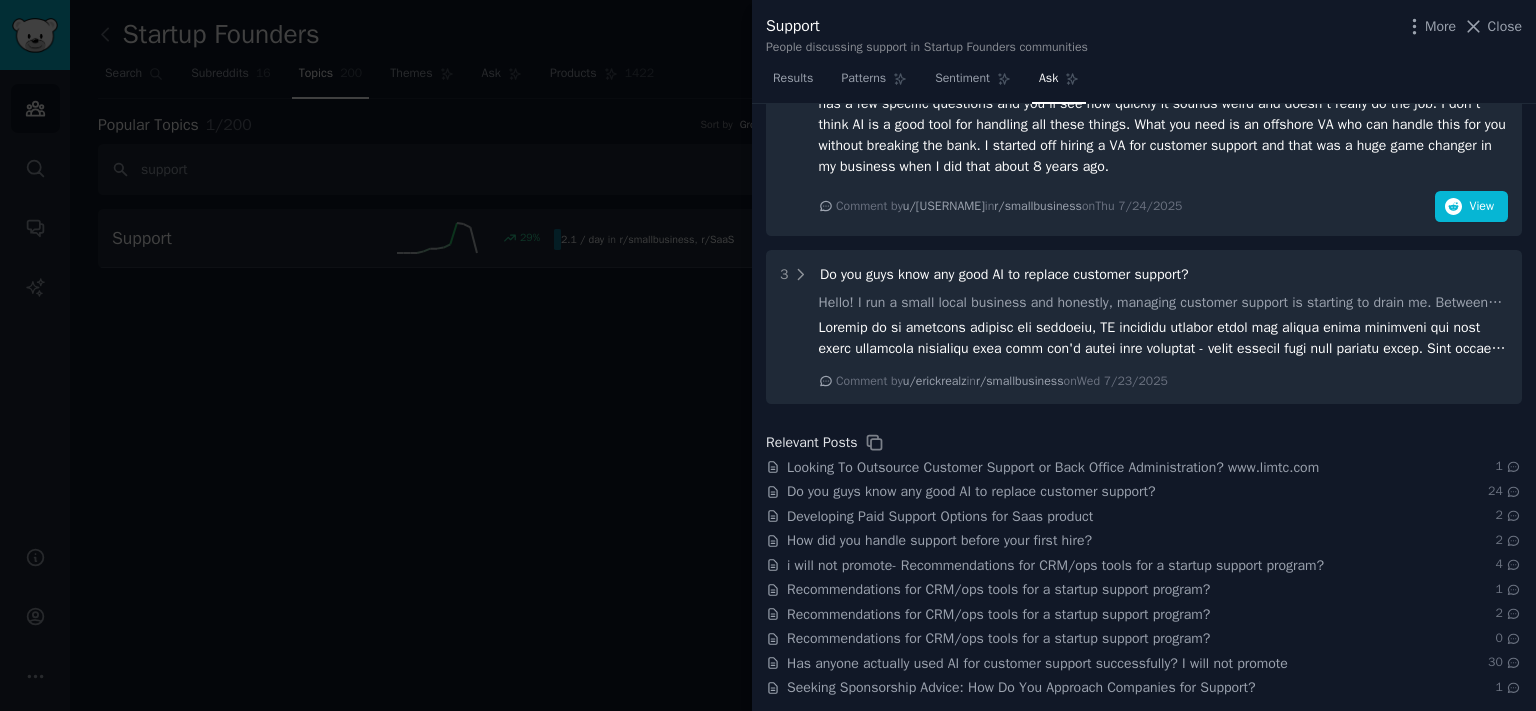 click on "Support People discussing support in Startup Founders communities More Close" at bounding box center [1144, 35] 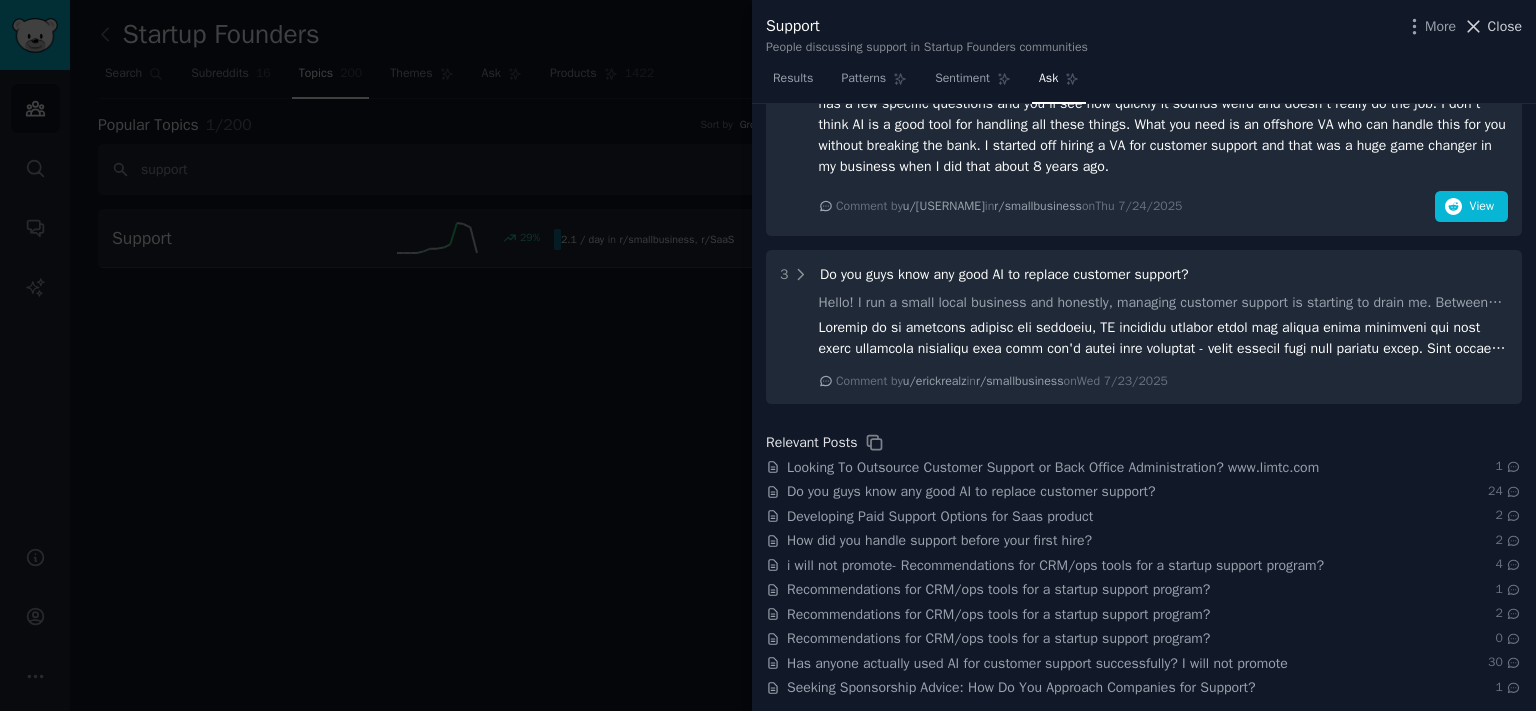 click 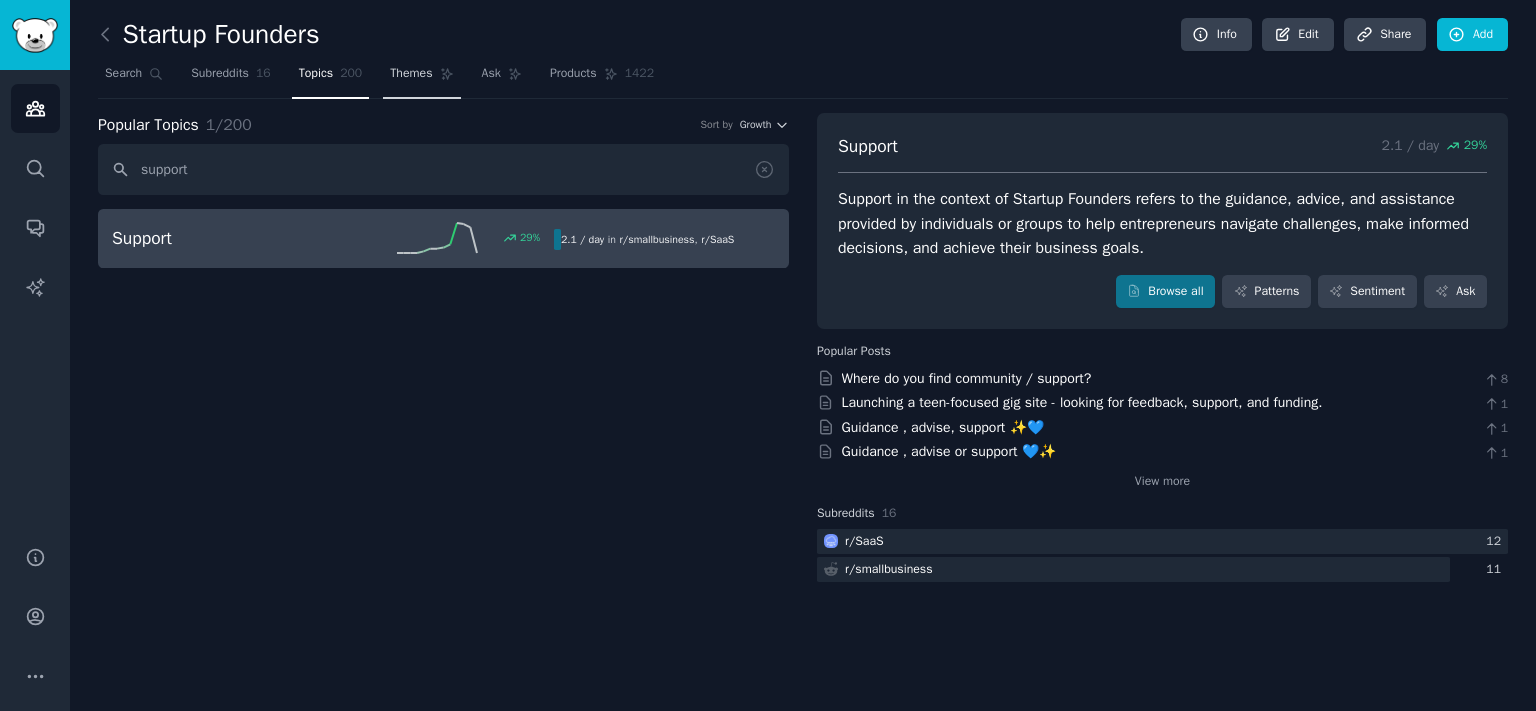 click on "Themes" at bounding box center (421, 78) 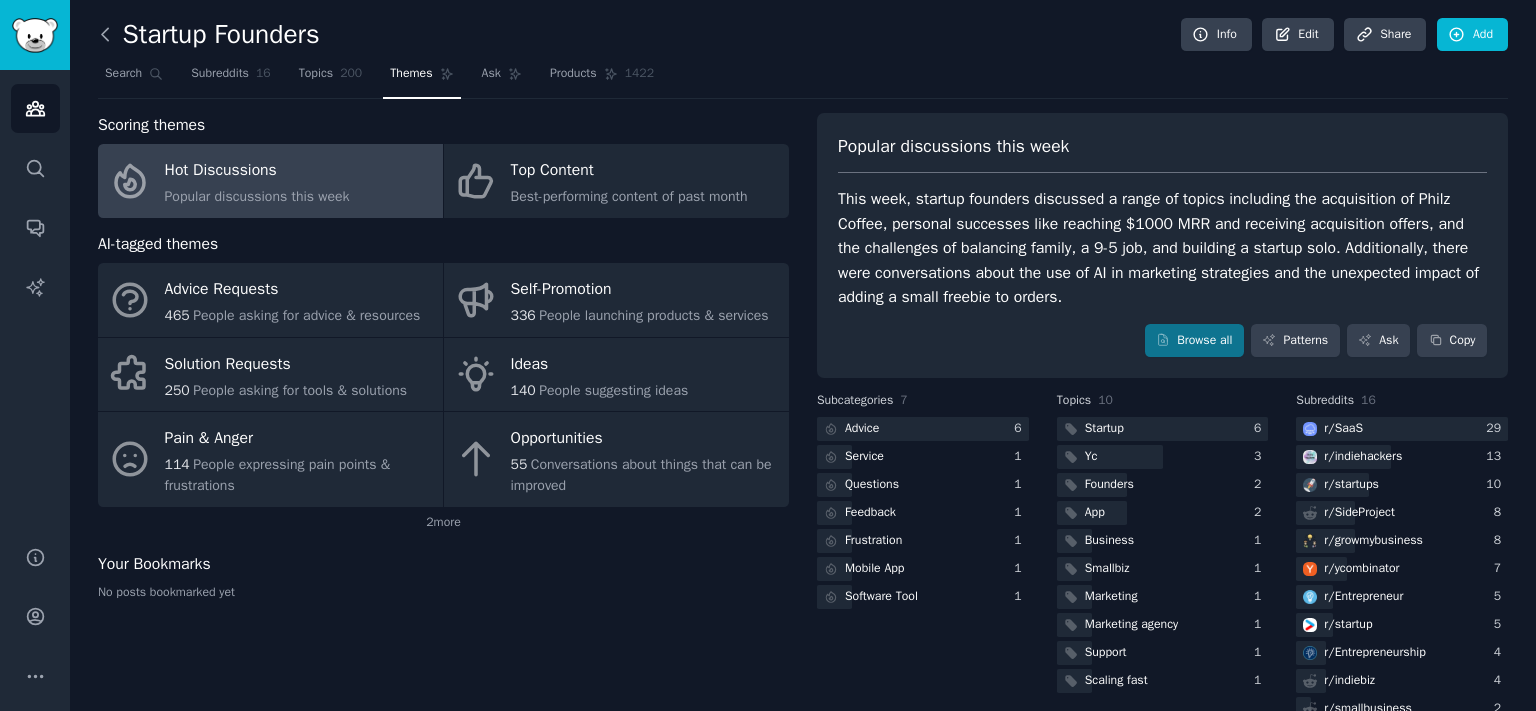 click 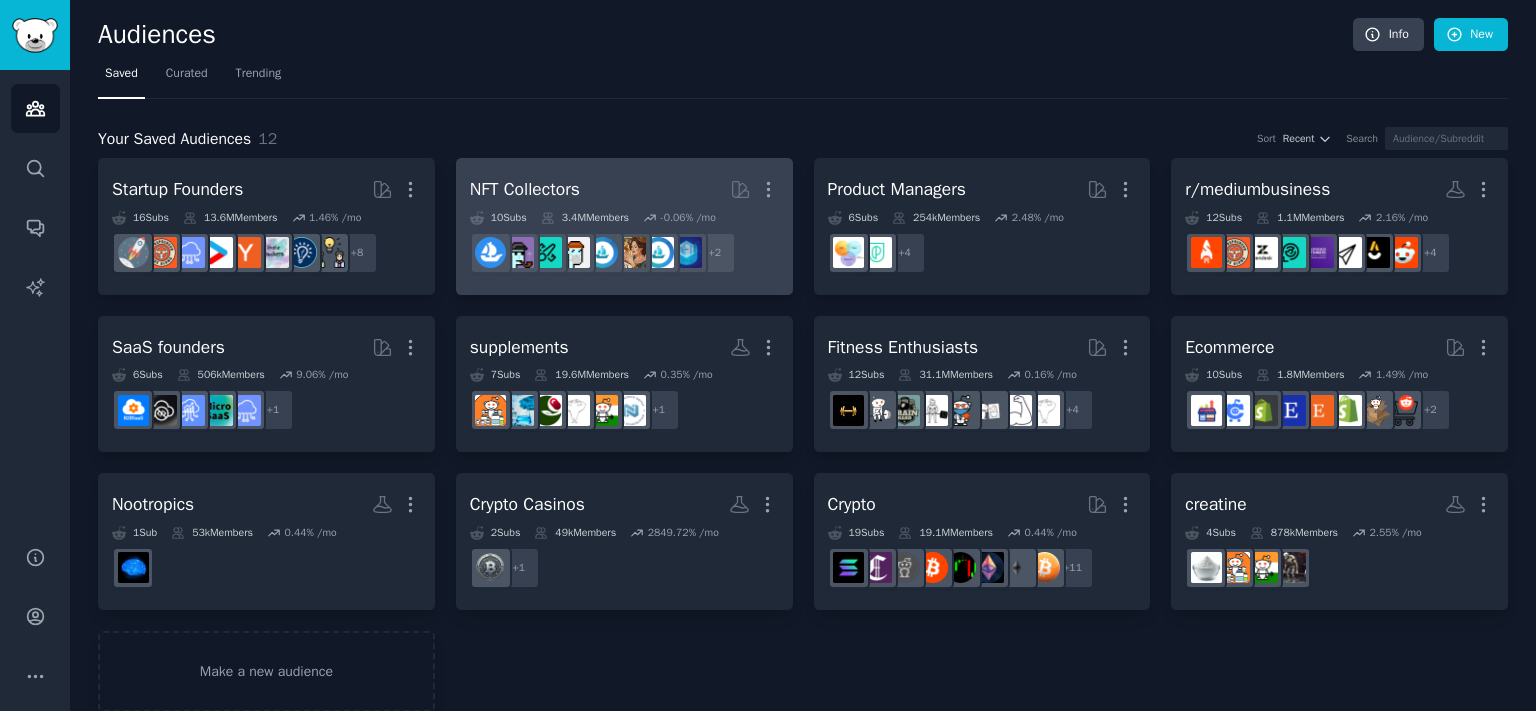 click on "NFT Collectors" at bounding box center [525, 189] 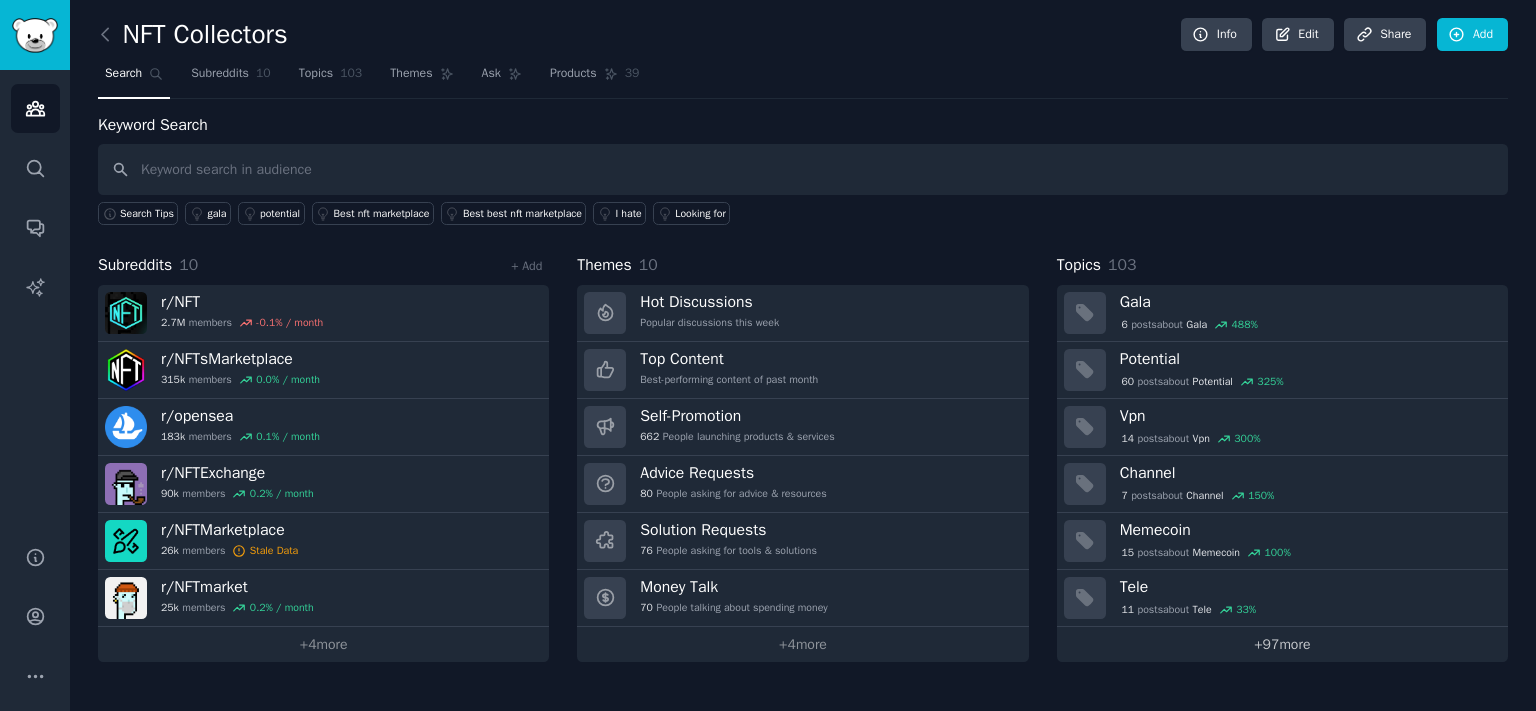 click on "+  97  more" at bounding box center [1282, 644] 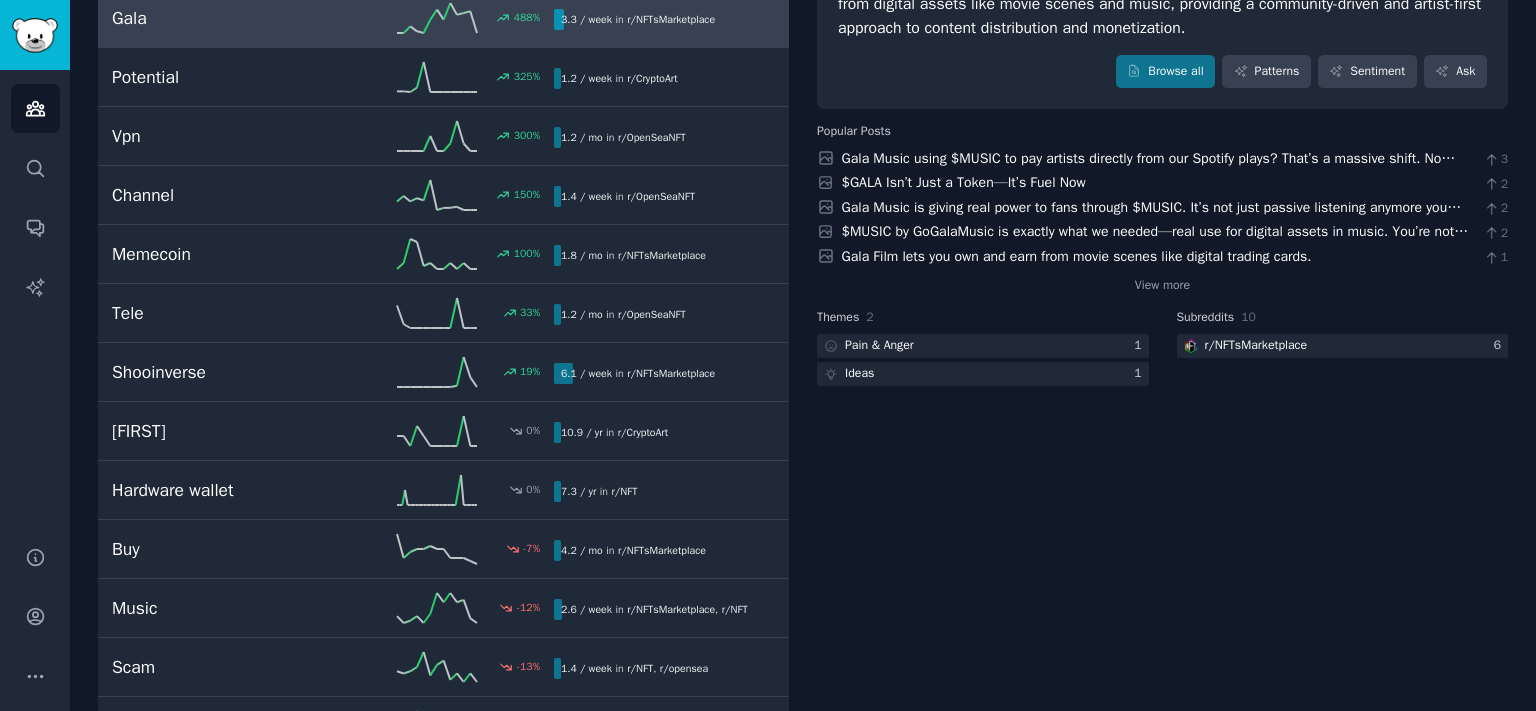 scroll, scrollTop: 0, scrollLeft: 0, axis: both 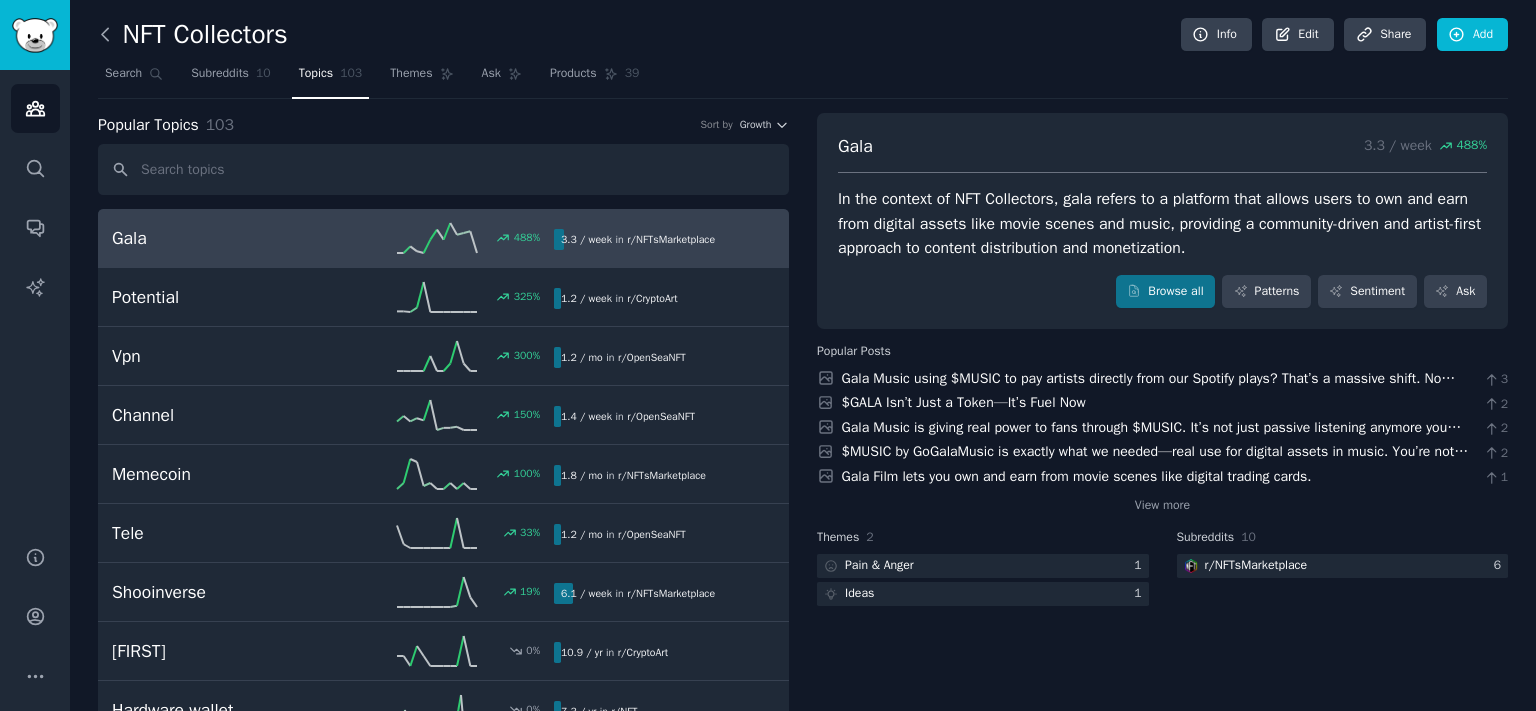 click 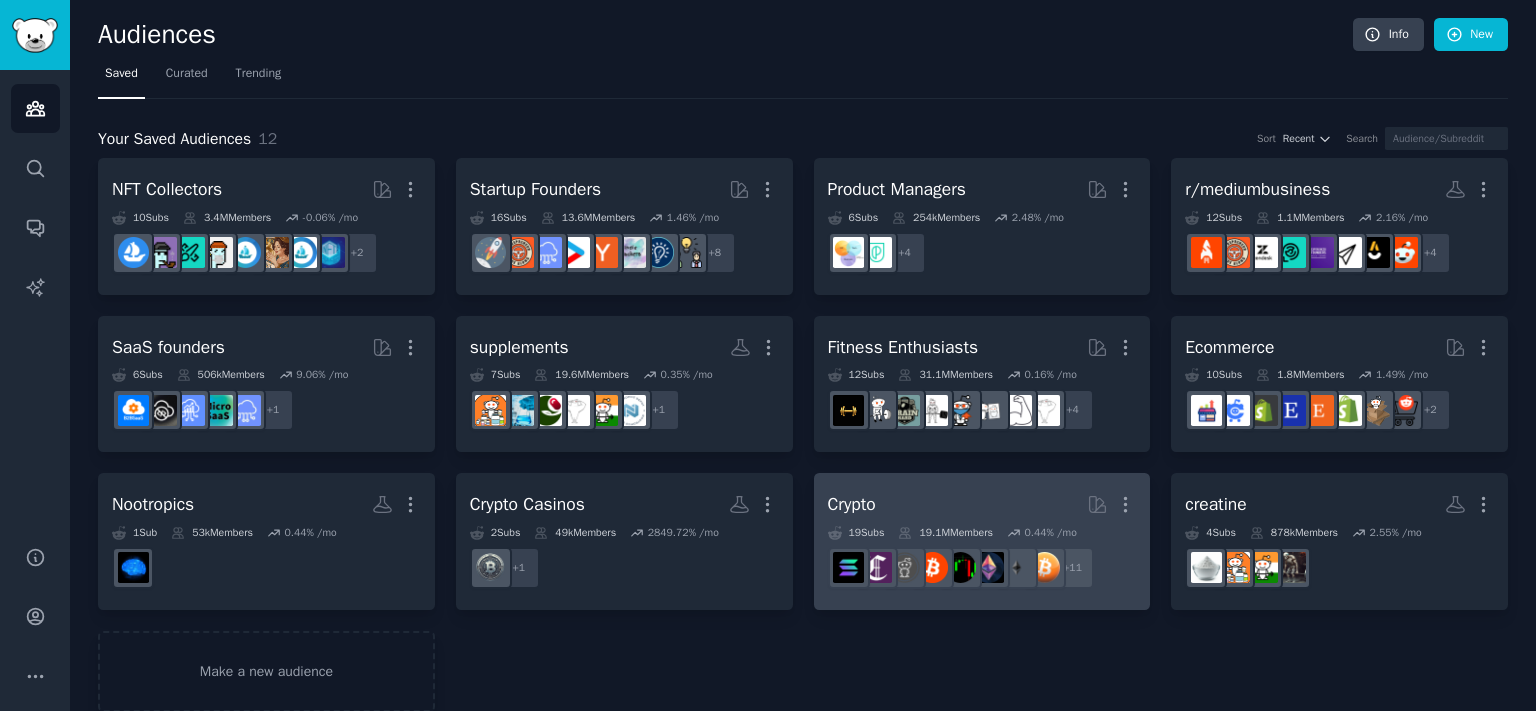 click on "Crypto More" at bounding box center (982, 504) 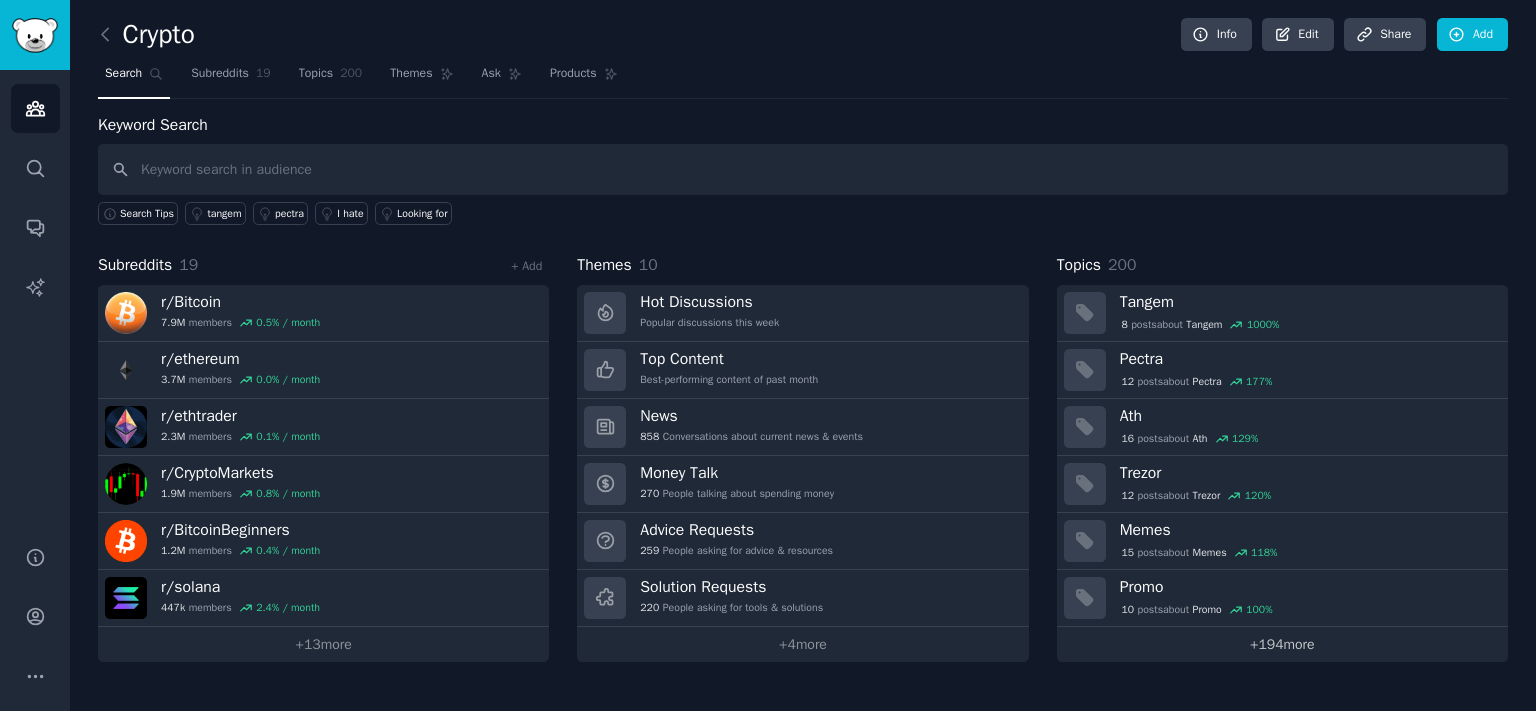 click on "+  194  more" at bounding box center (1282, 644) 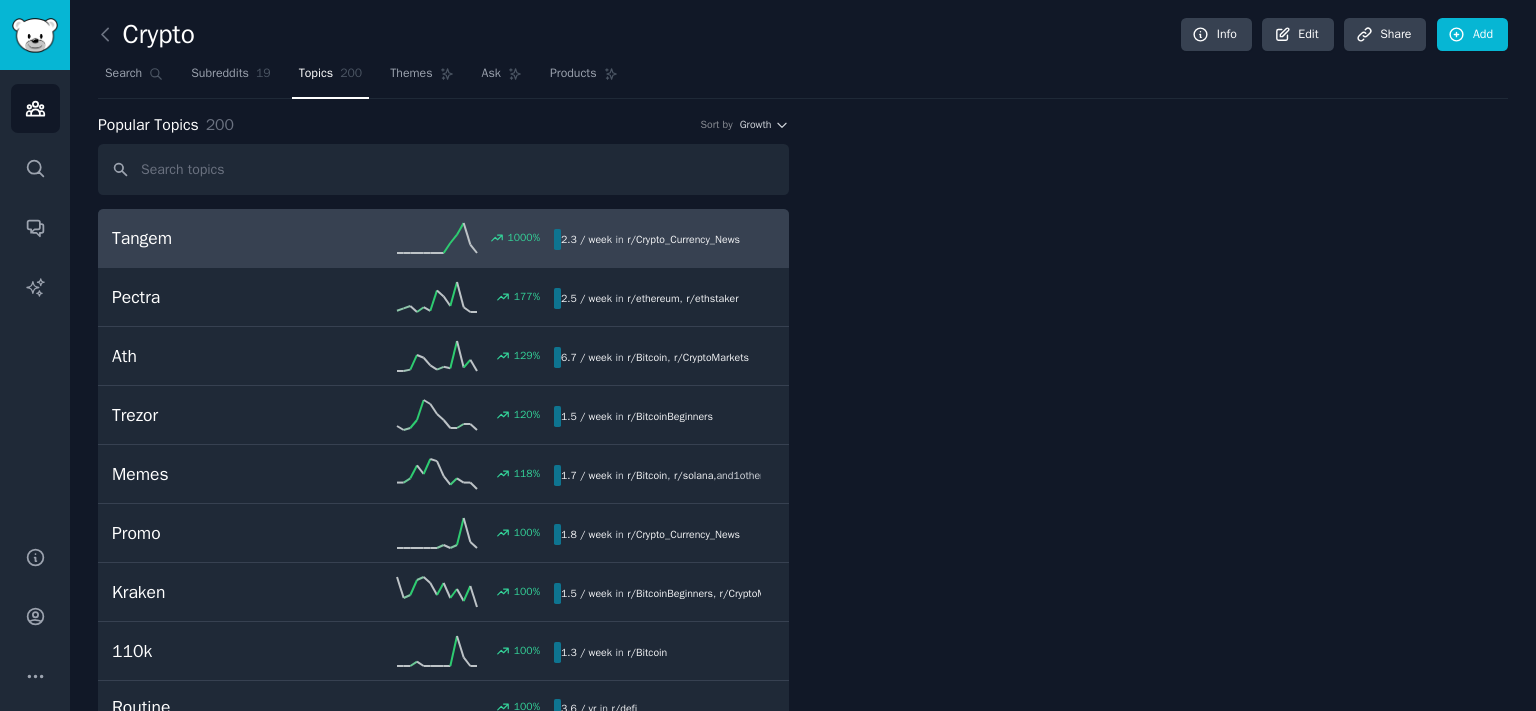 drag, startPoint x: 1274, startPoint y: 642, endPoint x: 1263, endPoint y: 636, distance: 12.529964 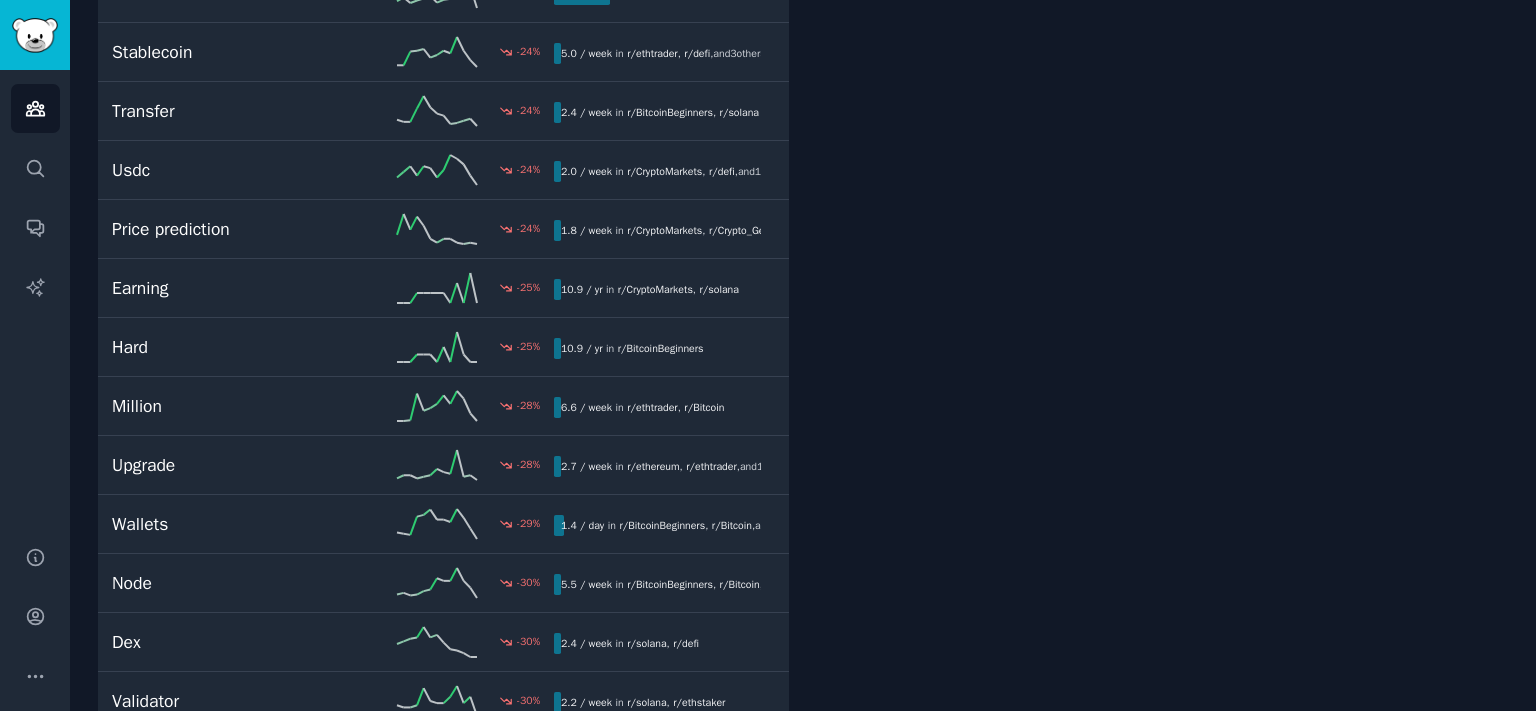 scroll, scrollTop: 4747, scrollLeft: 0, axis: vertical 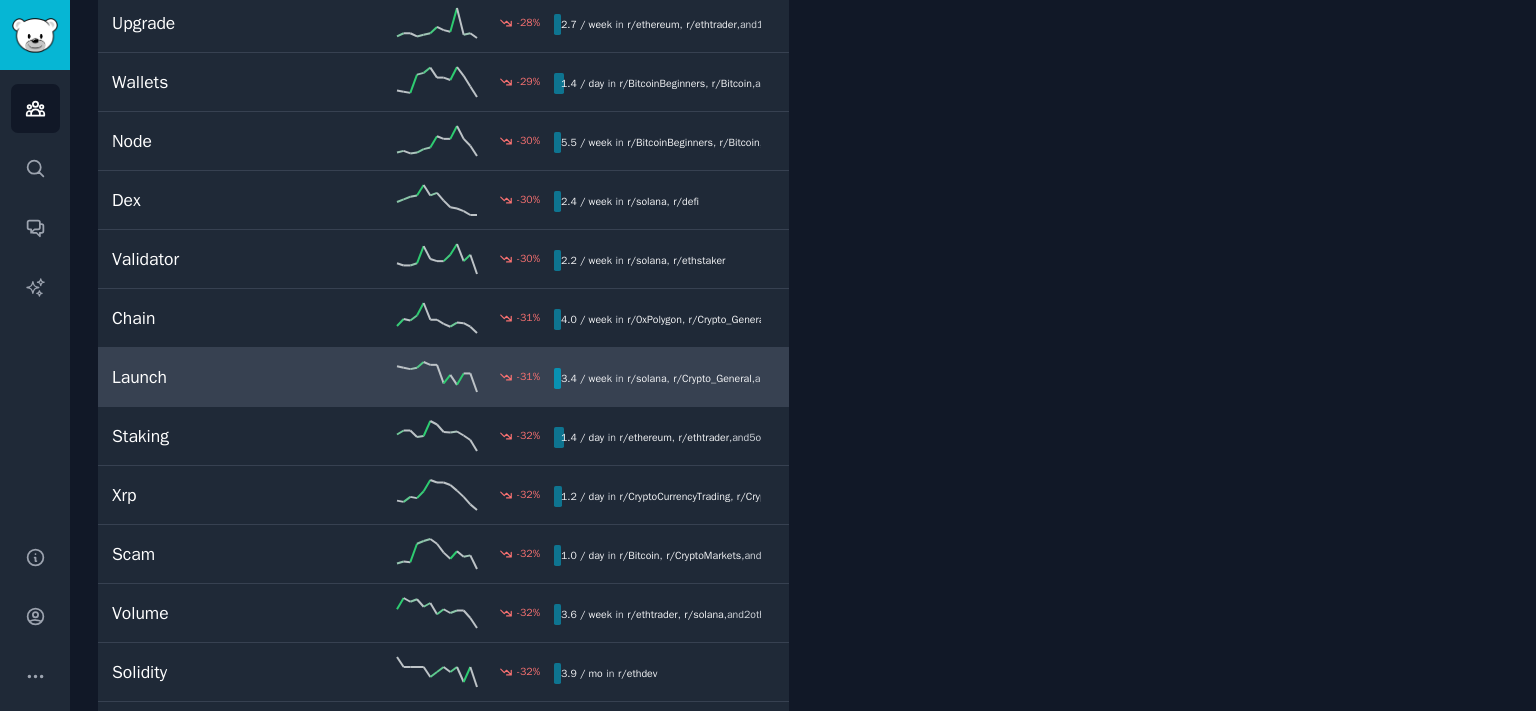 click 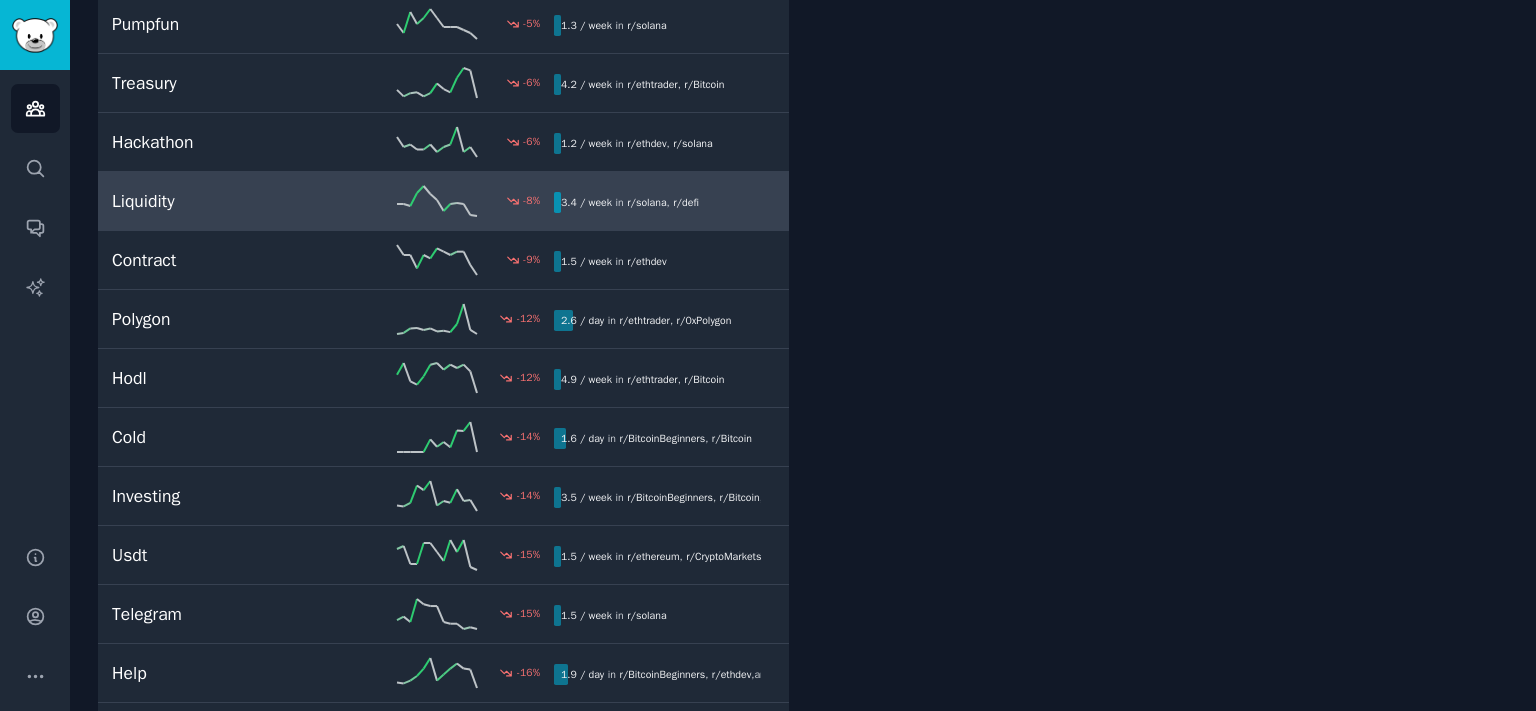 scroll, scrollTop: 3202, scrollLeft: 0, axis: vertical 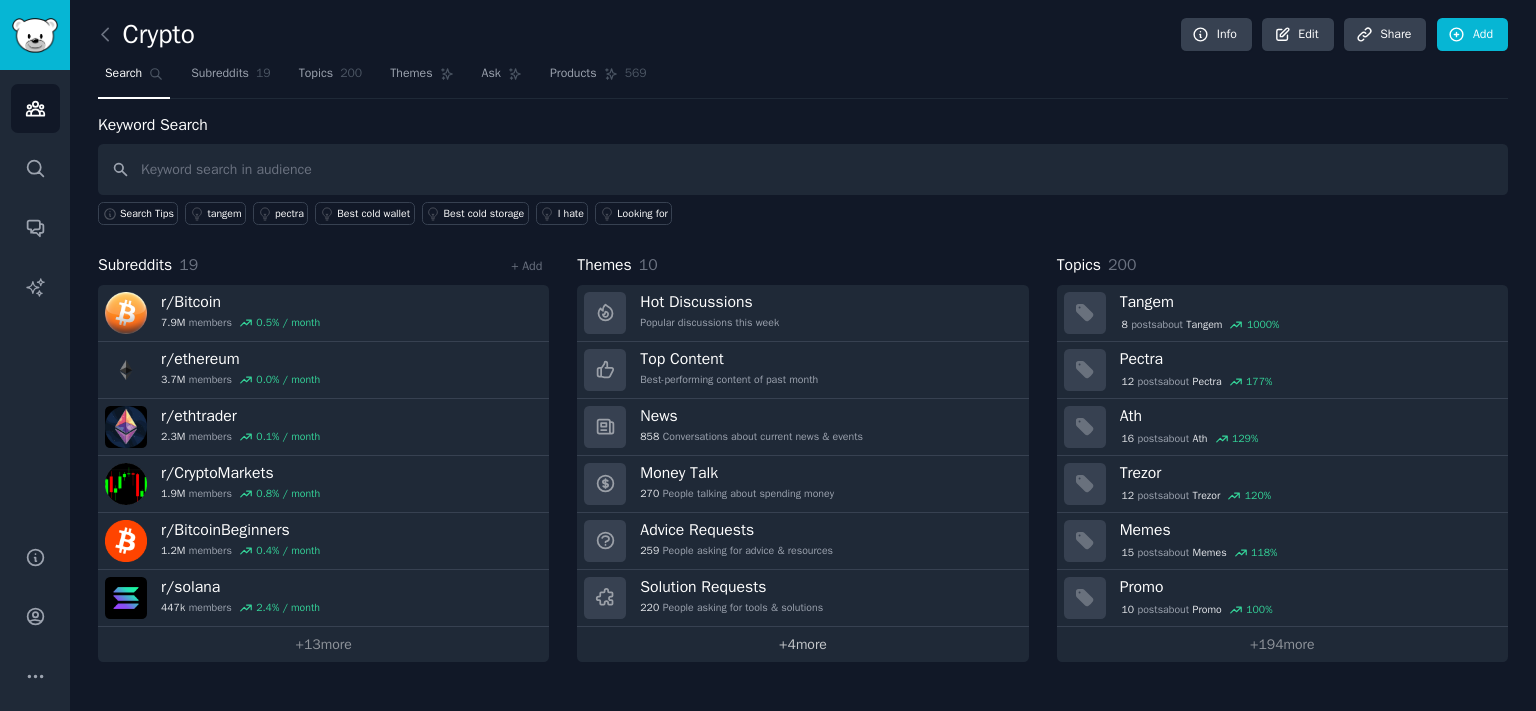 click on "+  4  more" at bounding box center (802, 644) 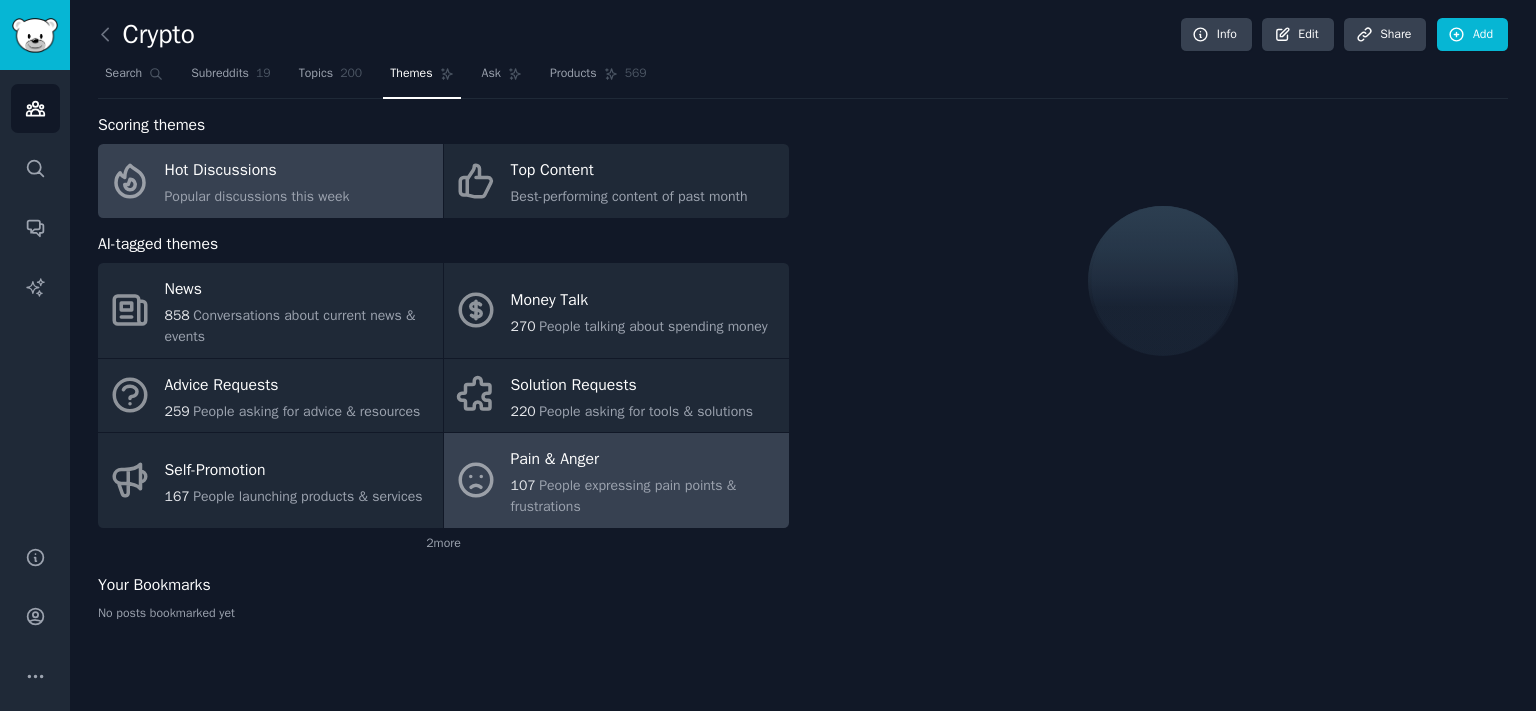 click on "Pain & Anger 107 People expressing pain points & frustrations" at bounding box center (616, 480) 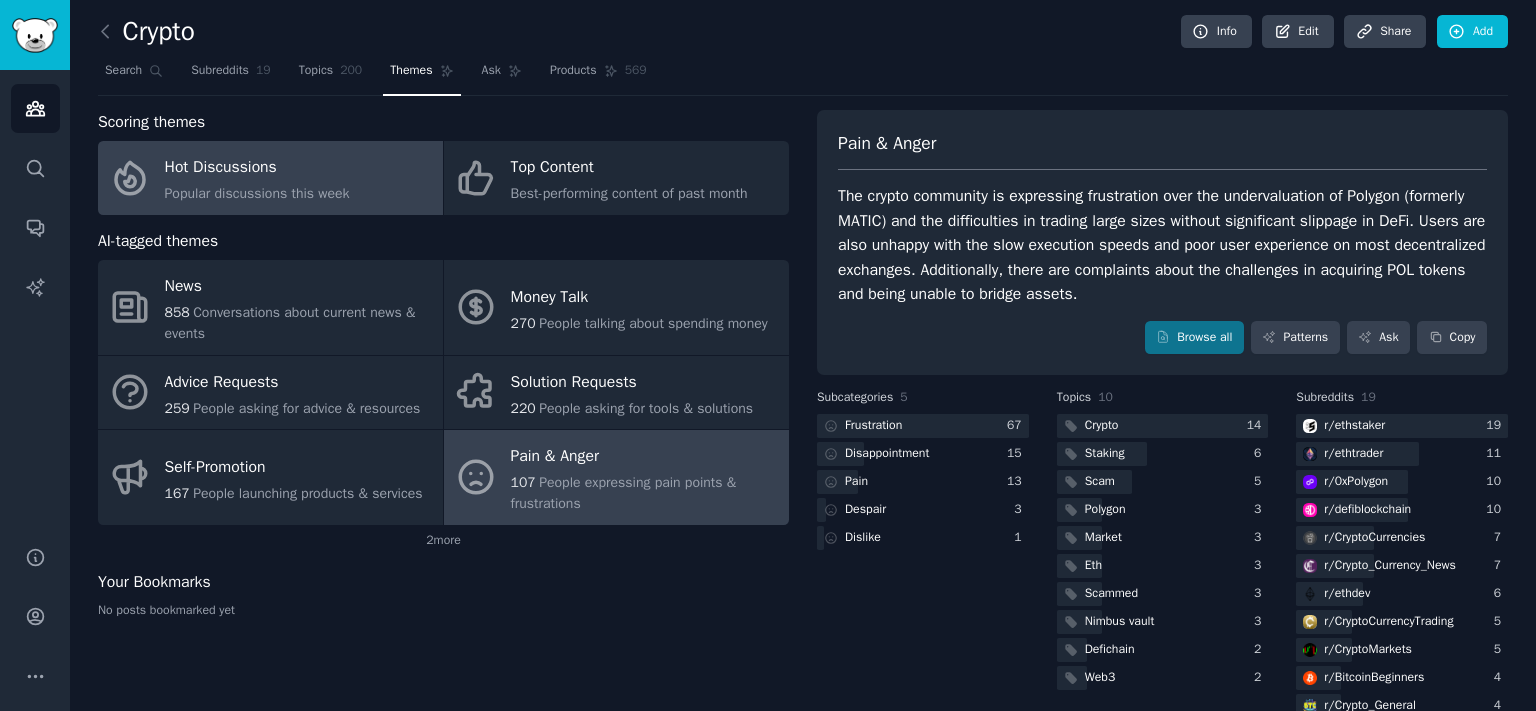 scroll, scrollTop: 0, scrollLeft: 0, axis: both 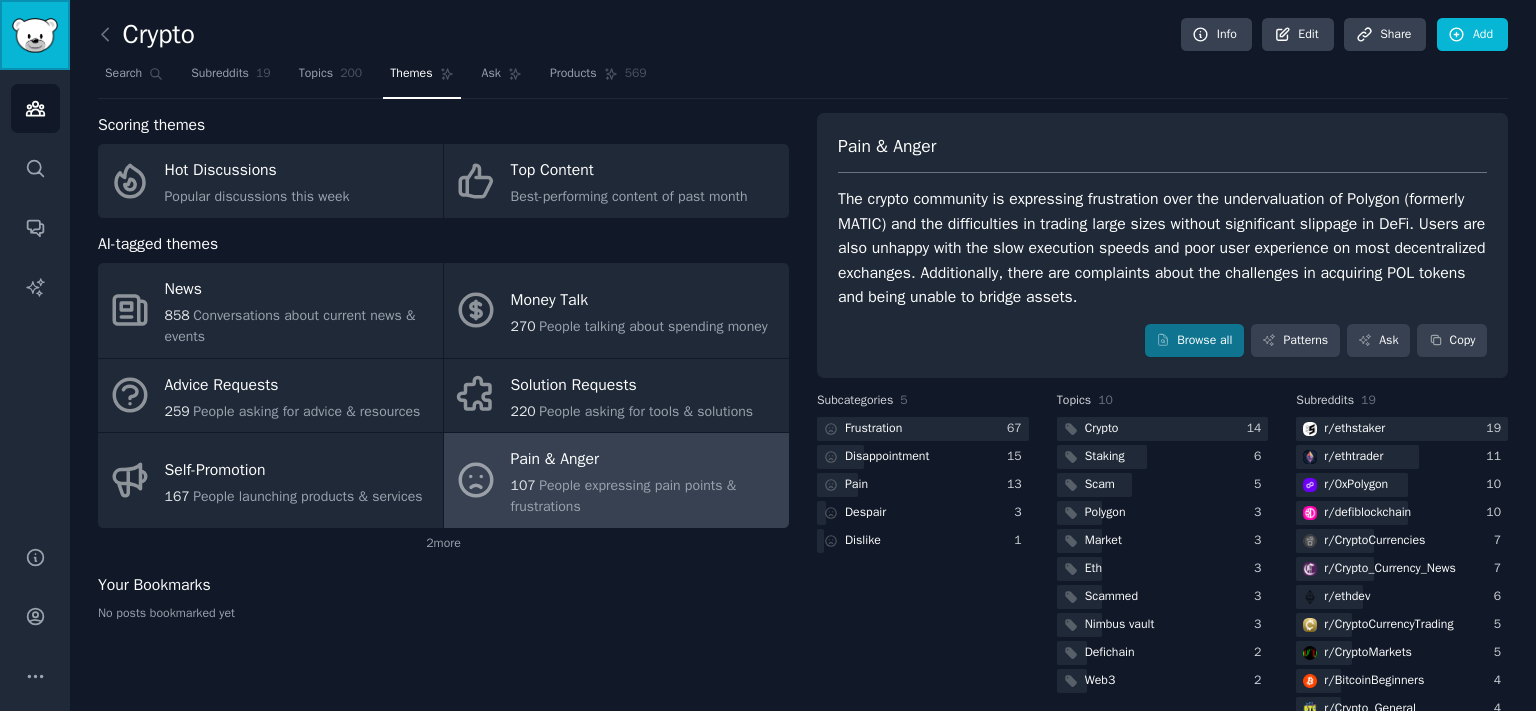click at bounding box center (35, 35) 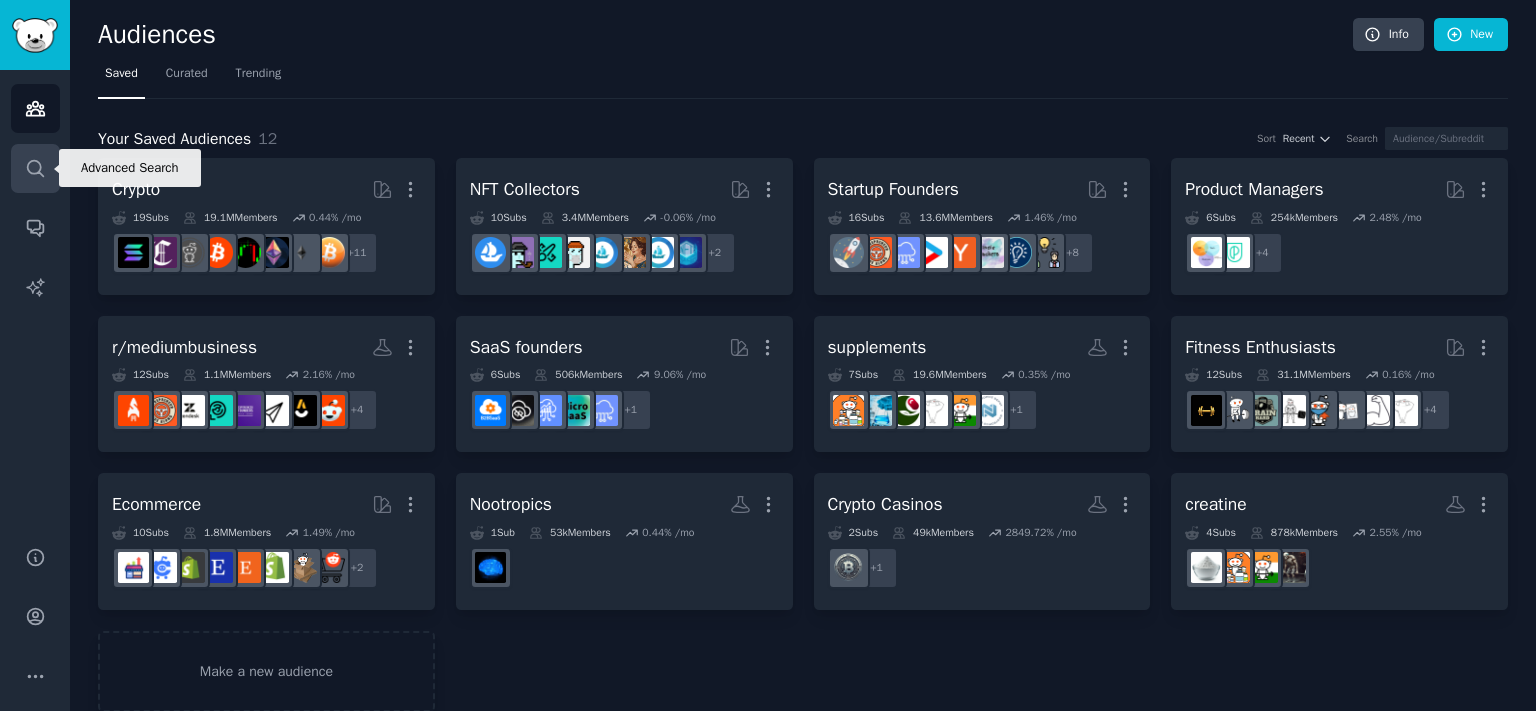click 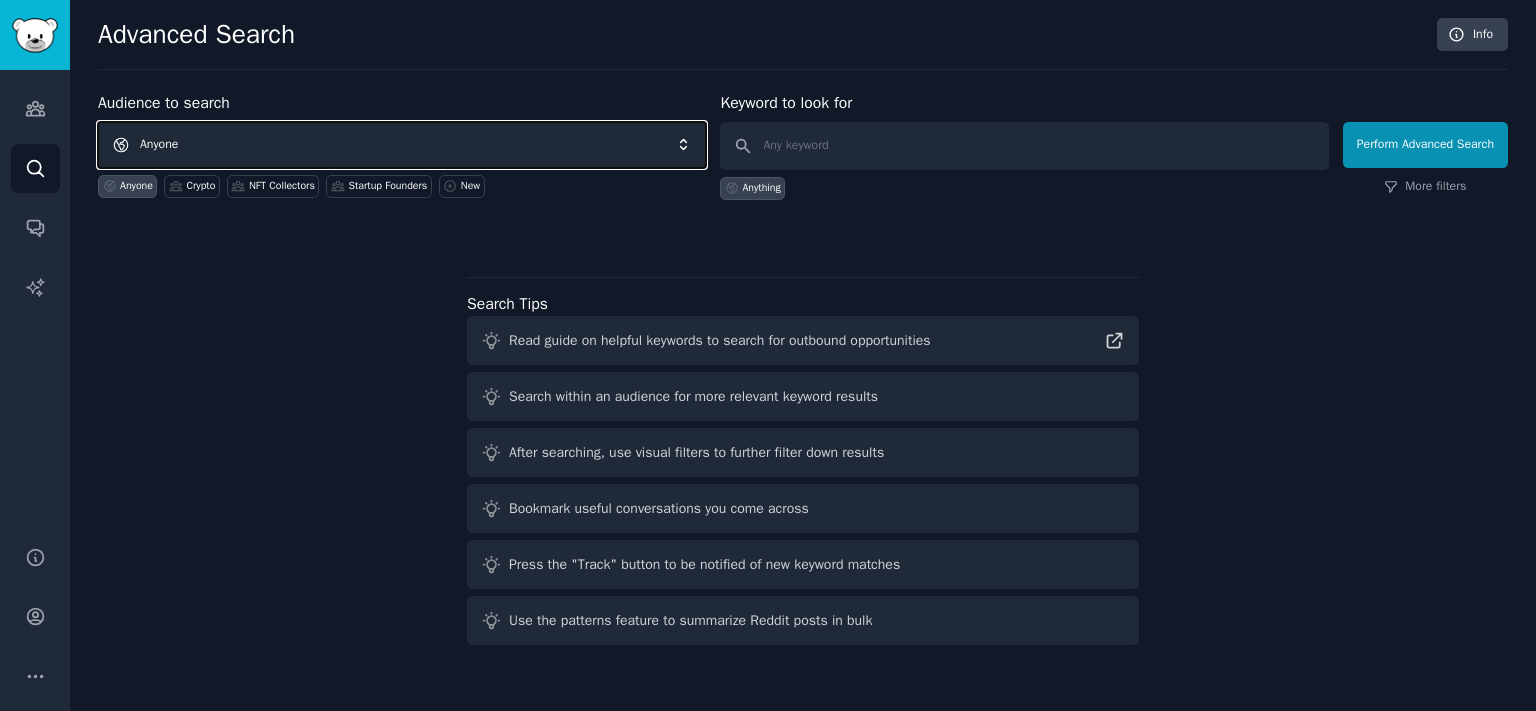 click on "Anyone" at bounding box center [402, 145] 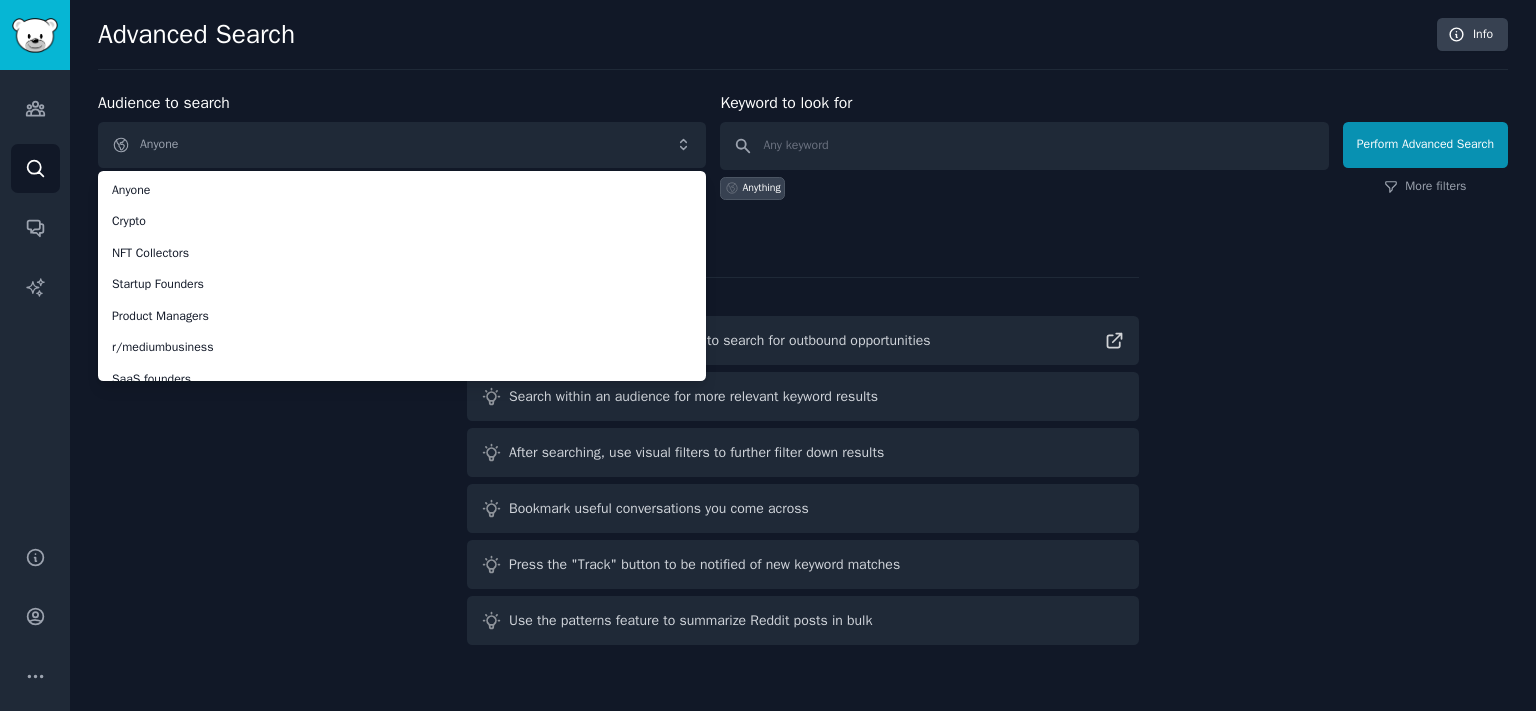 click on "Search Tips Read guide on helpful keywords to search for outbound opportunities Search within an audience for more relevant keyword results After searching, use visual filters to further filter down results Bookmark useful conversations you come across Press the "Track" button to be notified of new keyword matches Use the patterns feature to summarize Reddit posts in bulk" at bounding box center (803, 461) 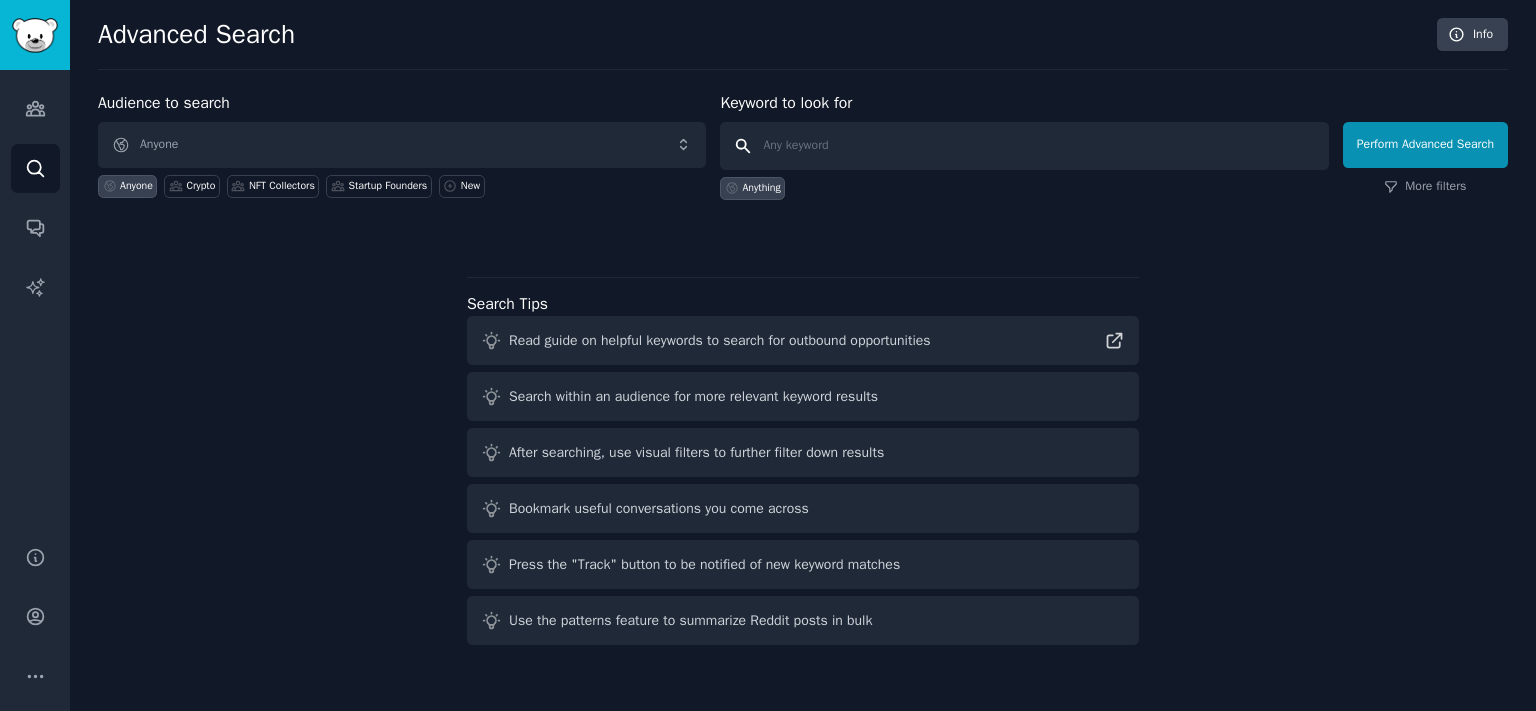 click at bounding box center [1024, 146] 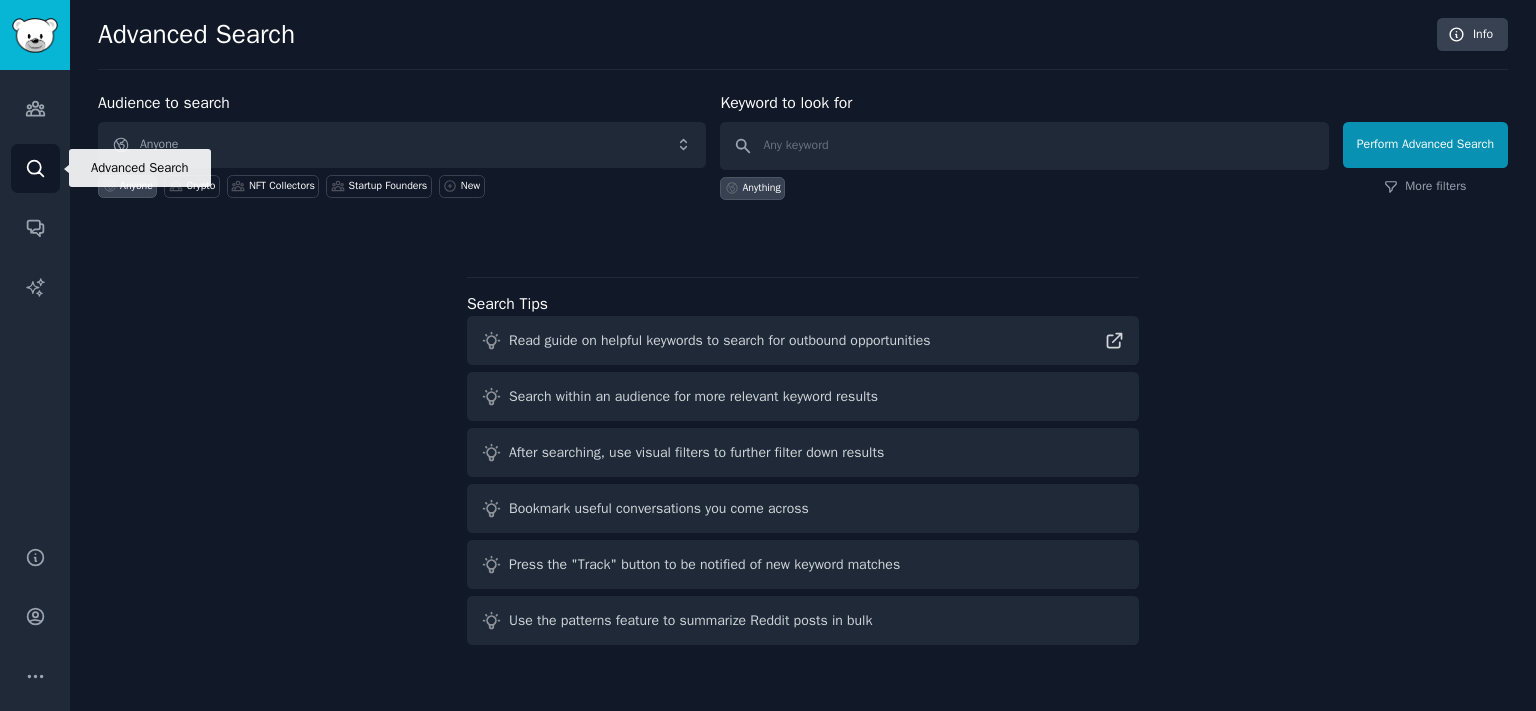 click on "Search" at bounding box center [35, 168] 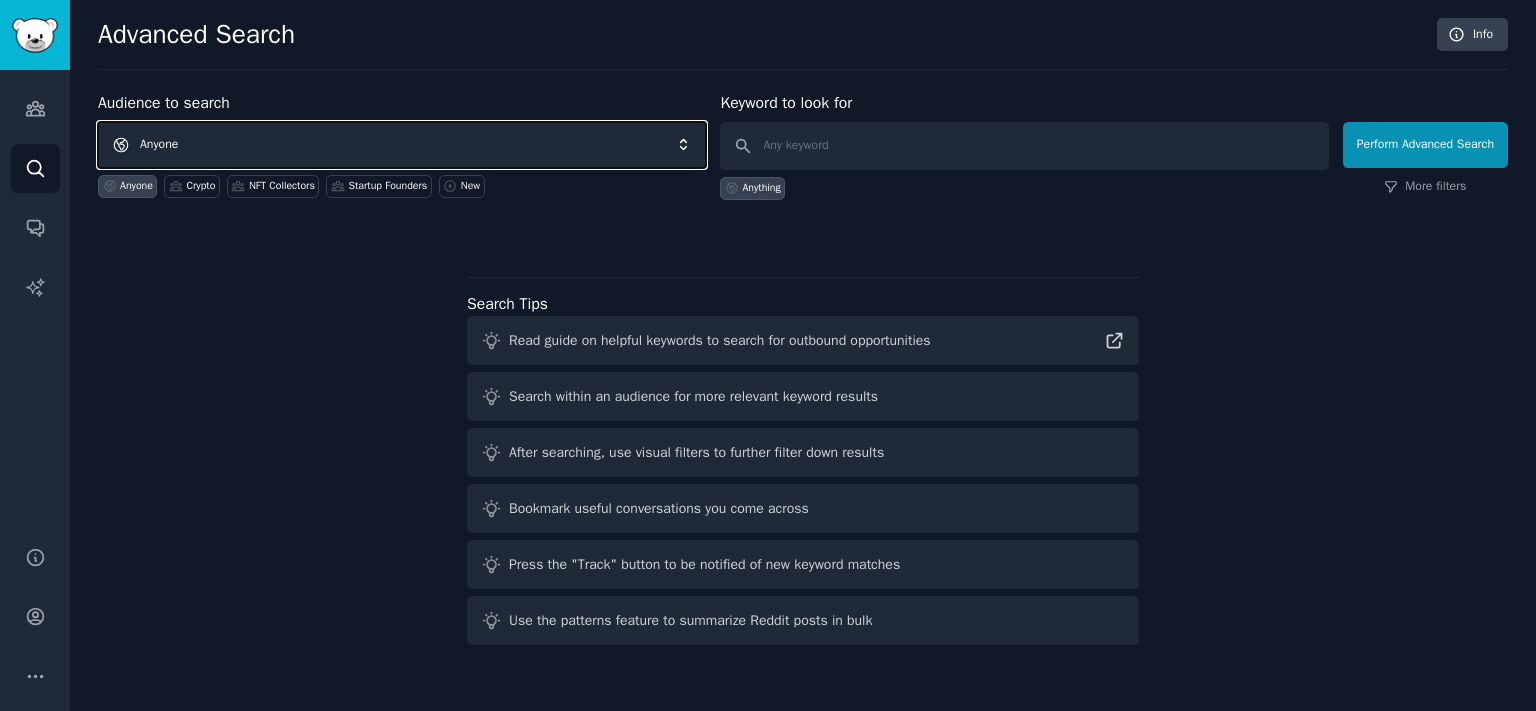 click on "Anyone" at bounding box center (402, 145) 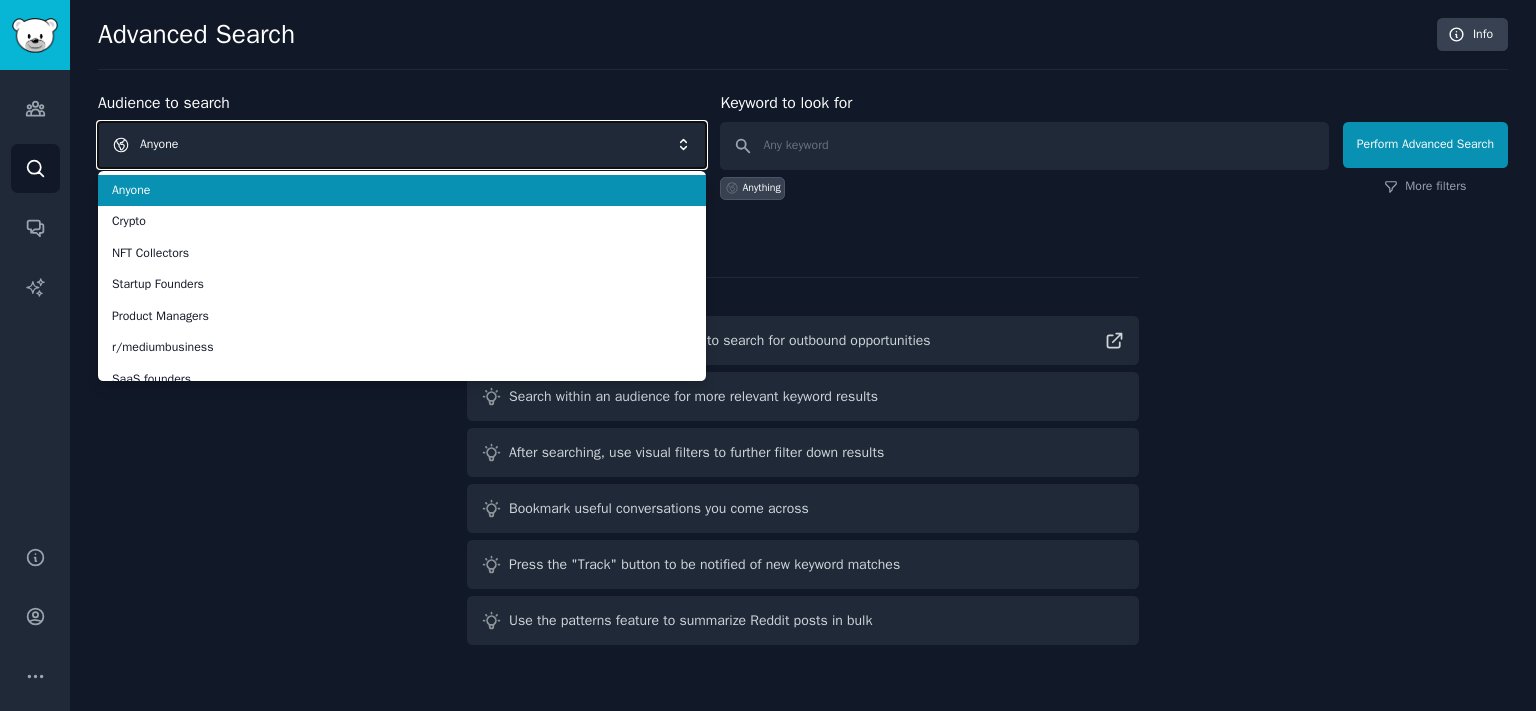 click on "Anyone" at bounding box center (402, 145) 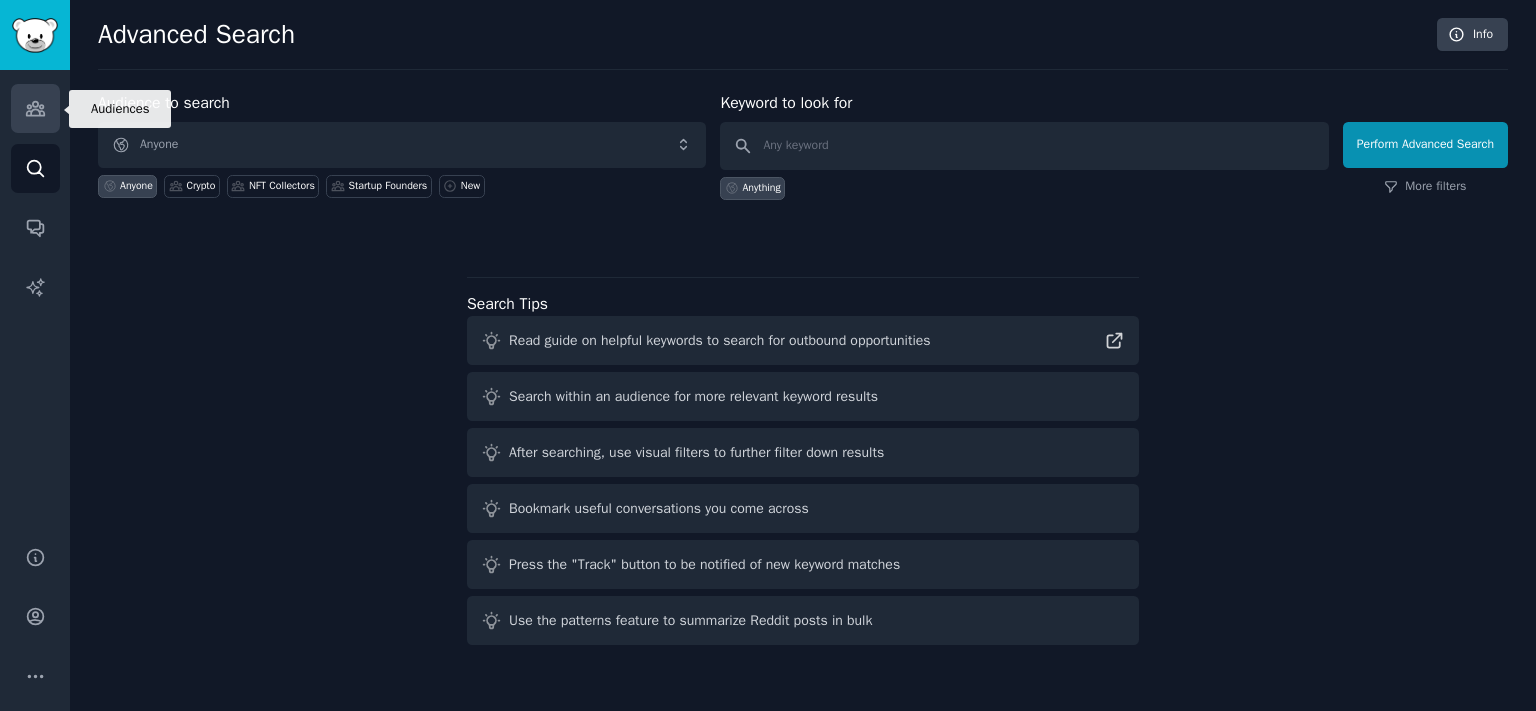 click on "Audiences" at bounding box center (35, 108) 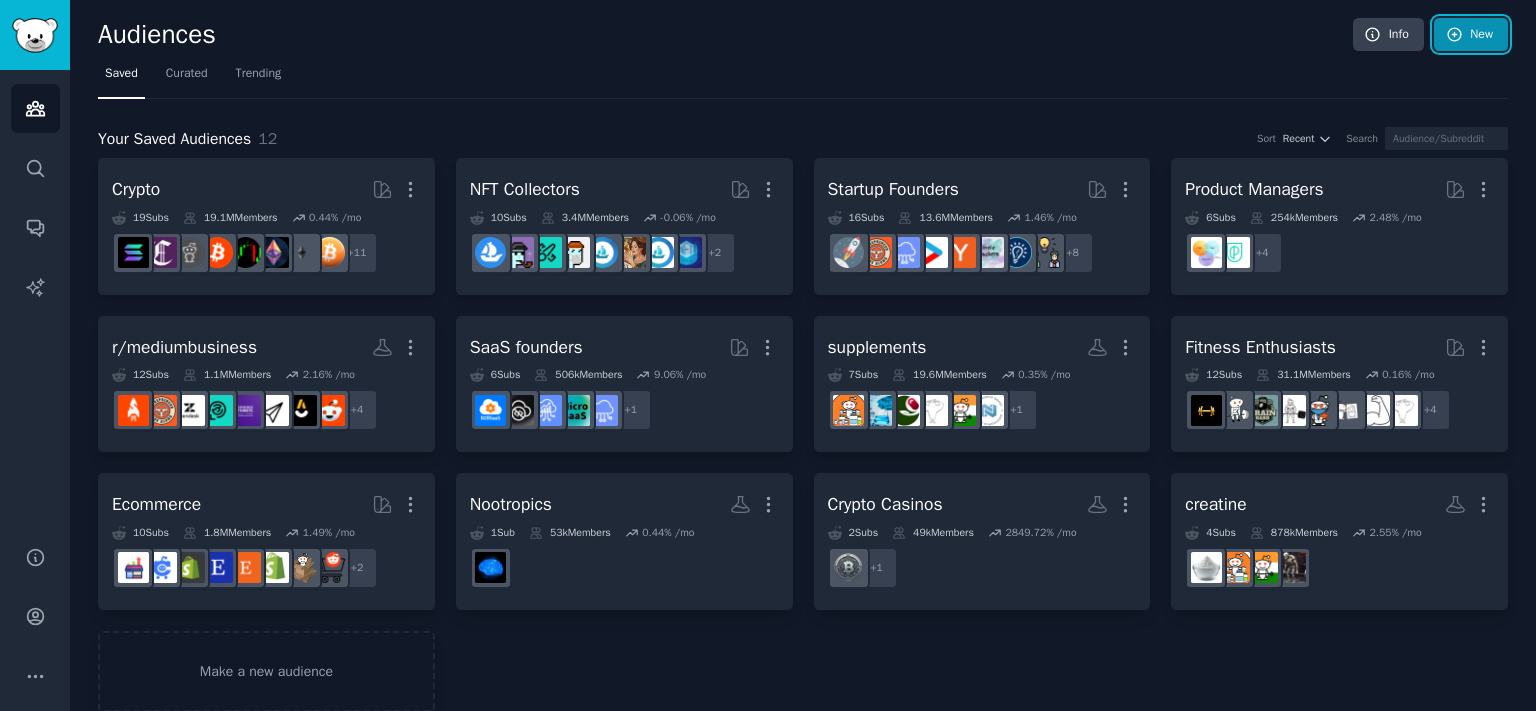 click on "New" at bounding box center (1471, 35) 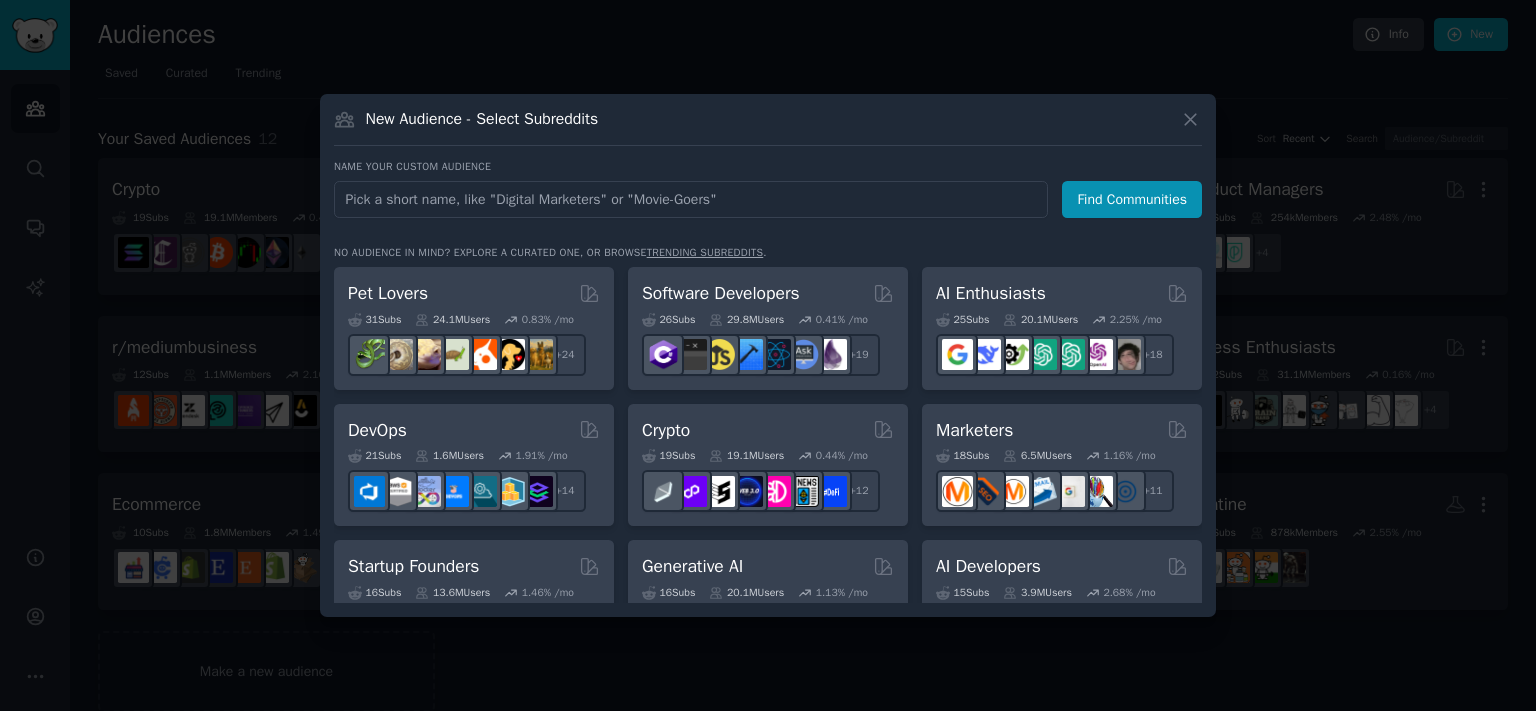 click at bounding box center (691, 199) 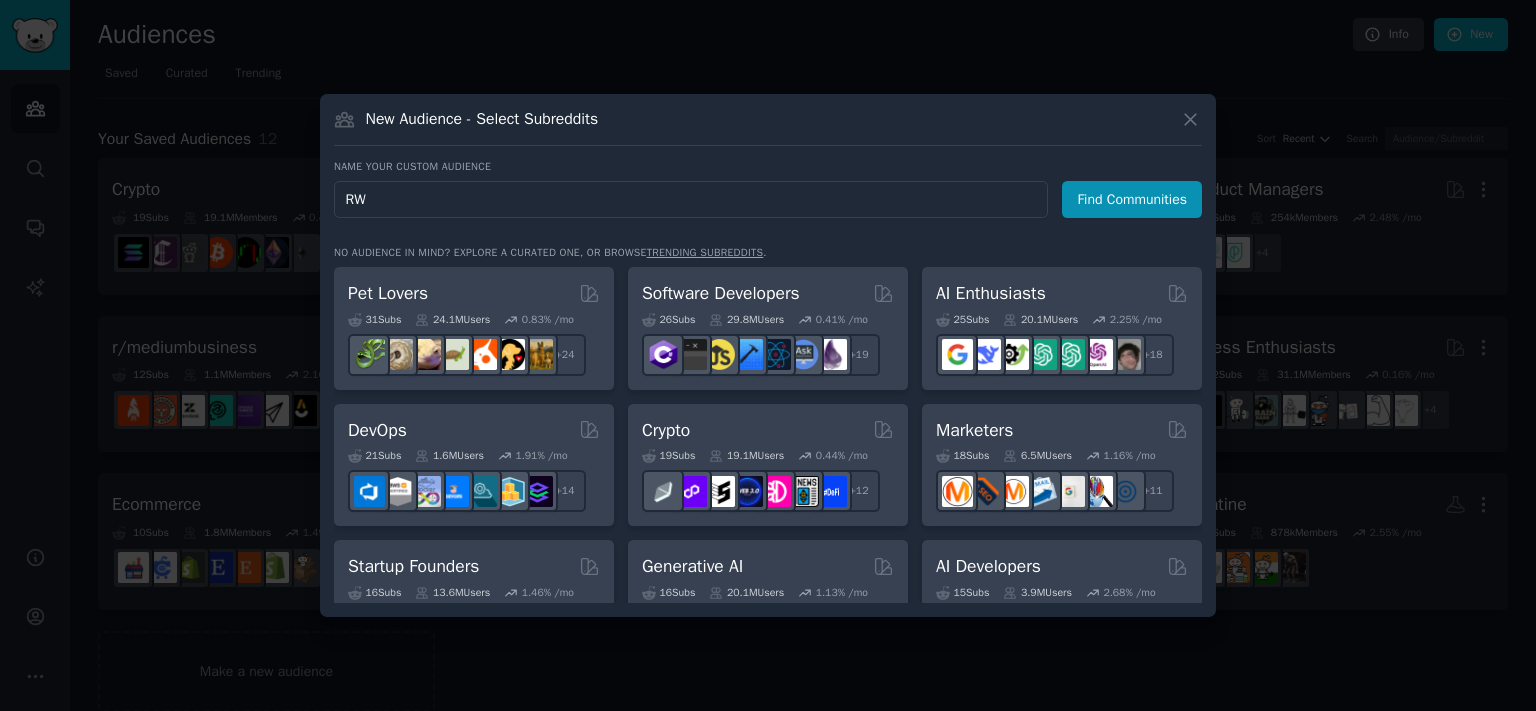 type on "RWA" 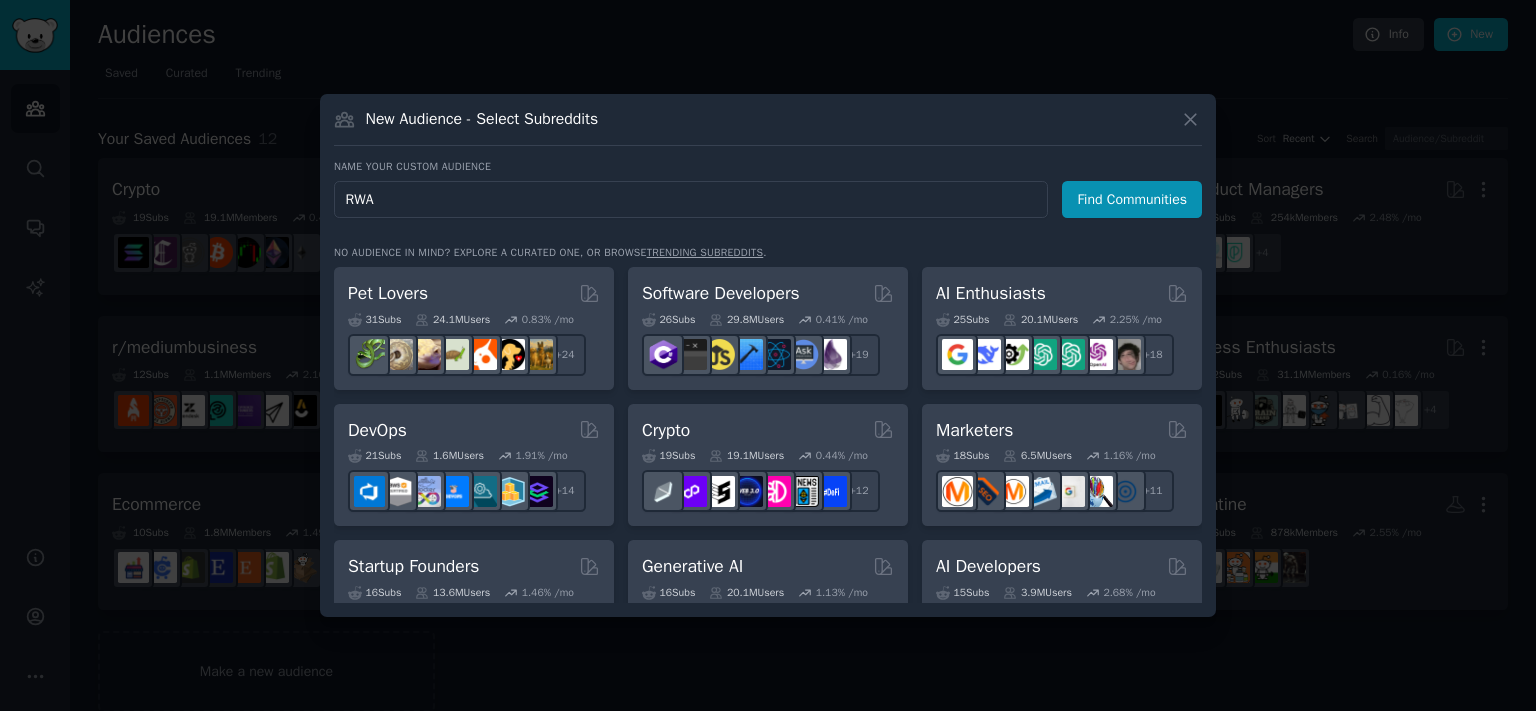 click on "Find Communities" at bounding box center (1132, 199) 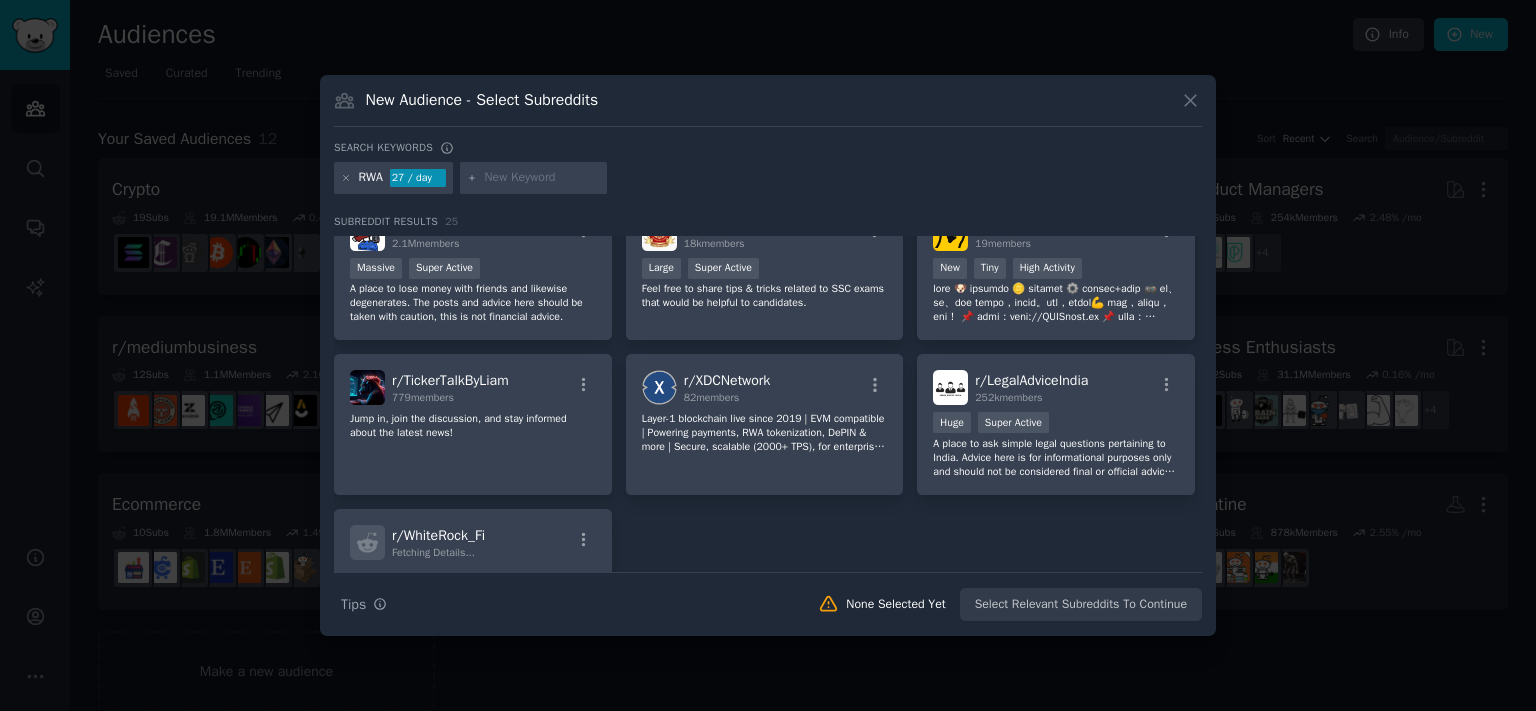 scroll, scrollTop: 1064, scrollLeft: 0, axis: vertical 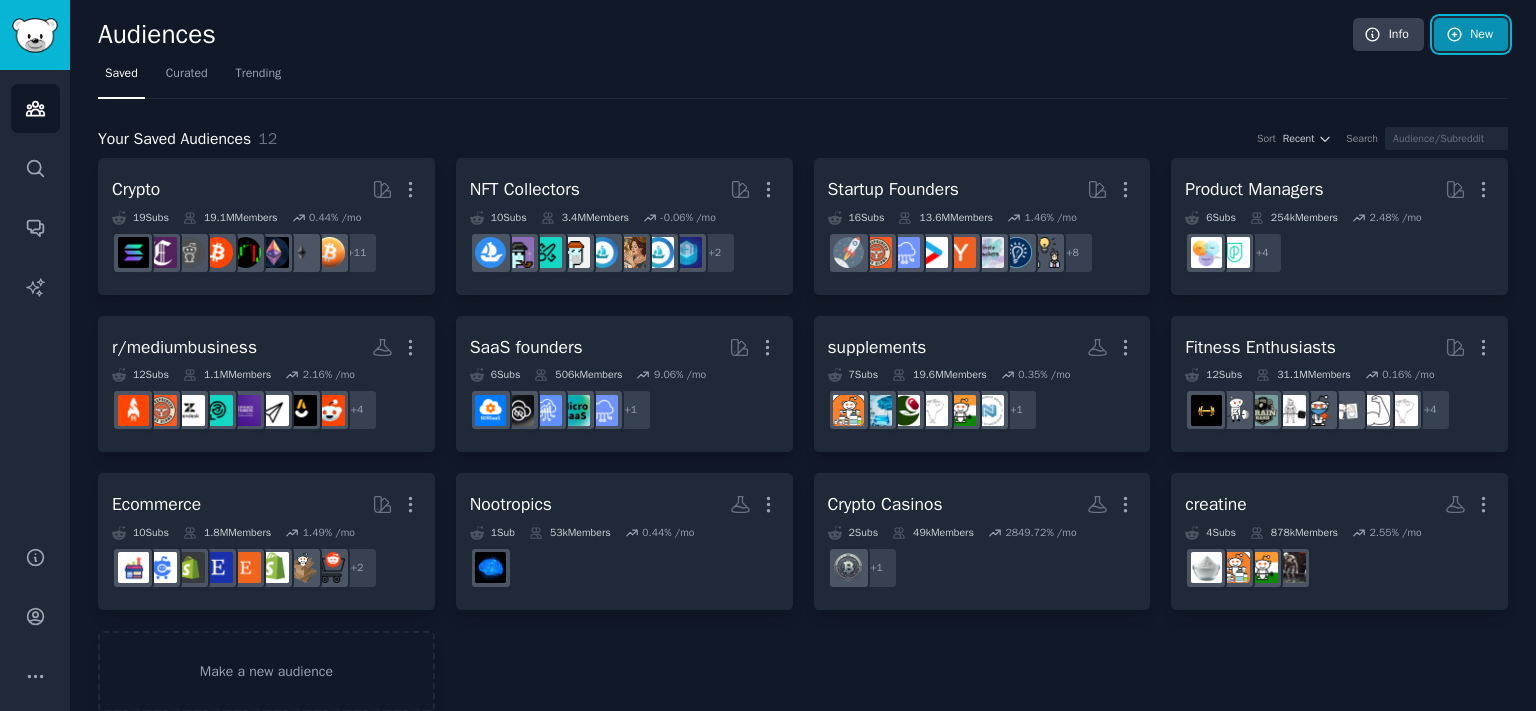 click on "New" at bounding box center [1471, 35] 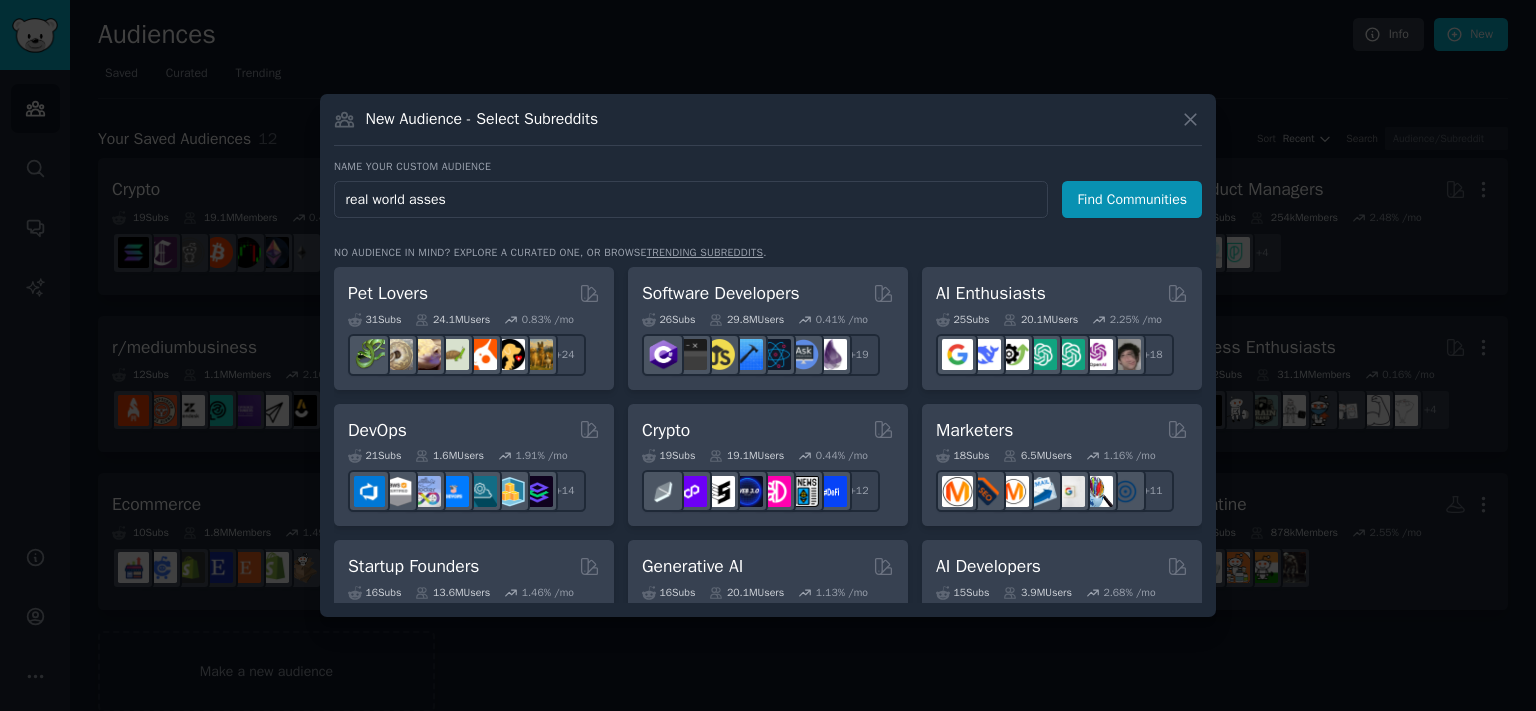 drag, startPoint x: 512, startPoint y: 202, endPoint x: 145, endPoint y: 148, distance: 370.95148 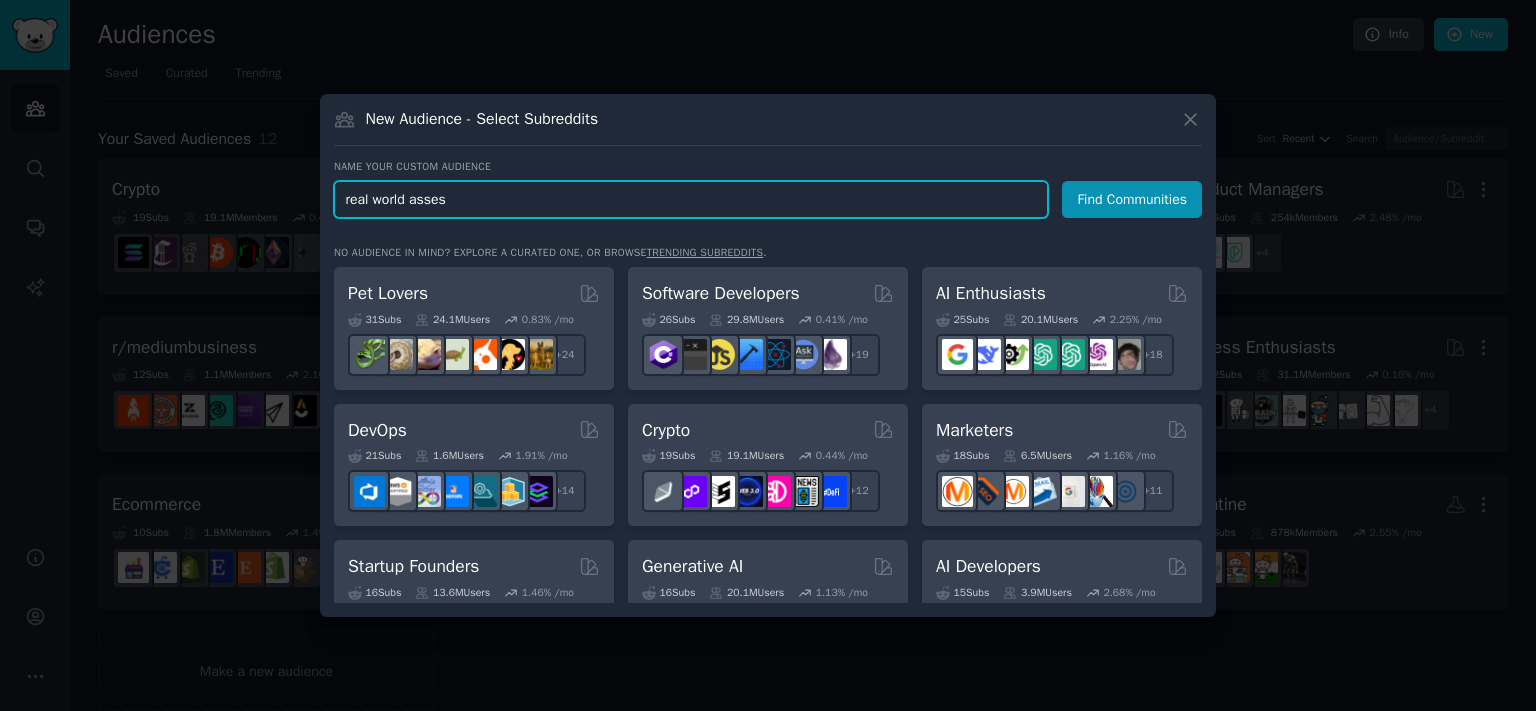 drag, startPoint x: 289, startPoint y: 170, endPoint x: 67, endPoint y: 153, distance: 222.64995 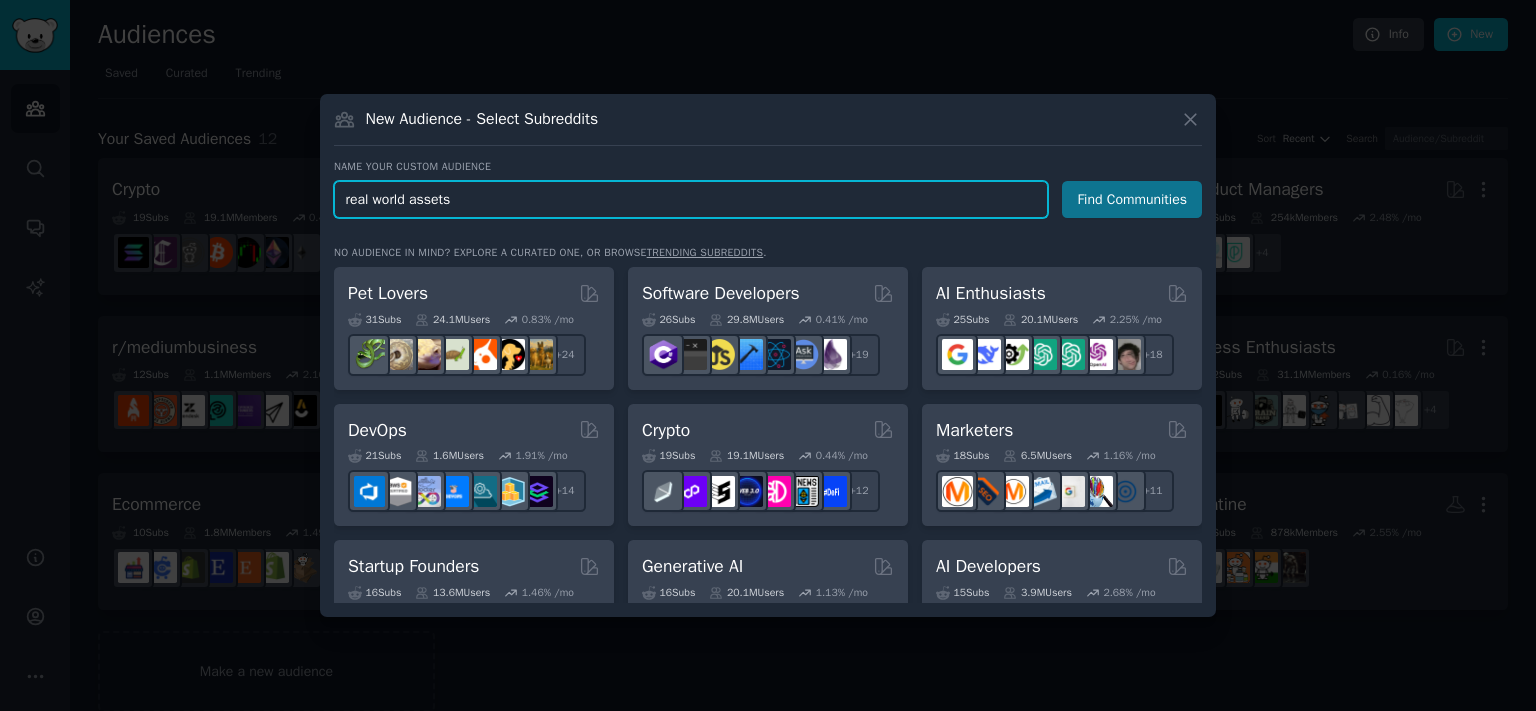 type on "real world assets" 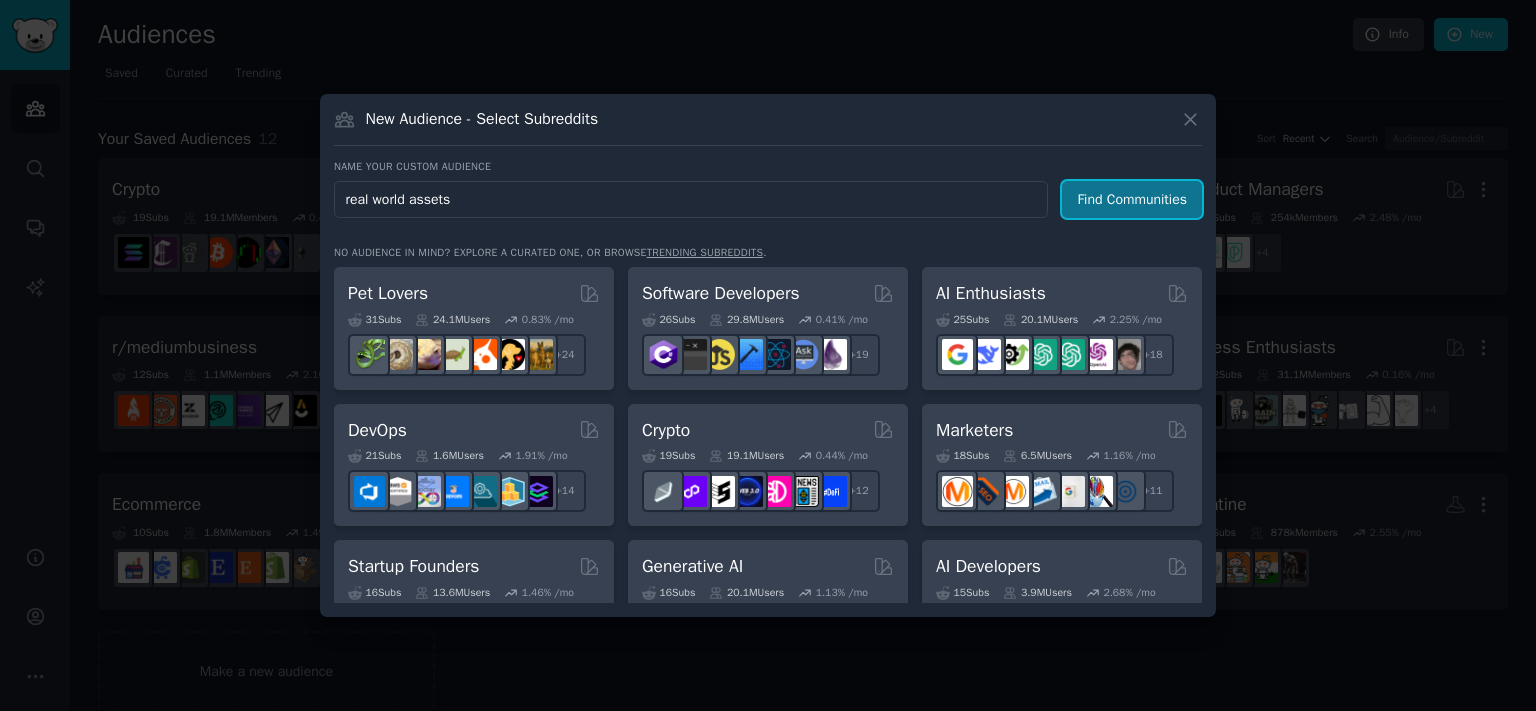 click on "Find Communities" at bounding box center (1132, 199) 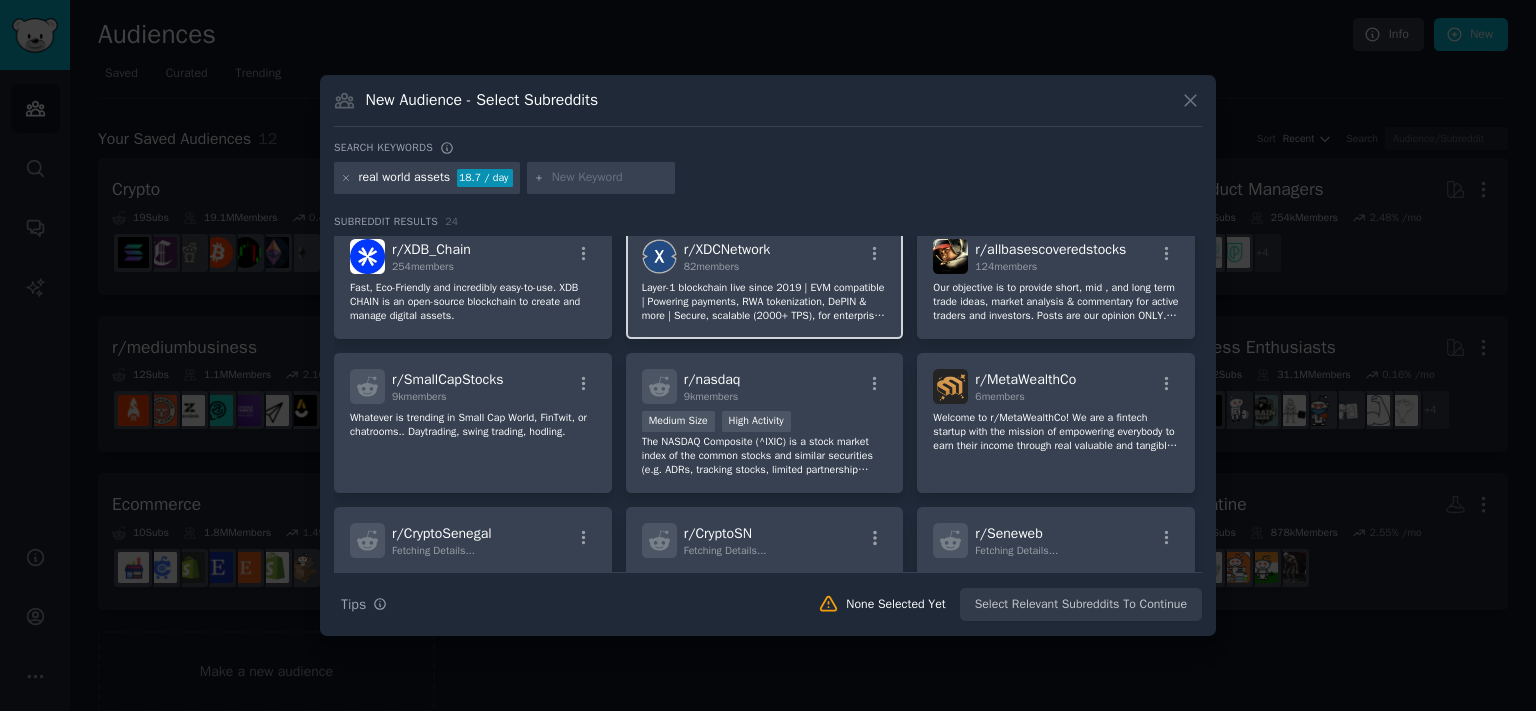 scroll, scrollTop: 862, scrollLeft: 0, axis: vertical 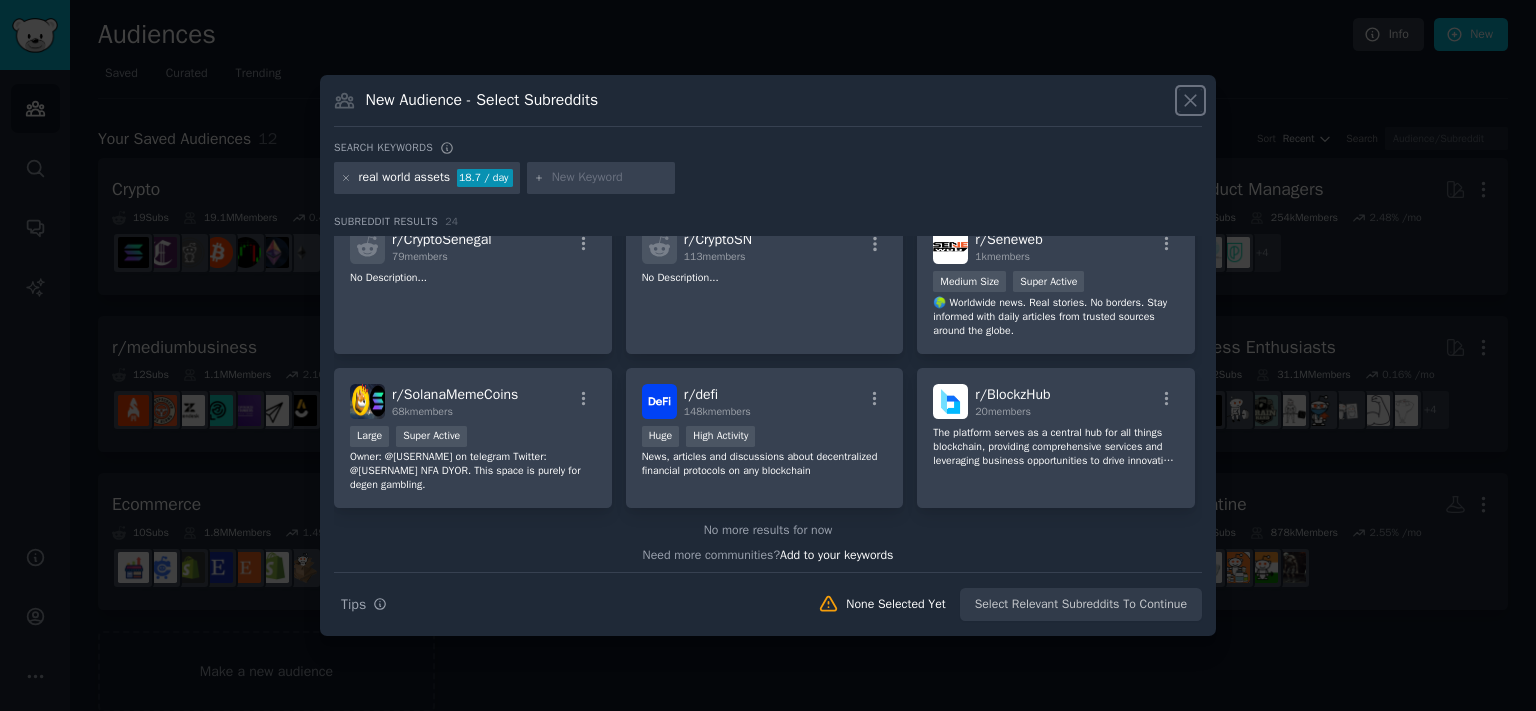 click 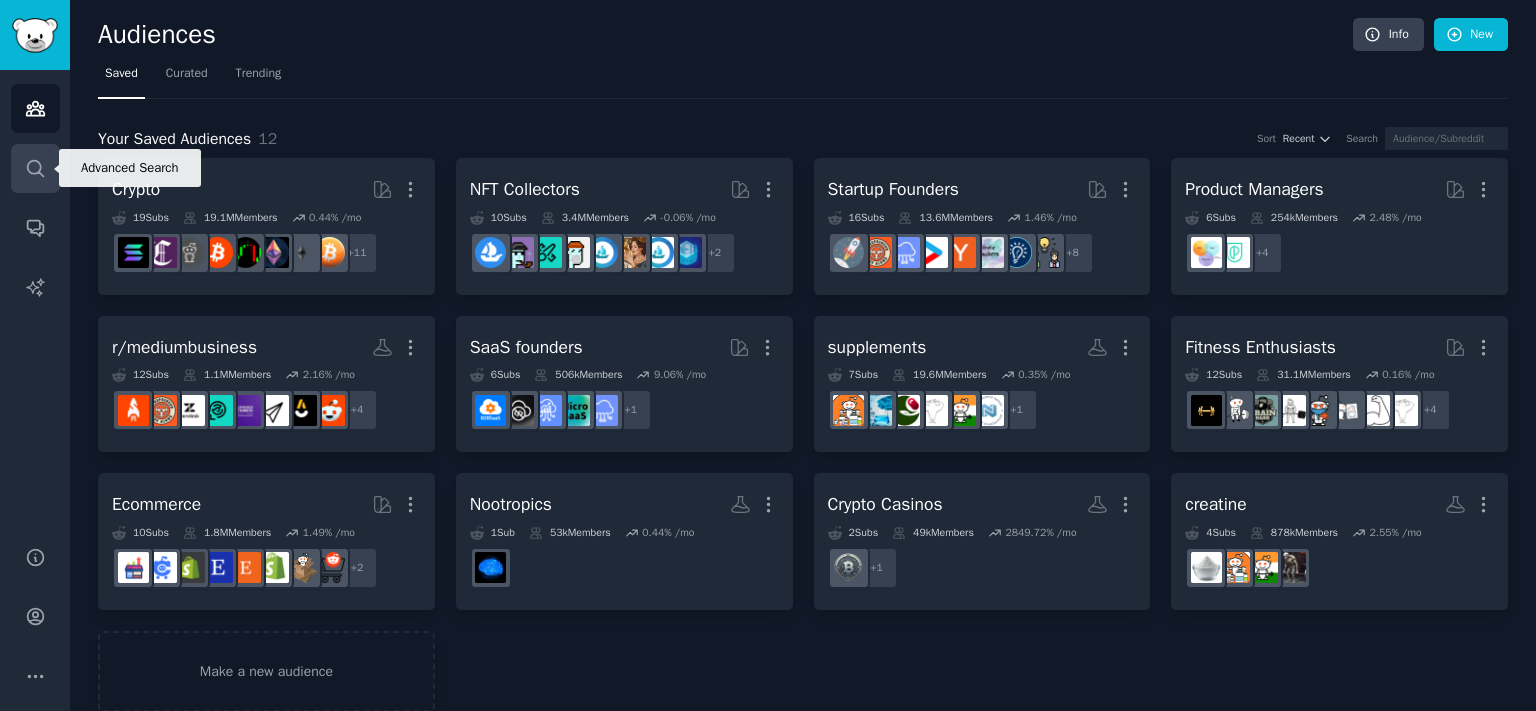 click on "Search" at bounding box center (35, 168) 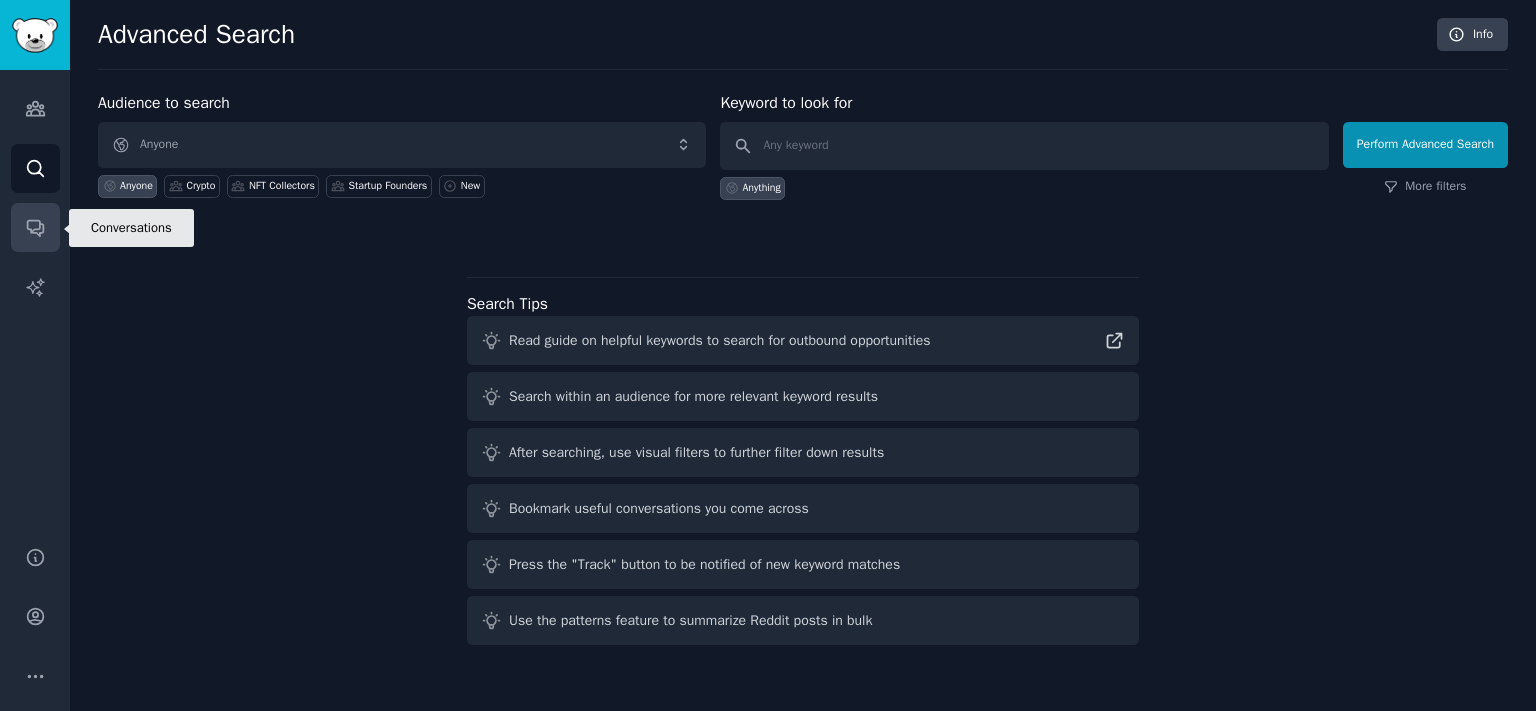 click 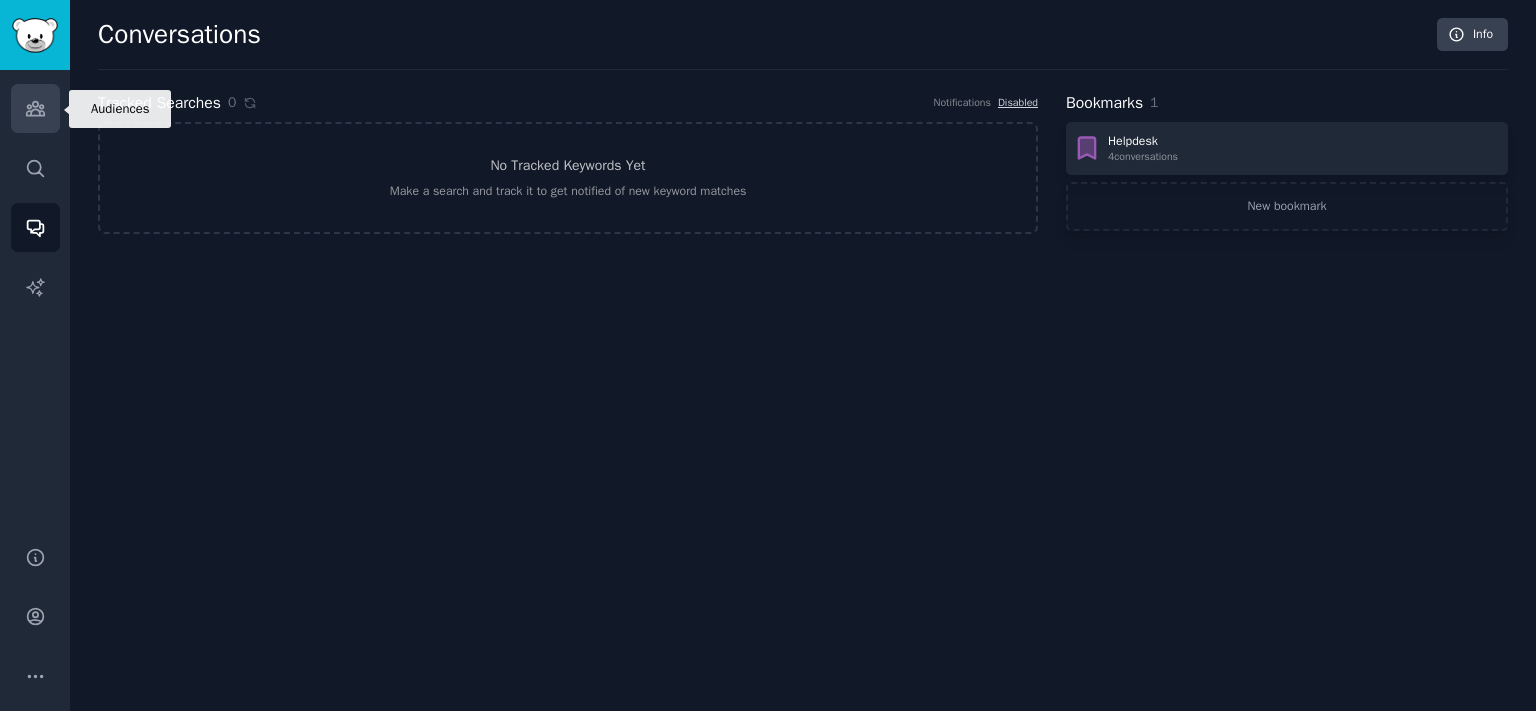 click 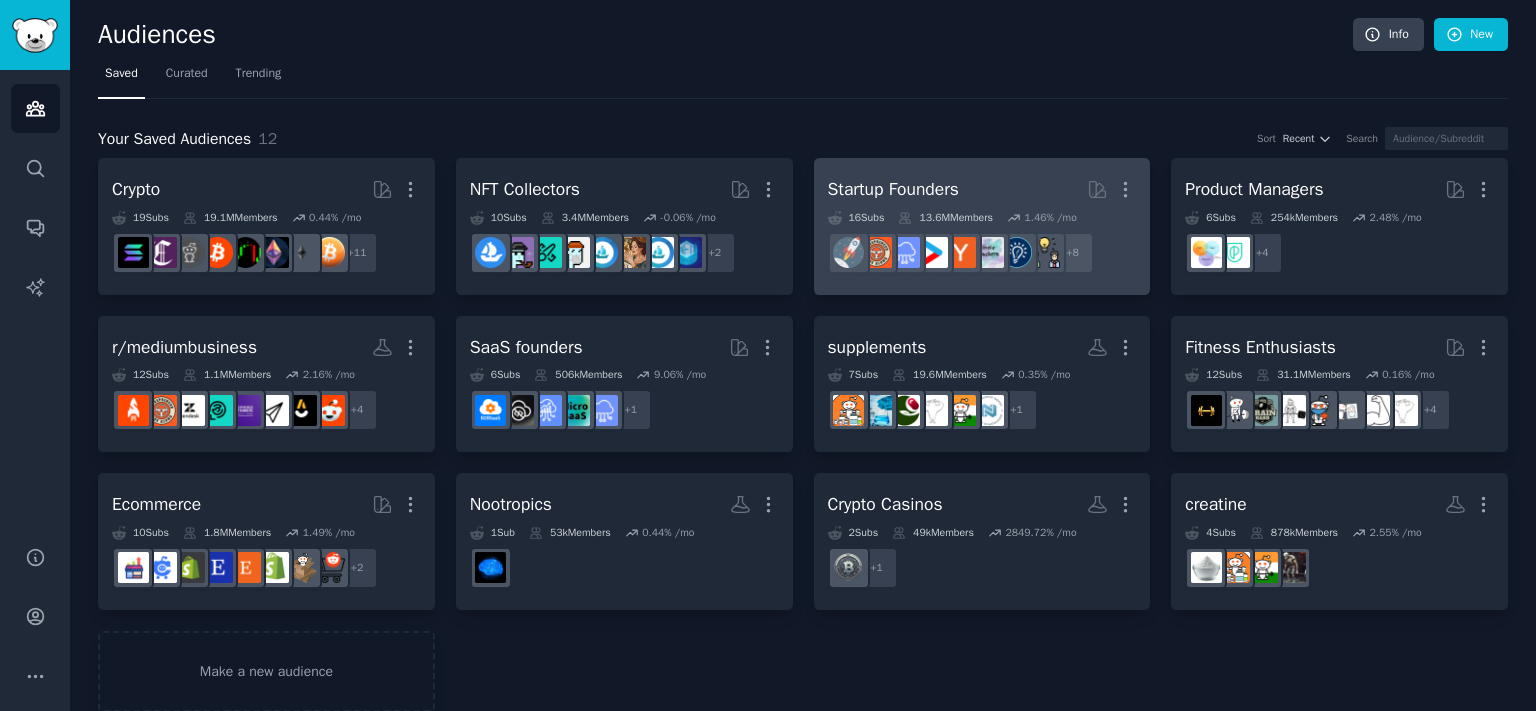 click on "Startup Founders Curated by GummySearch More" at bounding box center [982, 189] 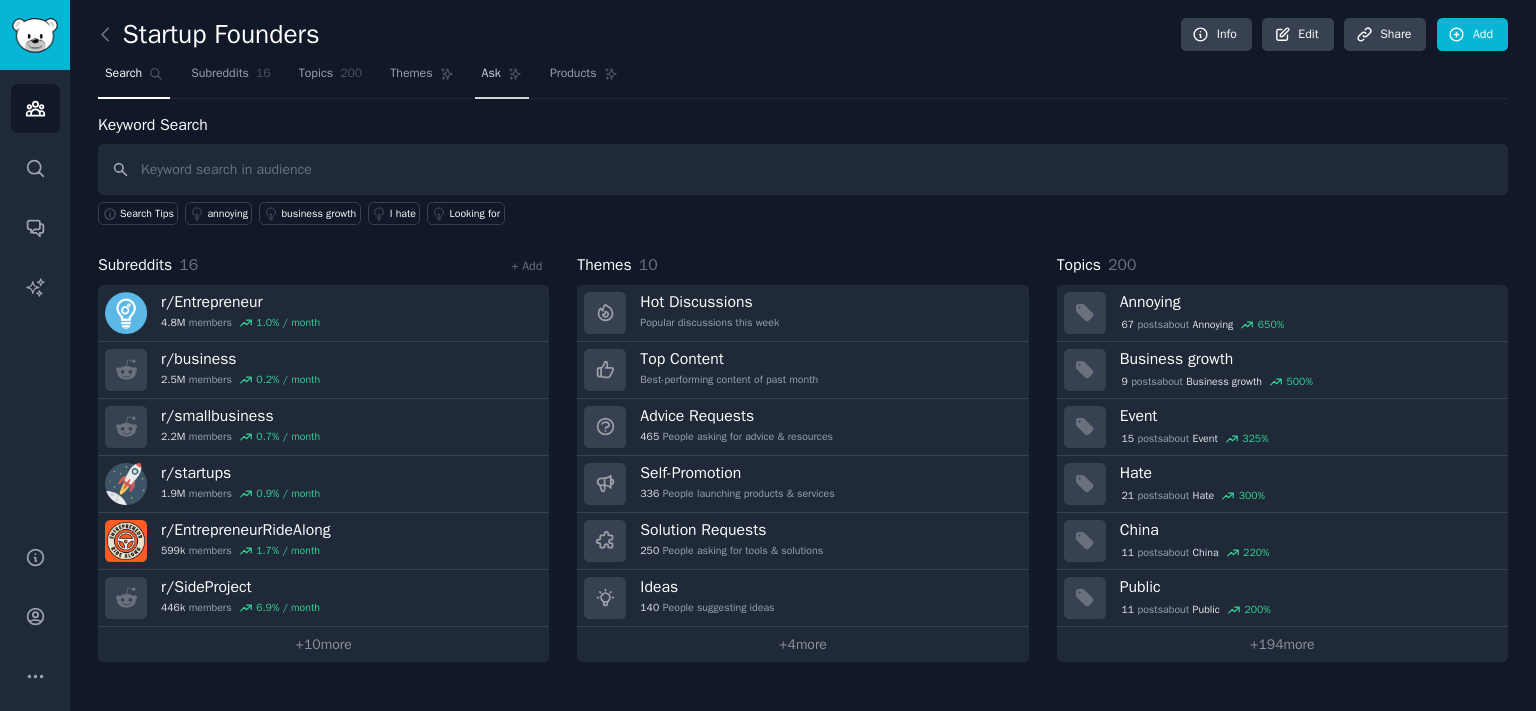 click on "Ask" at bounding box center (491, 74) 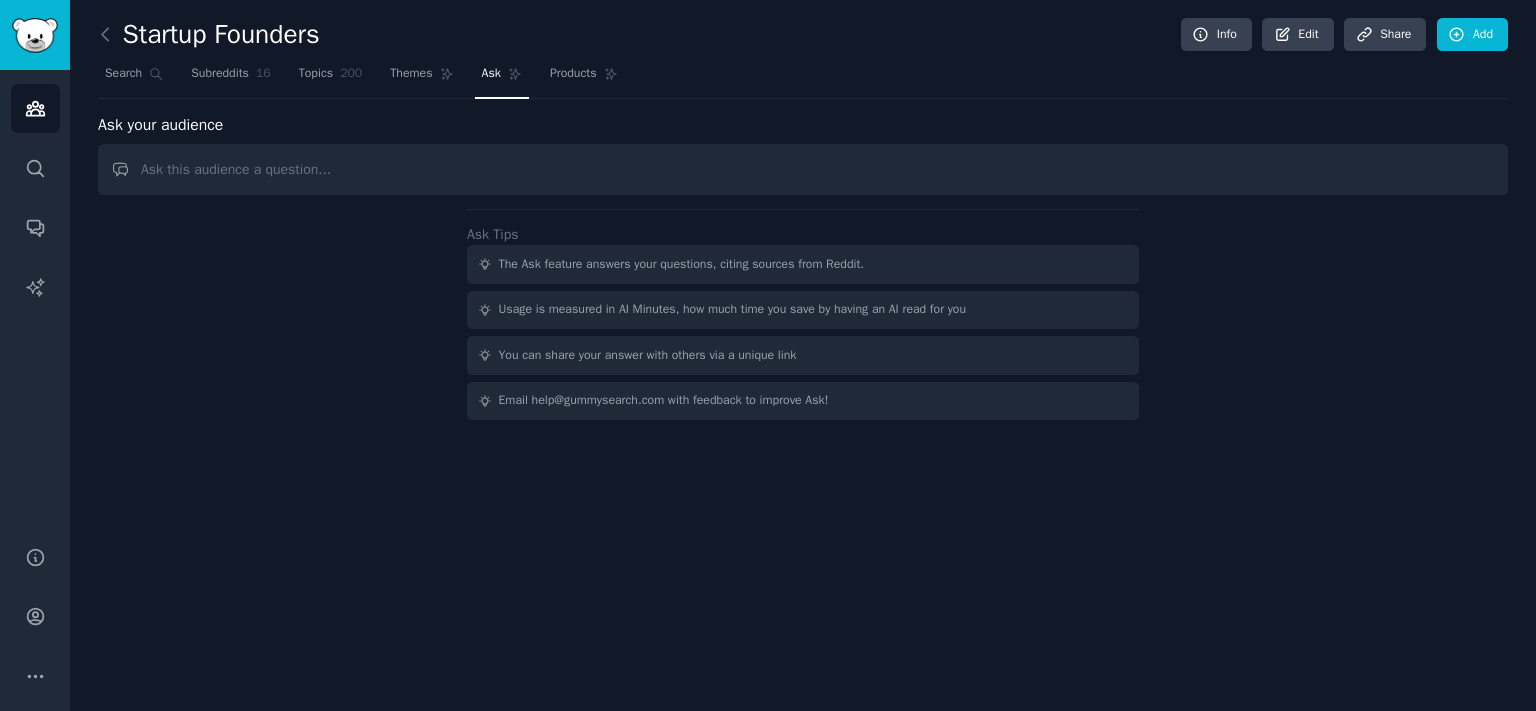 click at bounding box center (803, 169) 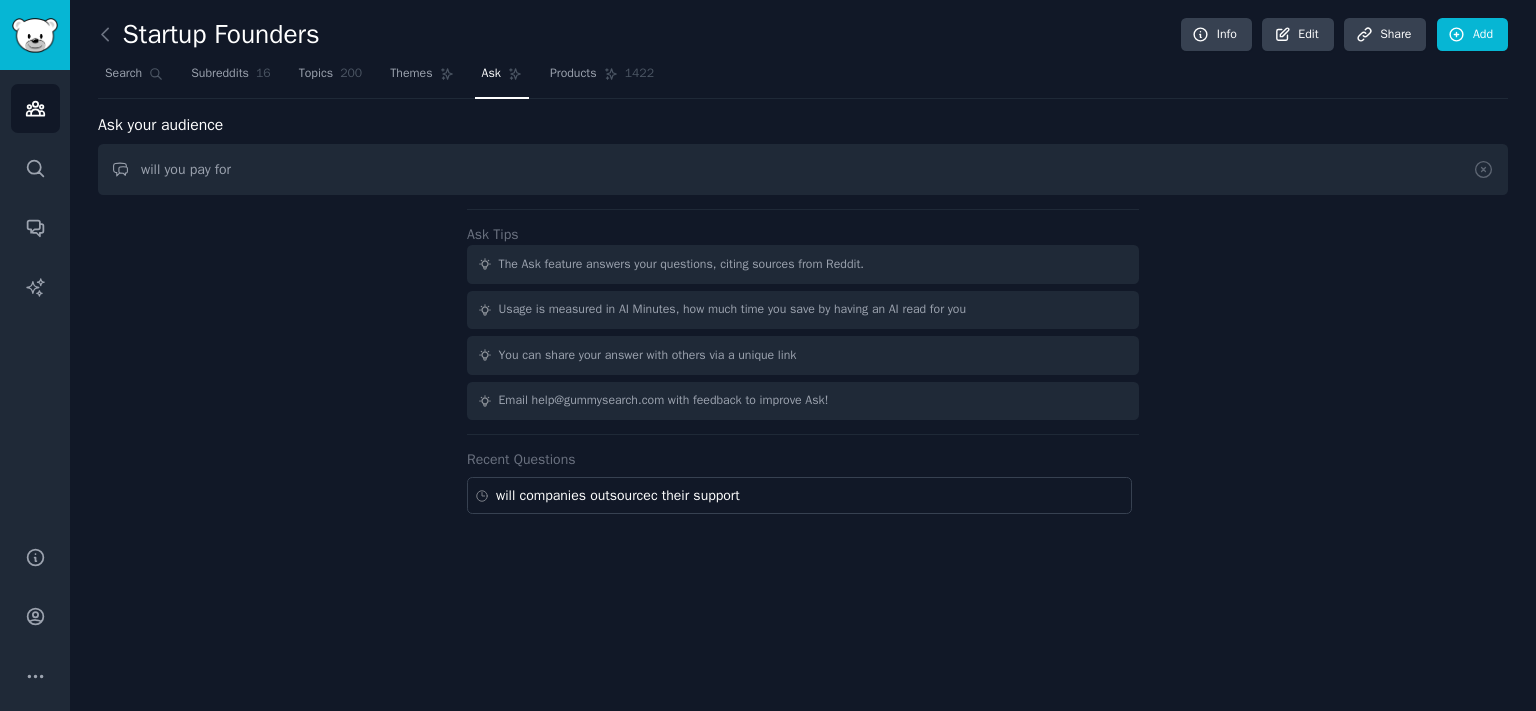 type on "will you pay for" 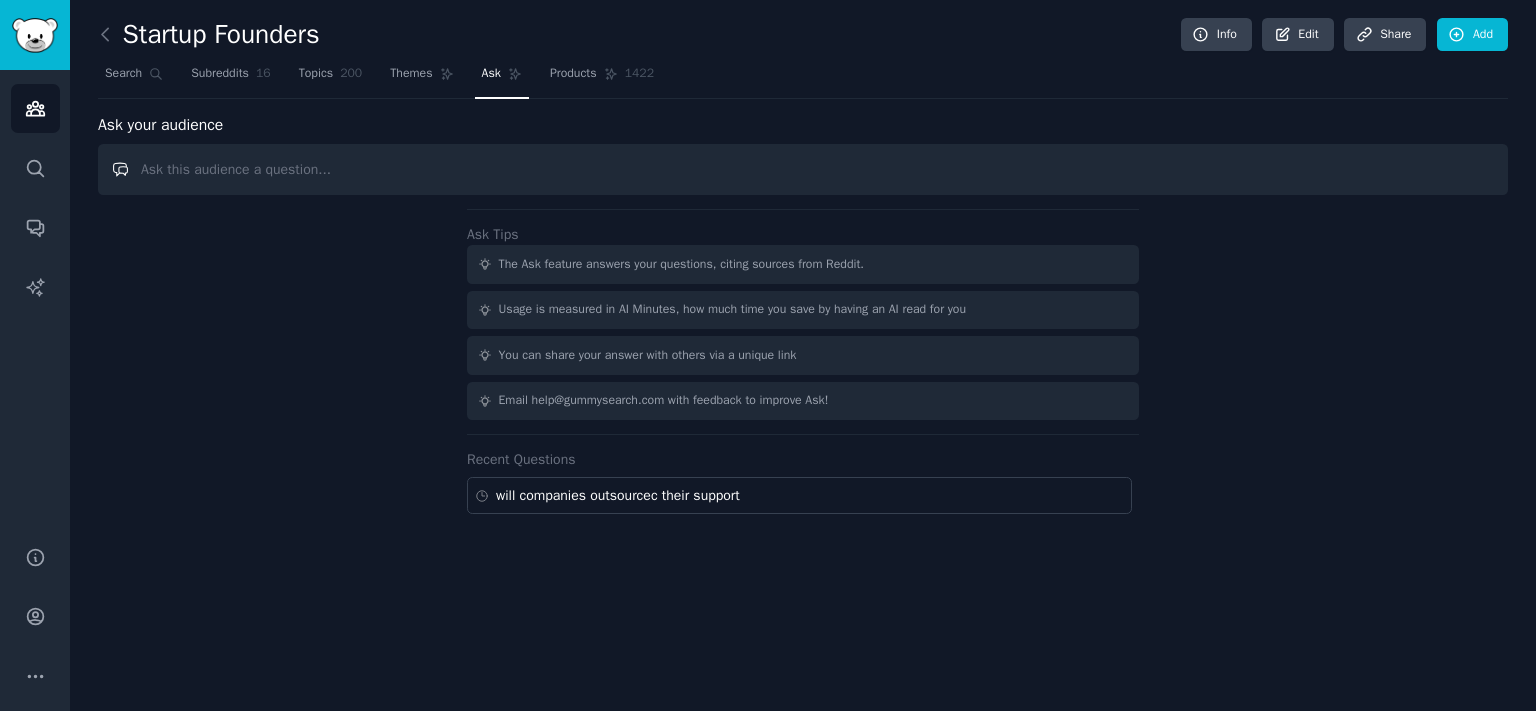 paste on "Would you ever consider outsourcing CX to a plug-and-play support team" 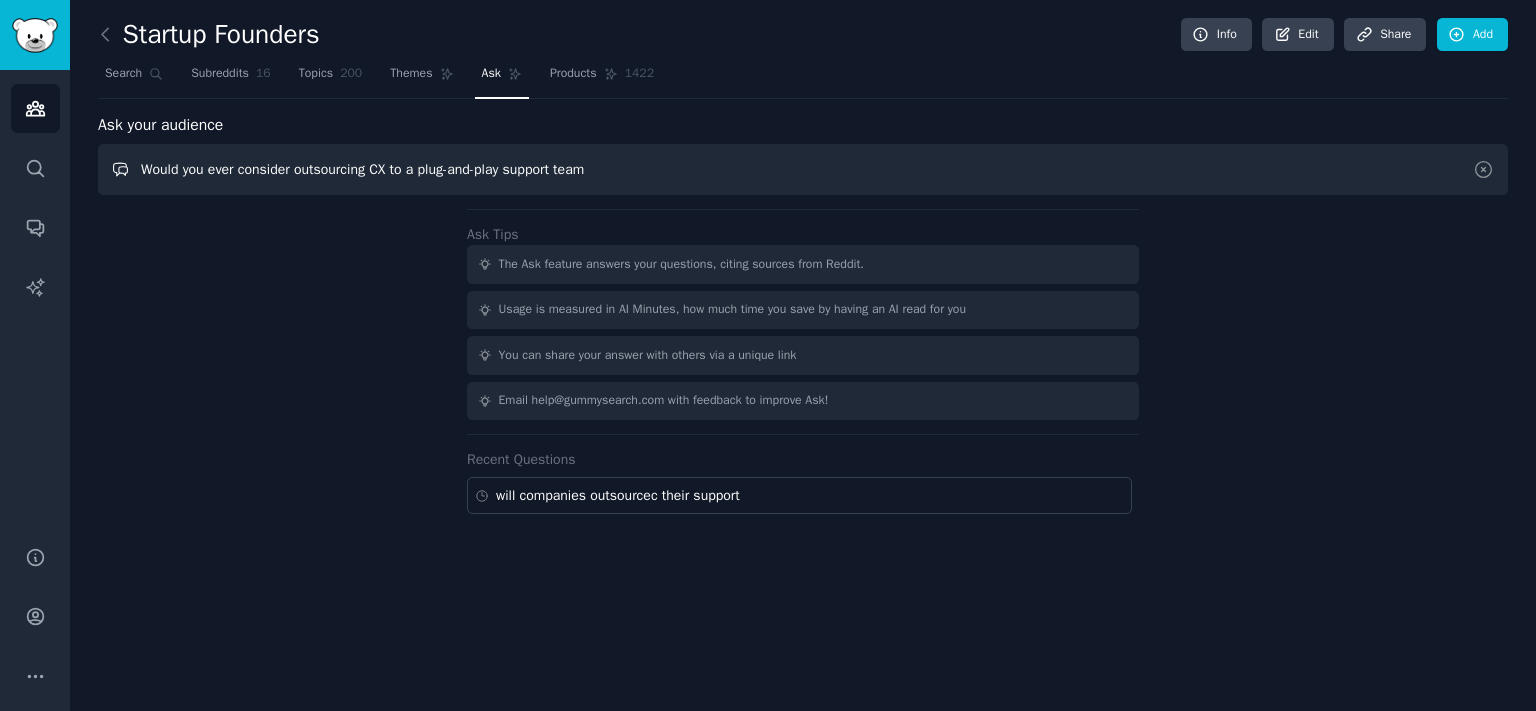 click on "Would you ever consider outsourcing CX to a plug-and-play support team" at bounding box center [803, 169] 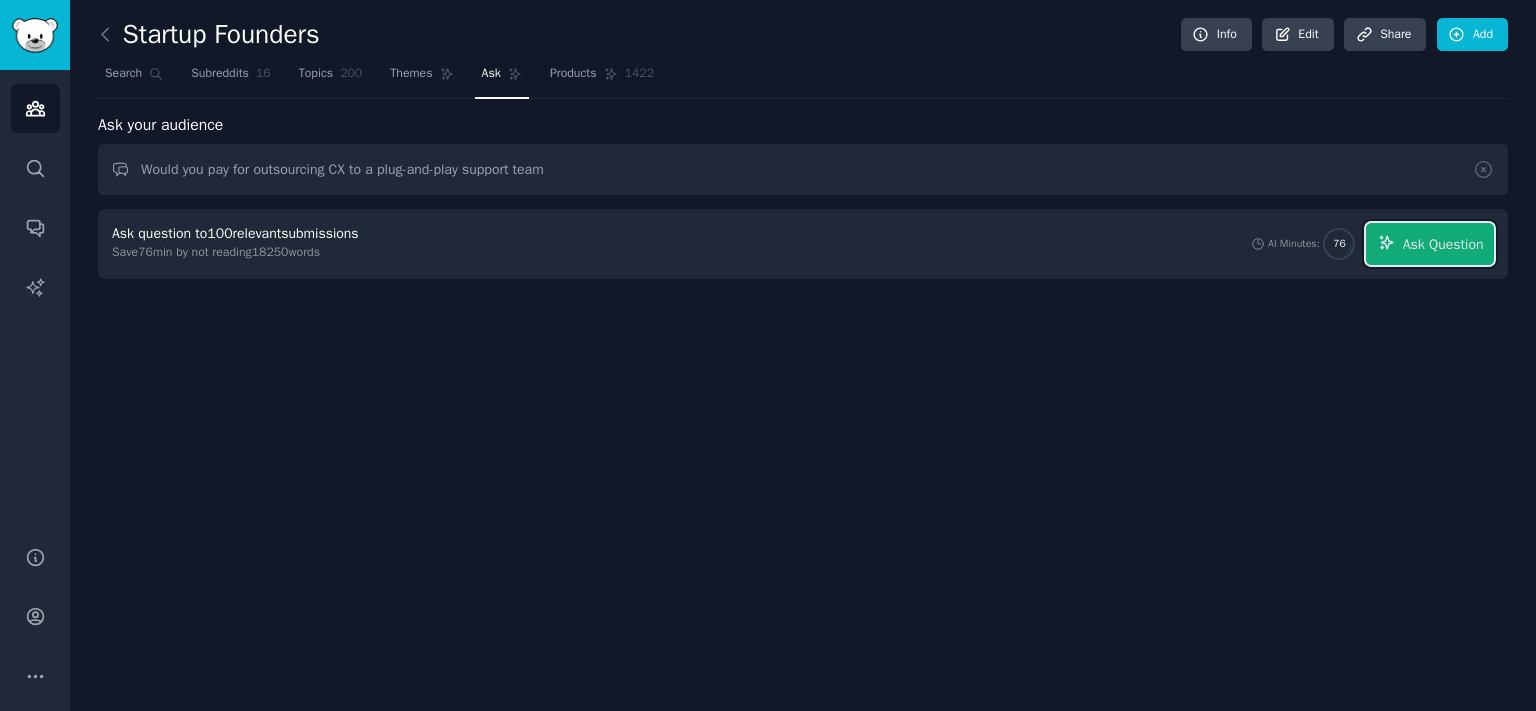 click on "Ask Question" at bounding box center [1443, 244] 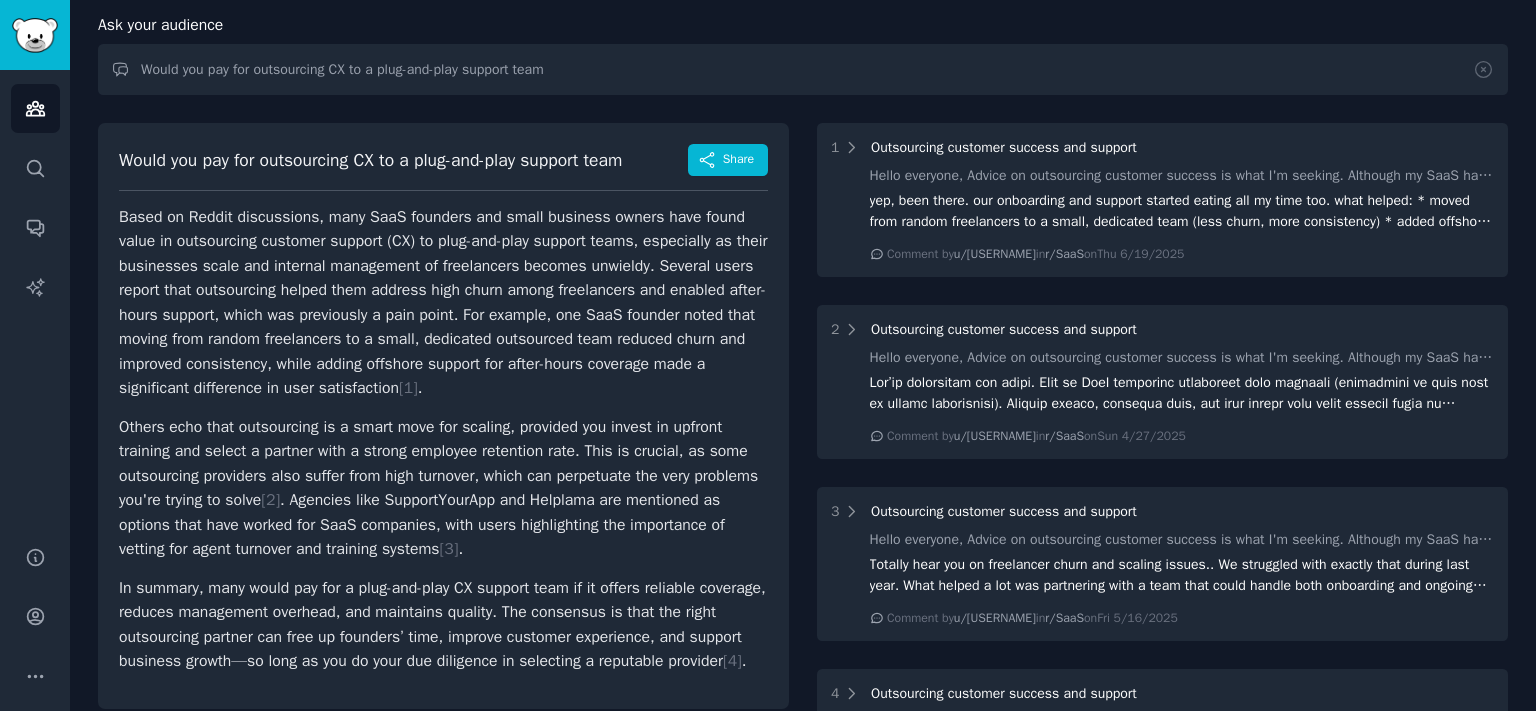 scroll, scrollTop: 110, scrollLeft: 0, axis: vertical 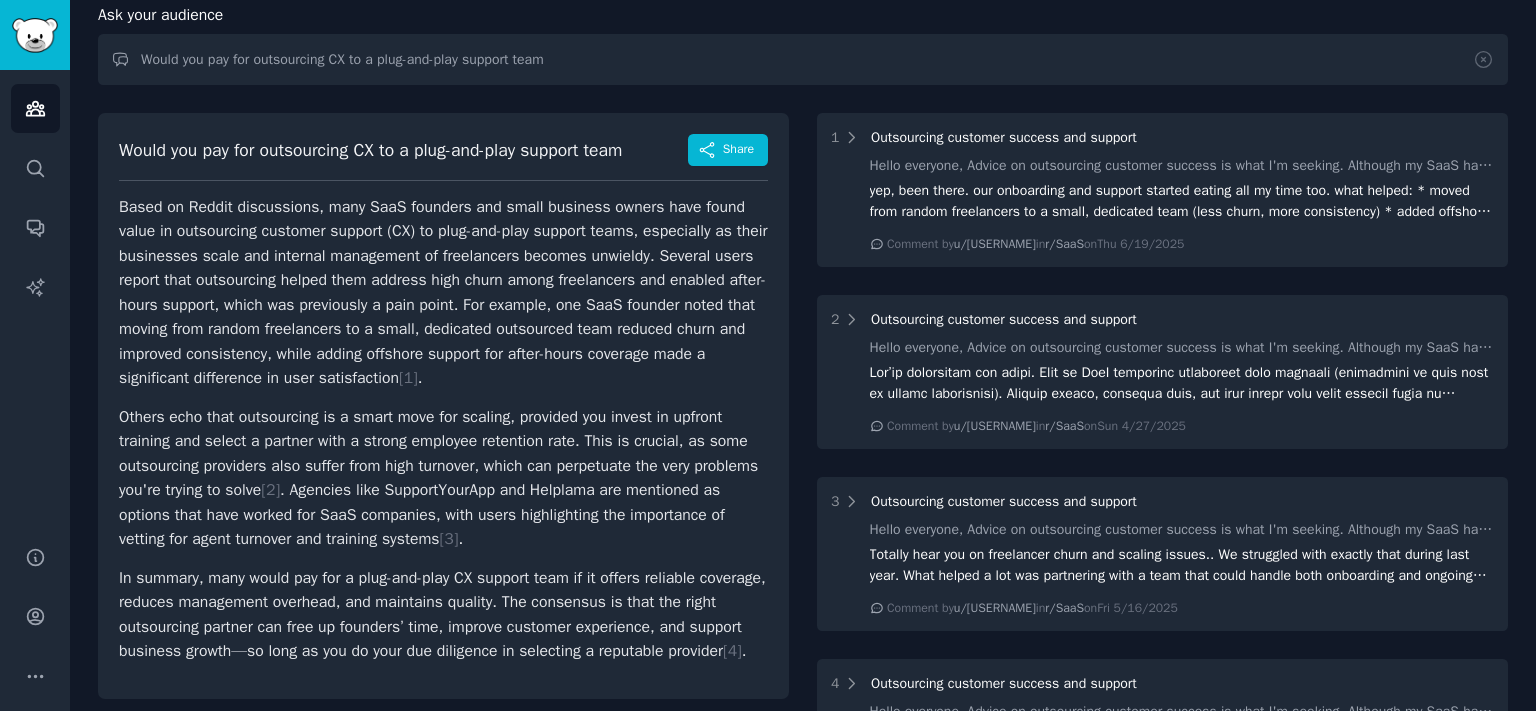 click on "Others echo that outsourcing is a smart move for scaling, provided you invest in upfront training and select a partner with a strong employee retention rate. This is crucial, as some outsourcing providers also suffer from high turnover, which can perpetuate the very problems you're trying to solve [ 2 ] . Agencies like SupportYourApp and Helplama are mentioned as options that have worked for SaaS companies, with users highlighting the importance of vetting for agent turnover and training systems [ 3 ] ." at bounding box center (443, 478) 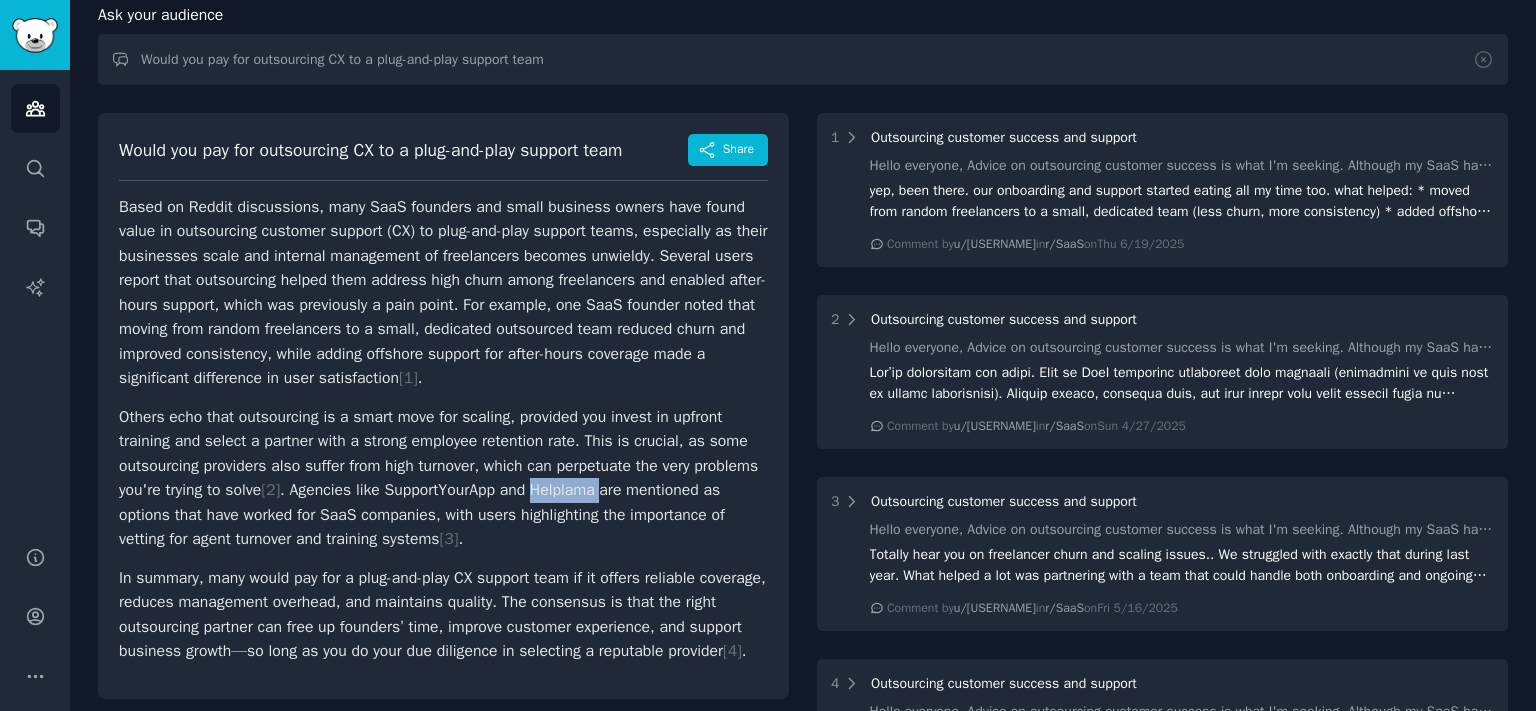 click on "Others echo that outsourcing is a smart move for scaling, provided you invest in upfront training and select a partner with a strong employee retention rate. This is crucial, as some outsourcing providers also suffer from high turnover, which can perpetuate the very problems you're trying to solve [ 2 ] . Agencies like SupportYourApp and Helplama are mentioned as options that have worked for SaaS companies, with users highlighting the importance of vetting for agent turnover and training systems [ 3 ] ." at bounding box center [443, 478] 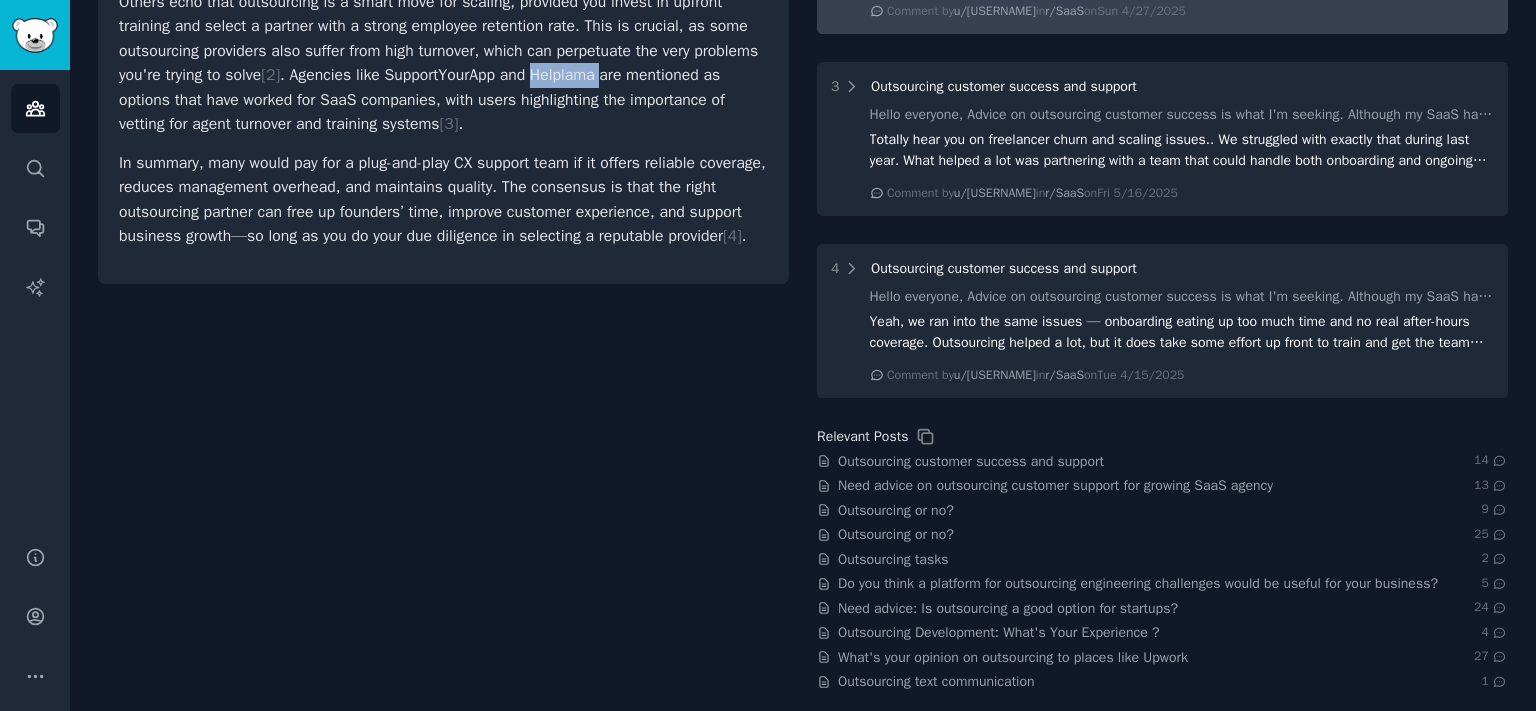 scroll, scrollTop: 532, scrollLeft: 0, axis: vertical 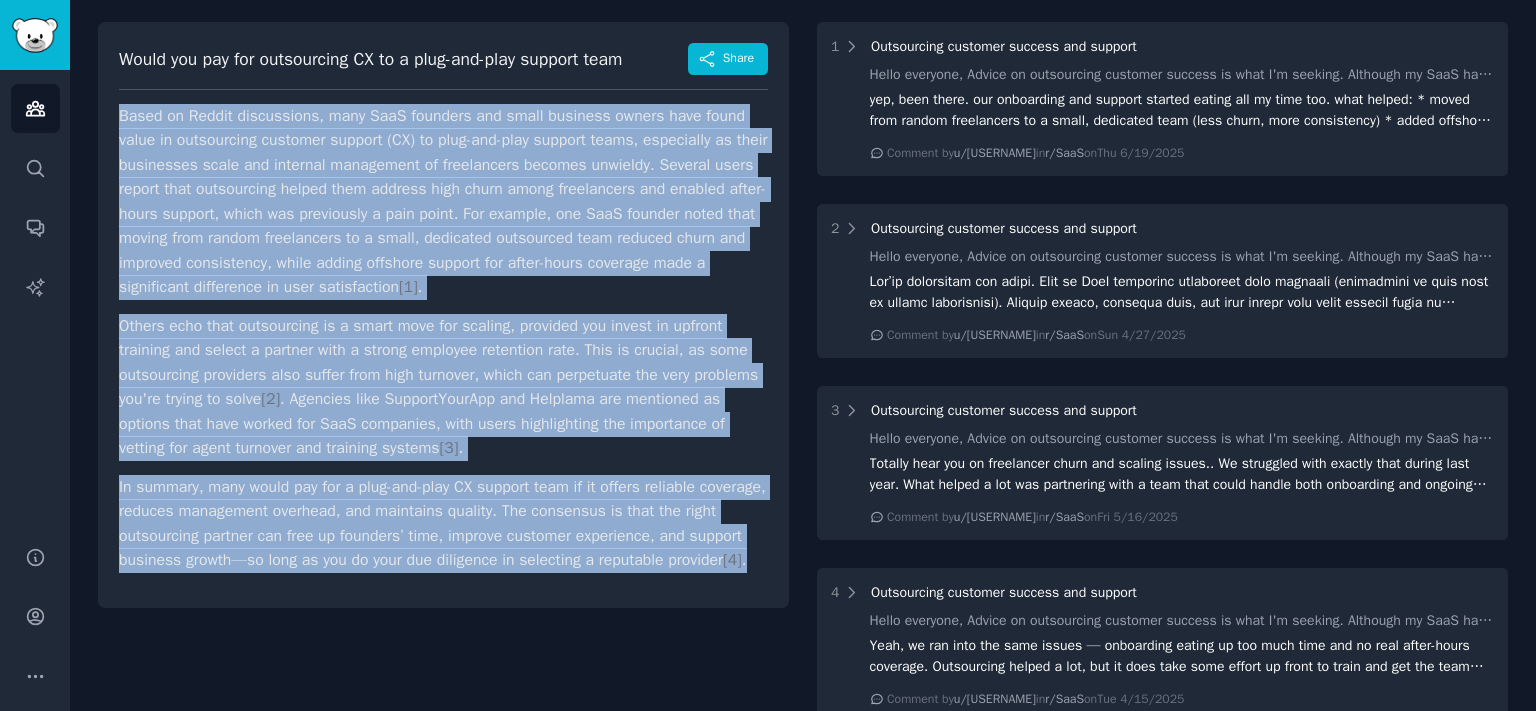 drag, startPoint x: 134, startPoint y: 62, endPoint x: 357, endPoint y: 606, distance: 587.9328 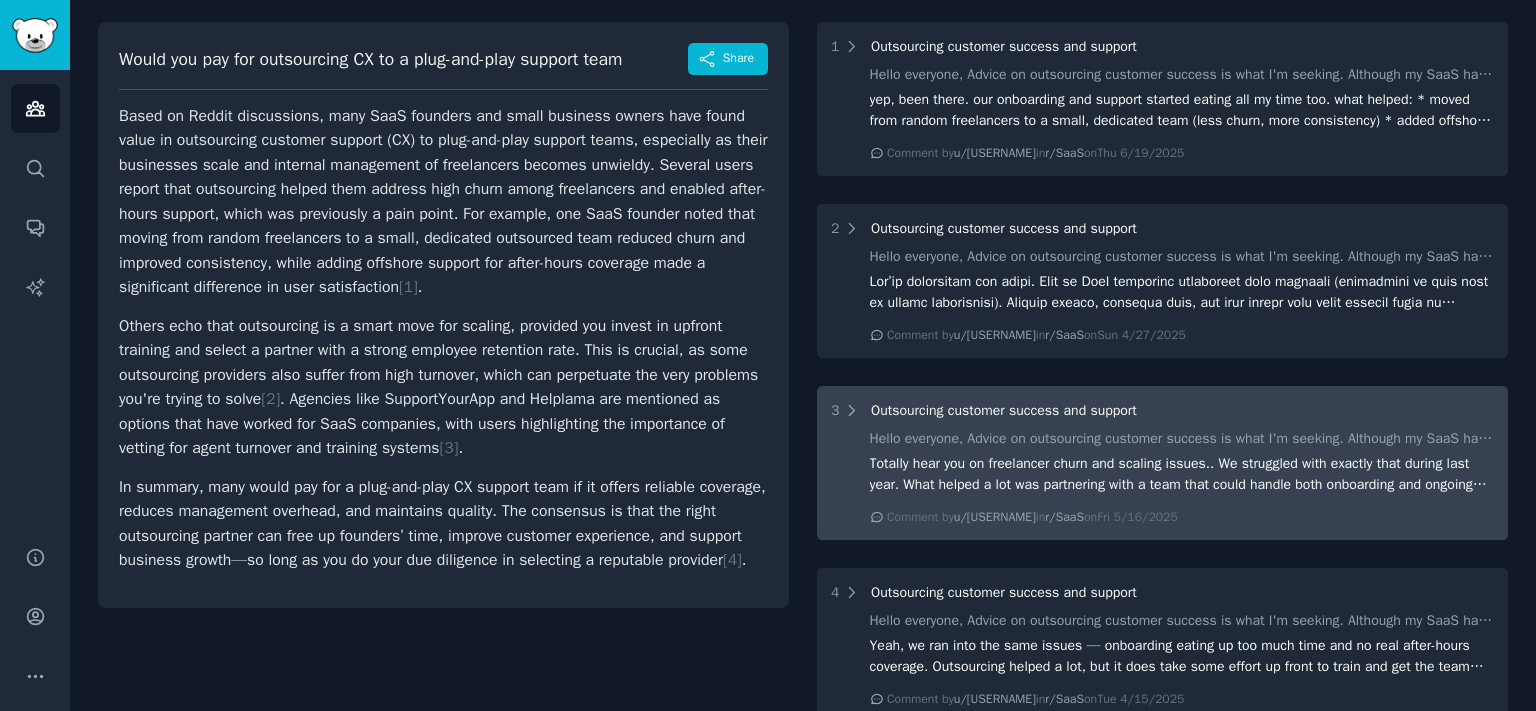 click on "Hello everyone, Advice on outsourcing customer success is what I'm seeking. Although my SaaS has been expanding quickly, onboarding and support are beginning to consume far too much of my time. I currently have freelancers in the US helping with outreach, onboarding calls, and general support, but it's getting complicated.
The main problems:
- High Churn (training new hires on a regular basis)
- No After Hours support (bad for users from other countries)
Scaling (hiring/managing more freelancers as we grow) is difficult.
For after hours support, I'm thinking of outsourcing customer support and service to an agency that offers offshore agents.
I found Helplama; has anyone used them for SaaS?" at bounding box center [1182, 438] 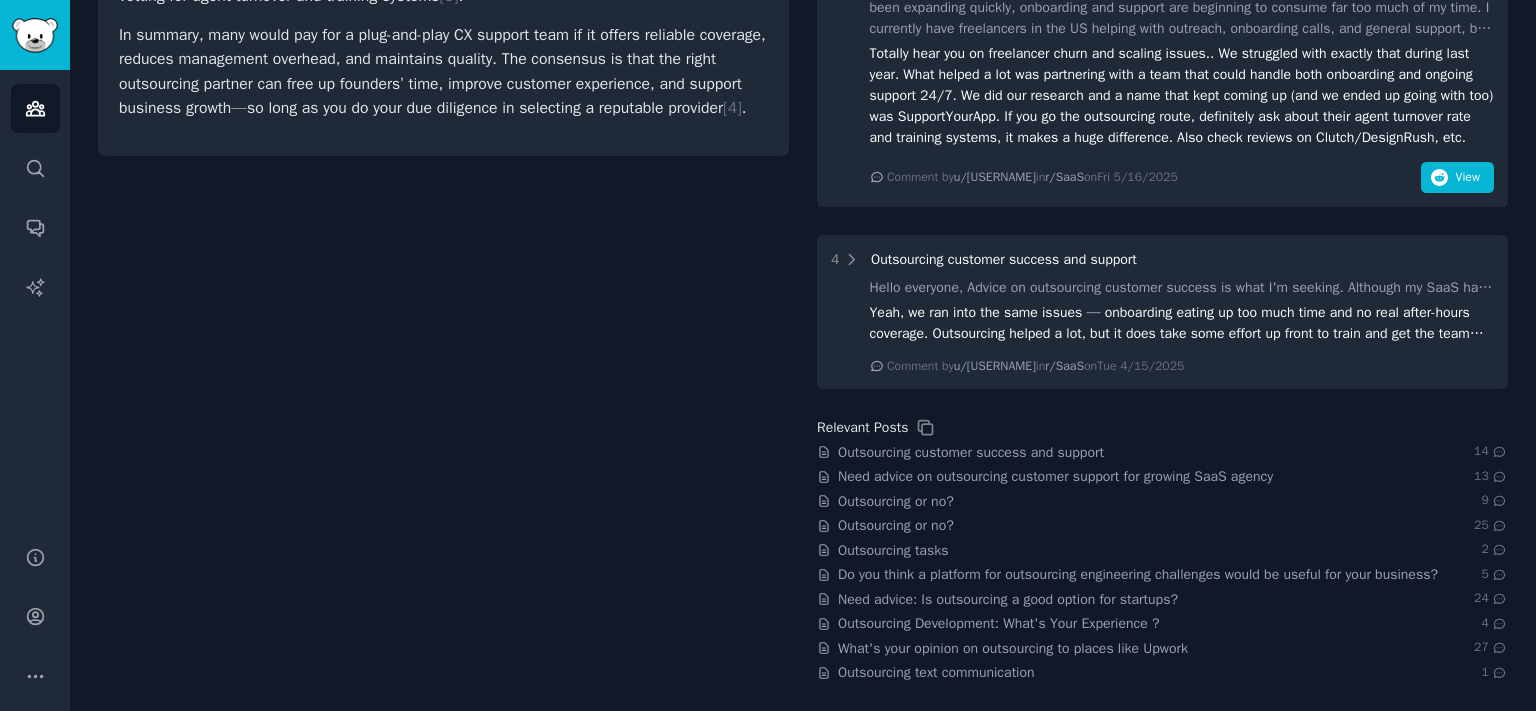 scroll, scrollTop: 0, scrollLeft: 0, axis: both 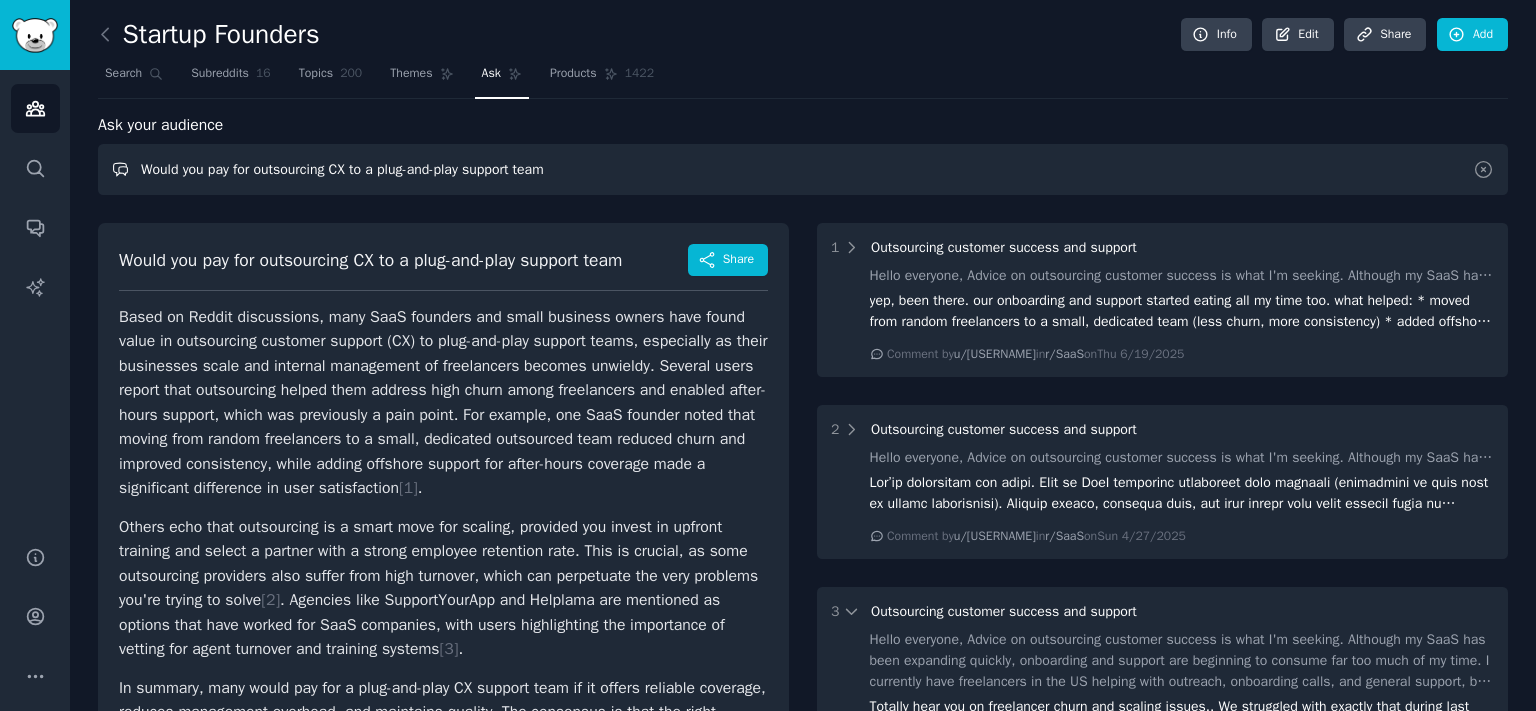 click on "Would you pay for outsourcing CX to a plug-and-play support team" at bounding box center [803, 169] 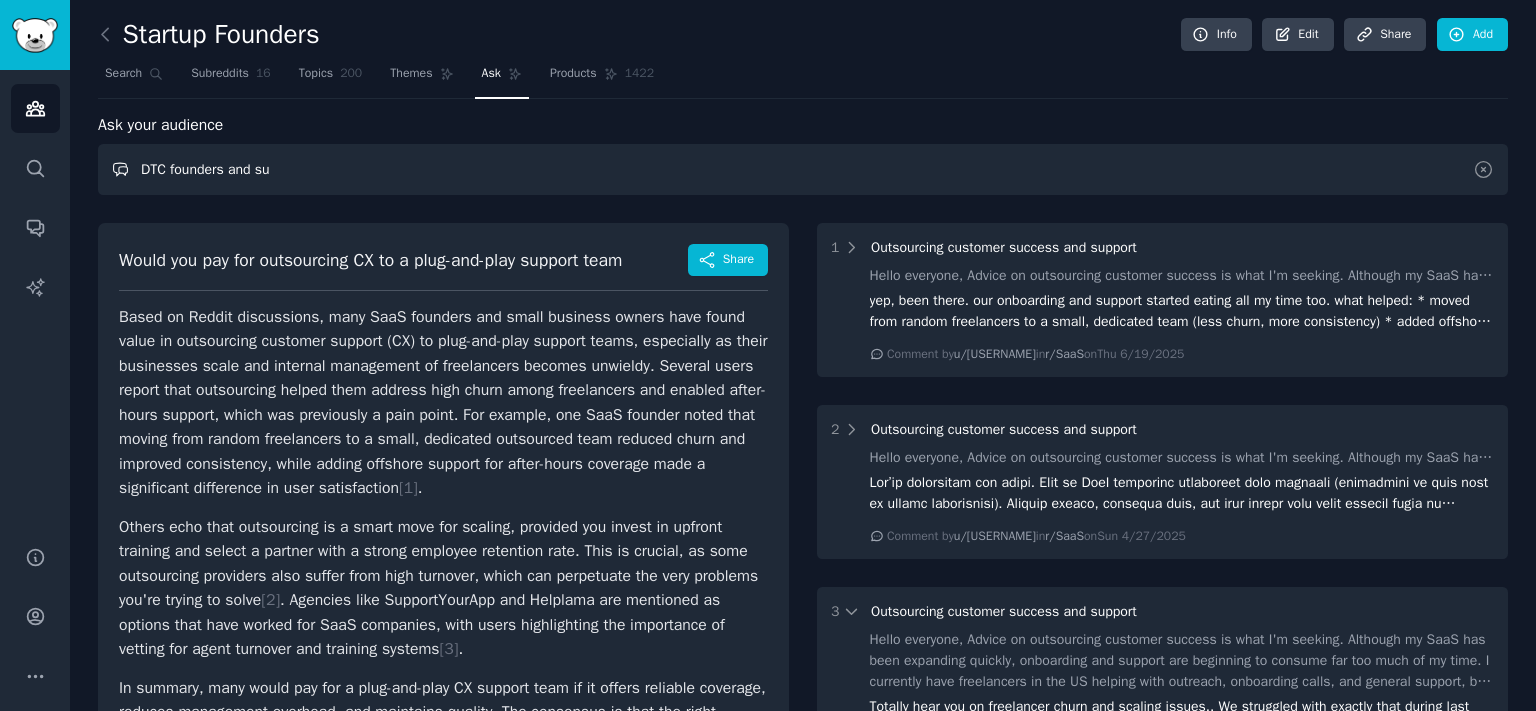 drag, startPoint x: 280, startPoint y: 174, endPoint x: 230, endPoint y: 174, distance: 50 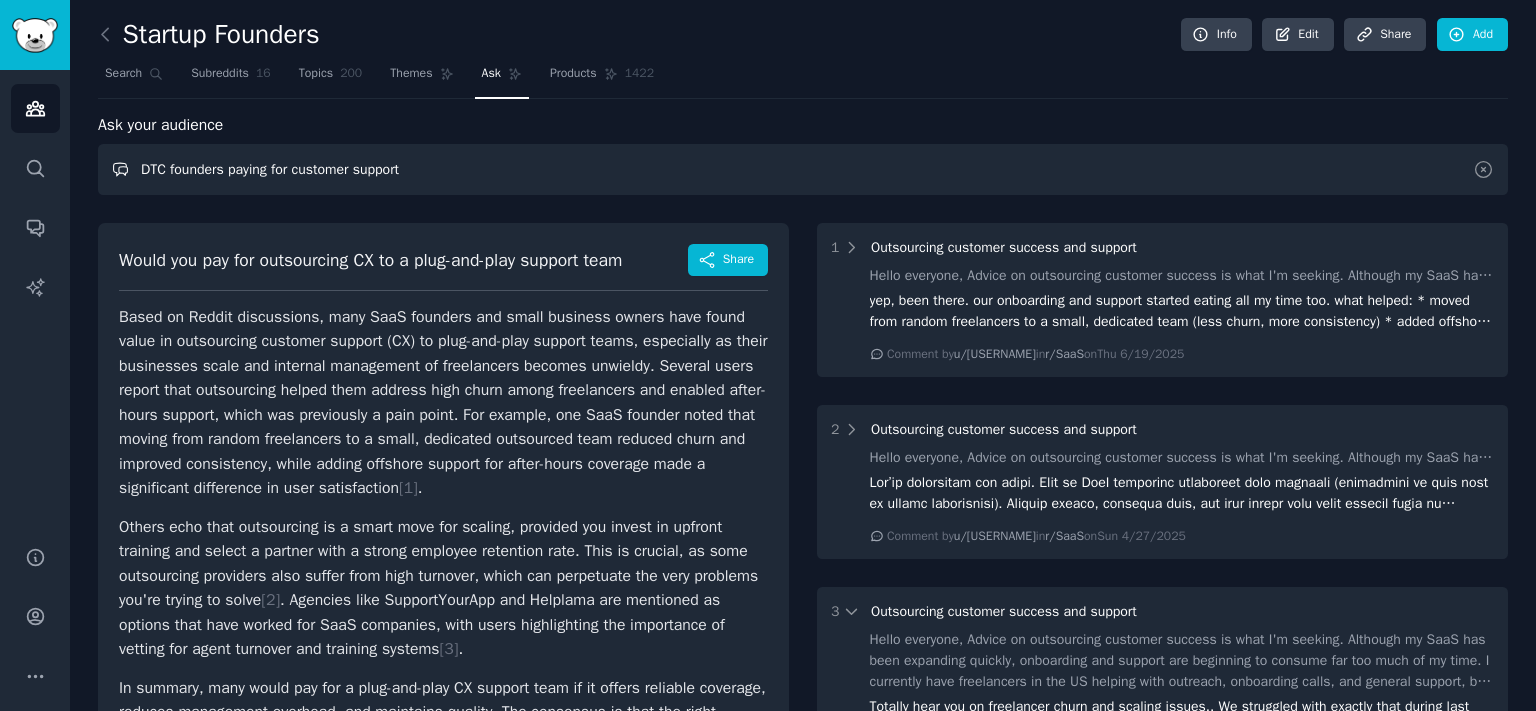type on "DTC founders paying for customer support" 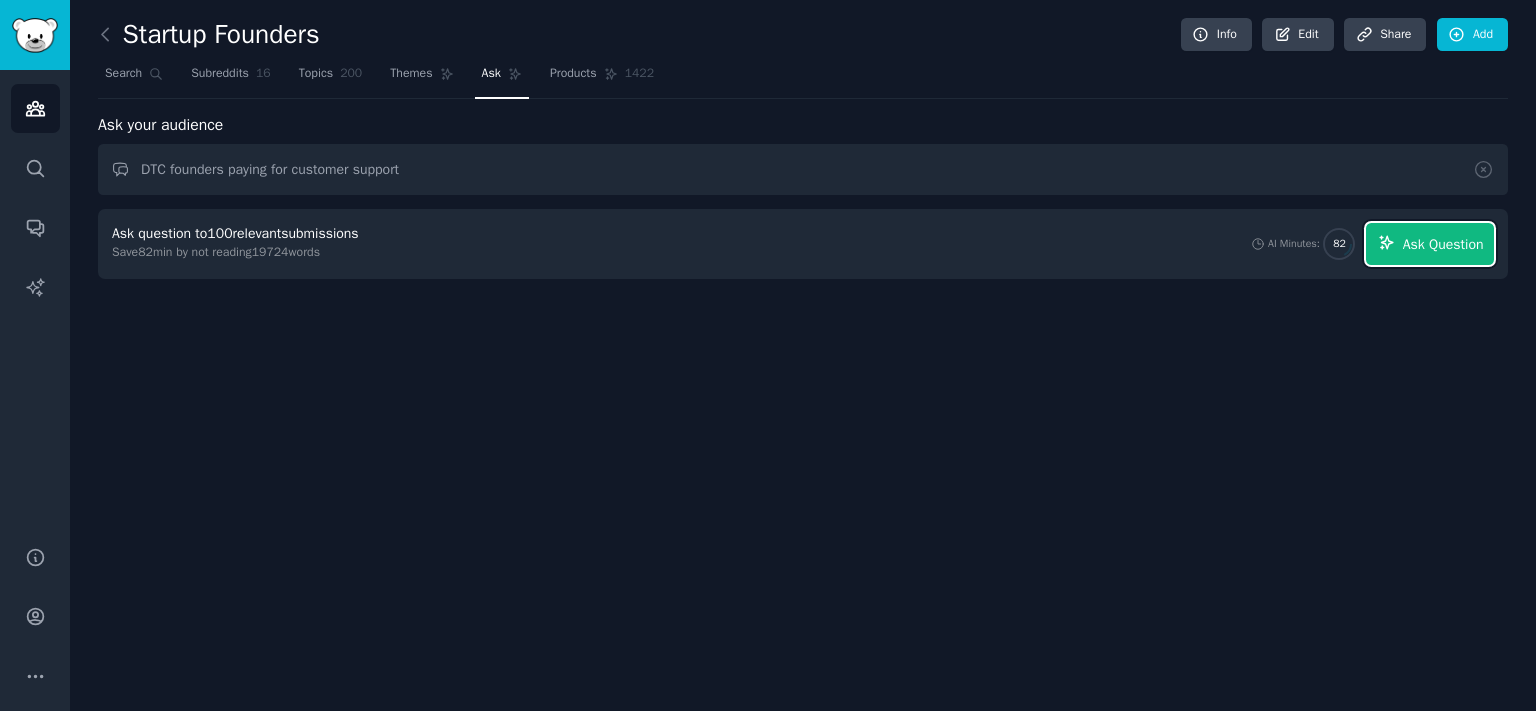 click on "Ask Question" at bounding box center (1430, 244) 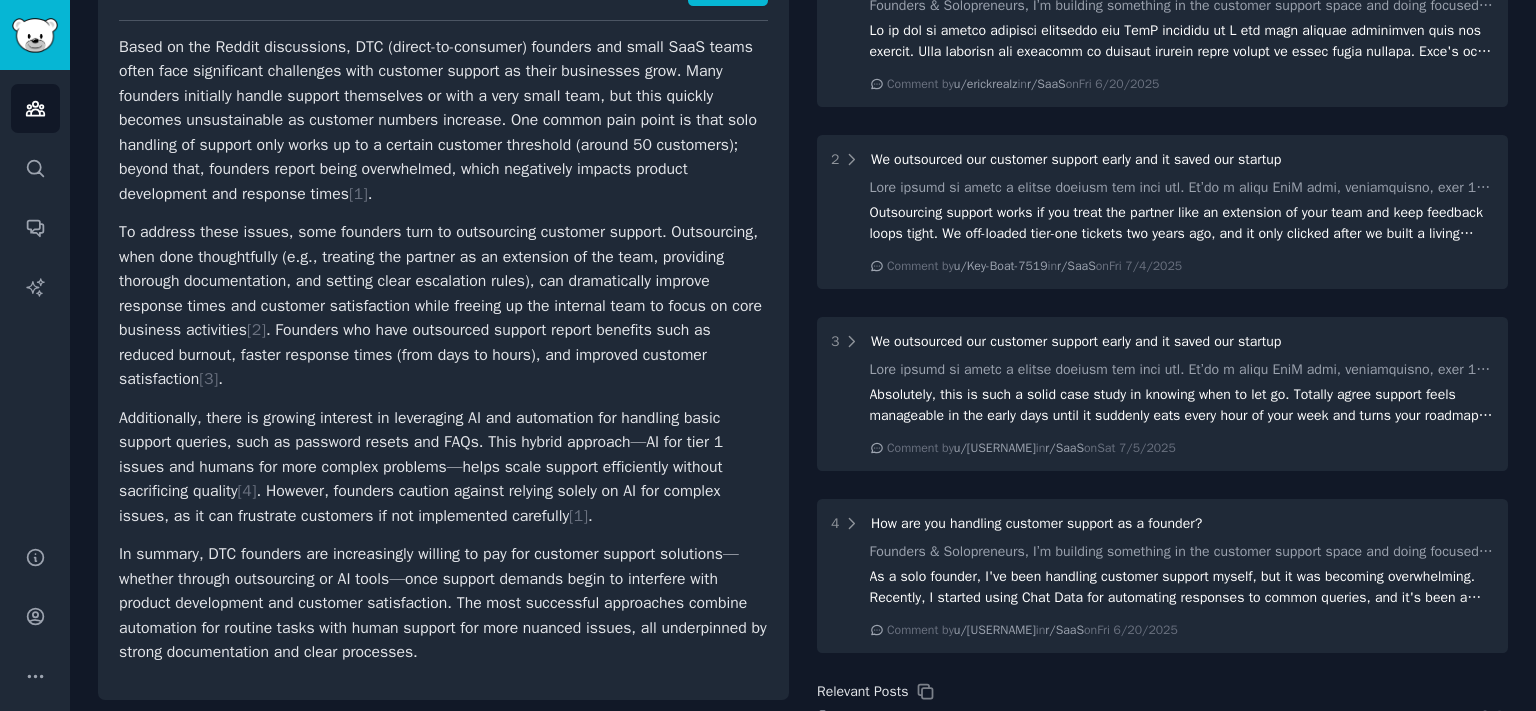 scroll, scrollTop: 110, scrollLeft: 0, axis: vertical 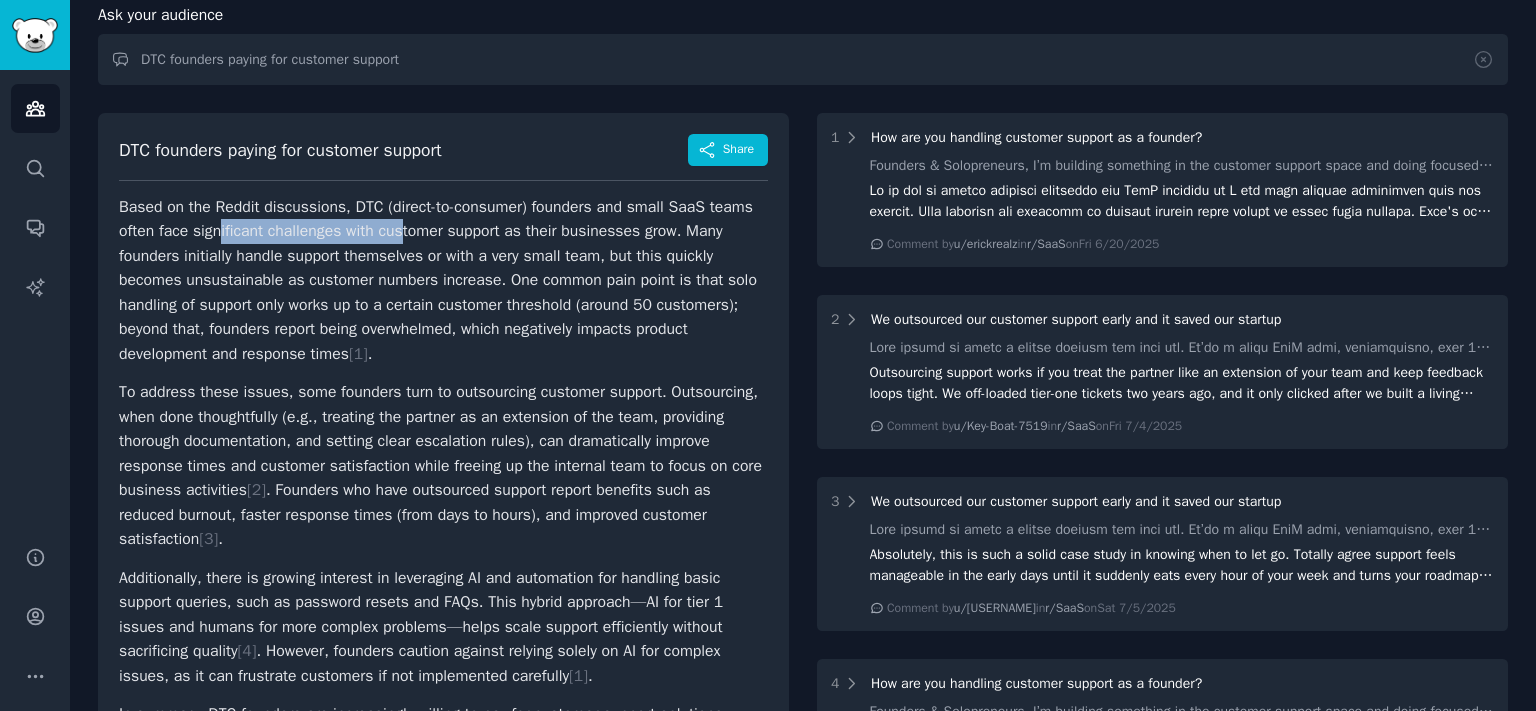 drag, startPoint x: 221, startPoint y: 239, endPoint x: 408, endPoint y: 226, distance: 187.45132 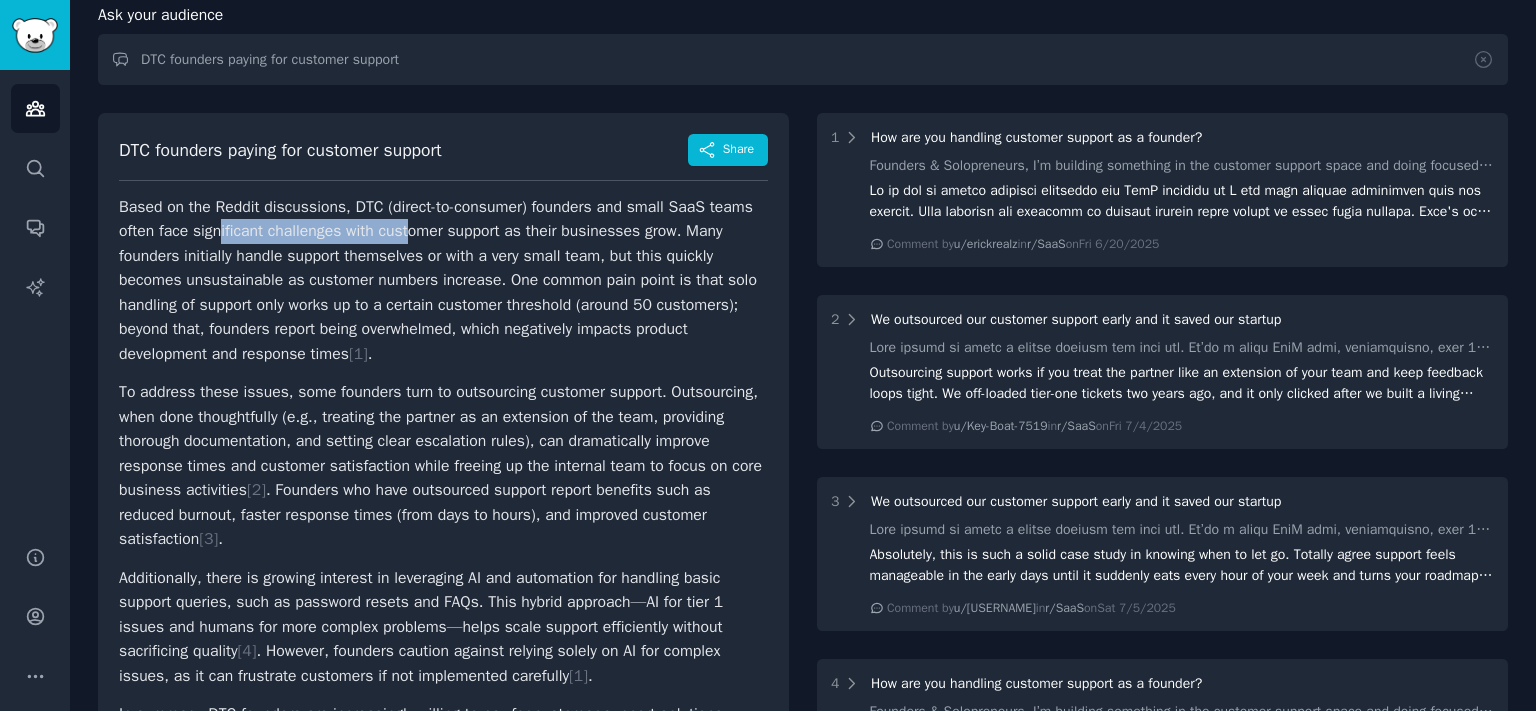 click on "Based on the Reddit discussions, DTC (direct-to-consumer) founders and small SaaS teams often face significant challenges with customer support as their businesses grow. Many founders initially handle support themselves or with a very small team, but this quickly becomes unsustainable as customer numbers increase. One common pain point is that solo handling of support only works up to a certain customer threshold (around 50 customers); beyond that, founders report being overwhelmed, which negatively impacts product development and response times [ 1 ] ." at bounding box center (443, 281) 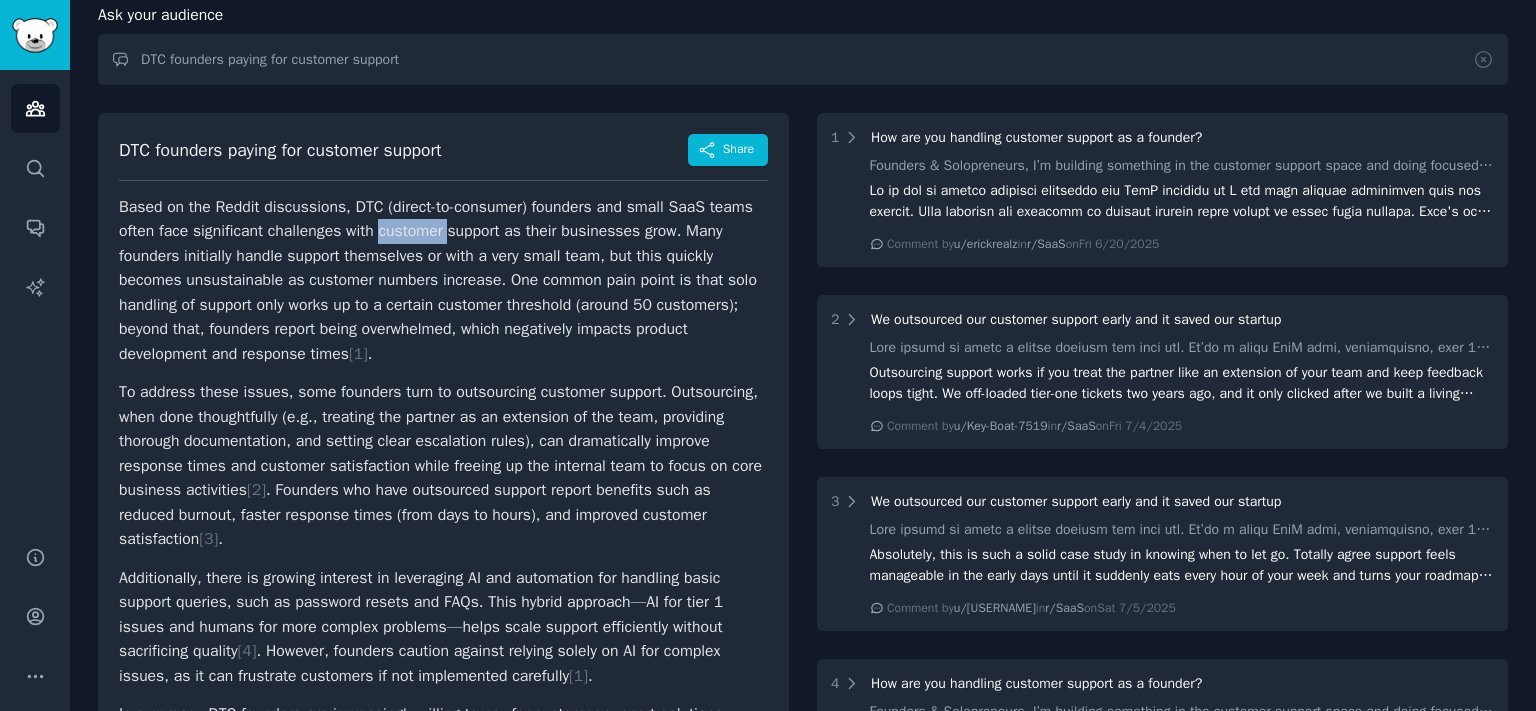 click on "Based on the Reddit discussions, DTC (direct-to-consumer) founders and small SaaS teams often face significant challenges with customer support as their businesses grow. Many founders initially handle support themselves or with a very small team, but this quickly becomes unsustainable as customer numbers increase. One common pain point is that solo handling of support only works up to a certain customer threshold (around 50 customers); beyond that, founders report being overwhelmed, which negatively impacts product development and response times [ 1 ] ." at bounding box center [443, 281] 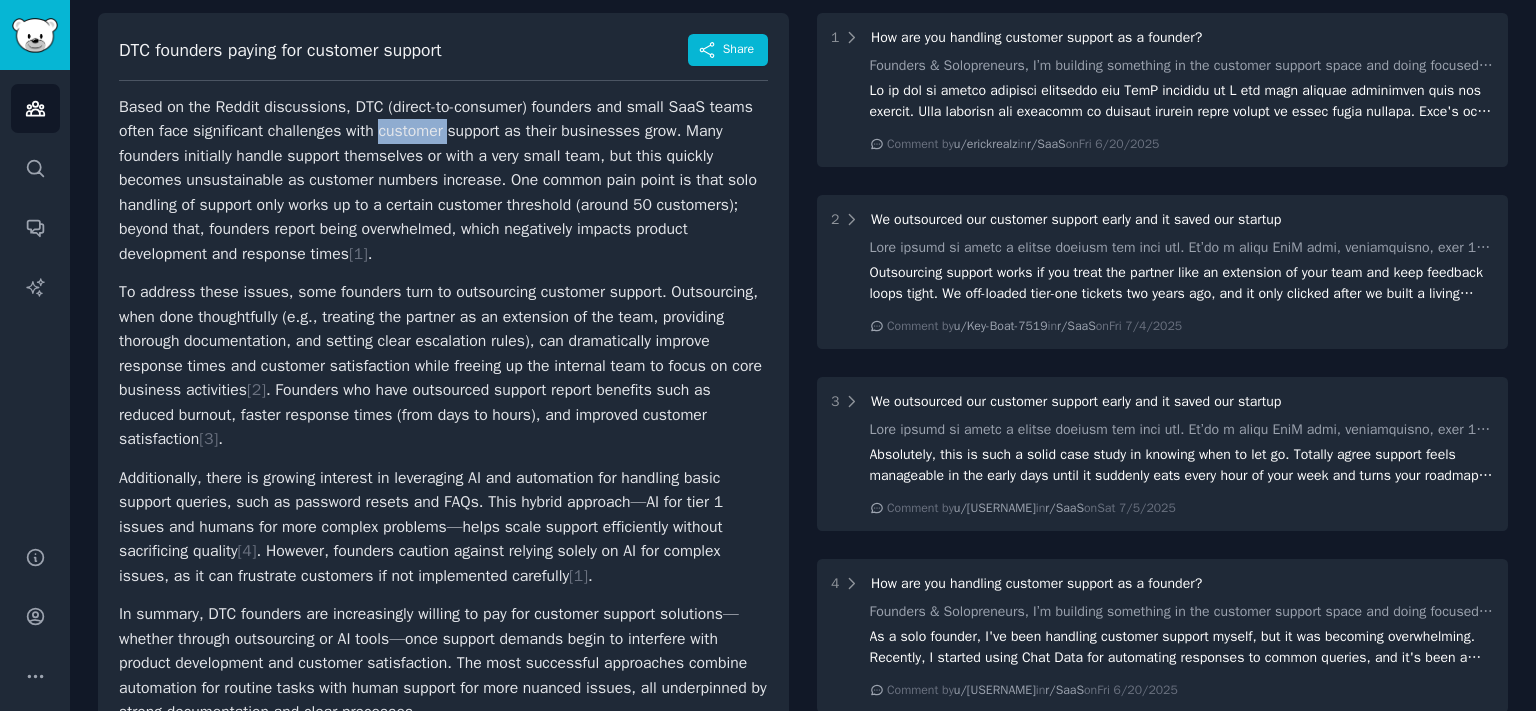 scroll, scrollTop: 220, scrollLeft: 0, axis: vertical 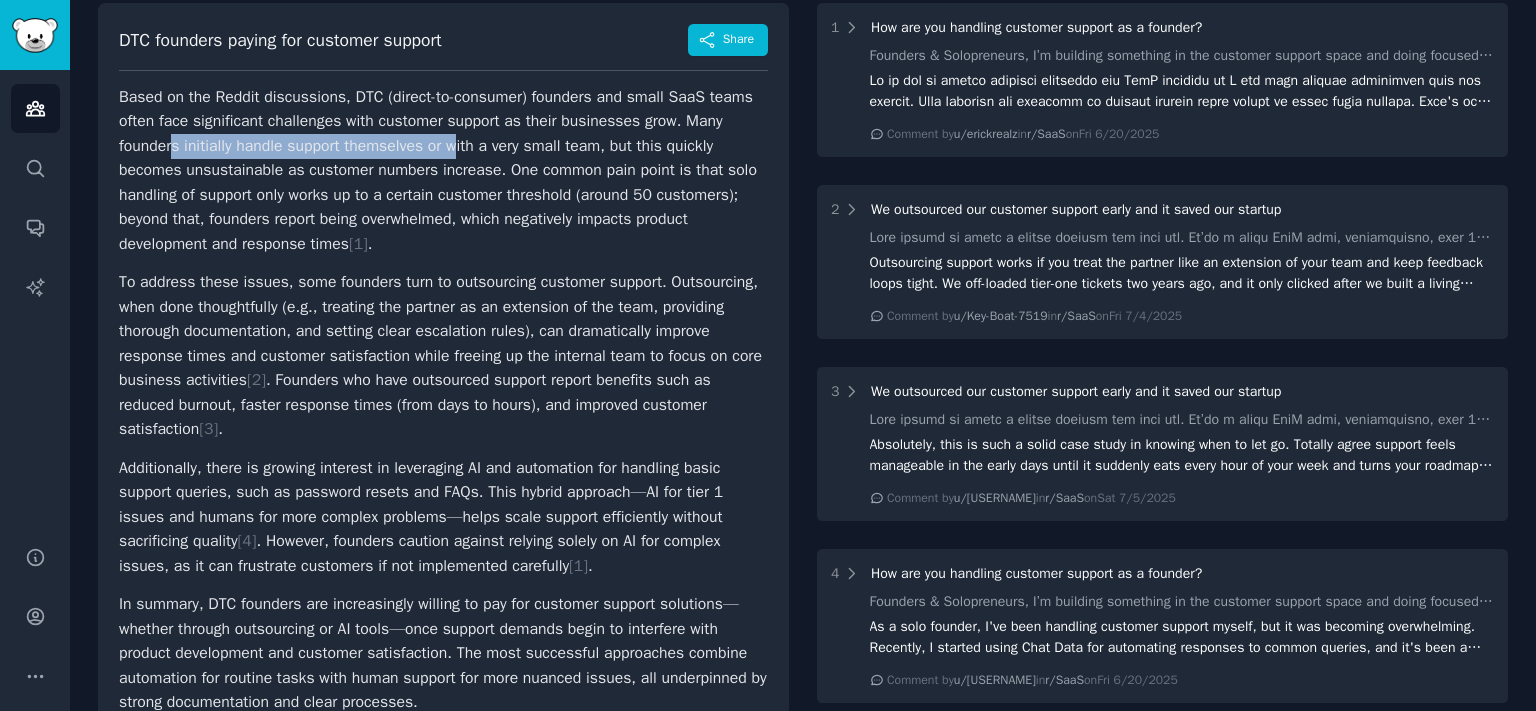 drag, startPoint x: 172, startPoint y: 150, endPoint x: 458, endPoint y: 148, distance: 286.007 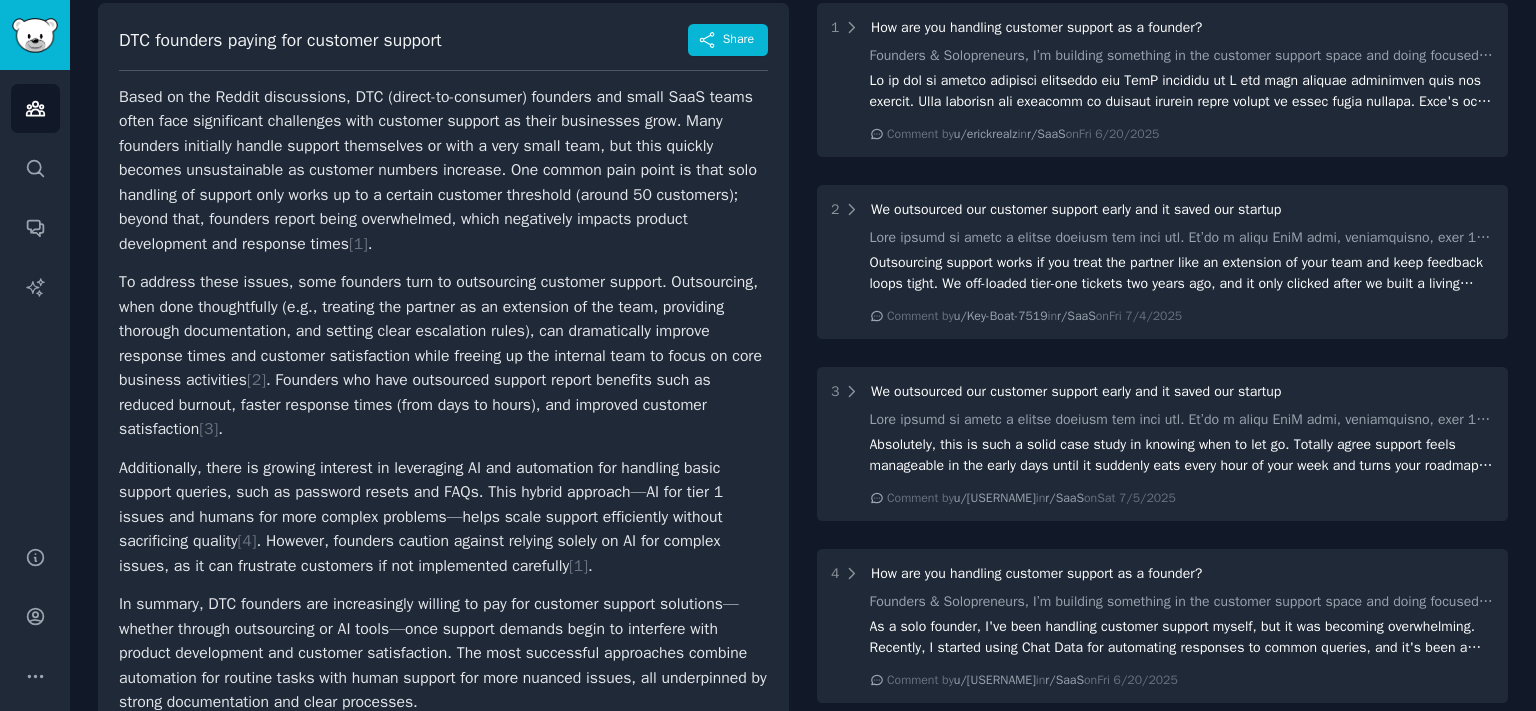 click on "Based on the Reddit discussions, DTC (direct-to-consumer) founders and small SaaS teams often face significant challenges with customer support as their businesses grow. Many founders initially handle support themselves or with a very small team, but this quickly becomes unsustainable as customer numbers increase. One common pain point is that solo handling of support only works up to a certain customer threshold (around 50 customers); beyond that, founders report being overwhelmed, which negatively impacts product development and response times [ 1 ] ." at bounding box center [443, 171] 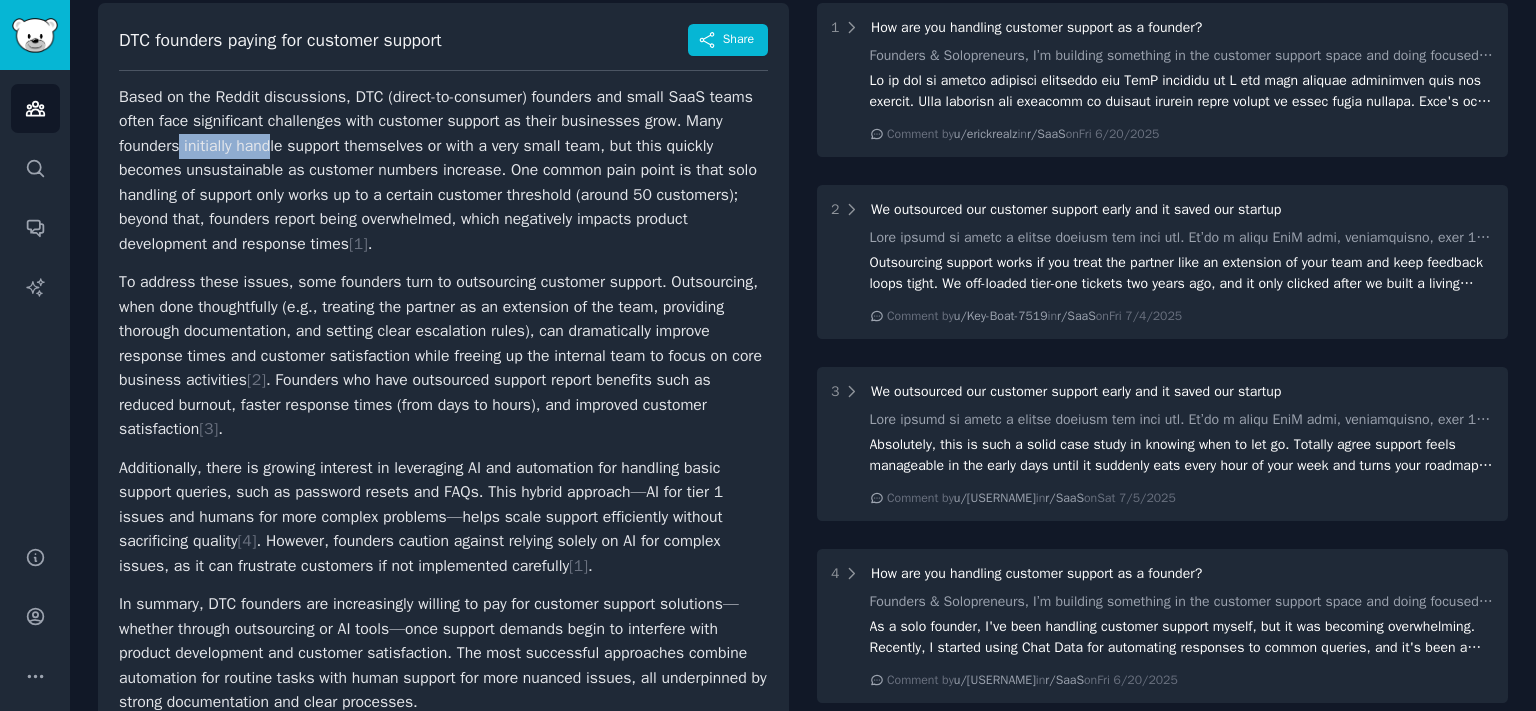 drag, startPoint x: 181, startPoint y: 149, endPoint x: 362, endPoint y: 151, distance: 181.01105 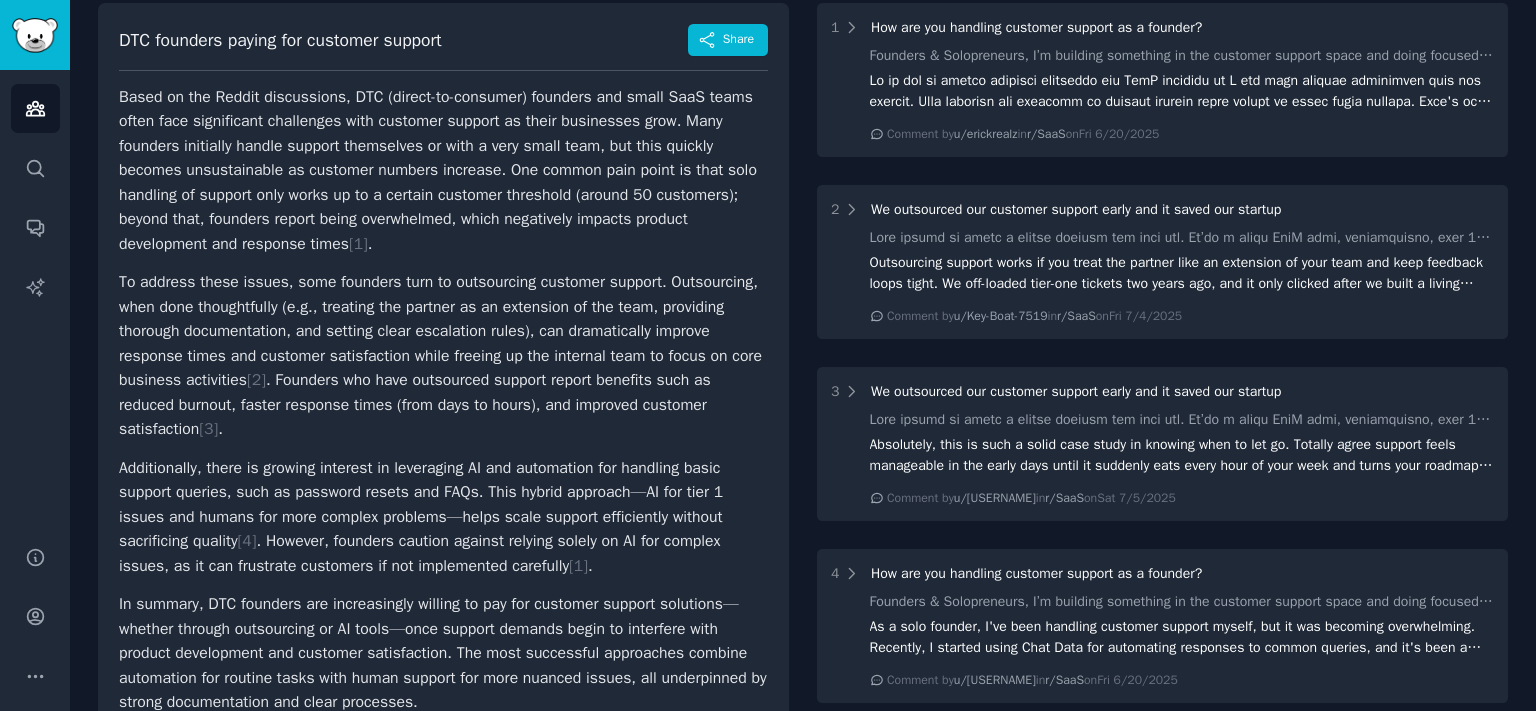 click on "Based on the Reddit discussions, DTC (direct-to-consumer) founders and small SaaS teams often face significant challenges with customer support as their businesses grow. Many founders initially handle support themselves or with a very small team, but this quickly becomes unsustainable as customer numbers increase. One common pain point is that solo handling of support only works up to a certain customer threshold (around 50 customers); beyond that, founders report being overwhelmed, which negatively impacts product development and response times [ 1 ] ." at bounding box center (443, 171) 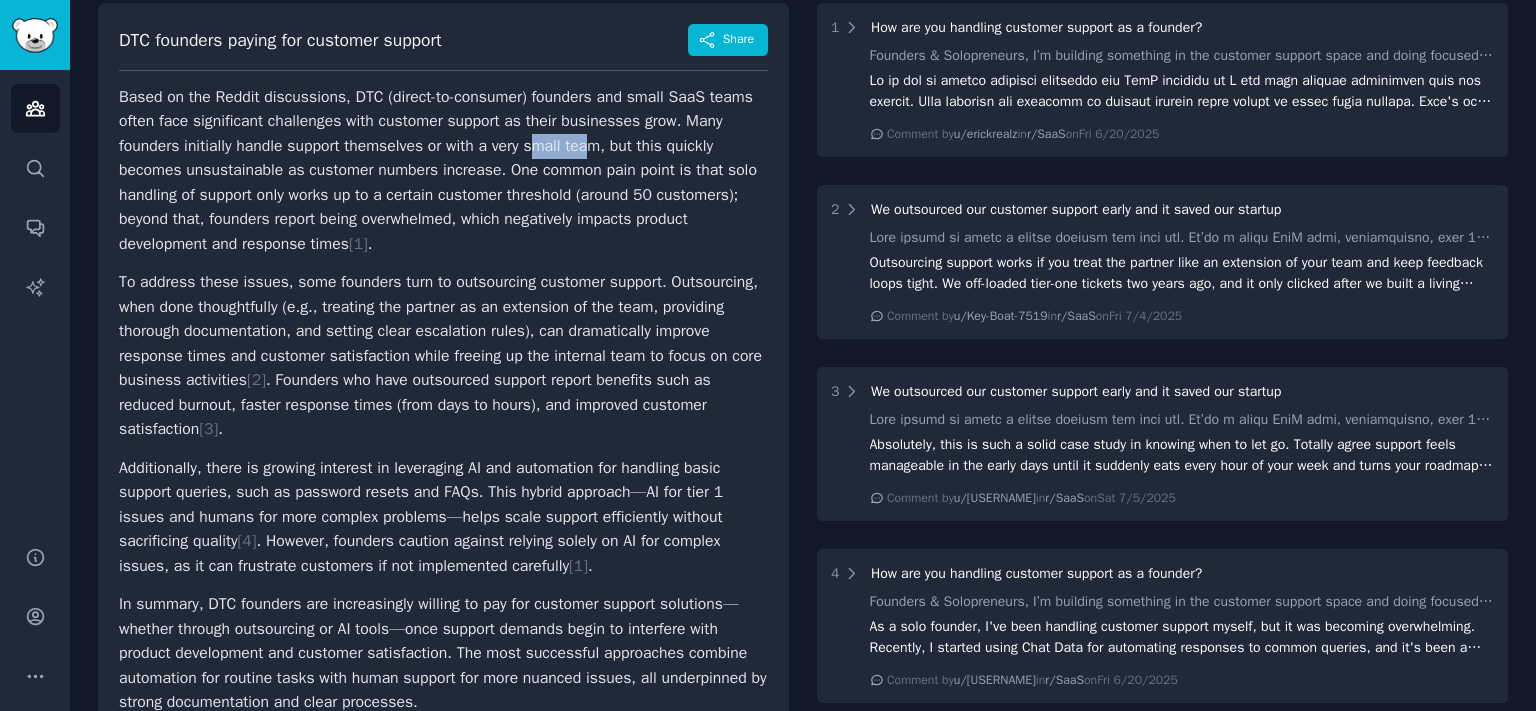 drag, startPoint x: 551, startPoint y: 148, endPoint x: 618, endPoint y: 147, distance: 67.00746 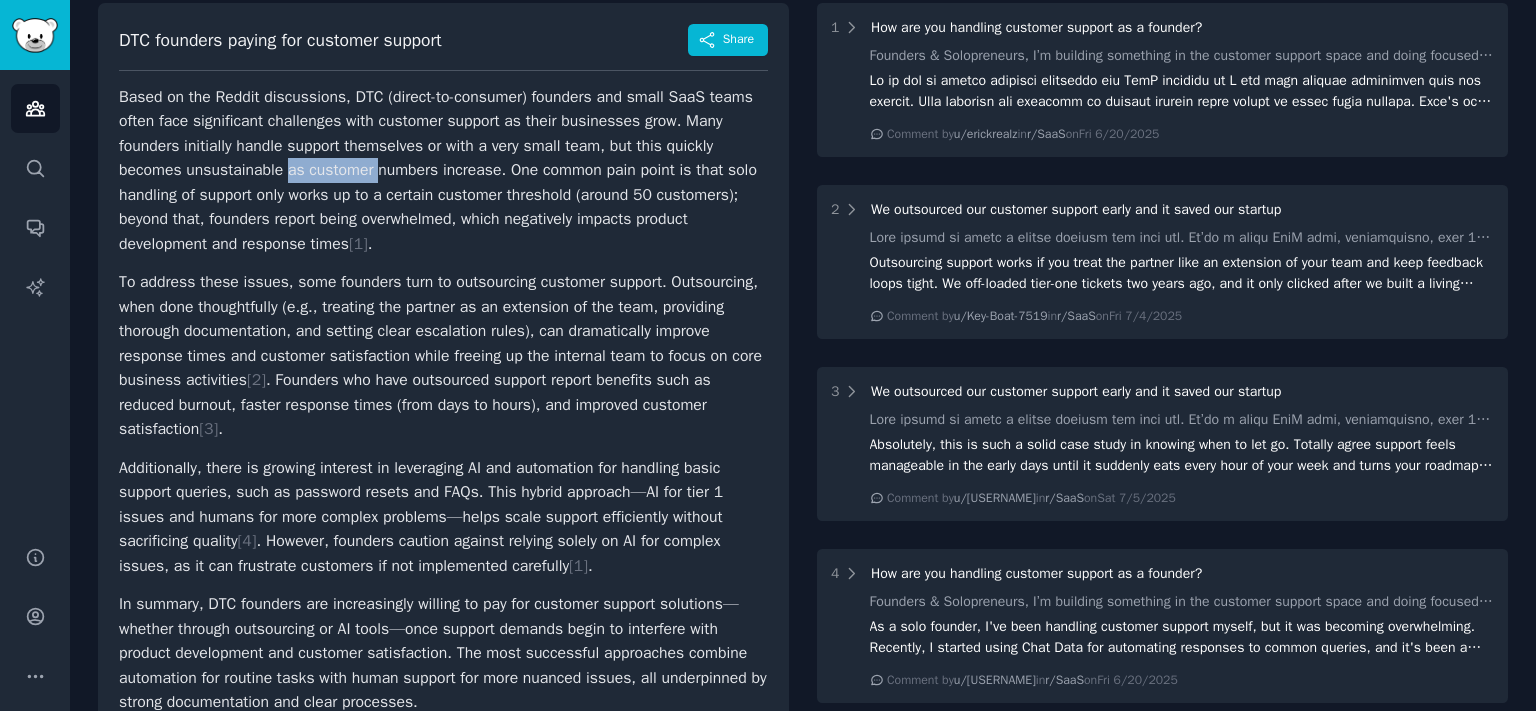 drag, startPoint x: 290, startPoint y: 169, endPoint x: 473, endPoint y: 169, distance: 183 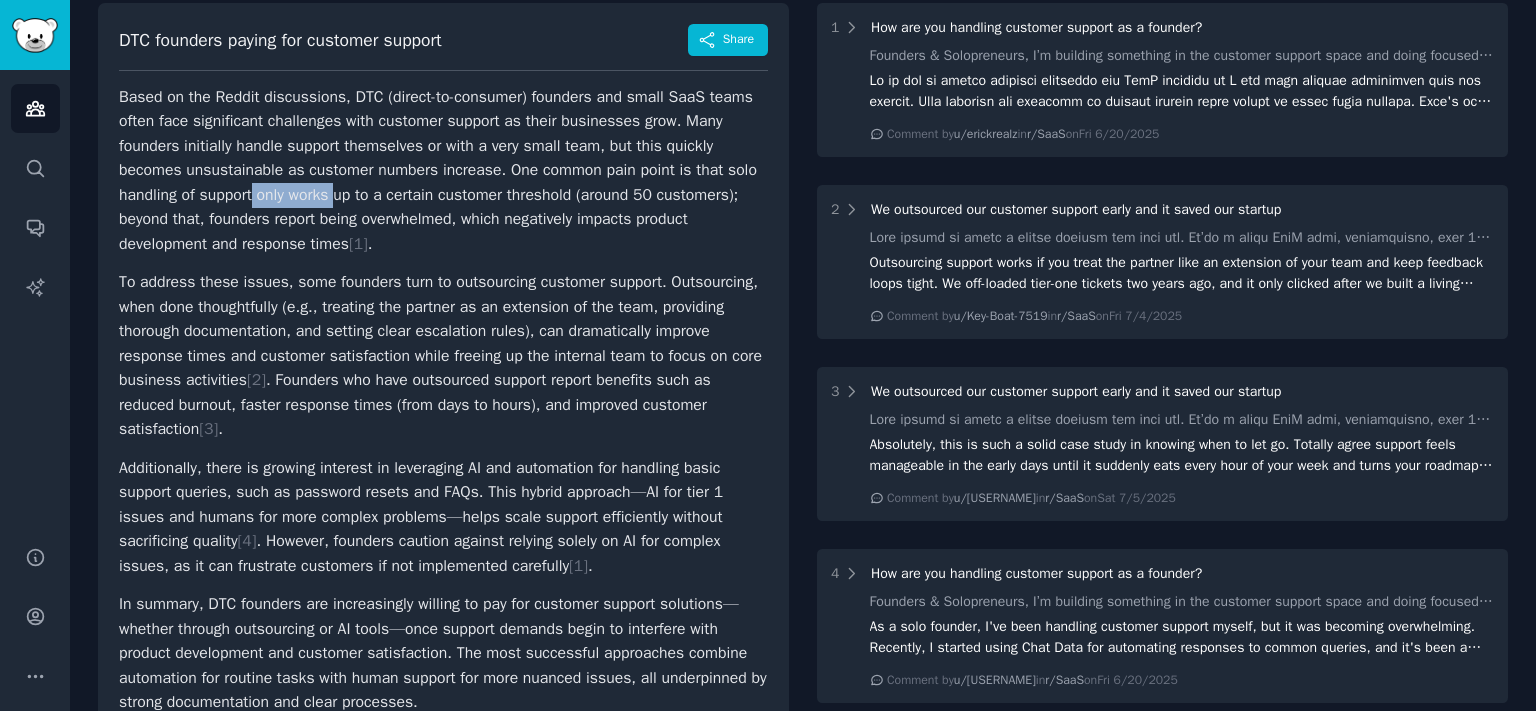drag, startPoint x: 317, startPoint y: 194, endPoint x: 470, endPoint y: 194, distance: 153 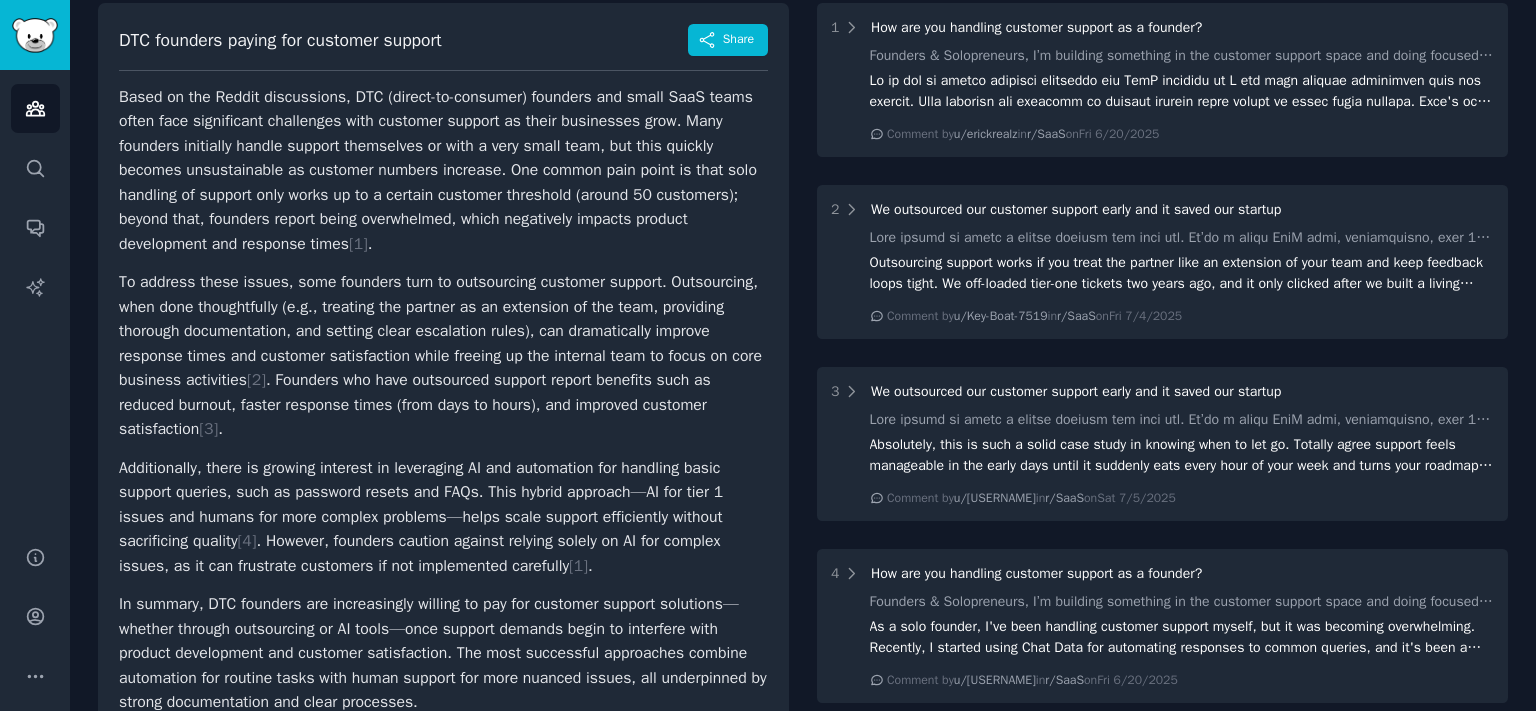 click on "Based on the Reddit discussions, DTC (direct-to-consumer) founders and small SaaS teams often face significant challenges with customer support as their businesses grow. Many founders initially handle support themselves or with a very small team, but this quickly becomes unsustainable as customer numbers increase. One common pain point is that solo handling of support only works up to a certain customer threshold (around 50 customers); beyond that, founders report being overwhelmed, which negatively impacts product development and response times [ 1 ] ." at bounding box center [443, 171] 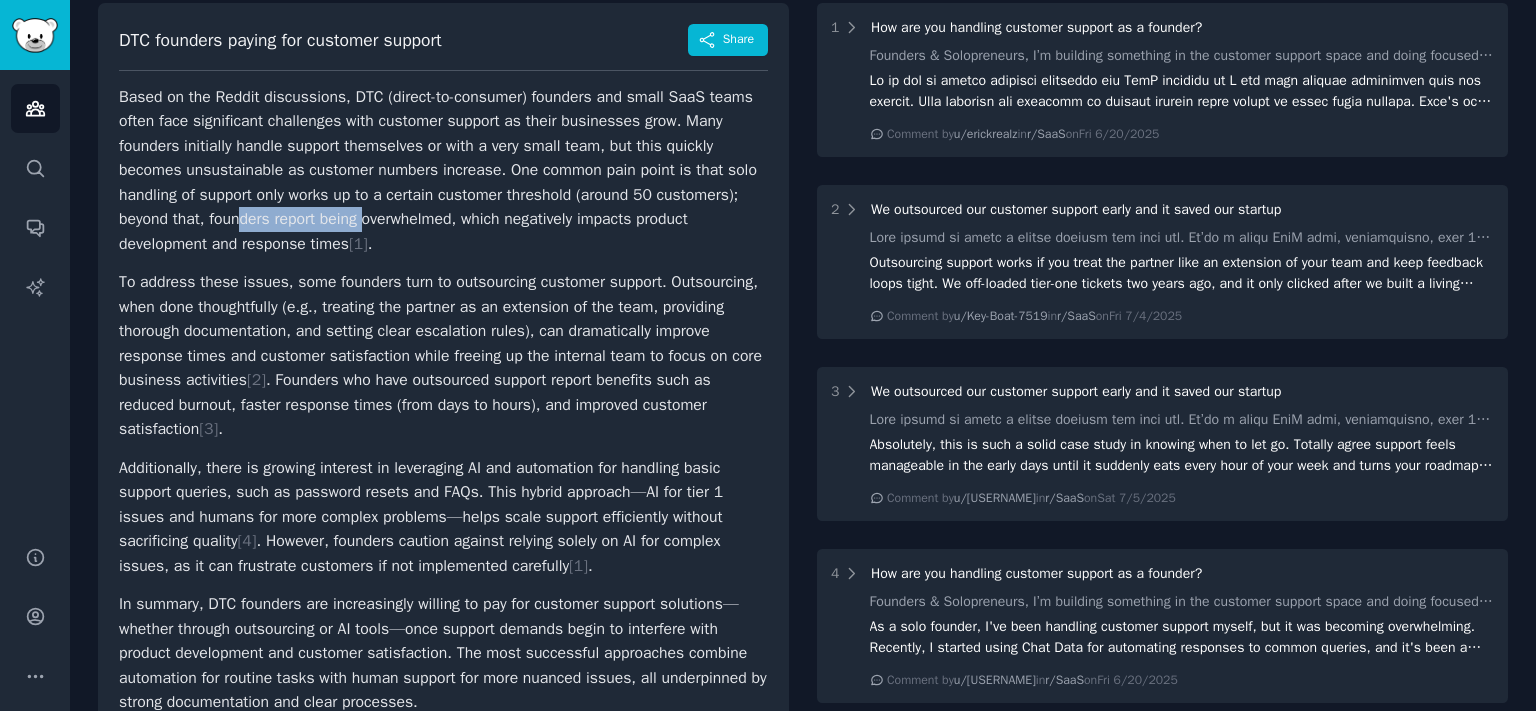 drag, startPoint x: 345, startPoint y: 208, endPoint x: 503, endPoint y: 207, distance: 158.00316 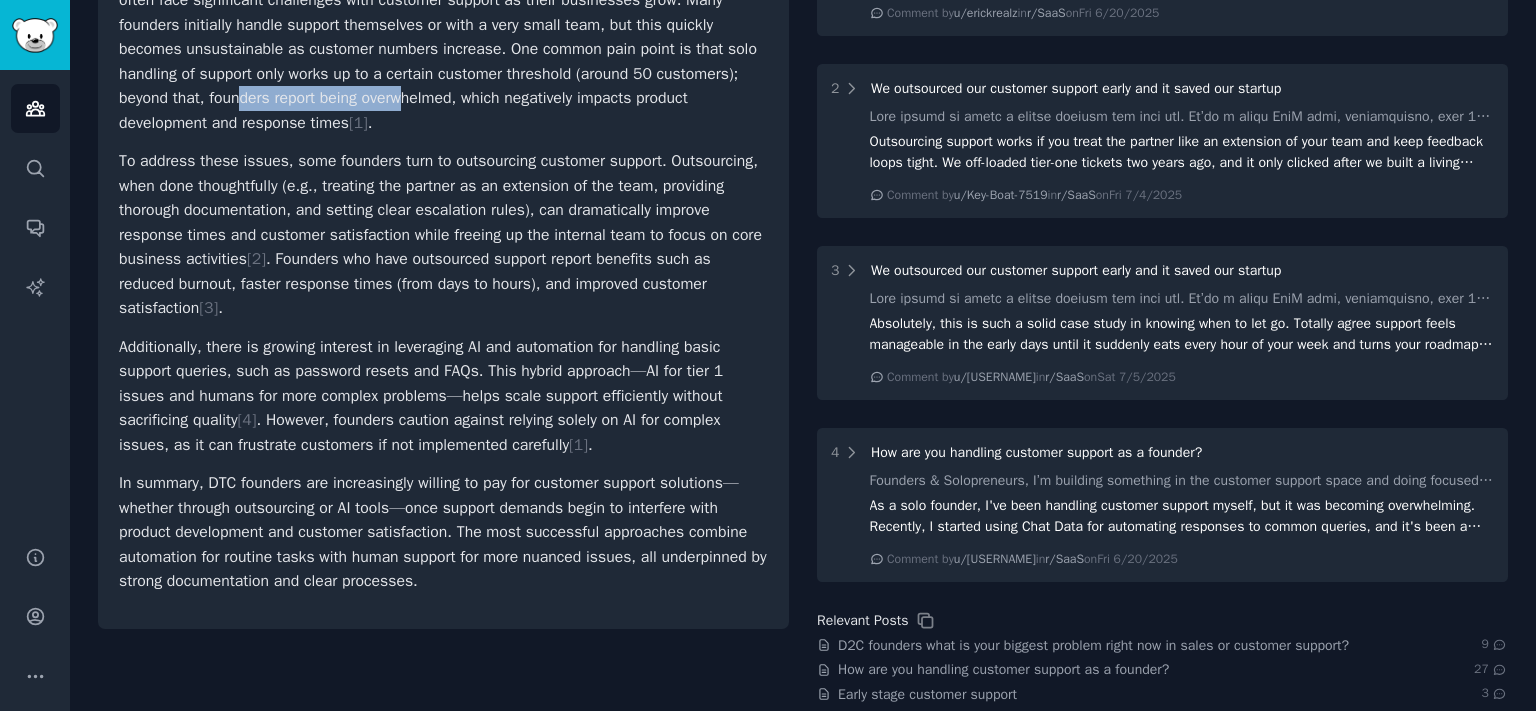 scroll, scrollTop: 331, scrollLeft: 0, axis: vertical 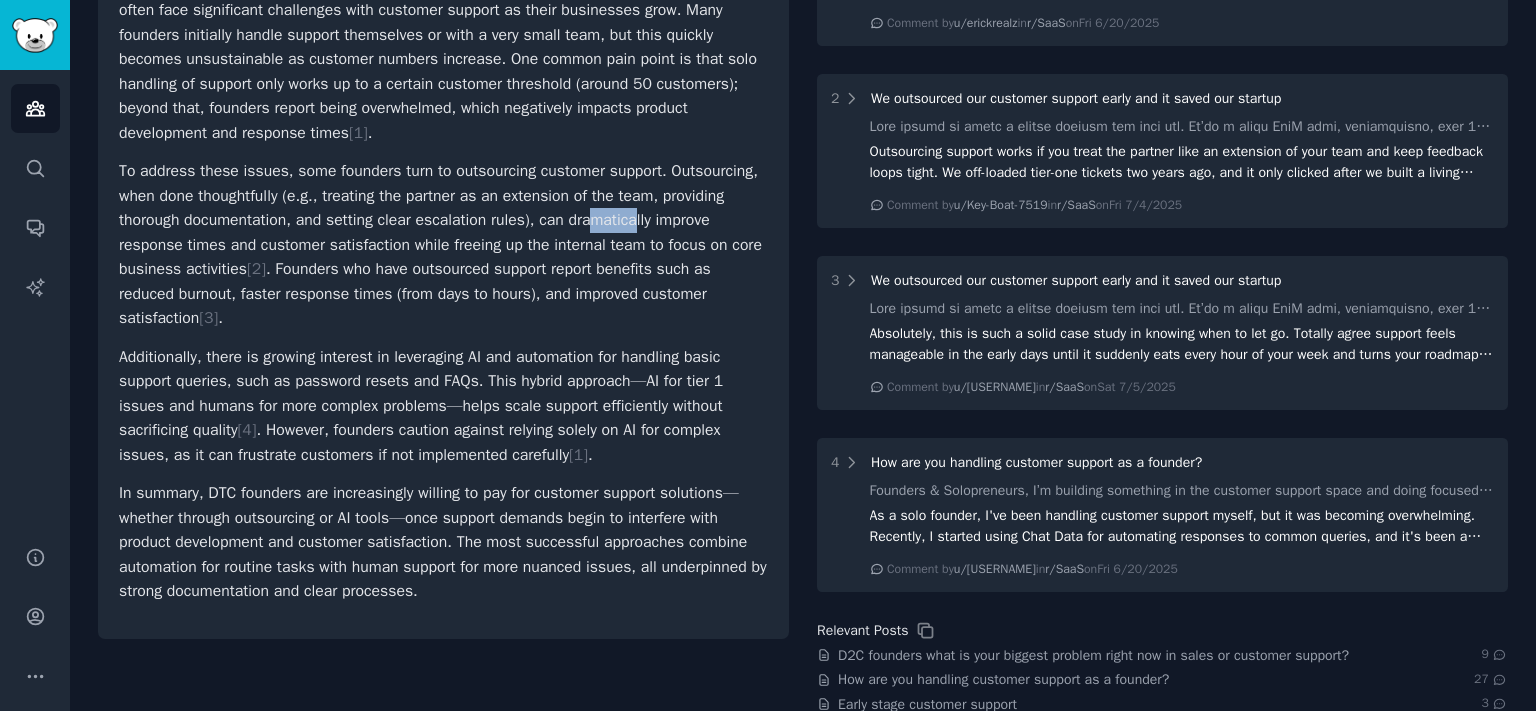 drag, startPoint x: 628, startPoint y: 226, endPoint x: 694, endPoint y: 233, distance: 66.37017 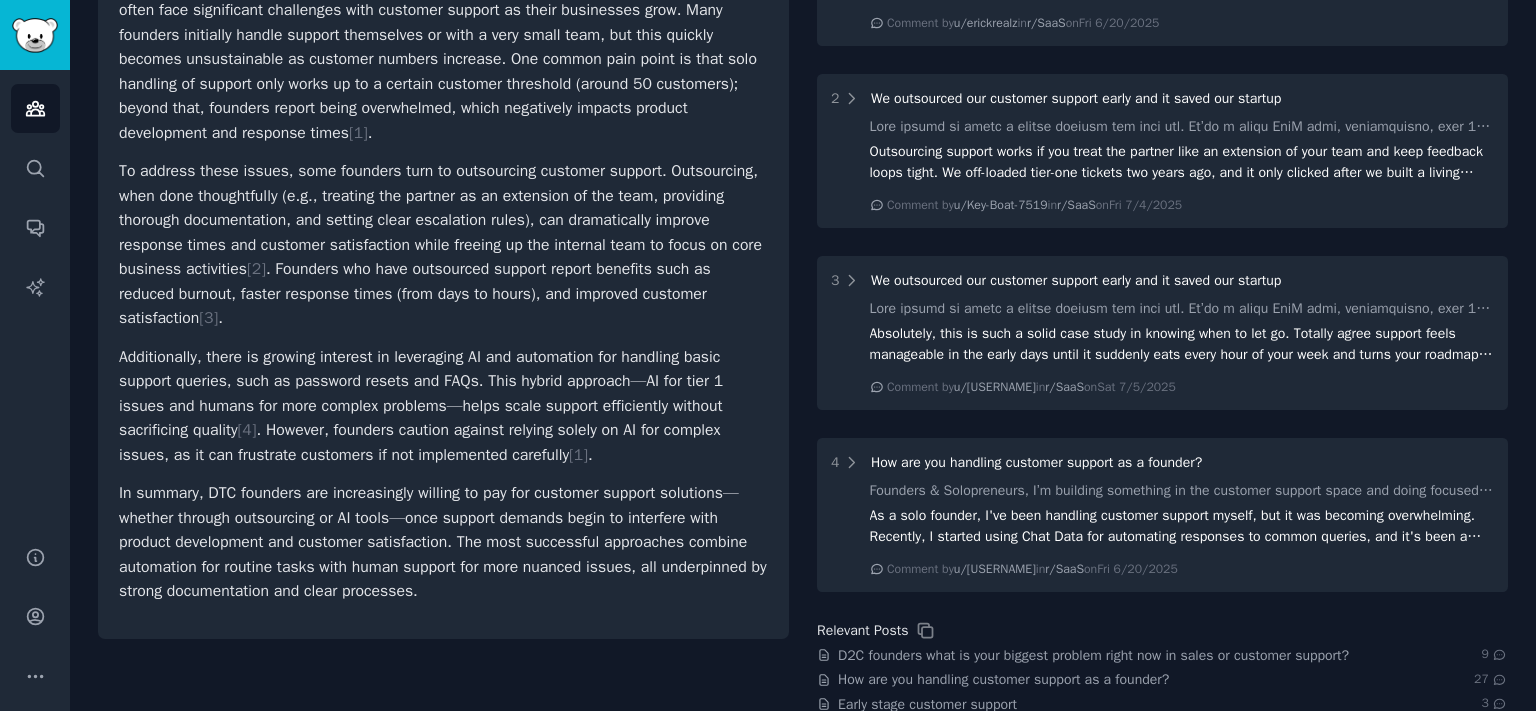 click on "To address these issues, some founders turn to outsourcing customer support. Outsourcing, when done thoughtfully (e.g., treating the partner as an extension of the team, providing thorough documentation, and setting clear escalation rules), can dramatically improve response times and customer satisfaction while freeing up the internal team to focus on core business activities [ 2 ] . Founders who have outsourced support report benefits such as reduced burnout, faster response times (from days to hours), and improved customer satisfaction [ 3 ] ." at bounding box center (443, 245) 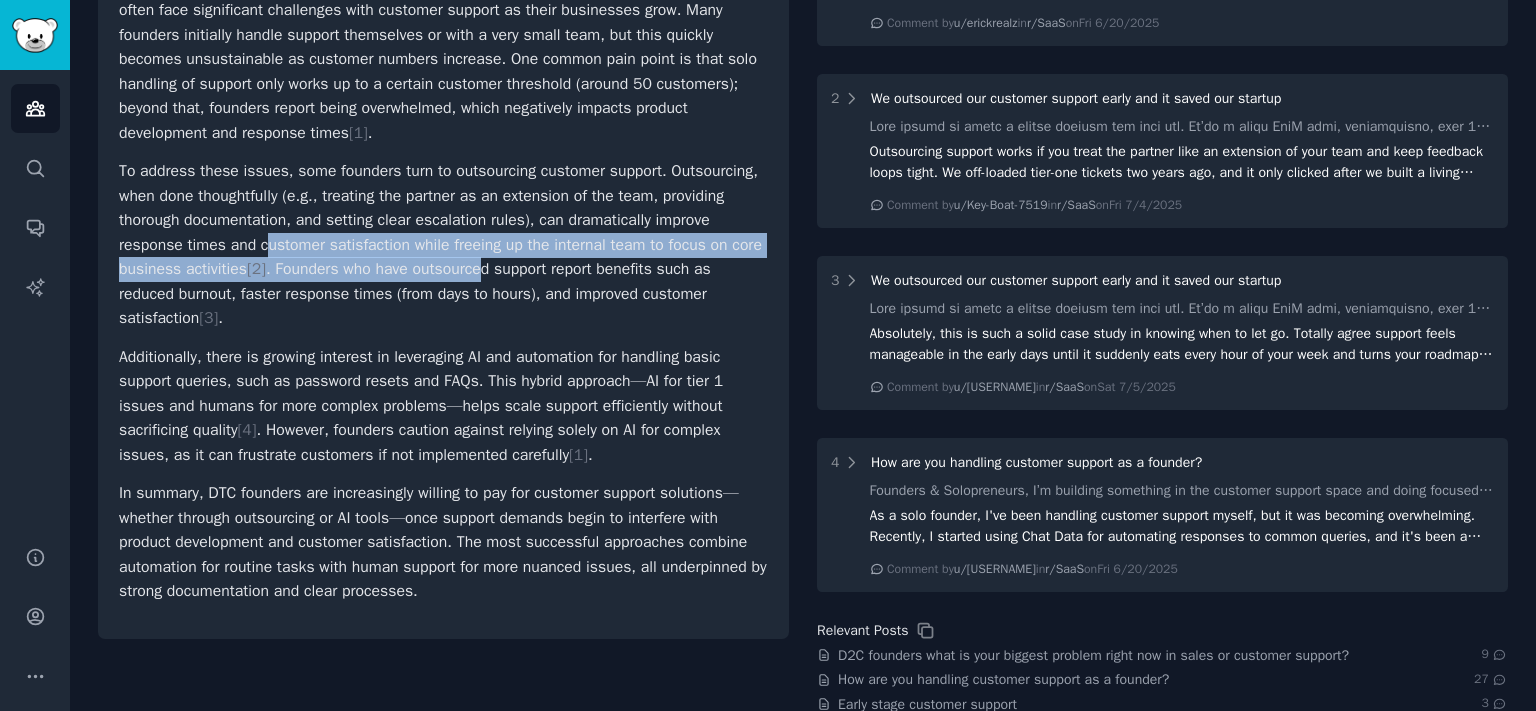 drag, startPoint x: 263, startPoint y: 242, endPoint x: 519, endPoint y: 274, distance: 257.99225 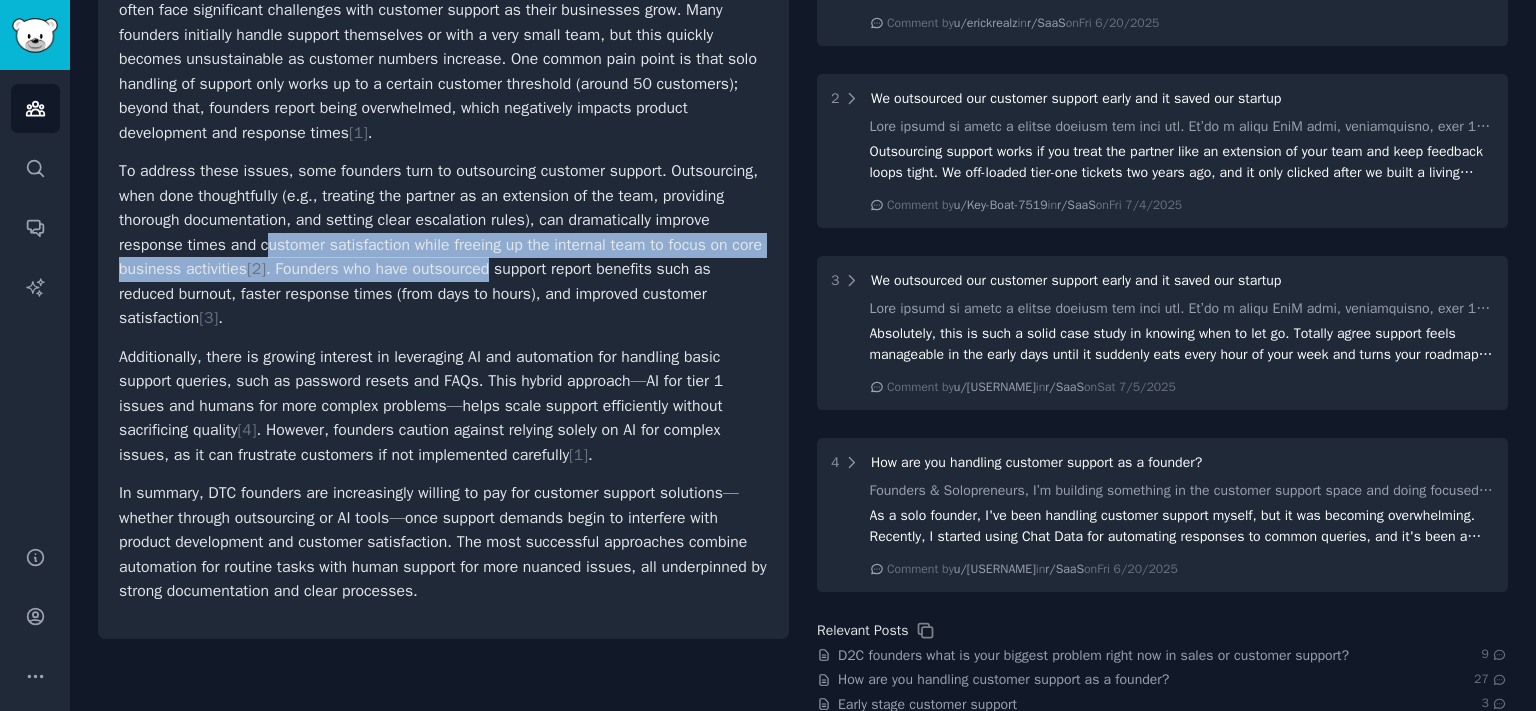 click on "To address these issues, some founders turn to outsourcing customer support. Outsourcing, when done thoughtfully (e.g., treating the partner as an extension of the team, providing thorough documentation, and setting clear escalation rules), can dramatically improve response times and customer satisfaction while freeing up the internal team to focus on core business activities [ 2 ] . Founders who have outsourced support report benefits such as reduced burnout, faster response times (from days to hours), and improved customer satisfaction [ 3 ] ." at bounding box center (443, 245) 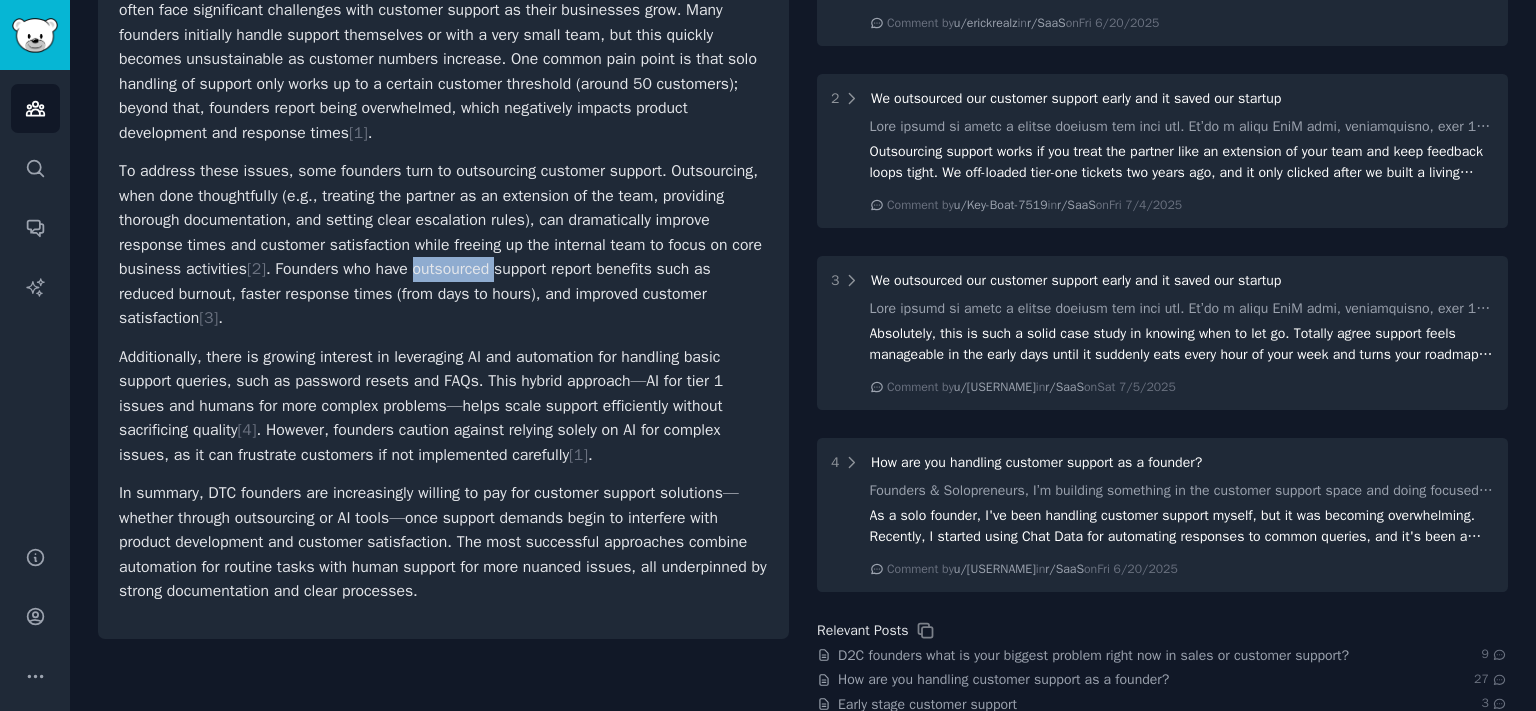 click on "To address these issues, some founders turn to outsourcing customer support. Outsourcing, when done thoughtfully (e.g., treating the partner as an extension of the team, providing thorough documentation, and setting clear escalation rules), can dramatically improve response times and customer satisfaction while freeing up the internal team to focus on core business activities [ 2 ] . Founders who have outsourced support report benefits such as reduced burnout, faster response times (from days to hours), and improved customer satisfaction [ 3 ] ." at bounding box center [443, 245] 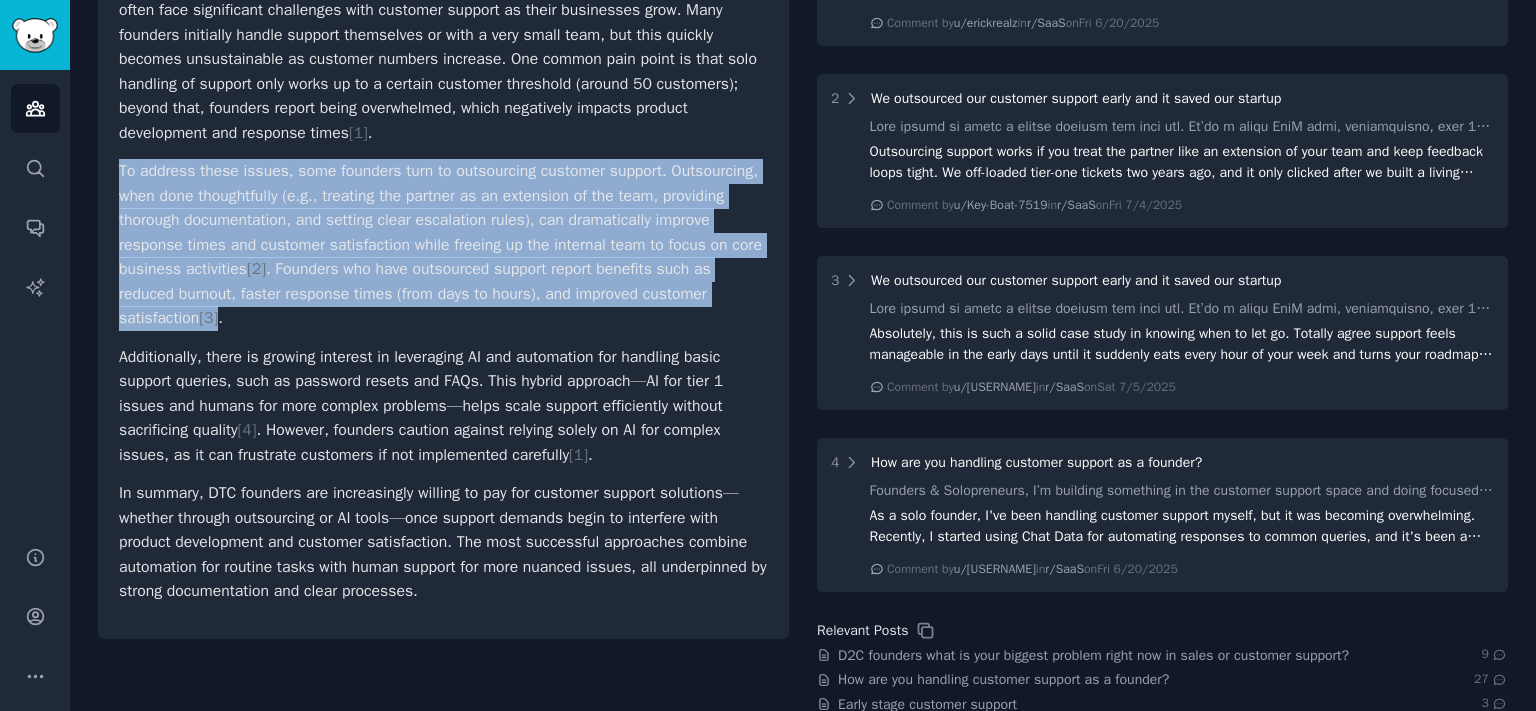 click on "To address these issues, some founders turn to outsourcing customer support. Outsourcing, when done thoughtfully (e.g., treating the partner as an extension of the team, providing thorough documentation, and setting clear escalation rules), can dramatically improve response times and customer satisfaction while freeing up the internal team to focus on core business activities [ 2 ] . Founders who have outsourced support report benefits such as reduced burnout, faster response times (from days to hours), and improved customer satisfaction [ 3 ] ." at bounding box center (443, 245) 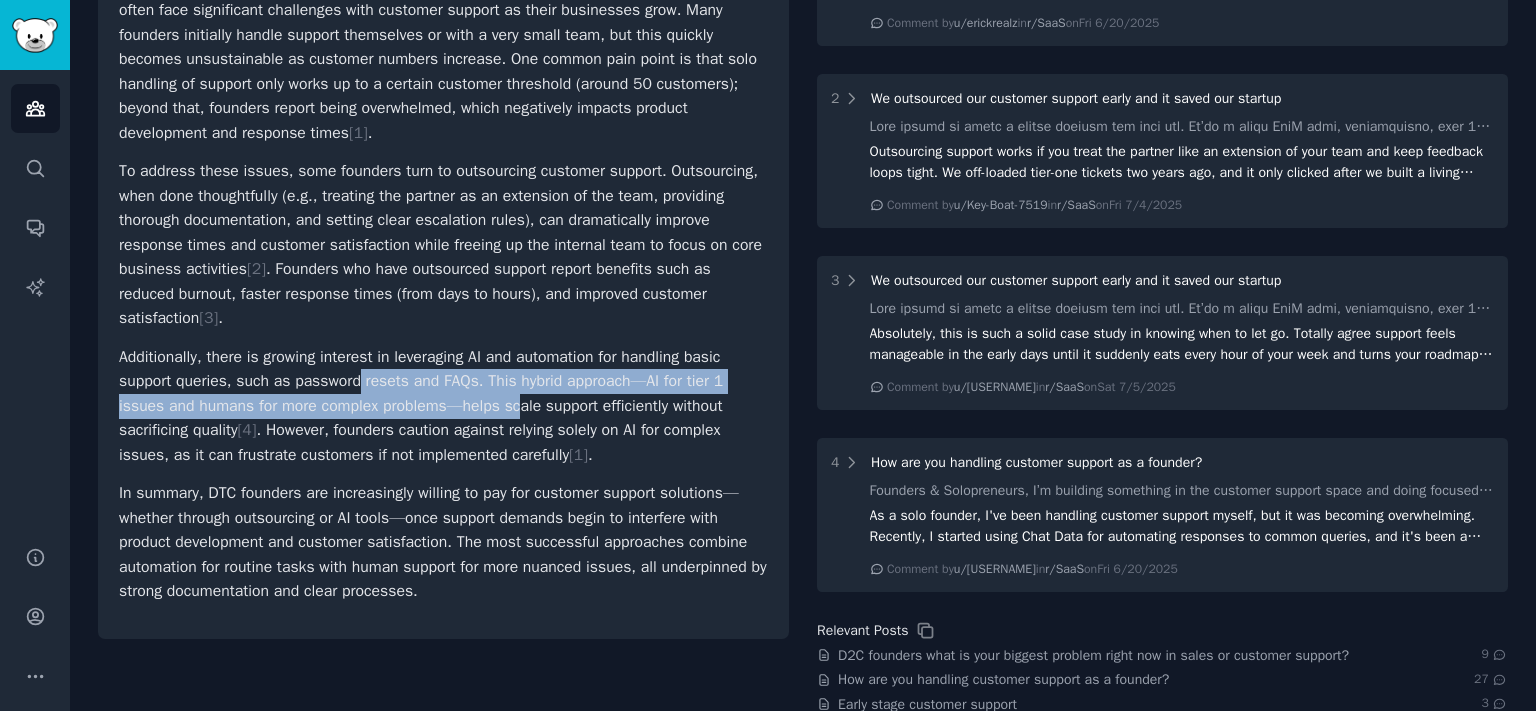 drag, startPoint x: 380, startPoint y: 392, endPoint x: 529, endPoint y: 392, distance: 149 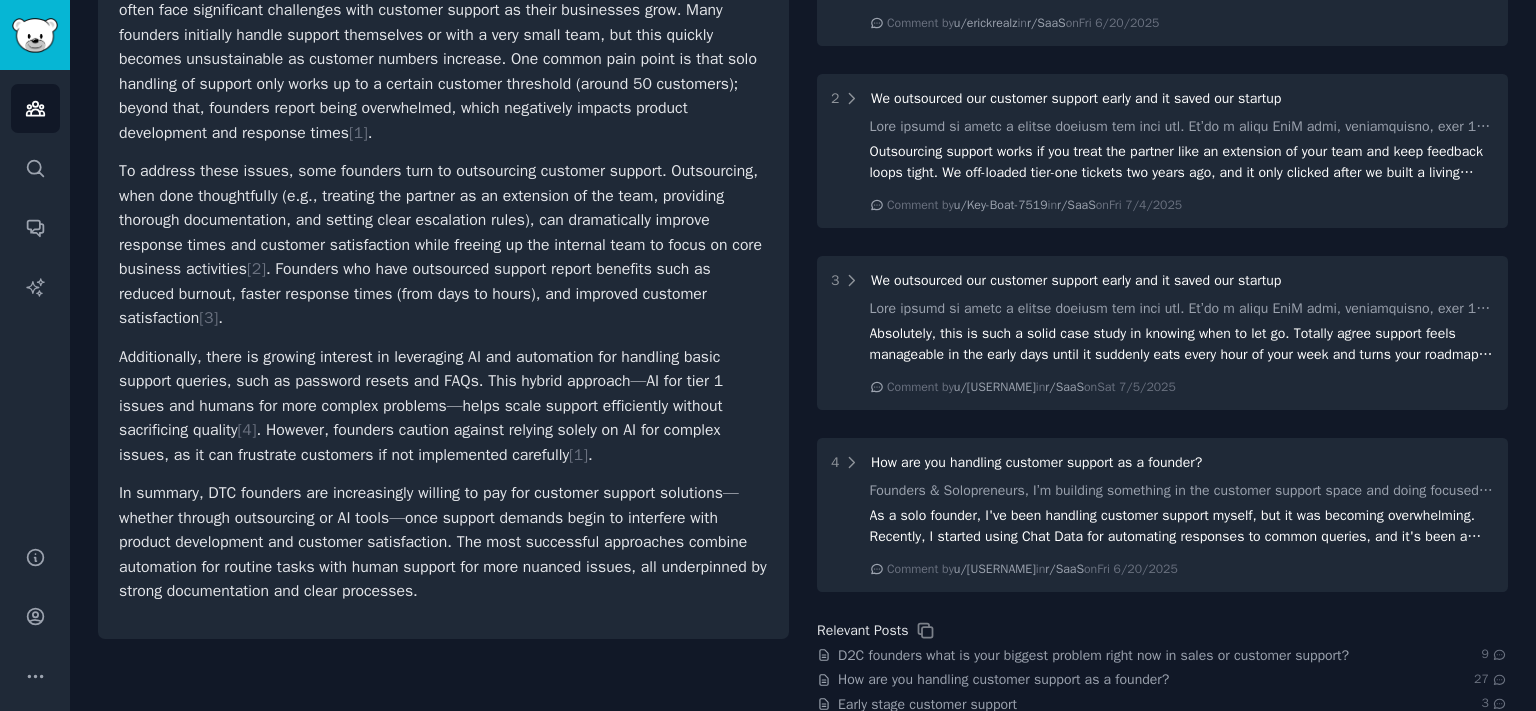 click on "Additionally, there is growing interest in leveraging AI and automation for handling basic support queries, such as password resets and FAQs. This hybrid approach—AI for tier 1 issues and humans for more complex problems—helps scale support efficiently without sacrificing quality [ 4 ] . However, founders caution against relying solely on AI for complex issues, as it can frustrate customers if not implemented carefully [ 1 ] ." at bounding box center [443, 406] 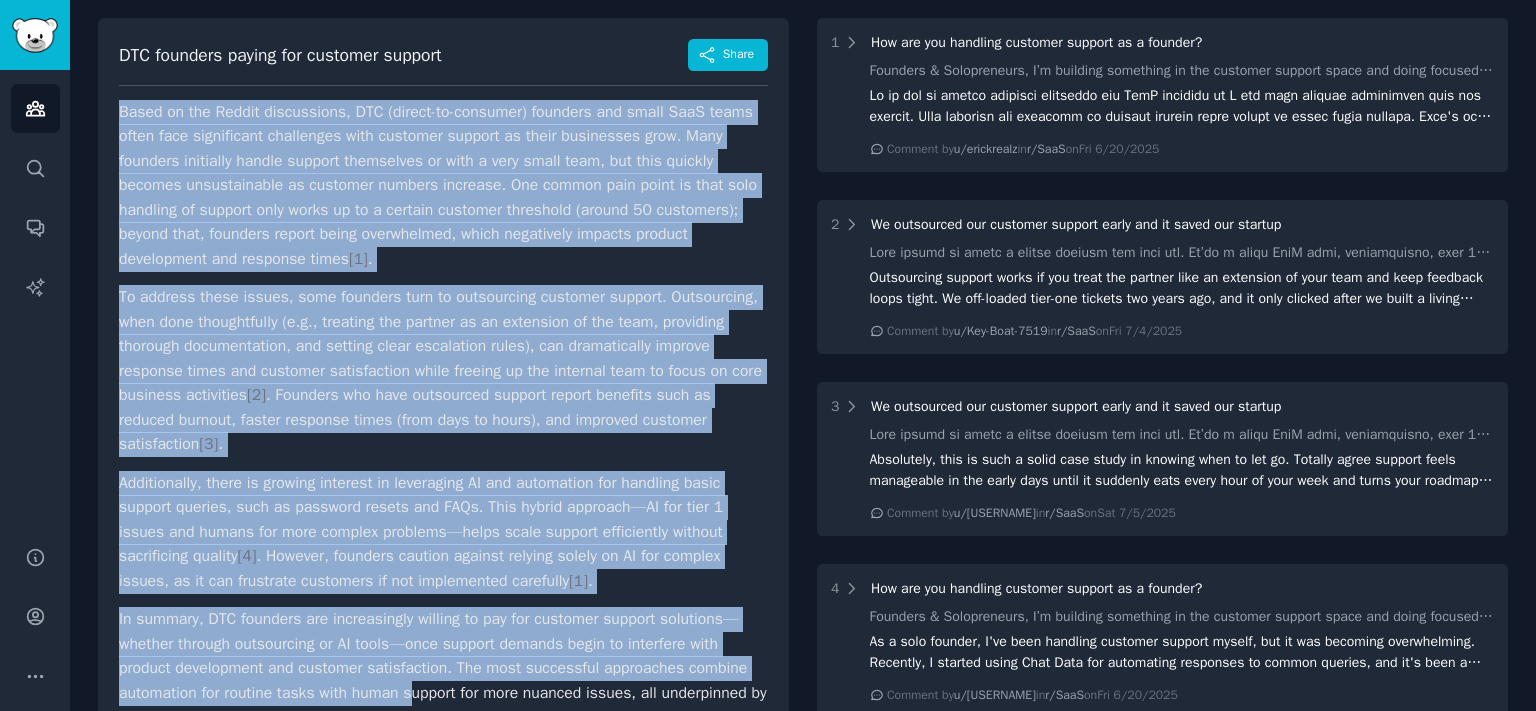 scroll, scrollTop: 595, scrollLeft: 0, axis: vertical 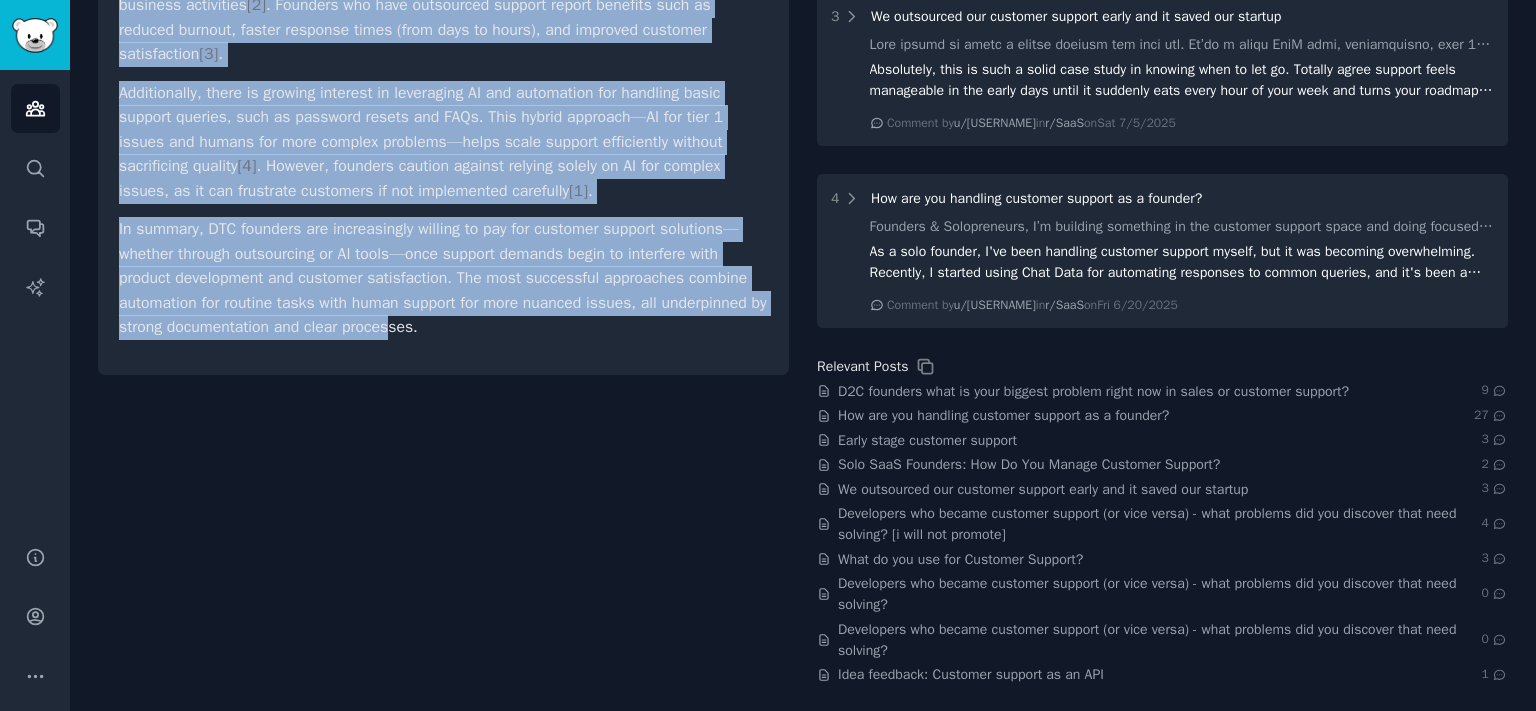 drag, startPoint x: 154, startPoint y: 262, endPoint x: 417, endPoint y: 340, distance: 274.3228 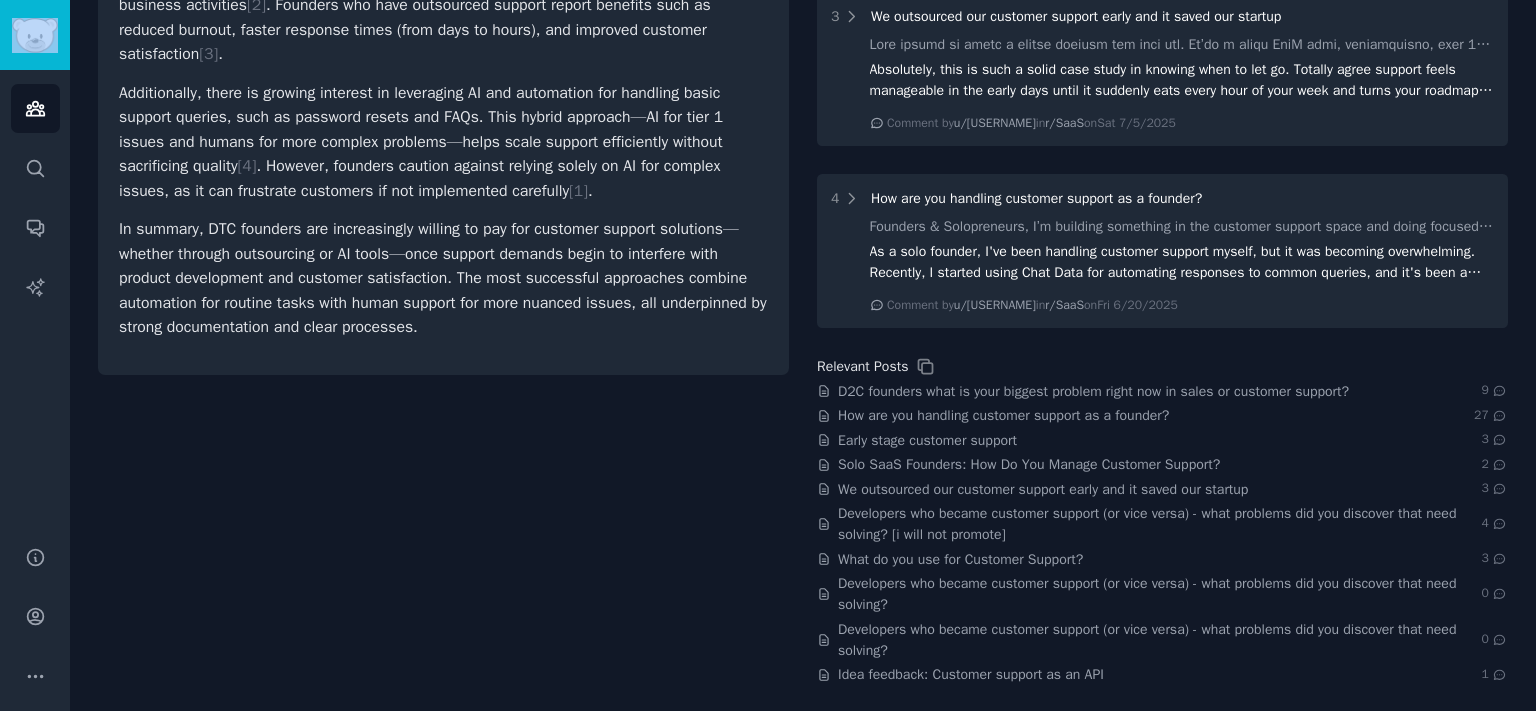 scroll, scrollTop: 0, scrollLeft: 0, axis: both 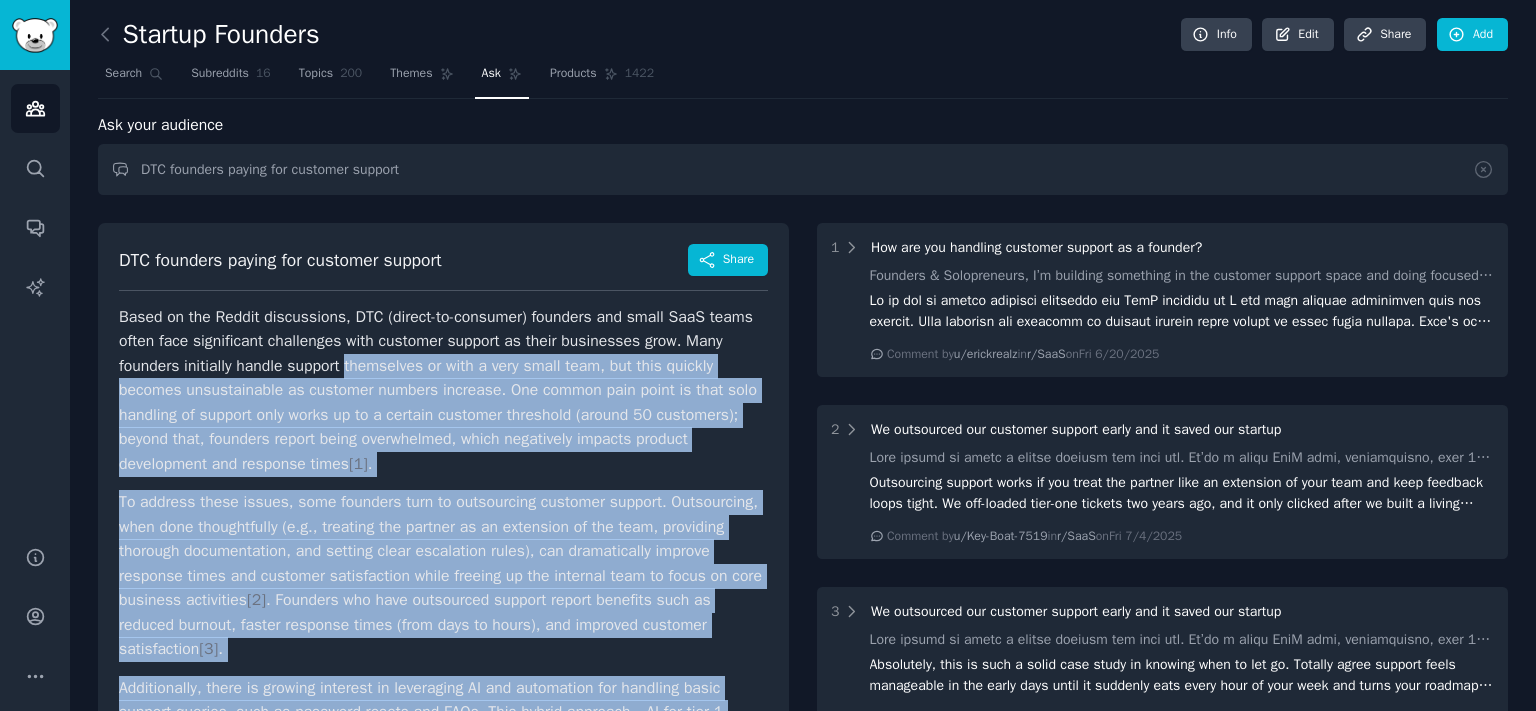 drag, startPoint x: 449, startPoint y: 330, endPoint x: 359, endPoint y: 374, distance: 100.17984 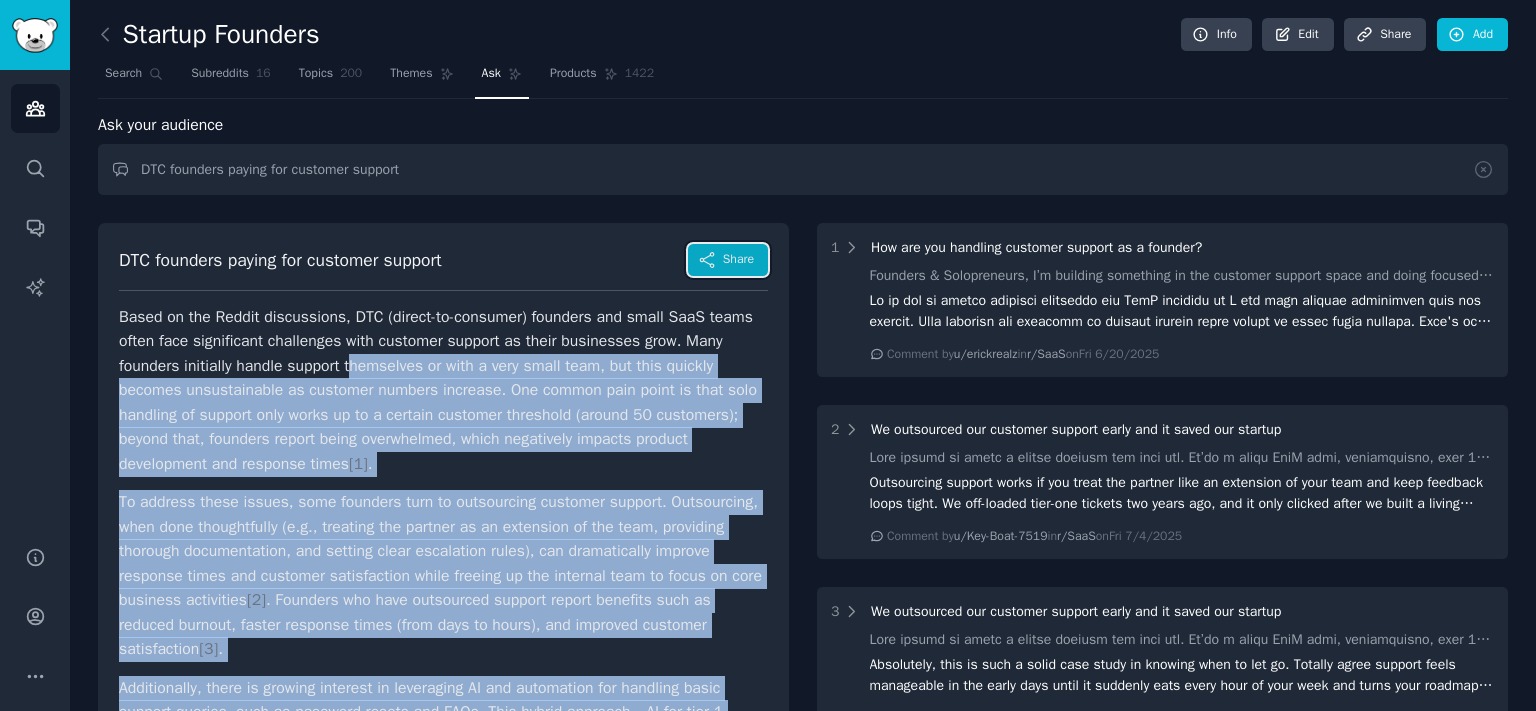 click on "Share" at bounding box center [738, 260] 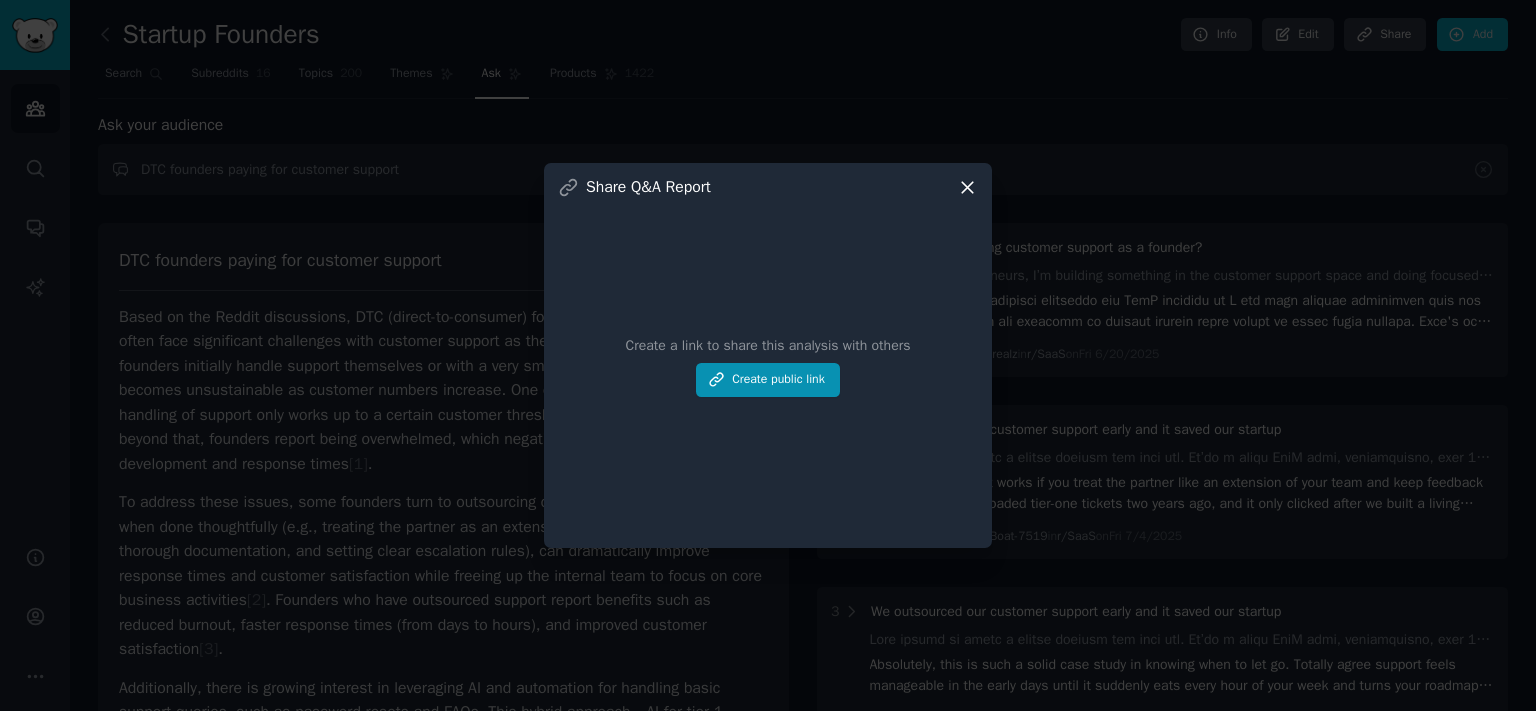 click 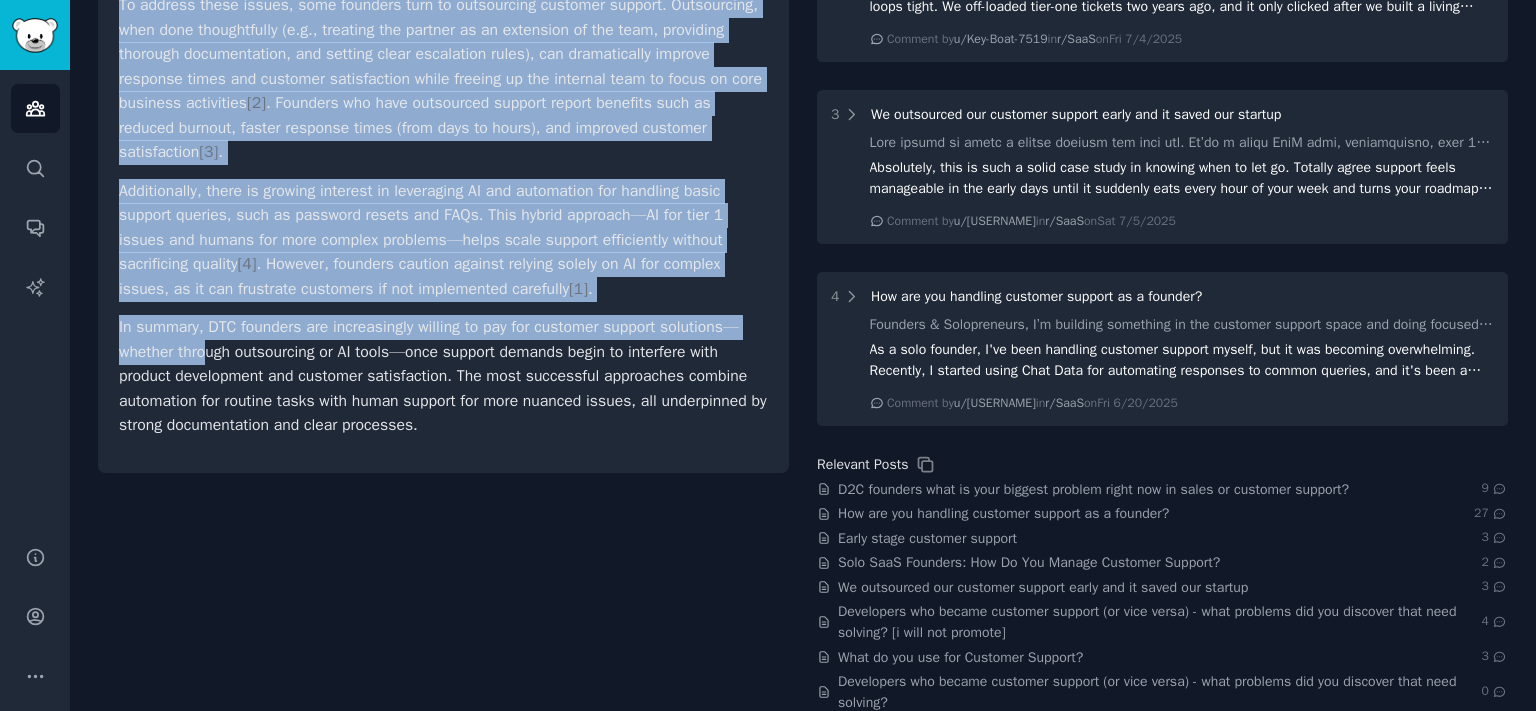 scroll, scrollTop: 552, scrollLeft: 0, axis: vertical 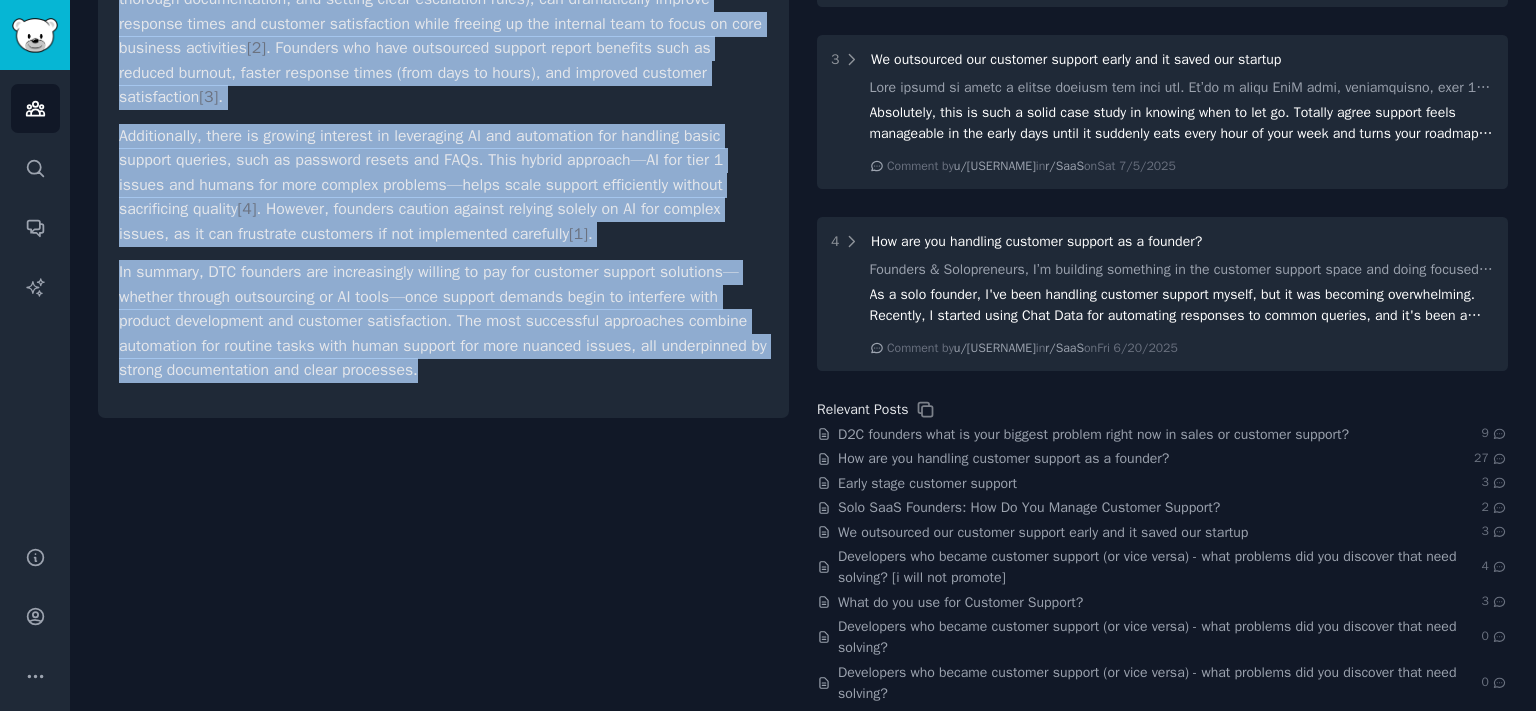 drag, startPoint x: 136, startPoint y: 256, endPoint x: 514, endPoint y: 374, distance: 395.9899 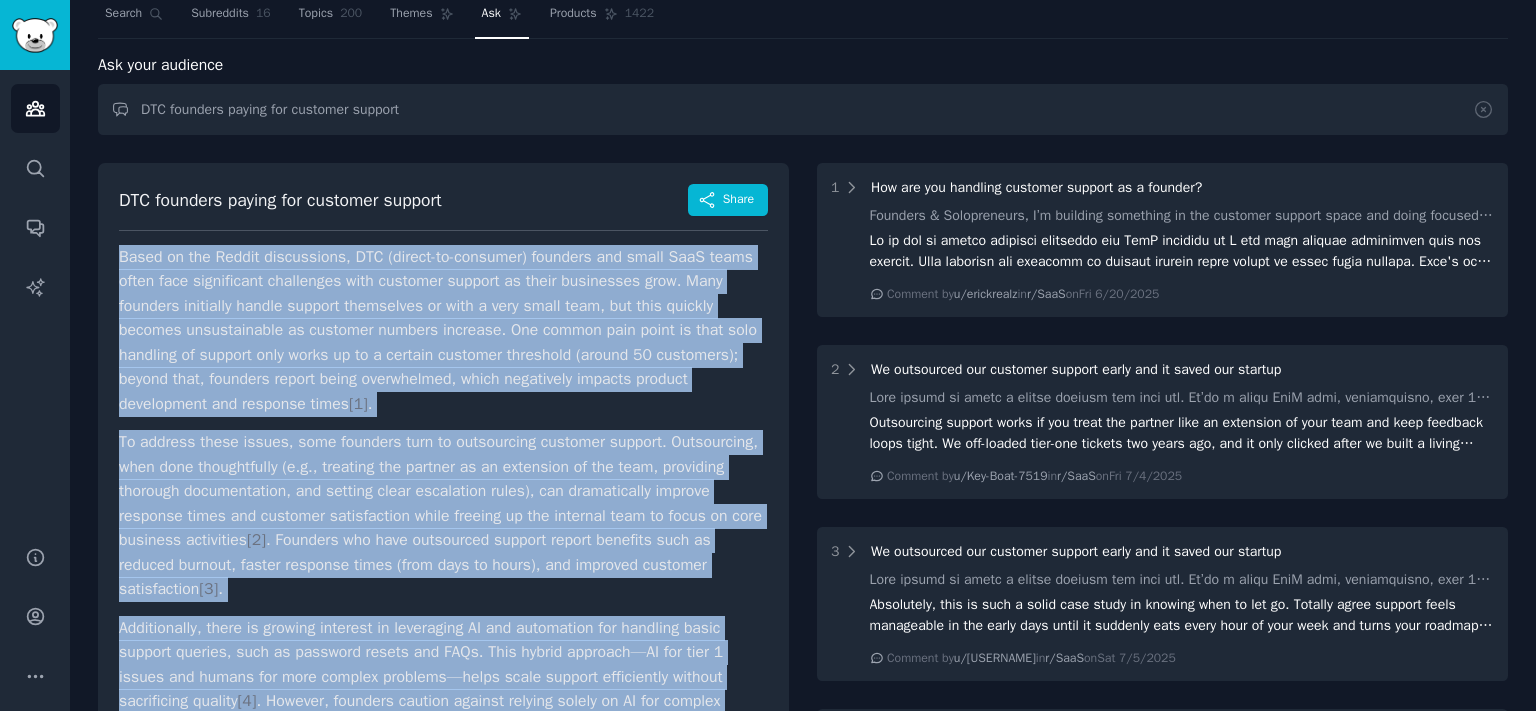 scroll, scrollTop: 43, scrollLeft: 0, axis: vertical 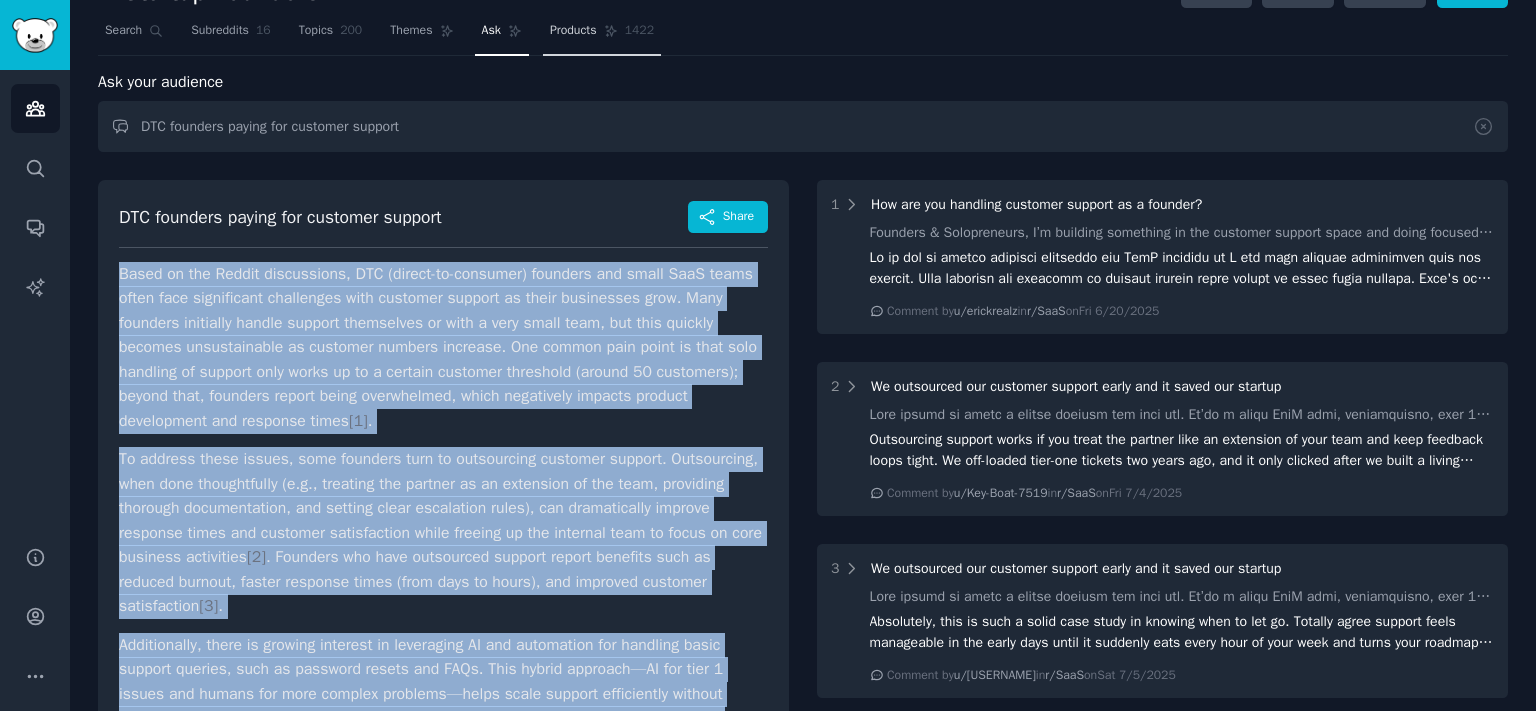 click on "Products 1422" at bounding box center [602, 35] 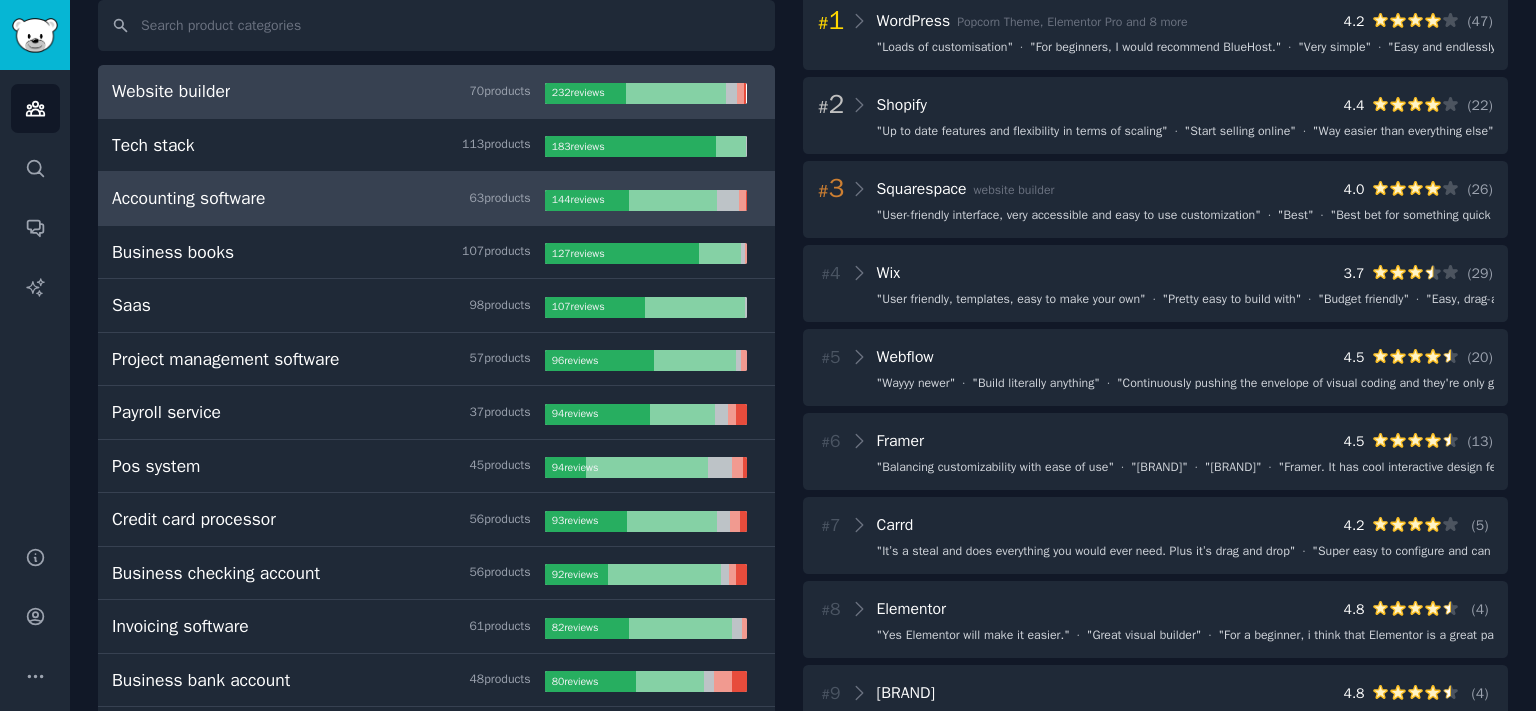 scroll, scrollTop: 153, scrollLeft: 0, axis: vertical 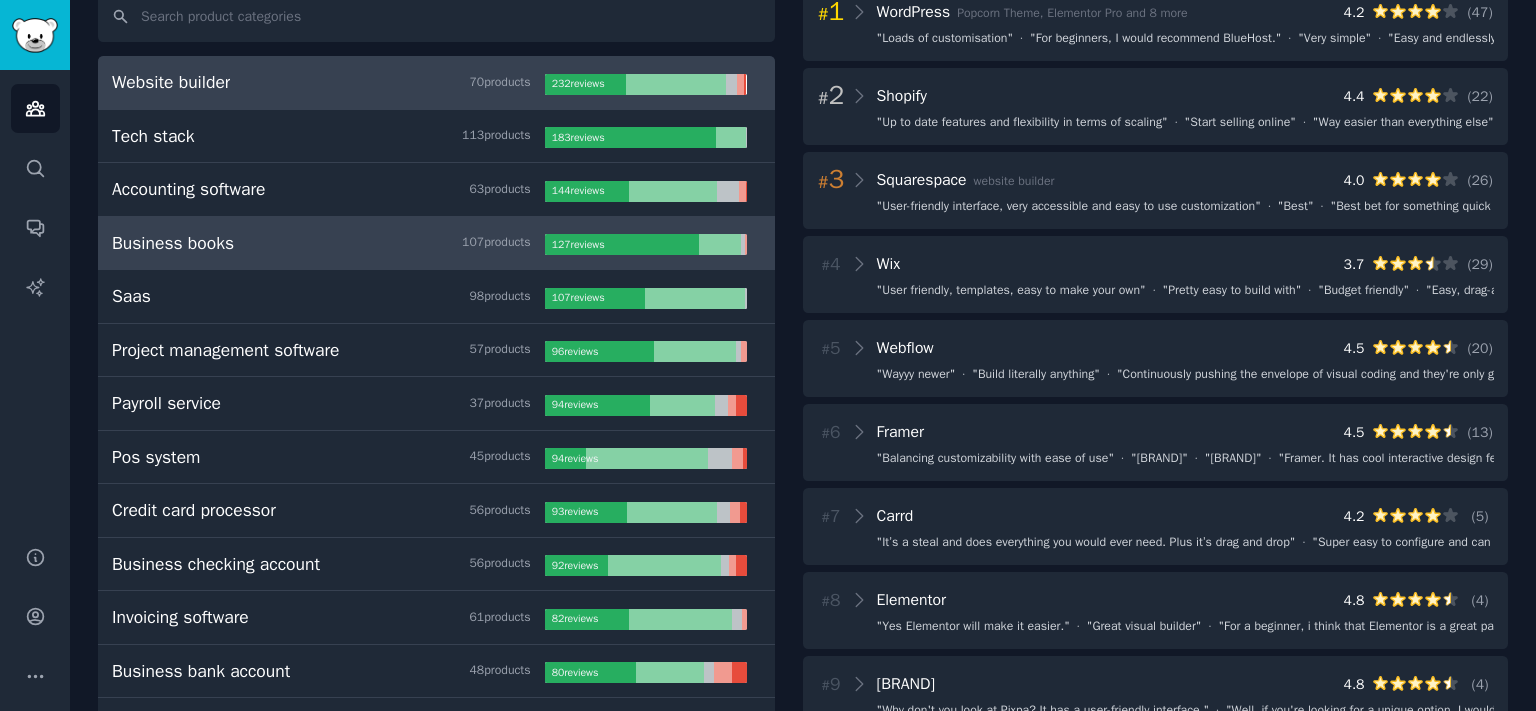 click on "Business books 107  product s 127  review s" at bounding box center [436, 244] 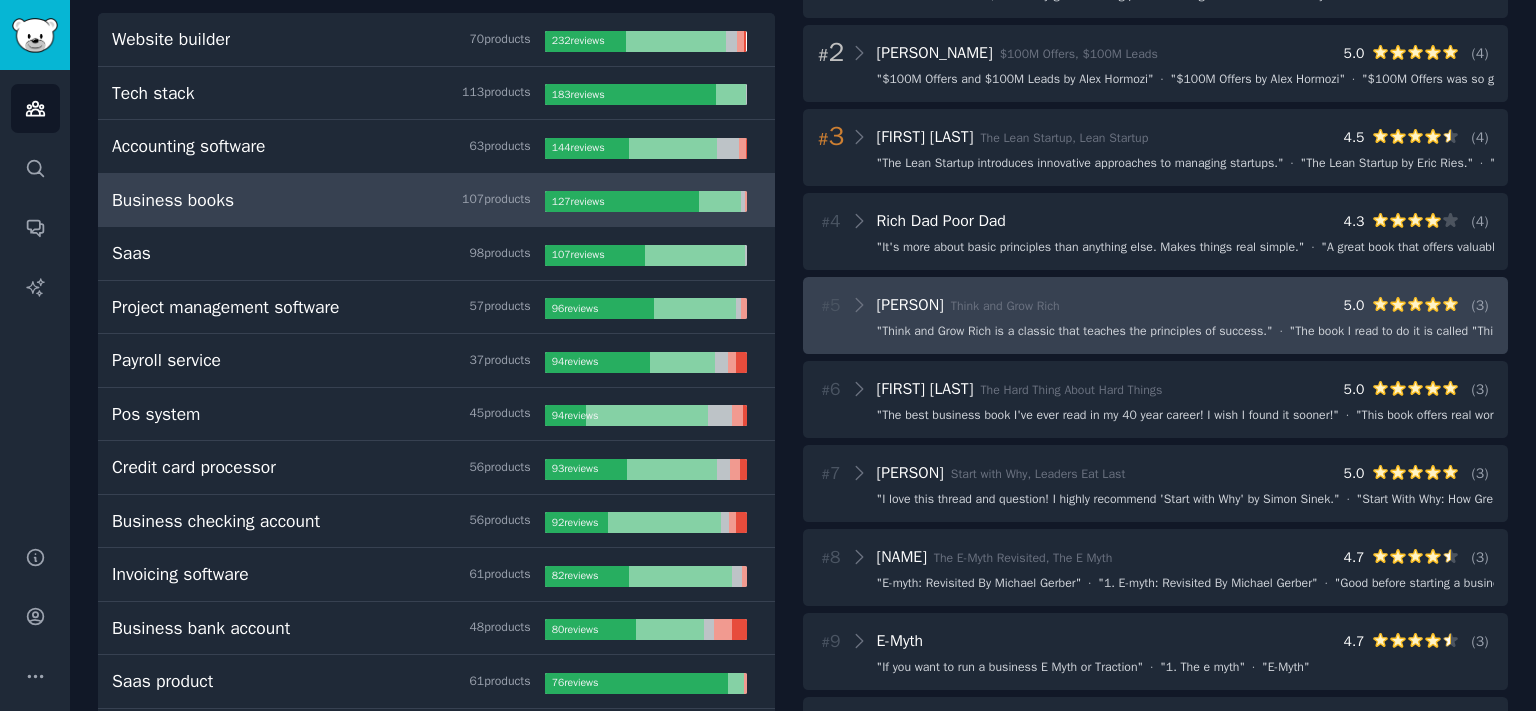 scroll, scrollTop: 264, scrollLeft: 0, axis: vertical 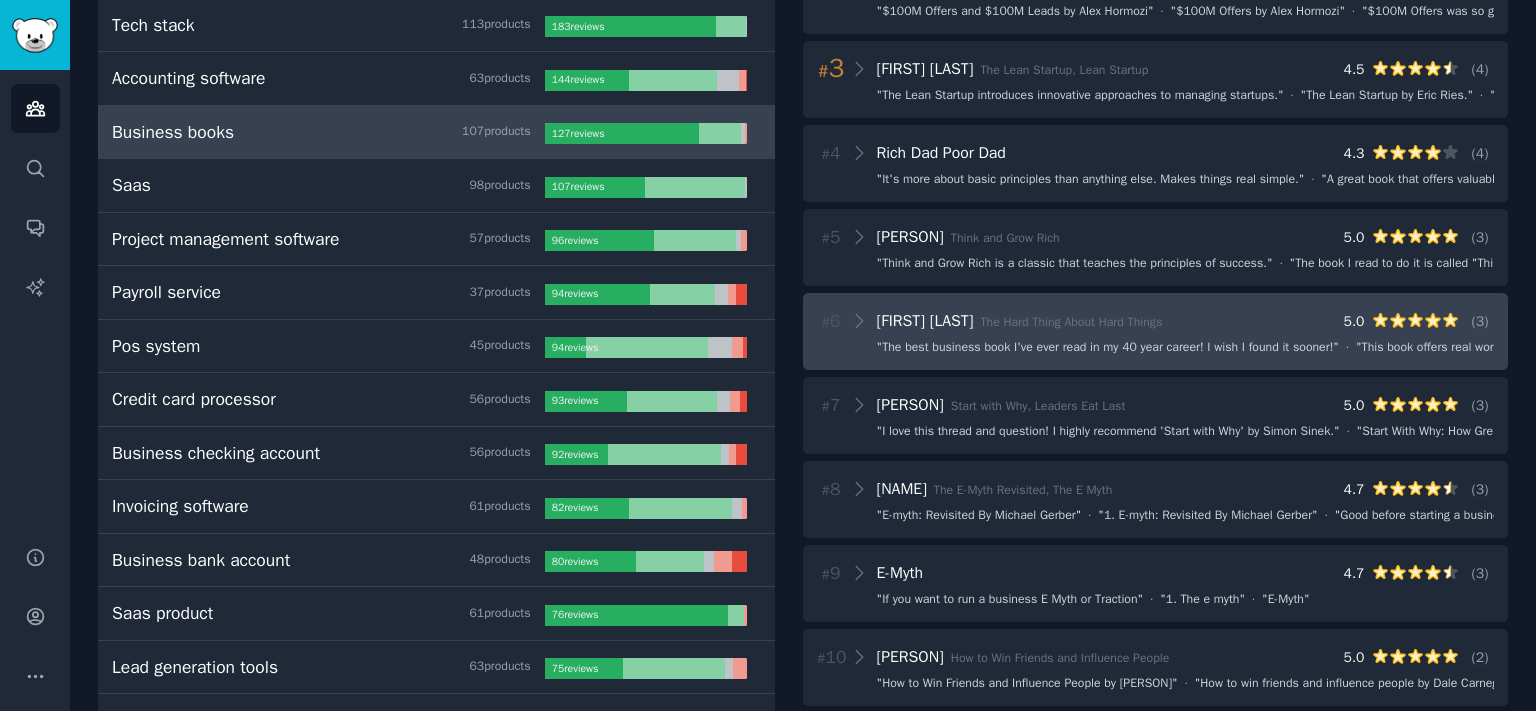 click on "" The best business book I've ever read in my 40 year career! I wish I found it sooner! "" at bounding box center [1108, 348] 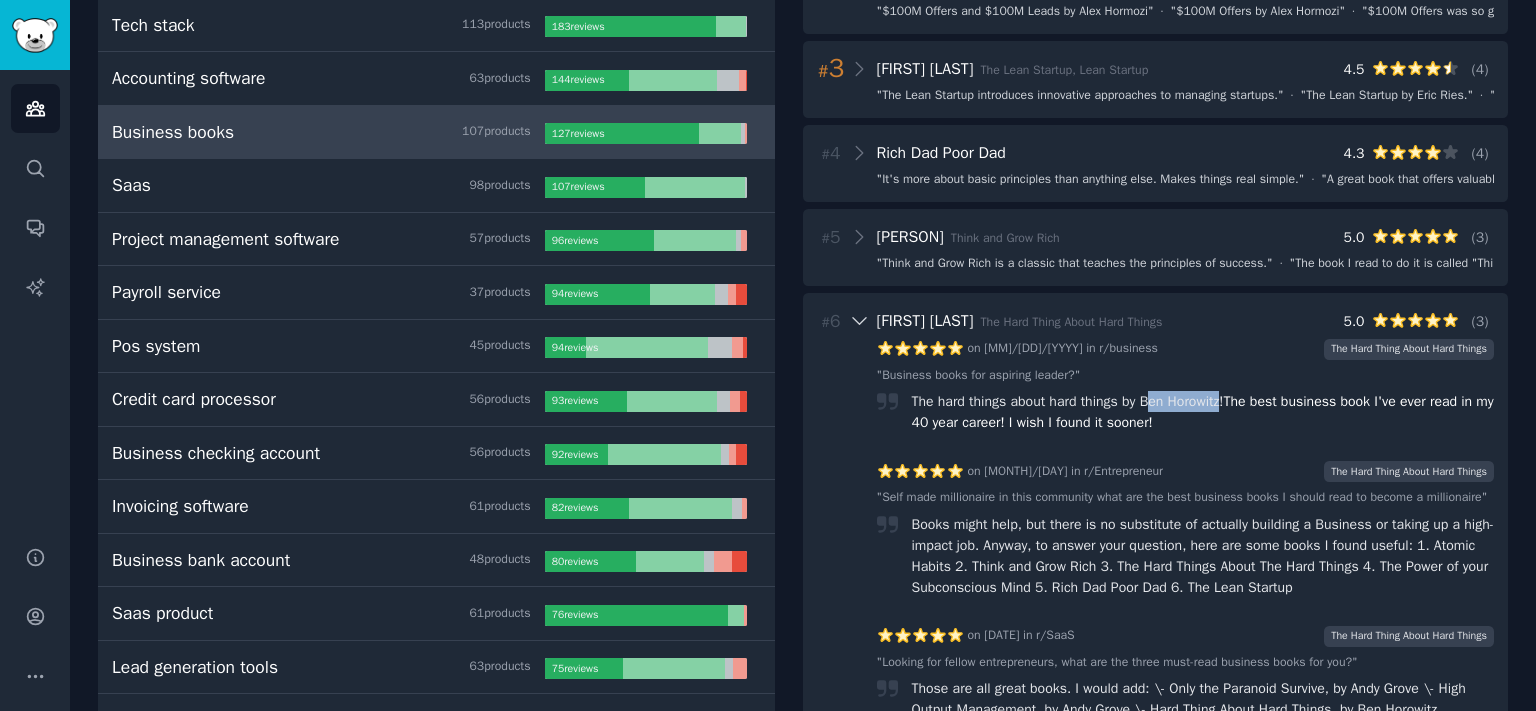 drag, startPoint x: 1141, startPoint y: 399, endPoint x: 1219, endPoint y: 399, distance: 78 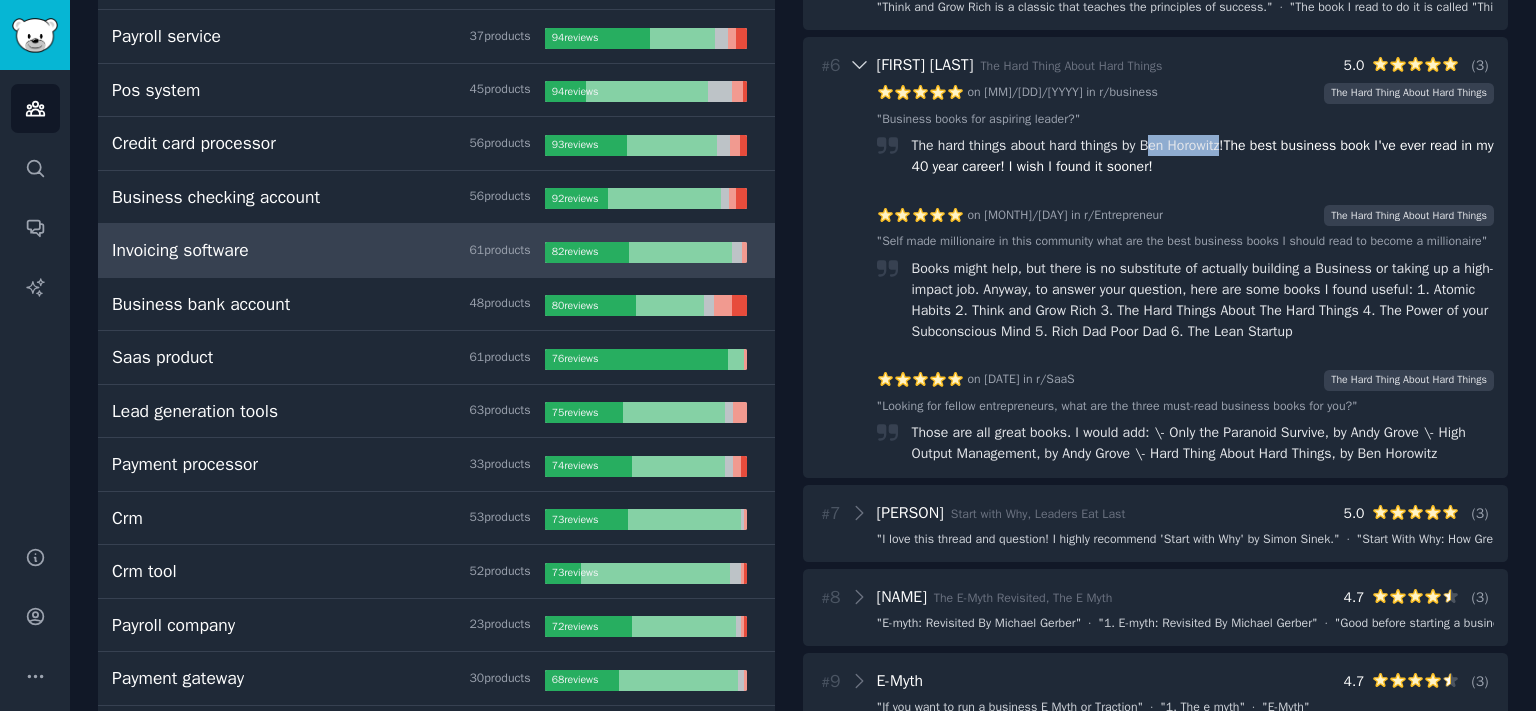scroll, scrollTop: 595, scrollLeft: 0, axis: vertical 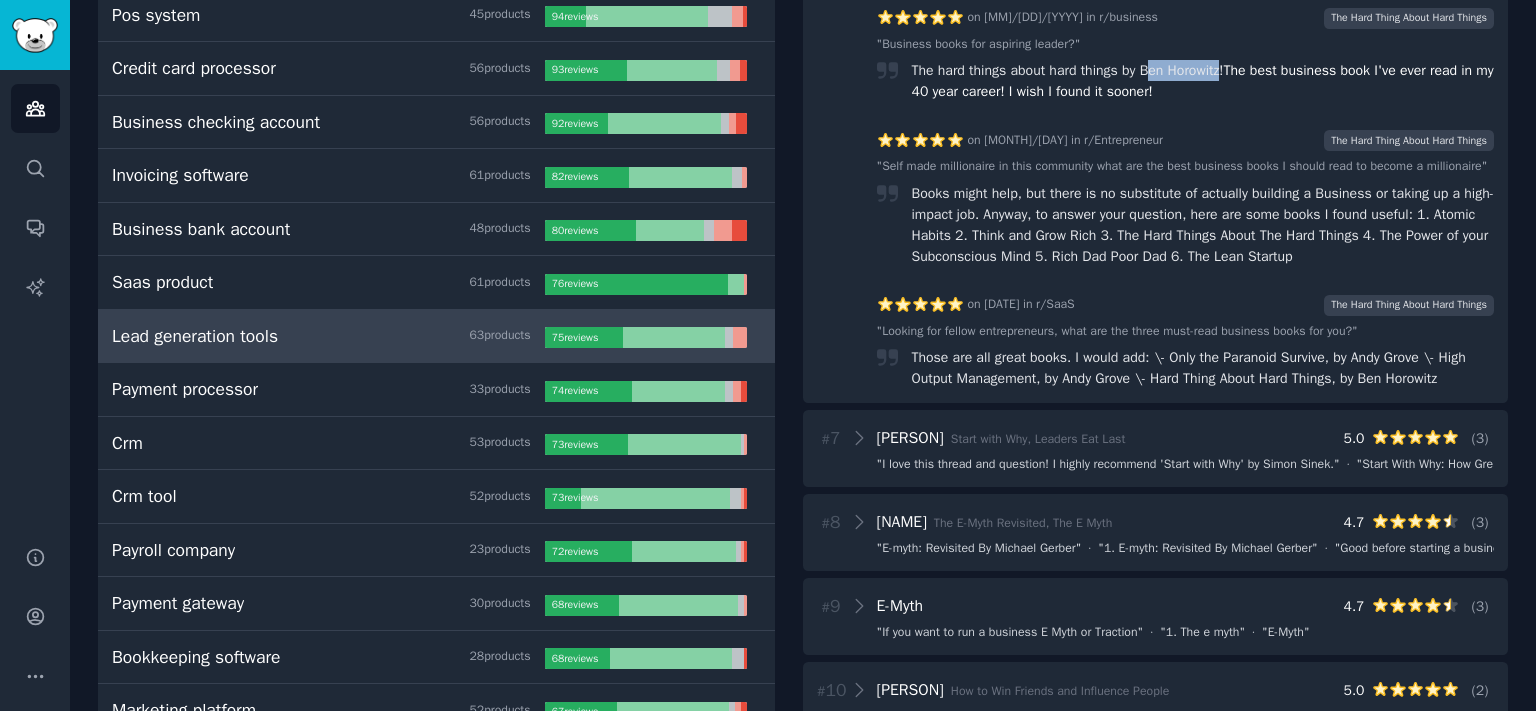 click on "Lead generation tools 63  product s" at bounding box center [328, 336] 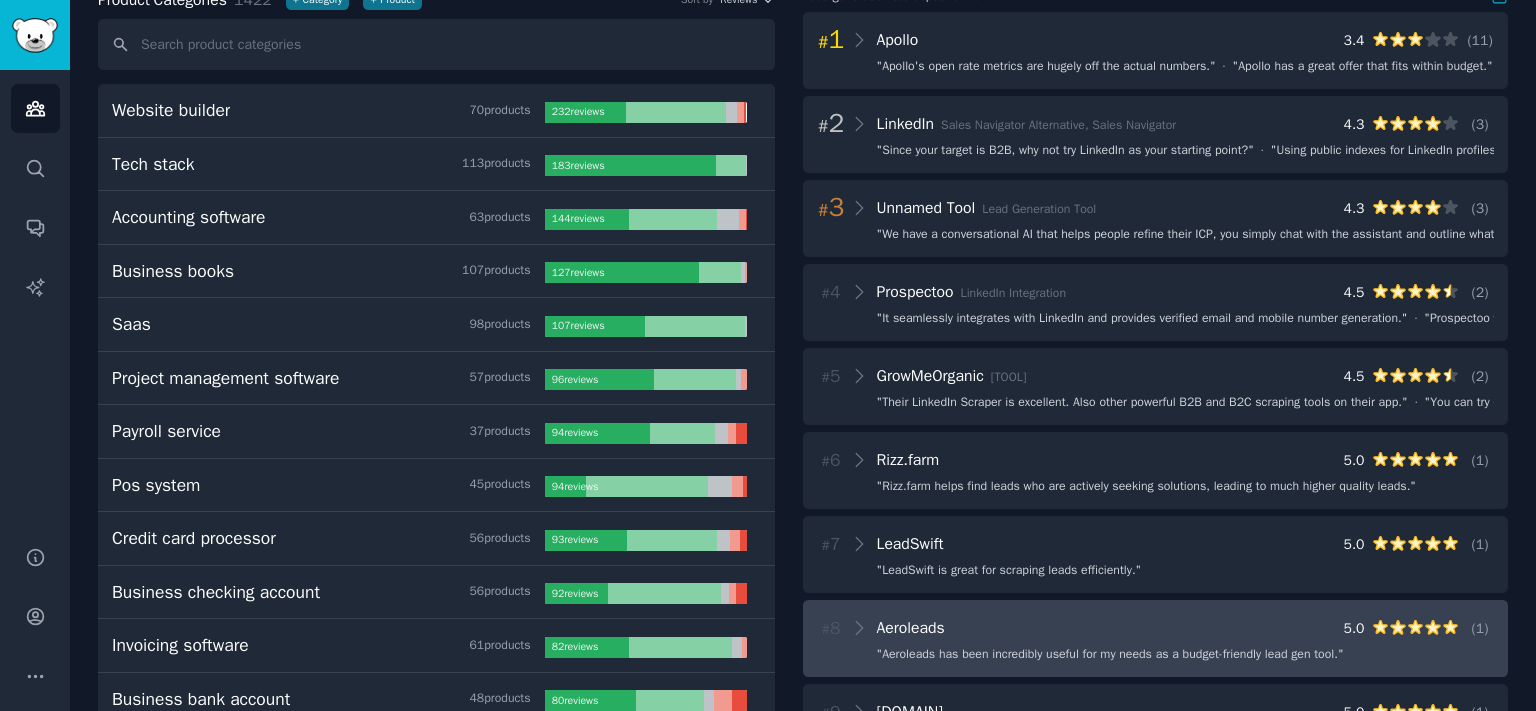 scroll, scrollTop: 111, scrollLeft: 0, axis: vertical 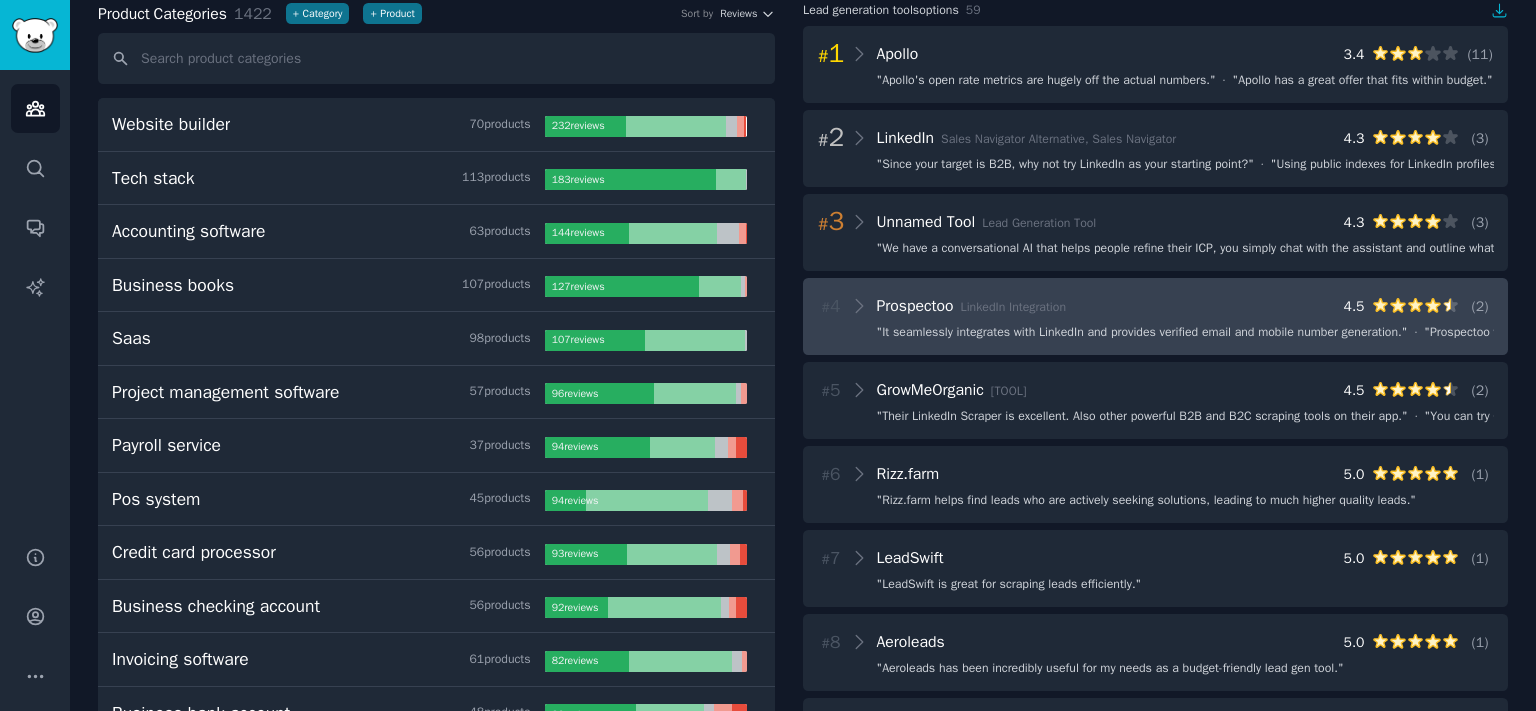 click on "" It seamlessly integrates with LinkedIn and provides verified email and mobile number generation. "" at bounding box center [1142, 333] 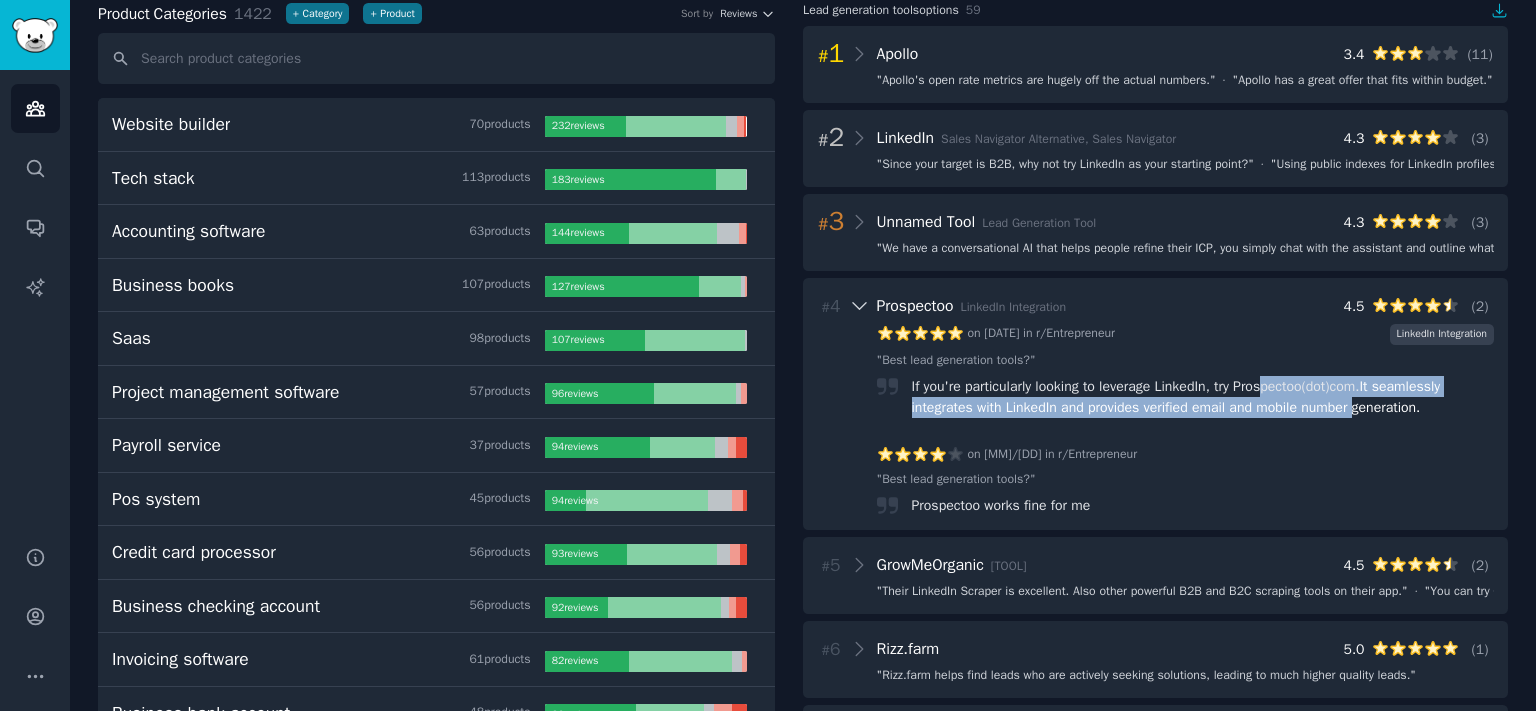 drag, startPoint x: 1315, startPoint y: 389, endPoint x: 1422, endPoint y: 405, distance: 108.18965 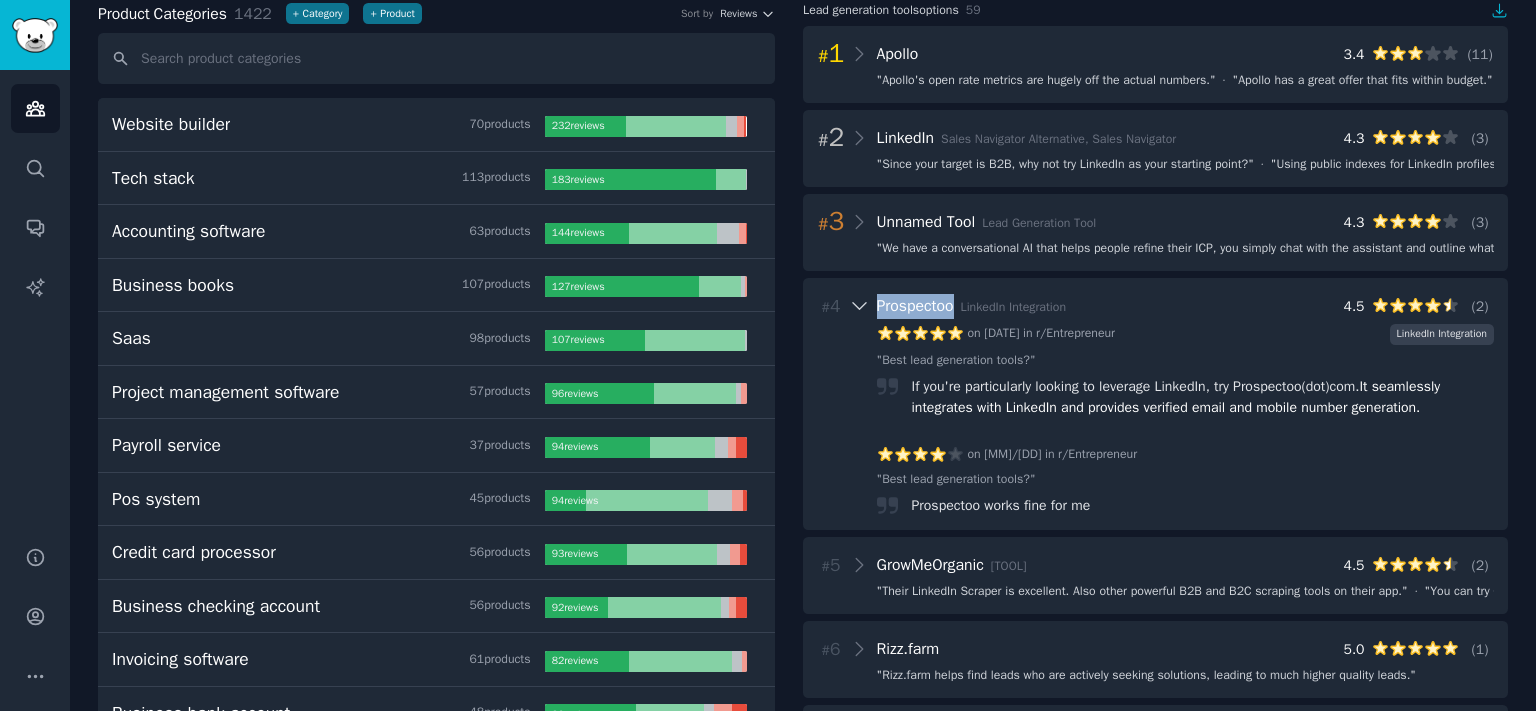 drag, startPoint x: 954, startPoint y: 308, endPoint x: 870, endPoint y: 290, distance: 85.90693 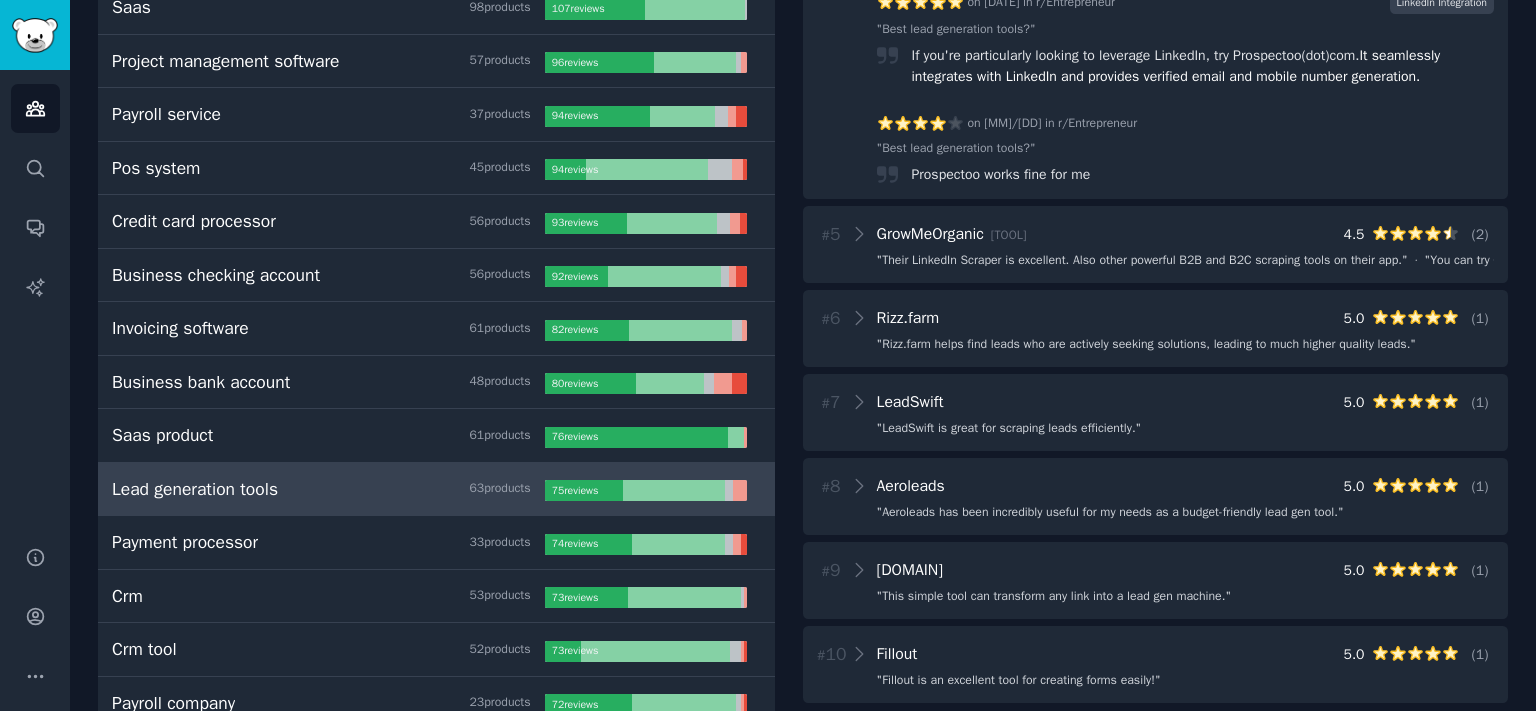 scroll, scrollTop: 221, scrollLeft: 0, axis: vertical 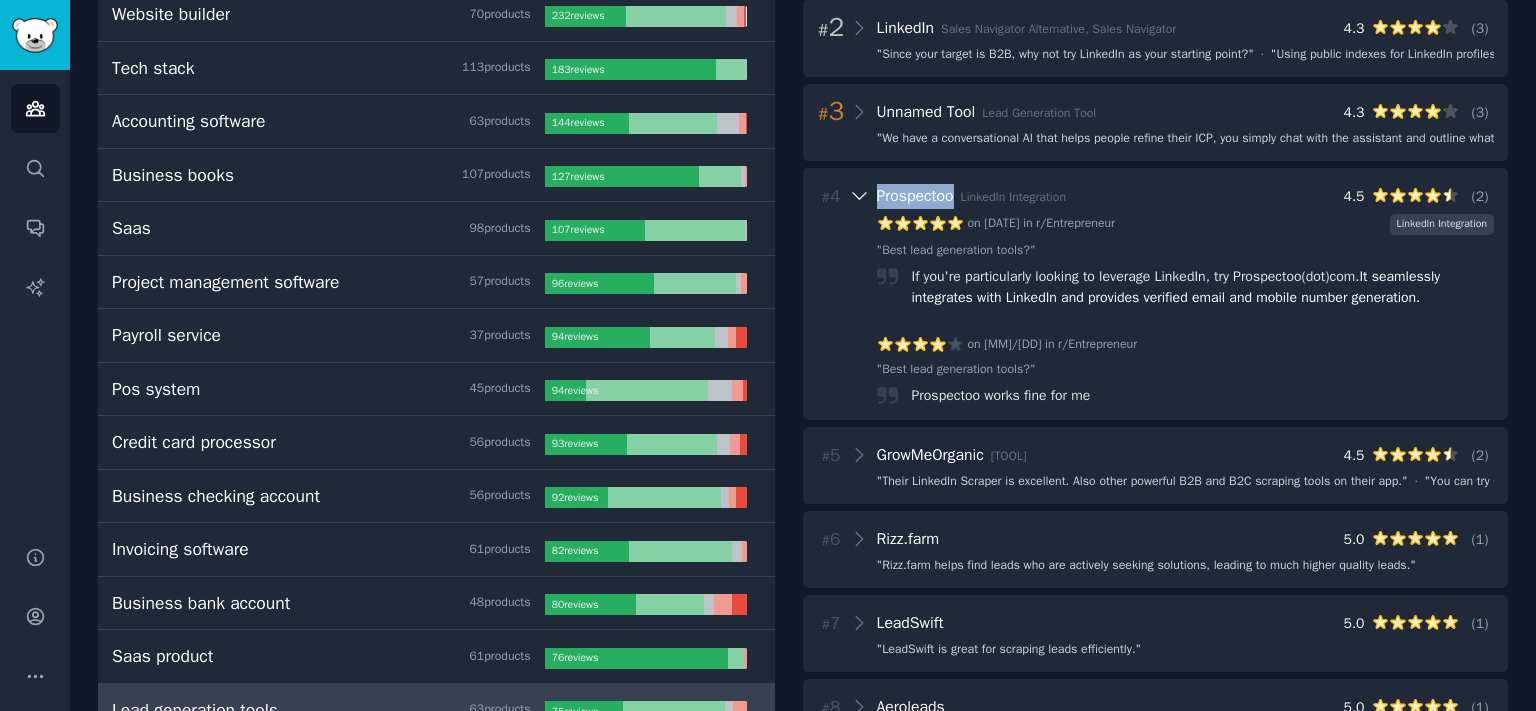 click 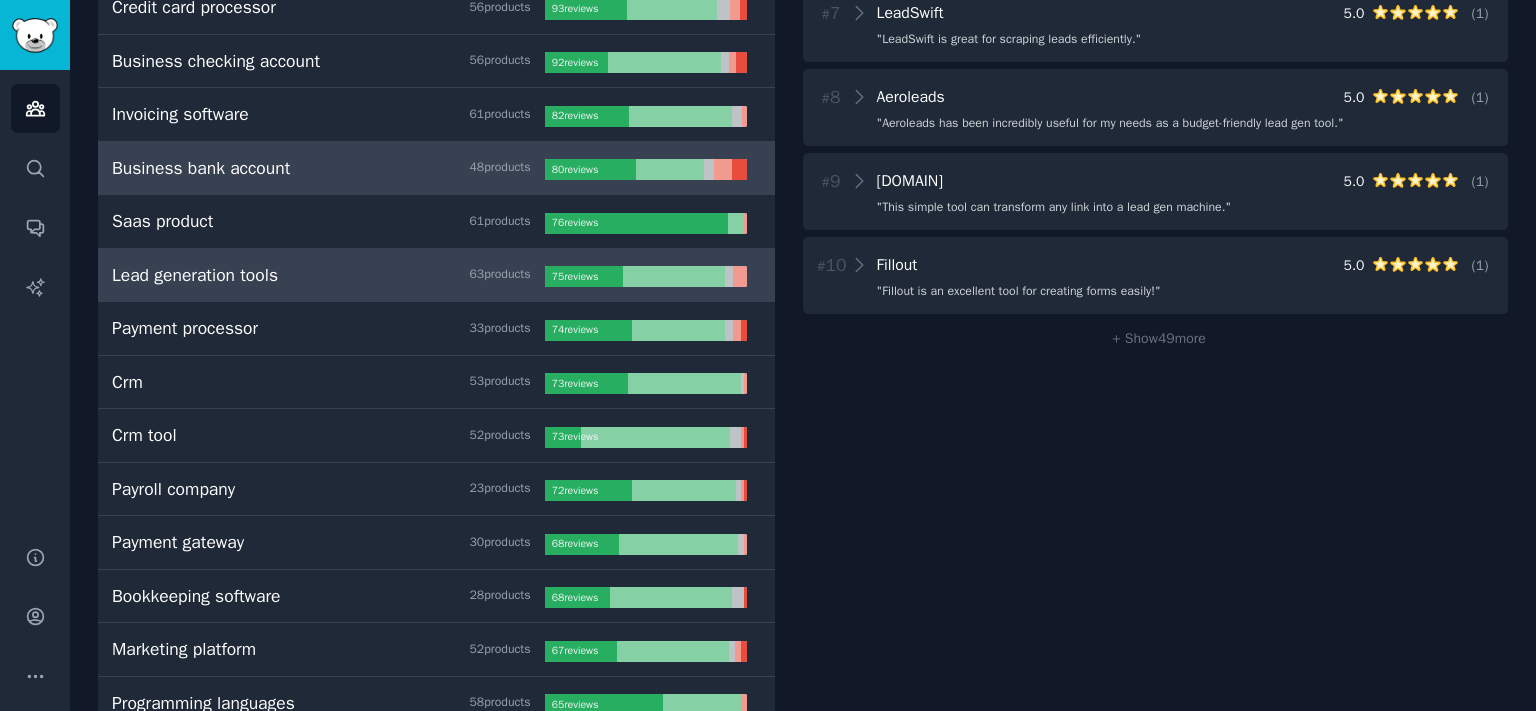 scroll, scrollTop: 663, scrollLeft: 0, axis: vertical 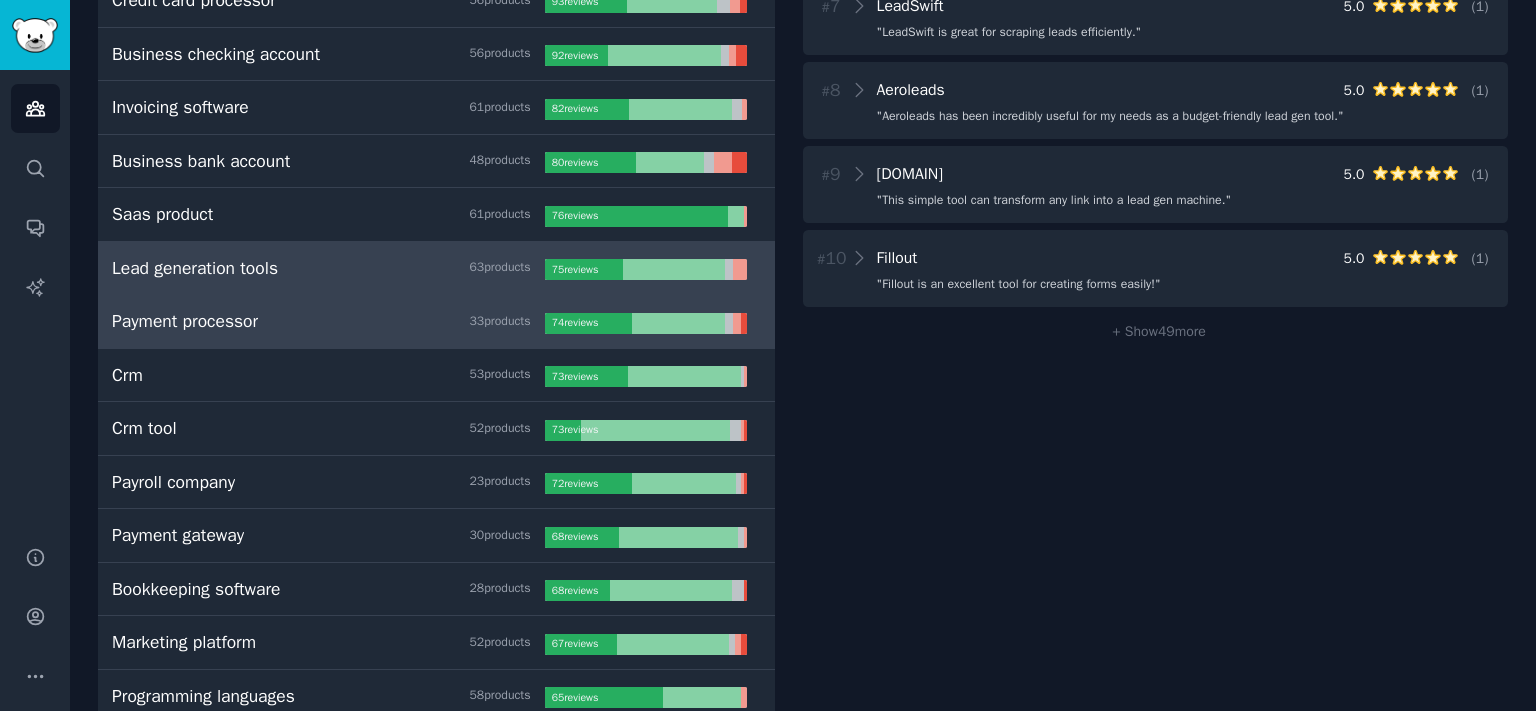 click on "Payment processor 33  product s" at bounding box center [328, 321] 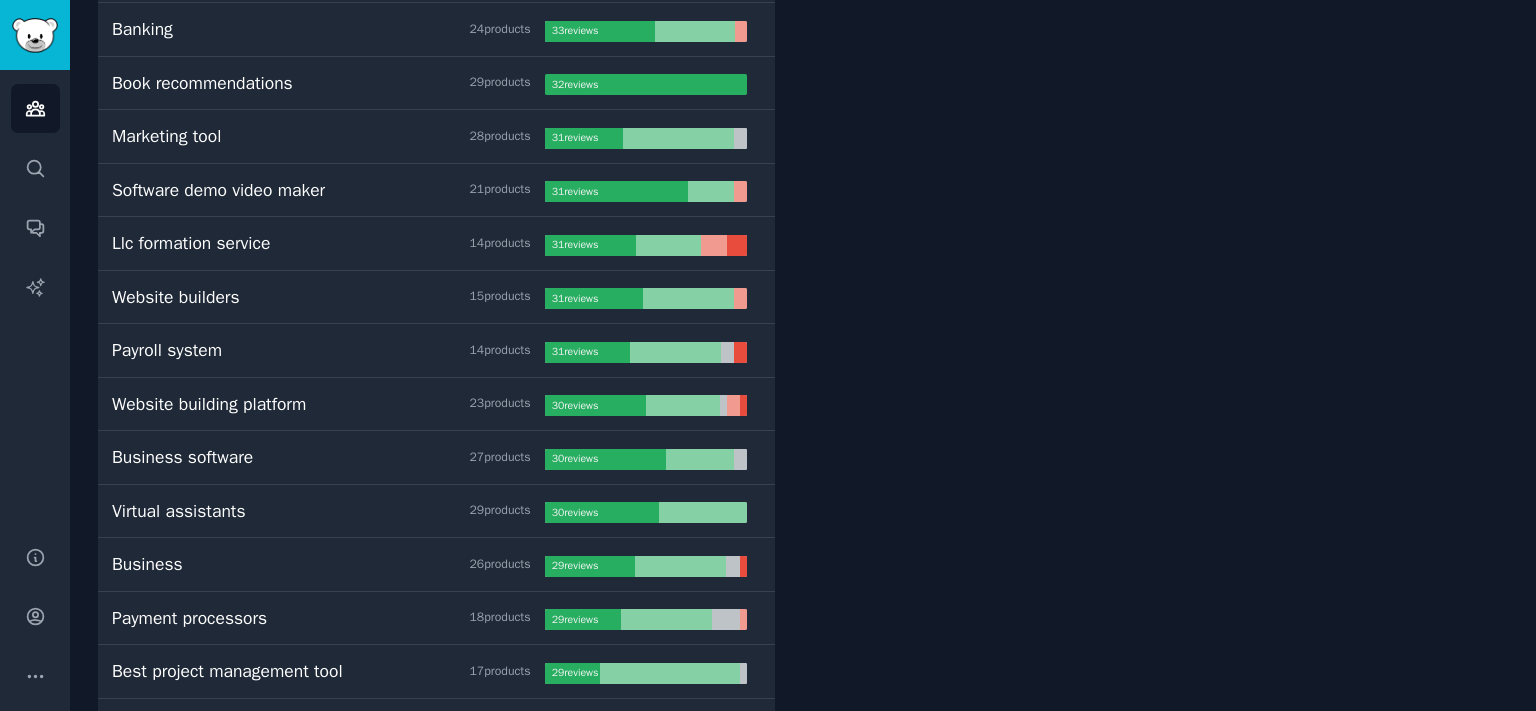scroll, scrollTop: 3533, scrollLeft: 0, axis: vertical 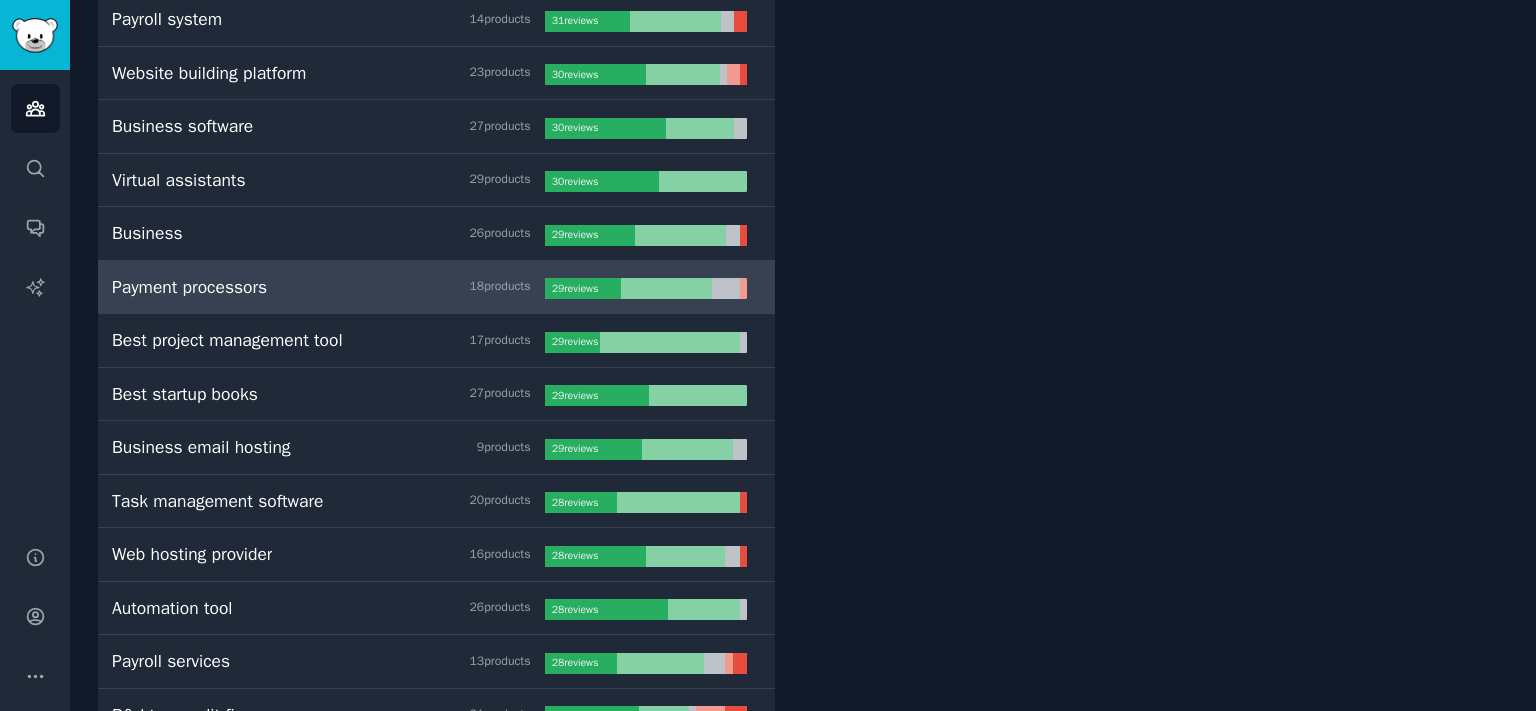 click on "Virtual assistants 29  product s" at bounding box center (328, 180) 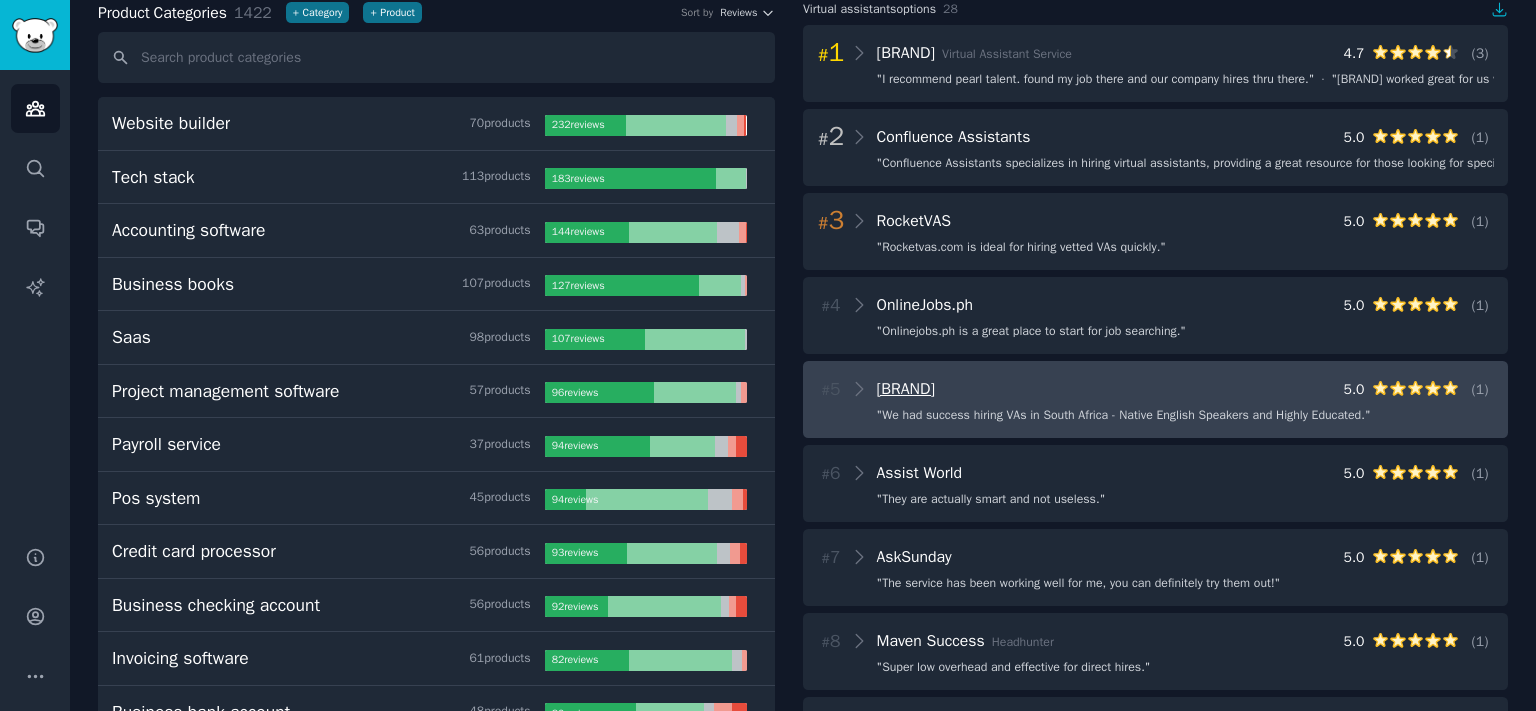 scroll, scrollTop: 111, scrollLeft: 0, axis: vertical 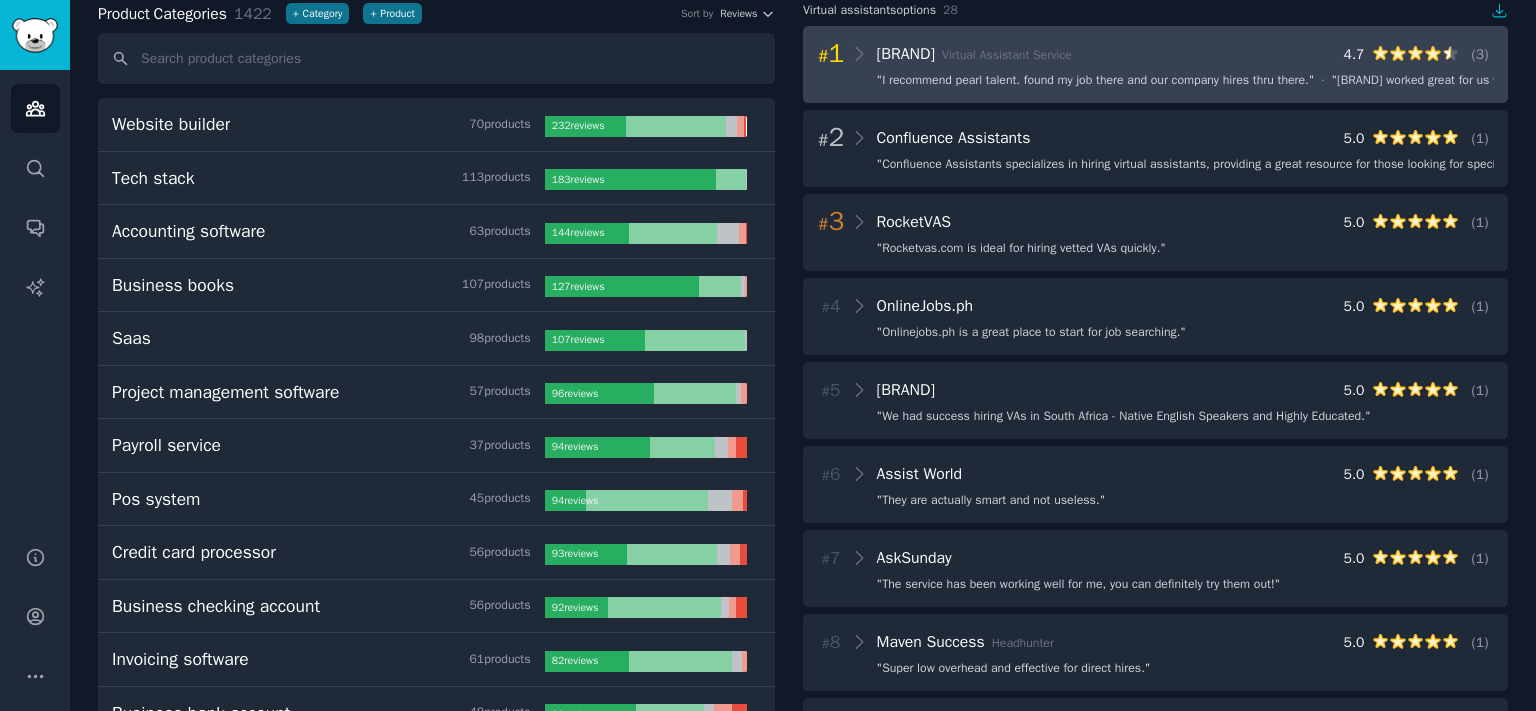 click on "" I recommend pearl talent. found my job there and our company hires thru there. "" at bounding box center [1096, 81] 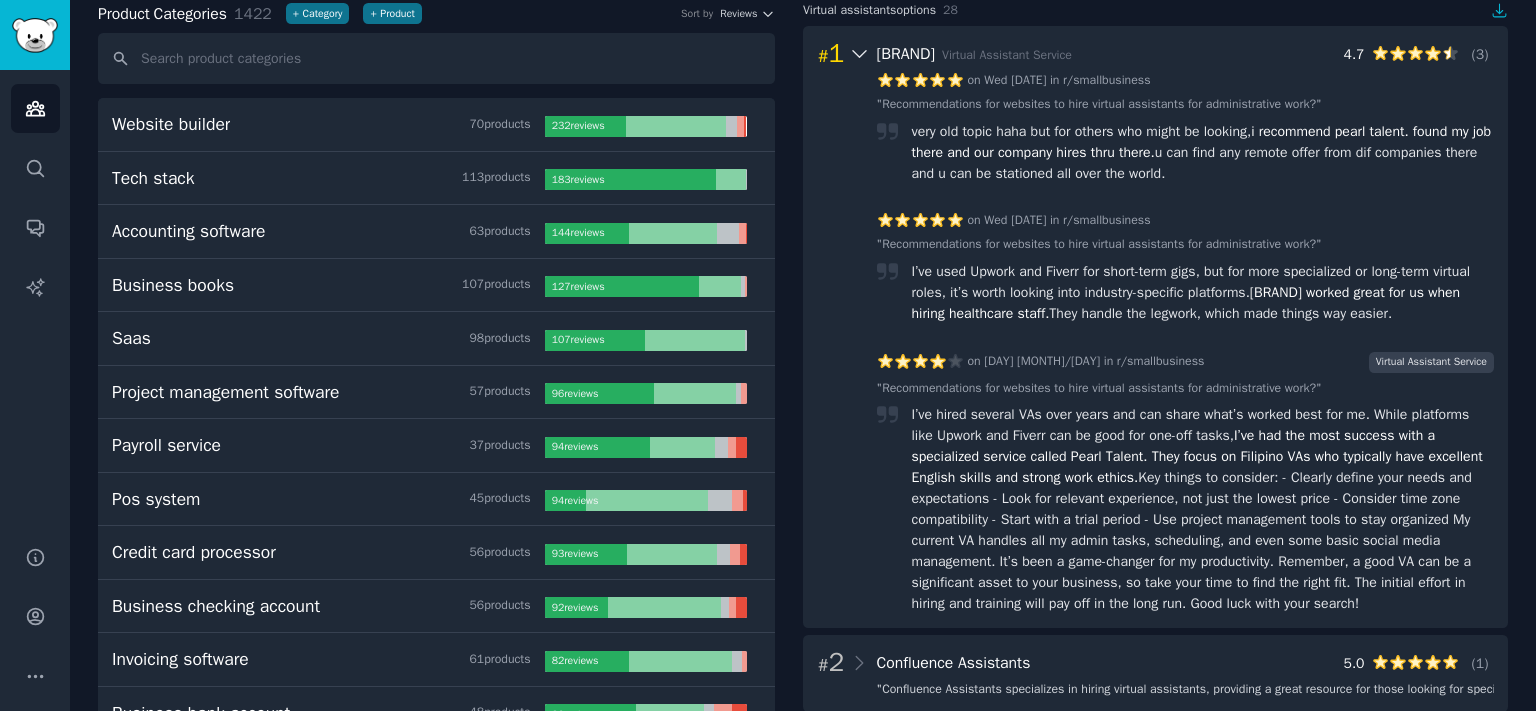 click 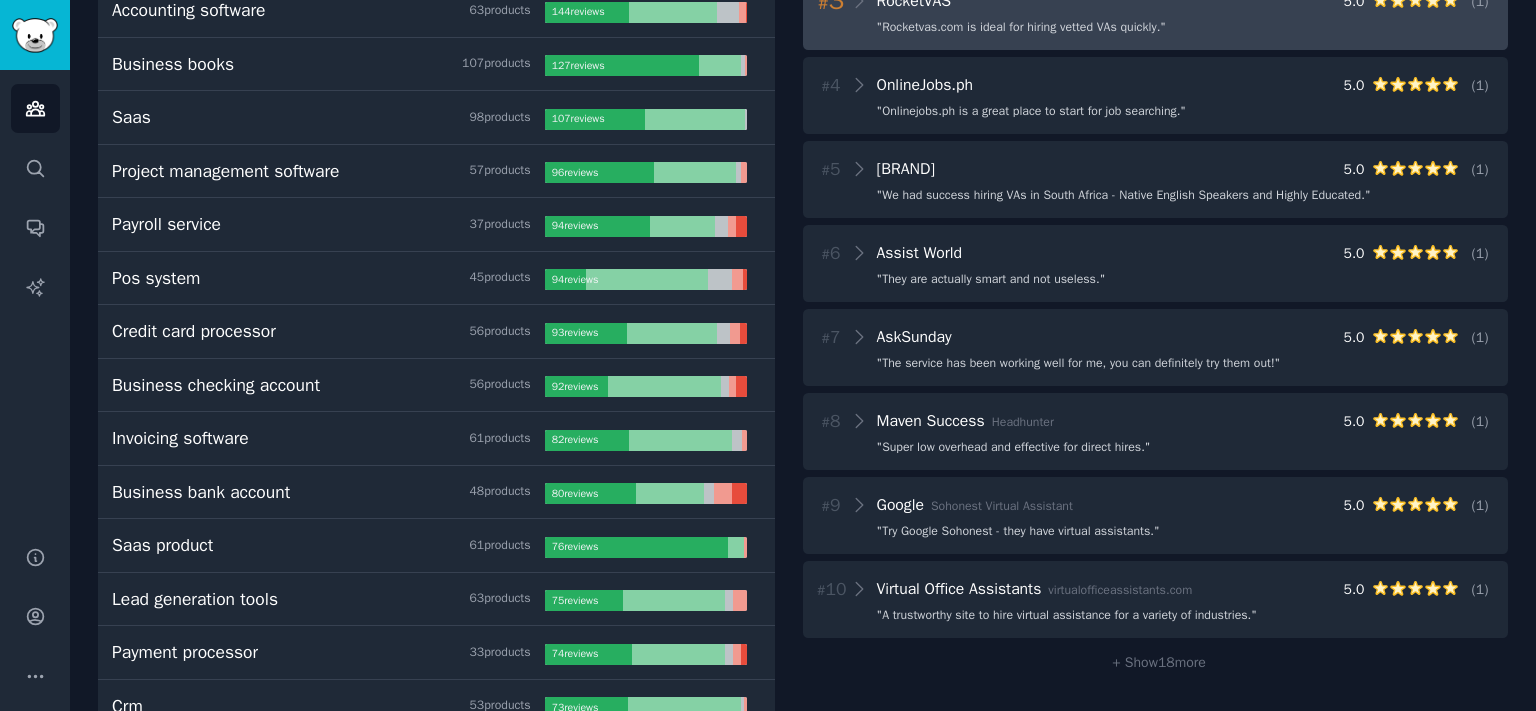 scroll, scrollTop: 0, scrollLeft: 0, axis: both 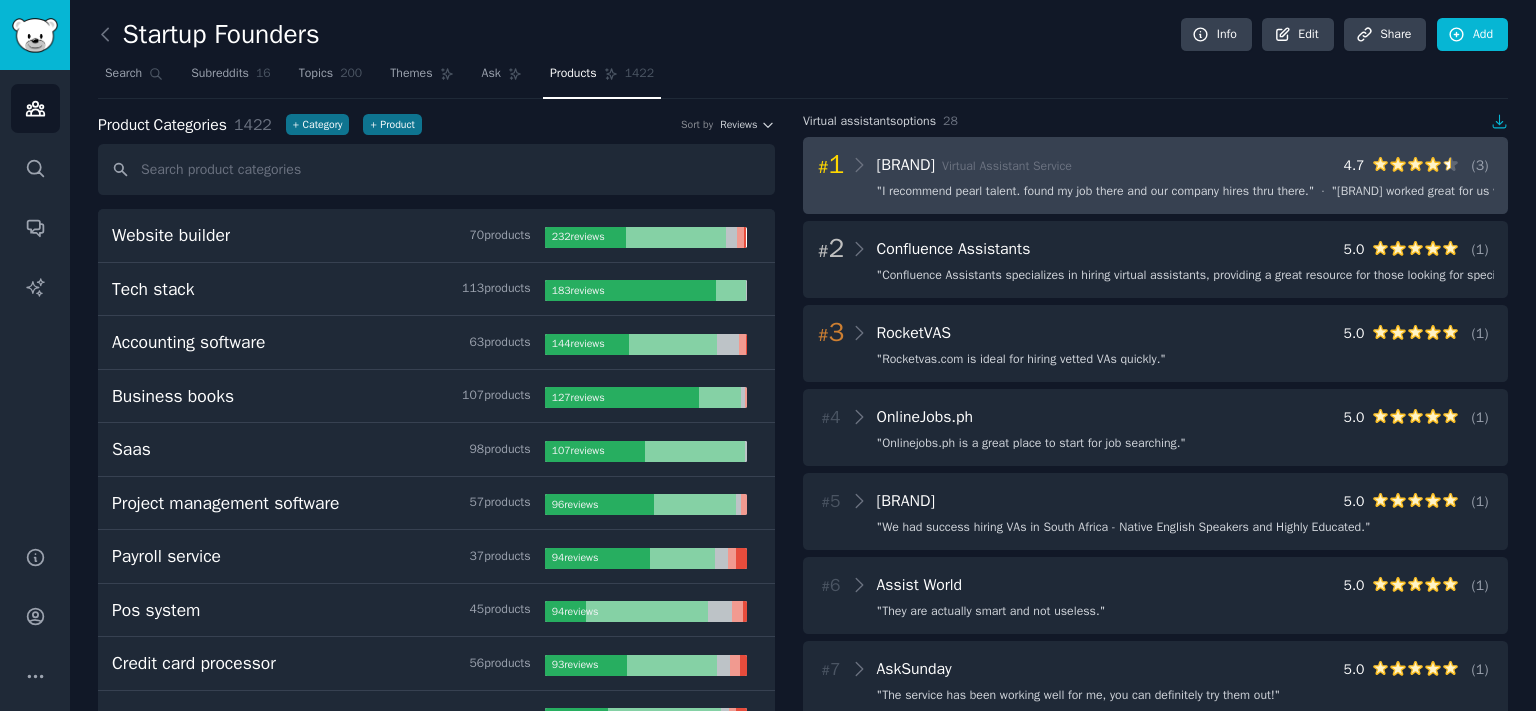 click on "# 1 Pearl Talent Virtual Assistant Service  4.7 ( 3 ) " I recommend pearl talent. found my job there and our company hires thru there. " · " Pearl Talent worked great for us when hiring healthcare staff. " · " I’ve had the most success with a specialized service called Pearl Talent. They focus on Filipino VAs who typically have excellent English skills and strong work ethics. "" at bounding box center [1155, 175] 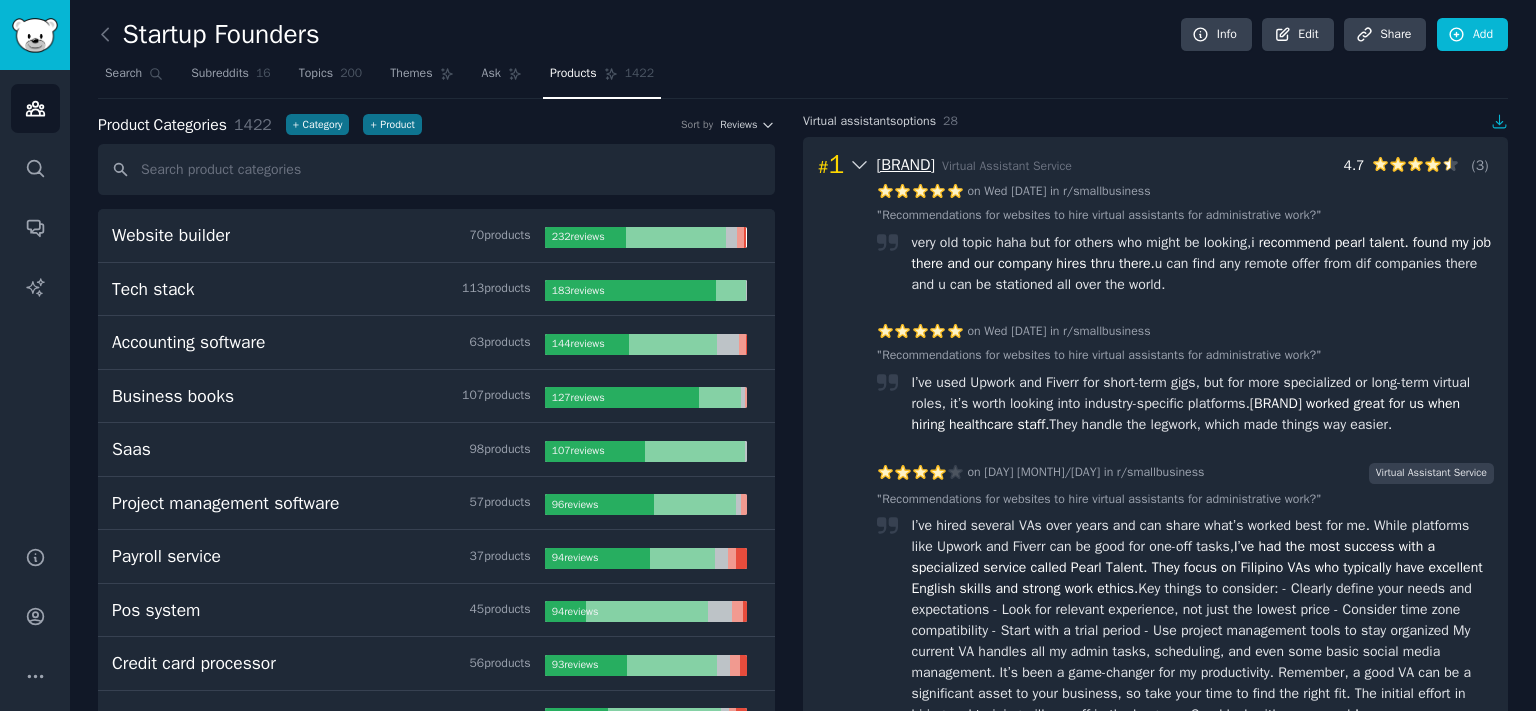 click on "Pearl Talent" at bounding box center (906, 165) 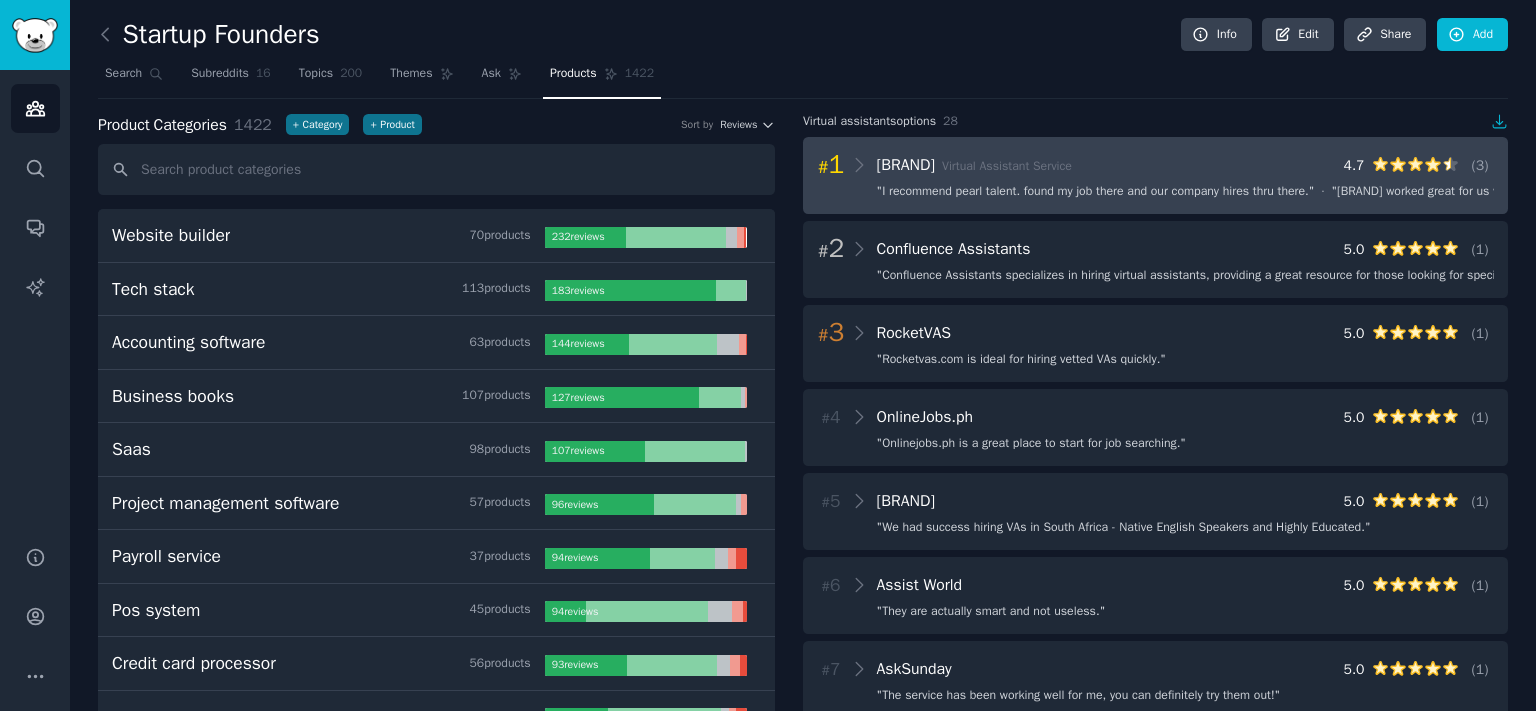 click on "# 1 Pearl Talent Virtual Assistant Service  4.7 ( 3 ) " I recommend pearl talent. found my job there and our company hires thru there. " · " Pearl Talent worked great for us when hiring healthcare staff. " · " I’ve had the most success with a specialized service called Pearl Talent. They focus on Filipino VAs who typically have excellent English skills and strong work ethics. "" at bounding box center [1155, 175] 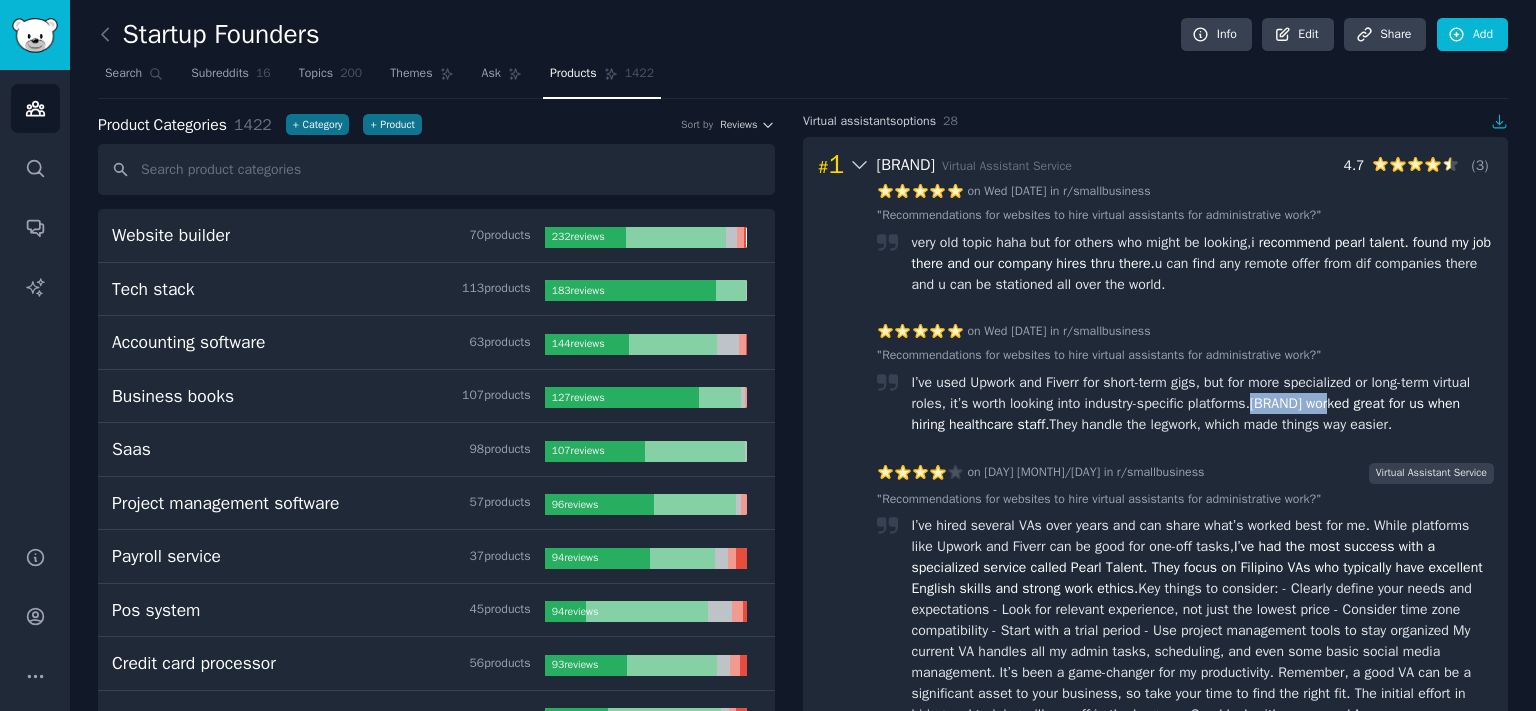drag, startPoint x: 1251, startPoint y: 403, endPoint x: 1319, endPoint y: 402, distance: 68.007355 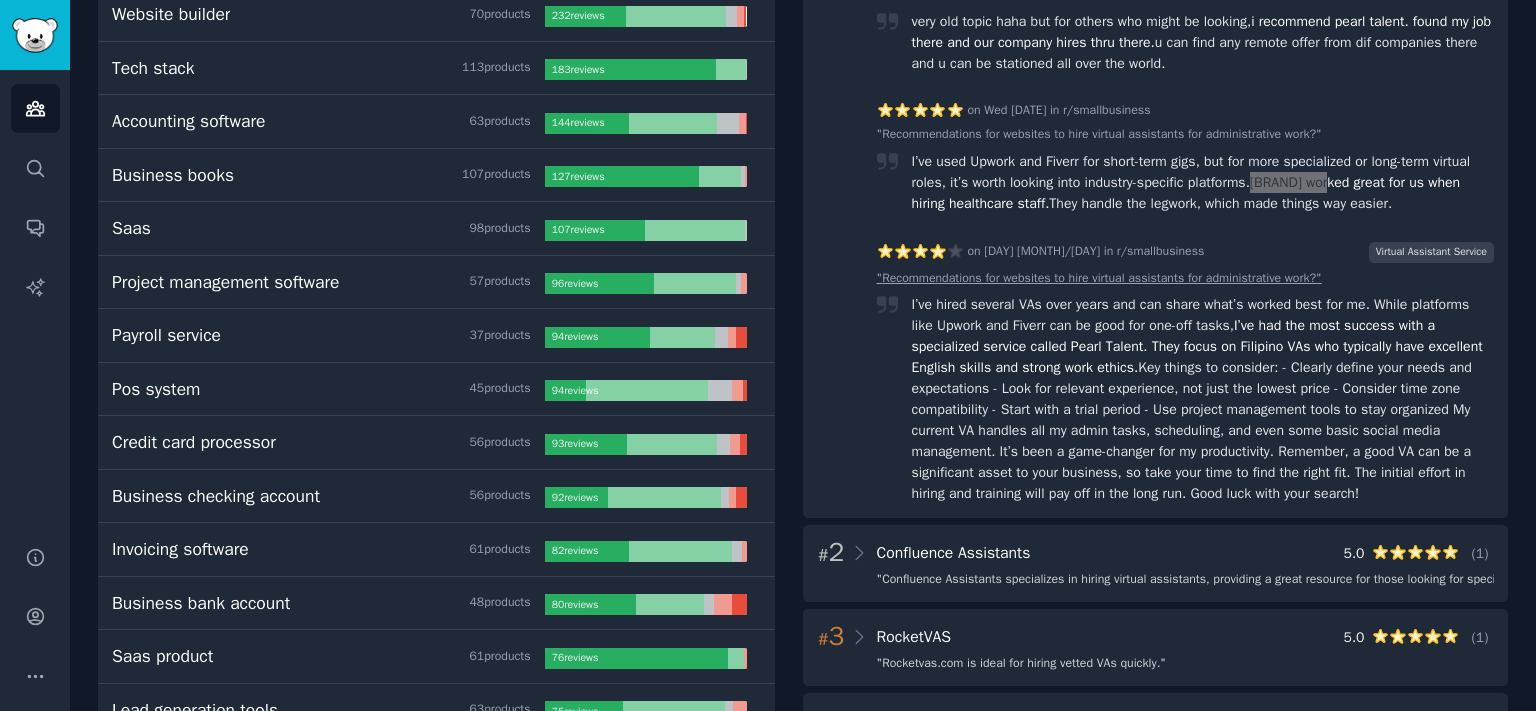scroll, scrollTop: 552, scrollLeft: 0, axis: vertical 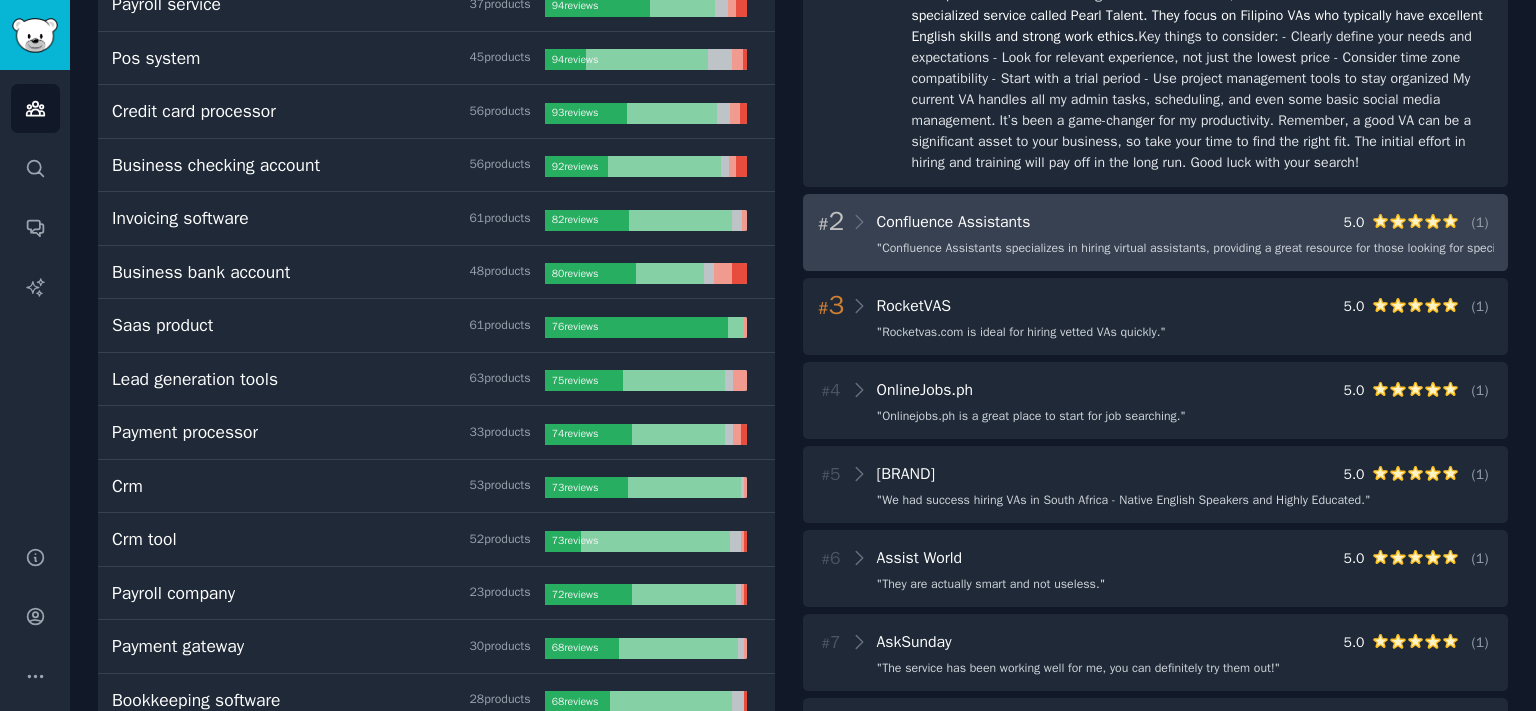 click on "# 2 Confluence Assistants 5.0 ( 1 )" at bounding box center (1155, 222) 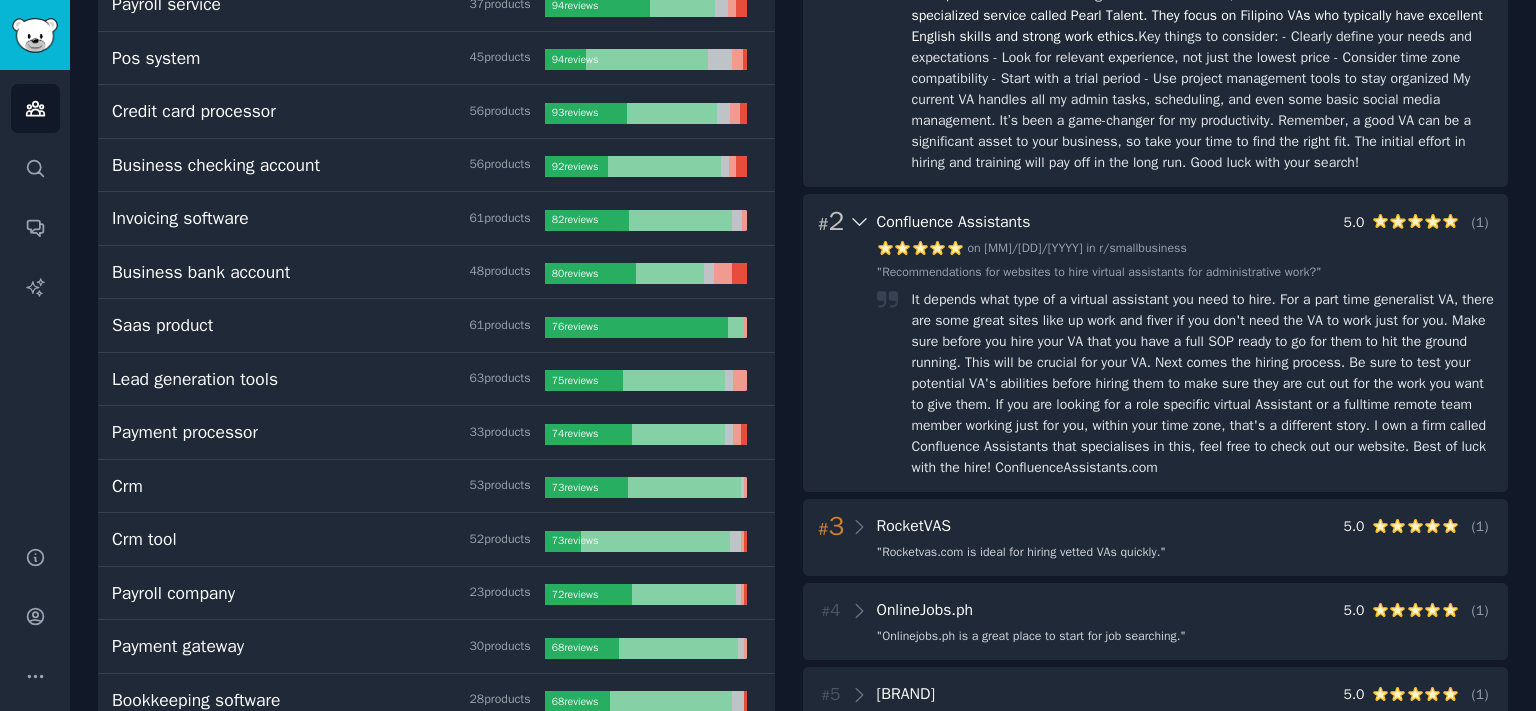 click 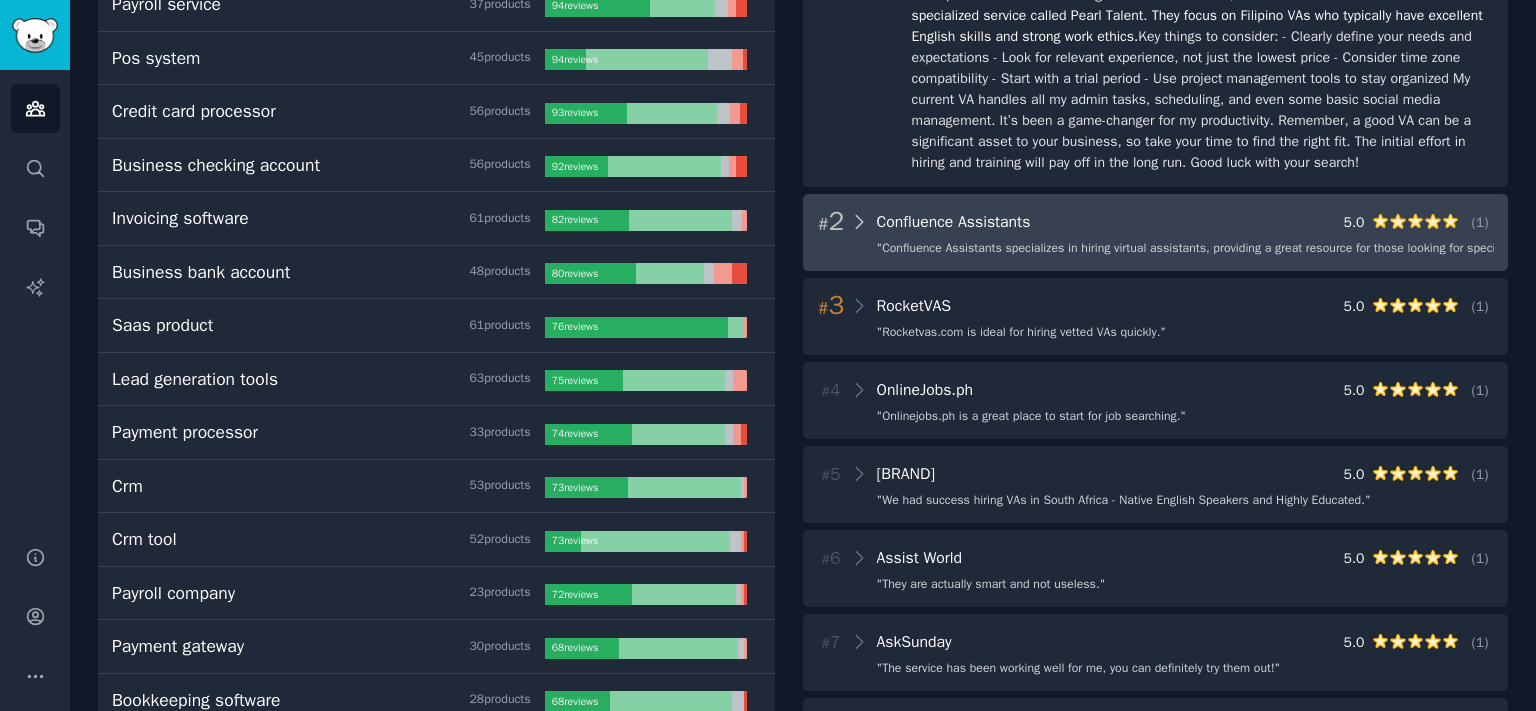 click 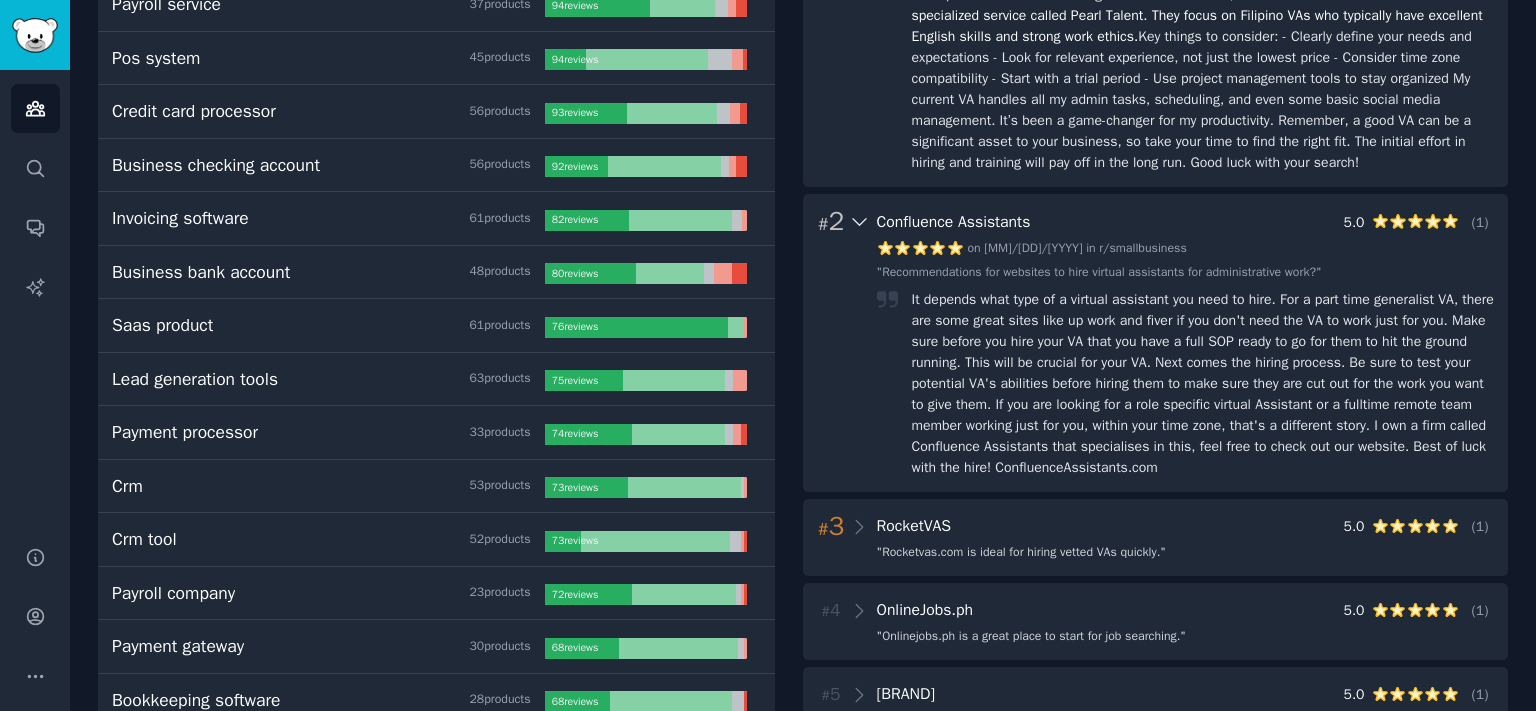 click 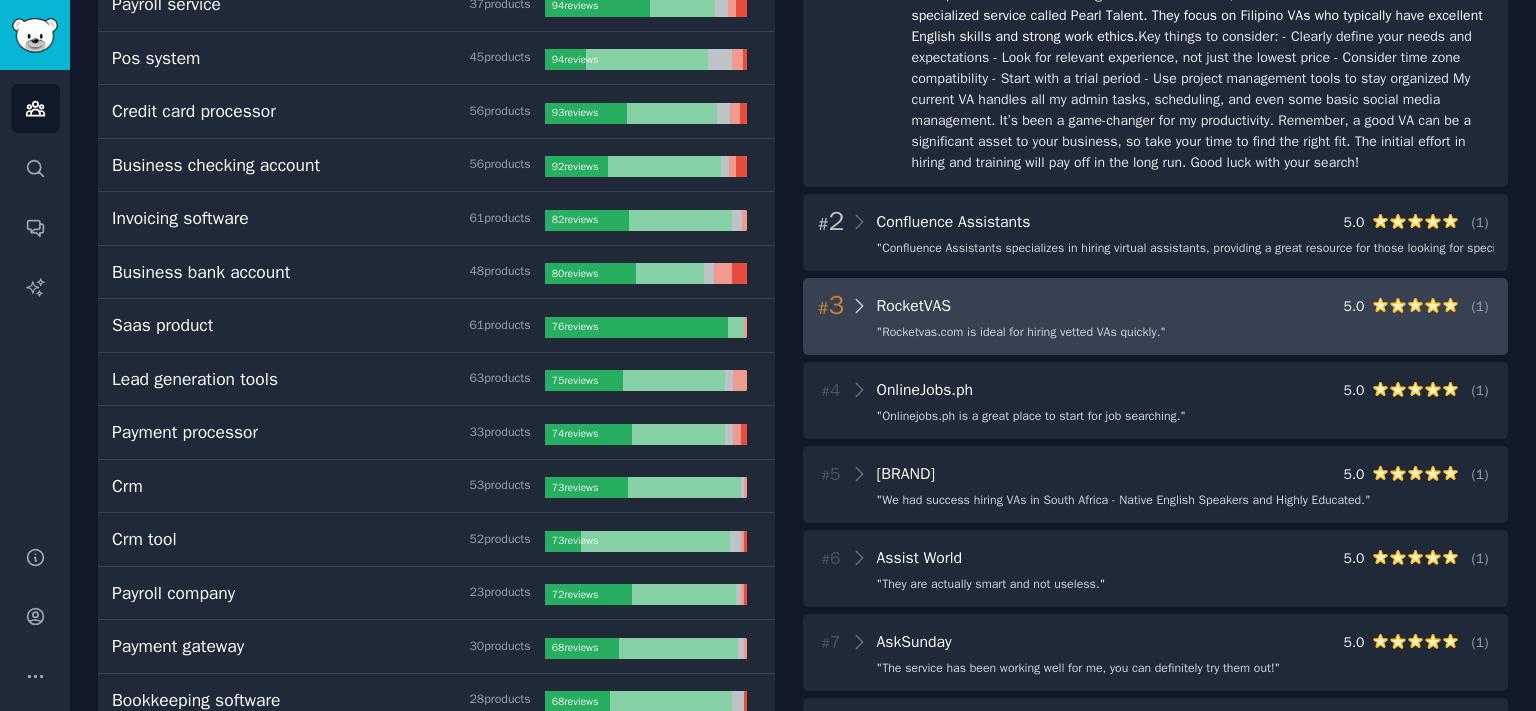 click 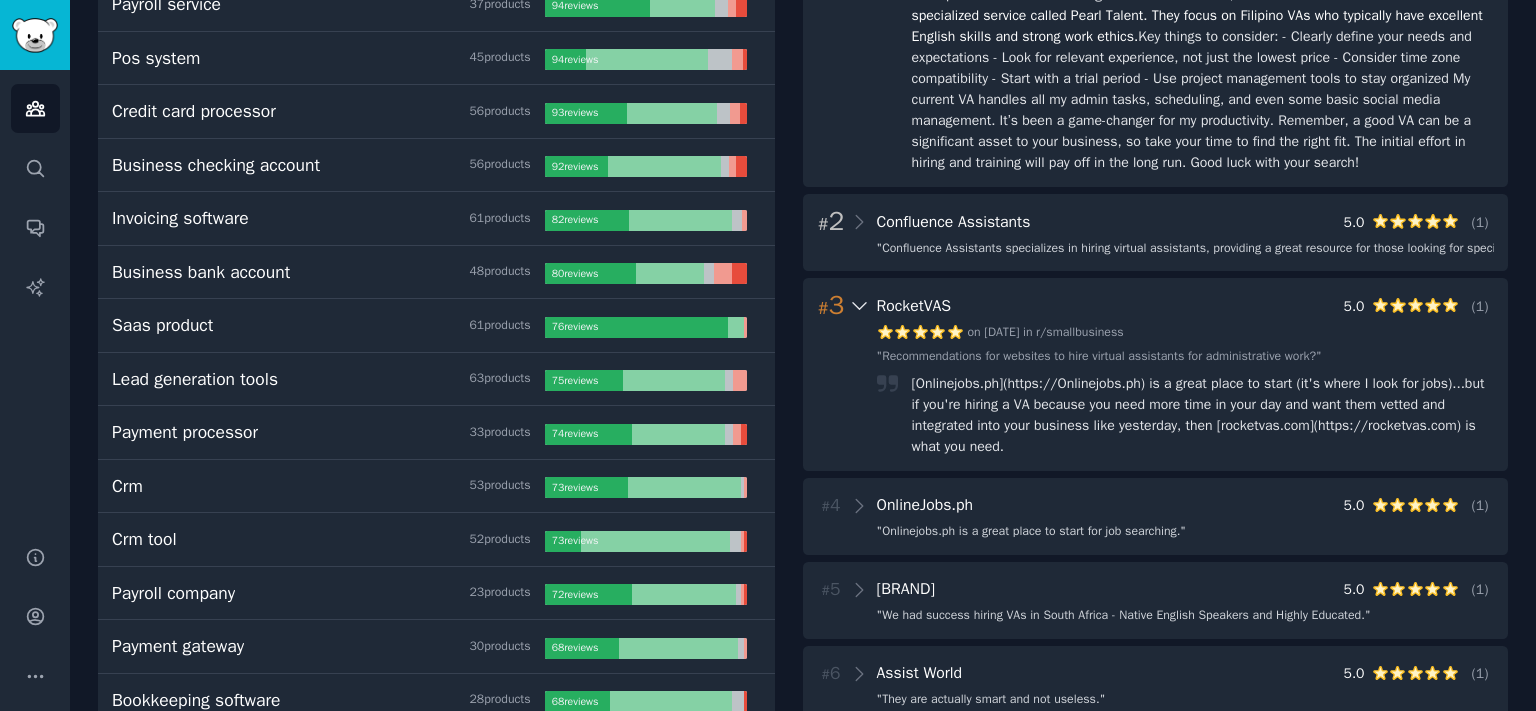 click 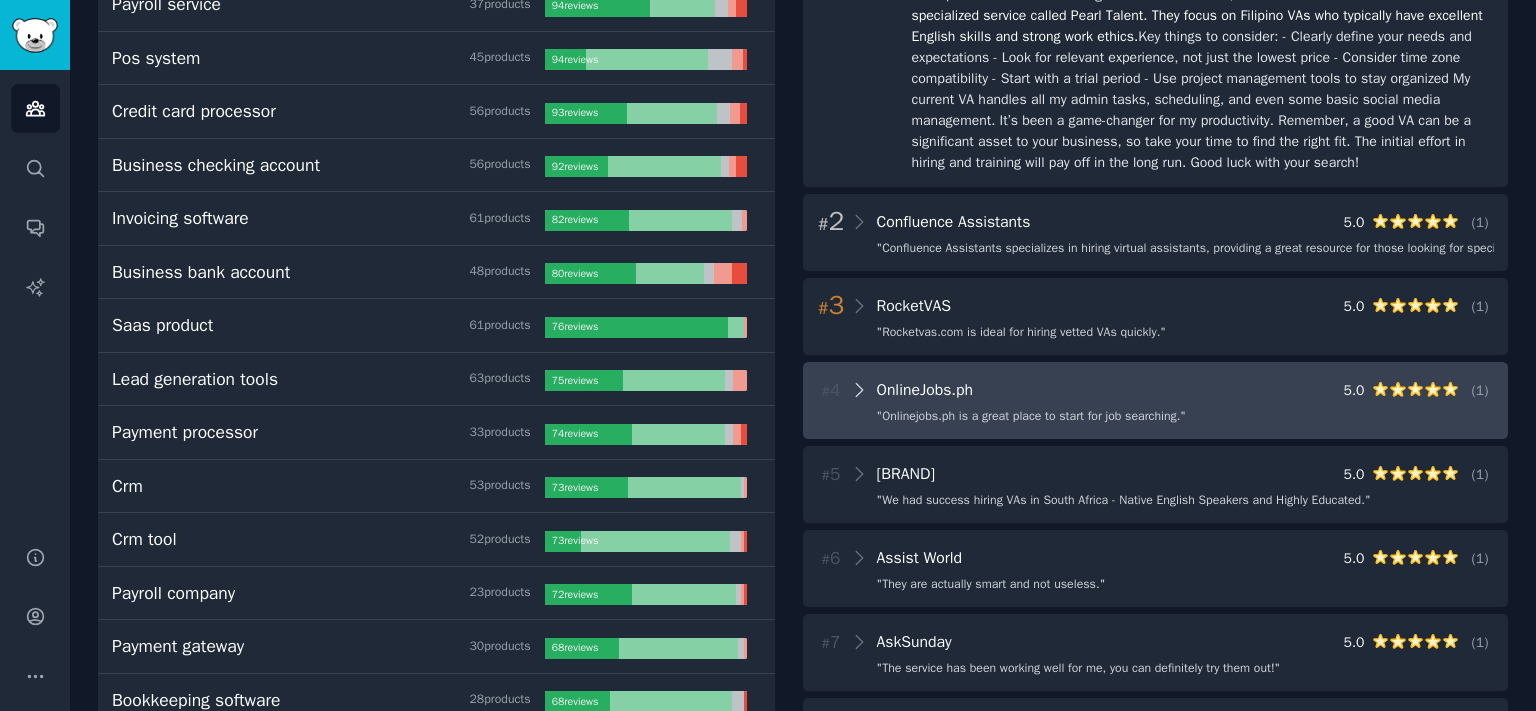 click 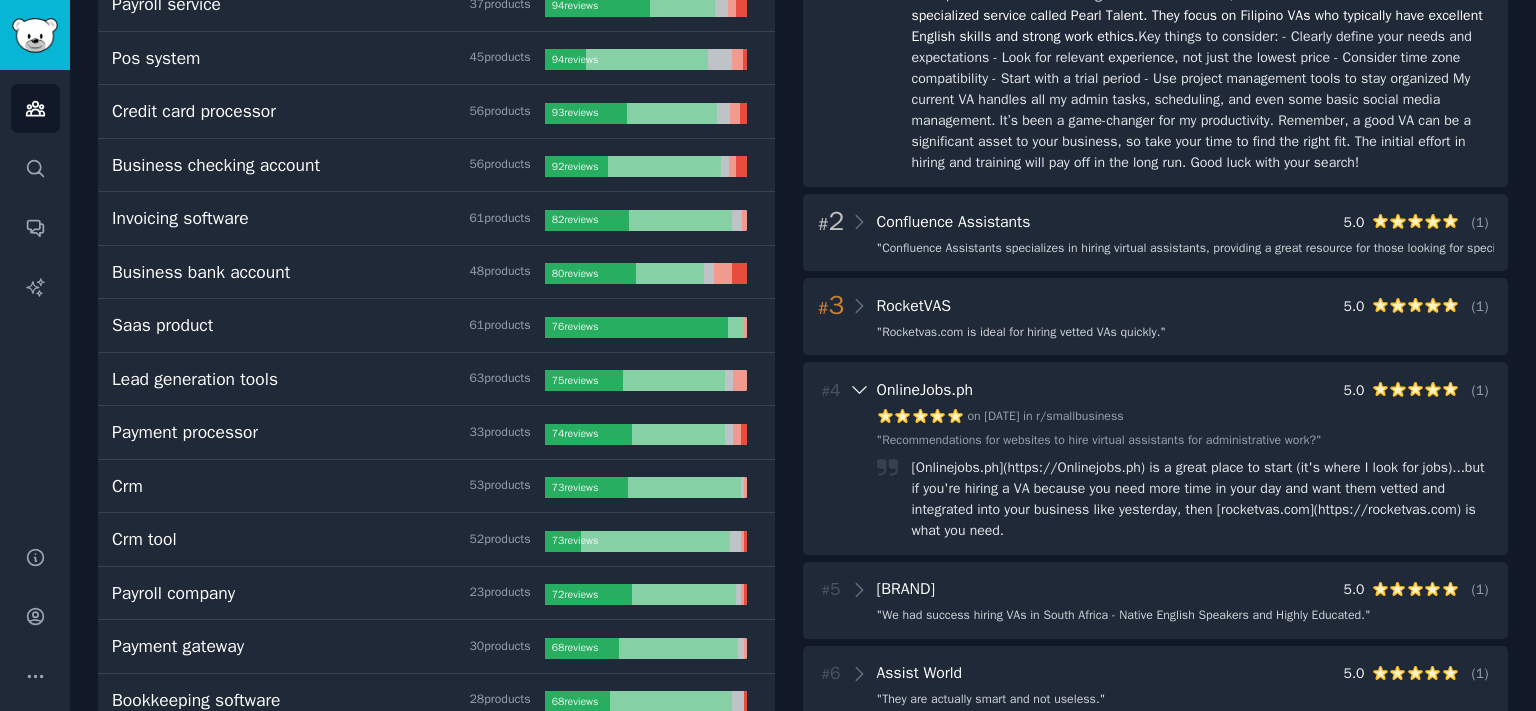 click 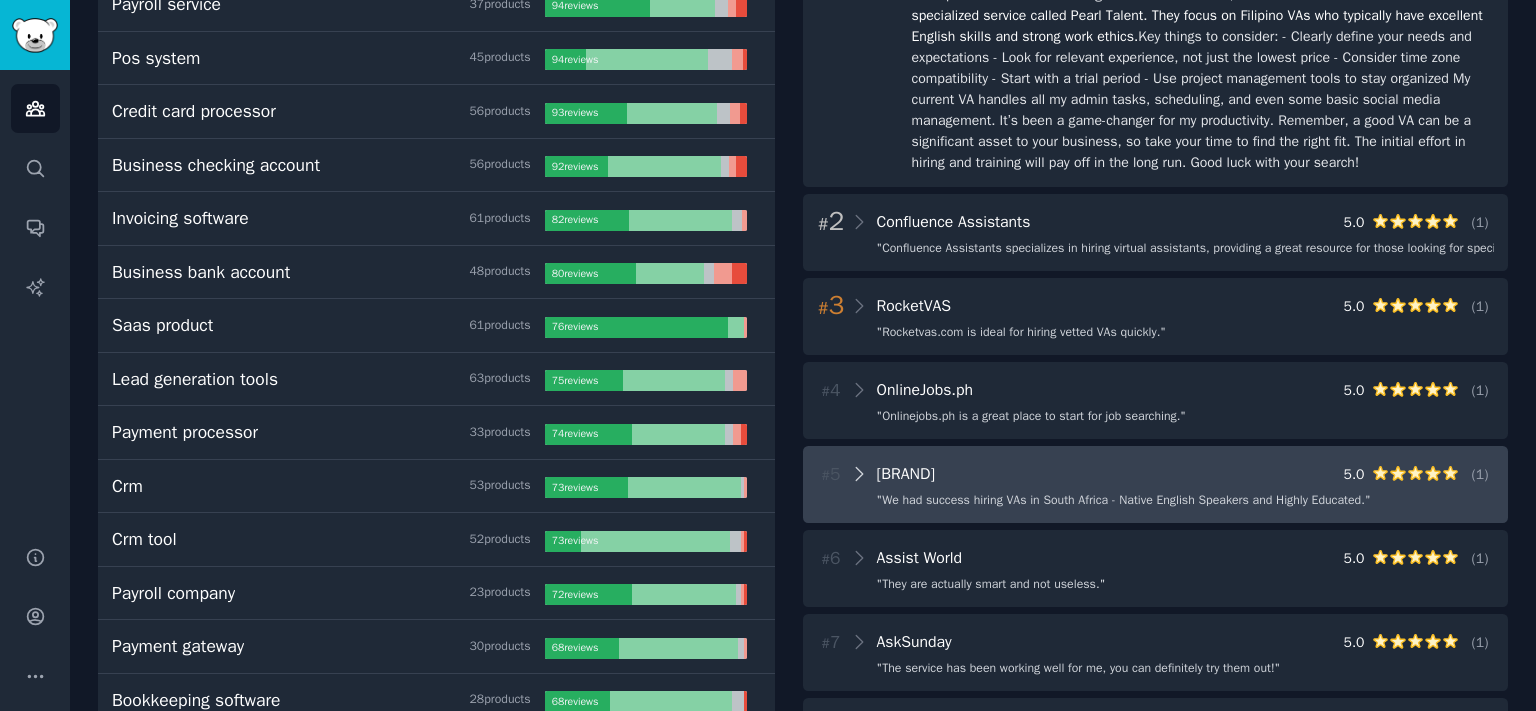 click 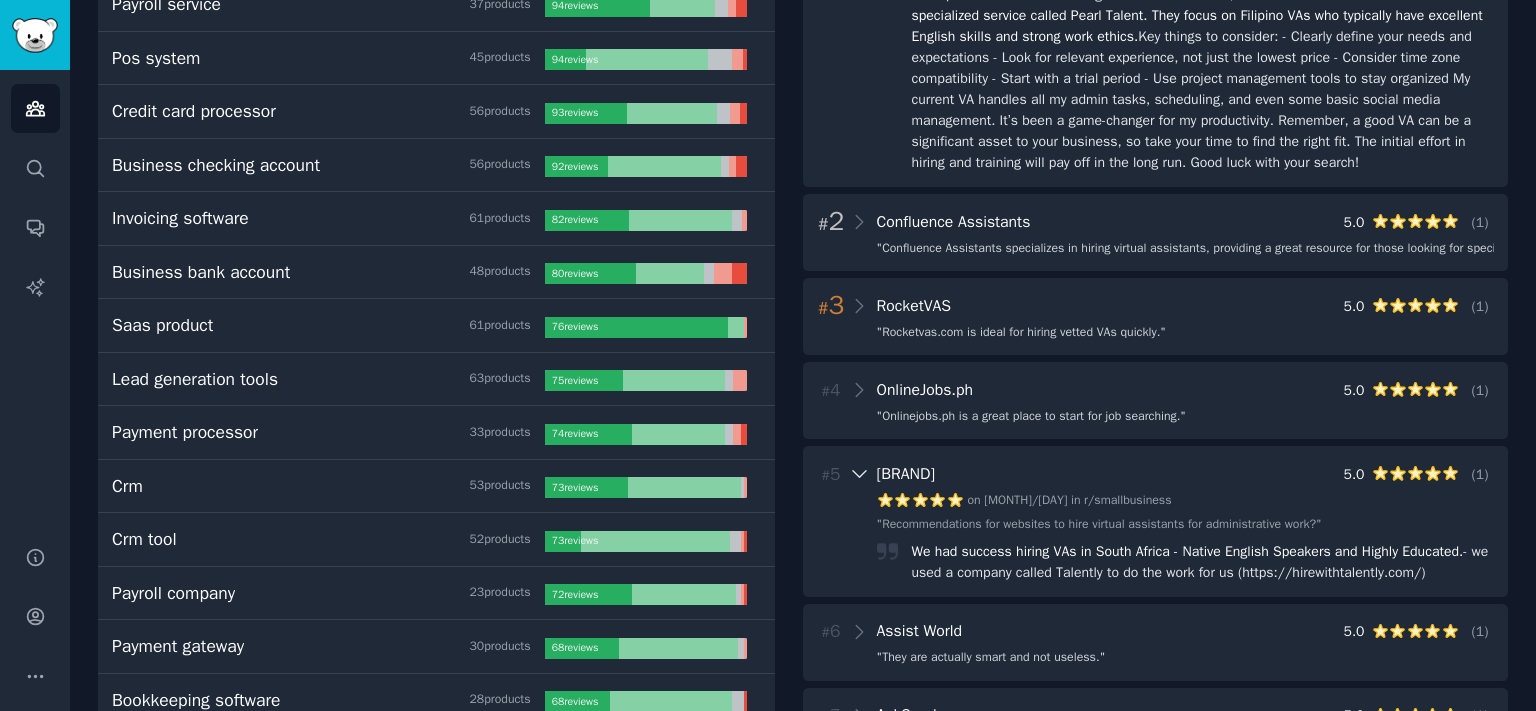 click 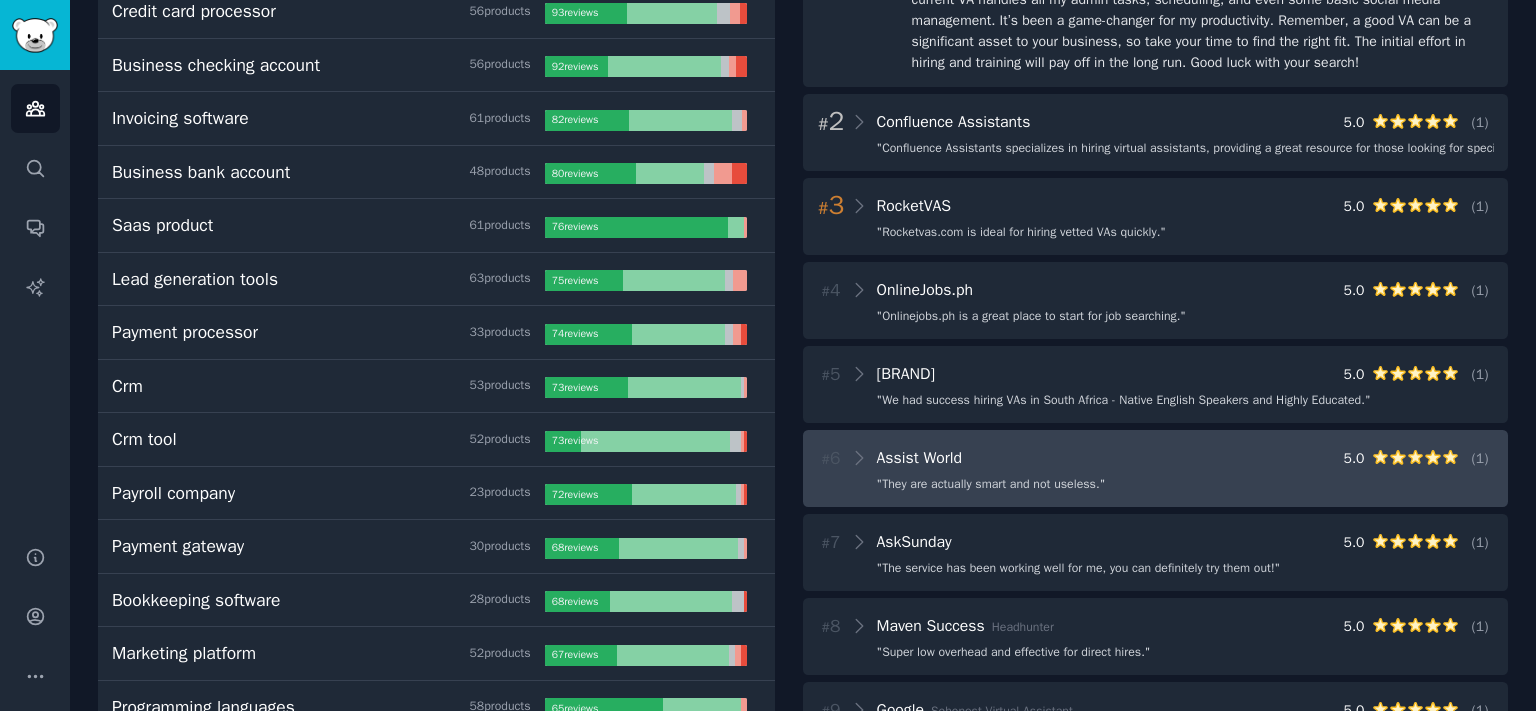 scroll, scrollTop: 663, scrollLeft: 0, axis: vertical 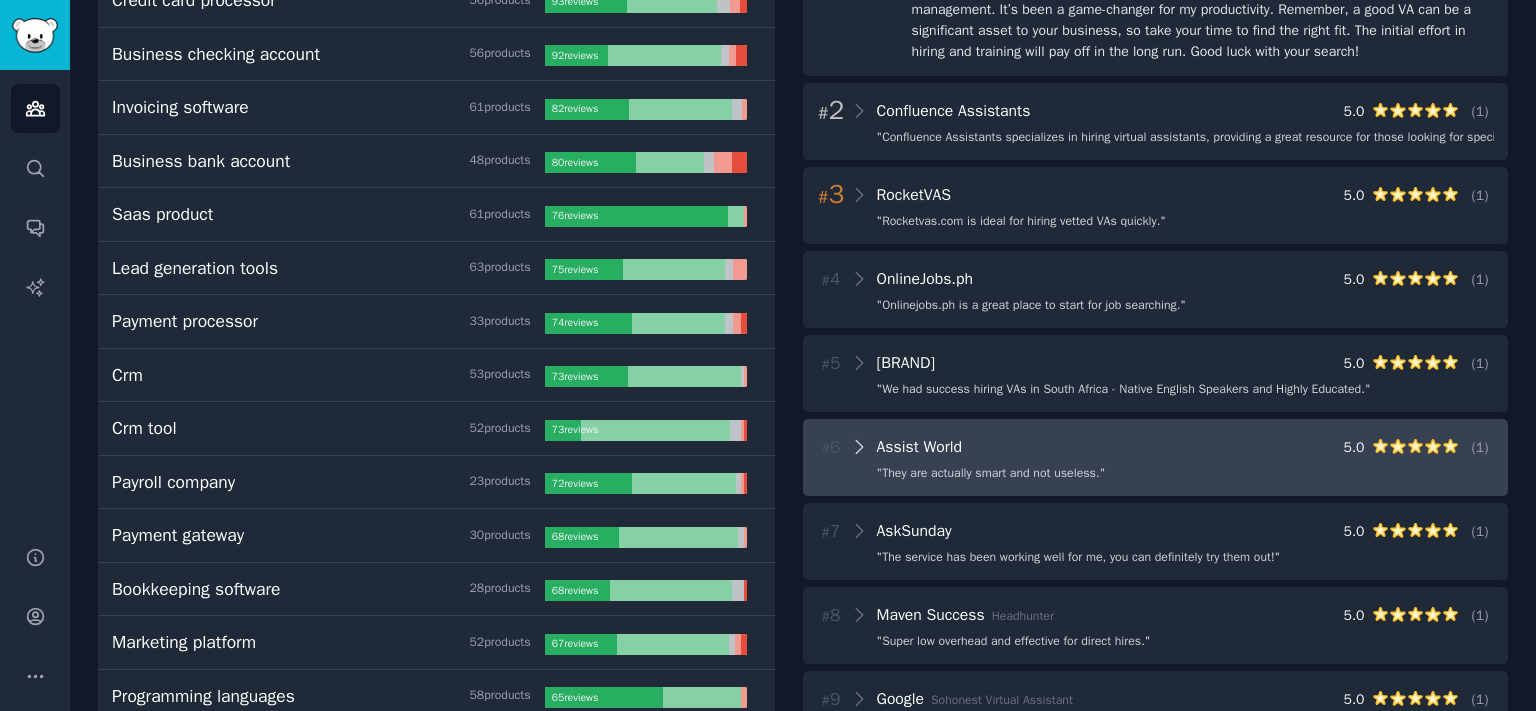 click 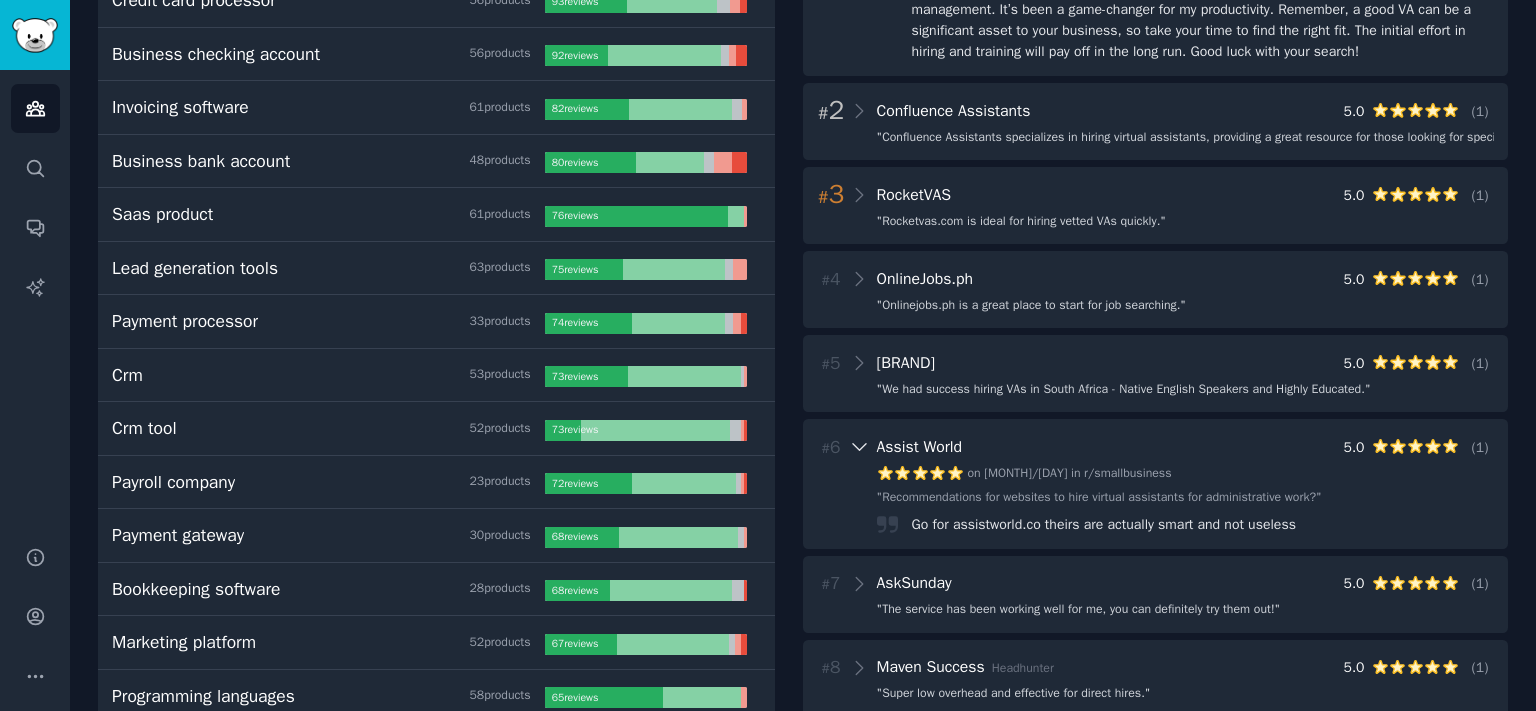 click 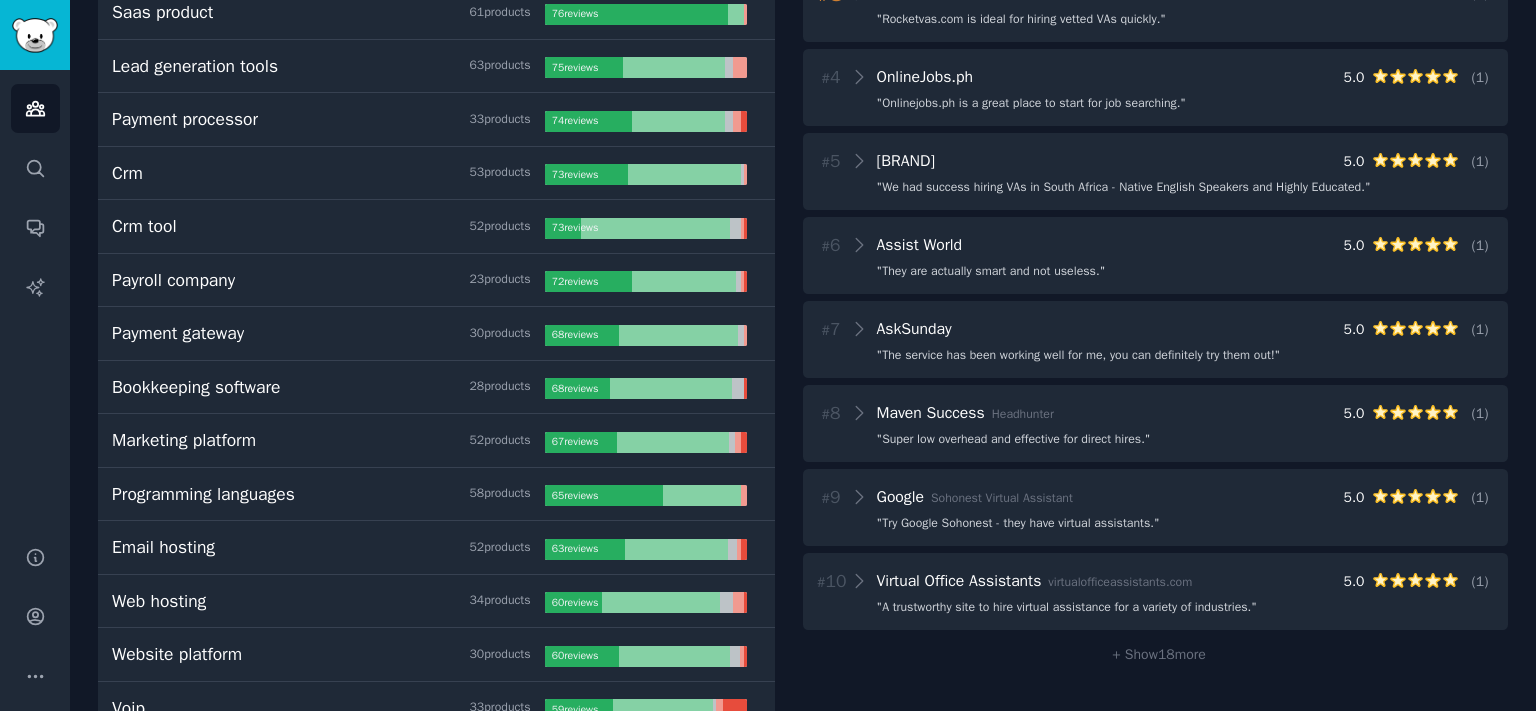 scroll, scrollTop: 884, scrollLeft: 0, axis: vertical 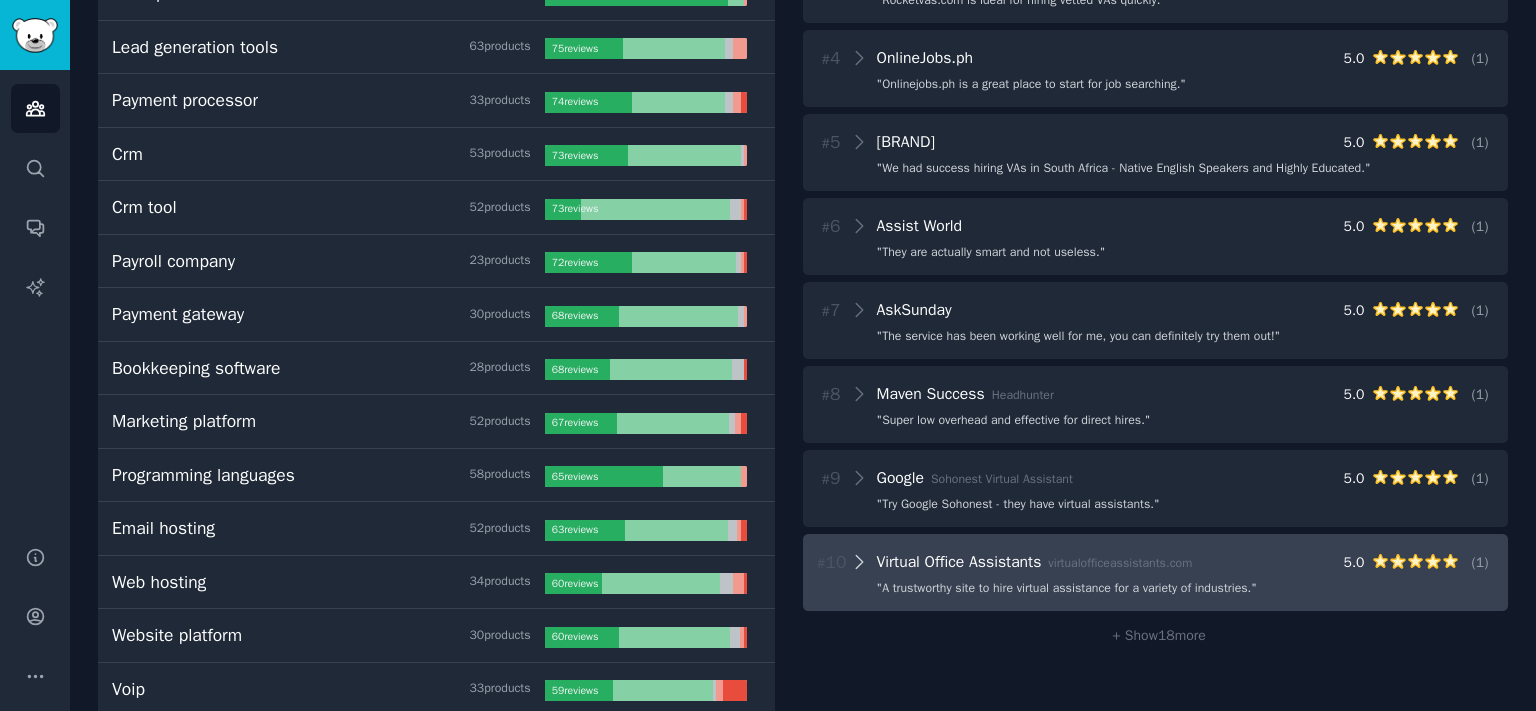 click 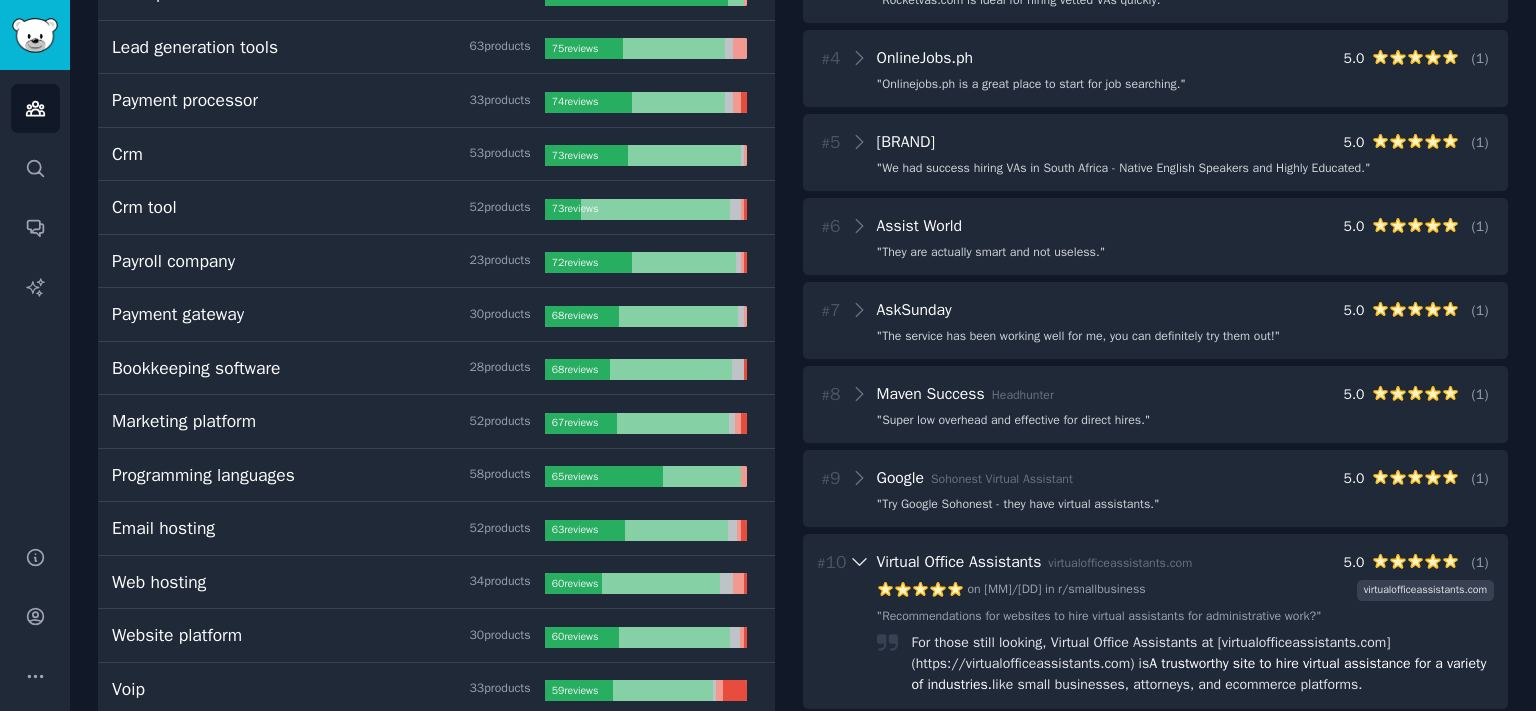 click 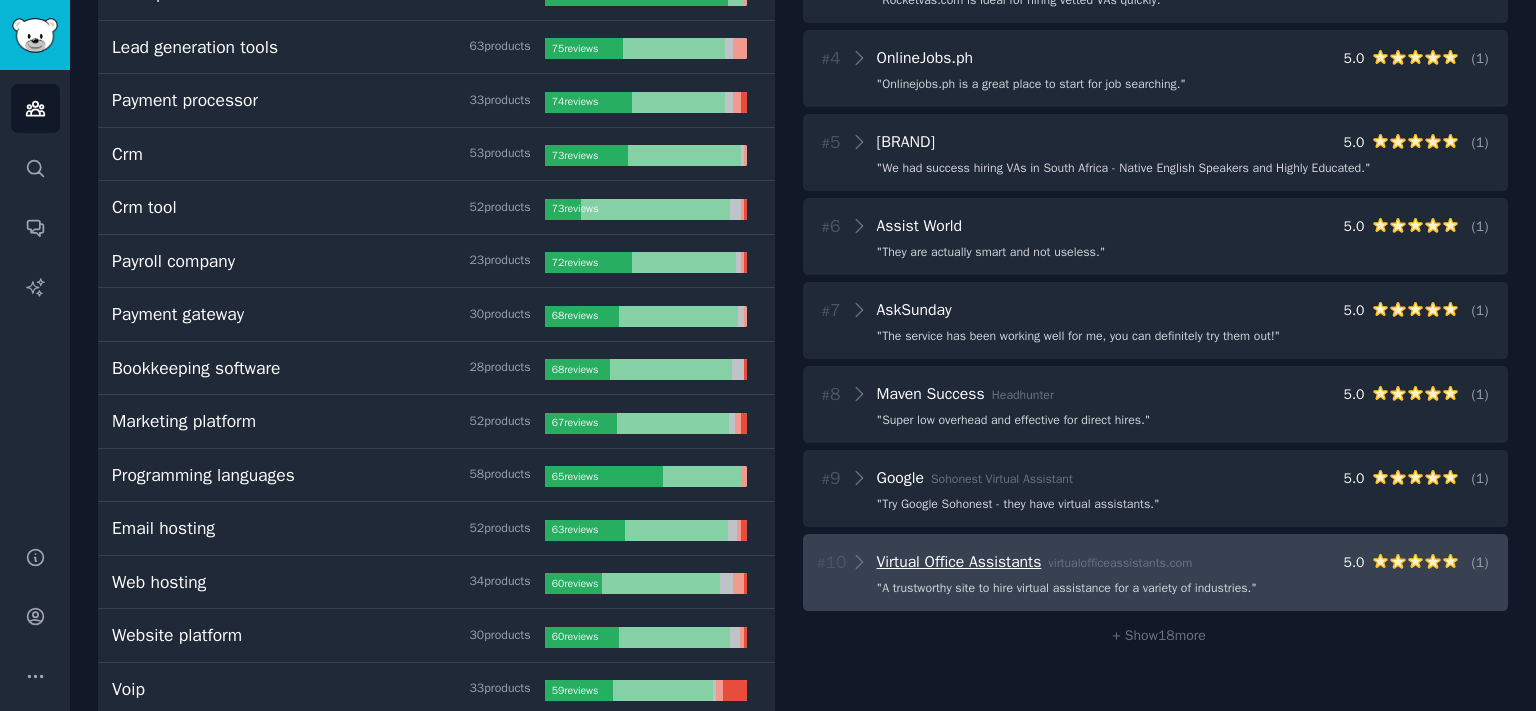 click on "Virtual Office Assistants" at bounding box center (959, 562) 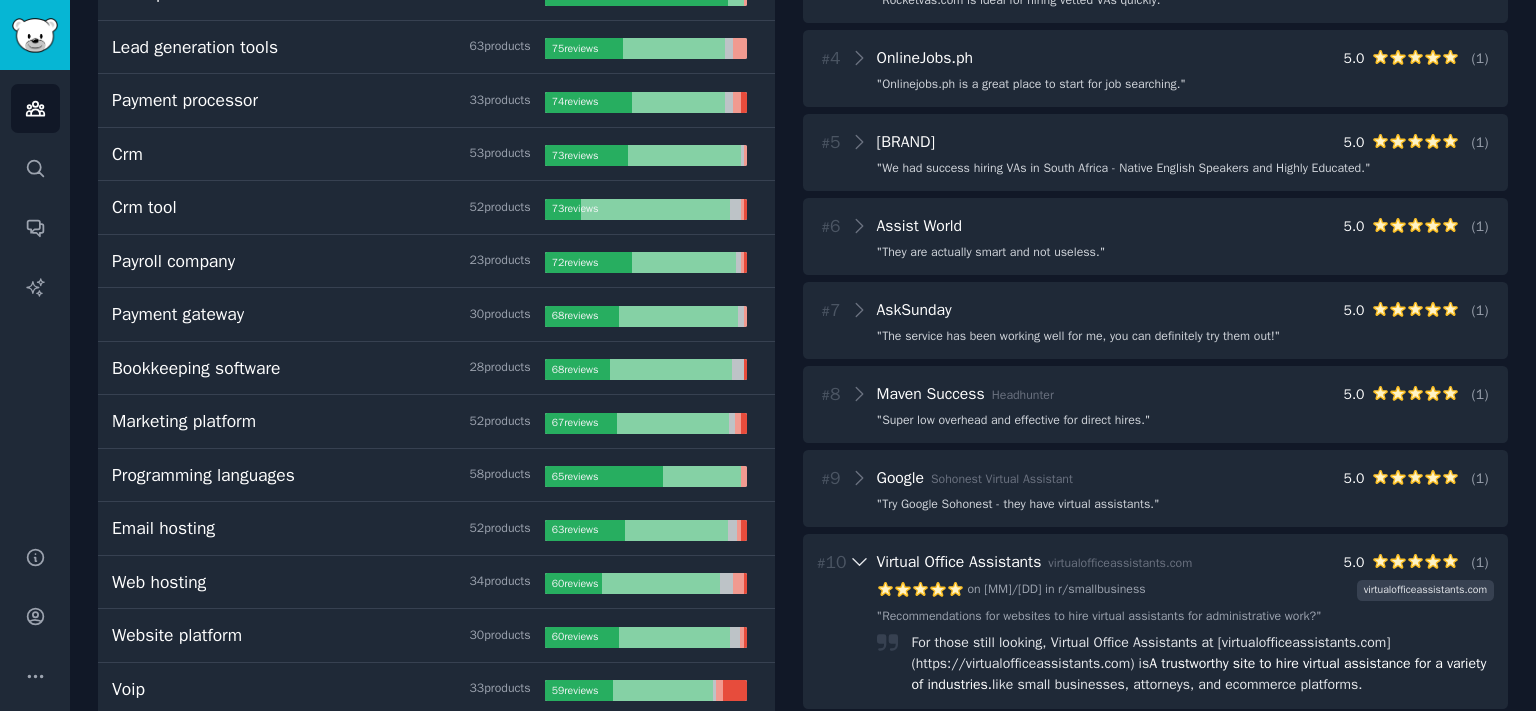 click 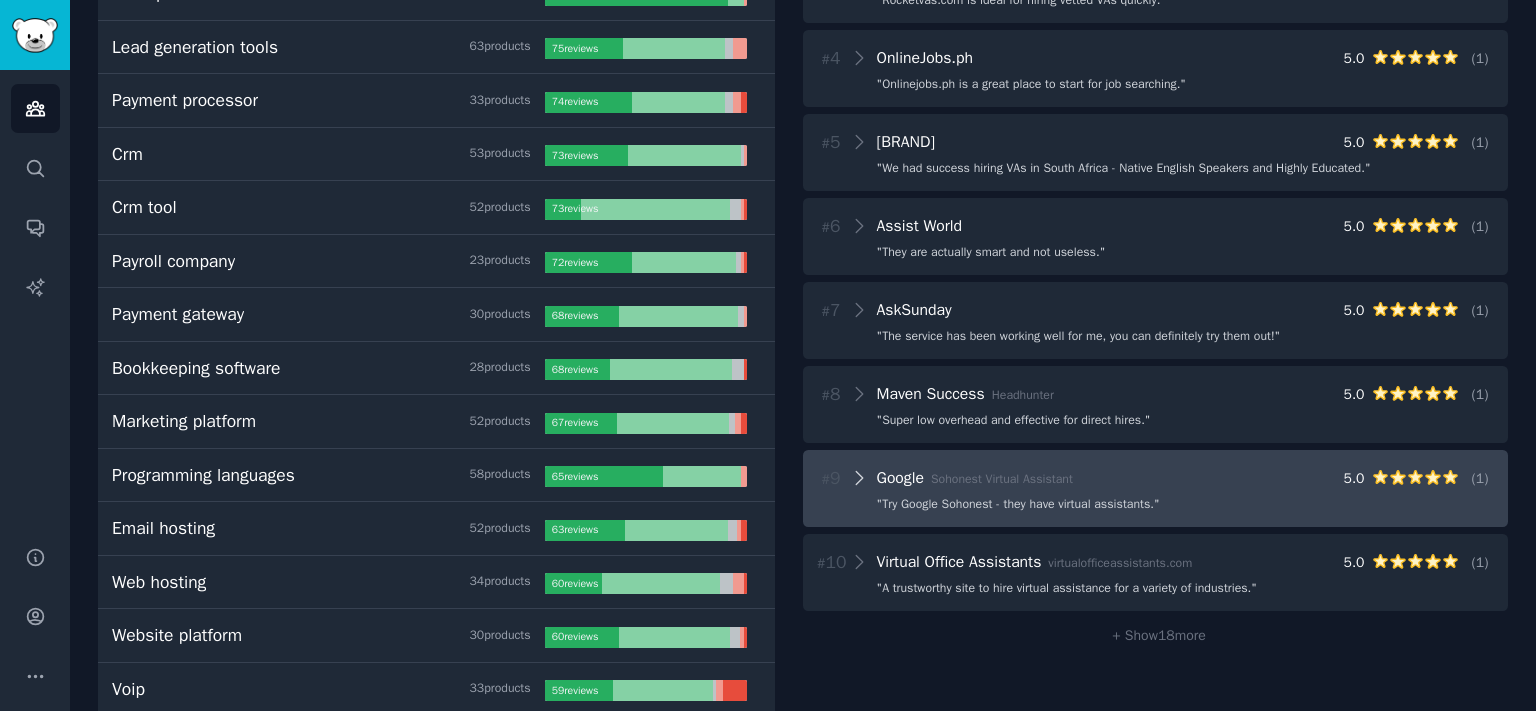 click 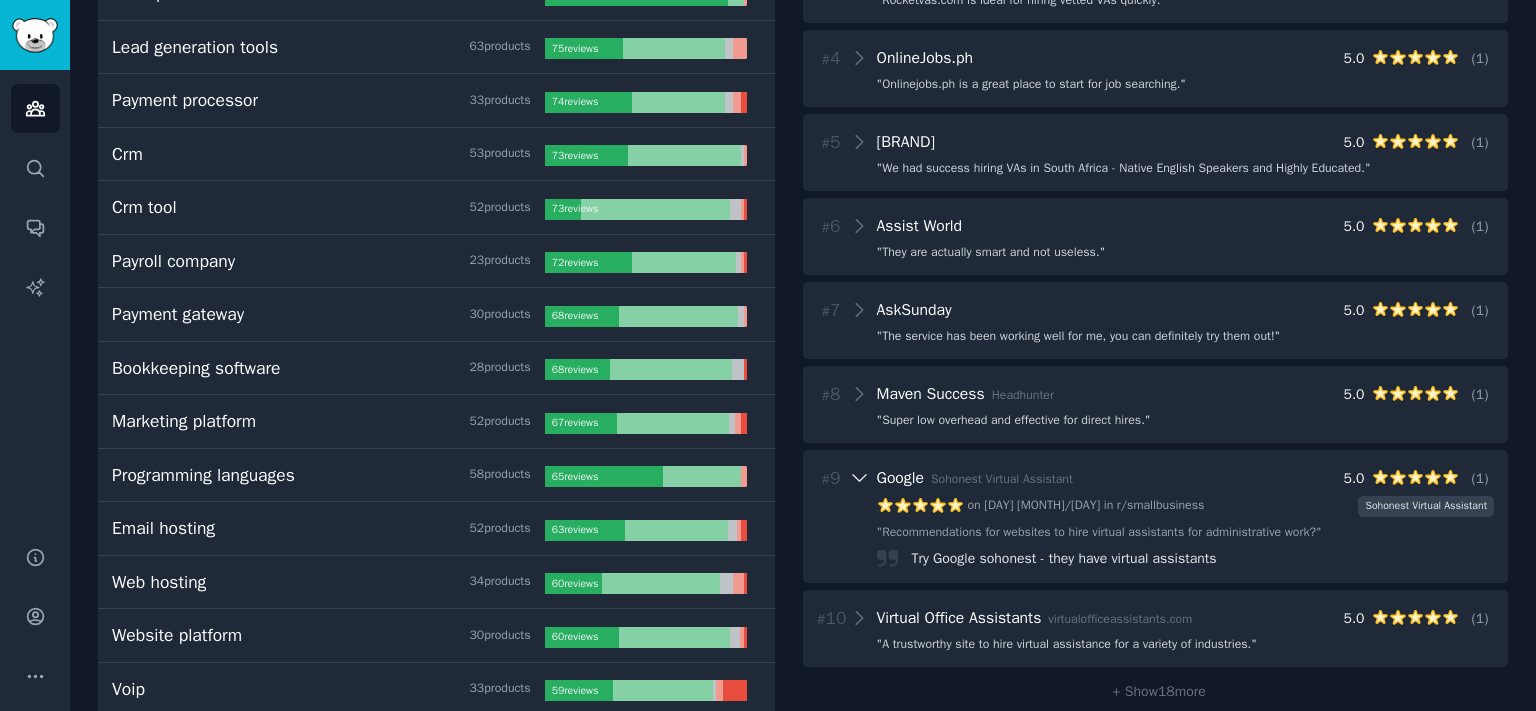 drag, startPoint x: 850, startPoint y: 482, endPoint x: 858, endPoint y: 464, distance: 19.697716 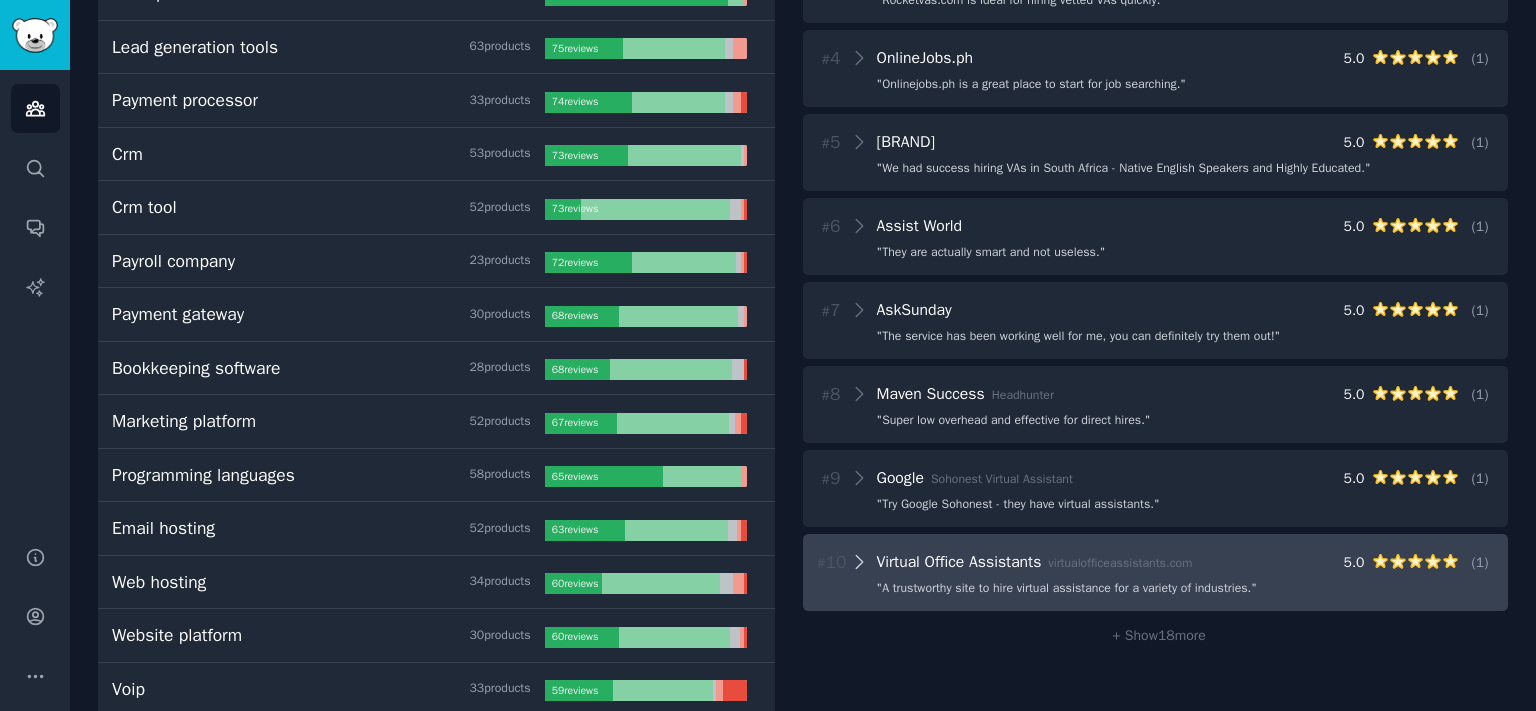 click 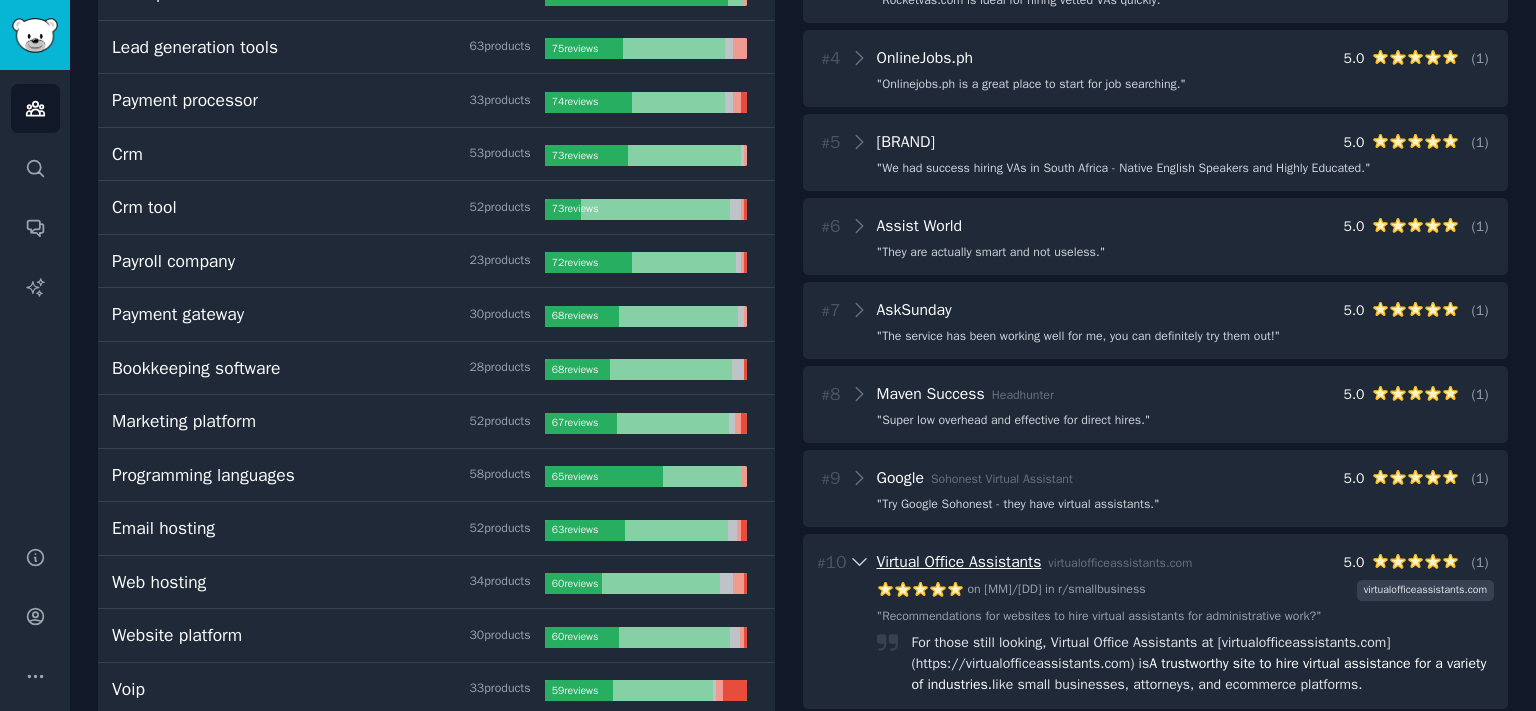 click on "Virtual Office Assistants" at bounding box center [959, 562] 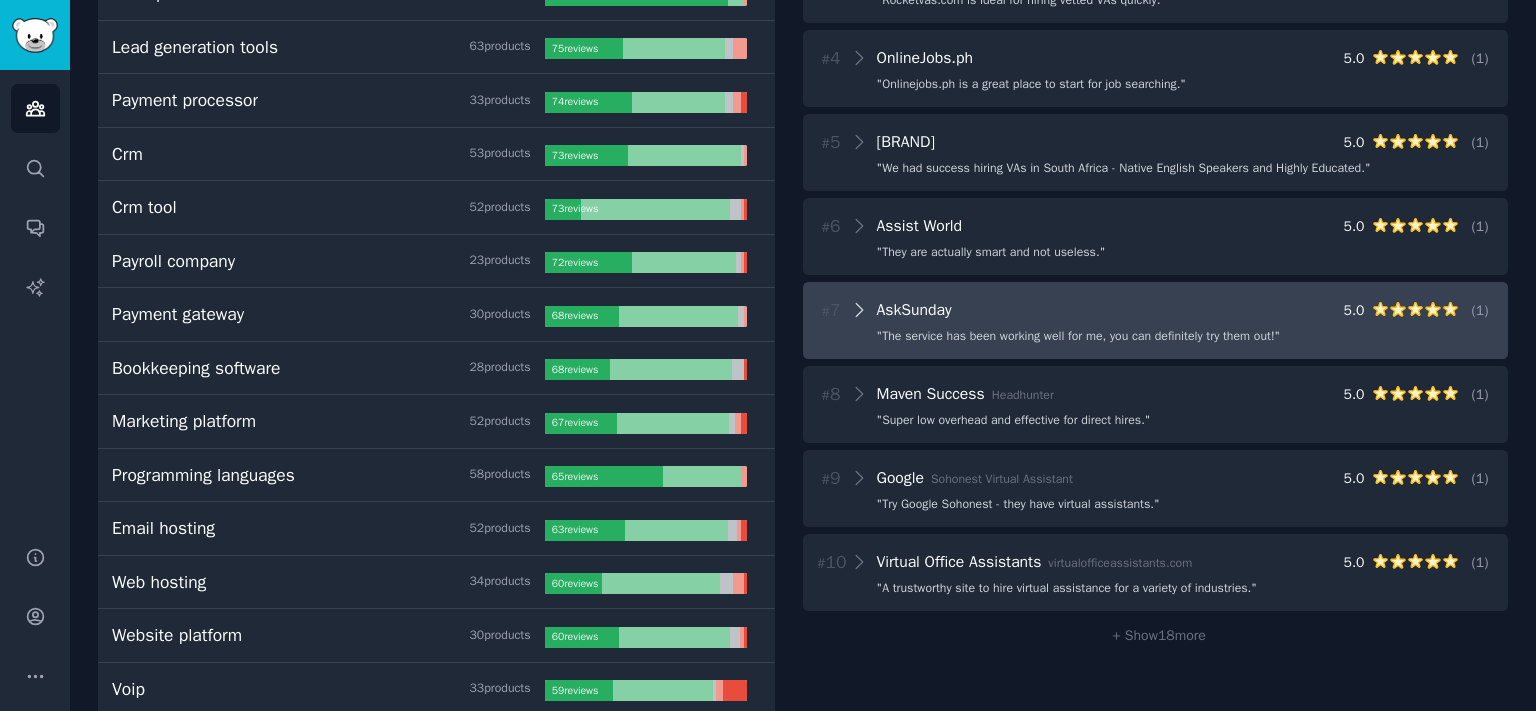 click 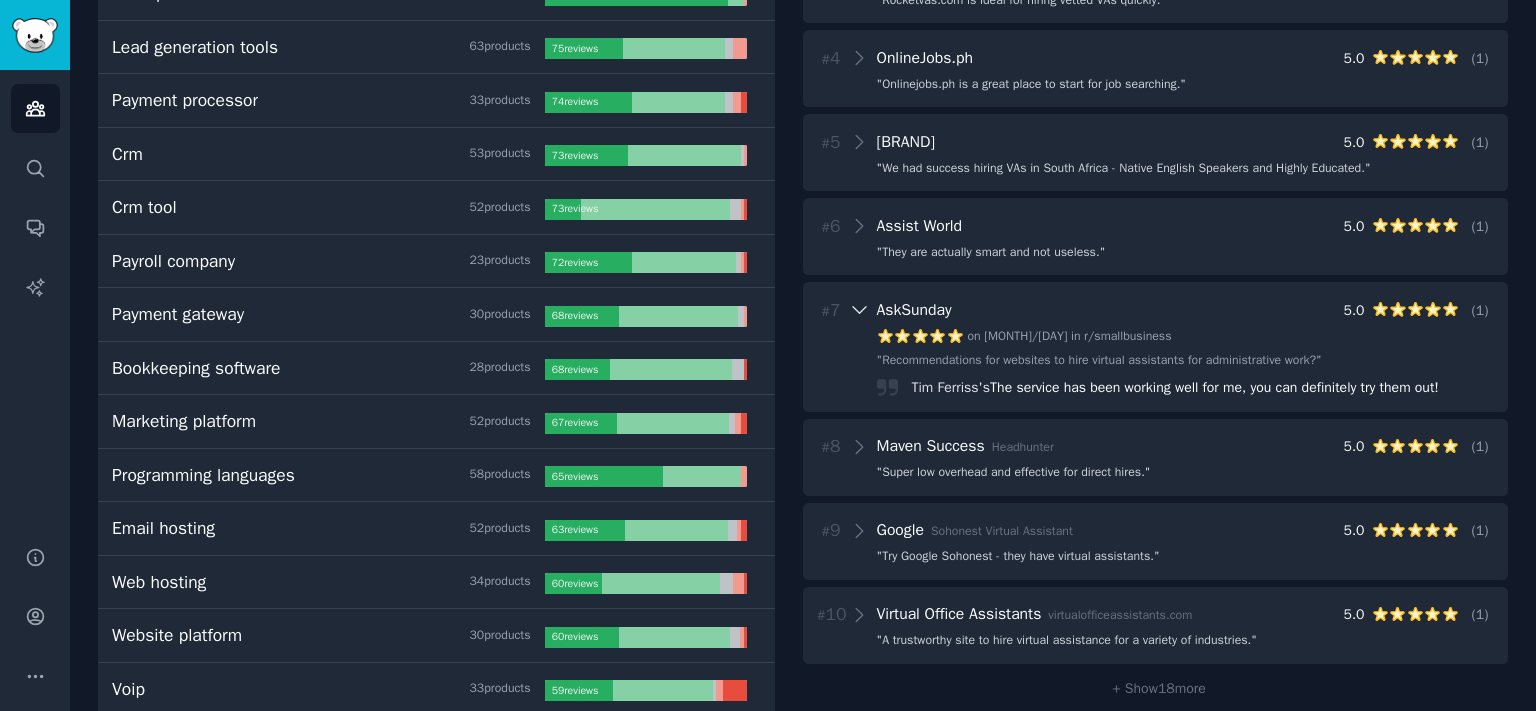 click 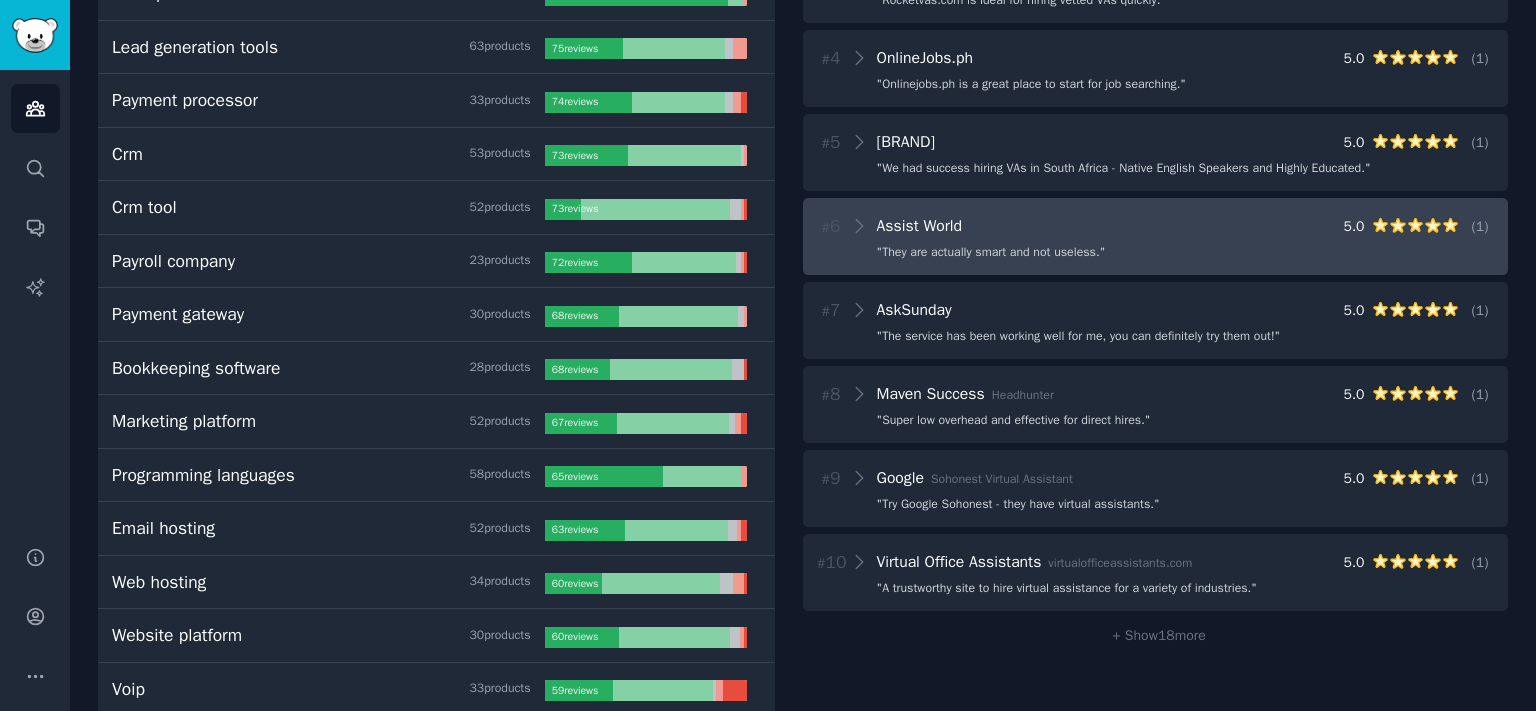 click on "# 6 Assist World 5.0 ( 1 )" at bounding box center (1155, 226) 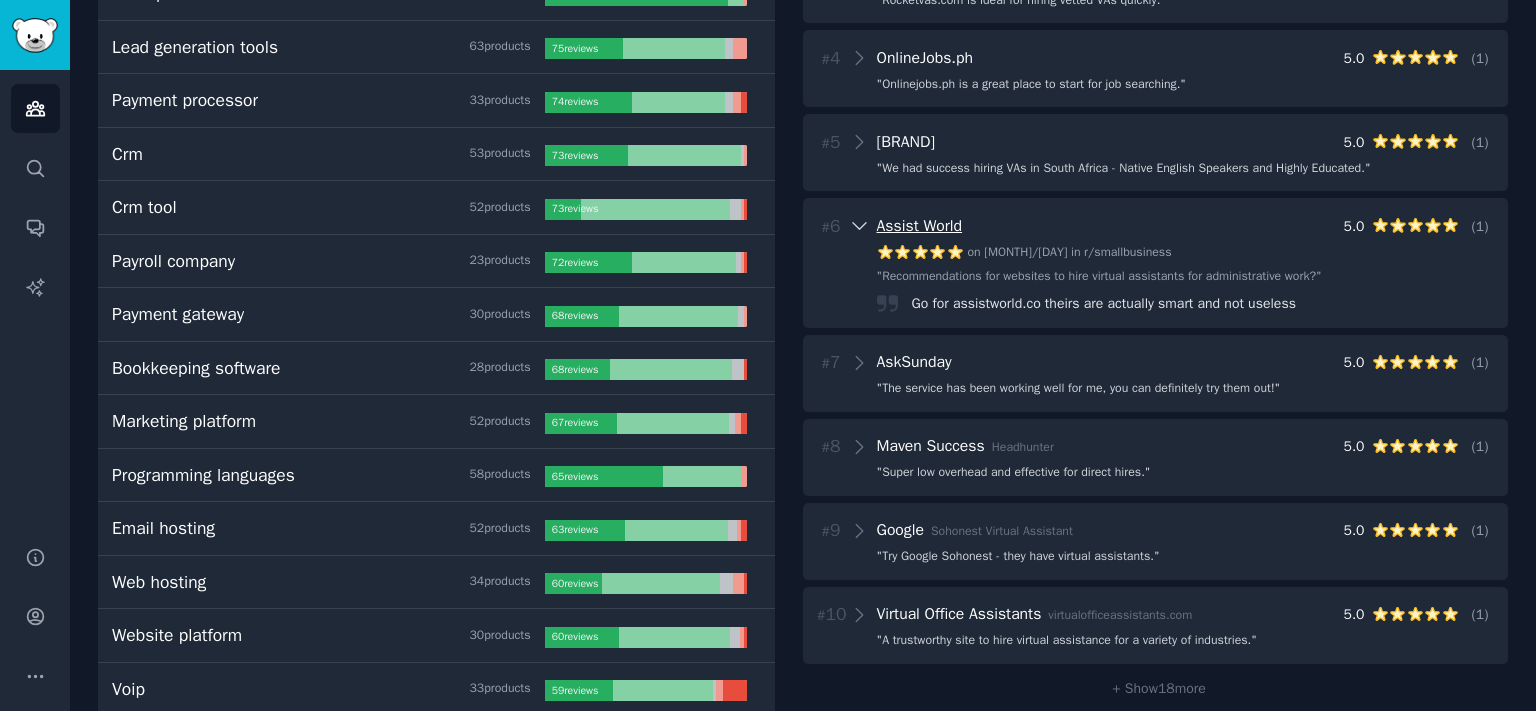 click on "Assist World" at bounding box center [920, 226] 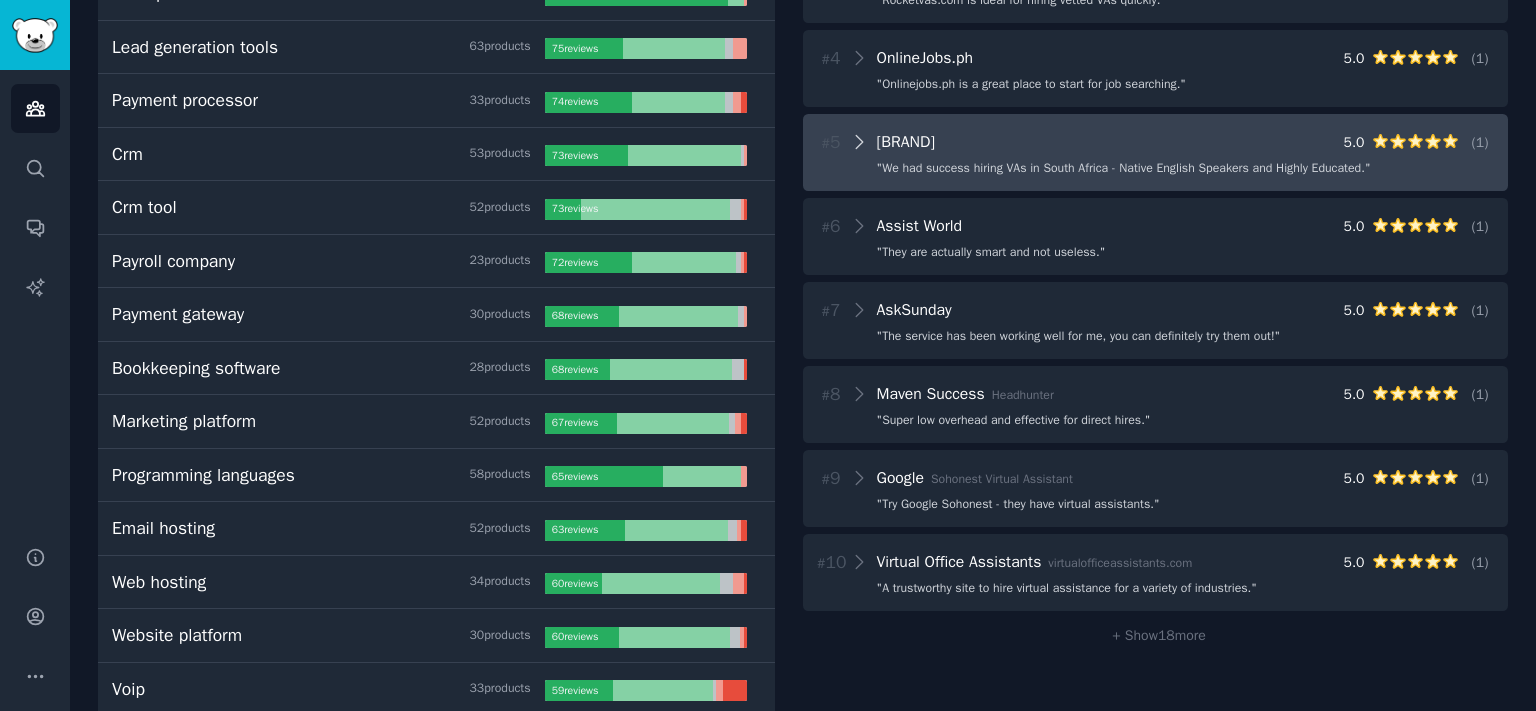 click 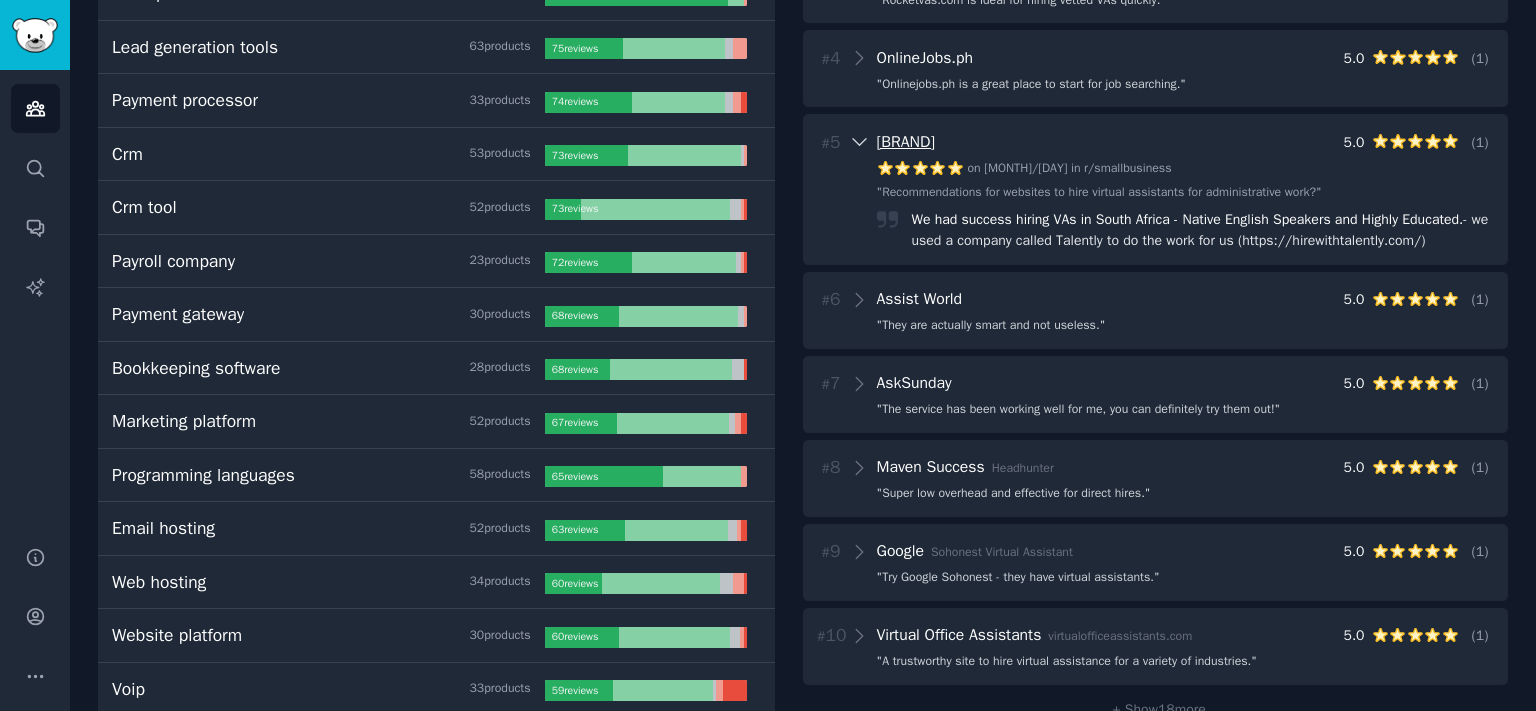 click on "Talently" at bounding box center [906, 142] 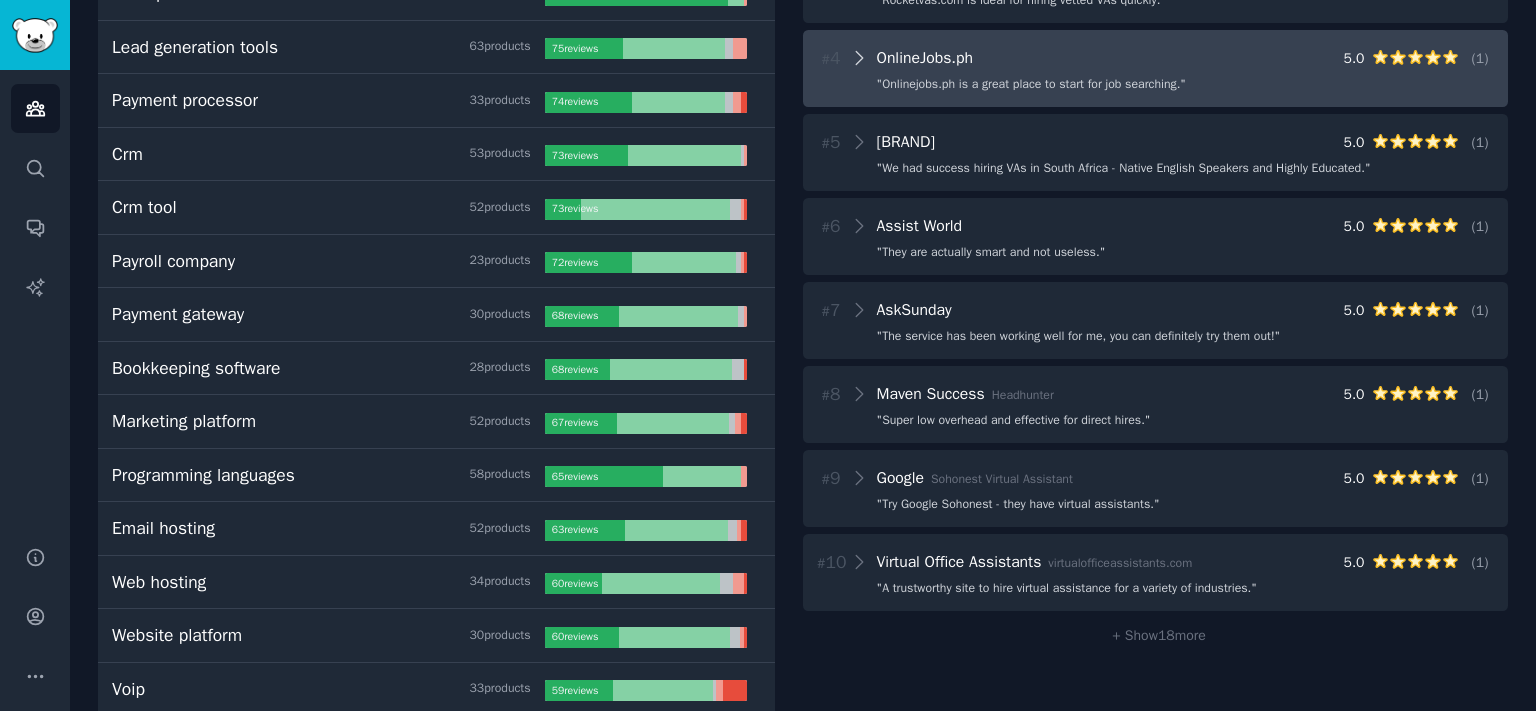 click 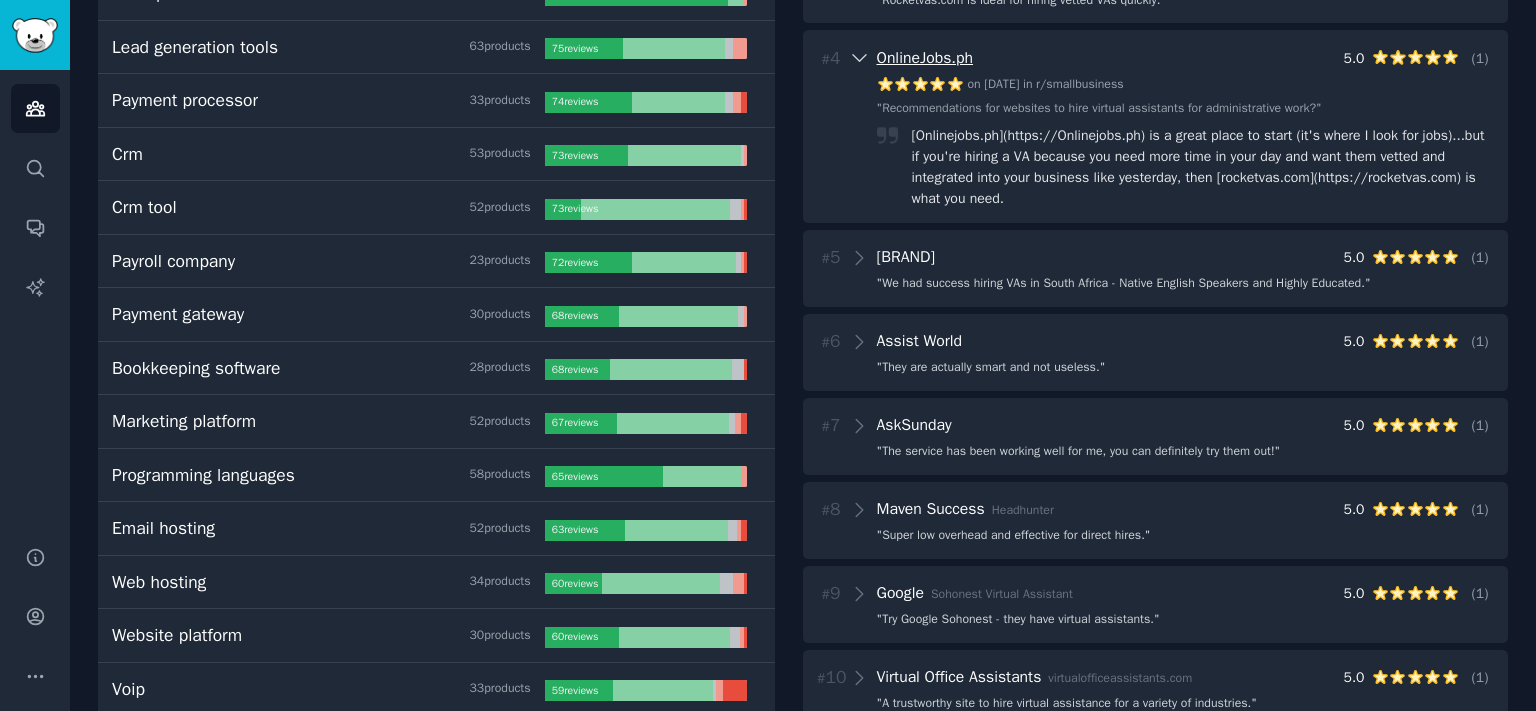 click on "OnlineJobs.ph" at bounding box center (925, 58) 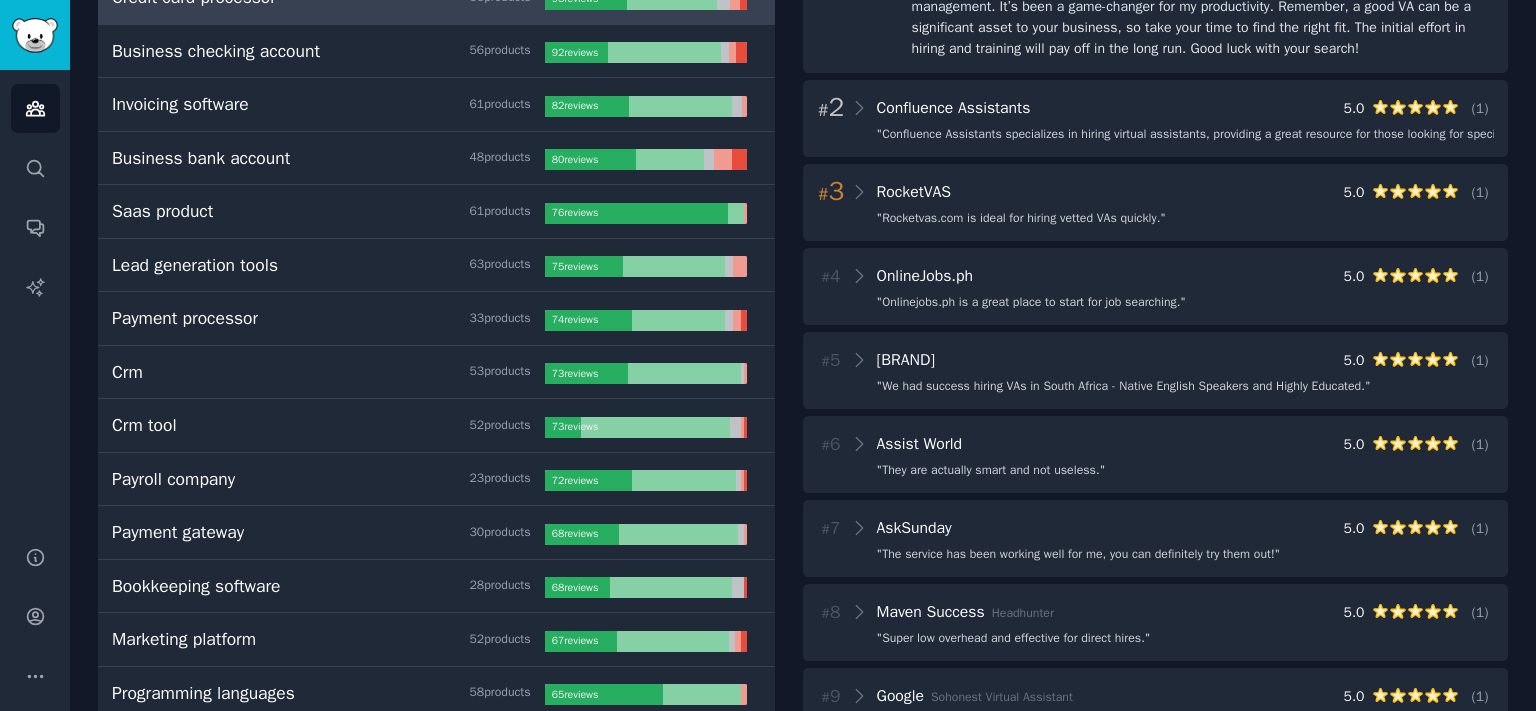 scroll, scrollTop: 663, scrollLeft: 0, axis: vertical 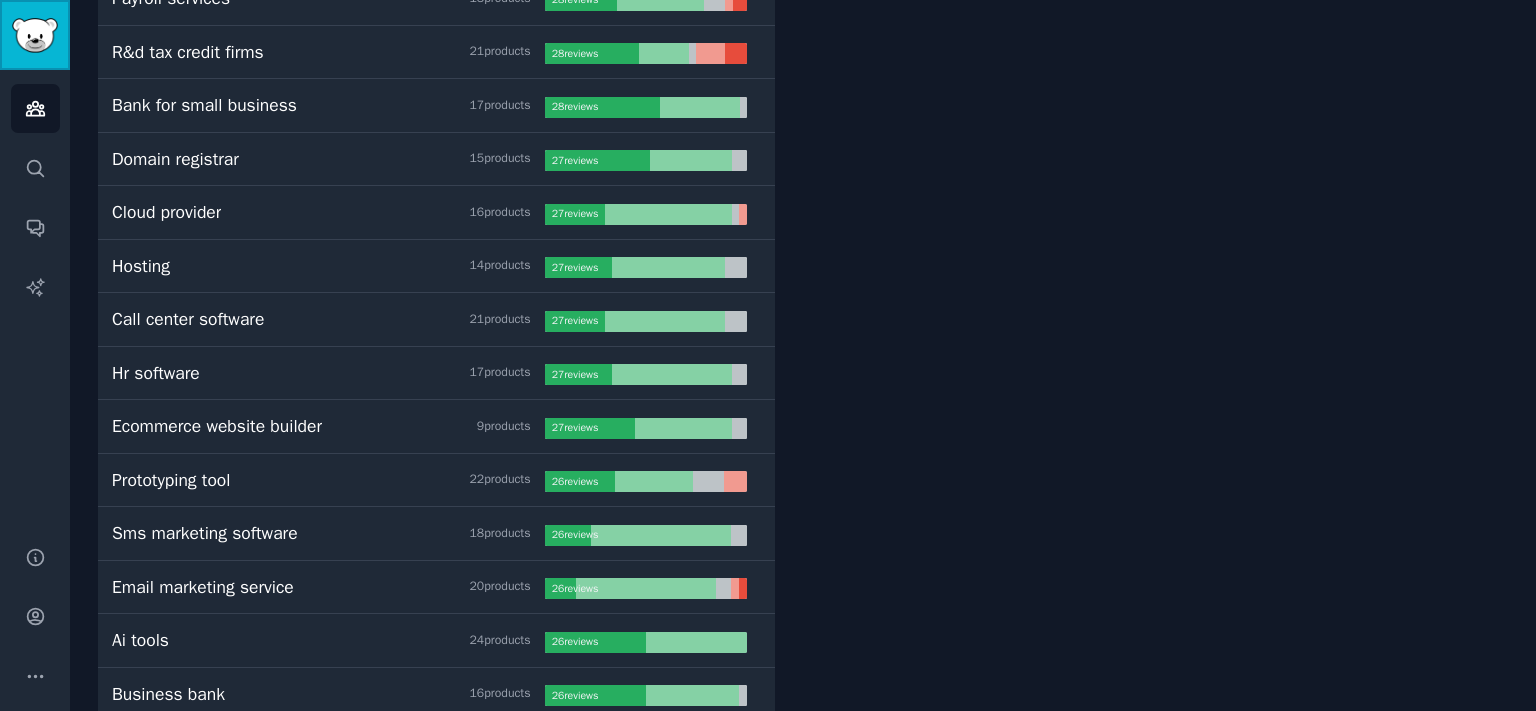 click at bounding box center [35, 35] 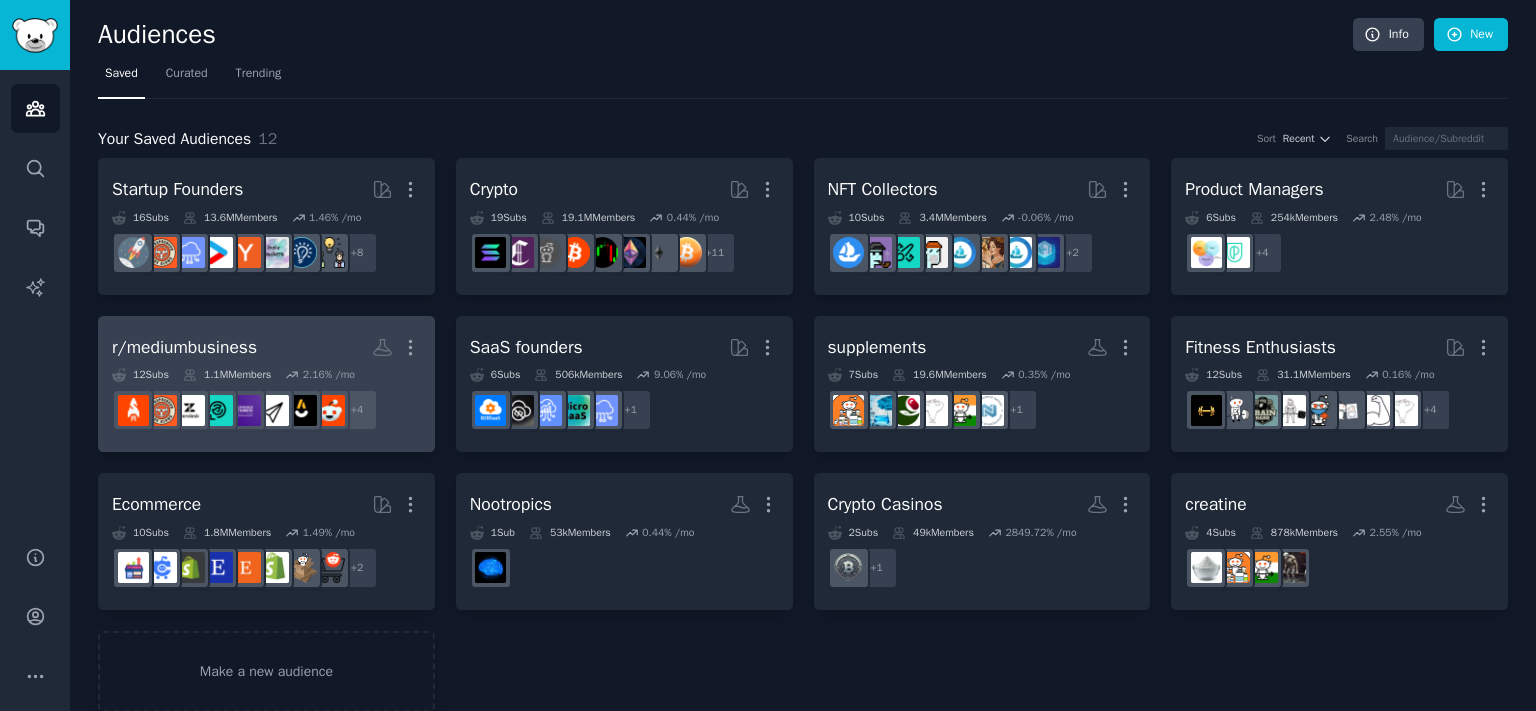 click on "r/mediumbusiness More 12  Sub s 1.1M  Members 2.16 % /mo + 4" at bounding box center [266, 384] 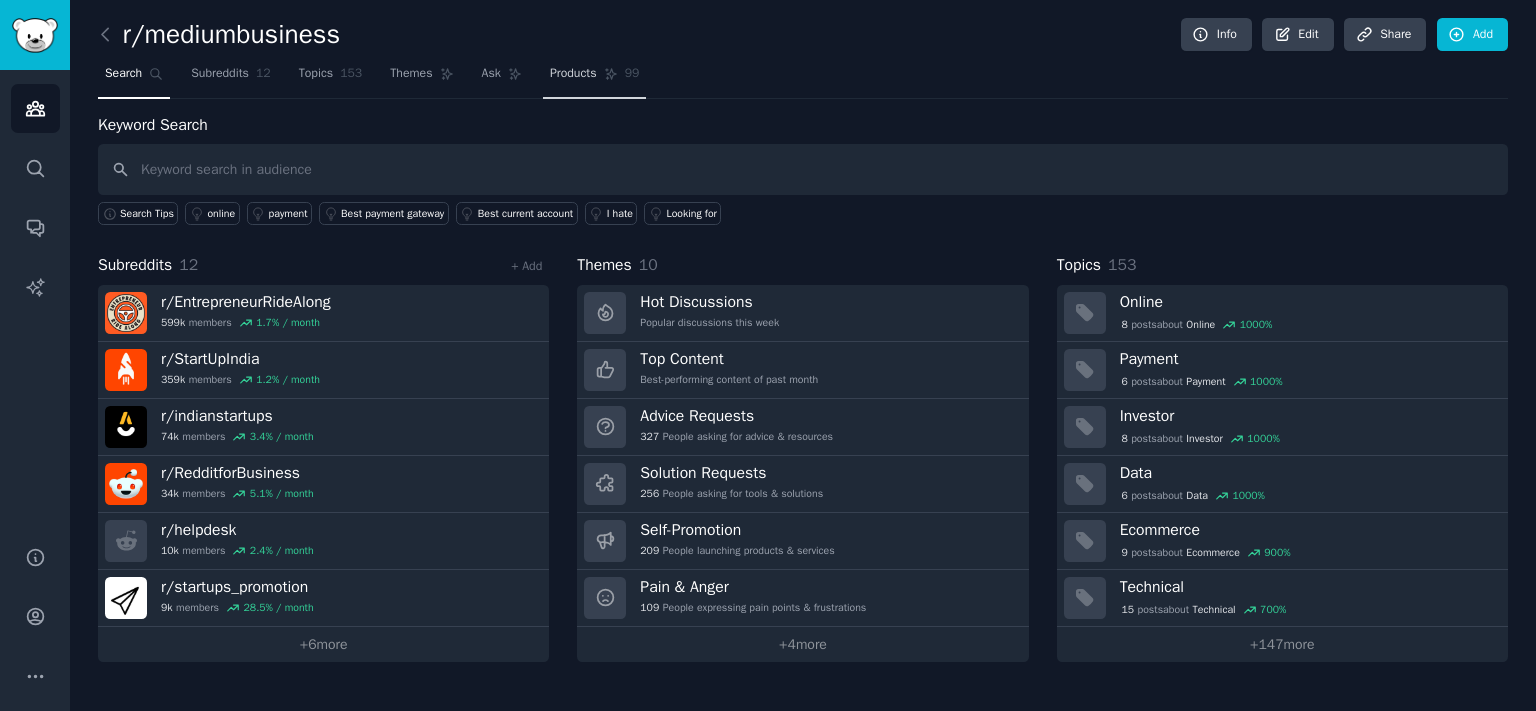 click on "Products" at bounding box center [573, 74] 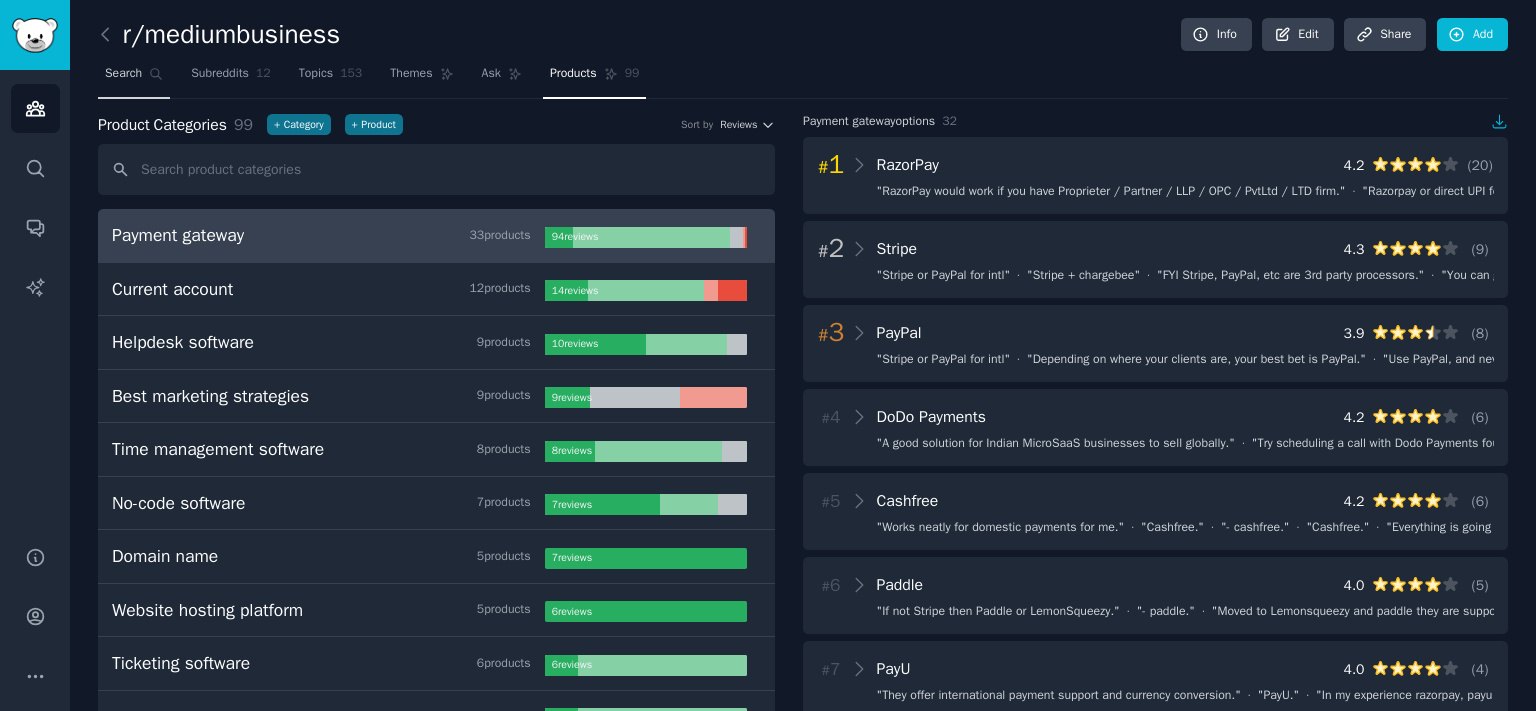 click on "Search" at bounding box center (123, 74) 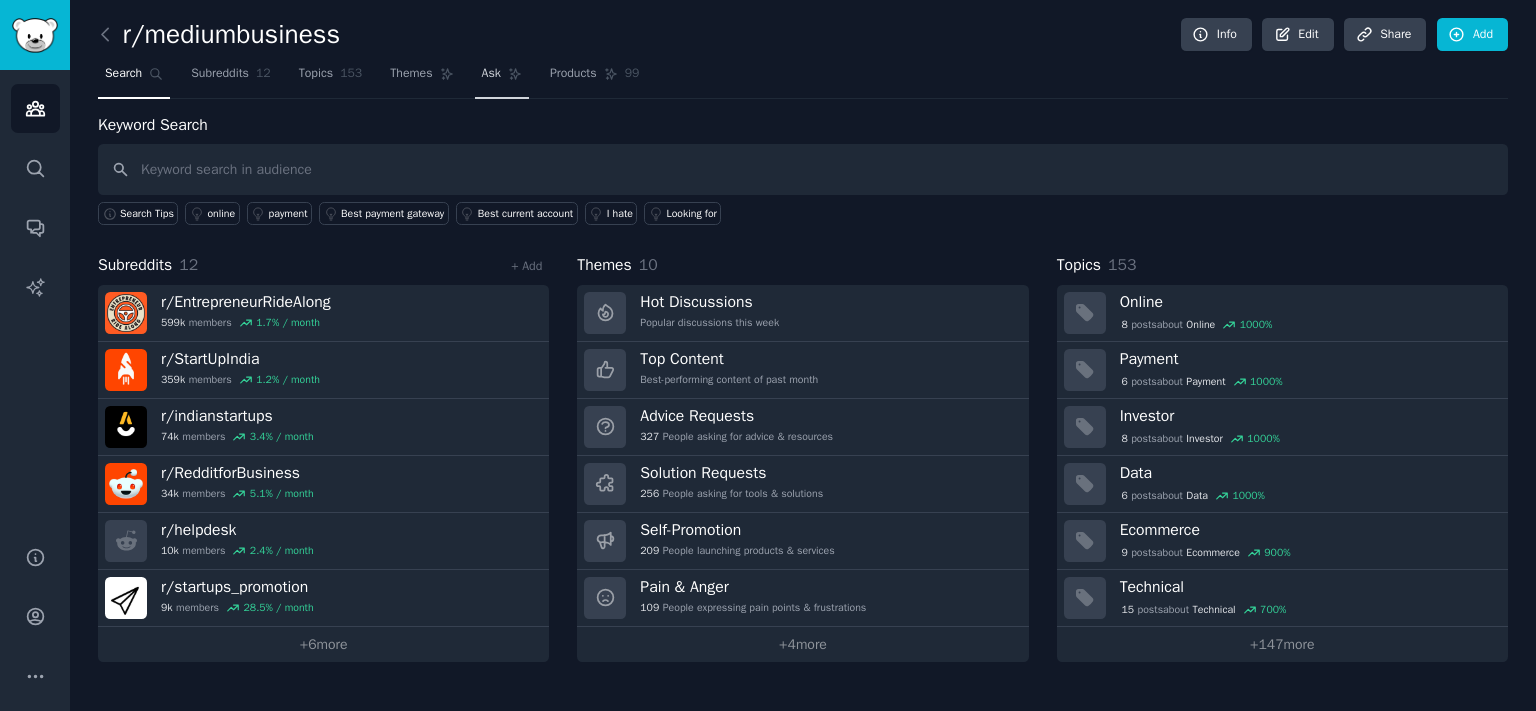 click on "Ask" at bounding box center [502, 78] 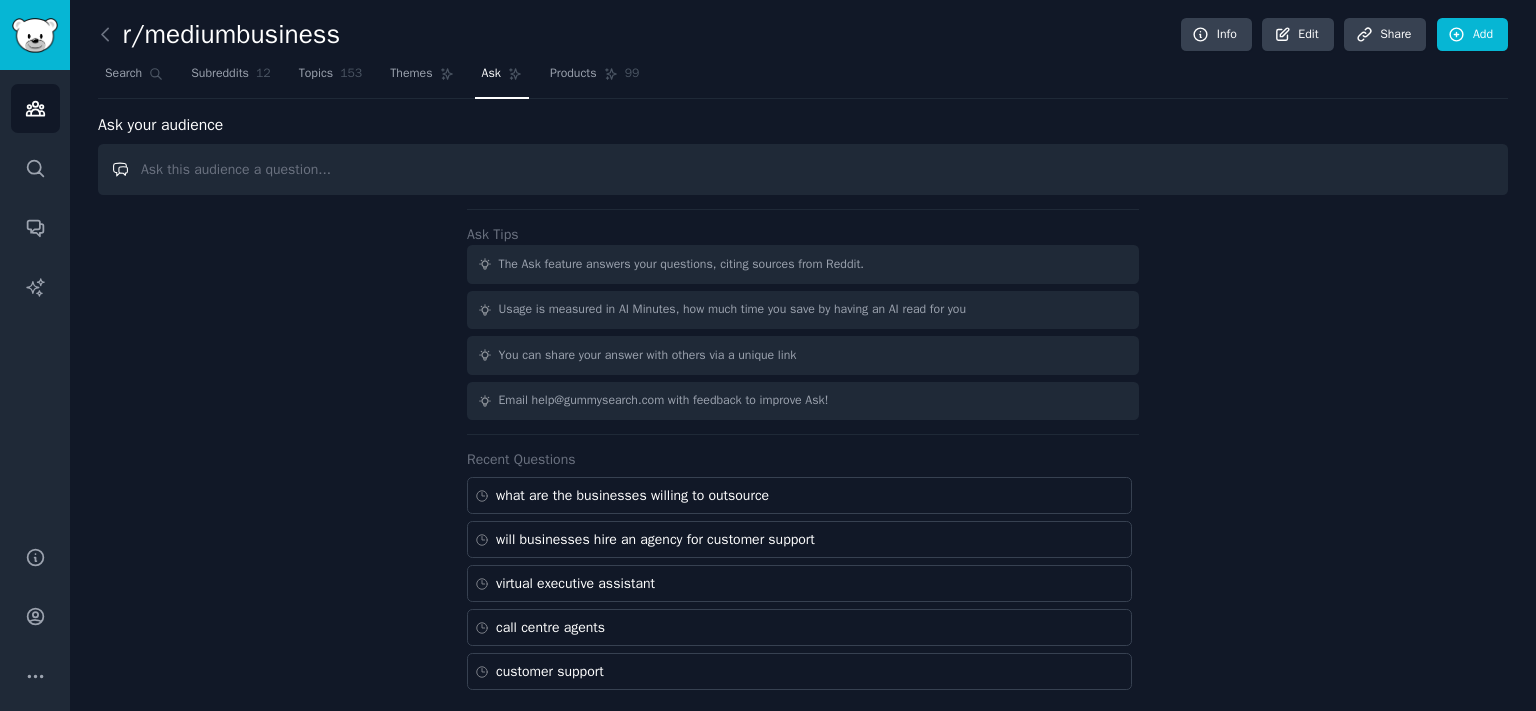 click at bounding box center [803, 169] 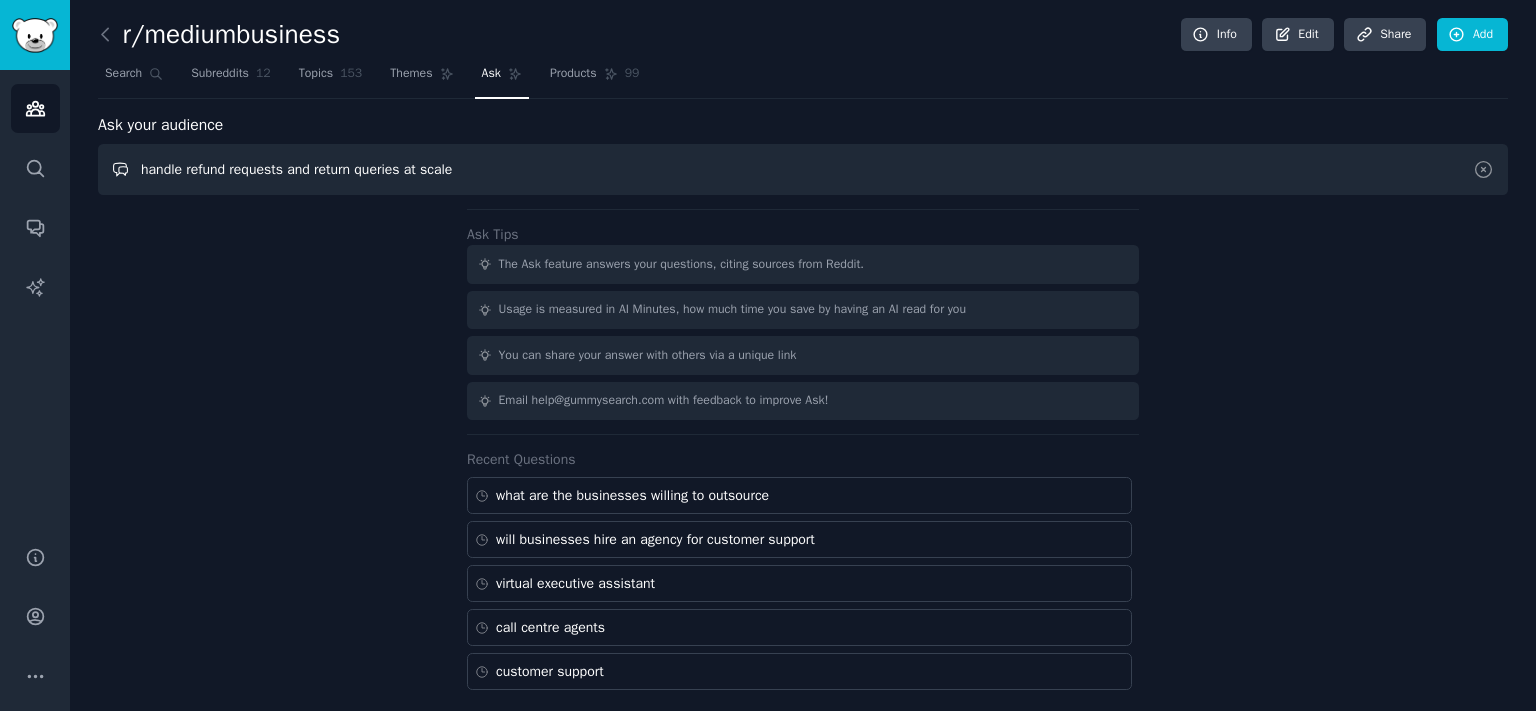 drag, startPoint x: 548, startPoint y: 172, endPoint x: 0, endPoint y: 153, distance: 548.3293 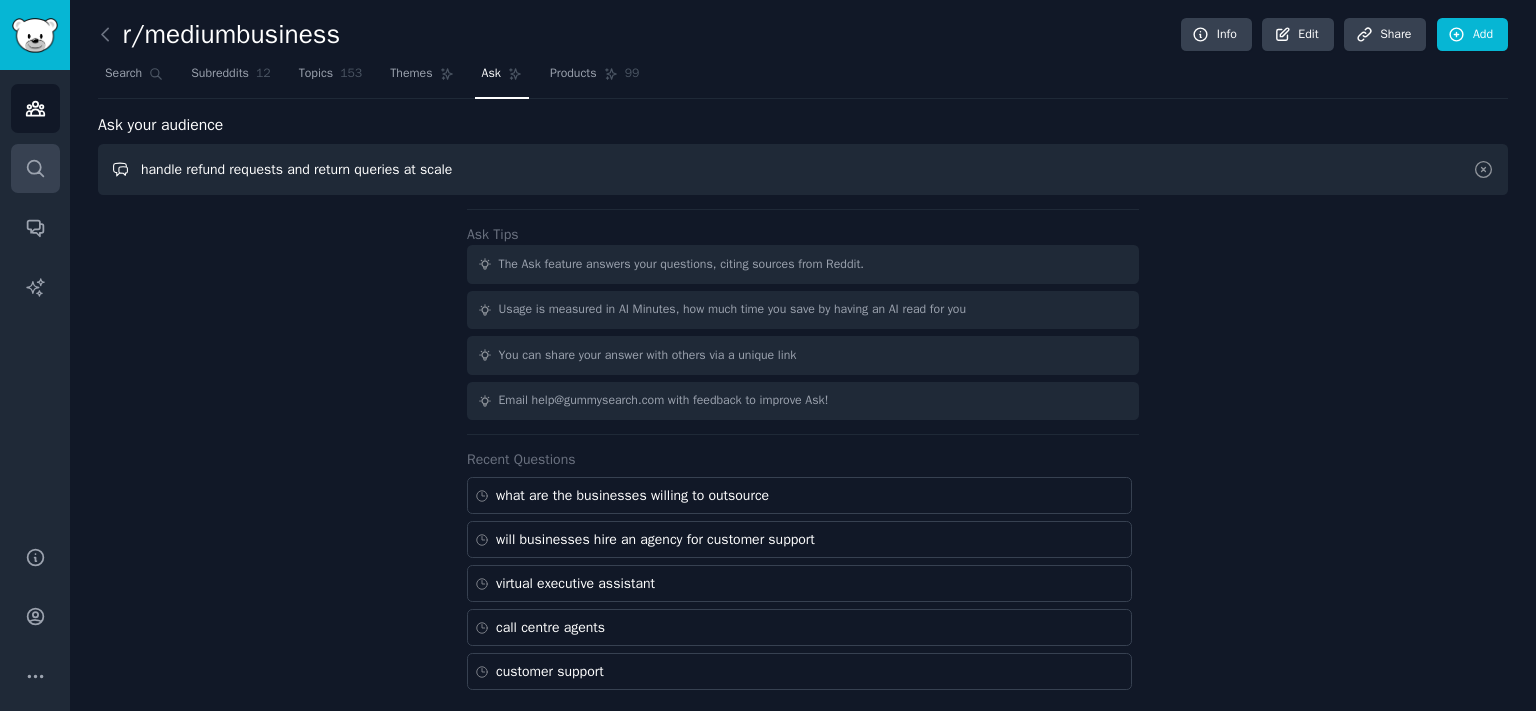 paste on "What’s the most annoying part of your support system" 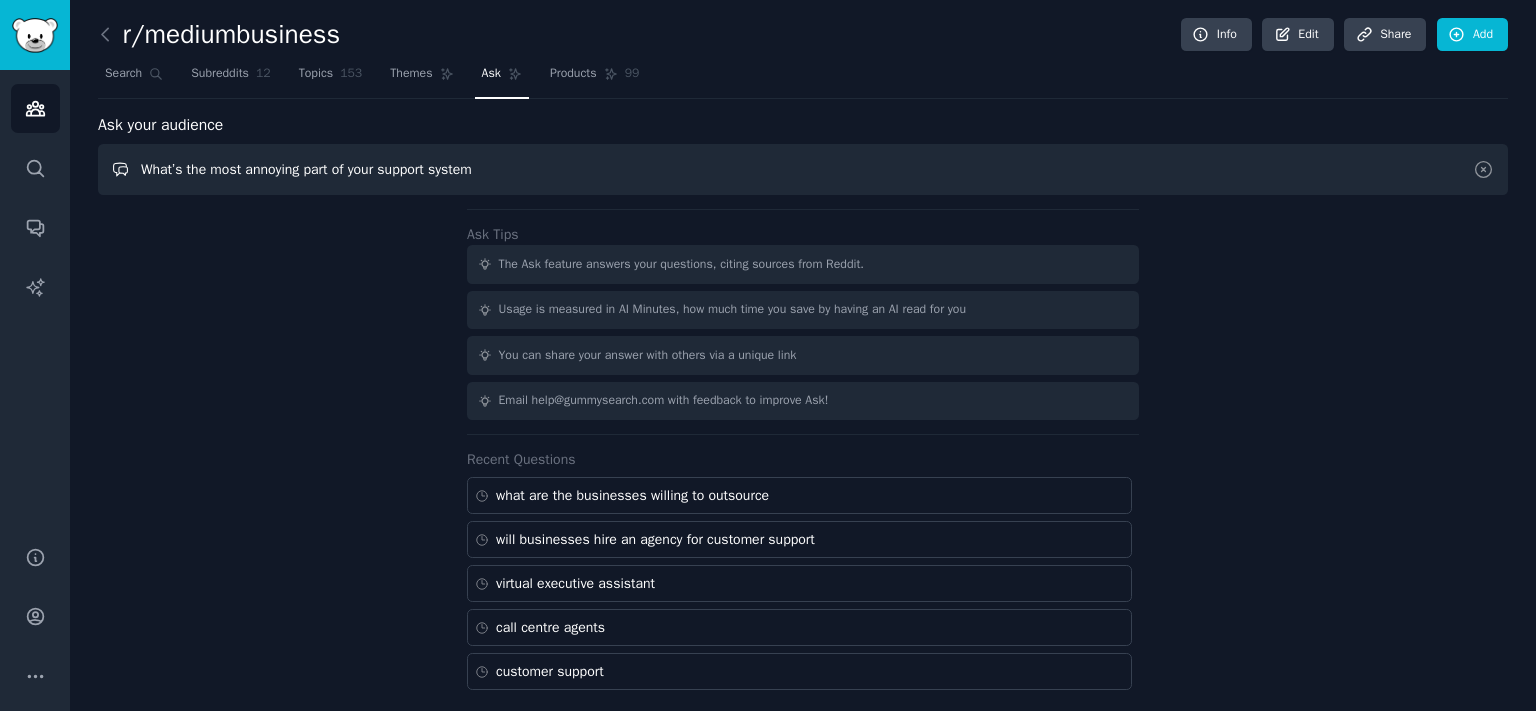 type on "What’s the most annoying part of your support system" 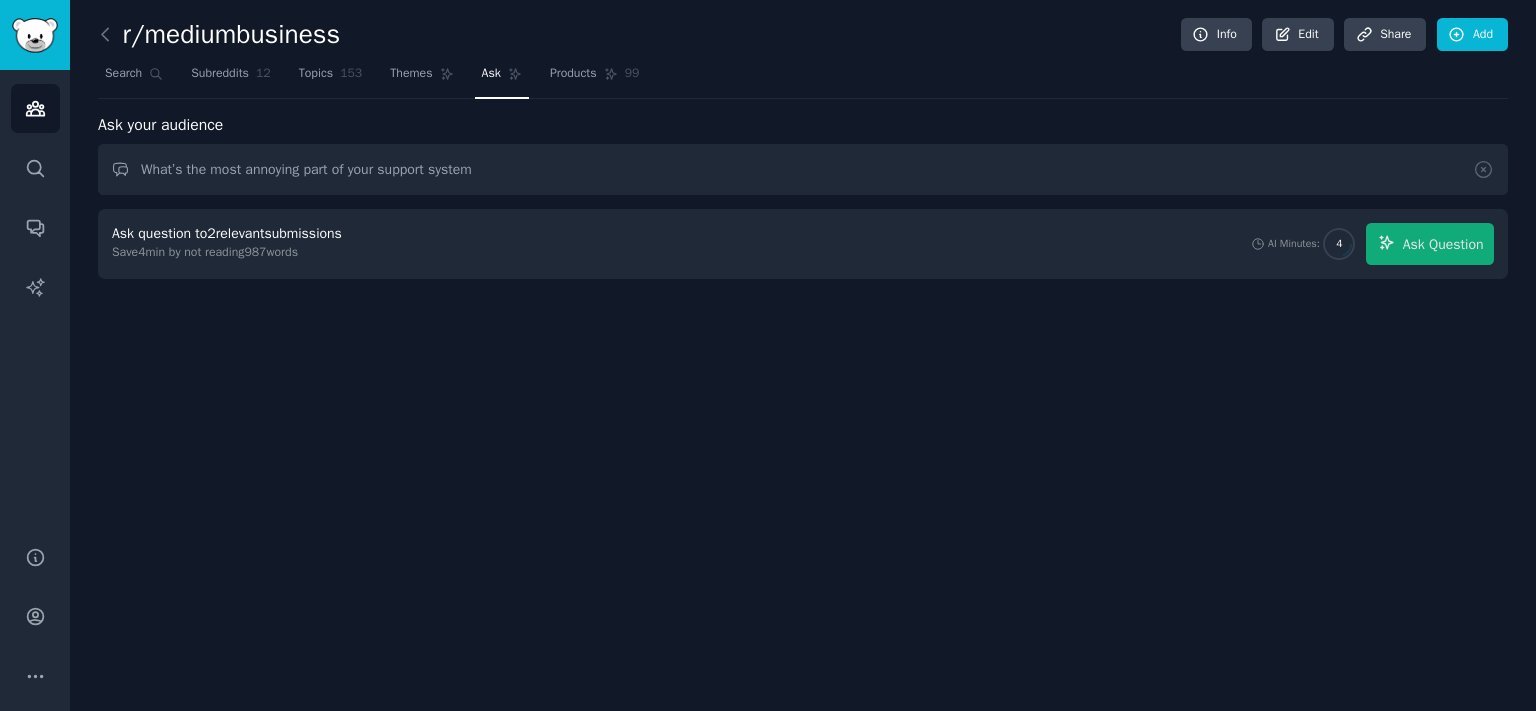 click on "Ask question to  2  relevant  submissions Save  4  min by not reading  987  words AI Minutes:  4 Ask Question" at bounding box center [803, 244] 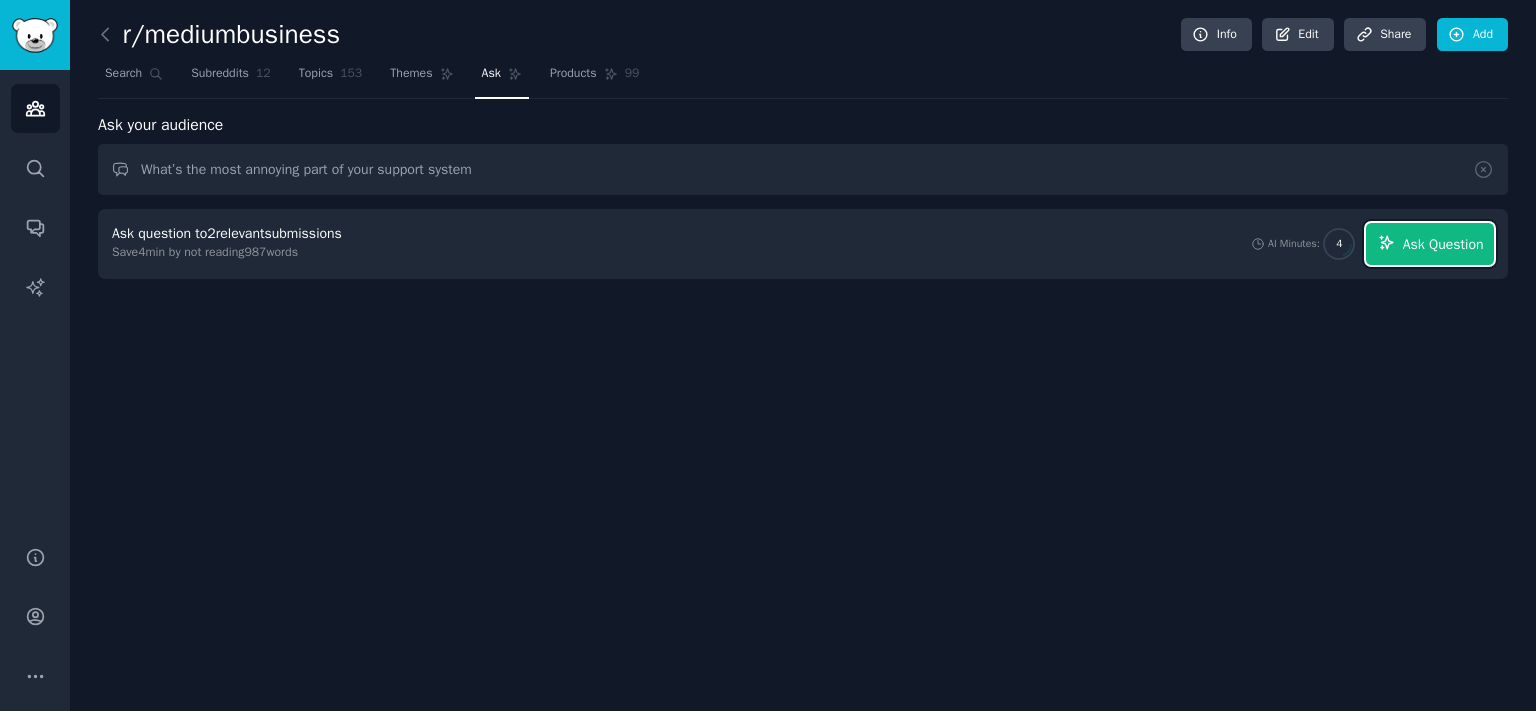 click on "Ask Question" at bounding box center [1443, 244] 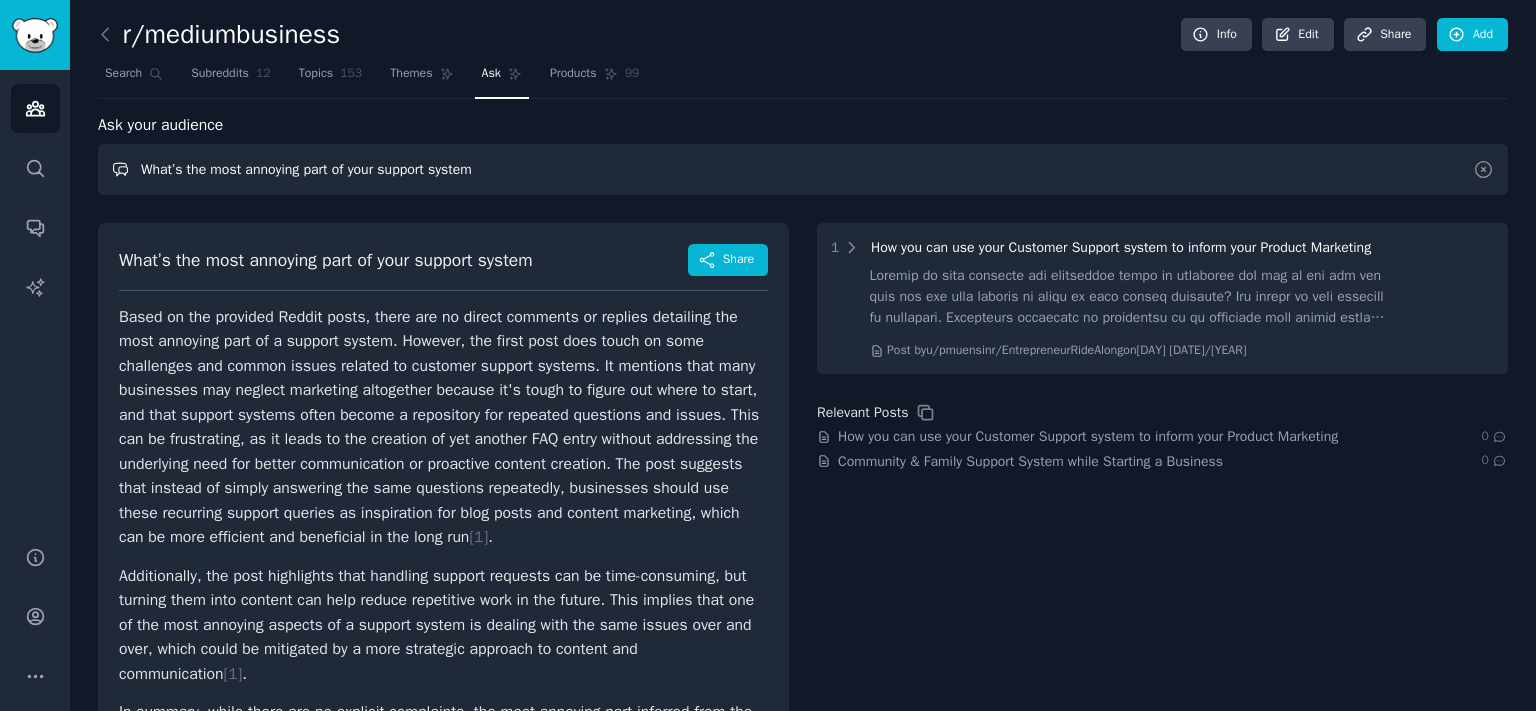 drag, startPoint x: 494, startPoint y: 168, endPoint x: 230, endPoint y: 174, distance: 264.06818 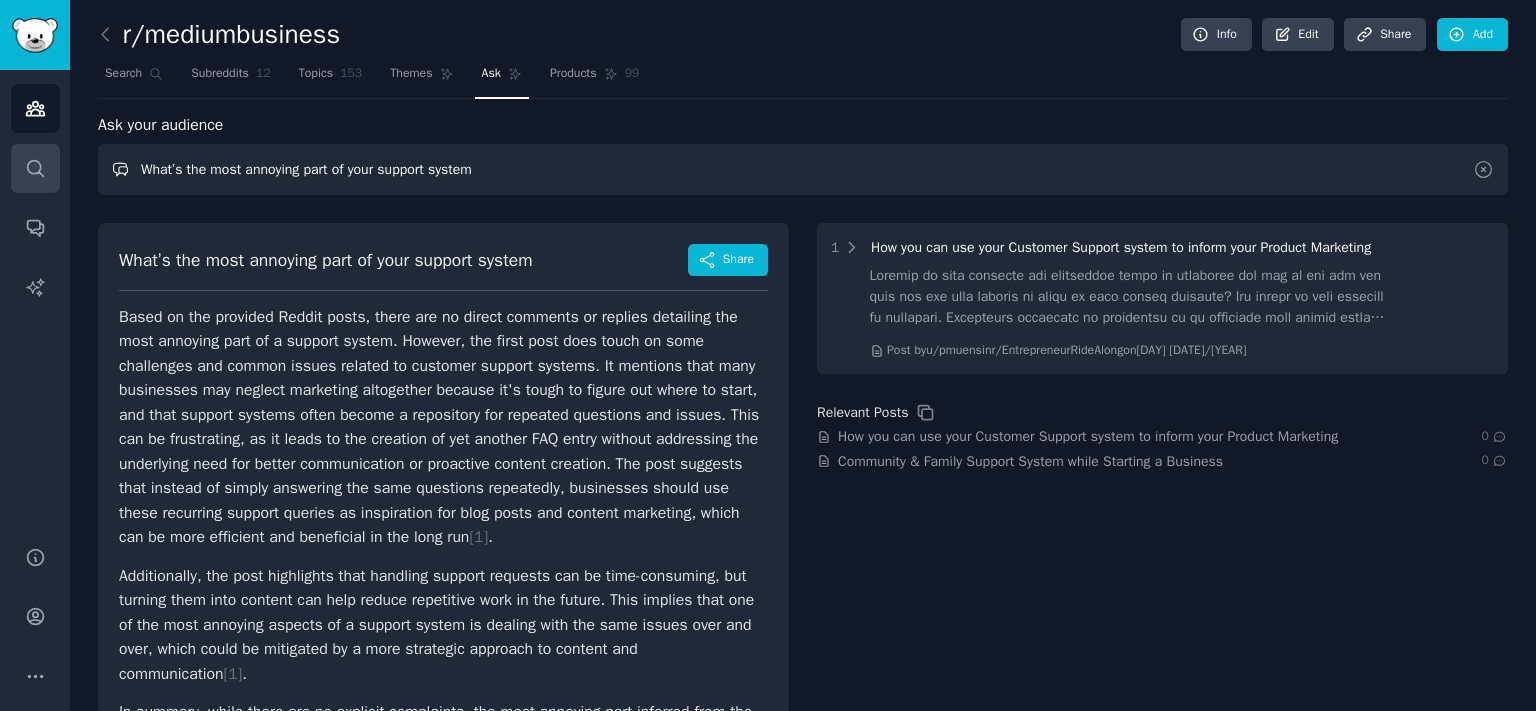 drag, startPoint x: 230, startPoint y: 174, endPoint x: 46, endPoint y: 158, distance: 184.69434 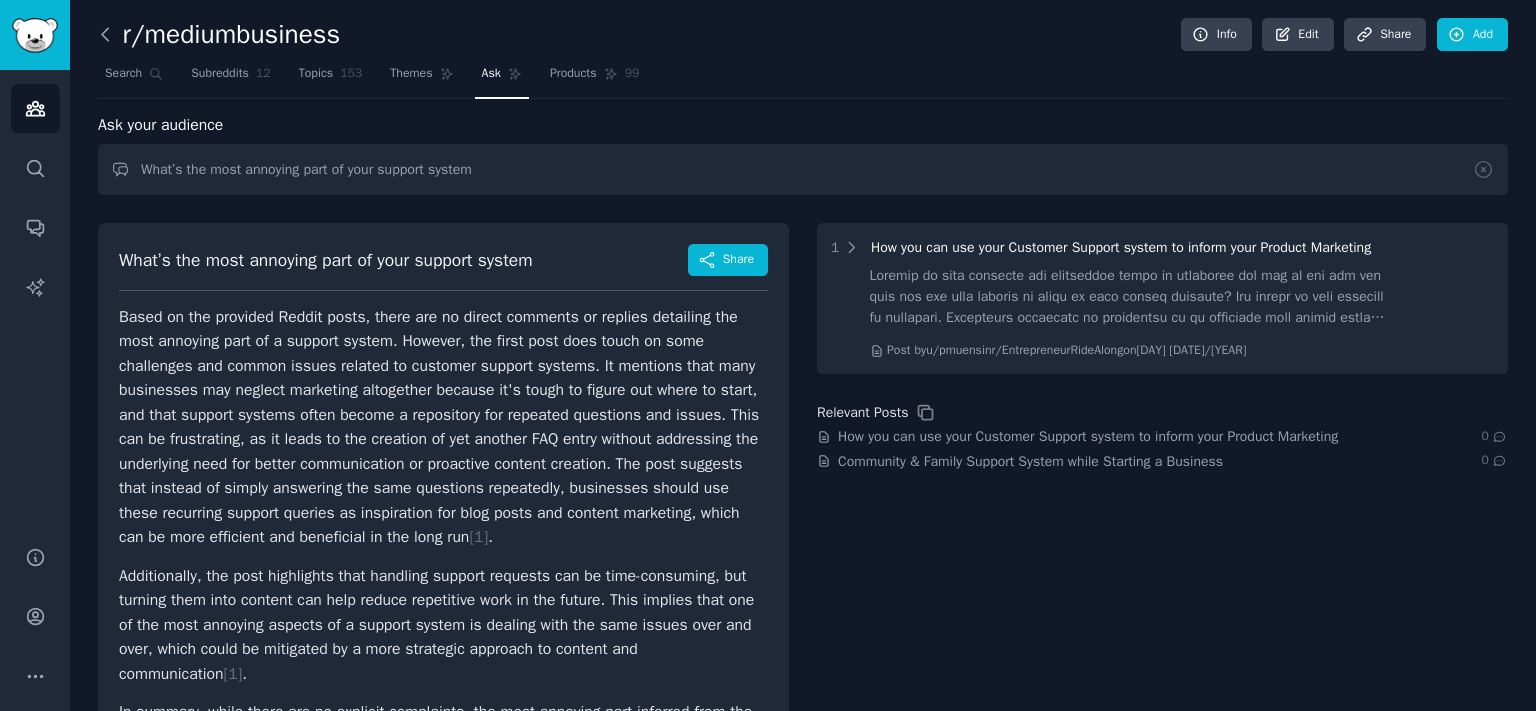 click 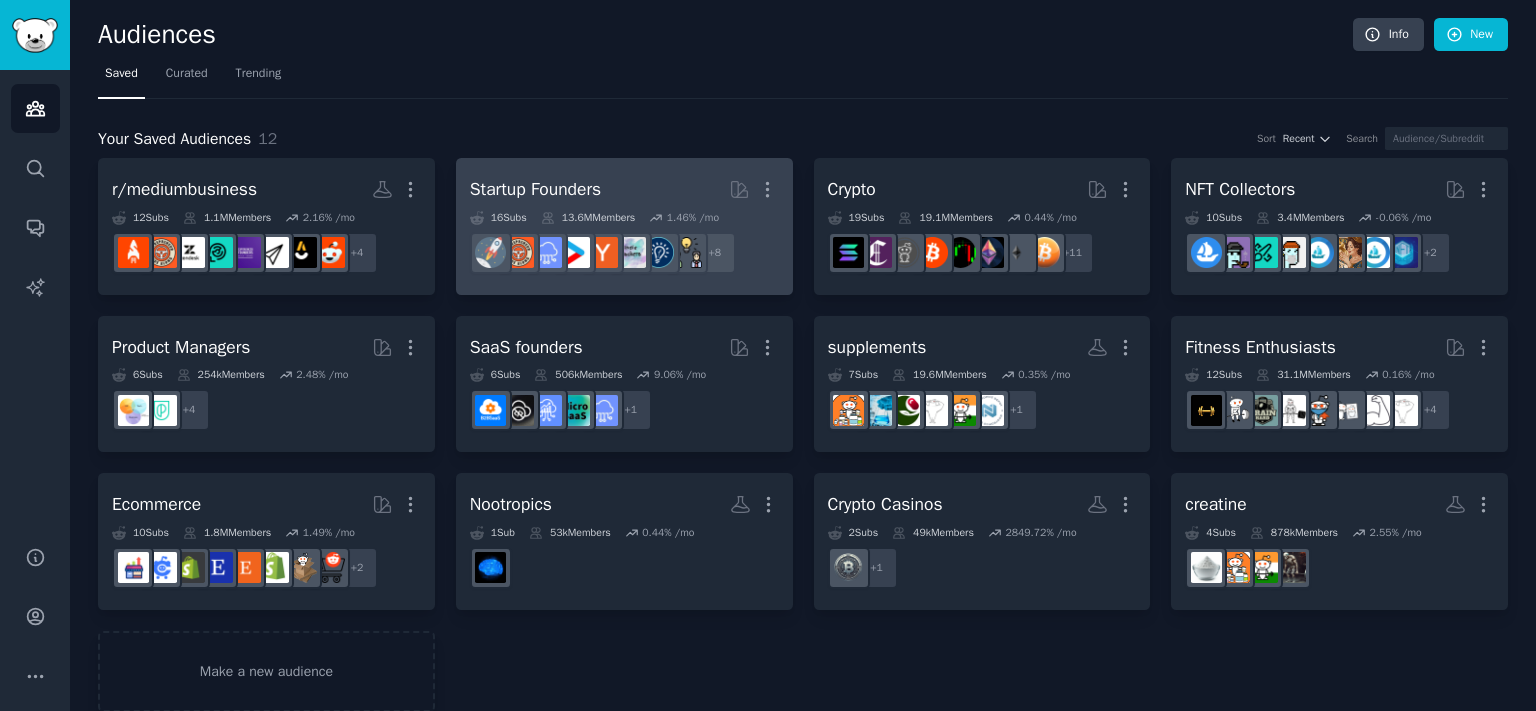 click on "Startup Founders More" at bounding box center [624, 189] 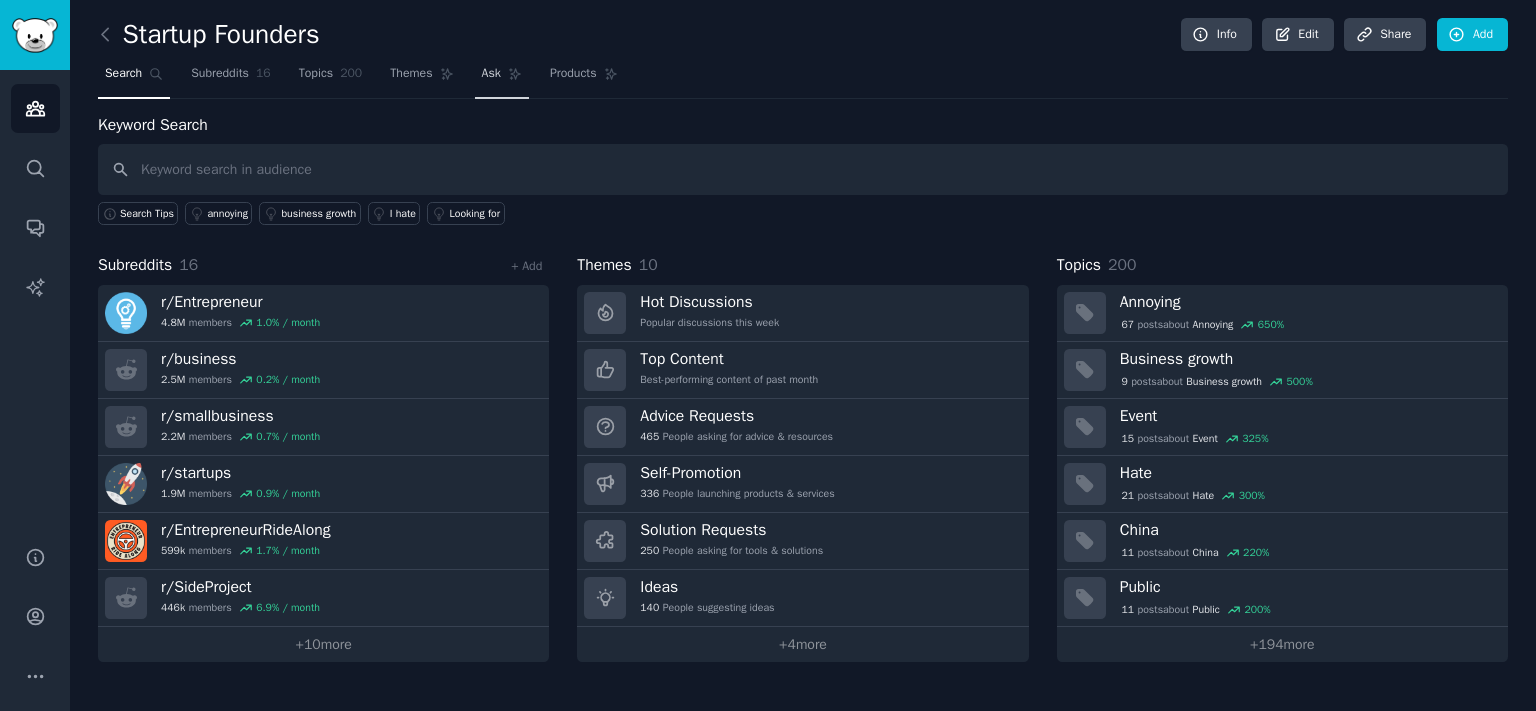 click on "Ask" at bounding box center [502, 78] 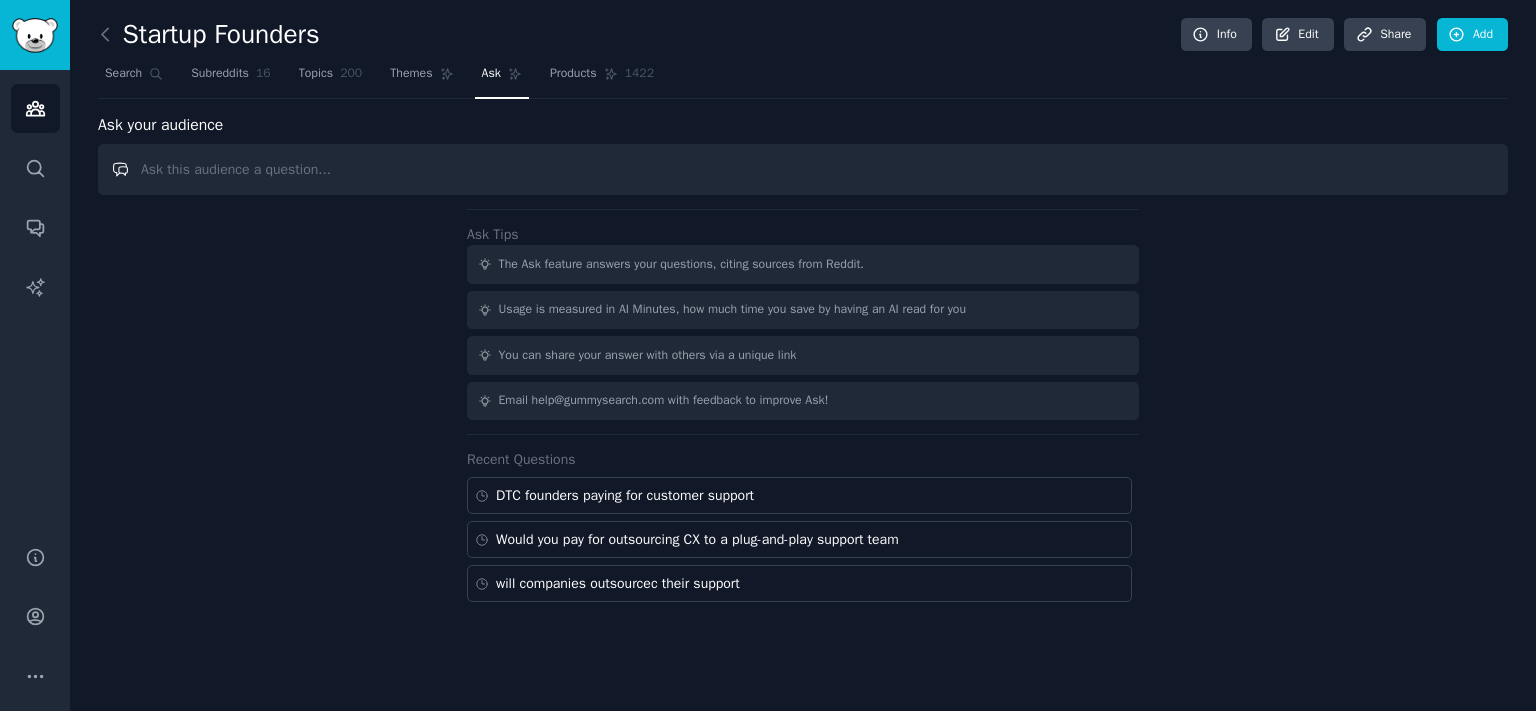 click at bounding box center [803, 169] 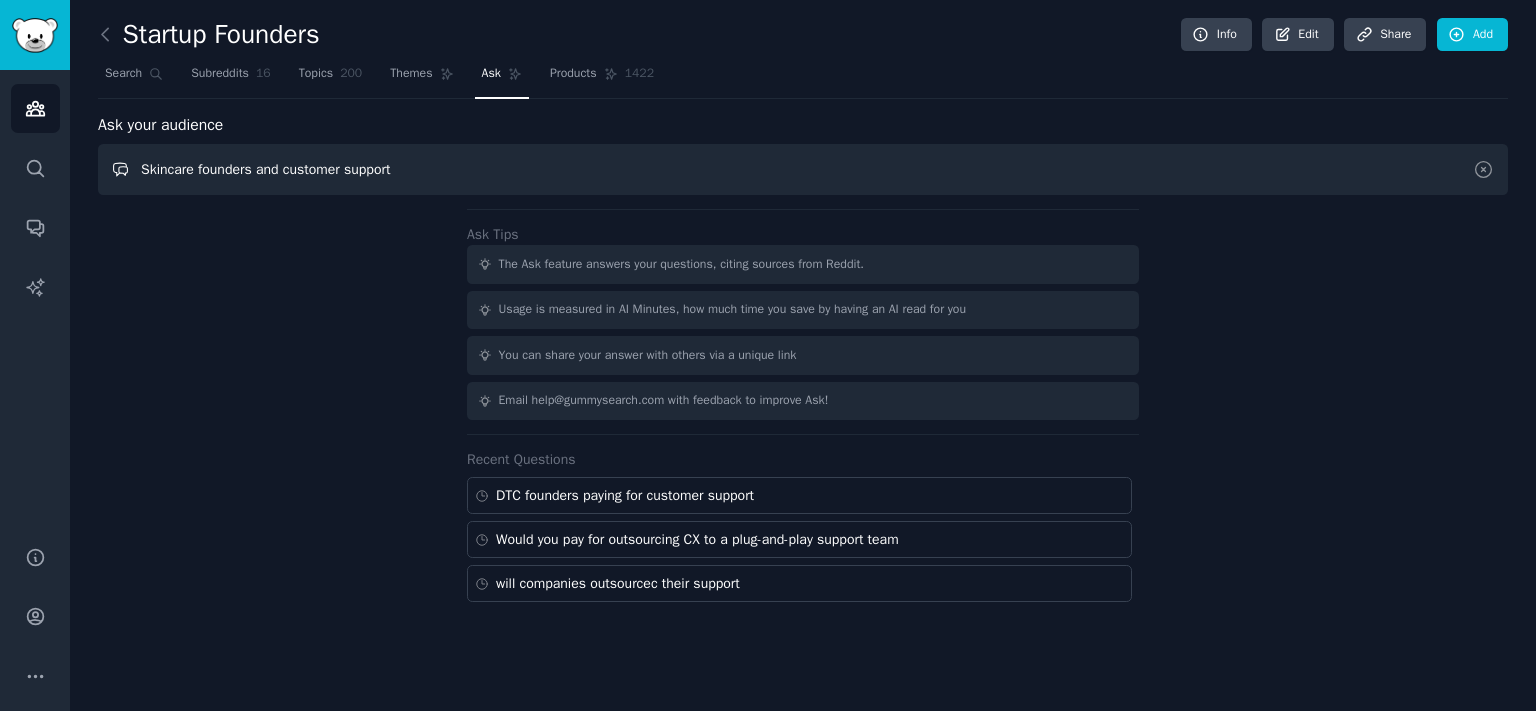 type on "Skincare founders and customer support" 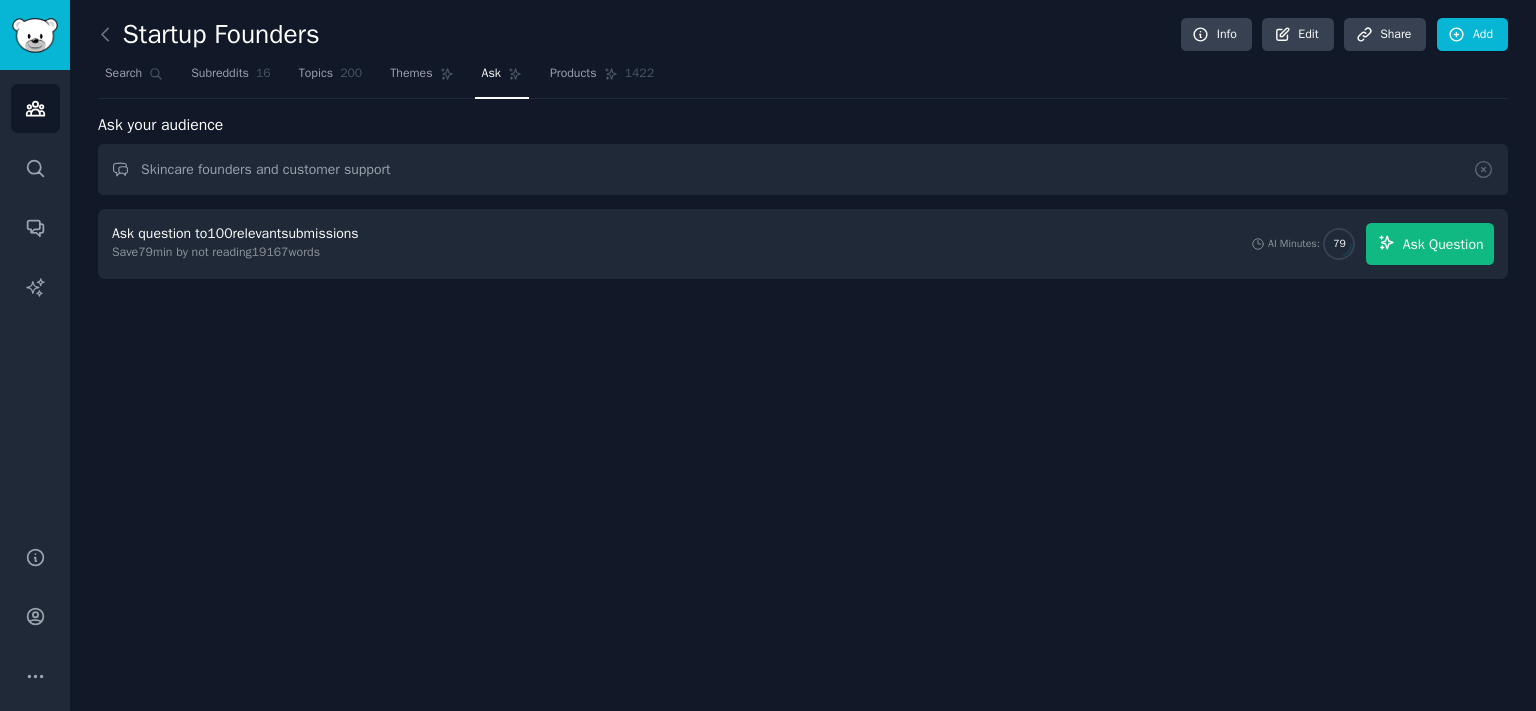 click on "Ask question to  100  relevant  submissions Save  79  min by not reading  19167  words AI Minutes:  79 Ask Question" at bounding box center [803, 244] 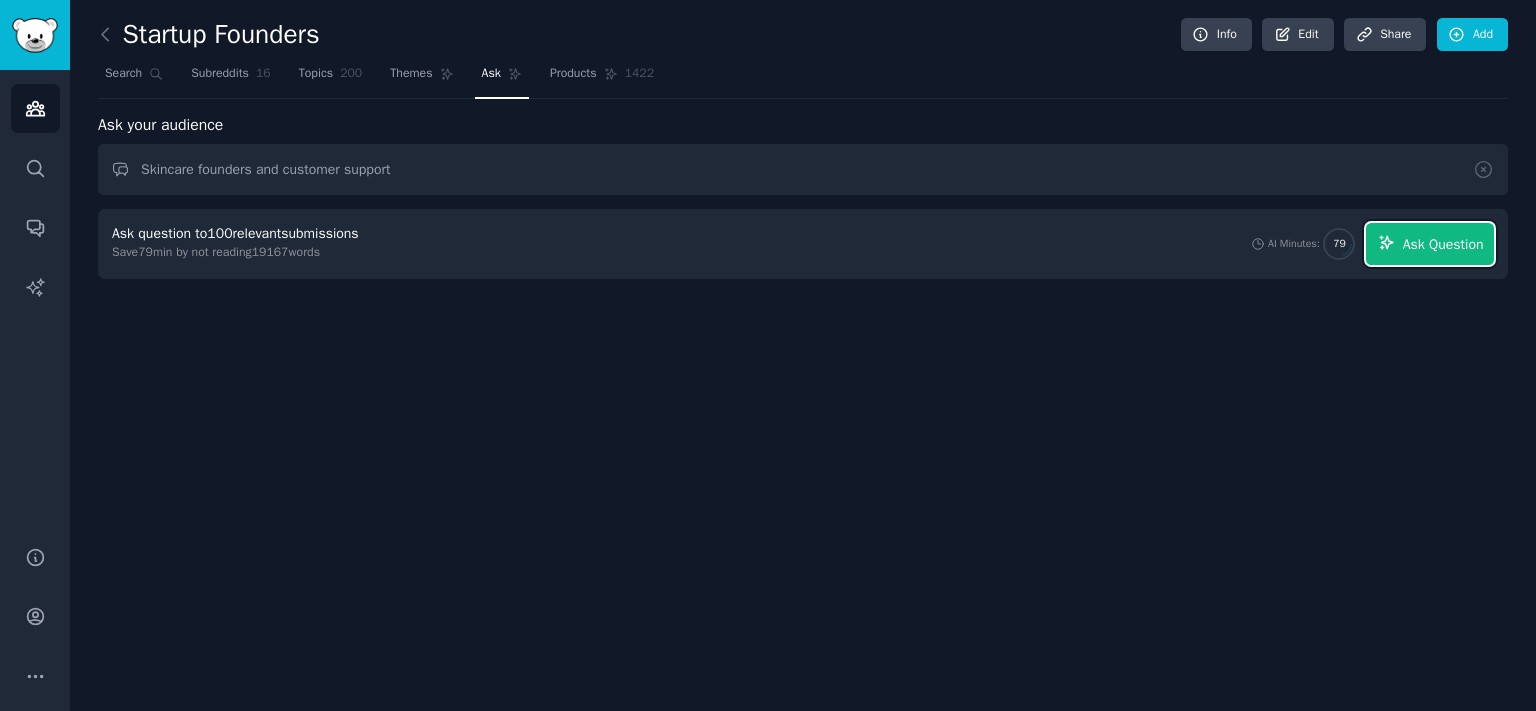 click on "Ask Question" at bounding box center [1443, 244] 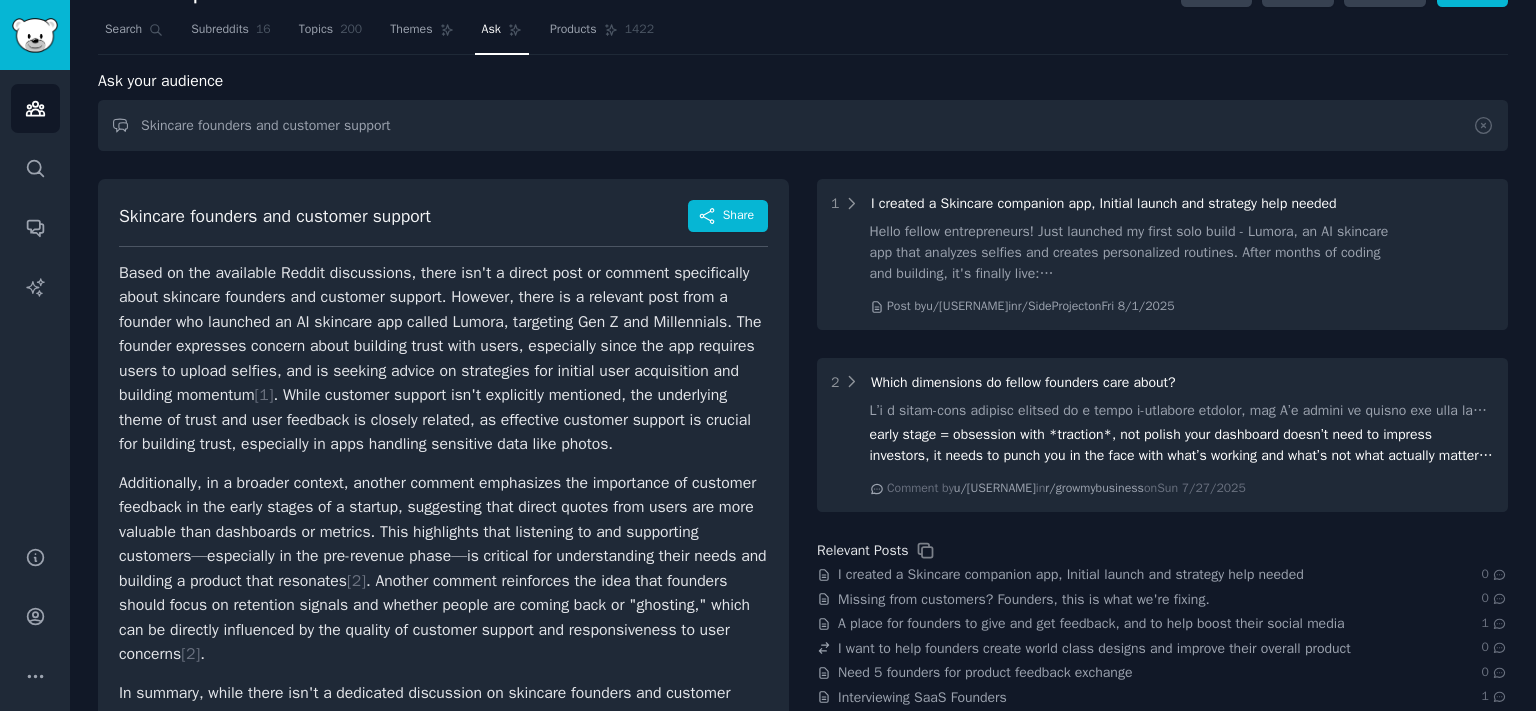 scroll, scrollTop: 110, scrollLeft: 0, axis: vertical 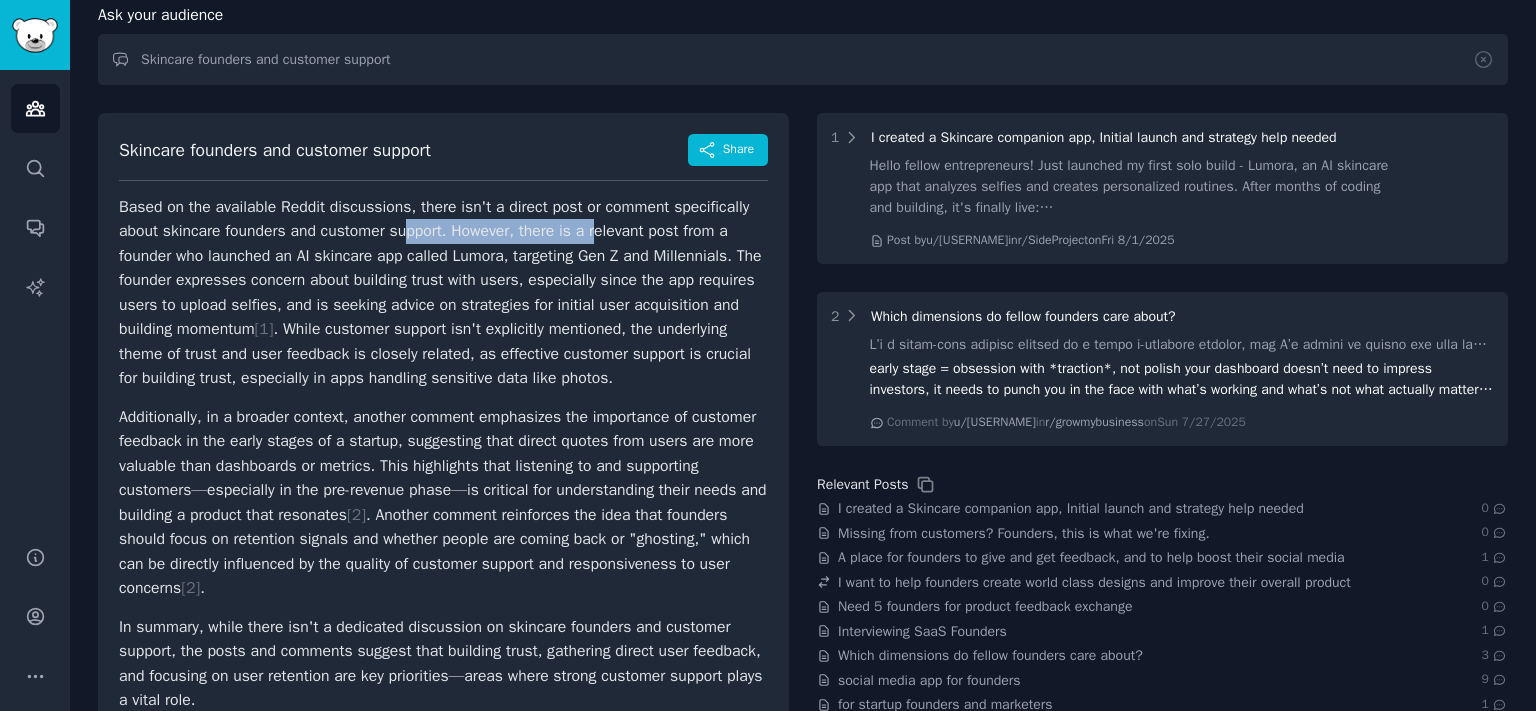drag, startPoint x: 403, startPoint y: 230, endPoint x: 604, endPoint y: 235, distance: 201.06218 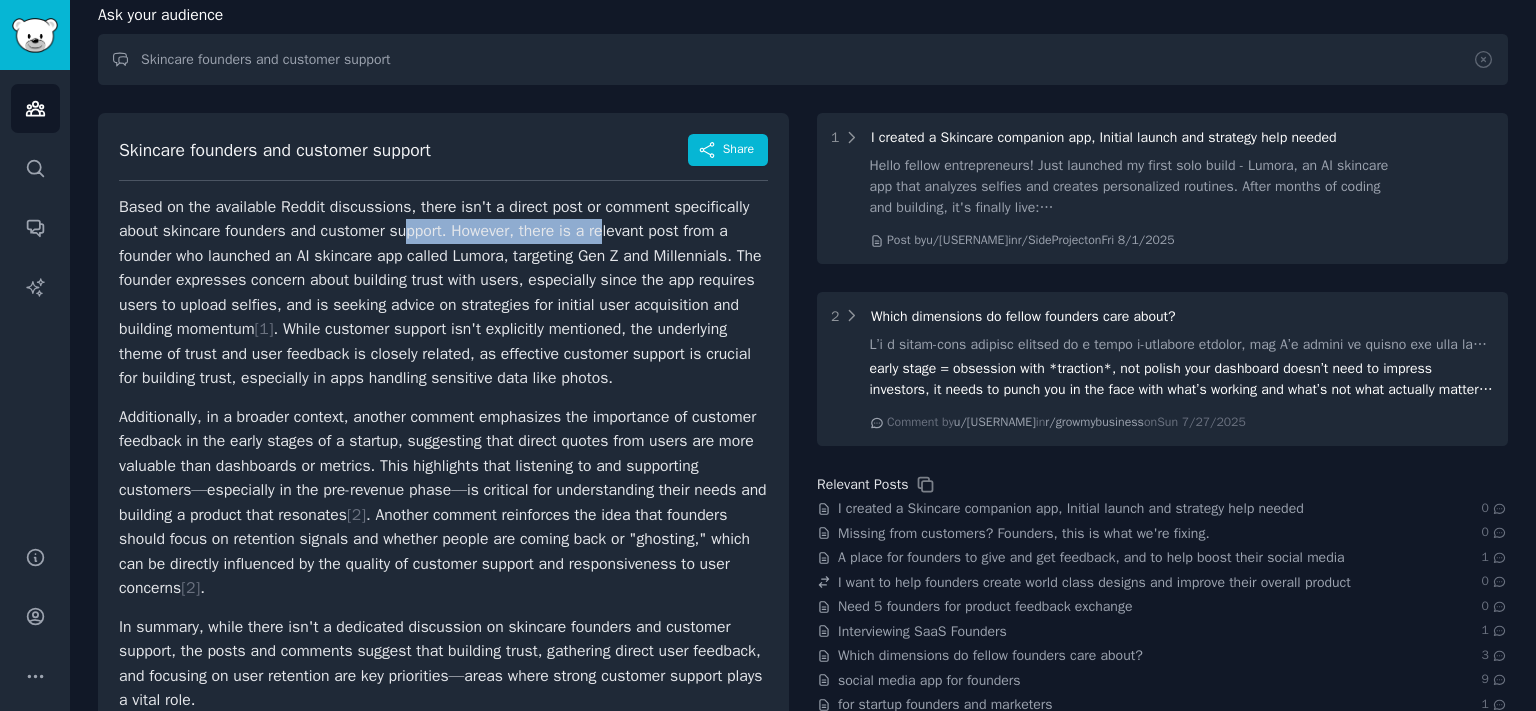 click on "Based on the available Reddit discussions, there isn't a direct post or comment specifically about skincare founders and customer support. However, there is a relevant post from a founder who launched an AI skincare app called Lumora, targeting Gen Z and Millennials. The founder expresses concern about building trust with users, especially since the app requires users to upload selfies, and is seeking advice on strategies for initial user acquisition and building momentum [ 1 ] . While customer support isn't explicitly mentioned, the underlying theme of trust and user feedback is closely related, as effective customer support is crucial for building trust, especially in apps handling sensitive data like photos." at bounding box center (443, 293) 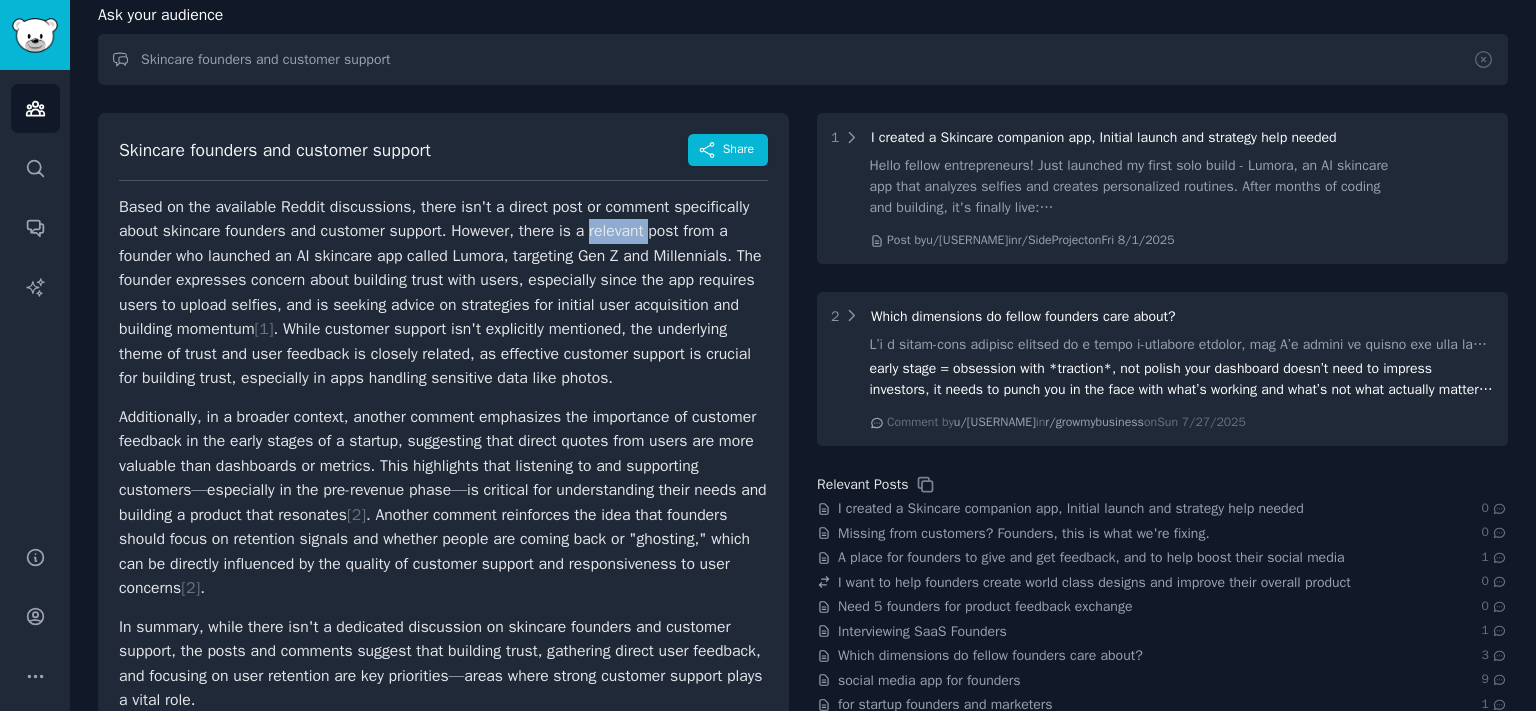 click on "Based on the available Reddit discussions, there isn't a direct post or comment specifically about skincare founders and customer support. However, there is a relevant post from a founder who launched an AI skincare app called Lumora, targeting Gen Z and Millennials. The founder expresses concern about building trust with users, especially since the app requires users to upload selfies, and is seeking advice on strategies for initial user acquisition and building momentum [ 1 ] . While customer support isn't explicitly mentioned, the underlying theme of trust and user feedback is closely related, as effective customer support is crucial for building trust, especially in apps handling sensitive data like photos." at bounding box center [443, 293] 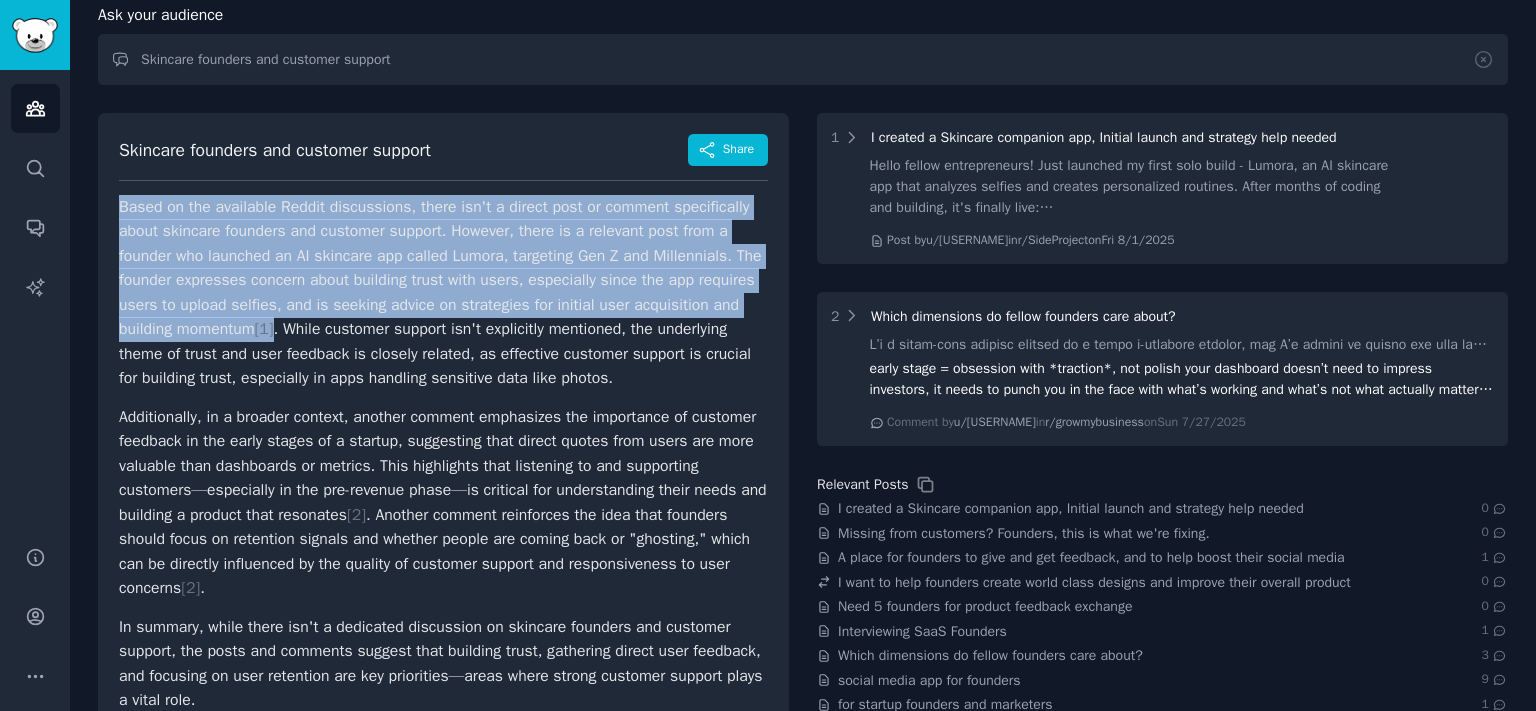click on "Based on the available Reddit discussions, there isn't a direct post or comment specifically about skincare founders and customer support. However, there is a relevant post from a founder who launched an AI skincare app called Lumora, targeting Gen Z and Millennials. The founder expresses concern about building trust with users, especially since the app requires users to upload selfies, and is seeking advice on strategies for initial user acquisition and building momentum [ 1 ] . While customer support isn't explicitly mentioned, the underlying theme of trust and user feedback is closely related, as effective customer support is crucial for building trust, especially in apps handling sensitive data like photos." at bounding box center (443, 293) 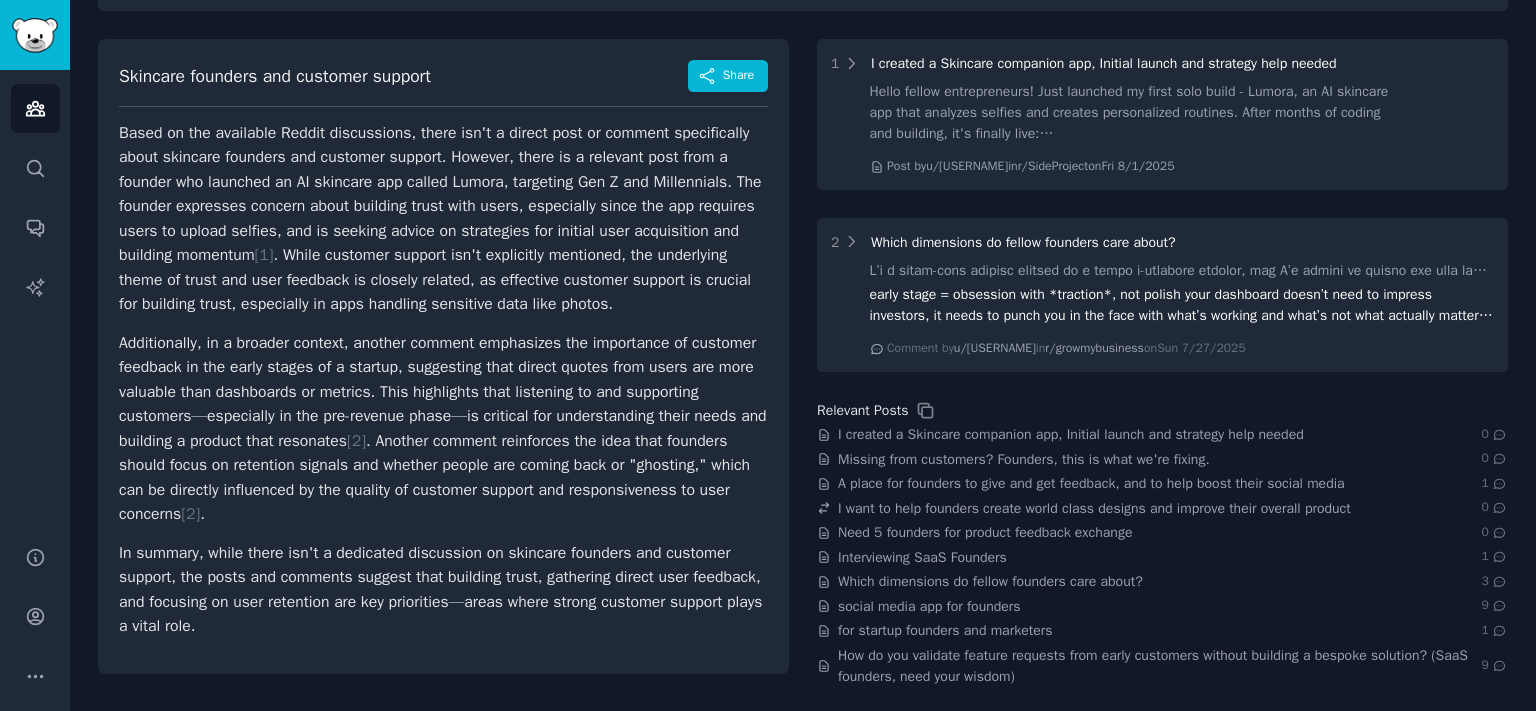 scroll, scrollTop: 185, scrollLeft: 0, axis: vertical 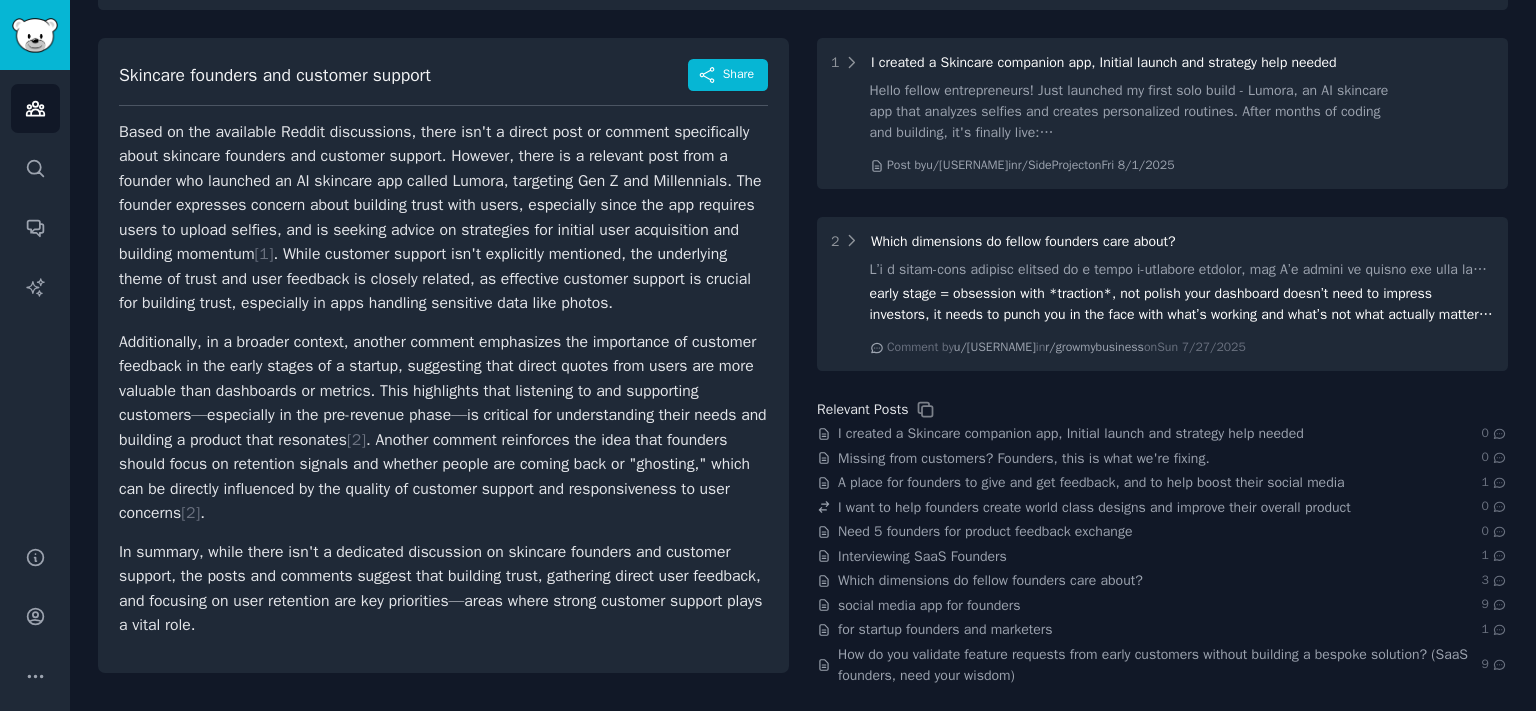click on "Based on the available Reddit discussions, there isn't a direct post or comment specifically about skincare founders and customer support. However, there is a relevant post from a founder who launched an AI skincare app called Lumora, targeting Gen Z and Millennials. The founder expresses concern about building trust with users, especially since the app requires users to upload selfies, and is seeking advice on strategies for initial user acquisition and building momentum [ 1 ] . While customer support isn't explicitly mentioned, the underlying theme of trust and user feedback is closely related, as effective customer support is crucial for building trust, especially in apps handling sensitive data like photos." at bounding box center (443, 218) 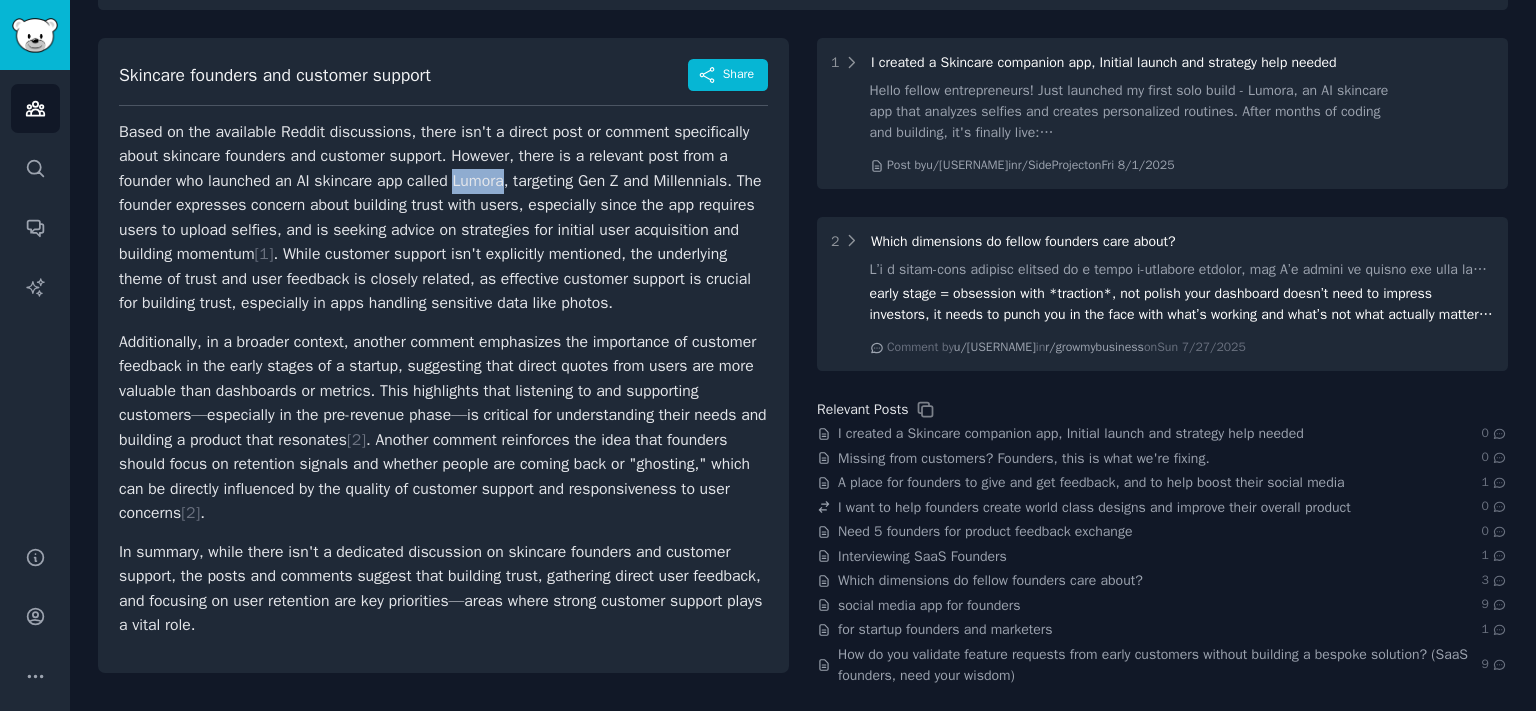 click on "Based on the available Reddit discussions, there isn't a direct post or comment specifically about skincare founders and customer support. However, there is a relevant post from a founder who launched an AI skincare app called Lumora, targeting Gen Z and Millennials. The founder expresses concern about building trust with users, especially since the app requires users to upload selfies, and is seeking advice on strategies for initial user acquisition and building momentum [ 1 ] . While customer support isn't explicitly mentioned, the underlying theme of trust and user feedback is closely related, as effective customer support is crucial for building trust, especially in apps handling sensitive data like photos." at bounding box center [443, 218] 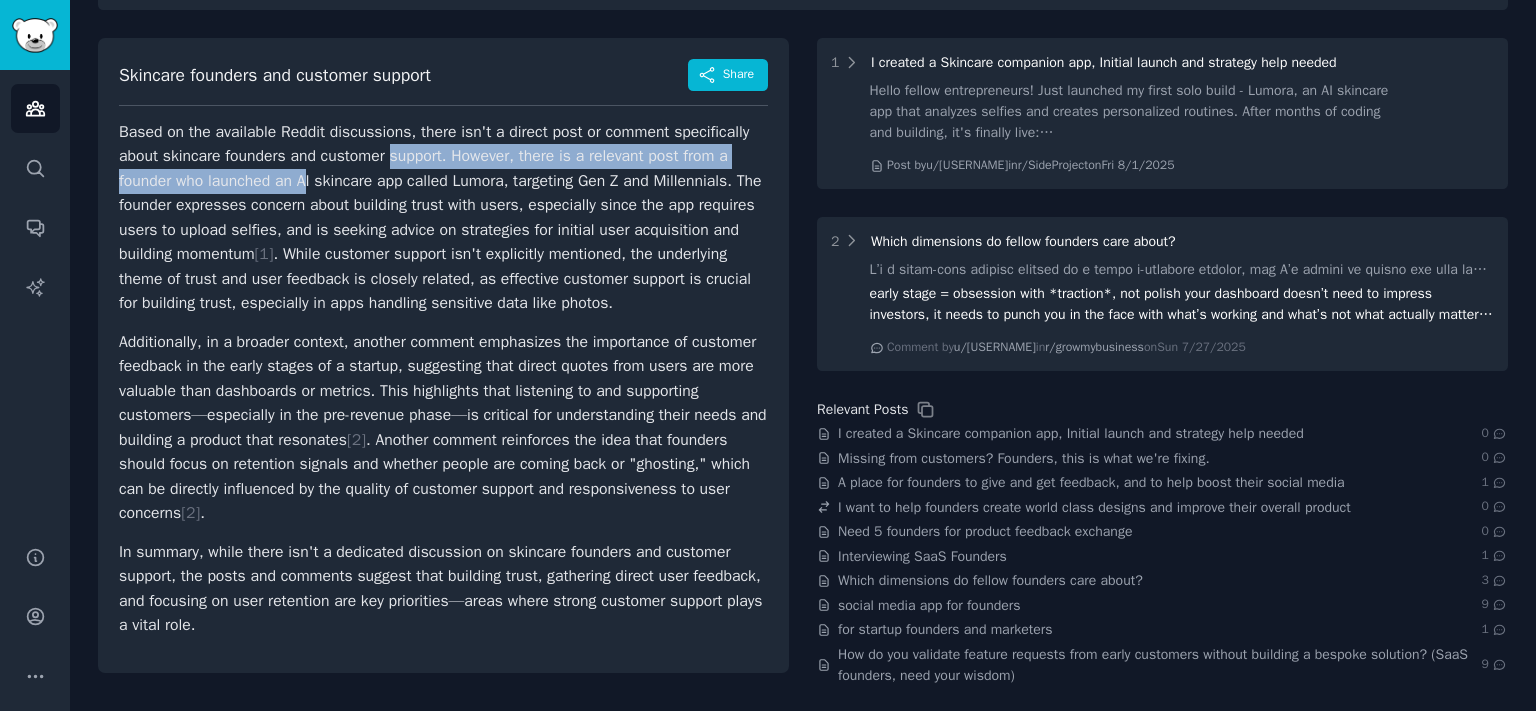 click on "Based on the available Reddit discussions, there isn't a direct post or comment specifically about skincare founders and customer support. However, there is a relevant post from a founder who launched an AI skincare app called Lumora, targeting Gen Z and Millennials. The founder expresses concern about building trust with users, especially since the app requires users to upload selfies, and is seeking advice on strategies for initial user acquisition and building momentum [ 1 ] . While customer support isn't explicitly mentioned, the underlying theme of trust and user feedback is closely related, as effective customer support is crucial for building trust, especially in apps handling sensitive data like photos." at bounding box center (443, 218) 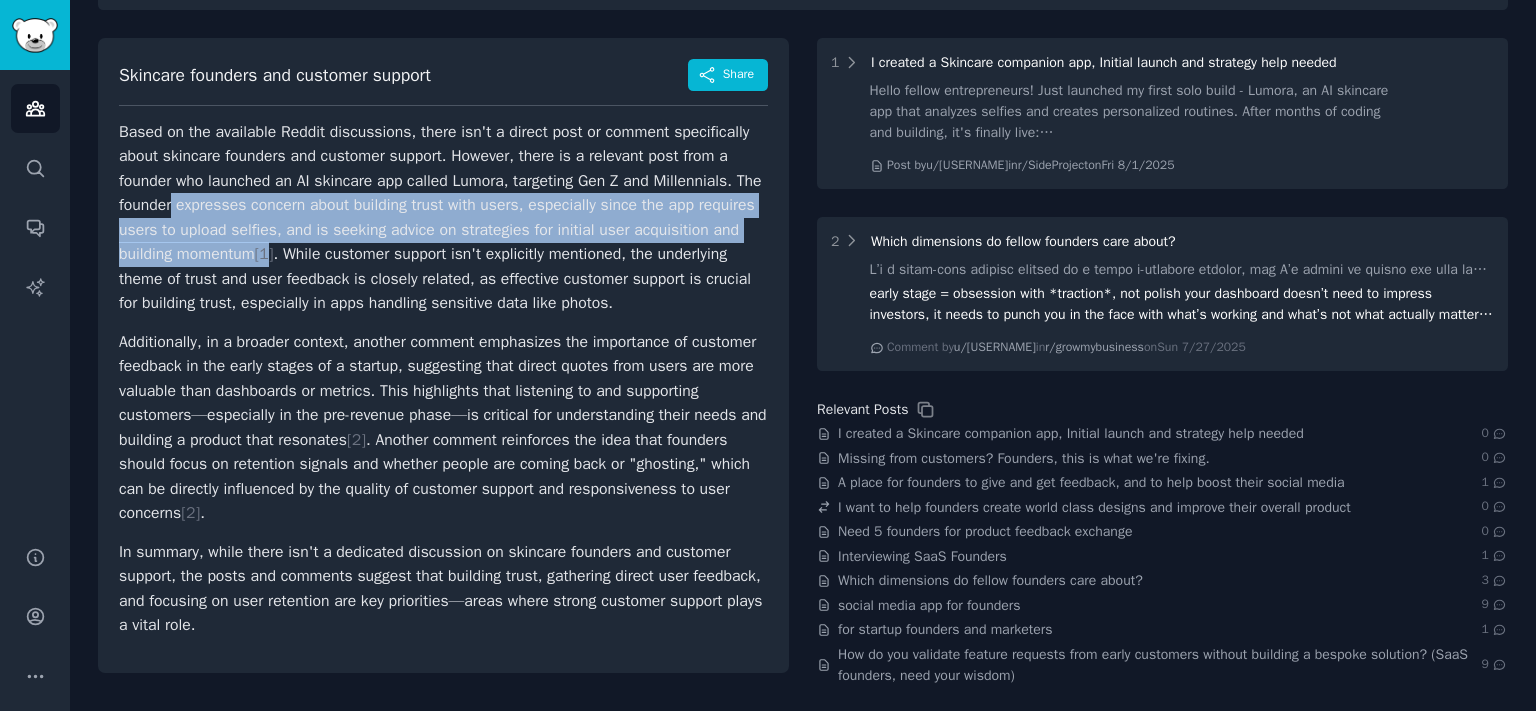 drag, startPoint x: 254, startPoint y: 229, endPoint x: 458, endPoint y: 243, distance: 204.47983 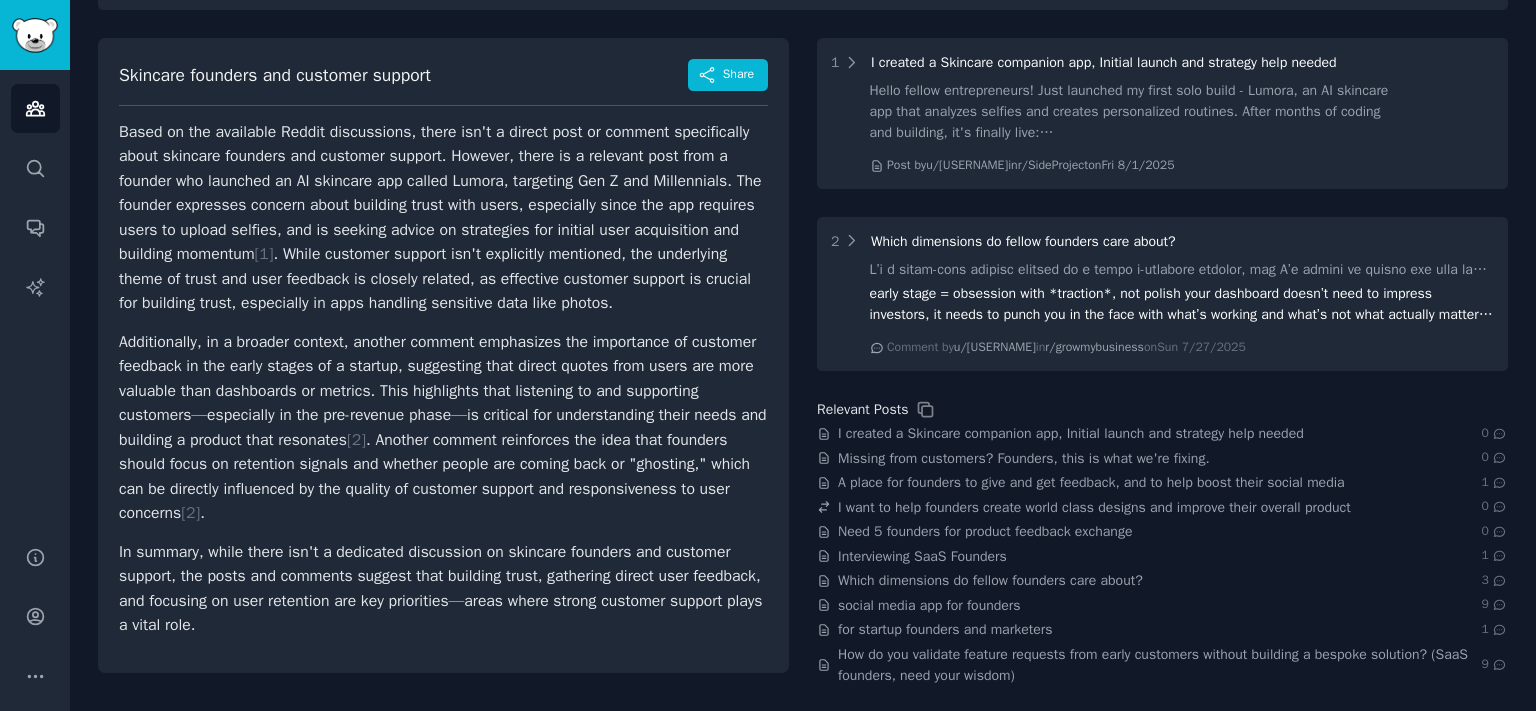 click on "Based on the available Reddit discussions, there isn't a direct post or comment specifically about skincare founders and customer support. However, there is a relevant post from a founder who launched an AI skincare app called Lumora, targeting Gen Z and Millennials. The founder expresses concern about building trust with users, especially since the app requires users to upload selfies, and is seeking advice on strategies for initial user acquisition and building momentum [ 1 ] . While customer support isn't explicitly mentioned, the underlying theme of trust and user feedback is closely related, as effective customer support is crucial for building trust, especially in apps handling sensitive data like photos." at bounding box center [443, 218] 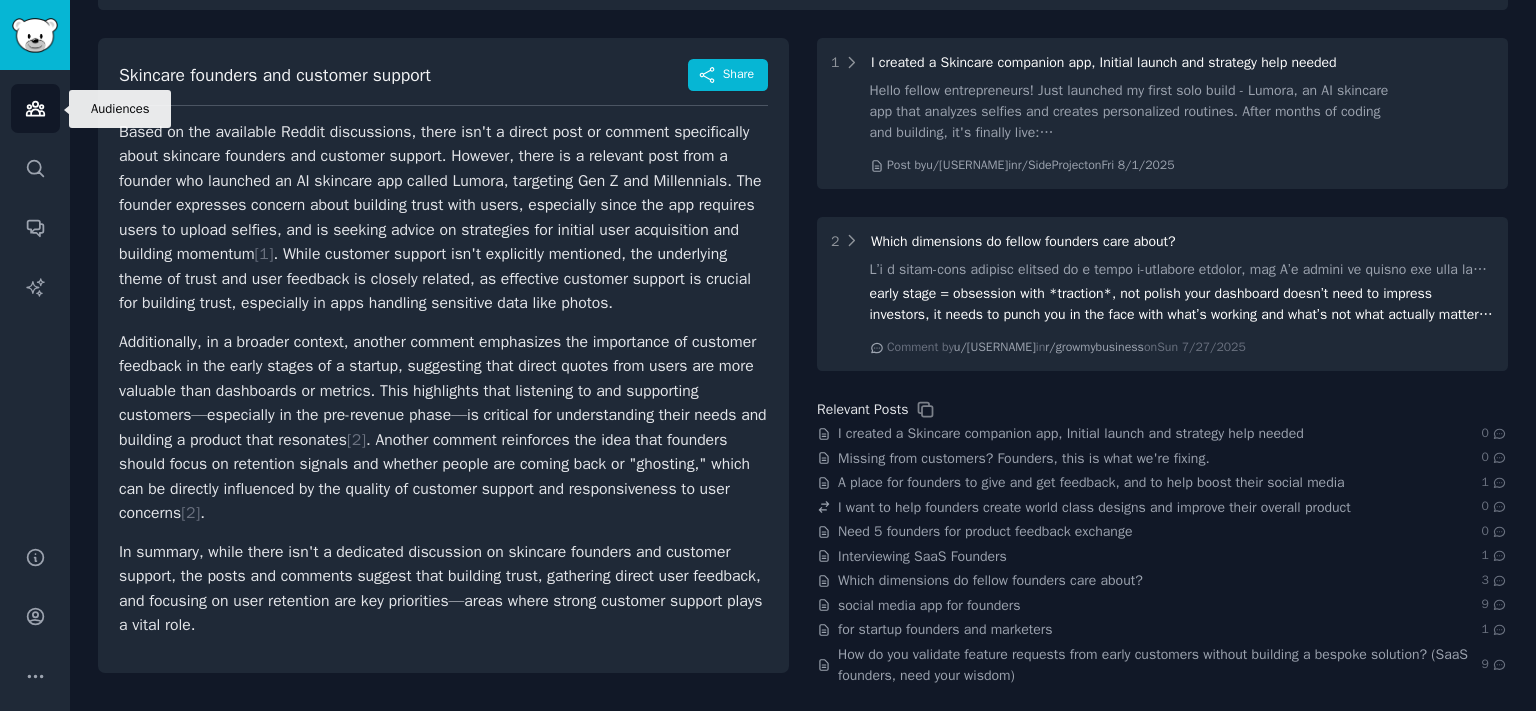 click 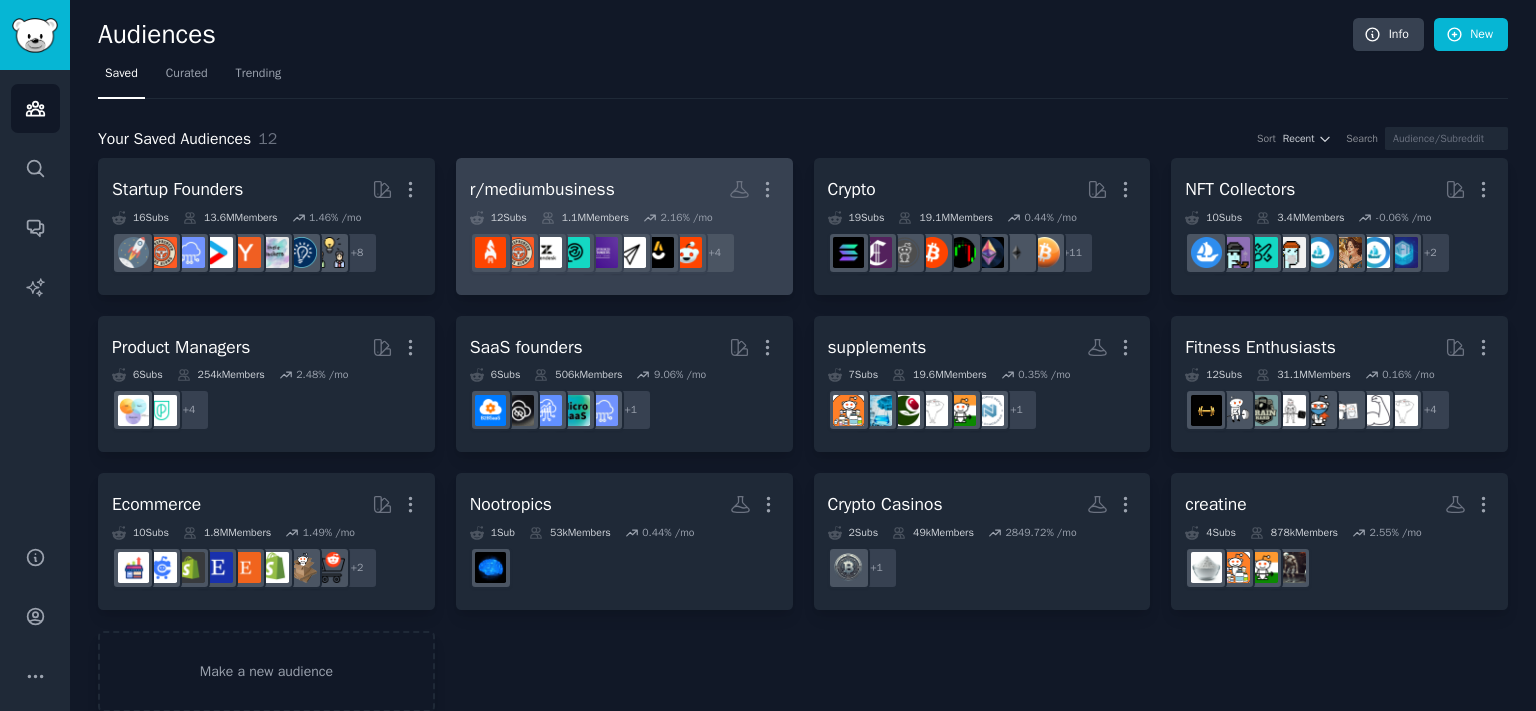 click on "r/mediumbusiness More" at bounding box center (624, 189) 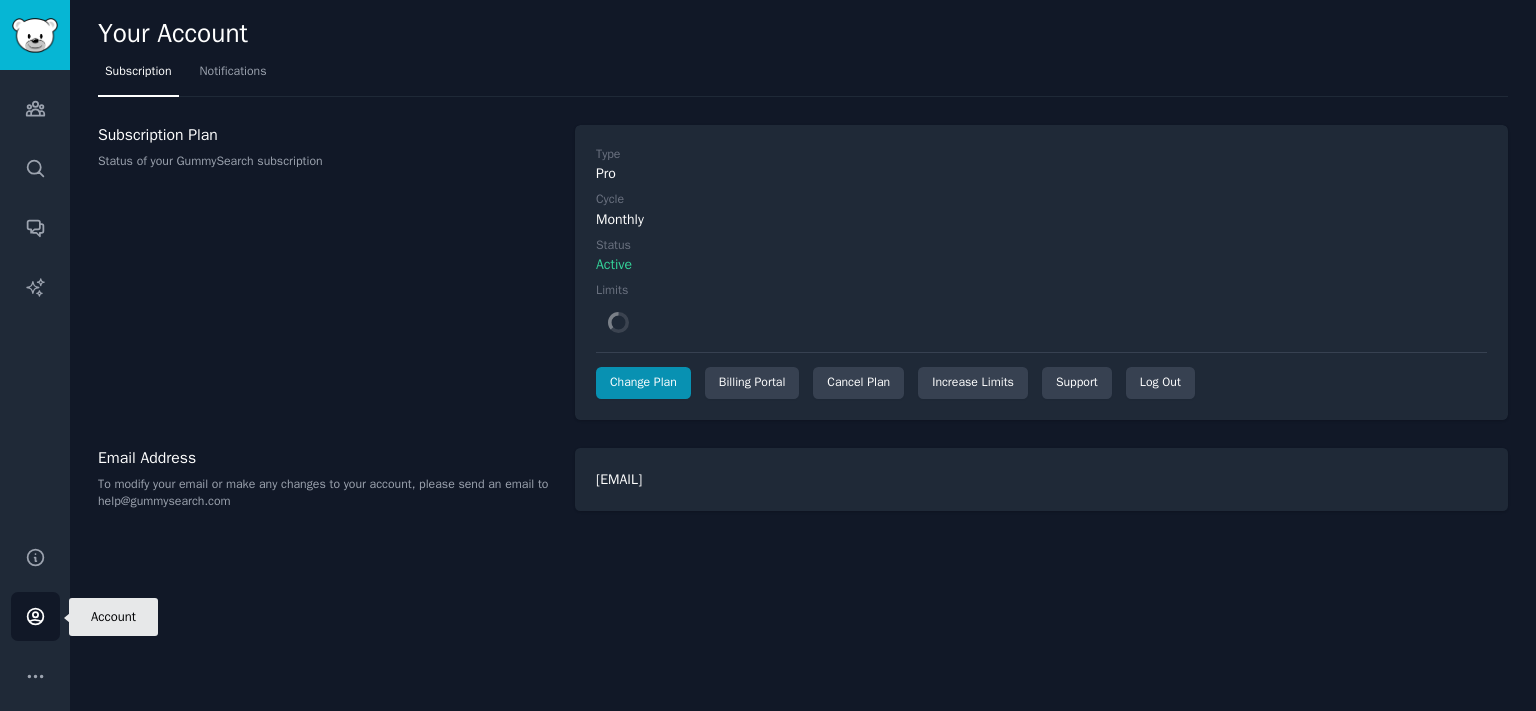 scroll, scrollTop: 0, scrollLeft: 0, axis: both 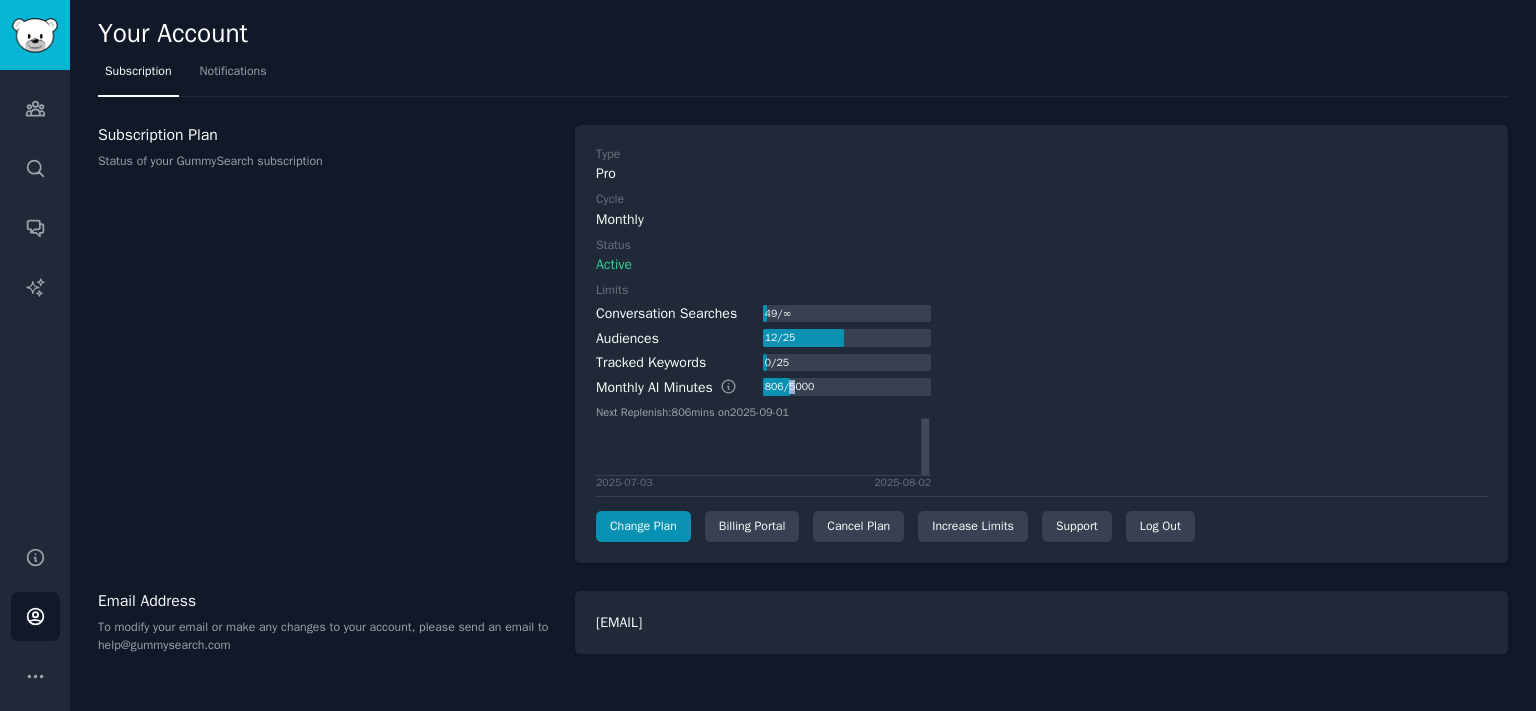 click on "806  /  5000" at bounding box center (789, 387) 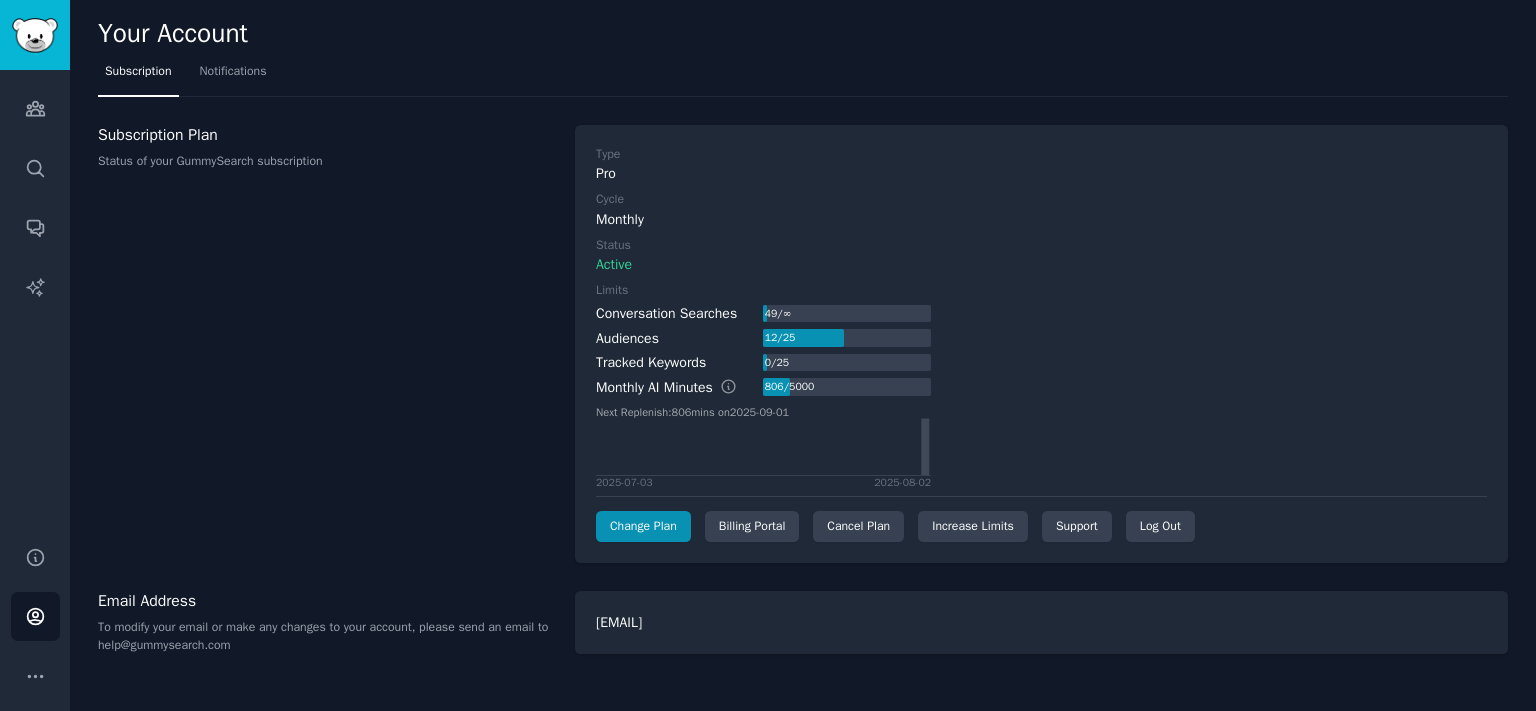 click on "806  /  5000" at bounding box center [789, 387] 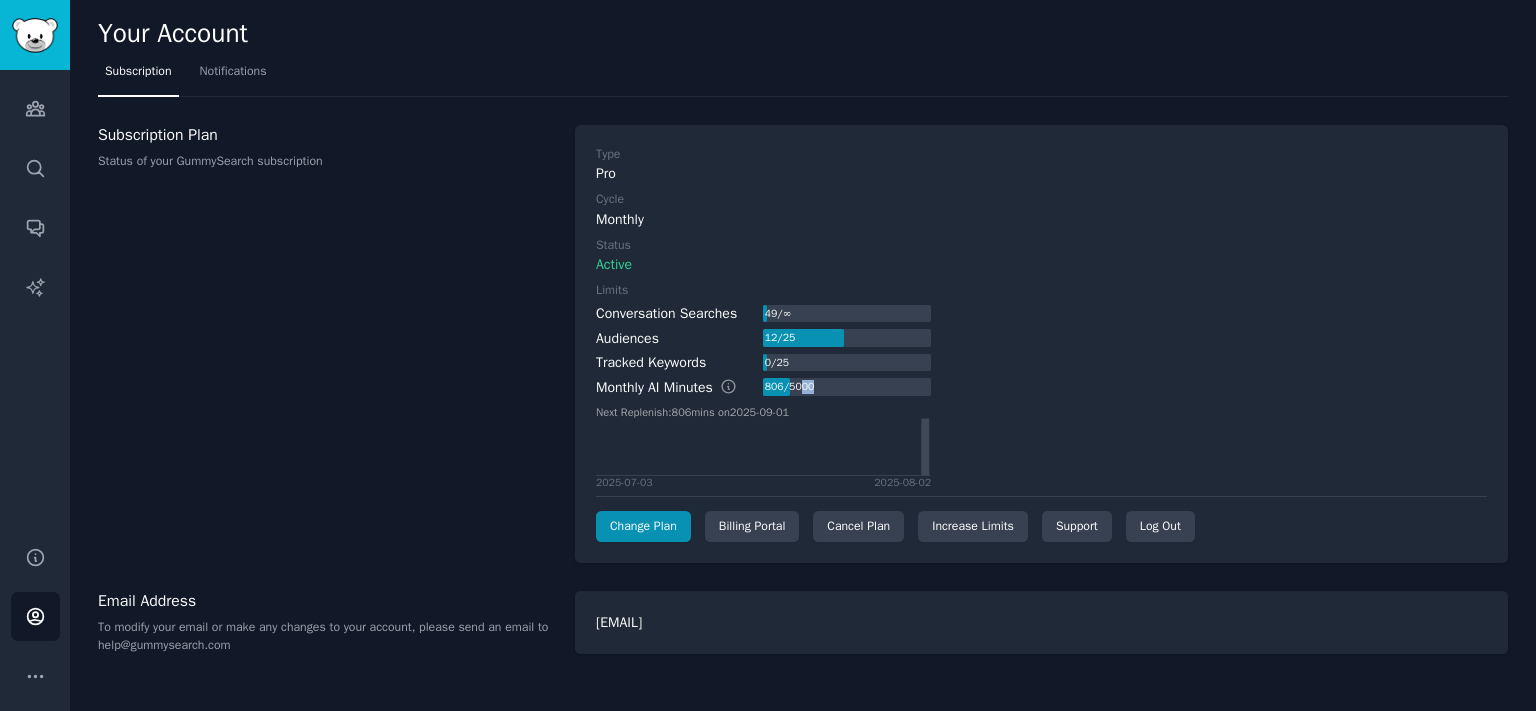 drag, startPoint x: 803, startPoint y: 384, endPoint x: 832, endPoint y: 382, distance: 29.068884 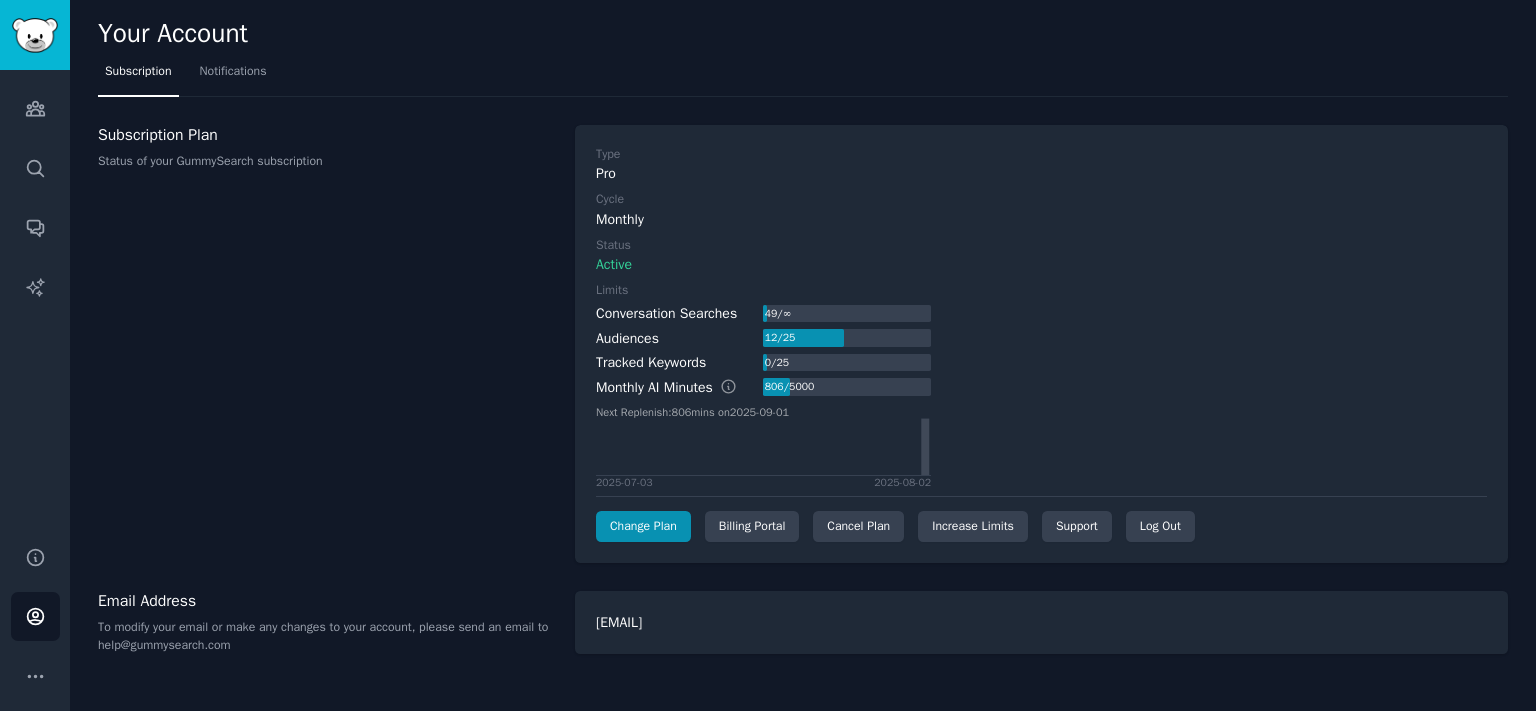 click on "806  /  5000" at bounding box center (789, 387) 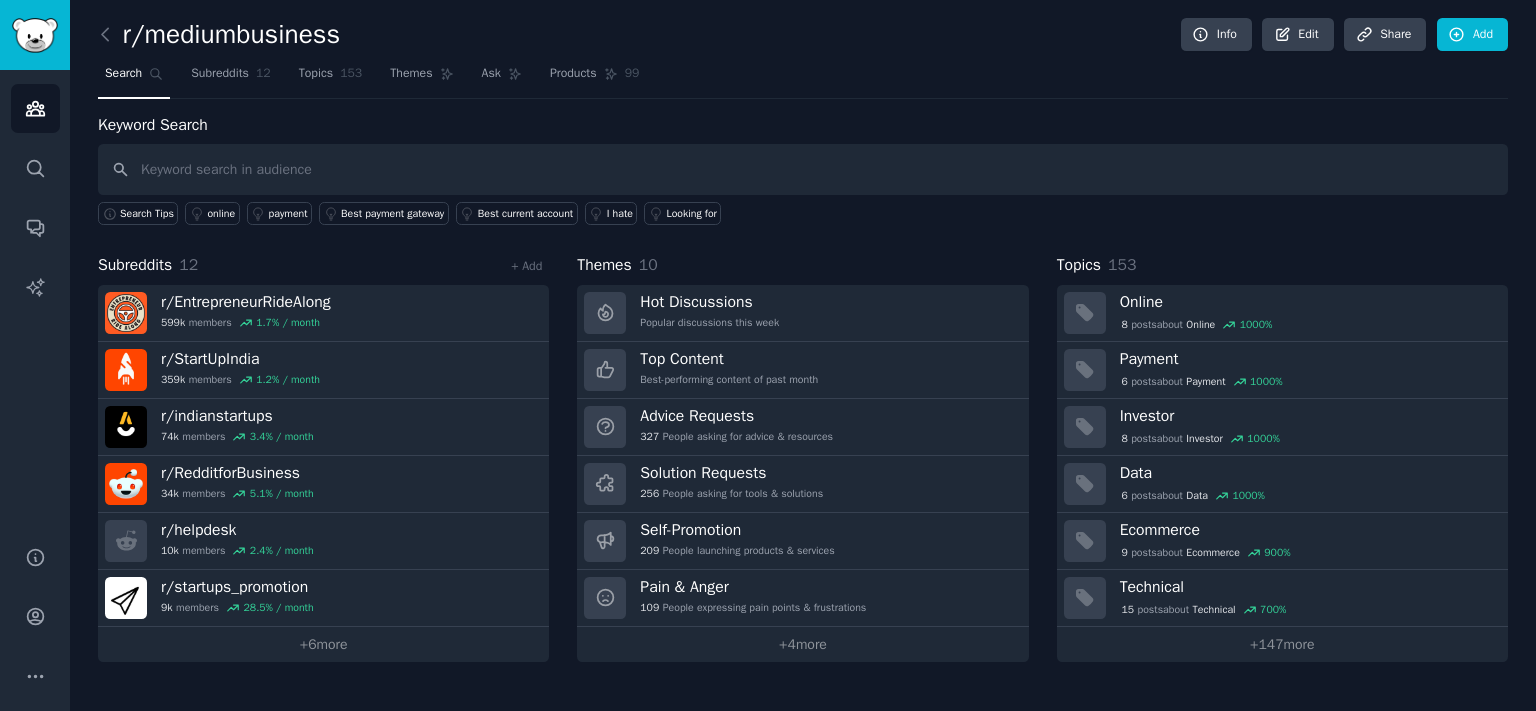 scroll, scrollTop: 0, scrollLeft: 0, axis: both 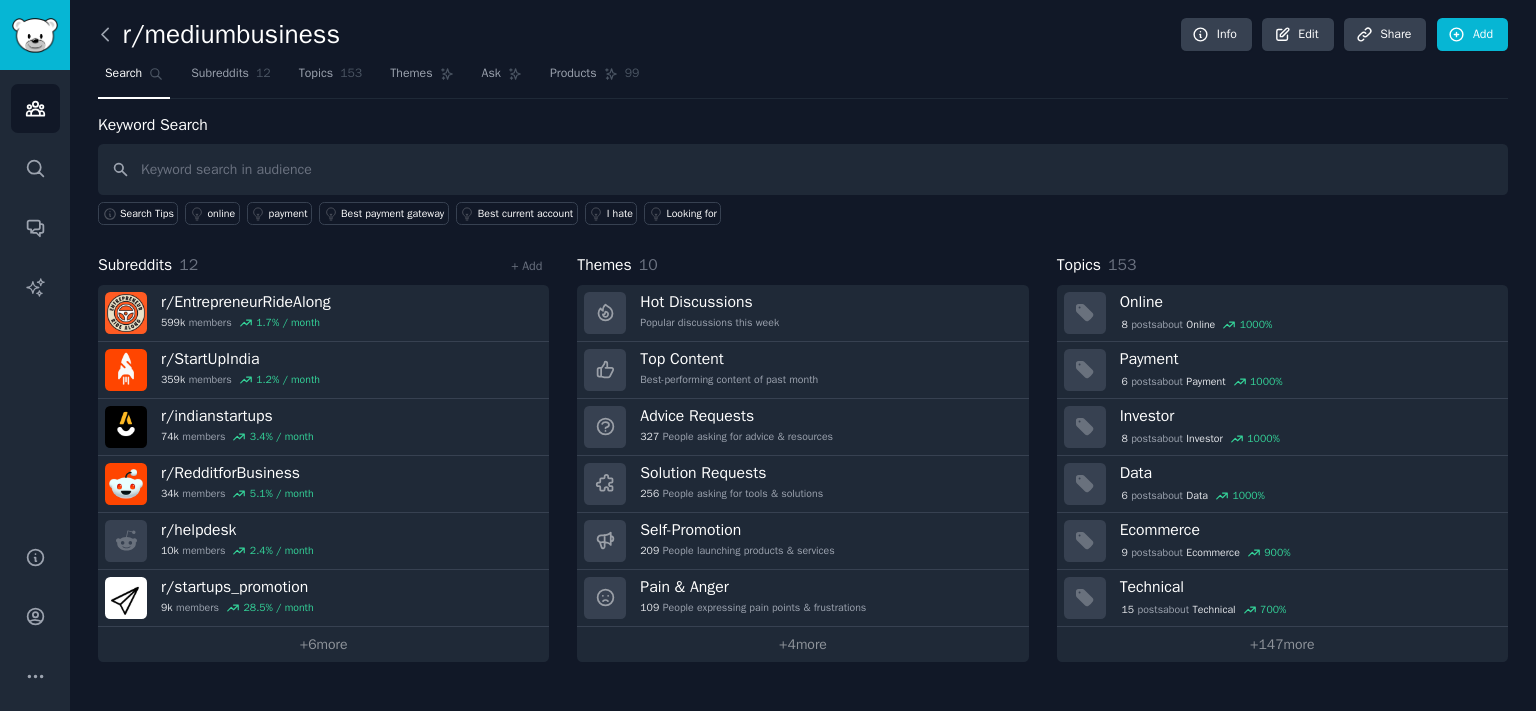 click 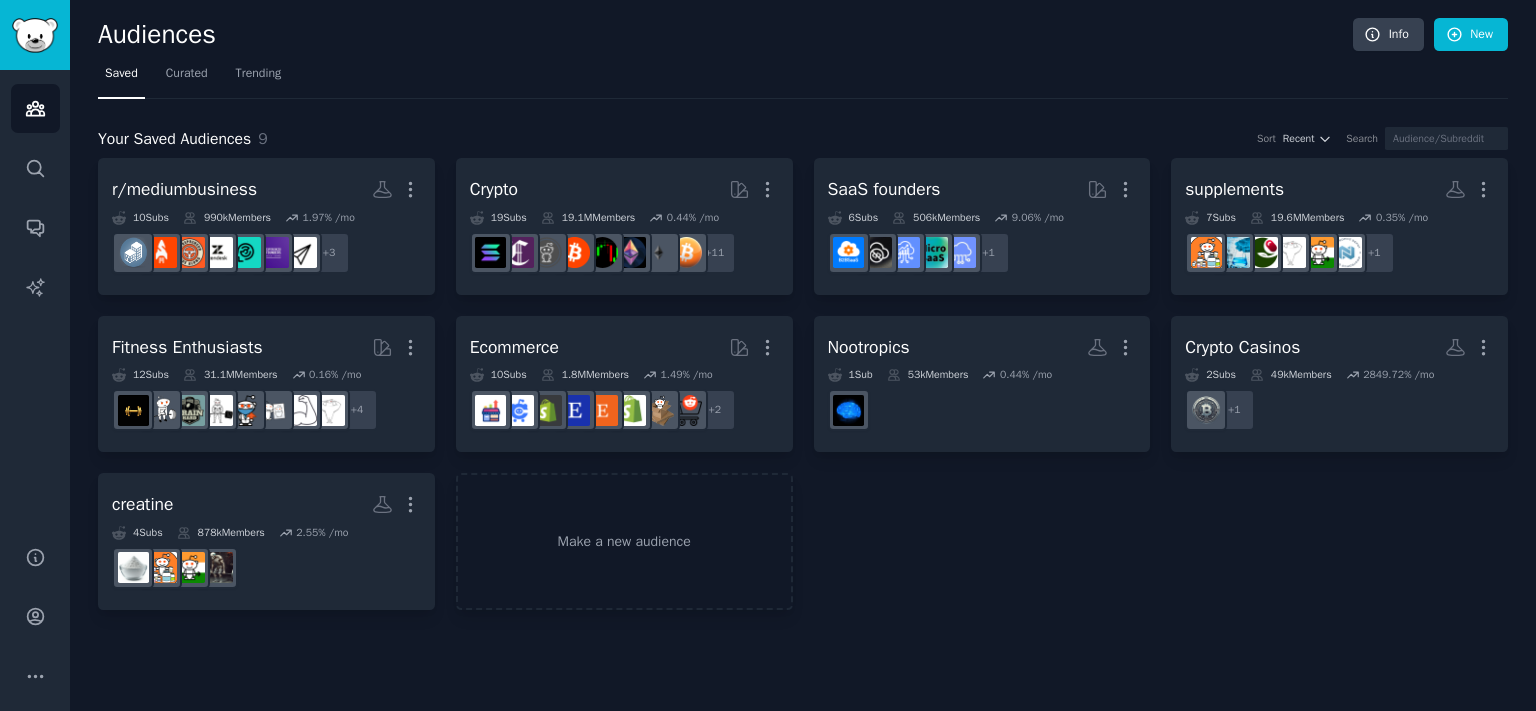 click on "Saved" at bounding box center [121, 74] 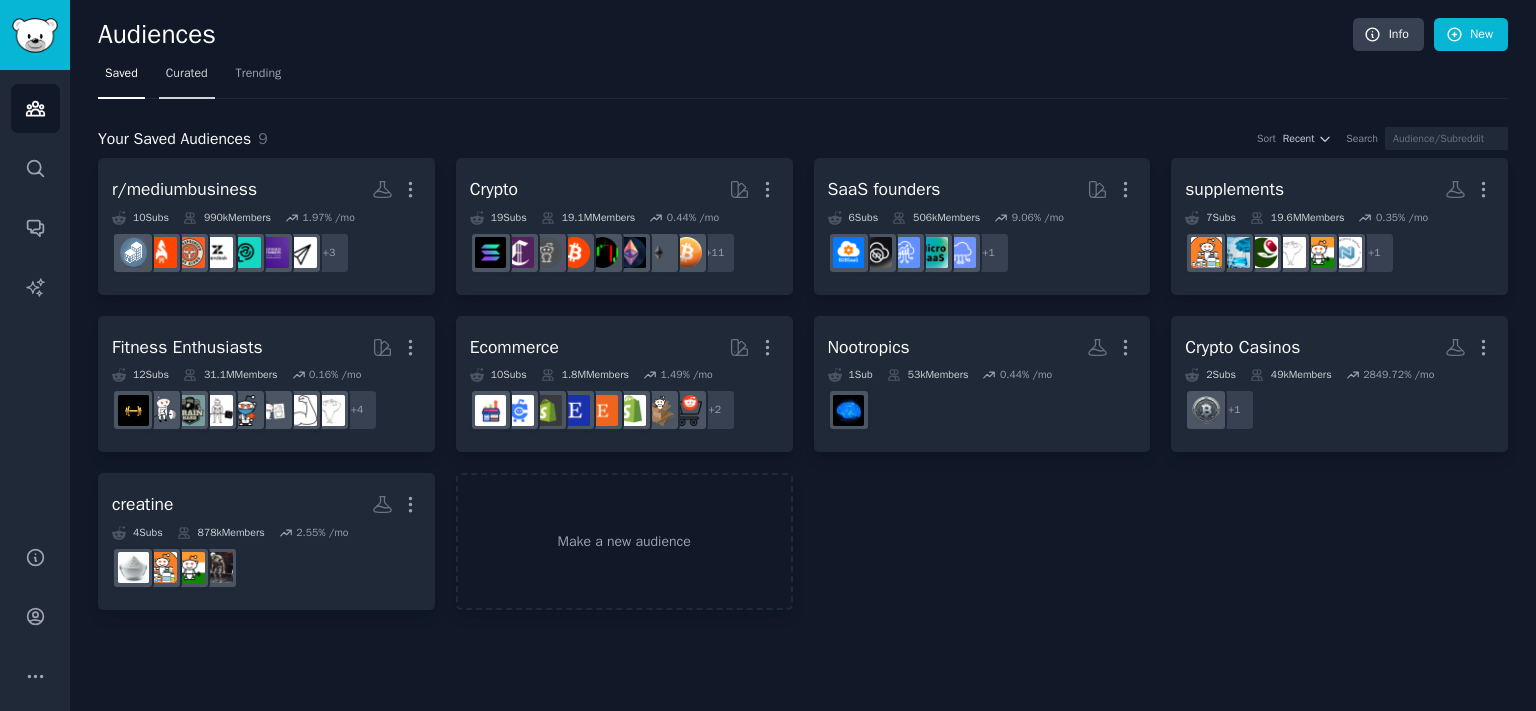 click on "Curated" at bounding box center (187, 74) 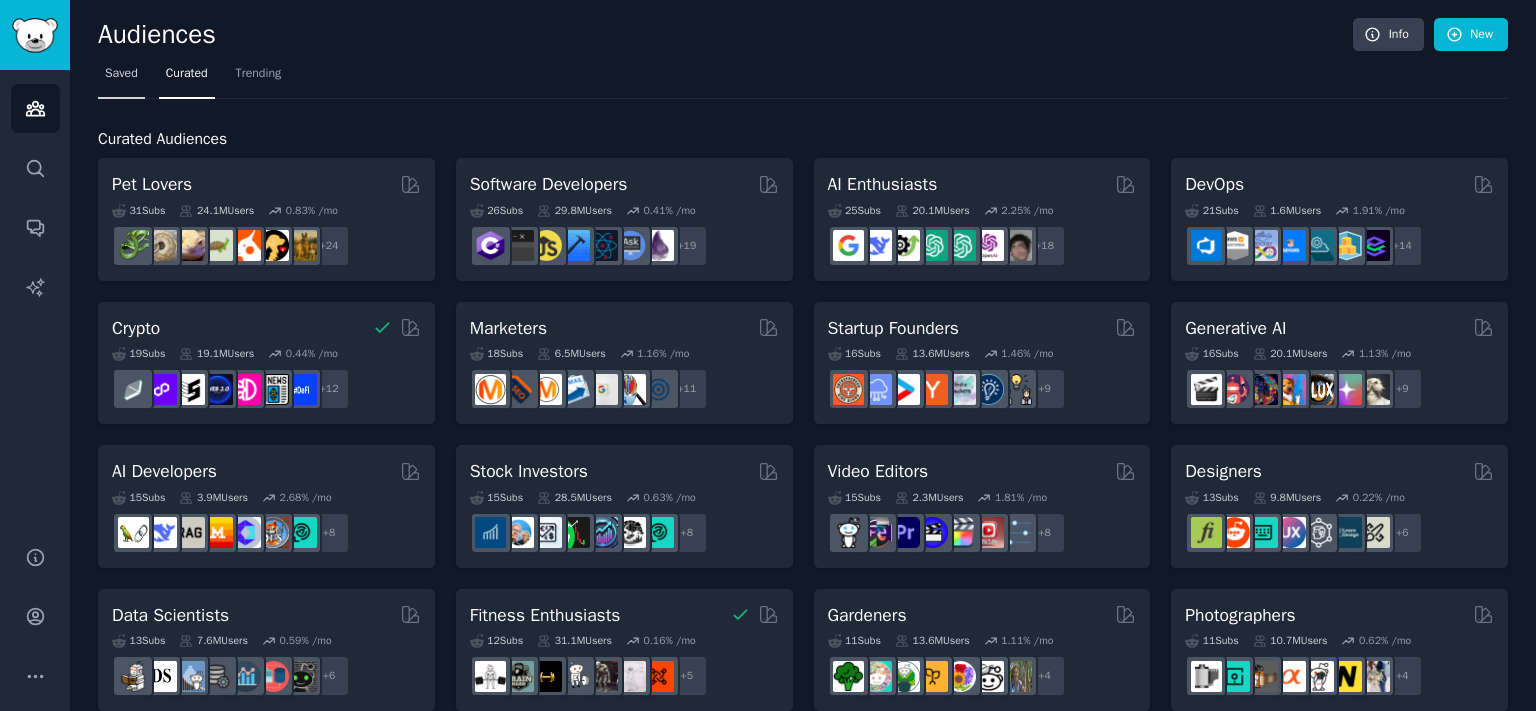 click on "Saved" at bounding box center (121, 78) 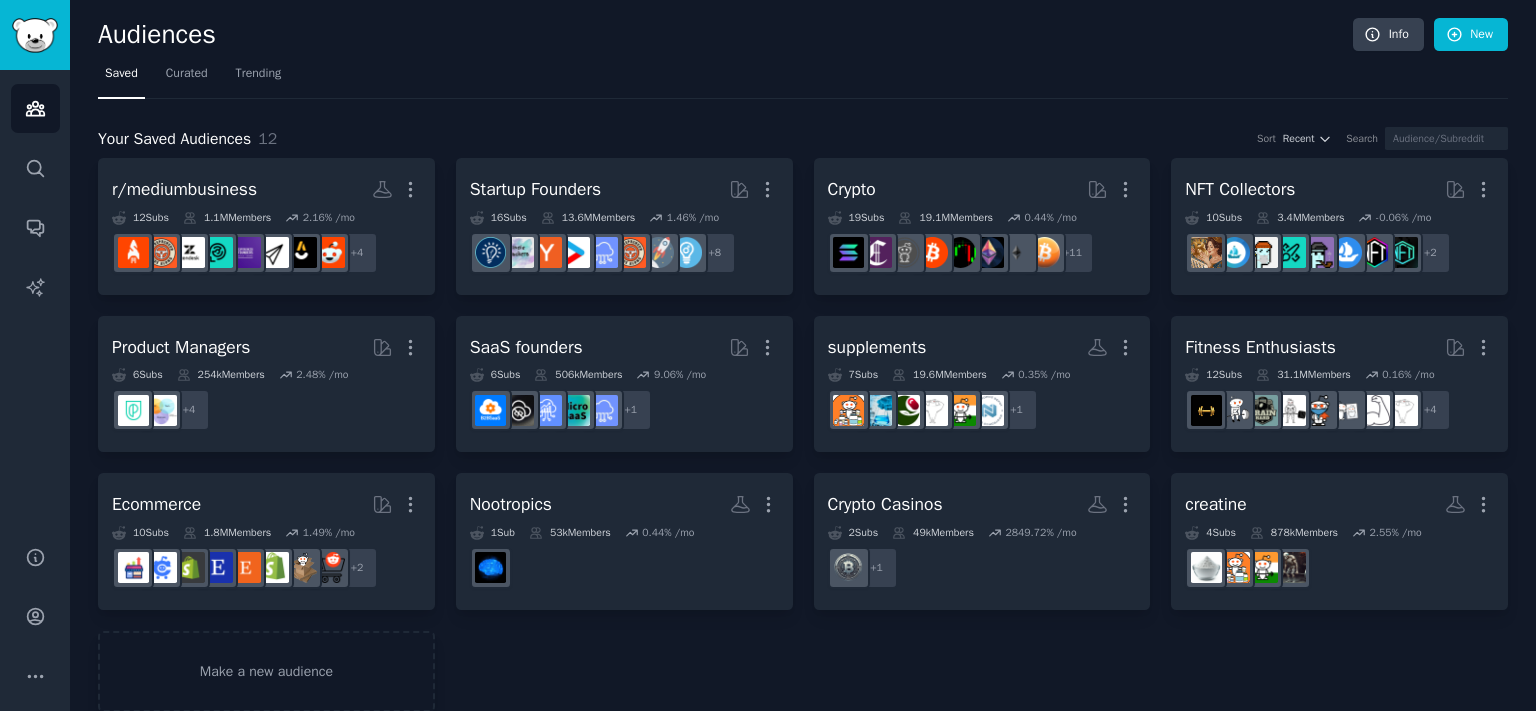 scroll, scrollTop: 0, scrollLeft: 0, axis: both 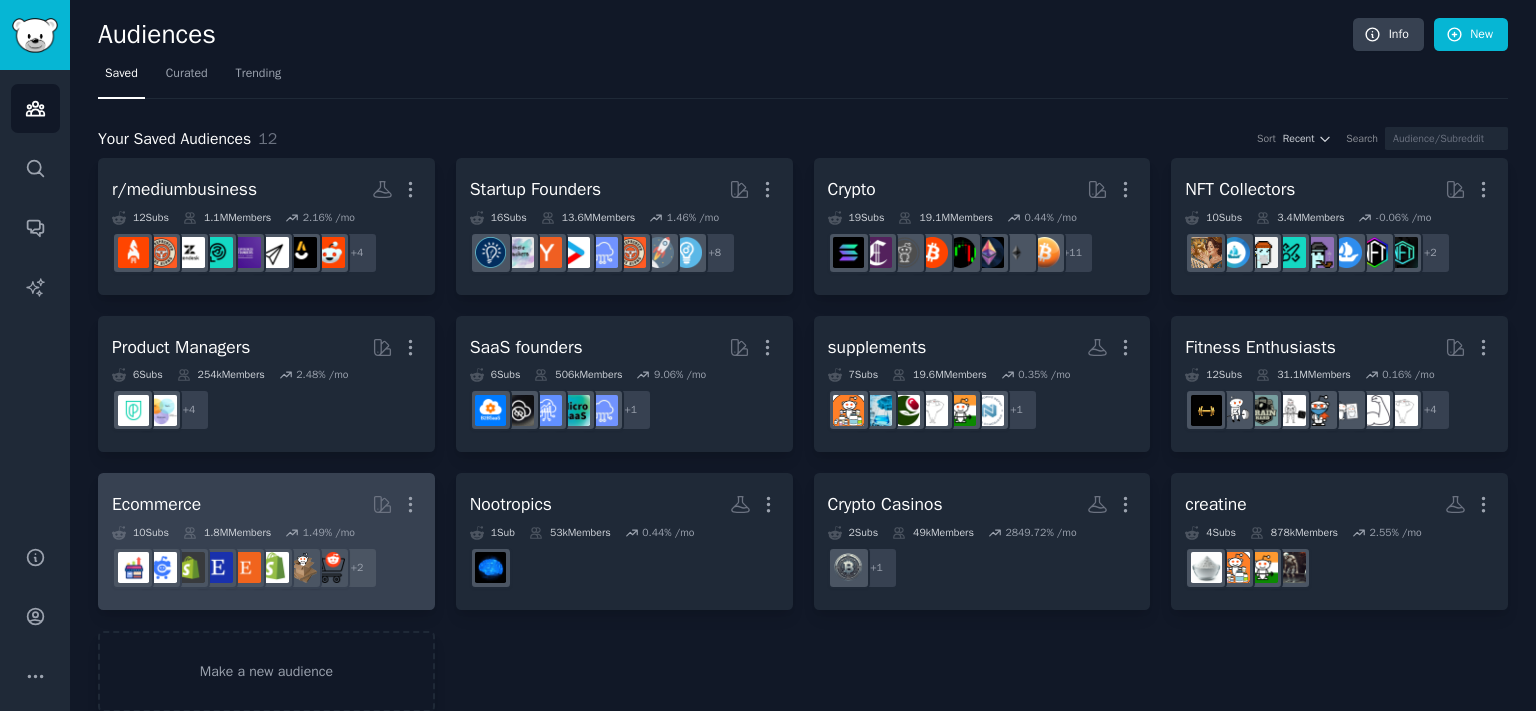 click on "Ecommerce More" at bounding box center (266, 504) 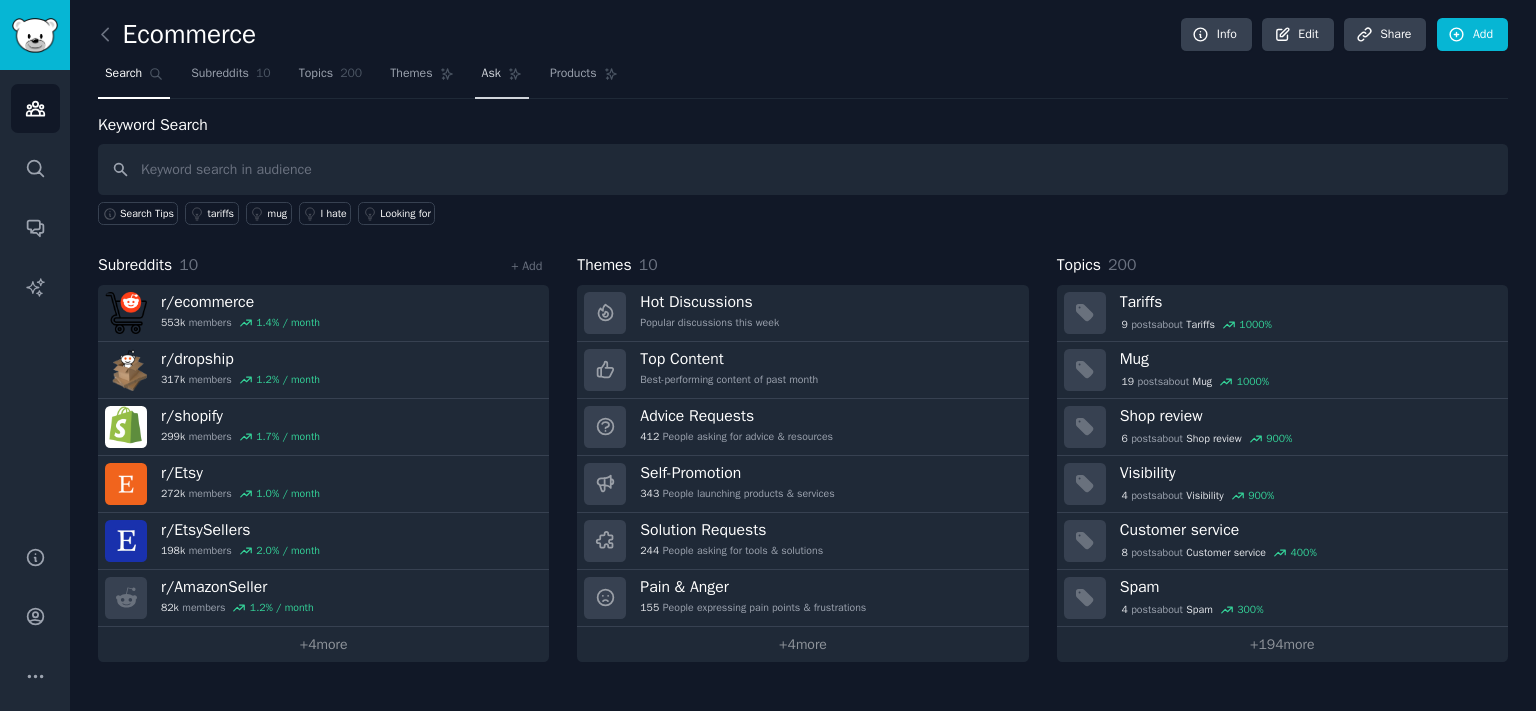 click 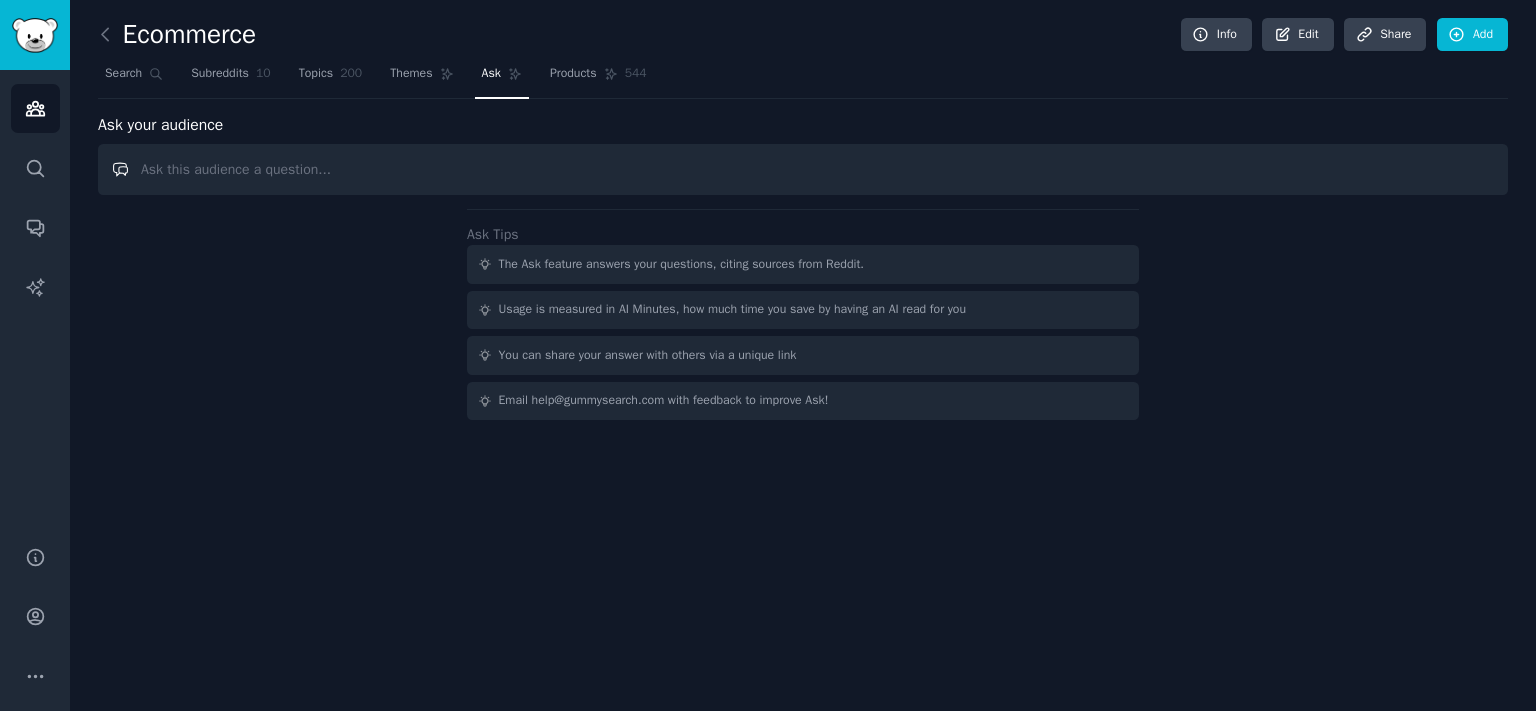 click at bounding box center [803, 169] 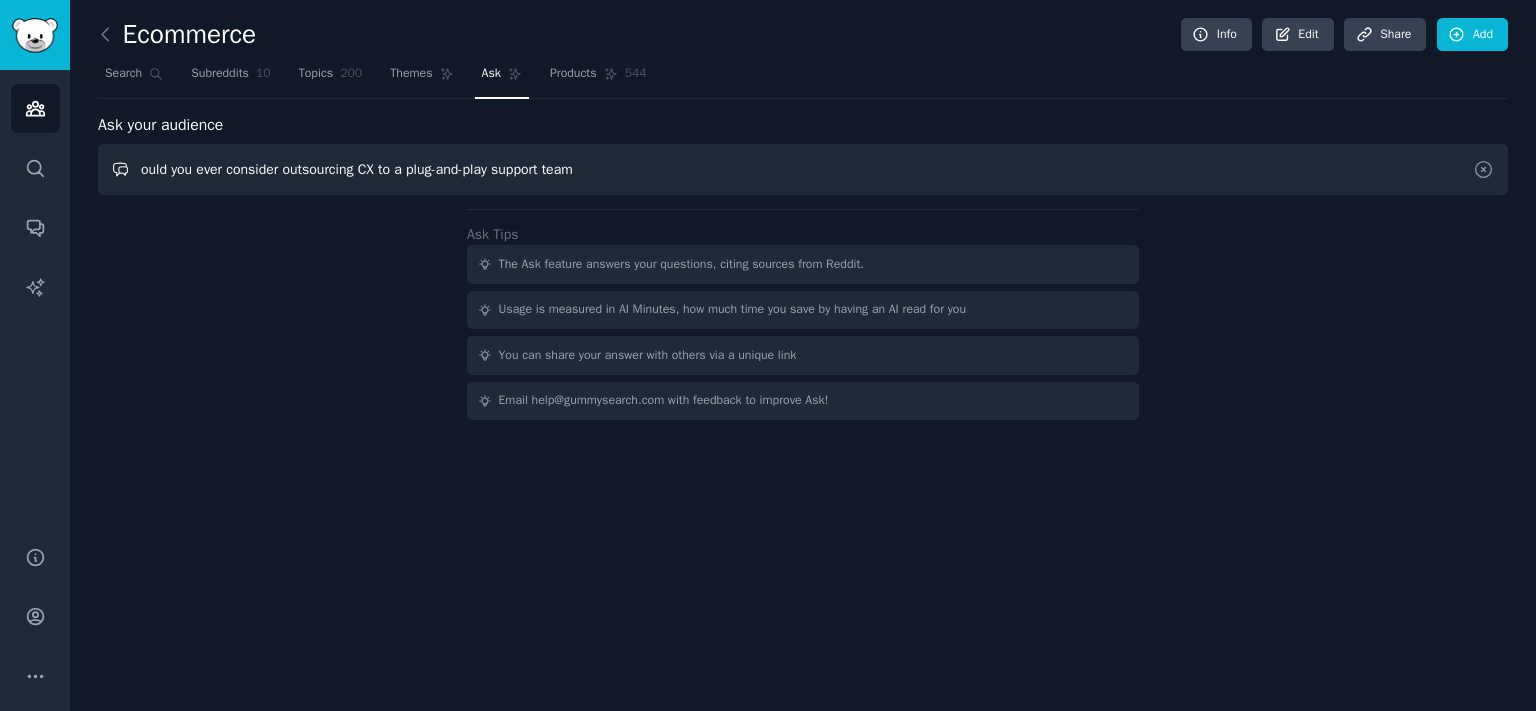 click on "ould you ever consider outsourcing CX to a plug-and-play support team" at bounding box center (803, 169) 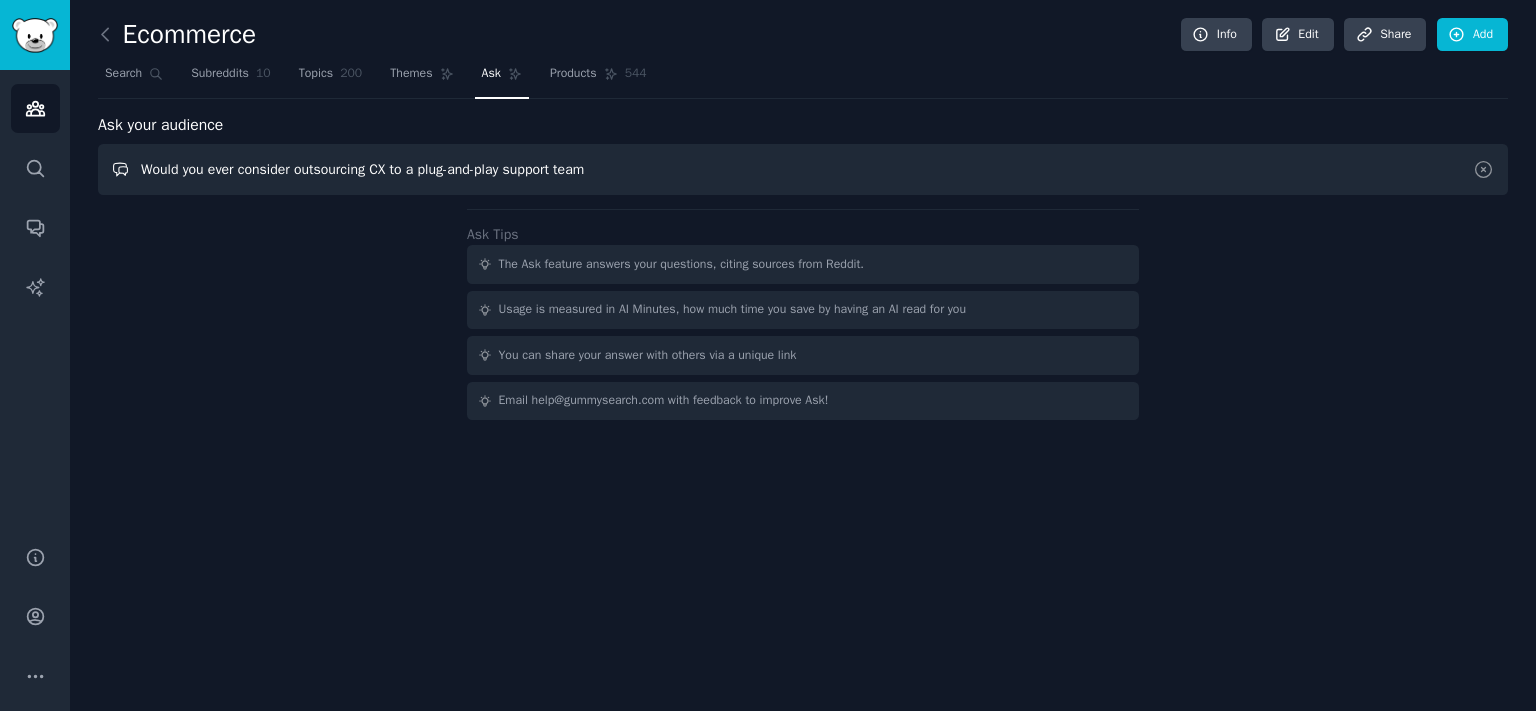click on "Would you ever consider outsourcing CX to a plug-and-play support team" at bounding box center (803, 169) 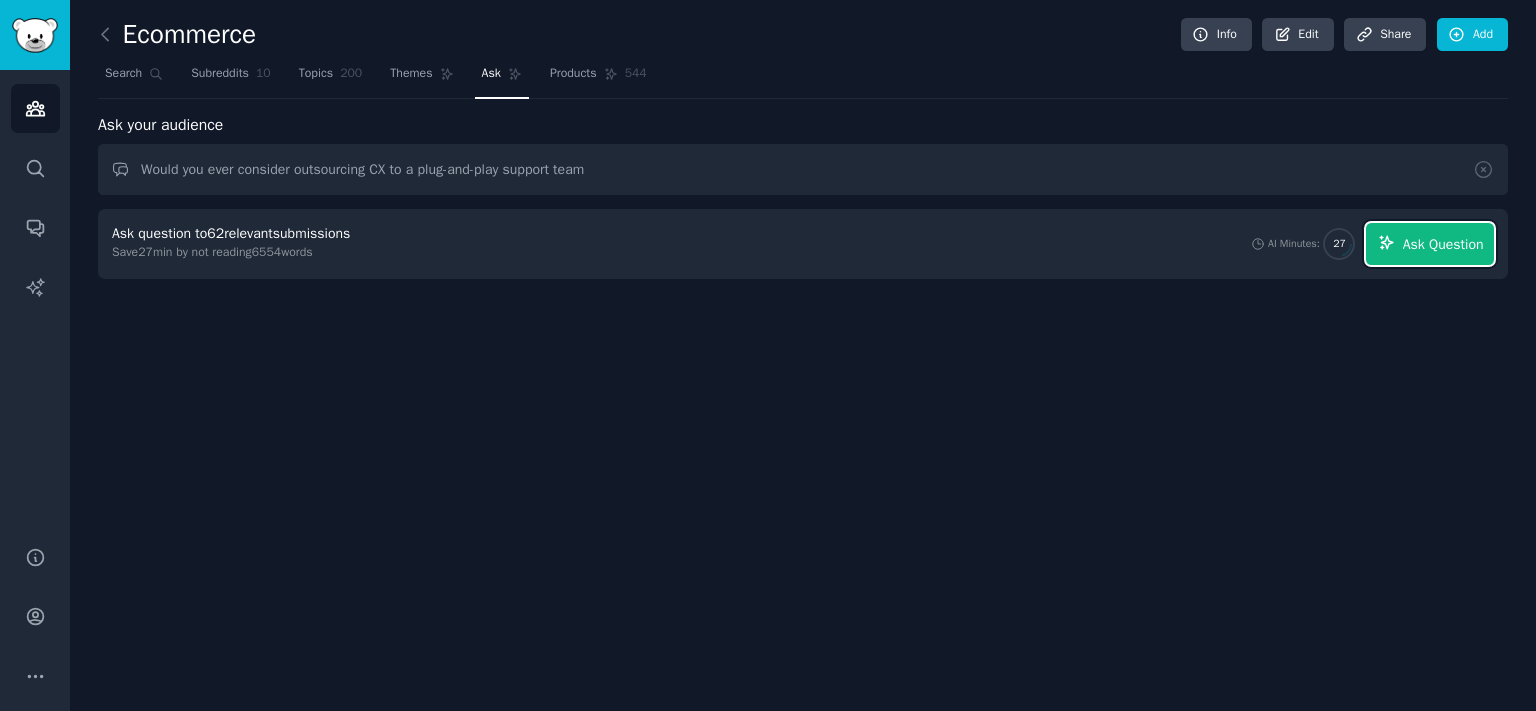 click on "Ask Question" at bounding box center [1443, 244] 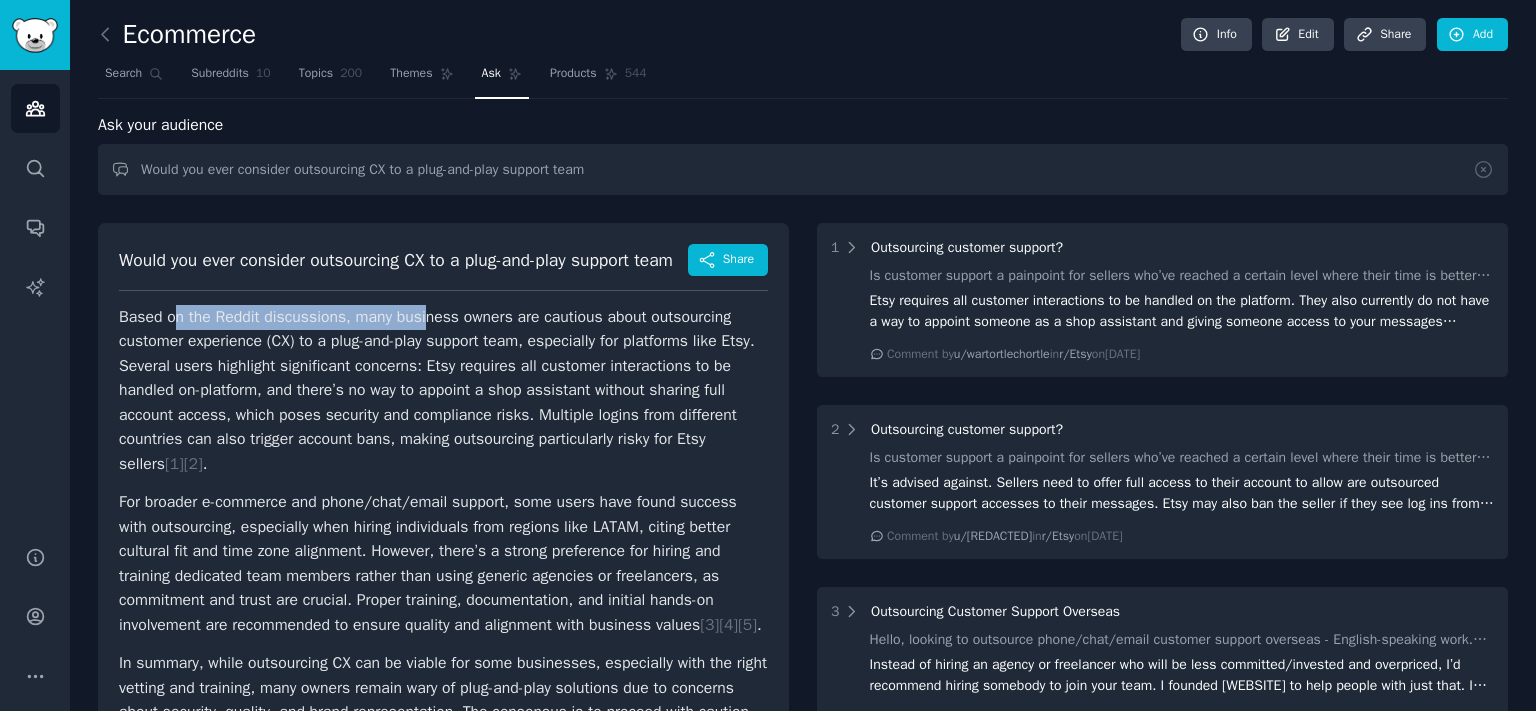 drag, startPoint x: 177, startPoint y: 333, endPoint x: 522, endPoint y: 345, distance: 345.20862 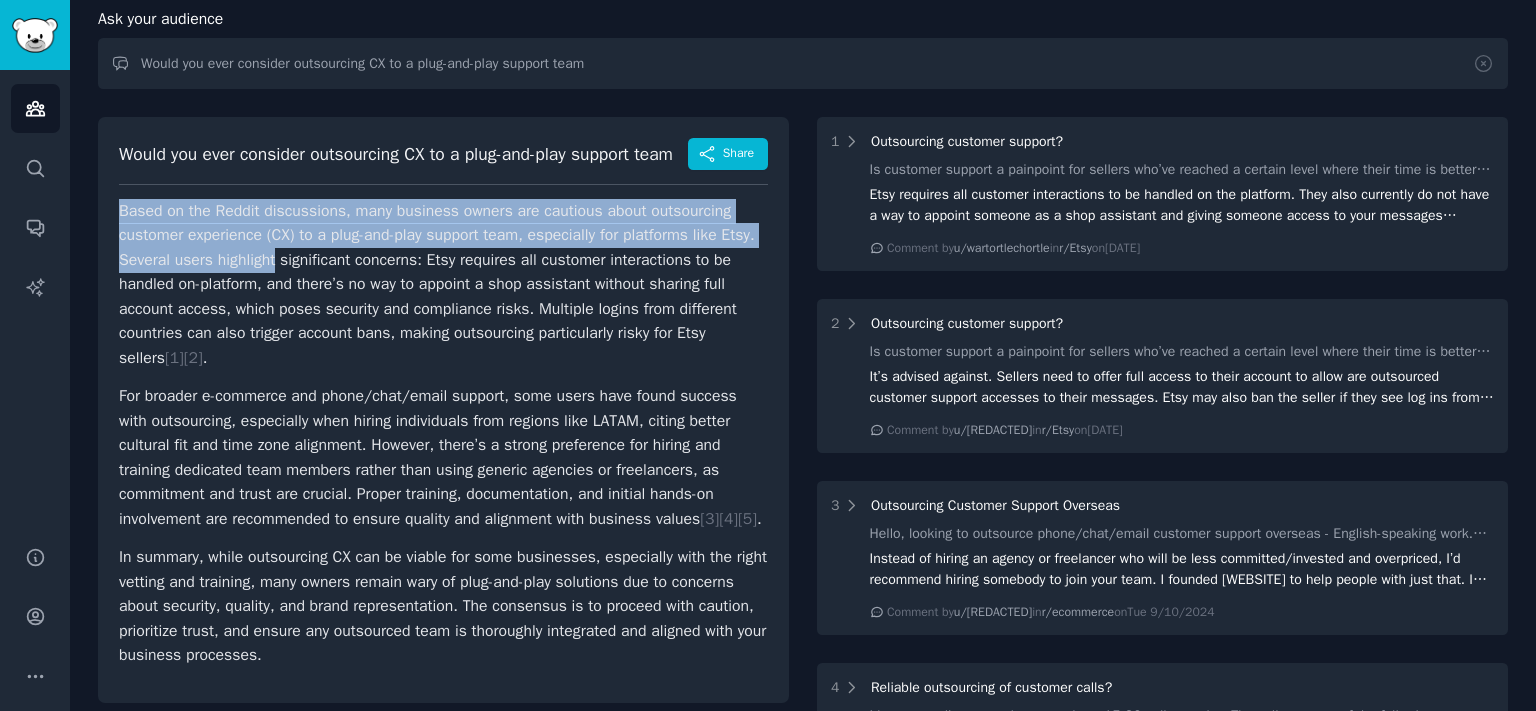 scroll, scrollTop: 110, scrollLeft: 0, axis: vertical 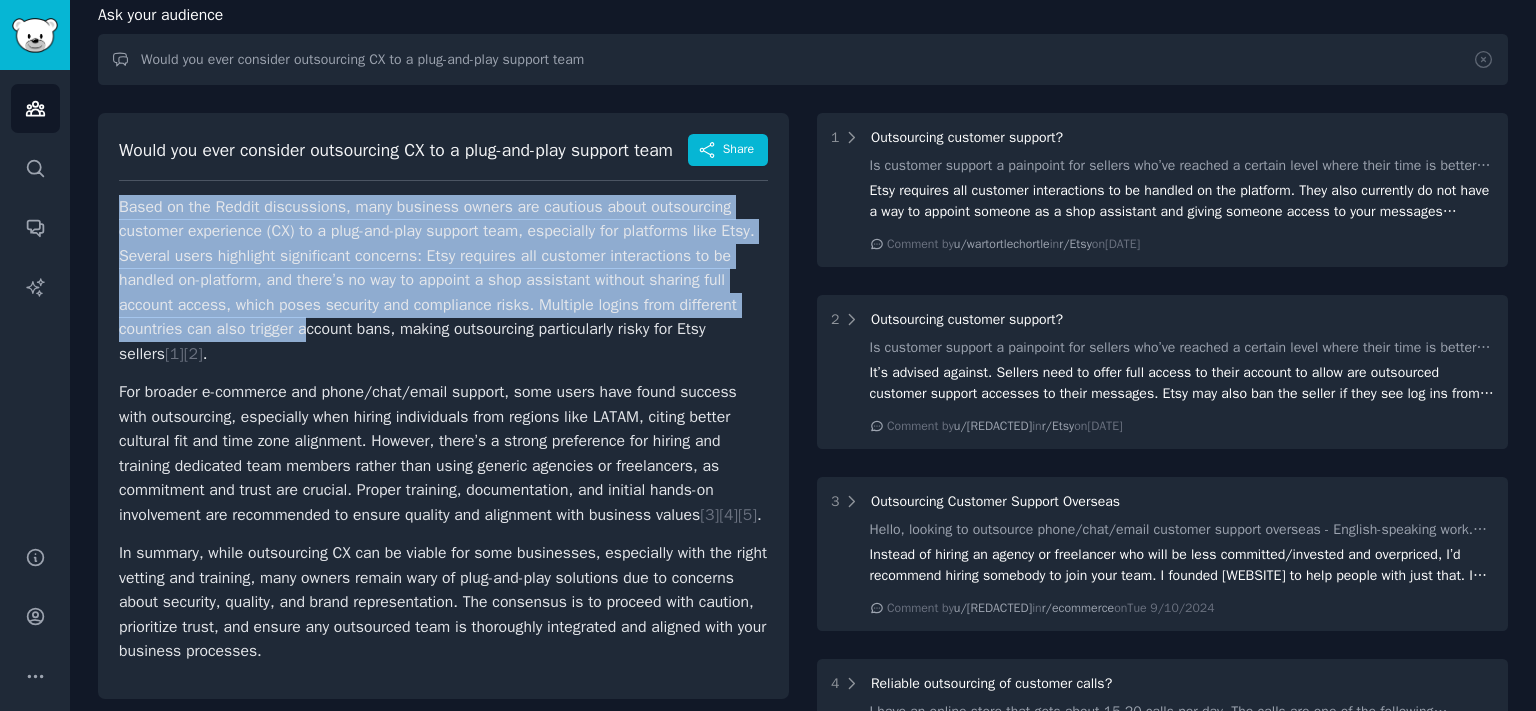 drag, startPoint x: 111, startPoint y: 247, endPoint x: 345, endPoint y: 294, distance: 238.67342 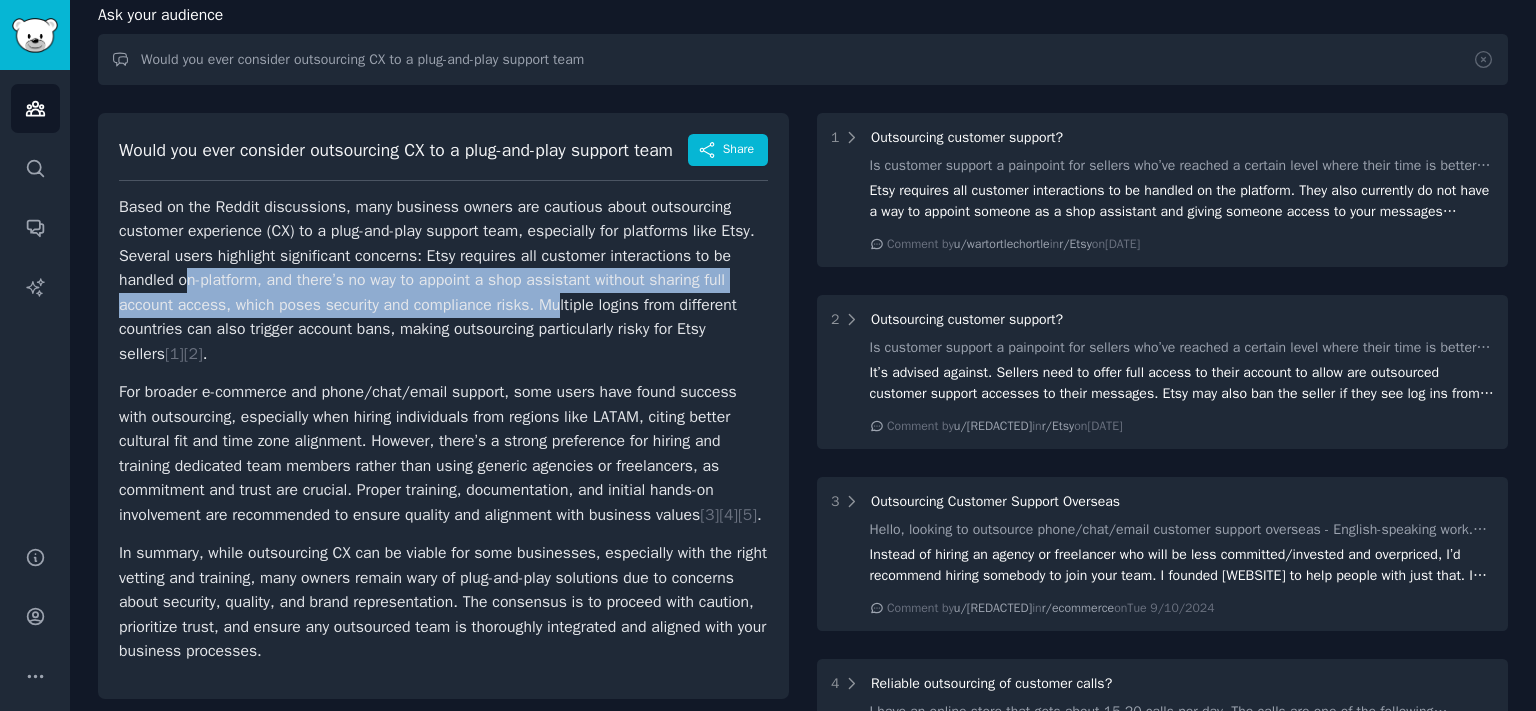 drag, startPoint x: 217, startPoint y: 292, endPoint x: 550, endPoint y: 314, distance: 333.72592 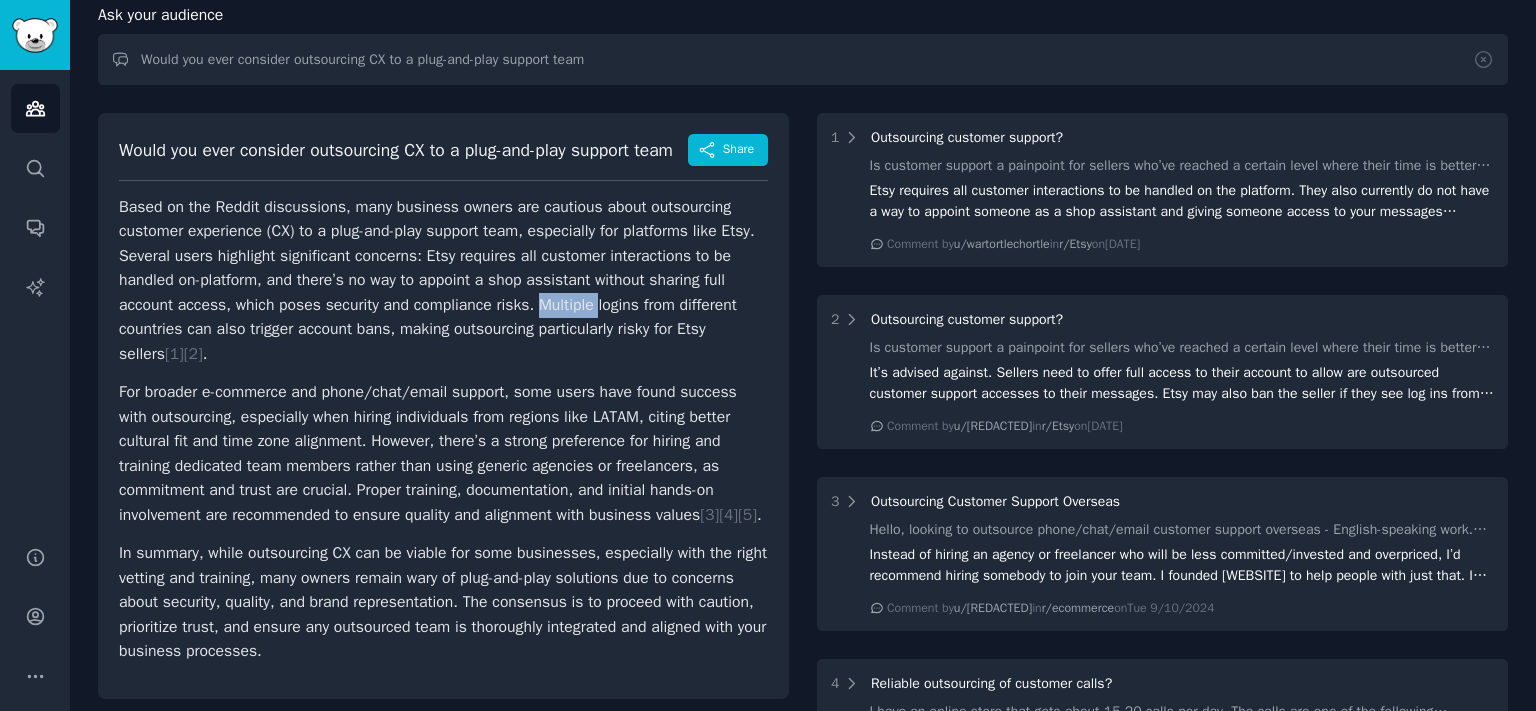 click on "Based on the Reddit discussions, many business owners are cautious about outsourcing customer experience (CX) to a plug-and-play support team, especially for platforms like Etsy. Several users highlight significant concerns: Etsy requires all customer interactions to be handled on-platform, and there’s no way to appoint a shop assistant without sharing full account access, which poses security and compliance risks. Multiple logins from different countries can also trigger account bans, making outsourcing particularly risky for Etsy sellers [ 1 ] [ 2 ] ." at bounding box center (443, 281) 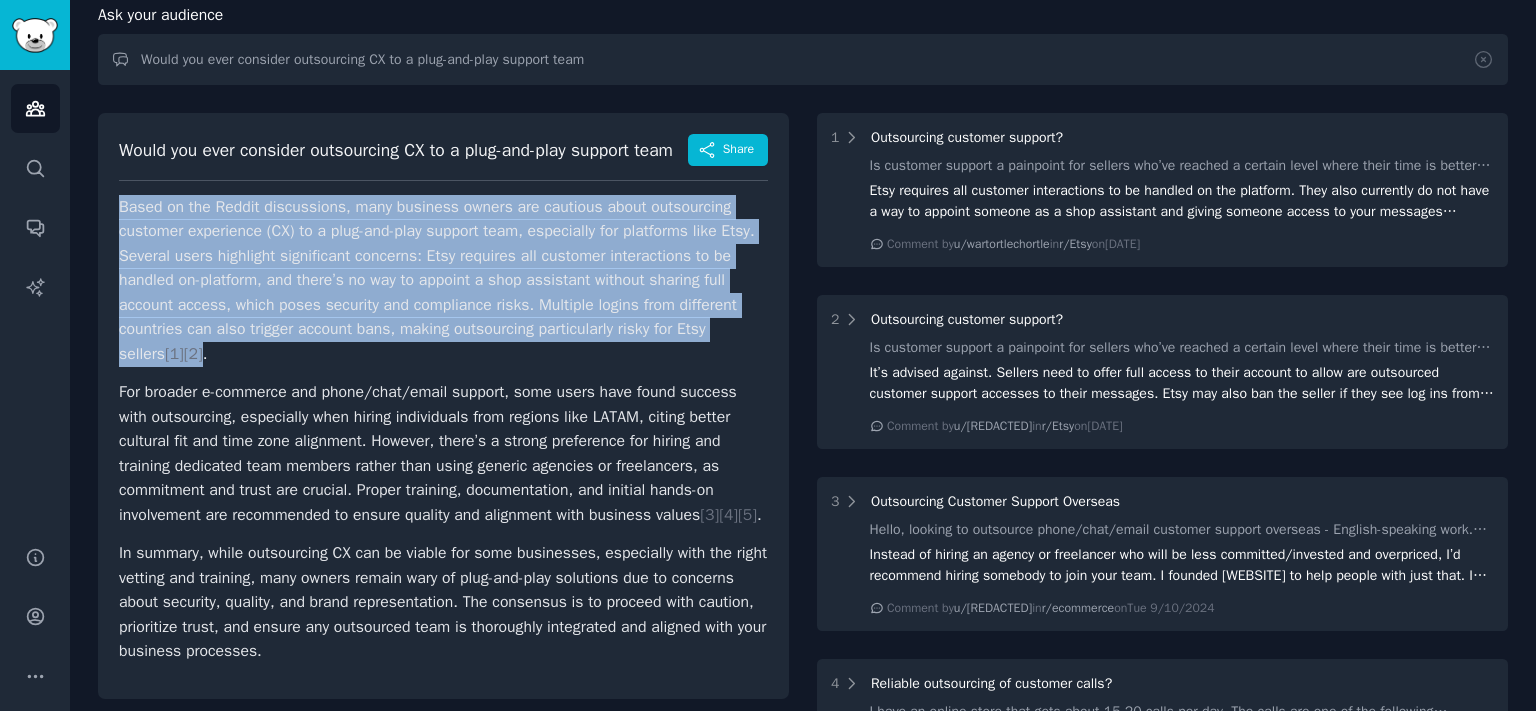 click on "Based on the Reddit discussions, many business owners are cautious about outsourcing customer experience (CX) to a plug-and-play support team, especially for platforms like Etsy. Several users highlight significant concerns: Etsy requires all customer interactions to be handled on-platform, and there’s no way to appoint a shop assistant without sharing full account access, which poses security and compliance risks. Multiple logins from different countries can also trigger account bans, making outsourcing particularly risky for Etsy sellers [ 1 ] [ 2 ] ." at bounding box center (443, 281) 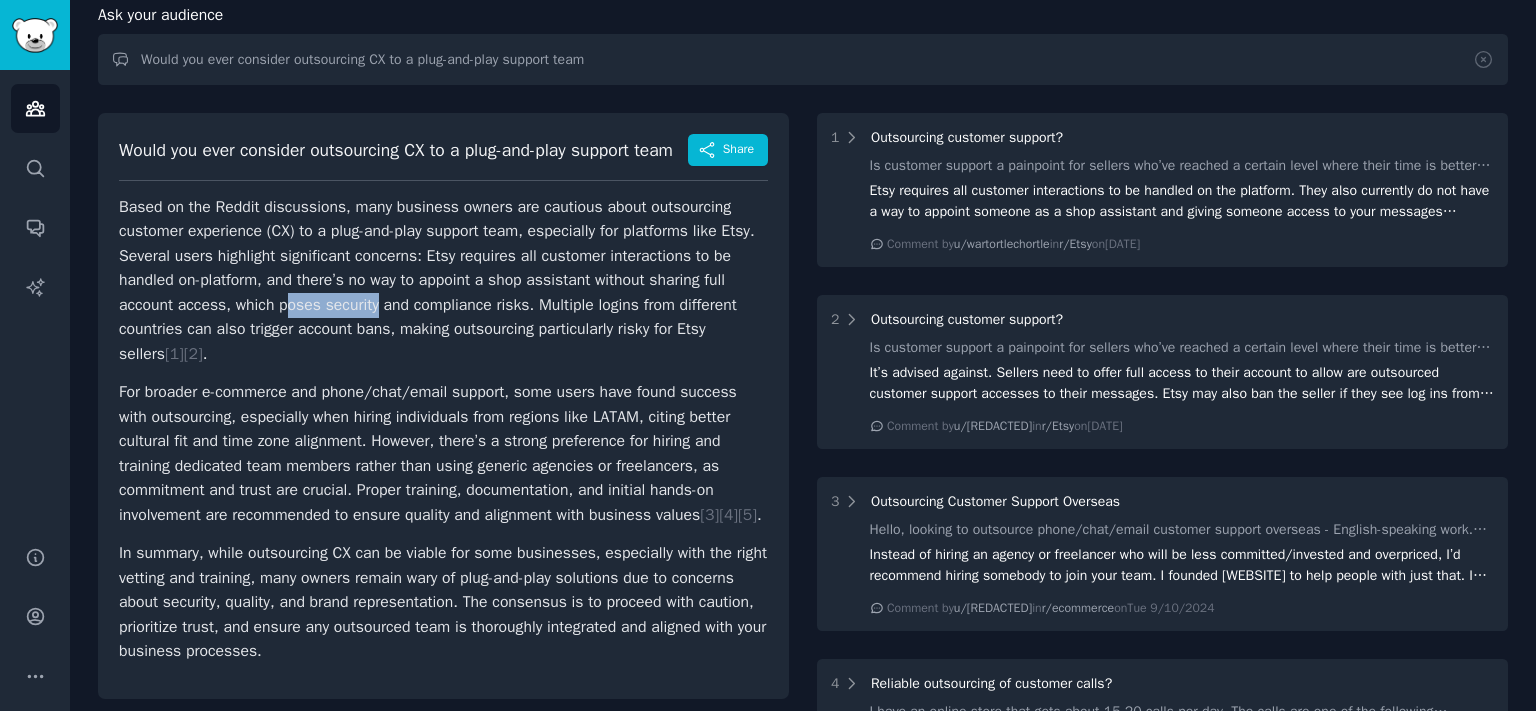 drag, startPoint x: 287, startPoint y: 326, endPoint x: 380, endPoint y: 326, distance: 93 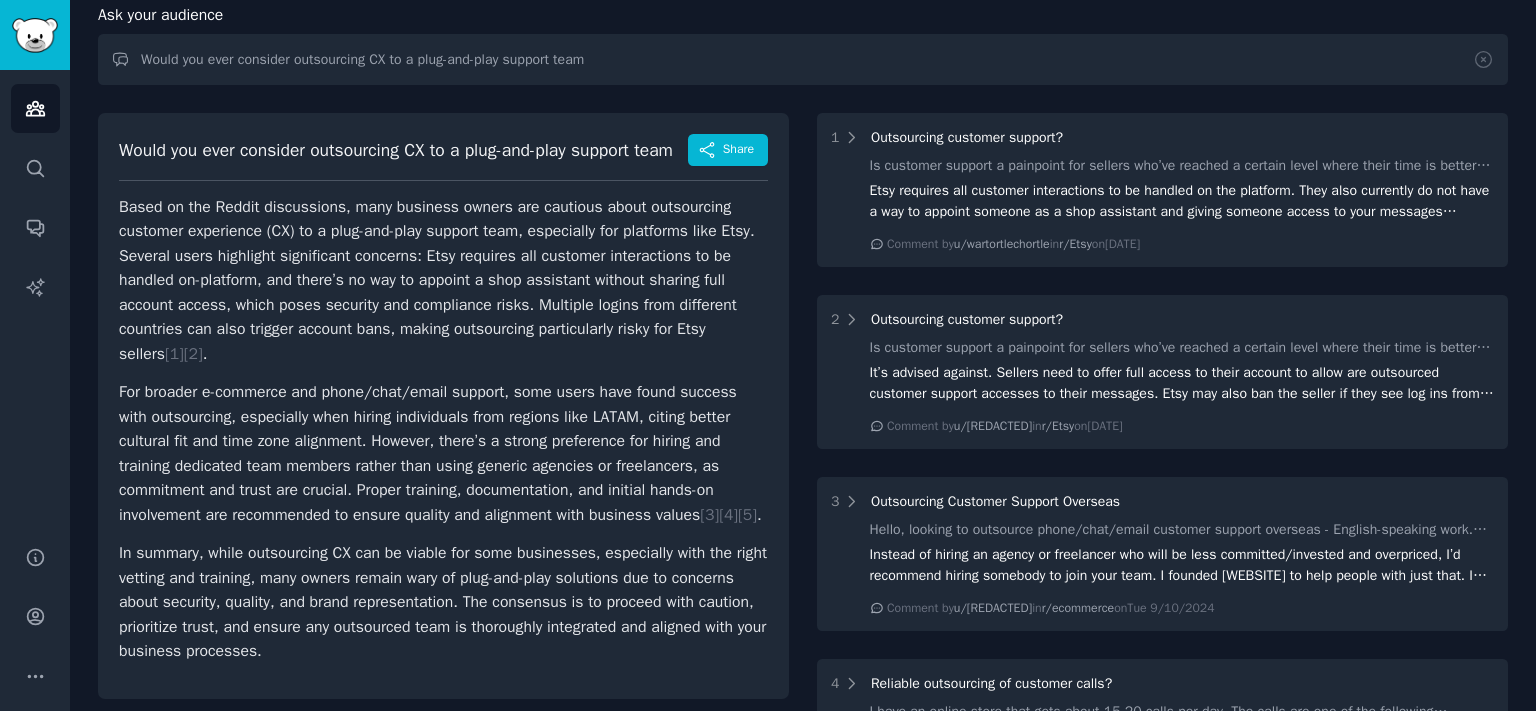 click on "Based on the Reddit discussions, many business owners are cautious about outsourcing customer experience (CX) to a plug-and-play support team, especially for platforms like Etsy. Several users highlight significant concerns: Etsy requires all customer interactions to be handled on-platform, and there’s no way to appoint a shop assistant without sharing full account access, which poses security and compliance risks. Multiple logins from different countries can also trigger account bans, making outsourcing particularly risky for Etsy sellers [ 1 ] [ 2 ] ." at bounding box center [443, 281] 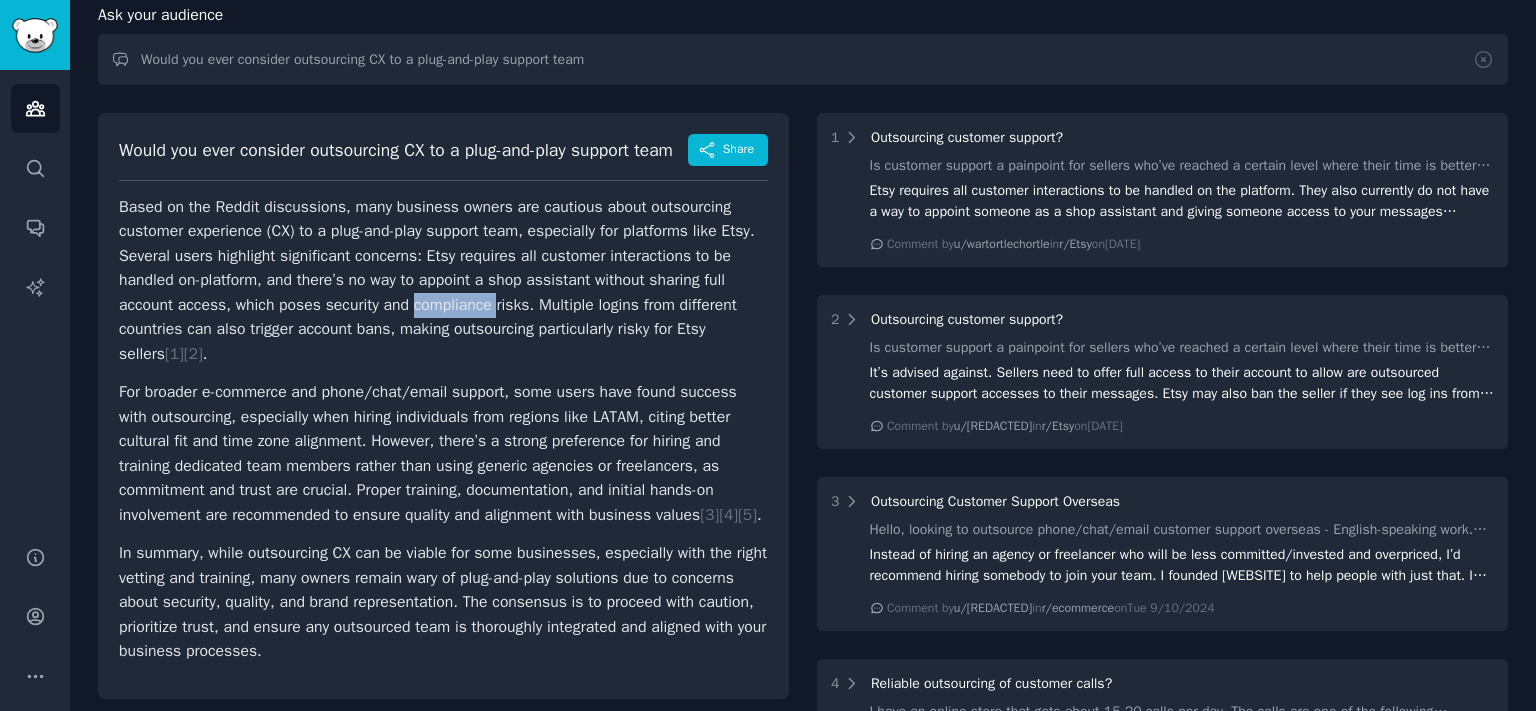 click on "Based on the Reddit discussions, many business owners are cautious about outsourcing customer experience (CX) to a plug-and-play support team, especially for platforms like Etsy. Several users highlight significant concerns: Etsy requires all customer interactions to be handled on-platform, and there’s no way to appoint a shop assistant without sharing full account access, which poses security and compliance risks. Multiple logins from different countries can also trigger account bans, making outsourcing particularly risky for Etsy sellers [ 1 ] [ 2 ] ." at bounding box center [443, 281] 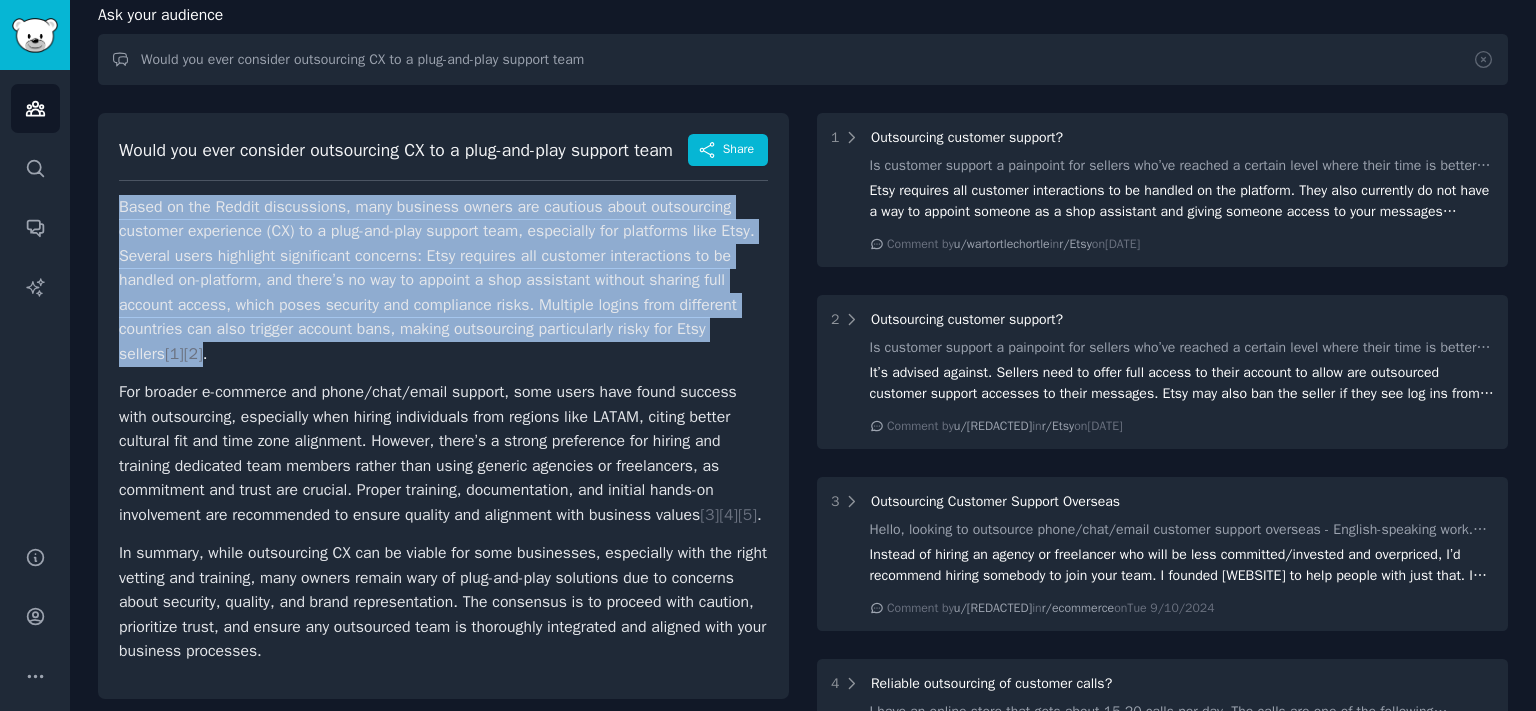 click on "Based on the Reddit discussions, many business owners are cautious about outsourcing customer experience (CX) to a plug-and-play support team, especially for platforms like Etsy. Several users highlight significant concerns: Etsy requires all customer interactions to be handled on-platform, and there’s no way to appoint a shop assistant without sharing full account access, which poses security and compliance risks. Multiple logins from different countries can also trigger account bans, making outsourcing particularly risky for Etsy sellers [ 1 ] [ 2 ] ." at bounding box center (443, 281) 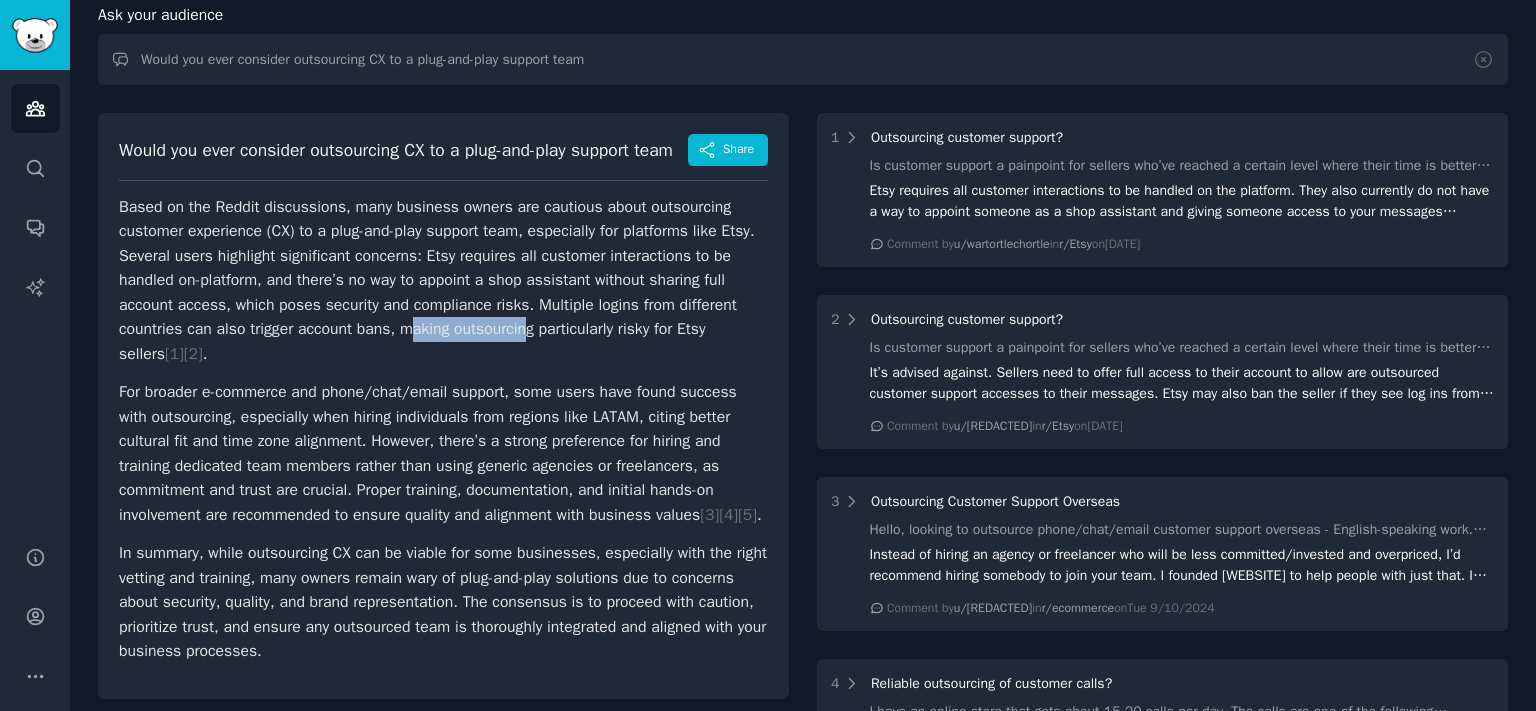 drag, startPoint x: 447, startPoint y: 342, endPoint x: 545, endPoint y: 342, distance: 98 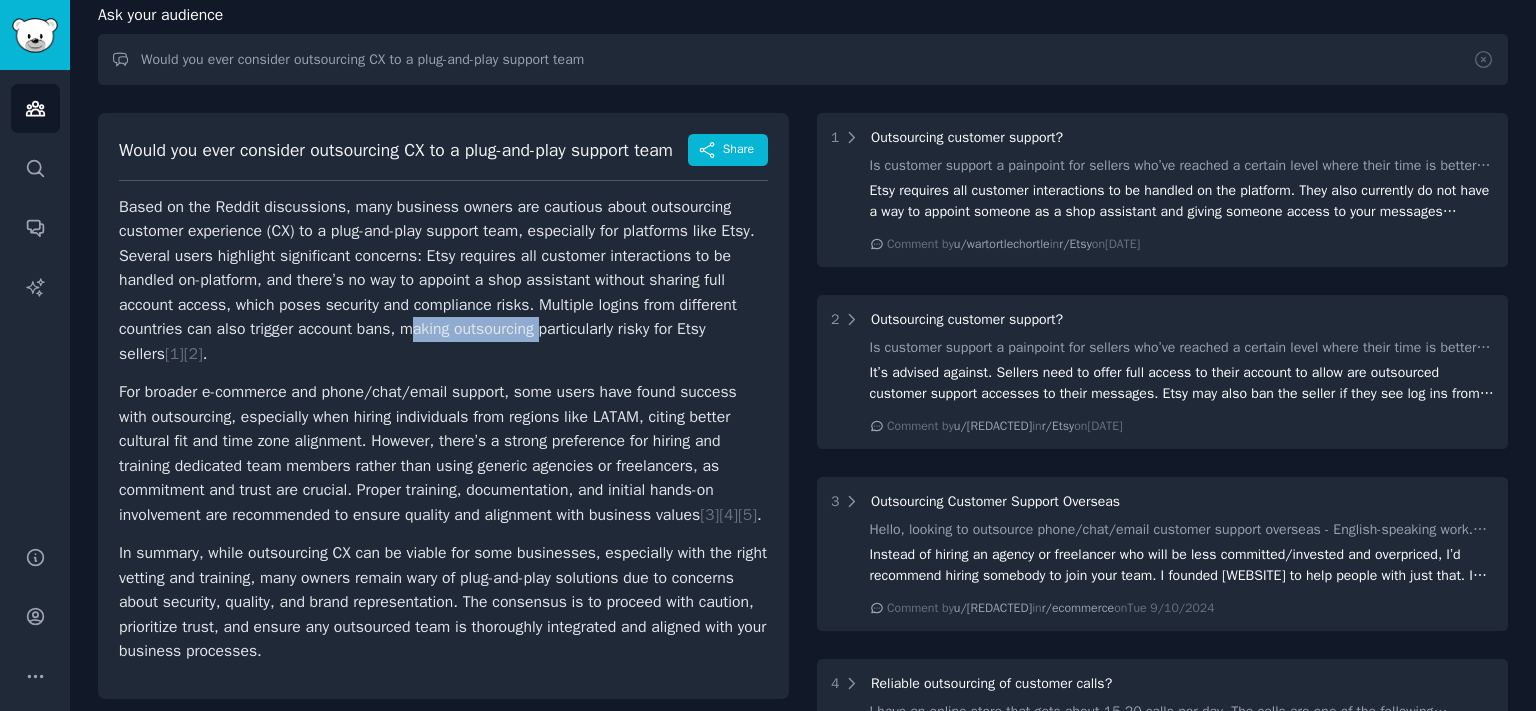 click on "Based on the Reddit discussions, many business owners are cautious about outsourcing customer experience (CX) to a plug-and-play support team, especially for platforms like Etsy. Several users highlight significant concerns: Etsy requires all customer interactions to be handled on-platform, and there’s no way to appoint a shop assistant without sharing full account access, which poses security and compliance risks. Multiple logins from different countries can also trigger account bans, making outsourcing particularly risky for Etsy sellers [ 1 ] [ 2 ] ." at bounding box center [443, 281] 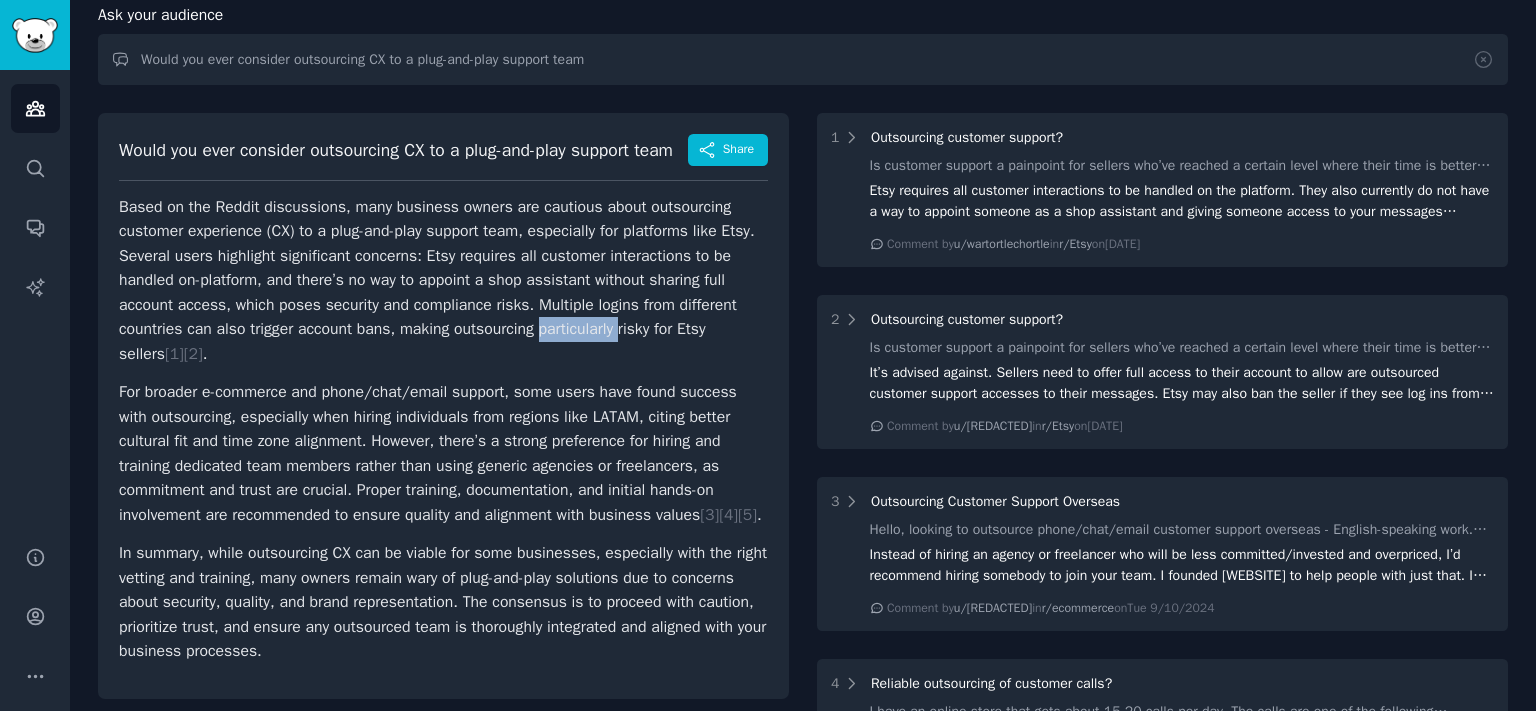 click on "Based on the Reddit discussions, many business owners are cautious about outsourcing customer experience (CX) to a plug-and-play support team, especially for platforms like Etsy. Several users highlight significant concerns: Etsy requires all customer interactions to be handled on-platform, and there’s no way to appoint a shop assistant without sharing full account access, which poses security and compliance risks. Multiple logins from different countries can also trigger account bans, making outsourcing particularly risky for Etsy sellers [ 1 ] [ 2 ] ." at bounding box center (443, 281) 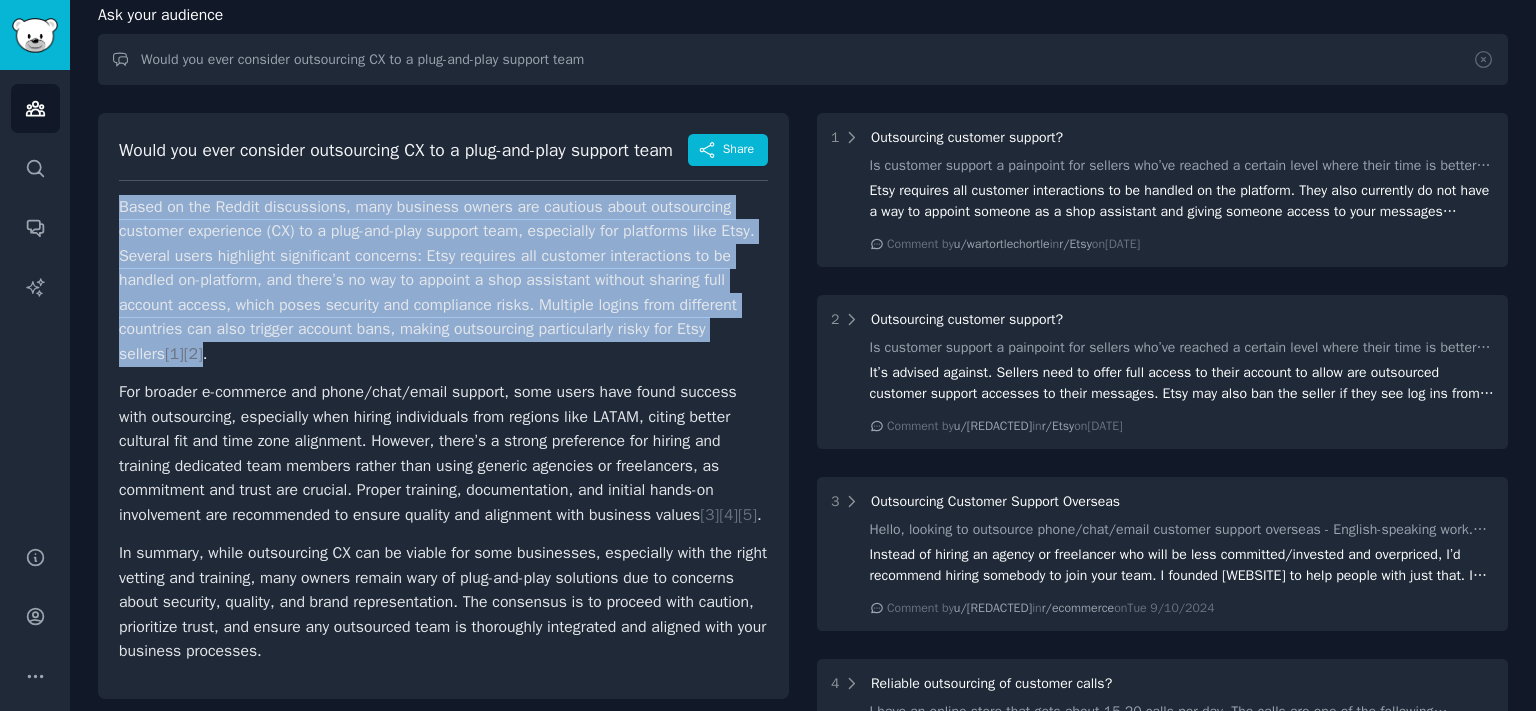 click on "Based on the Reddit discussions, many business owners are cautious about outsourcing customer experience (CX) to a plug-and-play support team, especially for platforms like Etsy. Several users highlight significant concerns: Etsy requires all customer interactions to be handled on-platform, and there’s no way to appoint a shop assistant without sharing full account access, which poses security and compliance risks. Multiple logins from different countries can also trigger account bans, making outsourcing particularly risky for Etsy sellers [ 1 ] [ 2 ] ." at bounding box center [443, 281] 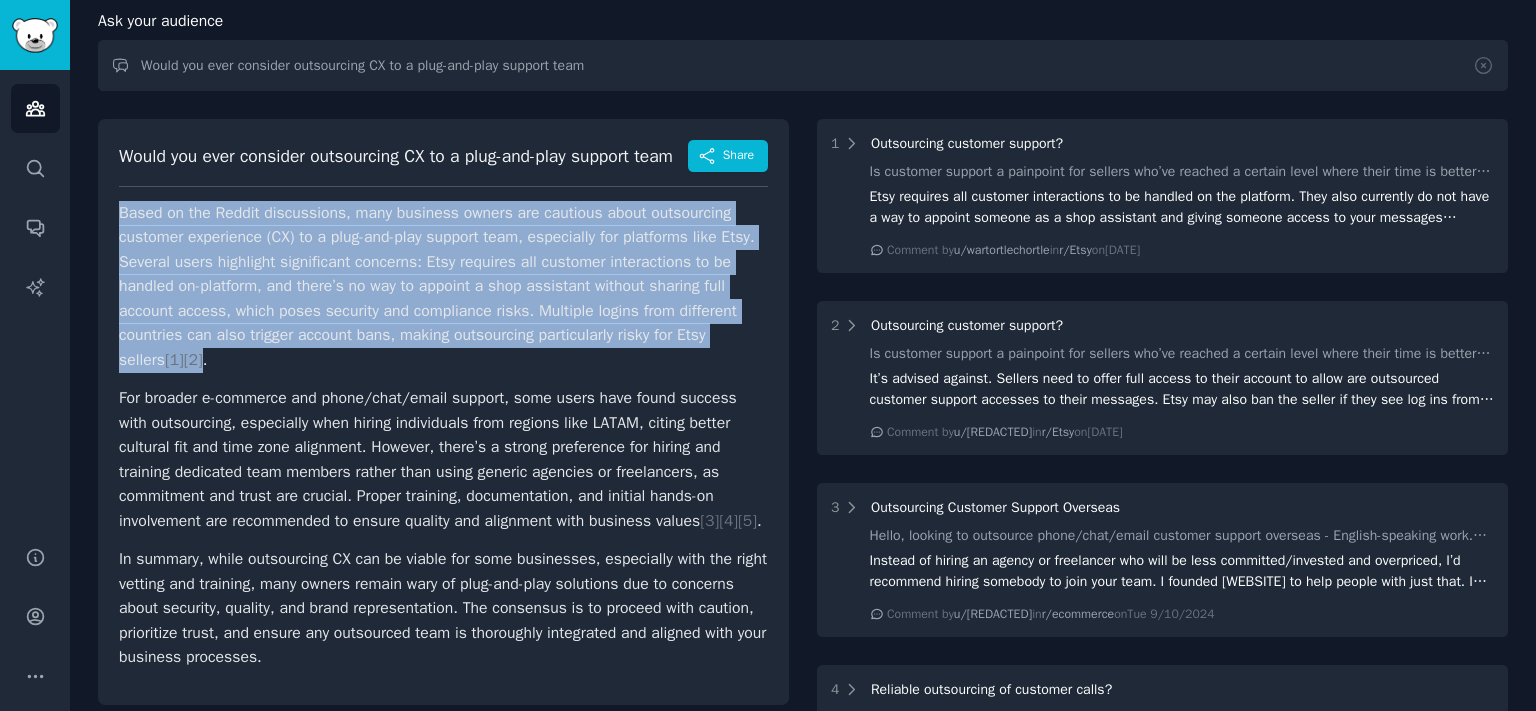 scroll, scrollTop: 0, scrollLeft: 0, axis: both 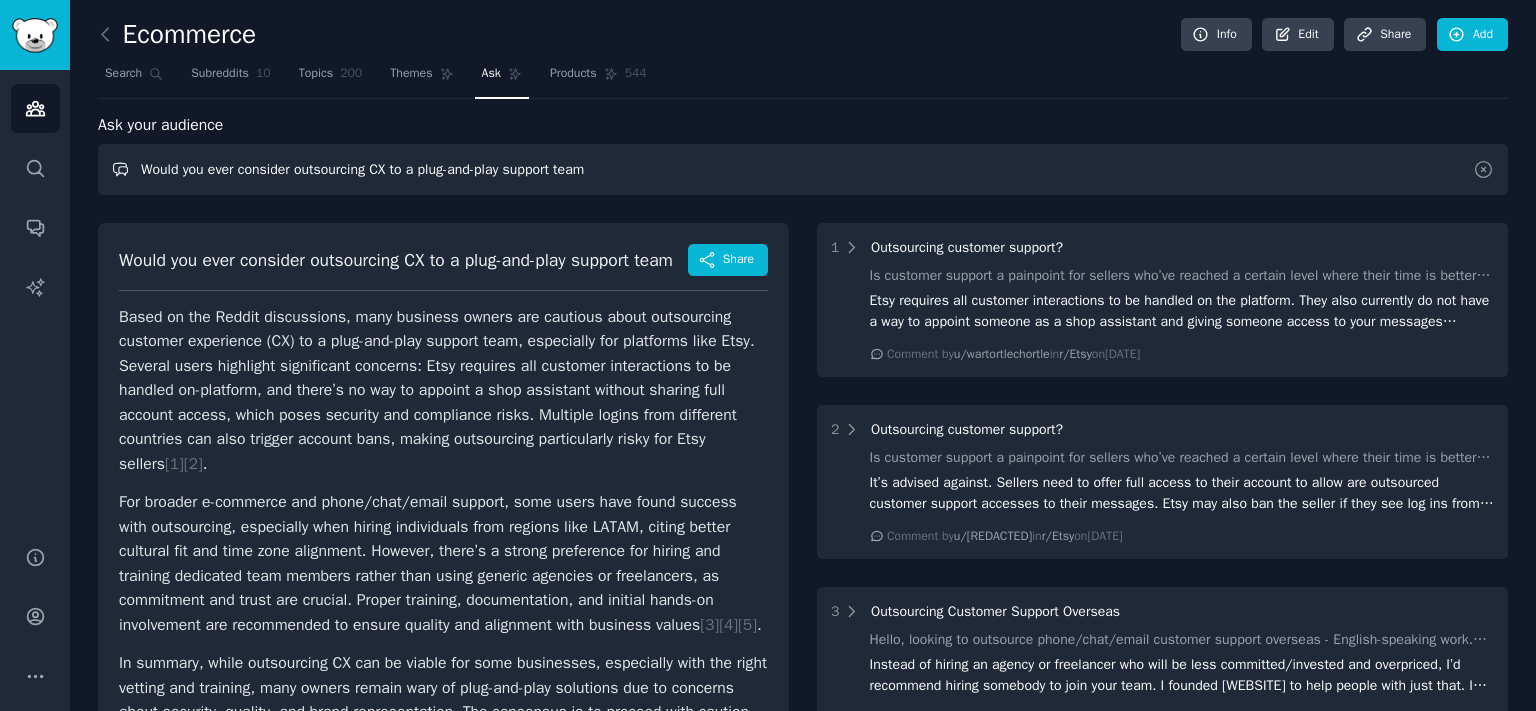 click on "Would you ever consider outsourcing CX to a plug-and-play support team" at bounding box center [803, 169] 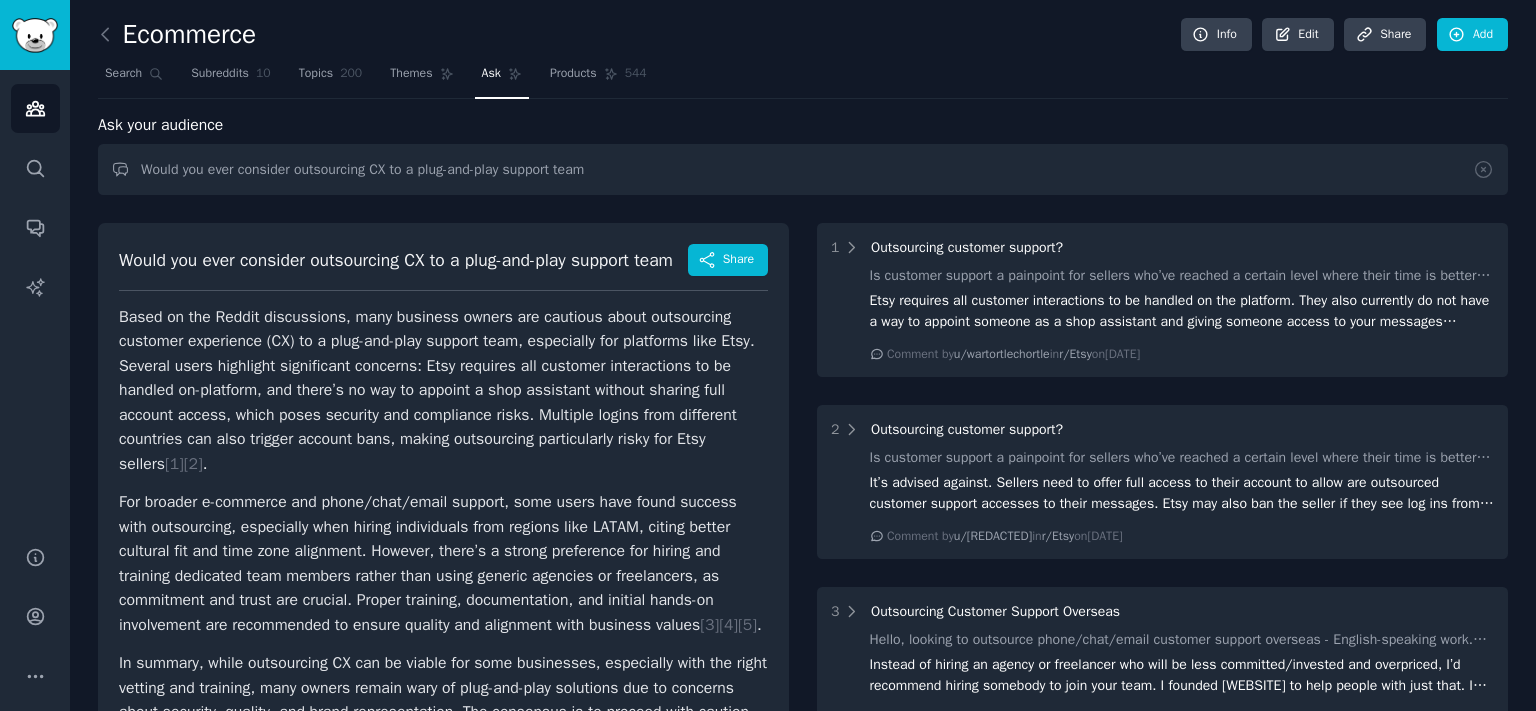 click on "Based on the Reddit discussions, many business owners are cautious about outsourcing customer experience (CX) to a plug-and-play support team, especially for platforms like Etsy. Several users highlight significant concerns: Etsy requires all customer interactions to be handled on-platform, and there’s no way to appoint a shop assistant without sharing full account access, which poses security and compliance risks. Multiple logins from different countries can also trigger account bans, making outsourcing particularly risky for Etsy sellers [ 1 ] [ 2 ] ." at bounding box center (443, 391) 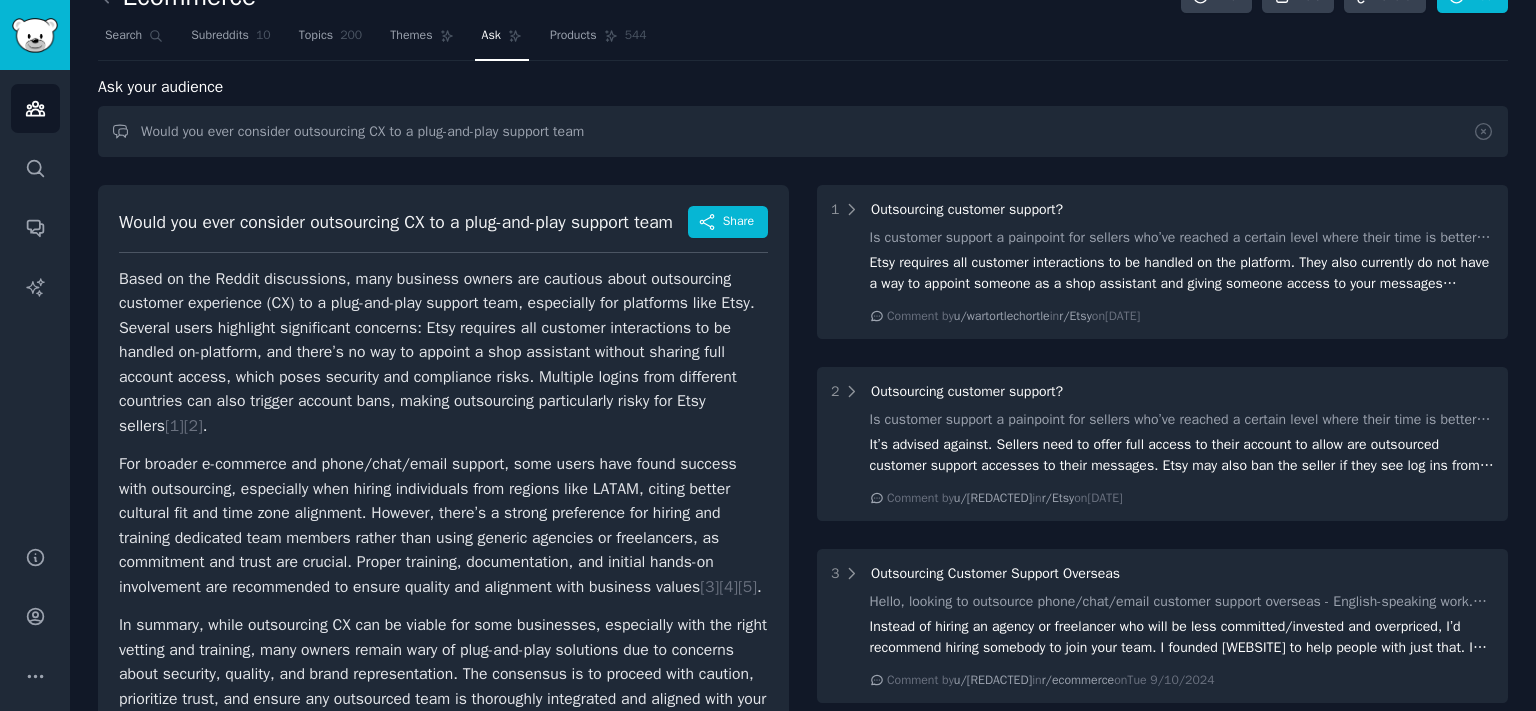 scroll, scrollTop: 55, scrollLeft: 0, axis: vertical 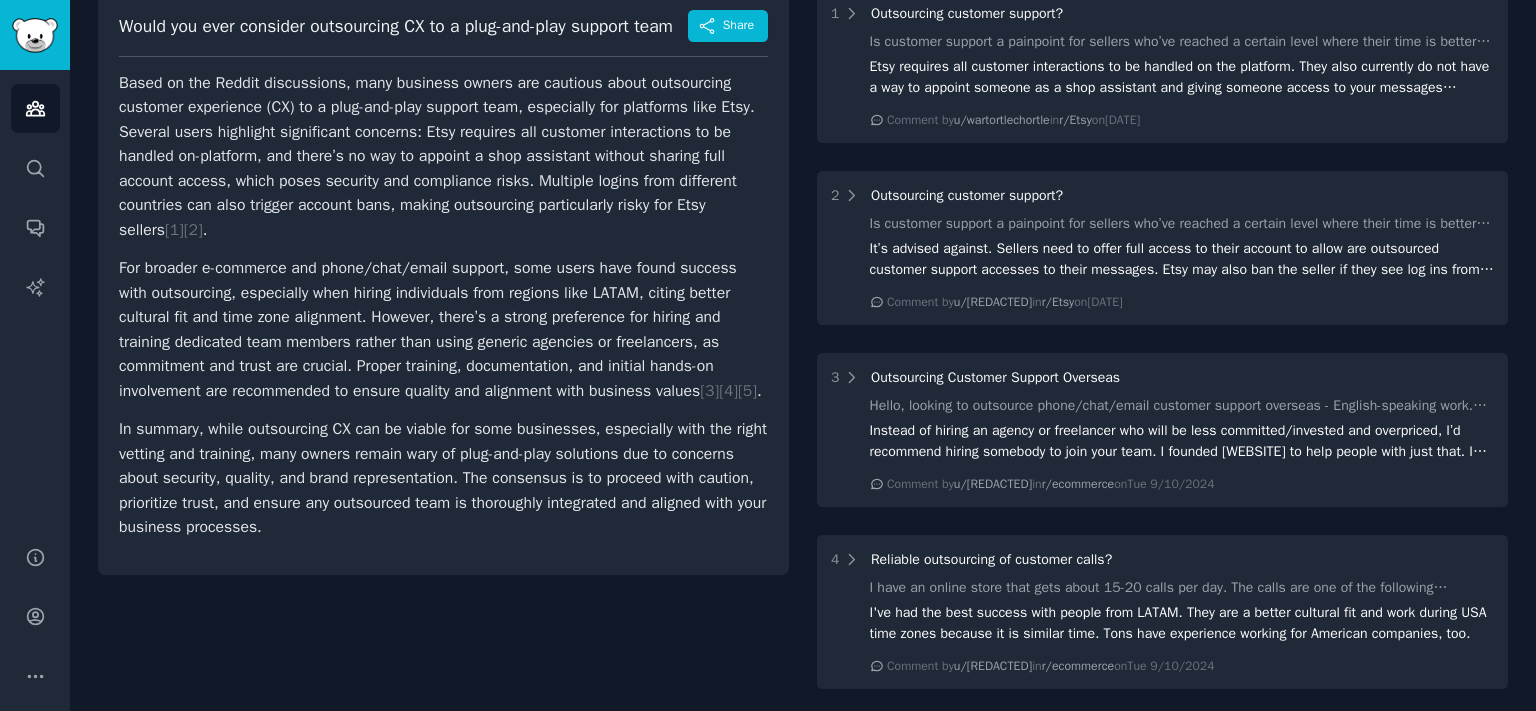 click on "In summary, while outsourcing CX can be viable for some businesses, especially with the right vetting and training, many owners remain wary of plug-and-play solutions due to concerns about security, quality, and brand representation. The consensus is to proceed with caution, prioritize trust, and ensure any outsourced team is thoroughly integrated and aligned with your business processes." at bounding box center [443, 478] 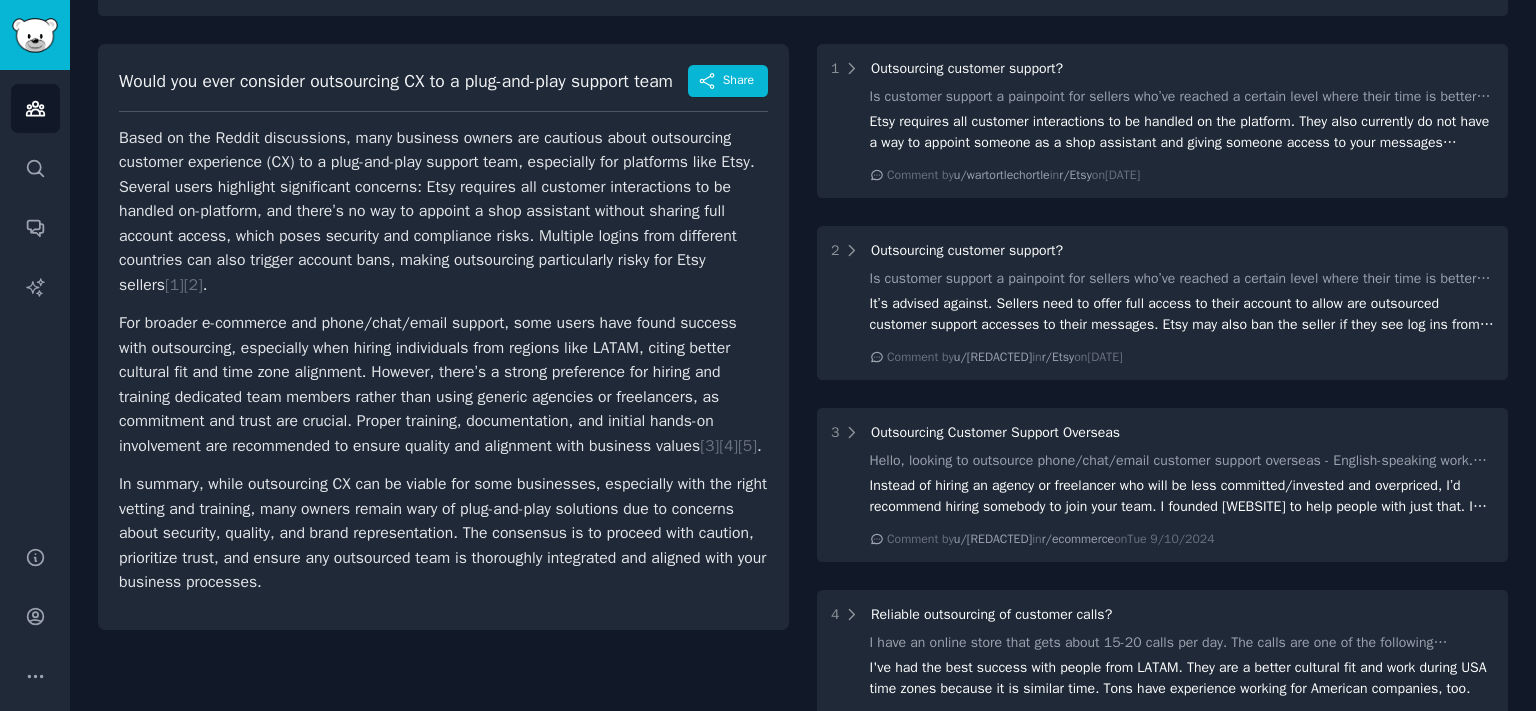scroll, scrollTop: 180, scrollLeft: 0, axis: vertical 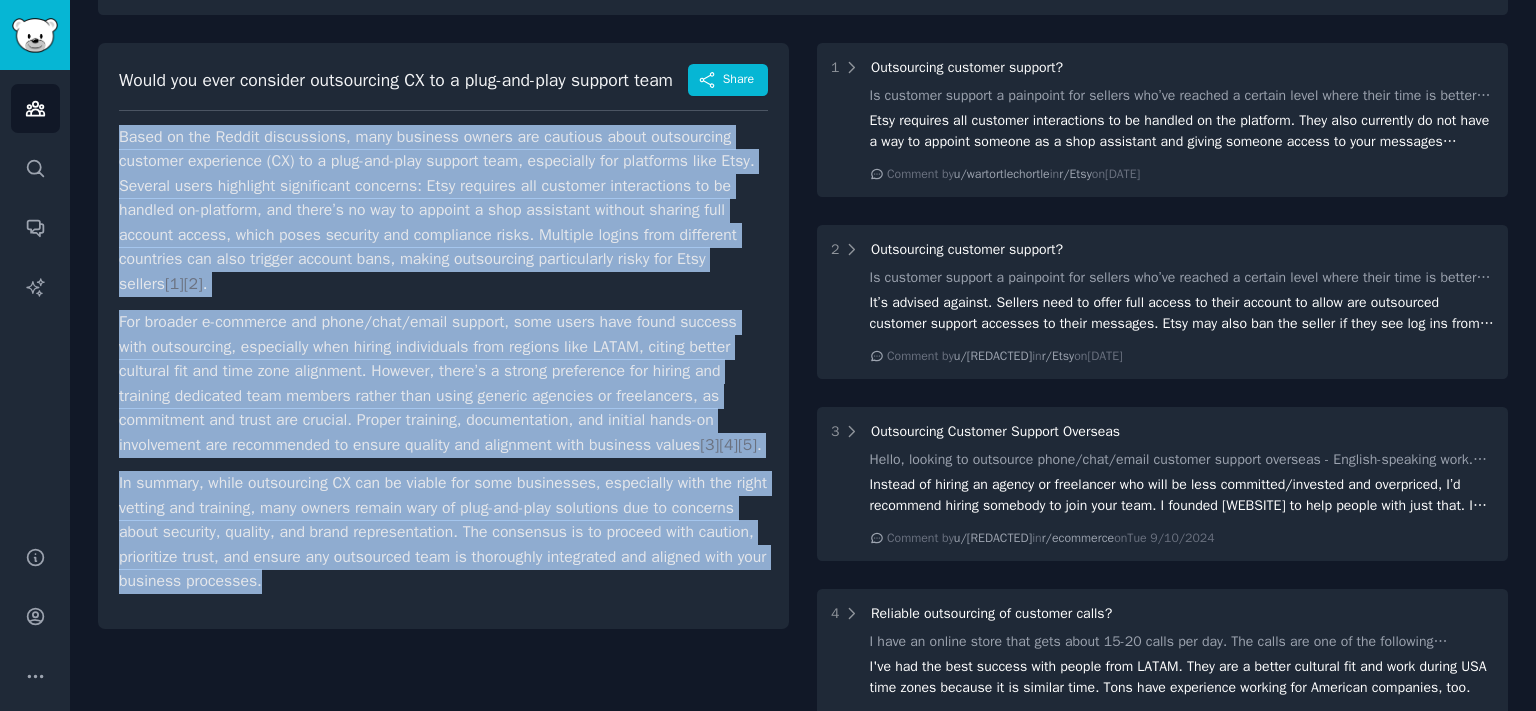 drag, startPoint x: 121, startPoint y: 78, endPoint x: 410, endPoint y: 615, distance: 609.8278 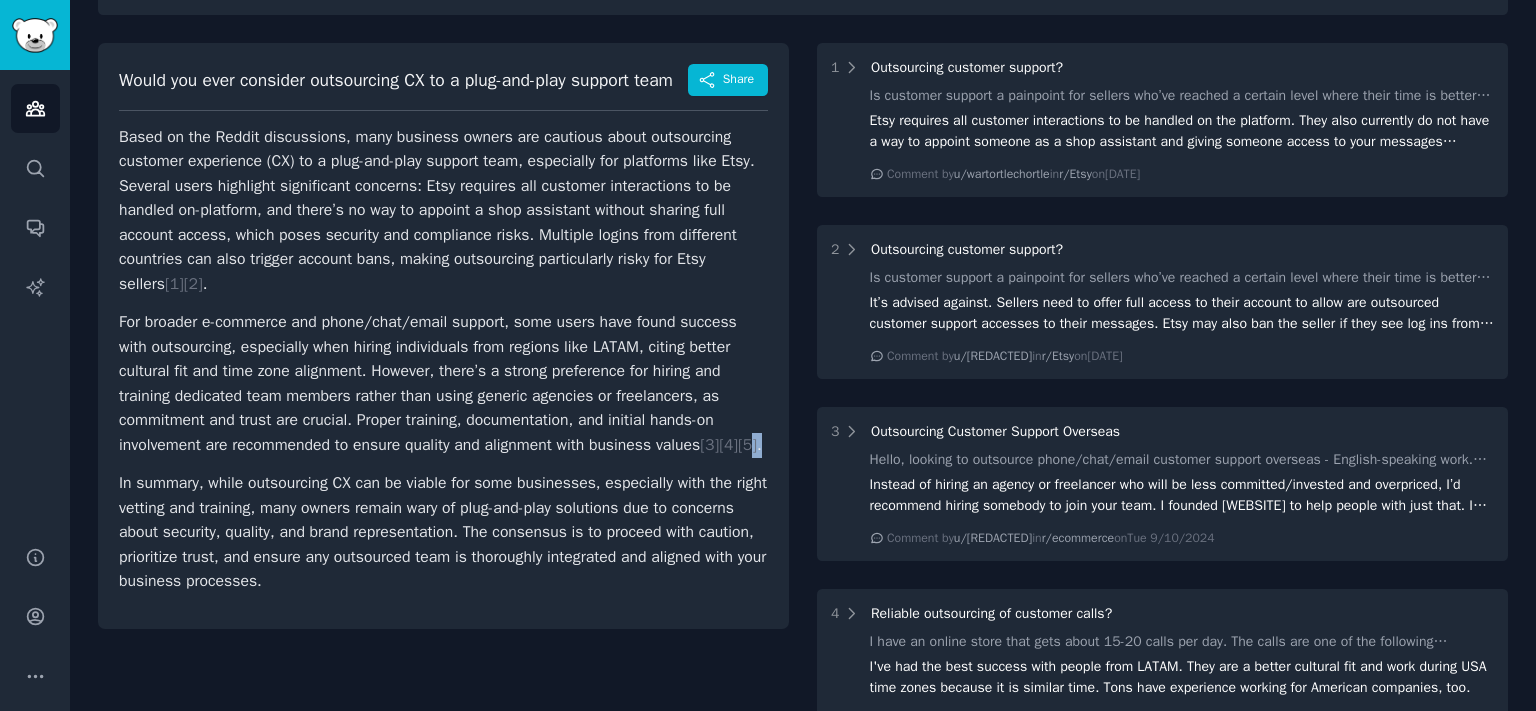 click on "For broader e-commerce and phone/chat/email support, some users have found success with outsourcing, especially when hiring individuals from regions like LATAM, citing better cultural fit and time zone alignment. However, there’s a strong preference for hiring and training dedicated team members rather than using generic agencies or freelancers, as commitment and trust are crucial. Proper training, documentation, and initial hands-on involvement are recommended to ensure quality and alignment with business values [ 3 ] [ 4 ] [ 5 ] ." at bounding box center (443, 383) 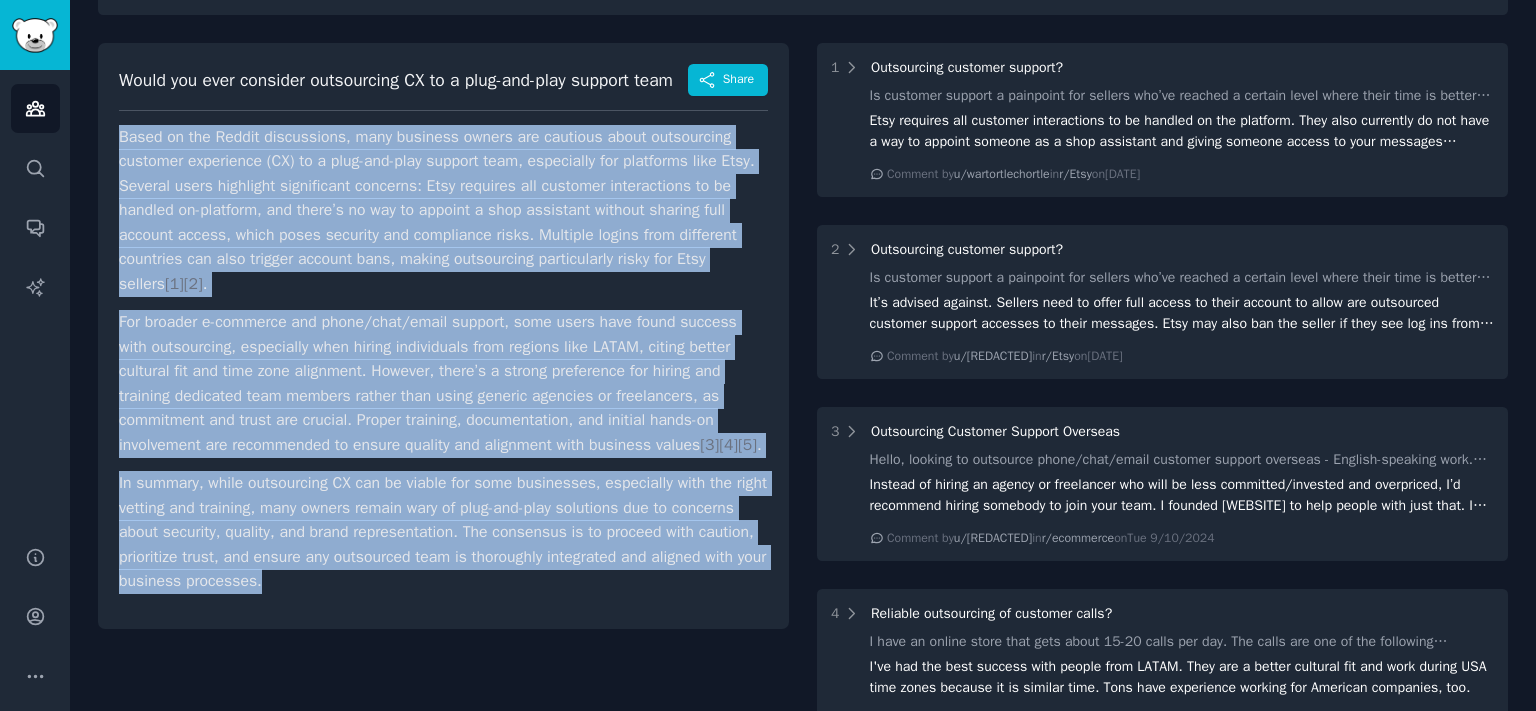 drag, startPoint x: 122, startPoint y: 77, endPoint x: 439, endPoint y: 621, distance: 629.6229 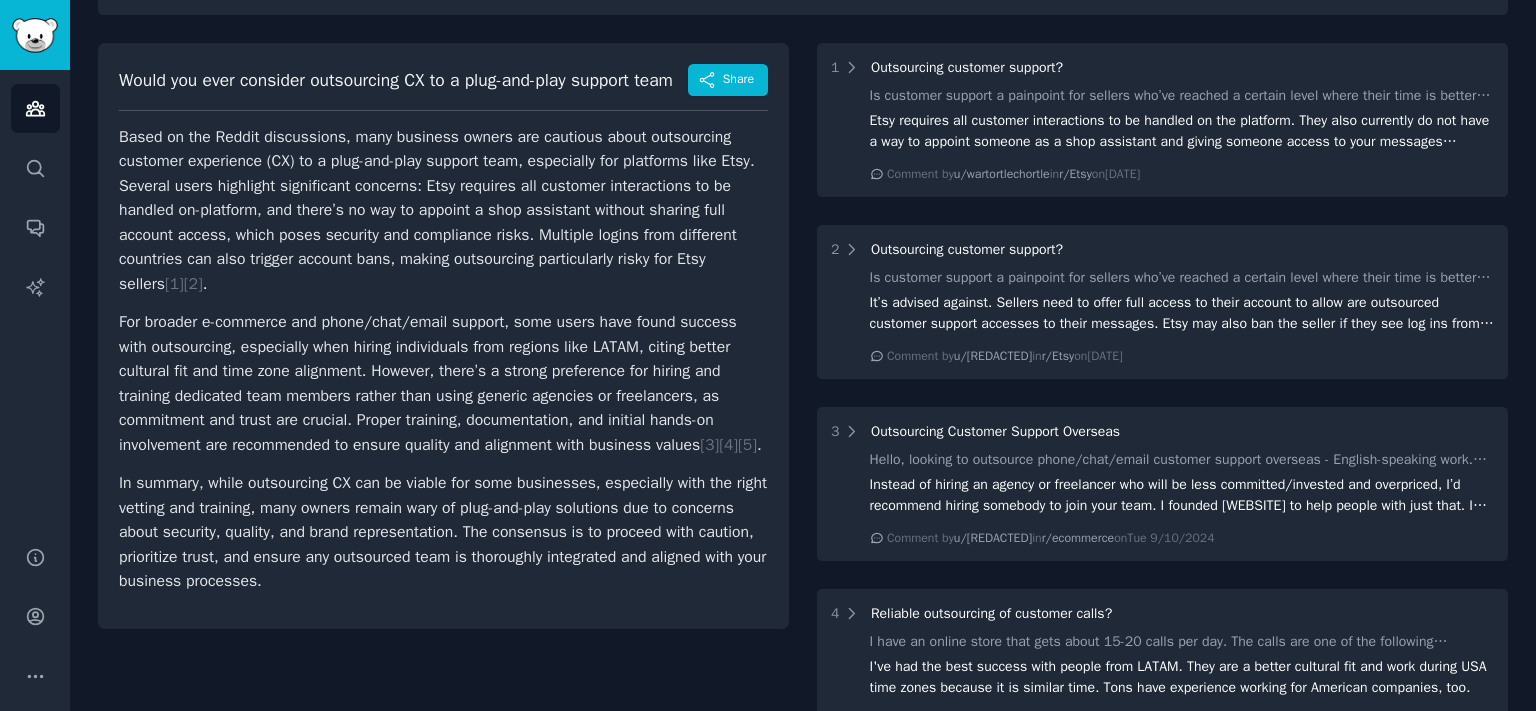 click on "Ecommerce Info Edit Share Add Search Subreddits 10 Topics 200 Themes Ask Products 544 Ask your audience Would you ever consider outsourcing CX to a plug-and-play support team Would you ever consider outsourcing CX to a plug-and-play support team Share Based on the Reddit discussions, many business owners are cautious about outsourcing customer experience (CX) to a plug-and-play support team, especially for platforms like Etsy. Several users highlight significant concerns: Etsy requires all customer interactions to be handled on-platform, and there’s no way to appoint a shop assistant without sharing full account access, which poses security and compliance risks. Multiple logins from different countries can also trigger account bans, making outsourcing particularly risky for Etsy sellers [ 1 ] [ 2 ] . [ 3 ] [ 4 ] [ 5 ] . 1 Outsourcing customer support? Comment by u/[REDACTED] in r/Etsy on [DATE] 2 Outsourcing customer support? Comment by u/[REDACTED] in r/Etsy on [DATE]" 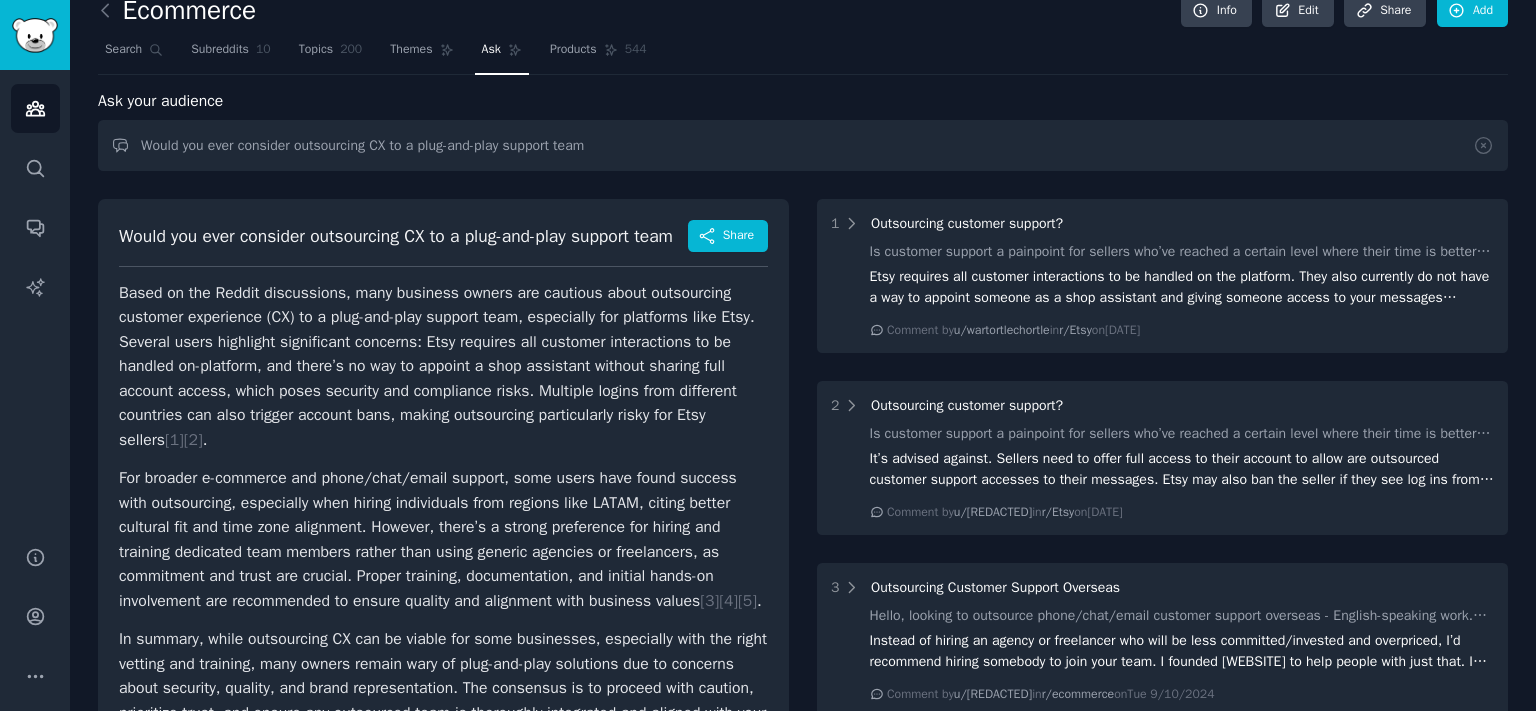 scroll, scrollTop: 23, scrollLeft: 0, axis: vertical 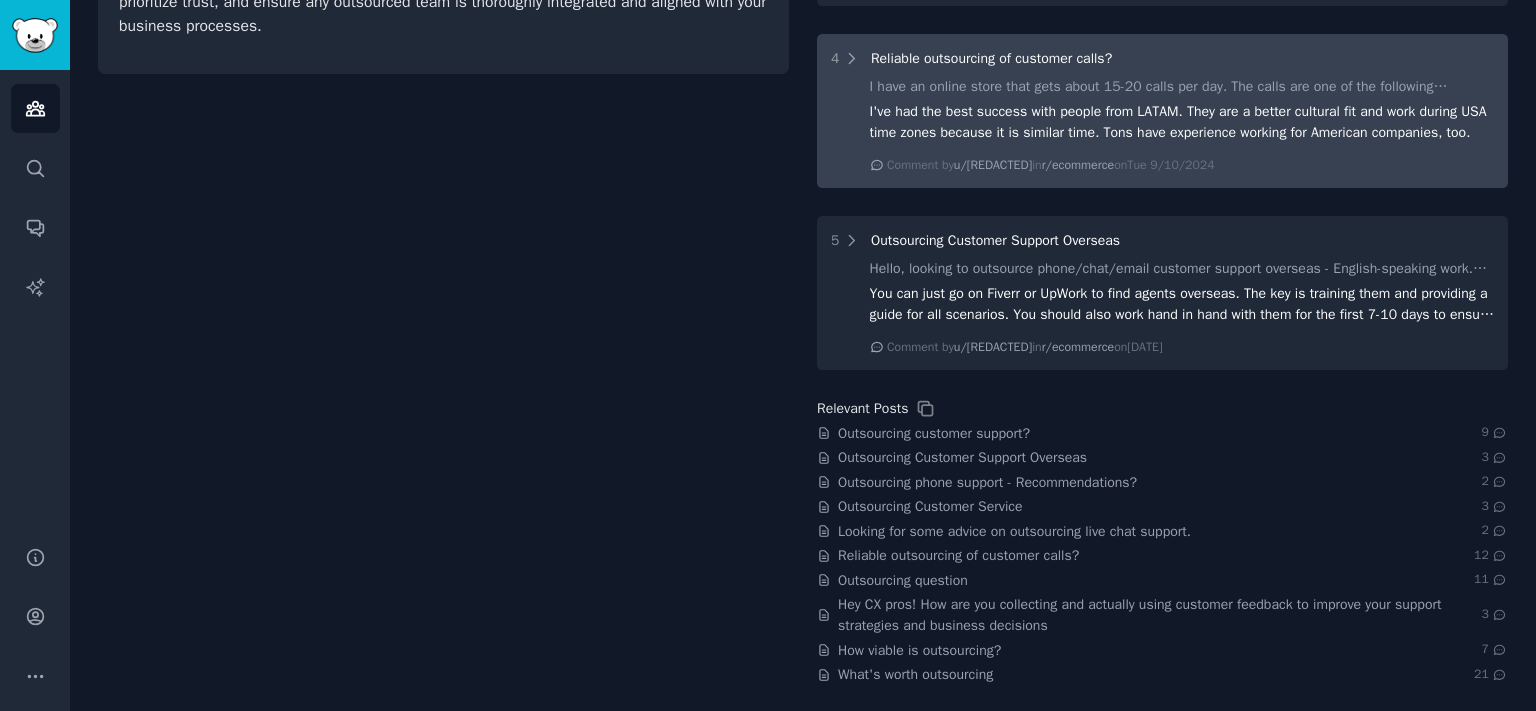 click on "I've had the best success with people from LATAM. They are a better cultural fit and work during USA time zones because it is similar time. Tons have experience working for American companies, too." 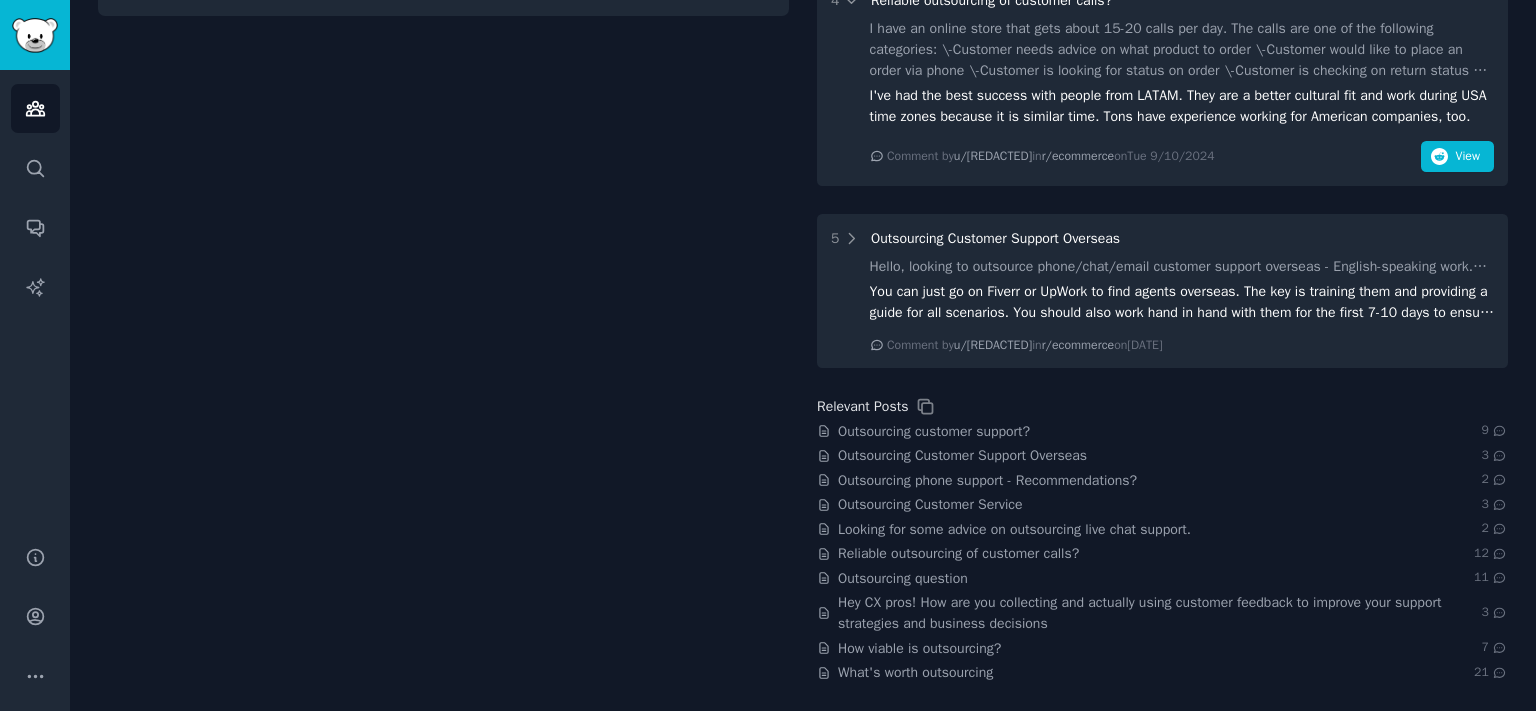 scroll, scrollTop: 812, scrollLeft: 0, axis: vertical 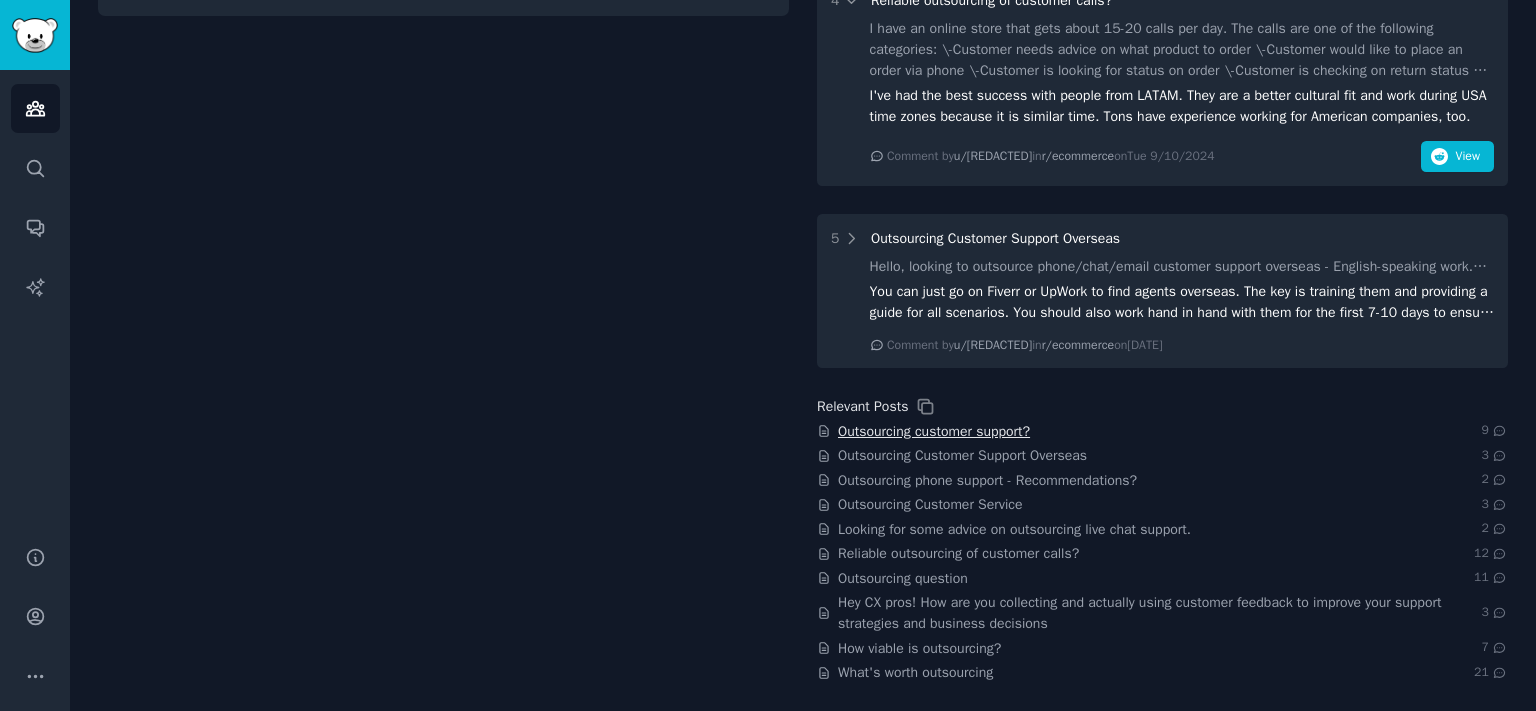 click on "Outsourcing customer support?" at bounding box center [934, 431] 